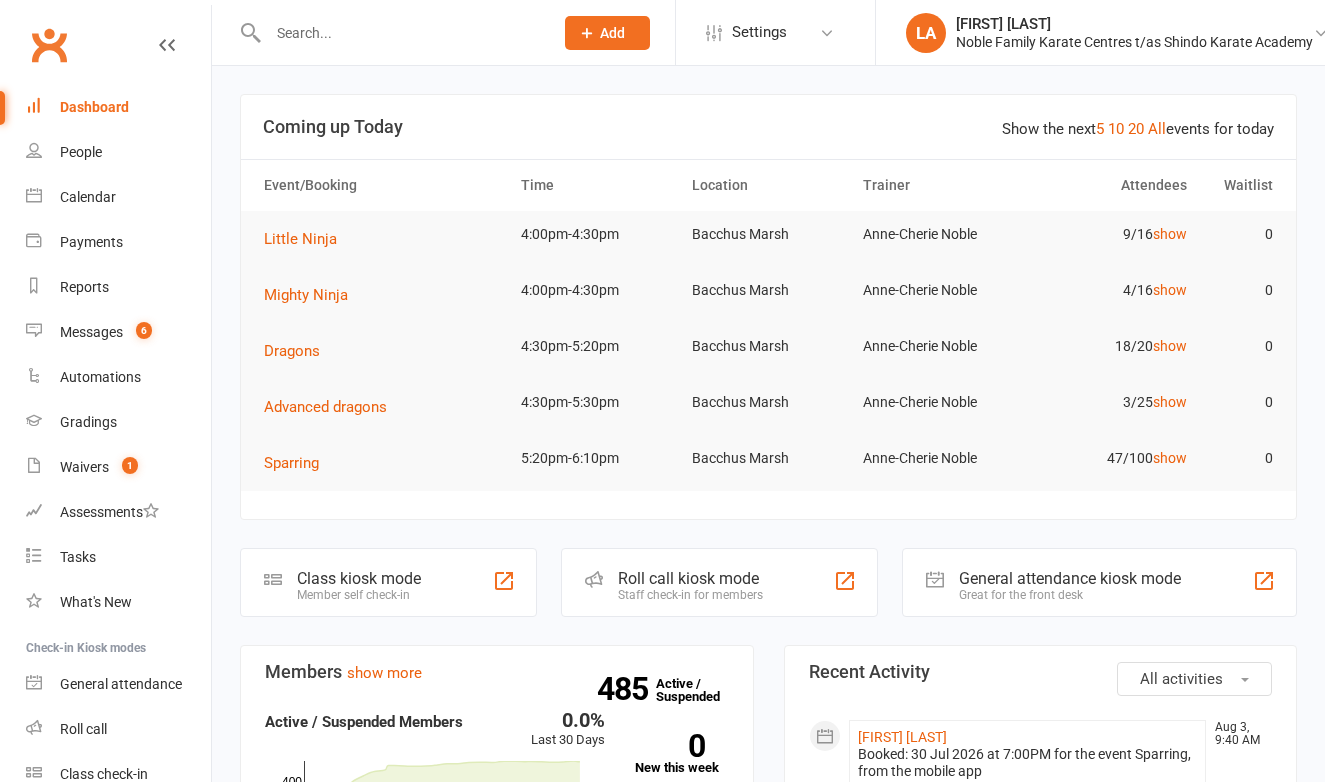 scroll, scrollTop: 0, scrollLeft: 0, axis: both 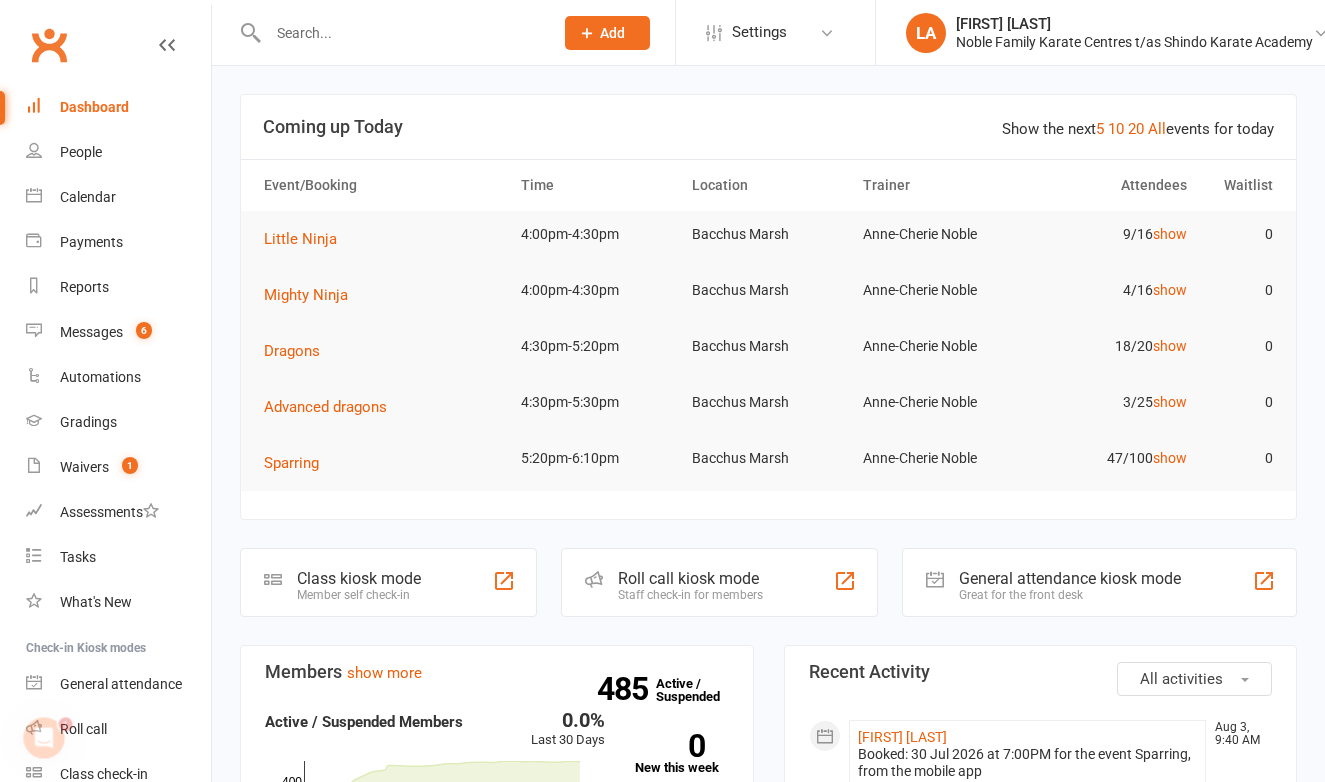 click on "Dashboard" at bounding box center (94, 107) 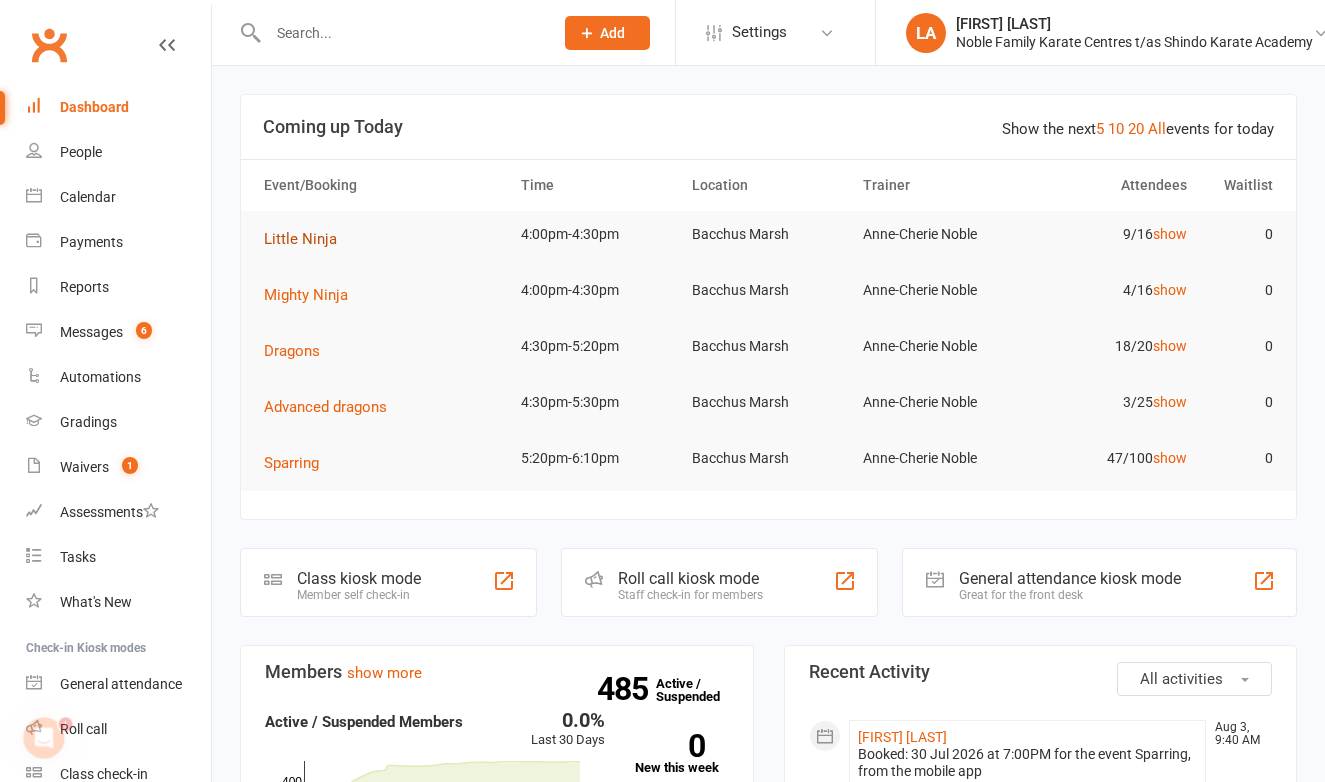 click on "Little Ninja" at bounding box center (300, 239) 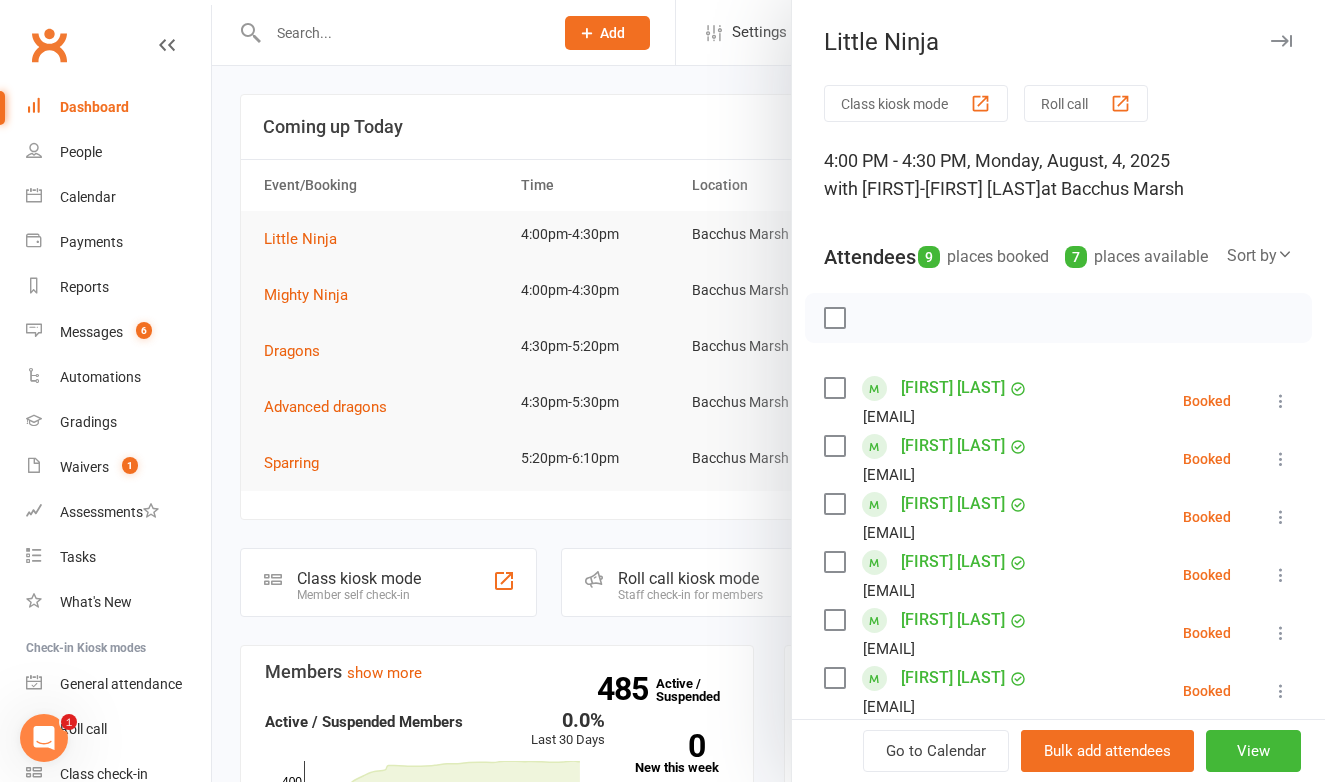 click on "Roll call" at bounding box center [1086, 103] 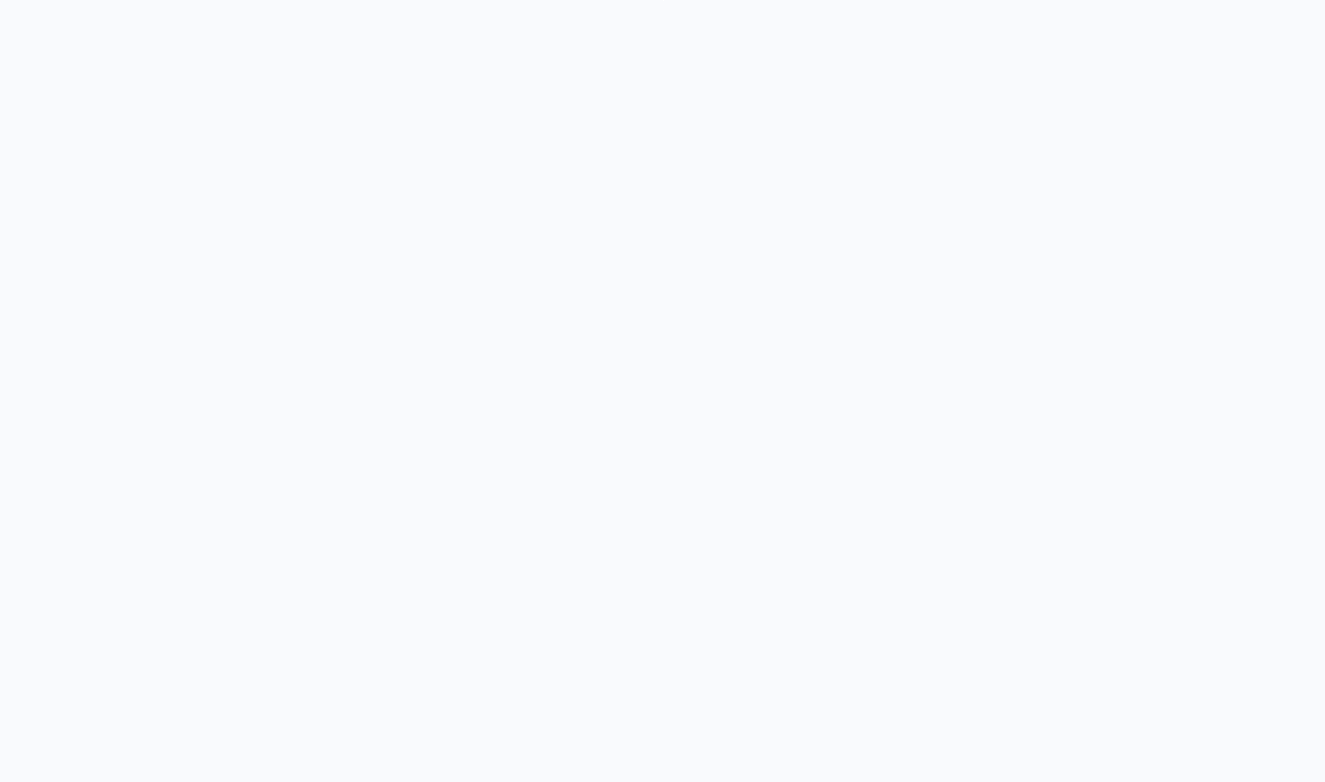 scroll, scrollTop: 0, scrollLeft: 0, axis: both 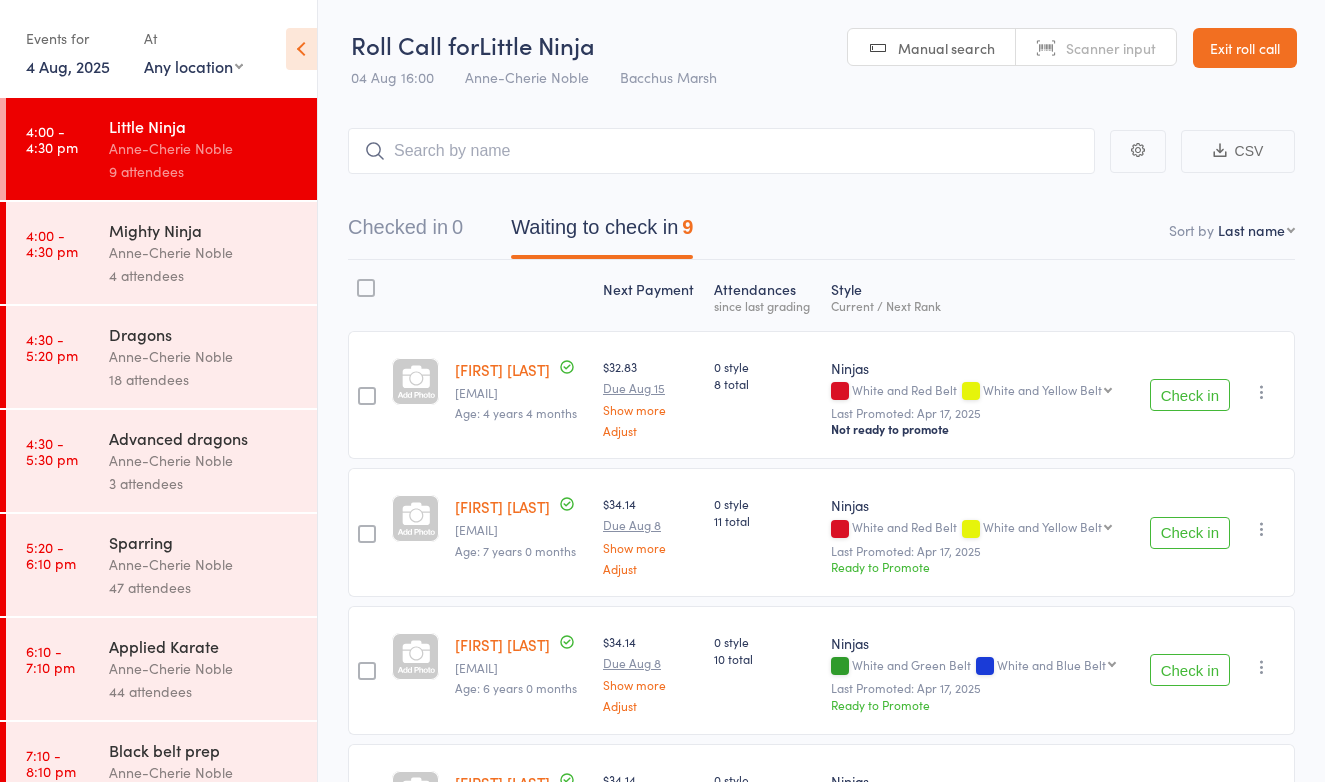click on "Exit roll call" at bounding box center [1245, 48] 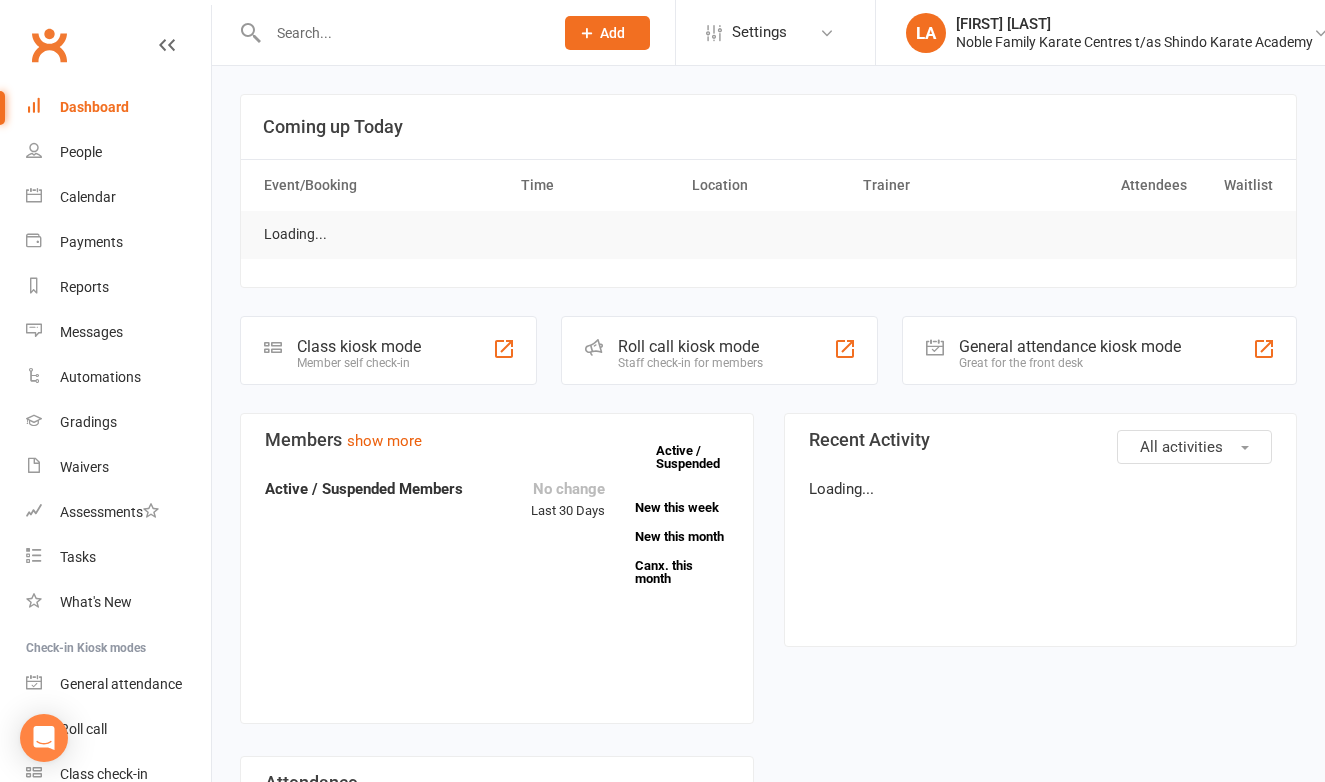 scroll, scrollTop: 0, scrollLeft: 0, axis: both 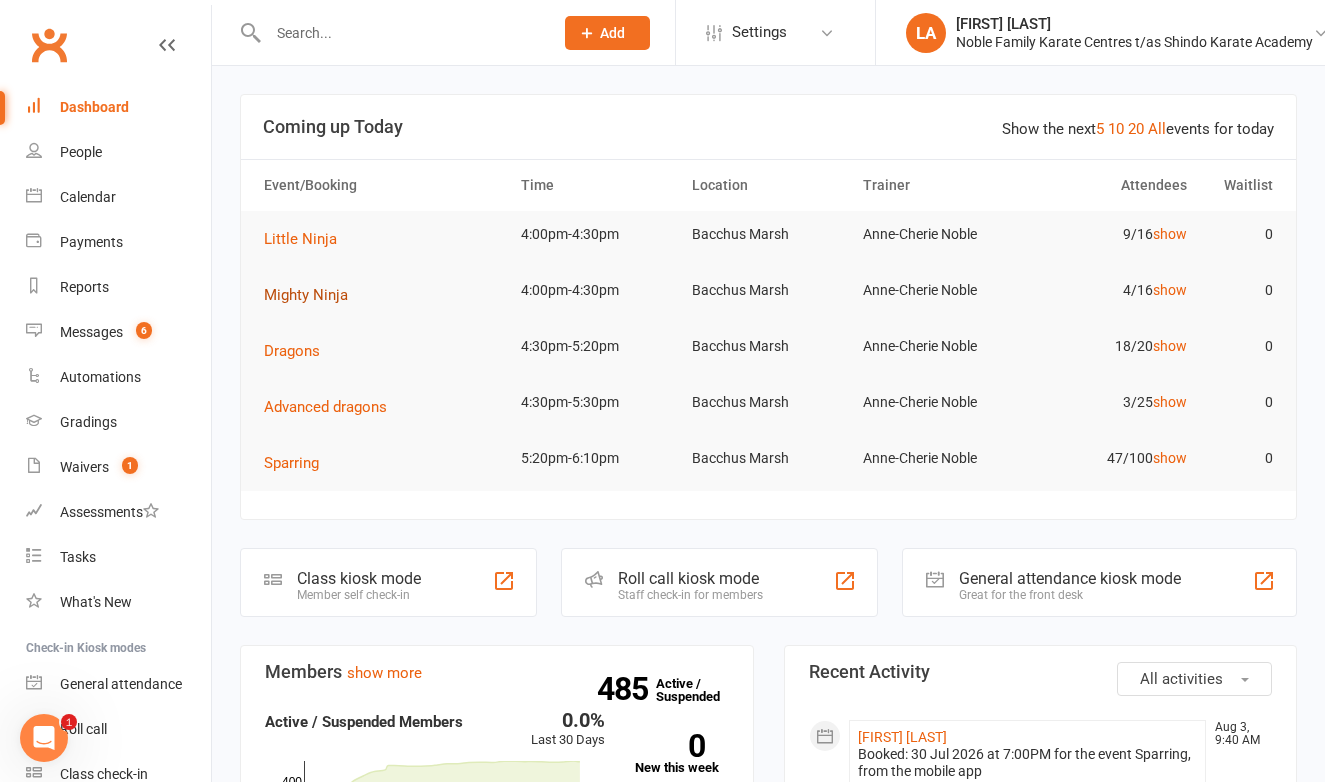 click on "Mighty Ninja" at bounding box center [306, 295] 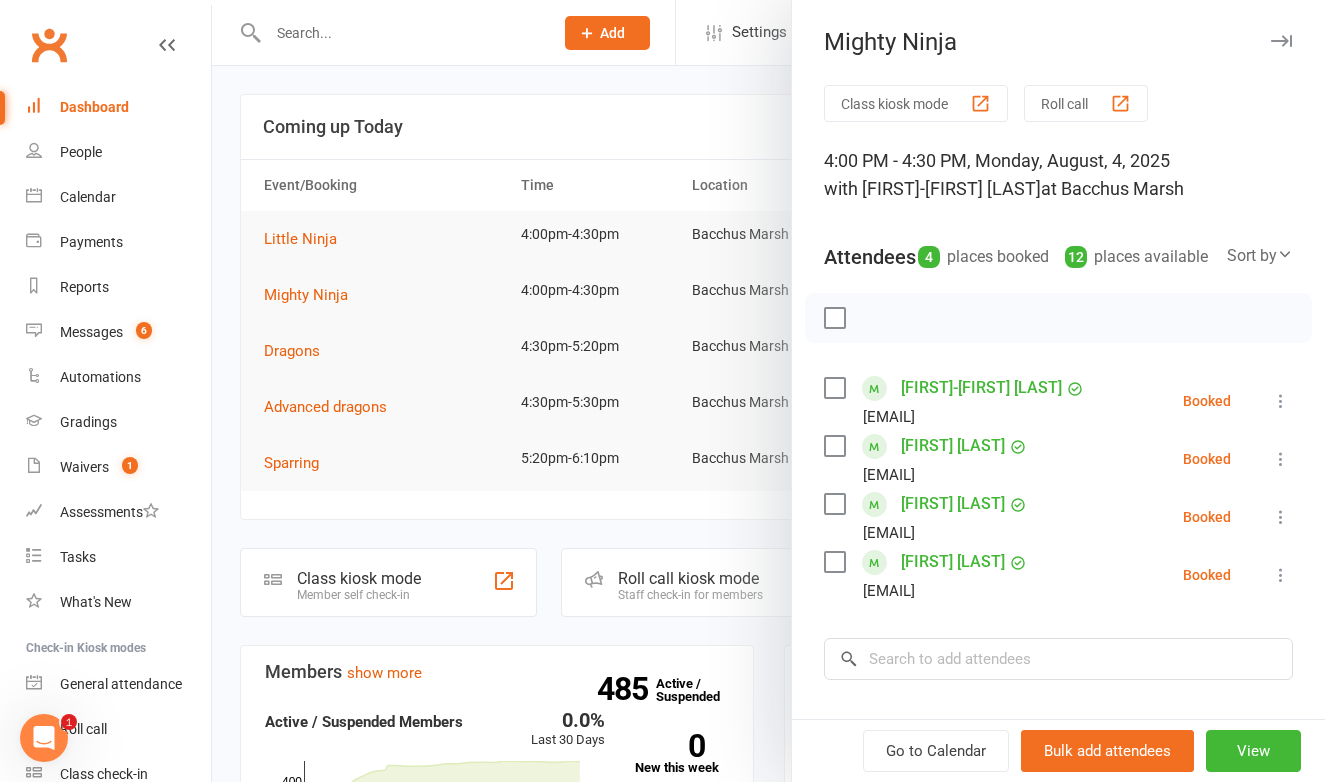 click at bounding box center (768, 391) 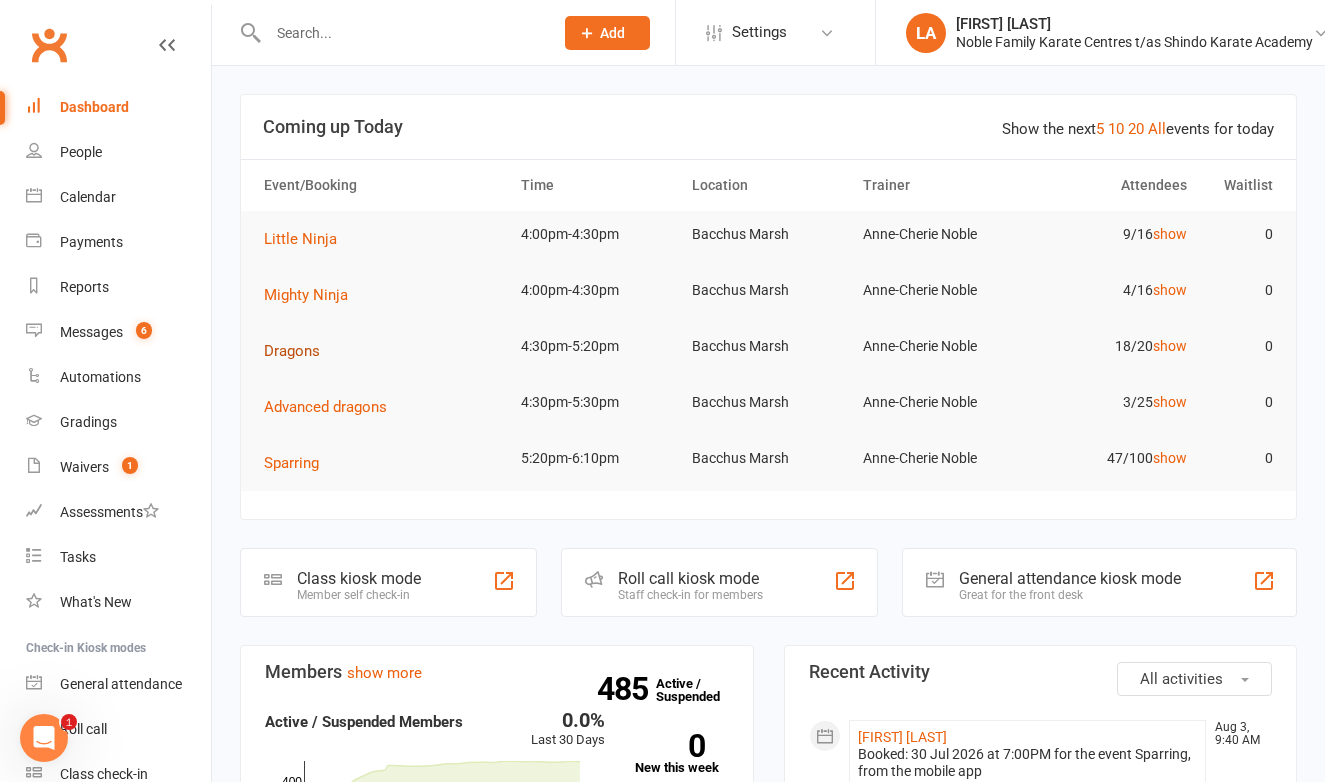 click on "Dragons" at bounding box center [292, 351] 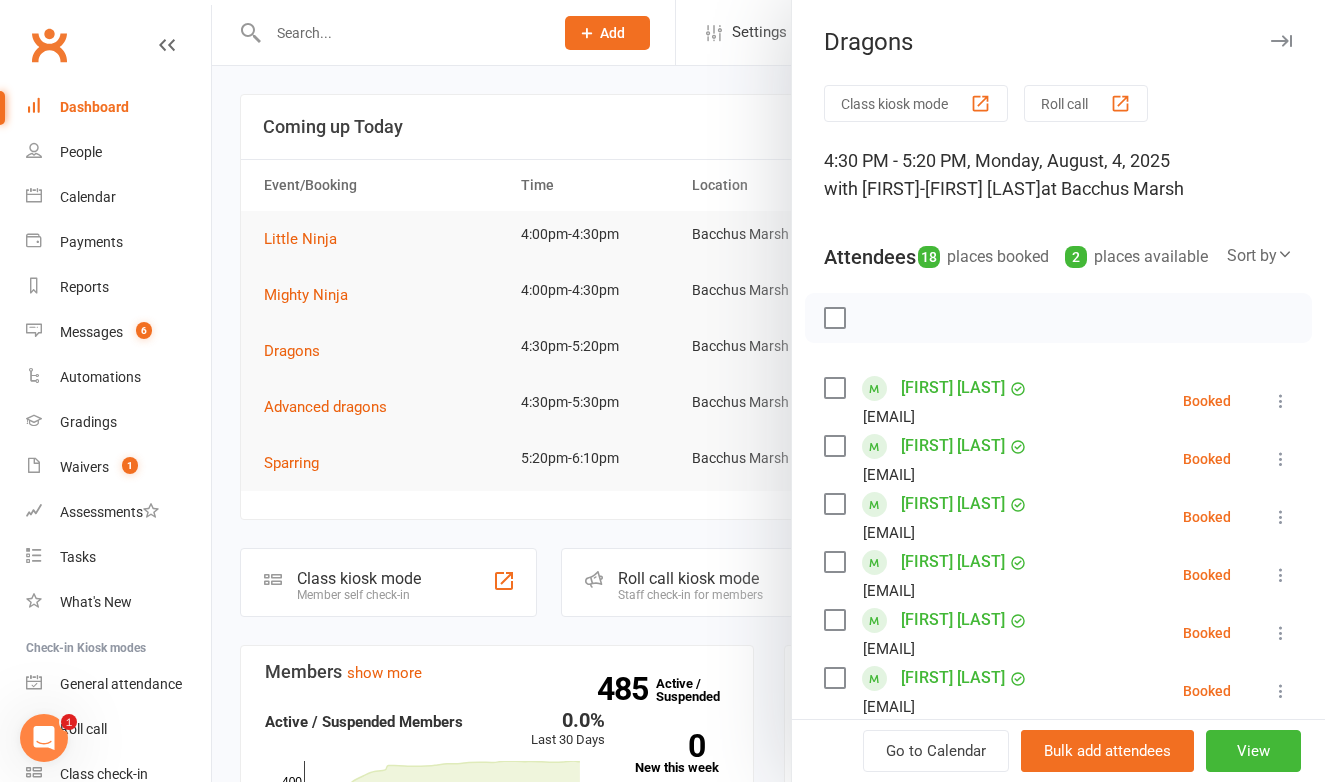 scroll, scrollTop: 0, scrollLeft: 0, axis: both 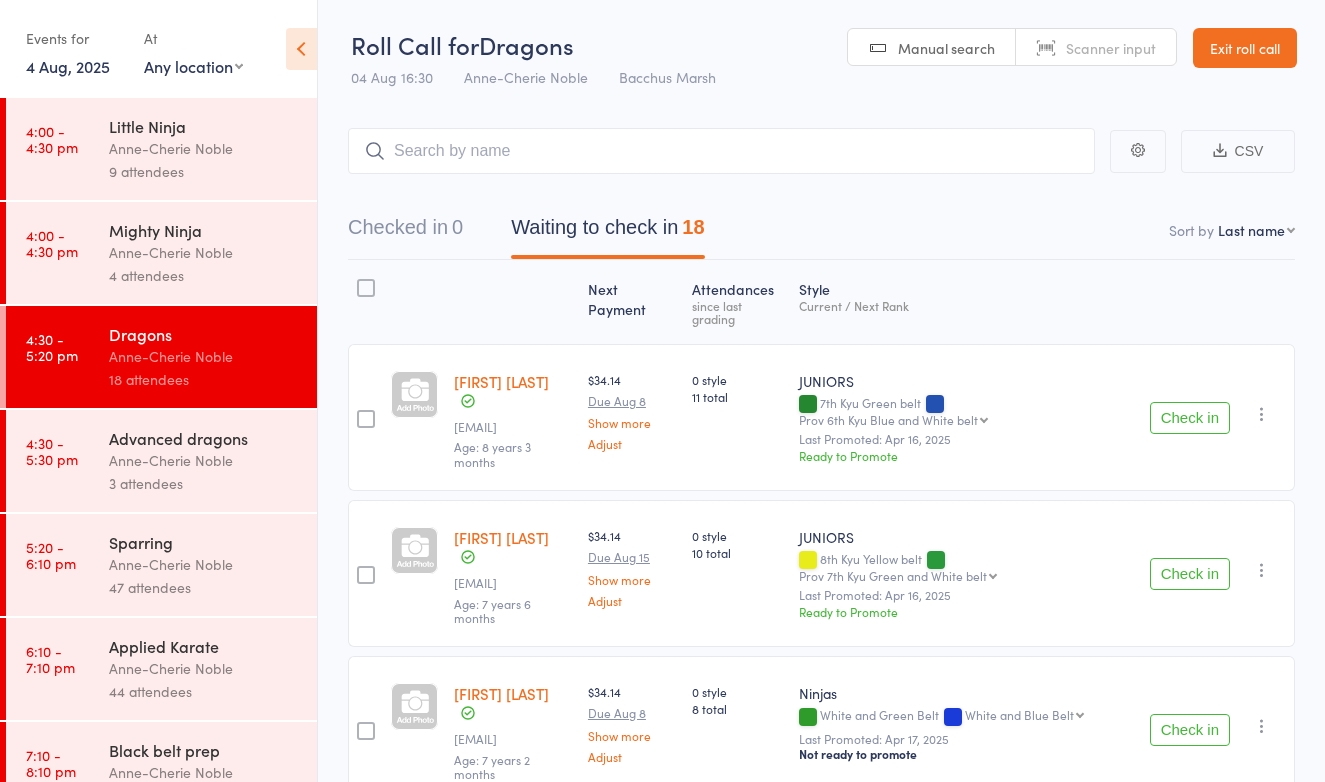 click on "Exit roll call" at bounding box center [1245, 48] 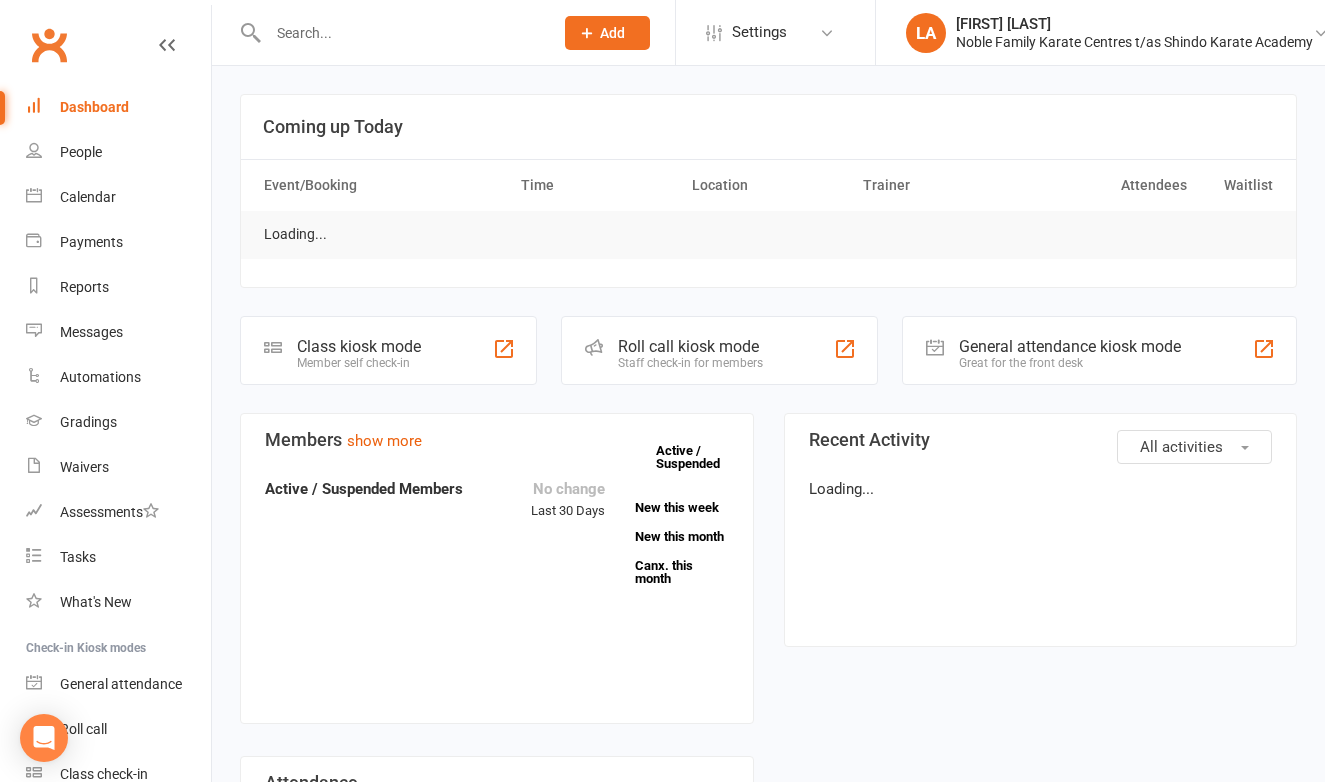 scroll, scrollTop: 0, scrollLeft: 0, axis: both 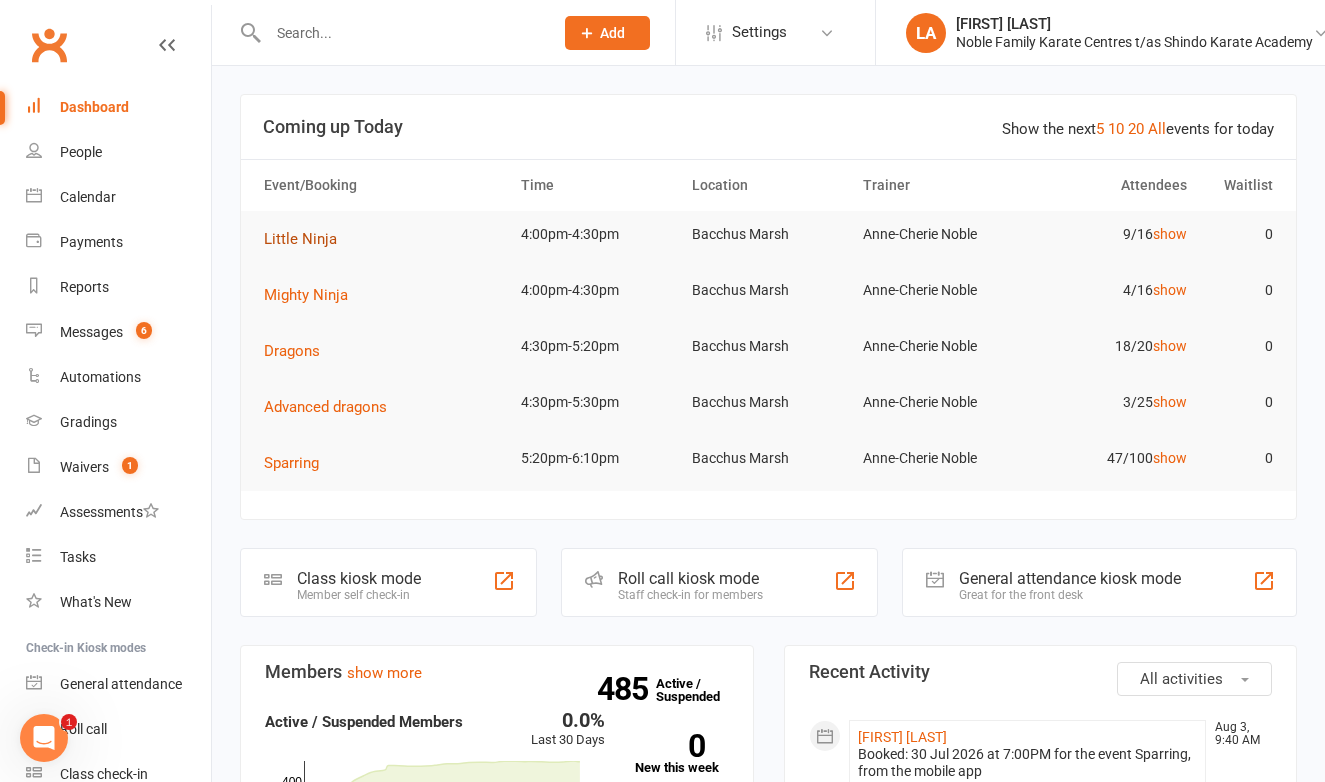 click on "Little Ninja" at bounding box center [300, 239] 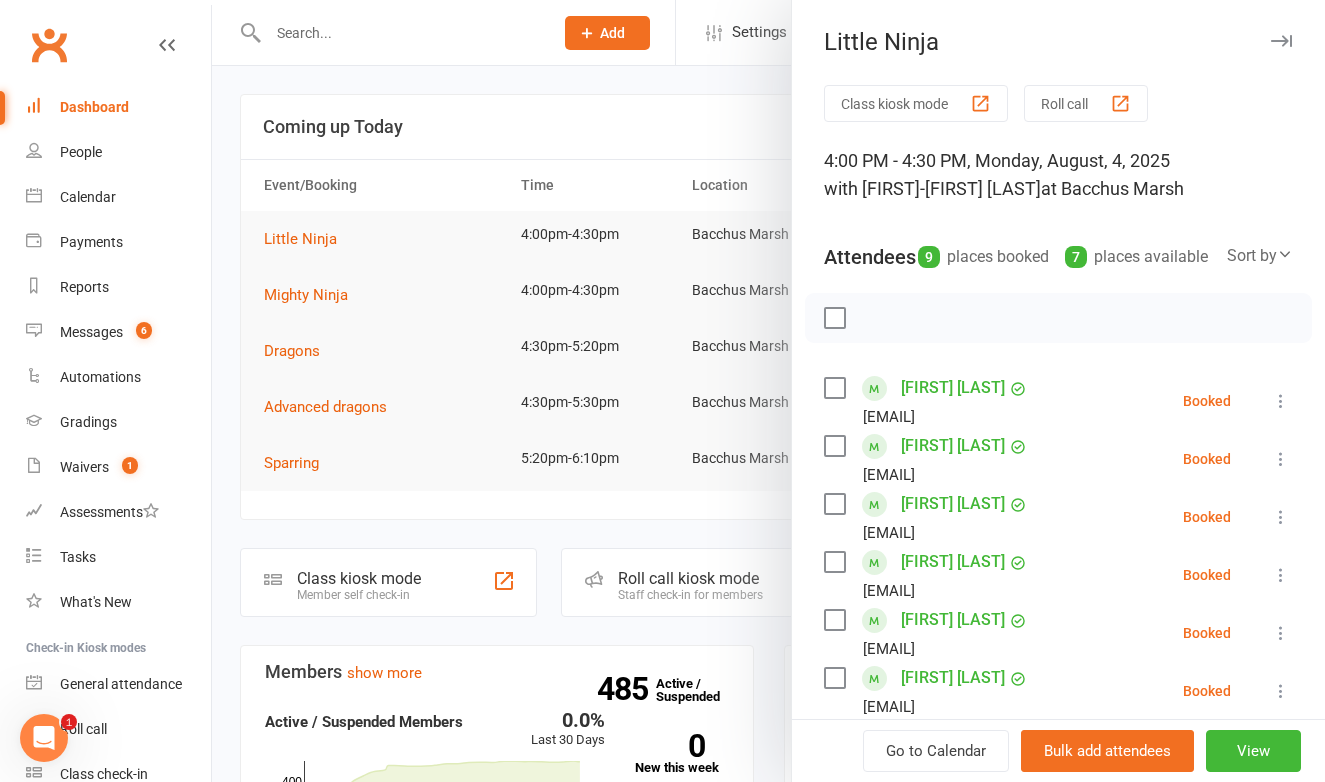 scroll, scrollTop: 0, scrollLeft: 0, axis: both 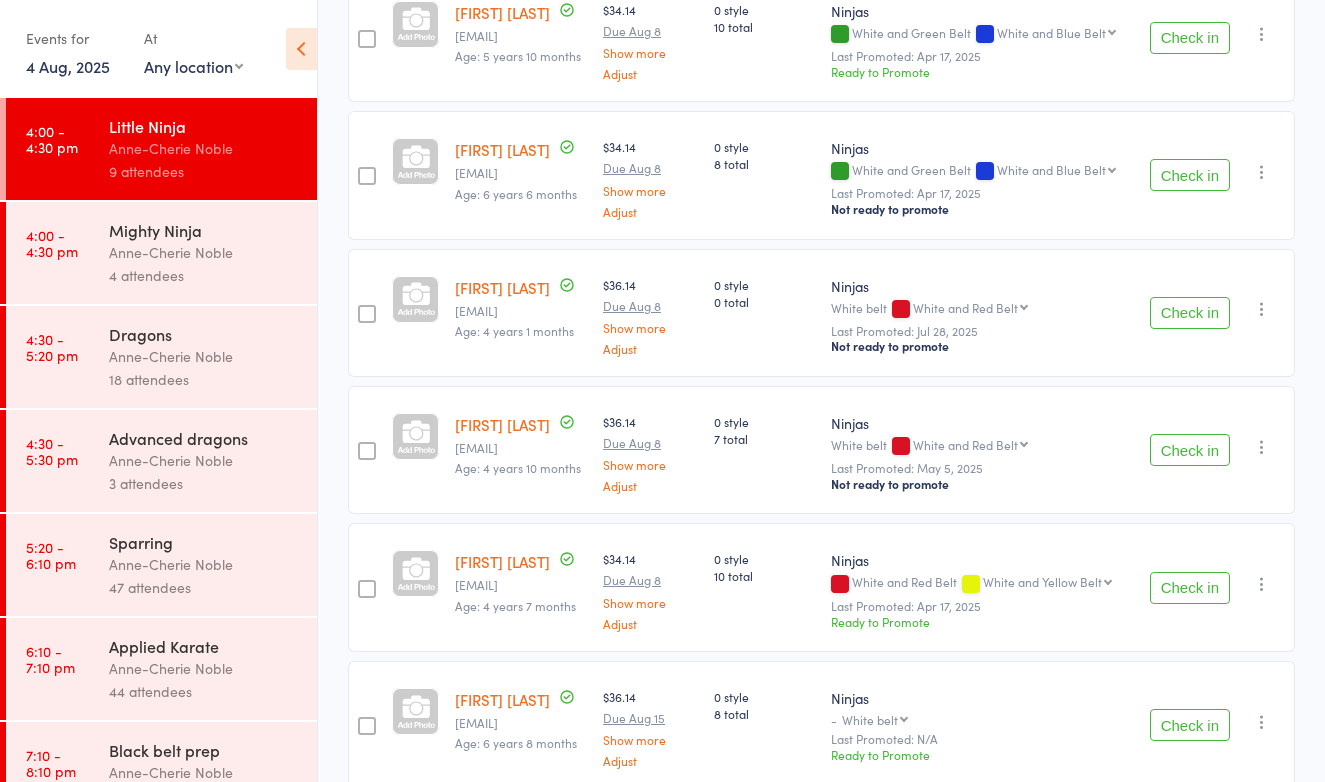 click on "Check in" at bounding box center [1190, 313] 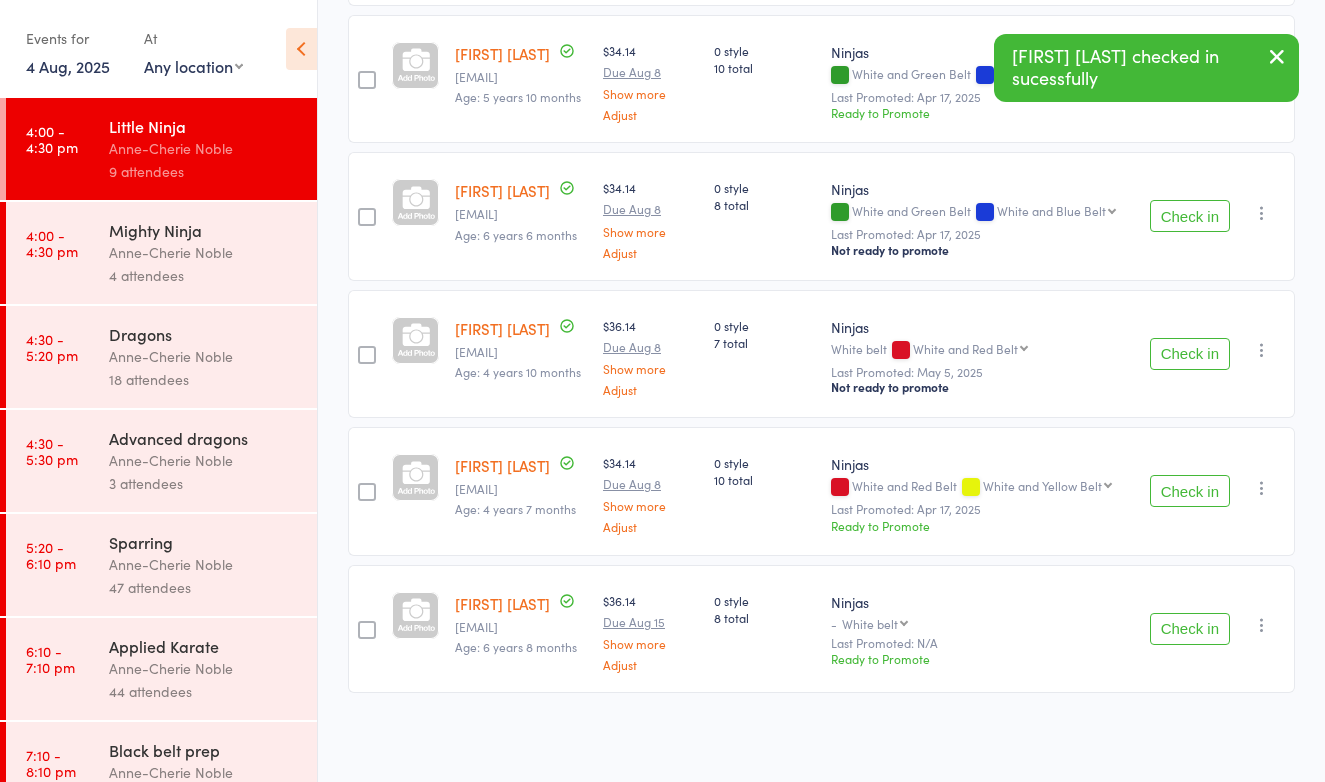 click on "Check in" at bounding box center (1190, 354) 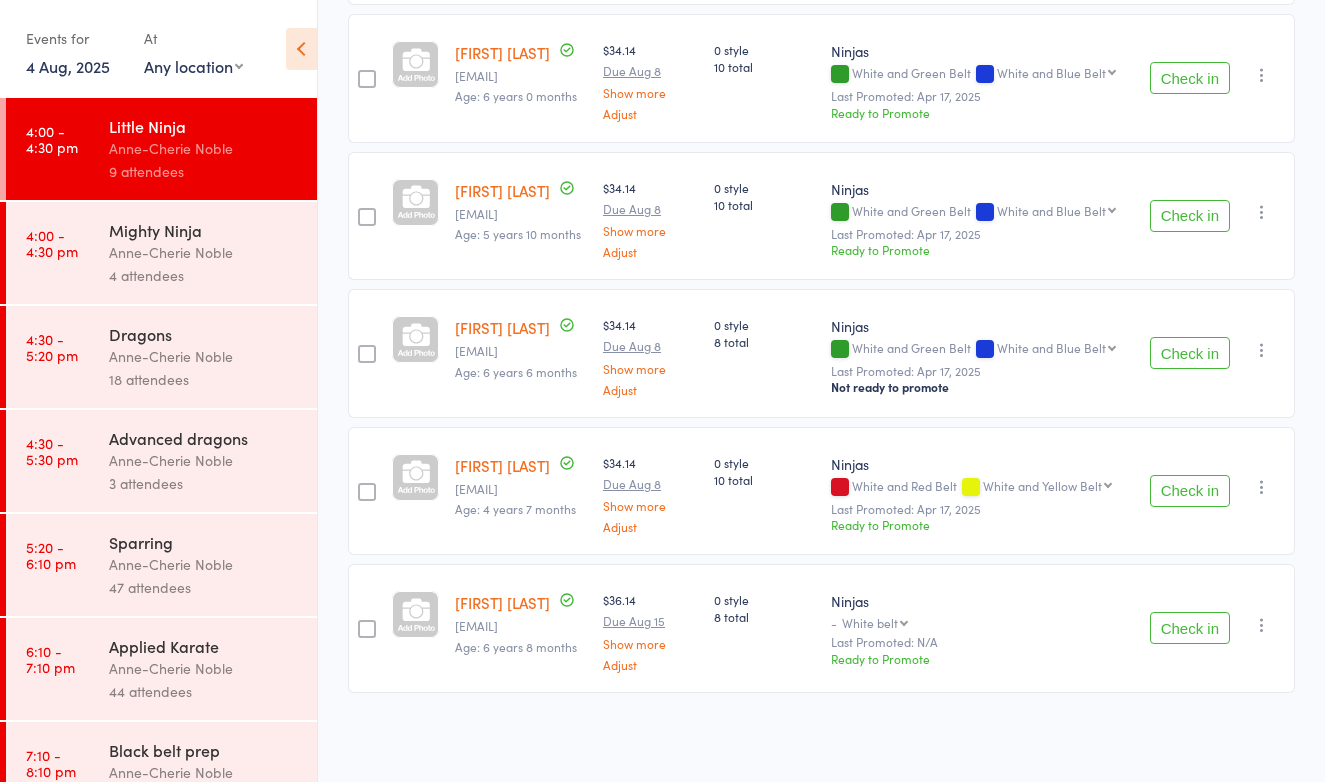 click on "Anne-Cherie Noble" at bounding box center (204, 252) 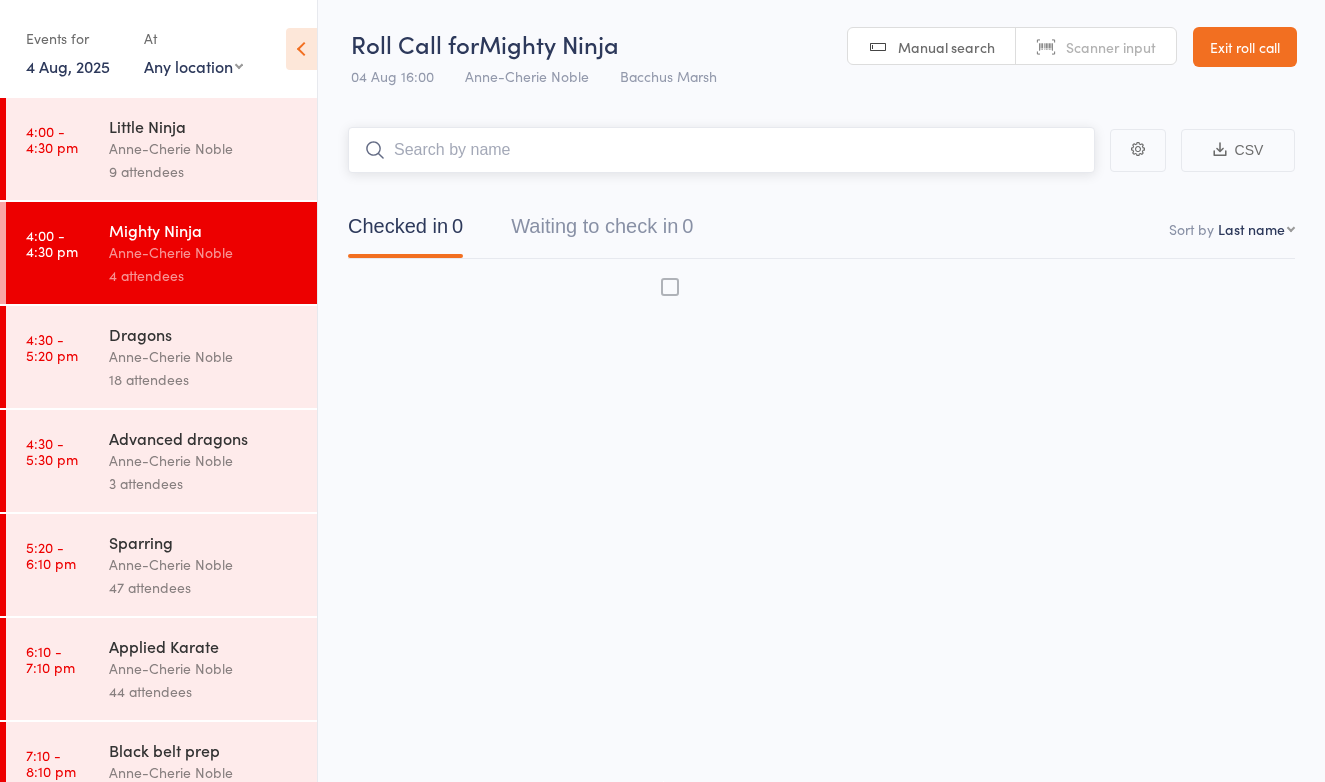 scroll, scrollTop: 13, scrollLeft: 0, axis: vertical 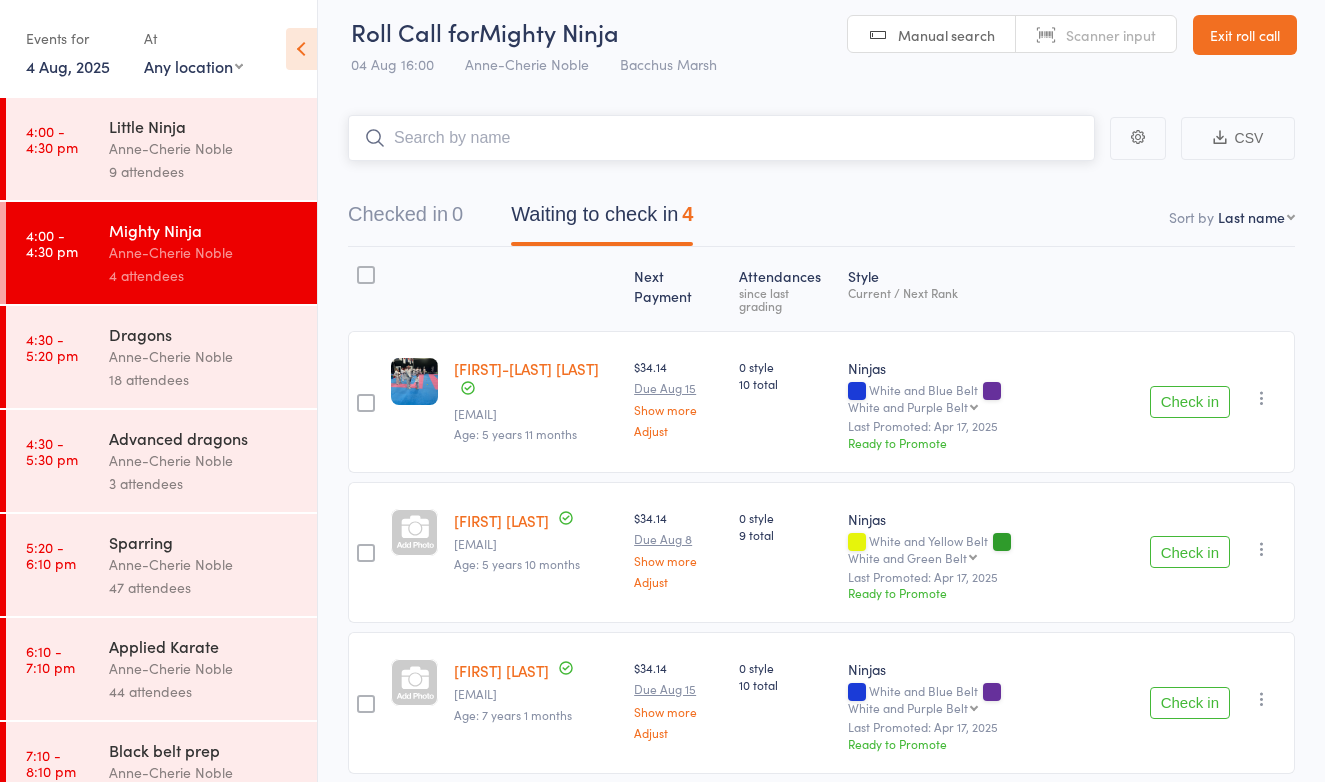 click on "Waiting to check in  4" at bounding box center [602, 219] 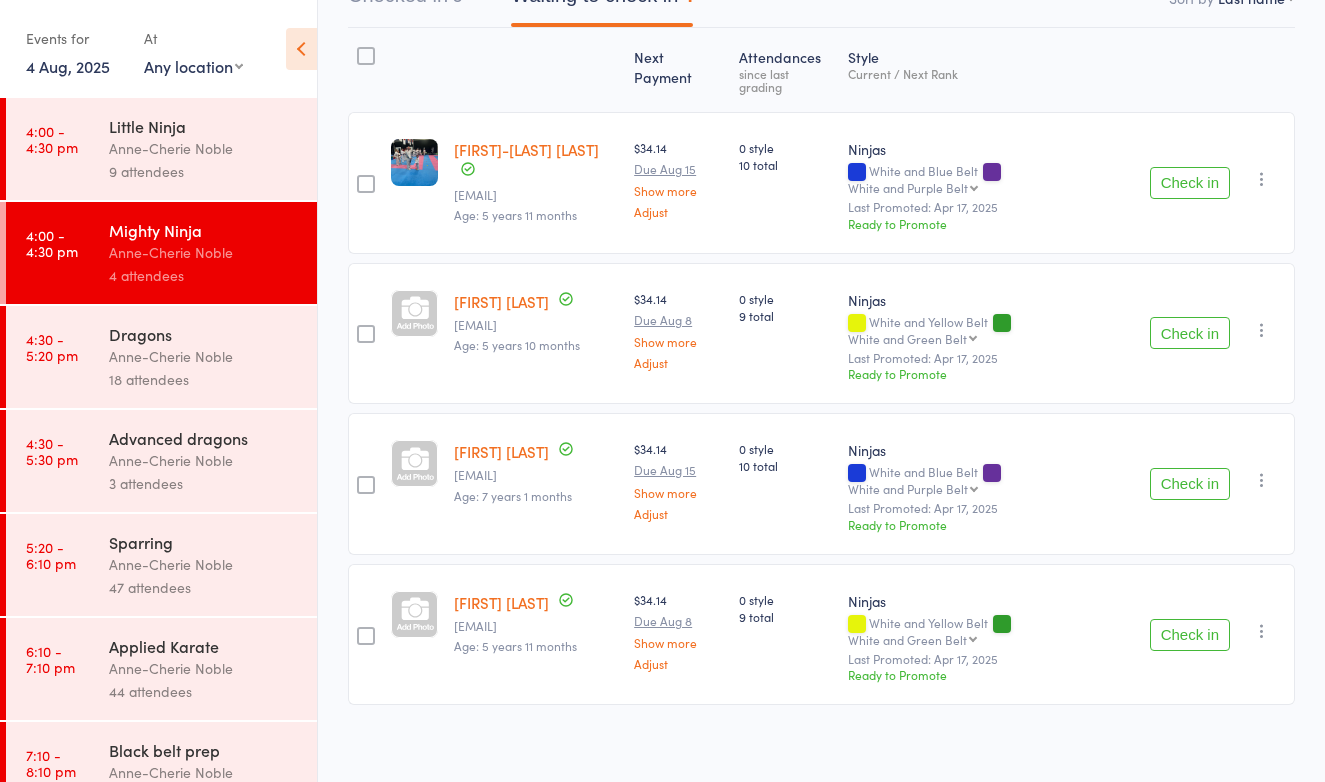 scroll, scrollTop: 231, scrollLeft: 0, axis: vertical 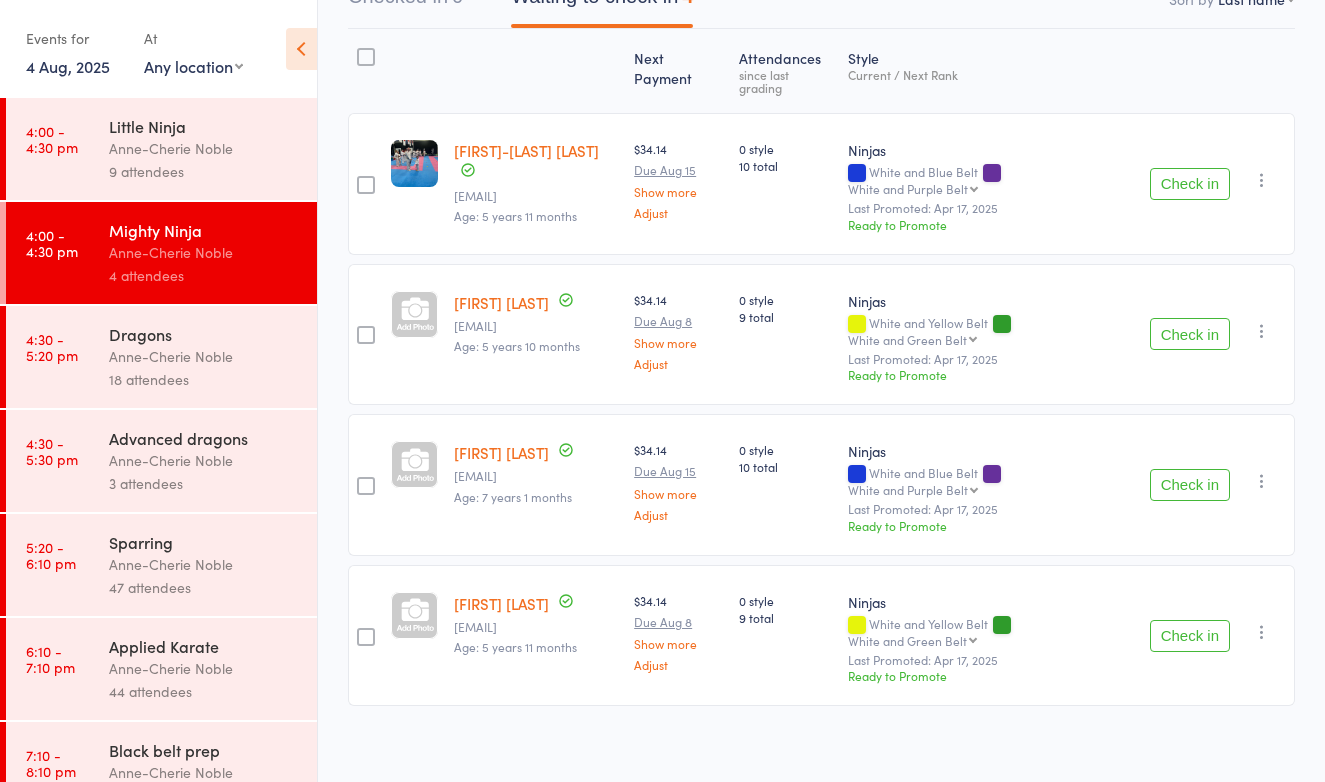 click on "Anne-Cherie Noble" at bounding box center (204, 356) 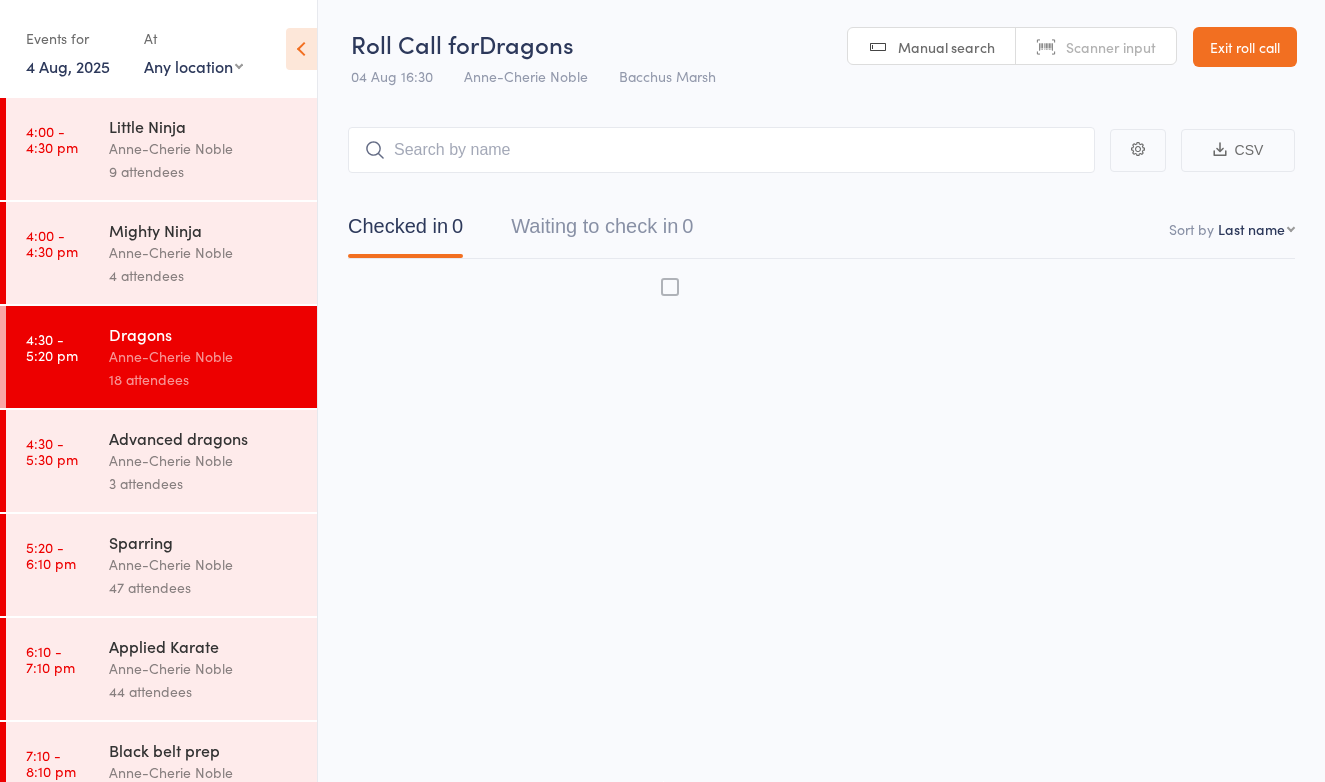 scroll, scrollTop: 13, scrollLeft: 0, axis: vertical 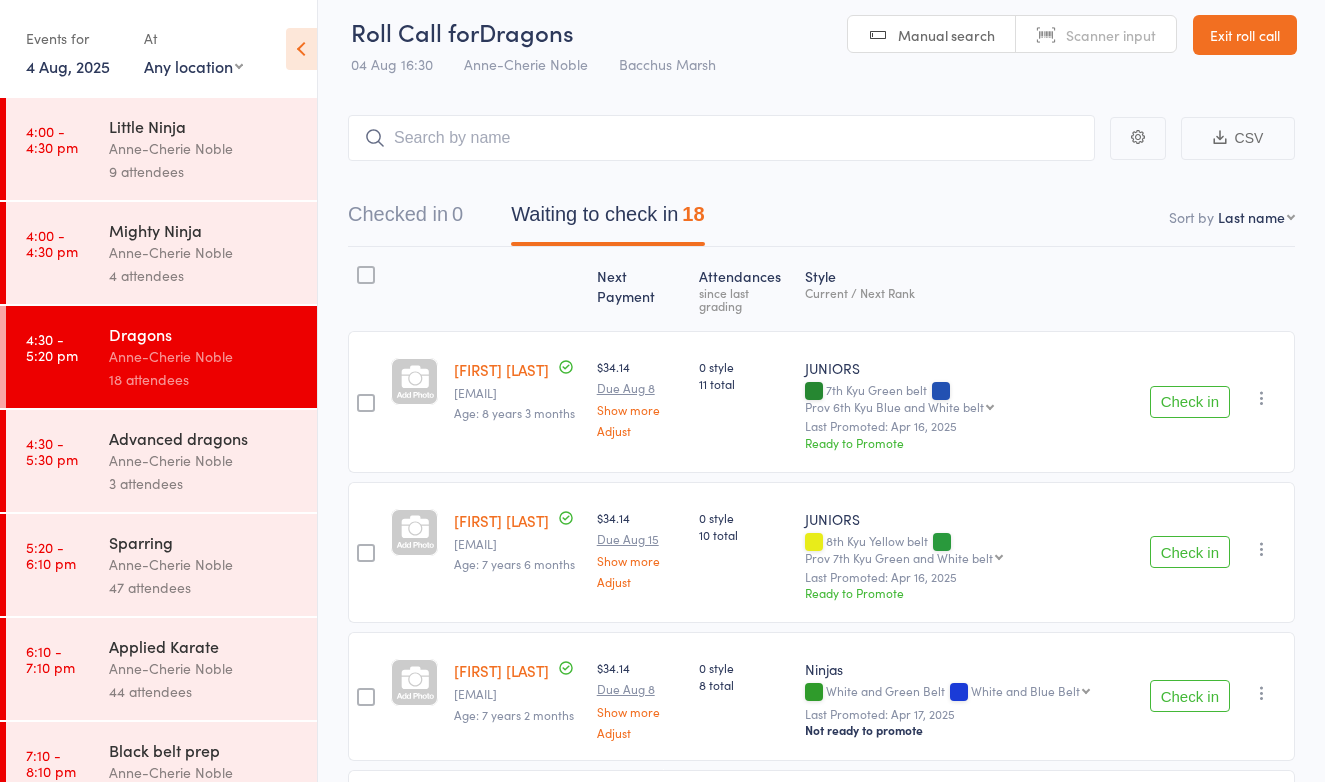 click on "Waiting to check in  18" at bounding box center (607, 219) 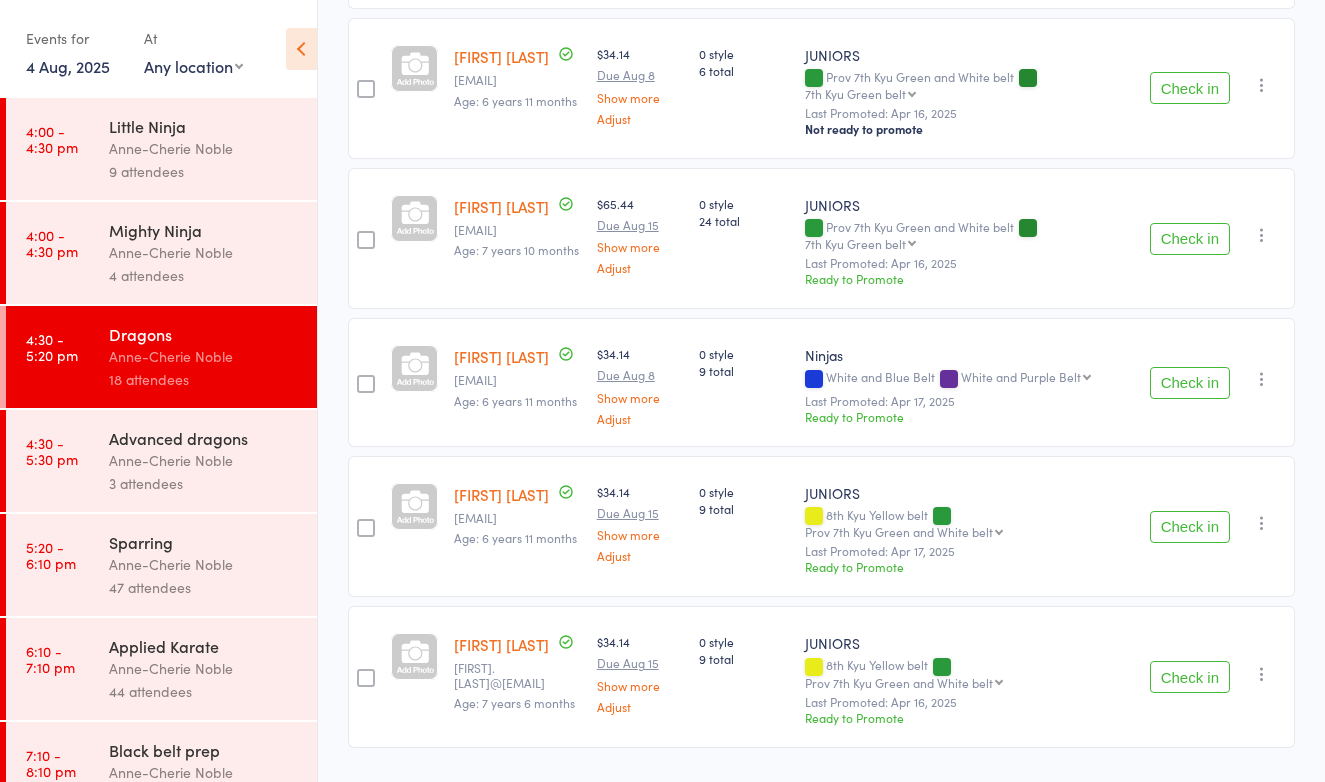 scroll, scrollTop: 2229, scrollLeft: 0, axis: vertical 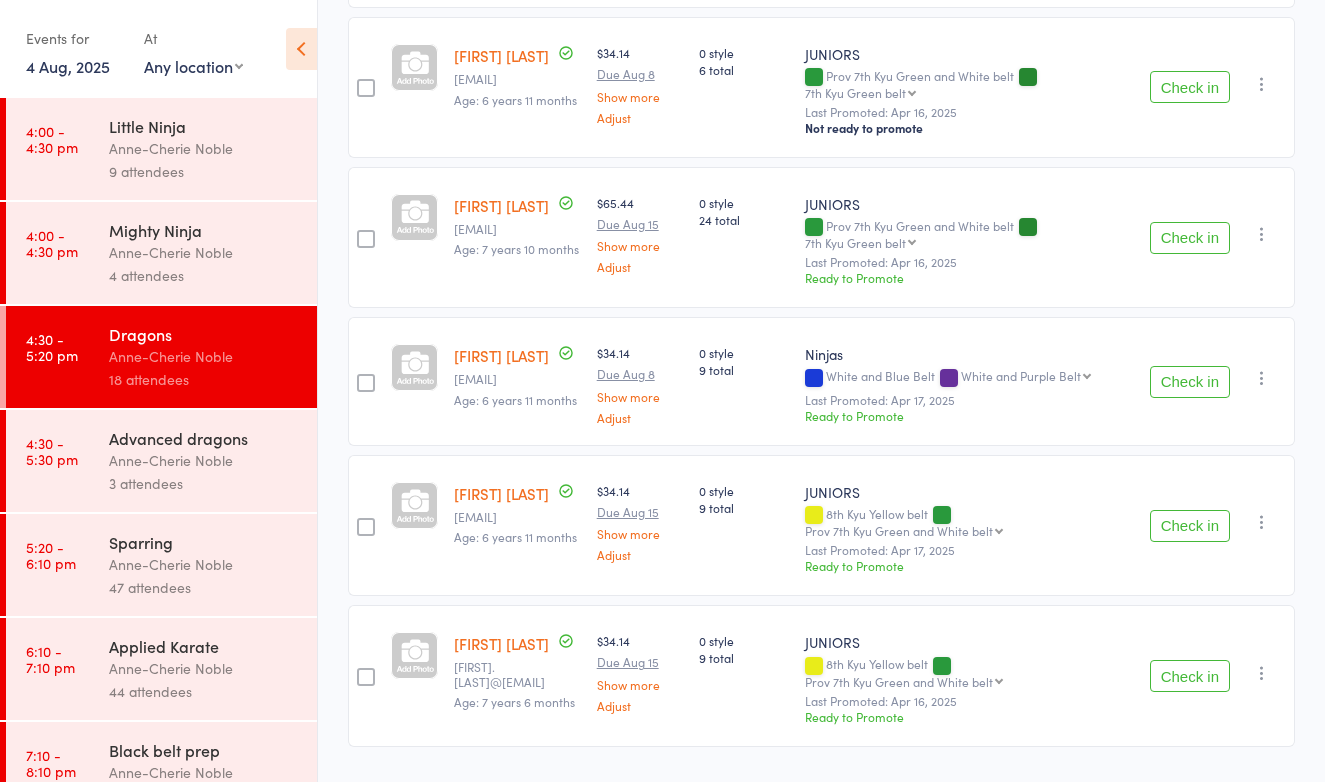 click on "Check in" at bounding box center (1190, 382) 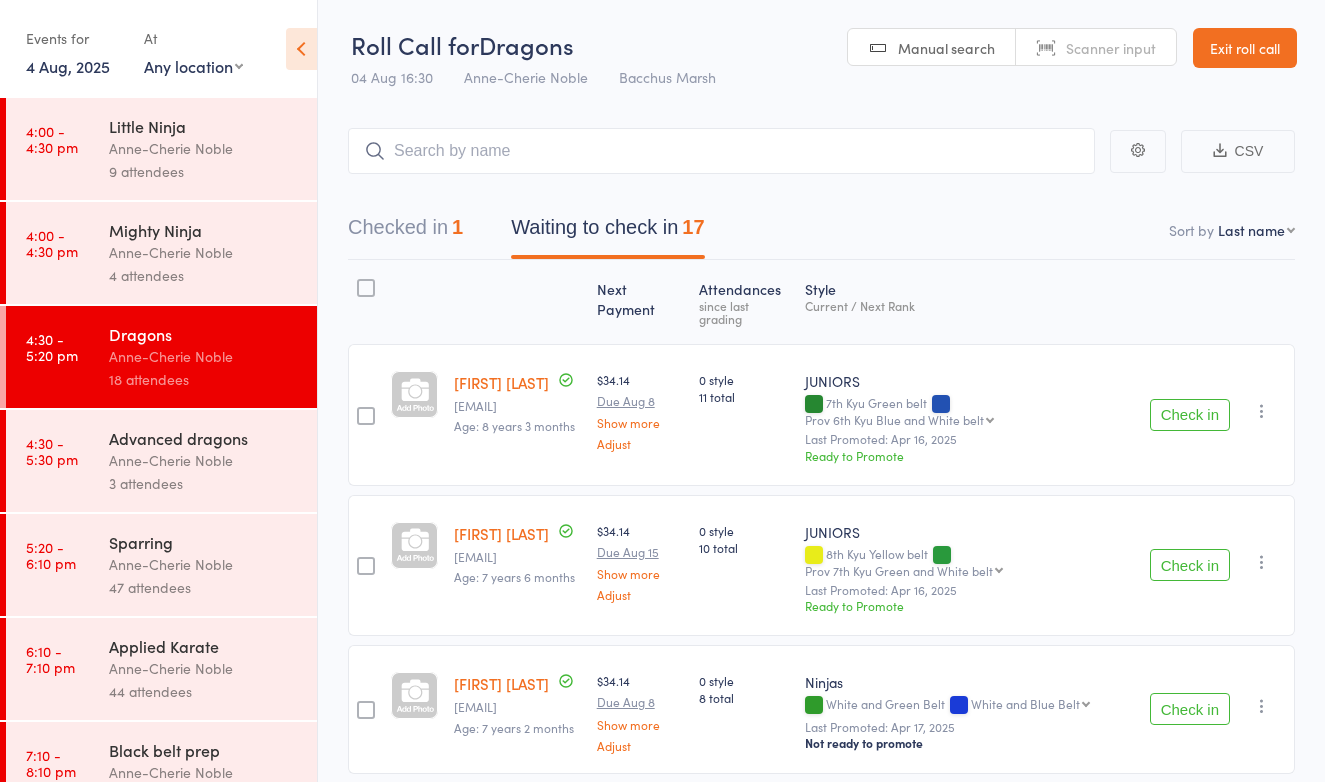 scroll, scrollTop: 0, scrollLeft: 0, axis: both 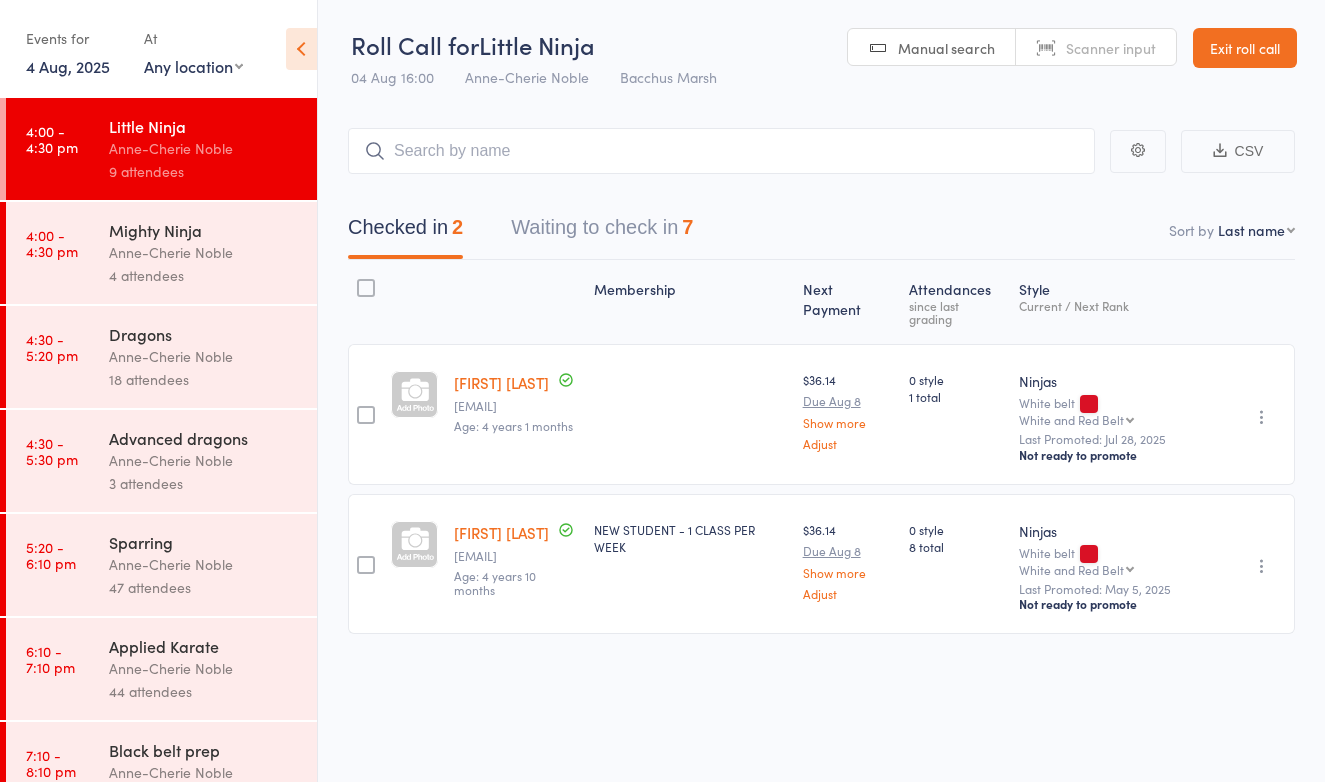 click on "Waiting to check in  7" at bounding box center [602, 232] 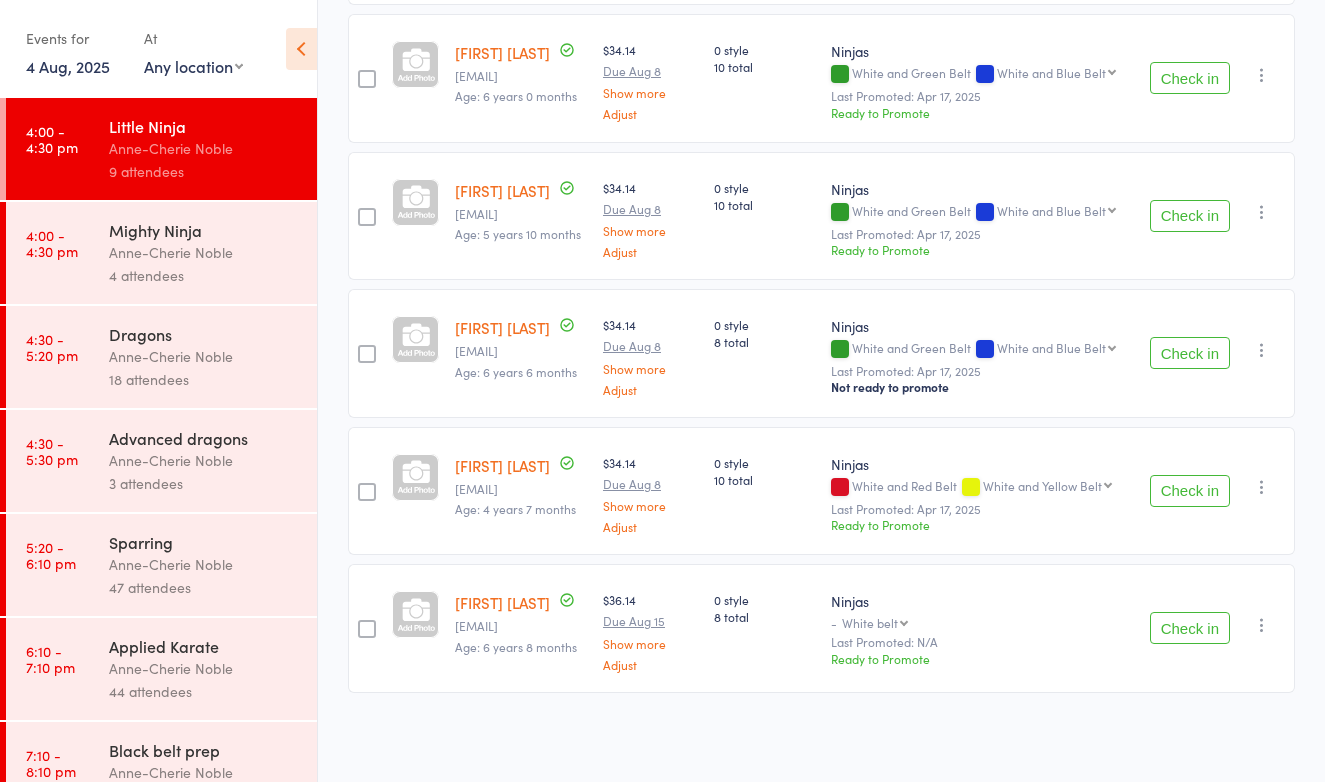 scroll, scrollTop: 661, scrollLeft: 0, axis: vertical 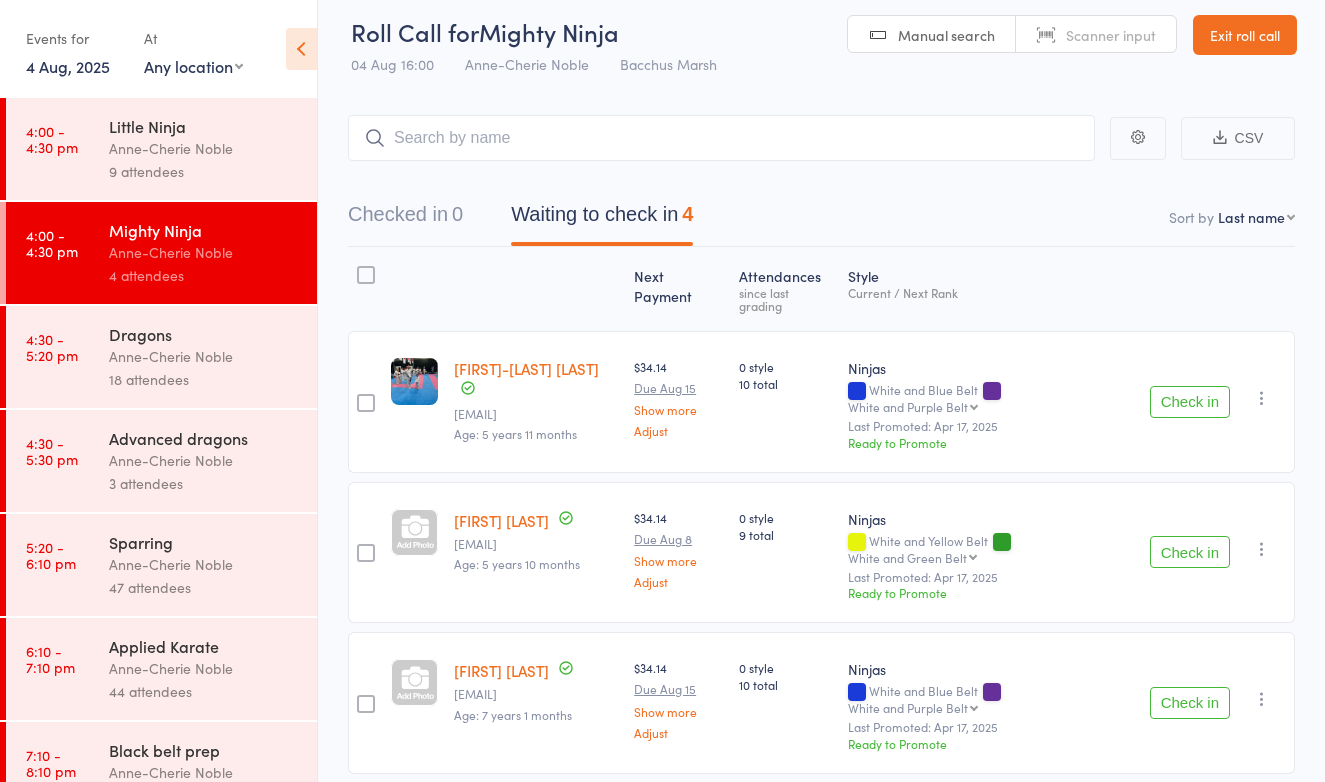 click on "Waiting to check in  4" at bounding box center [602, 219] 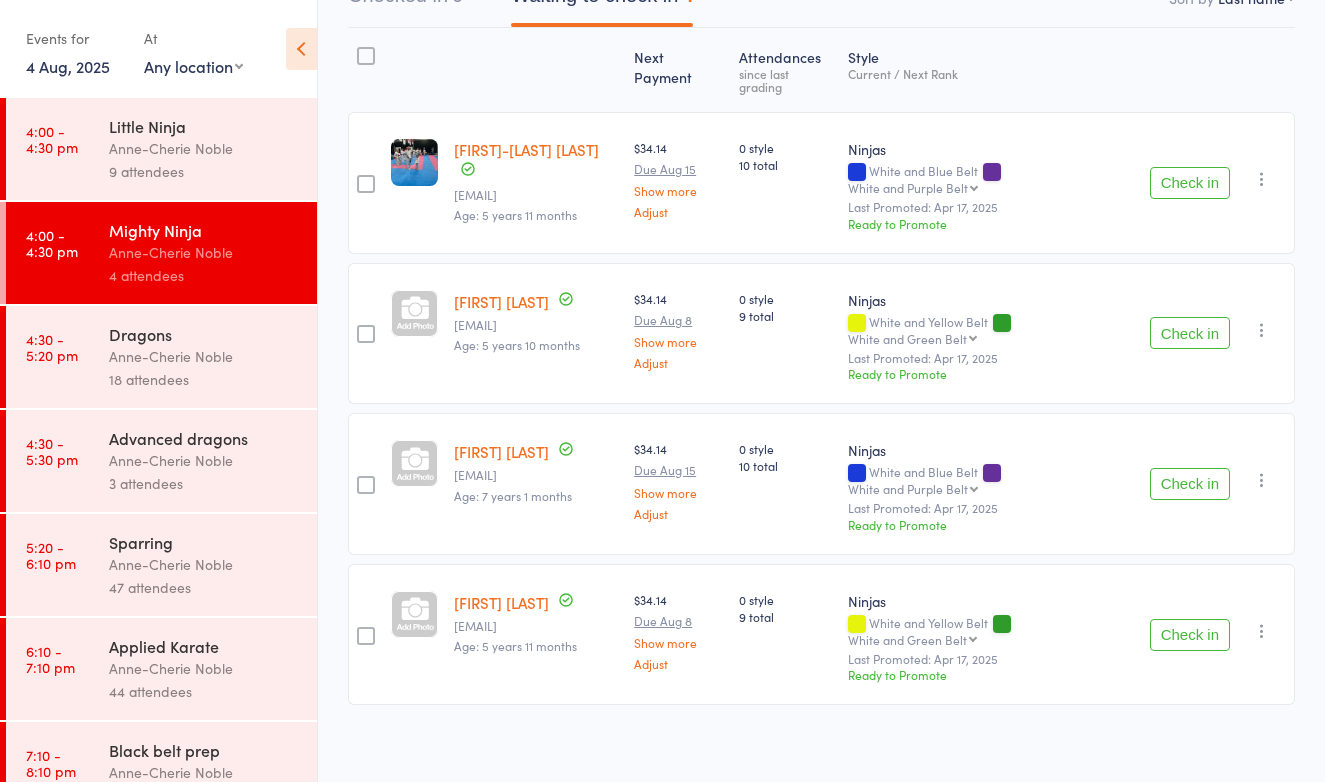 scroll, scrollTop: 231, scrollLeft: 0, axis: vertical 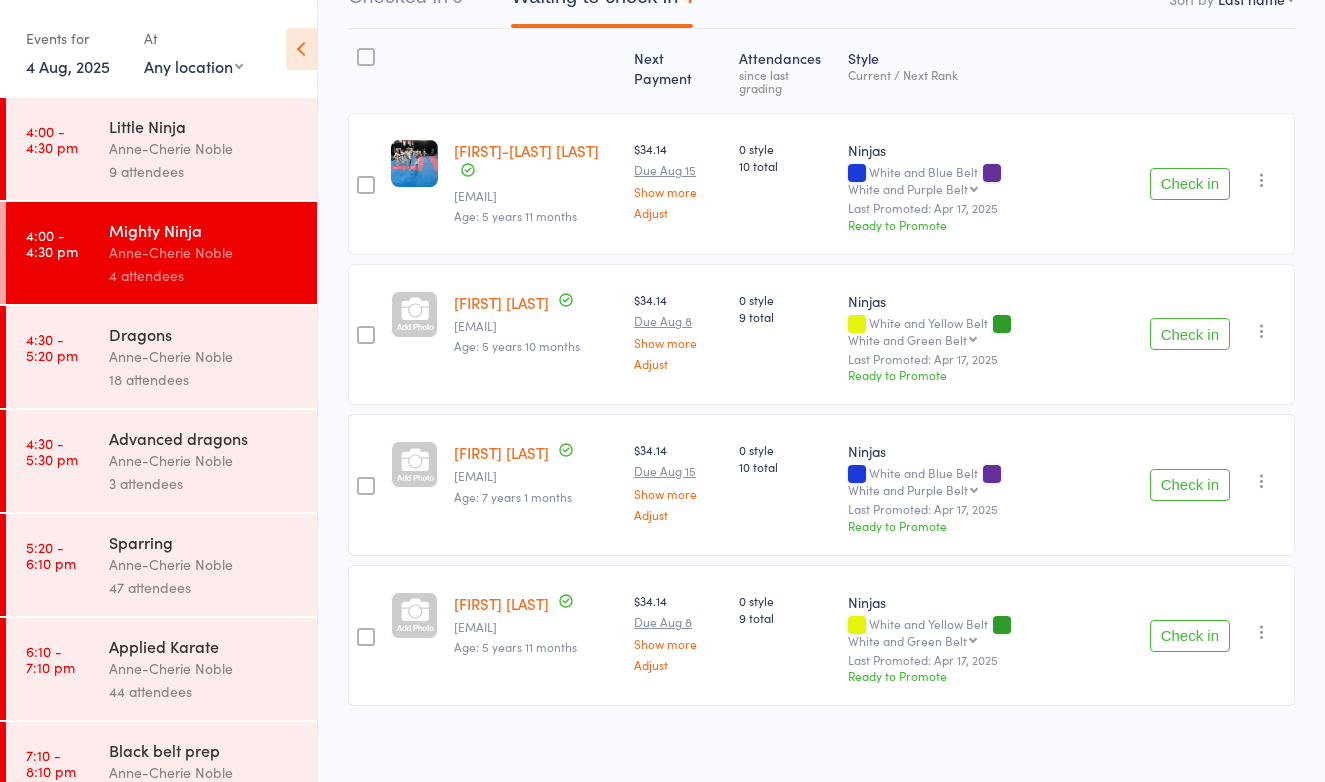 click on "Anne-Cherie Noble" at bounding box center (204, 356) 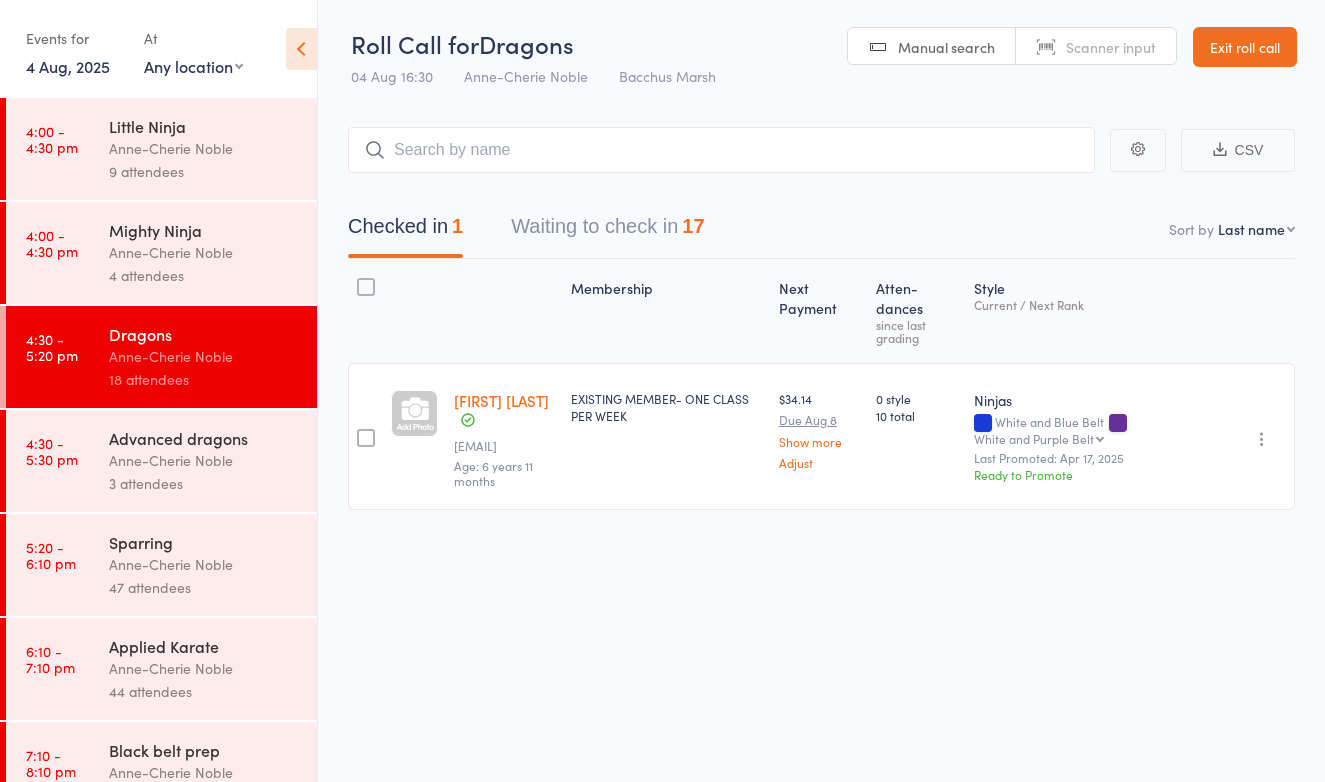 click on "Waiting to check in  17" at bounding box center [607, 231] 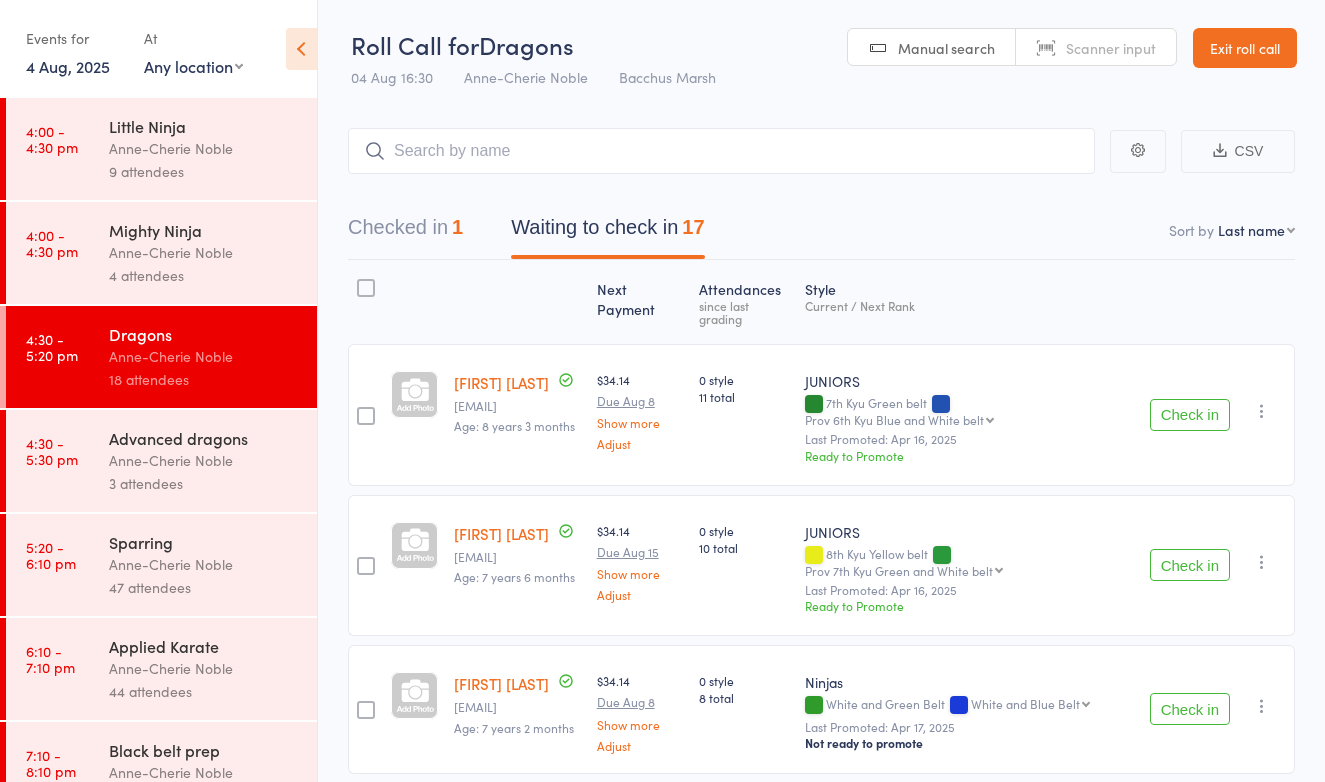 scroll, scrollTop: 0, scrollLeft: 0, axis: both 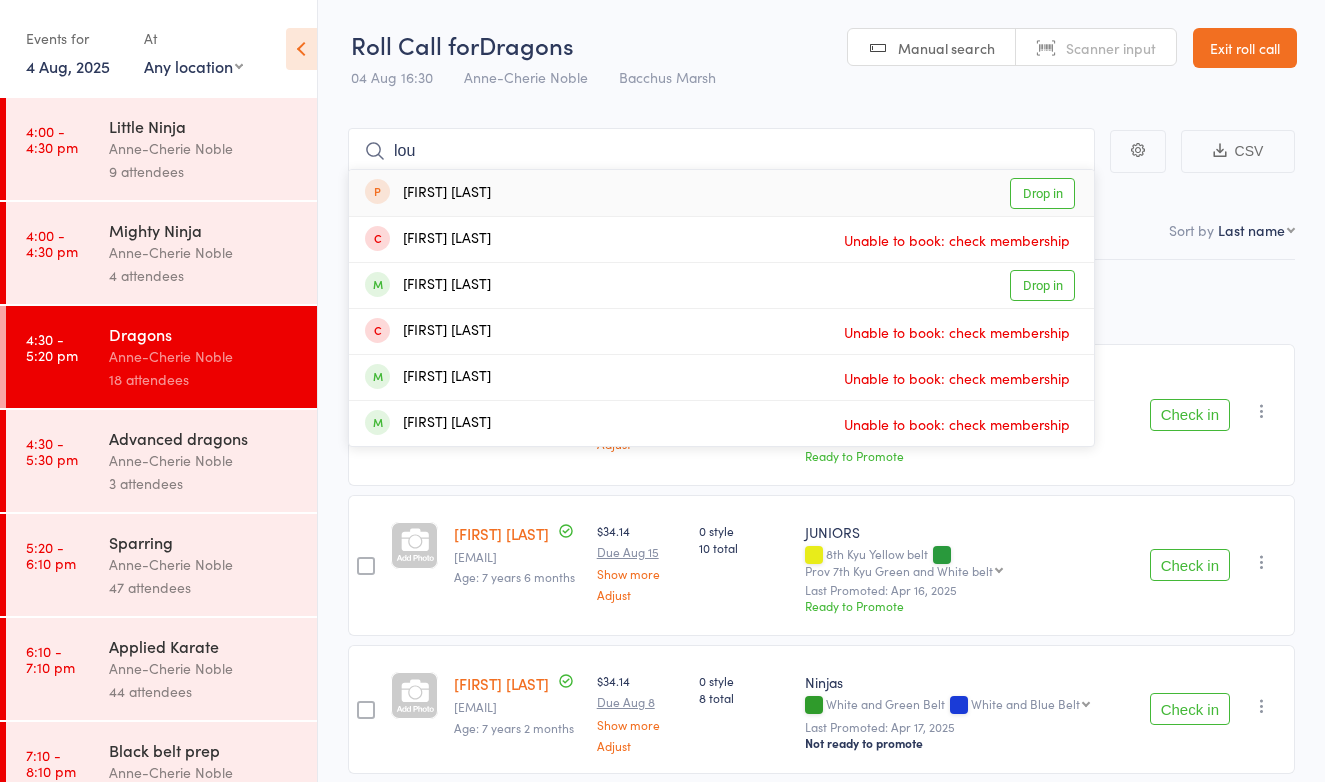 type on "lou" 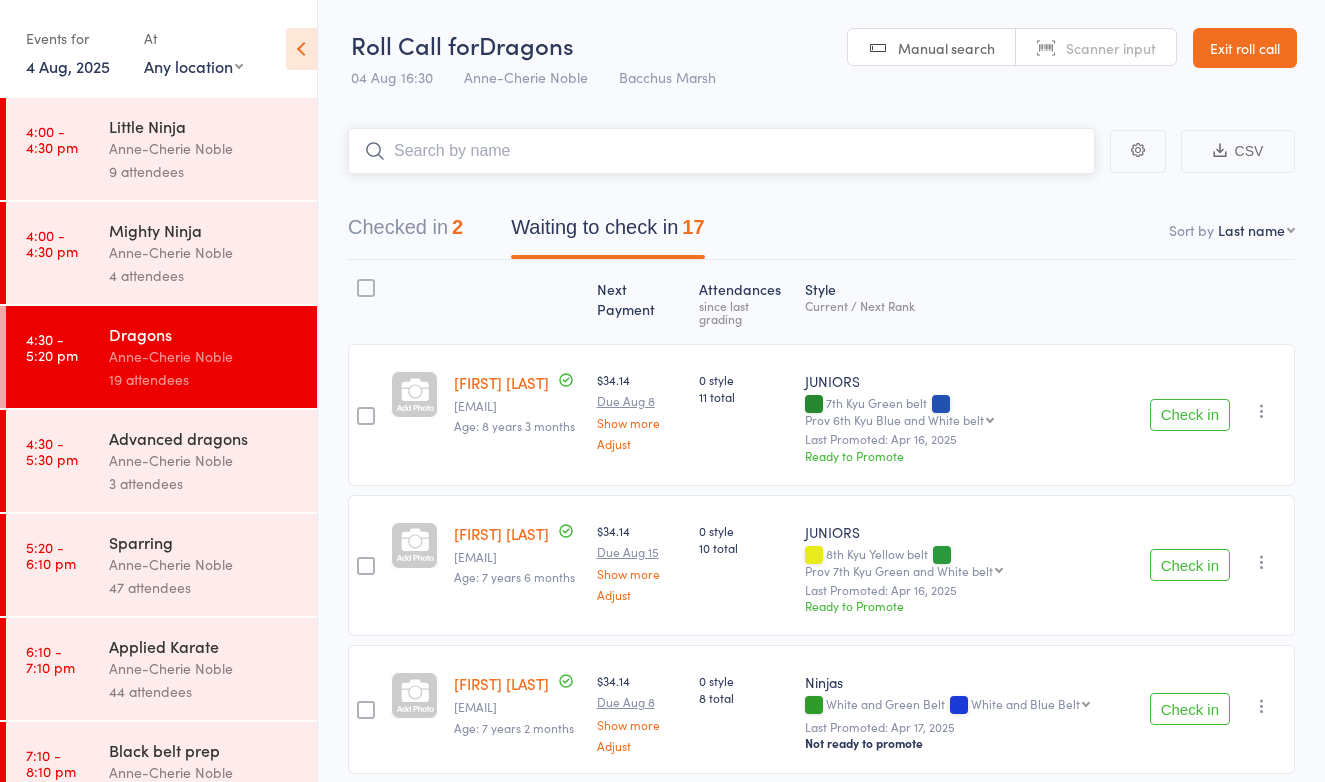 scroll, scrollTop: 0, scrollLeft: 0, axis: both 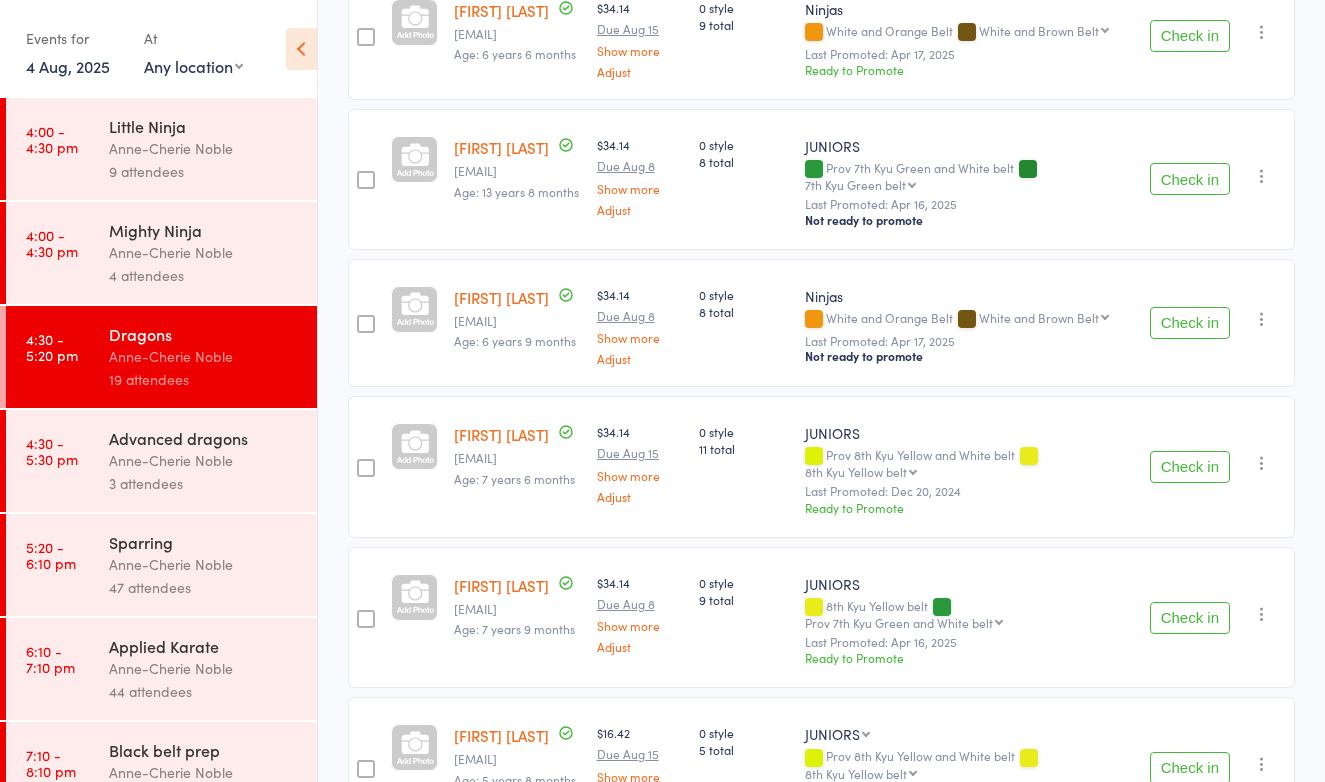 click on "Anne-Cherie Noble" at bounding box center (204, 252) 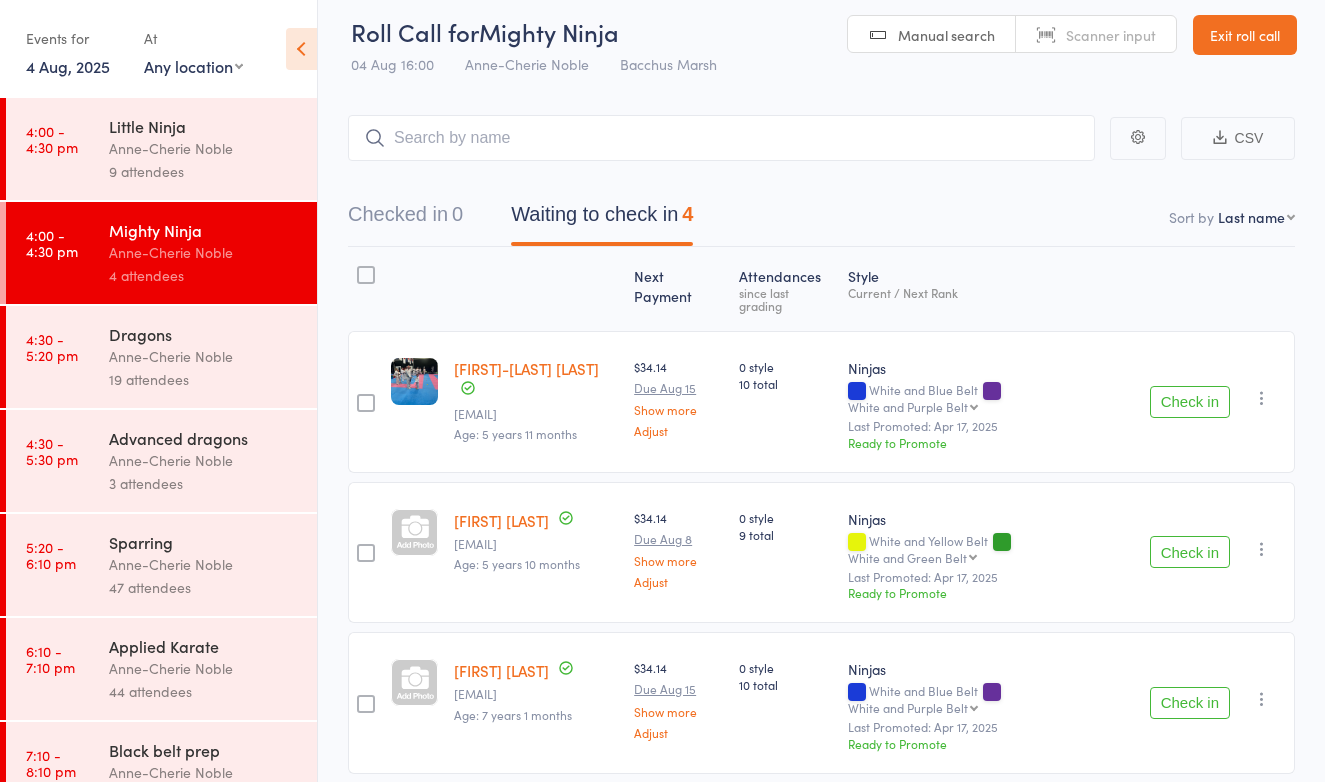 click on "Waiting to check in  4" at bounding box center [602, 219] 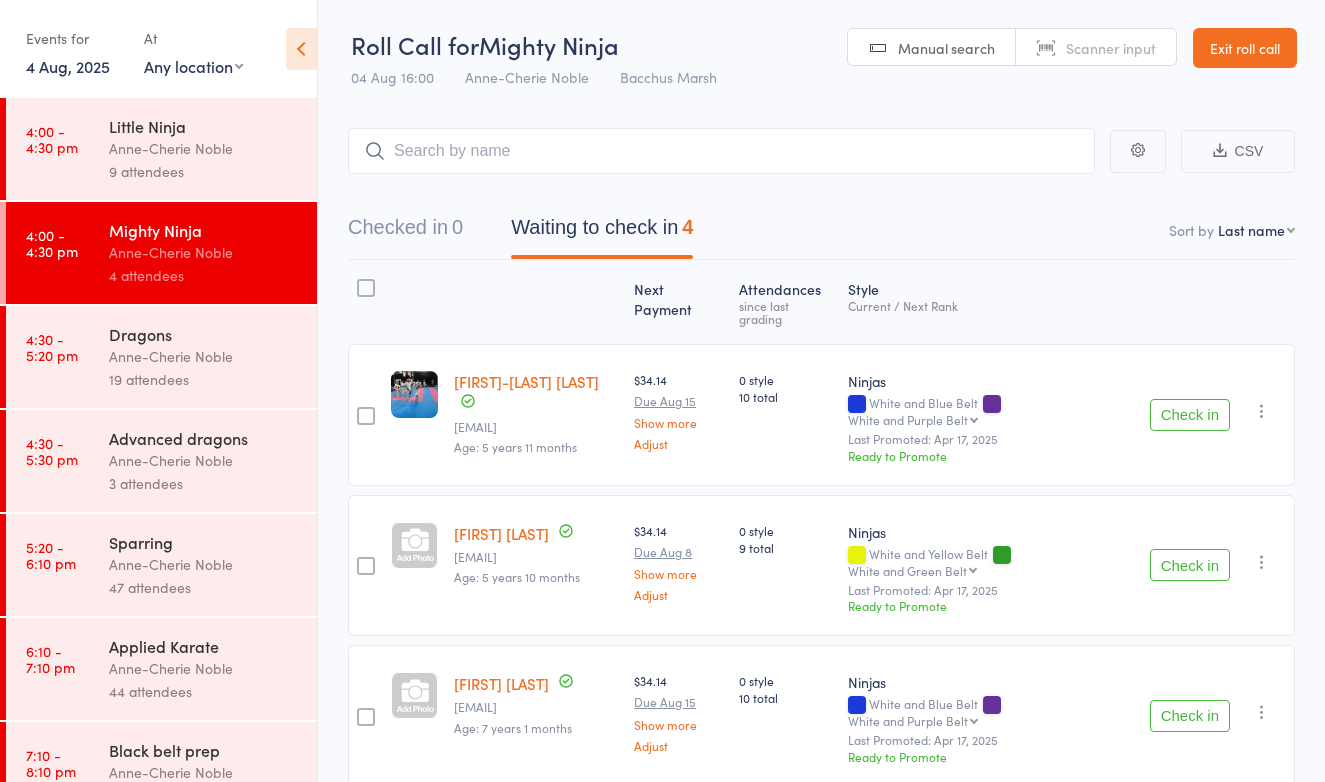 scroll, scrollTop: 0, scrollLeft: 0, axis: both 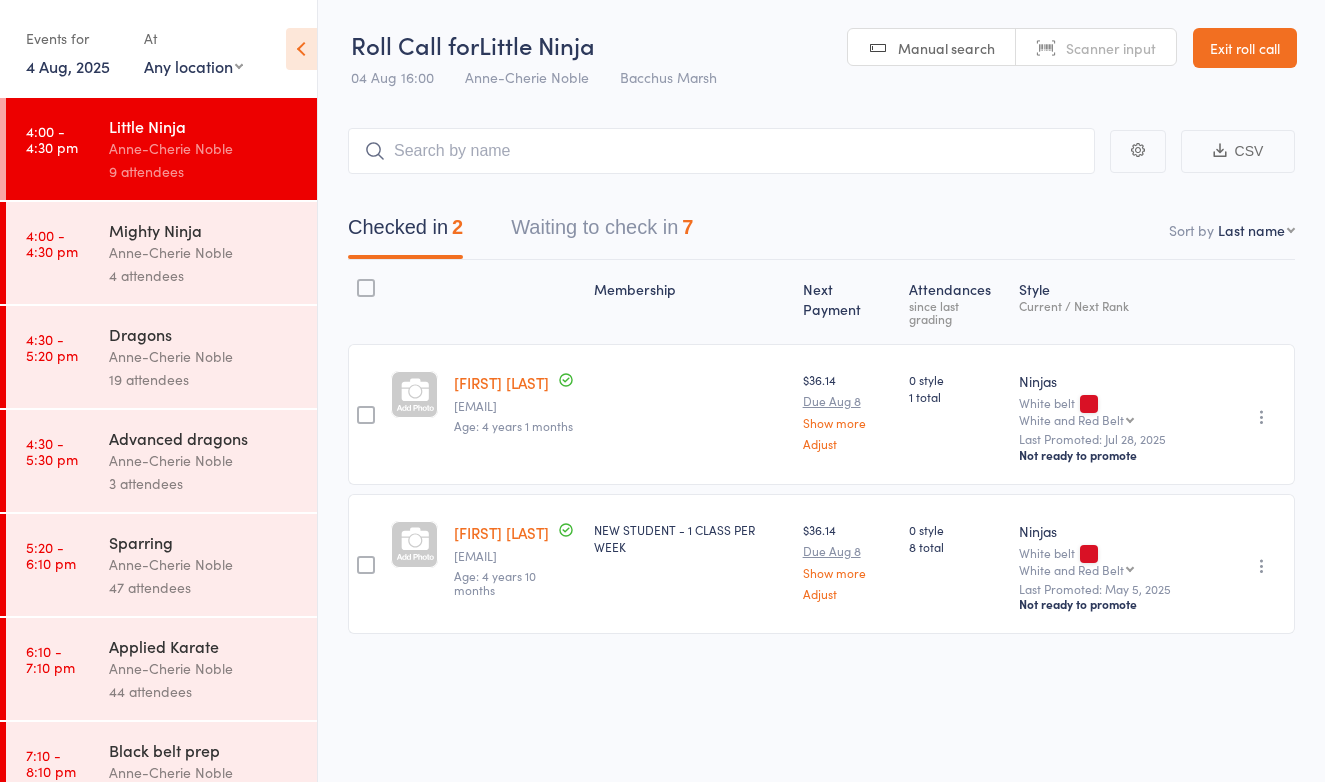 click on "Waiting to check in  7" at bounding box center [602, 232] 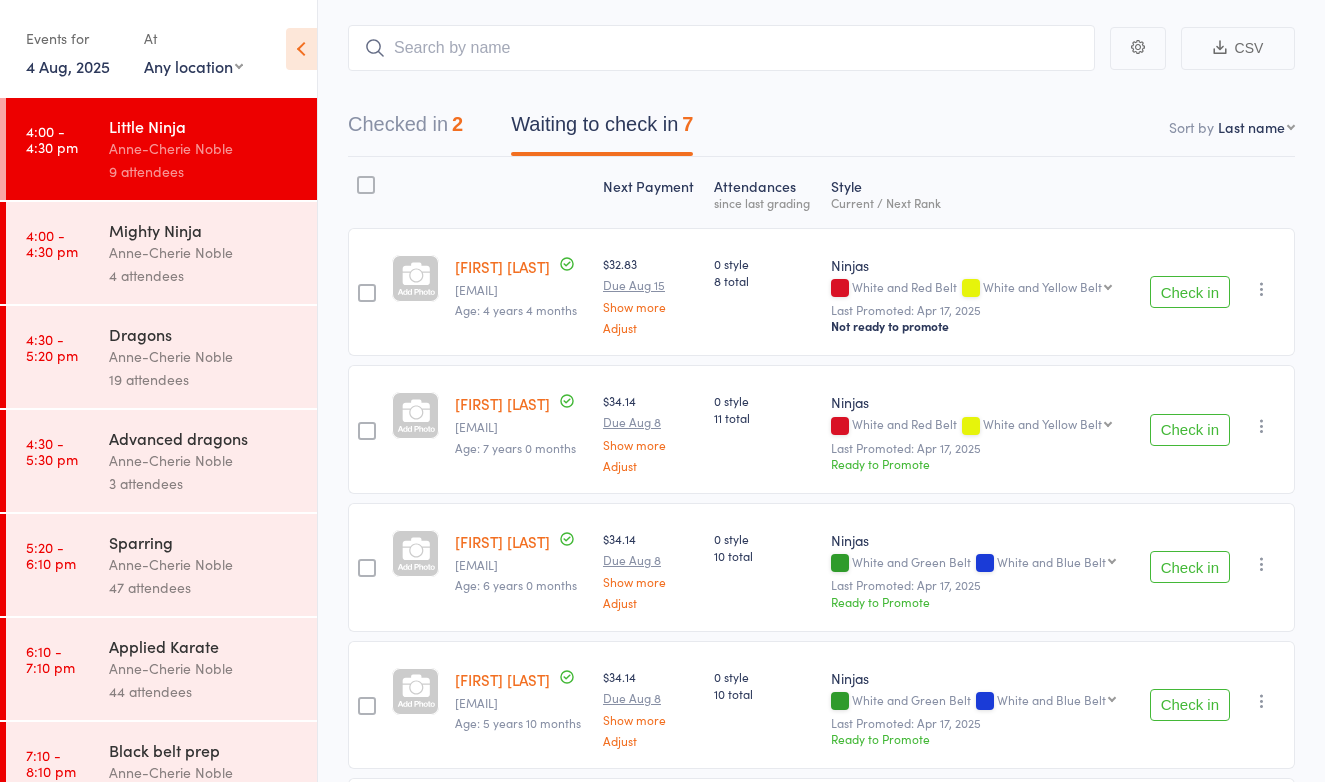 scroll, scrollTop: 105, scrollLeft: 0, axis: vertical 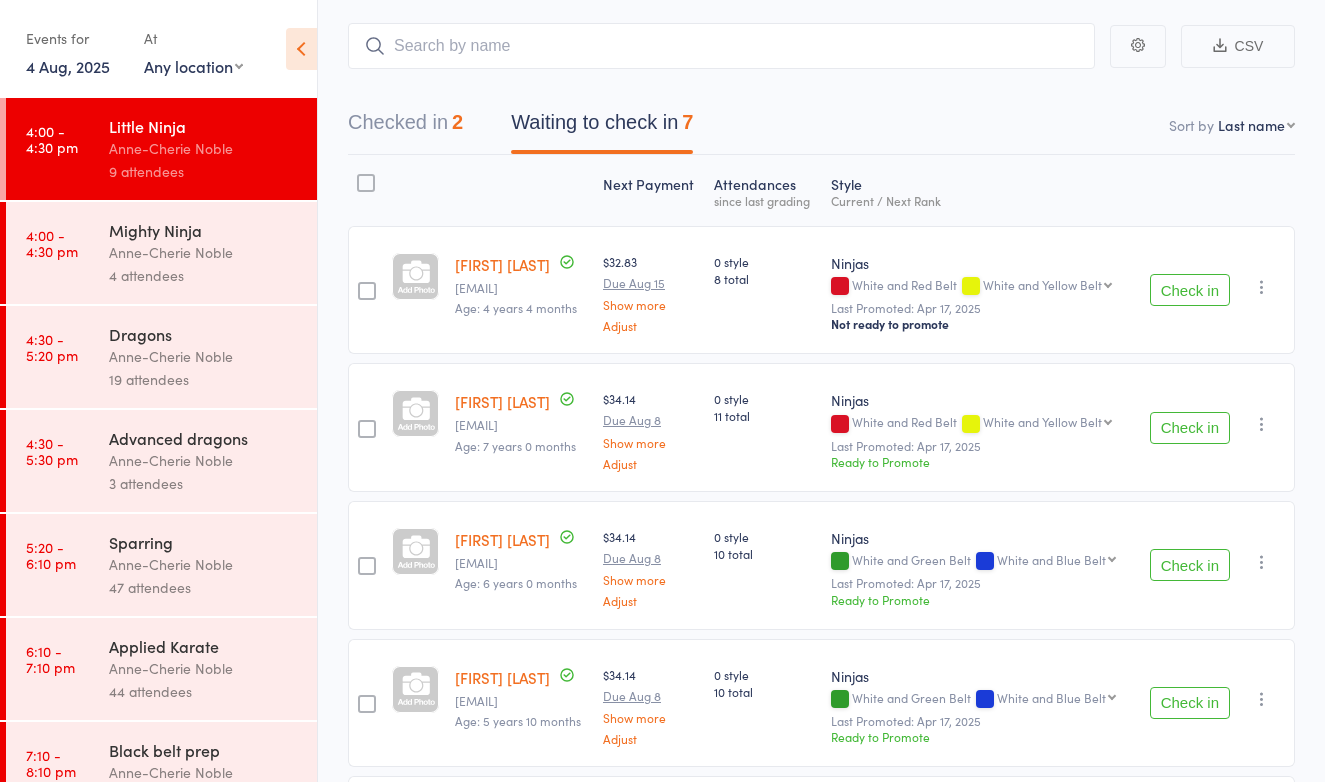 click on "Check in" at bounding box center [1190, 428] 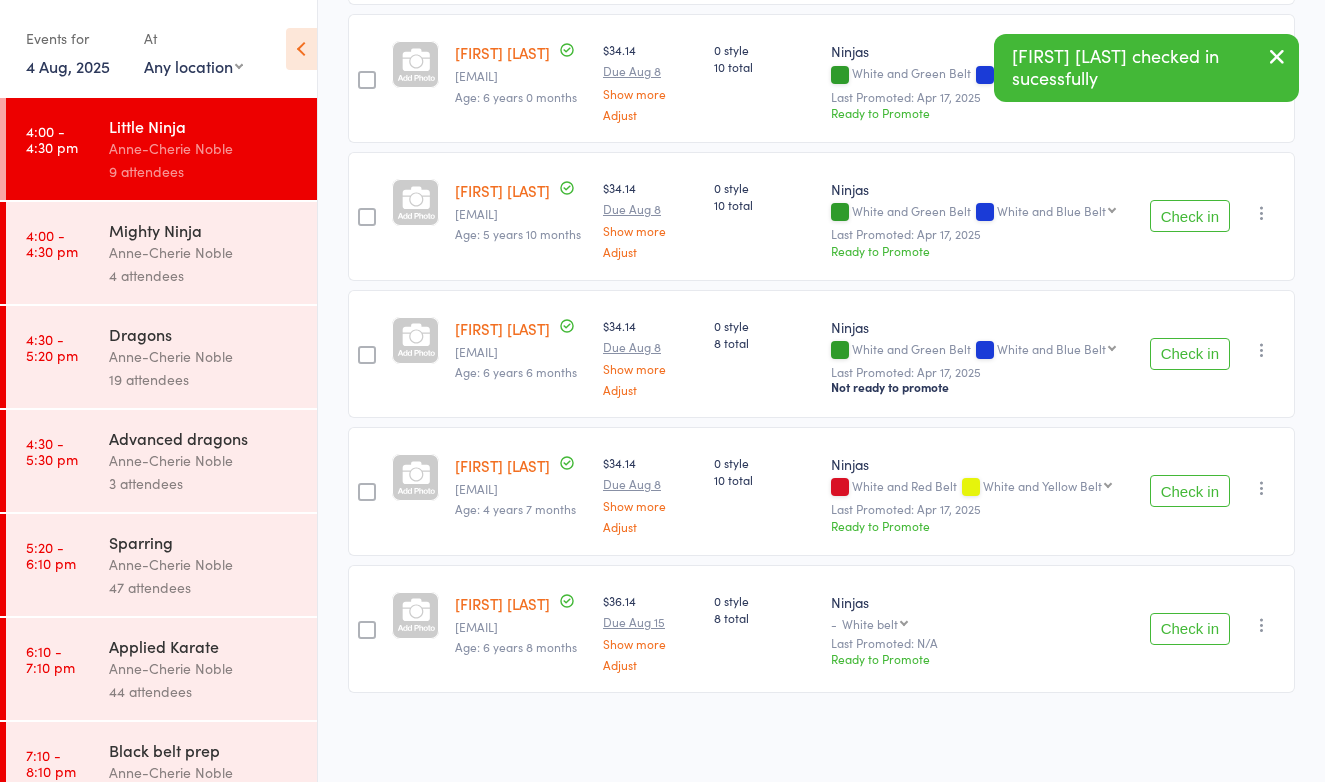 scroll, scrollTop: 514, scrollLeft: 0, axis: vertical 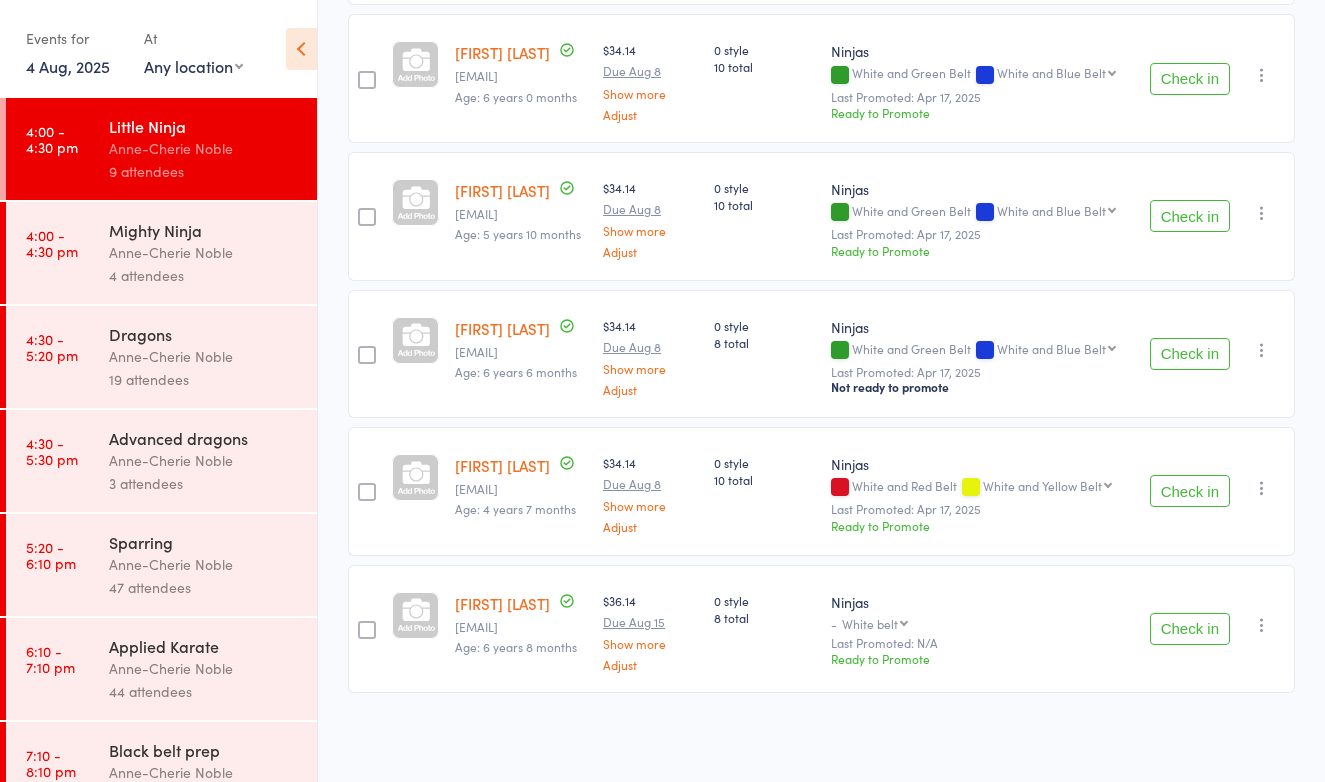 click on "Check in" at bounding box center [1190, 216] 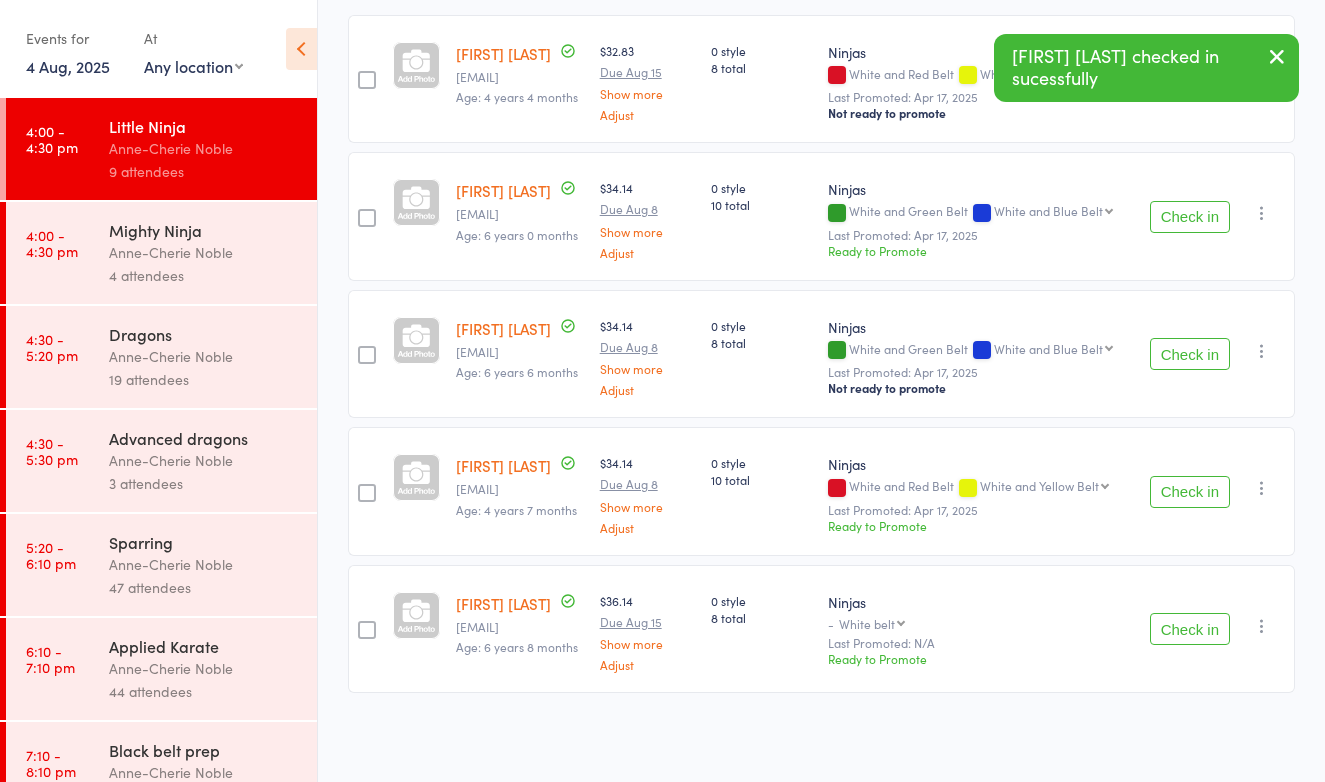 scroll, scrollTop: 367, scrollLeft: 0, axis: vertical 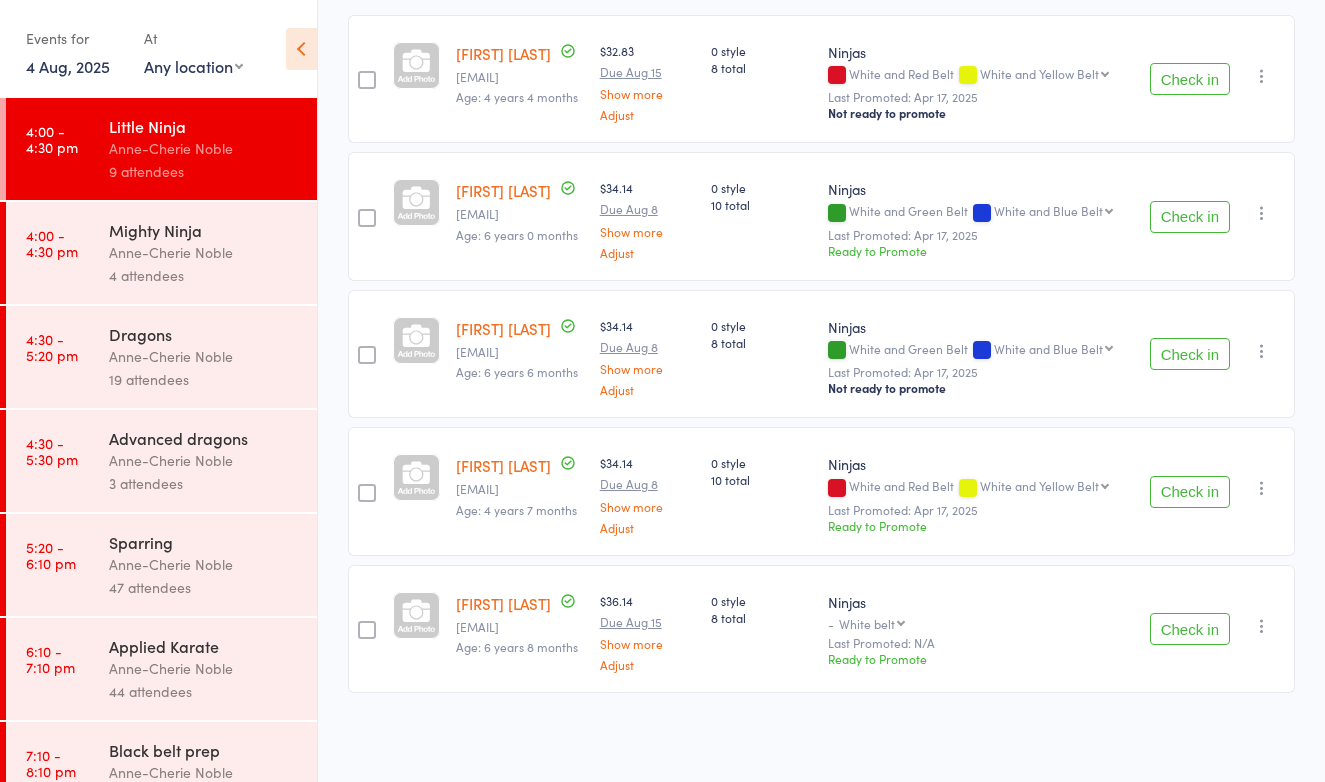 click on "Check in" at bounding box center [1190, 492] 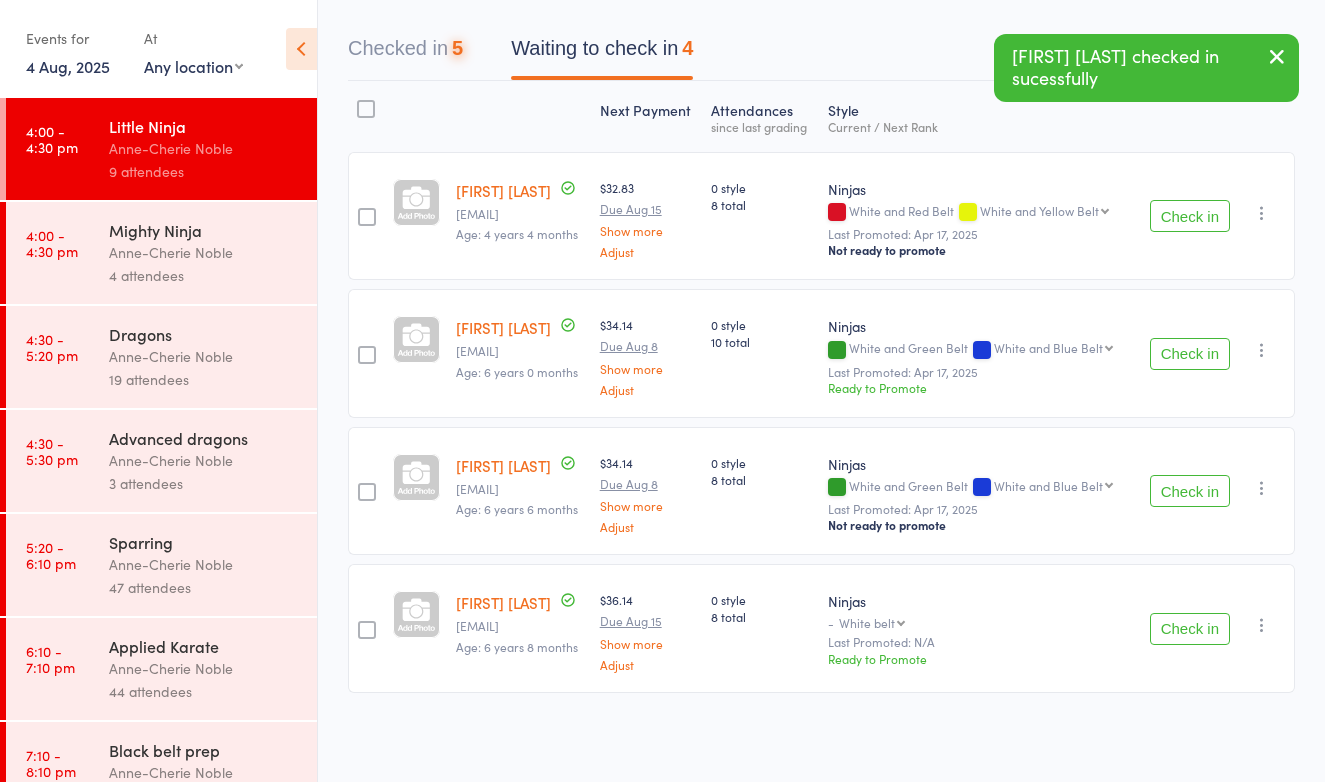 scroll, scrollTop: 220, scrollLeft: 0, axis: vertical 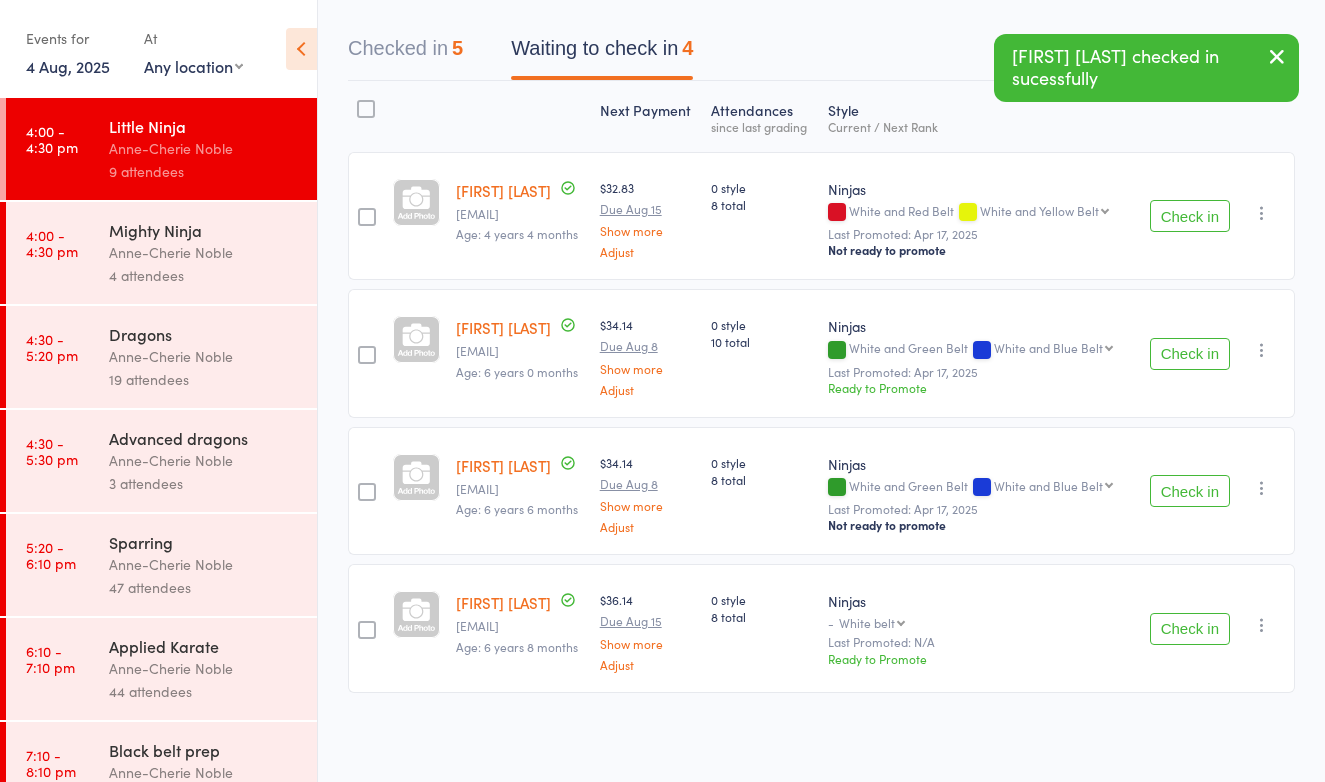 click on "Check in" at bounding box center (1190, 629) 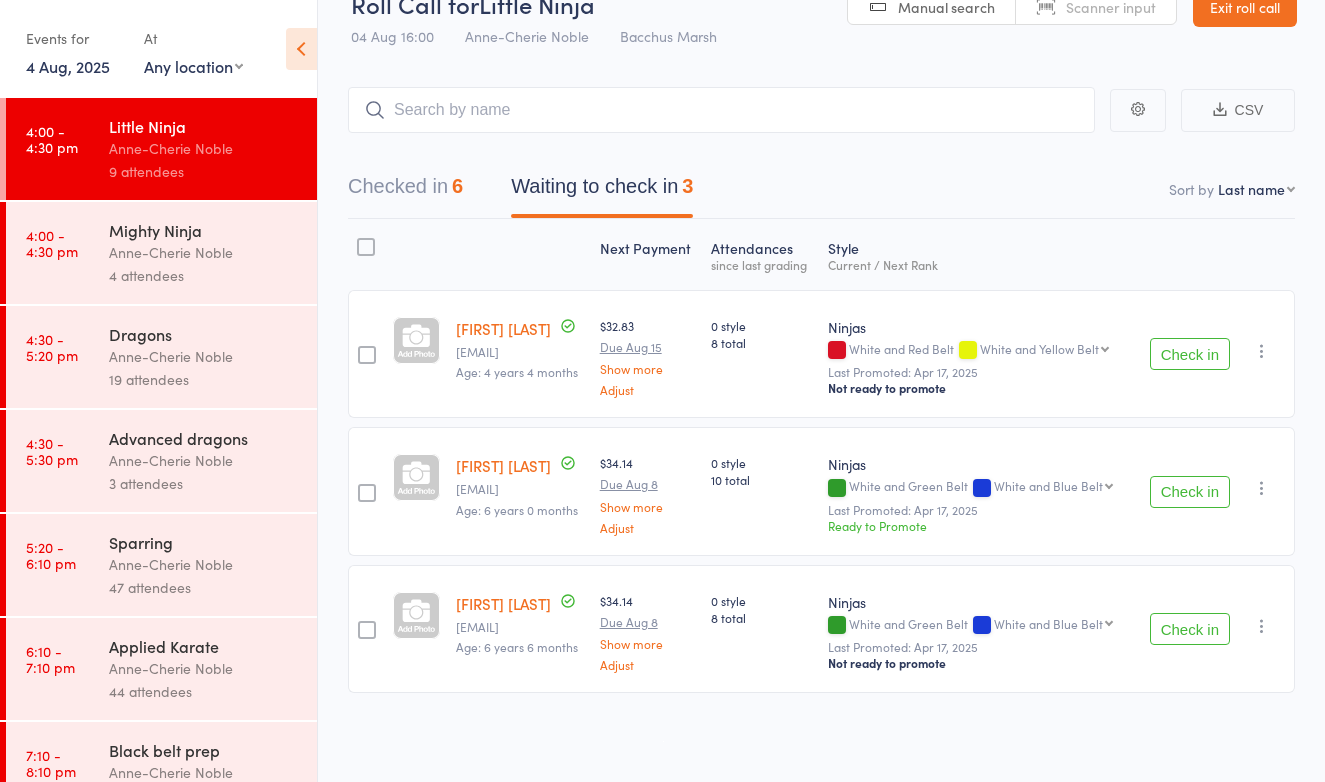 click on "Checked in  6" at bounding box center [405, 191] 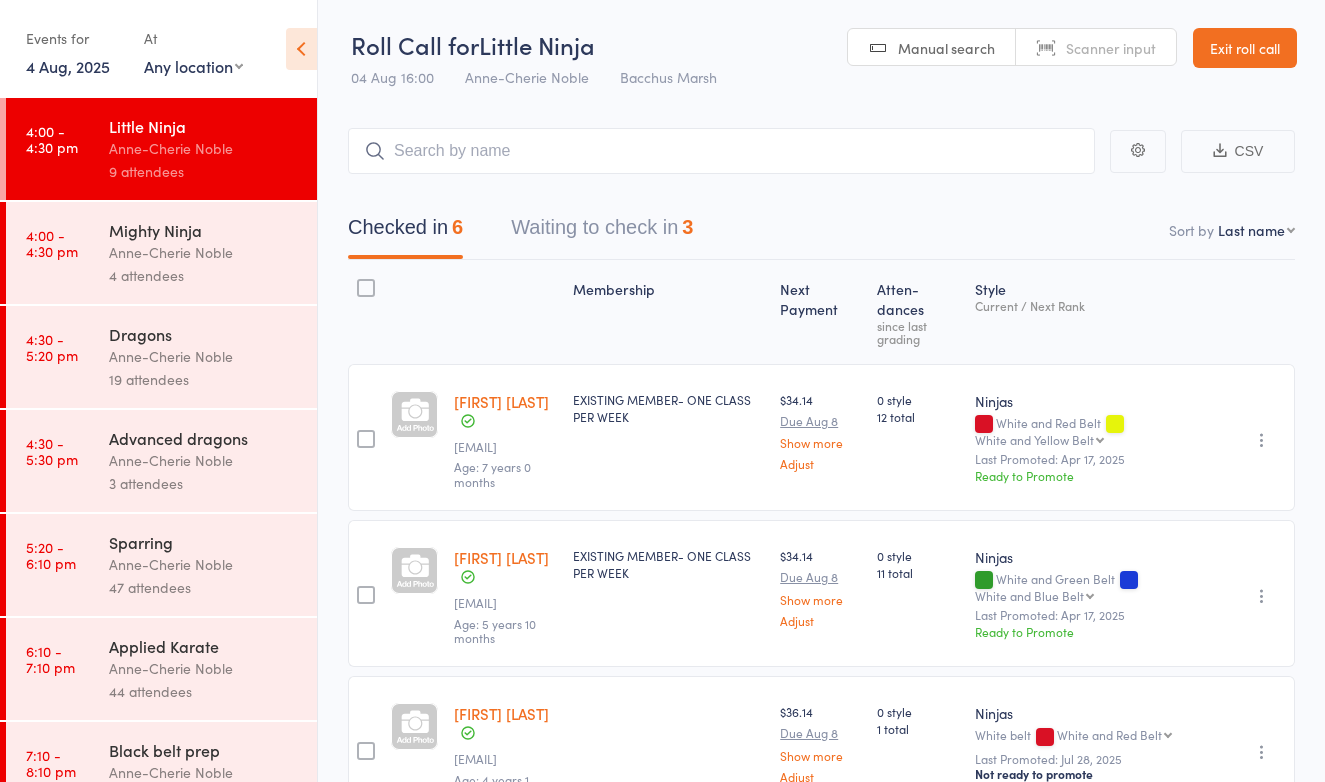 scroll, scrollTop: 0, scrollLeft: 0, axis: both 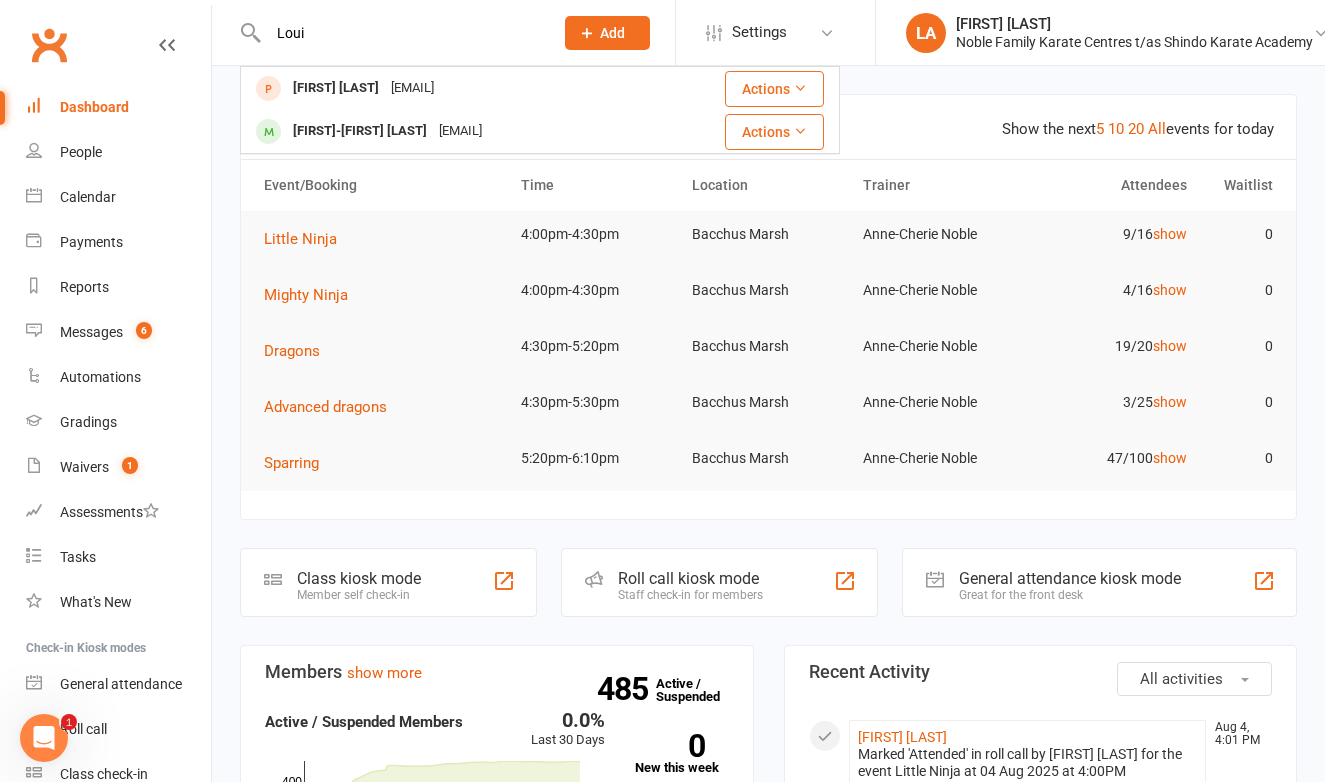 type on "Loui" 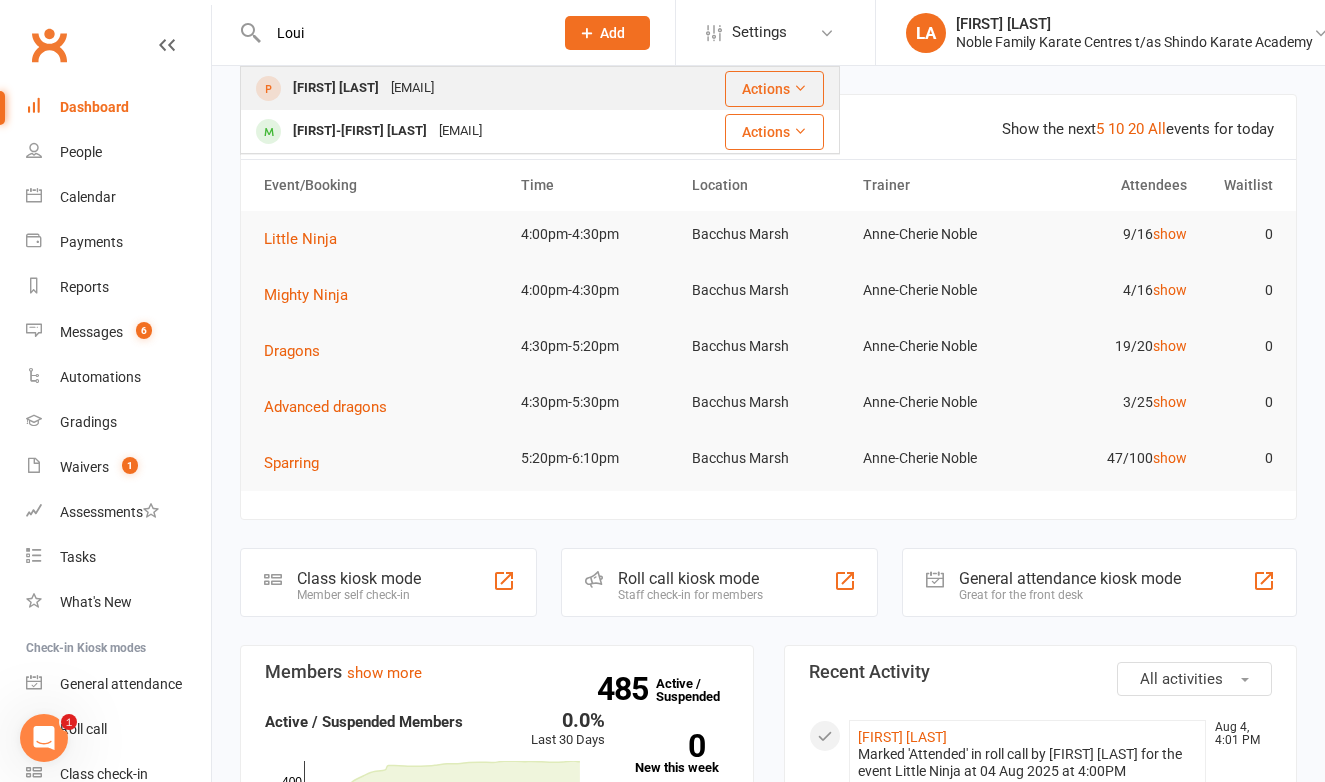 drag, startPoint x: 324, startPoint y: 68, endPoint x: 332, endPoint y: 92, distance: 25.298222 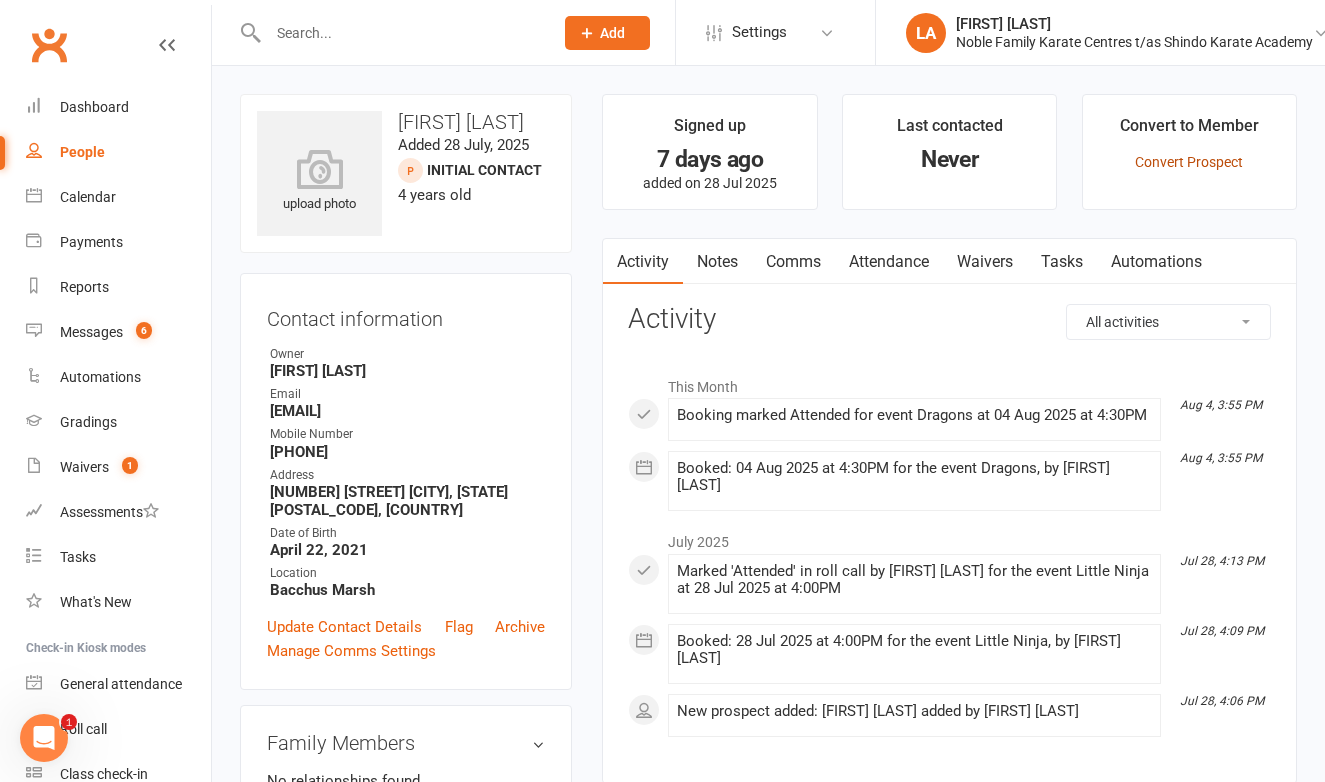 click on "Convert Prospect" at bounding box center [1189, 162] 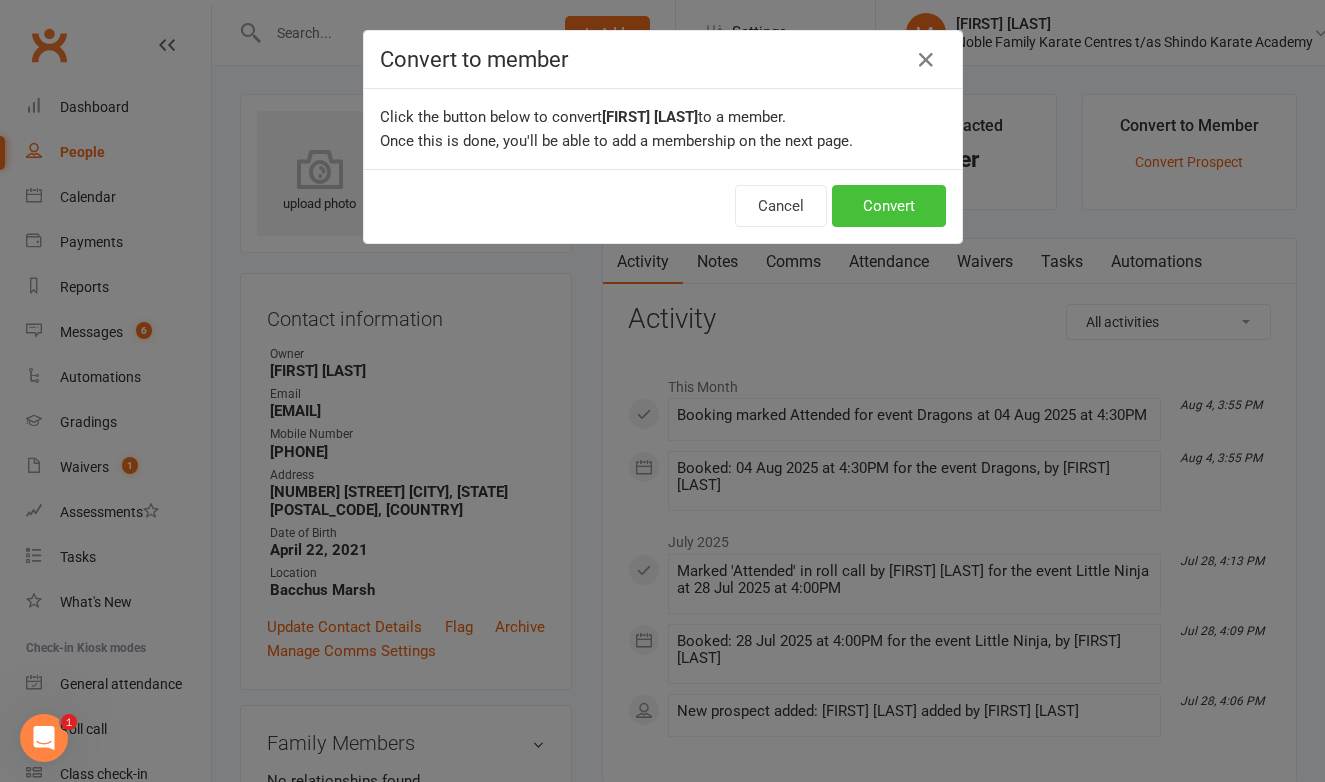 click on "Convert" at bounding box center [889, 206] 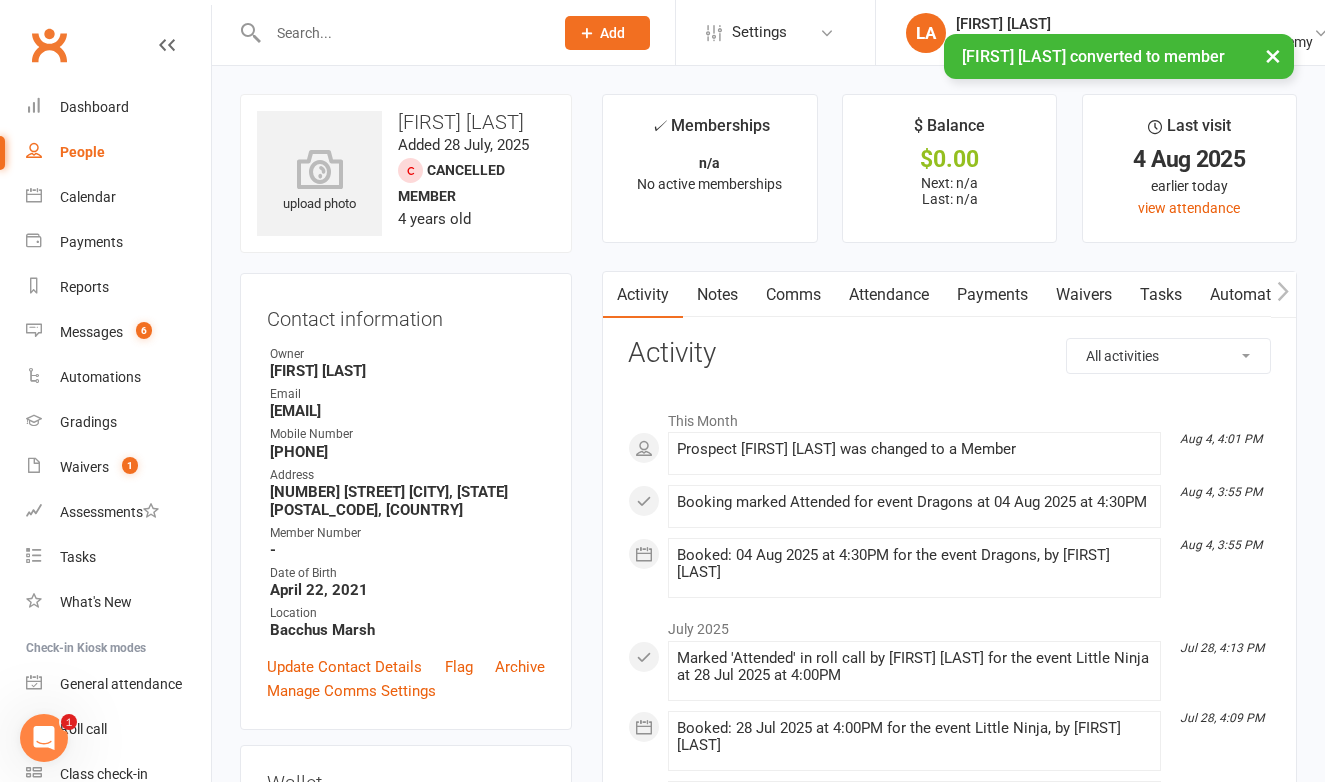 click on "Waivers" at bounding box center (1084, 295) 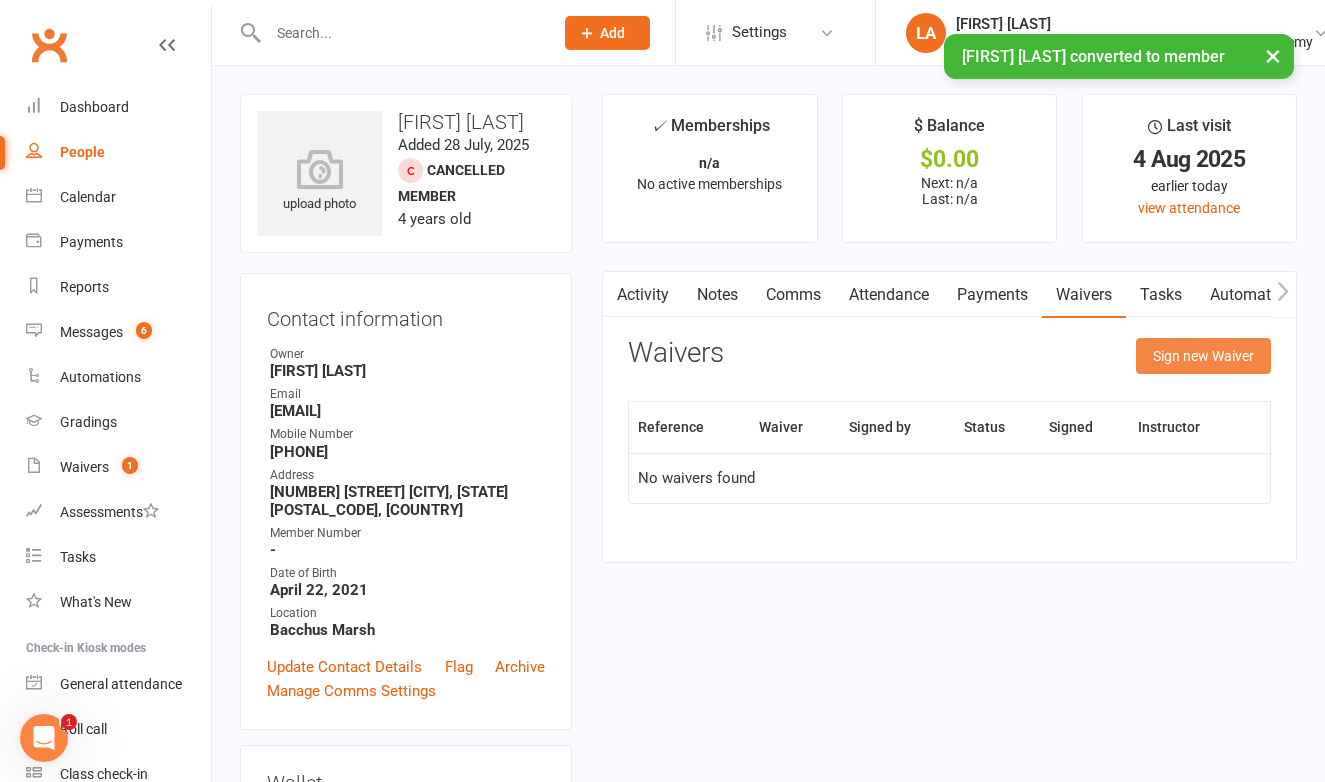 click on "Sign new Waiver" at bounding box center [1203, 356] 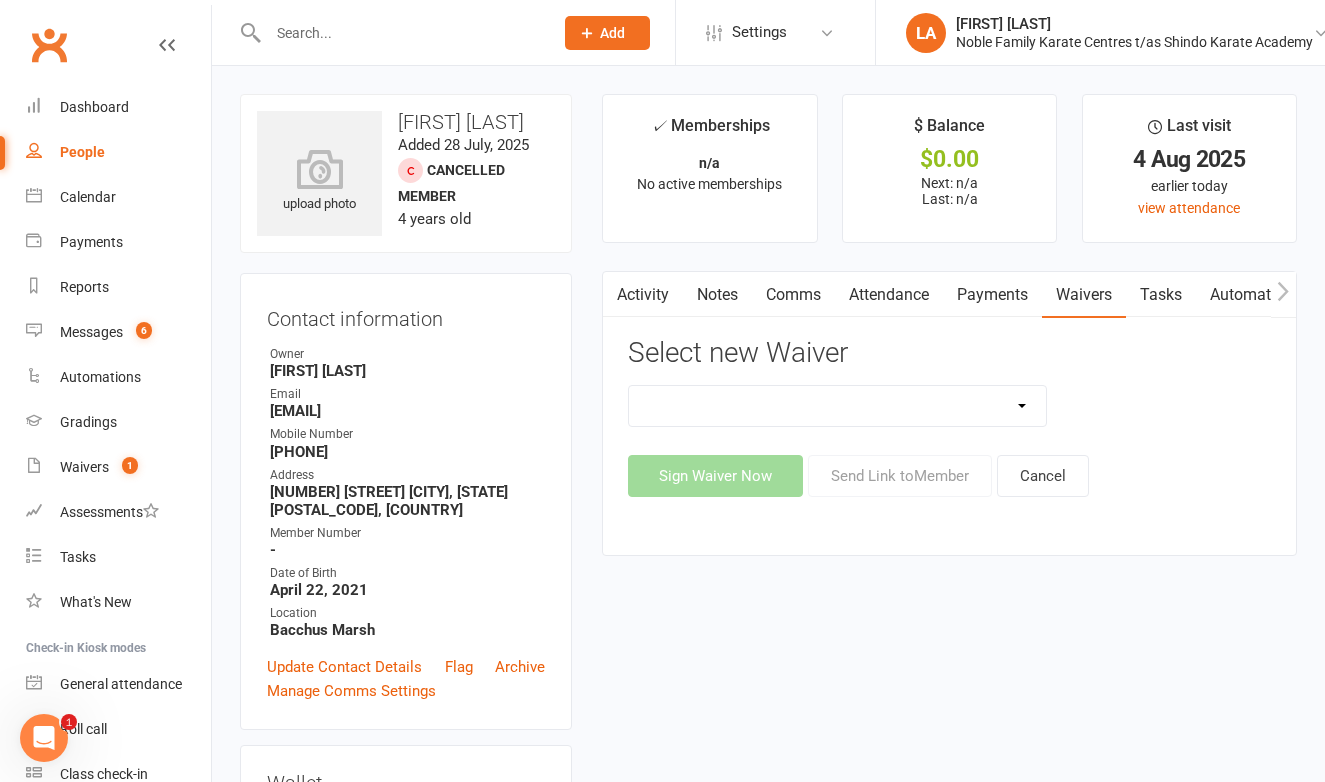 select on "13274" 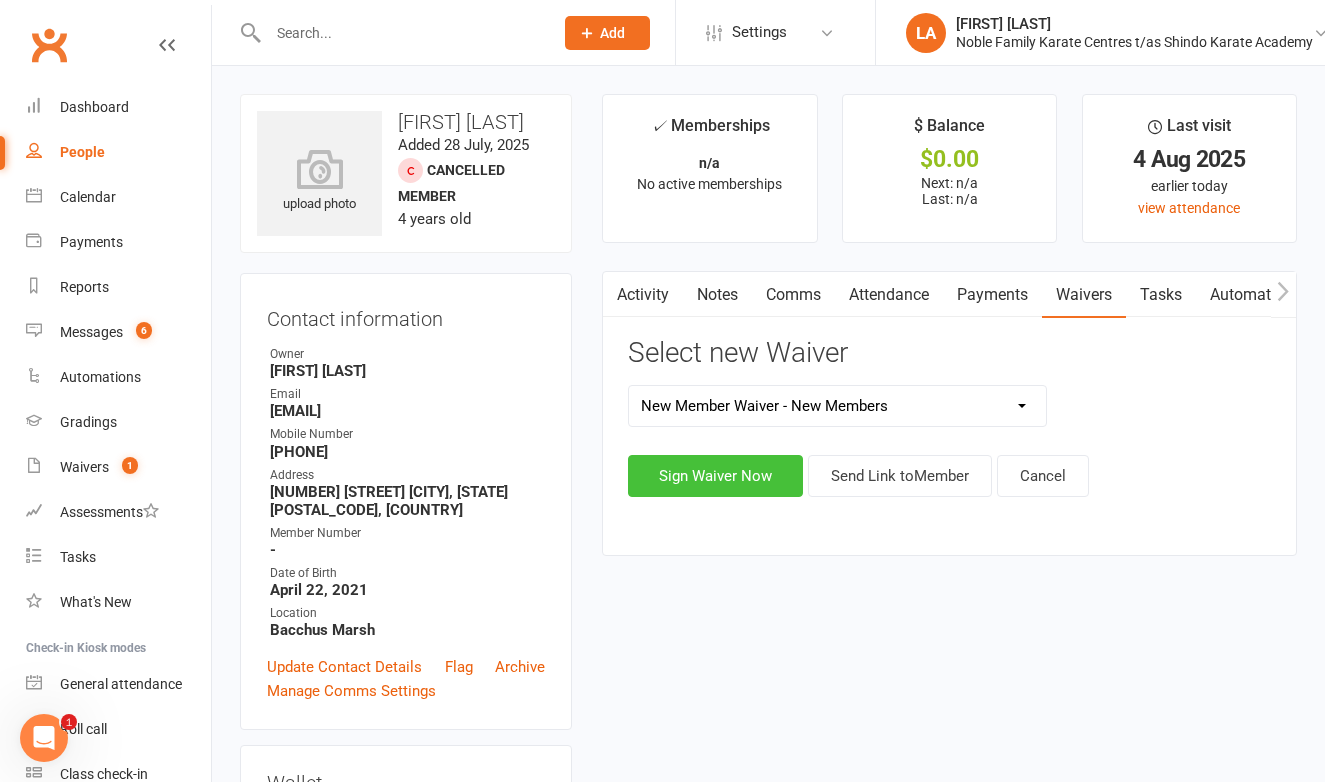 click on "Sign Waiver Now" at bounding box center [715, 476] 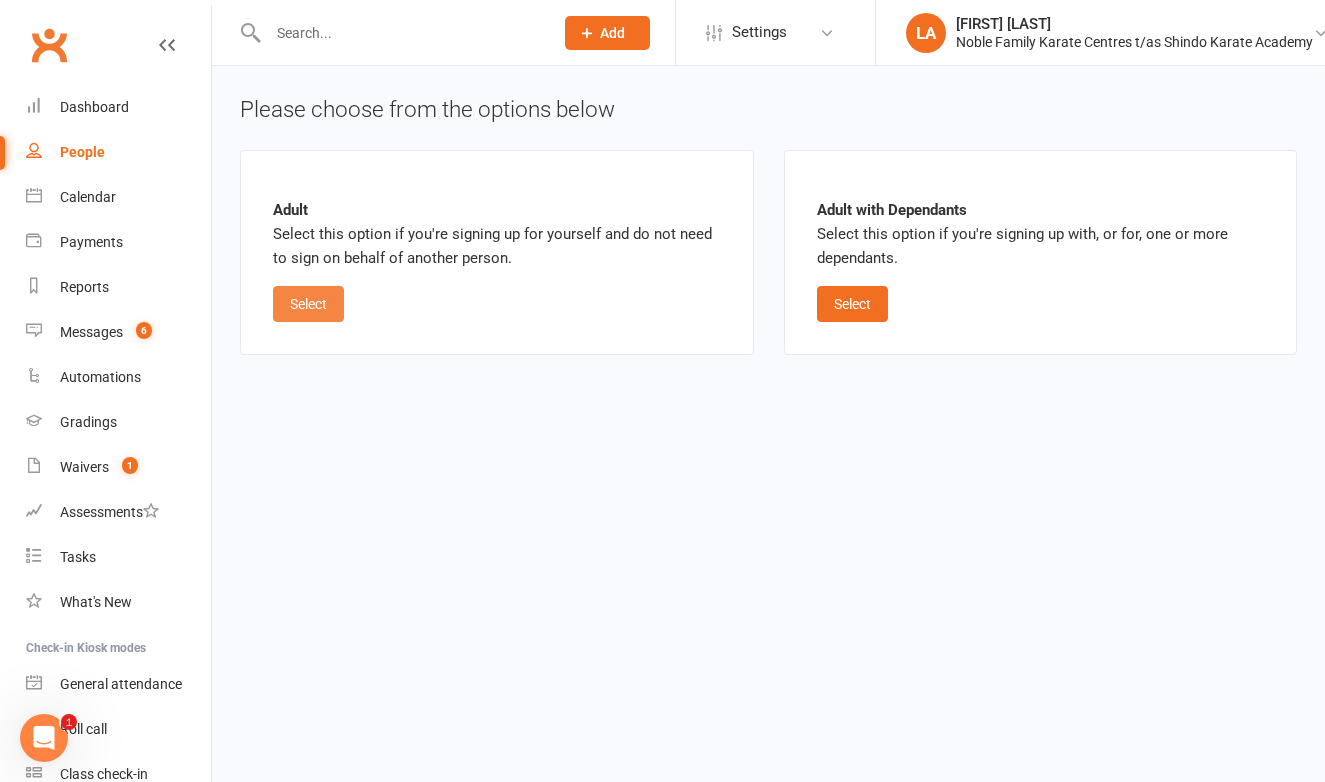 click on "Select" at bounding box center [308, 304] 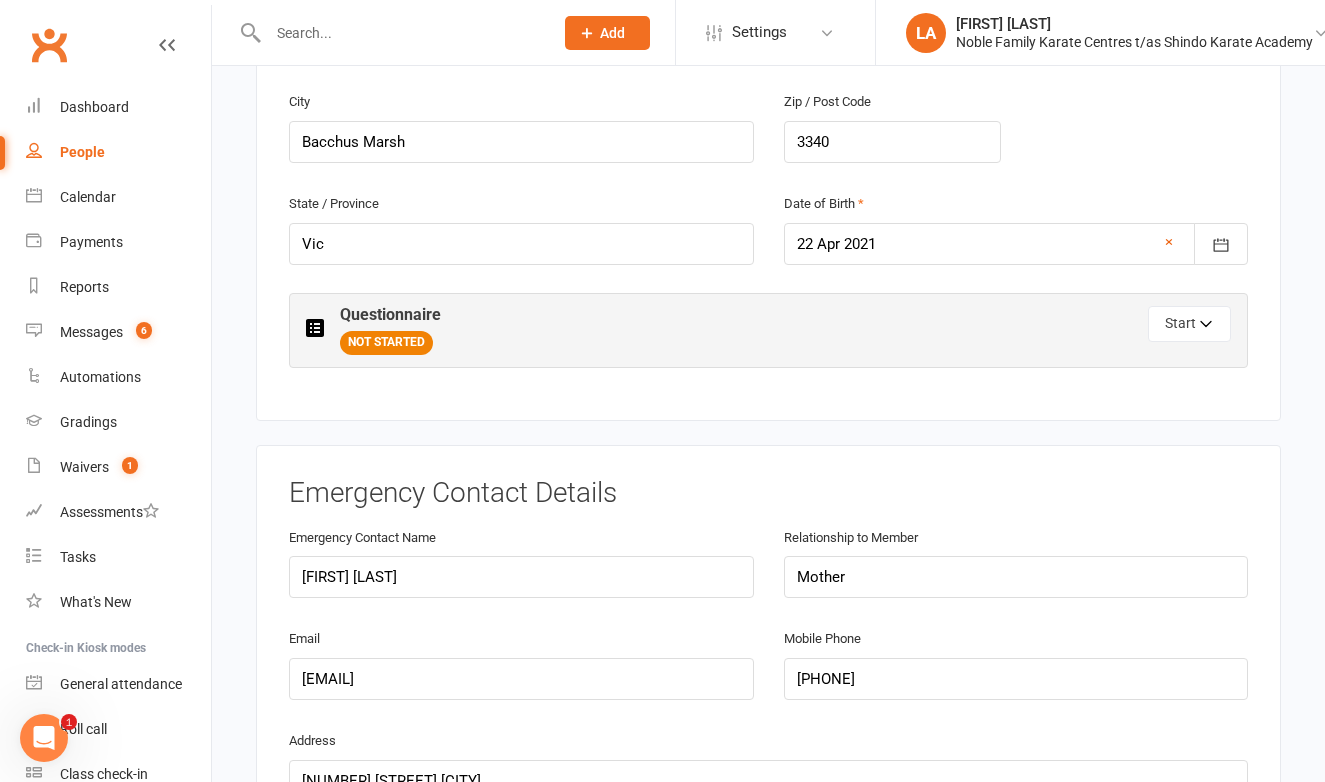 scroll, scrollTop: 722, scrollLeft: 0, axis: vertical 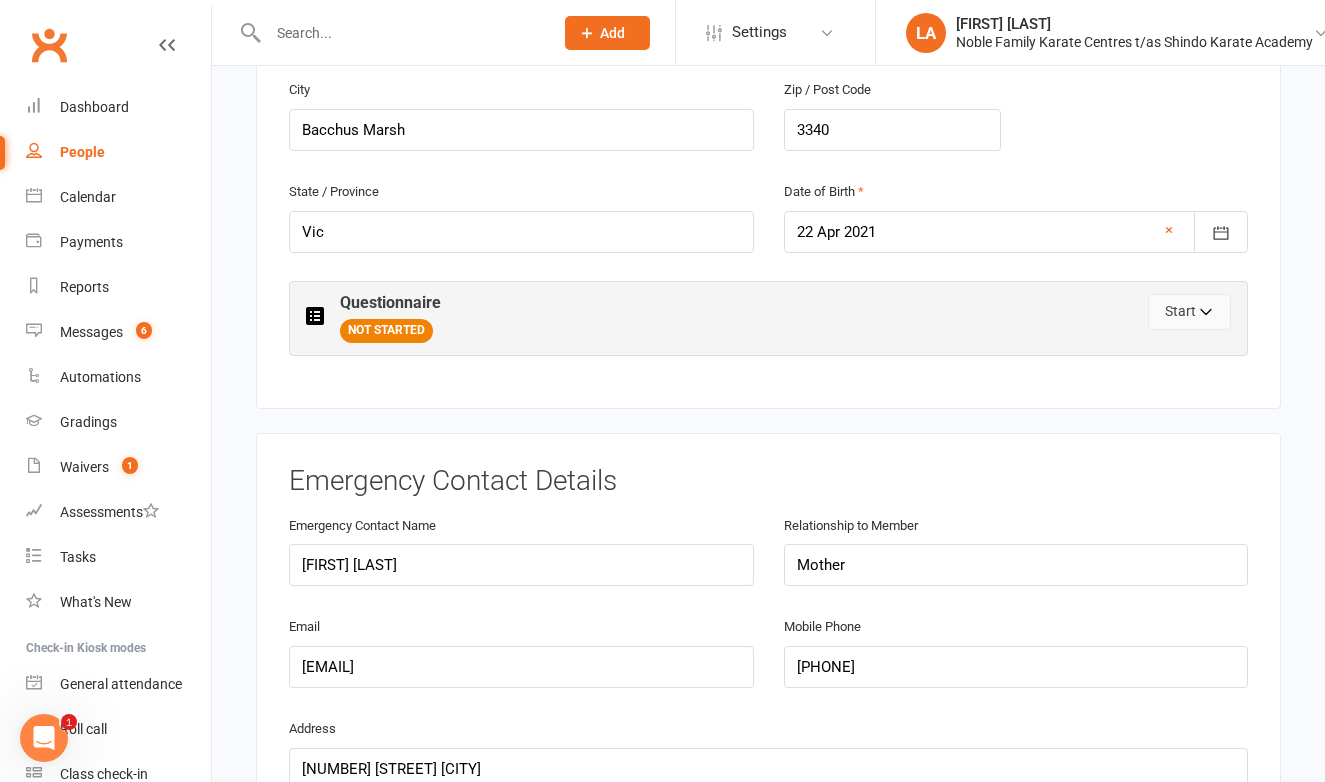 click on "Start" at bounding box center [1189, 312] 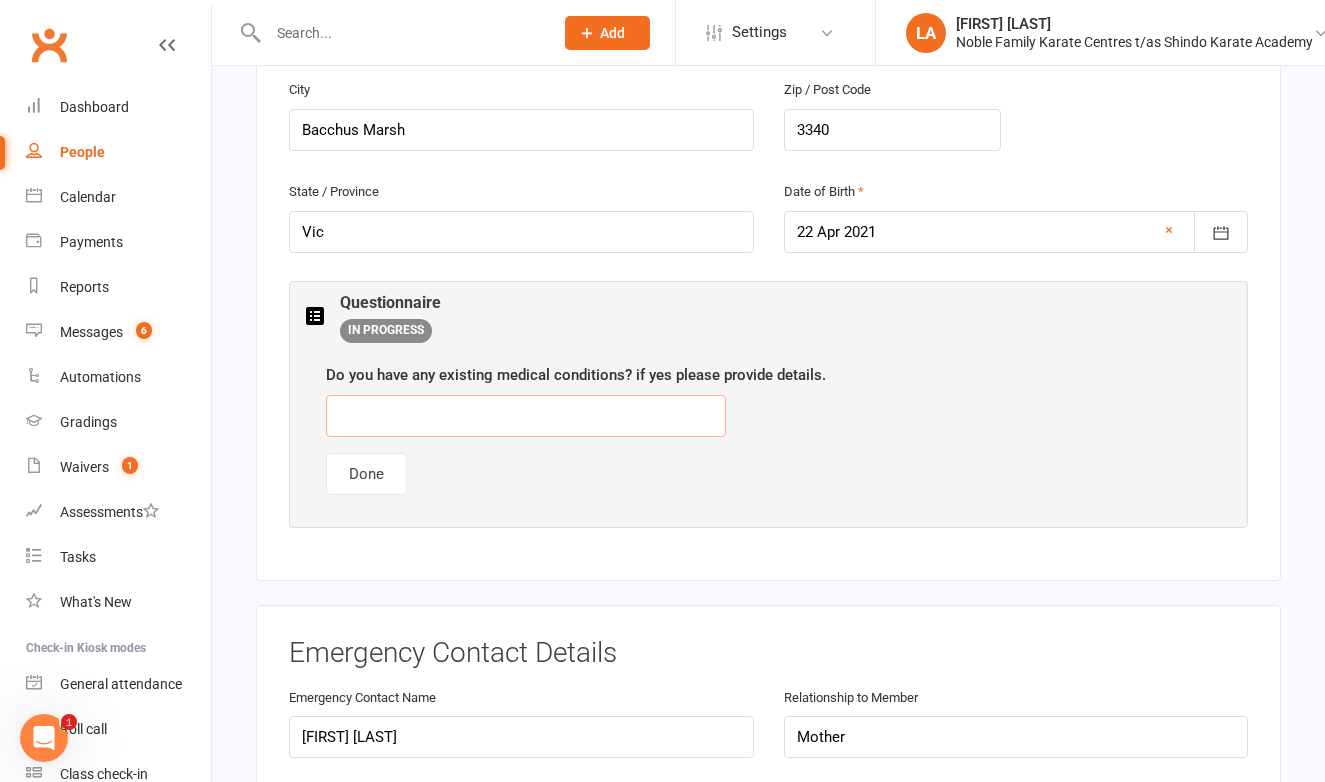click at bounding box center (526, 416) 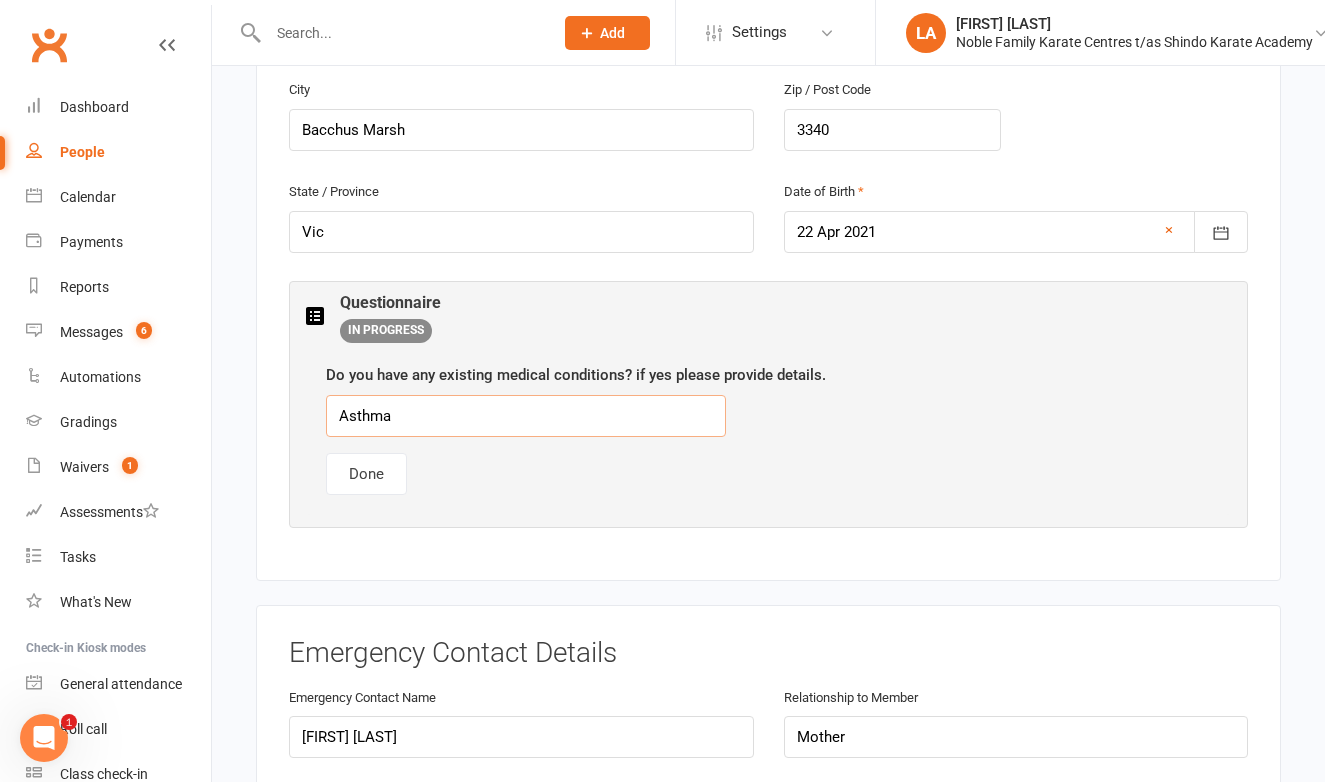 type on "Asthma" 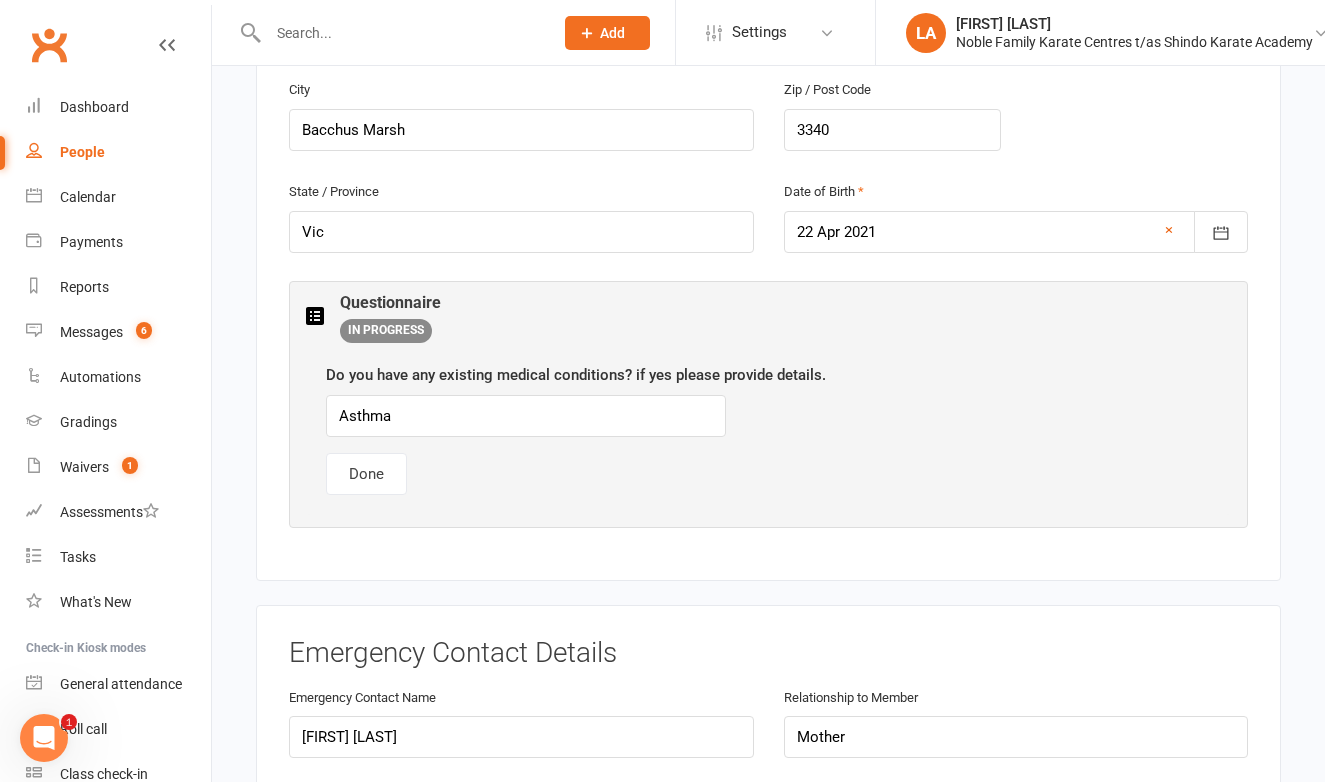 click on "Do you have any existing medical conditions? if yes please provide details. Asthma Done" at bounding box center [768, 429] 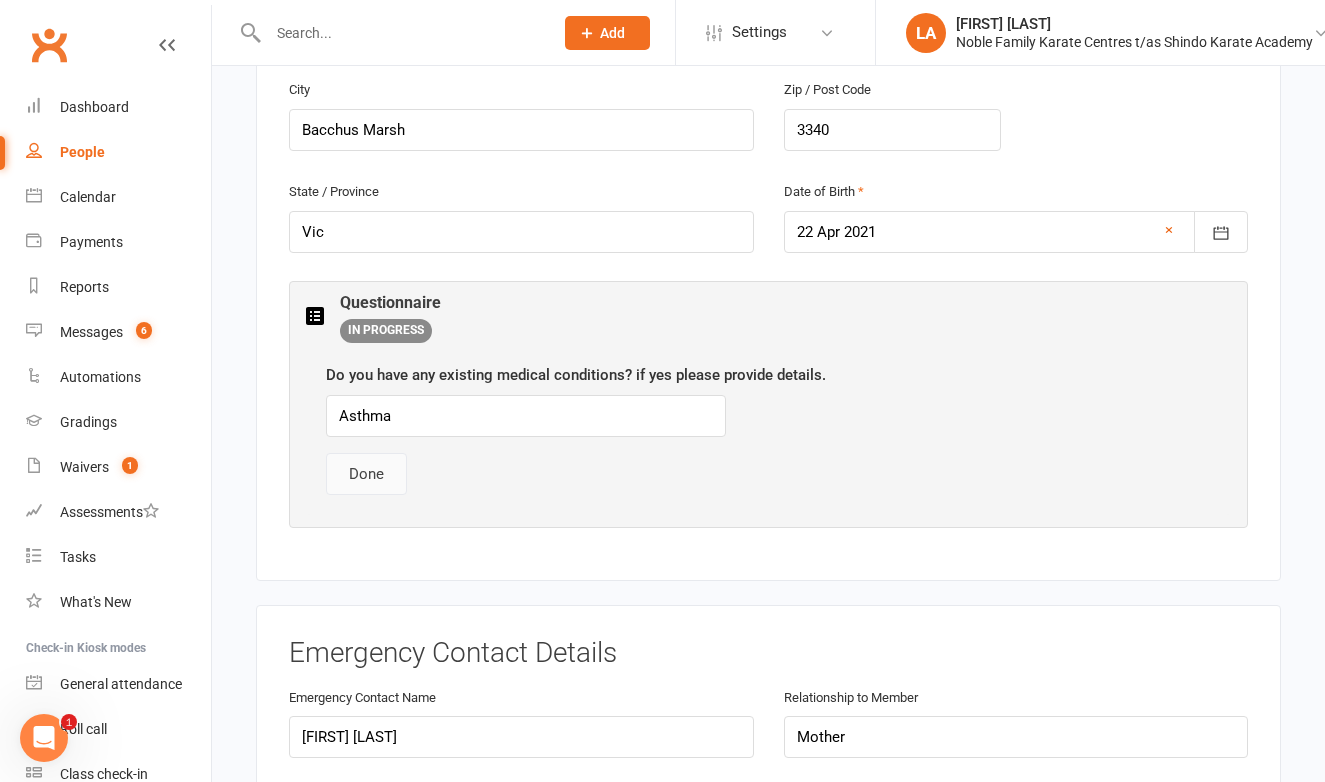 click on "Done" at bounding box center (366, 474) 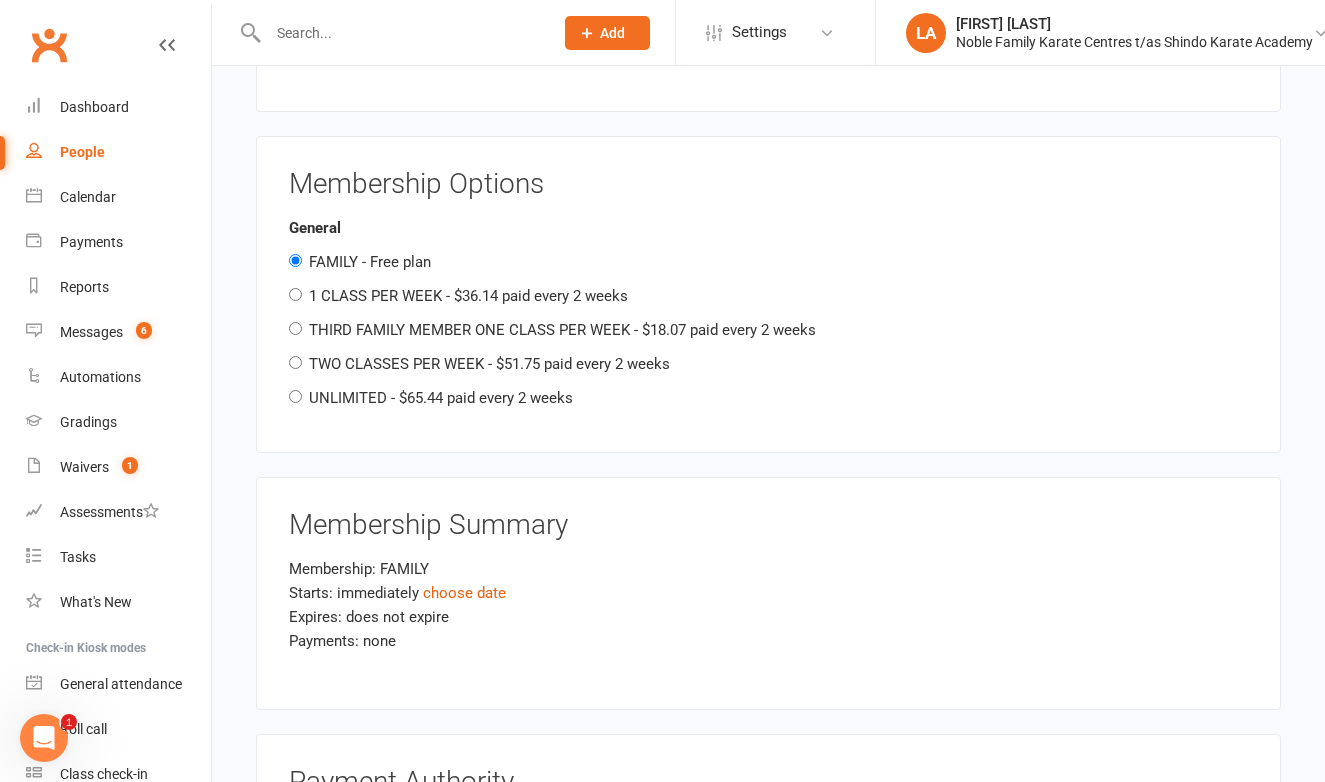 scroll, scrollTop: 2186, scrollLeft: 0, axis: vertical 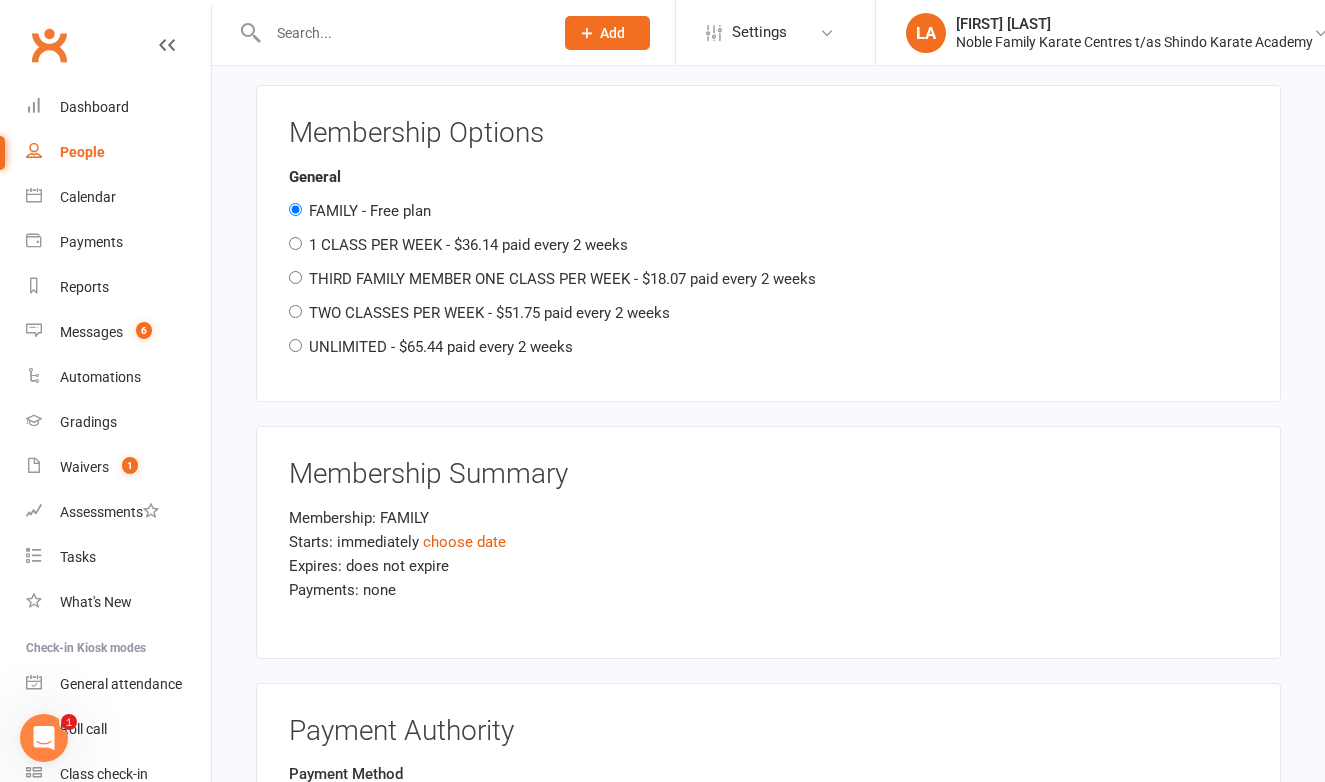 click on "1 CLASS PER WEEK - $36.14 paid every 2 weeks" at bounding box center (295, 243) 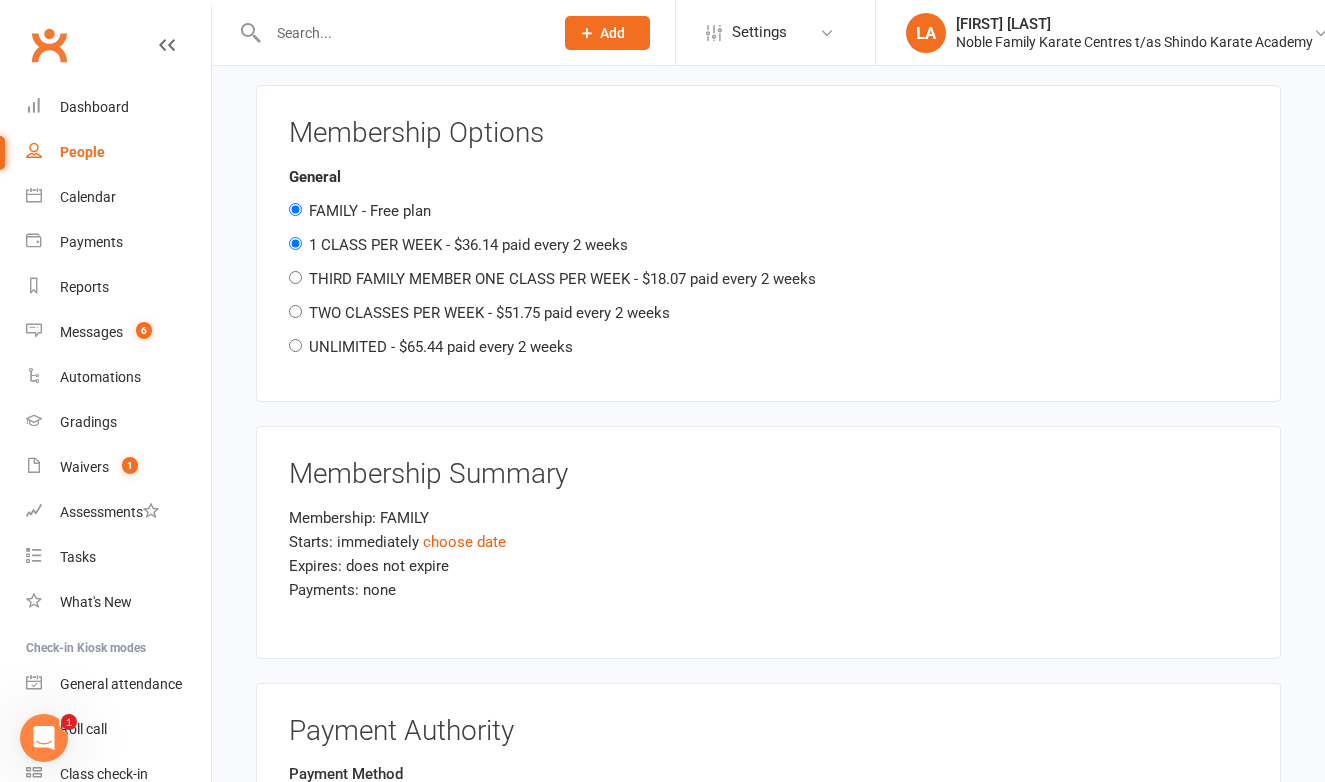 radio on "false" 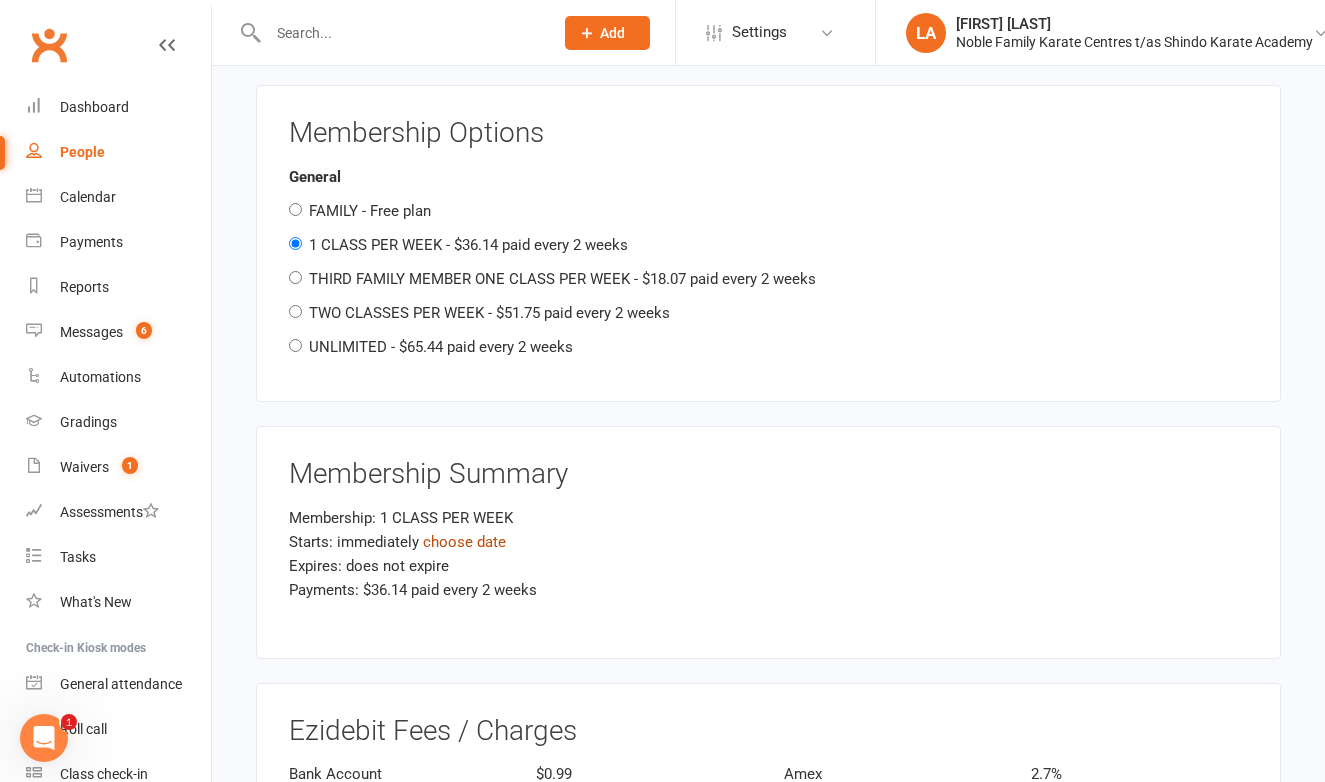 click on "choose date" at bounding box center [464, 542] 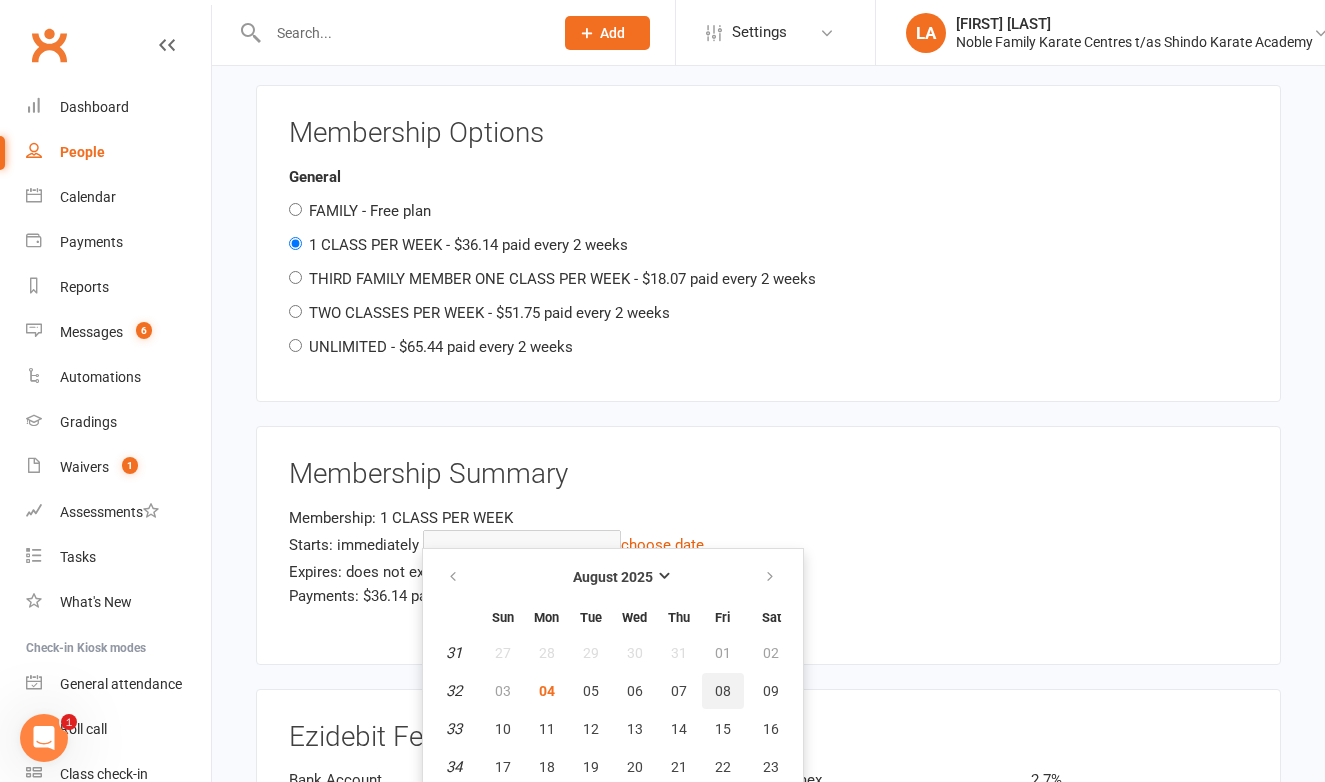 click on "08" at bounding box center (723, 691) 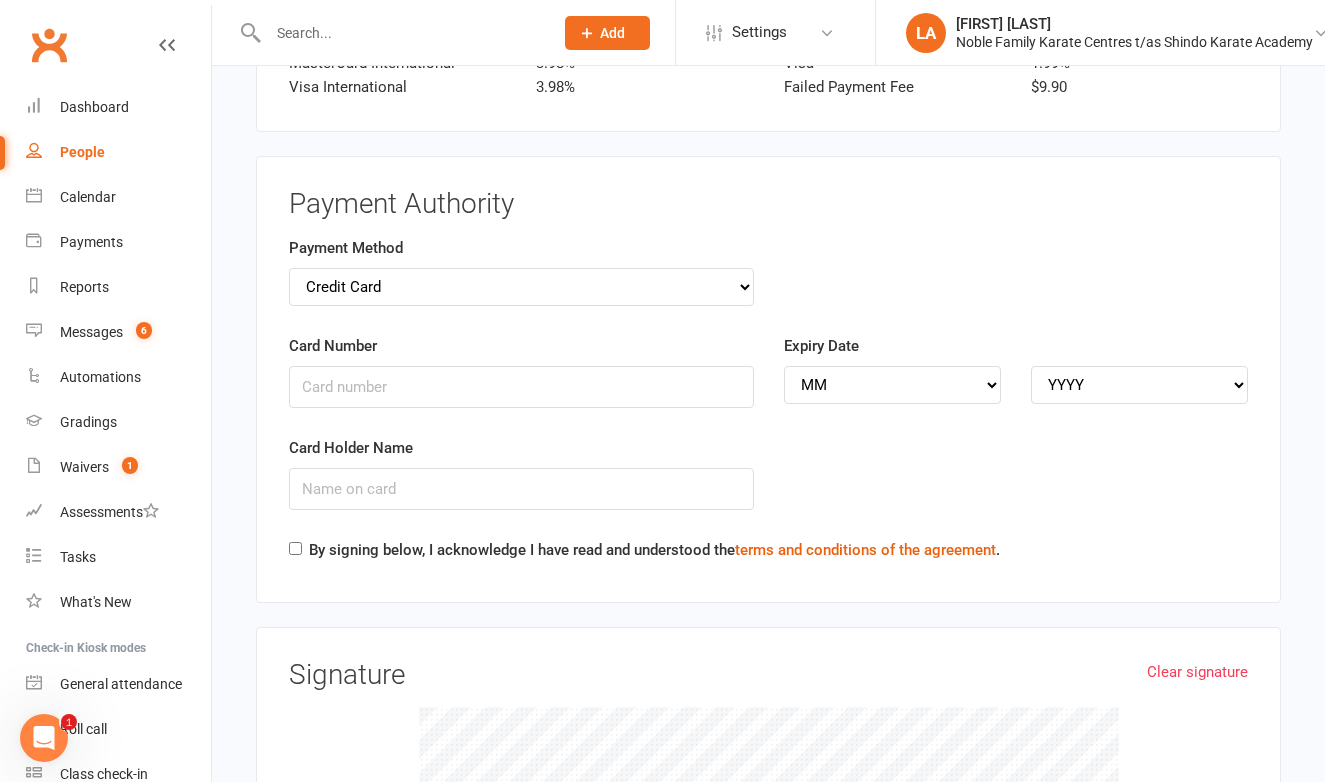 scroll, scrollTop: 2949, scrollLeft: 0, axis: vertical 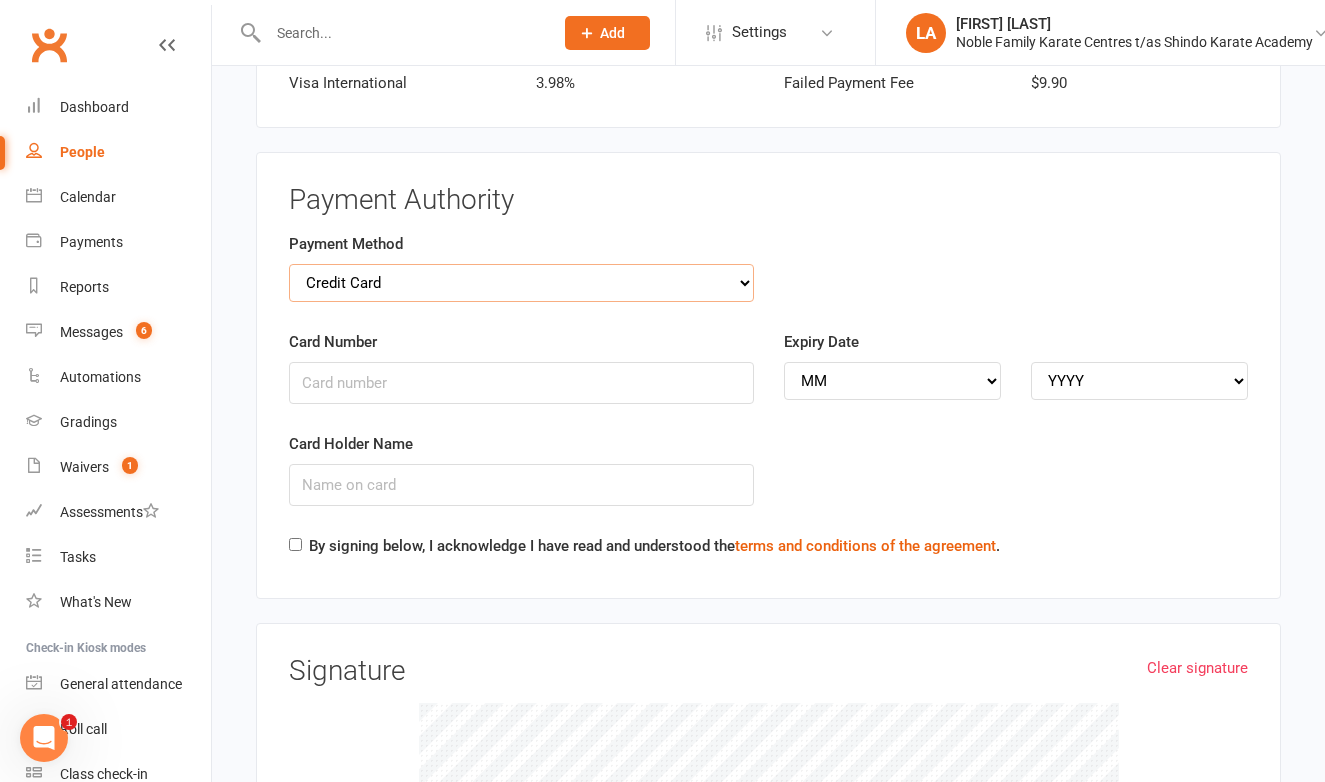 select on "bank_account" 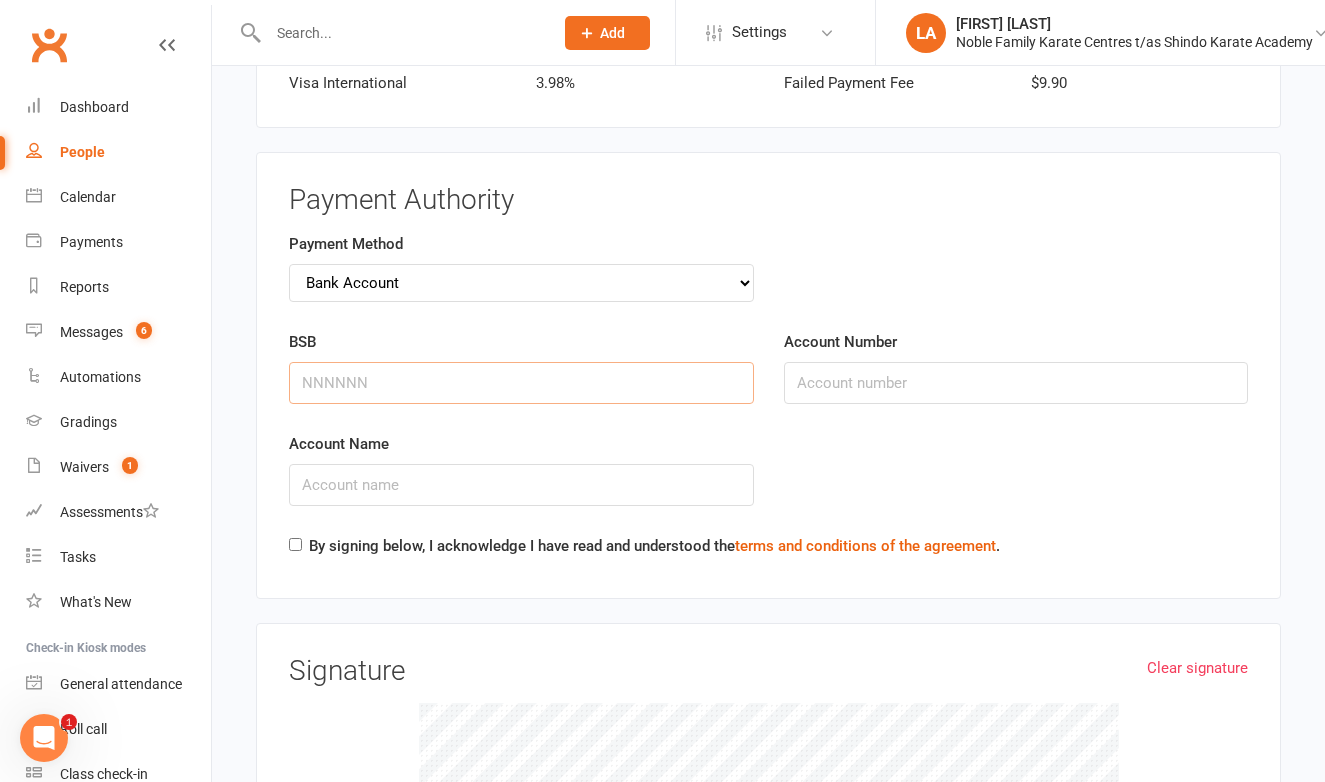 click on "BSB" at bounding box center (521, 383) 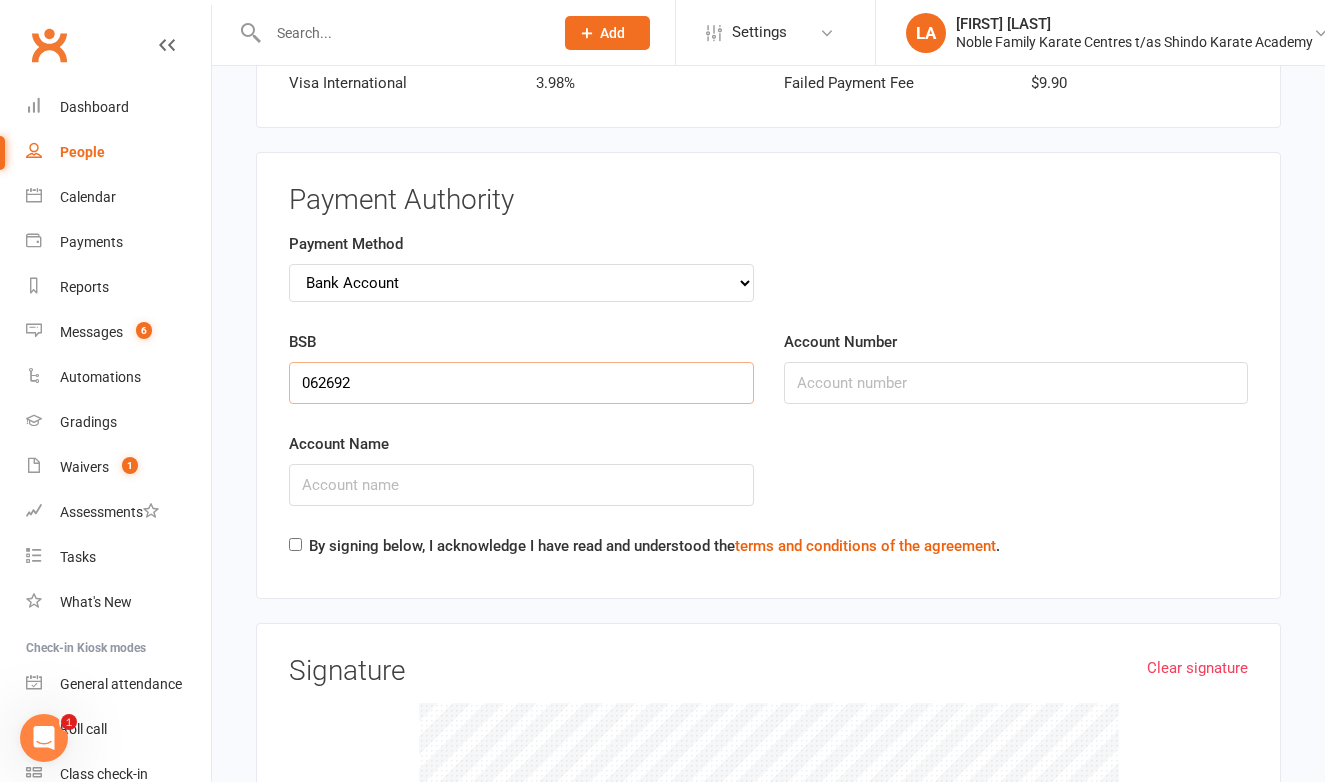 type on "062692" 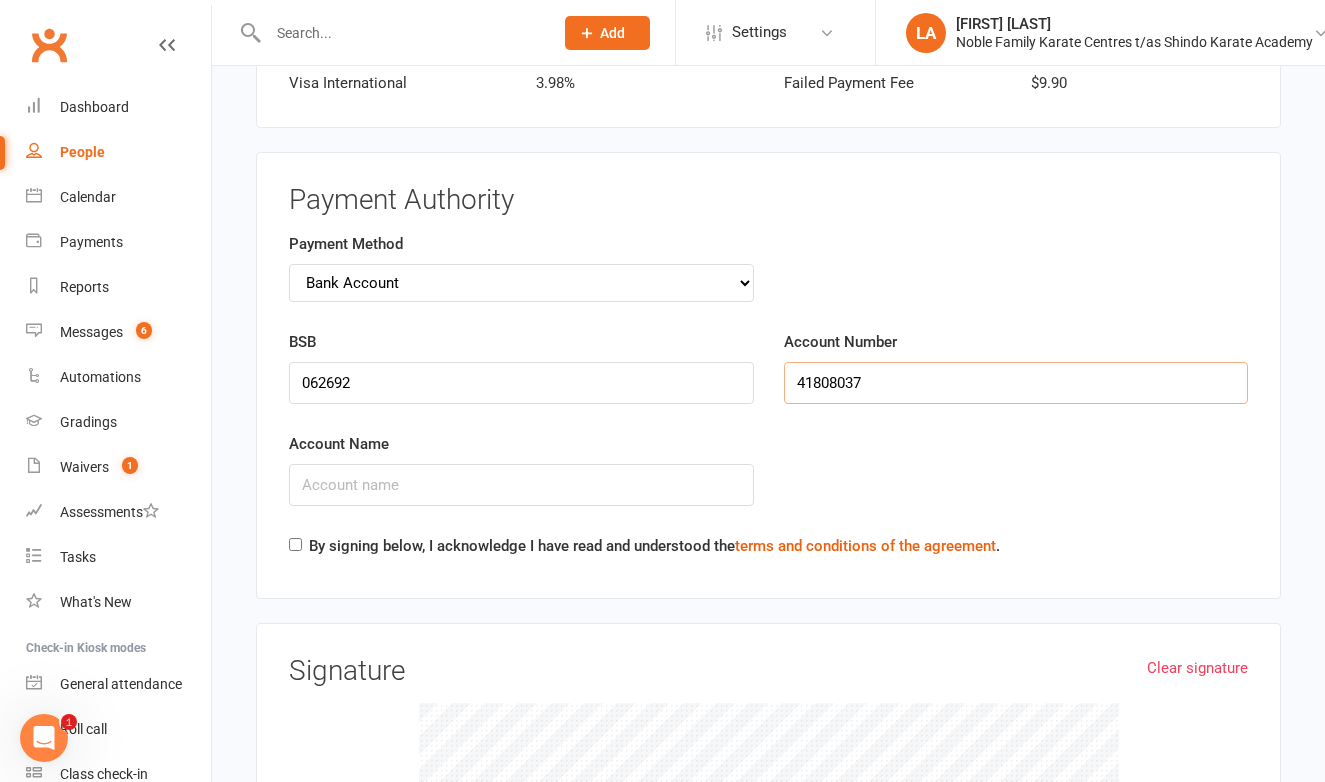 type on "41808037" 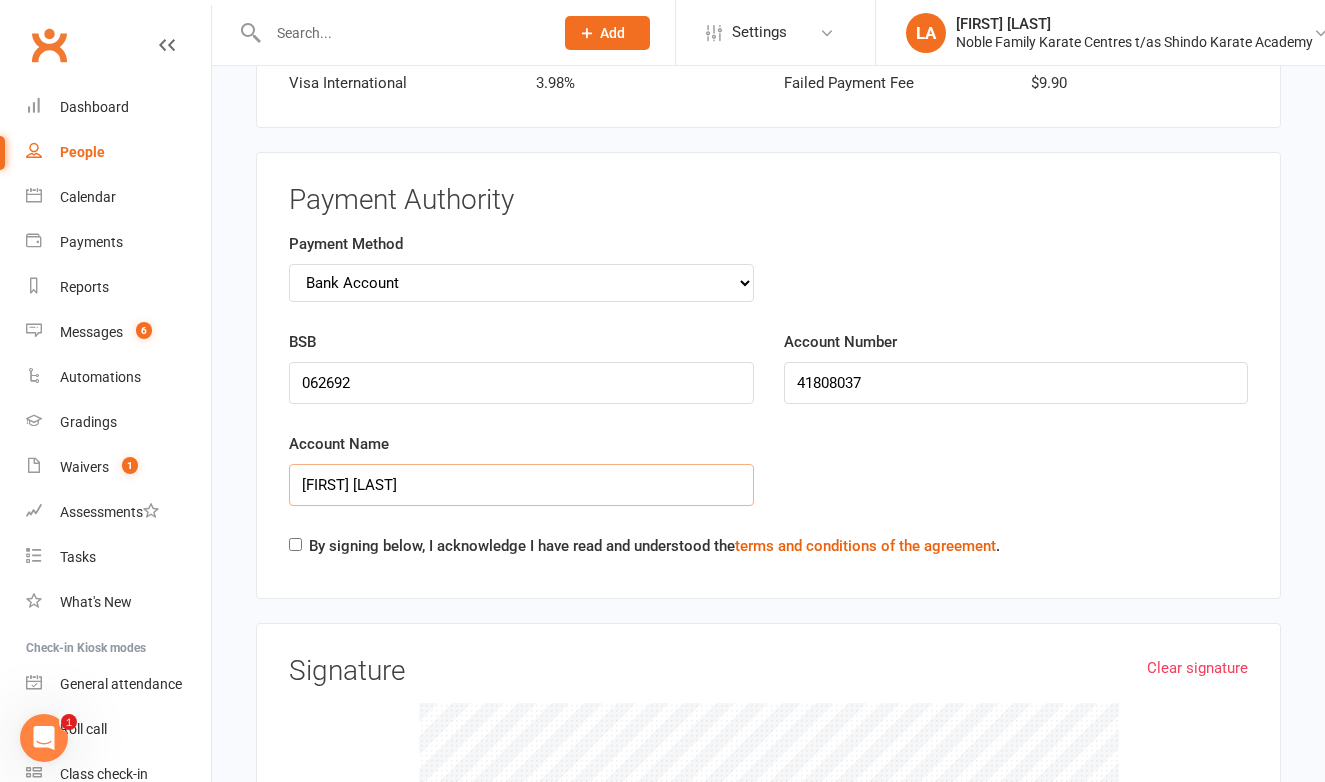 type on "Debra Connors" 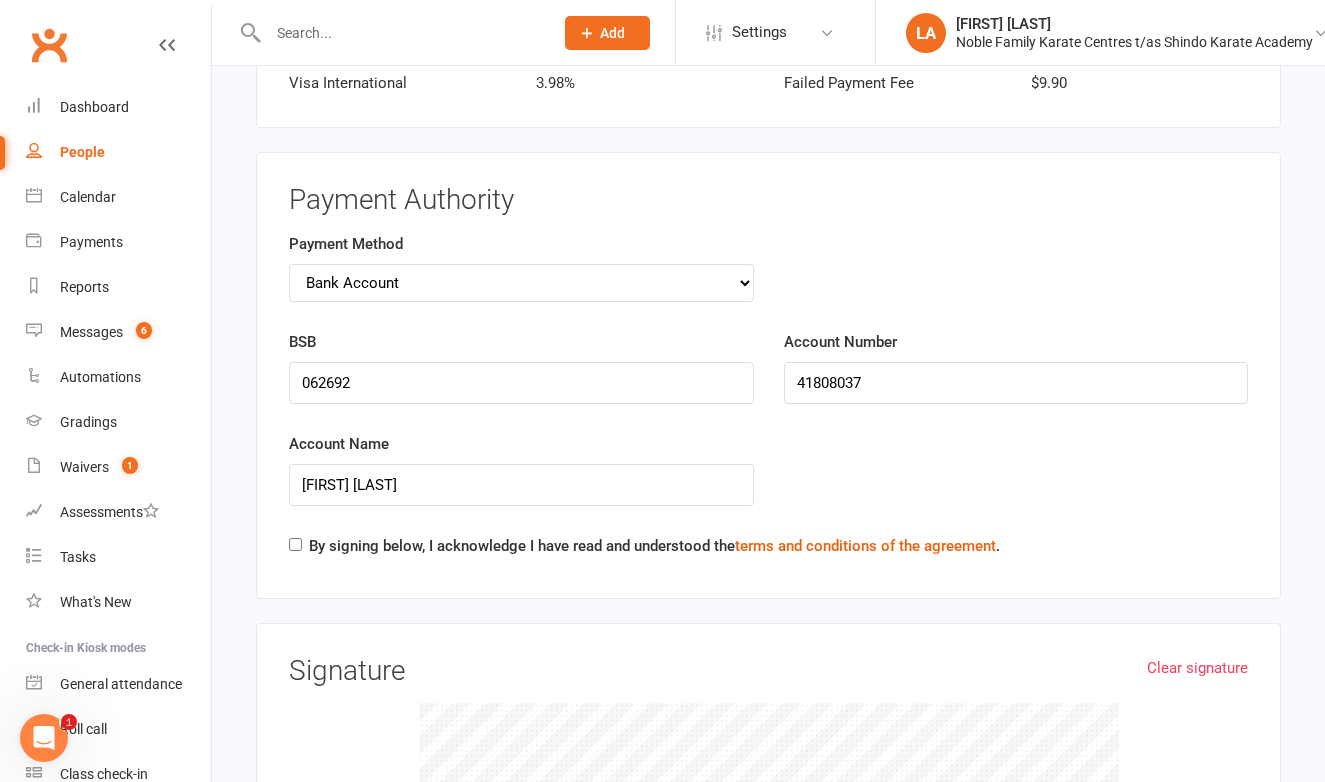 click on "By signing below, I acknowledge I have read and understood the  terms and conditions of the agreement ." at bounding box center [295, 544] 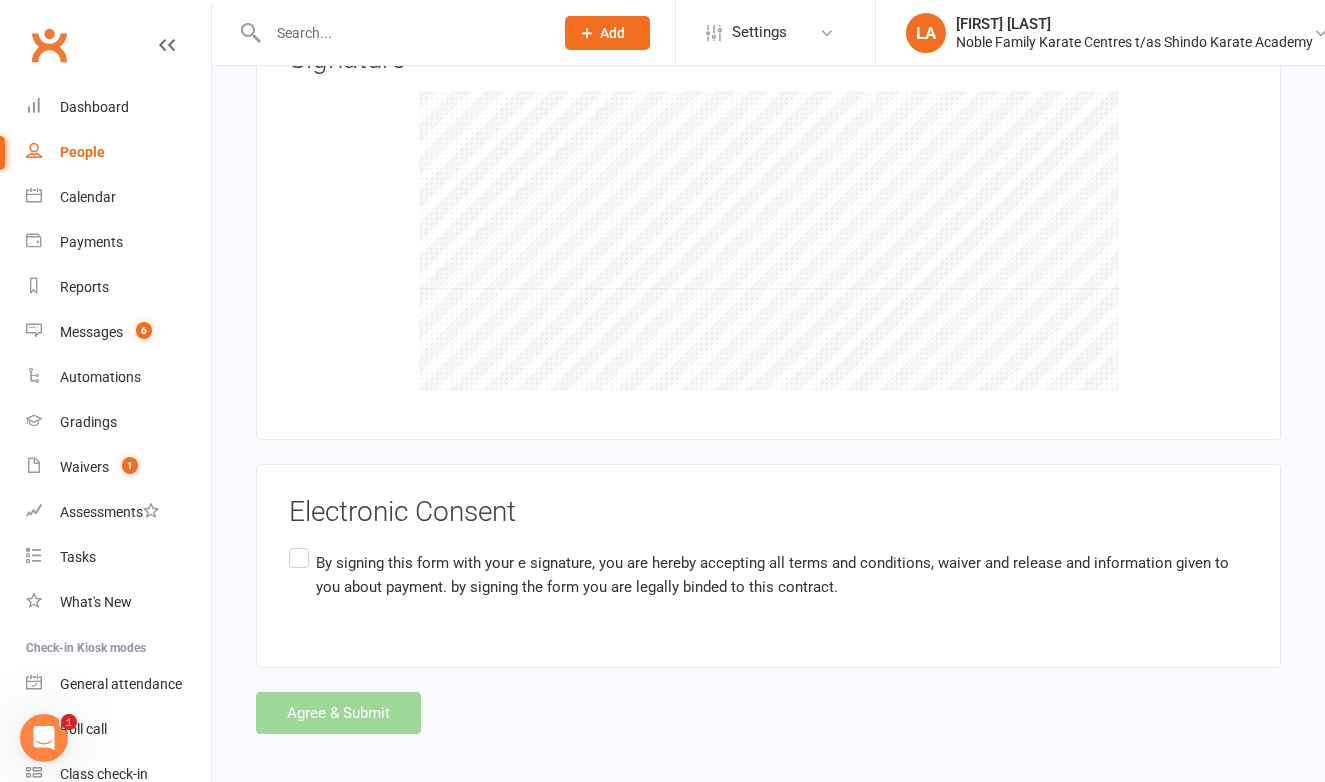 scroll, scrollTop: 3560, scrollLeft: 0, axis: vertical 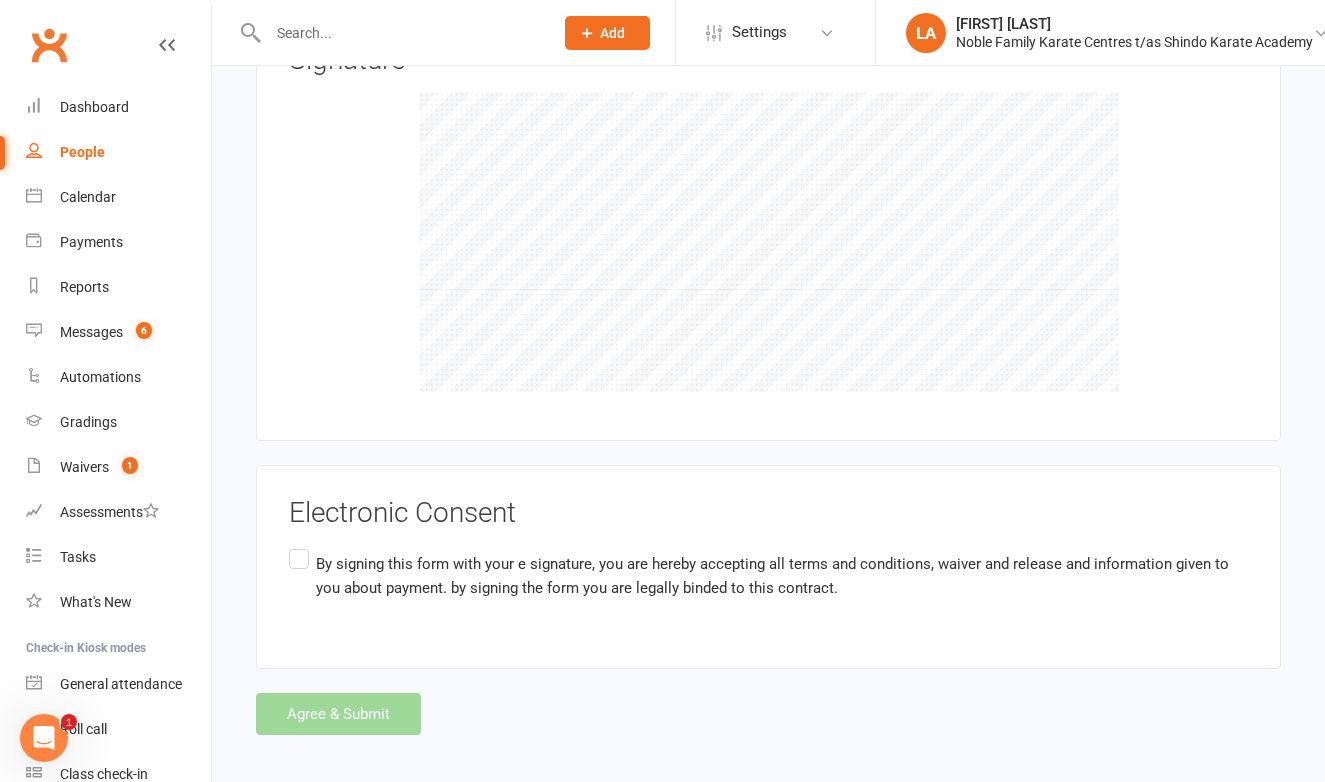 click on "By signing this form with your e signature, you are hereby accepting all terms and conditions, waiver and release and information given to you about payment. by signing the form you are legally binded to this contract." at bounding box center [768, 576] 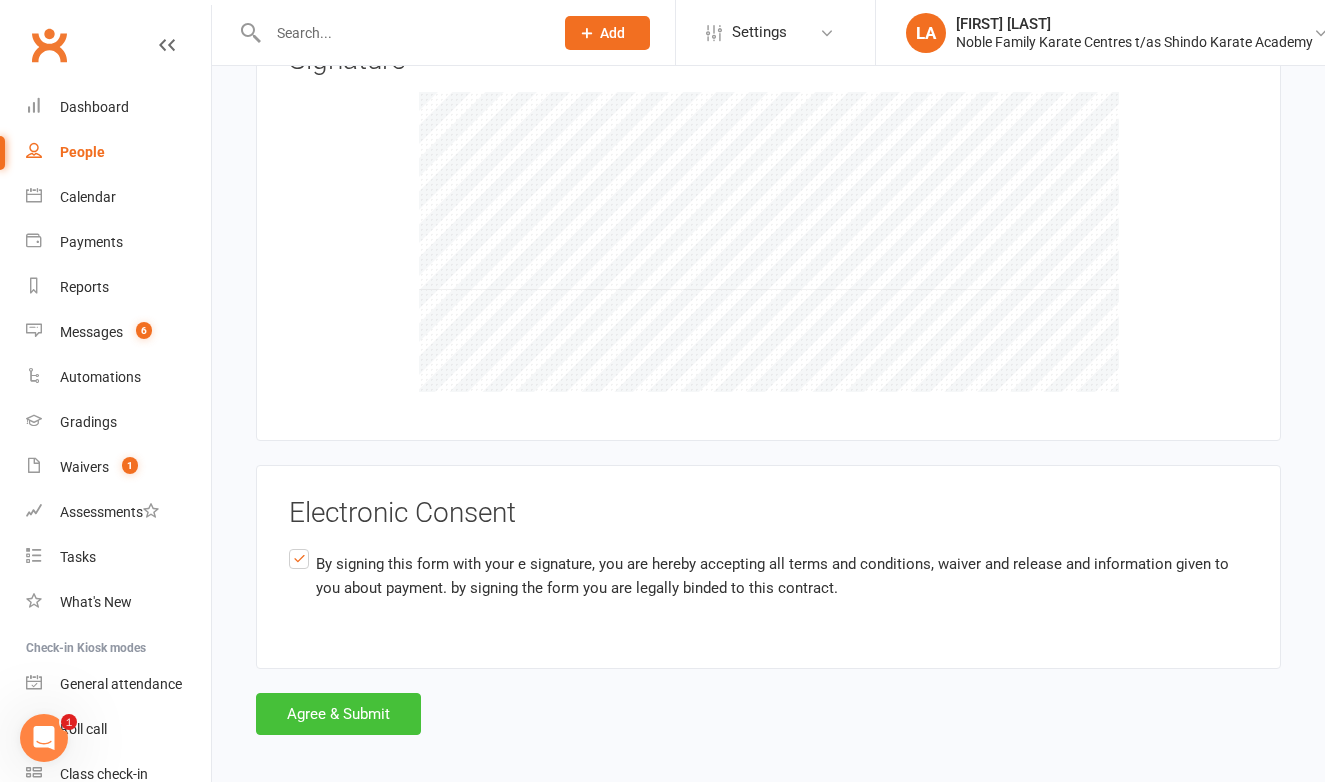 click on "Agree & Submit" at bounding box center (338, 714) 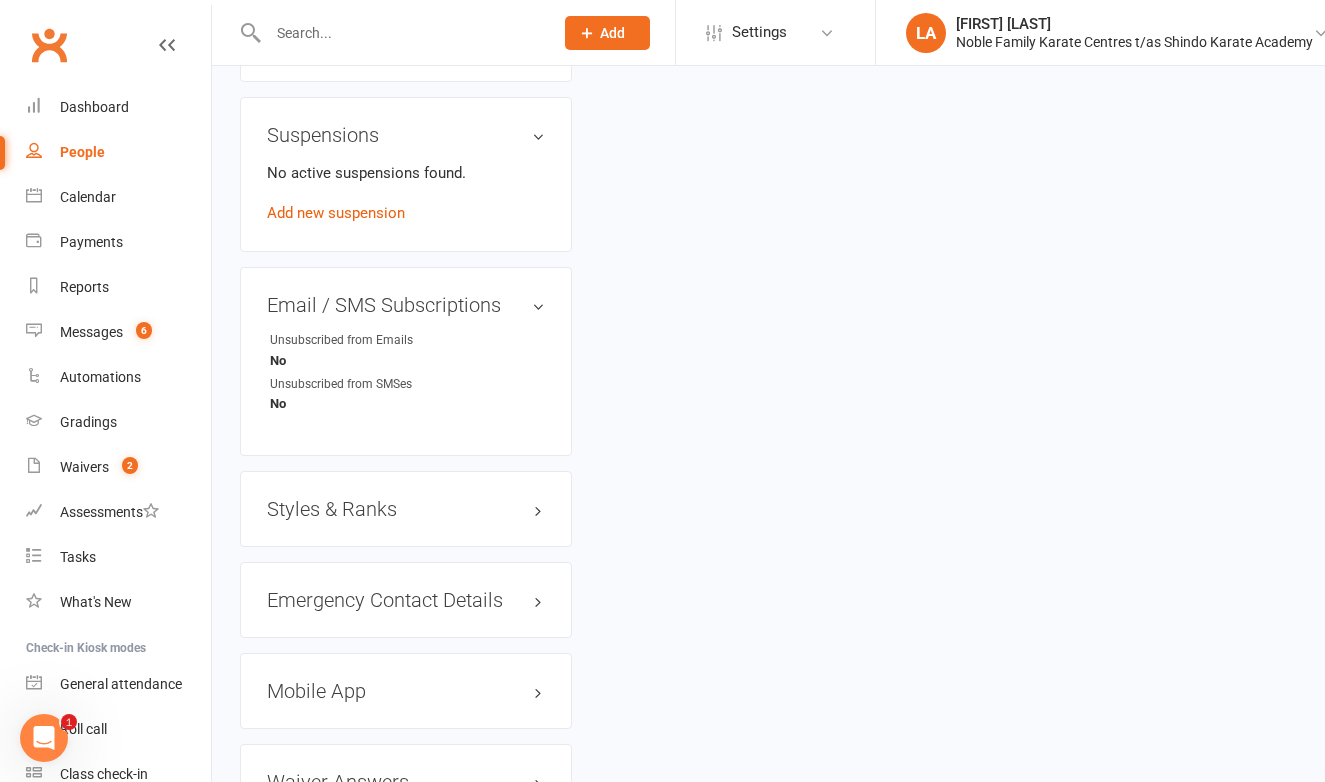 scroll, scrollTop: 1227, scrollLeft: 0, axis: vertical 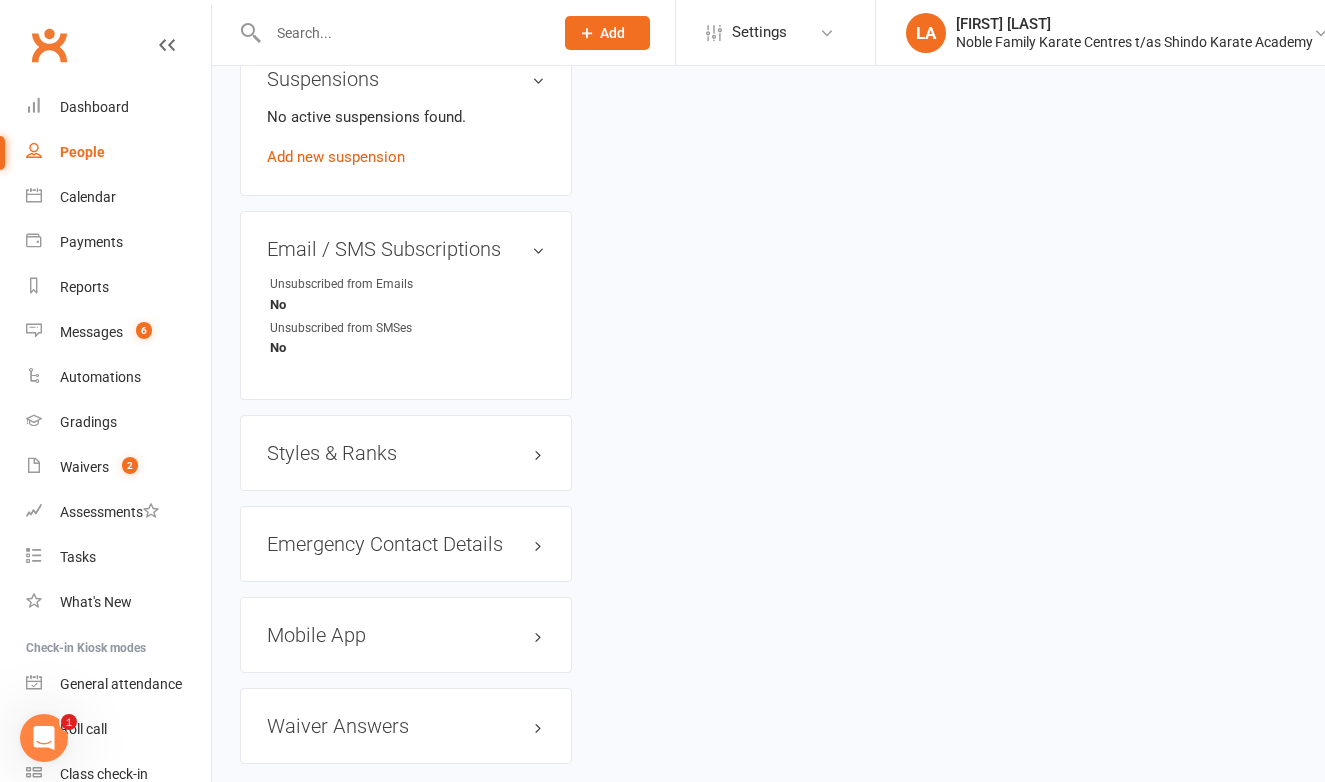 click on "Styles & Ranks" at bounding box center (406, 453) 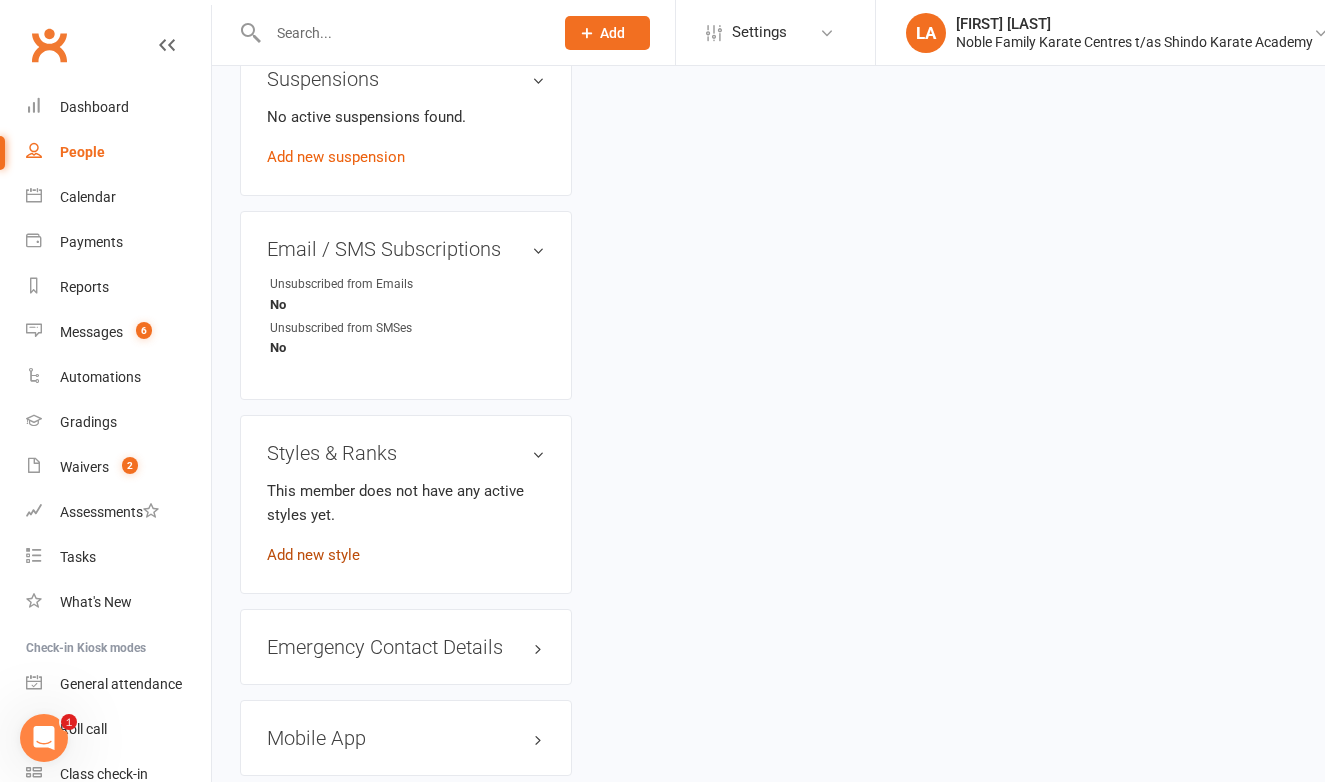 click on "Add new style" at bounding box center [313, 555] 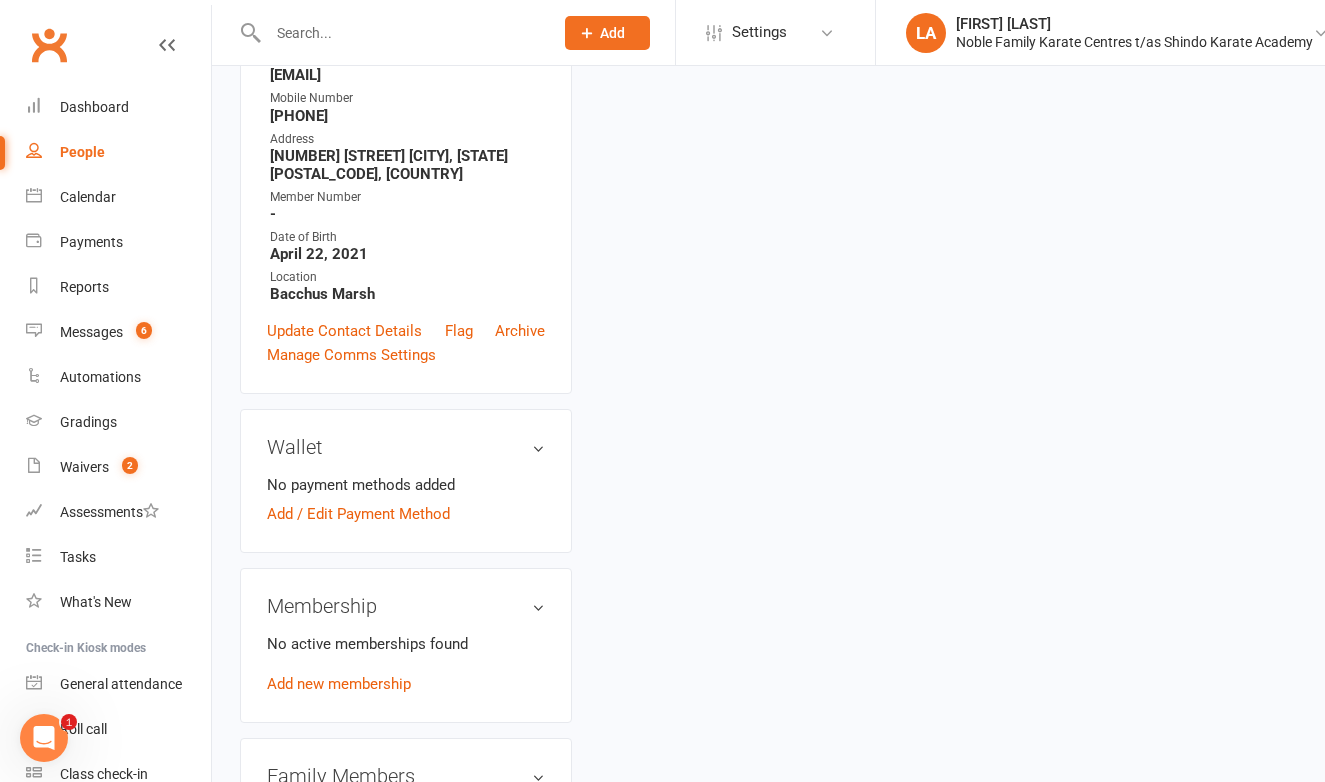 scroll, scrollTop: 170, scrollLeft: 0, axis: vertical 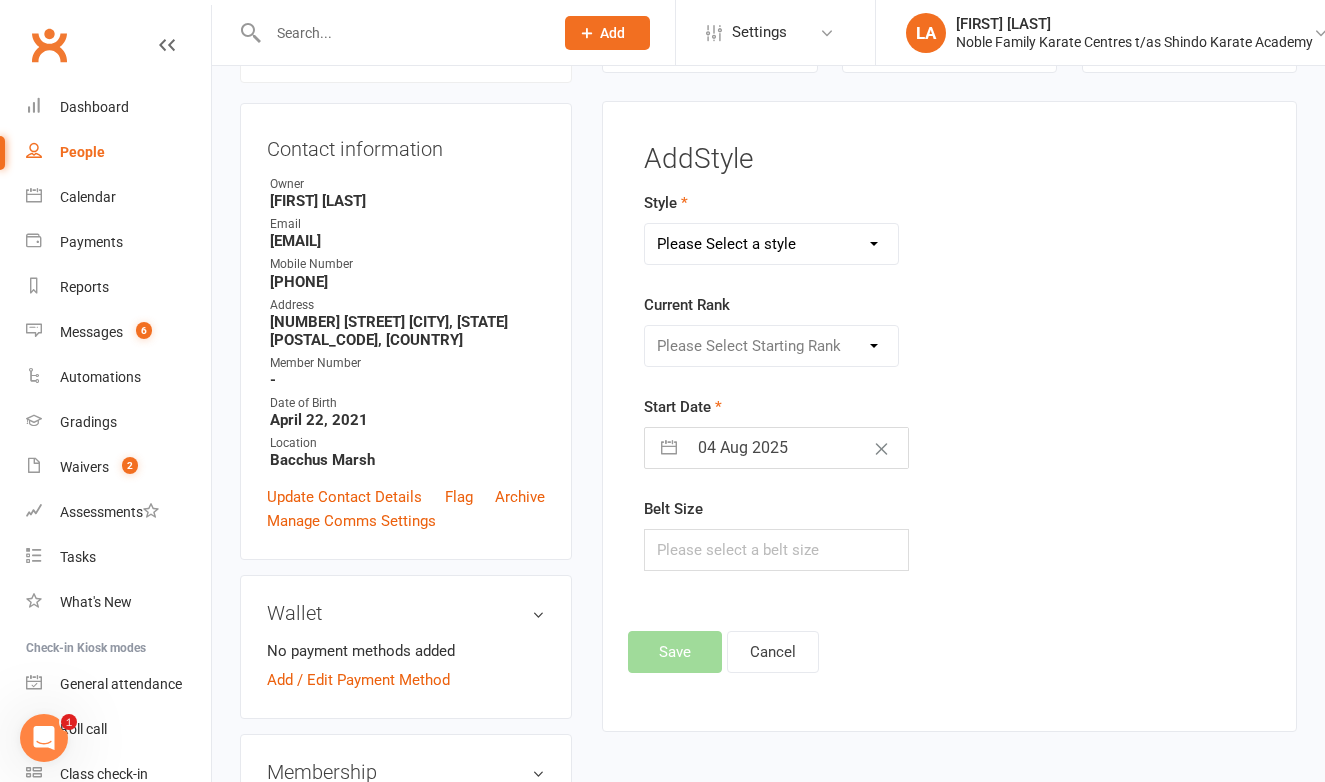 select on "3486" 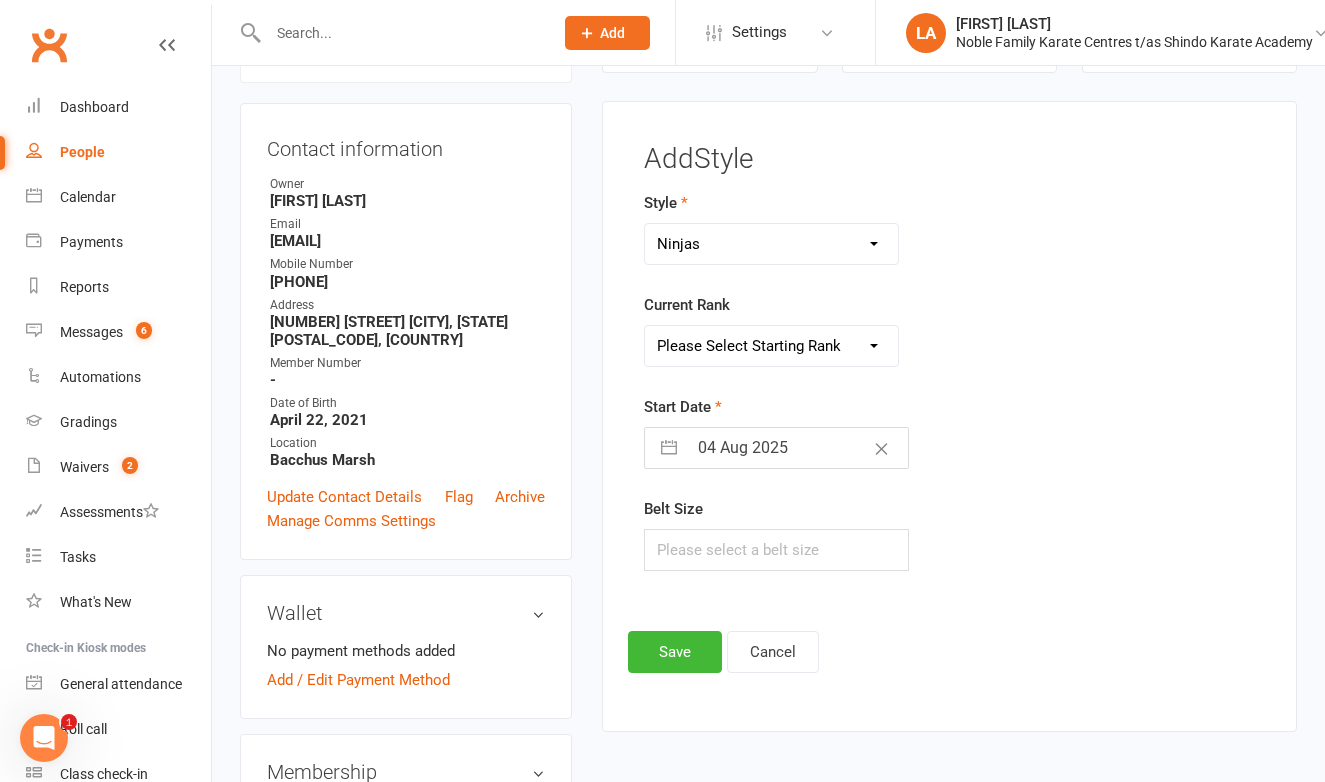 select on "42586" 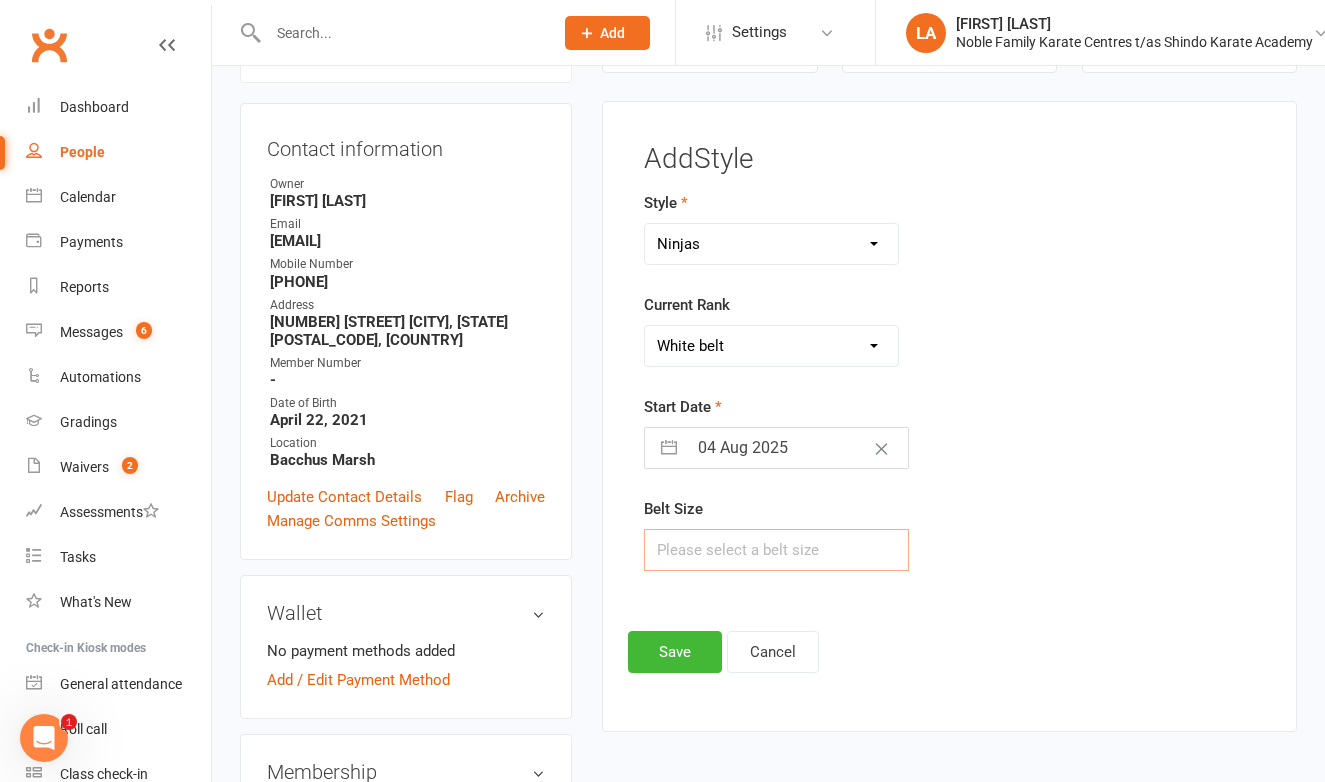 click at bounding box center [776, 550] 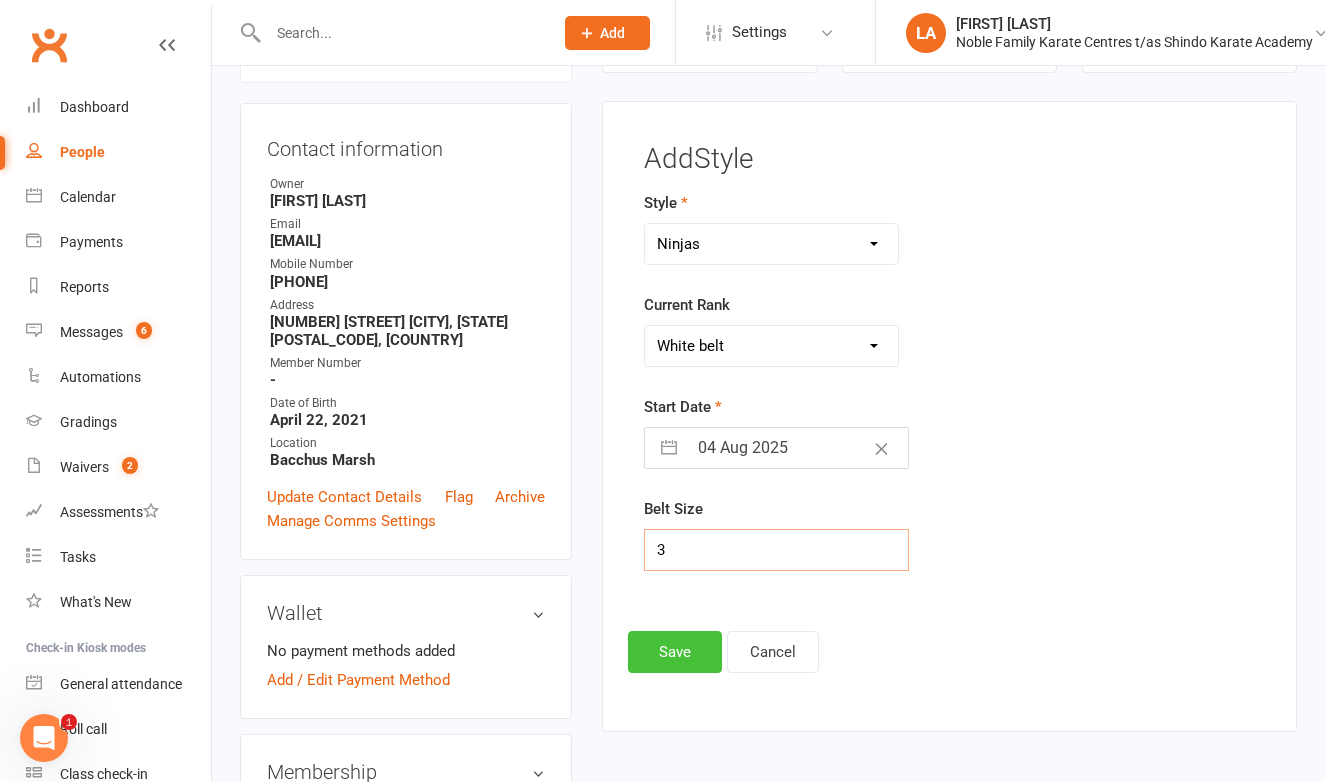 type on "3" 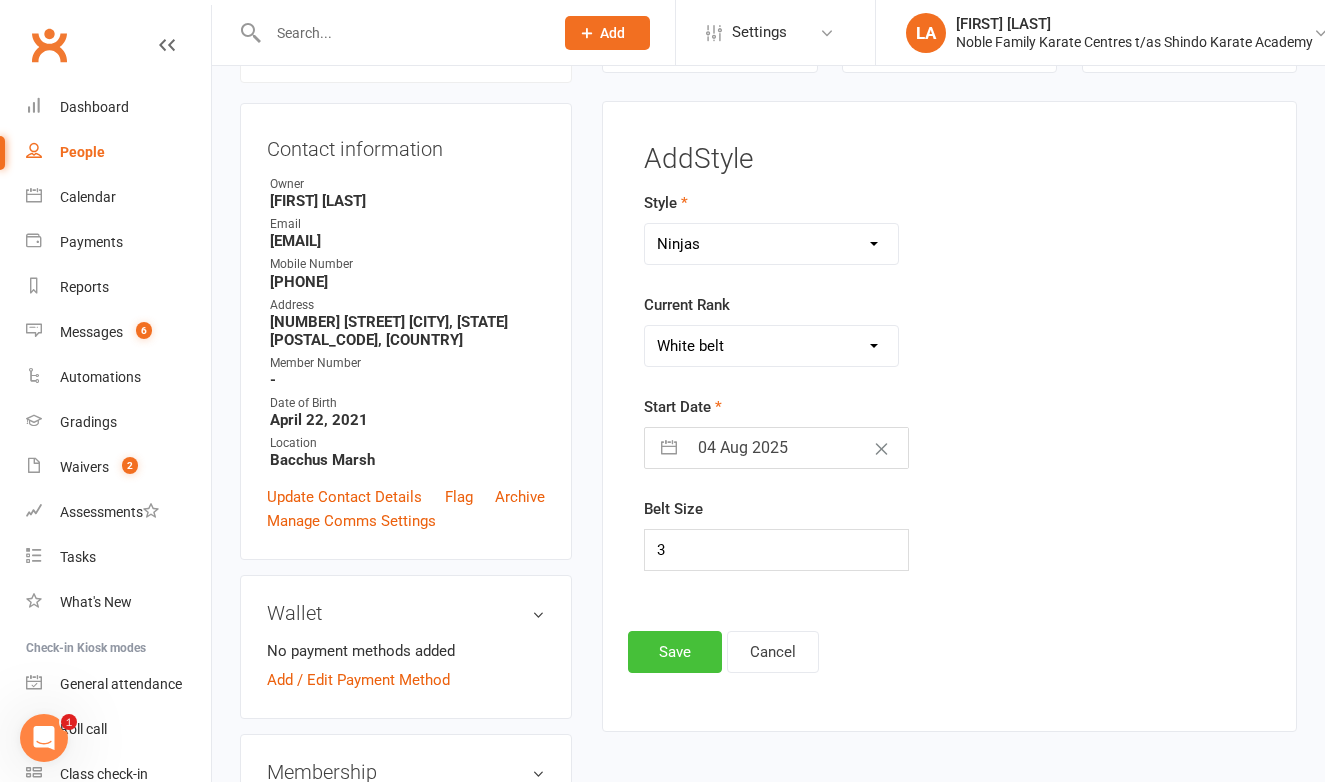 click on "Save" at bounding box center [675, 652] 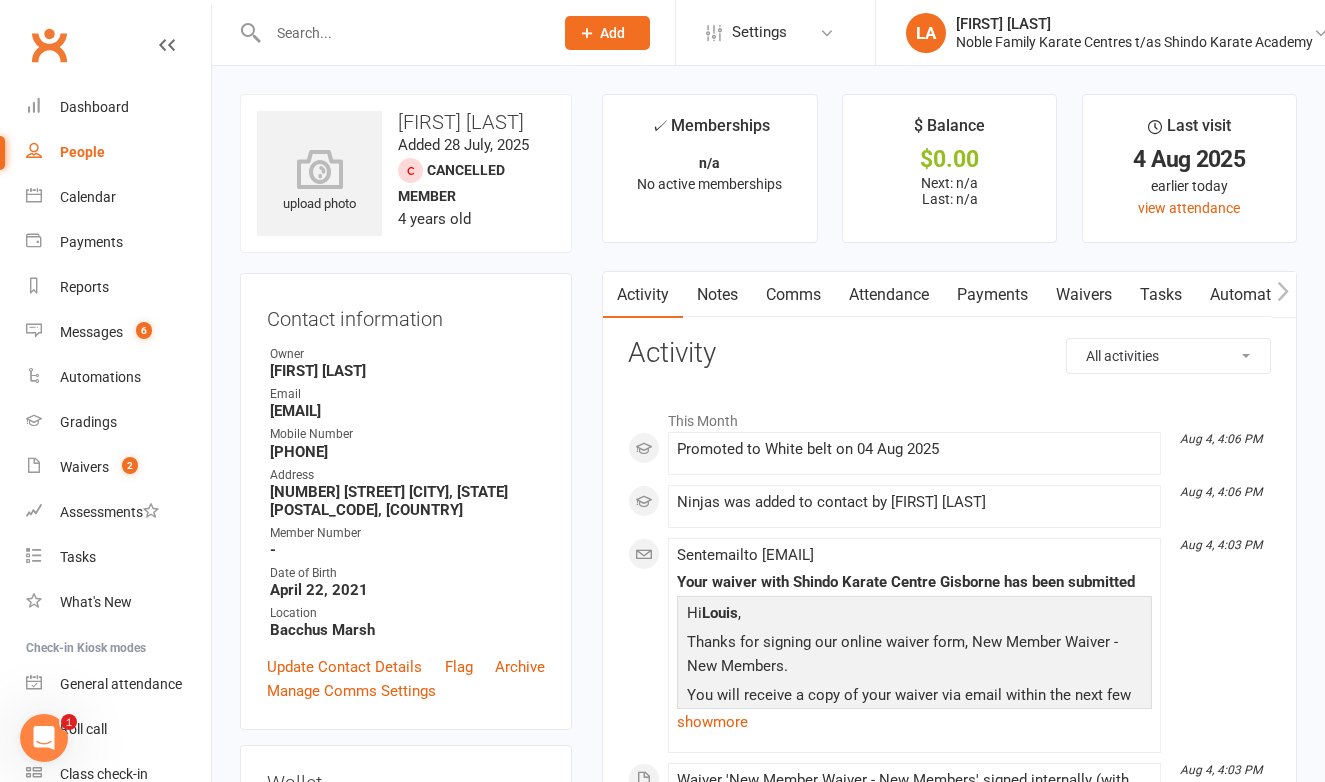 scroll, scrollTop: 0, scrollLeft: 0, axis: both 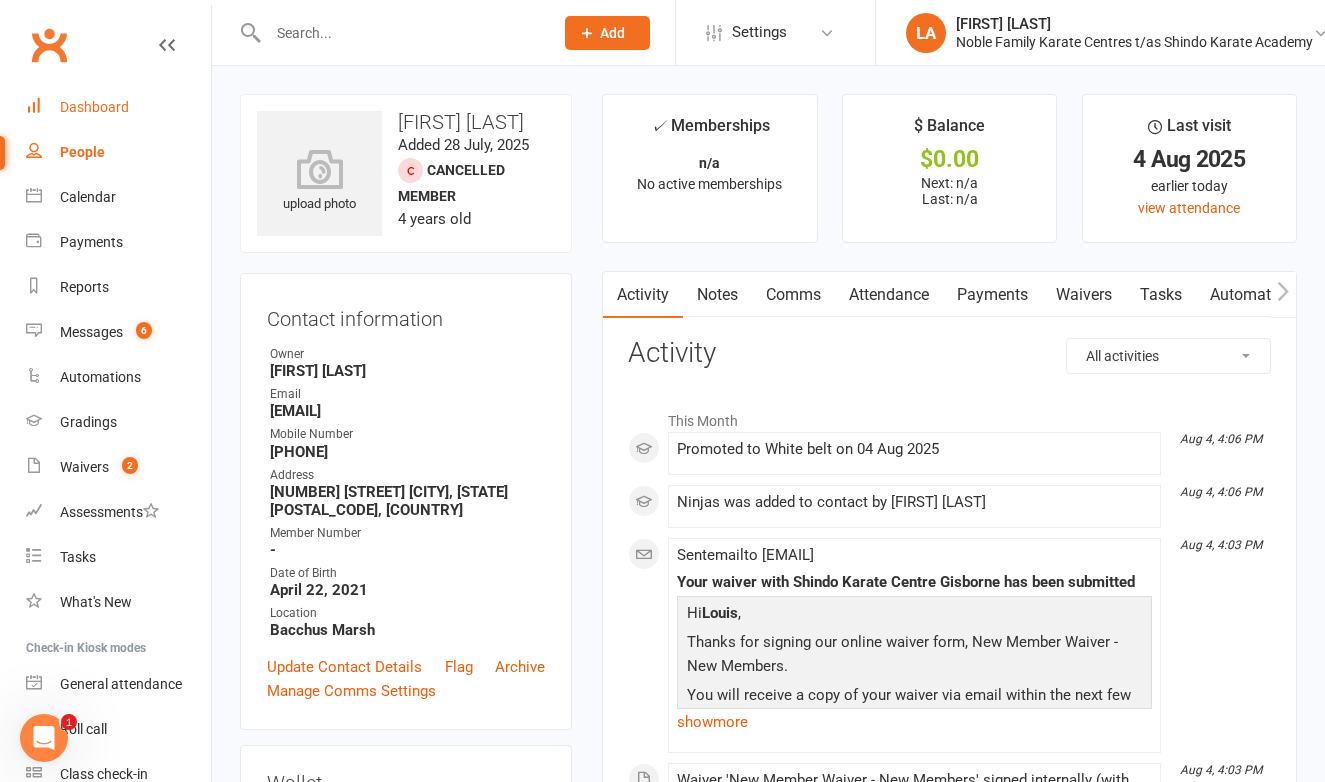click on "Dashboard" at bounding box center (94, 107) 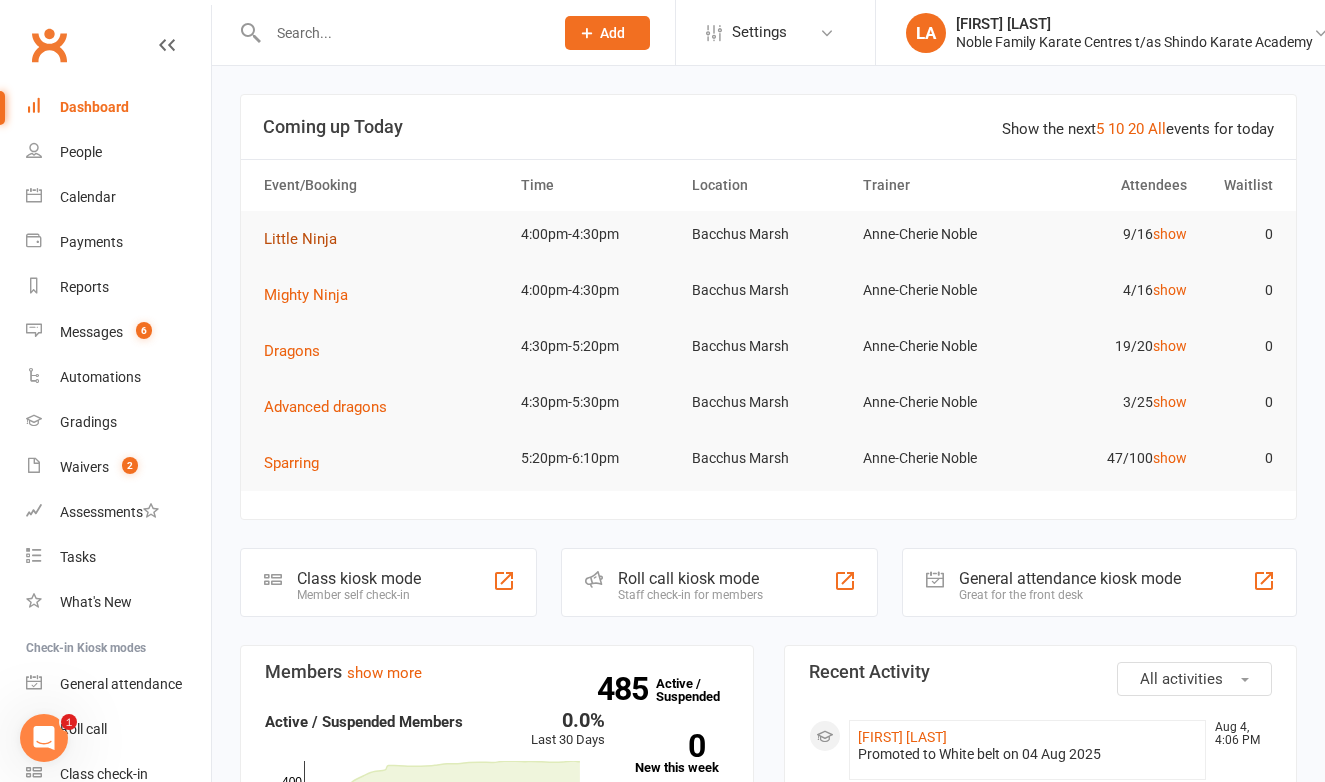click on "Little Ninja" at bounding box center [300, 239] 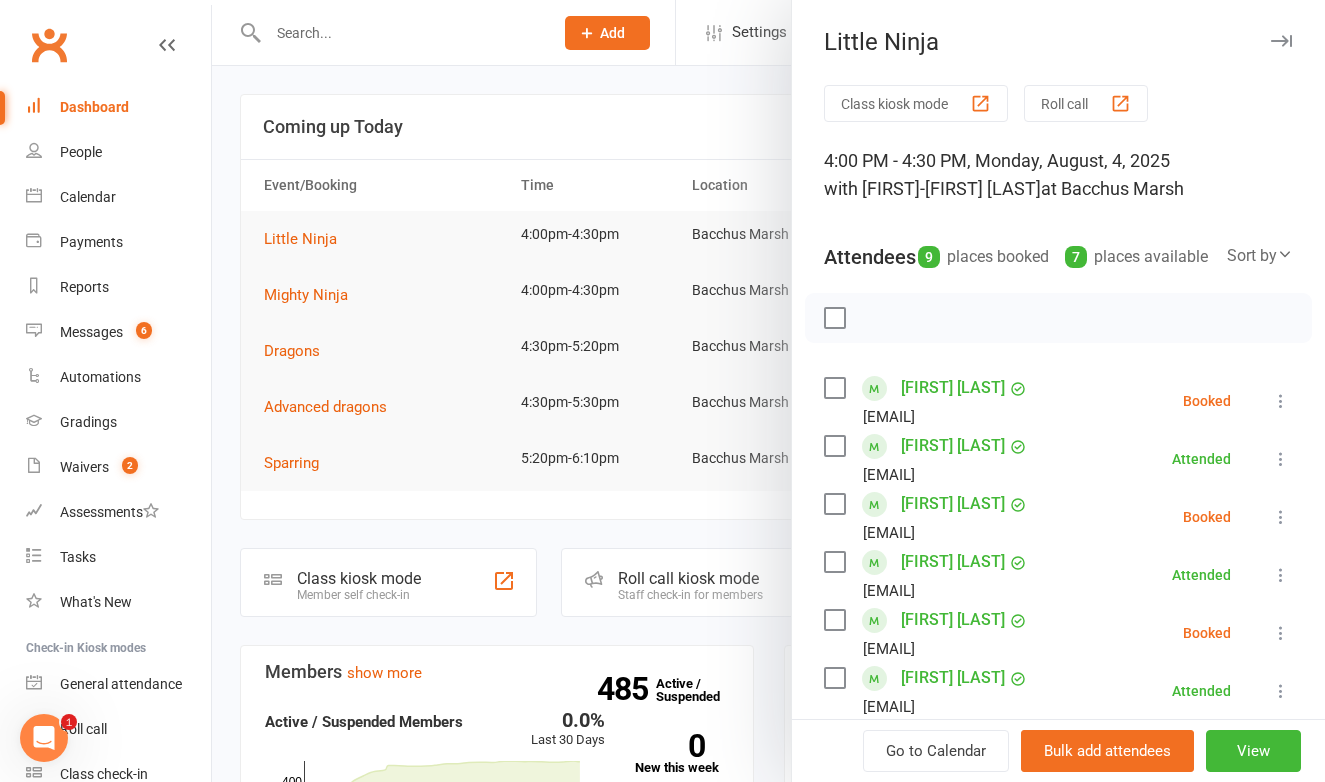 scroll, scrollTop: 0, scrollLeft: 0, axis: both 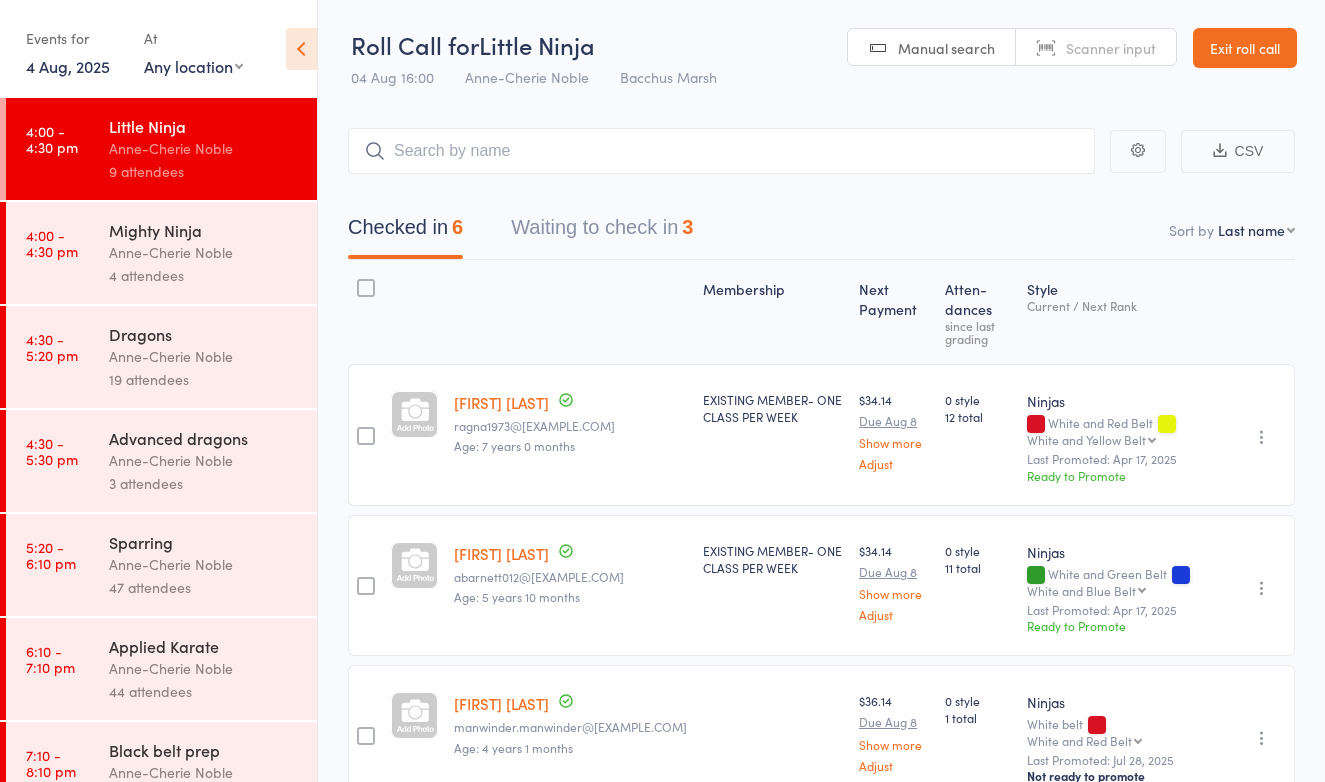 click on "Waiting to check in  3" at bounding box center (602, 232) 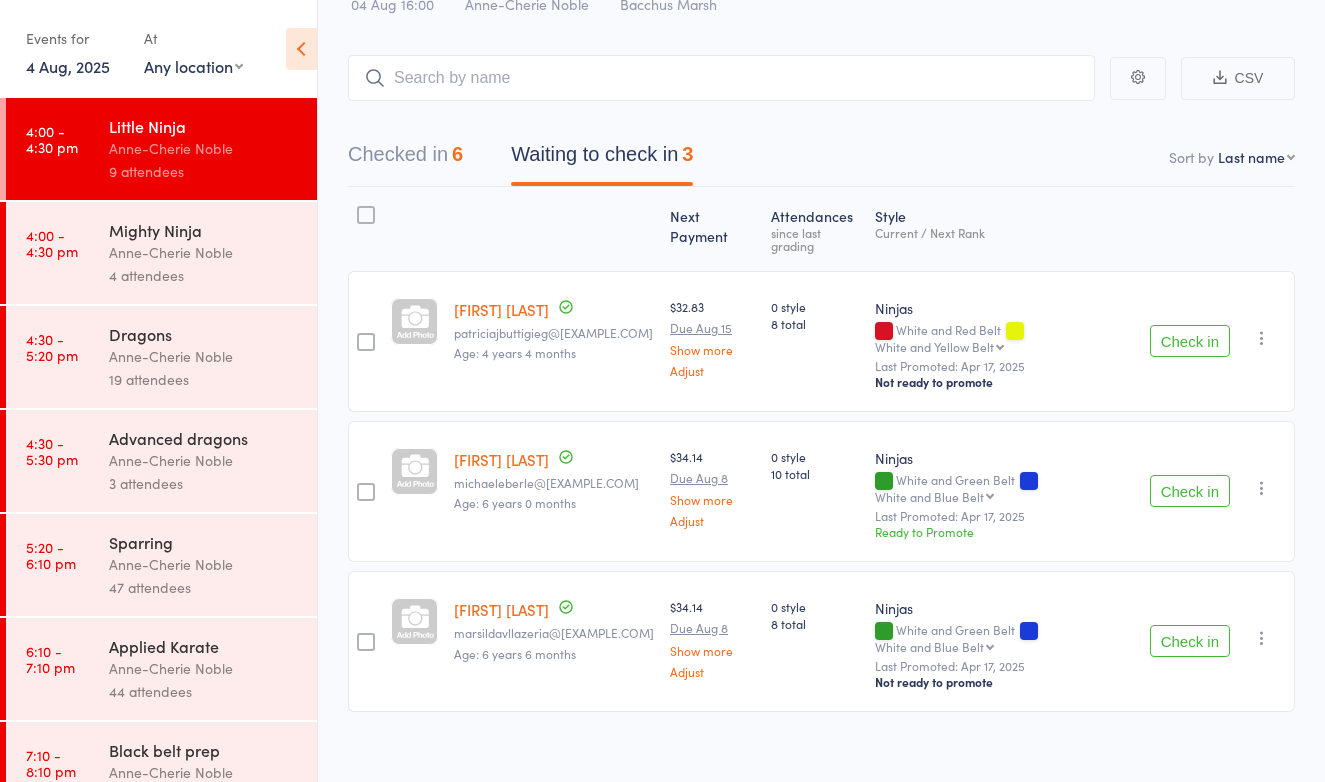 scroll, scrollTop: 72, scrollLeft: 0, axis: vertical 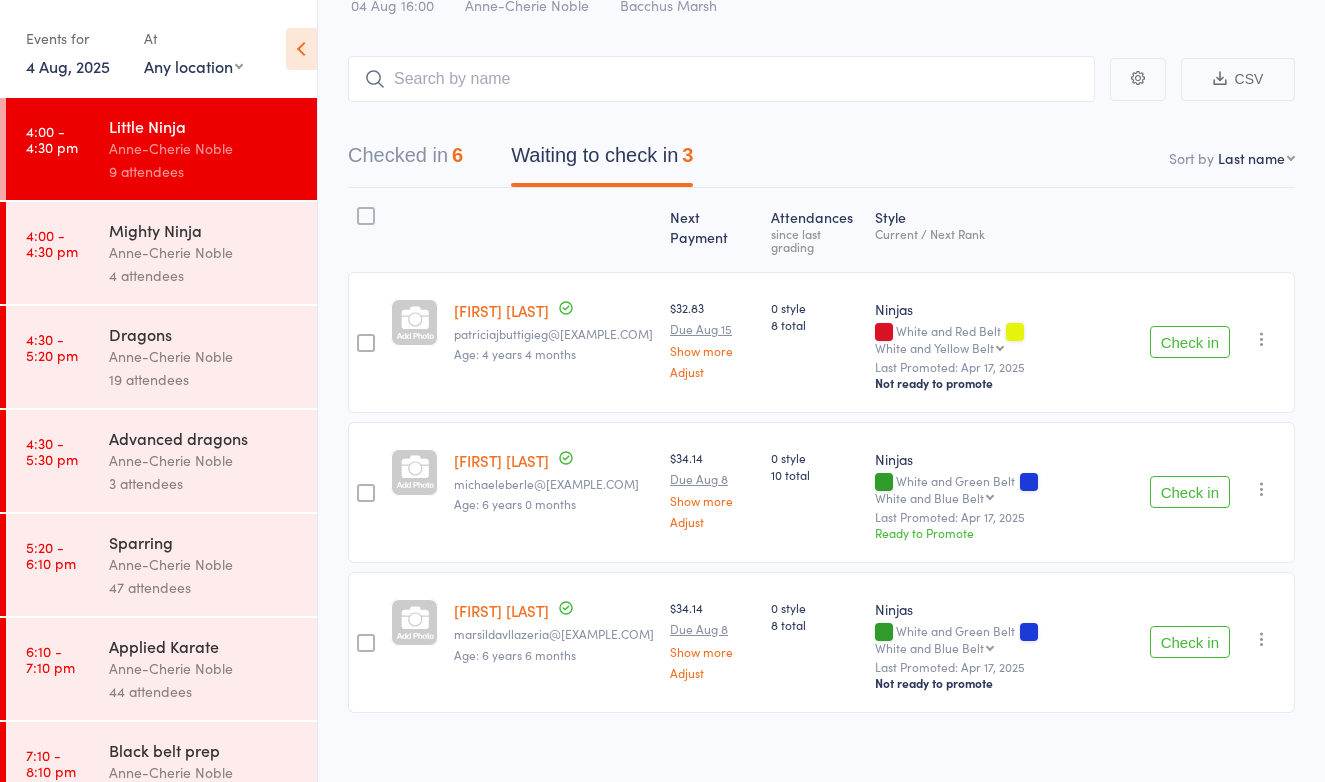 click on "4 attendees" at bounding box center [204, 275] 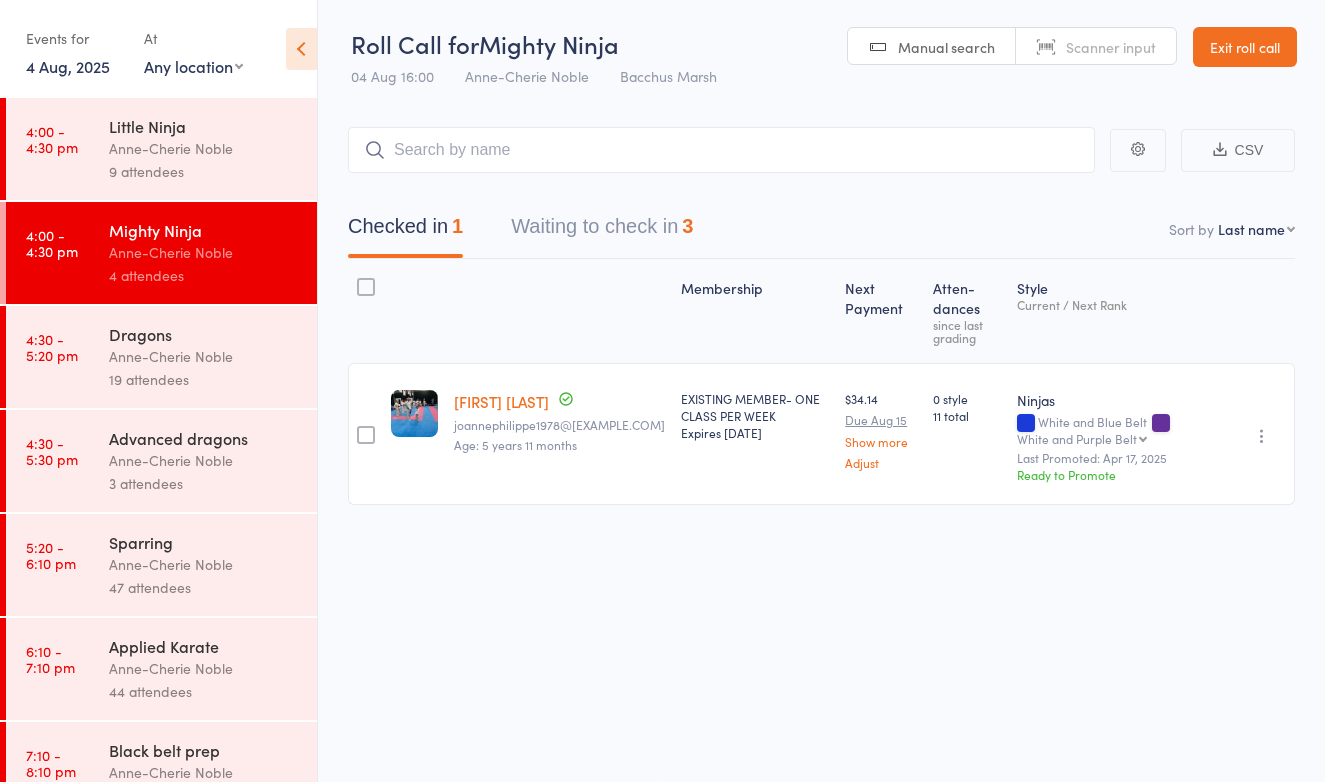 click on "Waiting to check in  3" at bounding box center [602, 231] 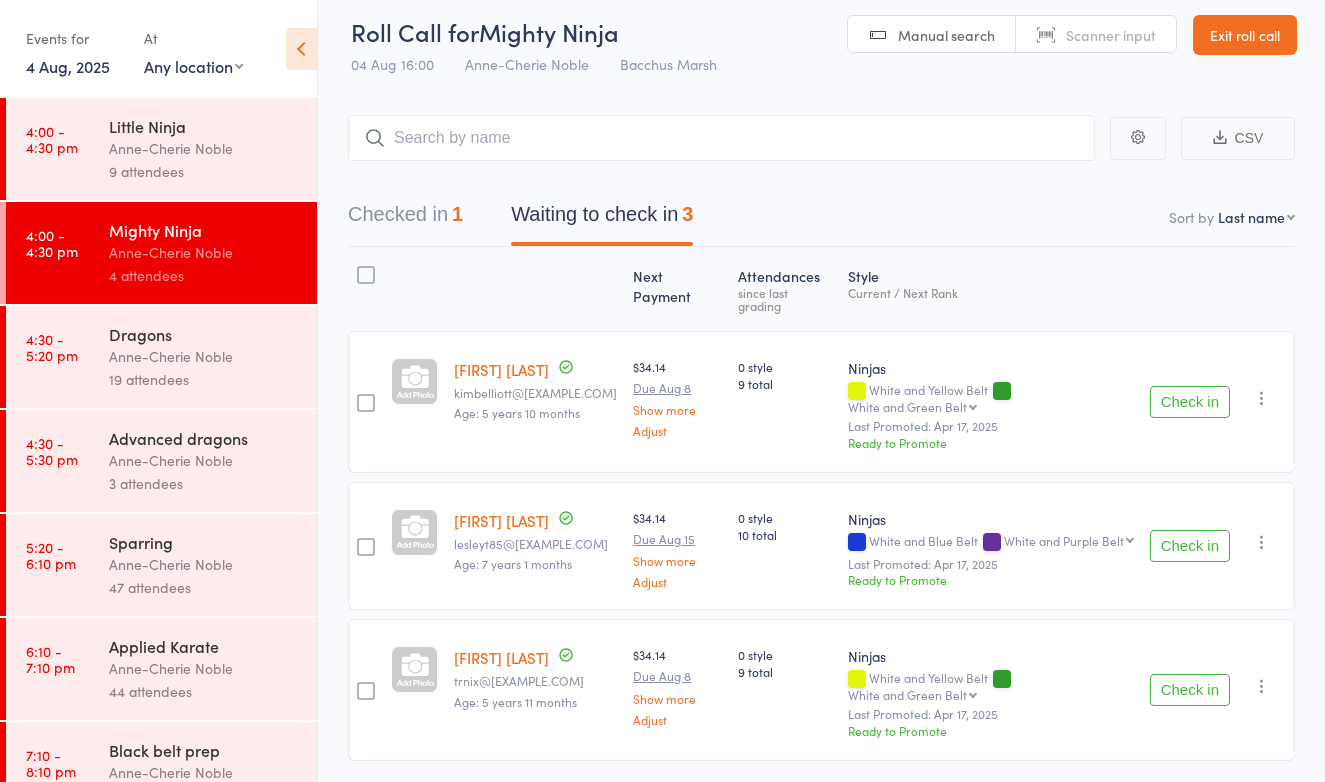 click on "Check in" at bounding box center [1190, 402] 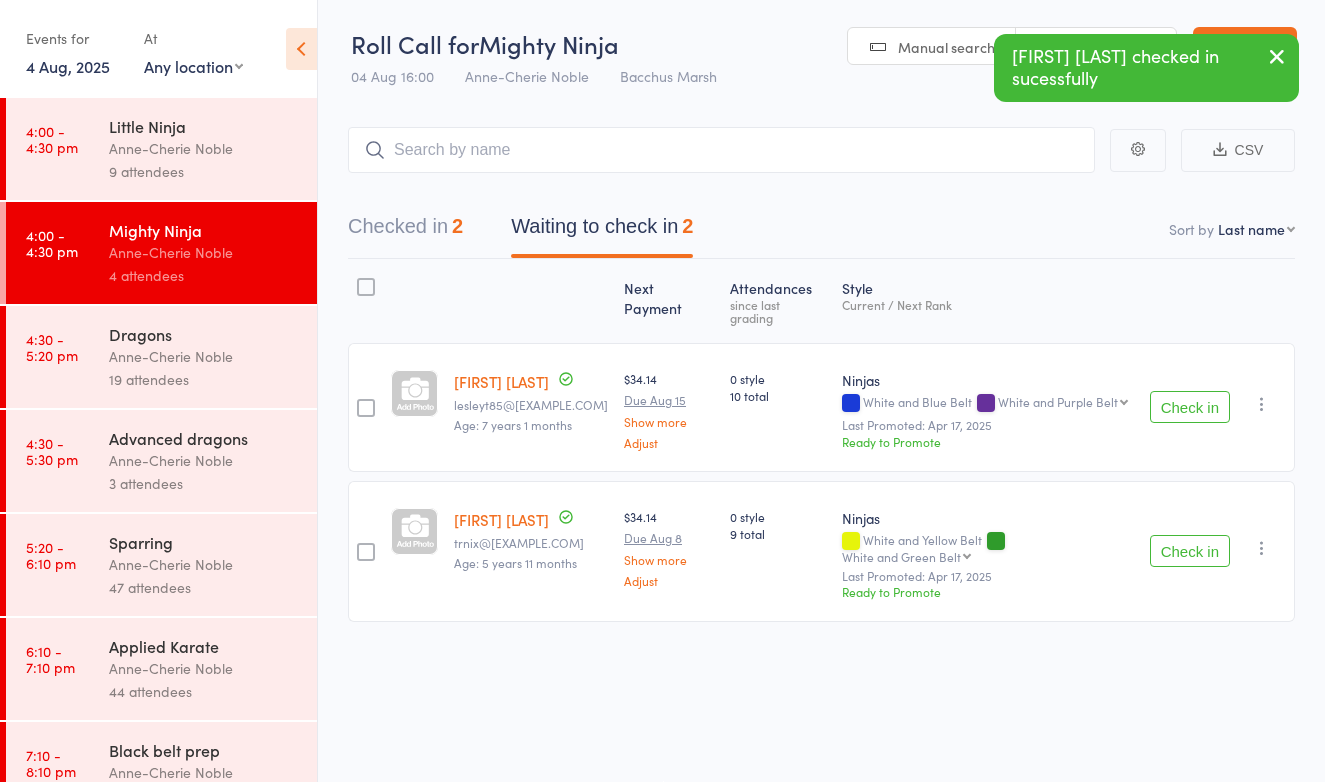 click on "Check in" at bounding box center [1190, 551] 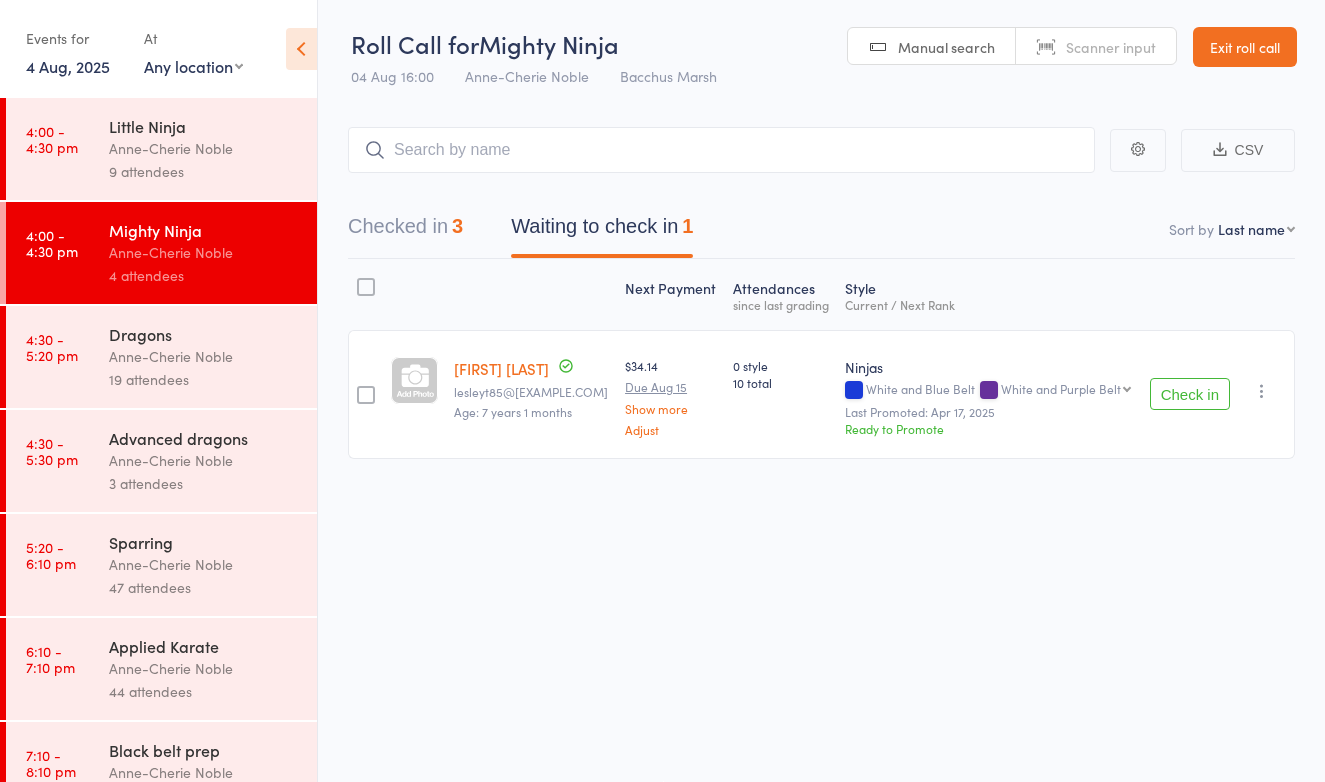 click on "Little Ninja" at bounding box center (204, 126) 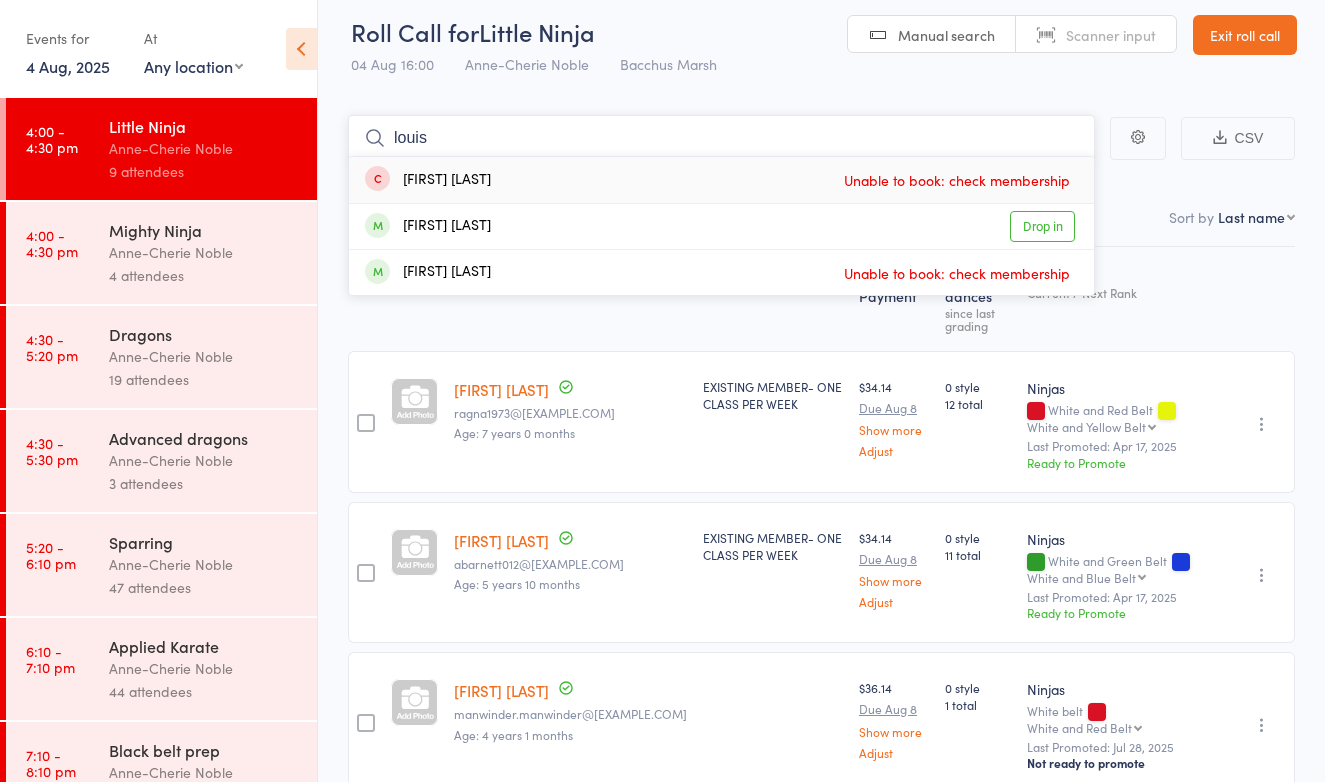 type on "Louis" 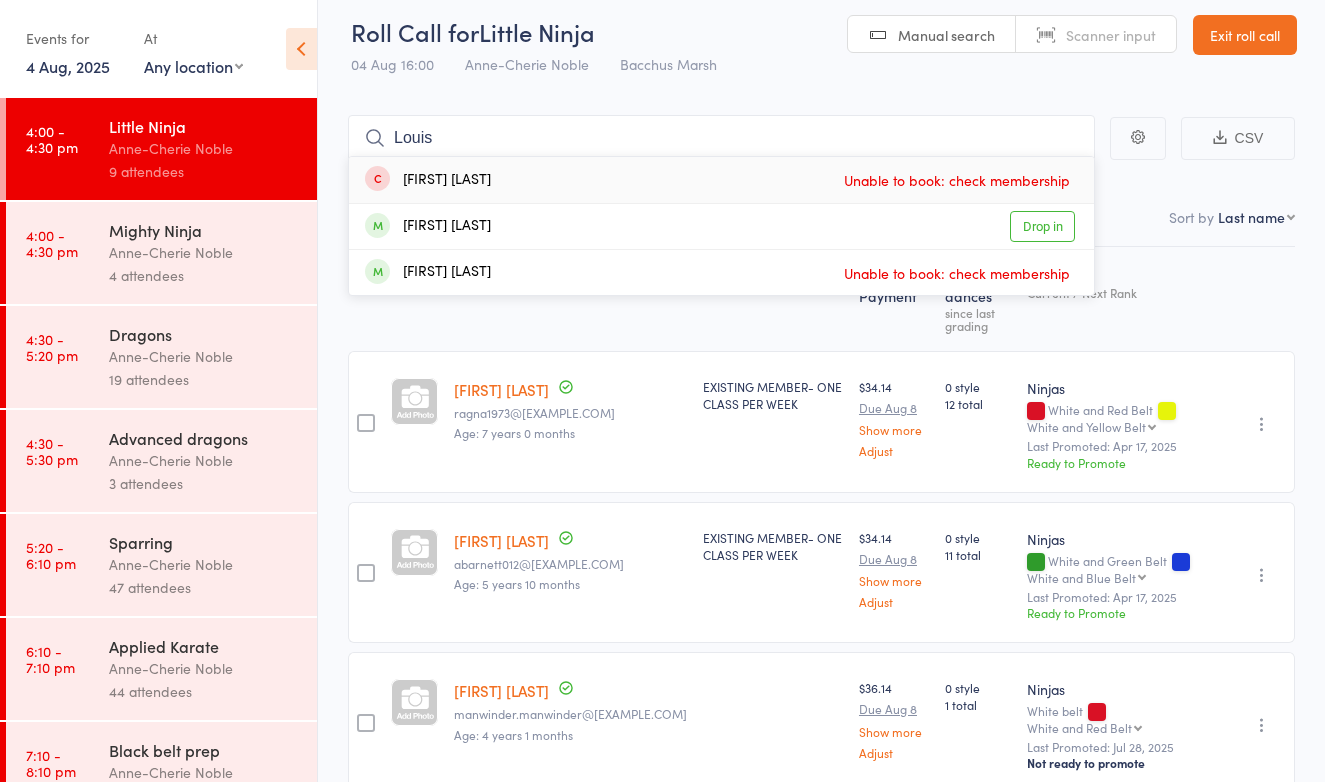 drag, startPoint x: 183, startPoint y: 217, endPoint x: 335, endPoint y: 335, distance: 192.4266 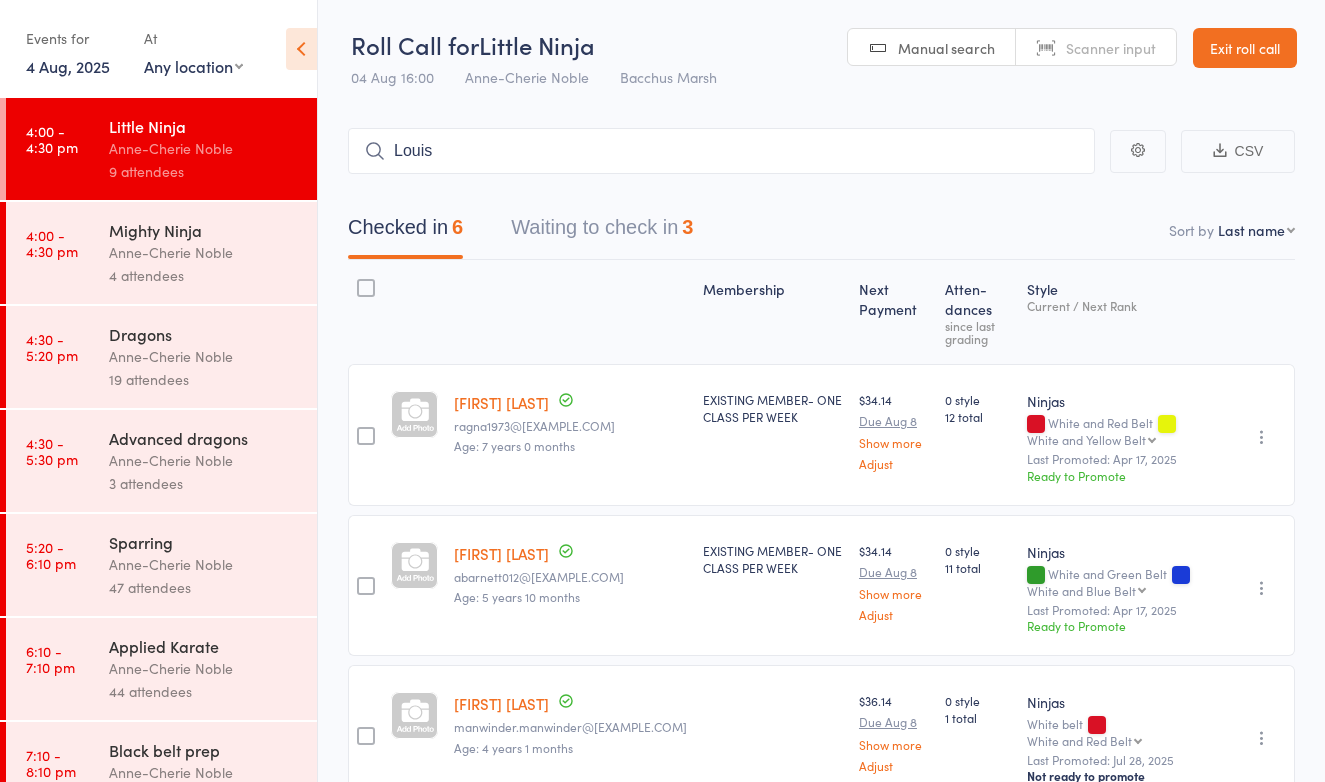 scroll, scrollTop: 0, scrollLeft: 0, axis: both 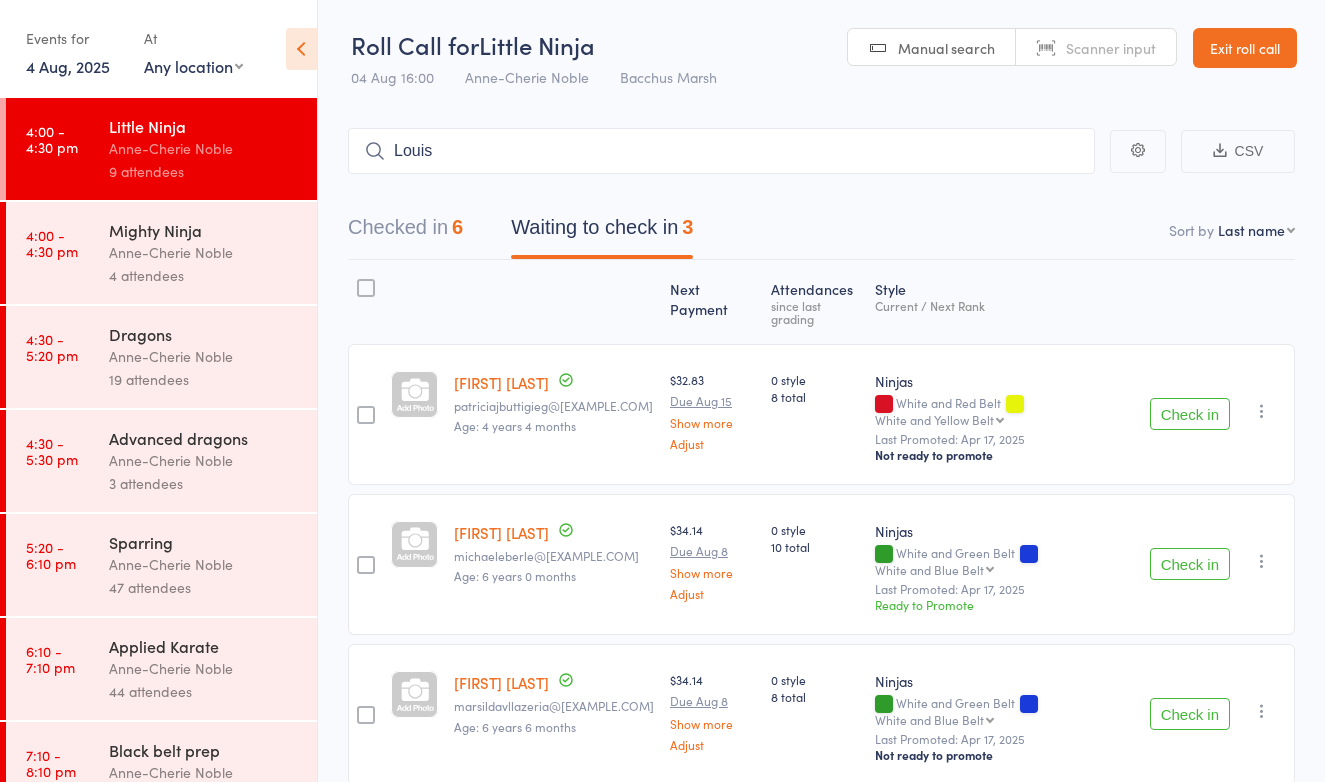 click on "Anne-Cherie Noble" at bounding box center [204, 460] 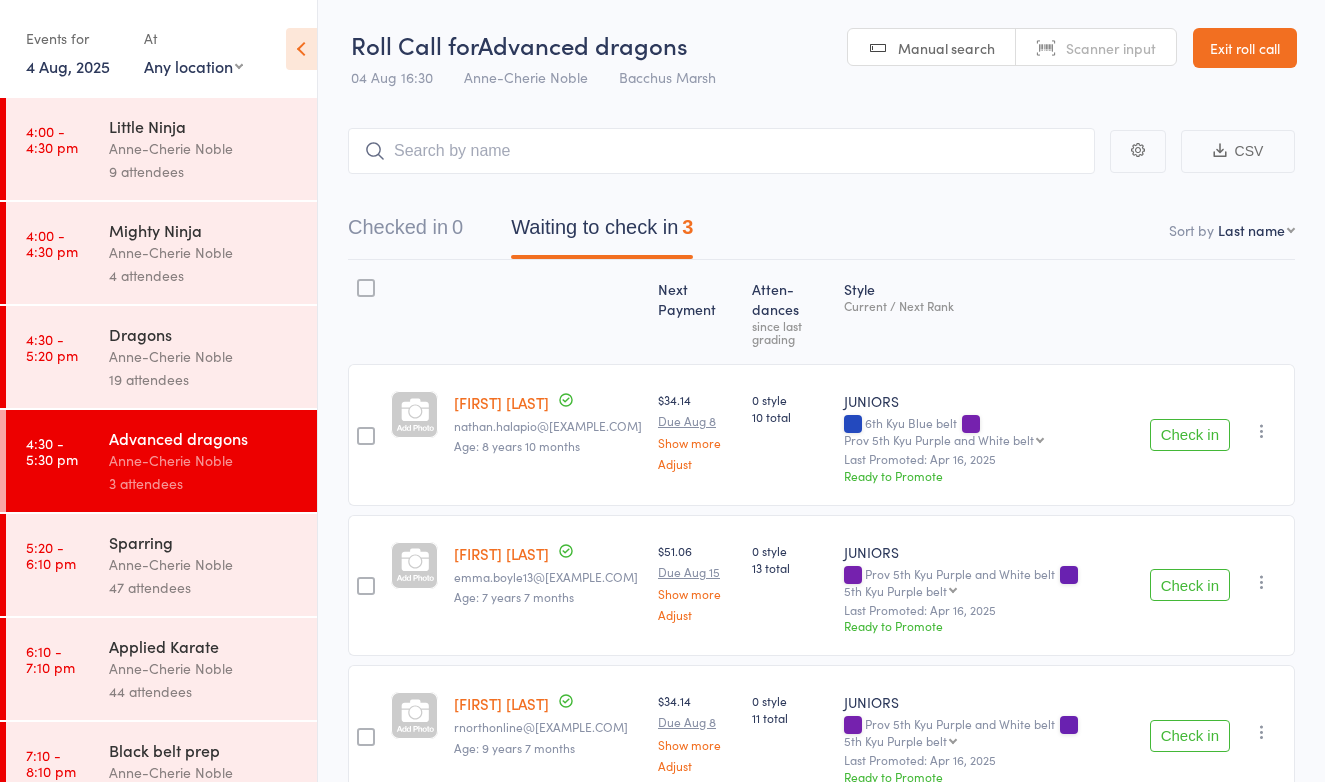 click on "Waiting to check in  3" at bounding box center (602, 232) 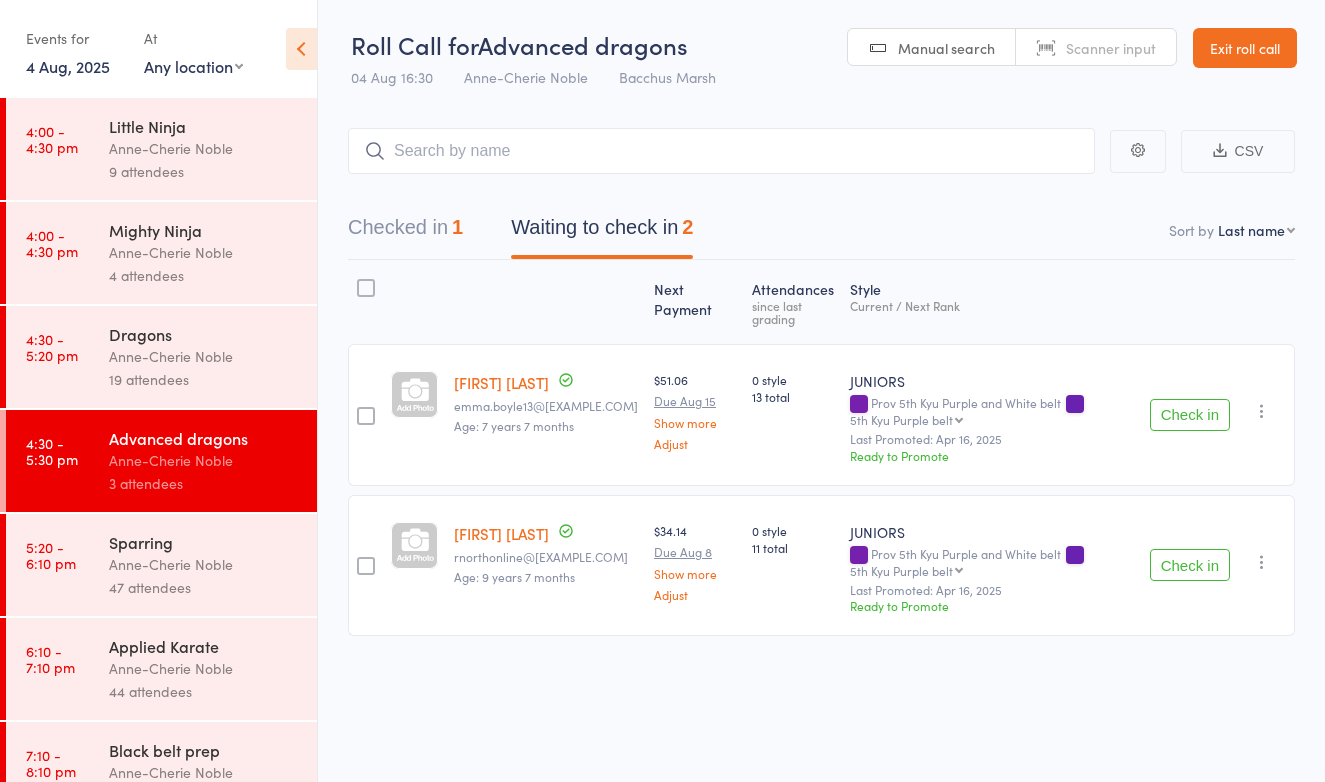 click on "19 attendees" at bounding box center (204, 379) 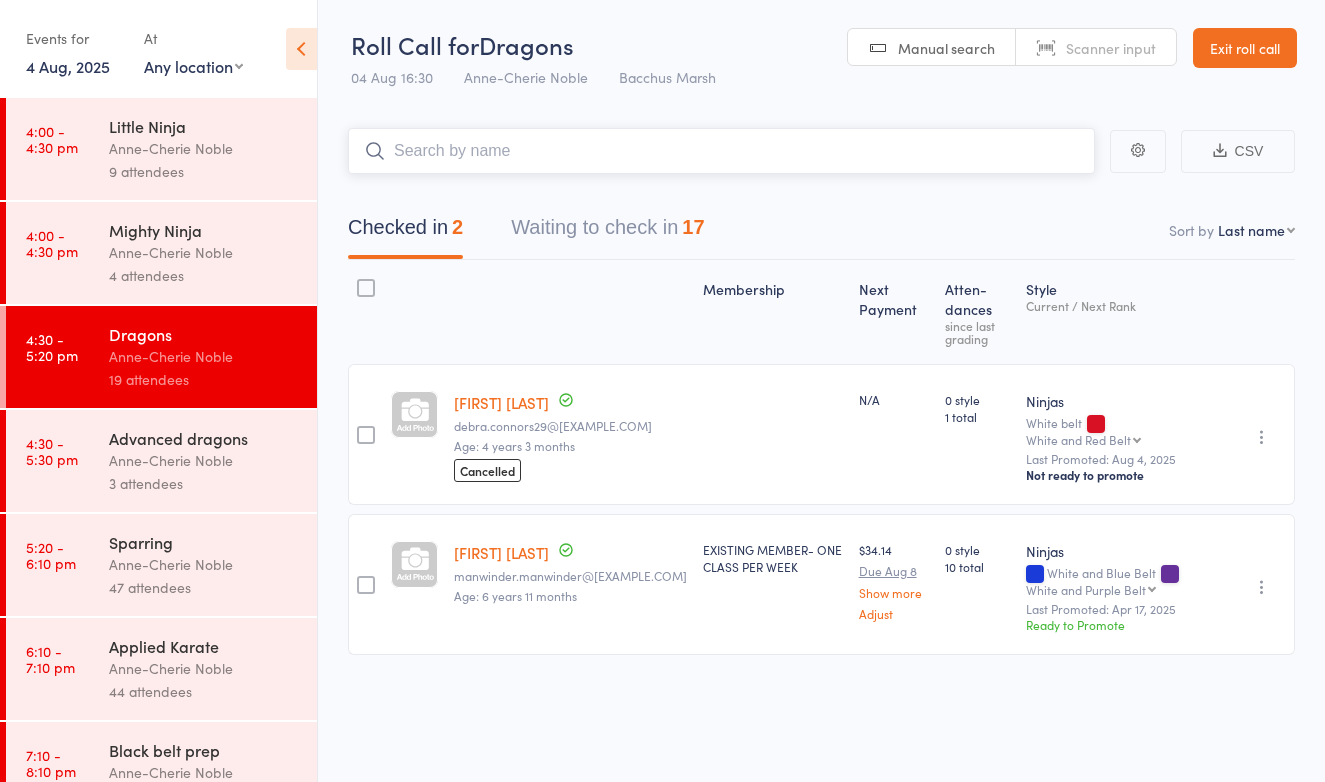 click on "Waiting to check in  17" at bounding box center (607, 232) 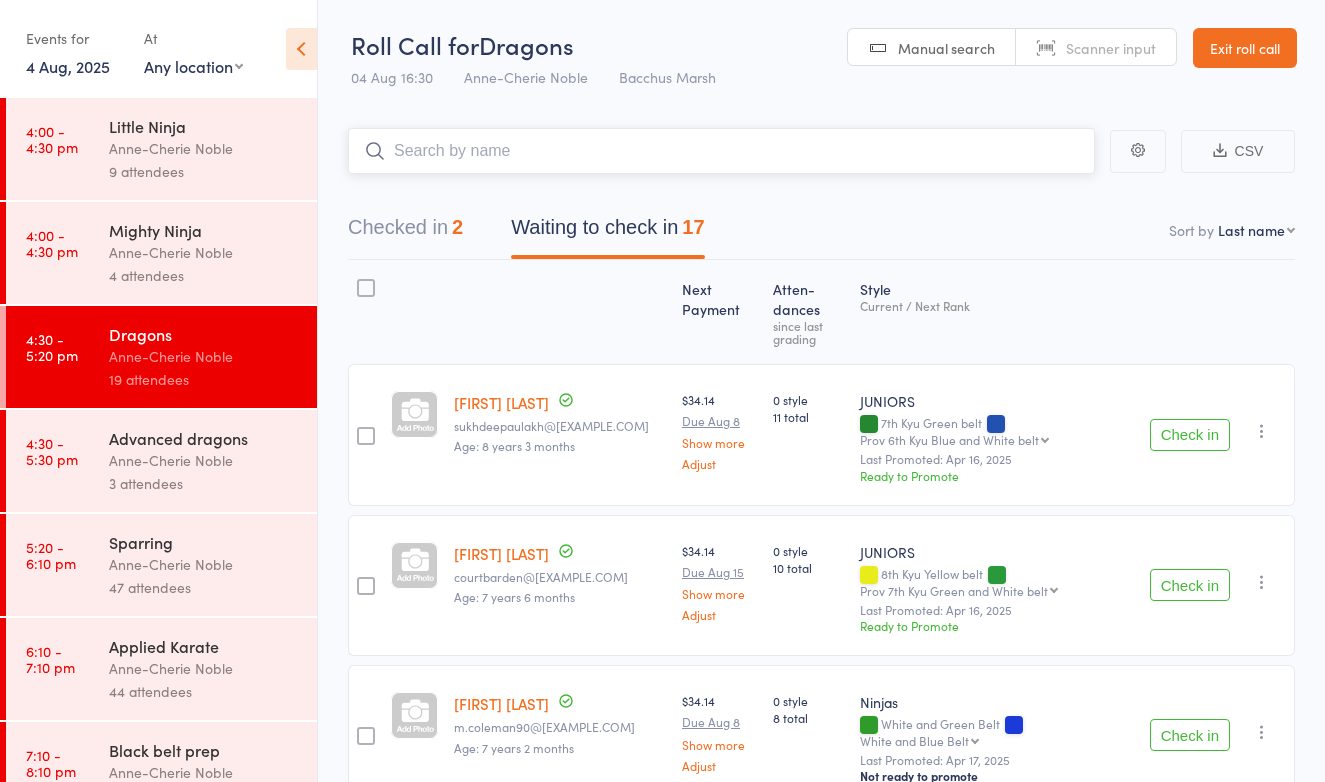 scroll, scrollTop: 0, scrollLeft: 0, axis: both 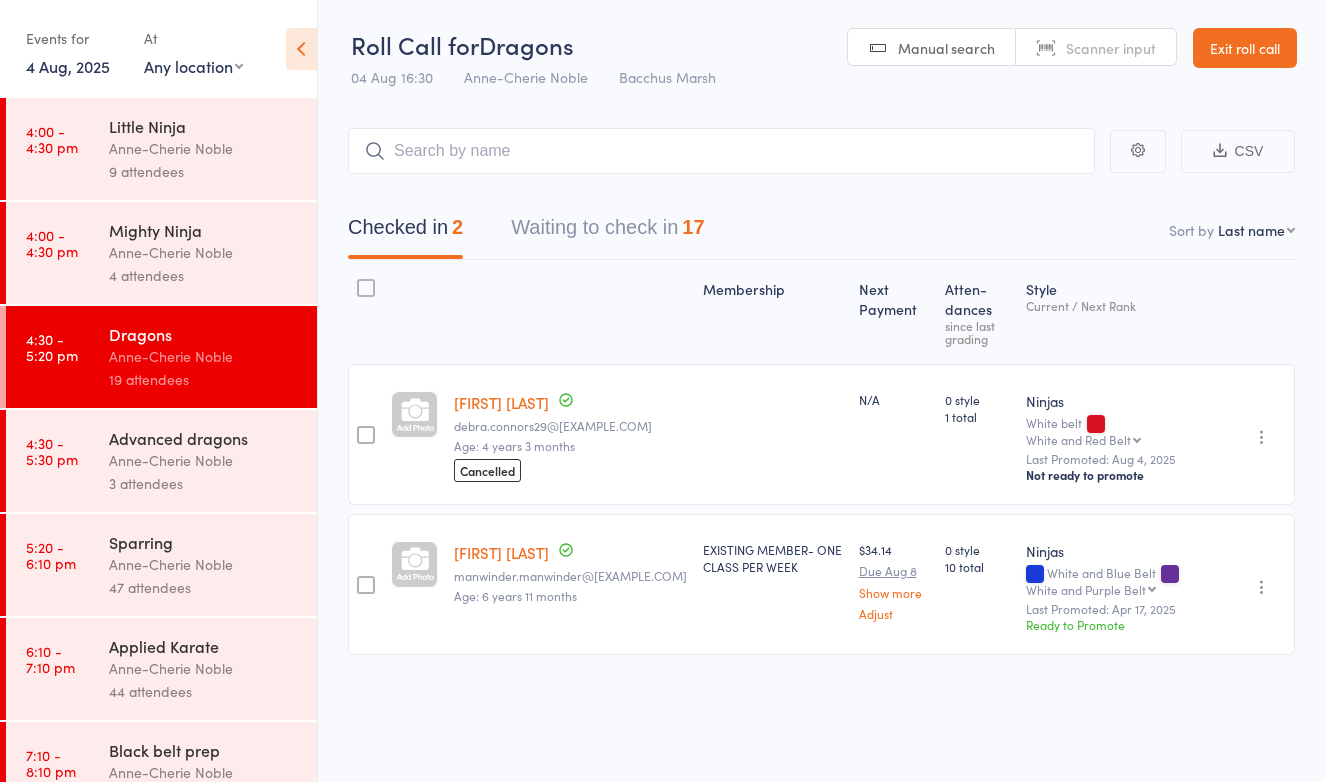 click at bounding box center [1262, 437] 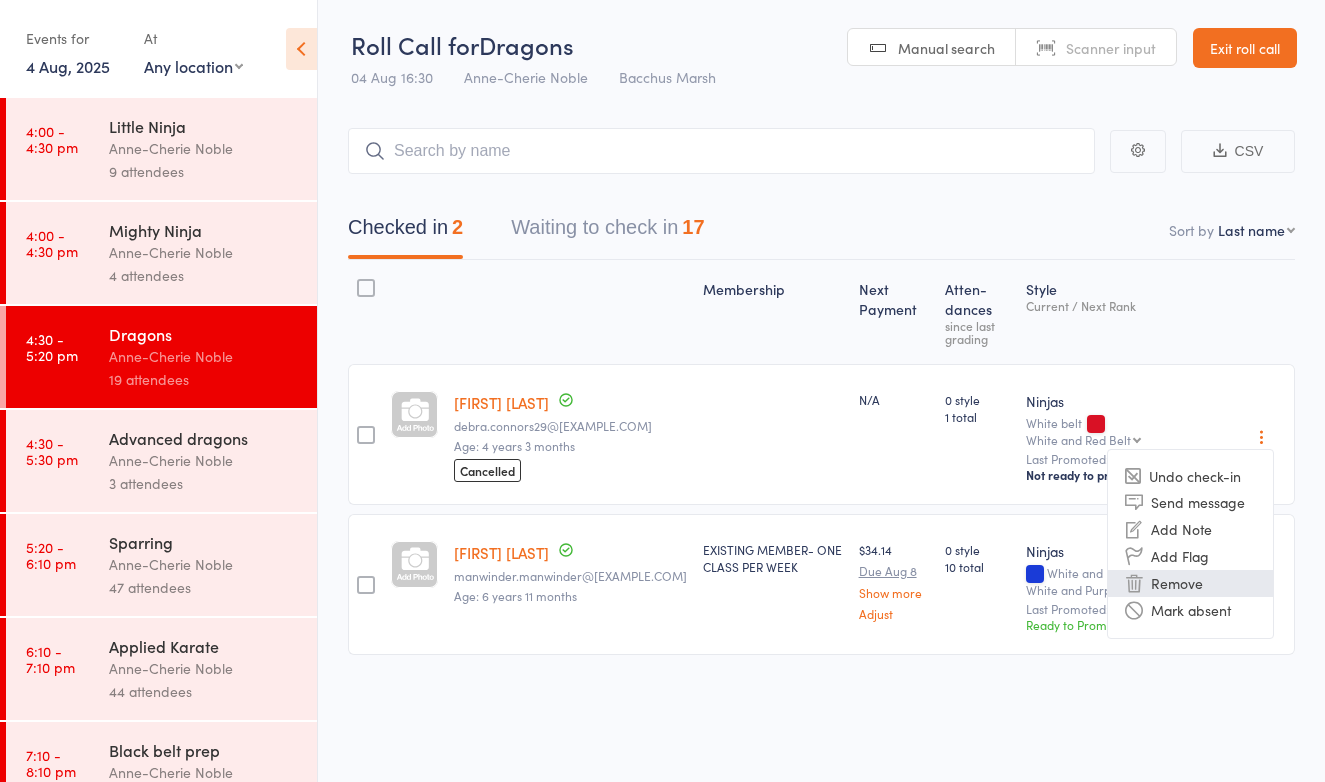 click on "Remove" at bounding box center [1190, 583] 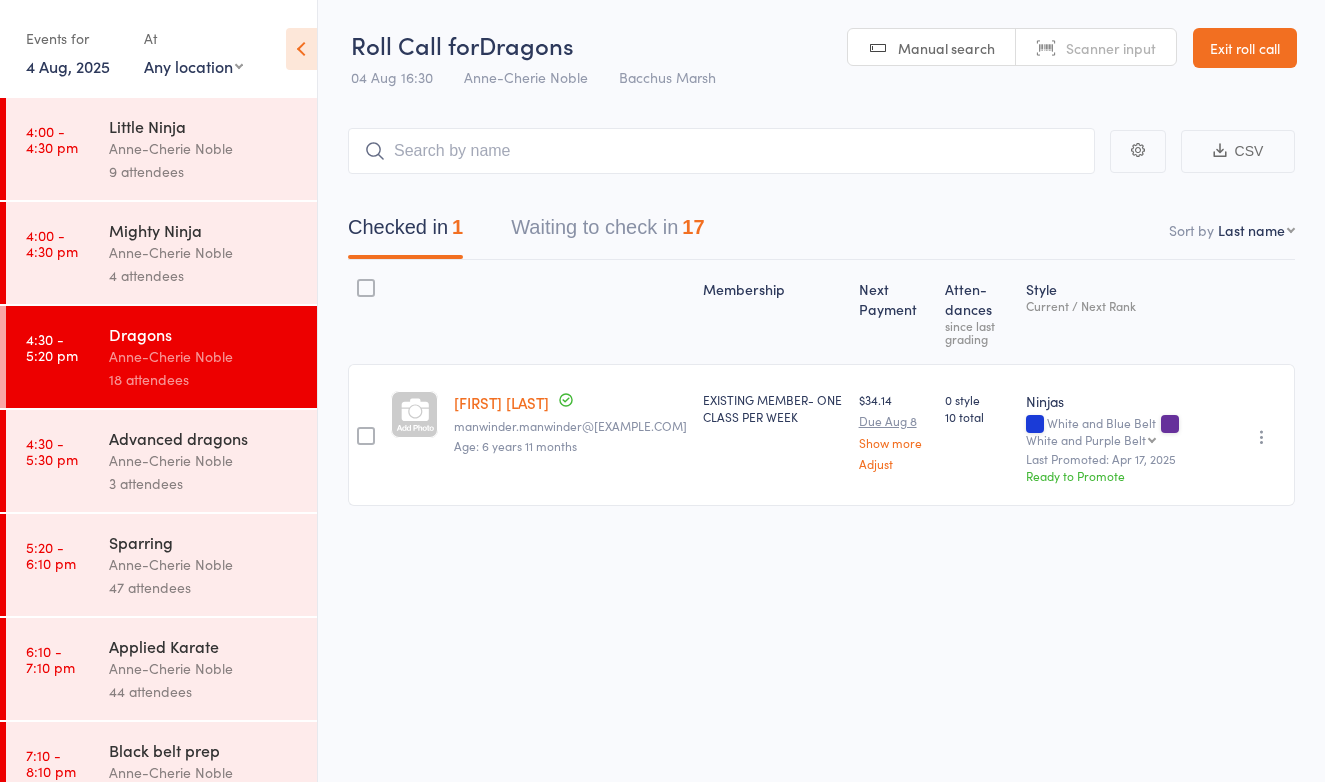 click on "Waiting to check in  17" at bounding box center [607, 232] 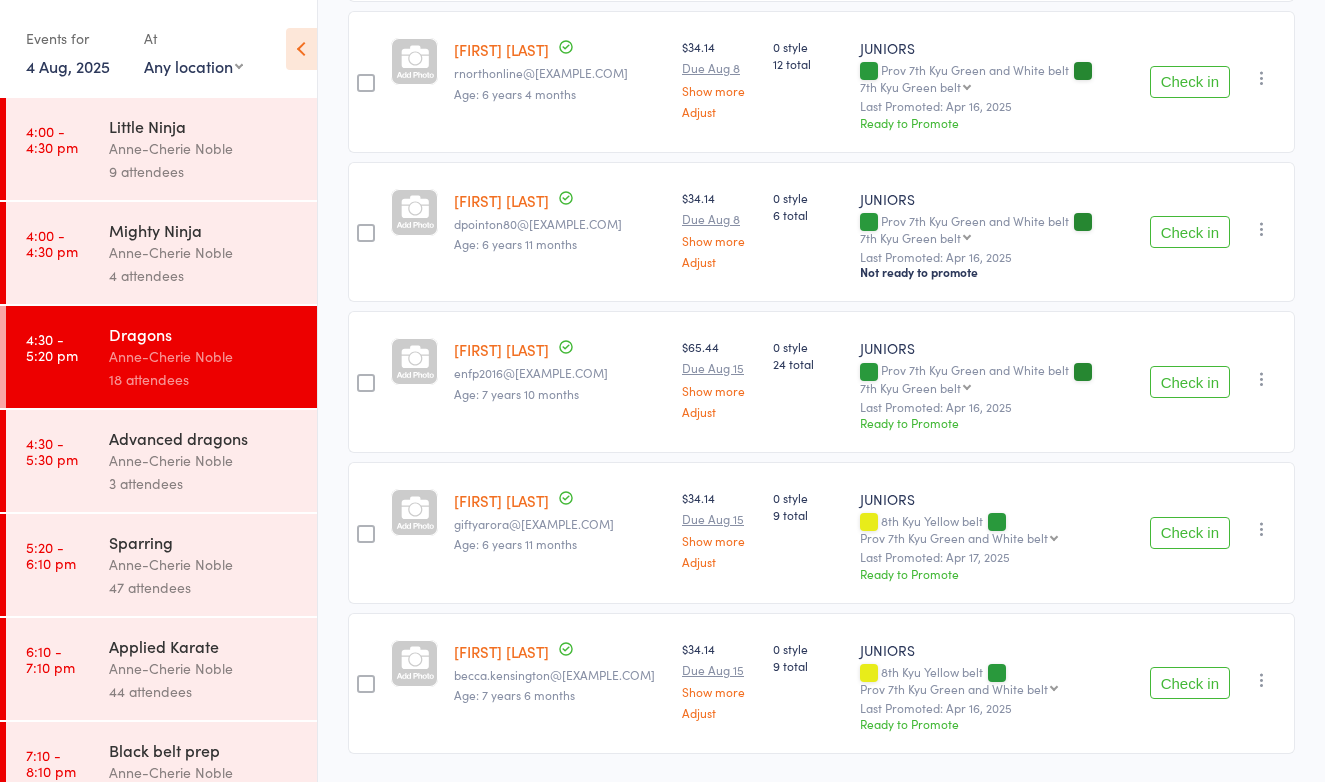 scroll, scrollTop: 2153, scrollLeft: 0, axis: vertical 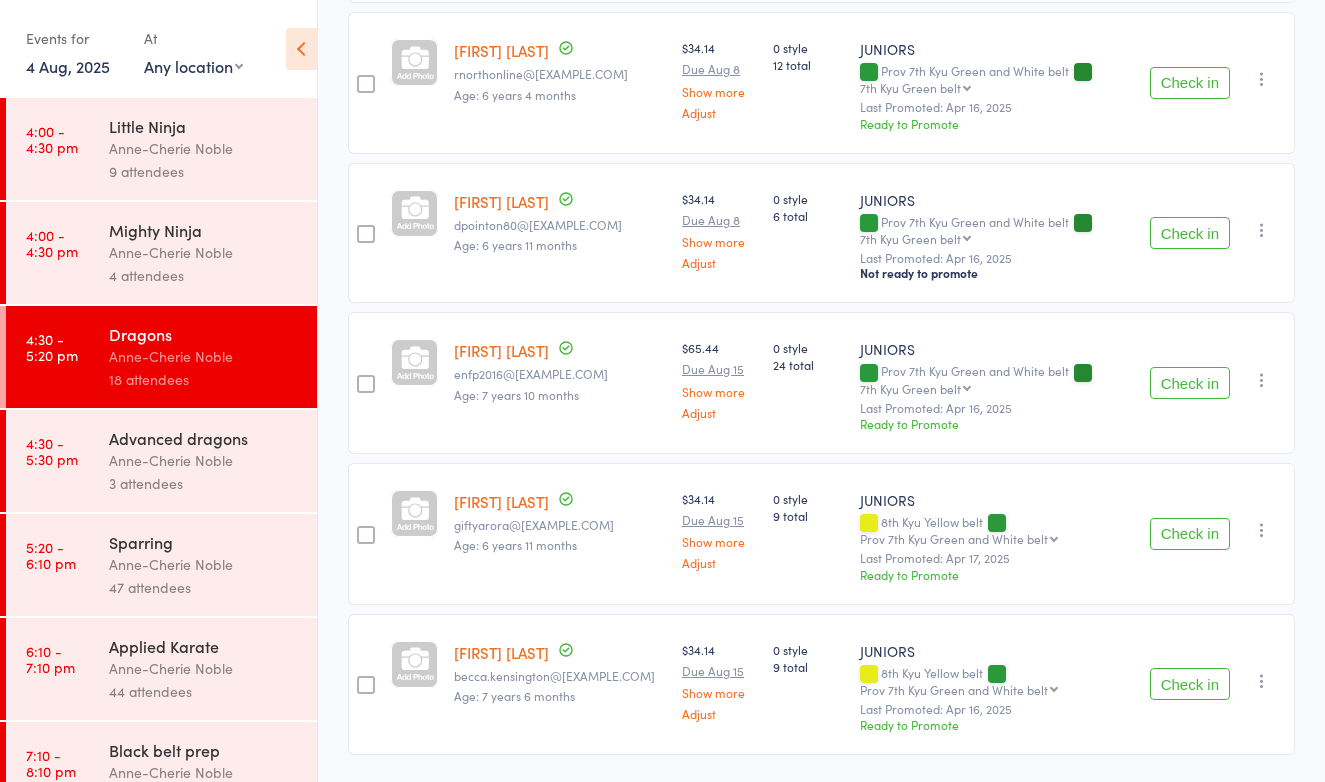 click on "Check in" at bounding box center [1190, 684] 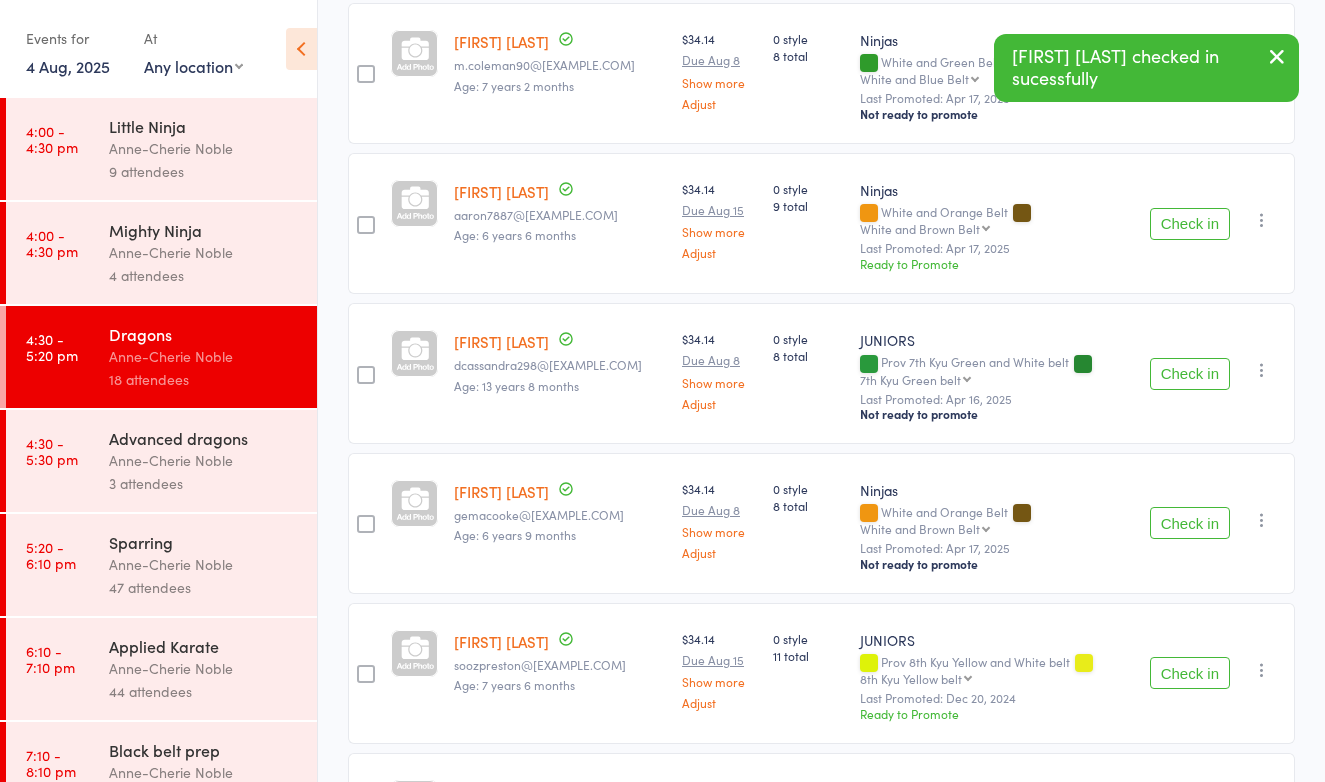 scroll, scrollTop: 656, scrollLeft: 0, axis: vertical 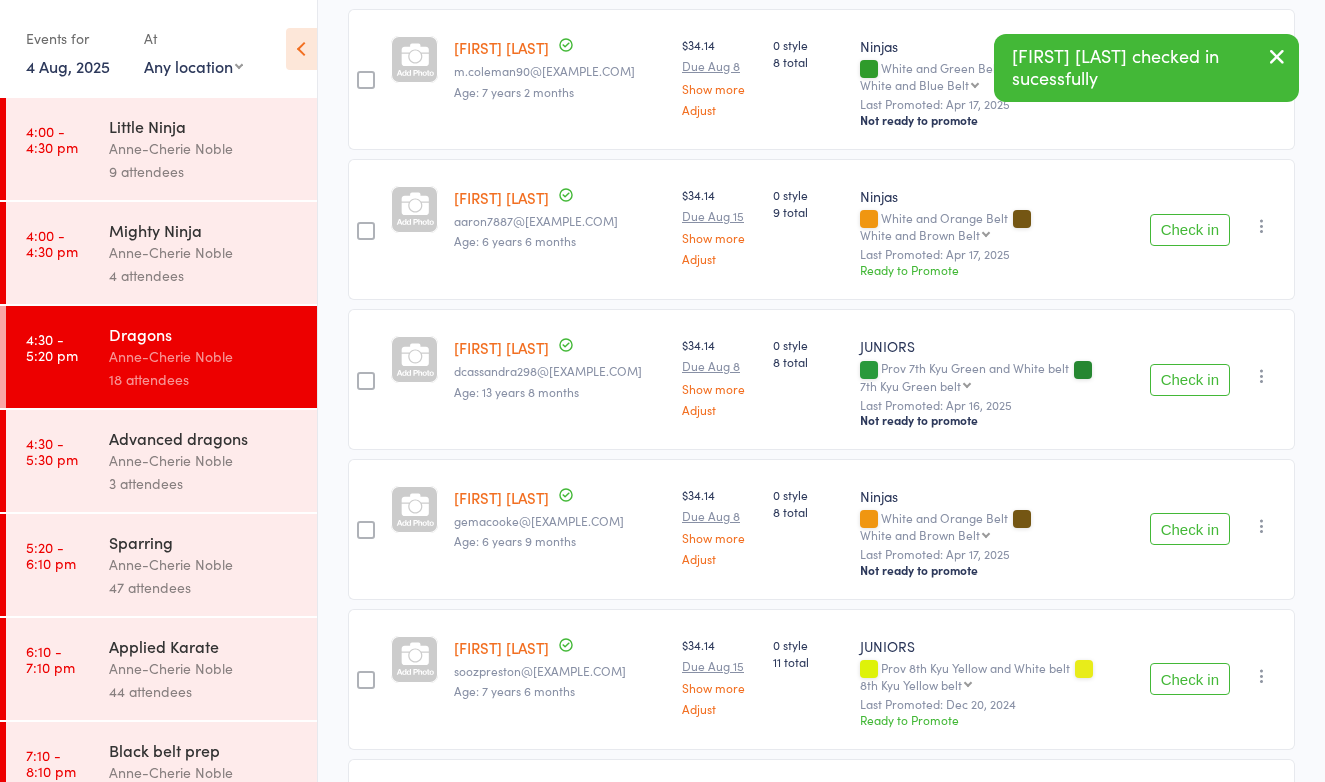click on "Check in" at bounding box center (1190, 380) 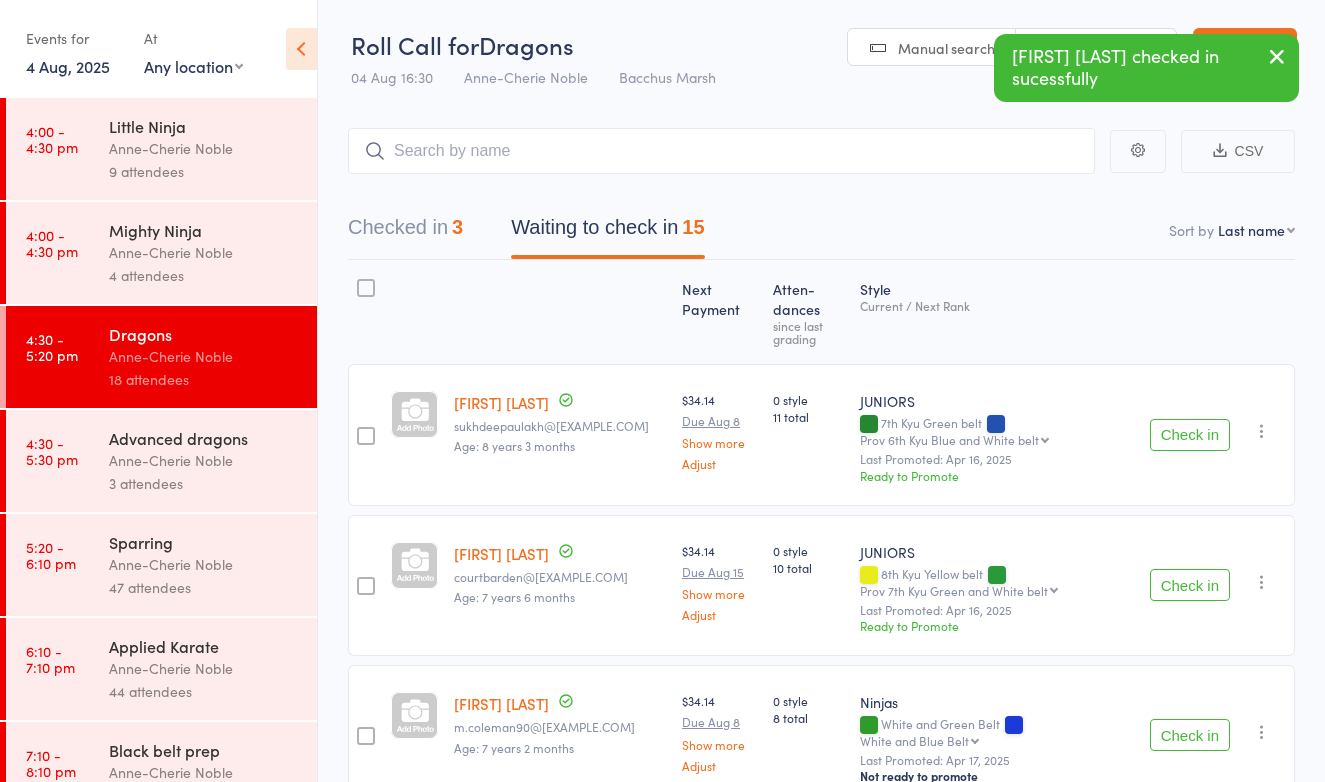 scroll, scrollTop: 0, scrollLeft: 0, axis: both 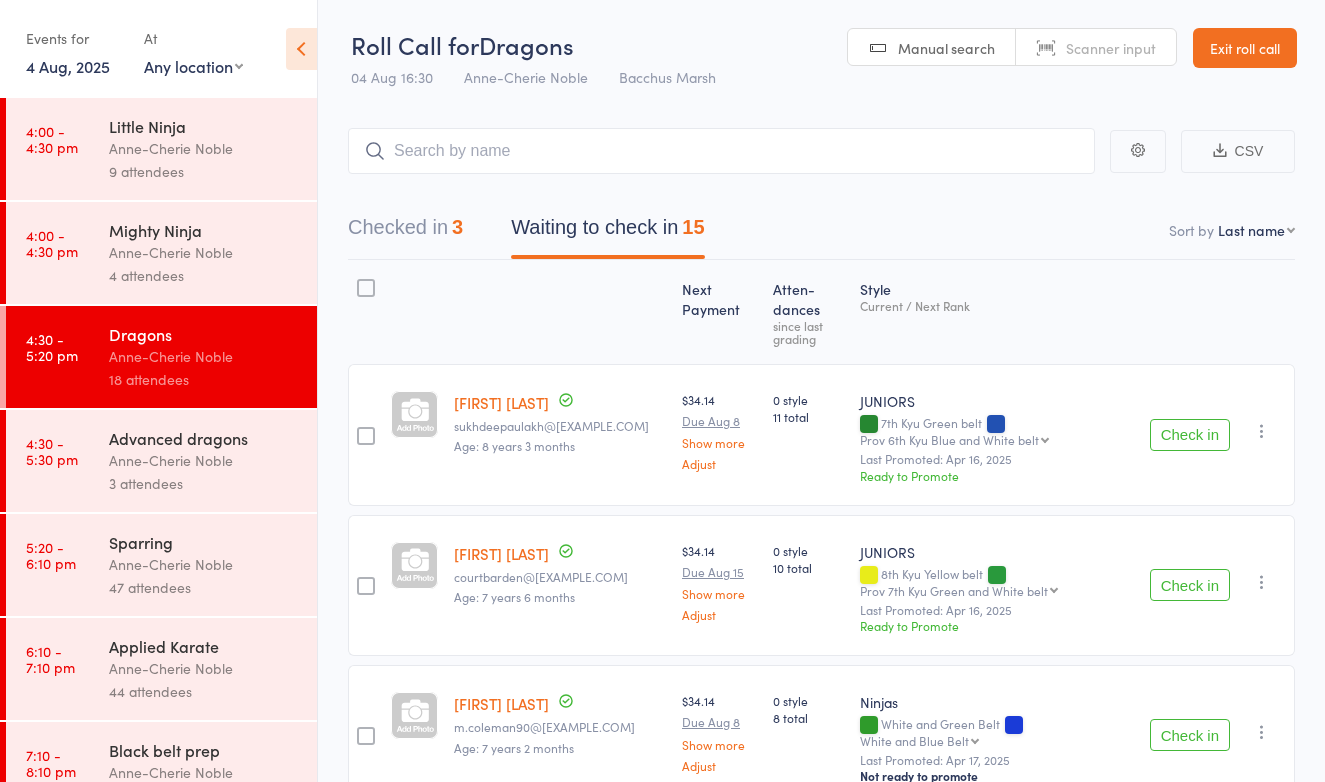 click on "Anne-Cherie Noble" at bounding box center [204, 148] 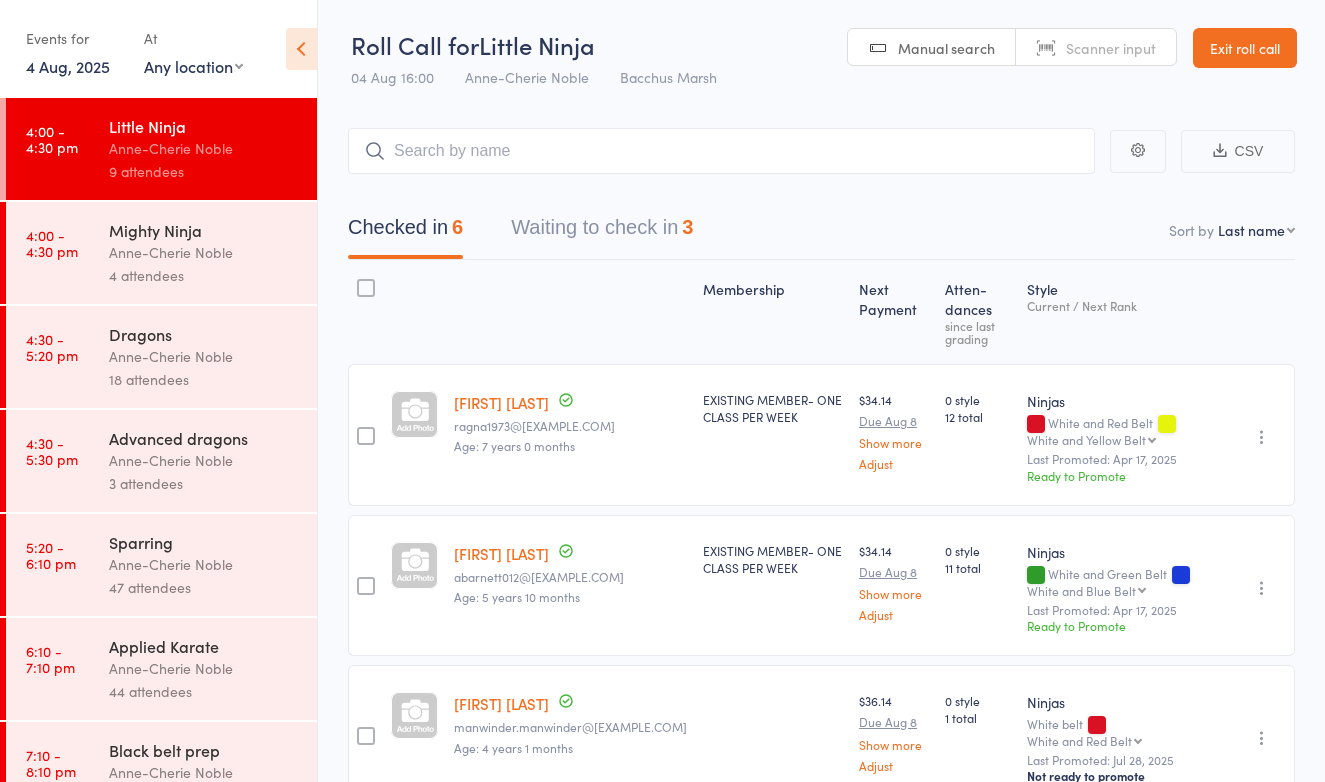 scroll, scrollTop: 0, scrollLeft: 0, axis: both 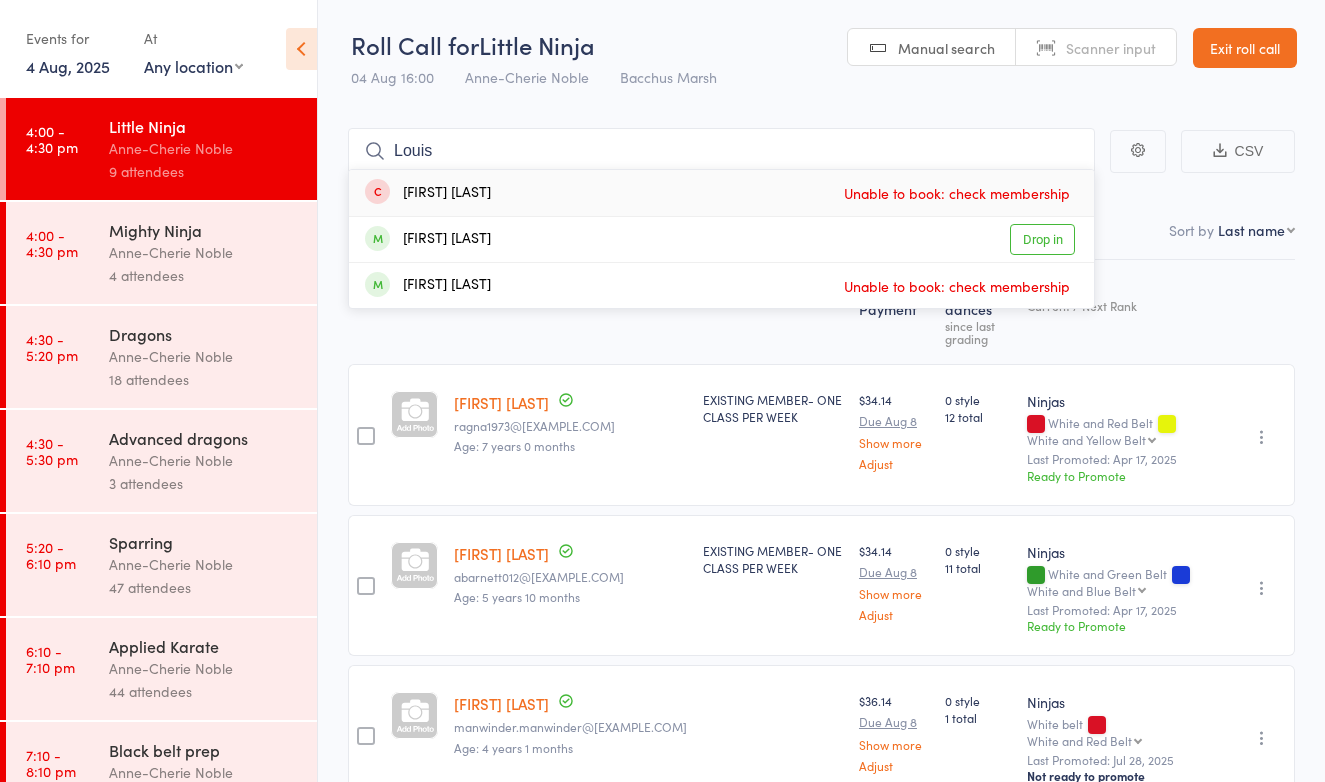type on "Louis" 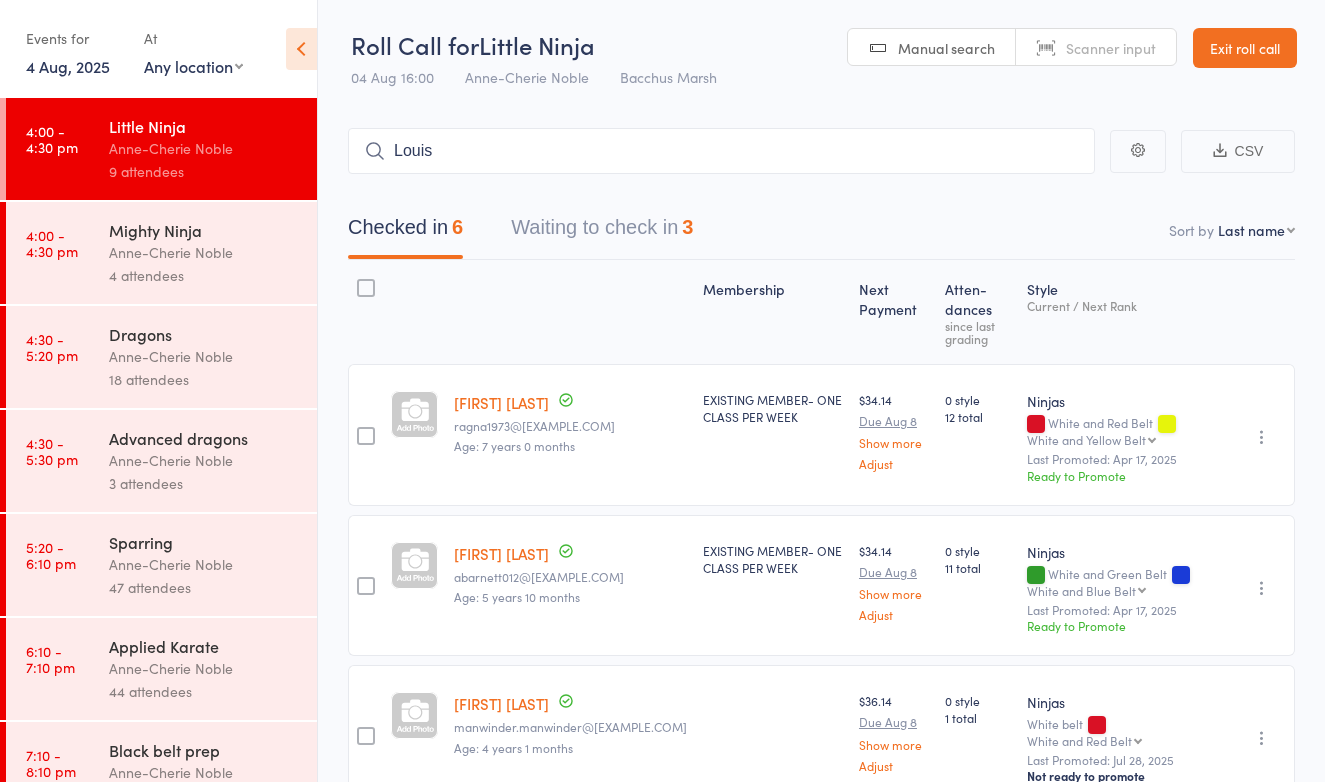 click on "Anne-Cherie Noble" at bounding box center (204, 356) 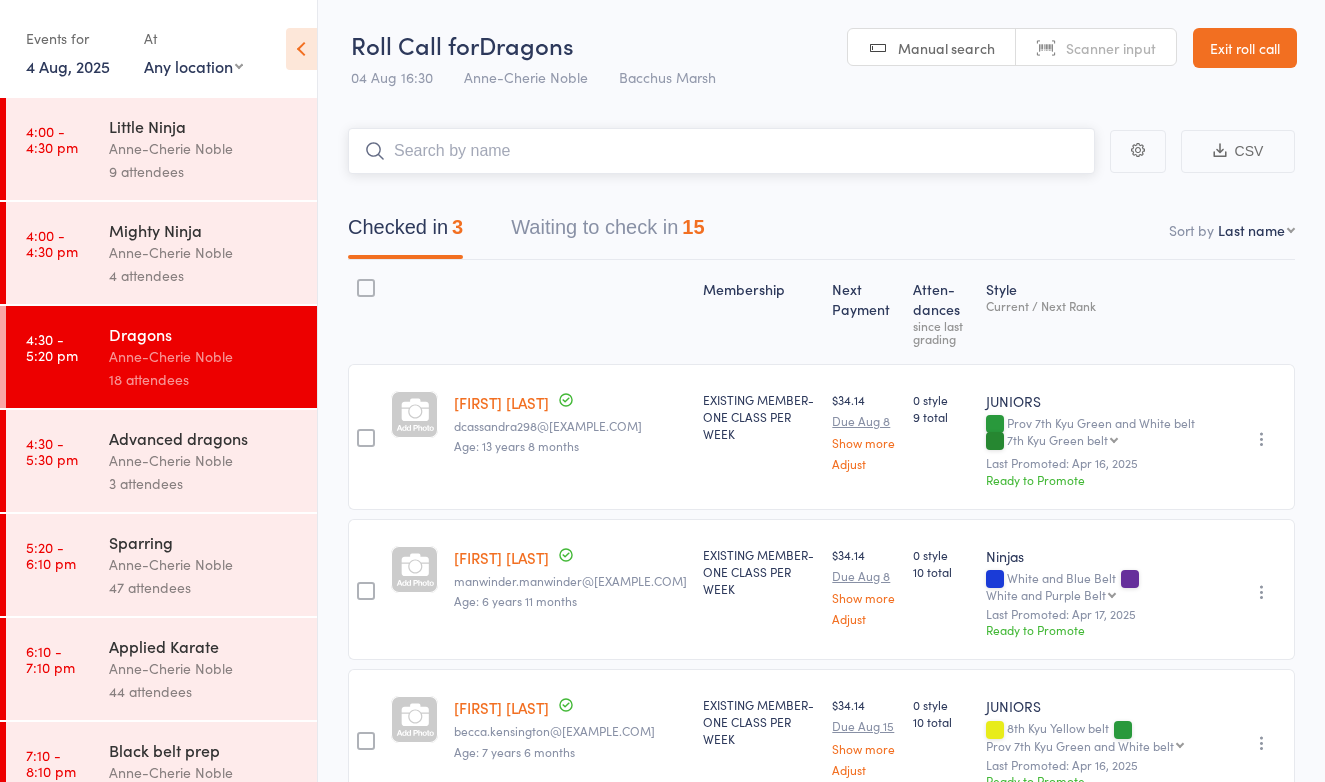 click on "Waiting to check in  15" at bounding box center (607, 232) 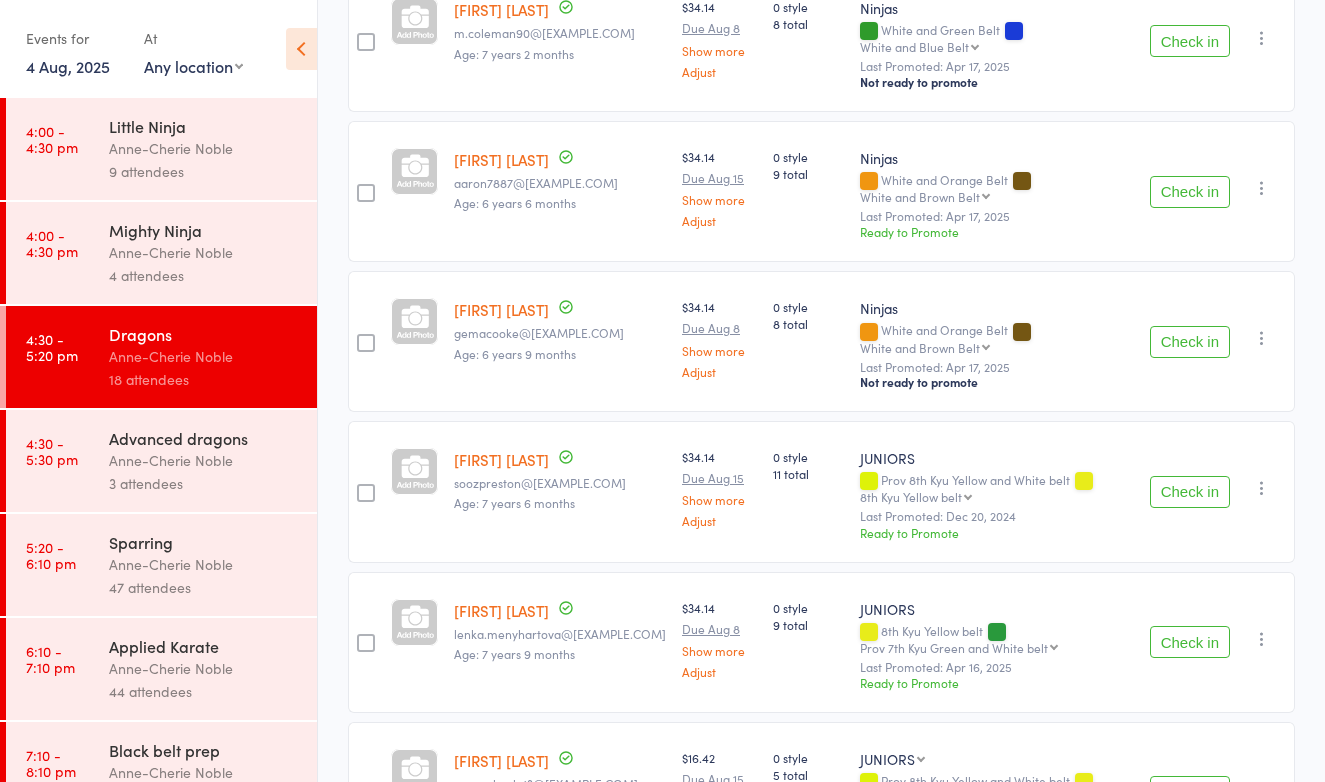 scroll, scrollTop: 698, scrollLeft: 0, axis: vertical 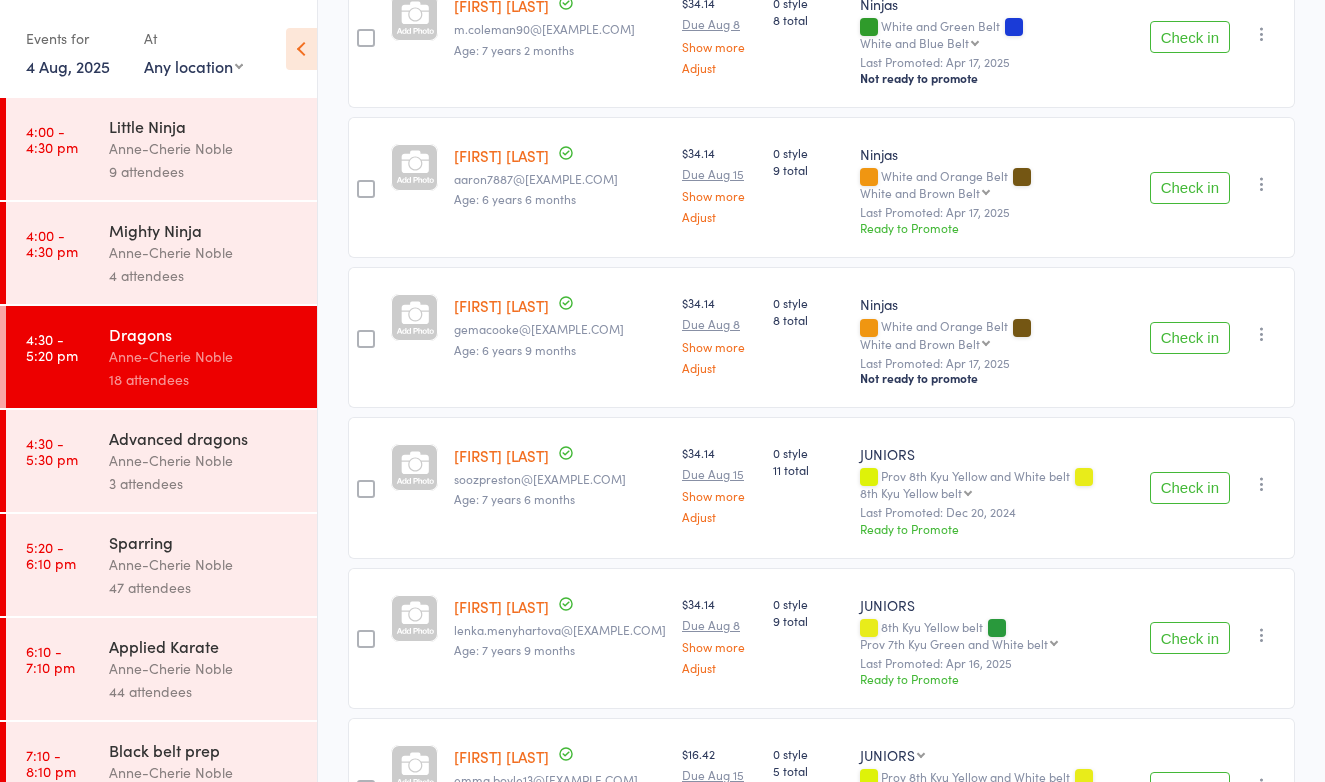 click on "Advanced dragons" at bounding box center [204, 438] 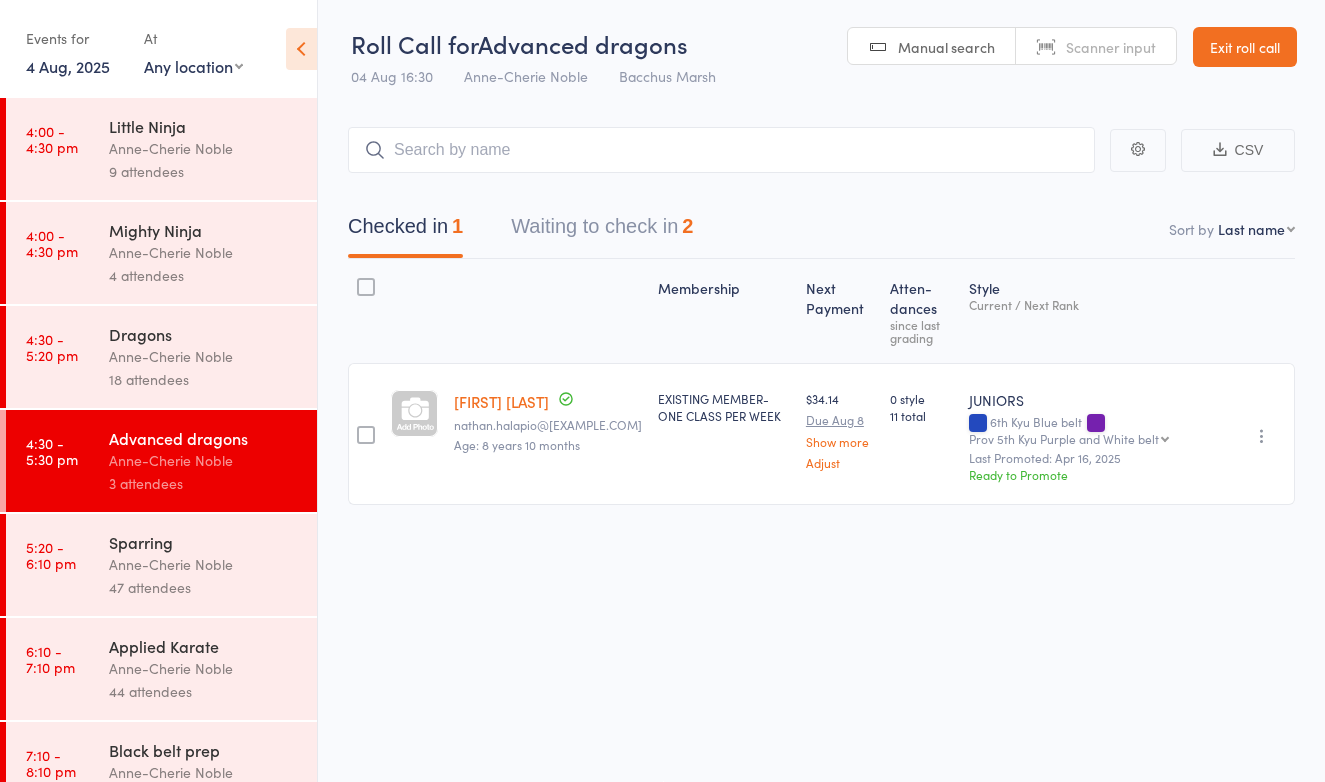 click on "Waiting to check in  2" at bounding box center [602, 231] 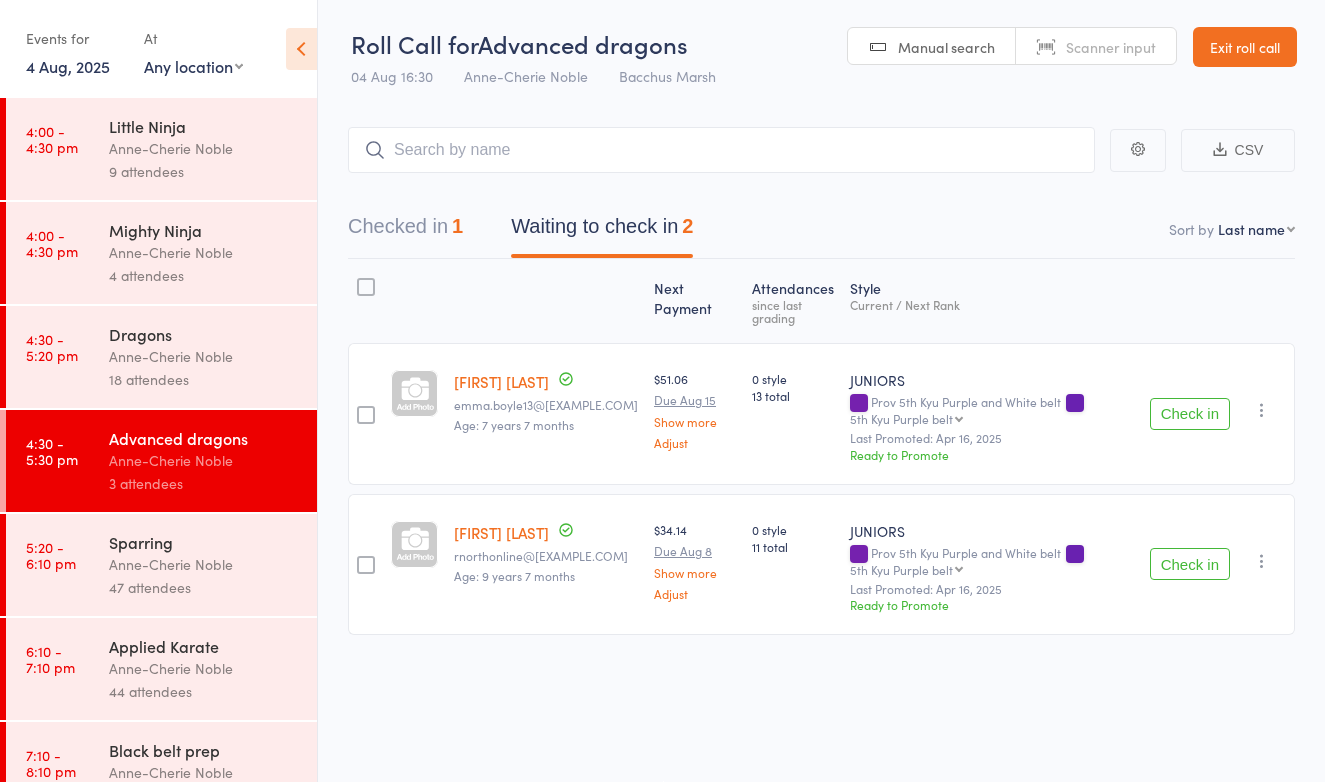 click on "Anne-Cherie Noble" at bounding box center (204, 356) 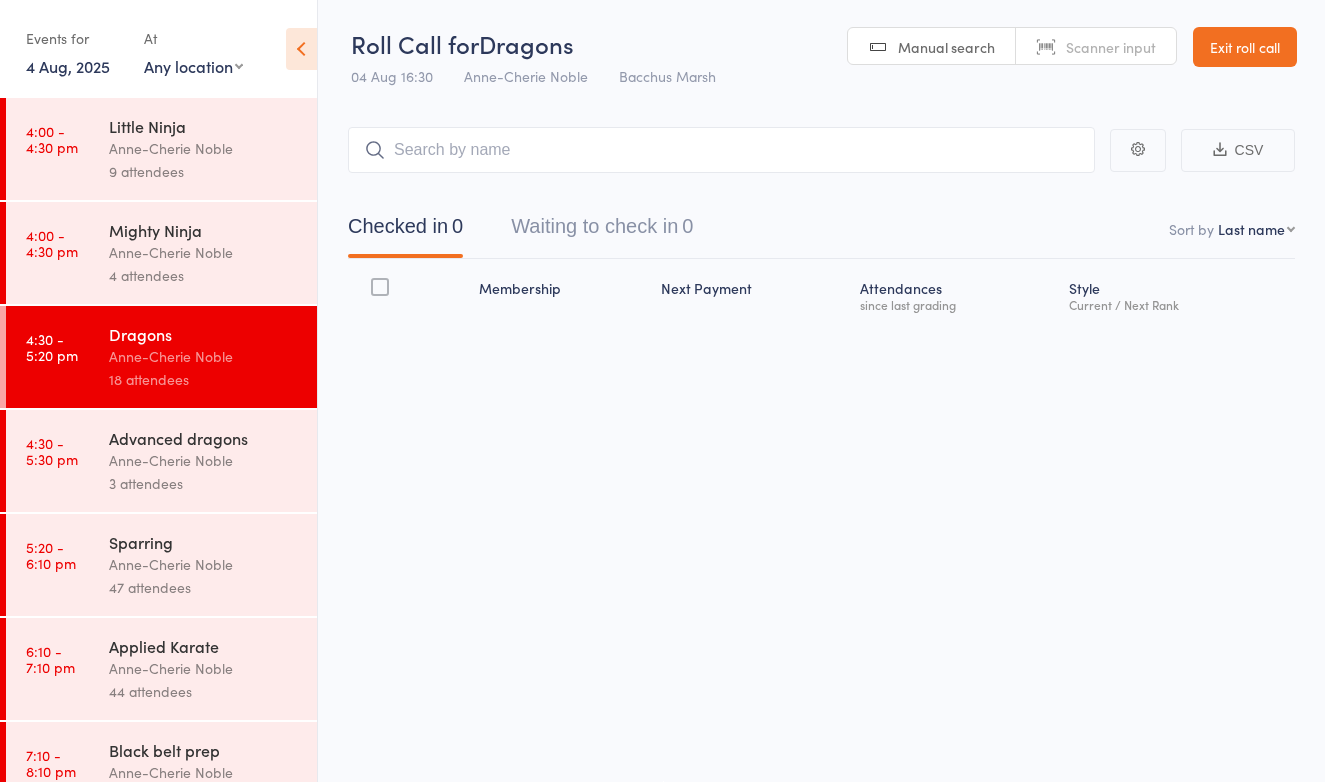 click on "Waiting to check in  0" at bounding box center (602, 231) 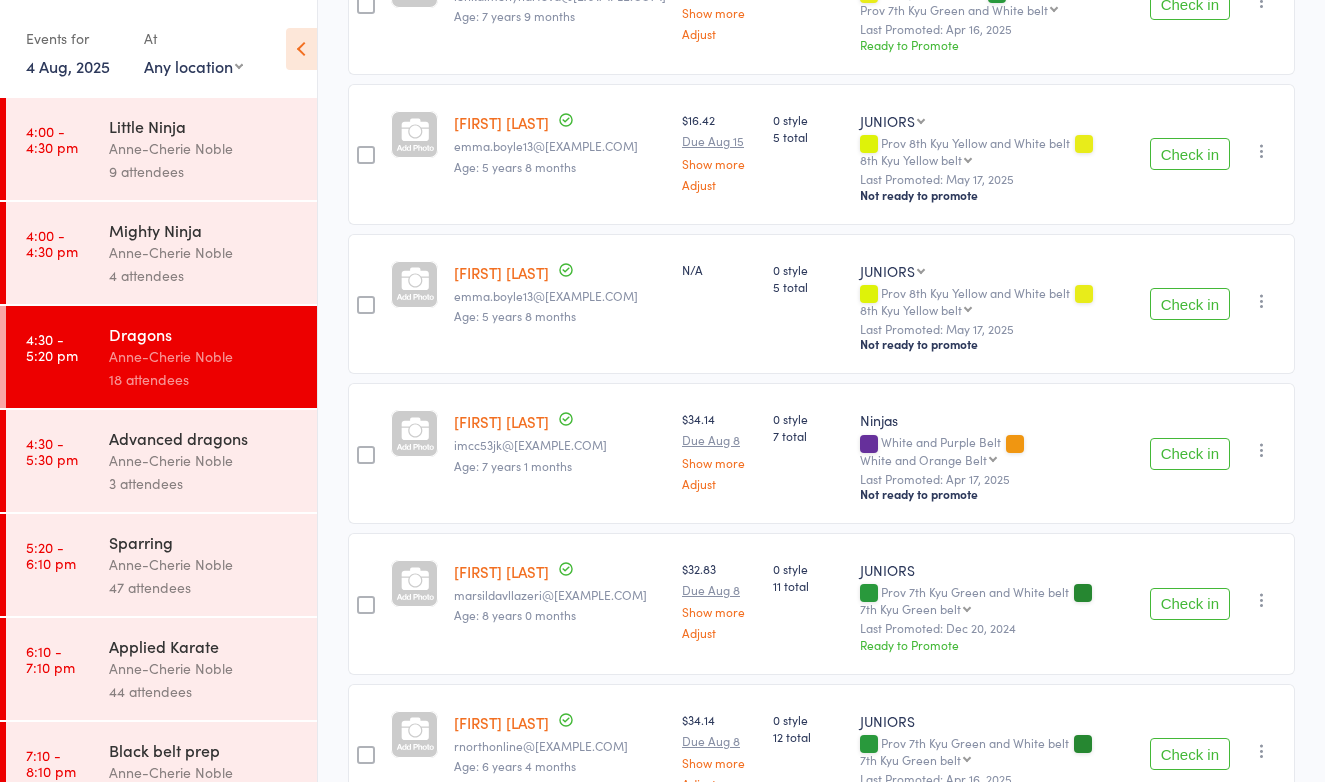 scroll, scrollTop: 1334, scrollLeft: 0, axis: vertical 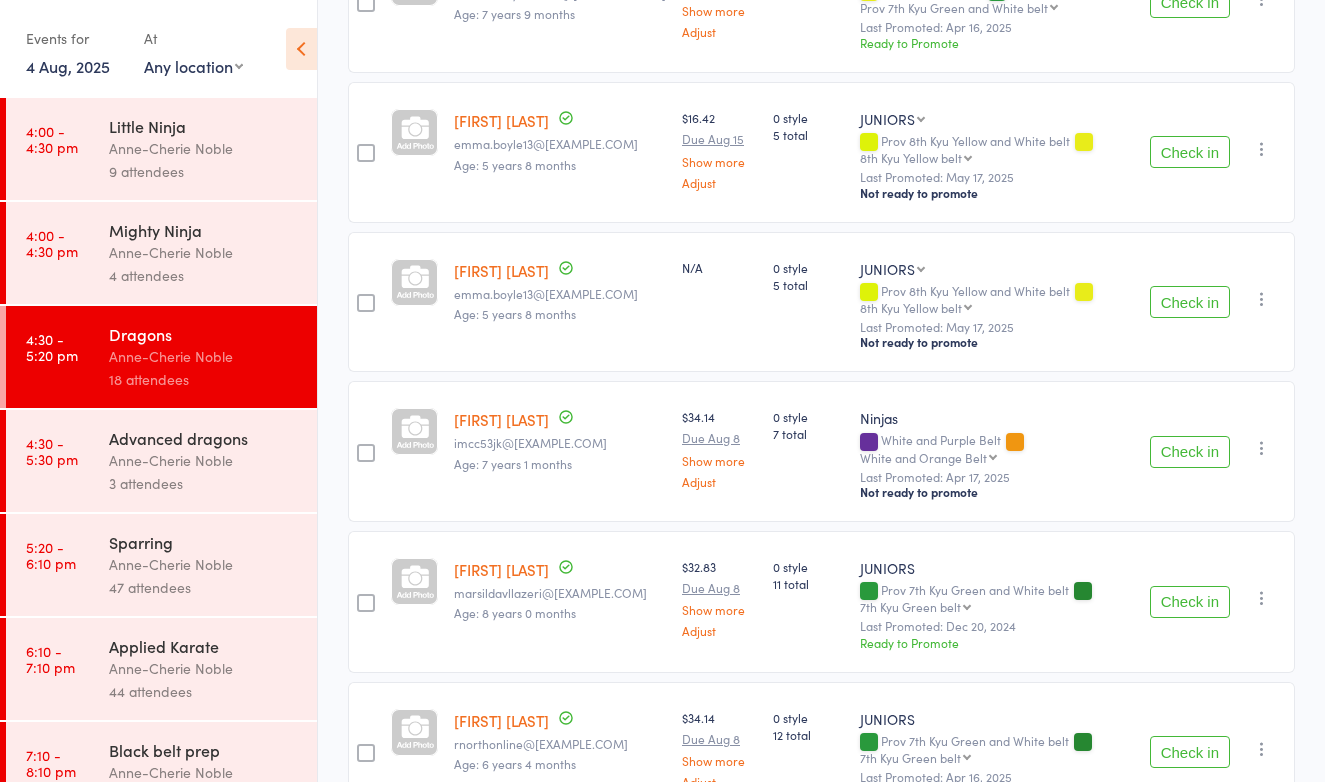 click on "Check in" at bounding box center [1190, 452] 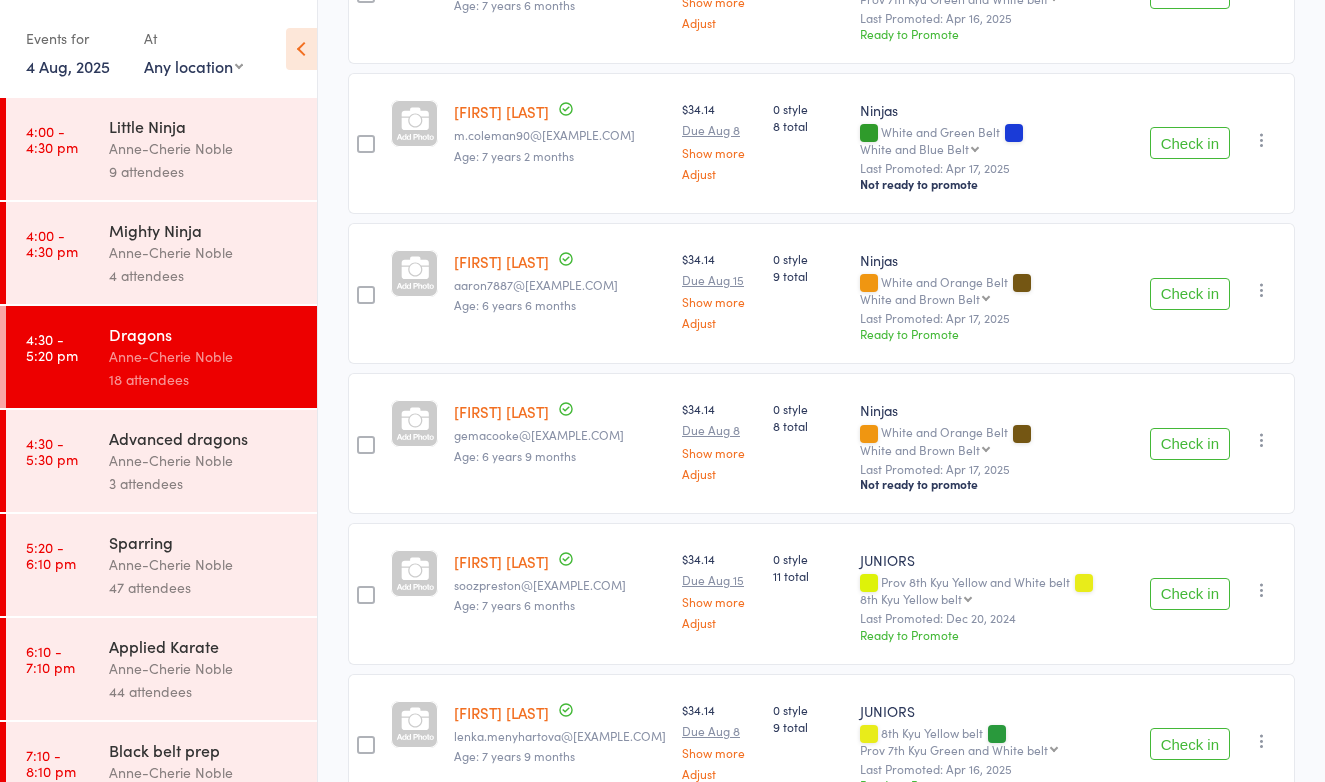 scroll, scrollTop: 579, scrollLeft: 0, axis: vertical 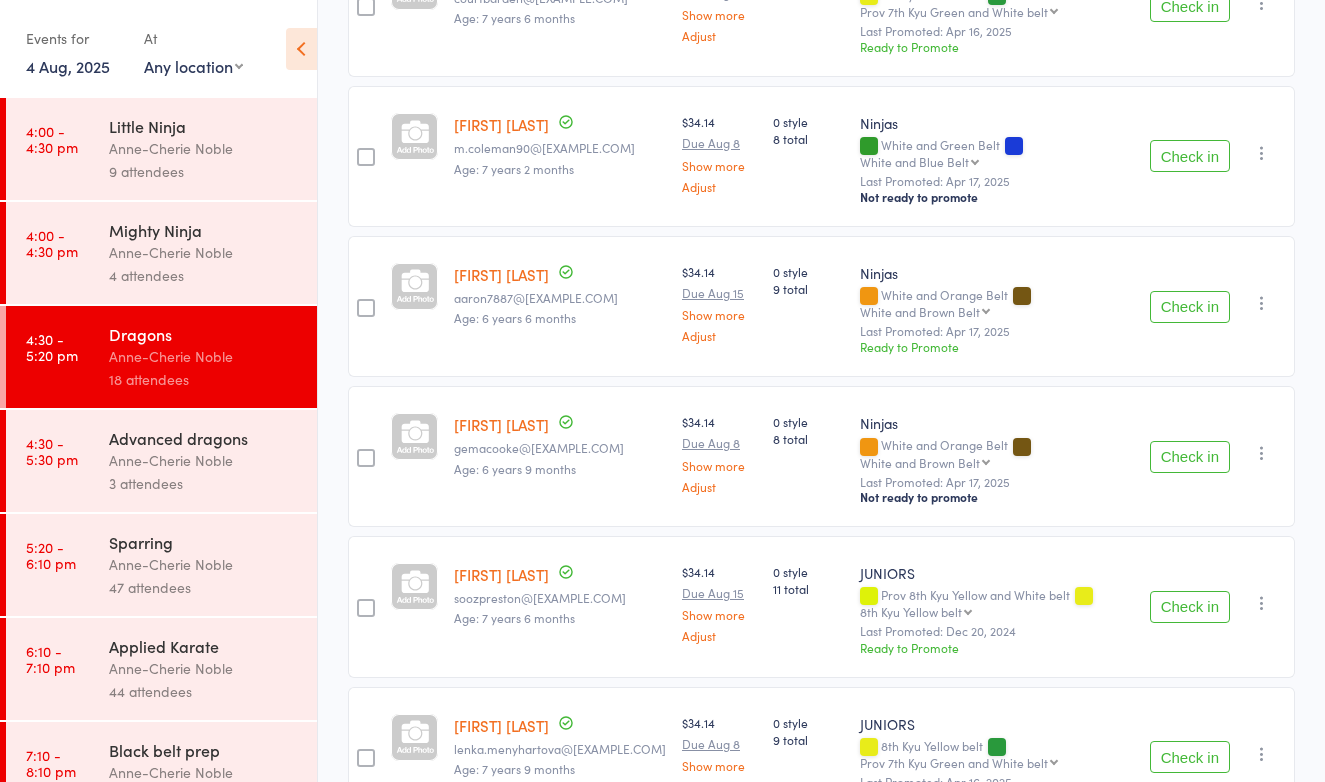 click on "Check in" at bounding box center [1190, 457] 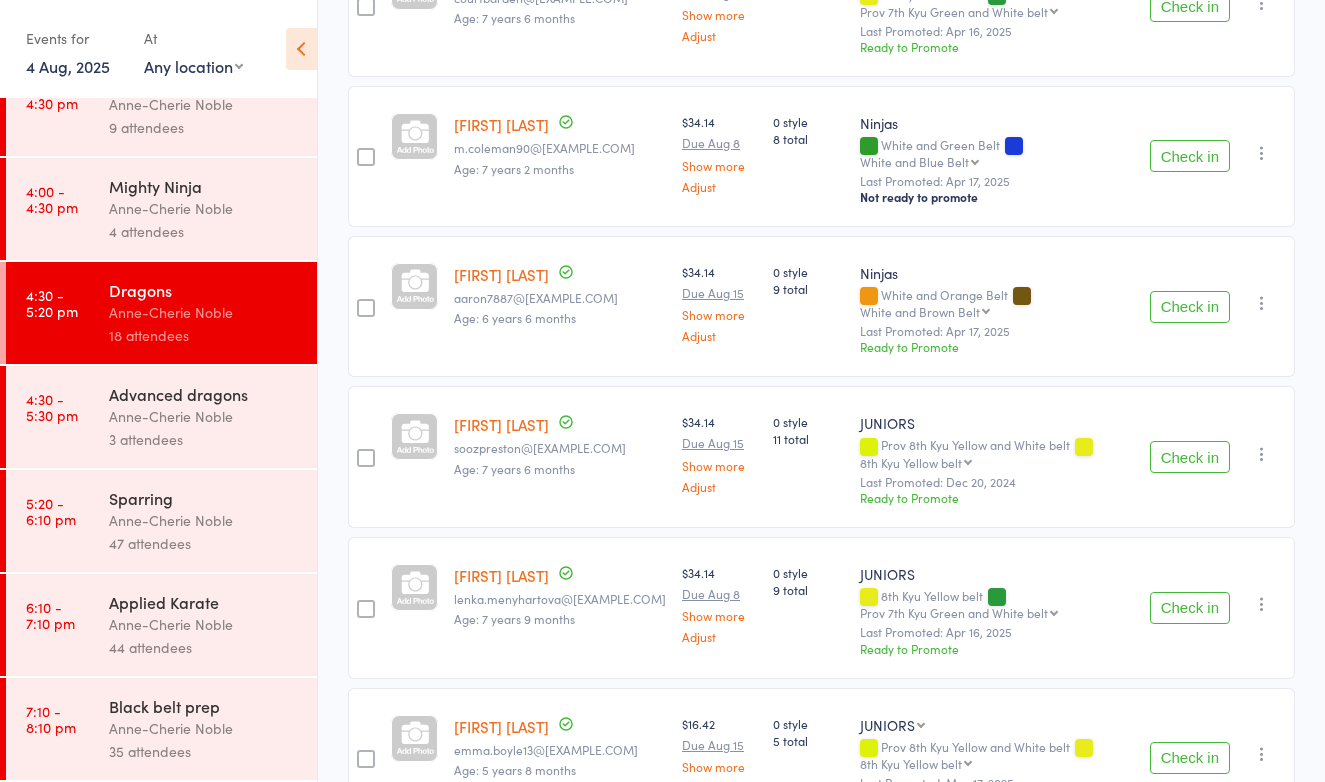 scroll, scrollTop: 44, scrollLeft: 0, axis: vertical 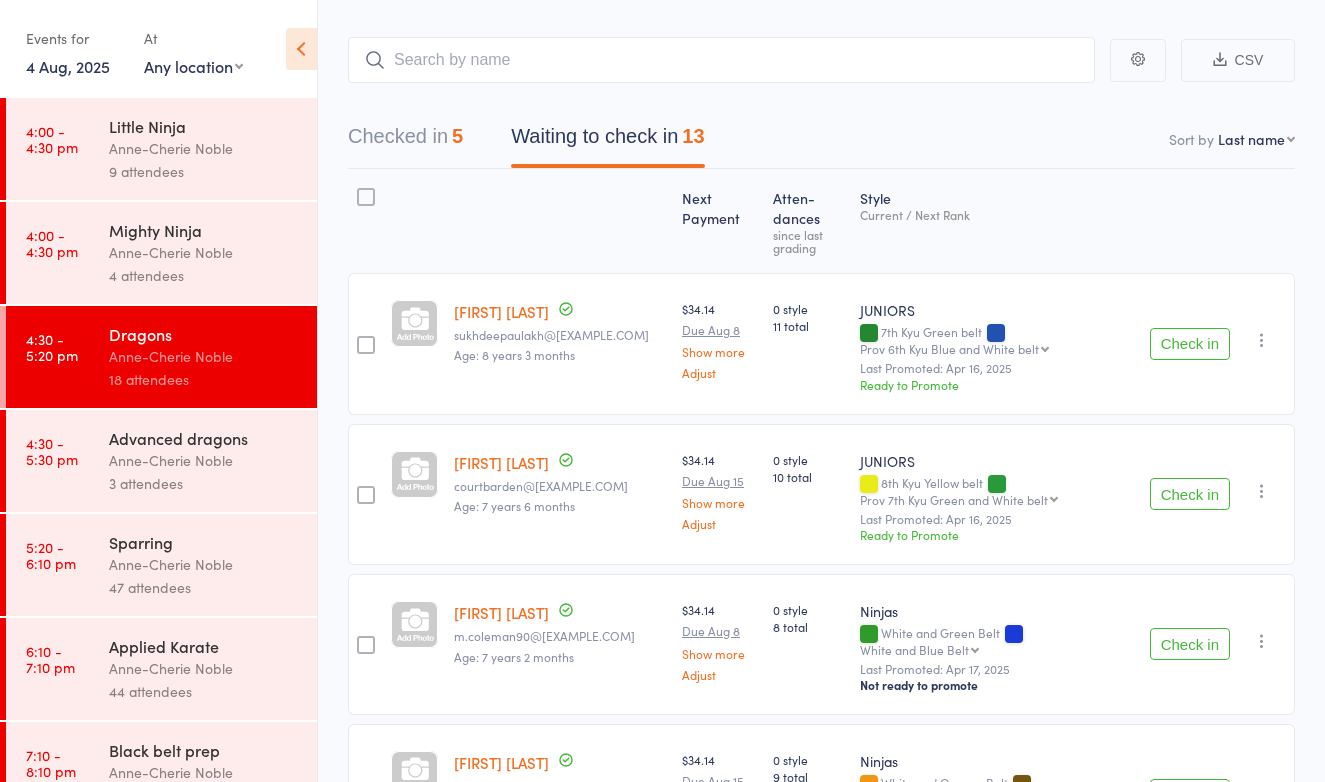 click on "Check in" at bounding box center (1190, 644) 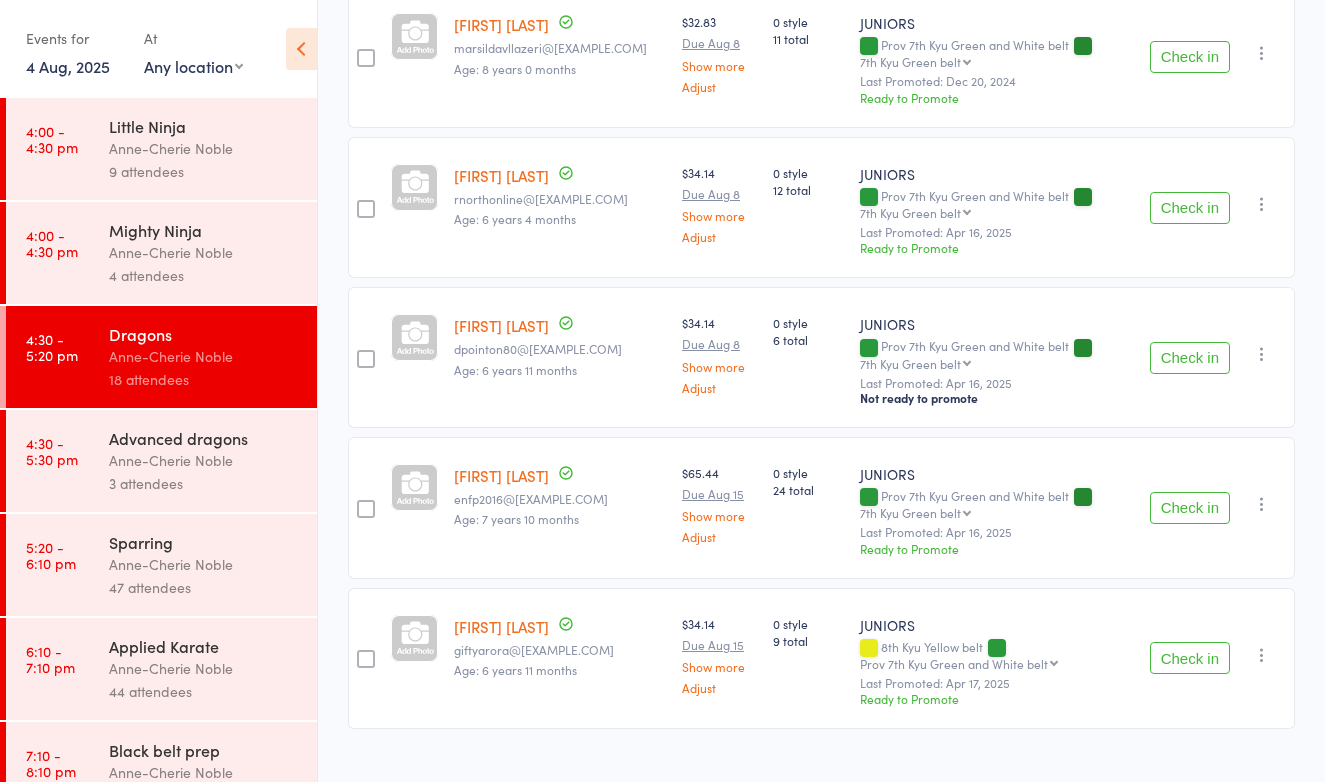 scroll, scrollTop: 1428, scrollLeft: 0, axis: vertical 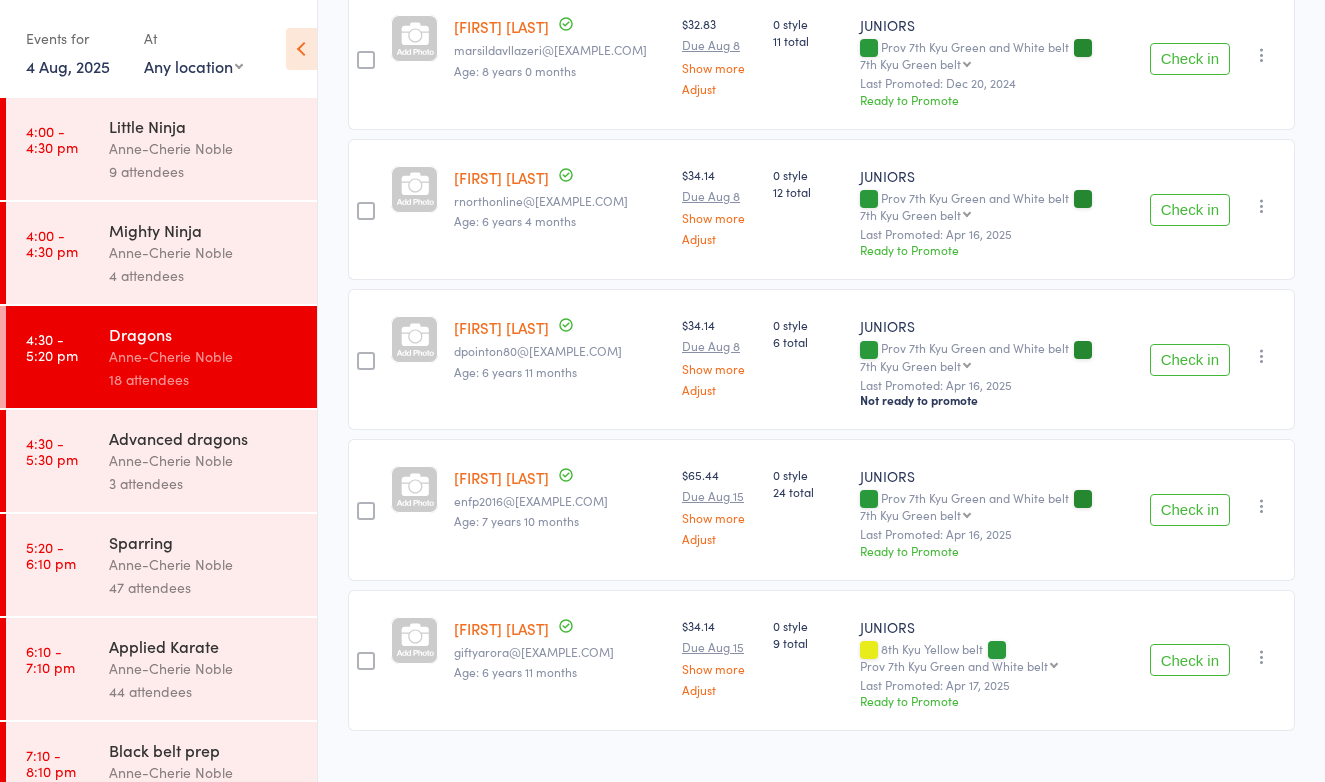 click on "Check in" at bounding box center [1190, 210] 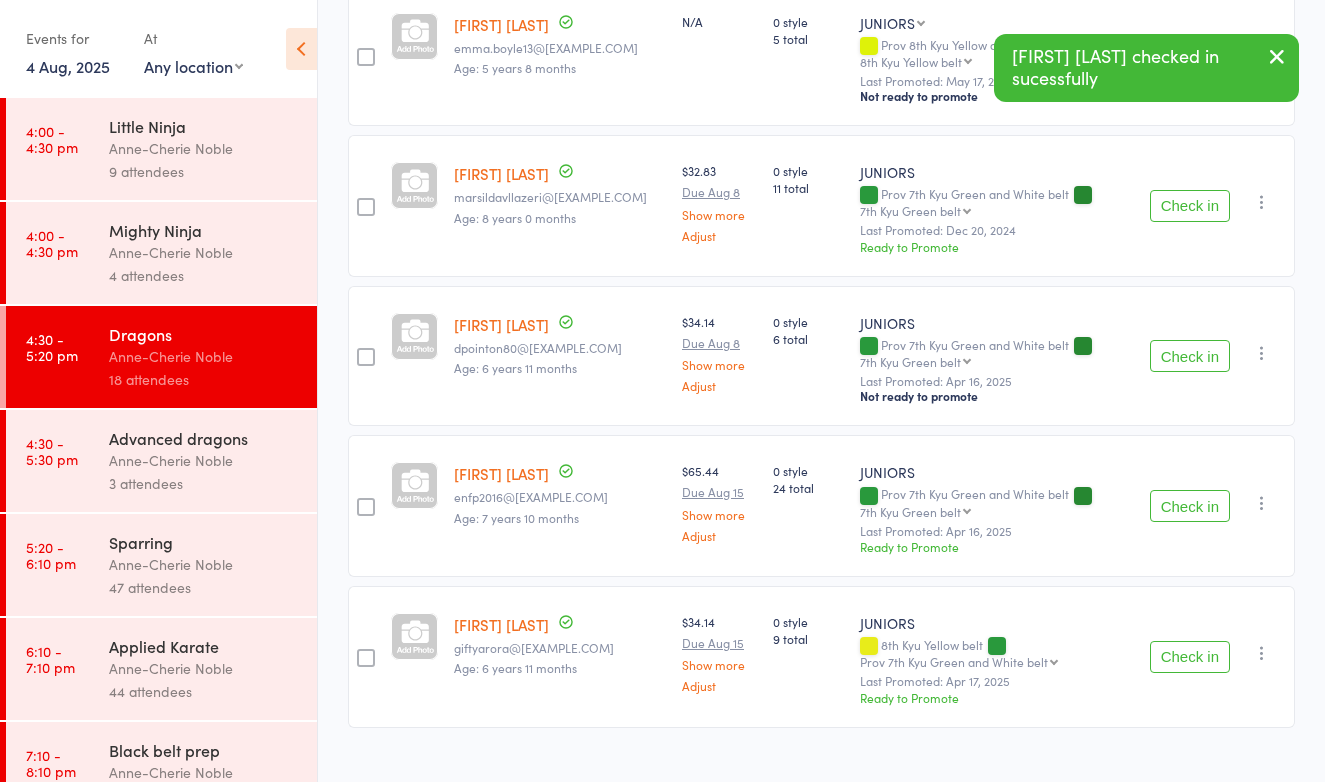 click on "Anne-Cherie Noble" at bounding box center (204, 460) 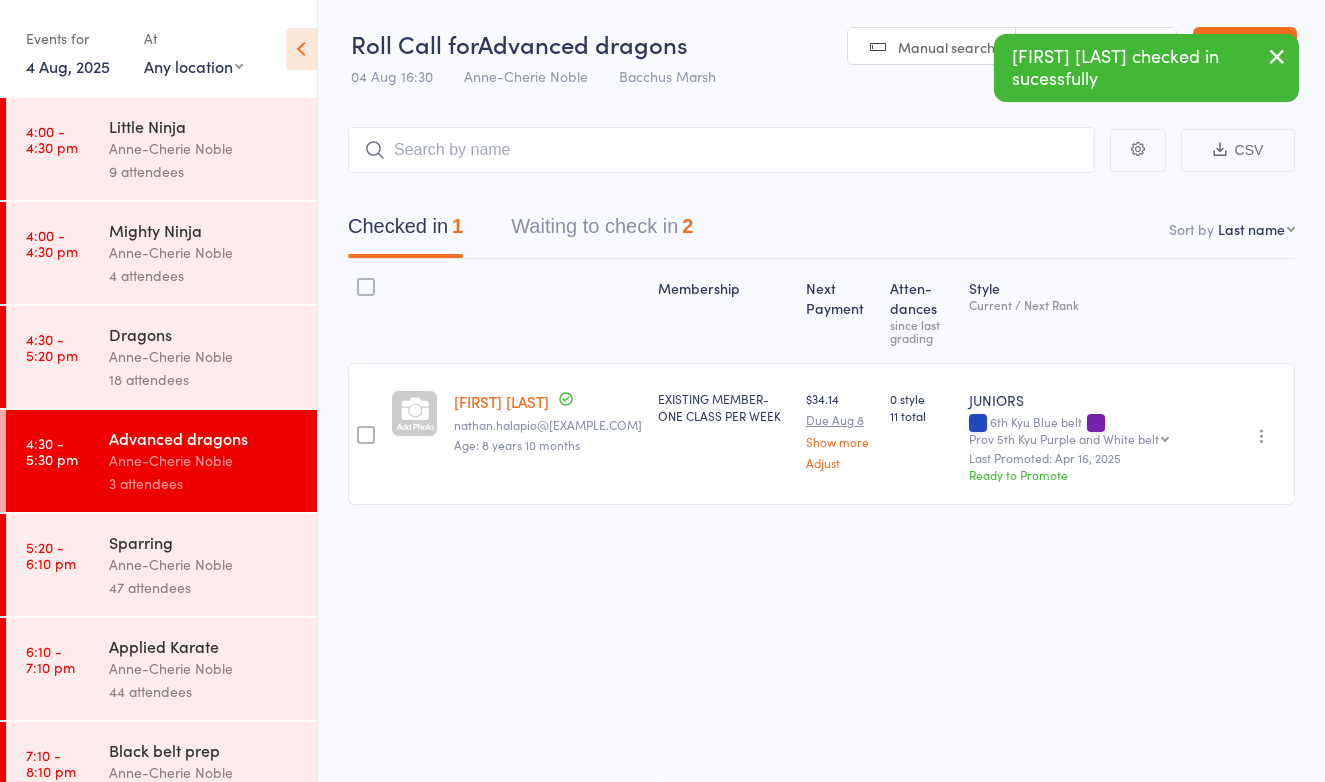 click on "Waiting to check in  2" at bounding box center [602, 231] 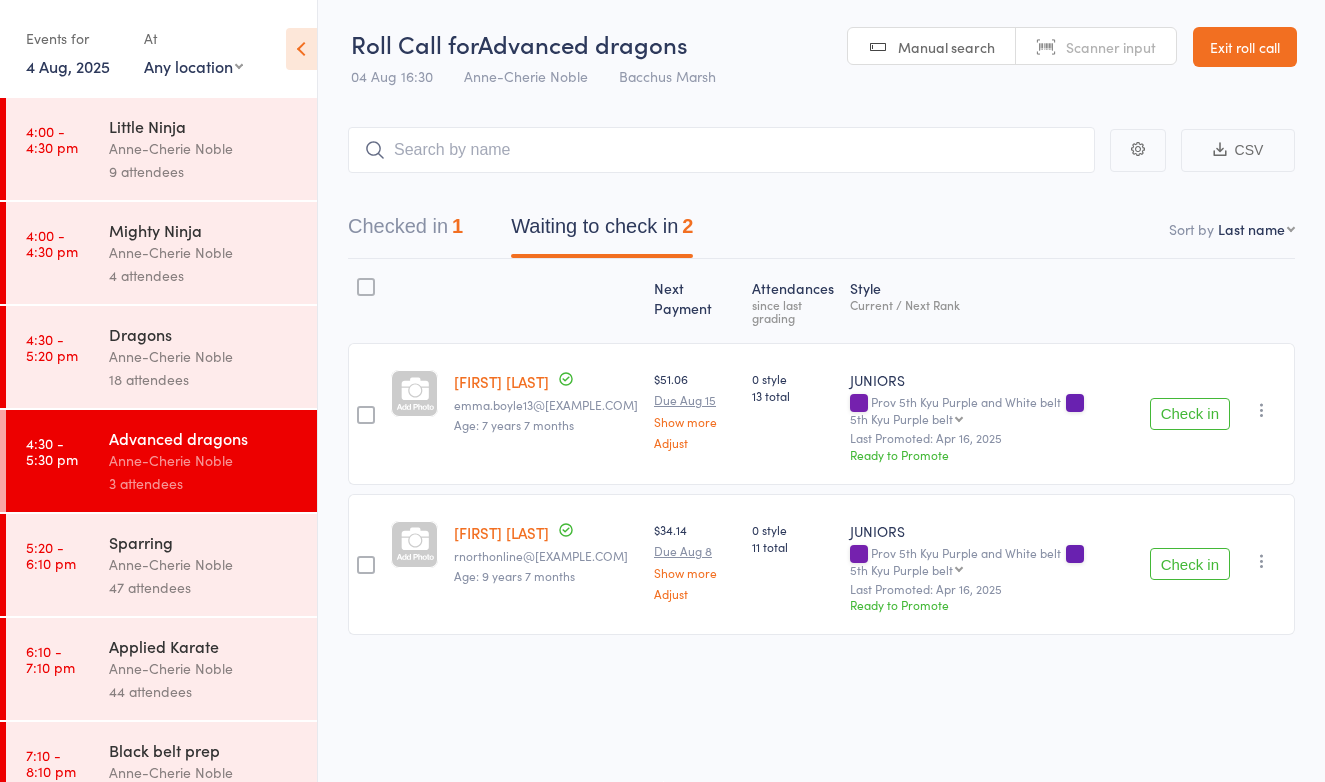 click on "Check in" at bounding box center (1190, 564) 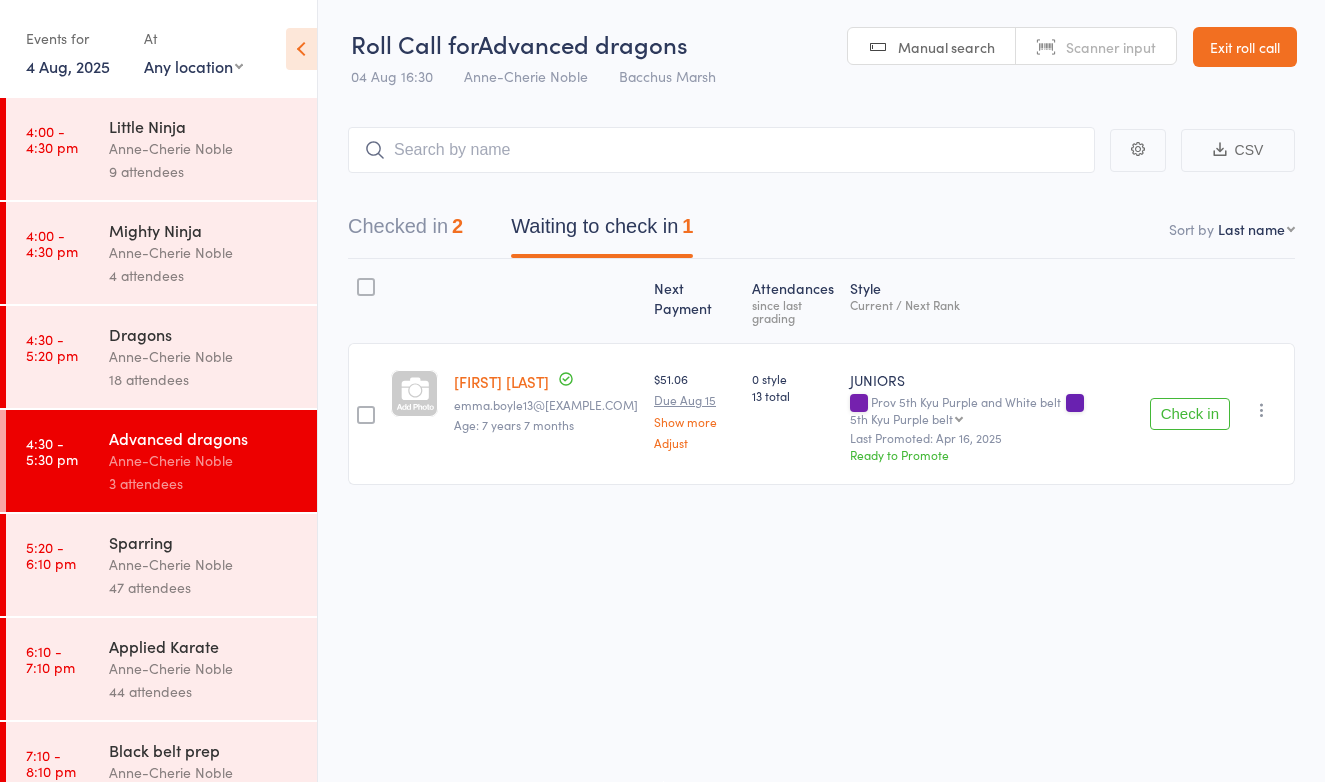 click on "Dragons" at bounding box center [204, 334] 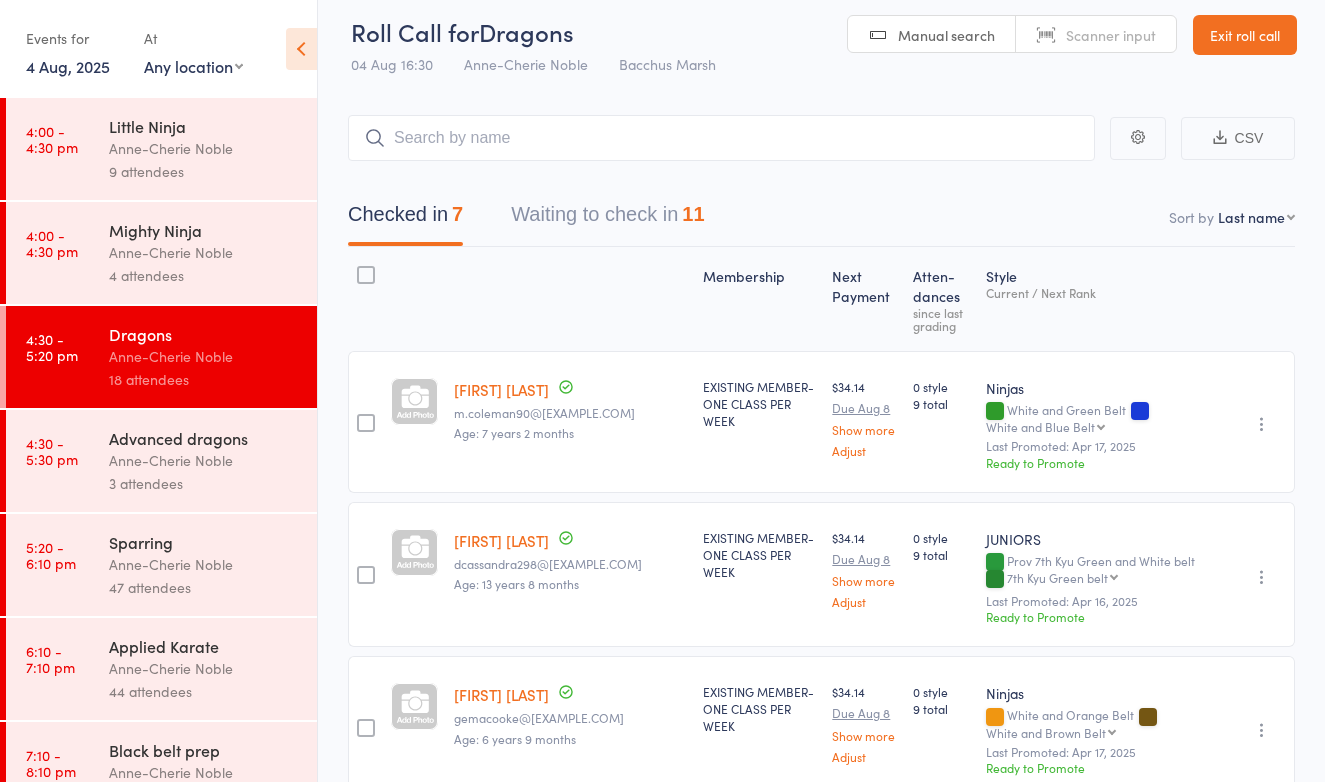 click on "Waiting to check in  11" at bounding box center [607, 219] 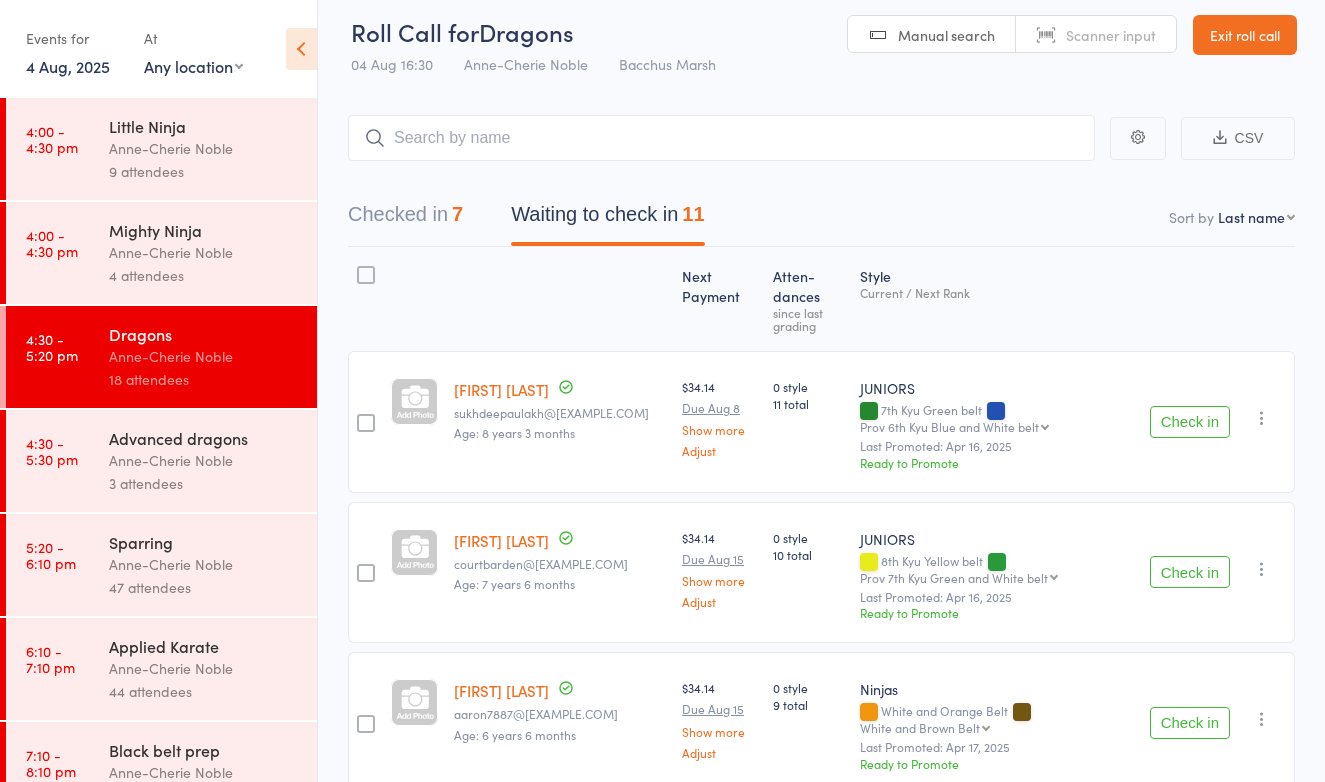 click on "Sparring" at bounding box center [204, 542] 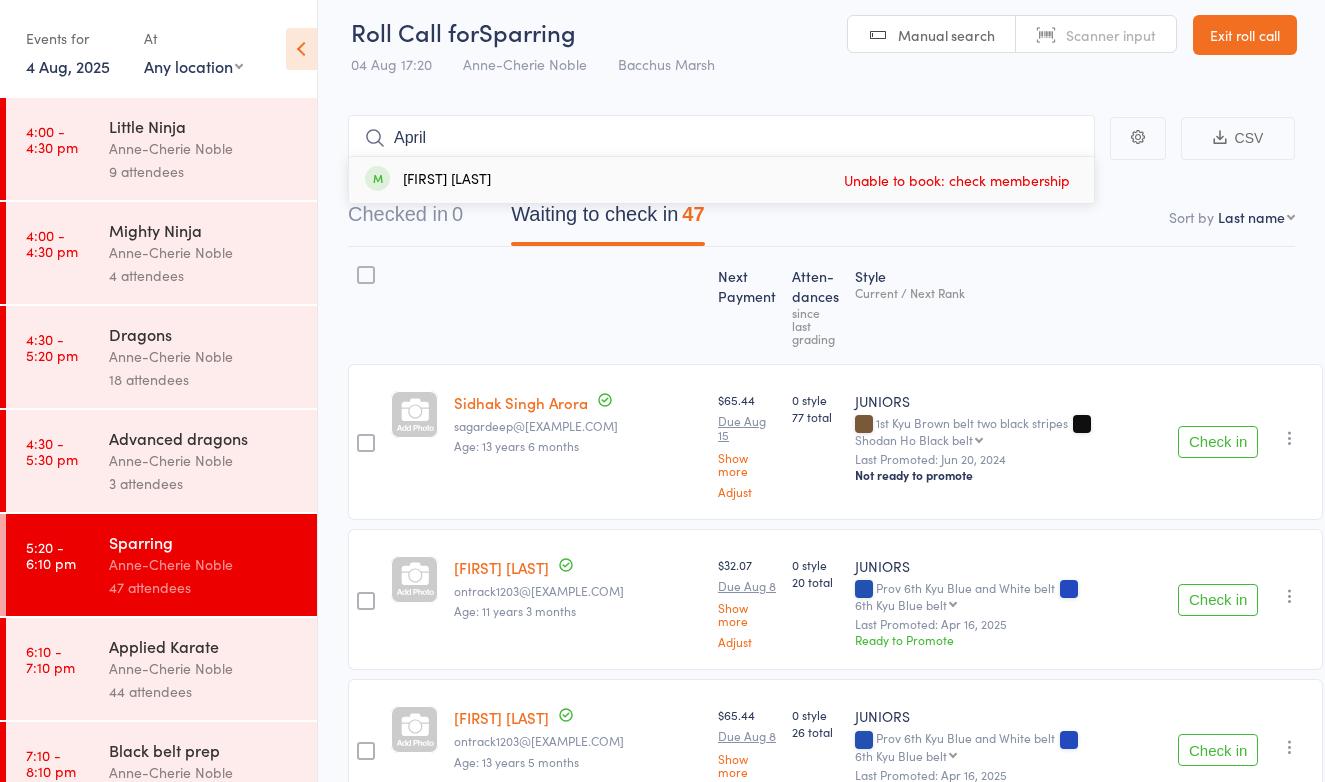 type on "April" 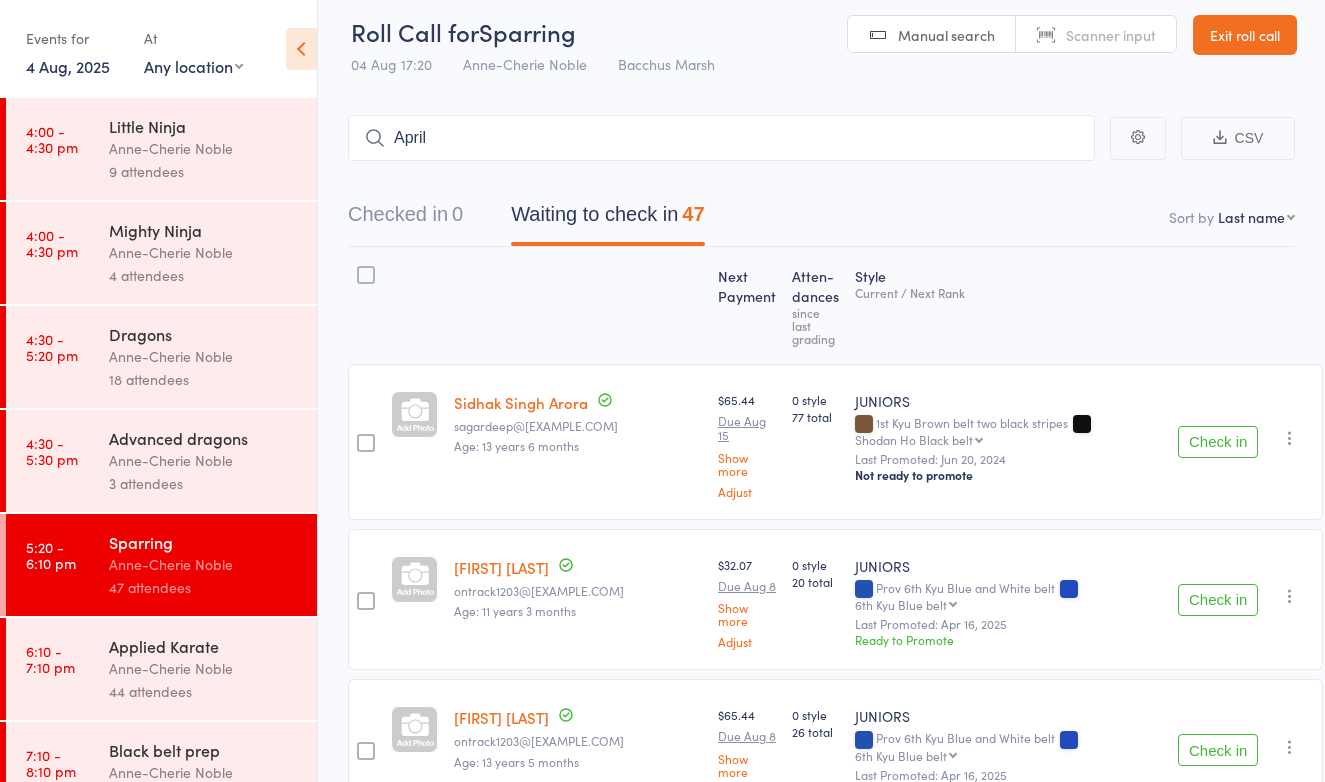 click on "Exit roll call" at bounding box center [1245, 35] 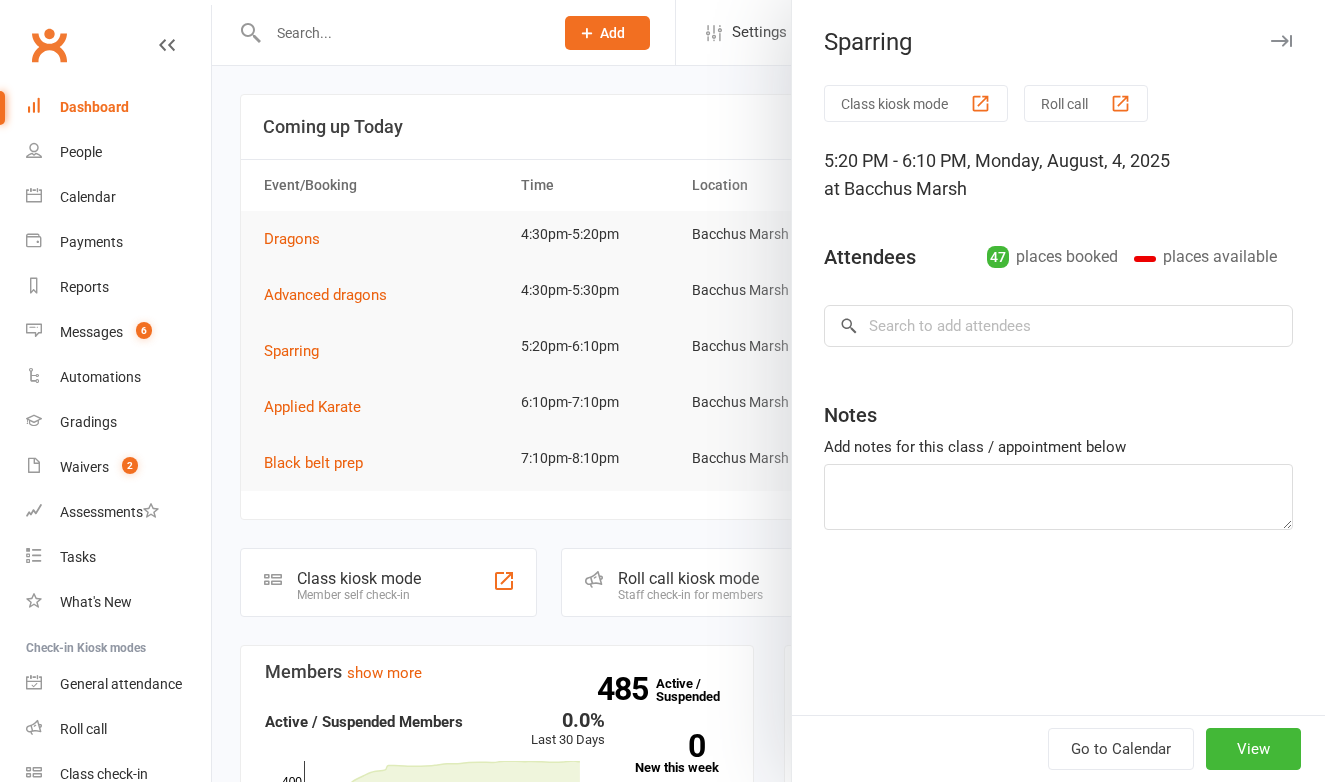 scroll, scrollTop: 0, scrollLeft: 0, axis: both 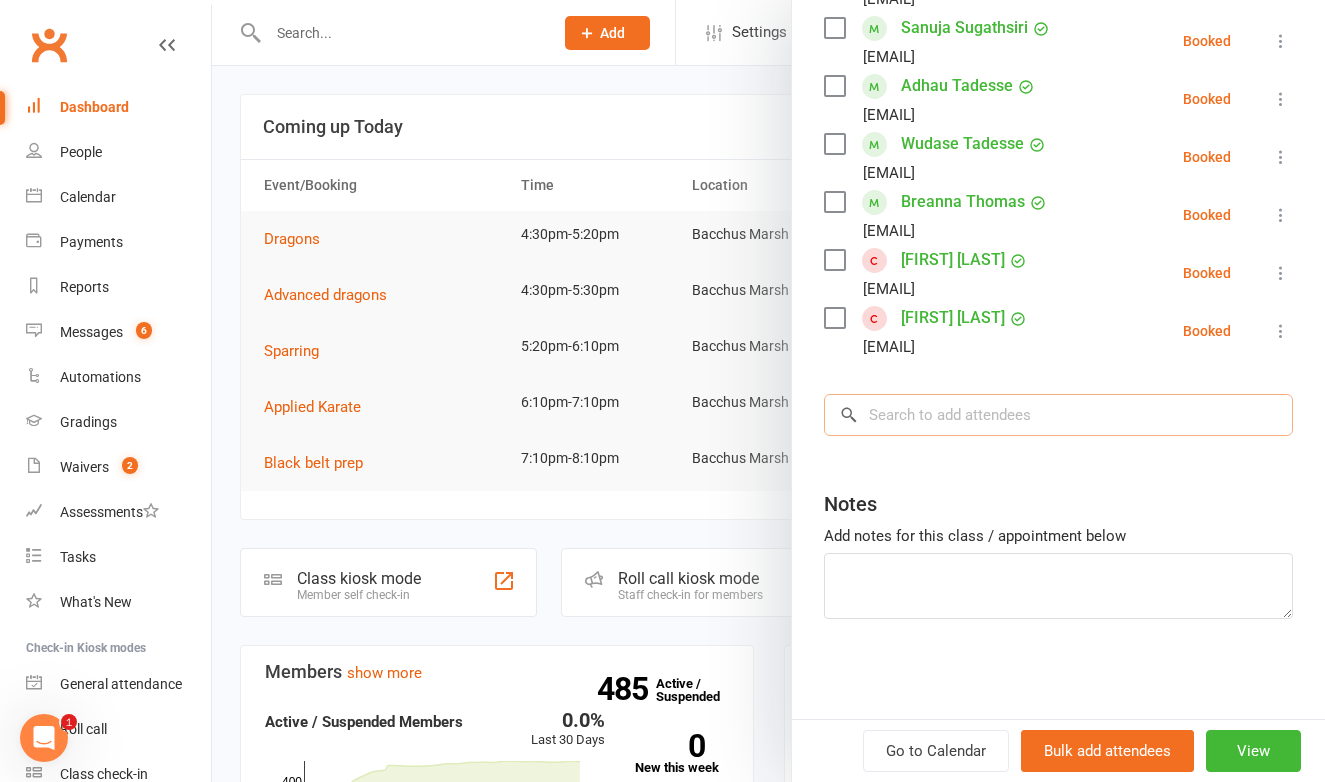 click at bounding box center [1058, 415] 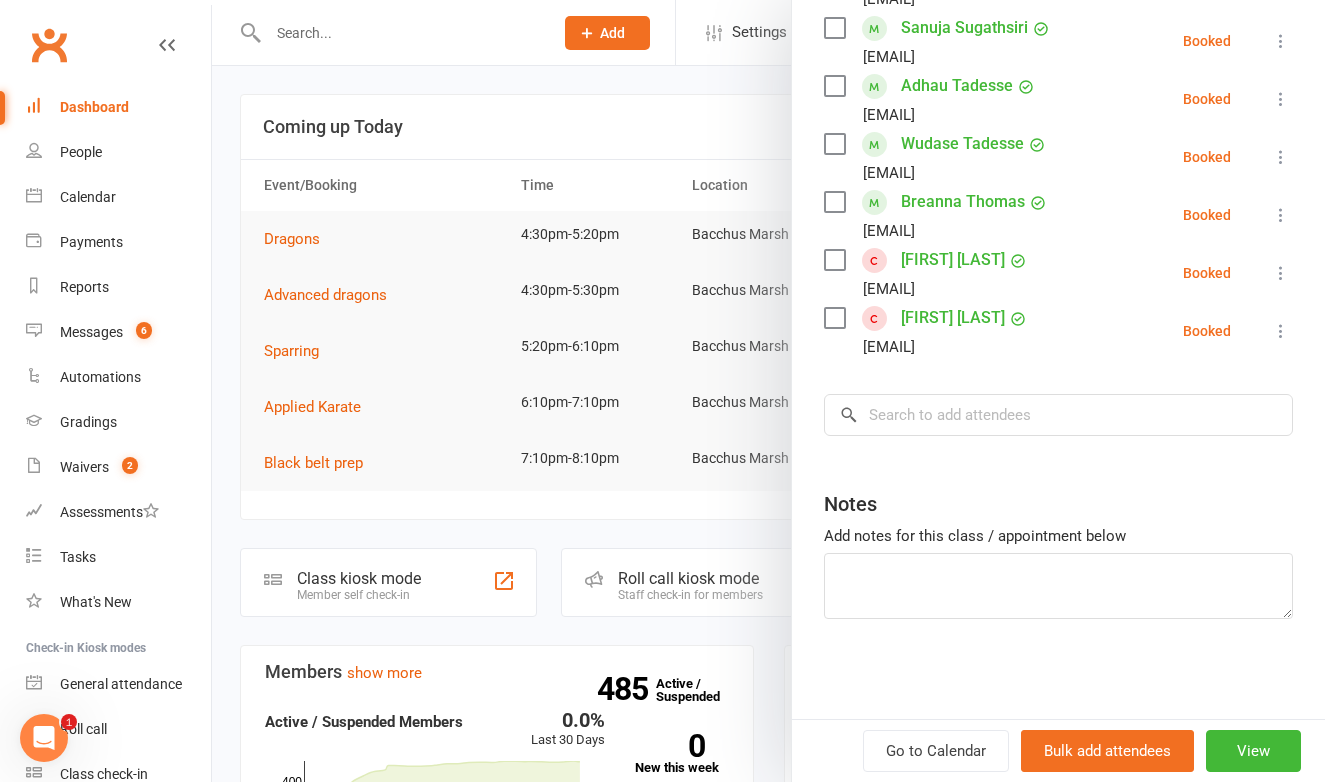 click at bounding box center [1281, 331] 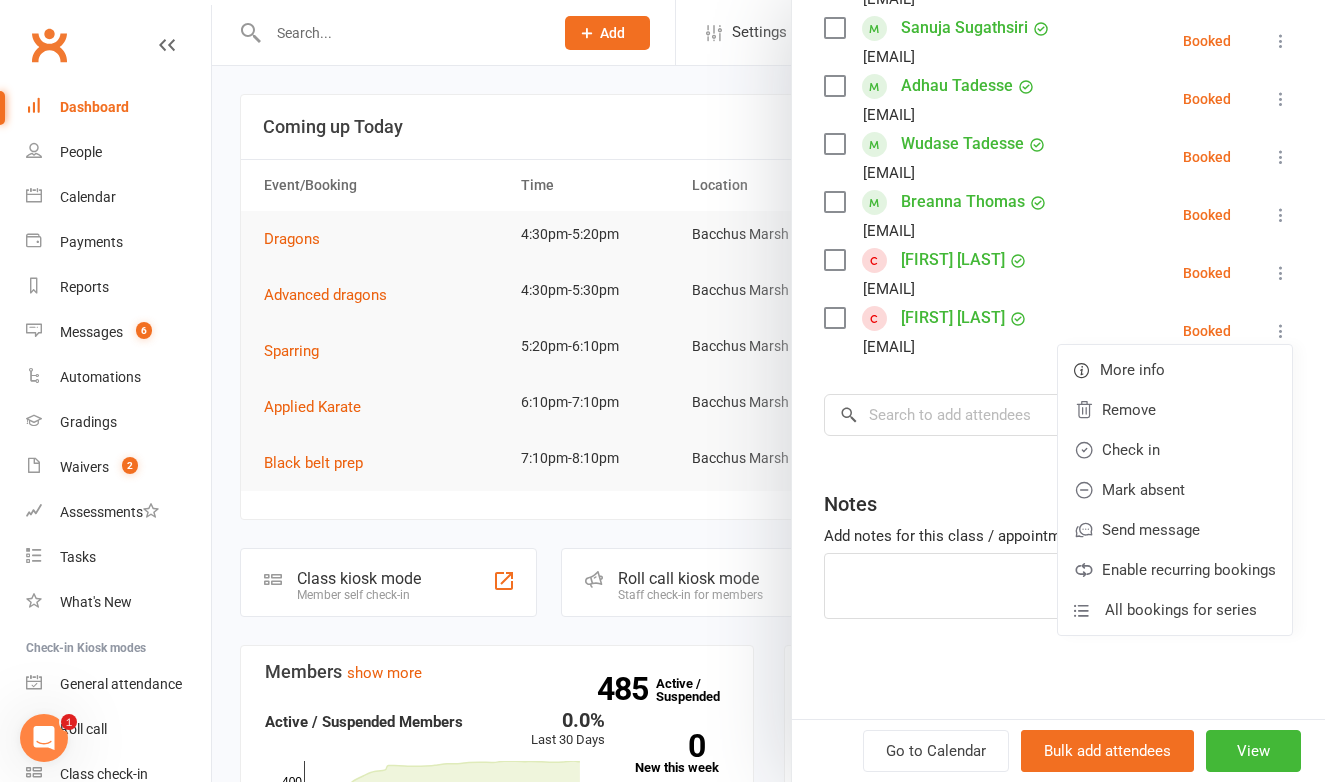 click on "Class kiosk mode  Roll call  5:20 PM - 6:10 PM, Monday, August, 4, 2025 with Anne-Cherie Noble  at  Bacchus Marsh  Attendees  47  places booked 53  places available Sort by  Last name  First name  Booking created    Sidhak Singh Arora  sagardeep@gmail.com Booked More info  Remove  Check in  Mark absent  Send message  Enable recurring bookings  All bookings for series    Ben Attard  ontrack1203@gmail.com Booked More info  Remove  Check in  Mark absent  Send message  Enable recurring bookings  All bookings for series    Christopher Attard  ontrack1203@gmail.com Booked More info  Remove  Check in  Mark absent  Send message  Enable recurring bookings  All bookings for series    Julian Attard  ontrack1203@gmail.com Booked More info  Remove  Check in  Mark absent  Send message  Enable recurring bookings  All bookings for series    Kaitlyn Bodrozic  natalie_magri@hotmail.com Booked More info  Remove  Check in  Mark absent  Send message  Enable recurring bookings  All bookings for series    Noah Bodrozic  Booked" at bounding box center (1058, -968) 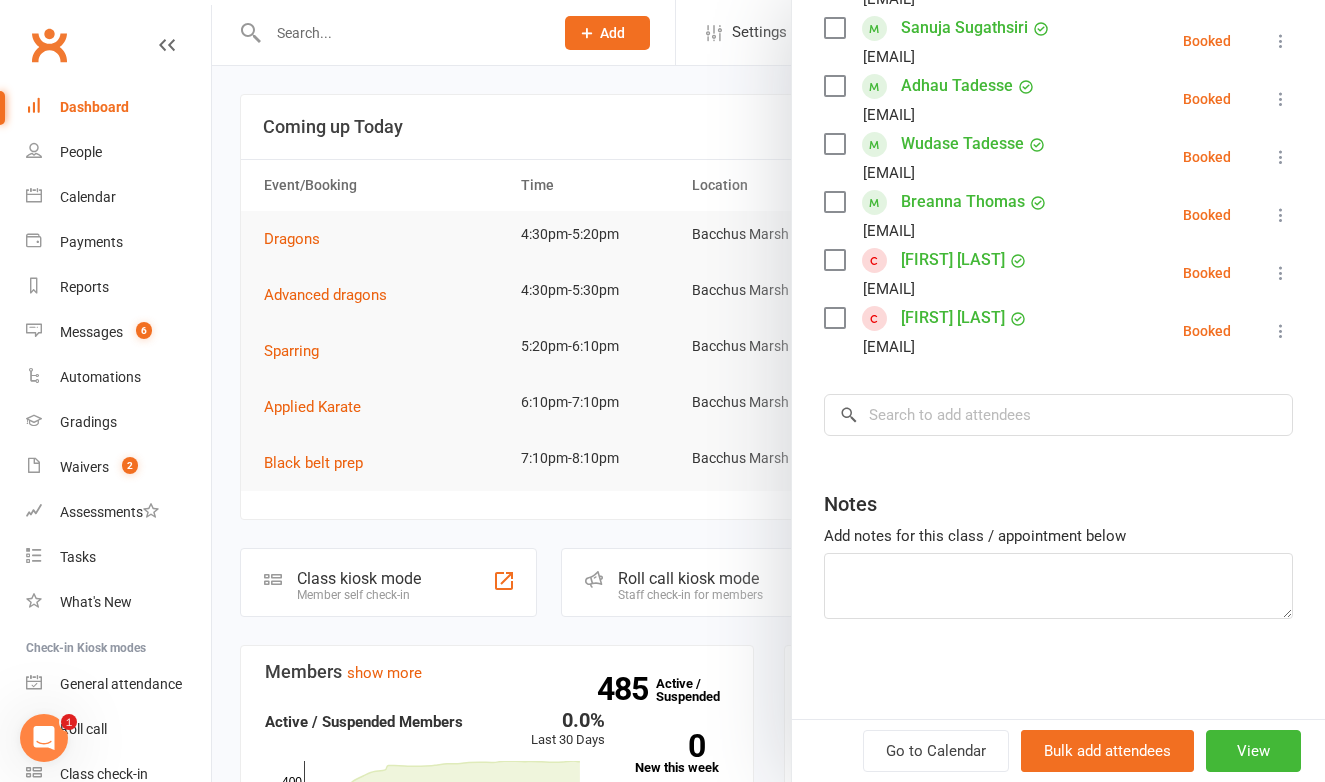 click on "Jesse Wright" at bounding box center [953, 318] 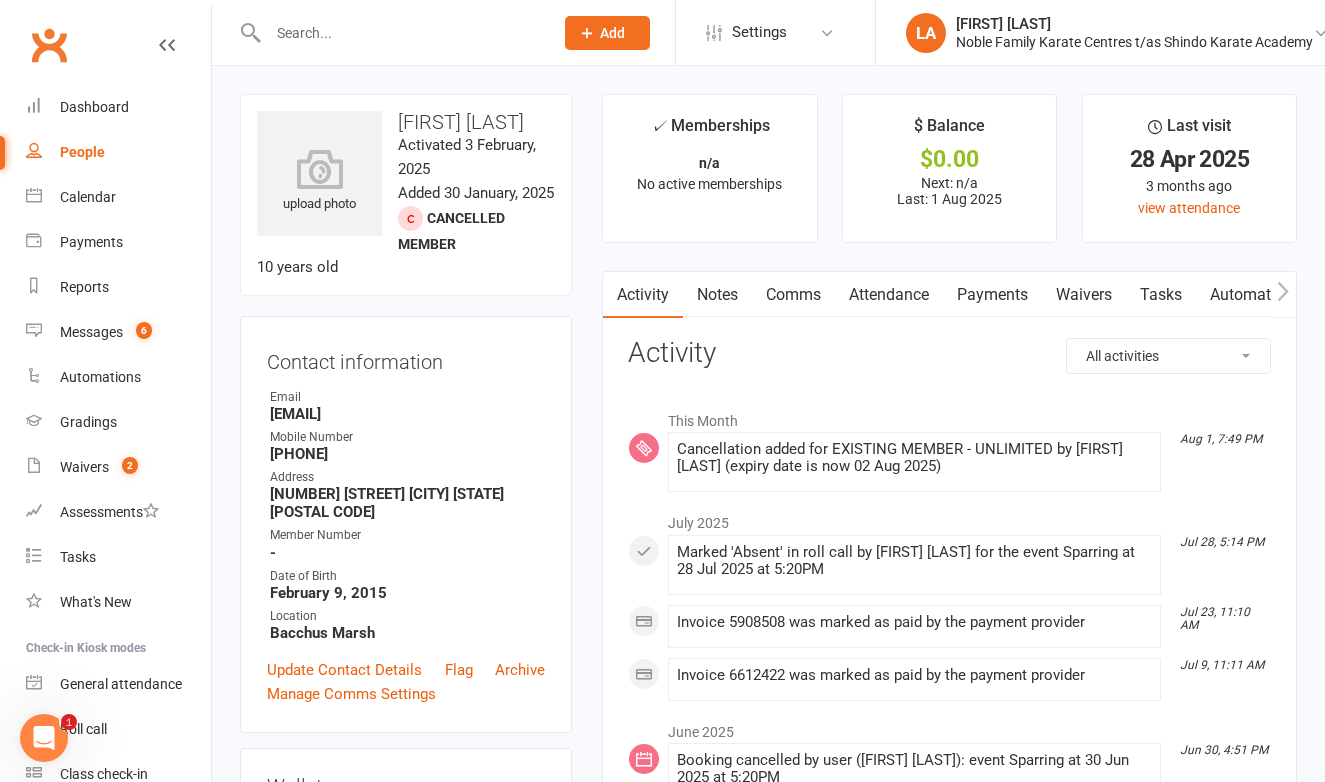 click on "Attendance" at bounding box center [889, 295] 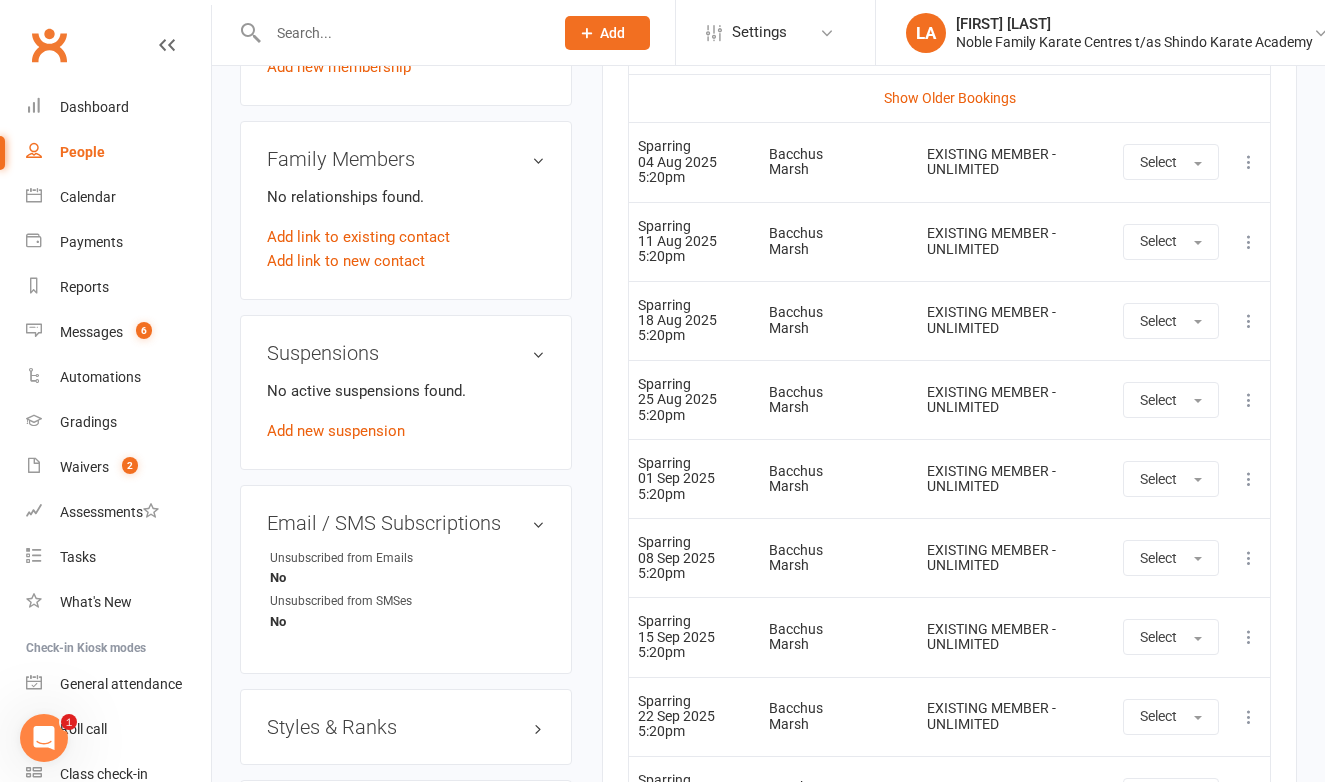 scroll, scrollTop: 1007, scrollLeft: 0, axis: vertical 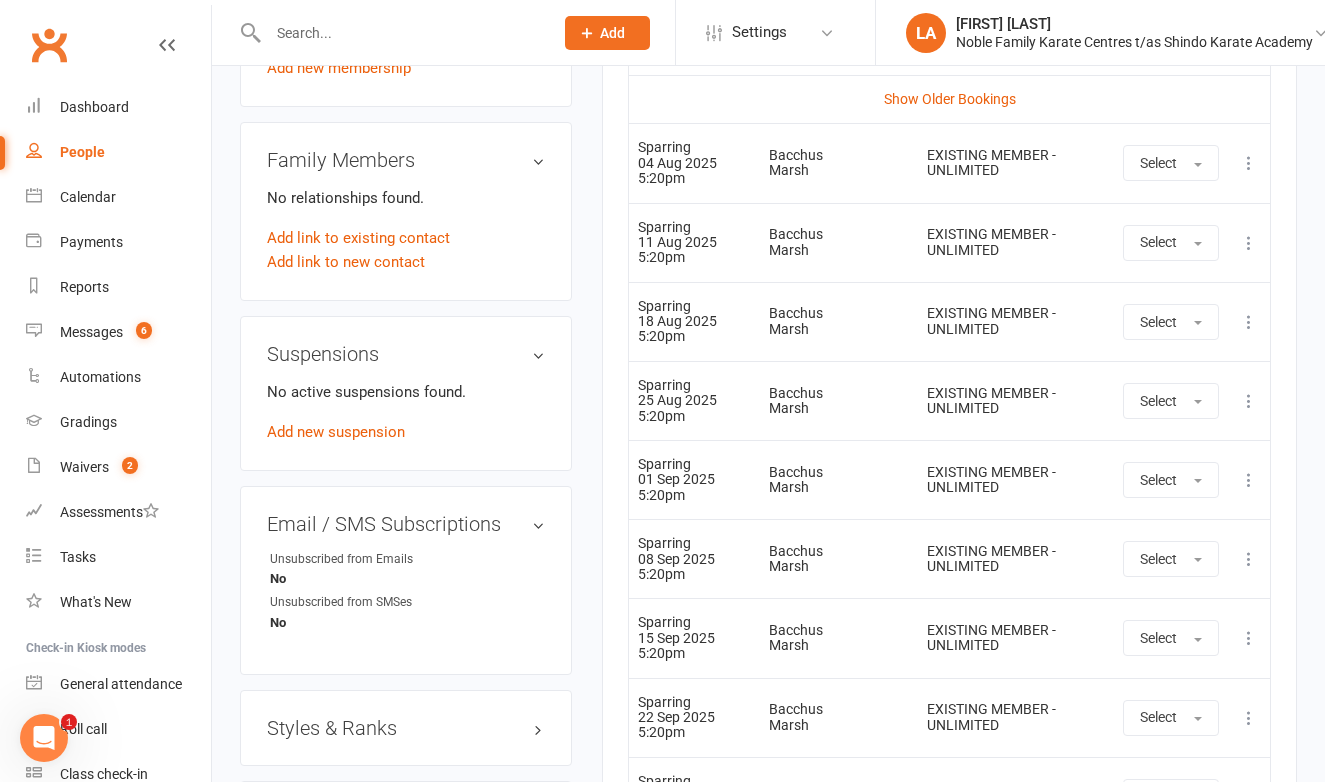 click at bounding box center [1249, 163] 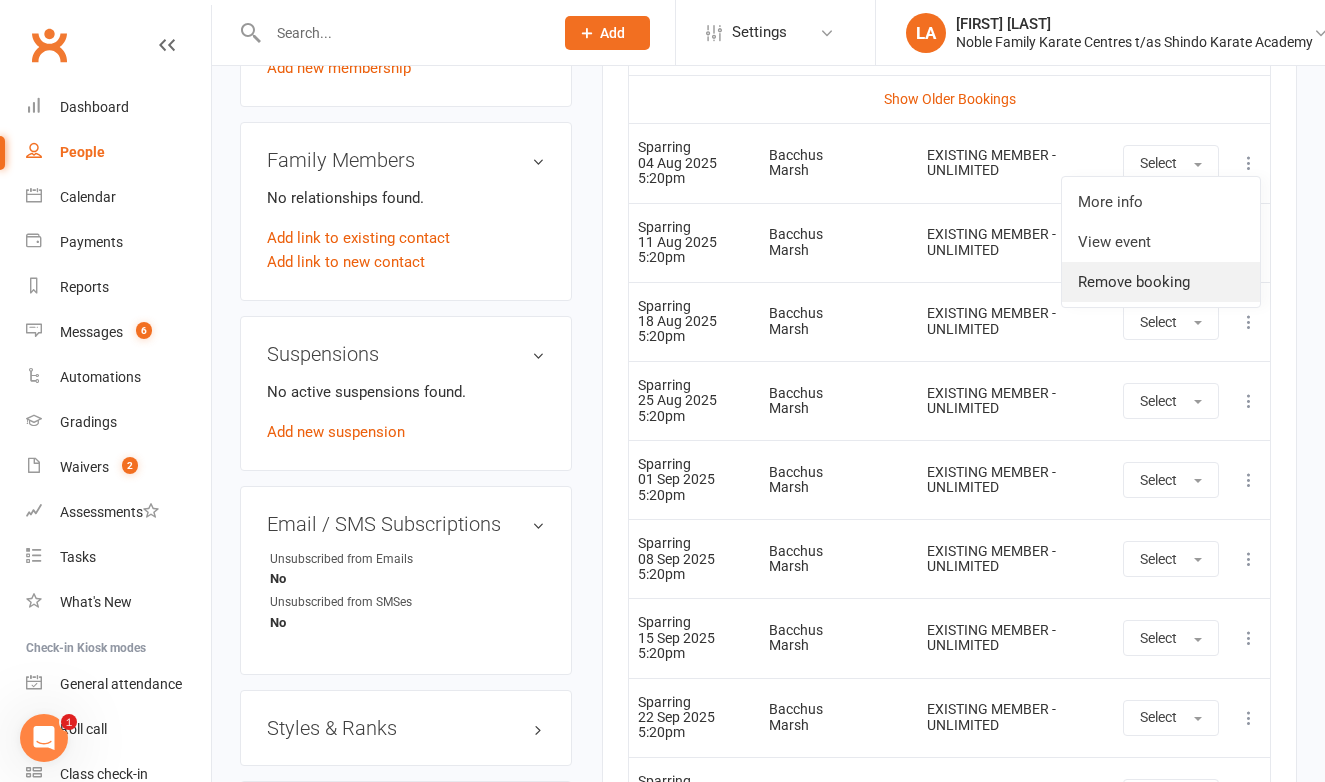 click on "Remove booking" at bounding box center (1161, 282) 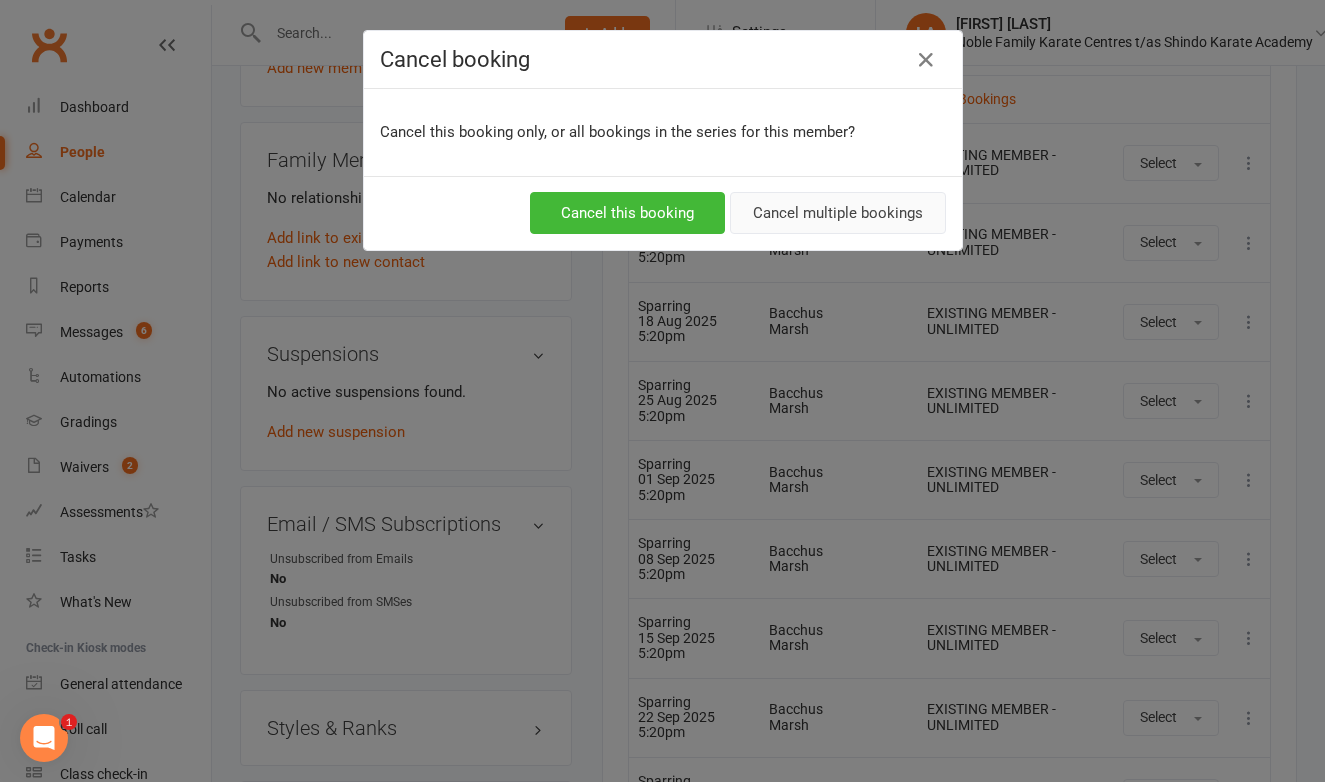 click on "Cancel multiple bookings" at bounding box center [838, 213] 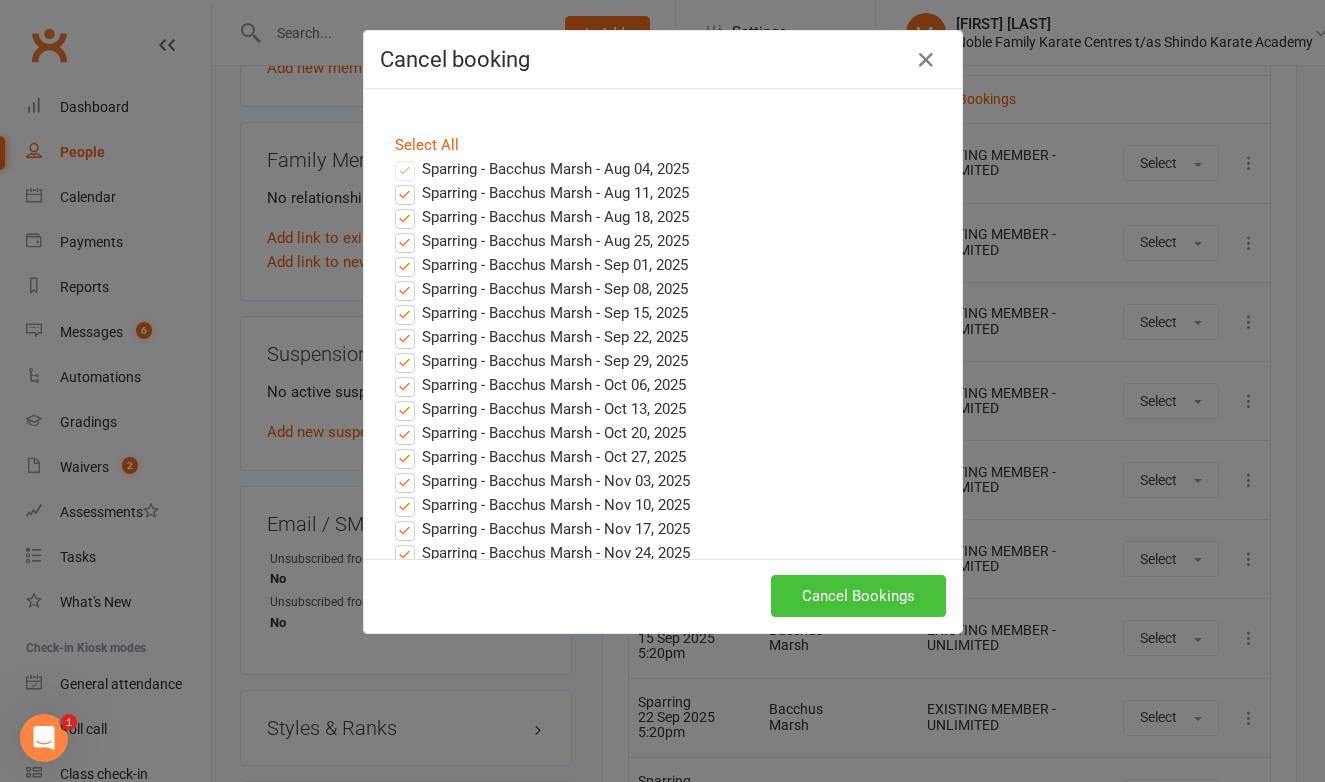 click on "Cancel Bookings" at bounding box center [858, 596] 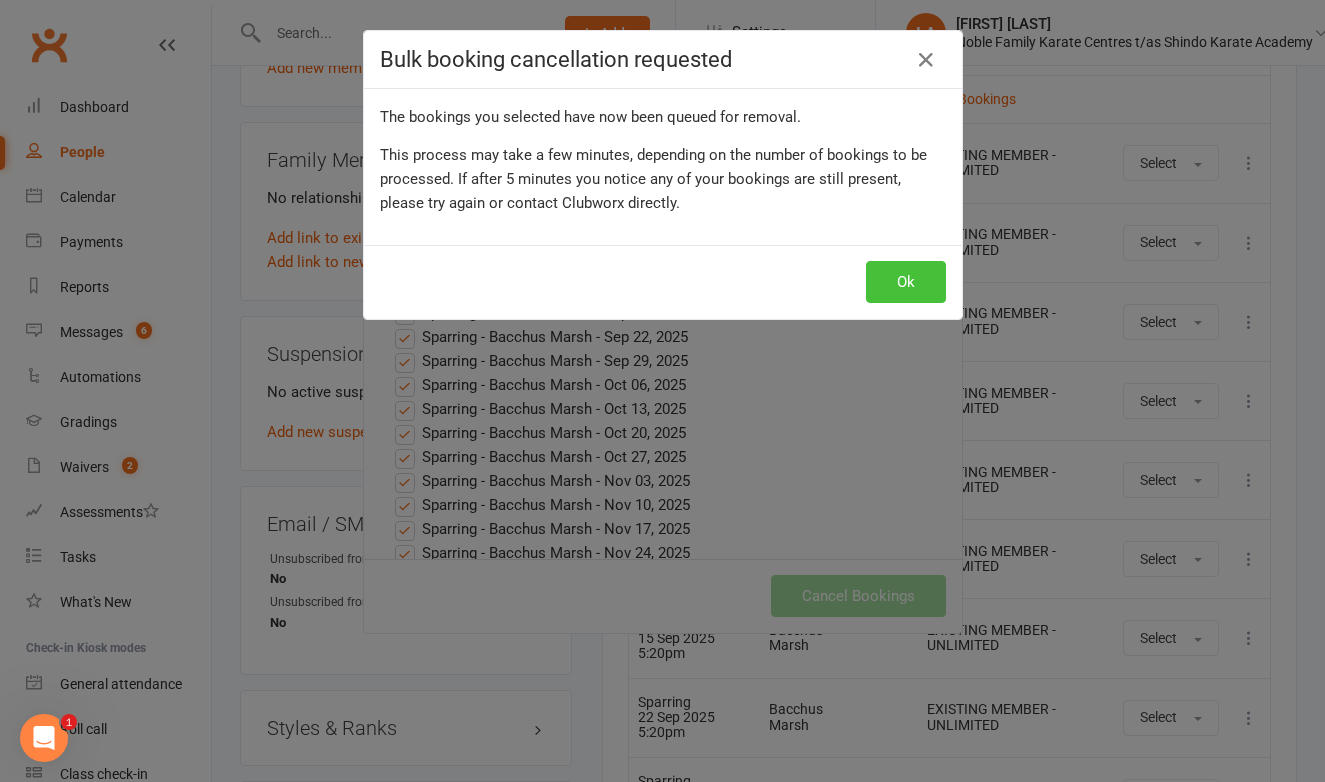 click on "Ok" at bounding box center [906, 282] 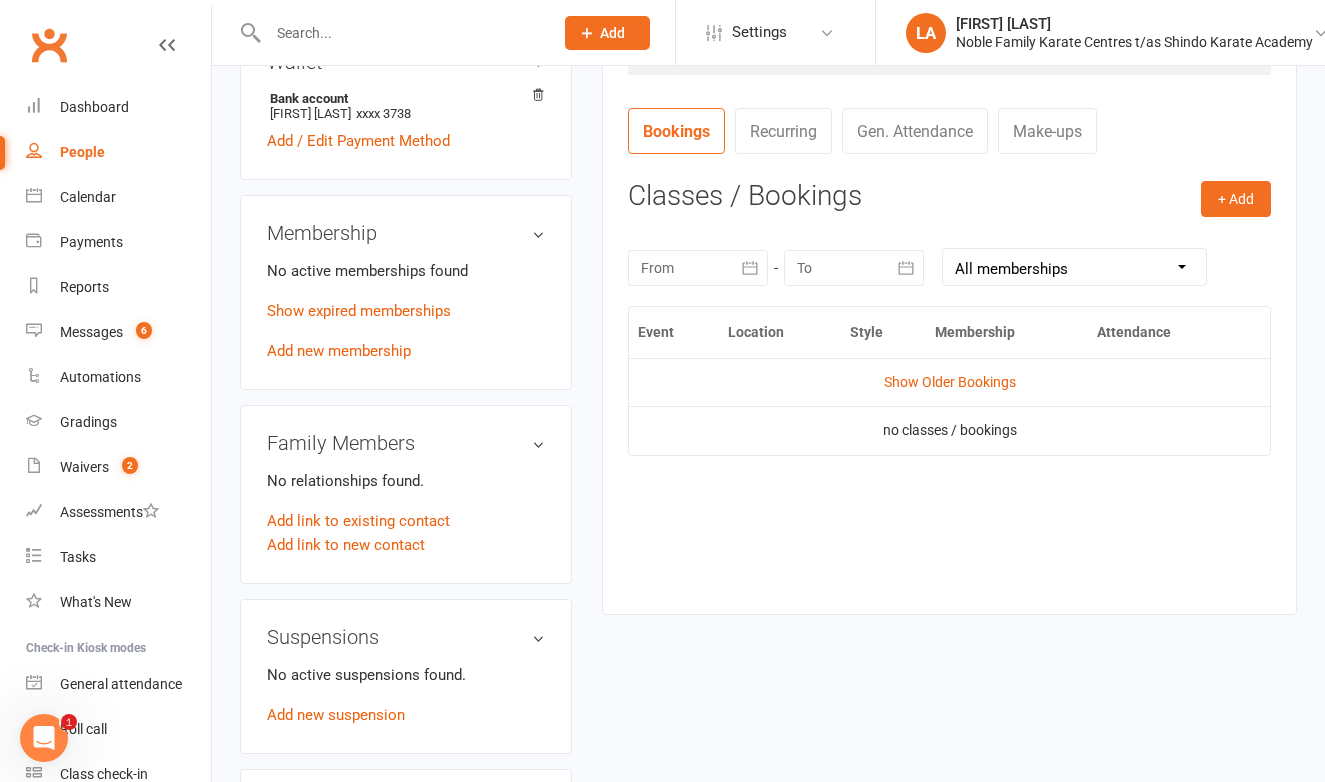scroll, scrollTop: 646, scrollLeft: 0, axis: vertical 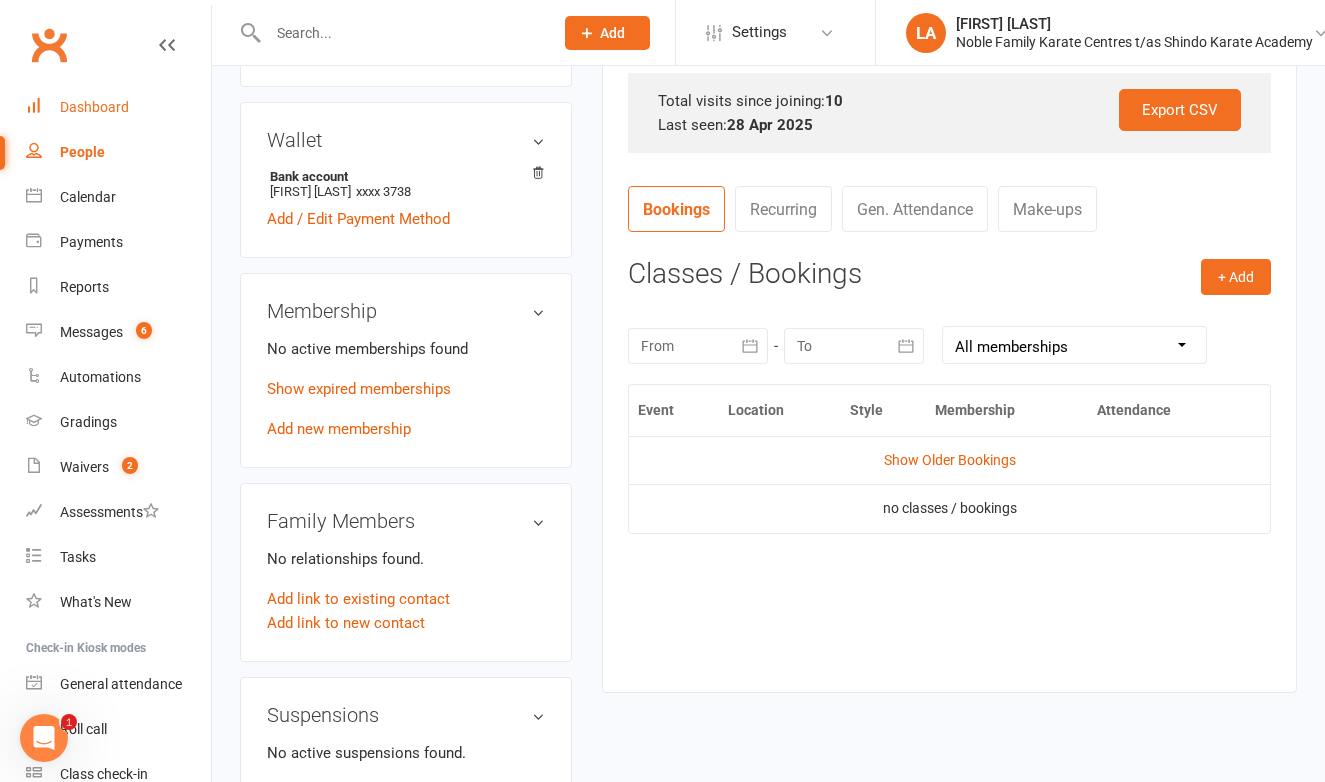 click on "Dashboard" at bounding box center [94, 107] 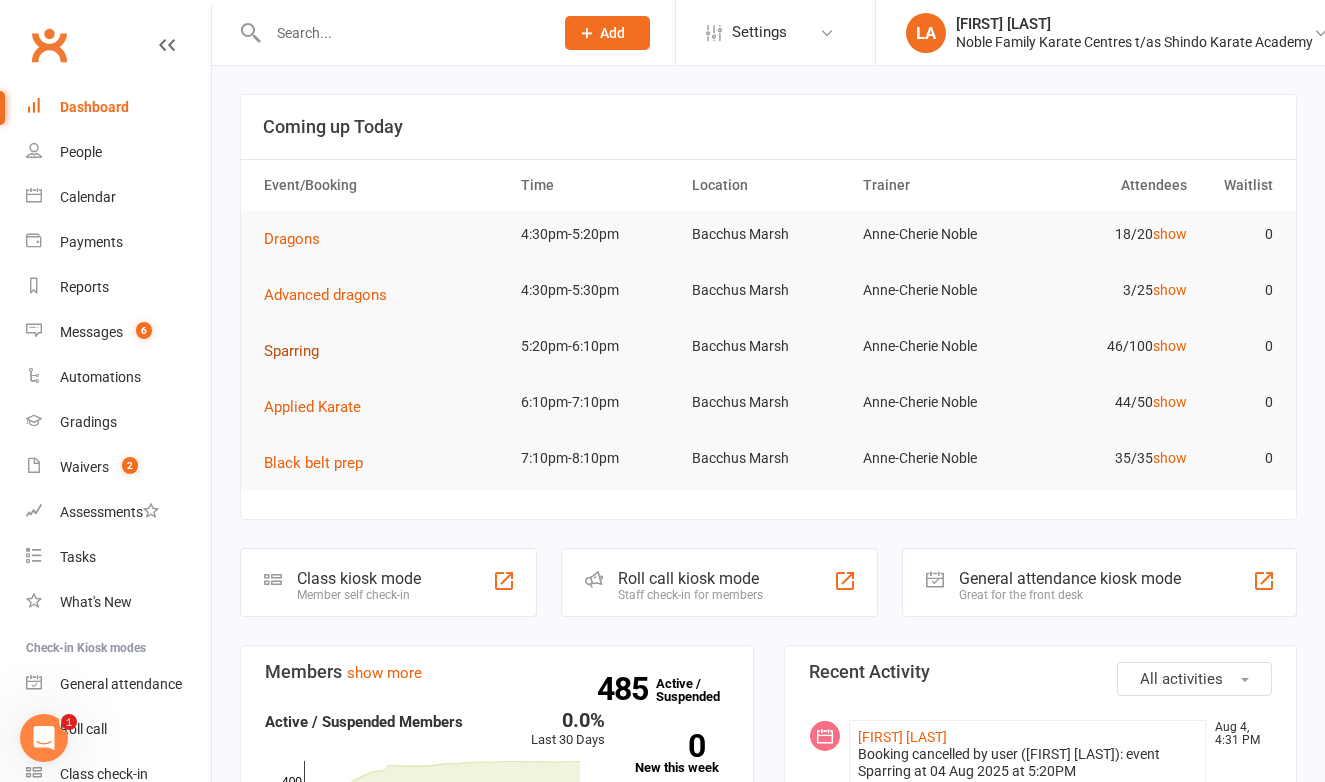 click on "Sparring" at bounding box center (291, 351) 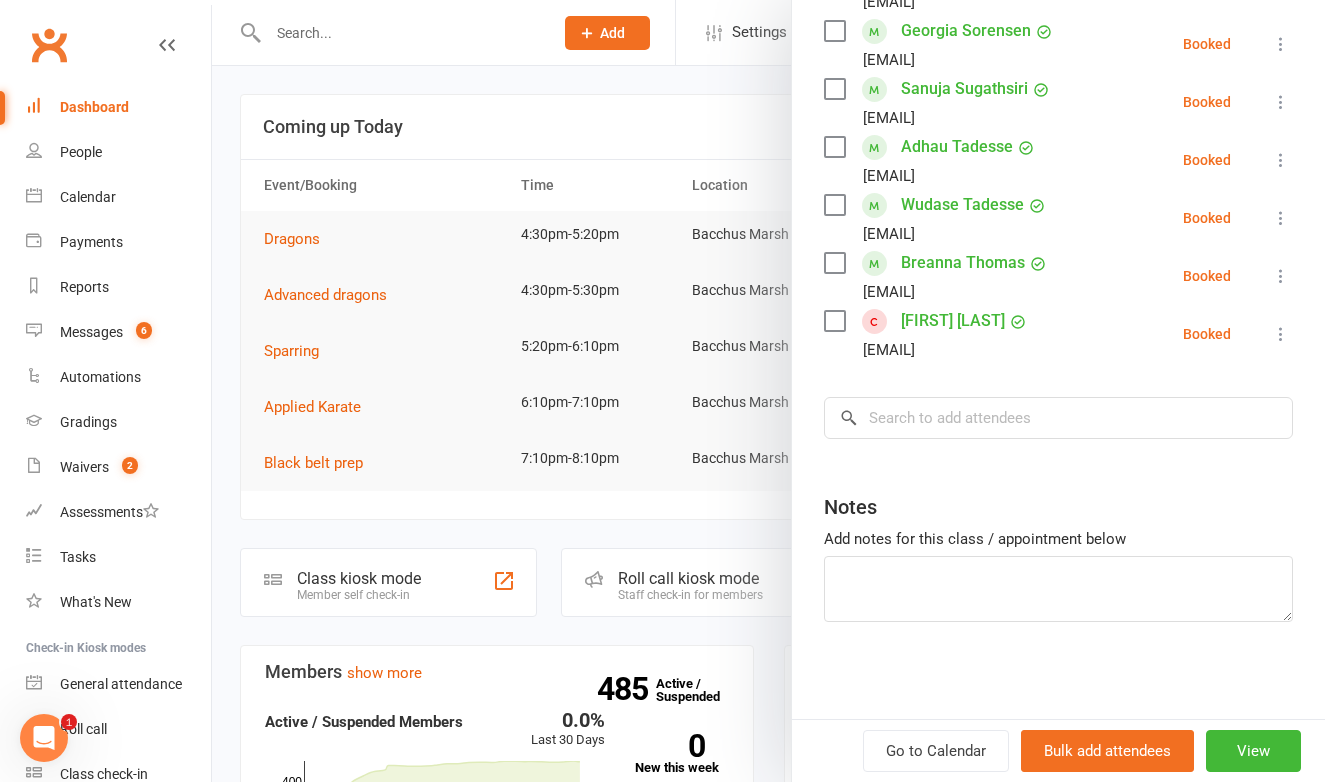scroll, scrollTop: 2706, scrollLeft: 0, axis: vertical 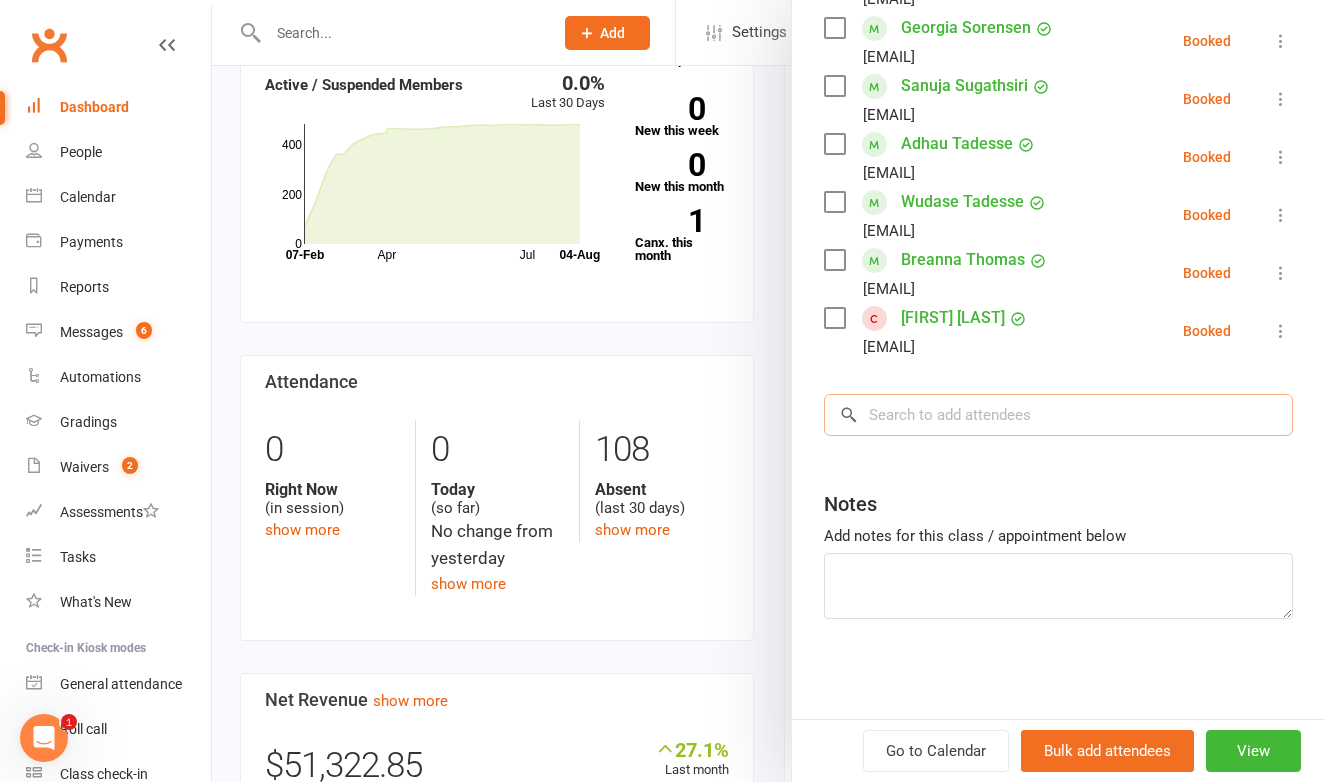 click at bounding box center (1058, 415) 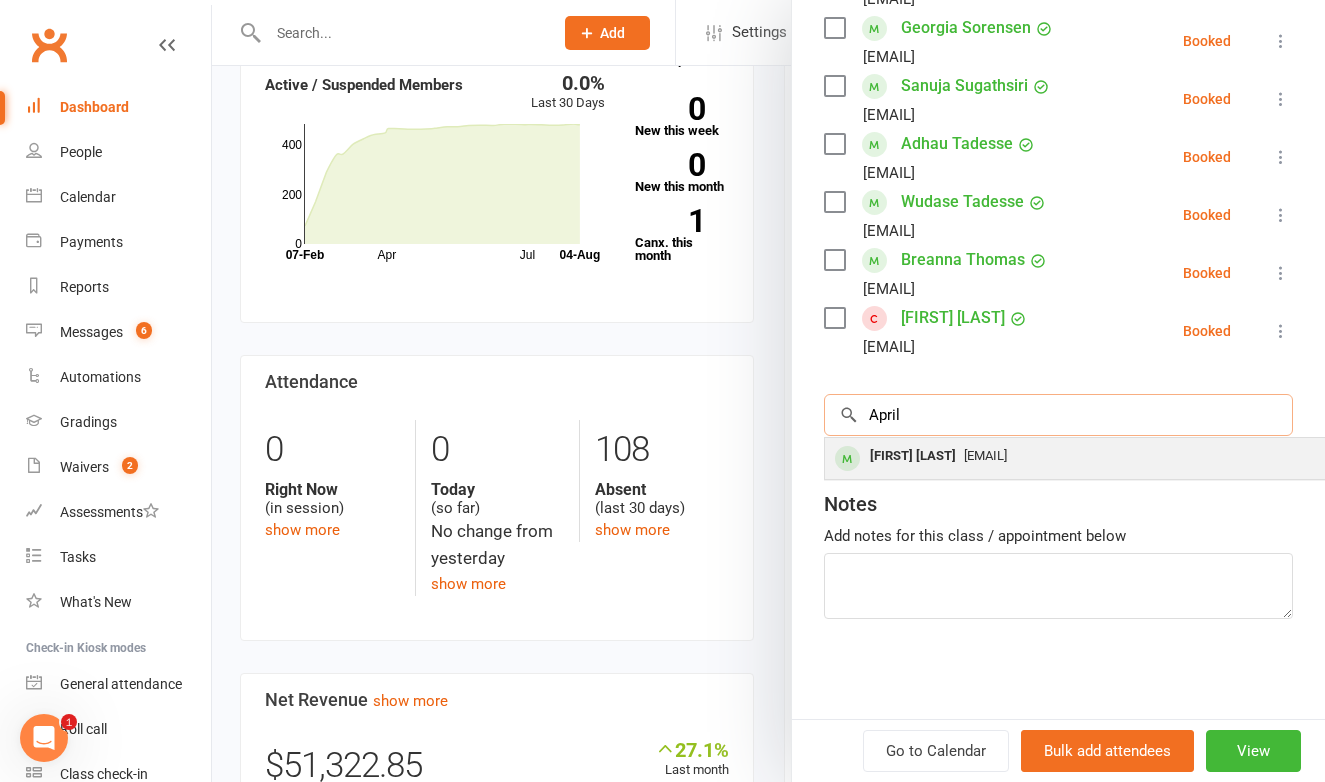 type on "April" 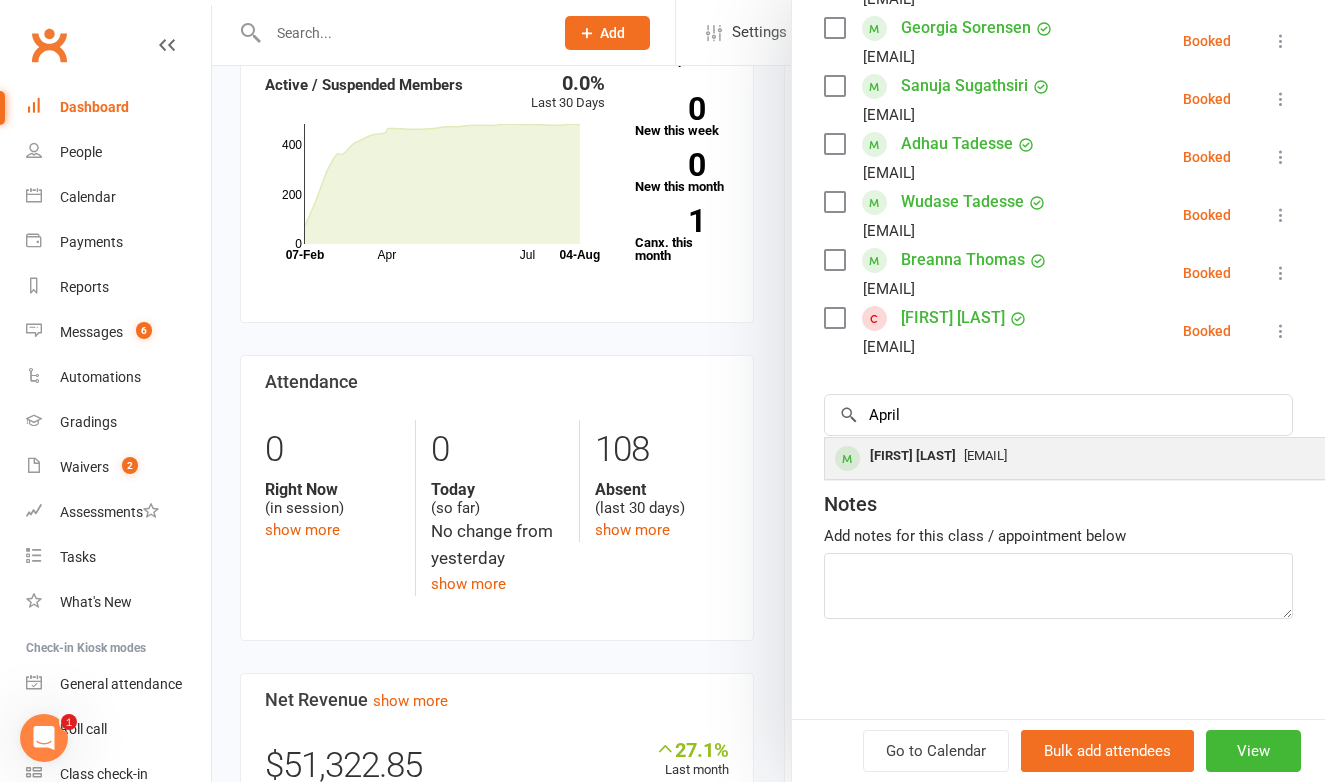 drag, startPoint x: 891, startPoint y: 449, endPoint x: 910, endPoint y: 462, distance: 23.021729 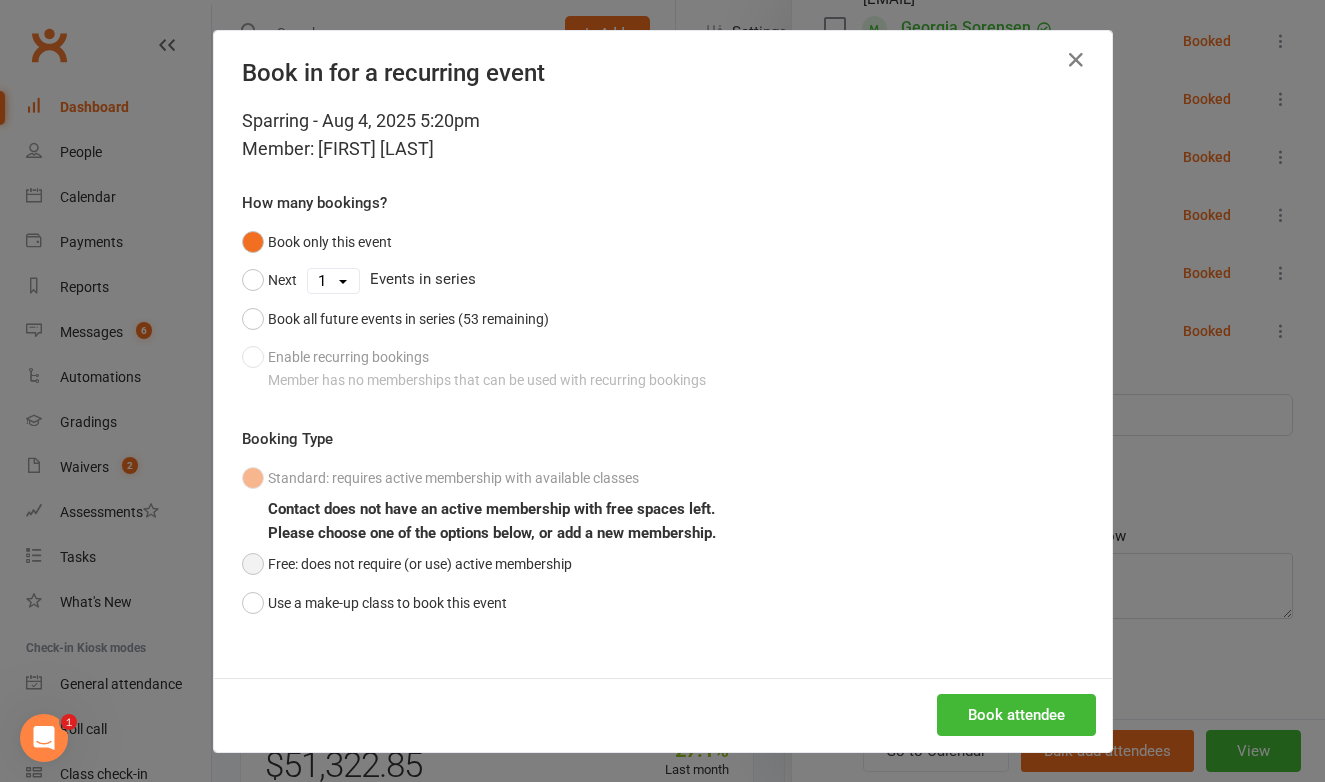 click on "Free: does not require (or use) active membership" at bounding box center [407, 564] 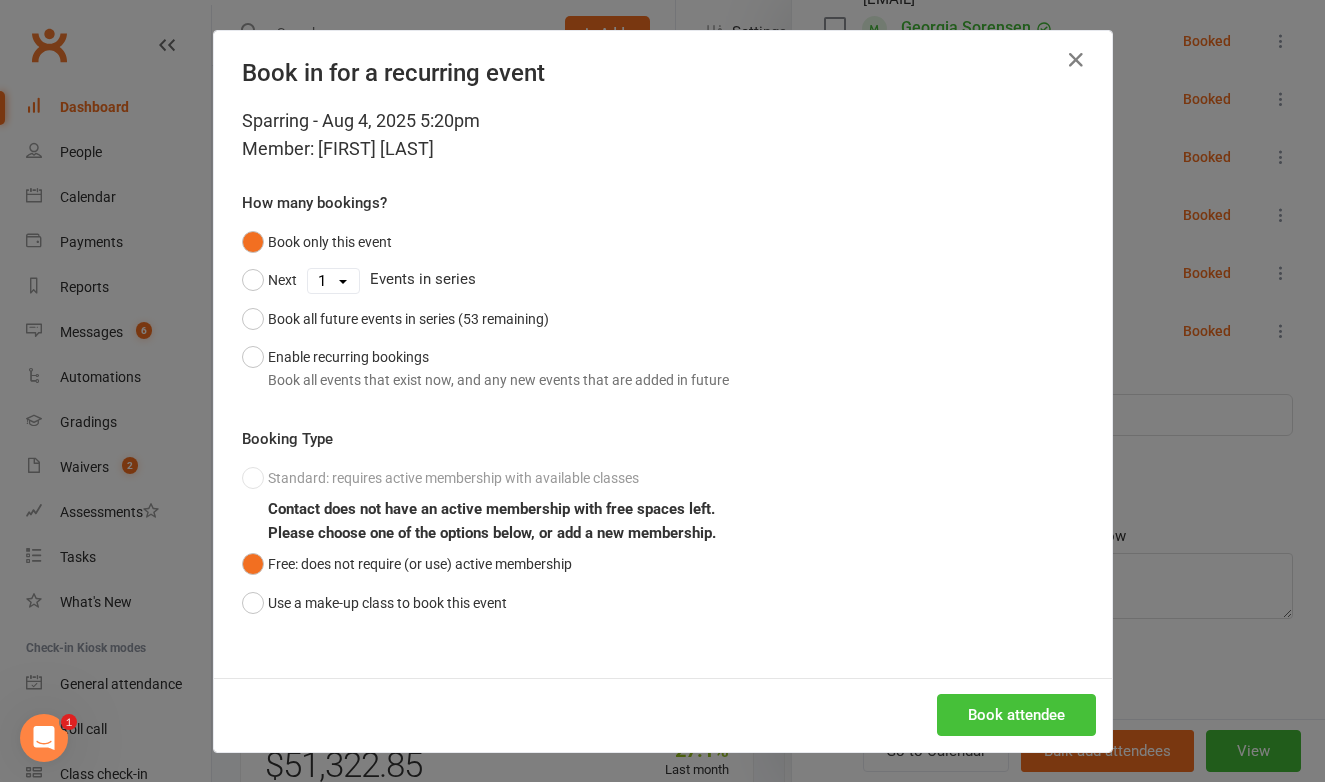 click on "Book attendee" at bounding box center (1016, 715) 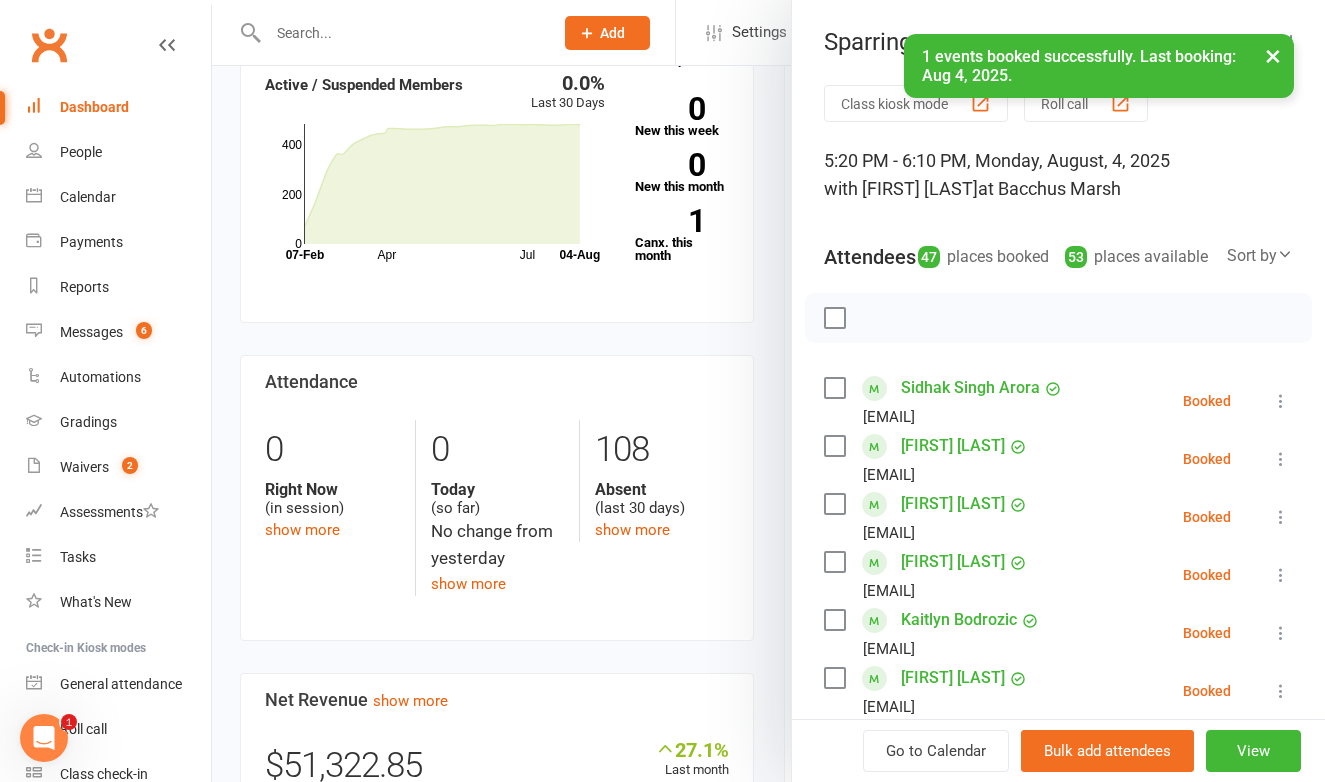 scroll, scrollTop: 0, scrollLeft: 0, axis: both 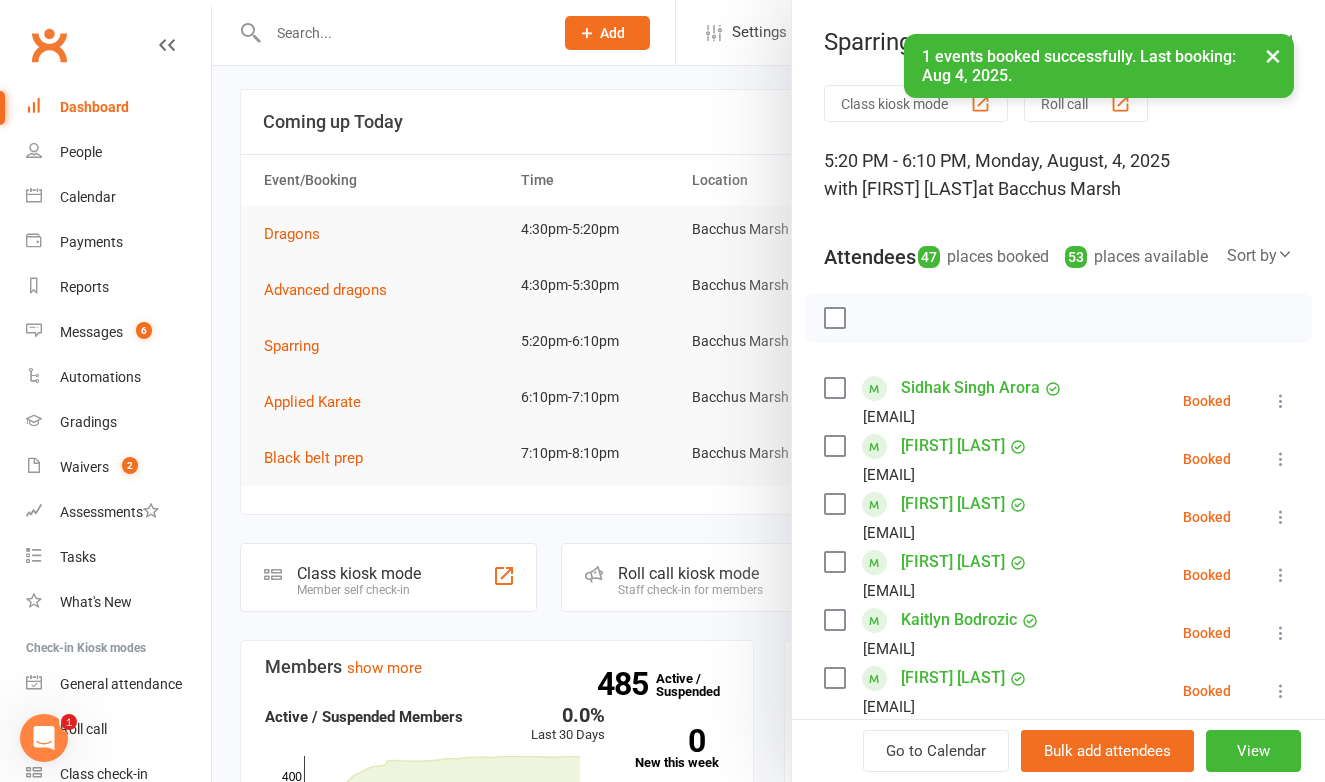 click at bounding box center (1120, 103) 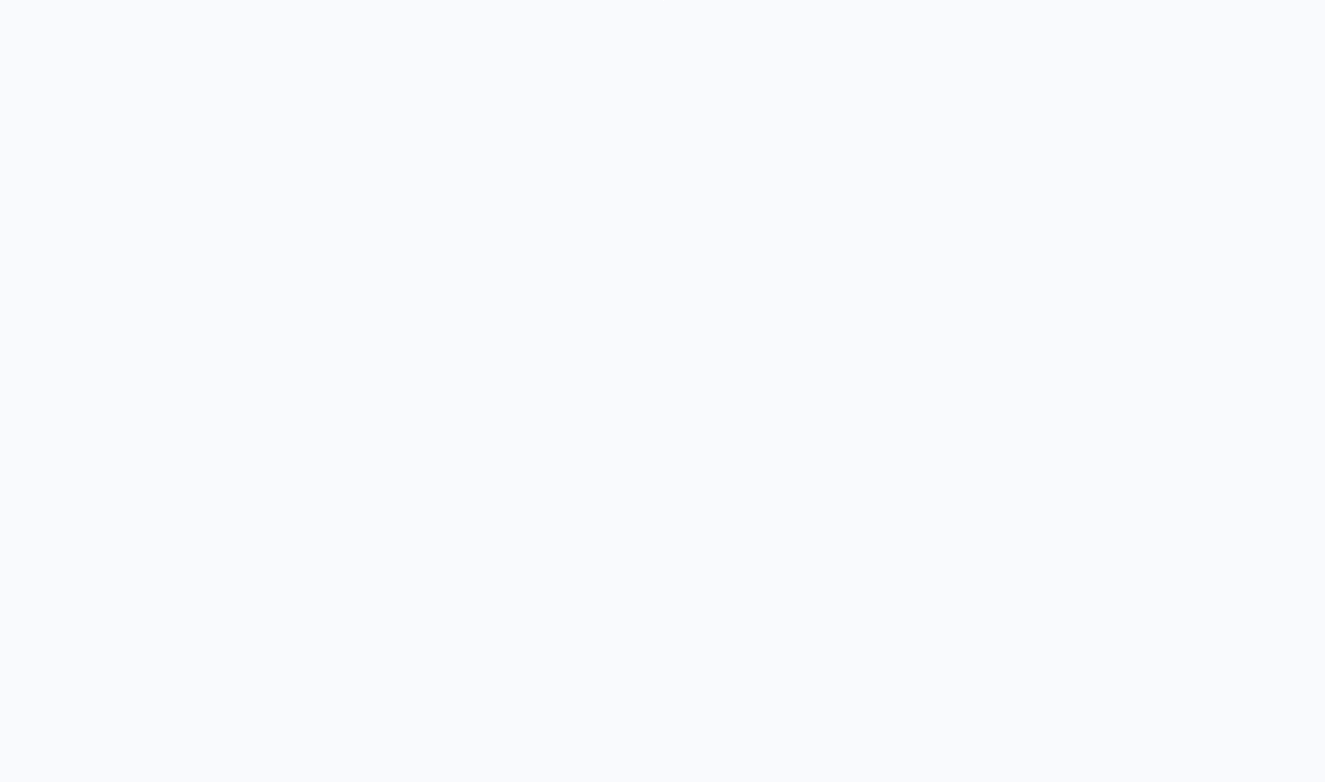 scroll, scrollTop: 0, scrollLeft: 0, axis: both 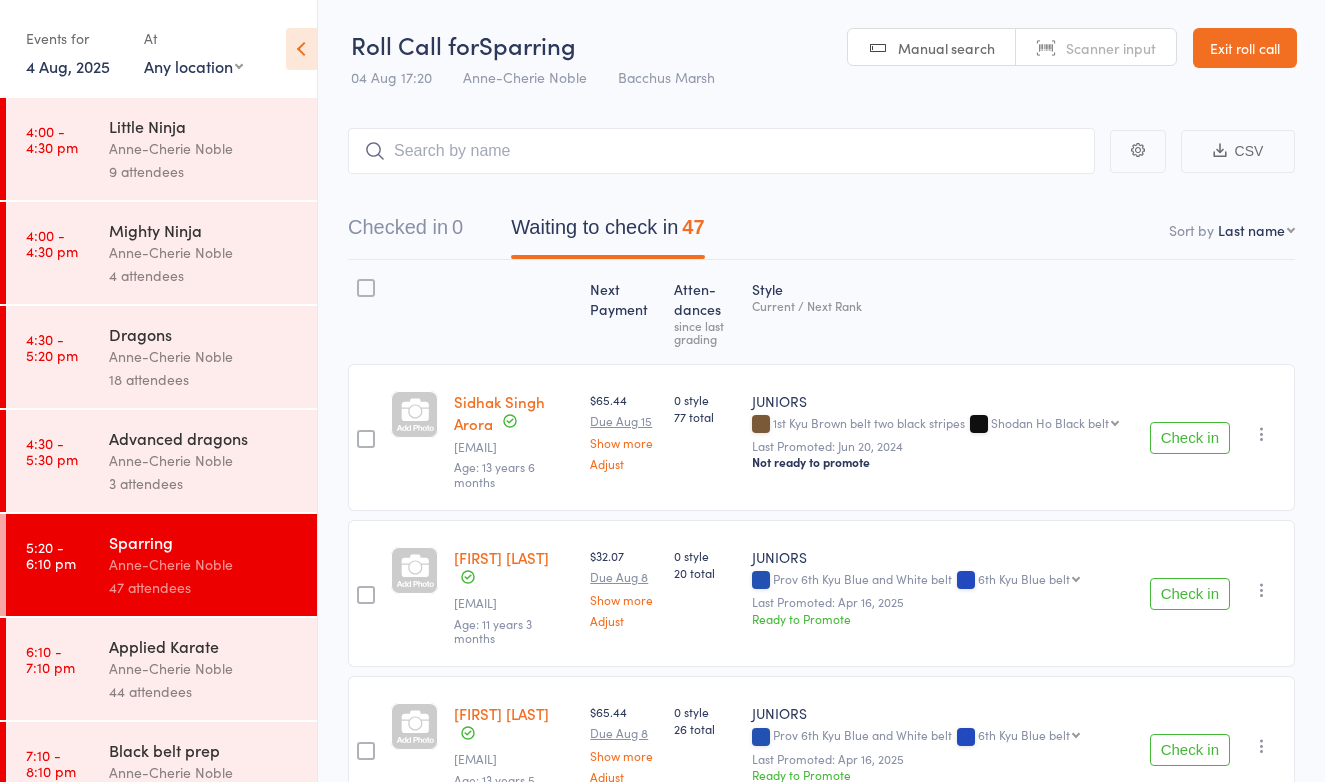 click on "Anne-Cherie Noble" at bounding box center [204, 356] 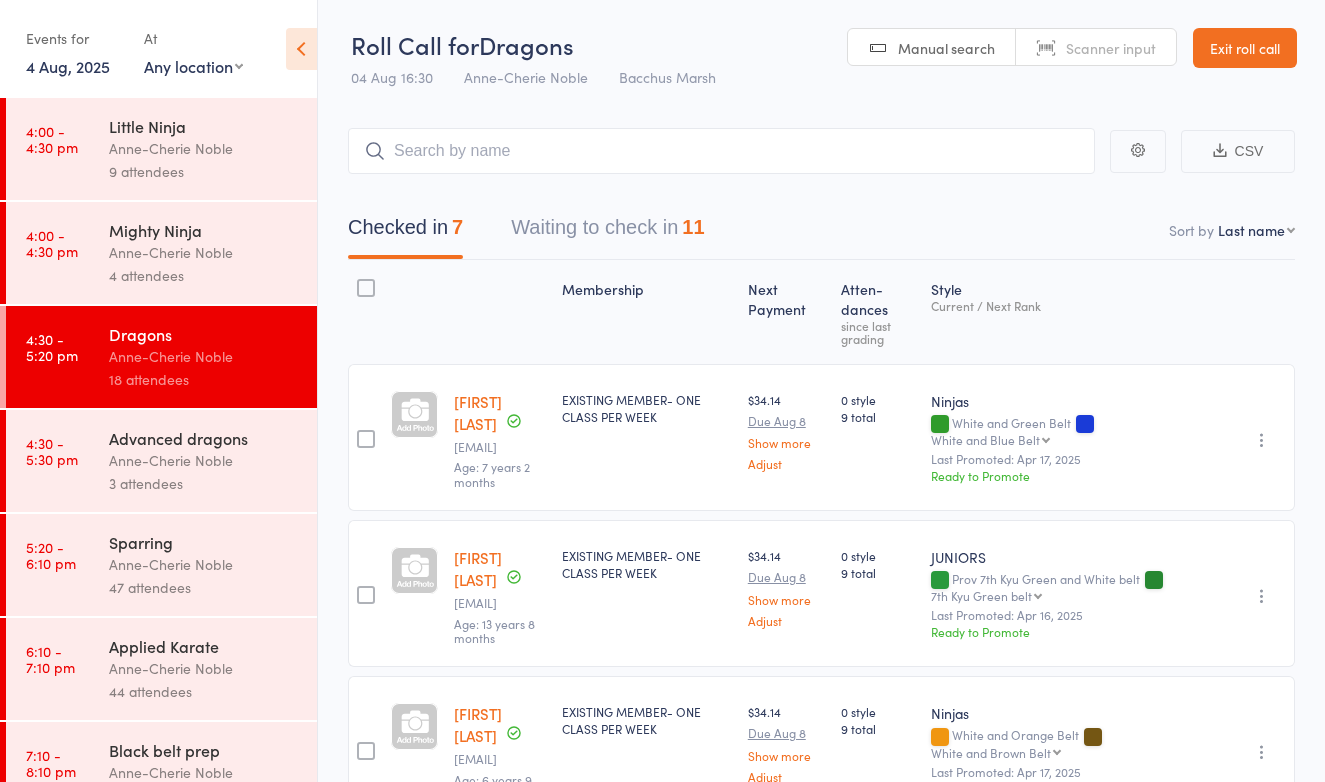click on "Waiting to check in  11" at bounding box center (607, 232) 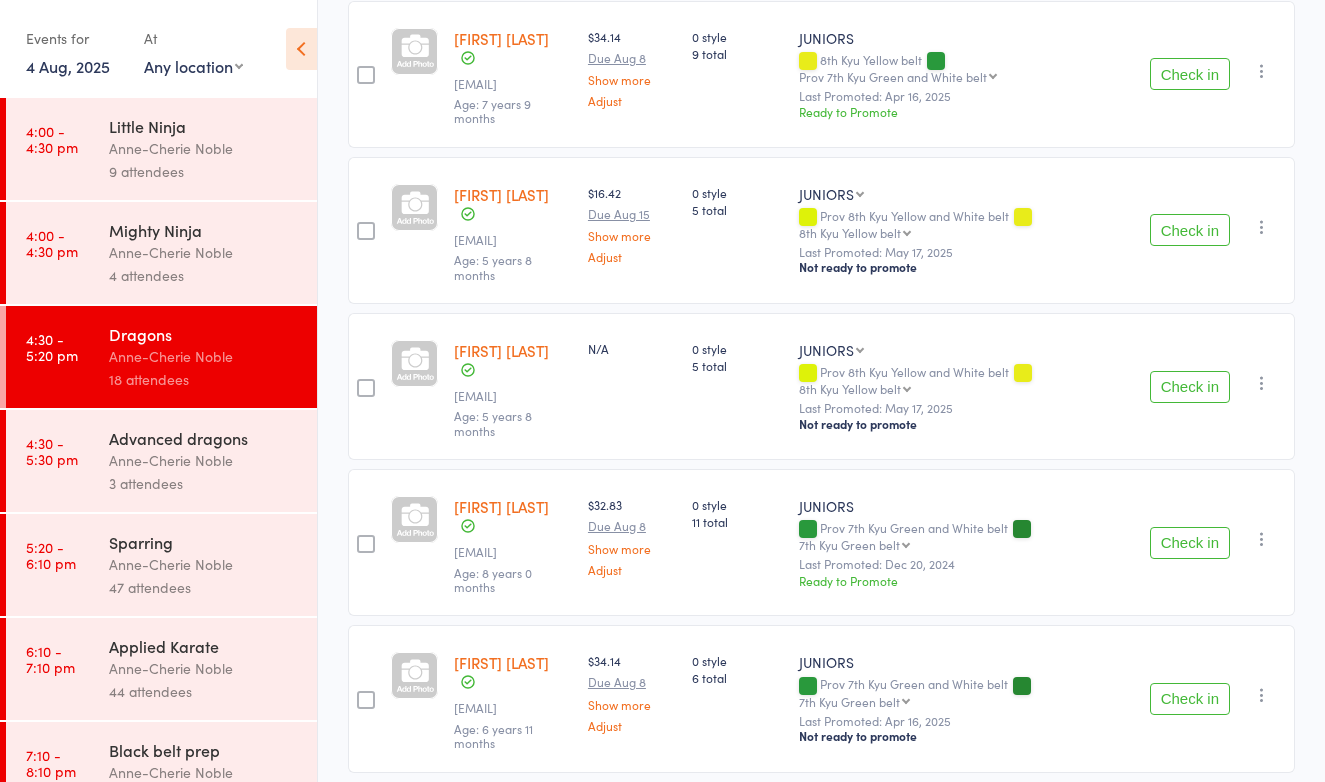 scroll, scrollTop: 988, scrollLeft: 0, axis: vertical 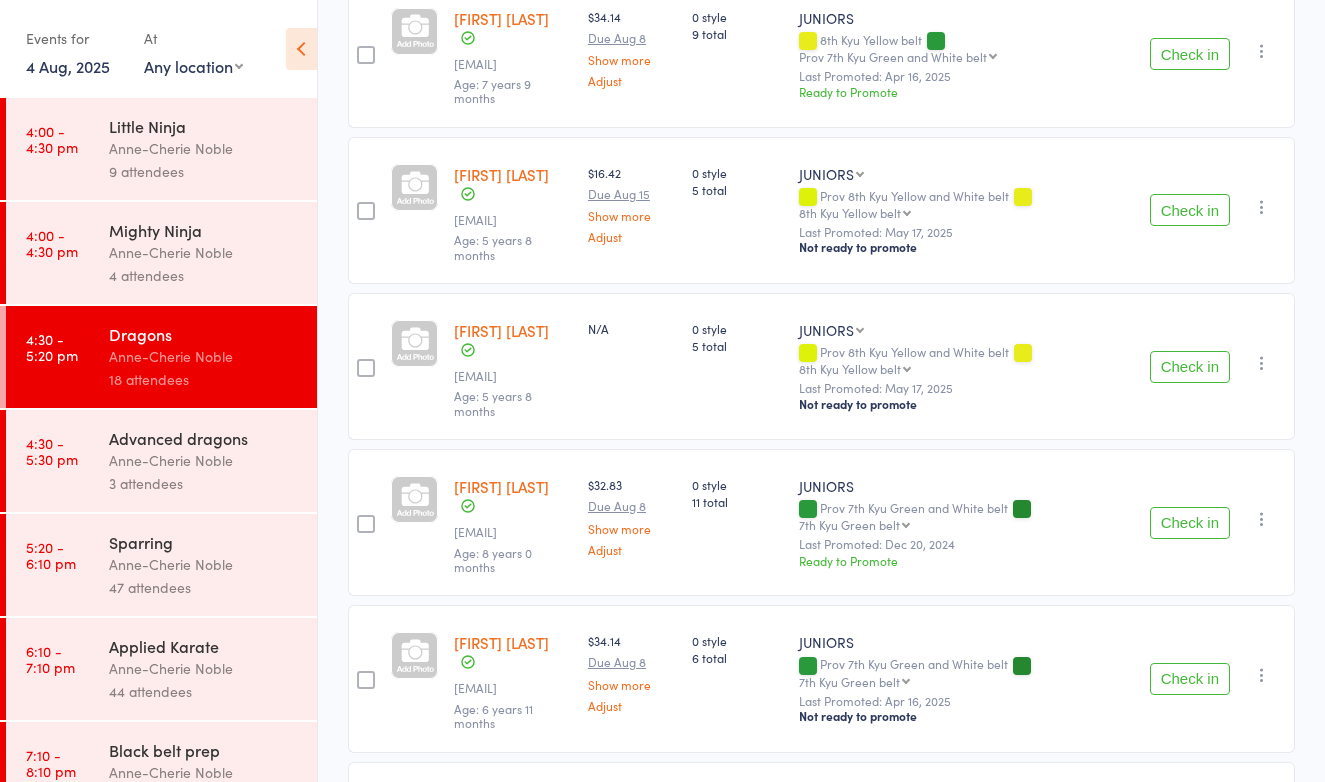 click on "Check in" at bounding box center (1190, 210) 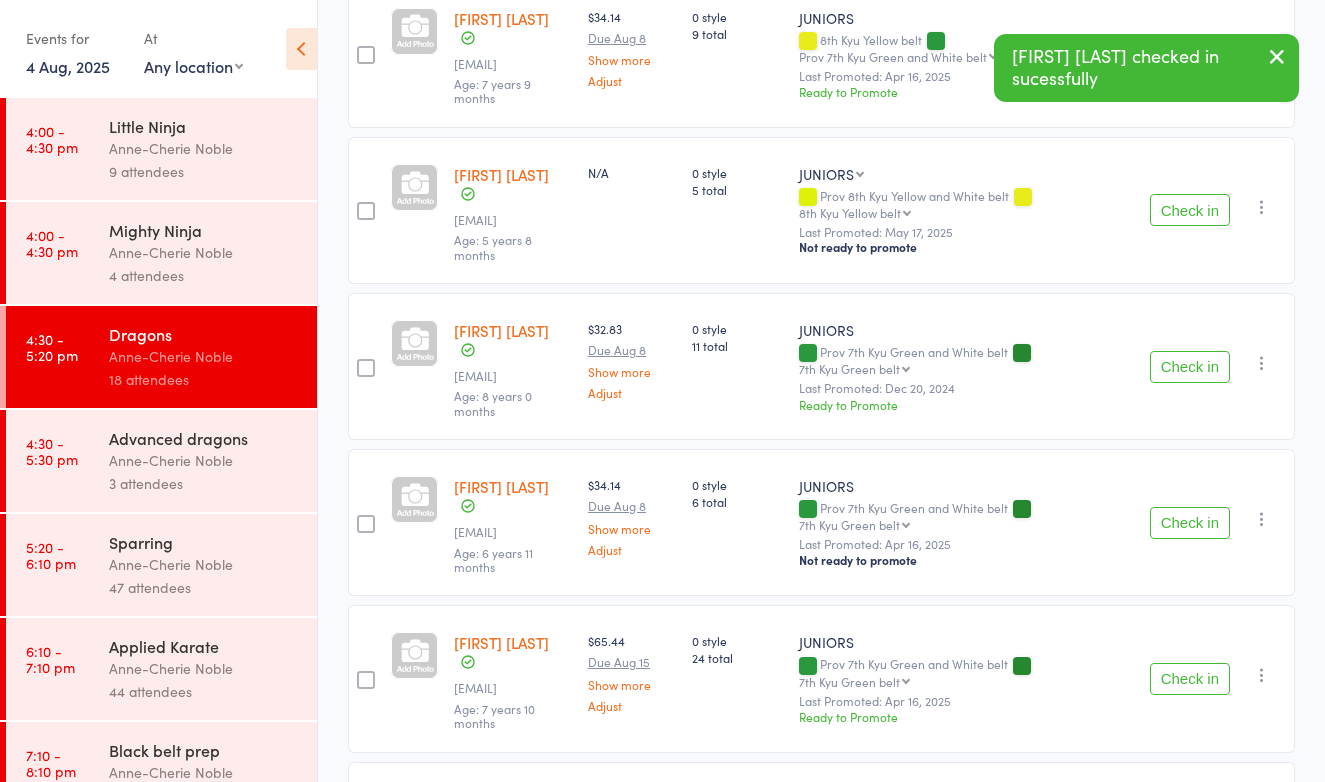 click on "Check in" at bounding box center (1190, 210) 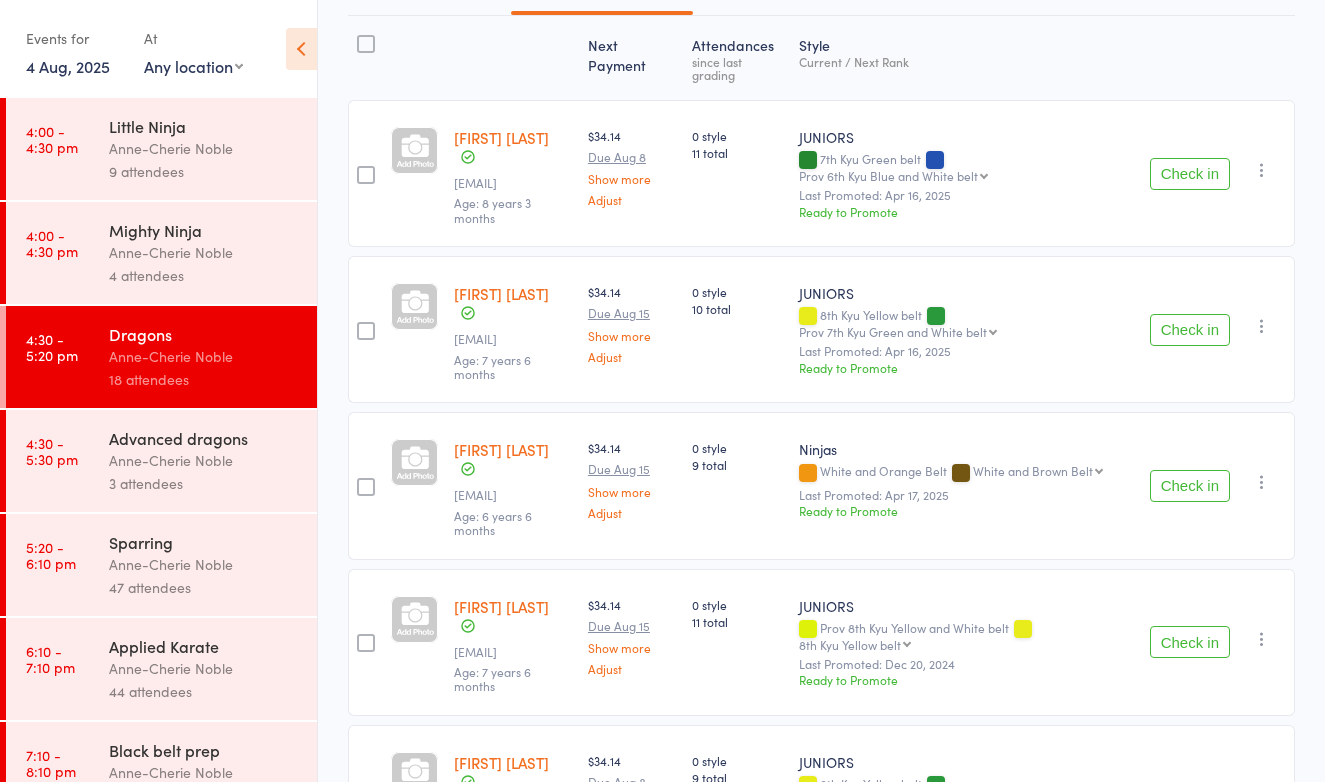 scroll, scrollTop: 240, scrollLeft: 0, axis: vertical 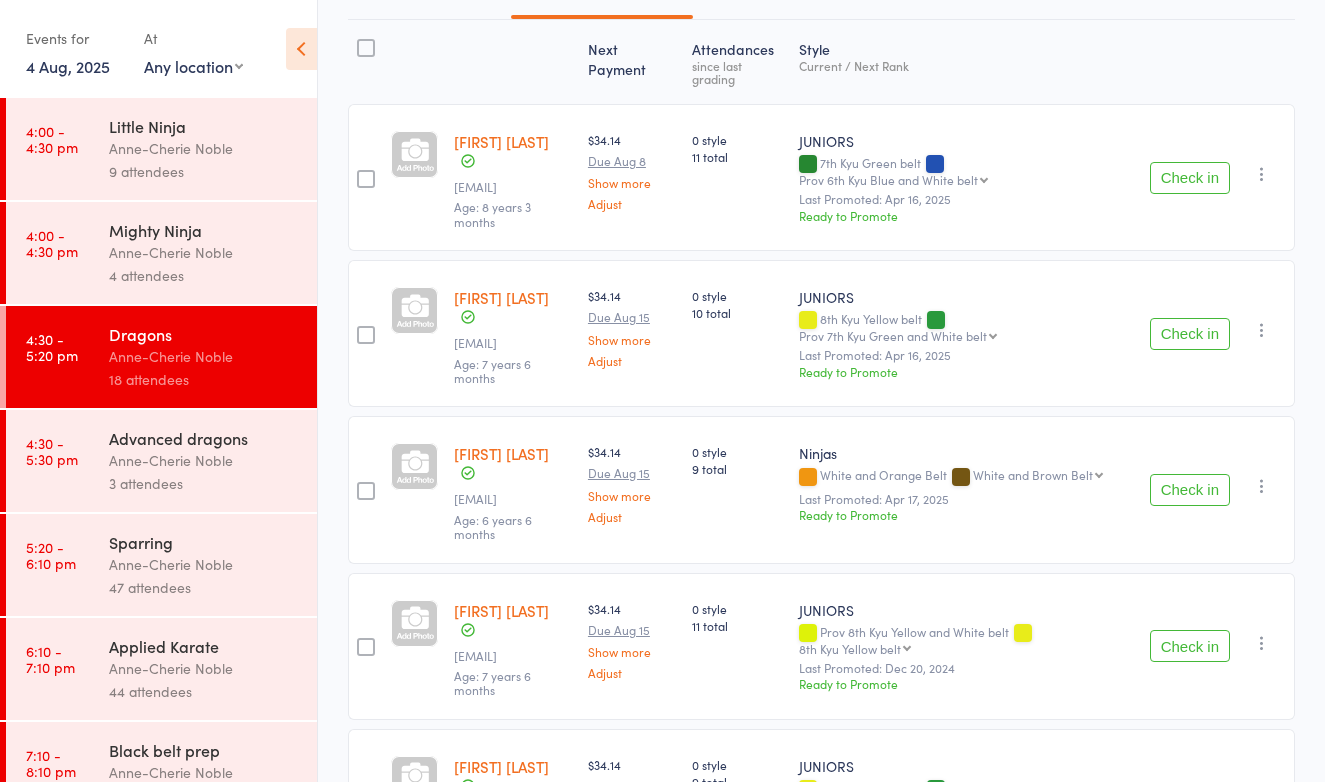 click on "Check in" at bounding box center [1190, 334] 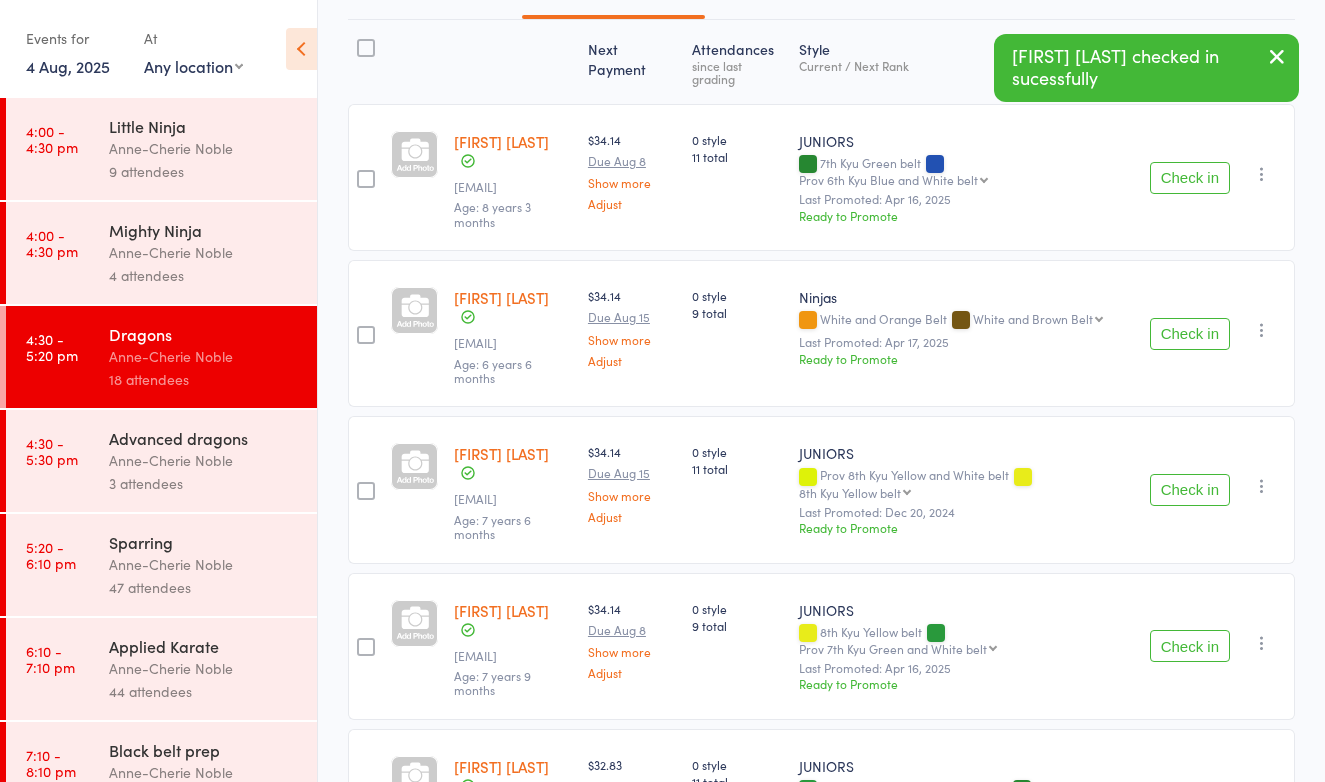 click on "Advanced dragons" at bounding box center [204, 438] 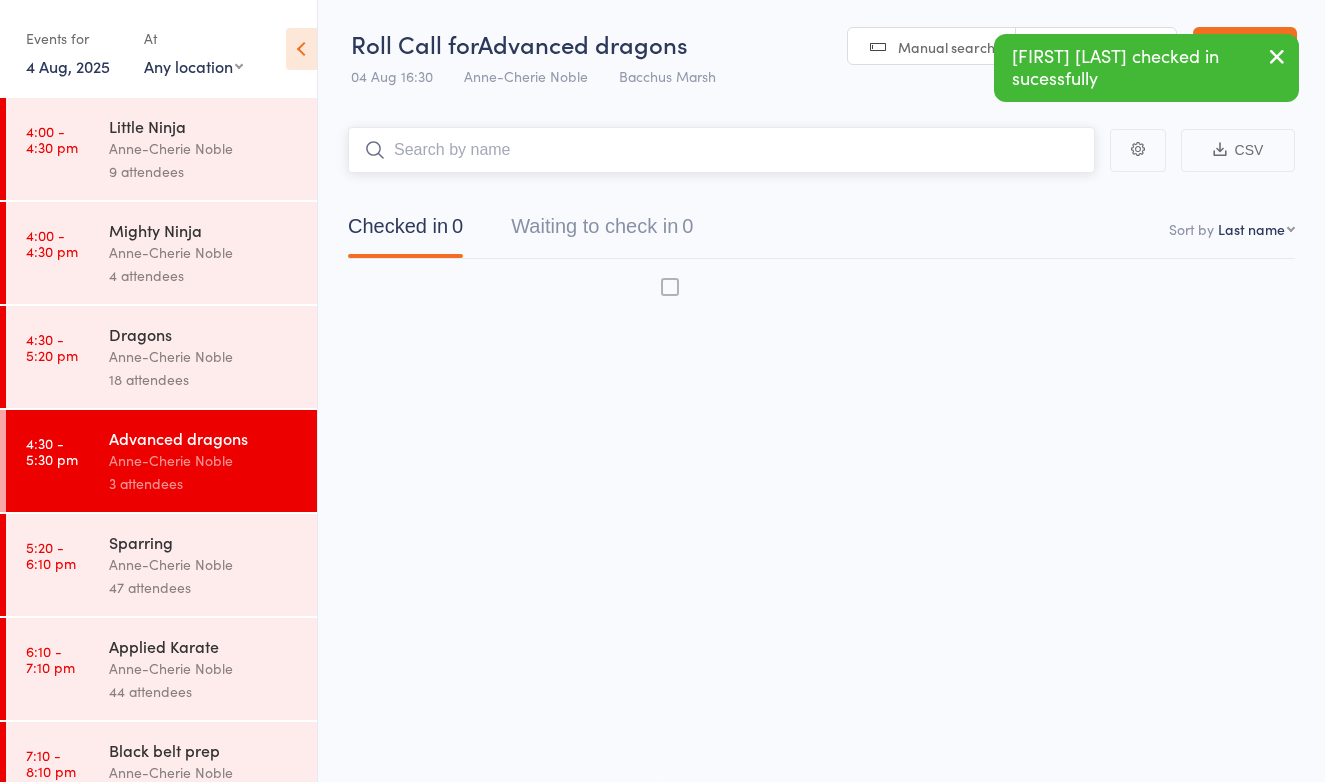 scroll, scrollTop: 13, scrollLeft: 0, axis: vertical 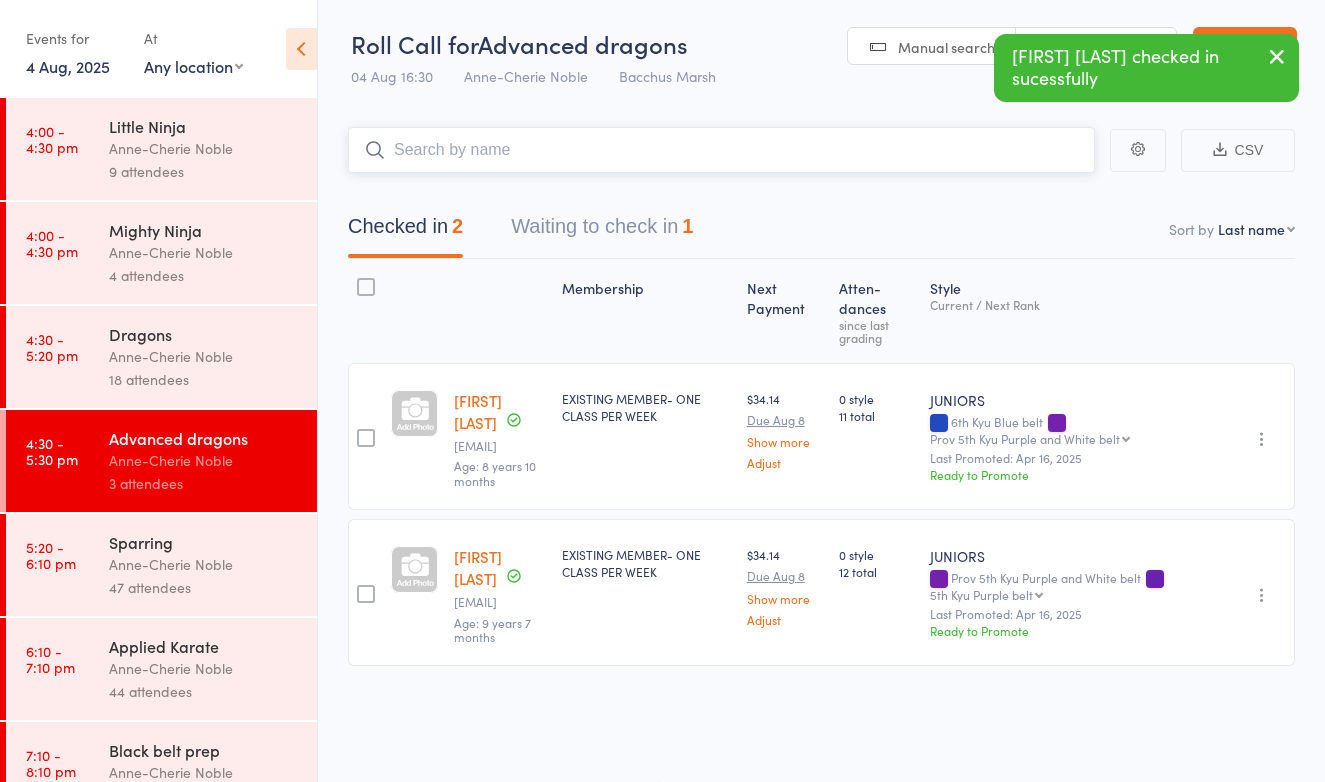 click on "Waiting to check in  1" at bounding box center (602, 231) 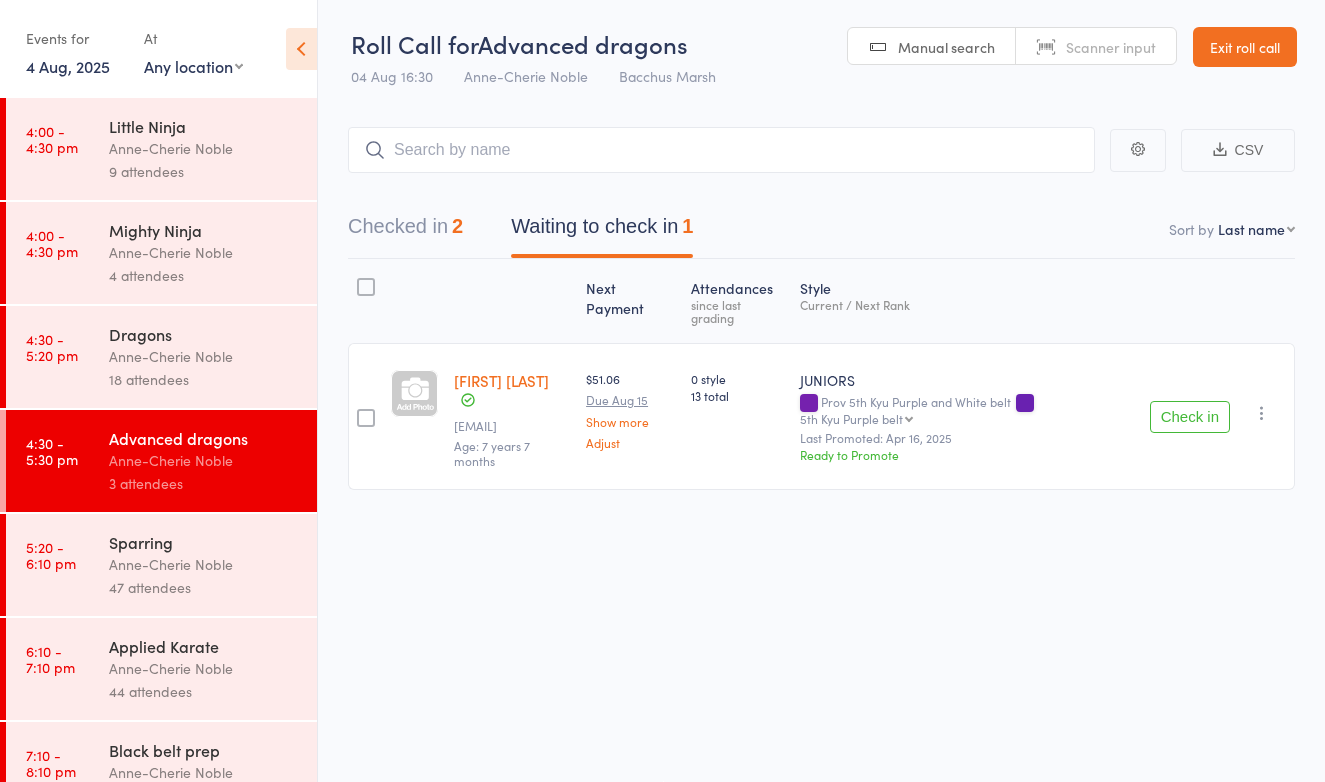 click on "Check in" at bounding box center [1190, 417] 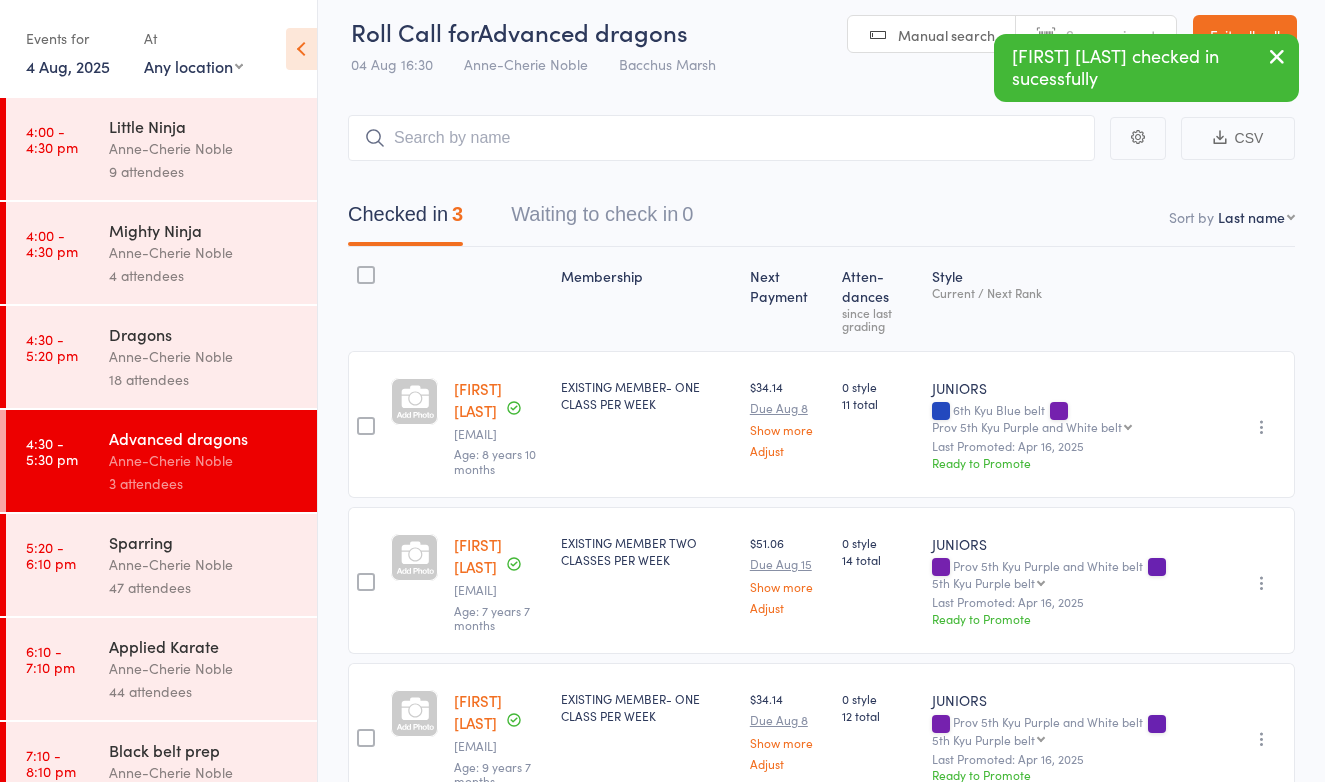 click on "Anne-Cherie Noble" at bounding box center [204, 356] 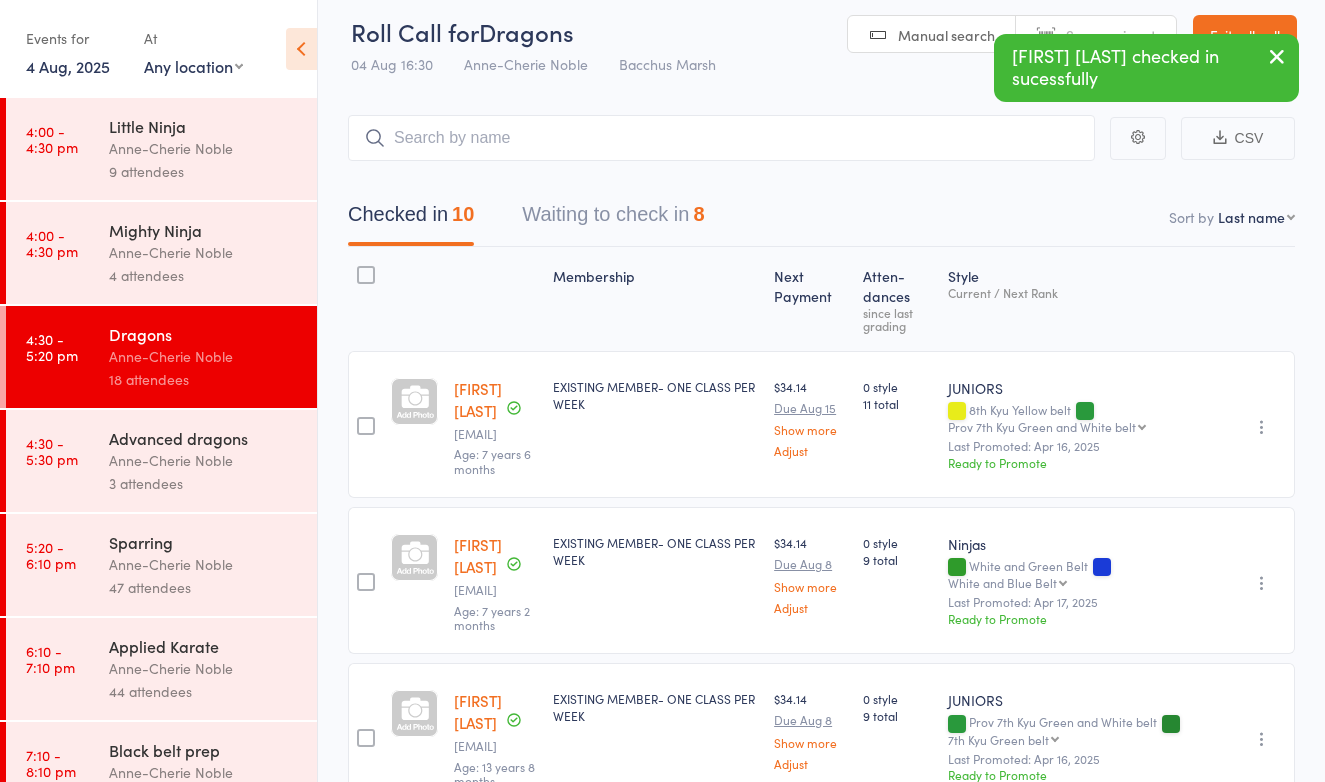 click on "Waiting to check in  8" at bounding box center (613, 219) 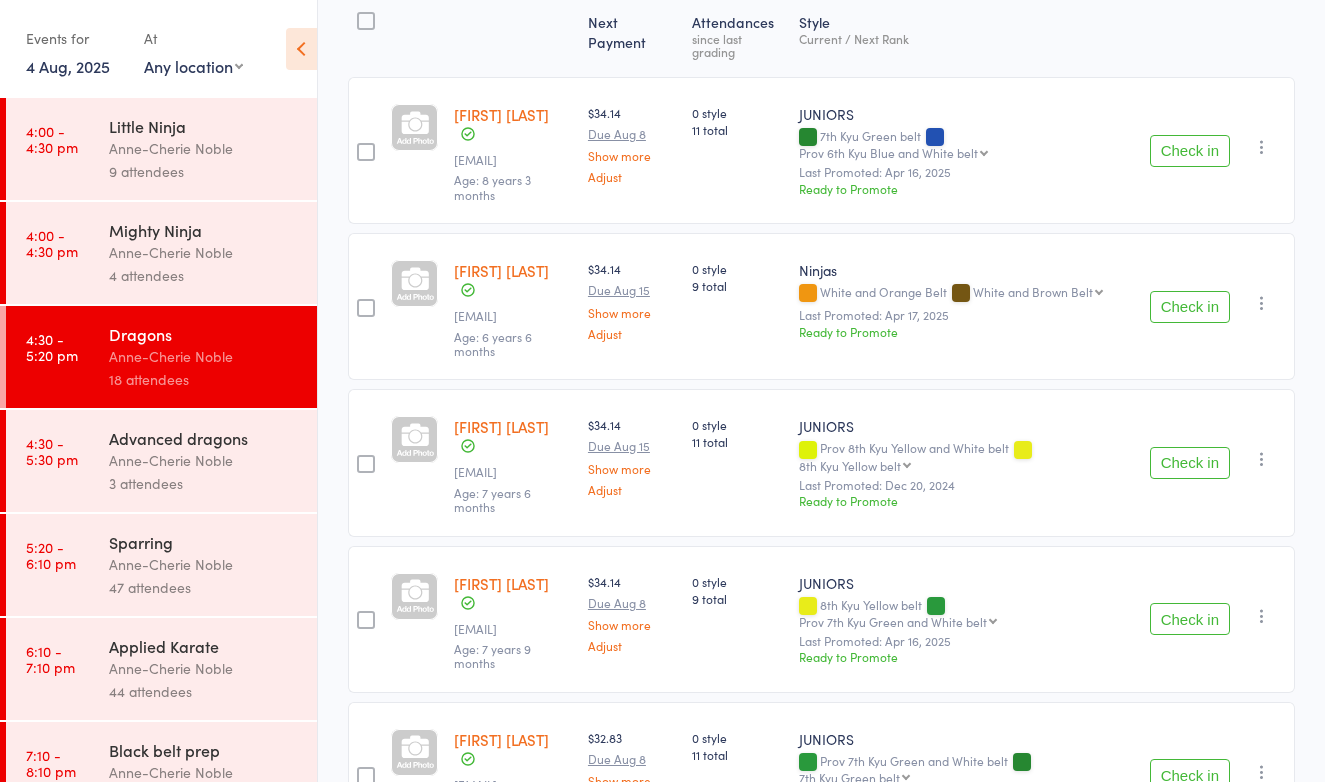 scroll, scrollTop: 242, scrollLeft: 0, axis: vertical 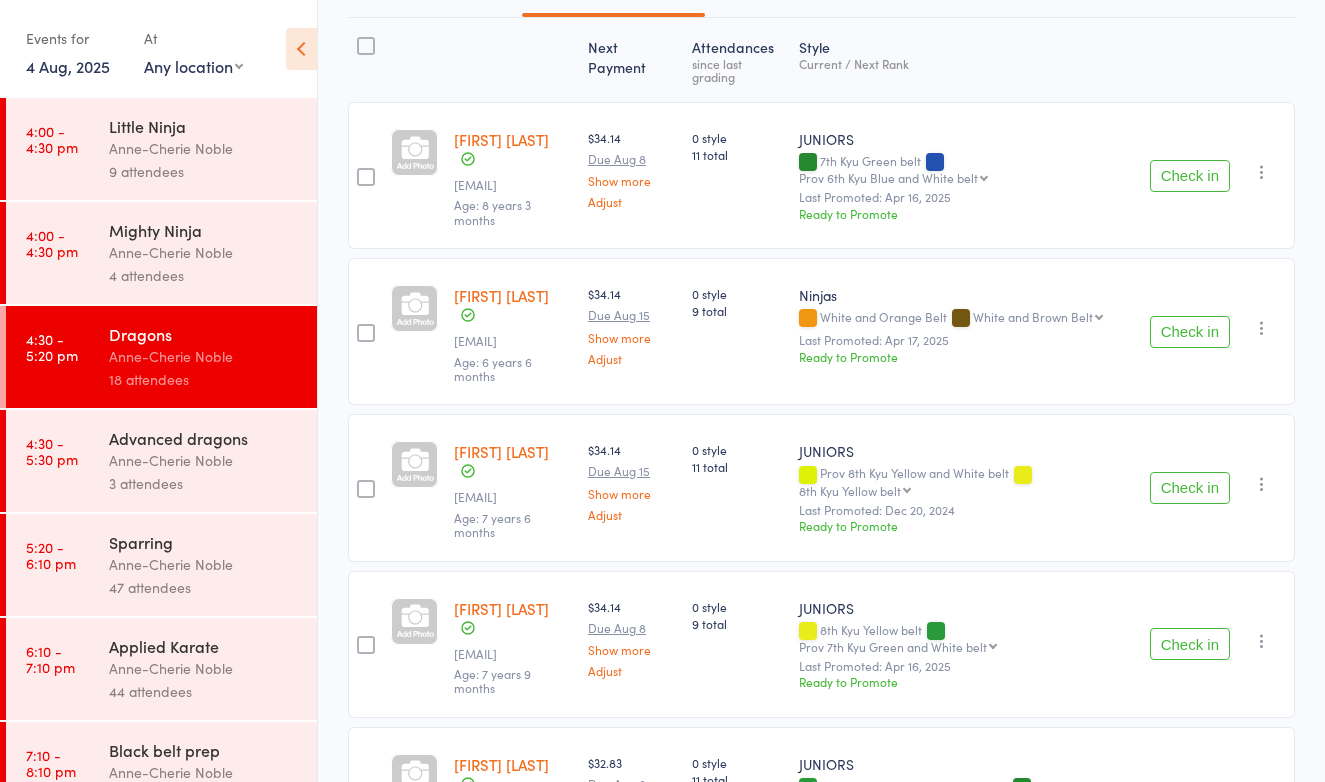click on "Check in" at bounding box center (1190, 176) 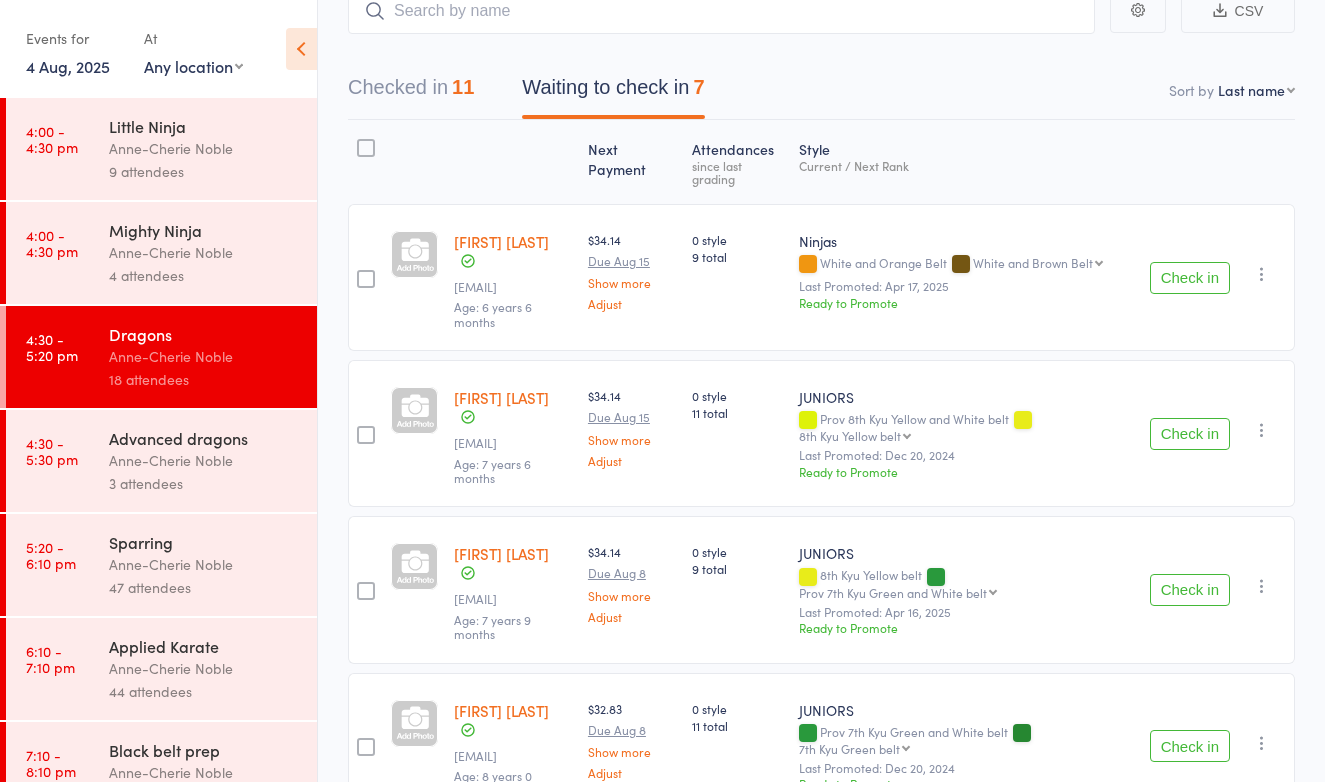 scroll, scrollTop: 139, scrollLeft: 0, axis: vertical 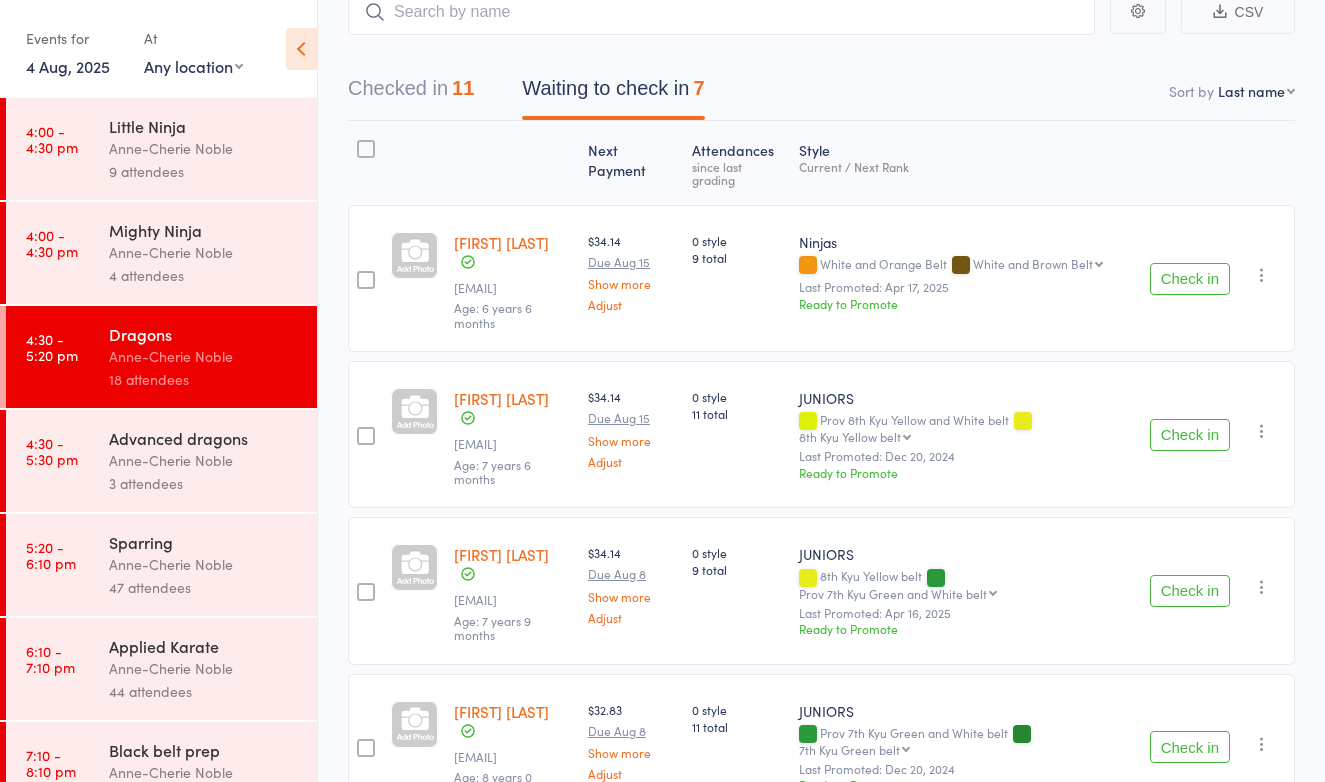 click on "Advanced dragons" at bounding box center (204, 438) 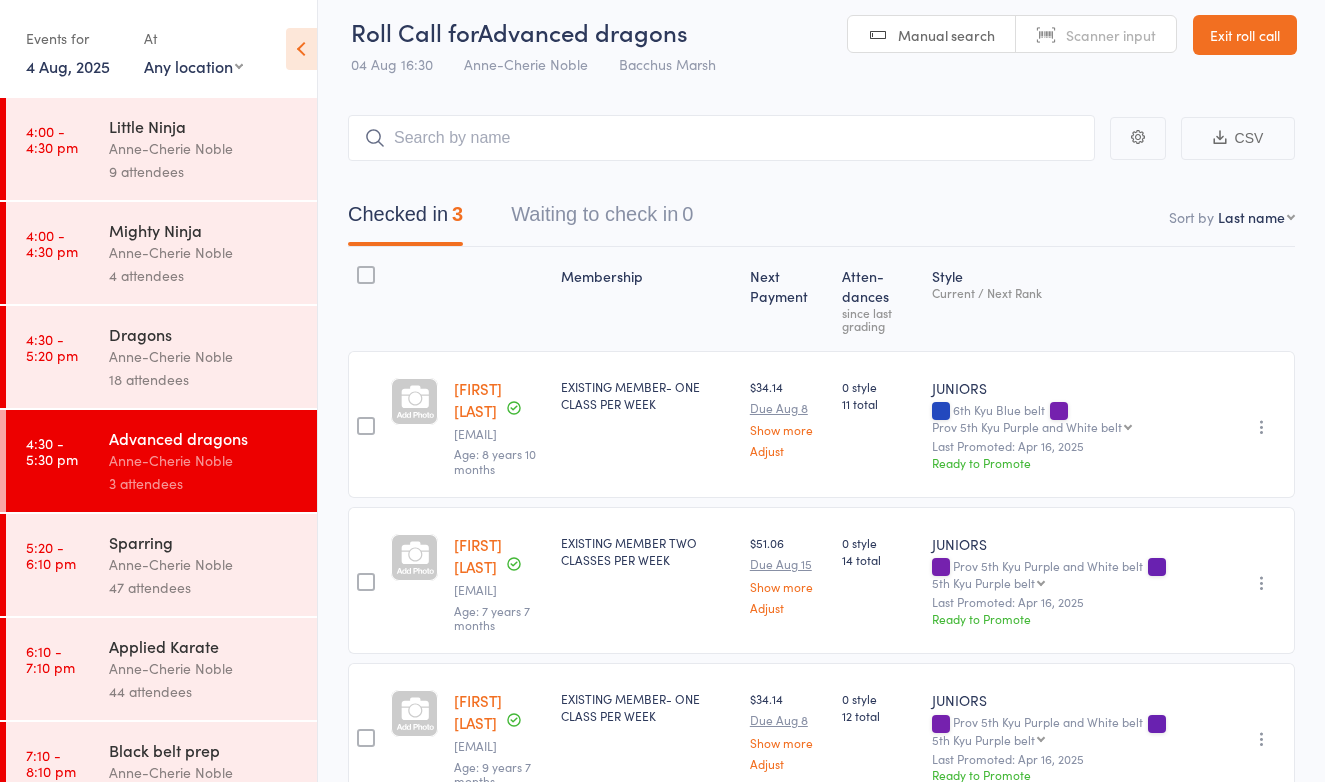 click on "Waiting to check in  0" at bounding box center [602, 219] 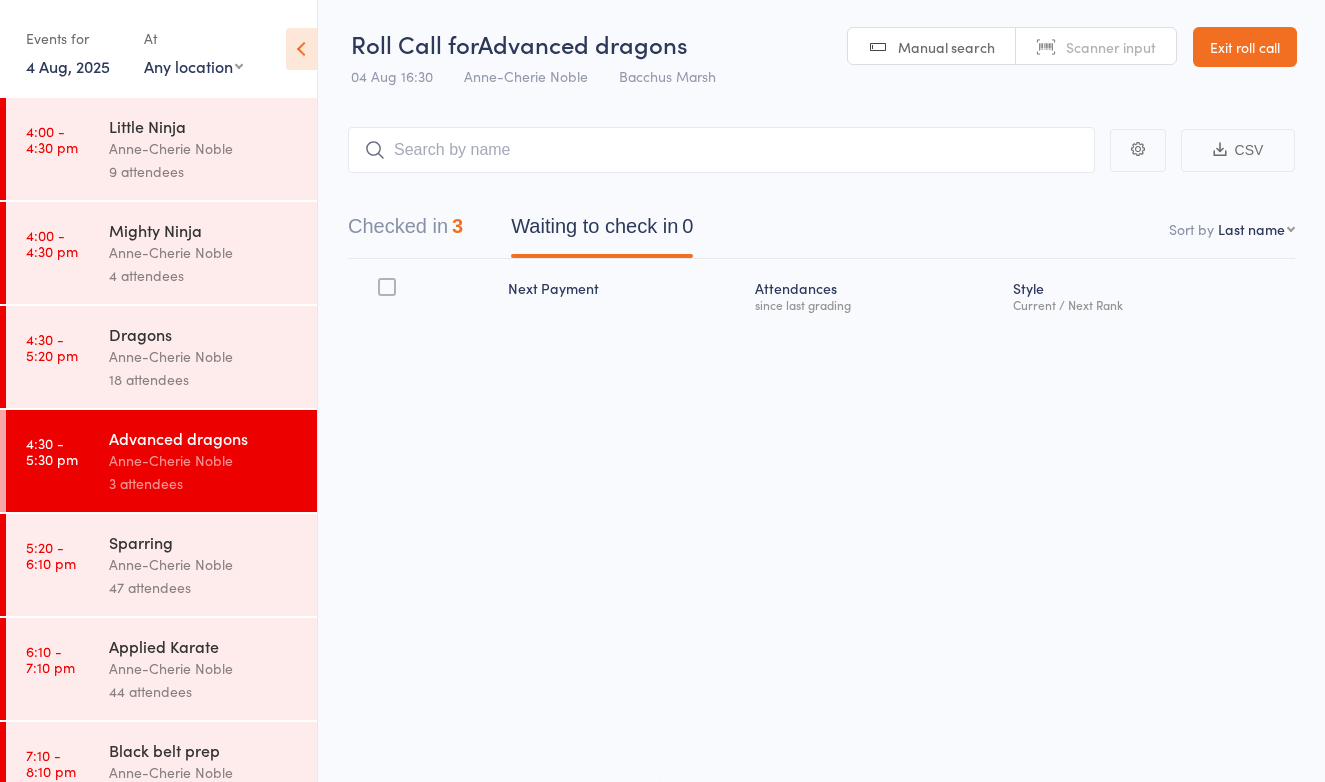 click on "18 attendees" at bounding box center (204, 379) 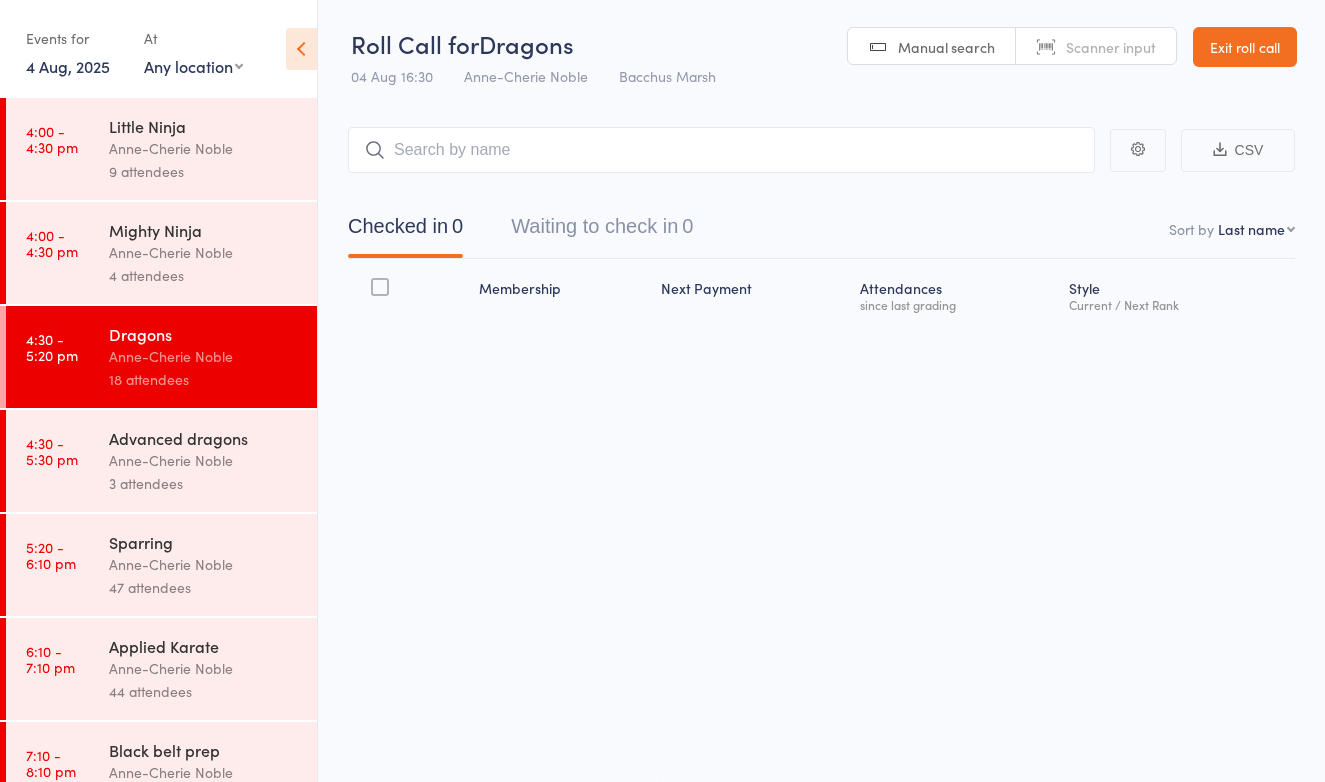 click on "Waiting to check in  0" at bounding box center [602, 231] 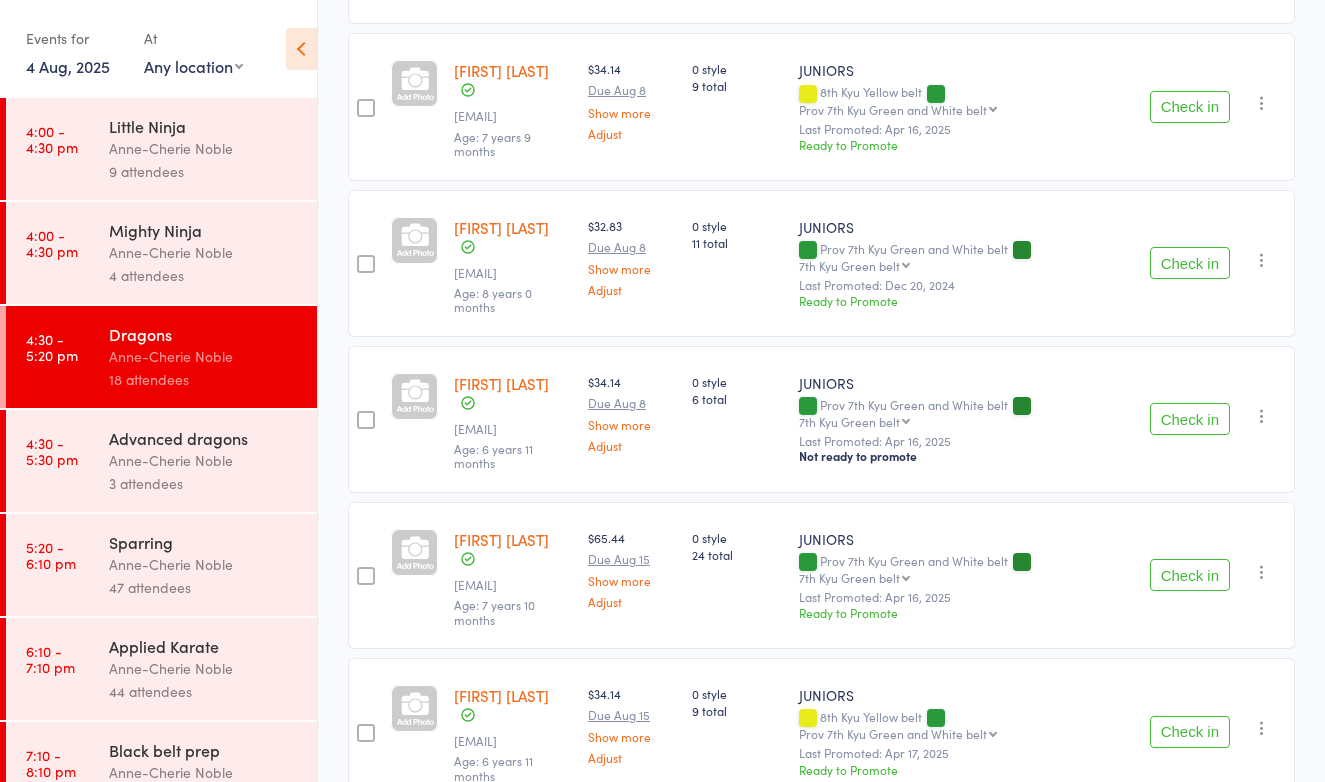 scroll, scrollTop: 626, scrollLeft: 0, axis: vertical 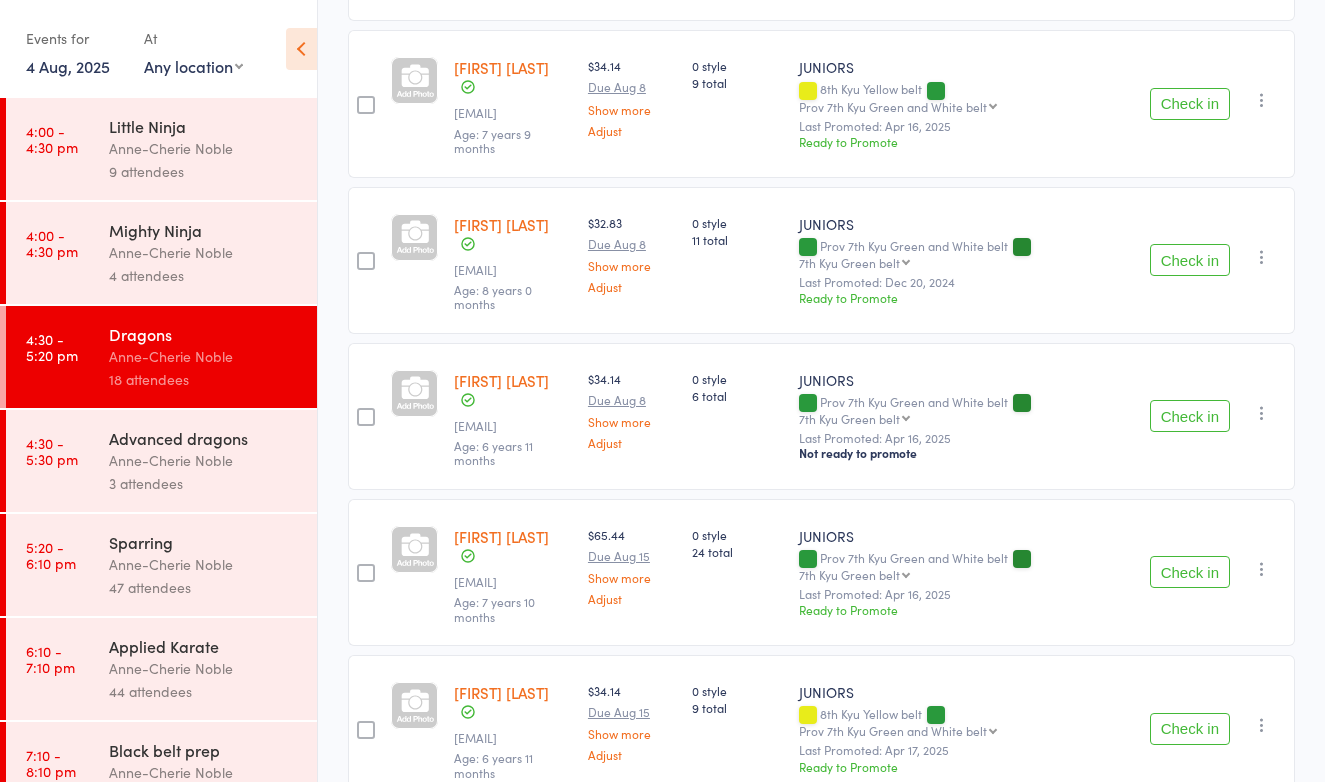click on "Check in" at bounding box center [1190, 416] 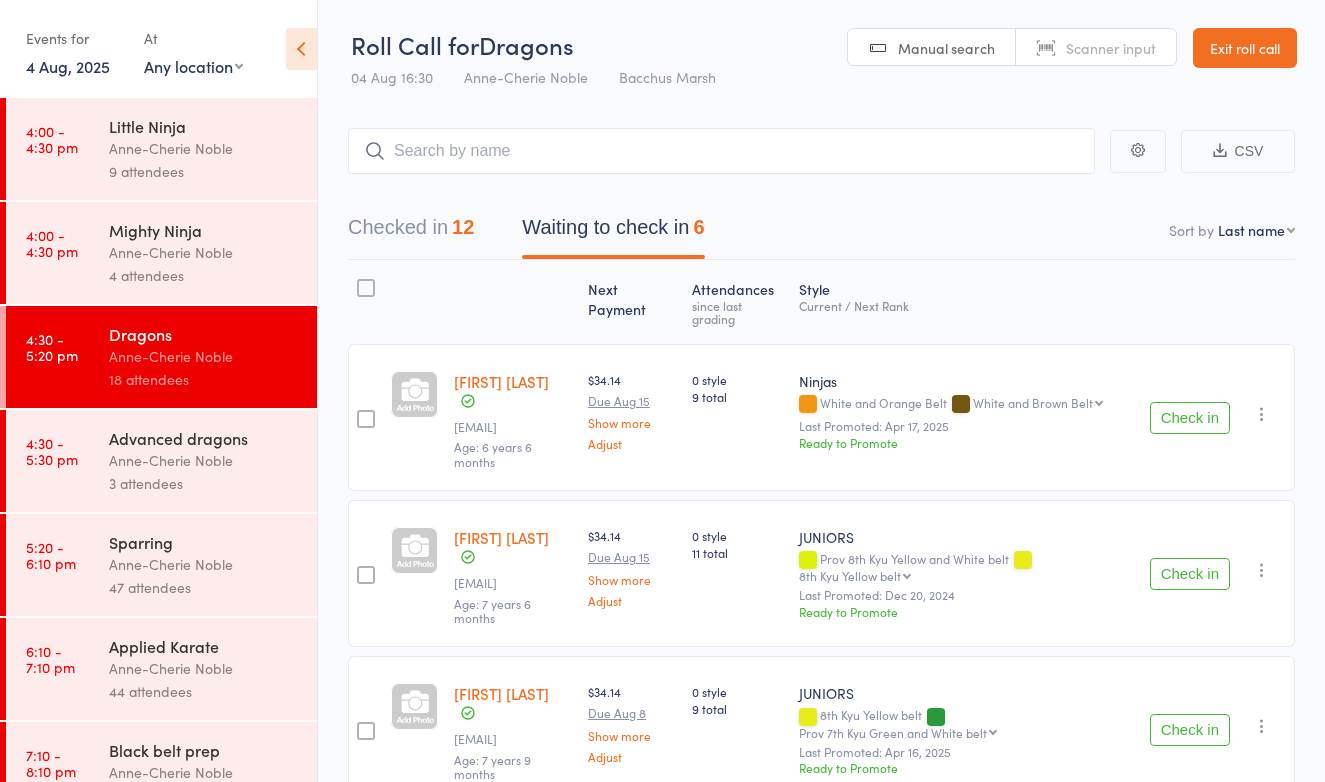 scroll, scrollTop: 0, scrollLeft: 0, axis: both 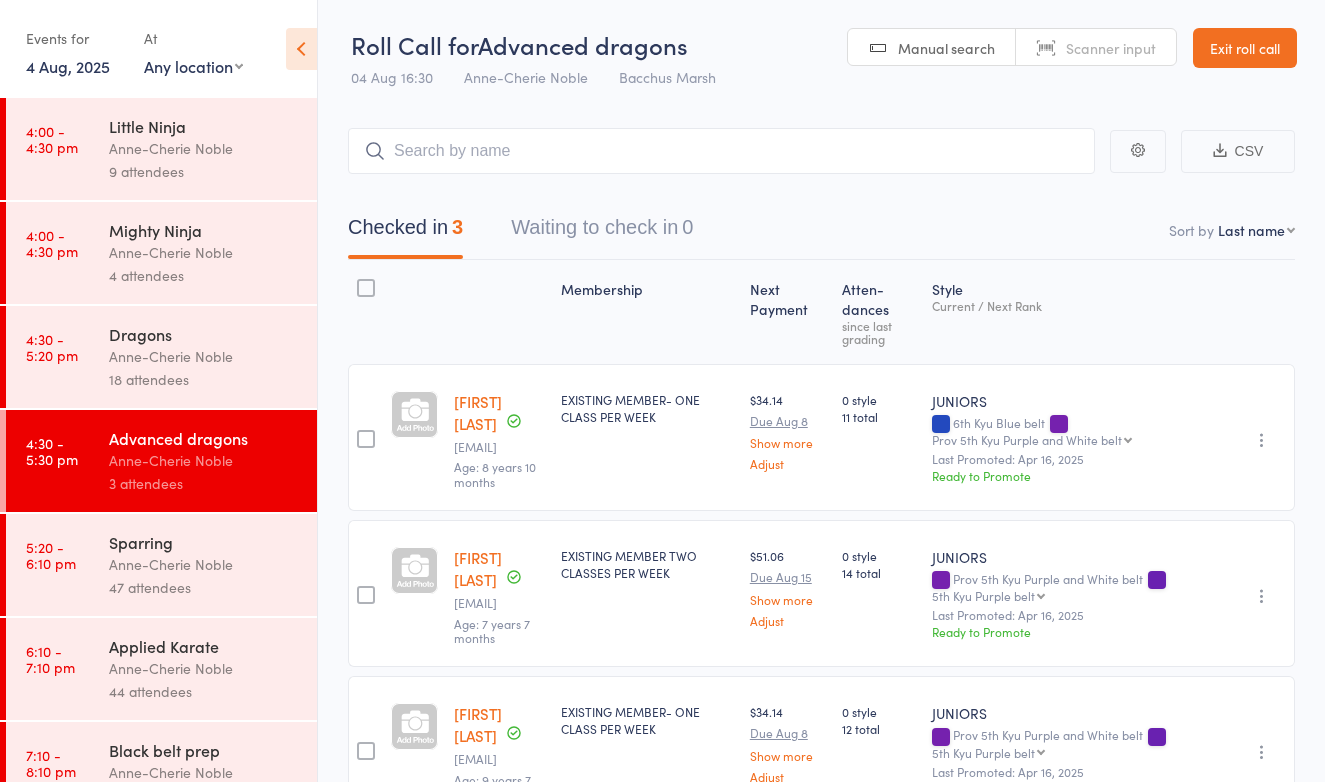 click on "18 attendees" at bounding box center [204, 379] 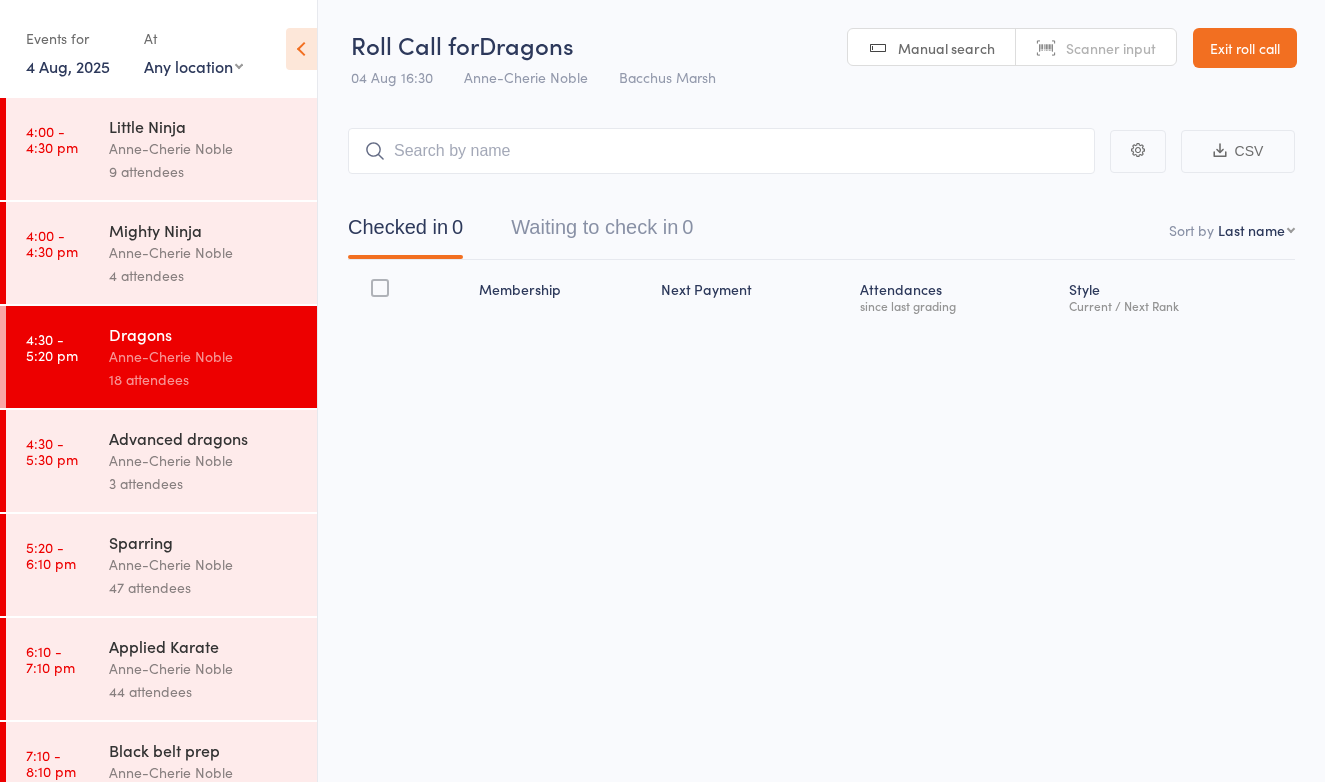 click on "Waiting to check in  0" at bounding box center (602, 232) 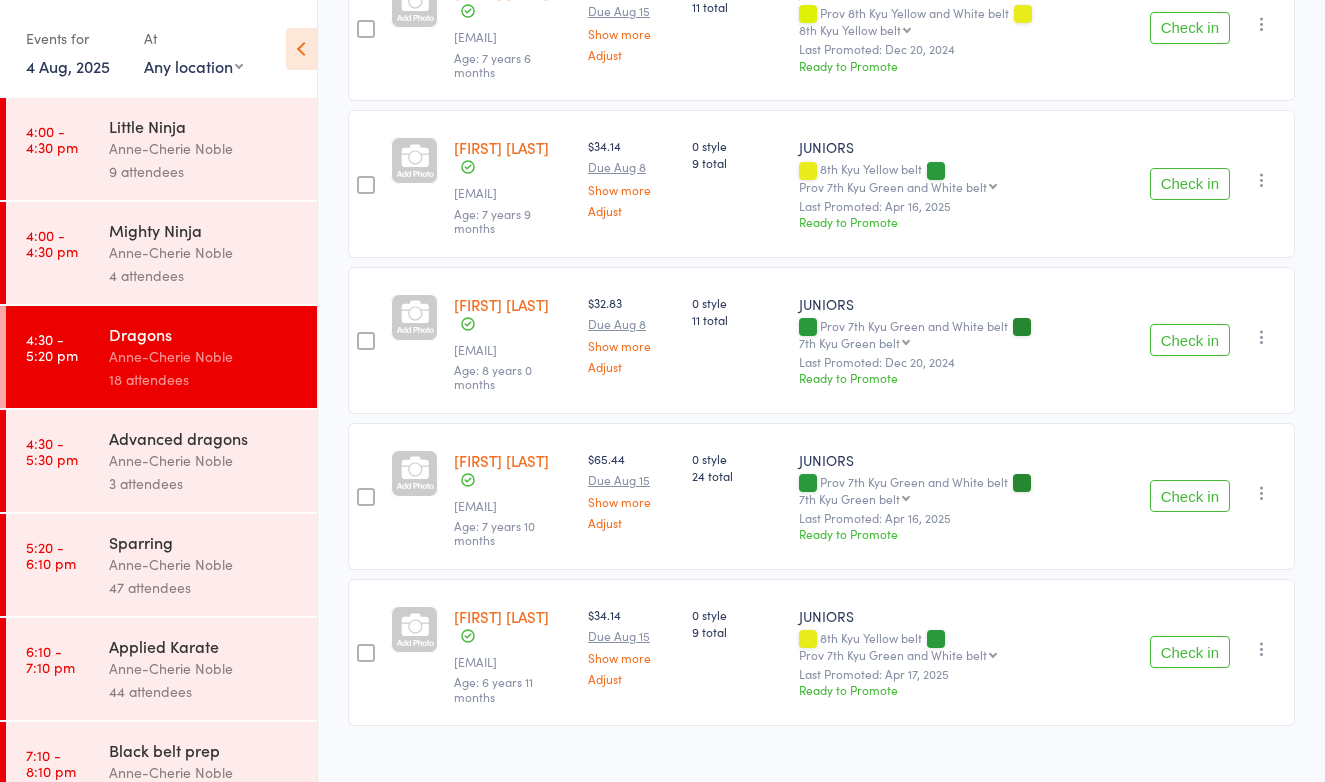 scroll, scrollTop: 545, scrollLeft: 0, axis: vertical 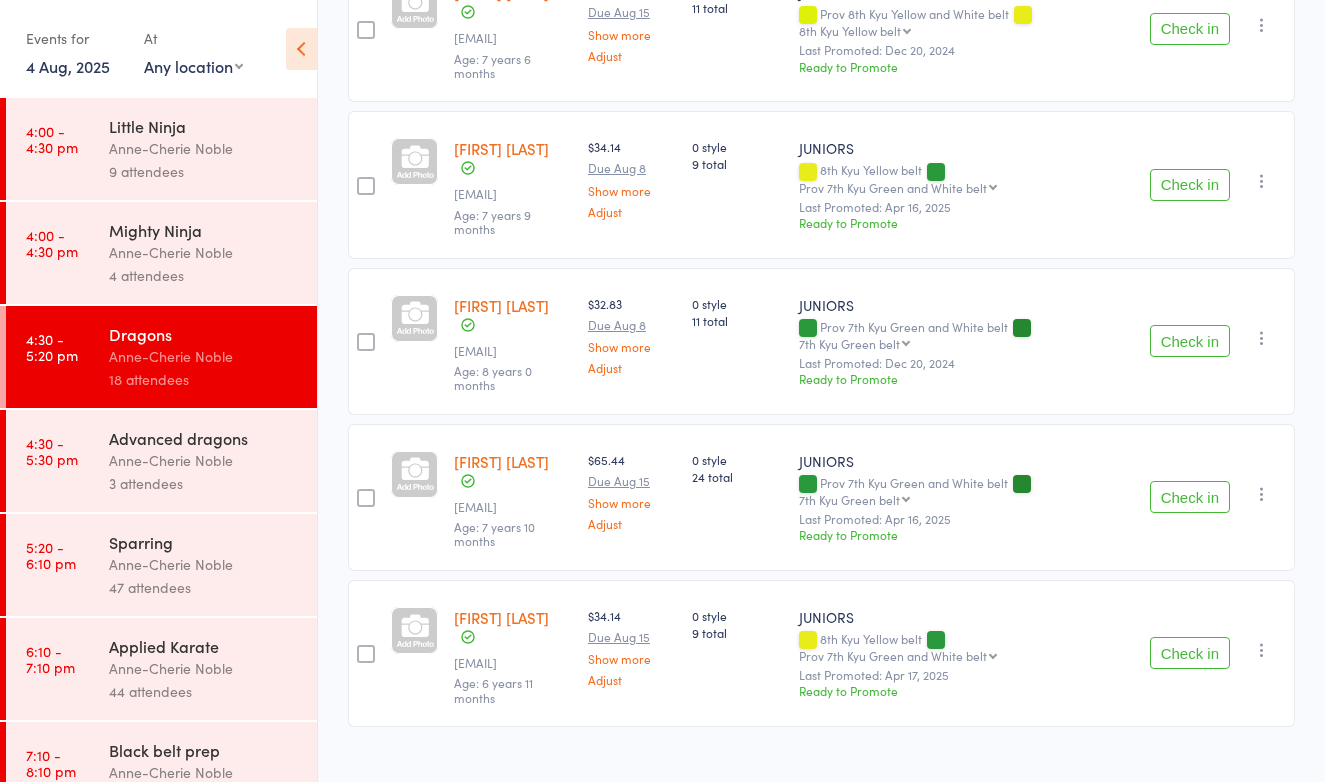 click on "Check in" at bounding box center (1190, 653) 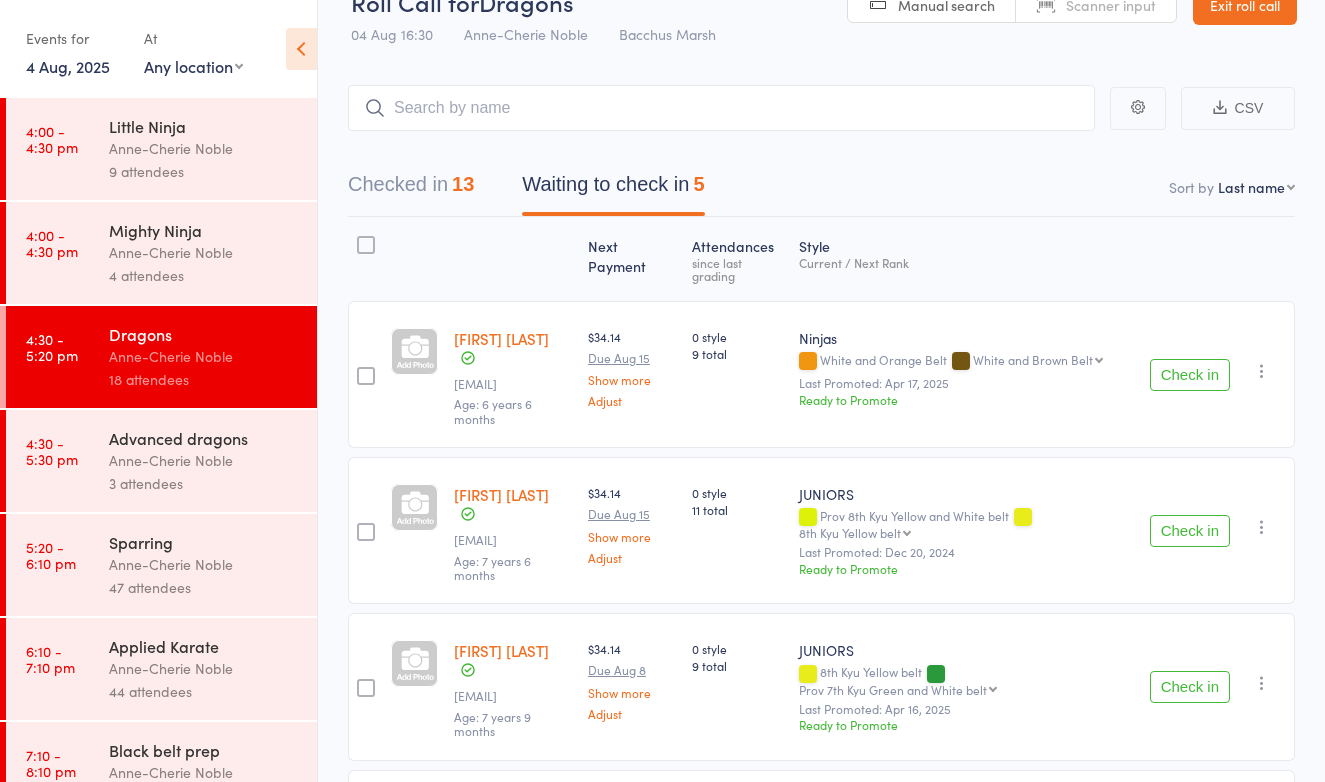 scroll, scrollTop: 38, scrollLeft: 0, axis: vertical 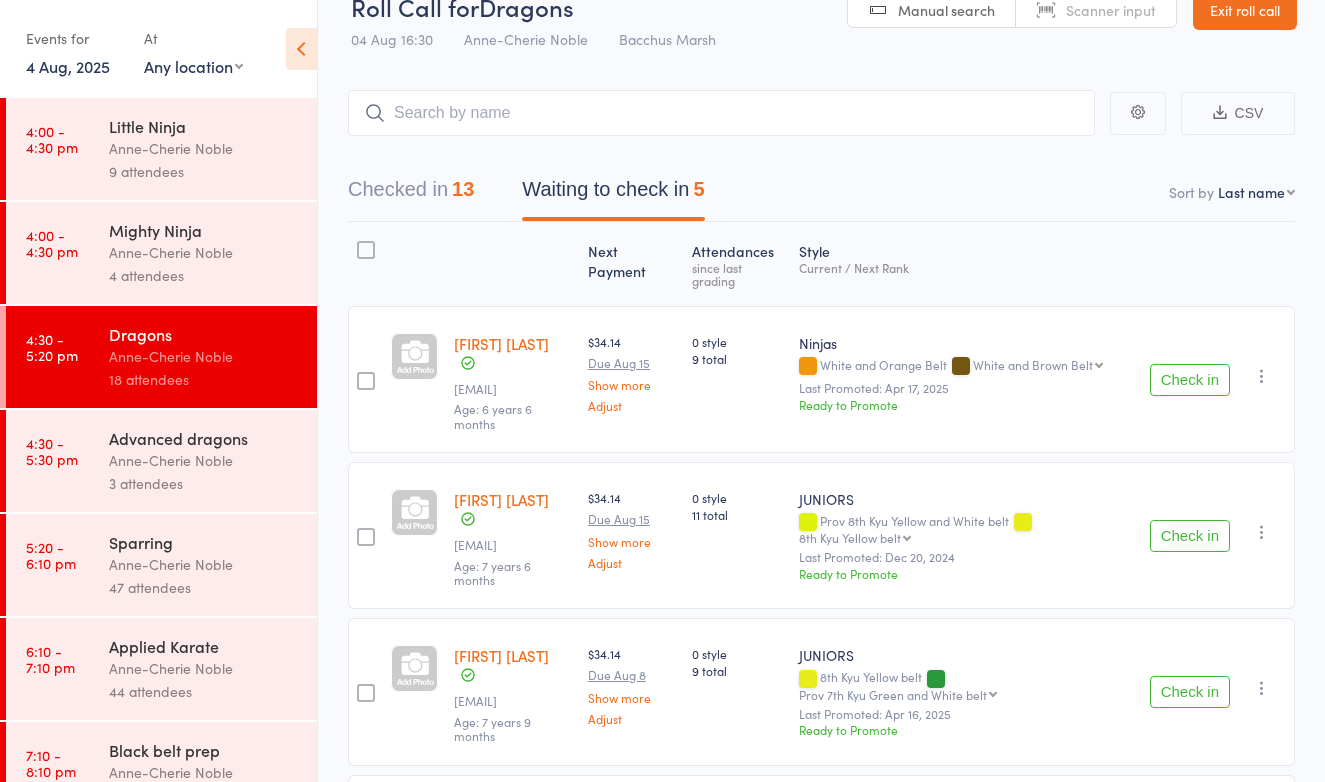 click on "18 attendees" at bounding box center (204, 379) 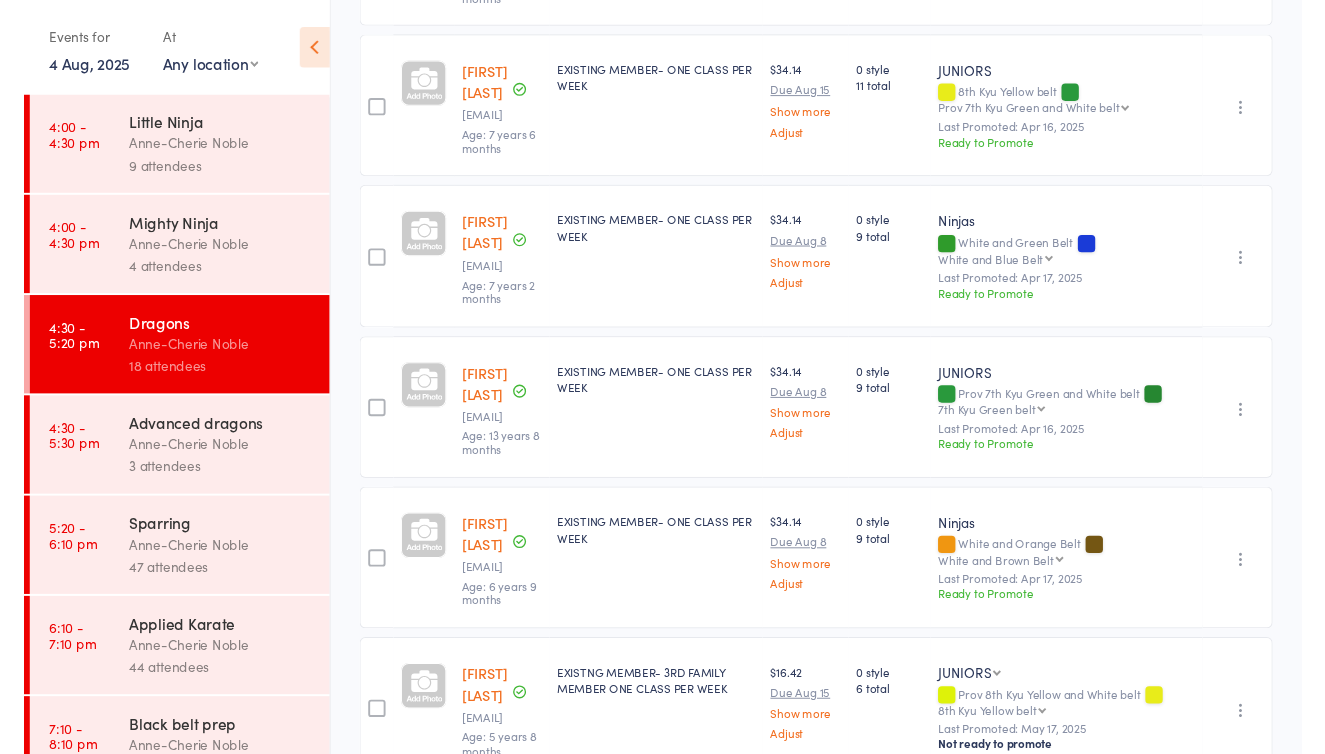 scroll, scrollTop: 487, scrollLeft: 0, axis: vertical 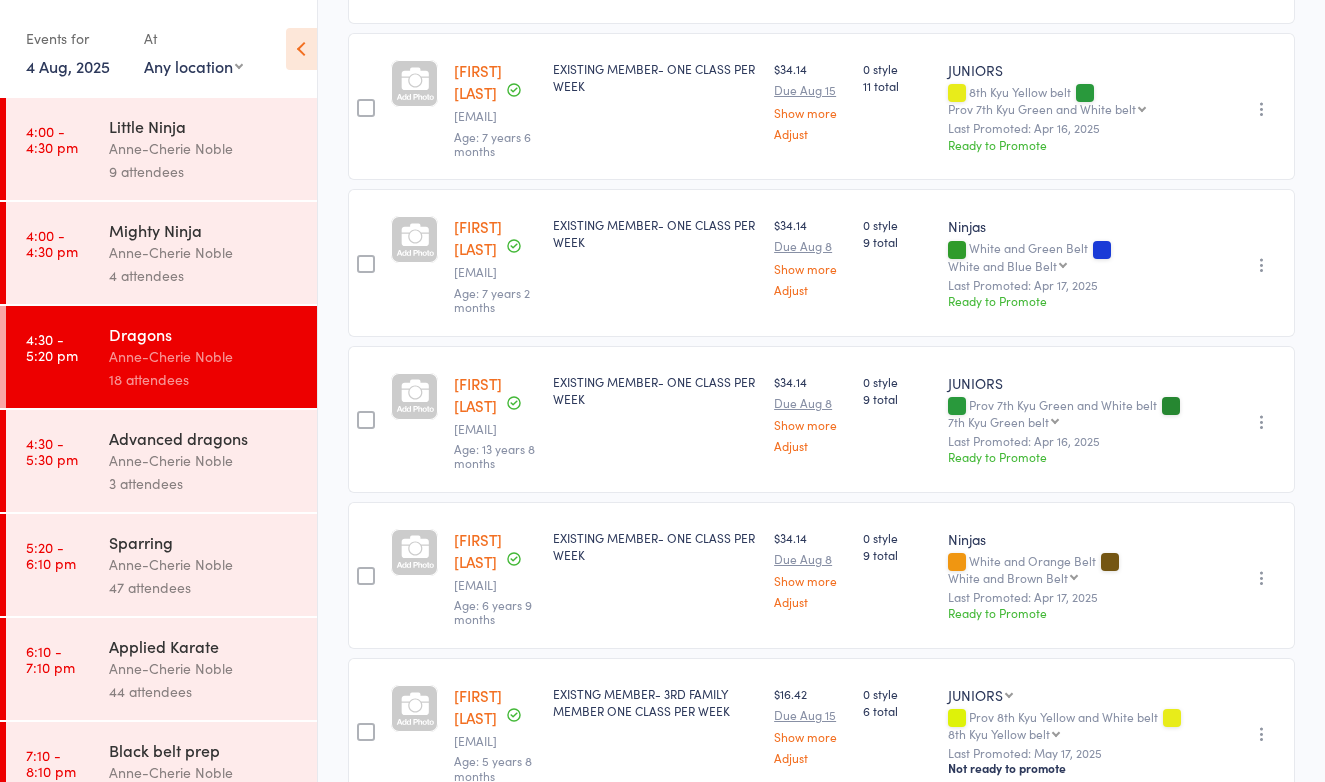 click on "[FIRST] [LAST]" at bounding box center [478, 394] 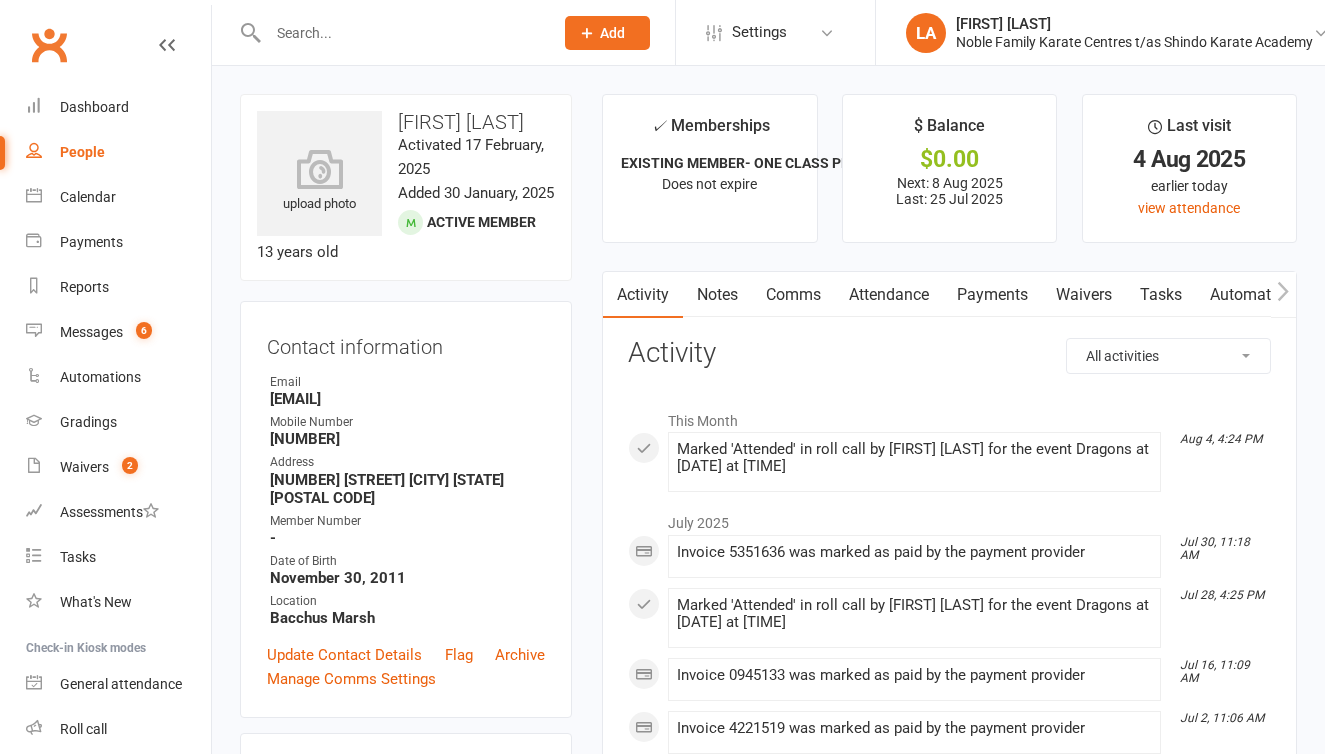 scroll, scrollTop: 0, scrollLeft: 0, axis: both 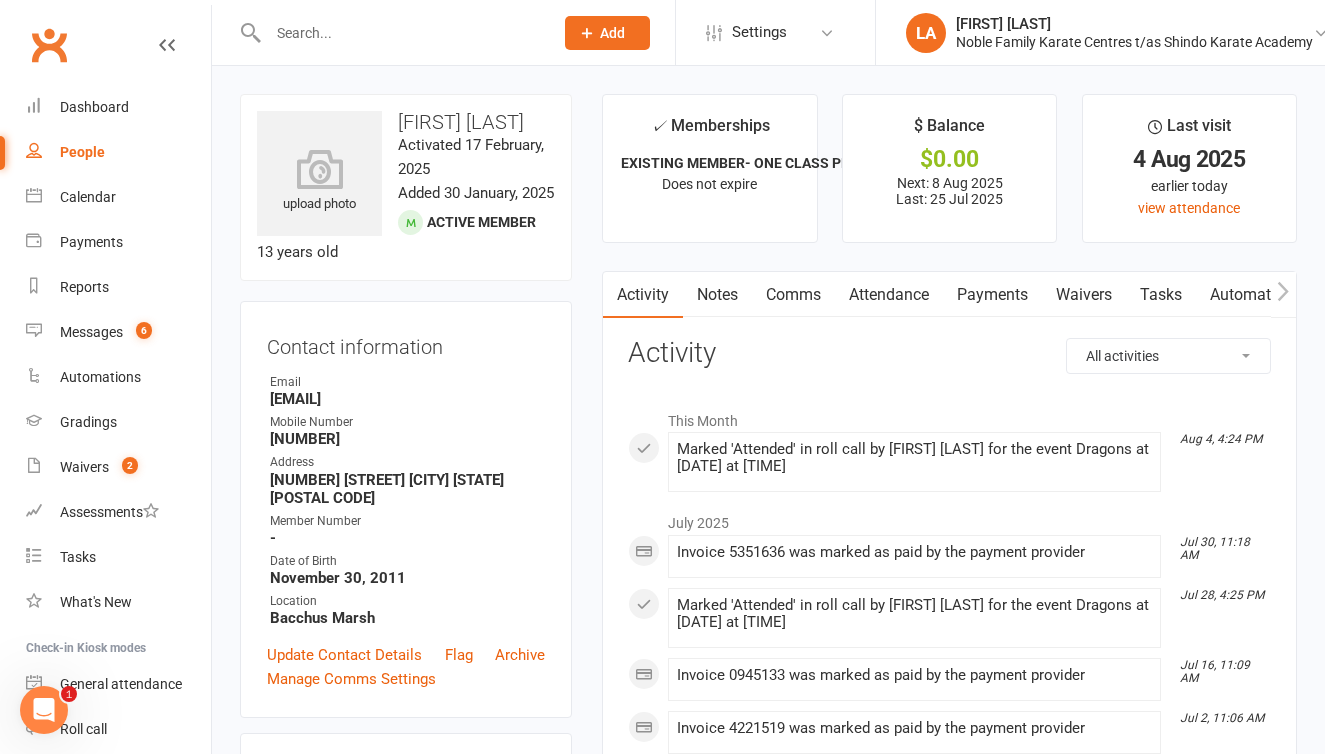 click on "Attendance" at bounding box center [889, 295] 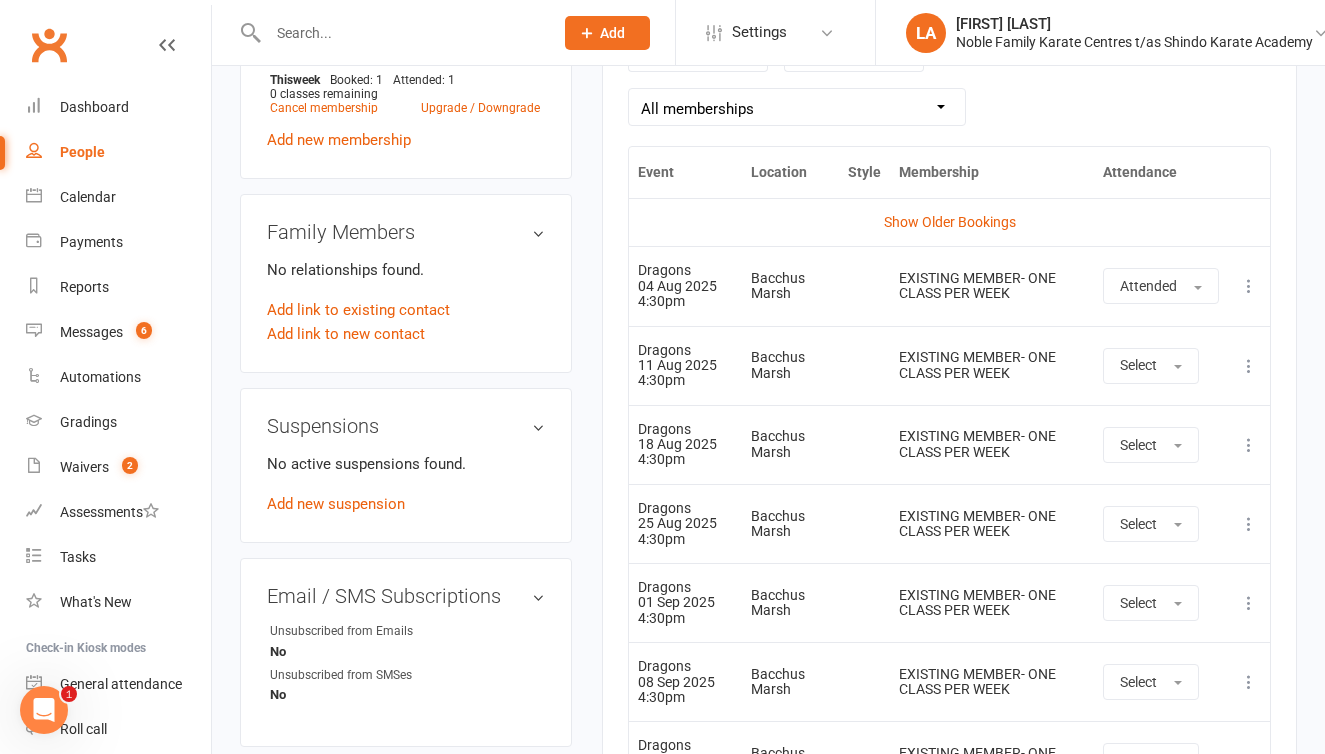 scroll, scrollTop: 950, scrollLeft: 0, axis: vertical 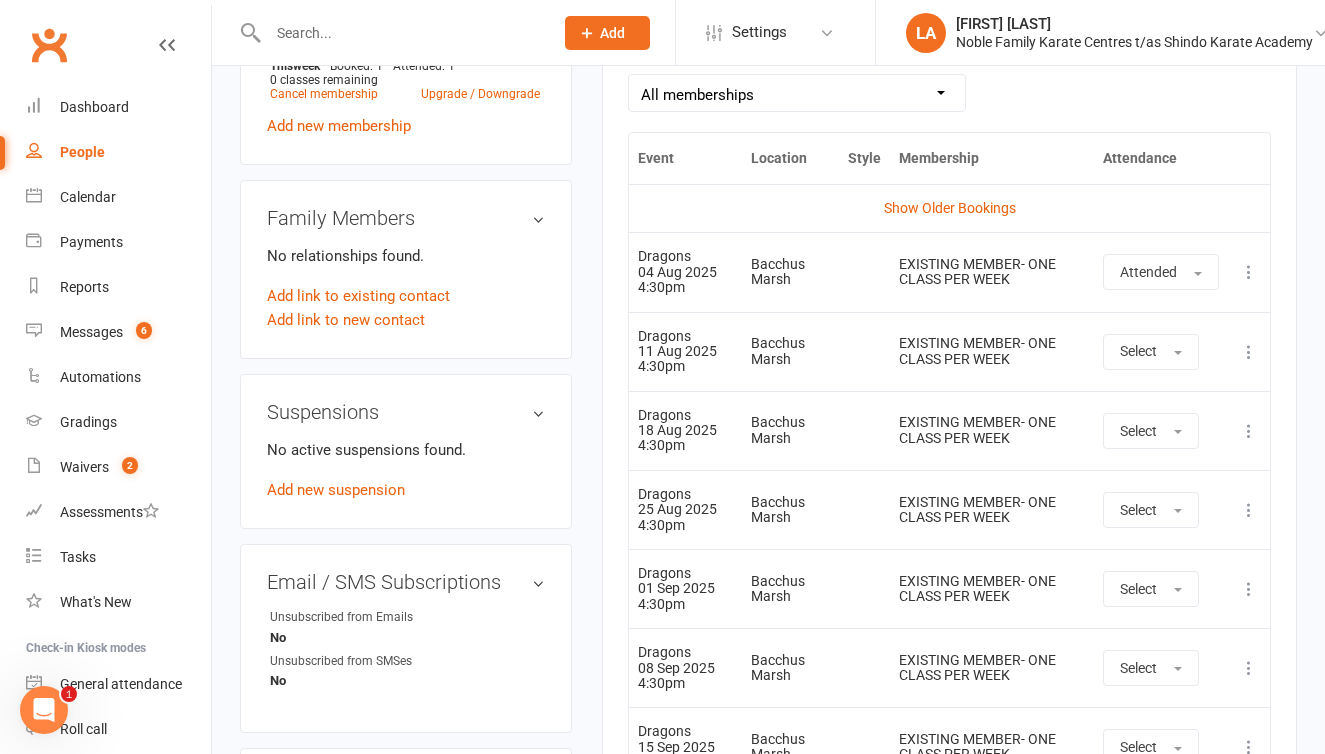 click at bounding box center (1249, 272) 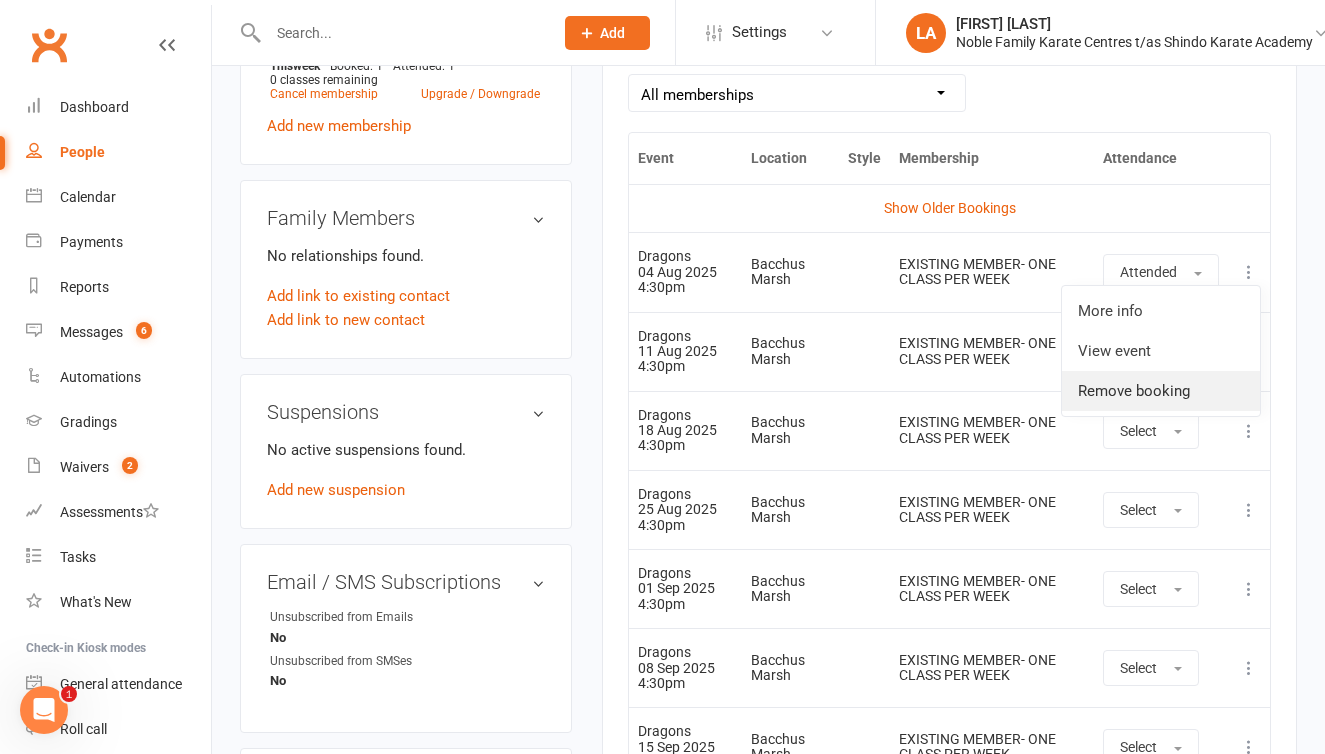 click on "Remove booking" at bounding box center (1161, 391) 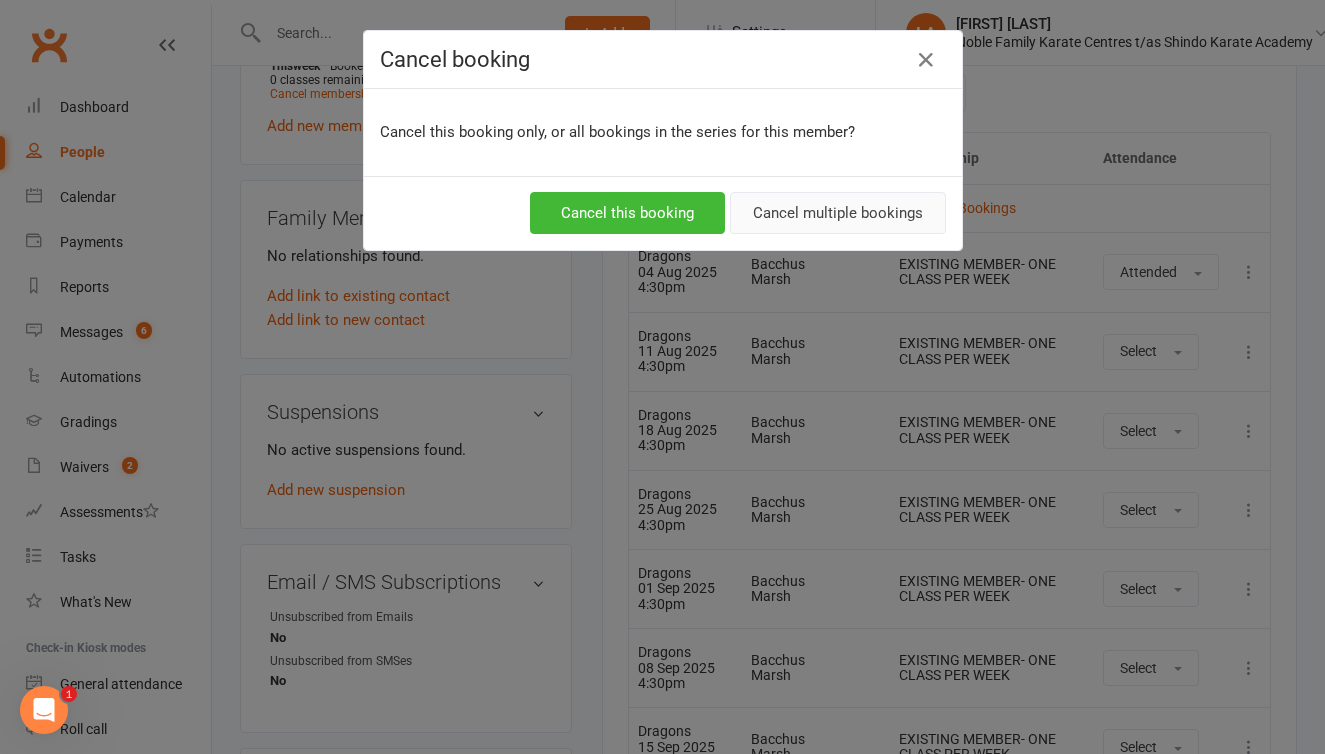 click on "Cancel multiple bookings" at bounding box center [838, 213] 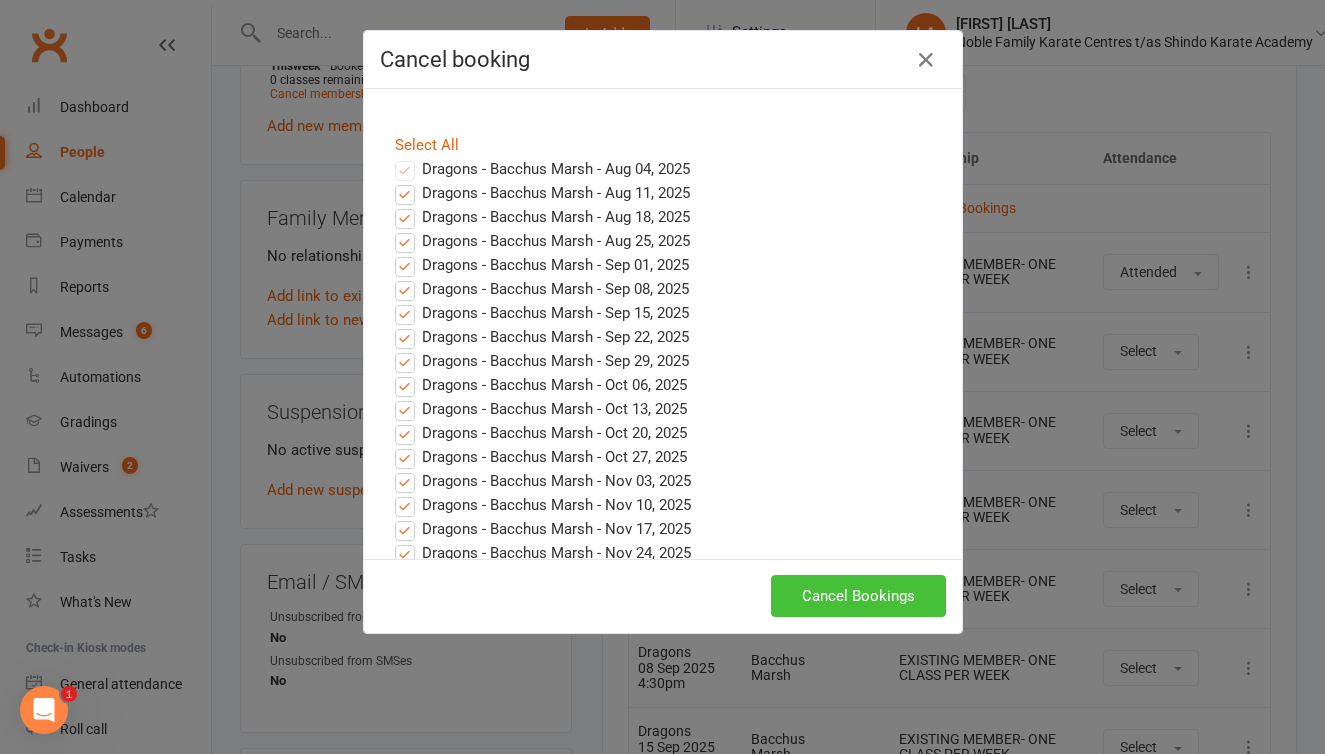 click on "Cancel Bookings" at bounding box center (858, 596) 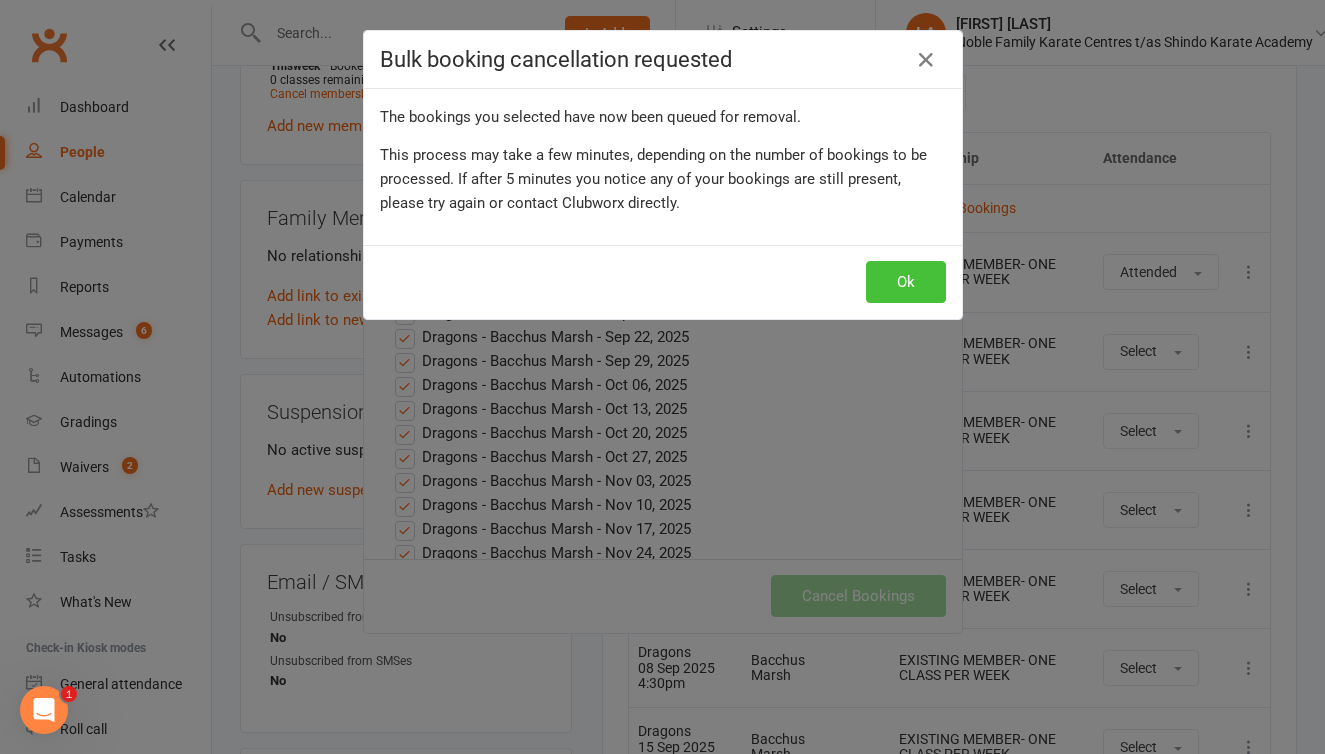 click on "Ok" at bounding box center [906, 282] 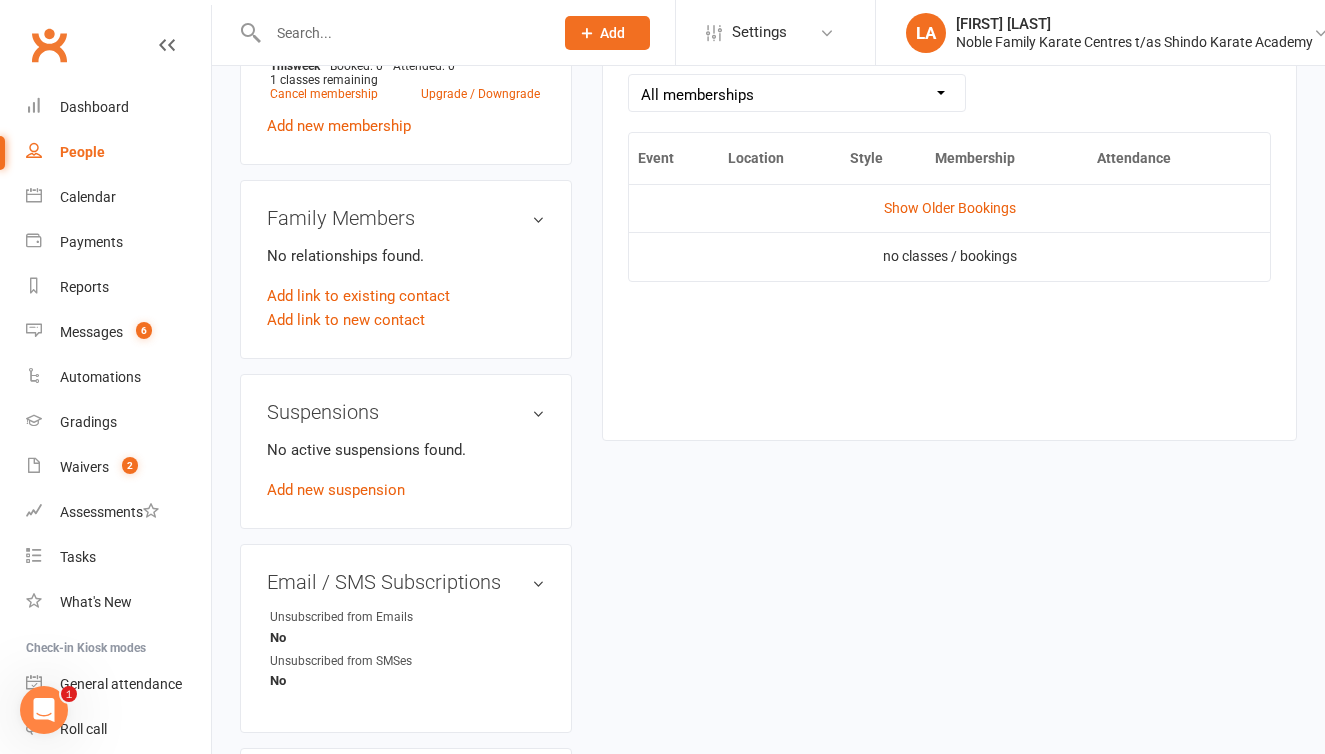 click at bounding box center [400, 33] 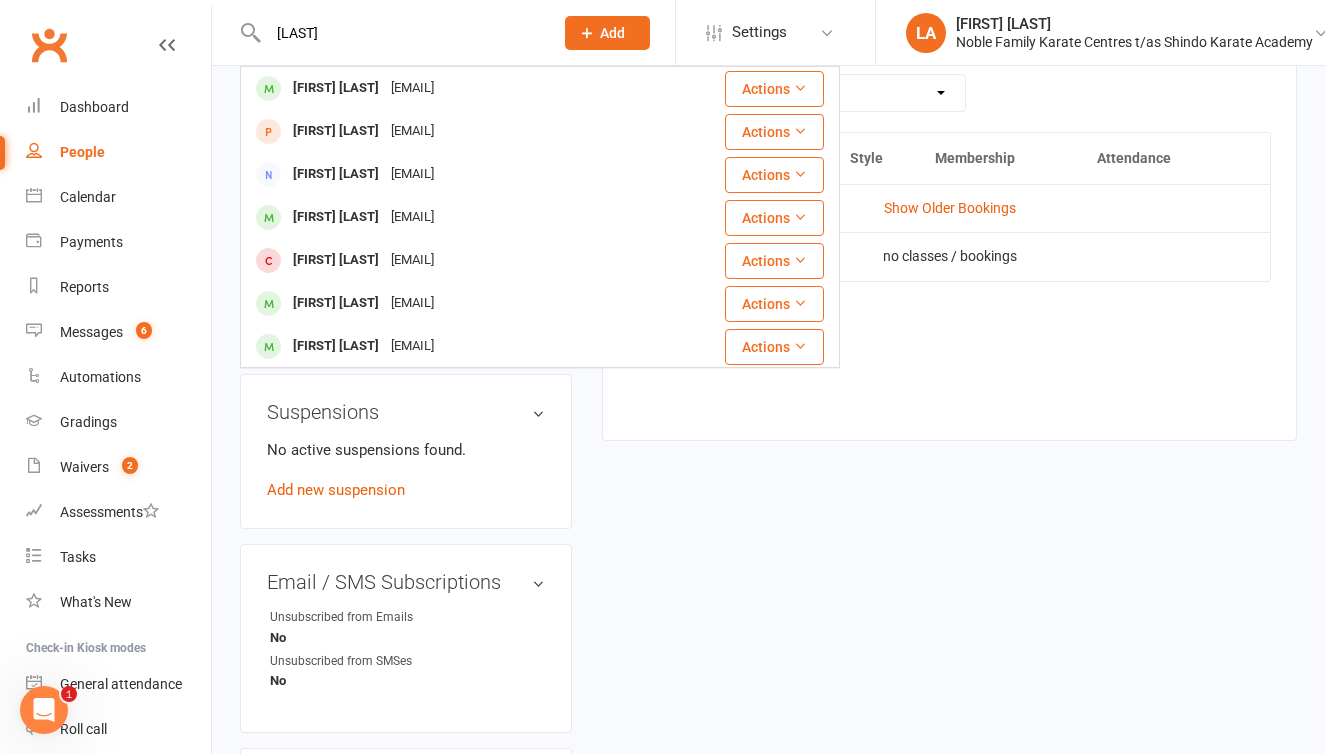 type on "Cole" 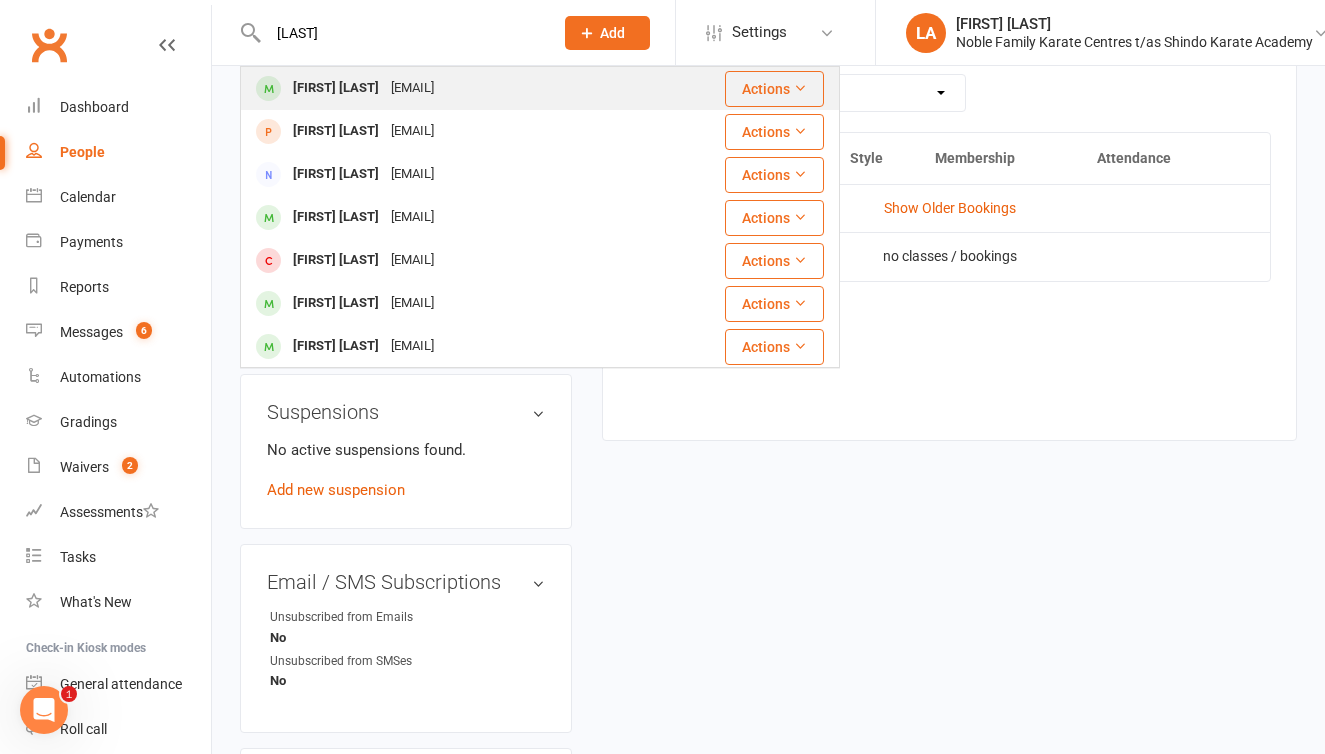drag, startPoint x: 383, startPoint y: 37, endPoint x: 383, endPoint y: 94, distance: 57 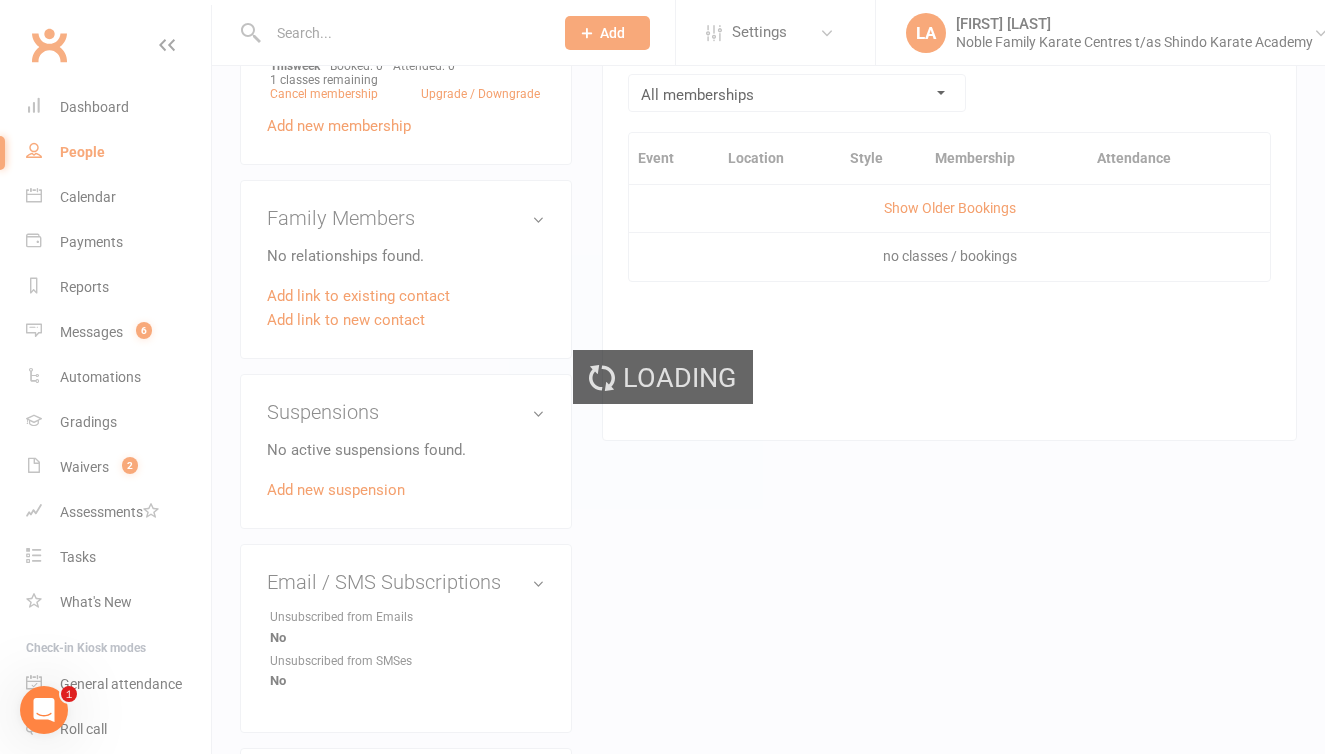 scroll, scrollTop: 0, scrollLeft: 0, axis: both 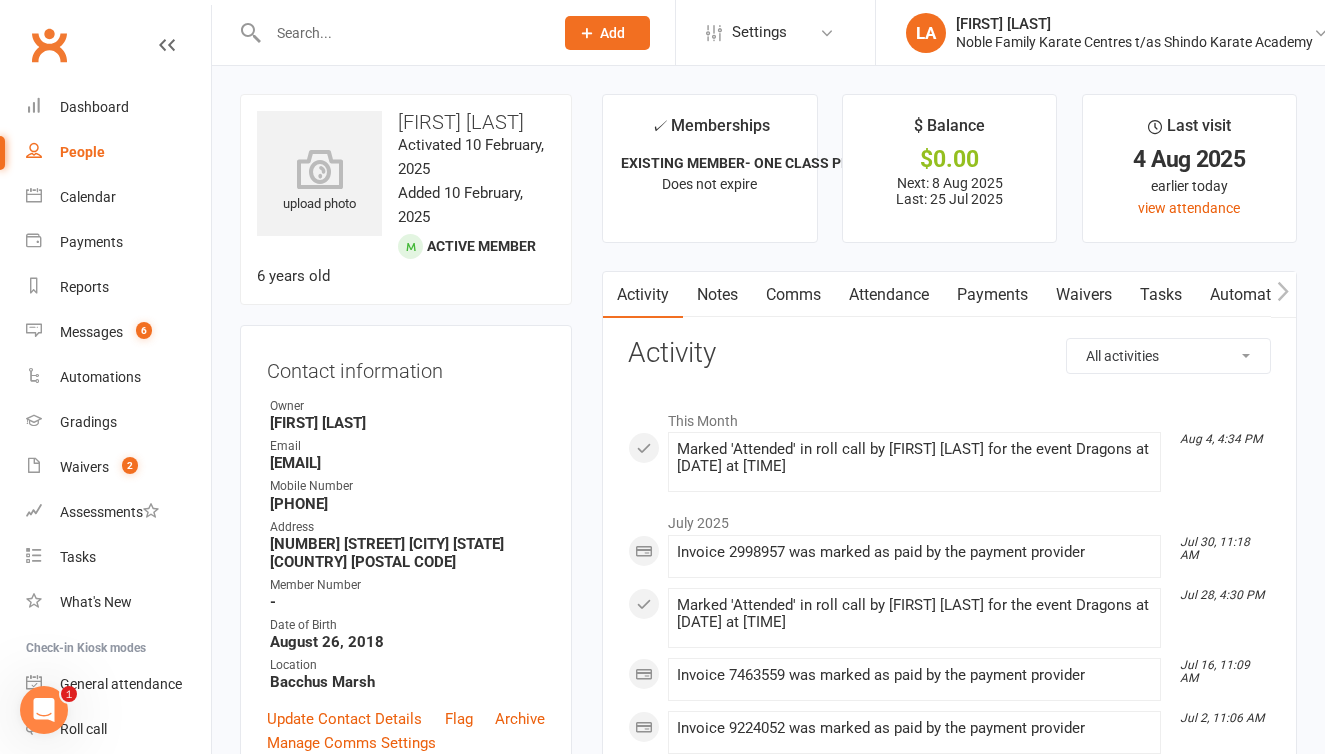 click on "Attendance" at bounding box center (889, 295) 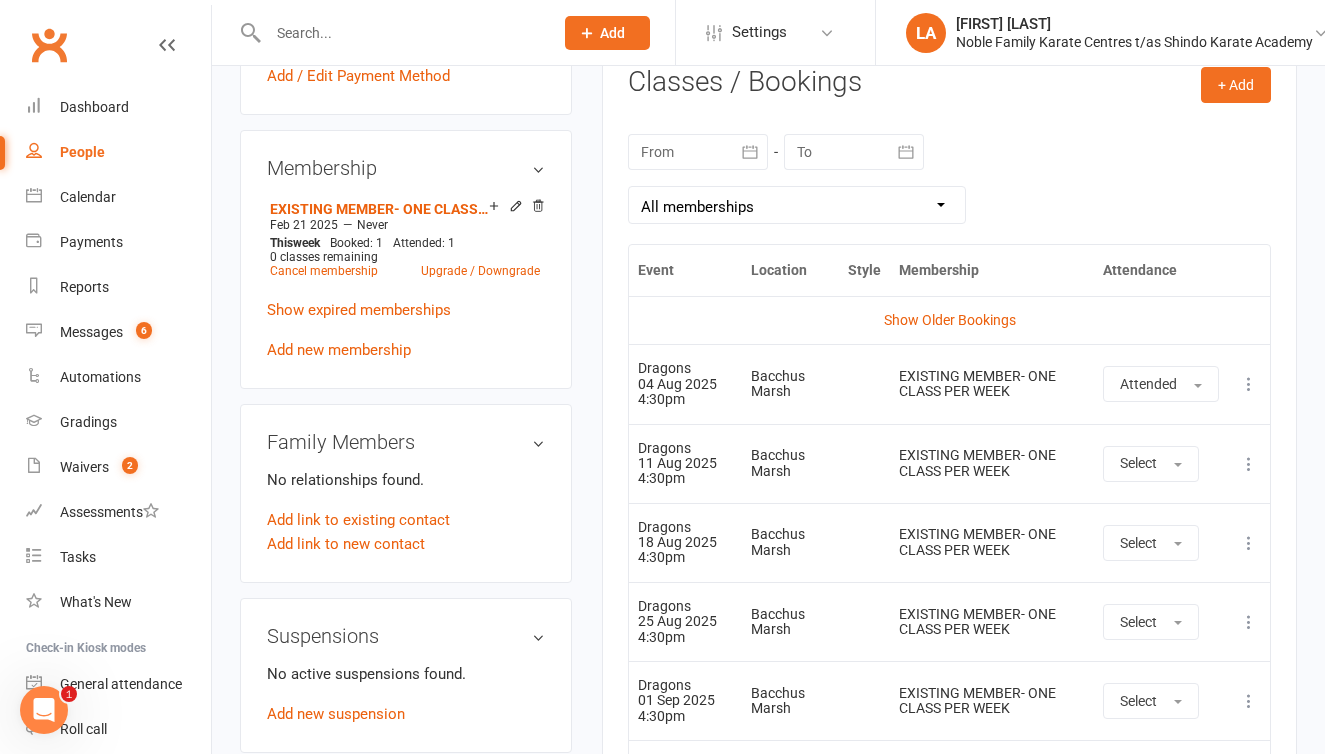 scroll, scrollTop: 849, scrollLeft: 0, axis: vertical 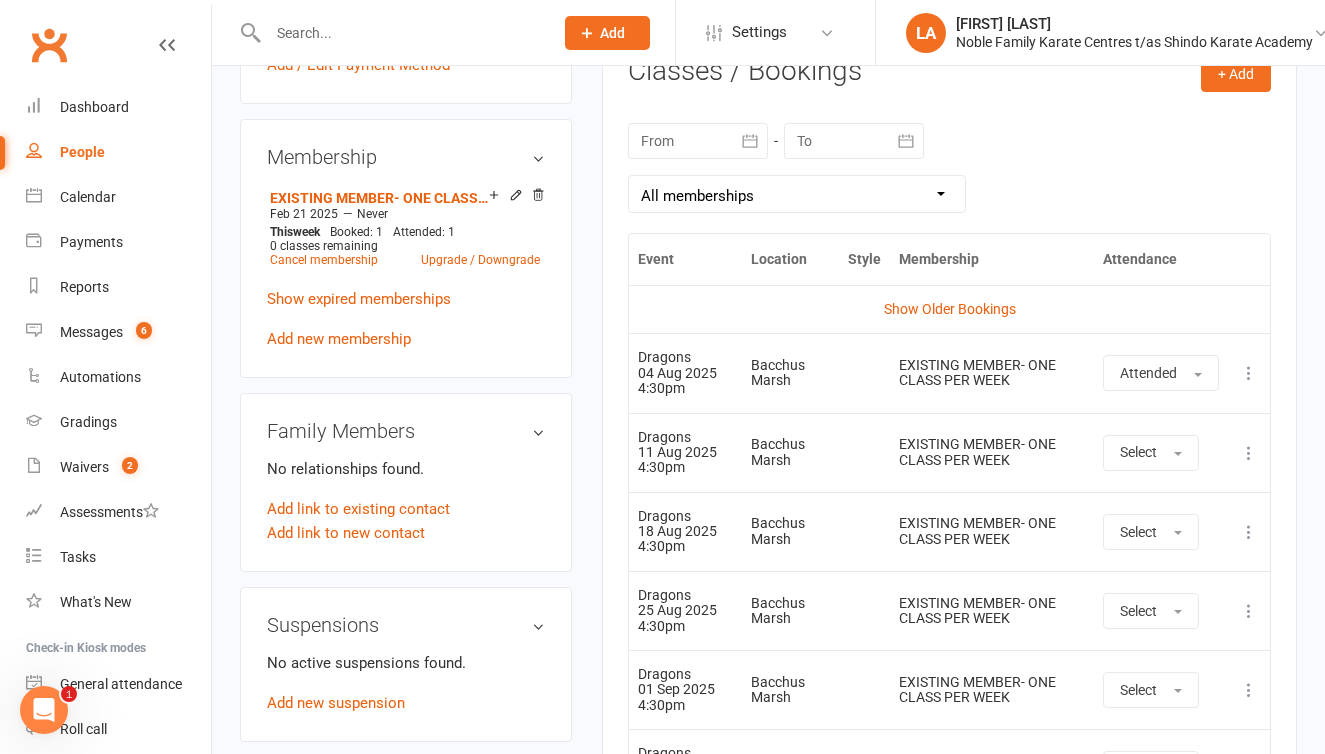 click at bounding box center [1249, 373] 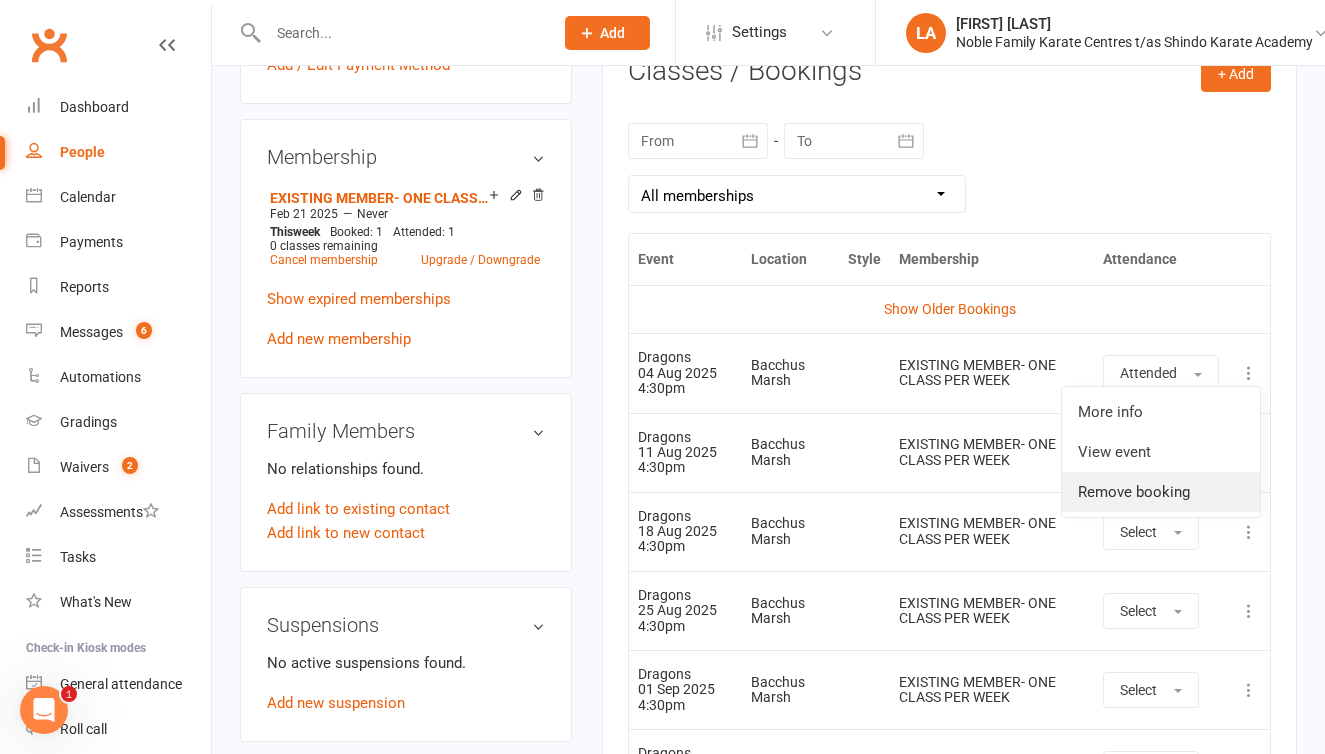 click on "Remove booking" at bounding box center (1161, 492) 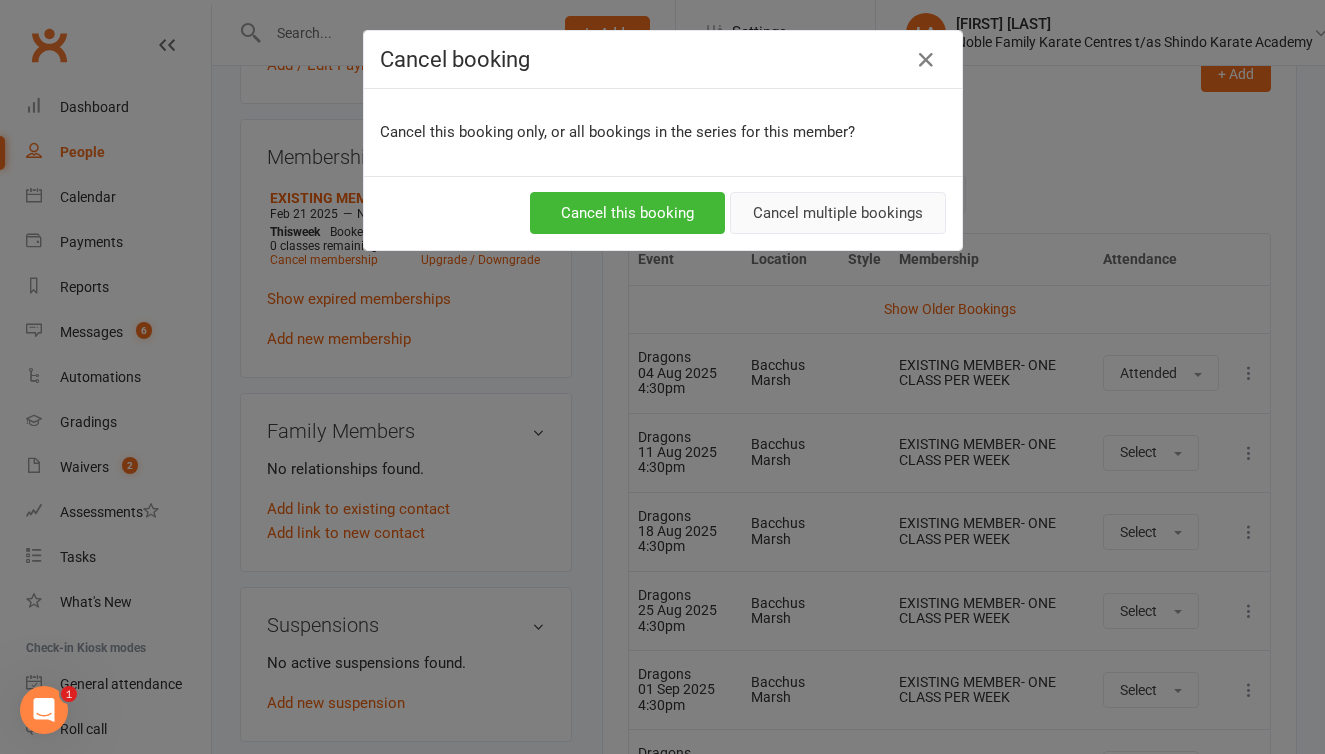 click on "Cancel multiple bookings" at bounding box center [838, 213] 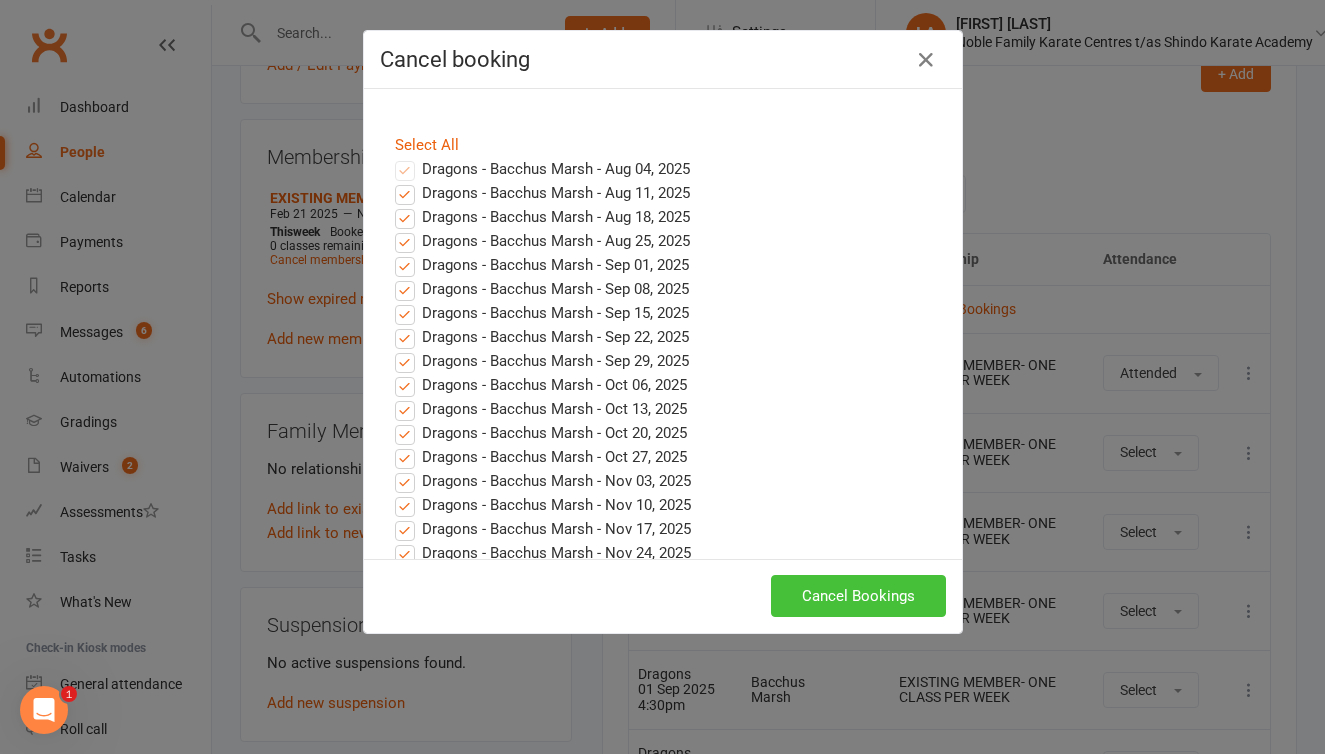 click on "Cancel Bookings" at bounding box center [858, 596] 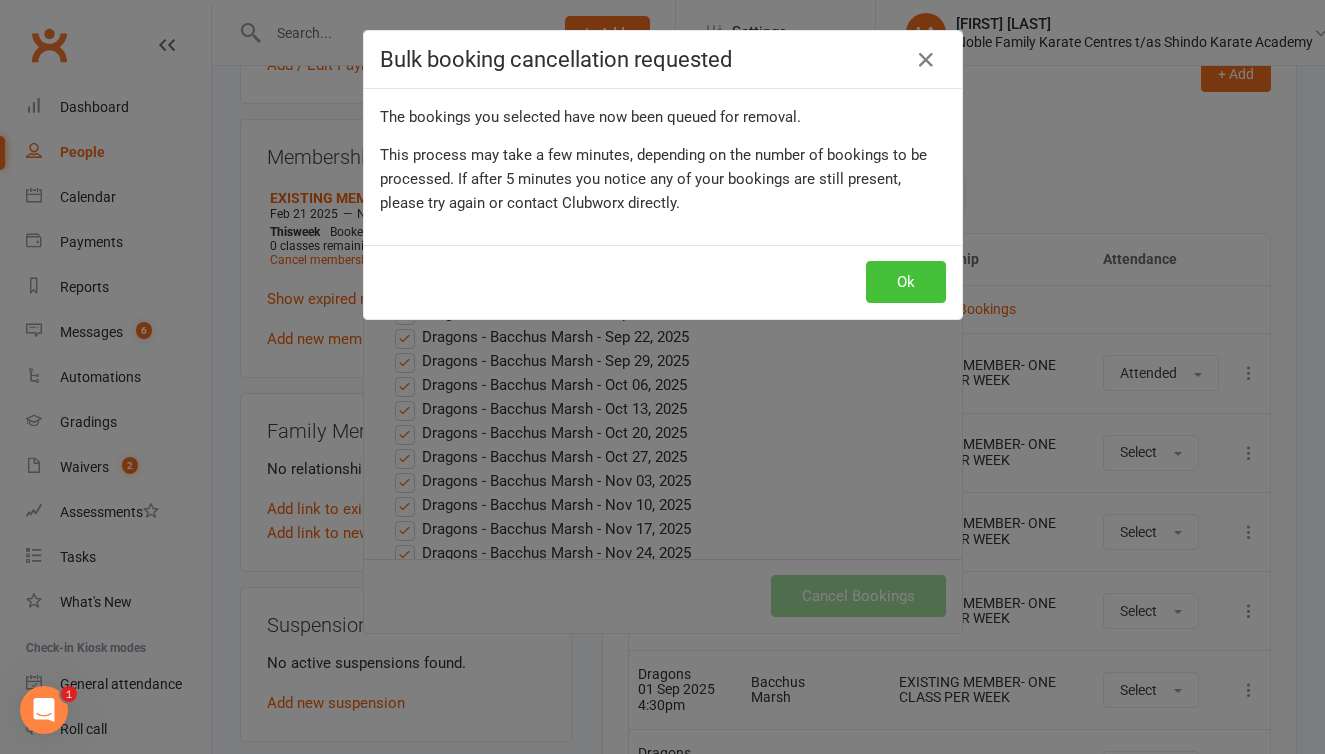 click on "Ok" at bounding box center (906, 282) 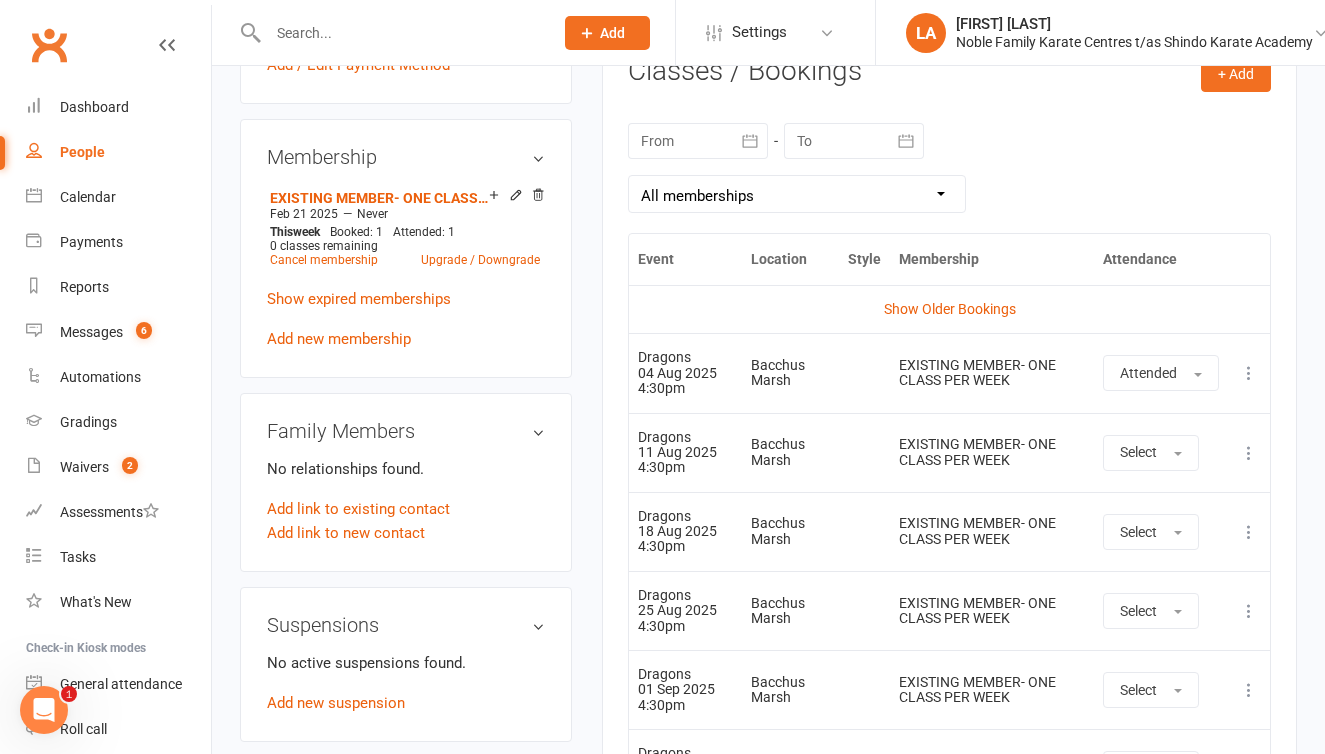 click at bounding box center (400, 33) 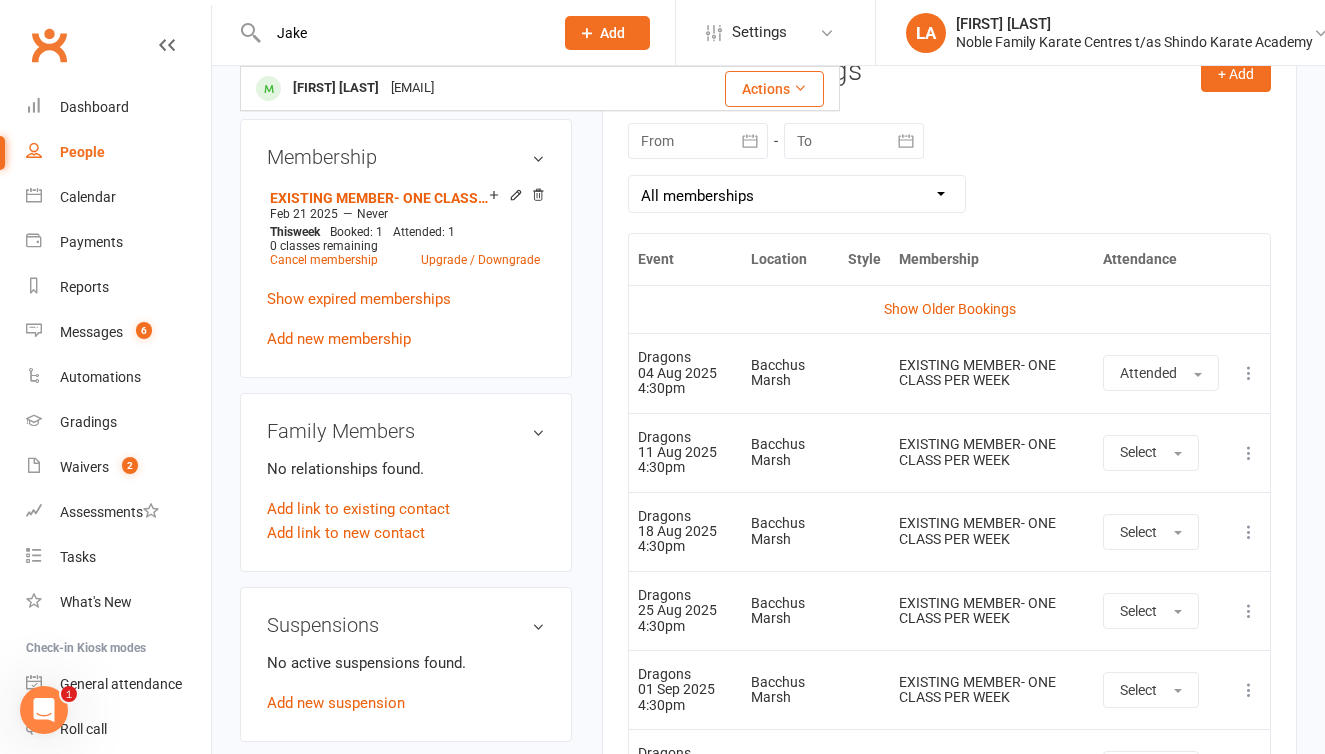 type on "Jake" 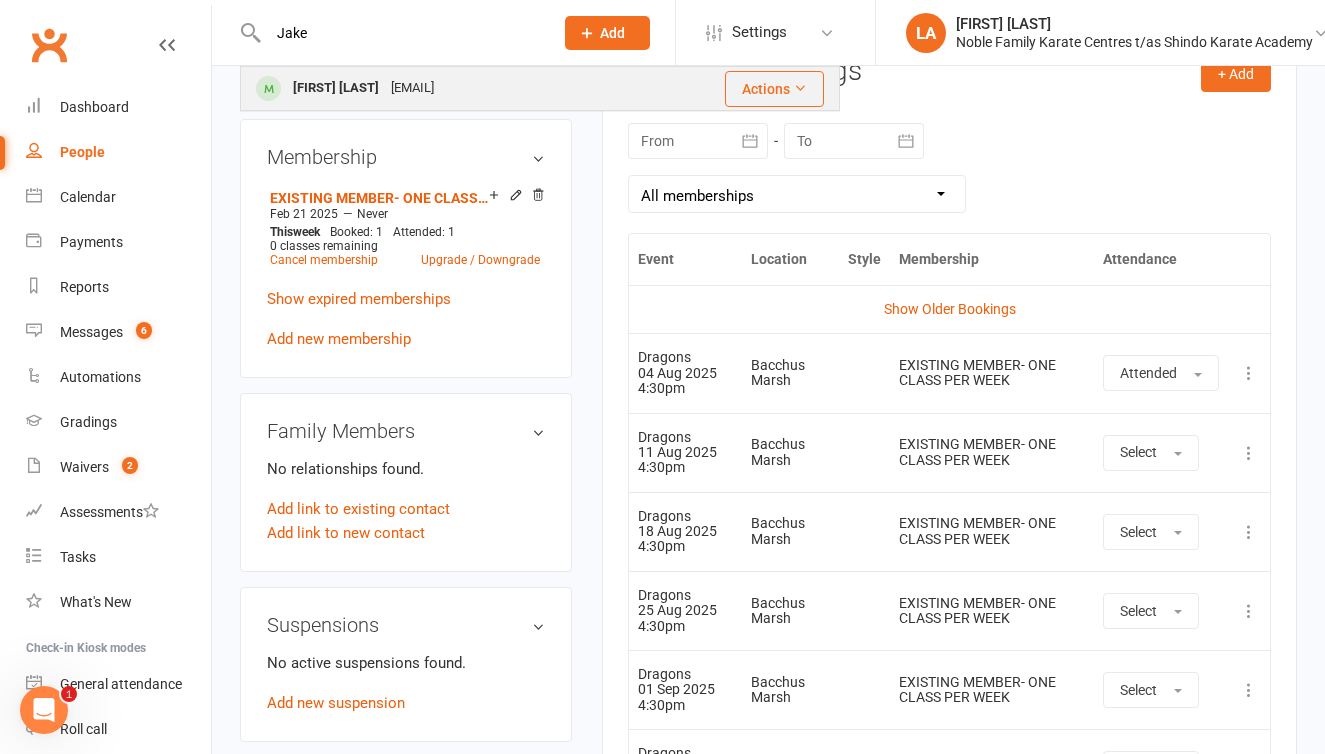 drag, startPoint x: 330, startPoint y: 65, endPoint x: 355, endPoint y: 88, distance: 33.970577 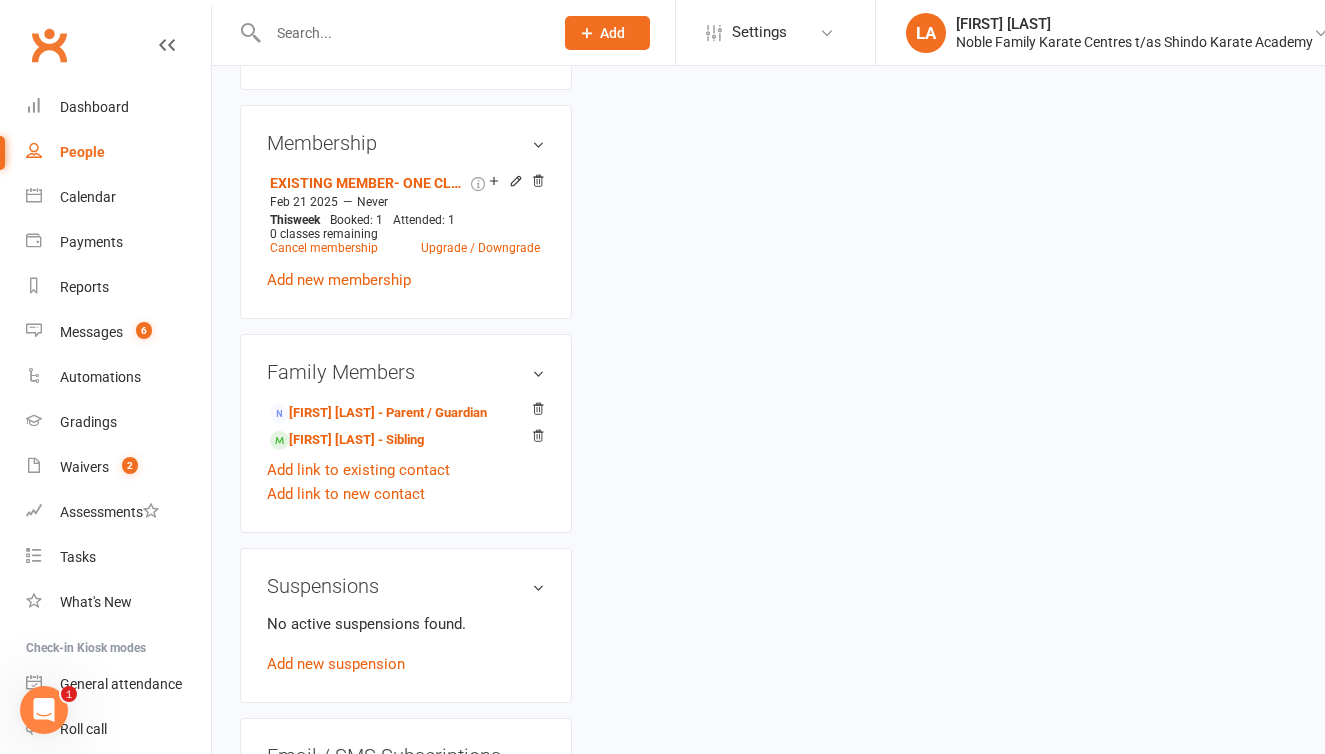 scroll, scrollTop: 0, scrollLeft: 0, axis: both 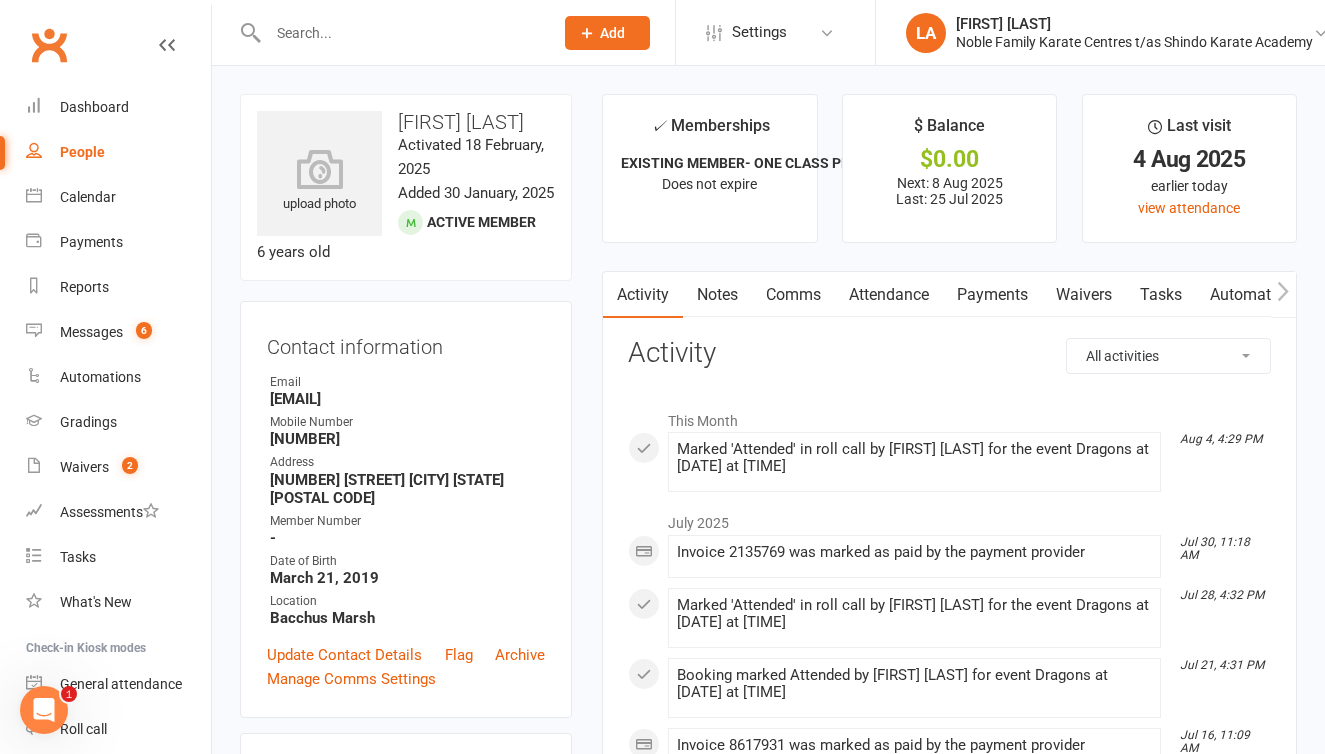 click on "Attendance" at bounding box center (889, 295) 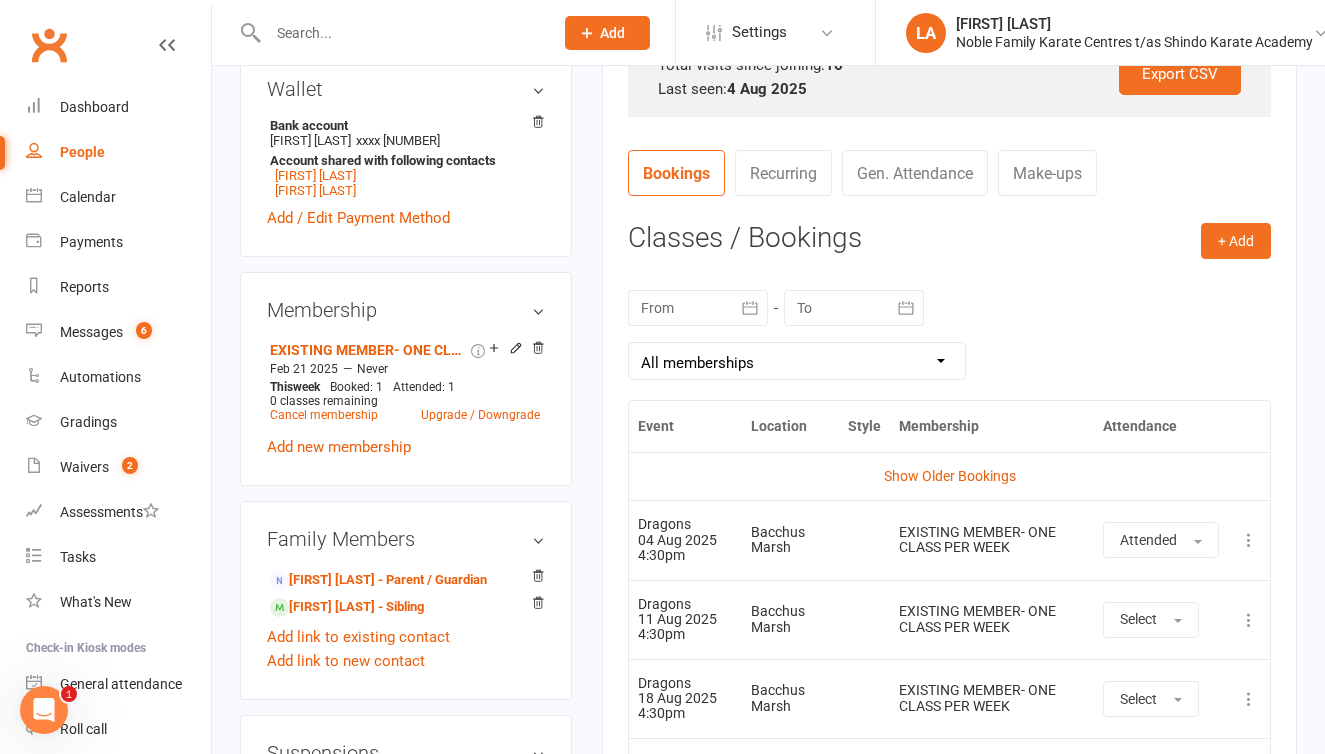 scroll, scrollTop: 701, scrollLeft: 0, axis: vertical 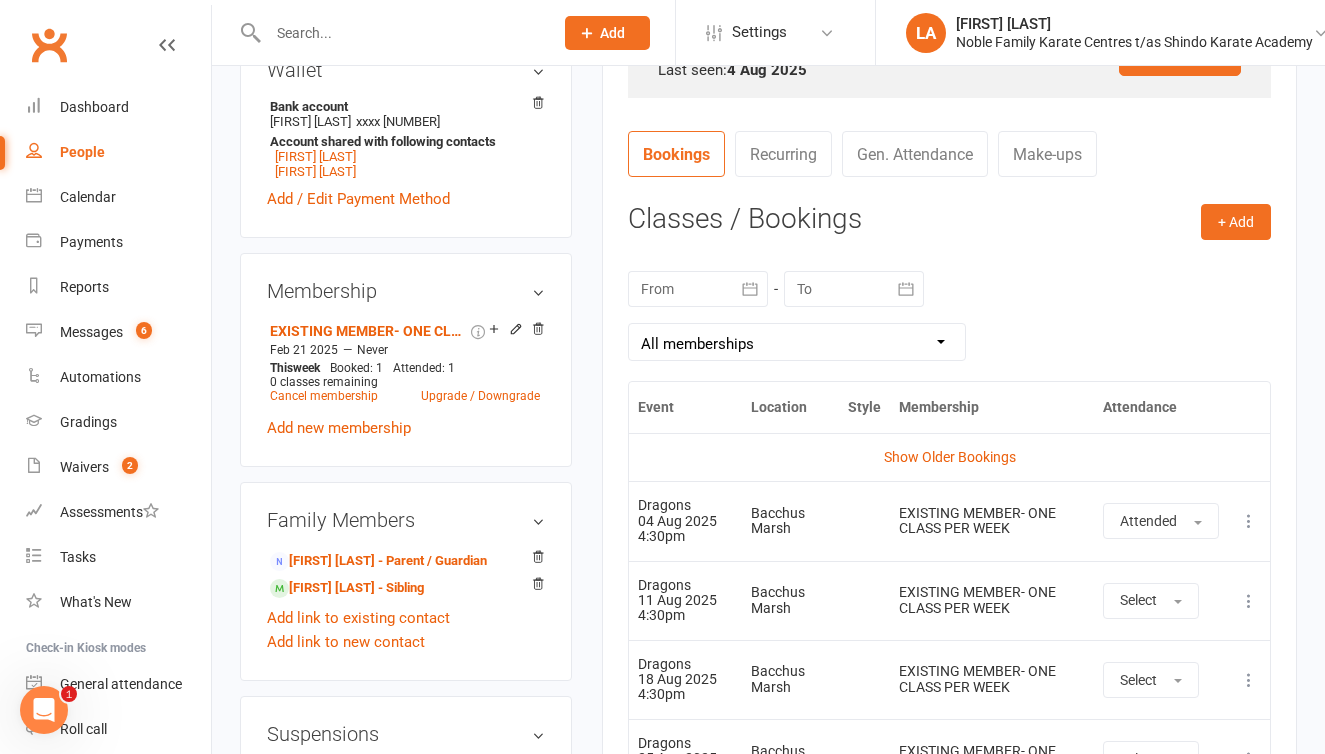 click at bounding box center (1249, 521) 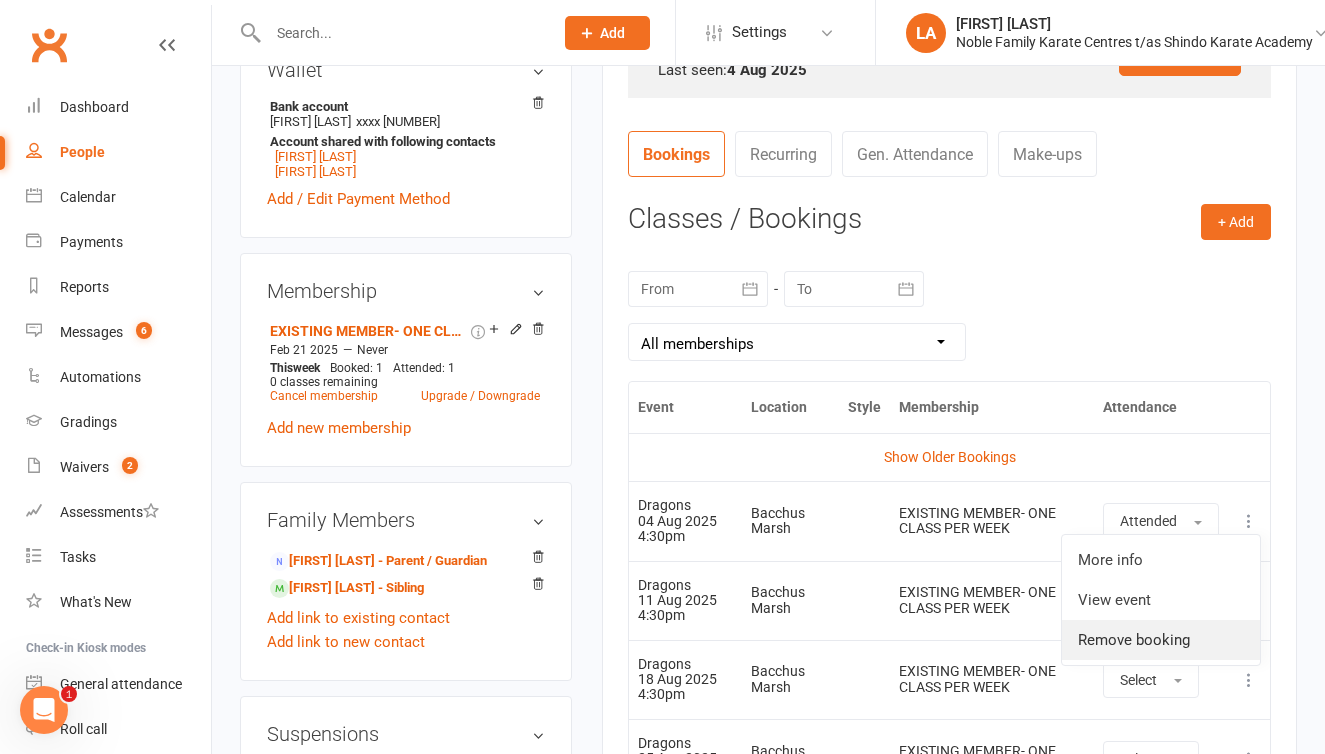 click on "Remove booking" at bounding box center (1161, 640) 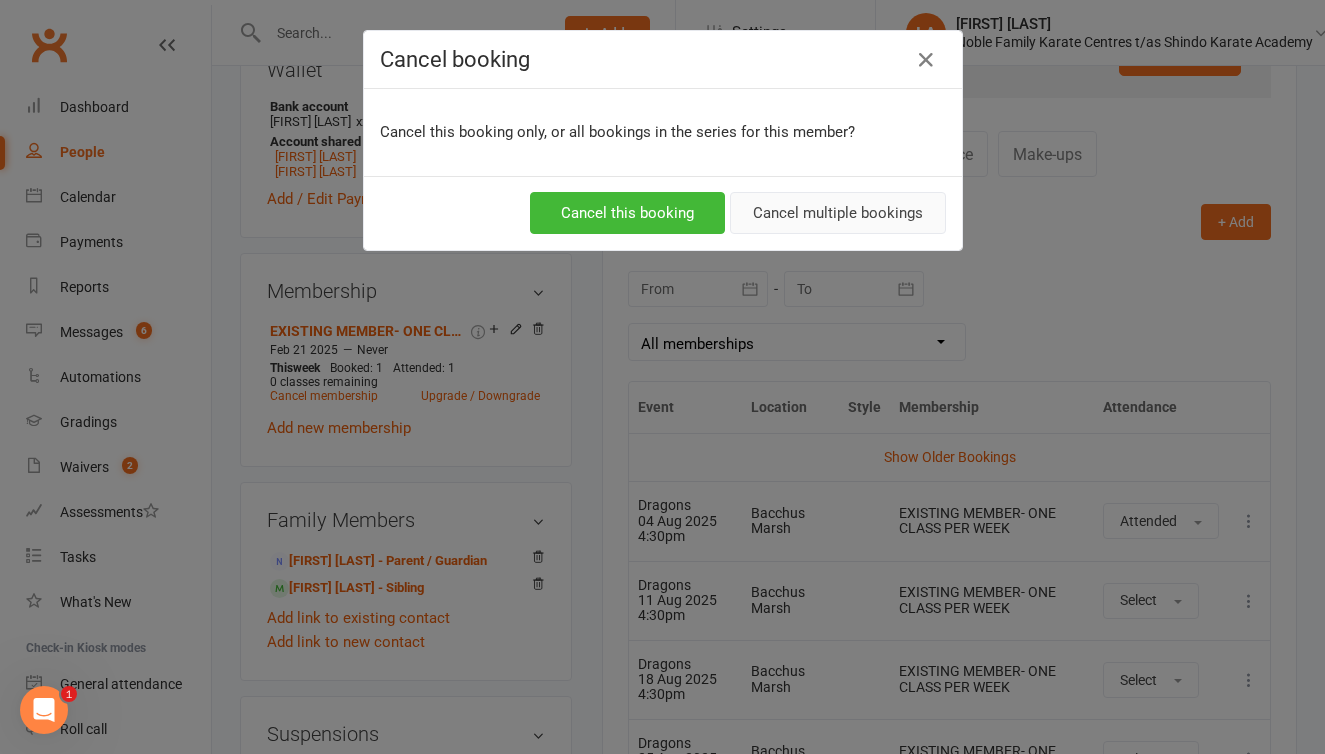 click on "Cancel multiple bookings" at bounding box center (838, 213) 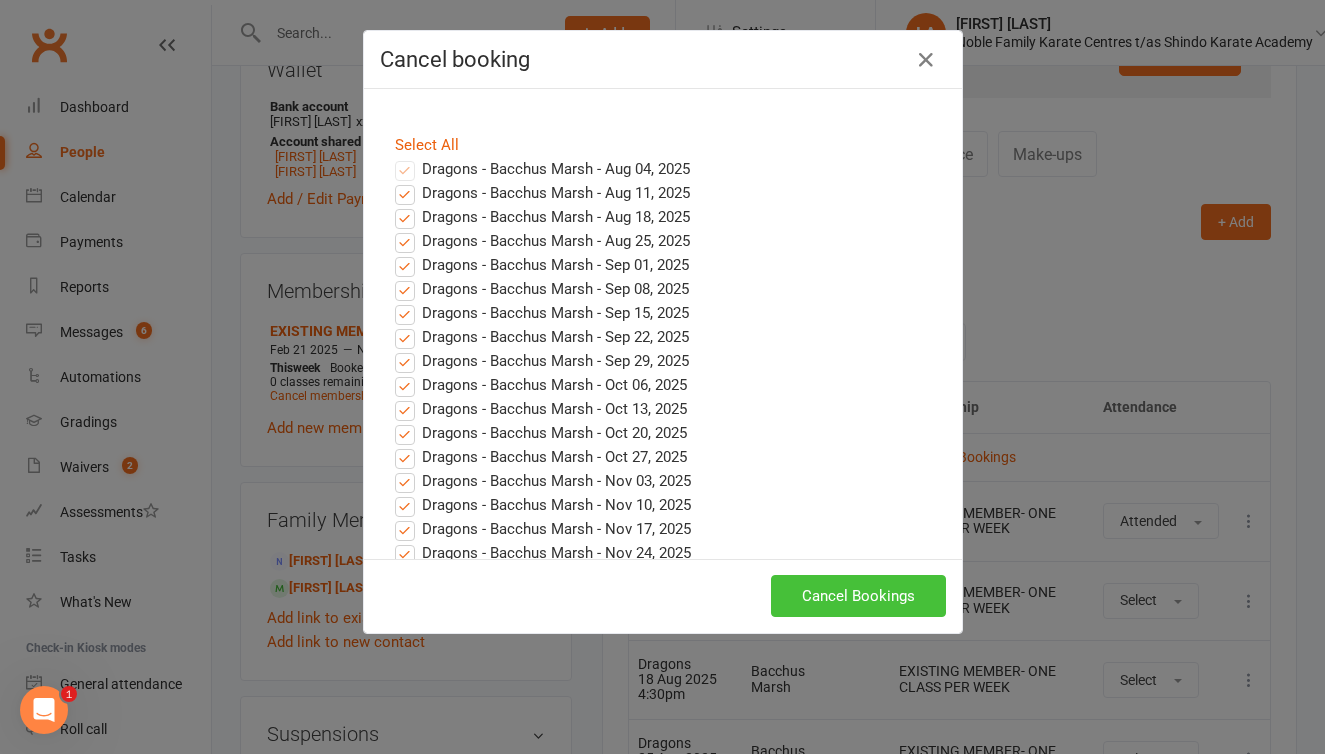 click on "Cancel Bookings" at bounding box center [858, 596] 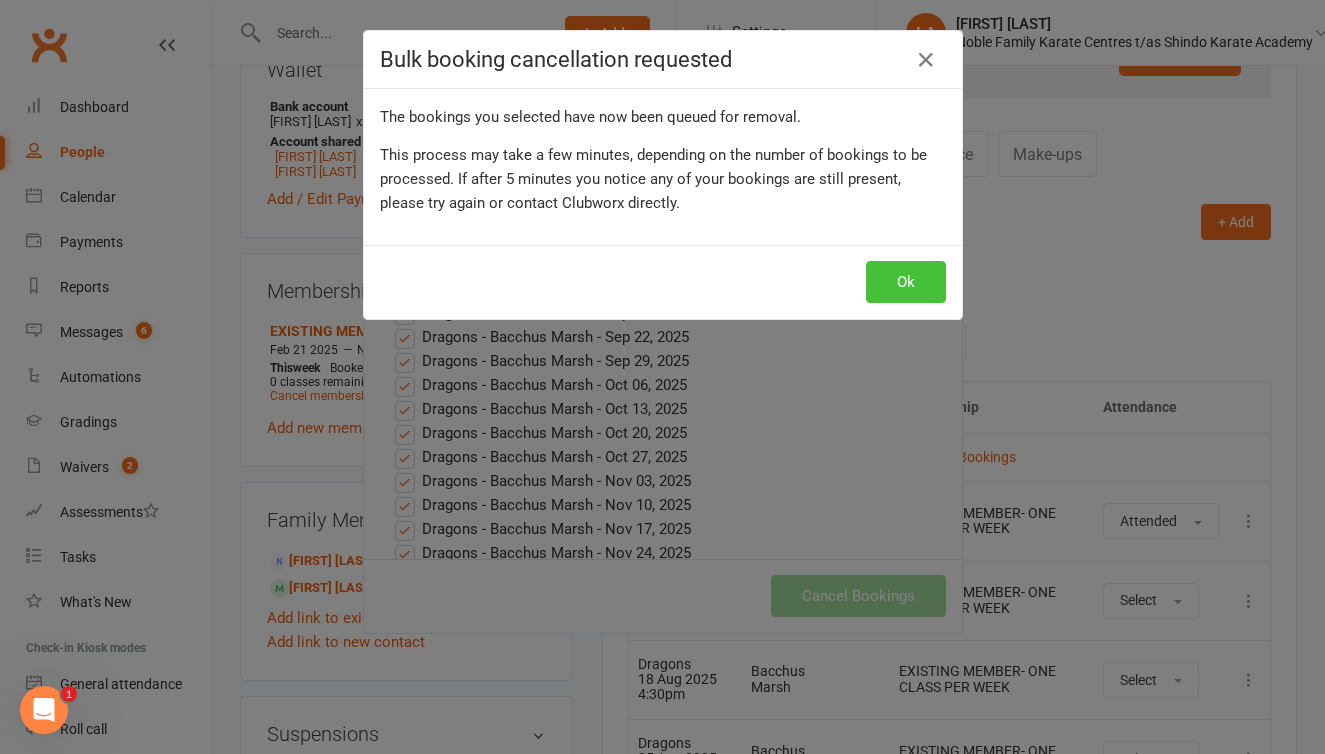 click on "Ok" at bounding box center (906, 282) 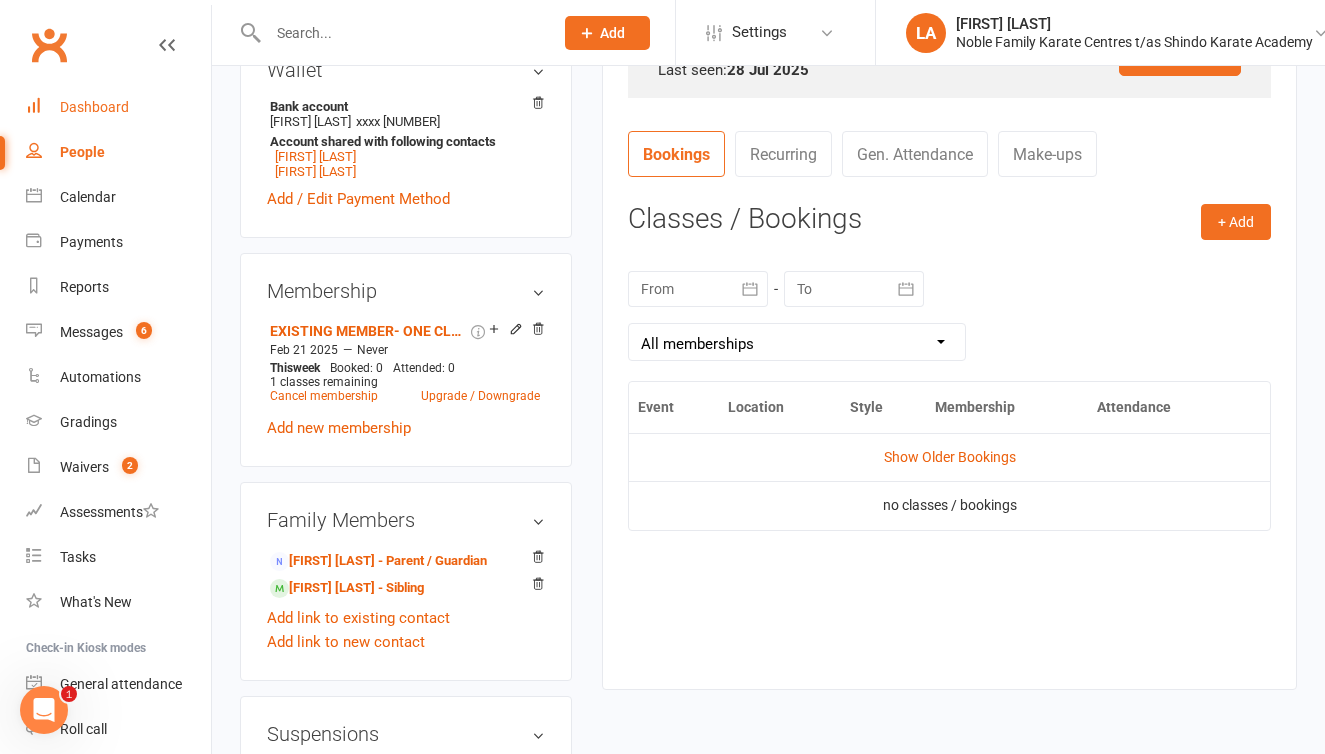 click on "Dashboard" at bounding box center [94, 107] 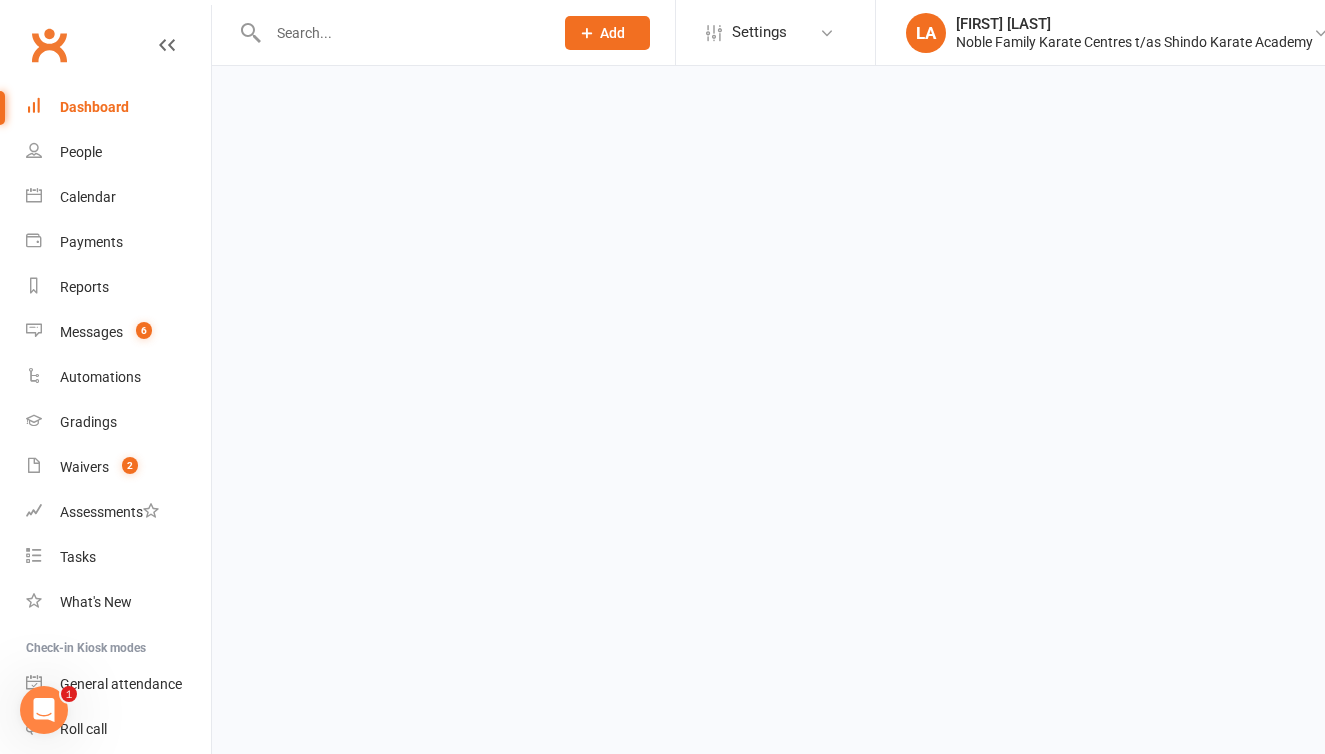 scroll, scrollTop: 0, scrollLeft: 0, axis: both 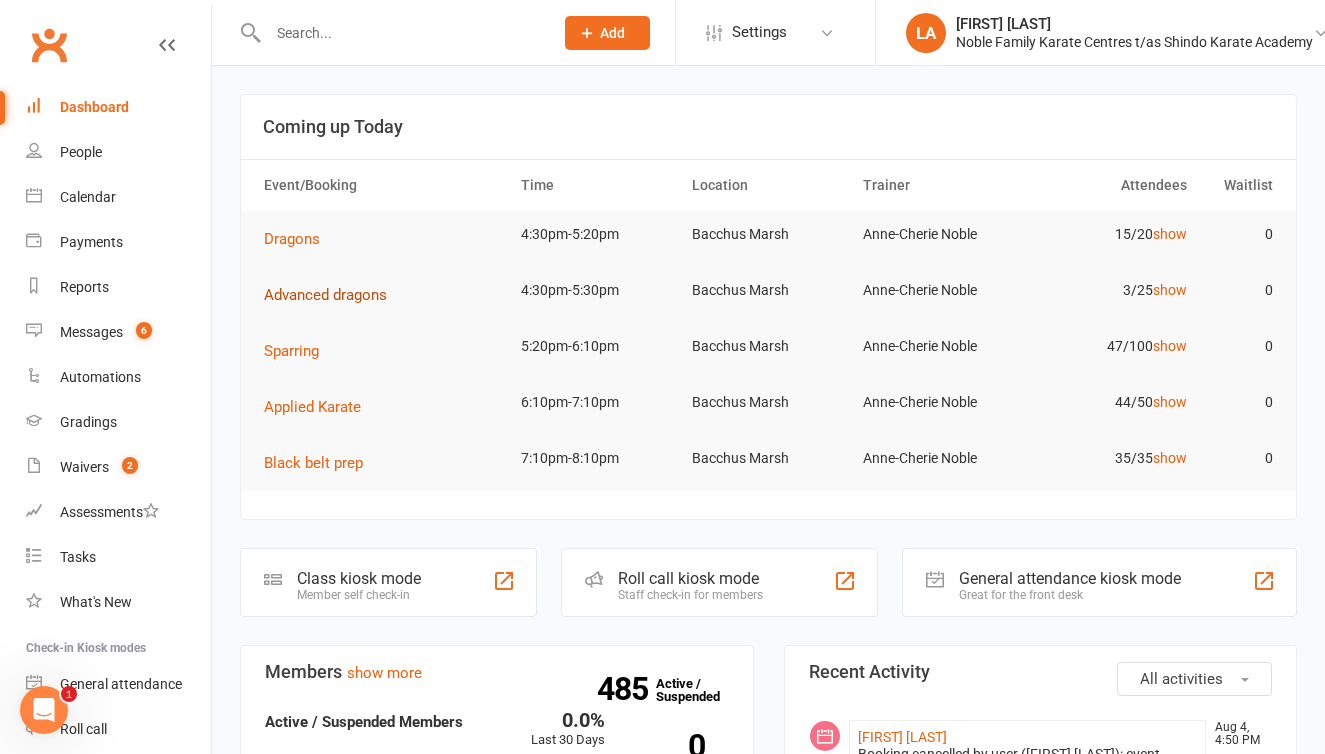 click on "Advanced dragons" at bounding box center (325, 295) 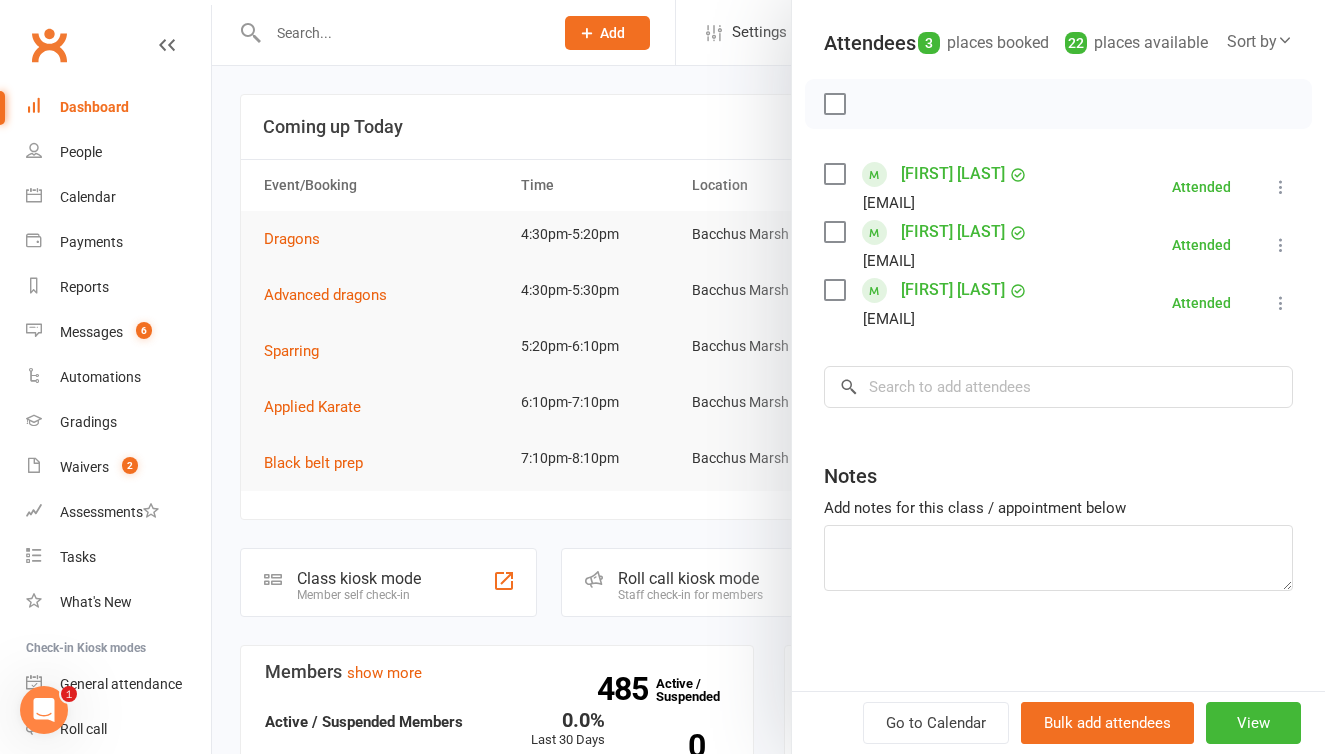 scroll, scrollTop: 239, scrollLeft: 0, axis: vertical 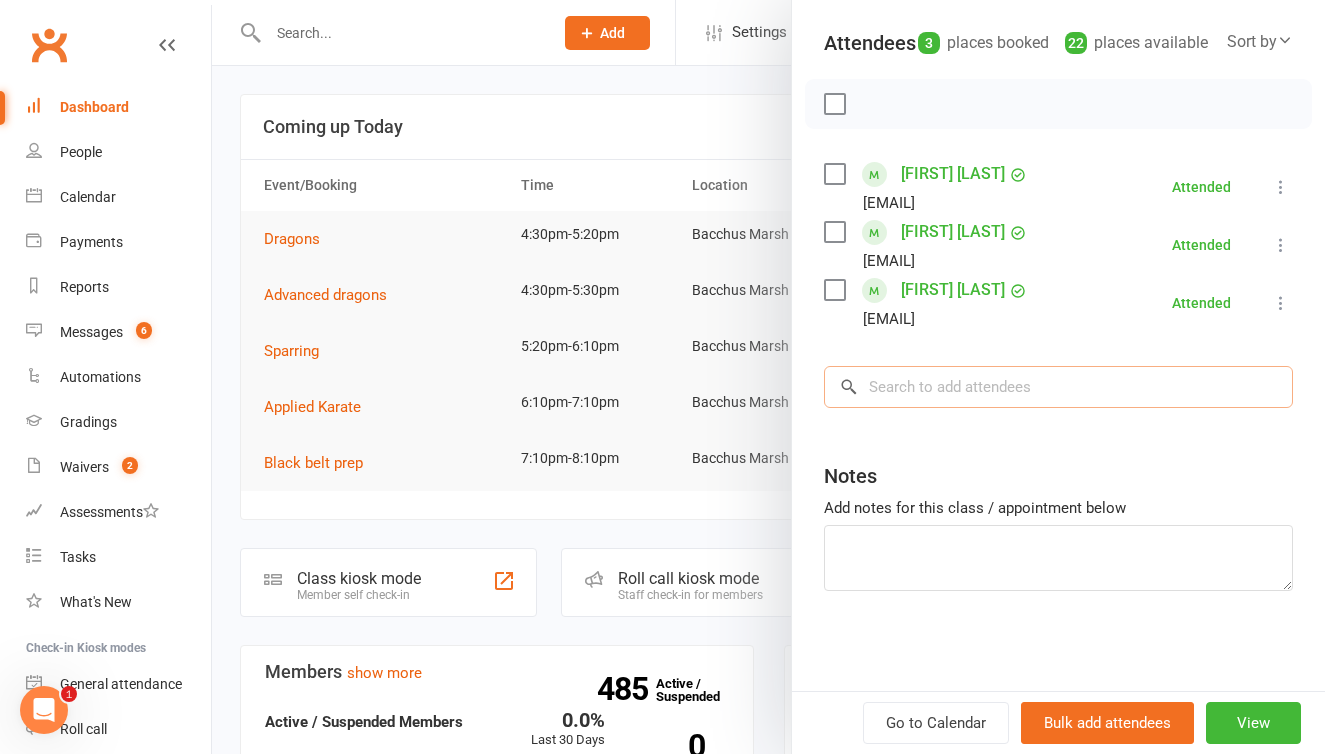 click at bounding box center (1058, 387) 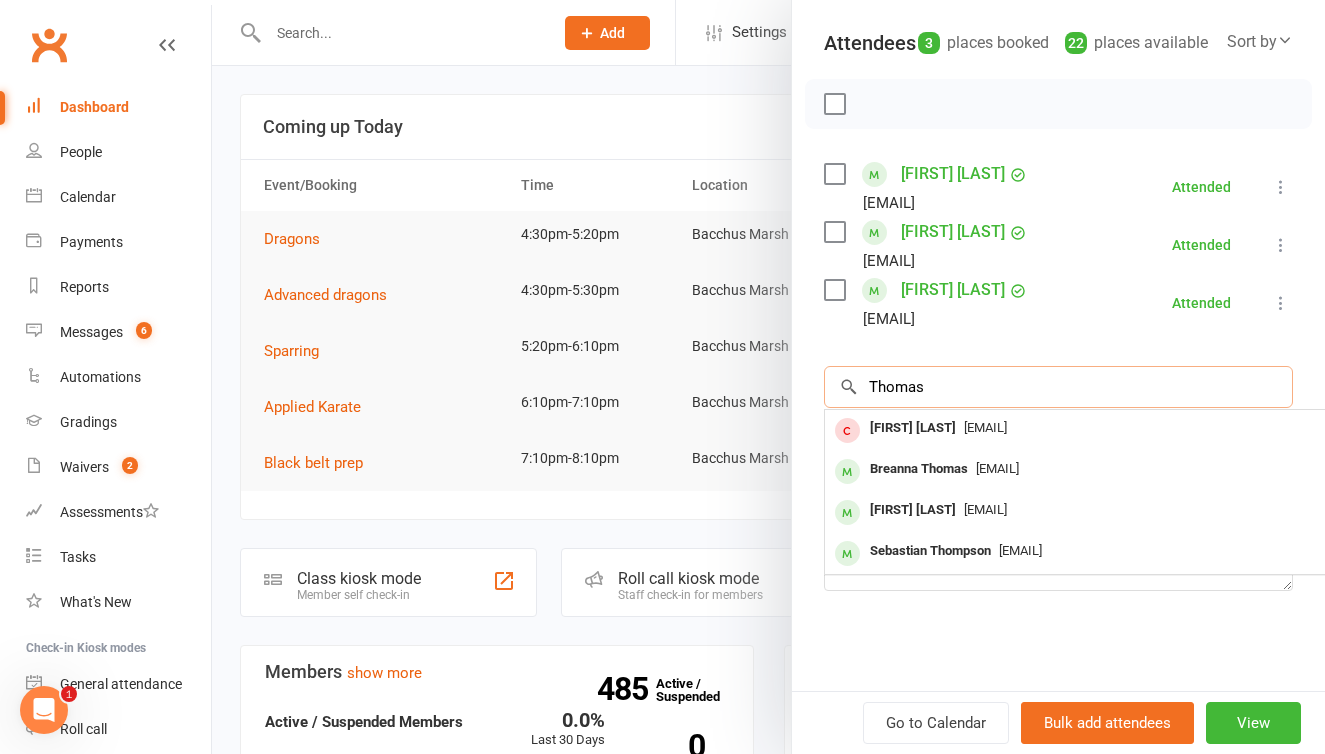 type on "Thomas" 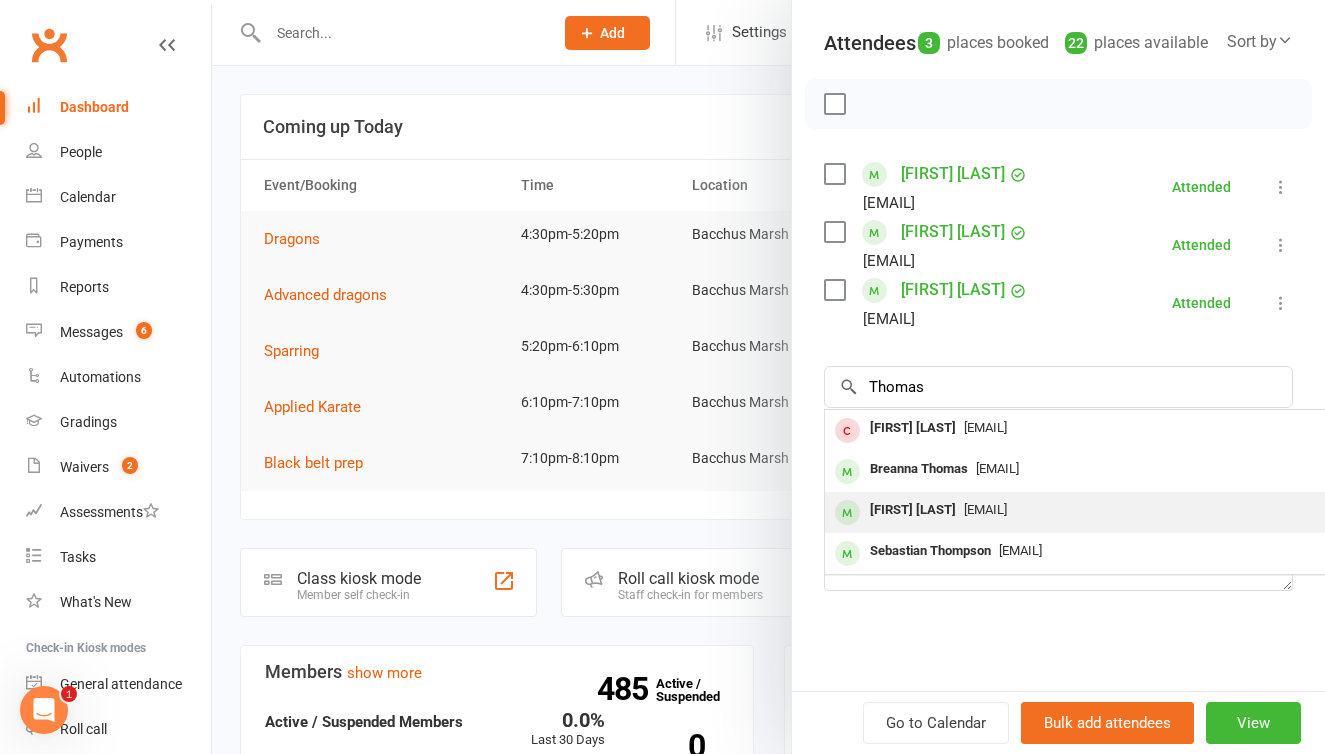 drag, startPoint x: 944, startPoint y: 403, endPoint x: 930, endPoint y: 511, distance: 108.903625 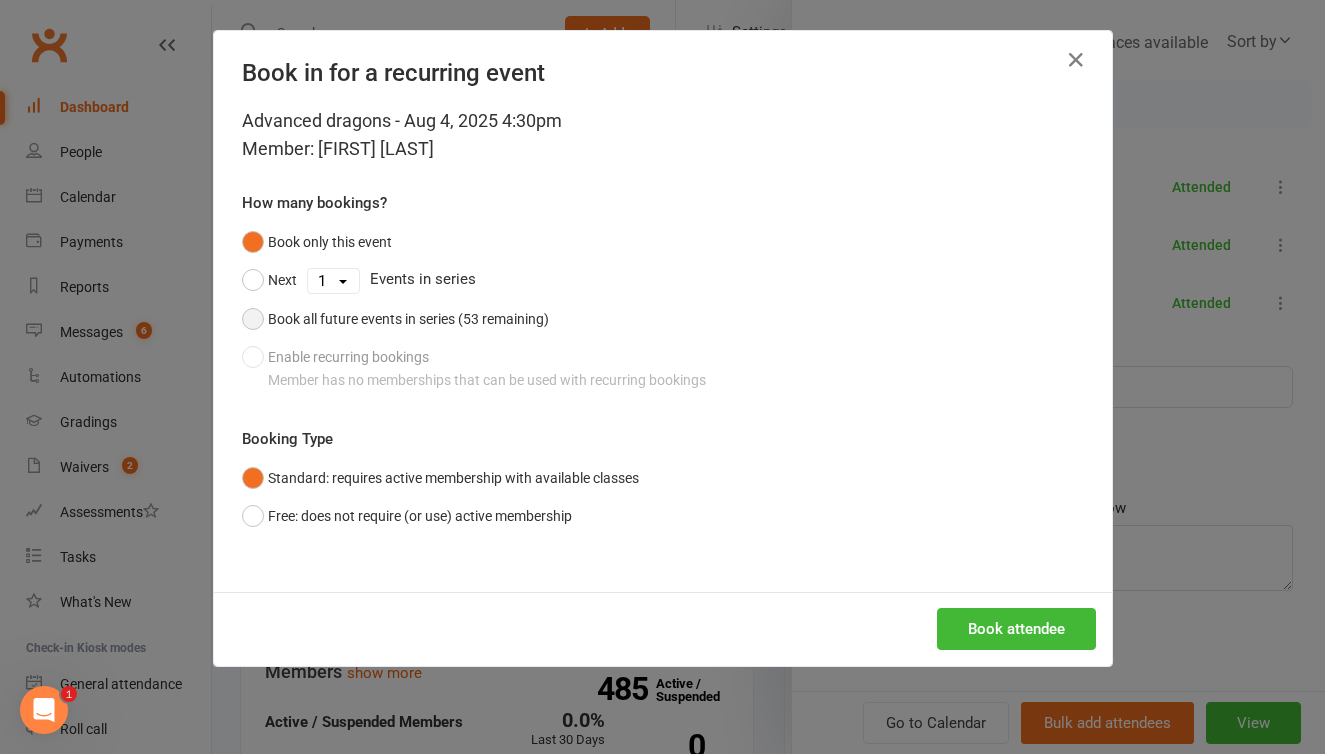 click on "Book all future events in series (53 remaining)" at bounding box center [395, 319] 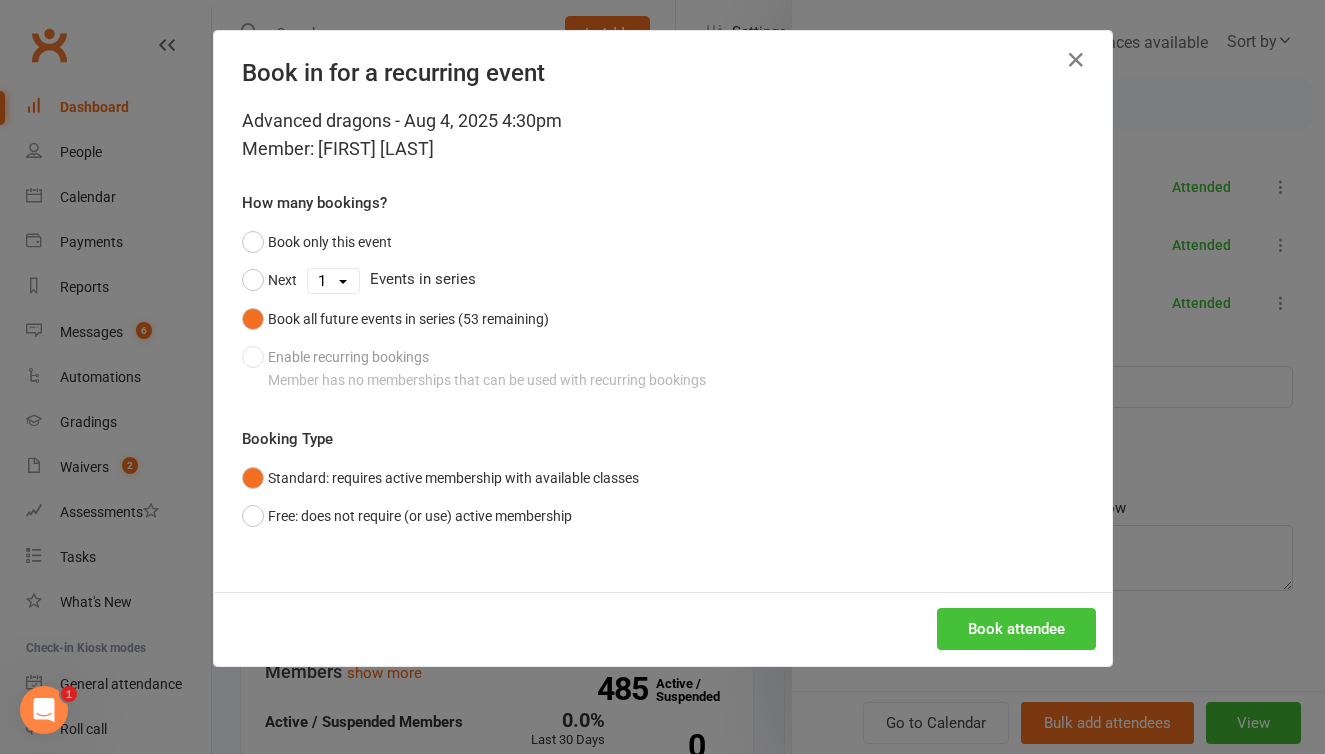 click on "Book attendee" at bounding box center [1016, 629] 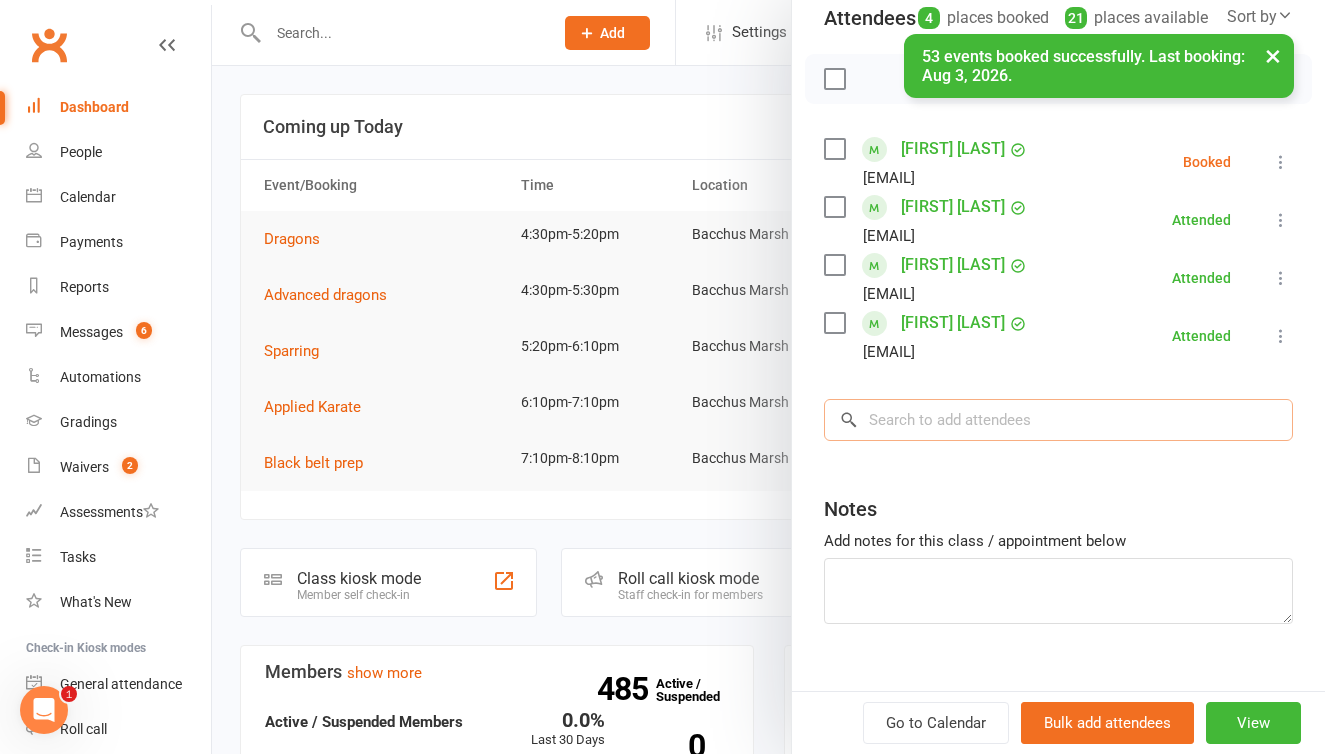 click at bounding box center [1058, 420] 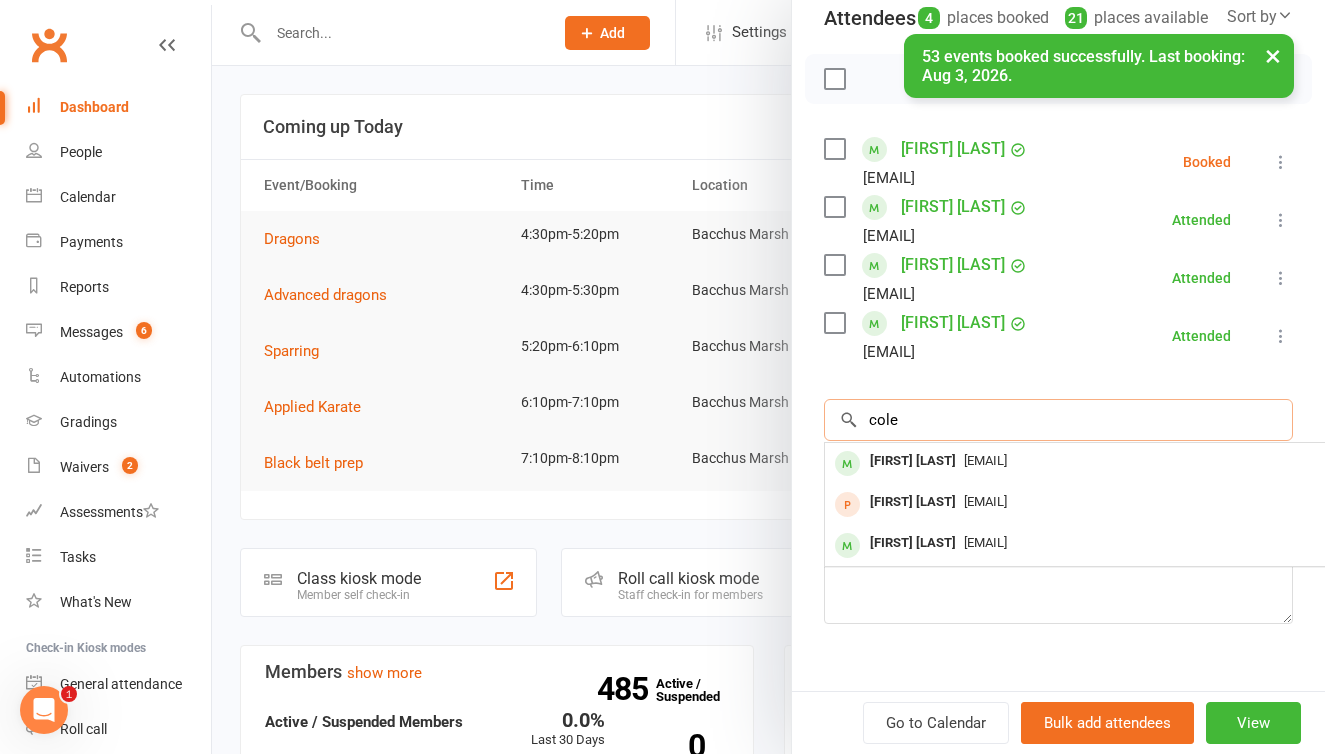 type on "Cole" 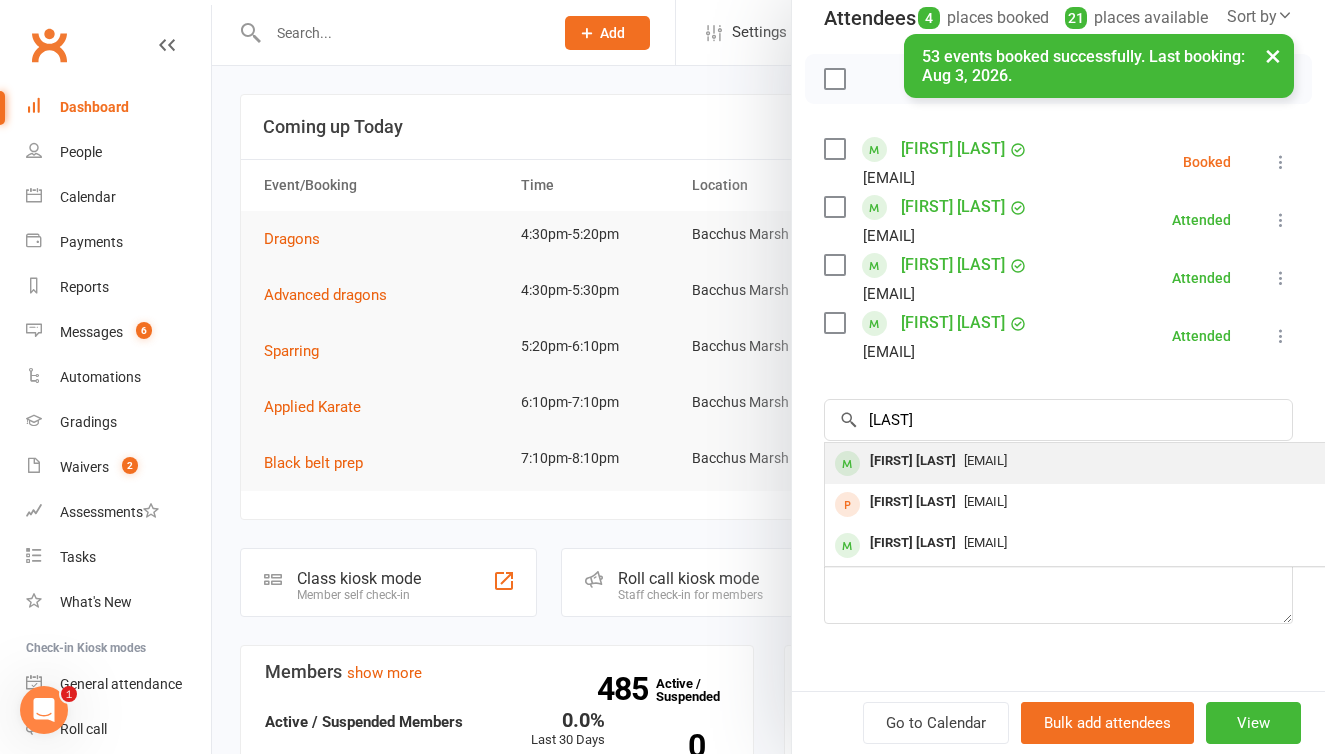 drag, startPoint x: 926, startPoint y: 464, endPoint x: 951, endPoint y: 490, distance: 36.069378 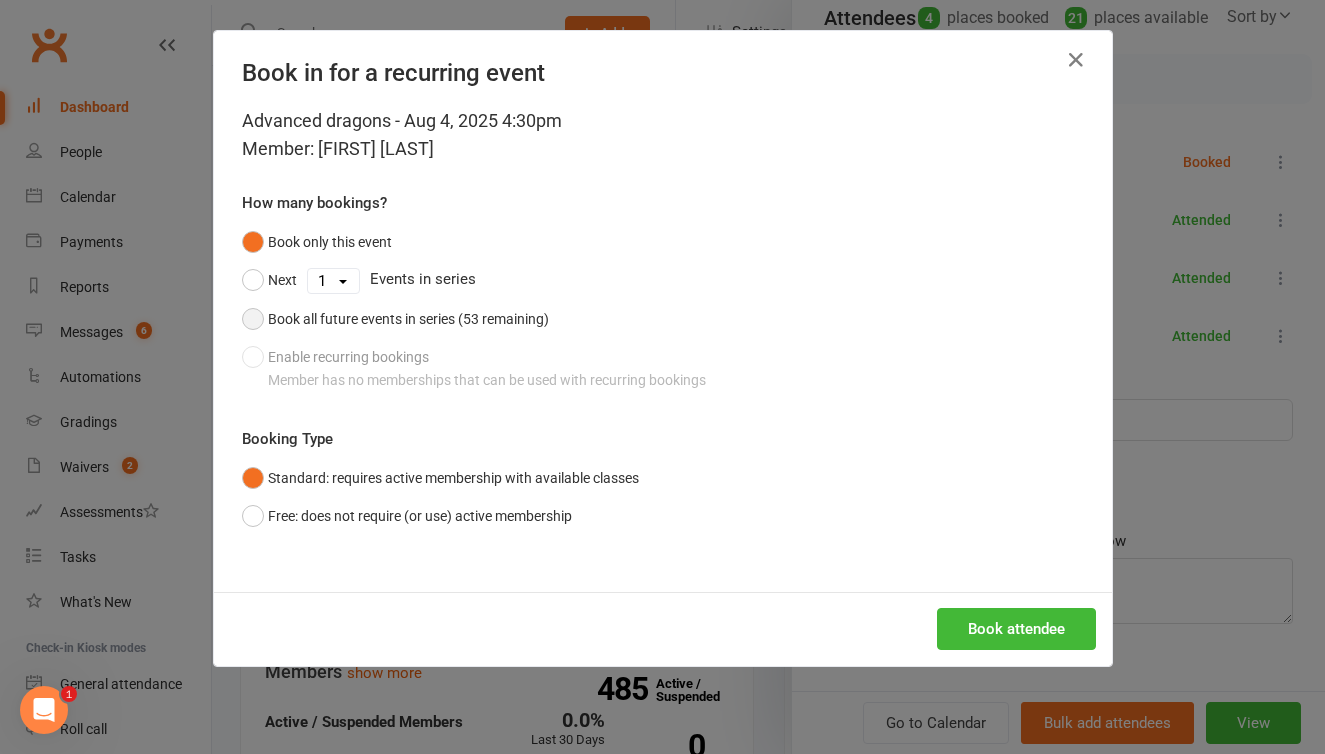 click on "Book all future events in series (53 remaining)" at bounding box center [395, 319] 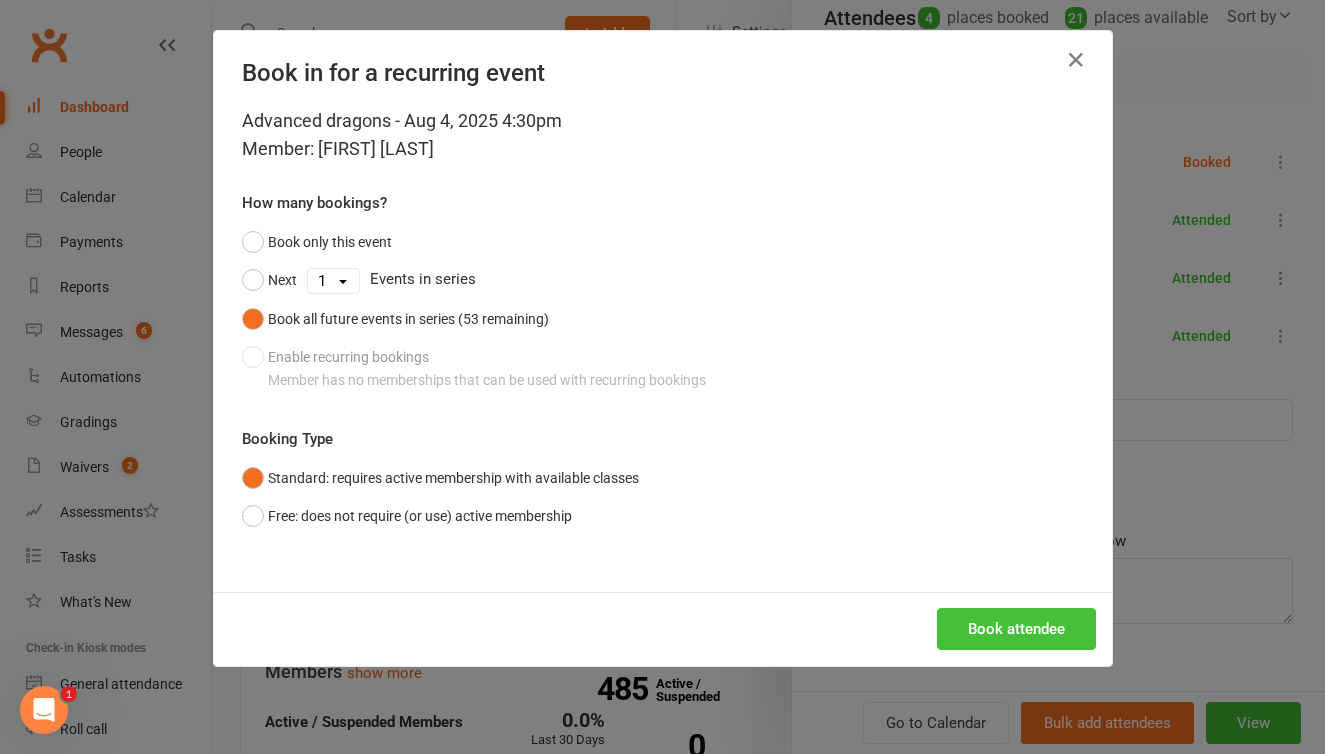 click on "Book attendee" at bounding box center (1016, 629) 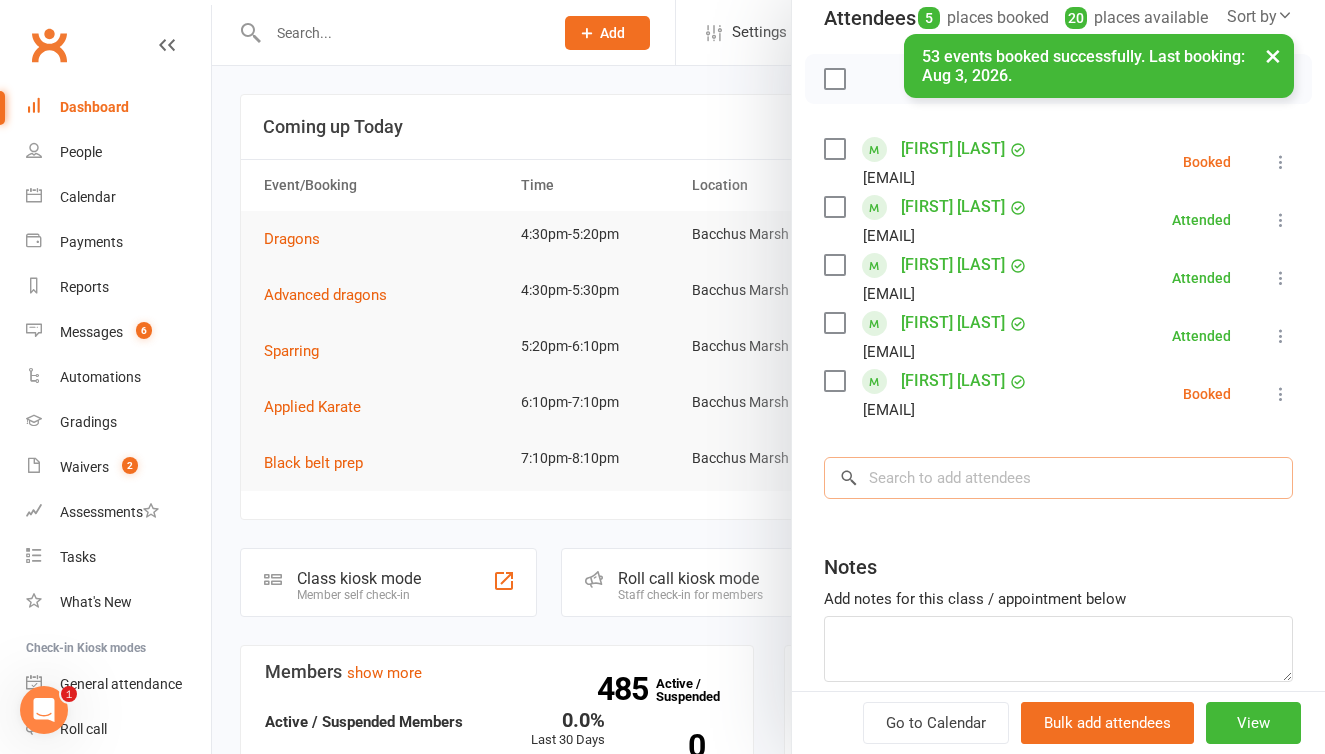 click at bounding box center (1058, 478) 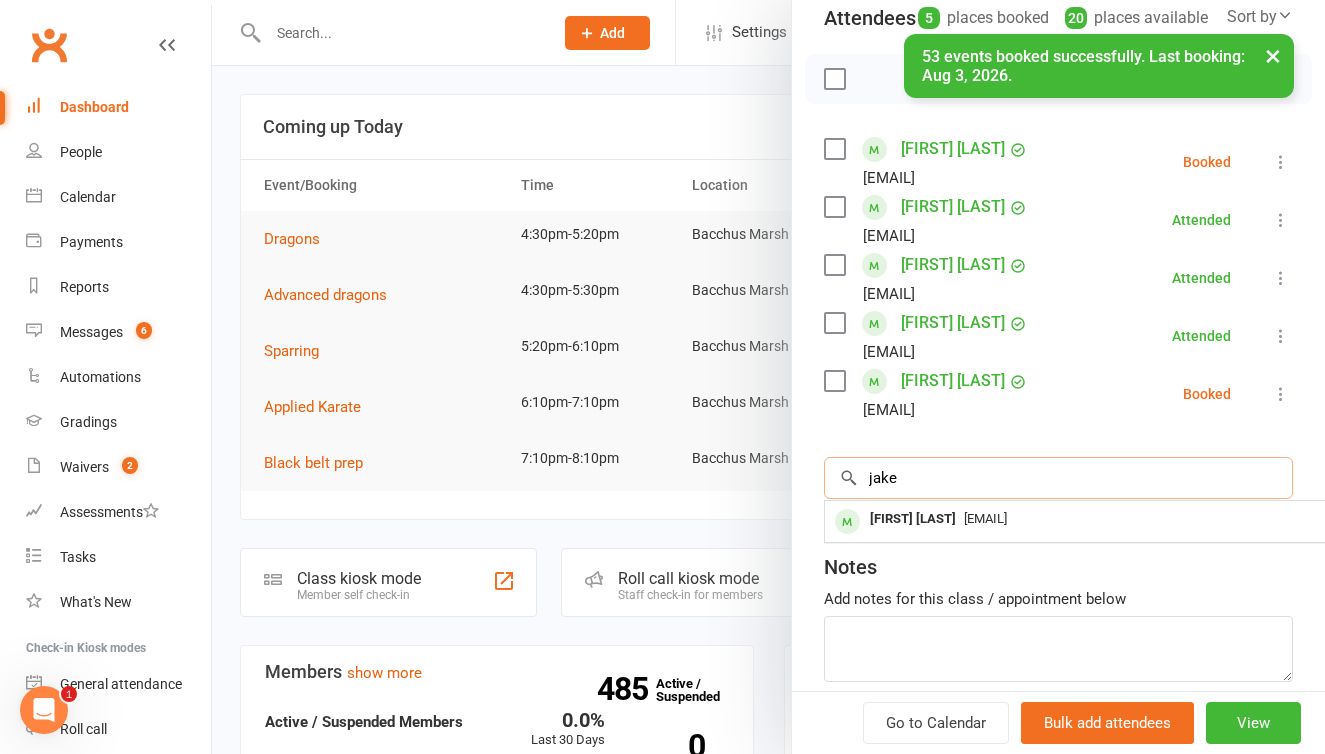 type on "Jake" 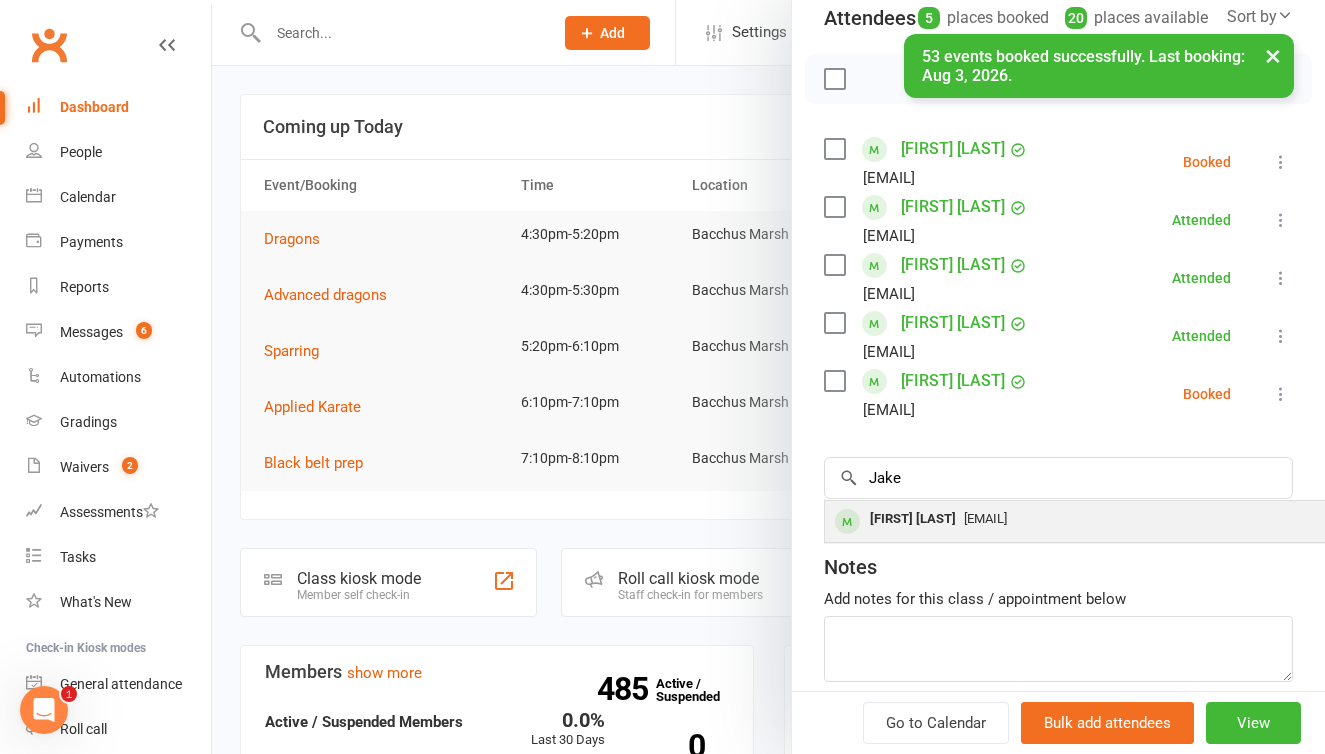 drag, startPoint x: 948, startPoint y: 503, endPoint x: 995, endPoint y: 549, distance: 65.76473 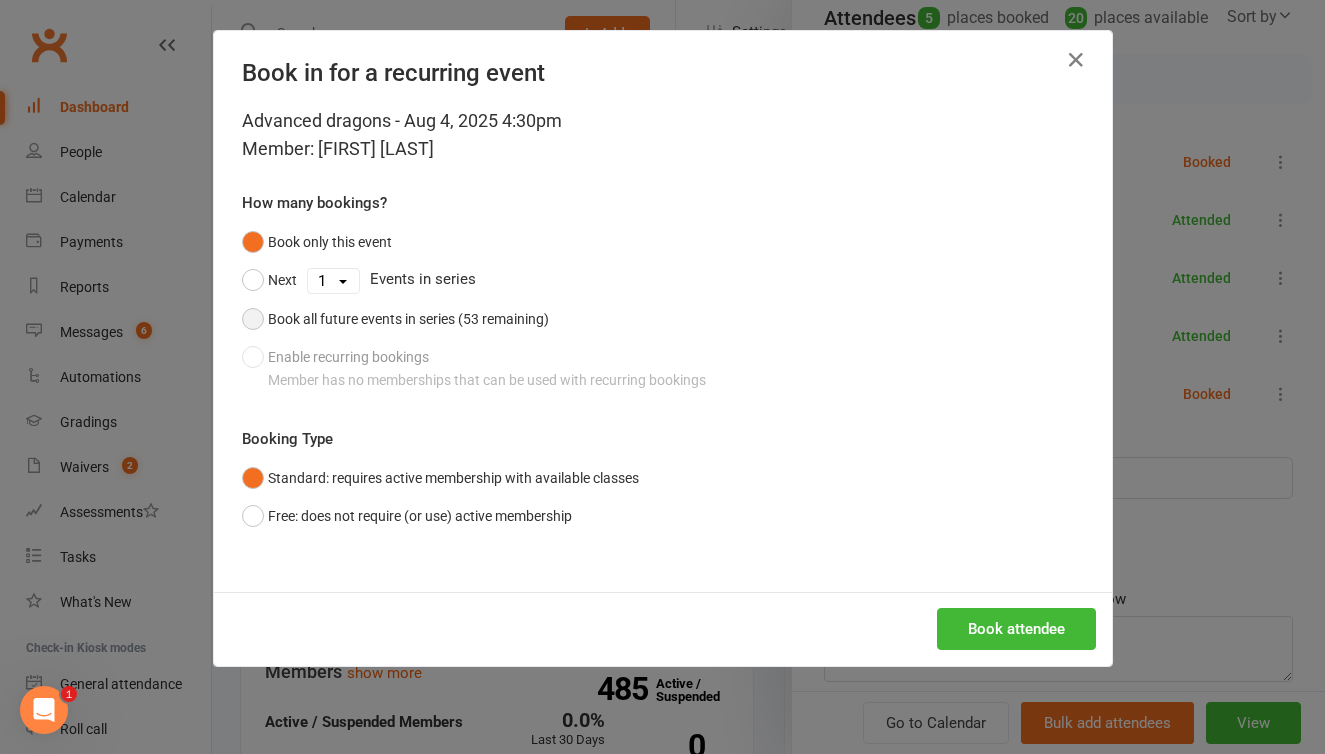 click on "Book all future events in series (53 remaining)" at bounding box center [395, 319] 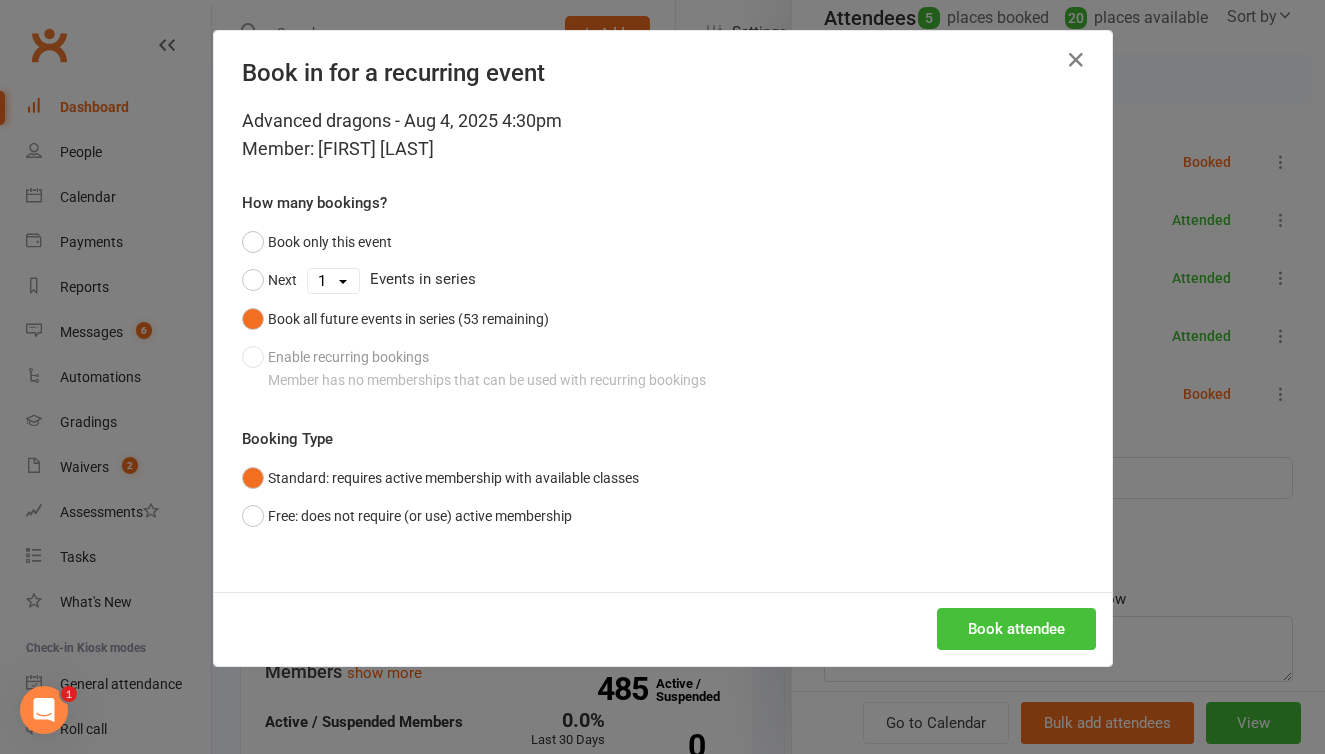 click on "Book attendee" at bounding box center [1016, 629] 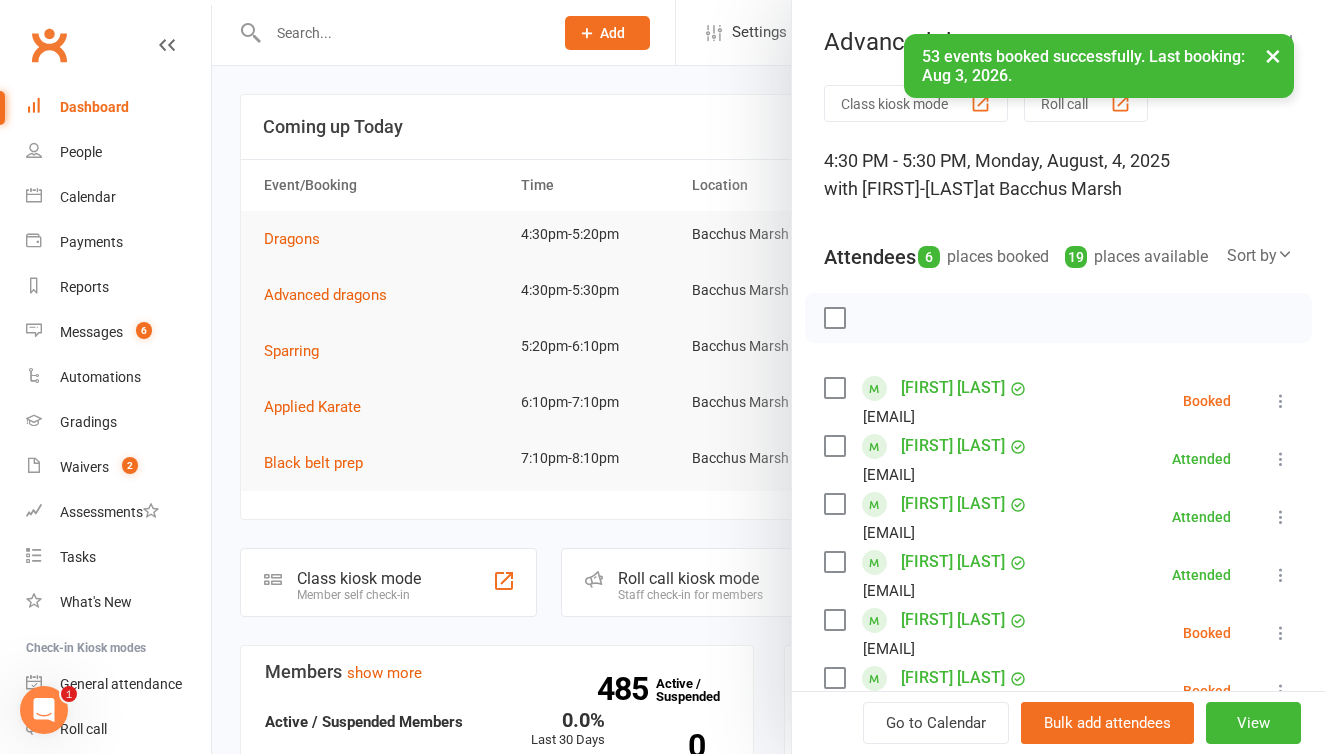 scroll, scrollTop: 0, scrollLeft: 0, axis: both 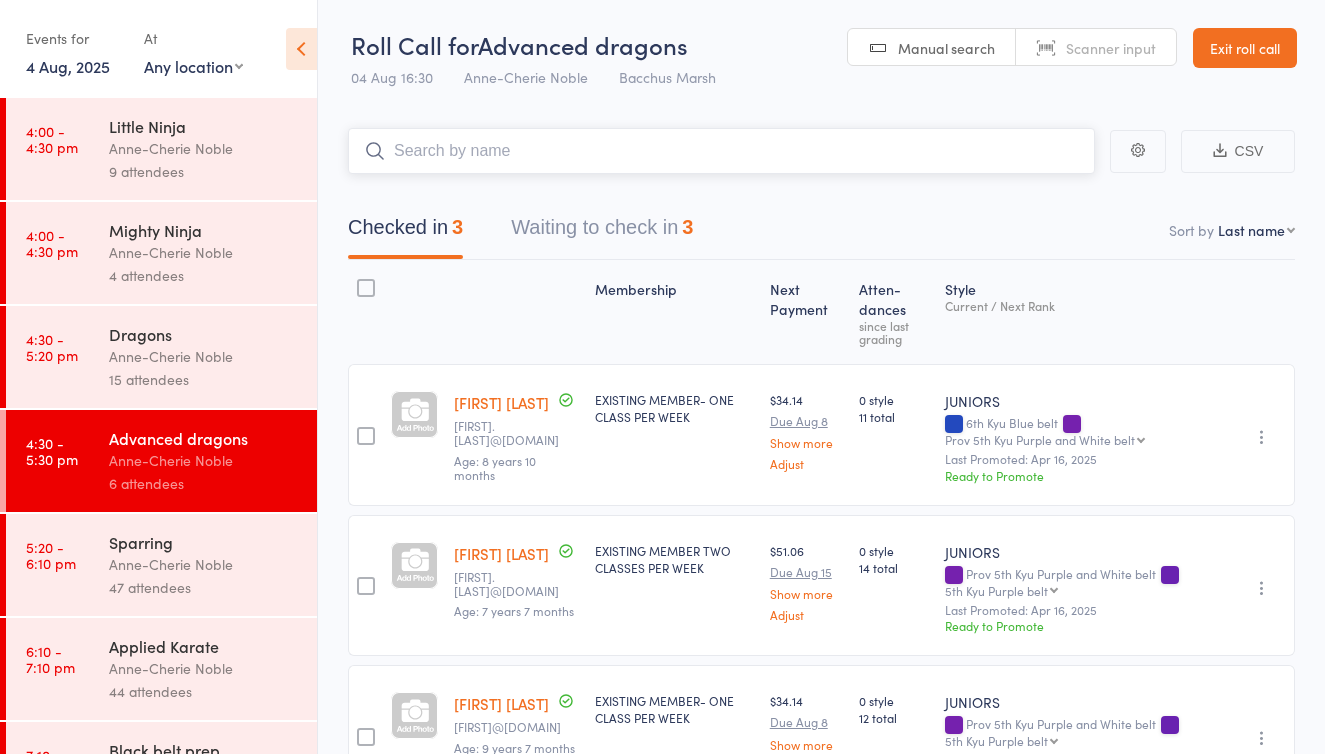 click on "Waiting to check in  3" at bounding box center [602, 232] 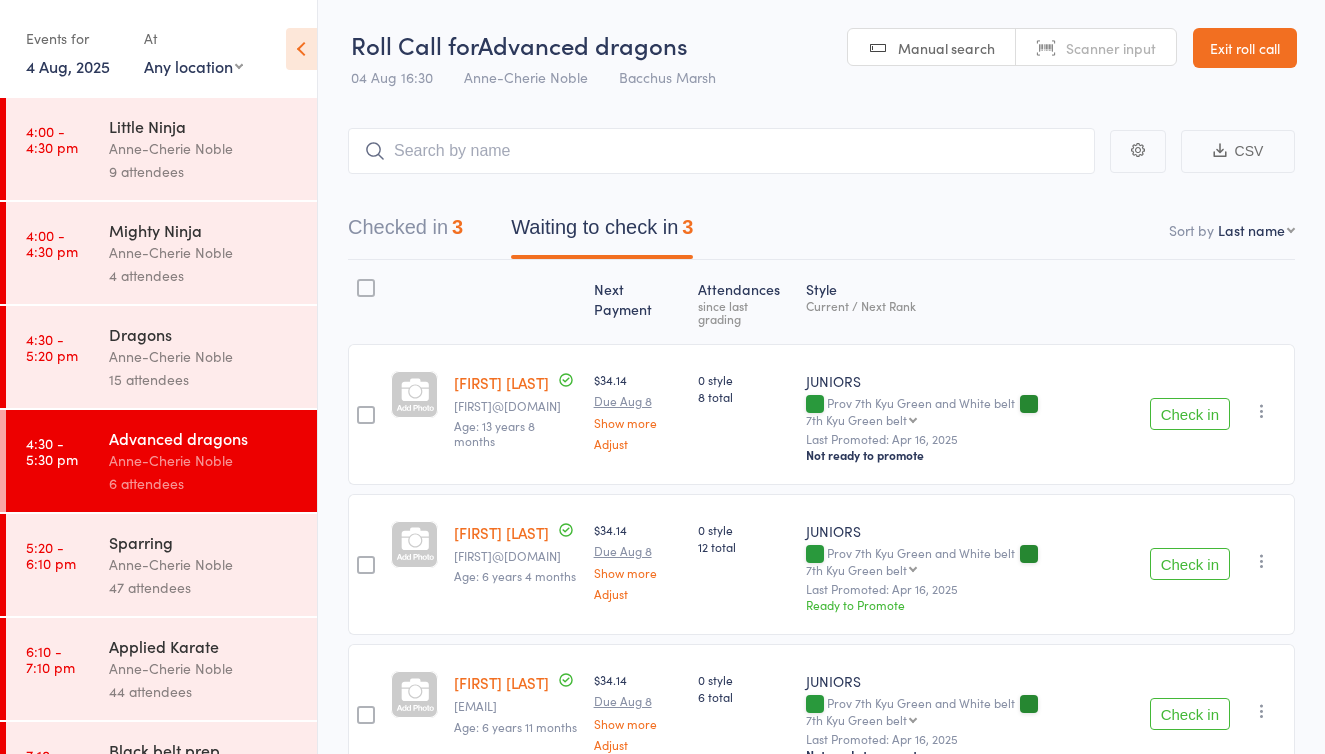 click on "Check in" at bounding box center (1190, 414) 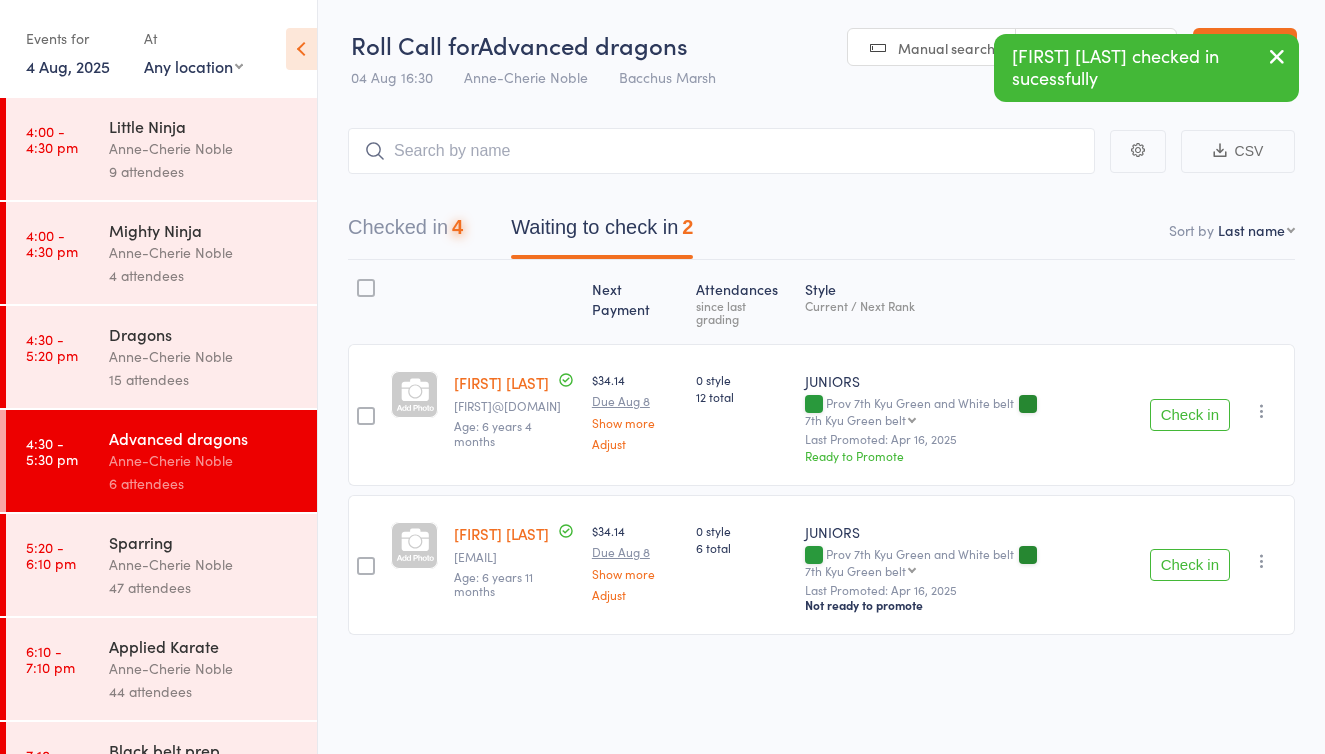 click on "Check in" at bounding box center [1190, 415] 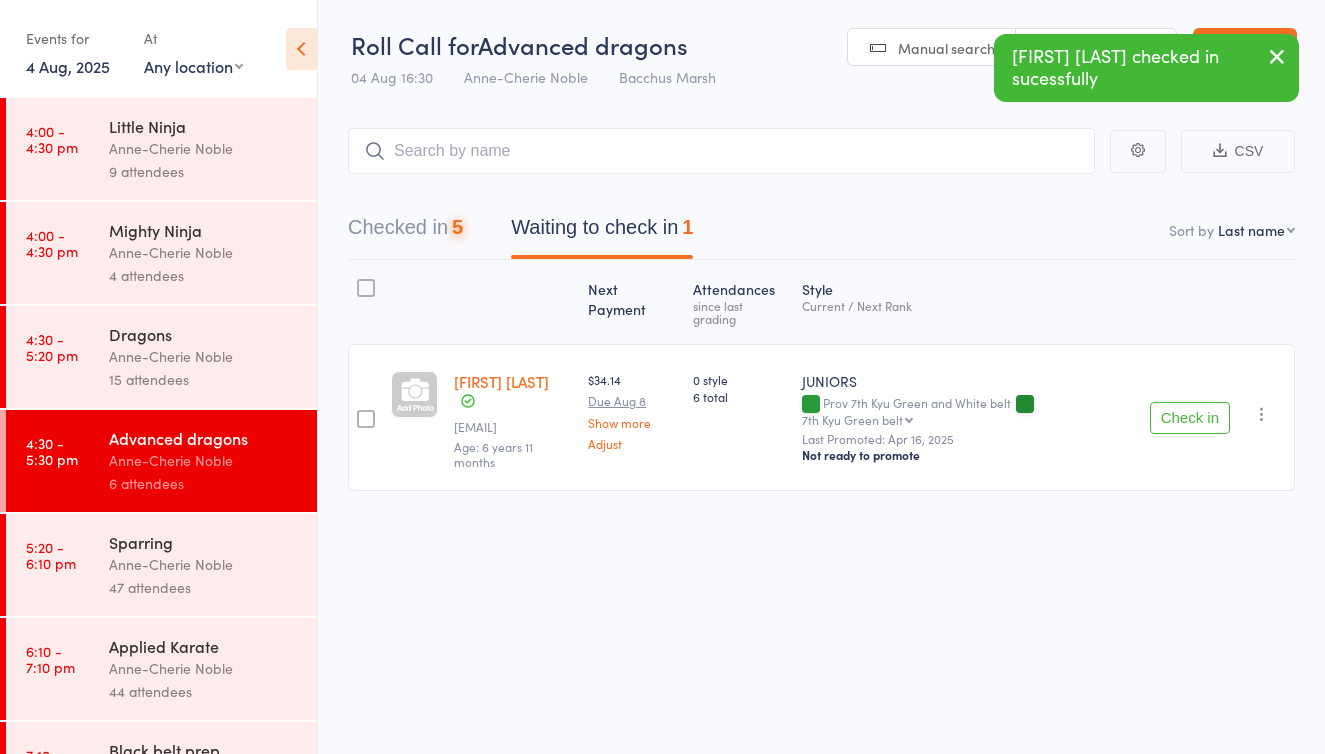 click on "Check in" at bounding box center [1190, 418] 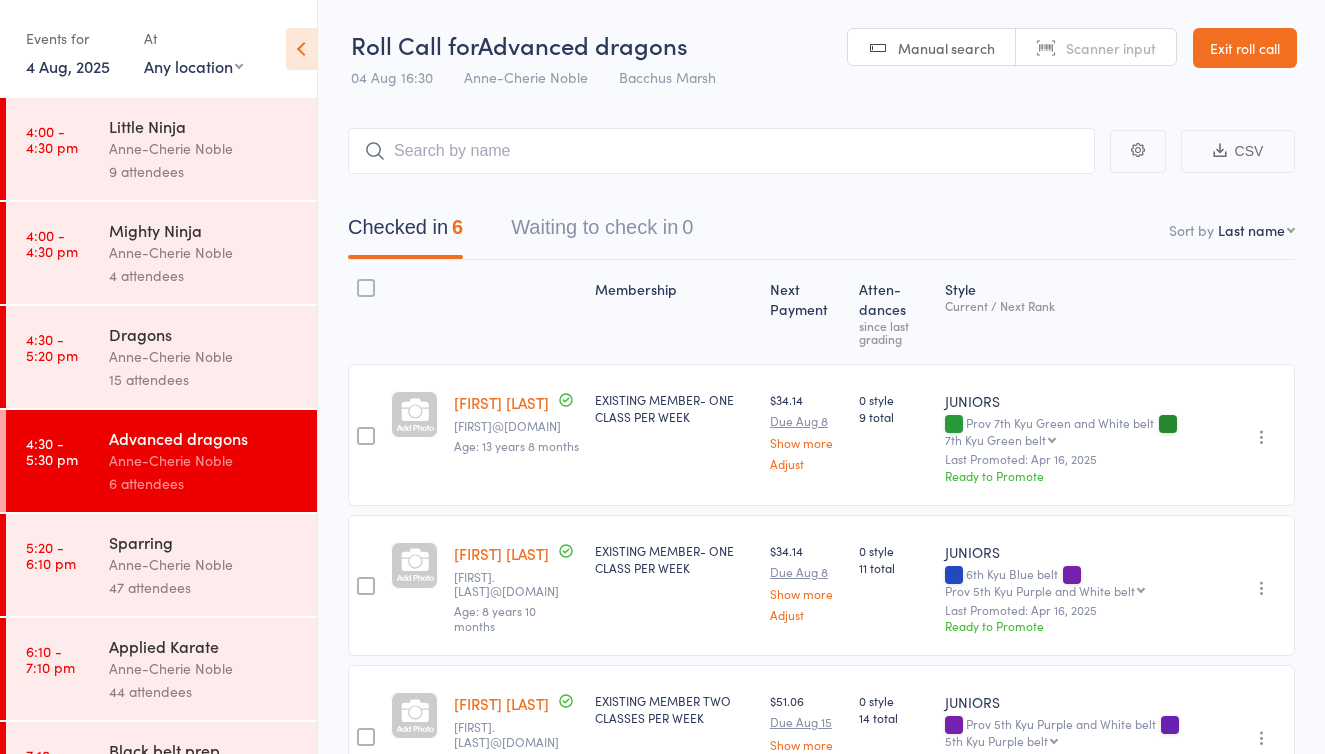 click on "Anne-Cherie Noble" at bounding box center (204, 356) 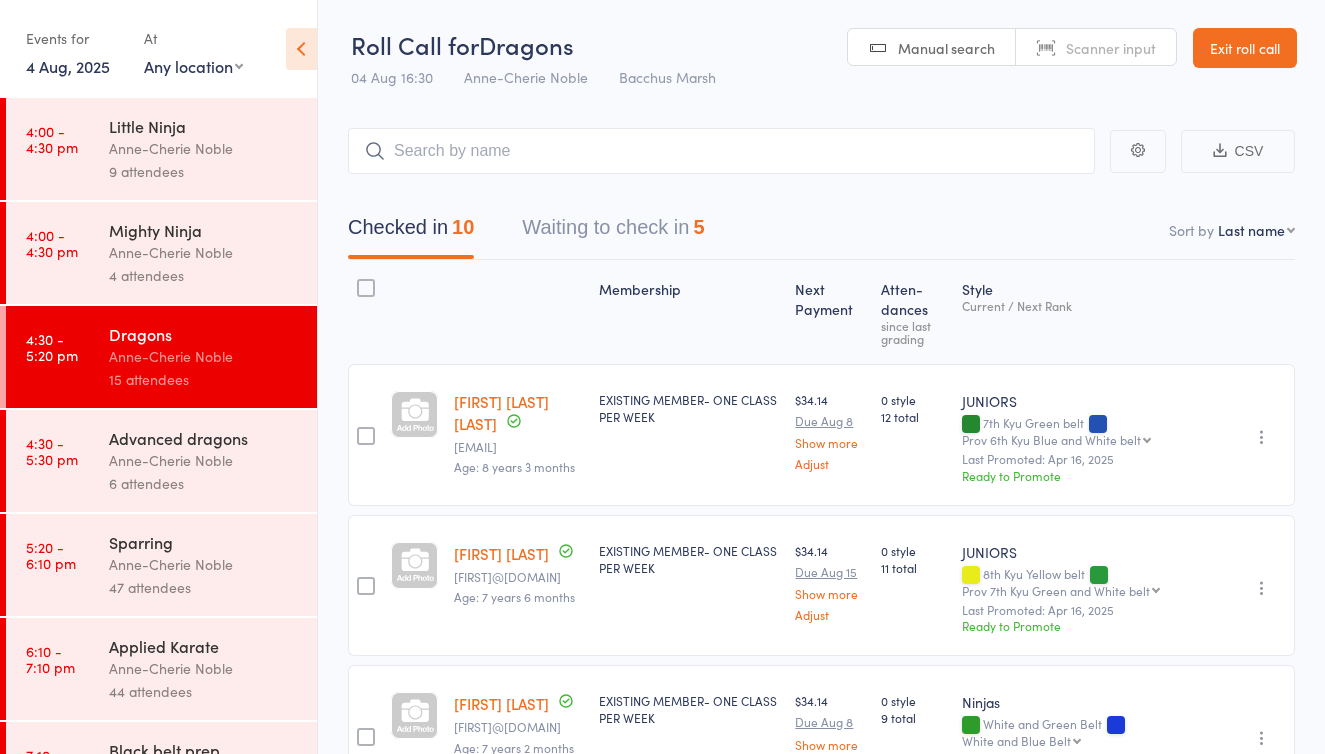 click on "Fateh singh Aulakh" at bounding box center (501, 412) 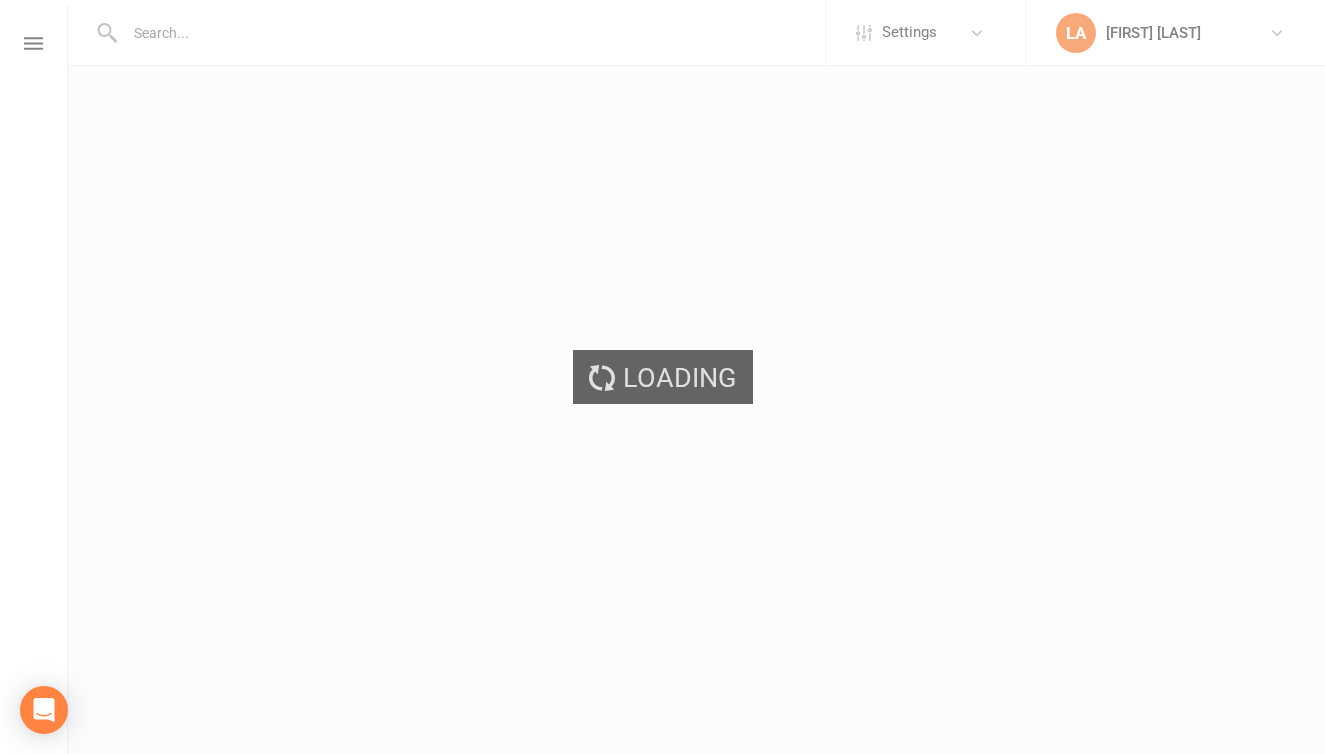 scroll, scrollTop: 0, scrollLeft: 0, axis: both 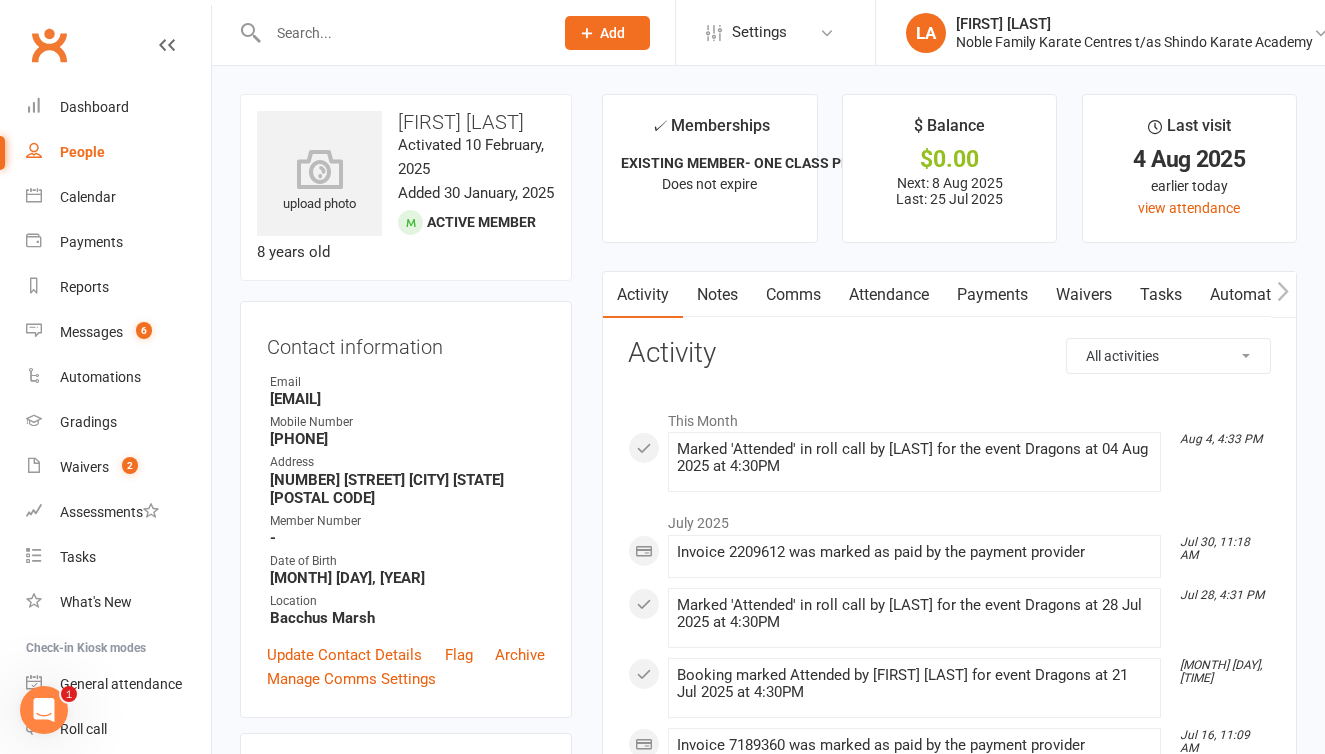 click on "Attendance" at bounding box center [889, 295] 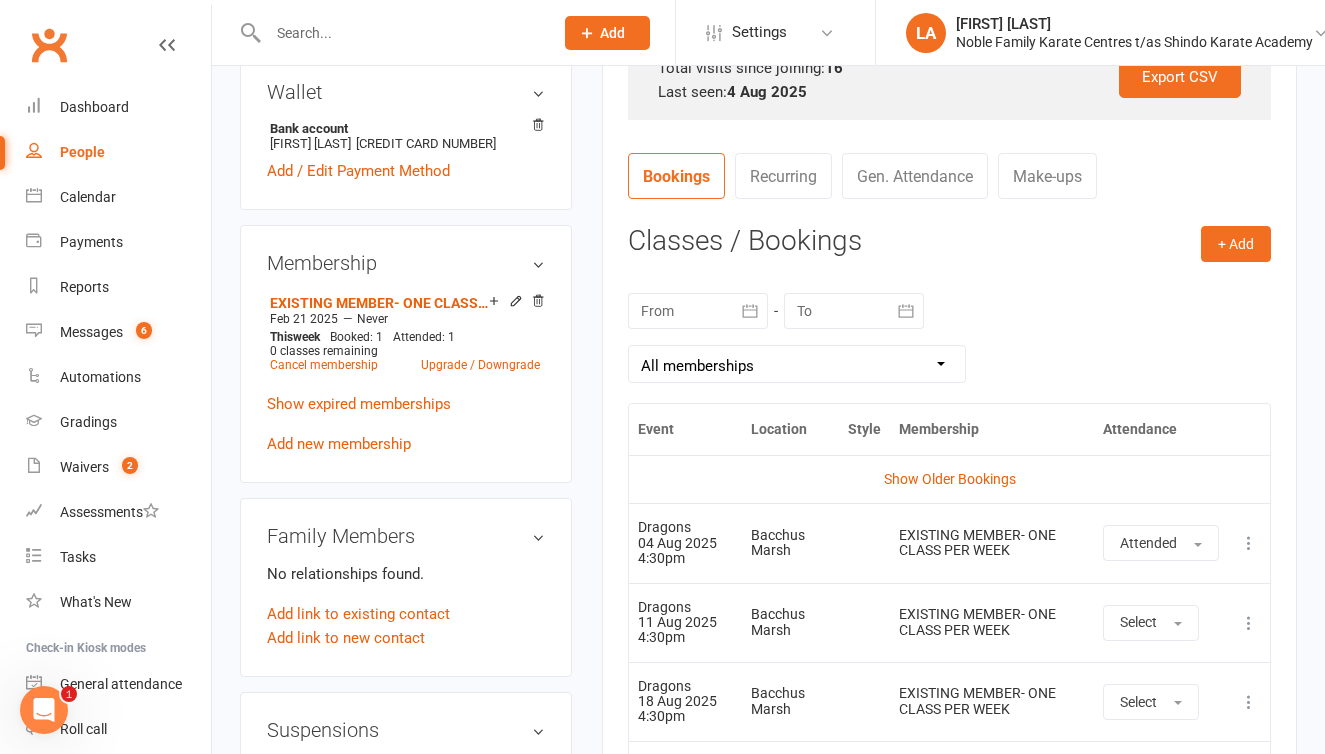 scroll, scrollTop: 693, scrollLeft: 0, axis: vertical 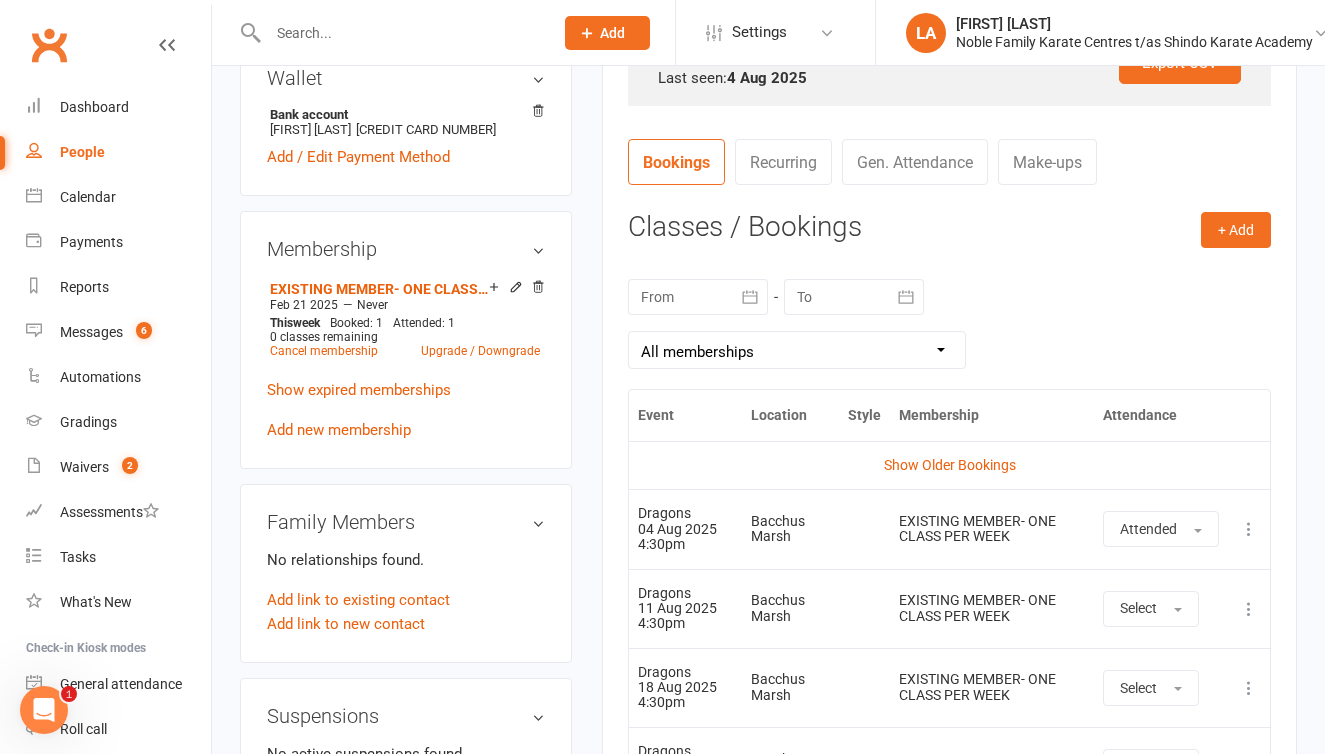 click at bounding box center [1249, 529] 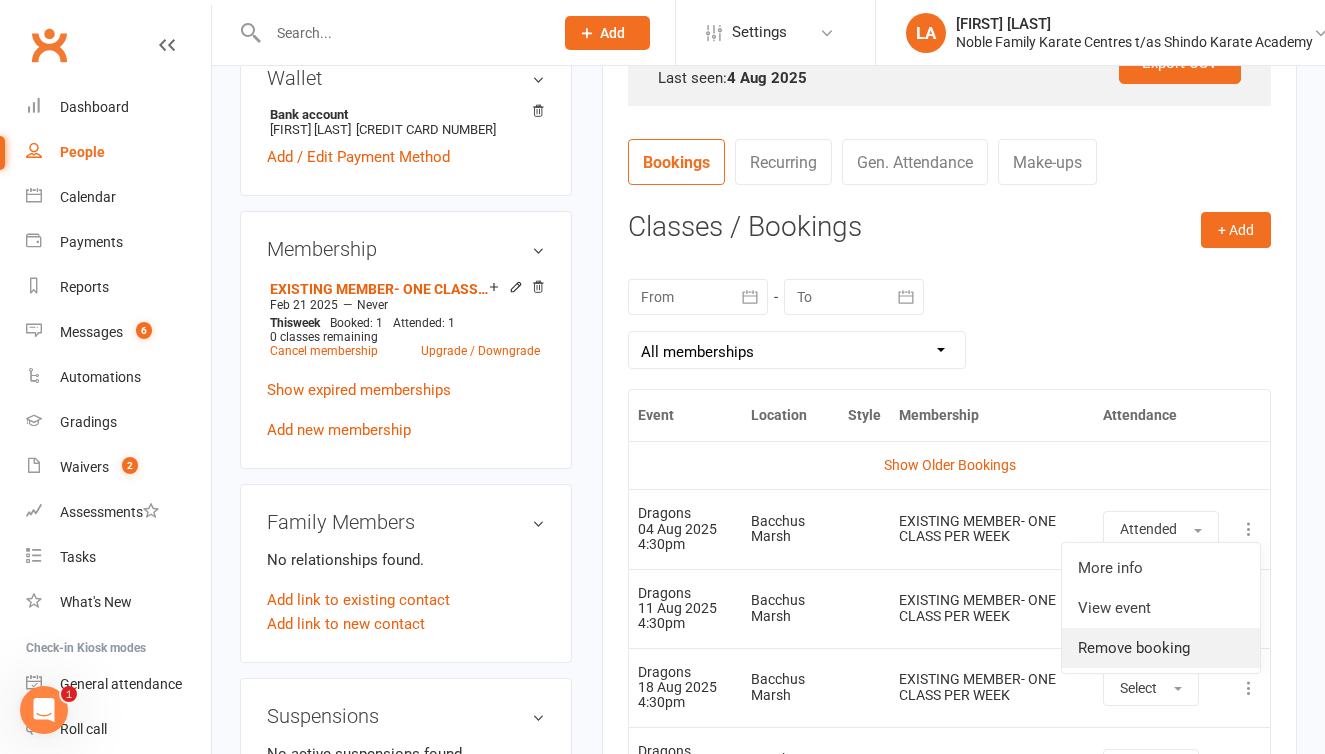 click on "Remove booking" at bounding box center (1161, 648) 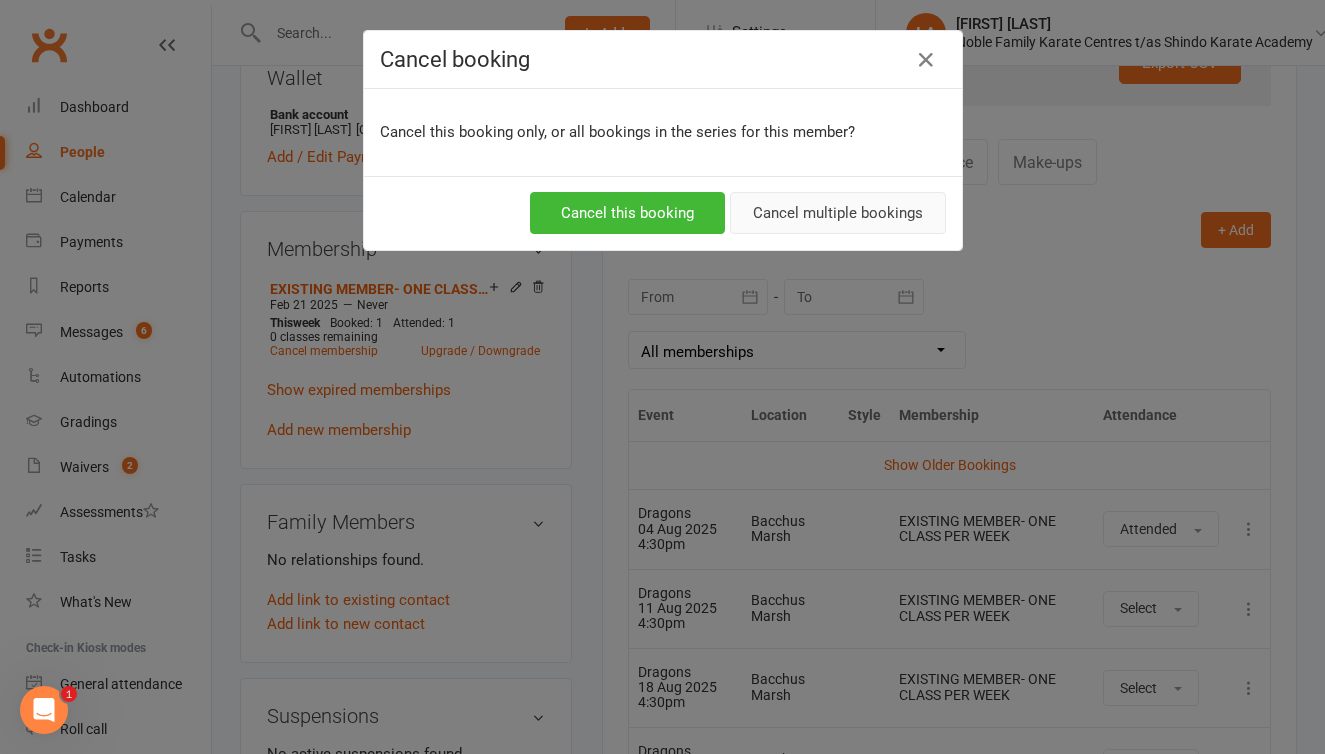 click on "Cancel multiple bookings" at bounding box center [838, 213] 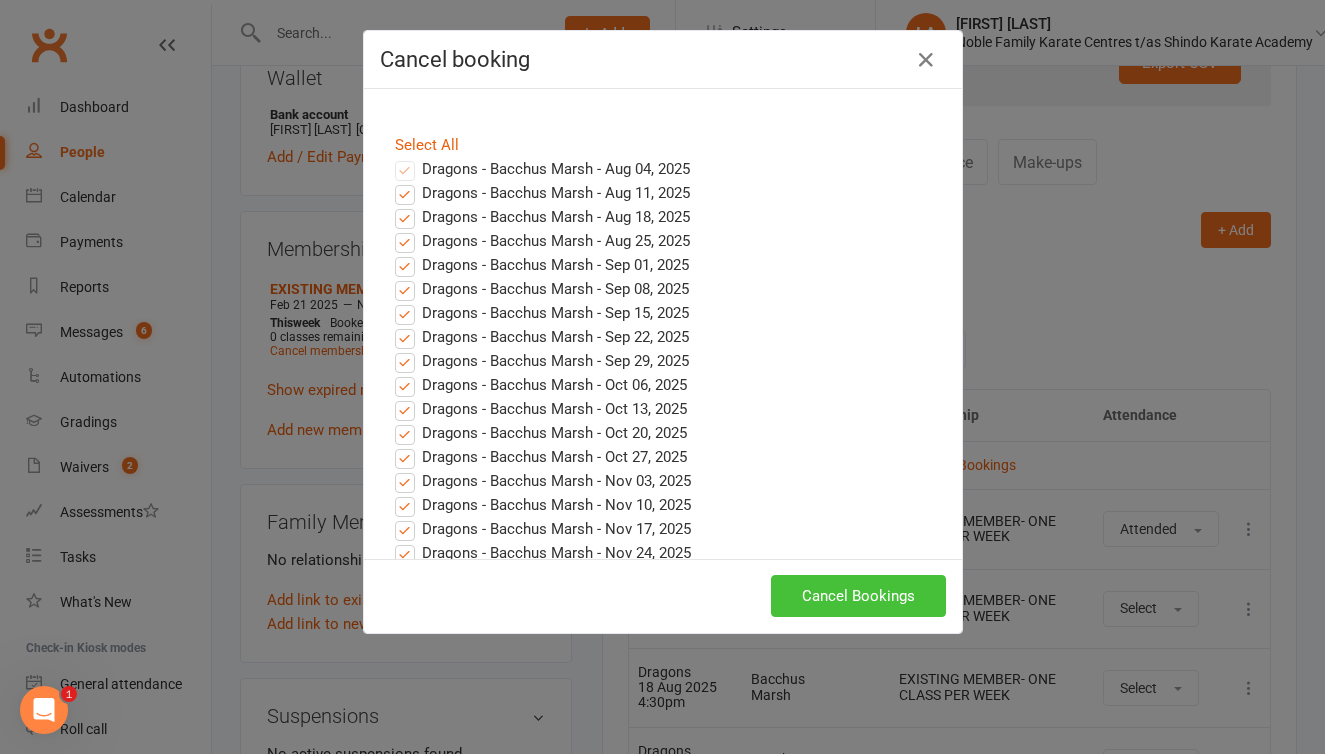 click on "Cancel Bookings" at bounding box center [858, 596] 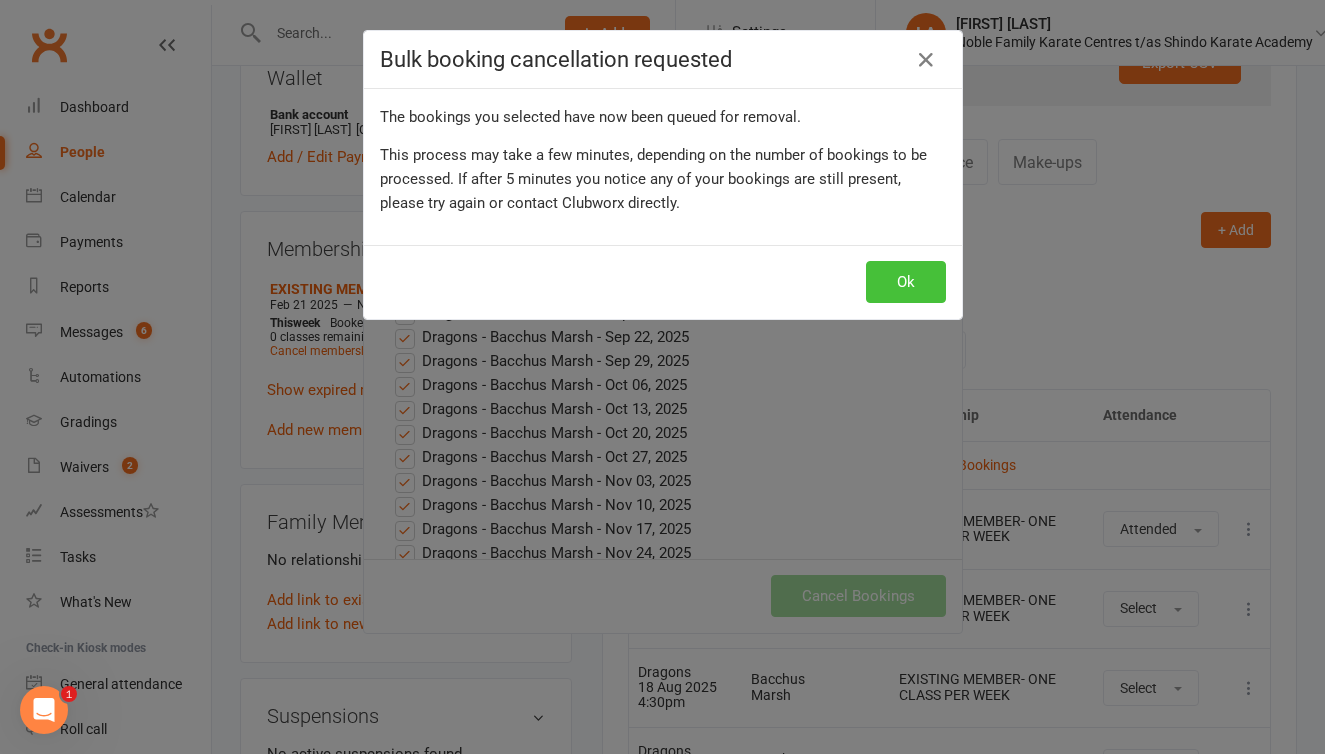 click on "Ok" at bounding box center [906, 282] 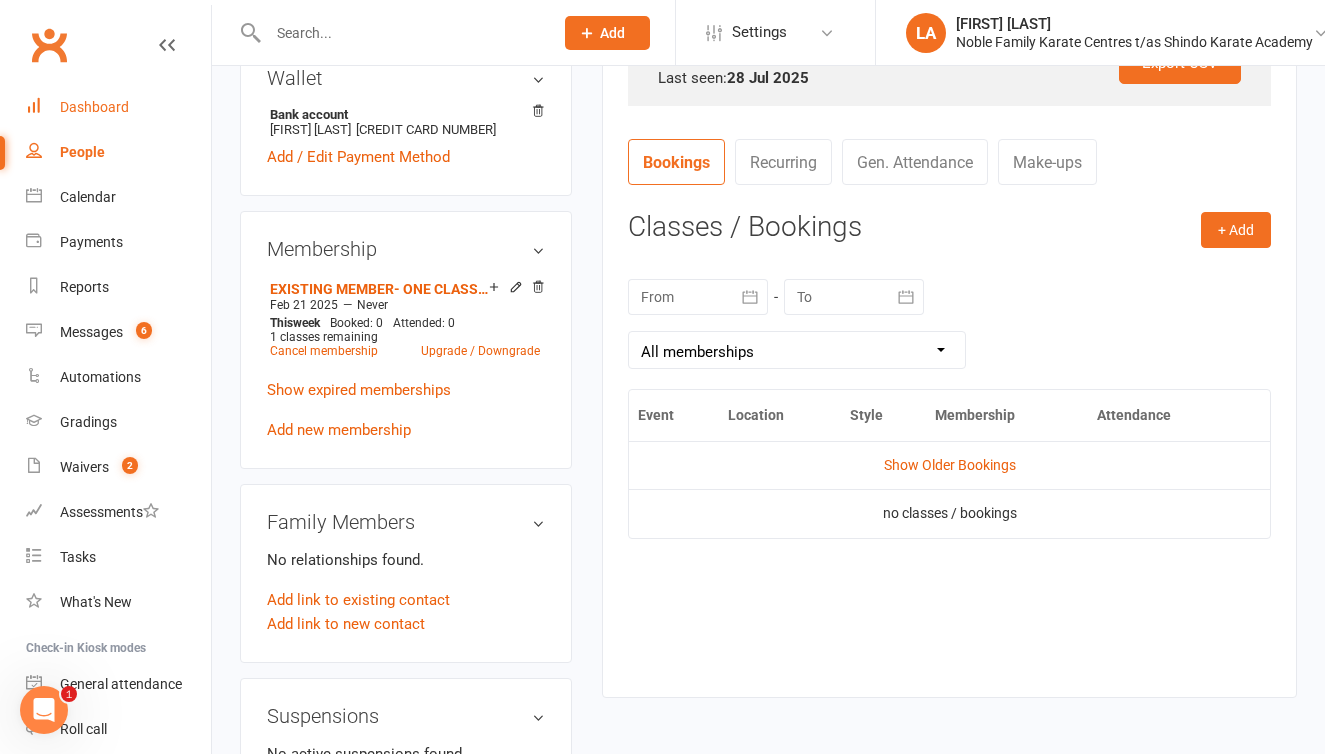 click on "Dashboard" at bounding box center (94, 107) 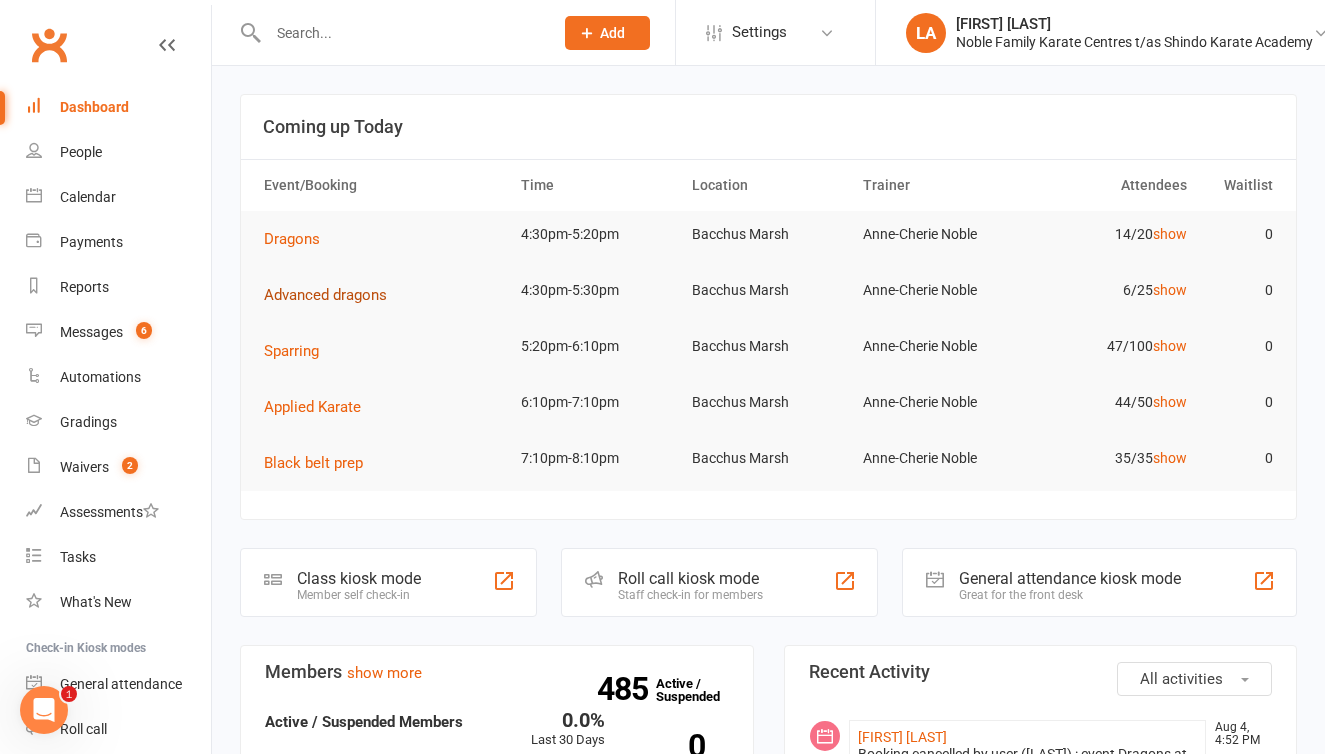 click on "Advanced dragons" at bounding box center (325, 295) 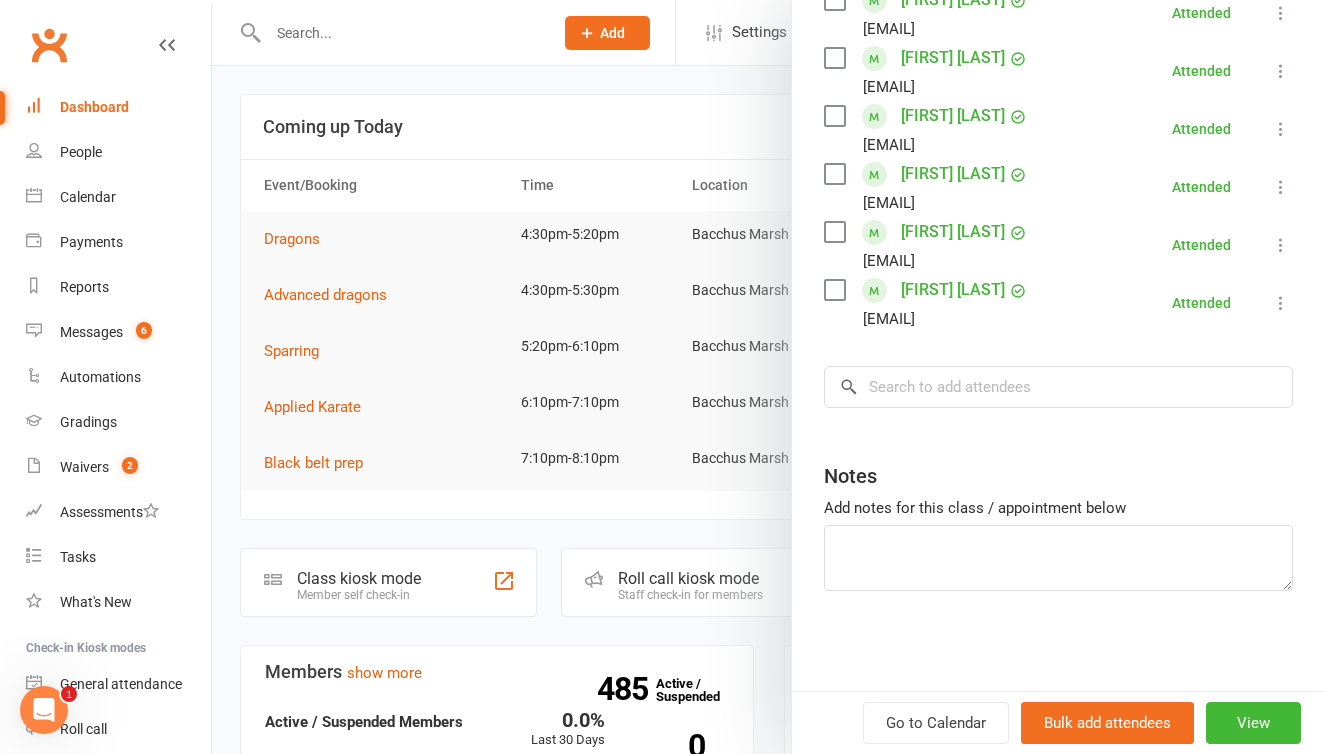 scroll, scrollTop: 413, scrollLeft: 0, axis: vertical 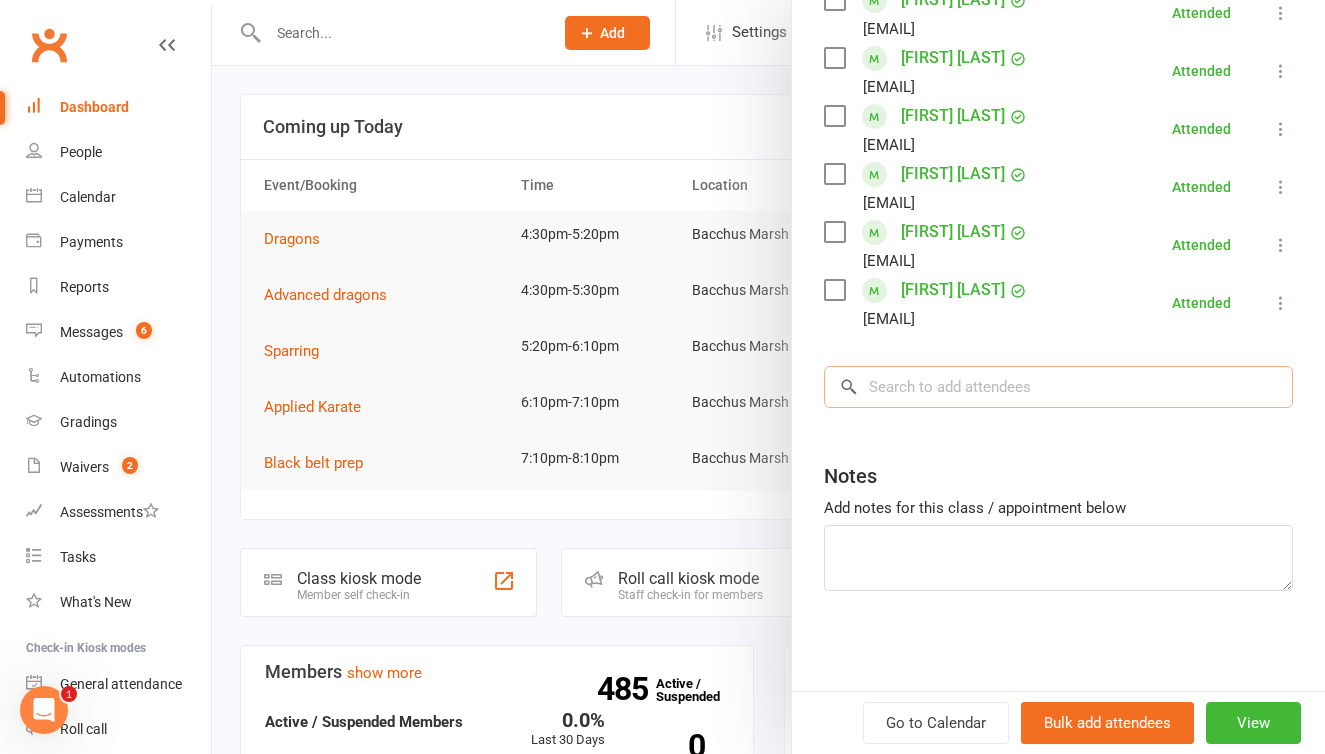 click at bounding box center (1058, 387) 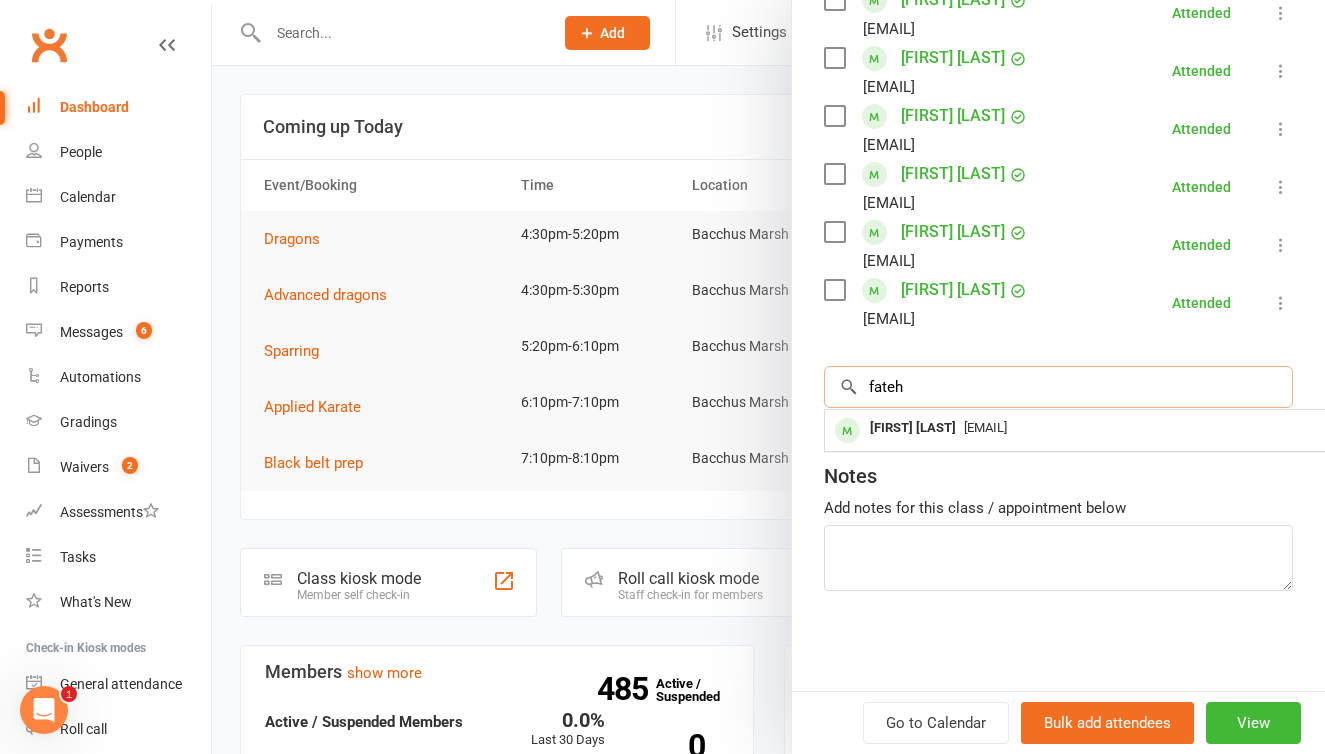 type on "faith" 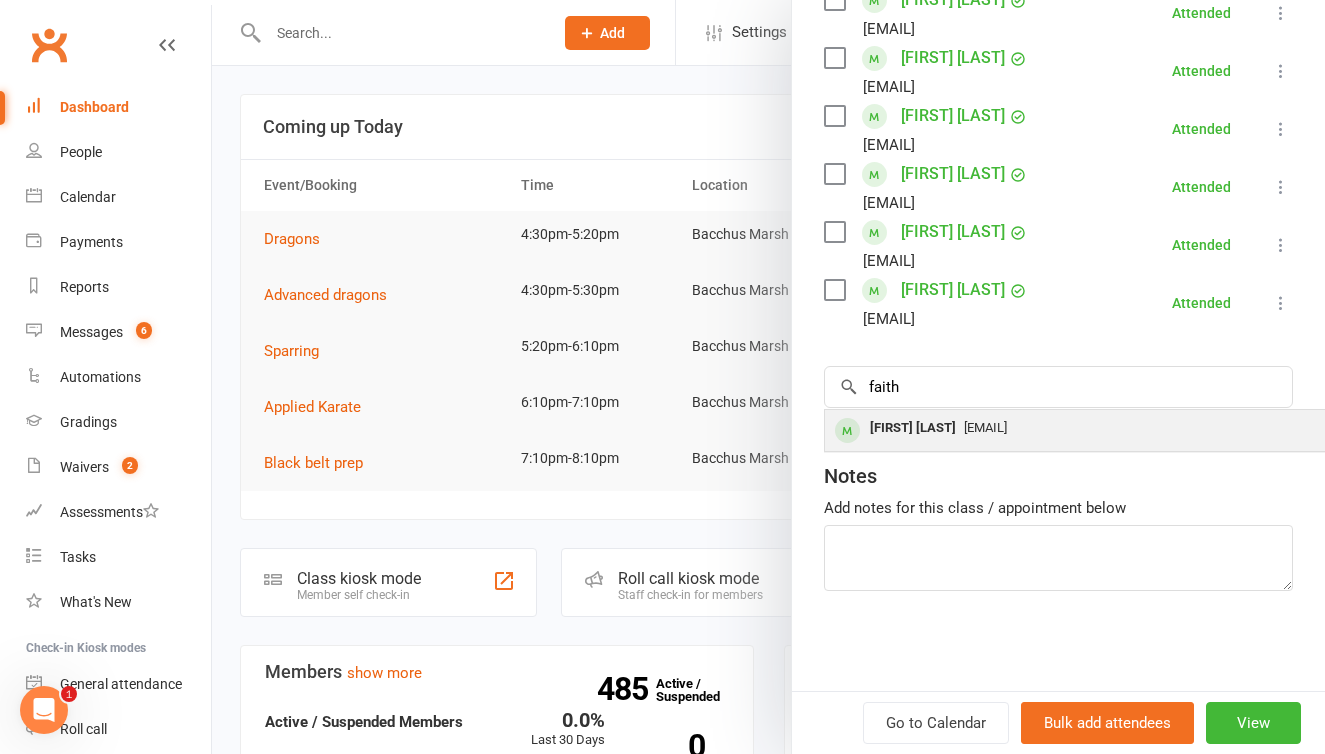 drag, startPoint x: 928, startPoint y: 393, endPoint x: 961, endPoint y: 429, distance: 48.83646 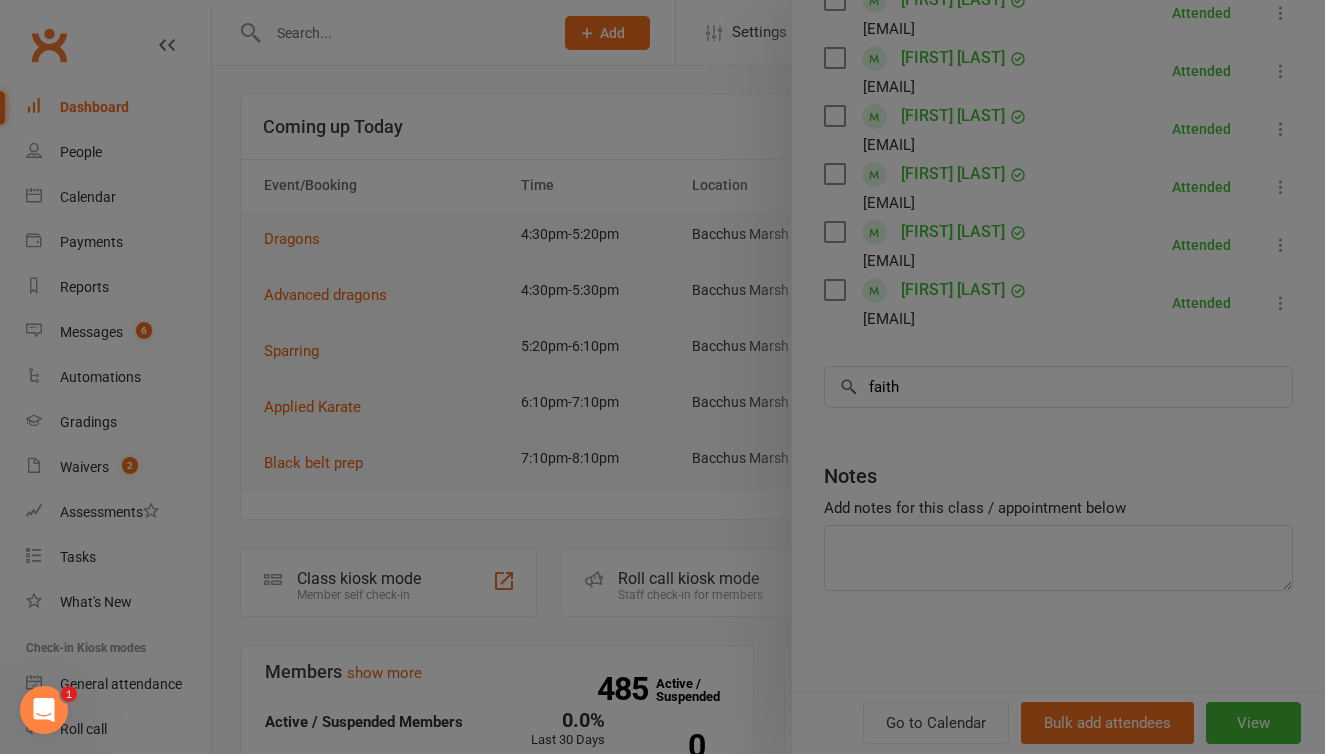 type 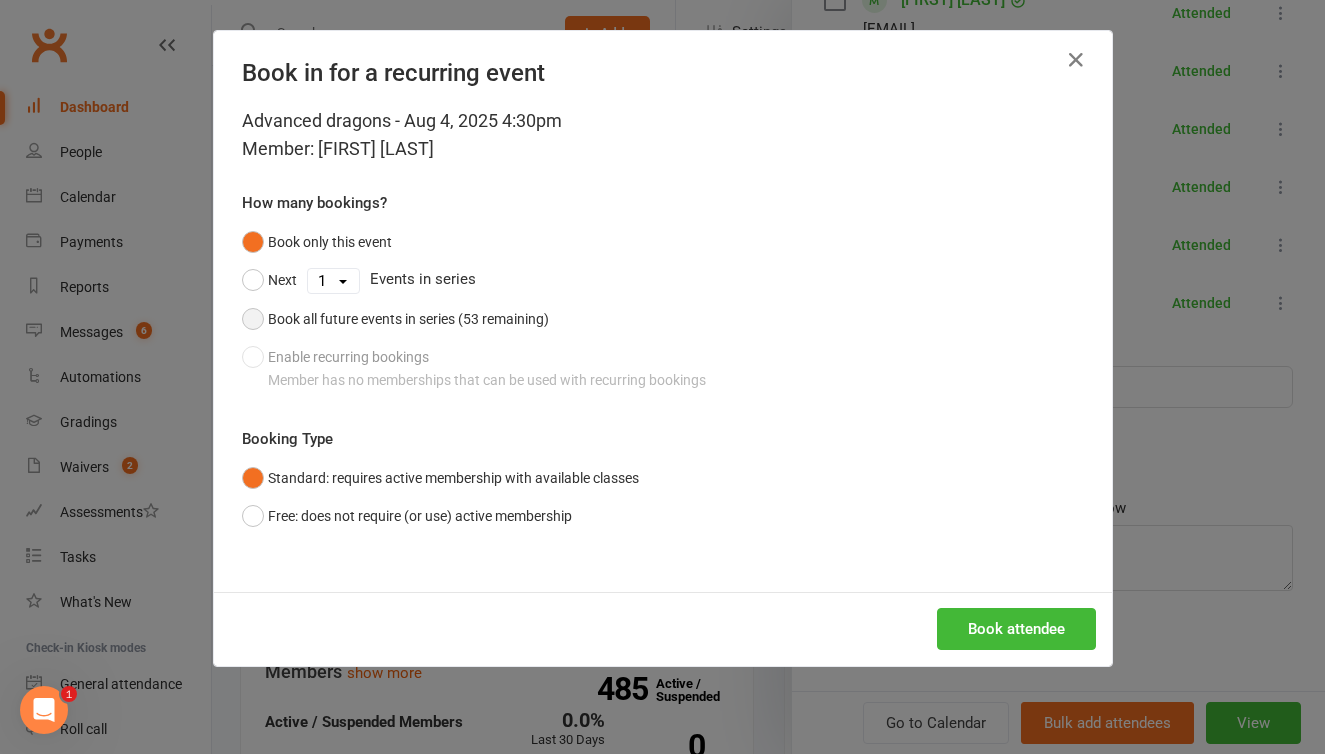 click on "Book all future events in series (53 remaining)" at bounding box center [395, 319] 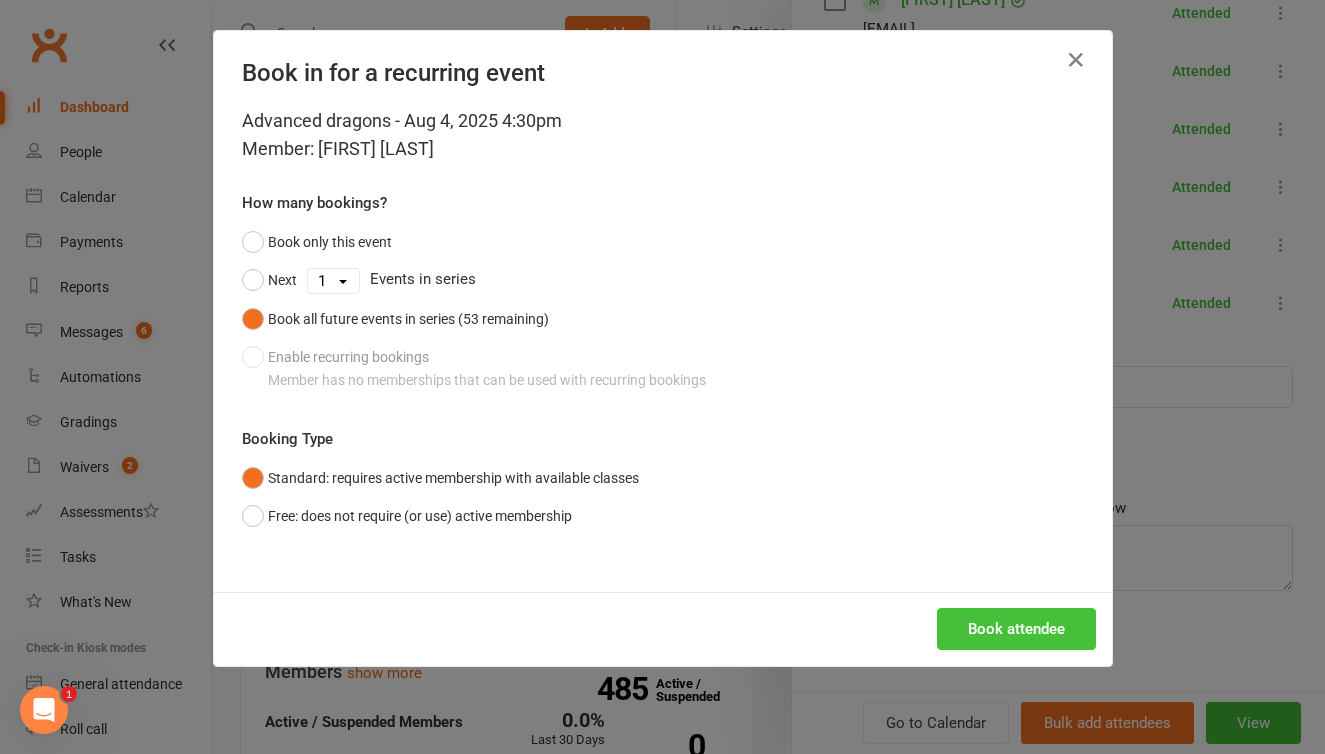click on "Book attendee" at bounding box center [1016, 629] 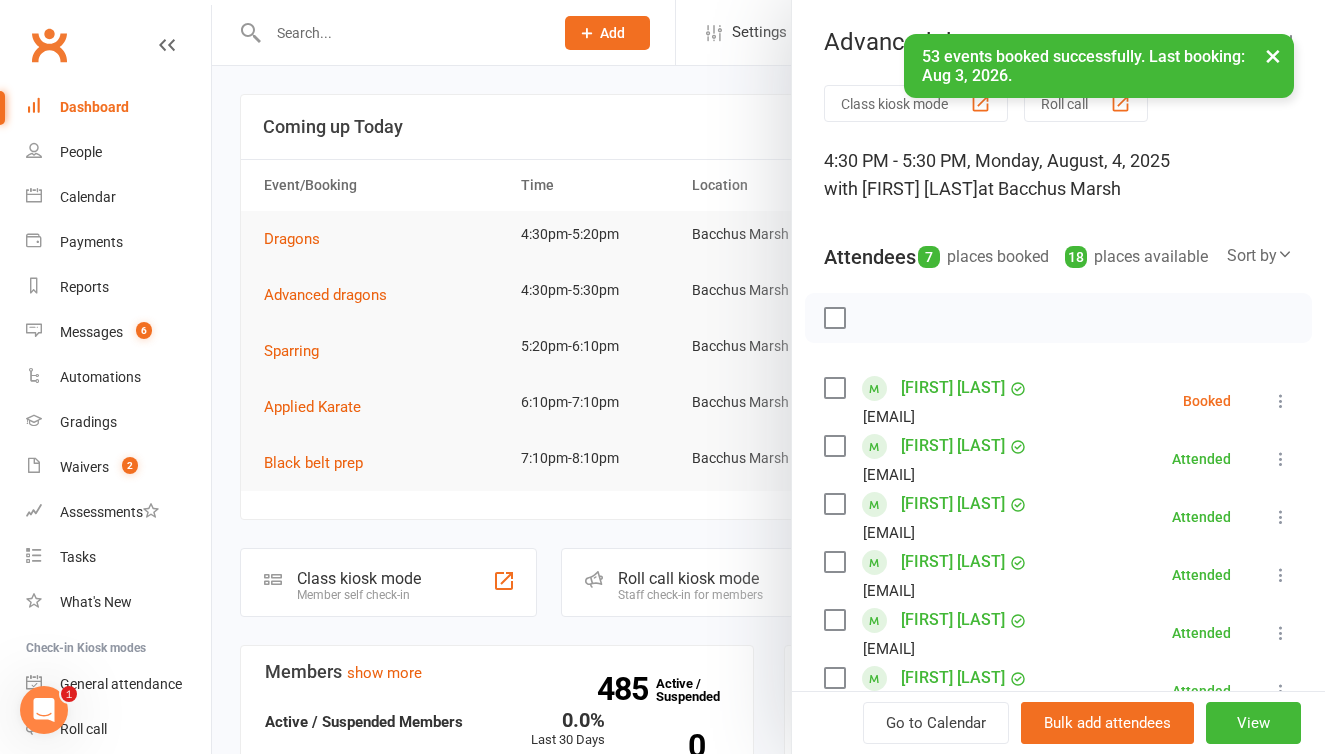 scroll, scrollTop: 0, scrollLeft: 0, axis: both 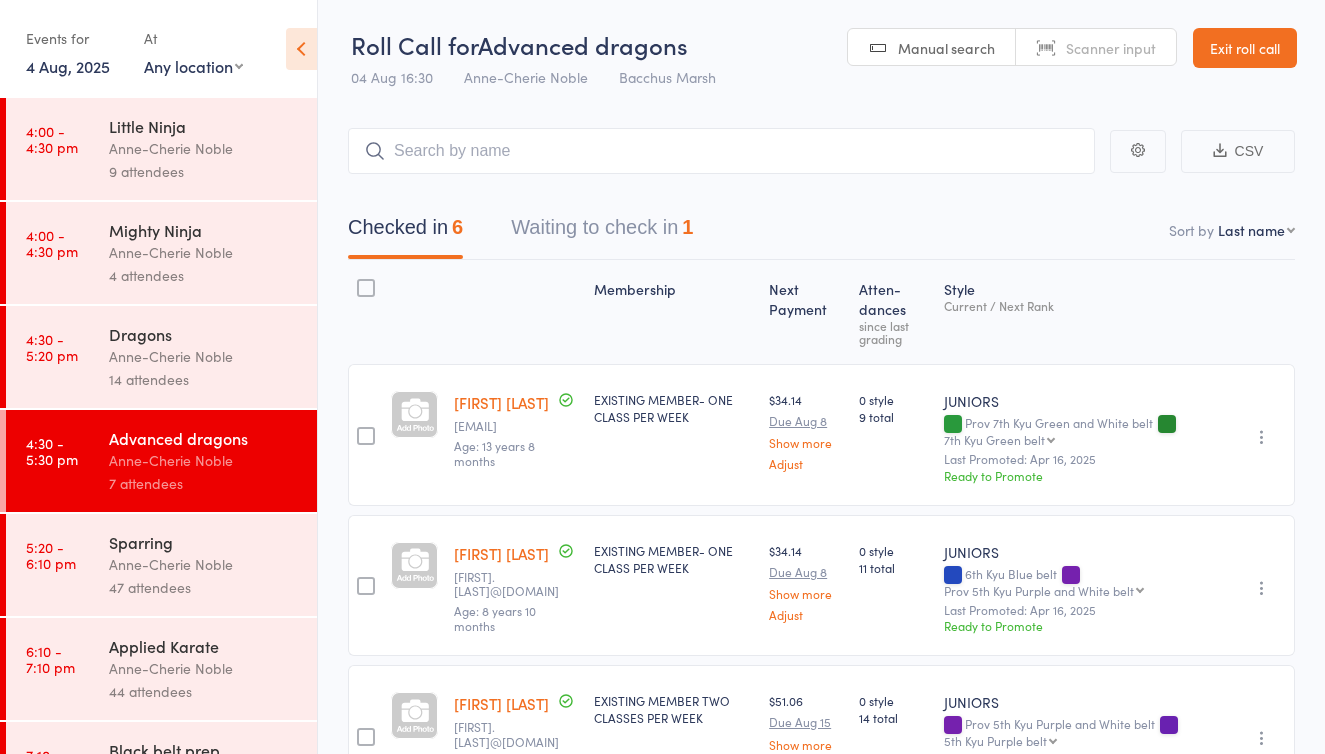 click on "Waiting to check in  1" at bounding box center [602, 232] 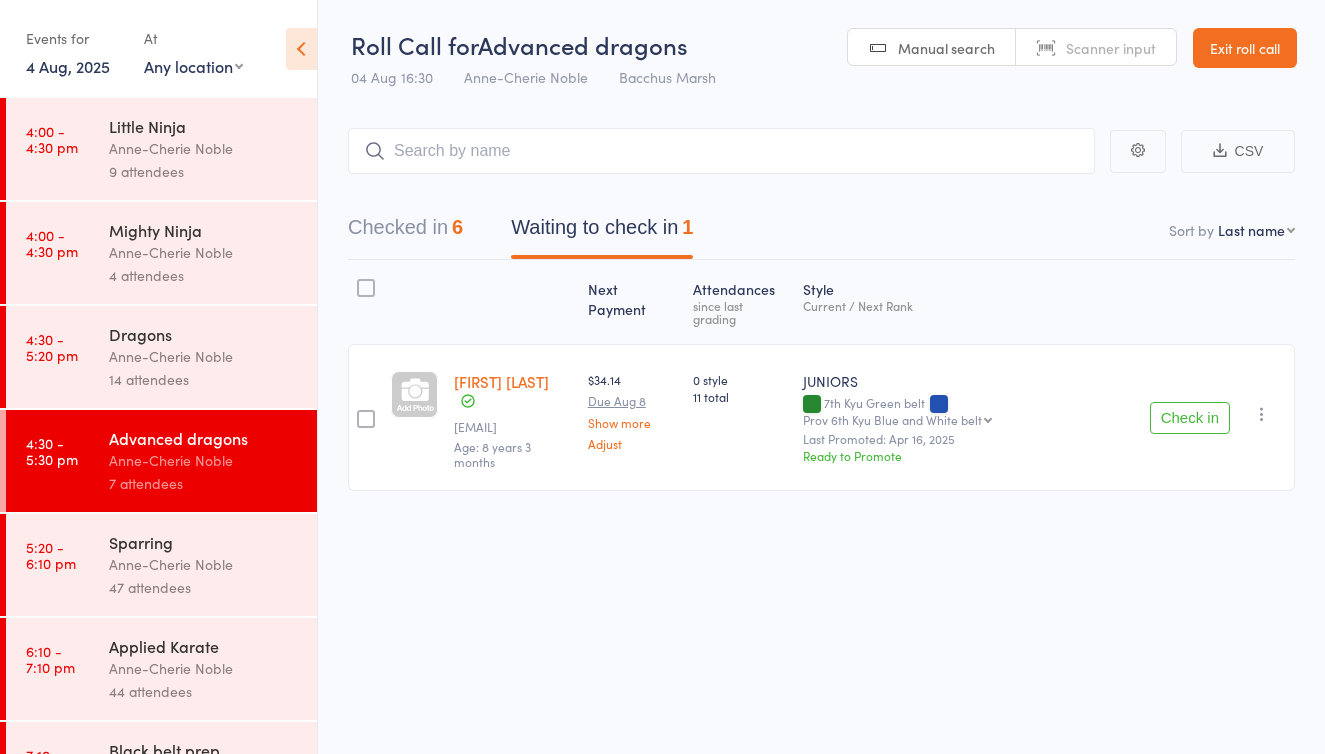 click on "Check in" at bounding box center (1190, 418) 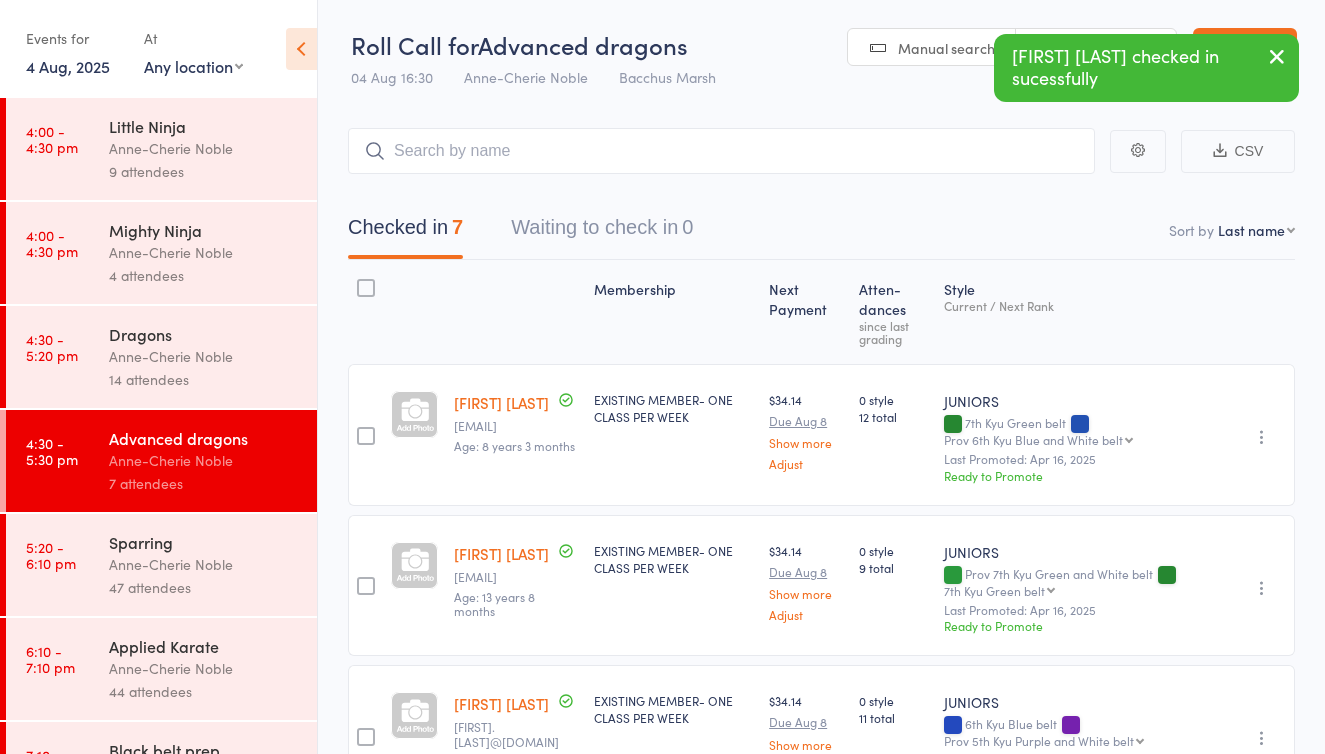 click on "Anne-Cherie Noble" at bounding box center [204, 356] 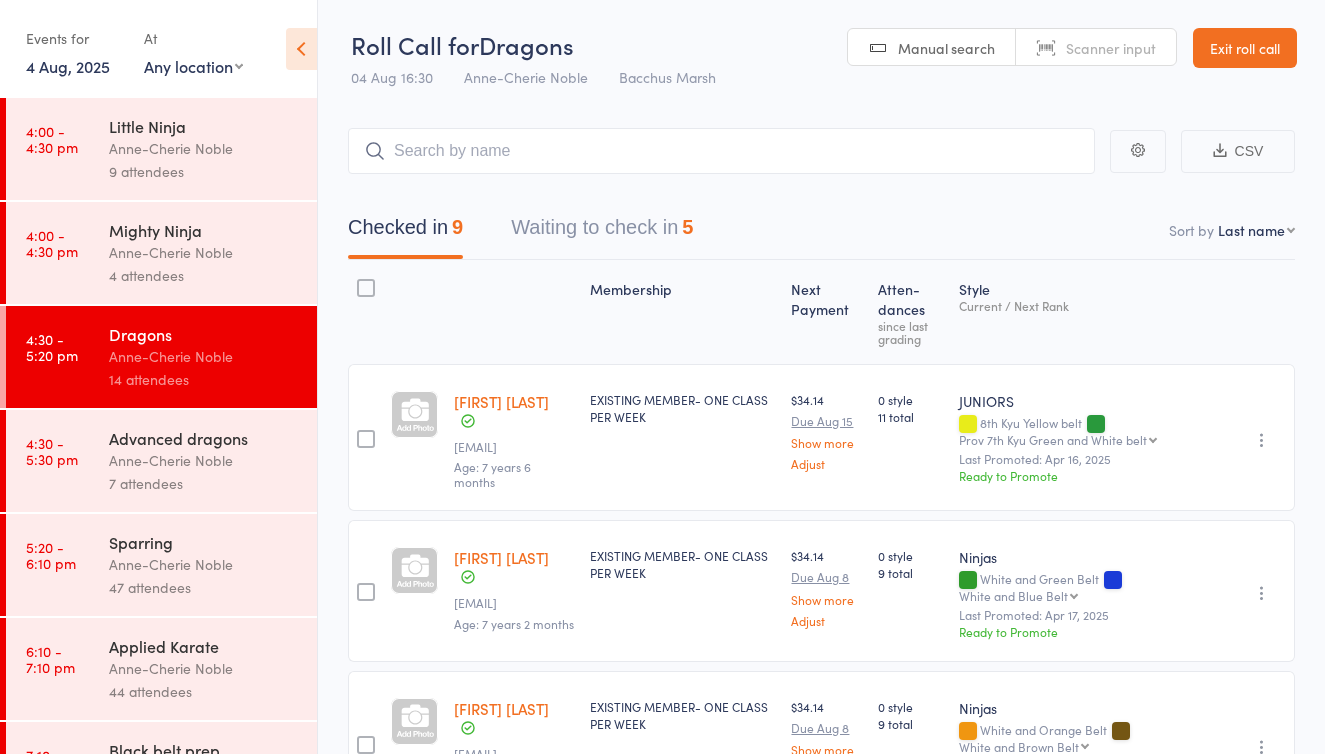 click on "Waiting to check in  5" at bounding box center (602, 232) 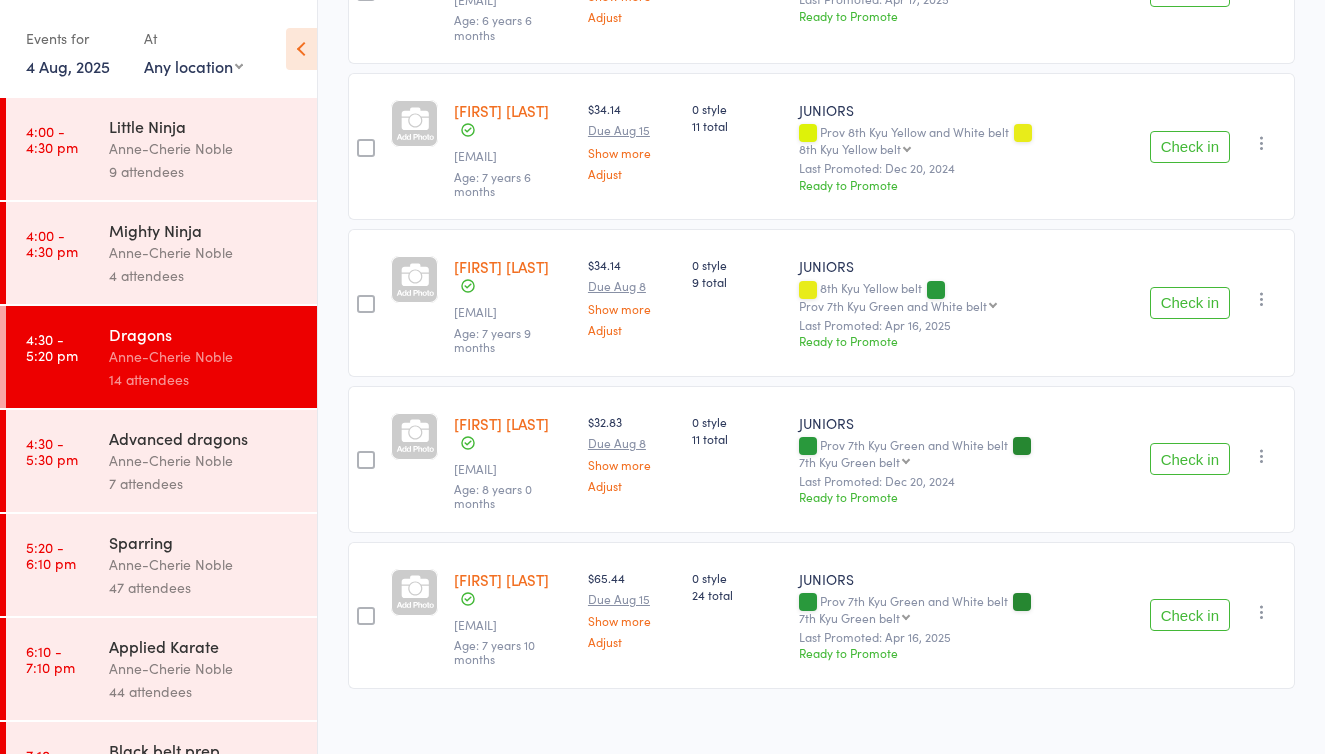 scroll, scrollTop: 426, scrollLeft: 0, axis: vertical 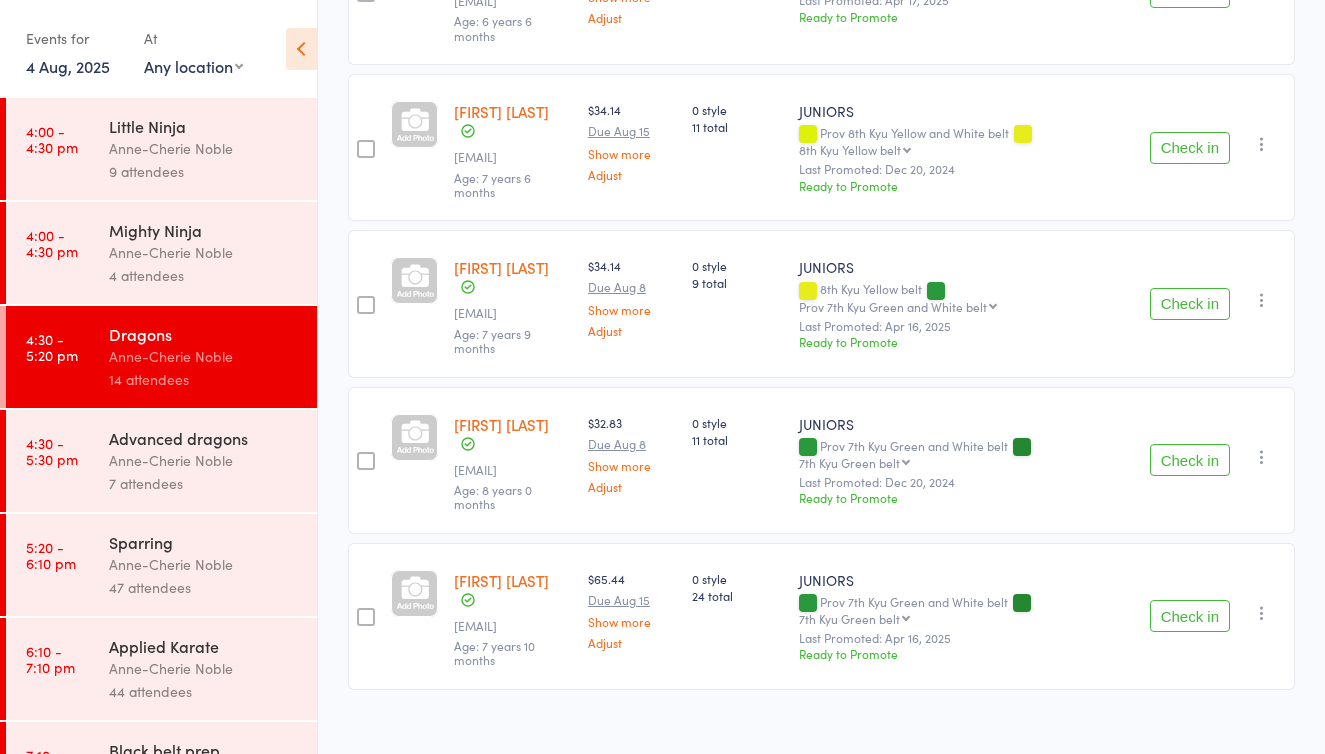 click at bounding box center [1262, 613] 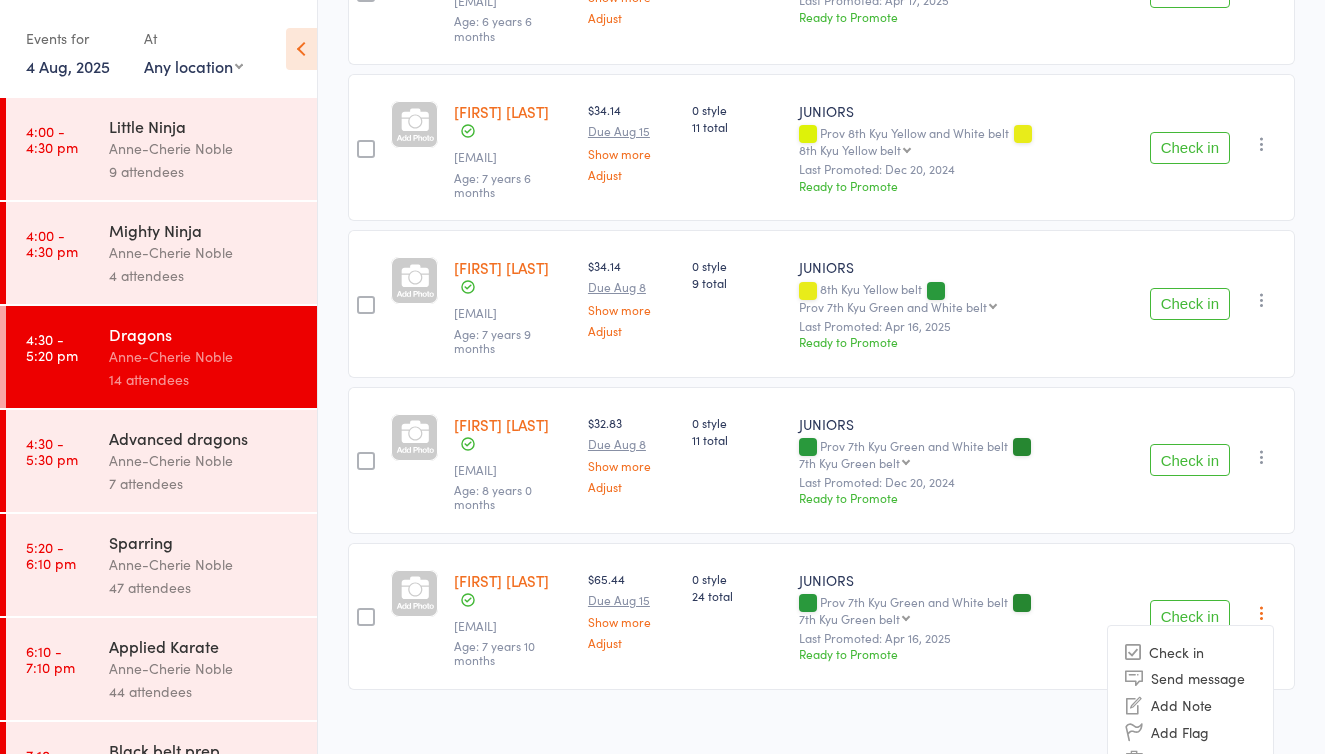 click on "Next Payment Atten­dances since last grading Style Current / Next Rank James Bates    aaron7887@gmail.com Age: 6 years 6 months $34.14 Due Aug 15  Show more Adjust 0 style 9 total Ninjas White and Orange Belt  White and Brown Belt  White and Brown Belt Last Promoted: Apr 17, 2025 Ready to Promote Check in Check in Send message Add Note Add Flag Remove Mark absent
Noah Corr    soozpreston@yahoo.com.au Age: 7 years 6 months $34.14 Due Aug 15  Show more Adjust 0 style 11 total JUNIORS Prov 8th Kyu Yellow and White belt  8th Kyu Yellow belt  8th Kyu Yellow belt Prov 7th Kyu Green and White belt 7th Kyu Green belt Prov 6th Kyu Blue and White belt 6th Kyu Blue belt Prov 5th Kyu Purple and White belt 5th Kyu Purple belt Prov 4th Kyu Orange and White belt 4th Kyu Orange Belt Prov 3rd Kyu Brown and White belt 3rd Kyu Brown belt Prov 2nd Kyu Brown belt one white stripe 2nd Kyu Brown belt one black stripe Prov 1st Kyu Brown belt one black and one white stripe 1st Kyu Brown belt two black stripes Shodan Ho Black belt" at bounding box center (821, 306) 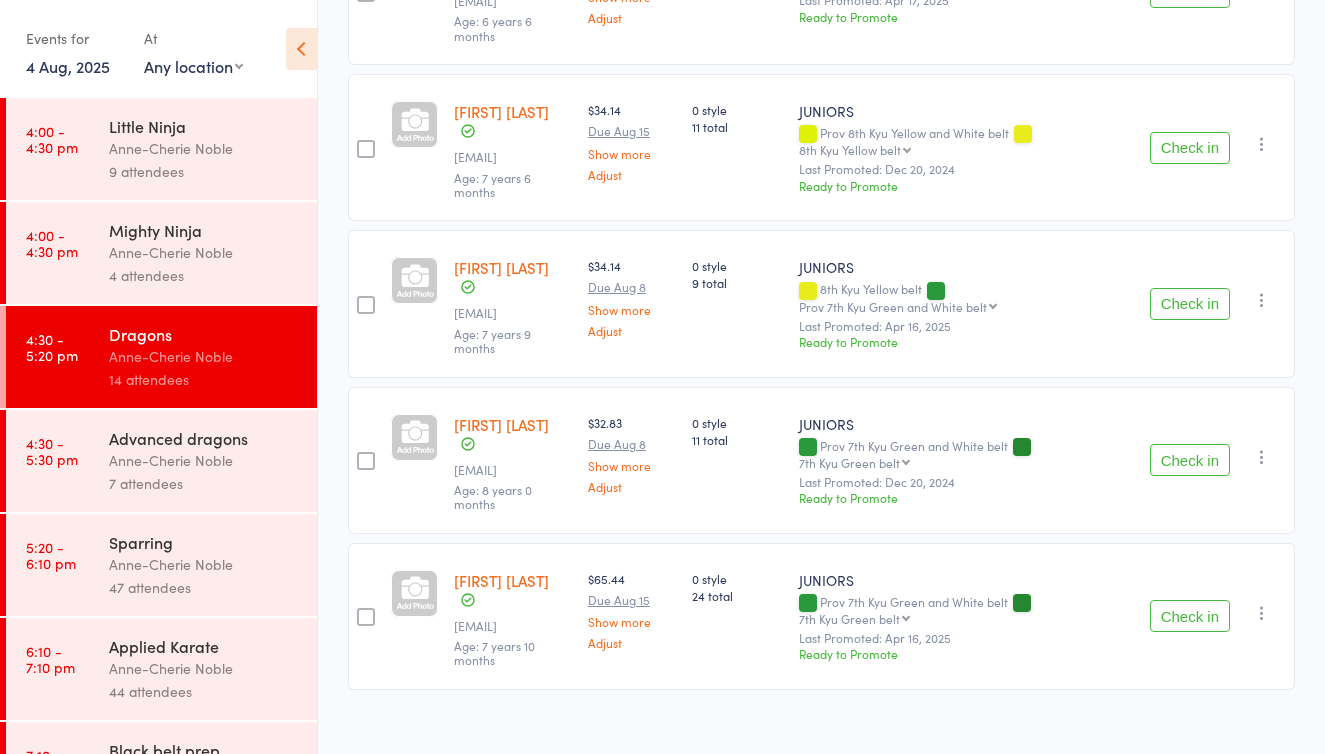click at bounding box center (1262, 457) 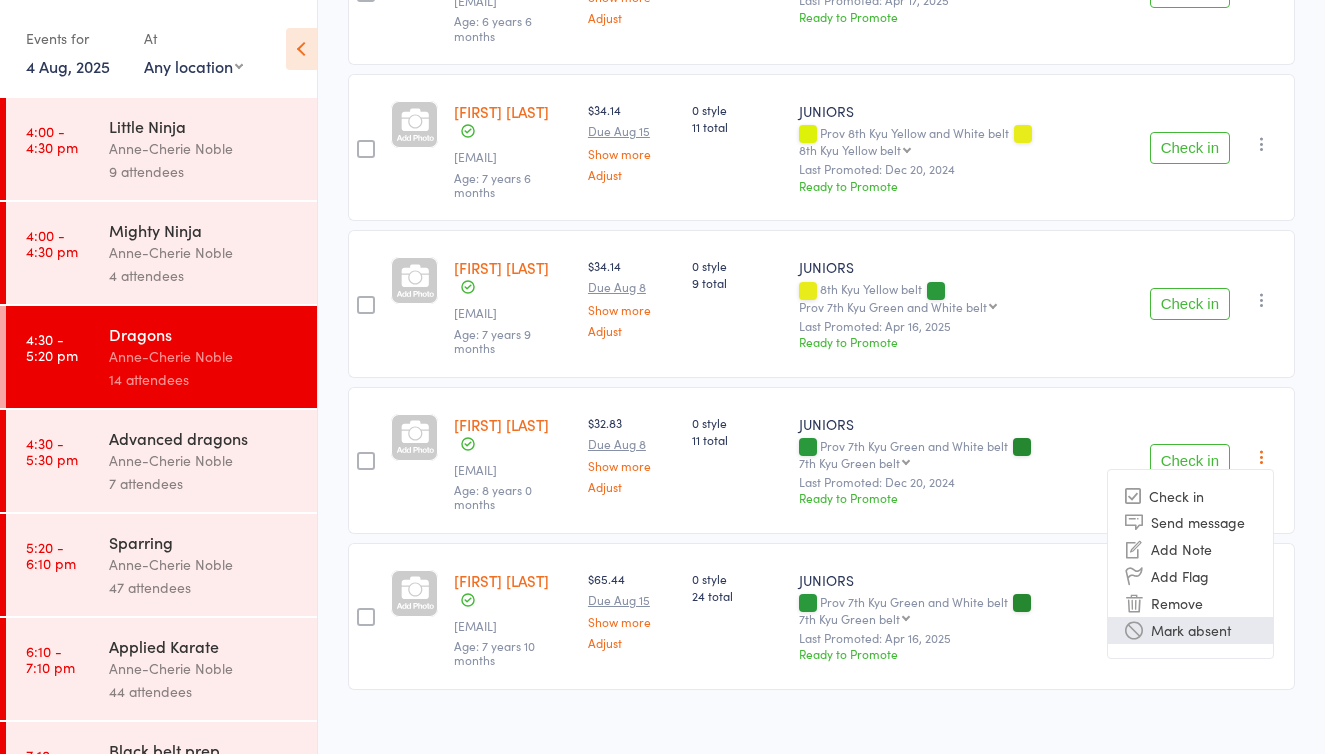 click on "Mark absent" at bounding box center [1190, 630] 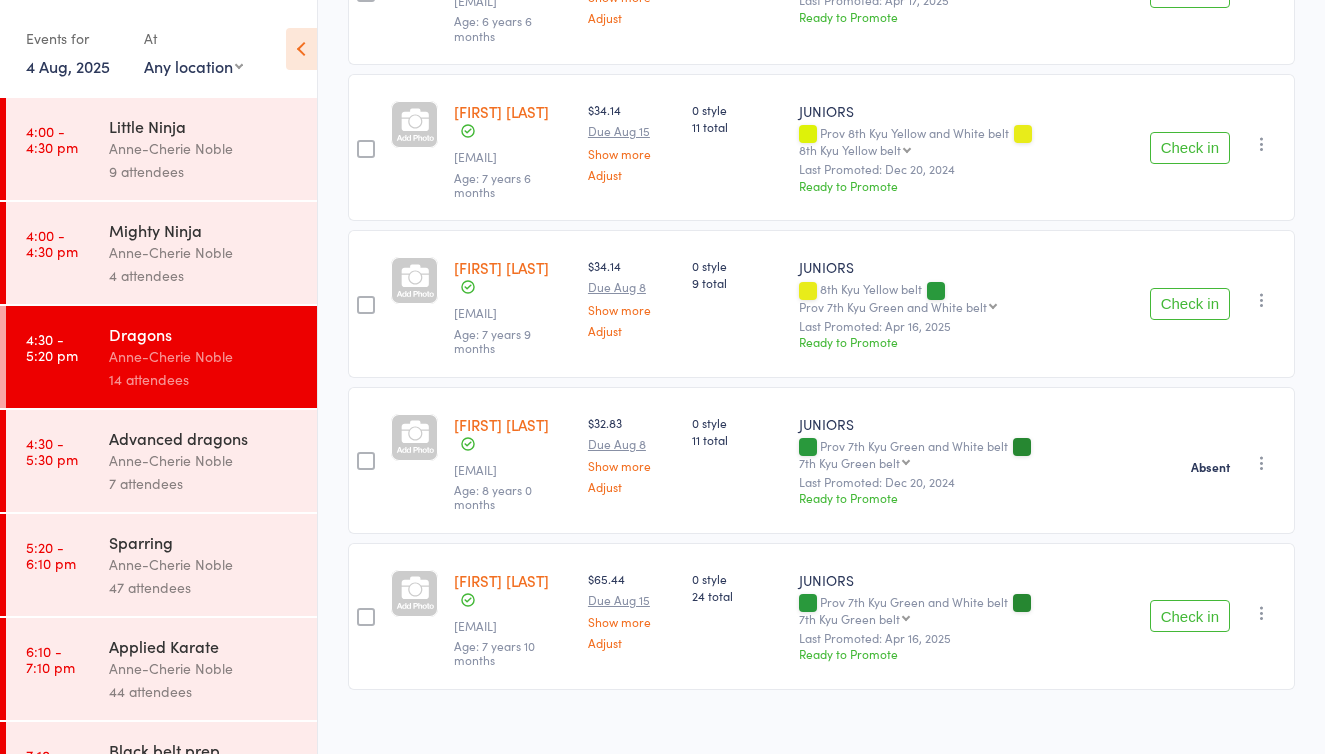 click at bounding box center [1262, 300] 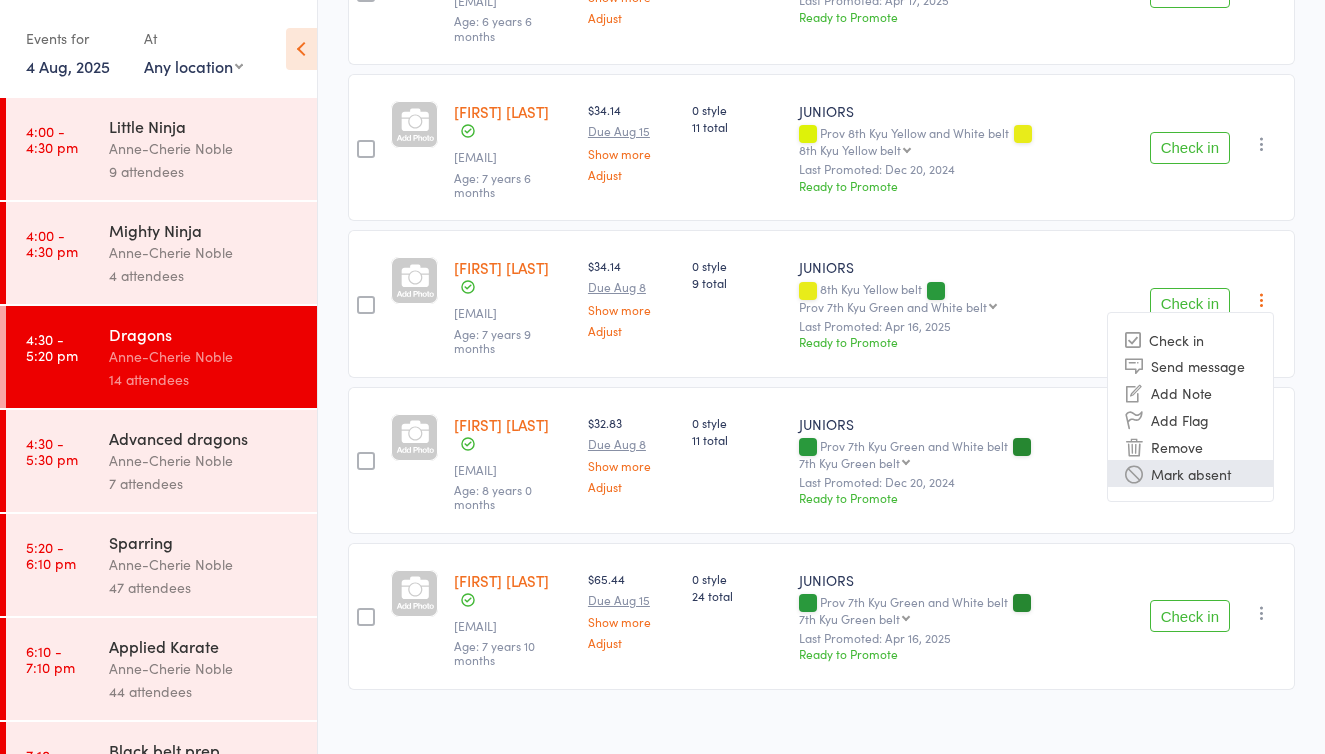 click on "Mark absent" at bounding box center (1190, 473) 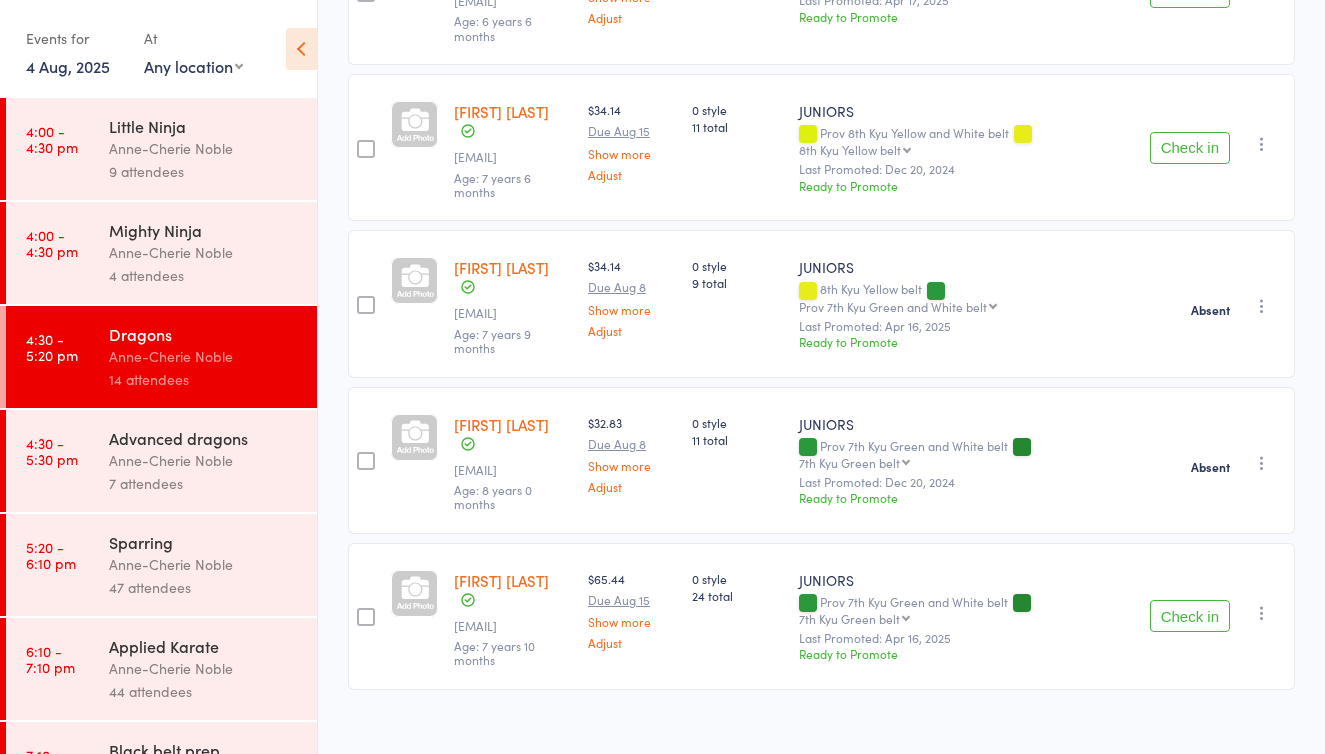 click at bounding box center (1262, 144) 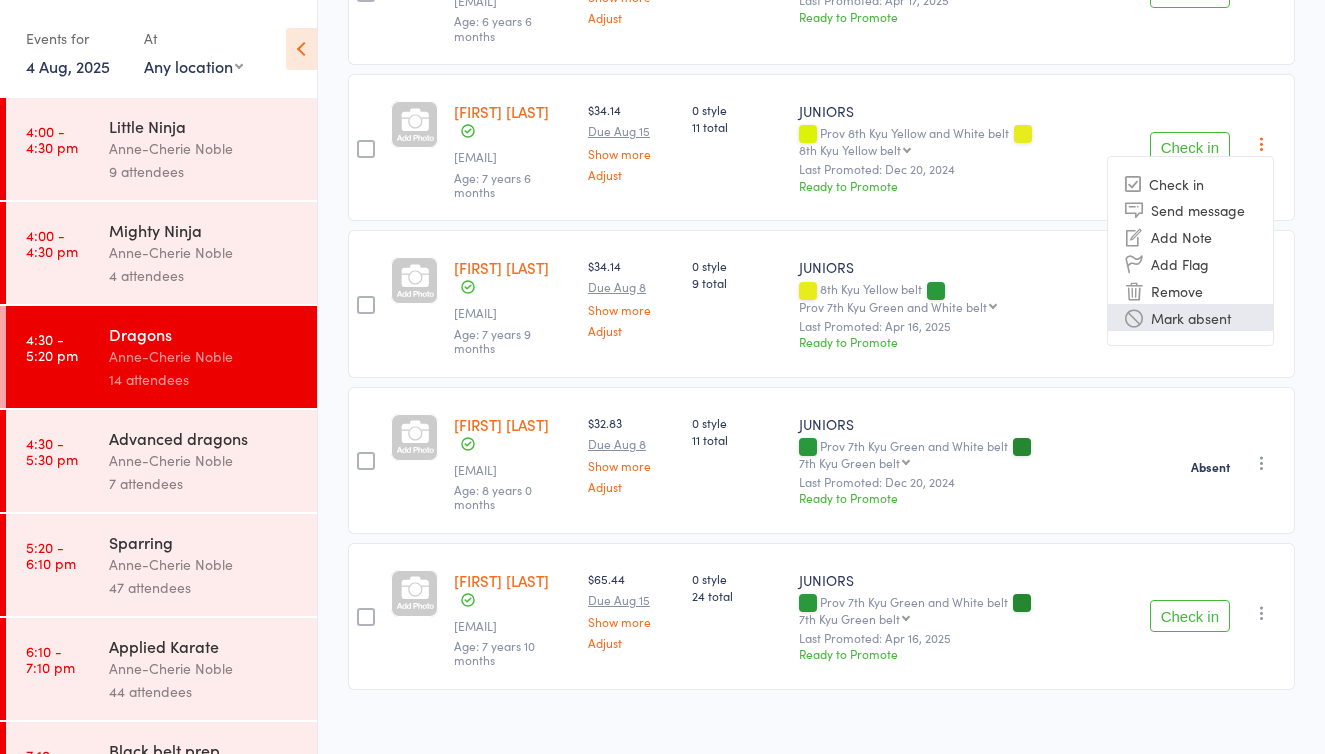 click on "Mark absent" at bounding box center (1190, 317) 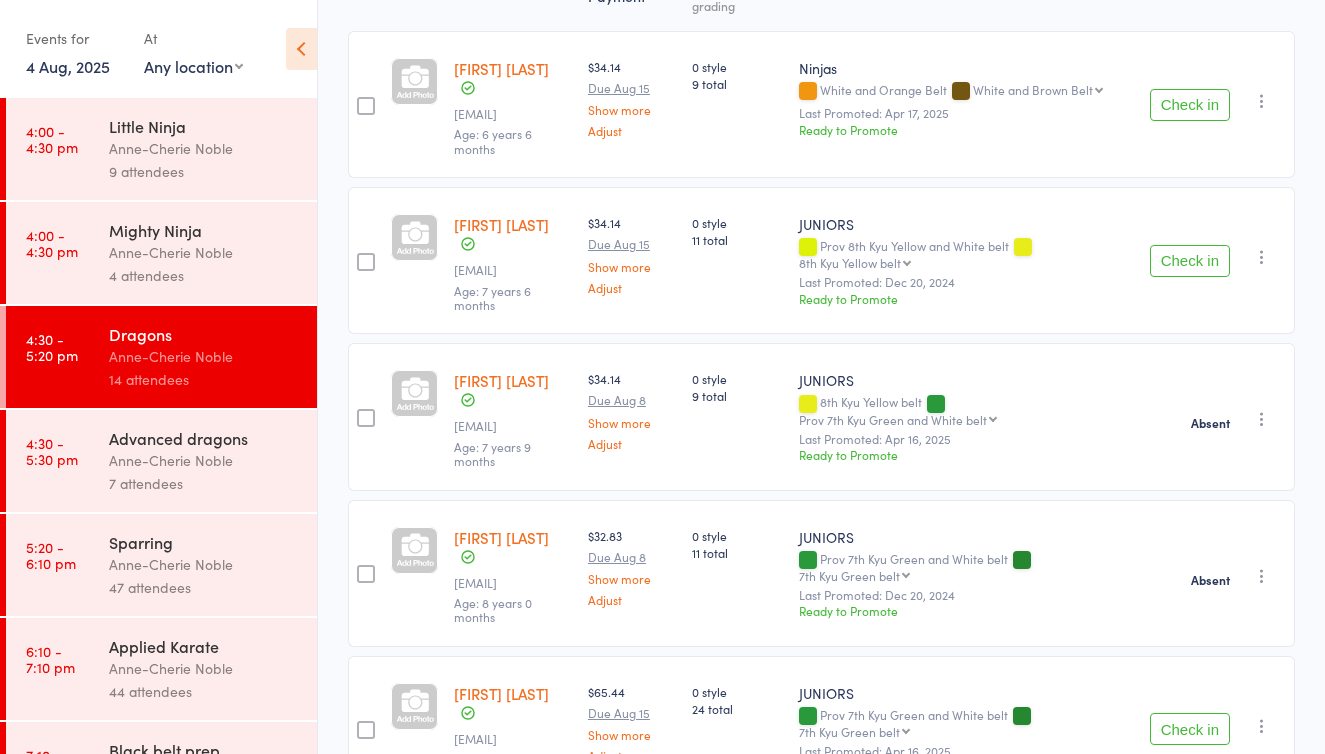 scroll, scrollTop: 299, scrollLeft: 0, axis: vertical 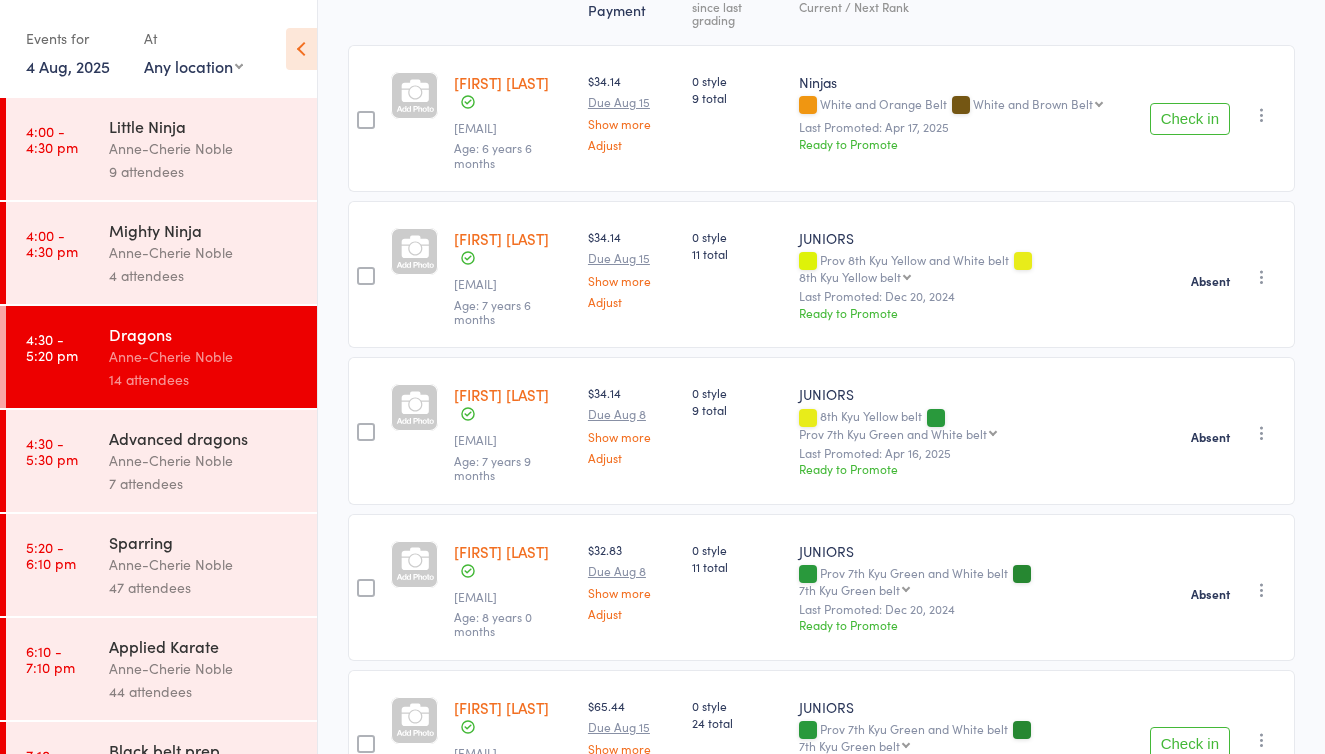 click at bounding box center [1262, 115] 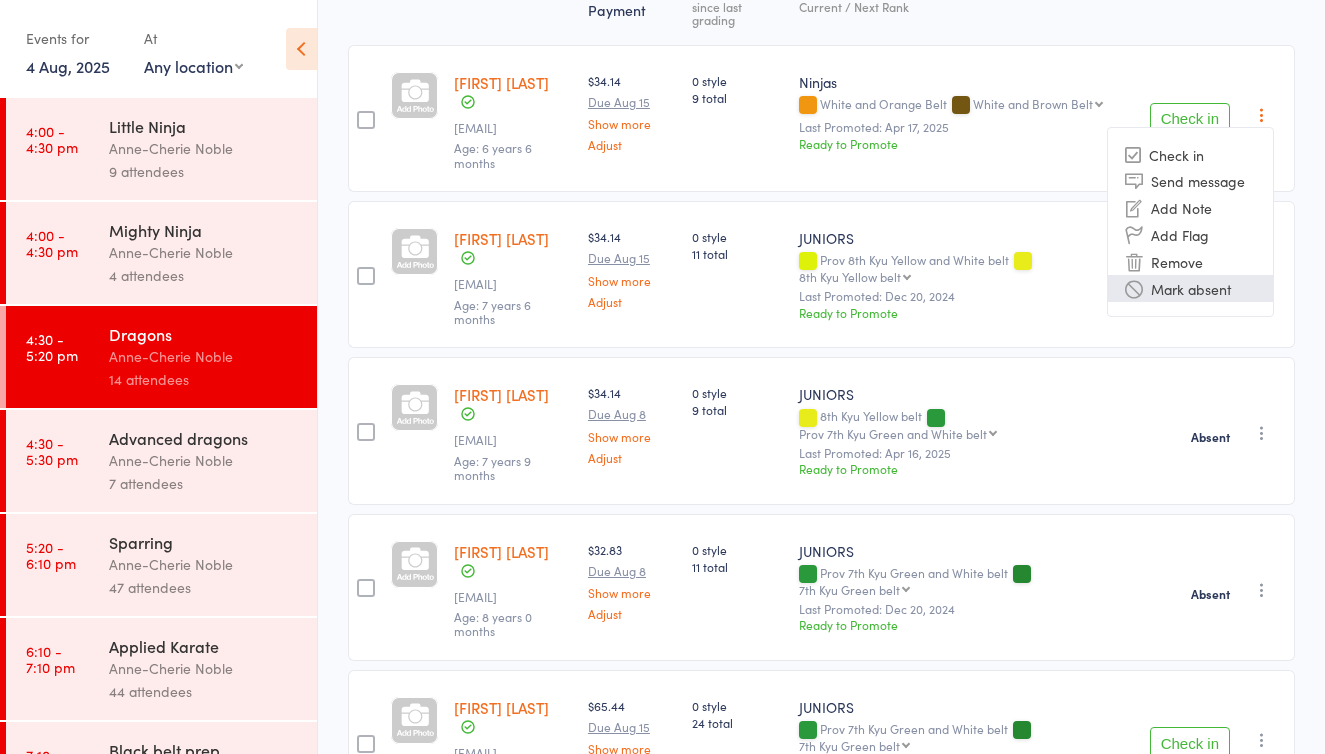 click on "Mark absent" at bounding box center (1190, 288) 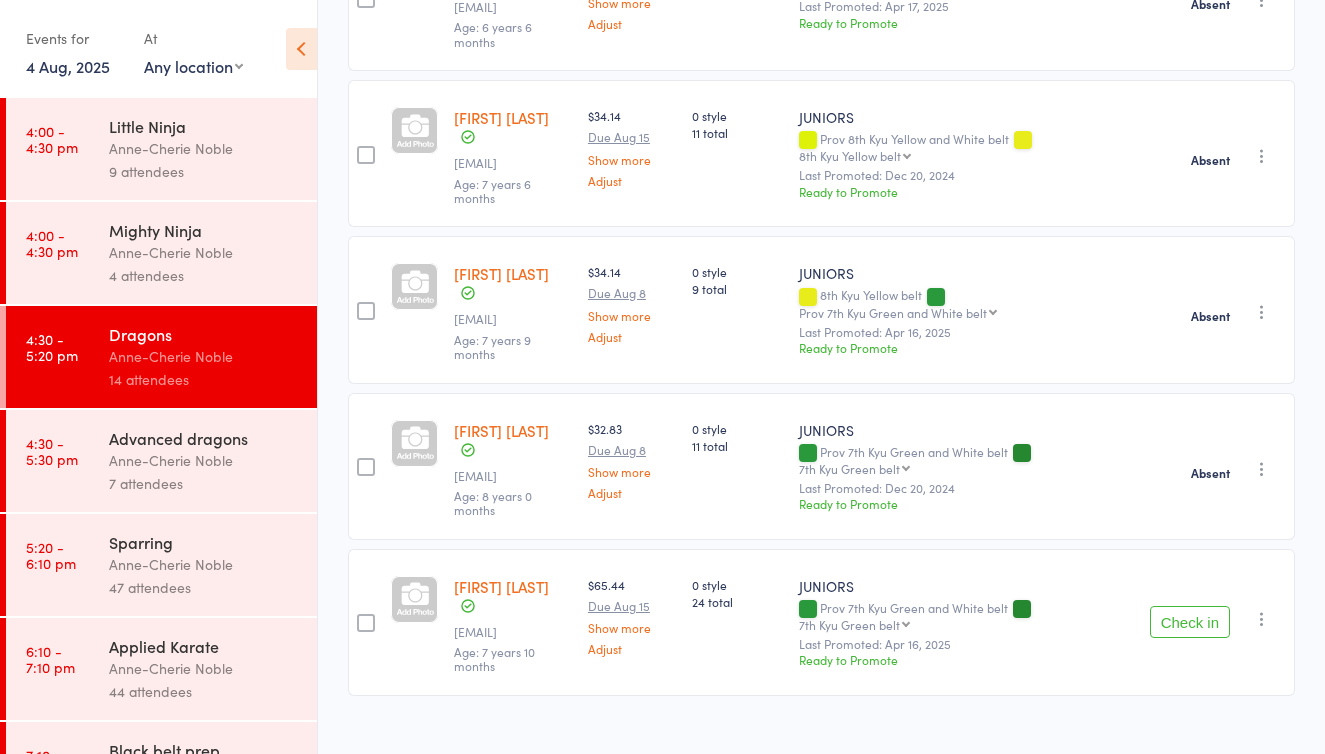 scroll, scrollTop: 422, scrollLeft: 0, axis: vertical 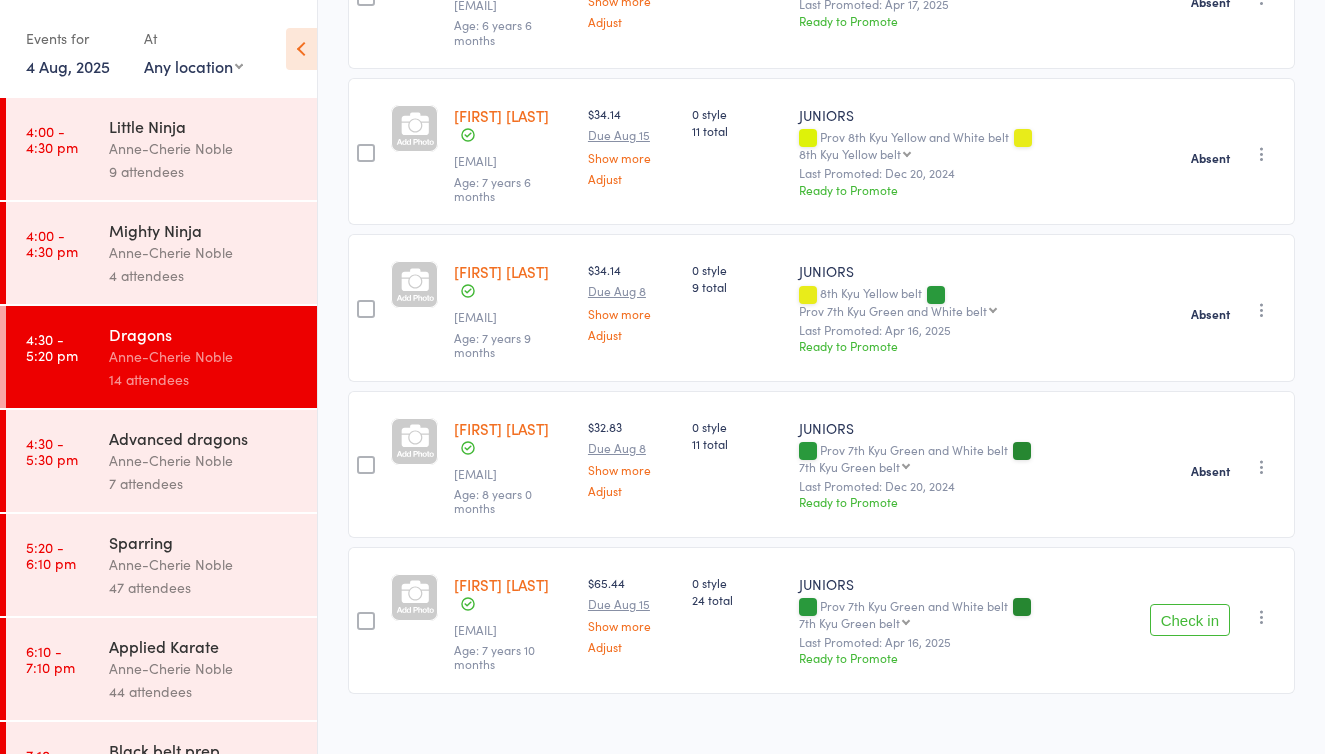 click on "Sienna Puyk" at bounding box center [501, 584] 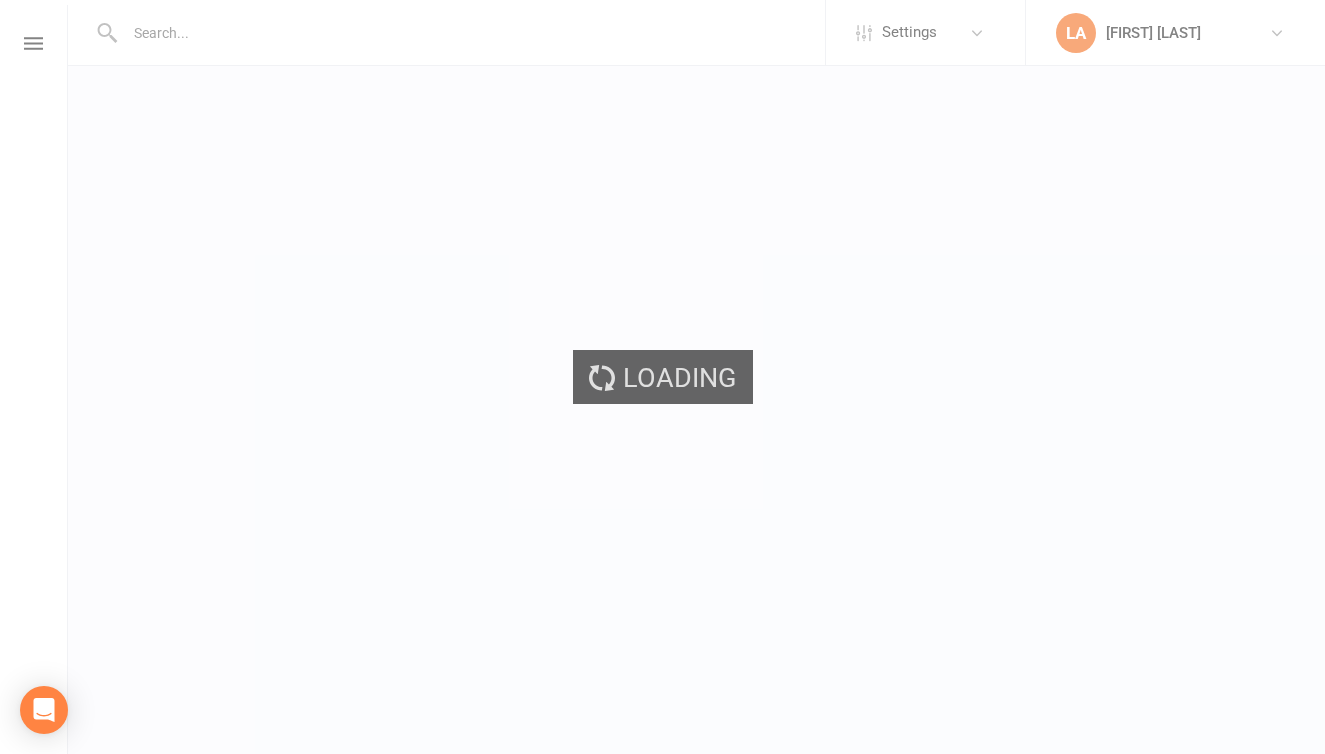 scroll, scrollTop: 0, scrollLeft: 0, axis: both 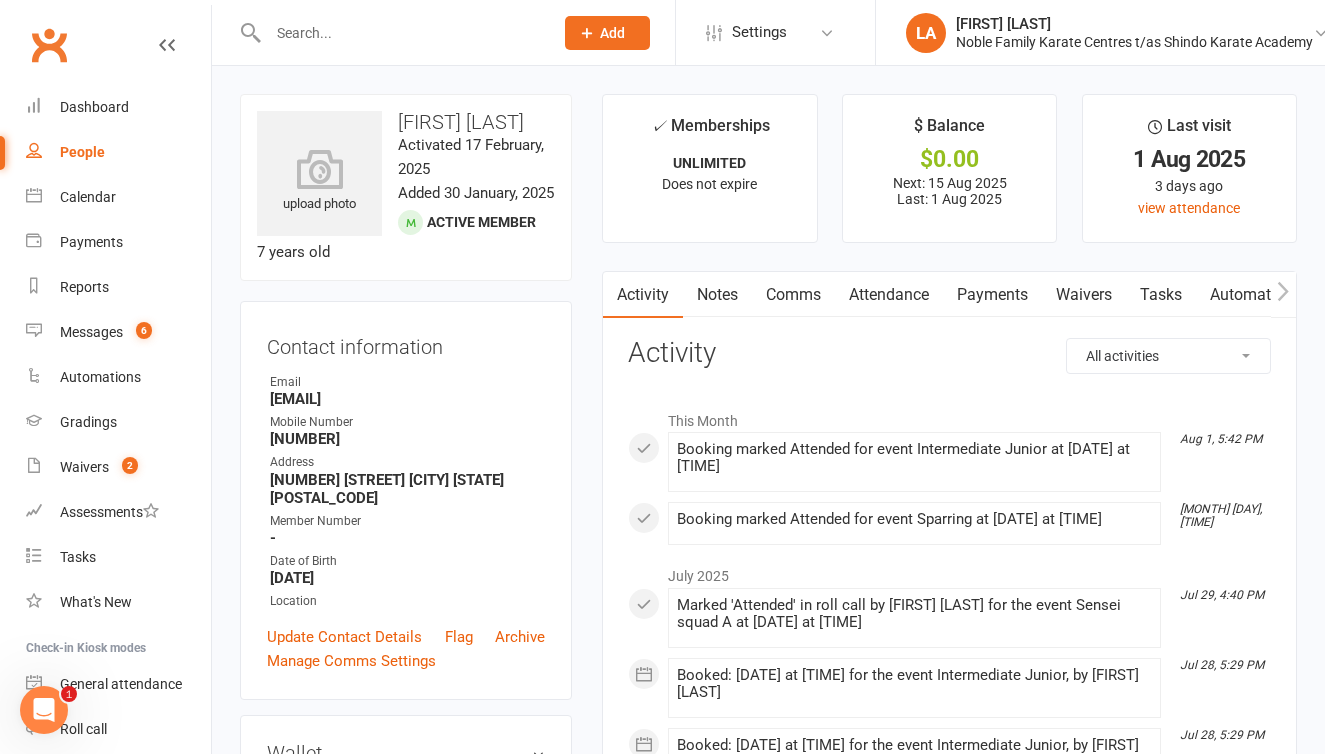 click on "Attendance" at bounding box center [889, 295] 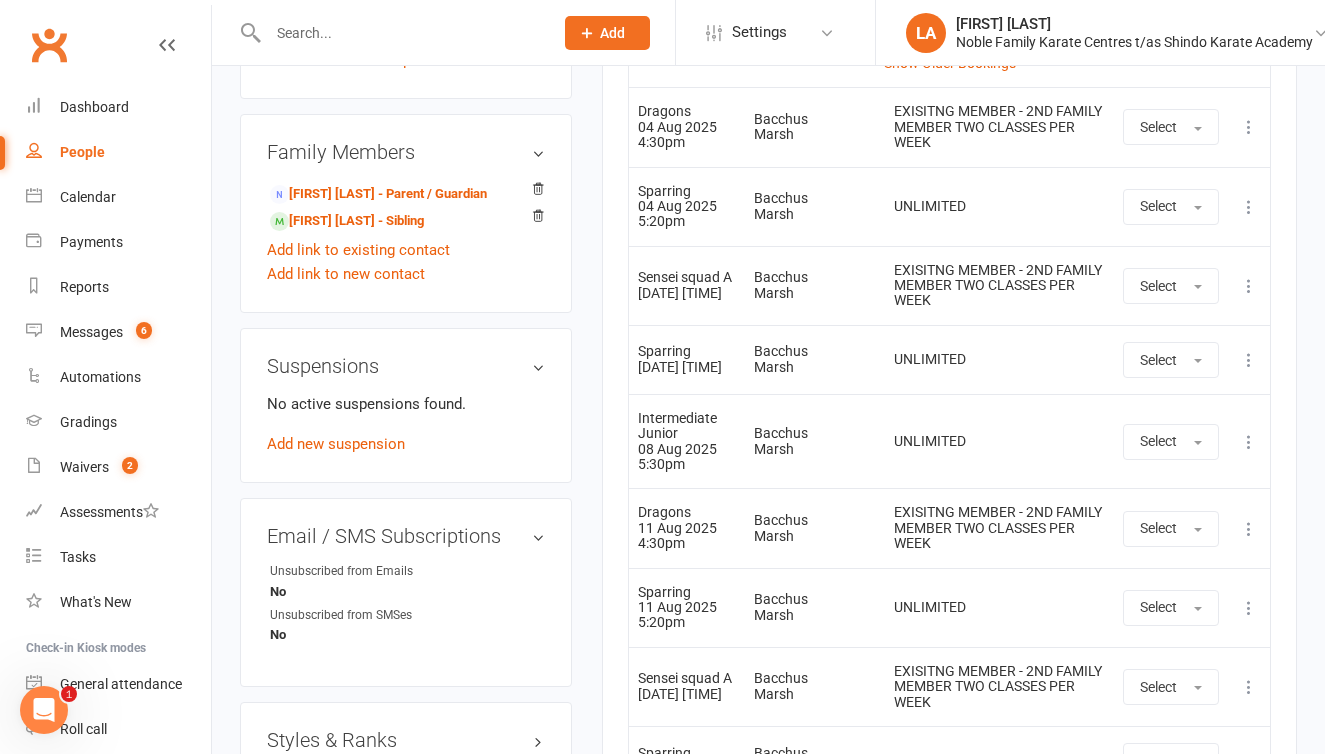 scroll, scrollTop: 1090, scrollLeft: 0, axis: vertical 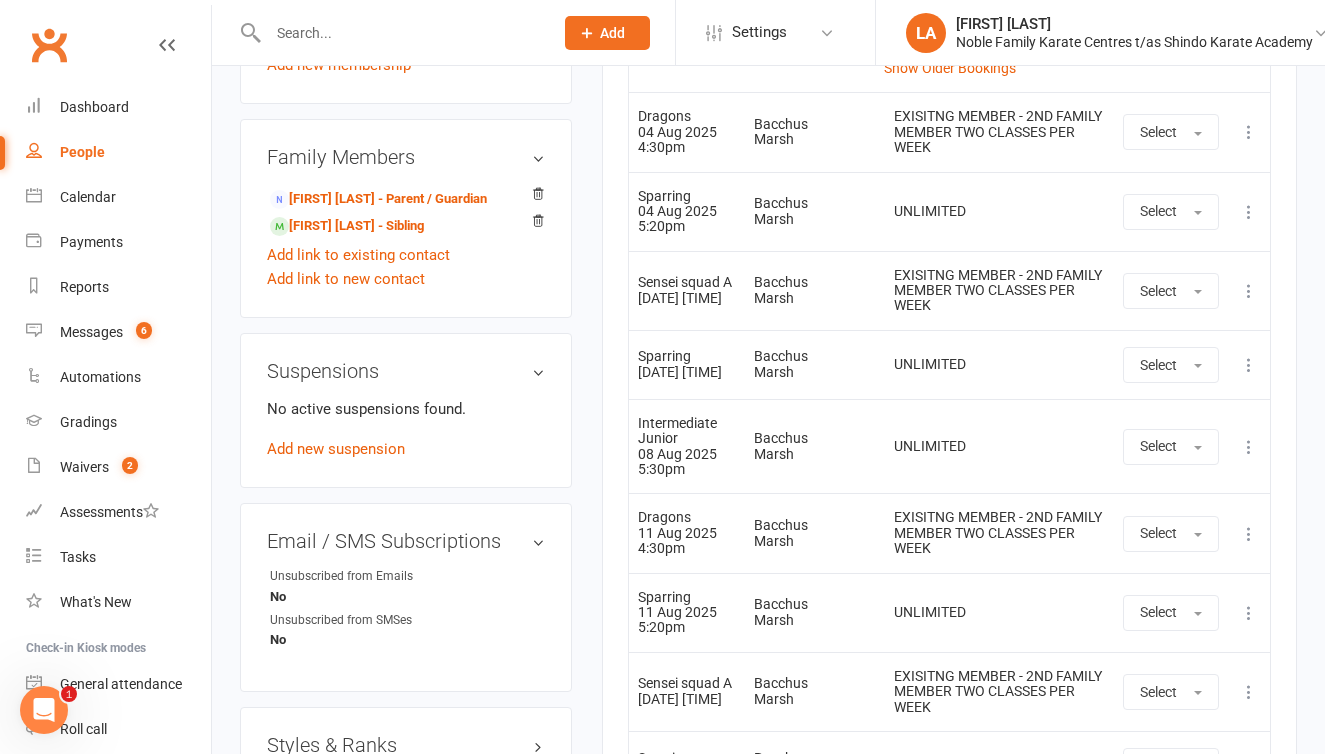 click at bounding box center [1249, 132] 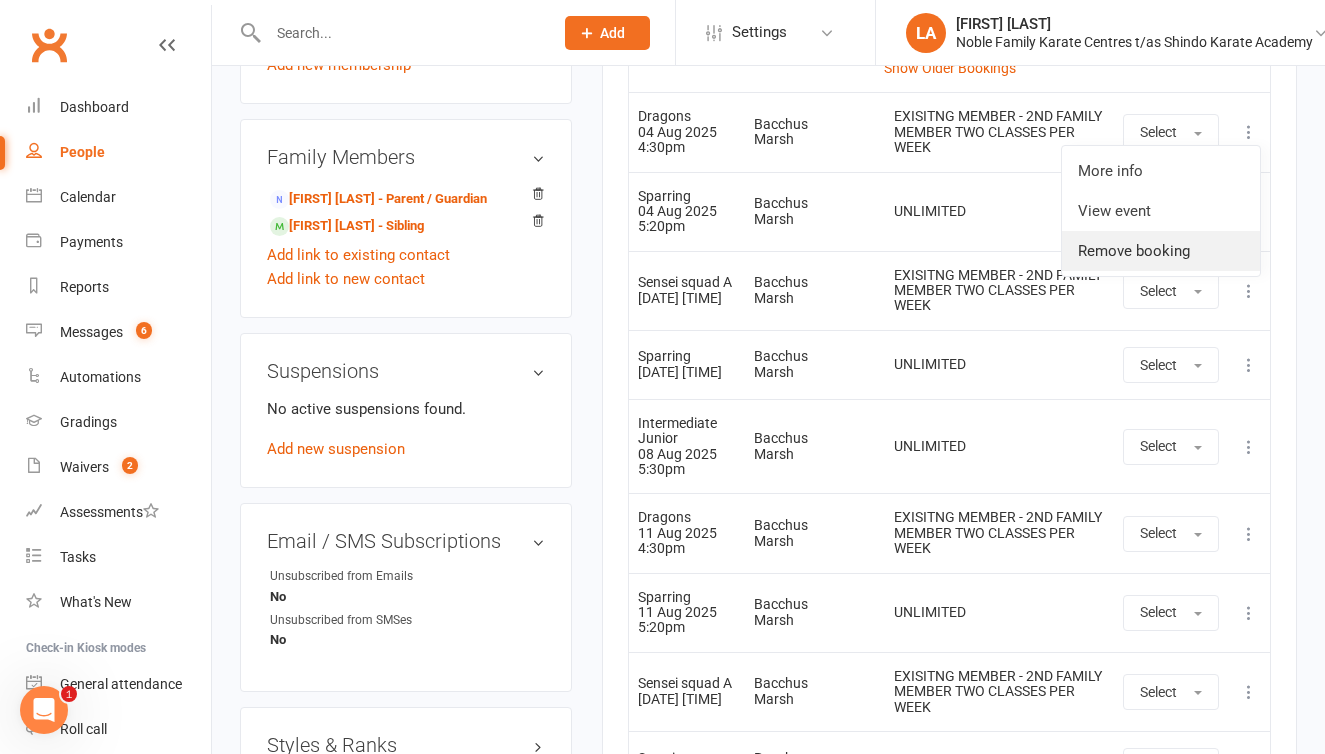 click on "Remove booking" at bounding box center [1161, 251] 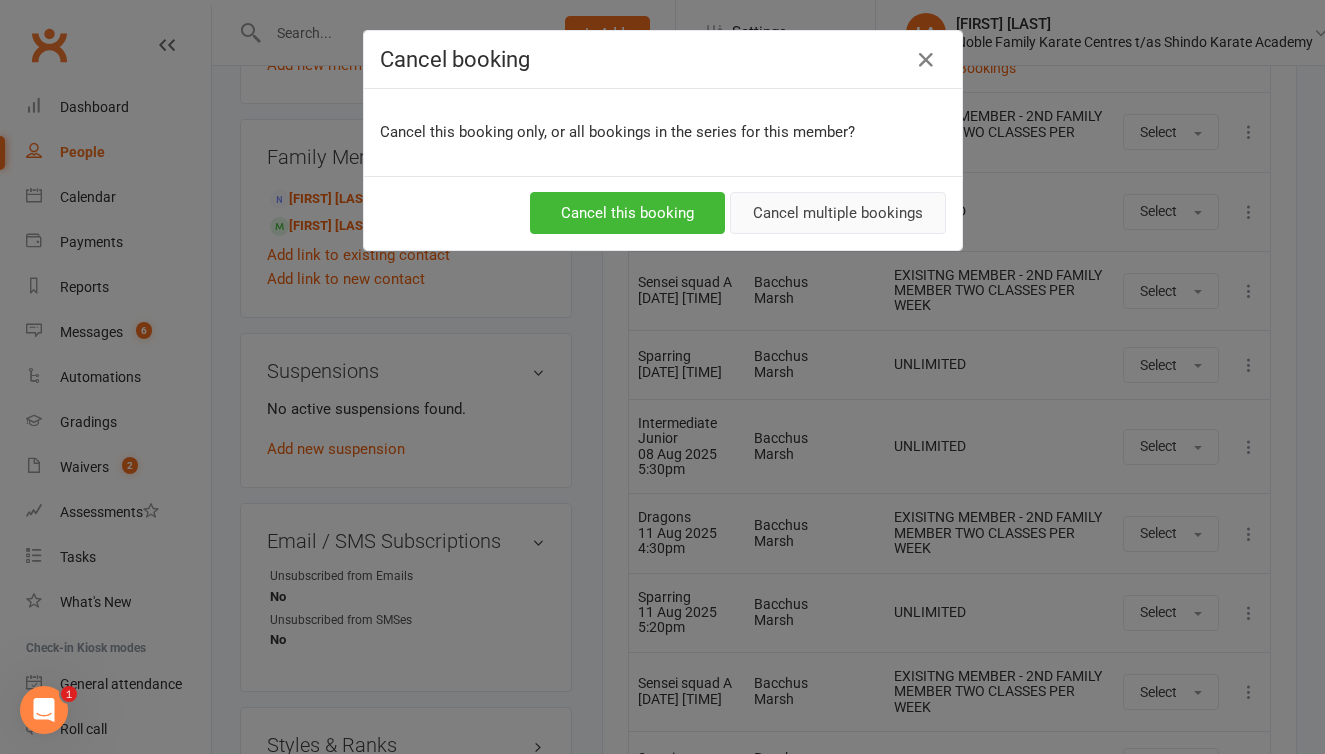 click on "Cancel multiple bookings" at bounding box center [838, 213] 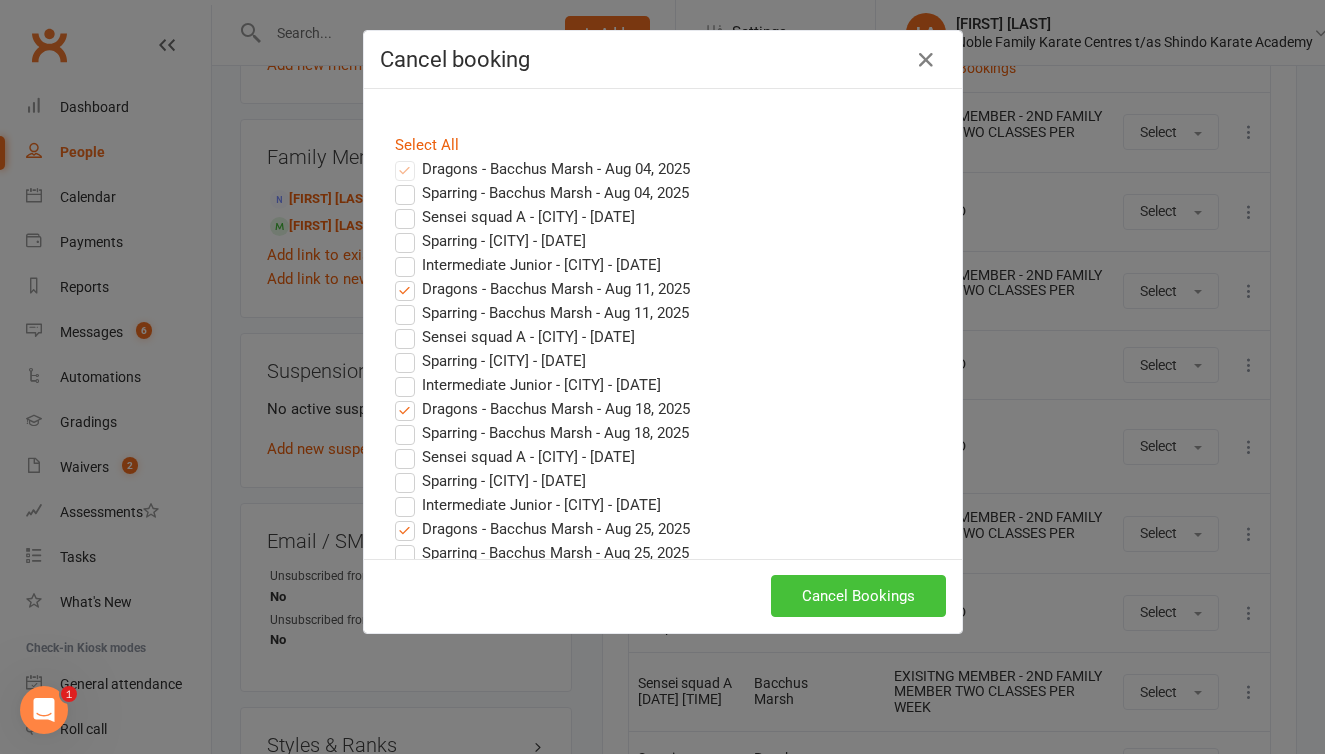 click on "Cancel Bookings" at bounding box center (858, 596) 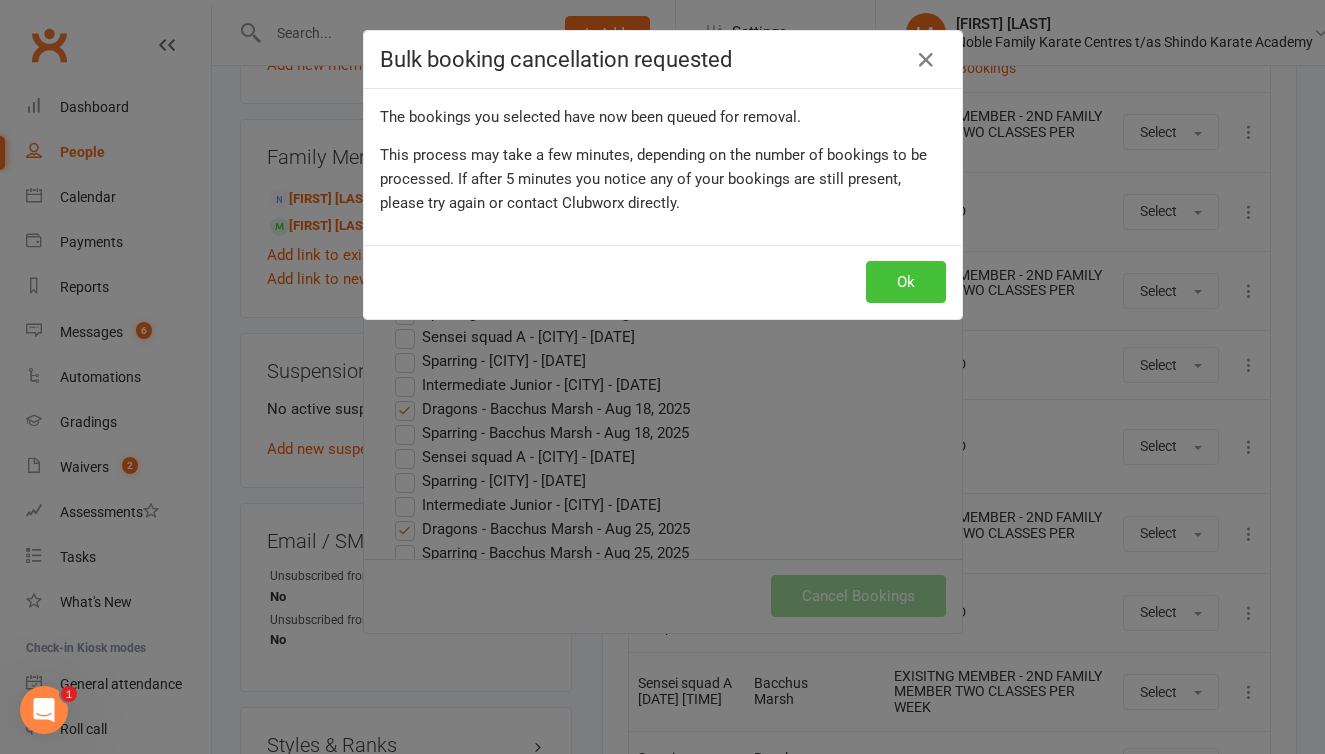 click on "Ok" at bounding box center (906, 282) 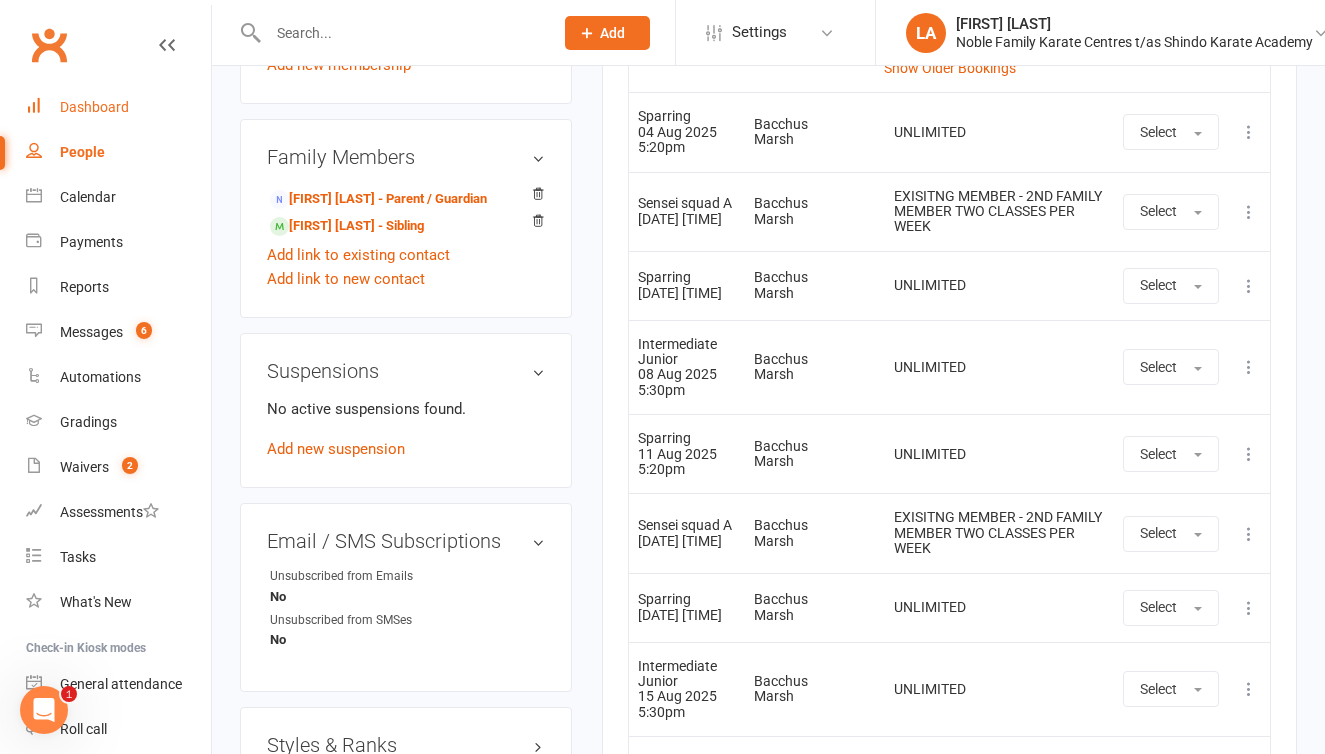 click on "Dashboard" at bounding box center (94, 107) 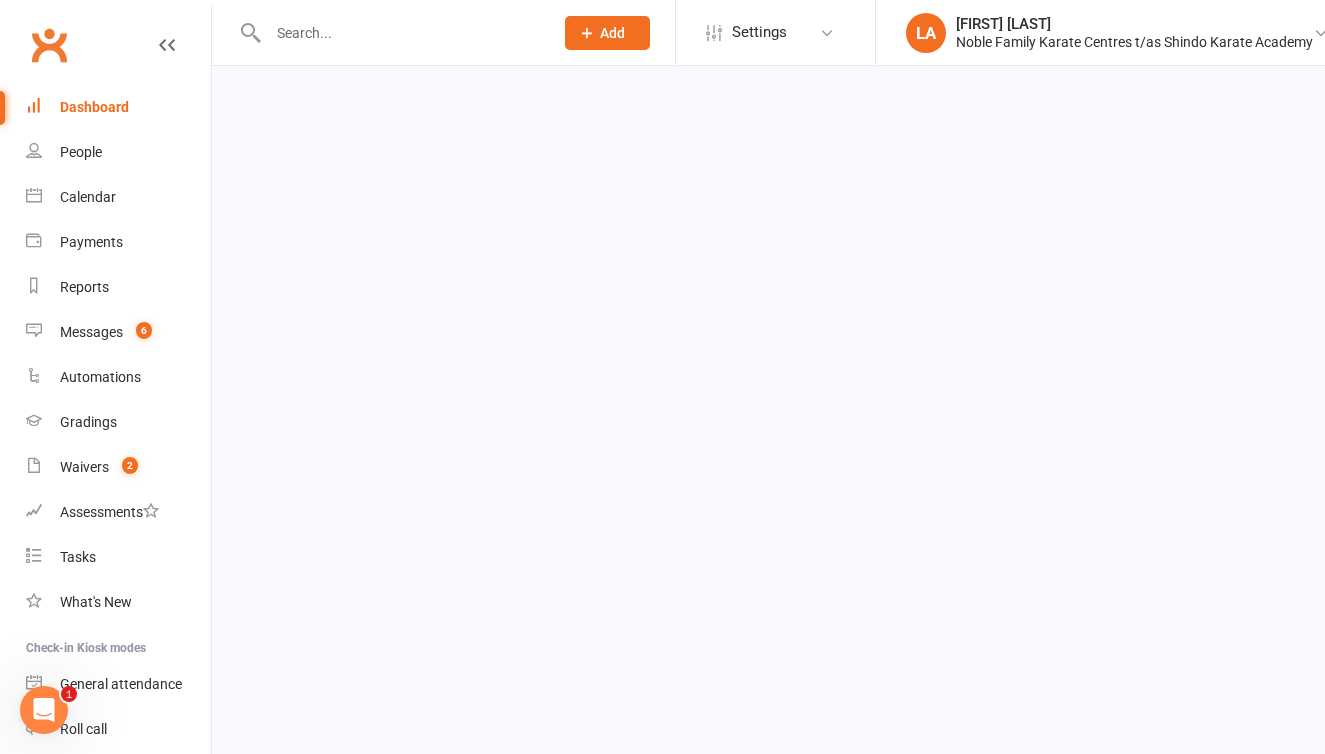 scroll, scrollTop: 0, scrollLeft: 0, axis: both 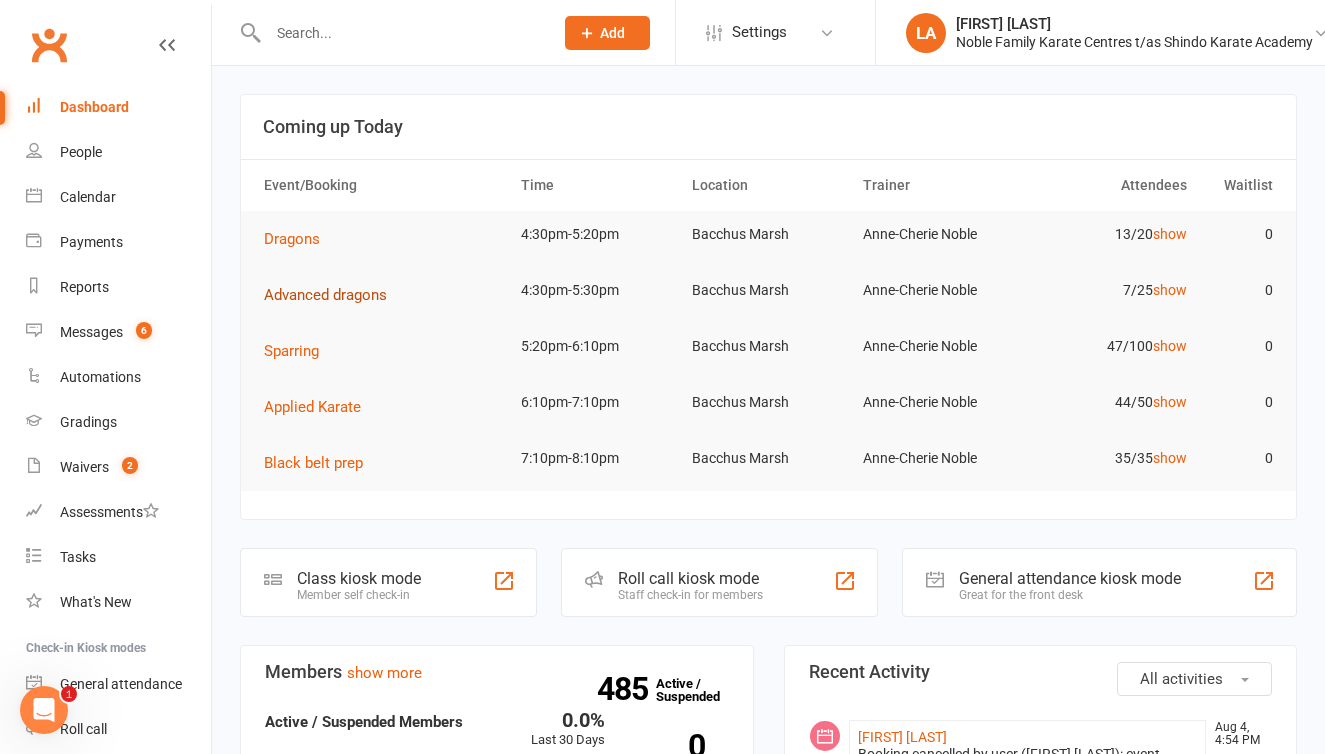 click on "Advanced dragons" at bounding box center [325, 295] 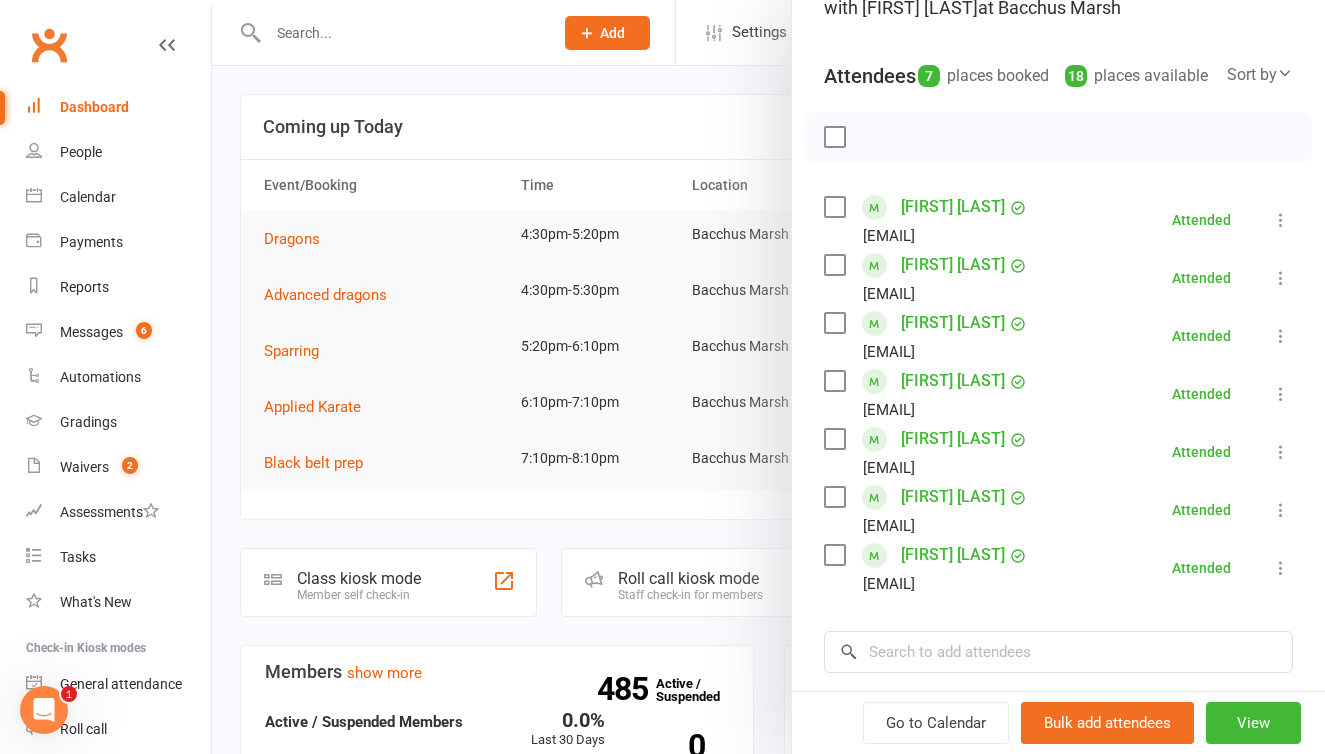 scroll, scrollTop: 195, scrollLeft: 0, axis: vertical 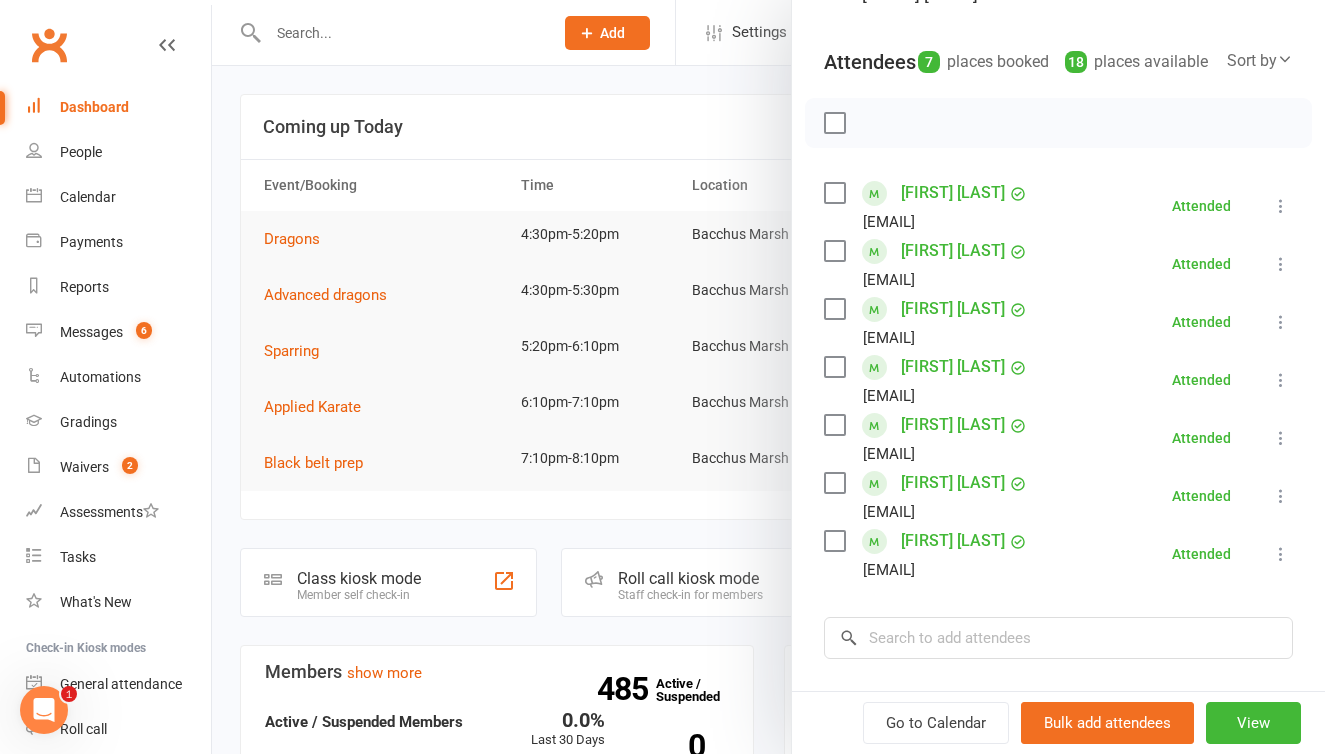 click at bounding box center (768, 377) 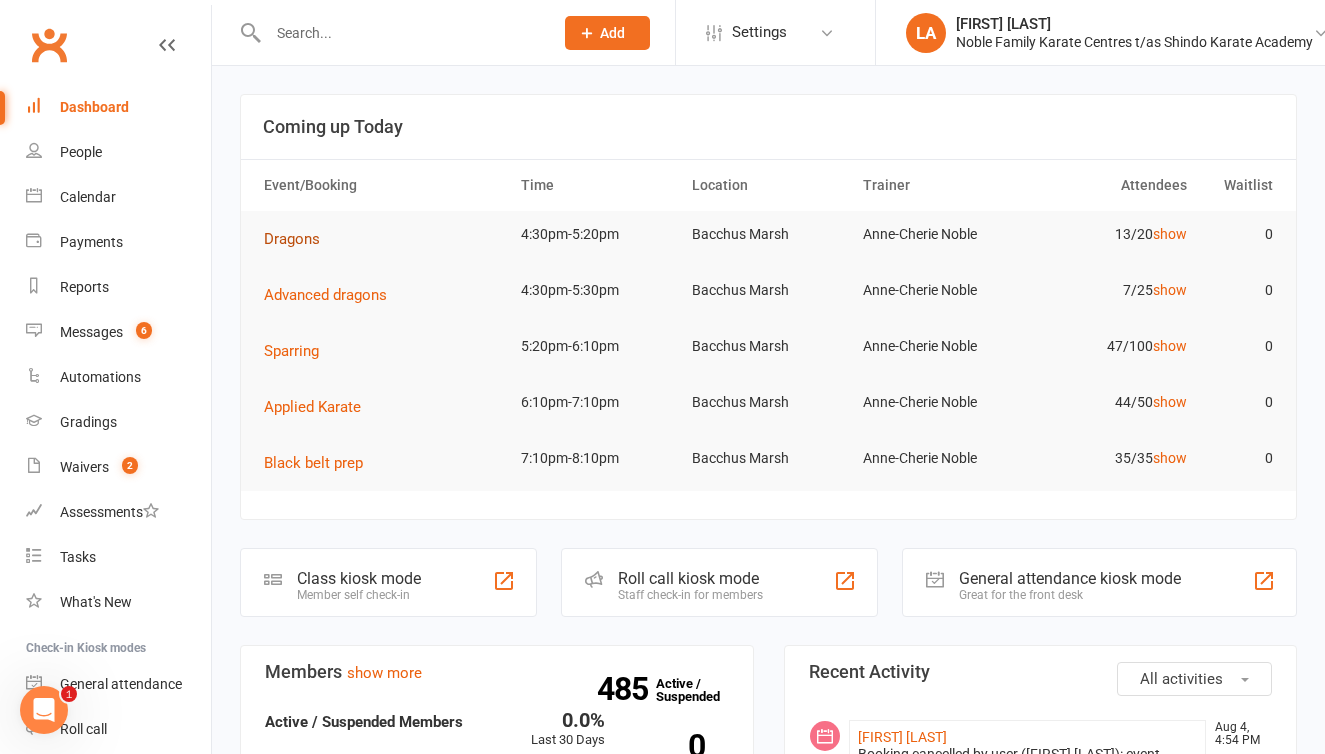 click on "Dragons" at bounding box center [292, 239] 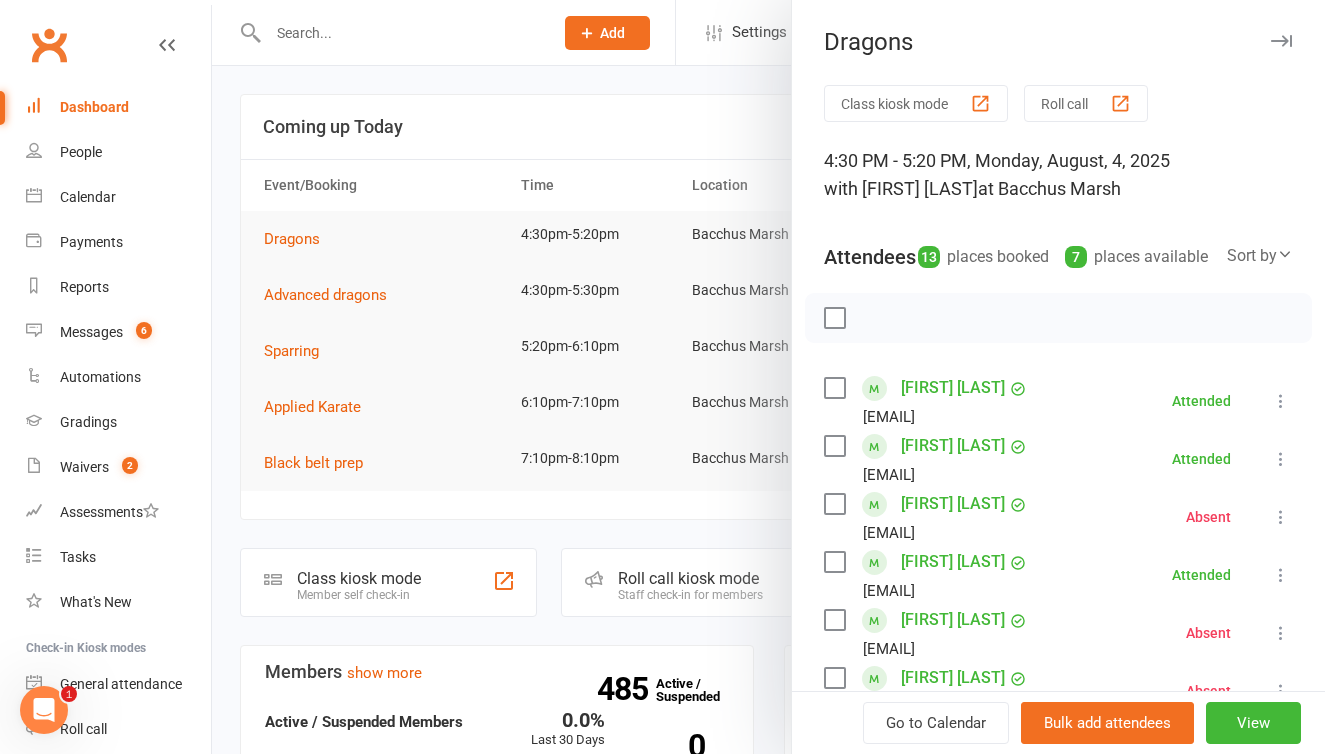scroll, scrollTop: 0, scrollLeft: 0, axis: both 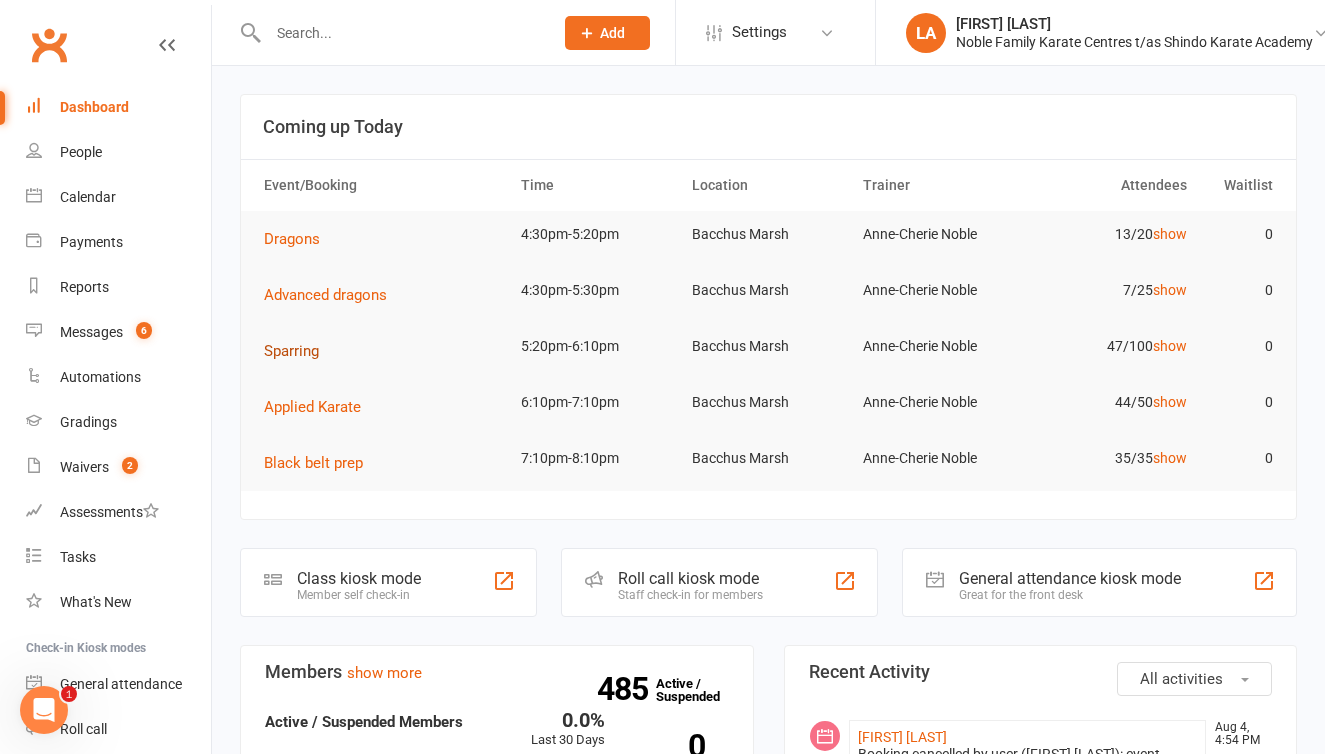 click on "Sparring" at bounding box center (291, 351) 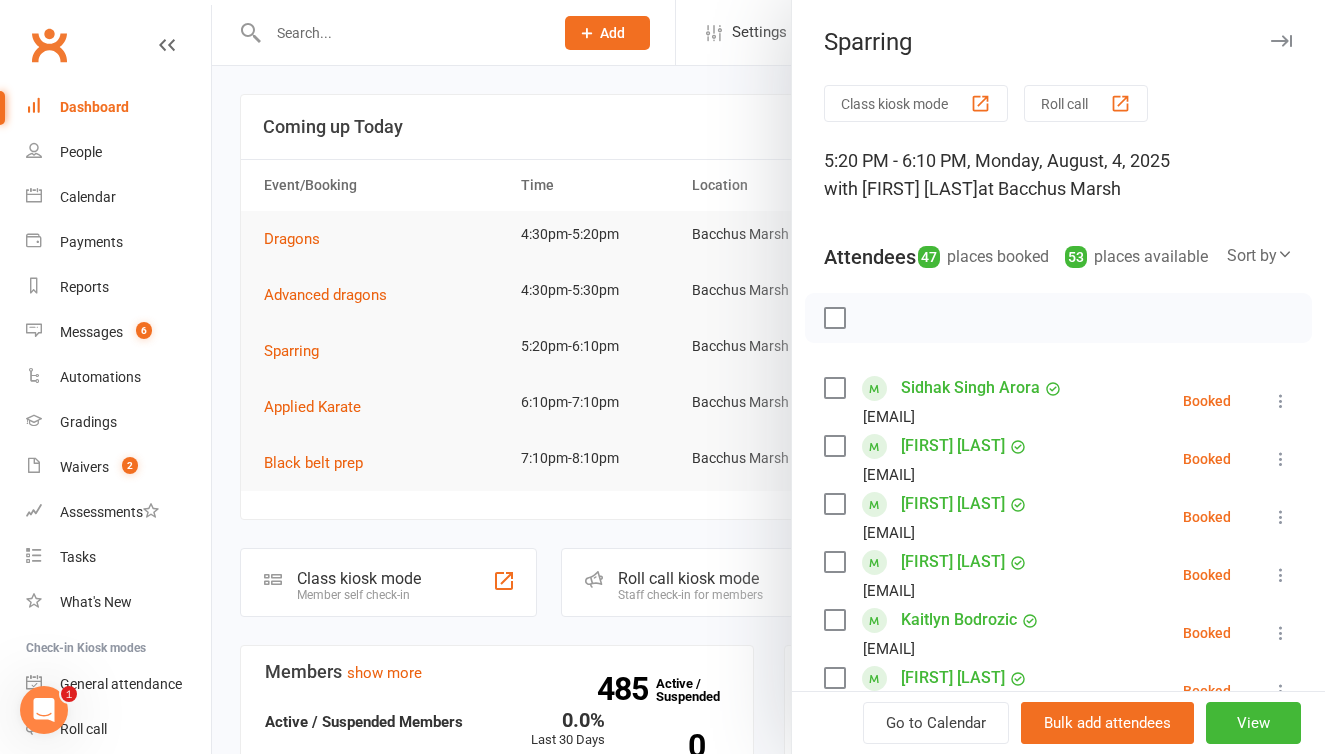 click on "Roll call" at bounding box center [1086, 103] 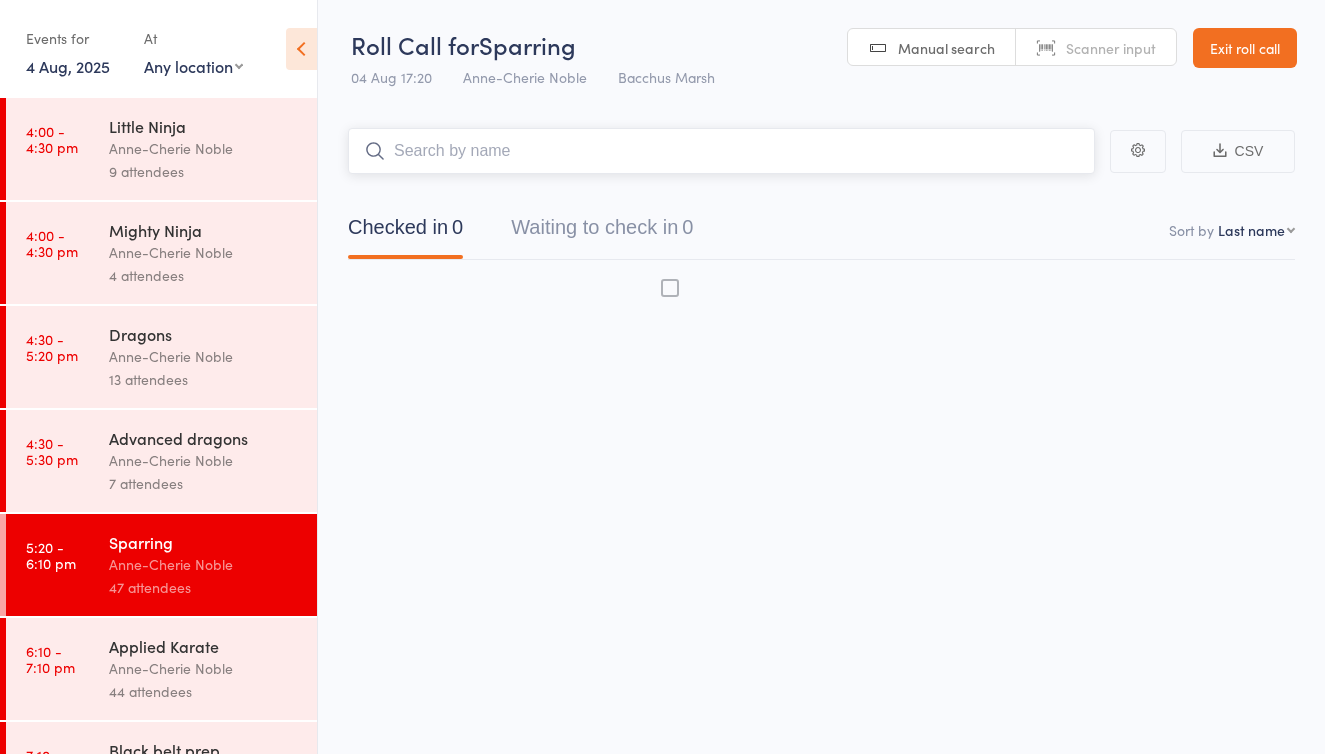 scroll, scrollTop: 0, scrollLeft: 0, axis: both 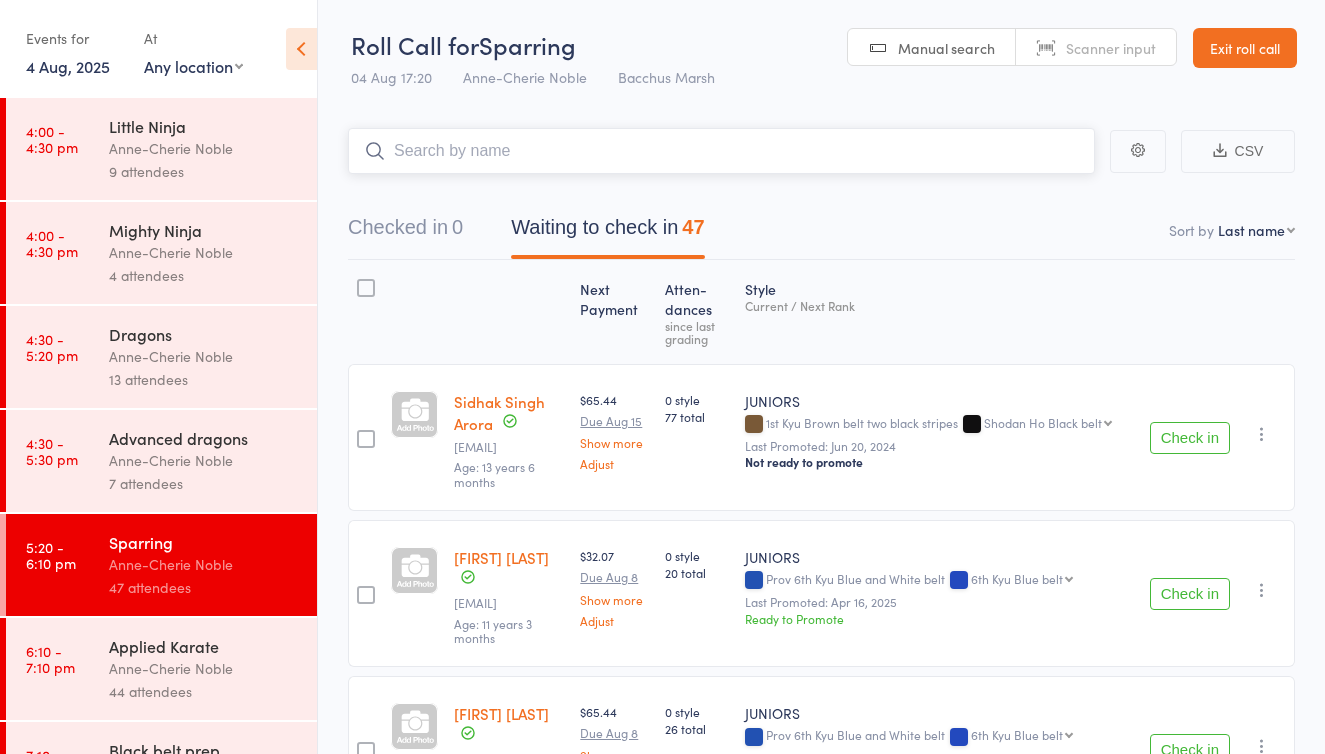 click on "Waiting to check in  47" at bounding box center [607, 232] 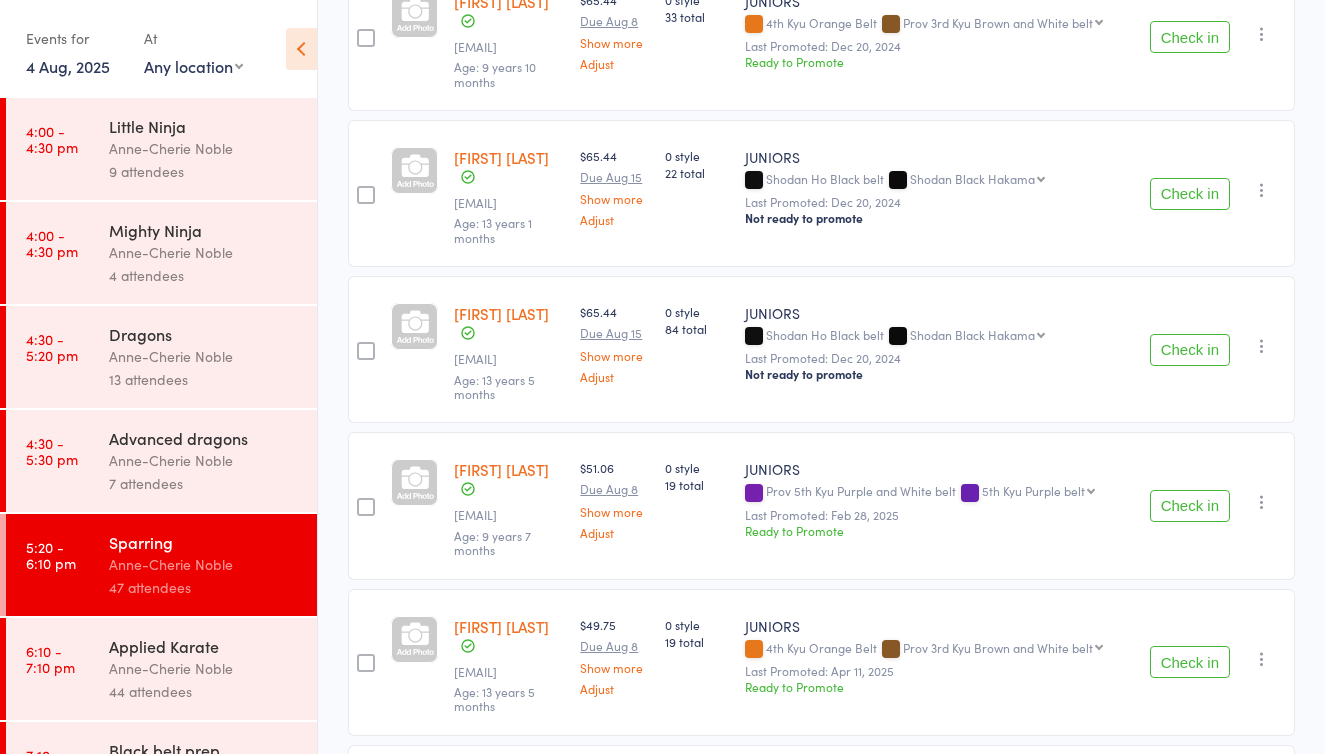 scroll, scrollTop: 1183, scrollLeft: 0, axis: vertical 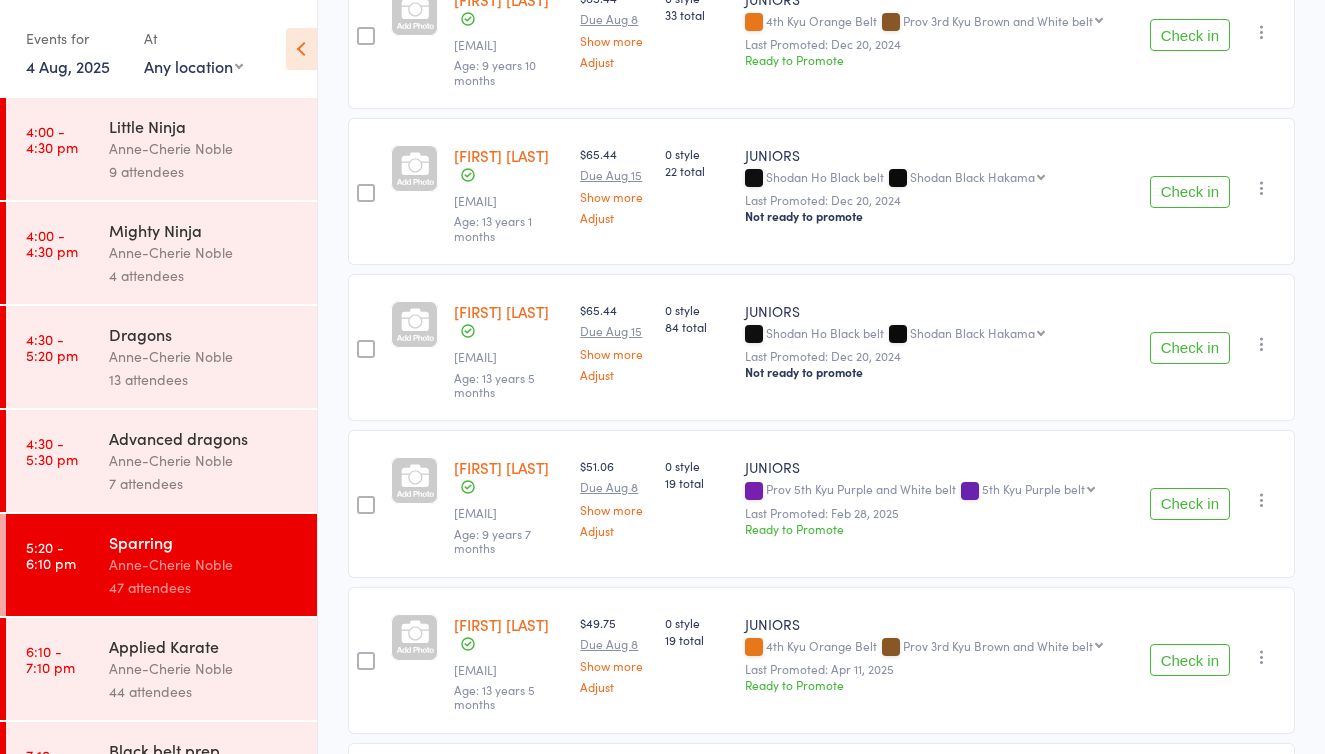 click on "Check in" at bounding box center [1190, 348] 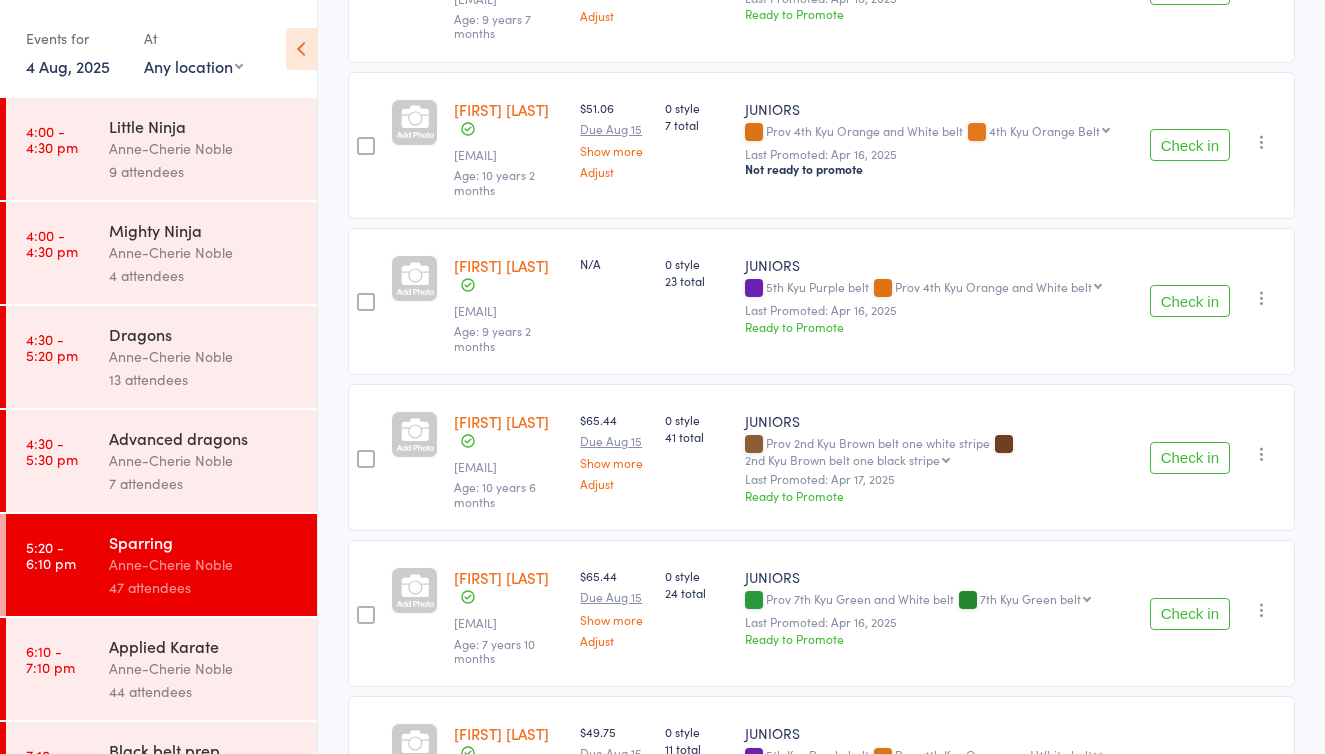 scroll, scrollTop: 4160, scrollLeft: 0, axis: vertical 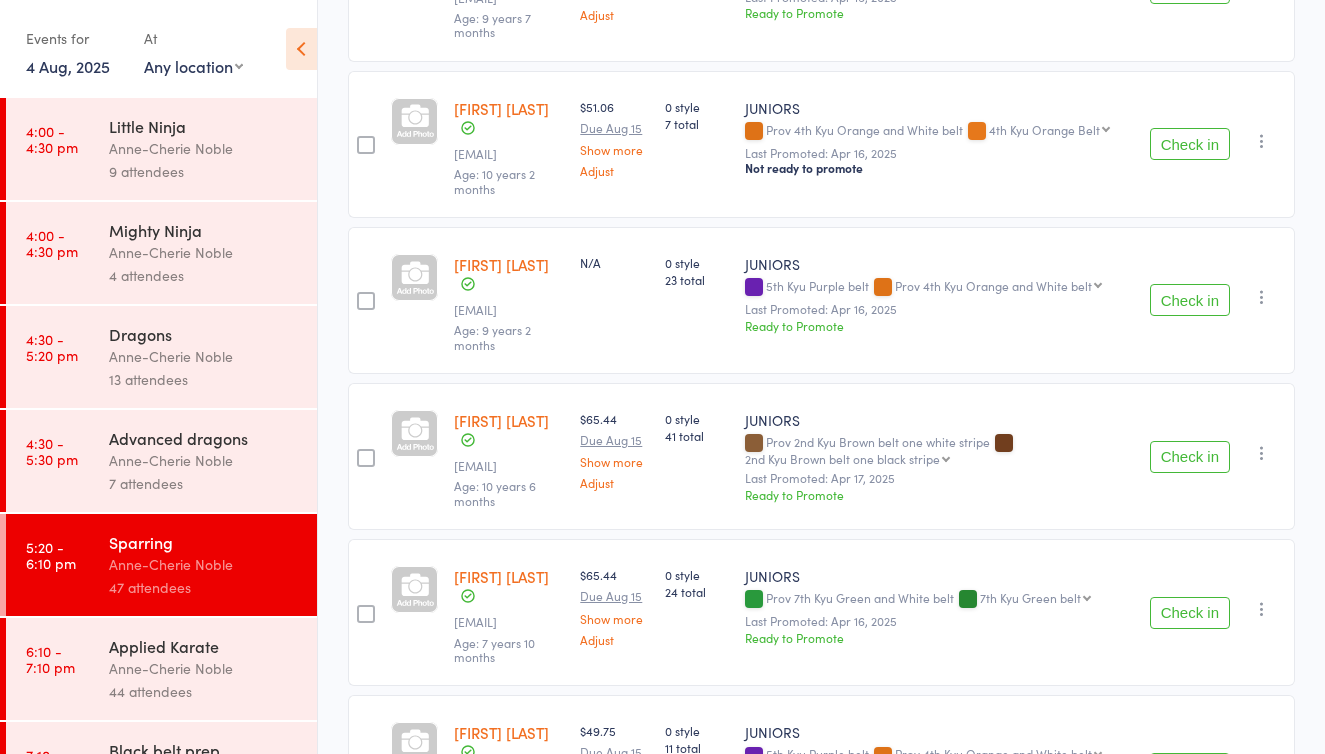 click on "Check in" at bounding box center [1190, -12] 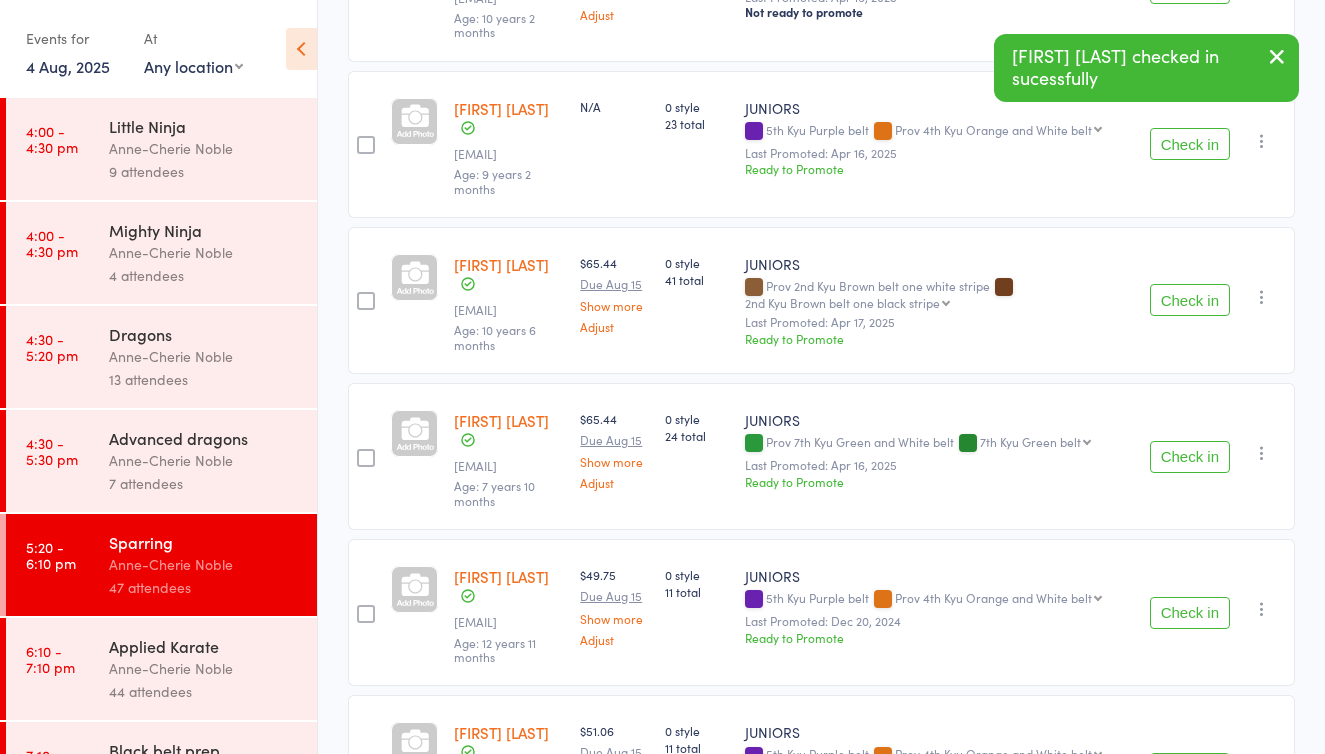 click on "Check in" at bounding box center (1190, 144) 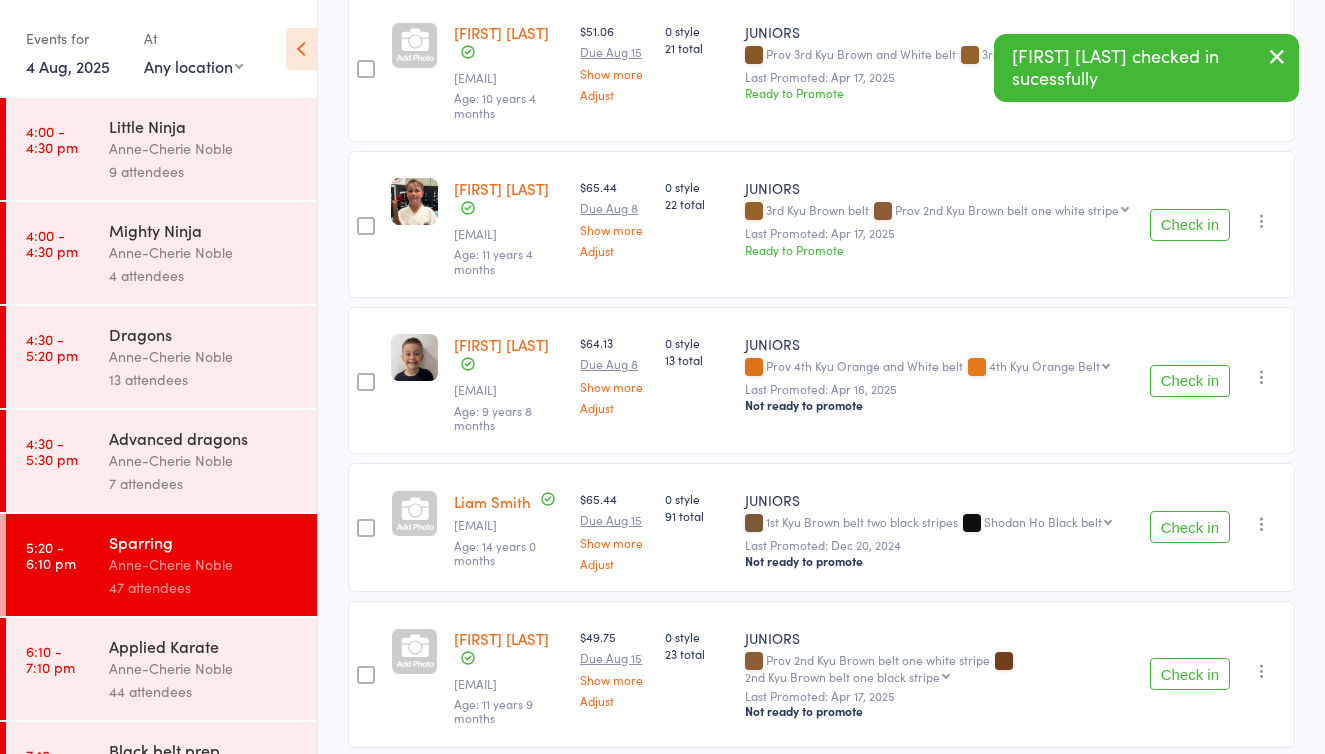 scroll, scrollTop: 5183, scrollLeft: 0, axis: vertical 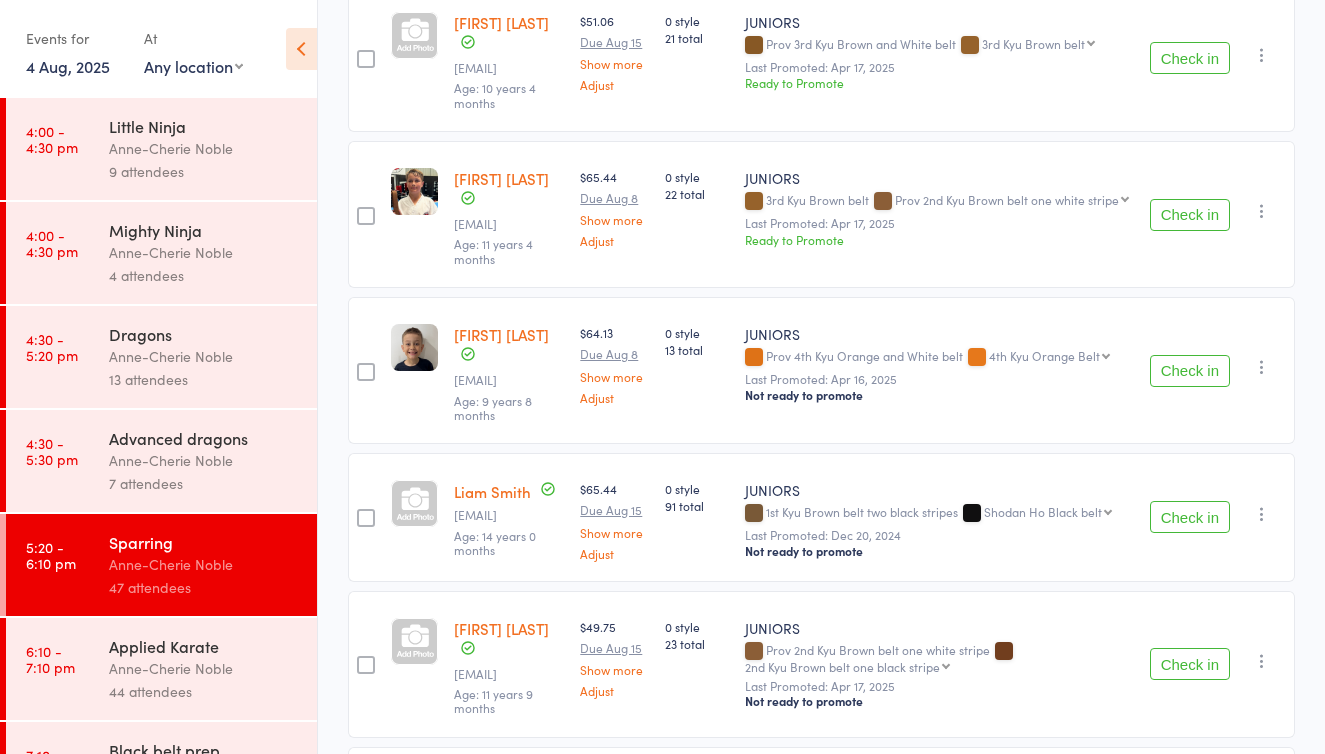 click on "Check in" at bounding box center [1190, 215] 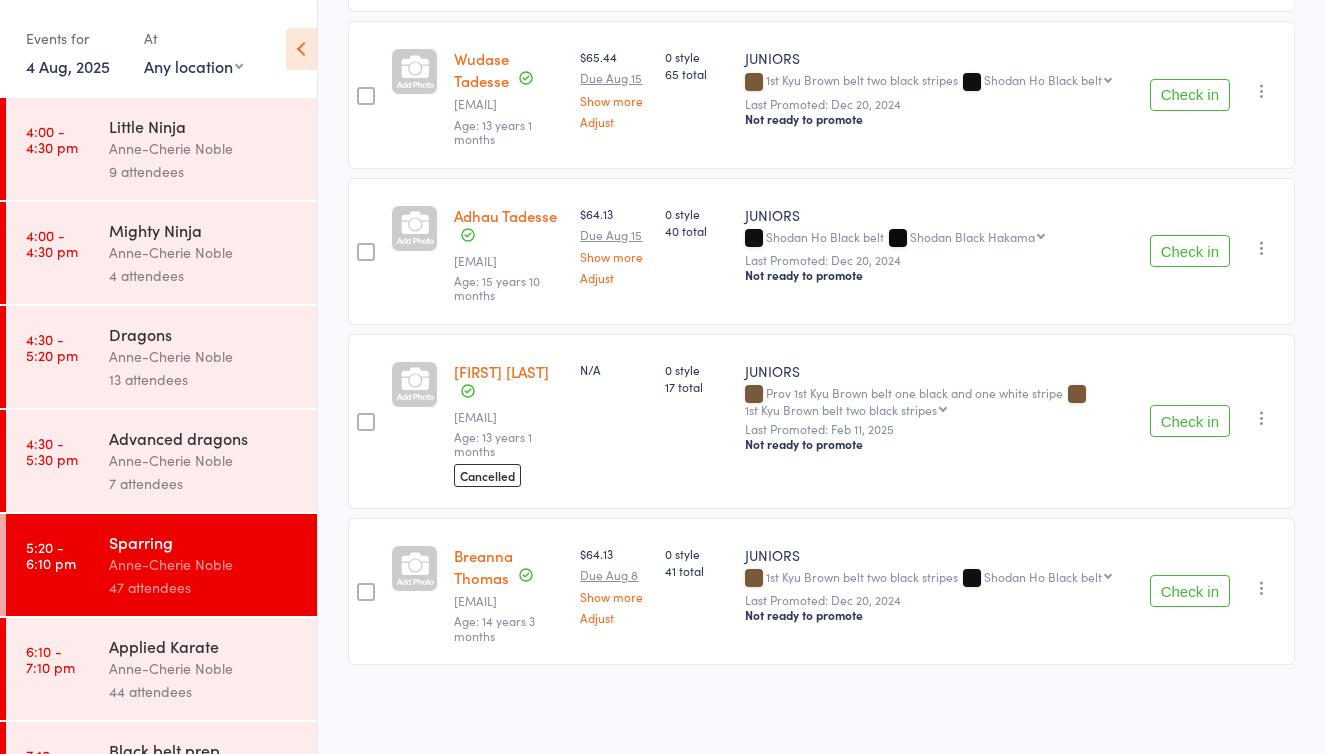 scroll, scrollTop: 6699, scrollLeft: 0, axis: vertical 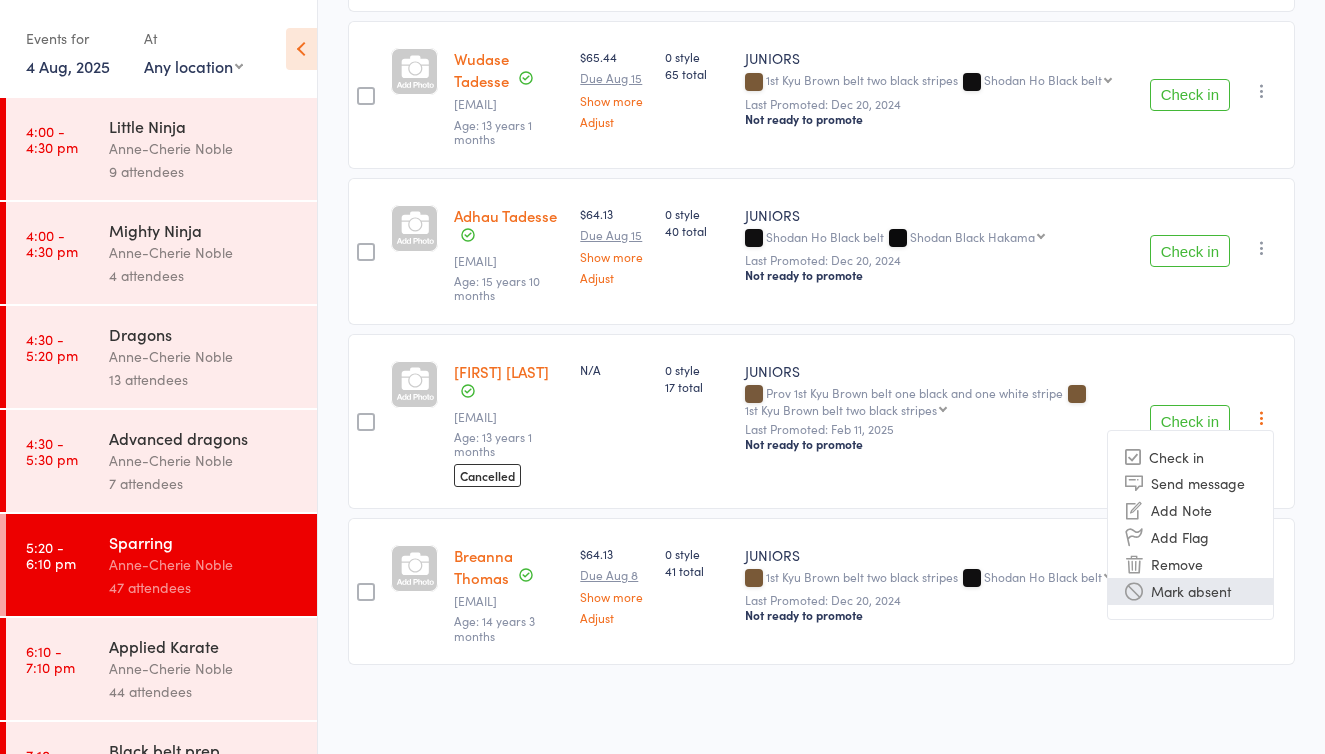 click on "Mark absent" at bounding box center [1190, 591] 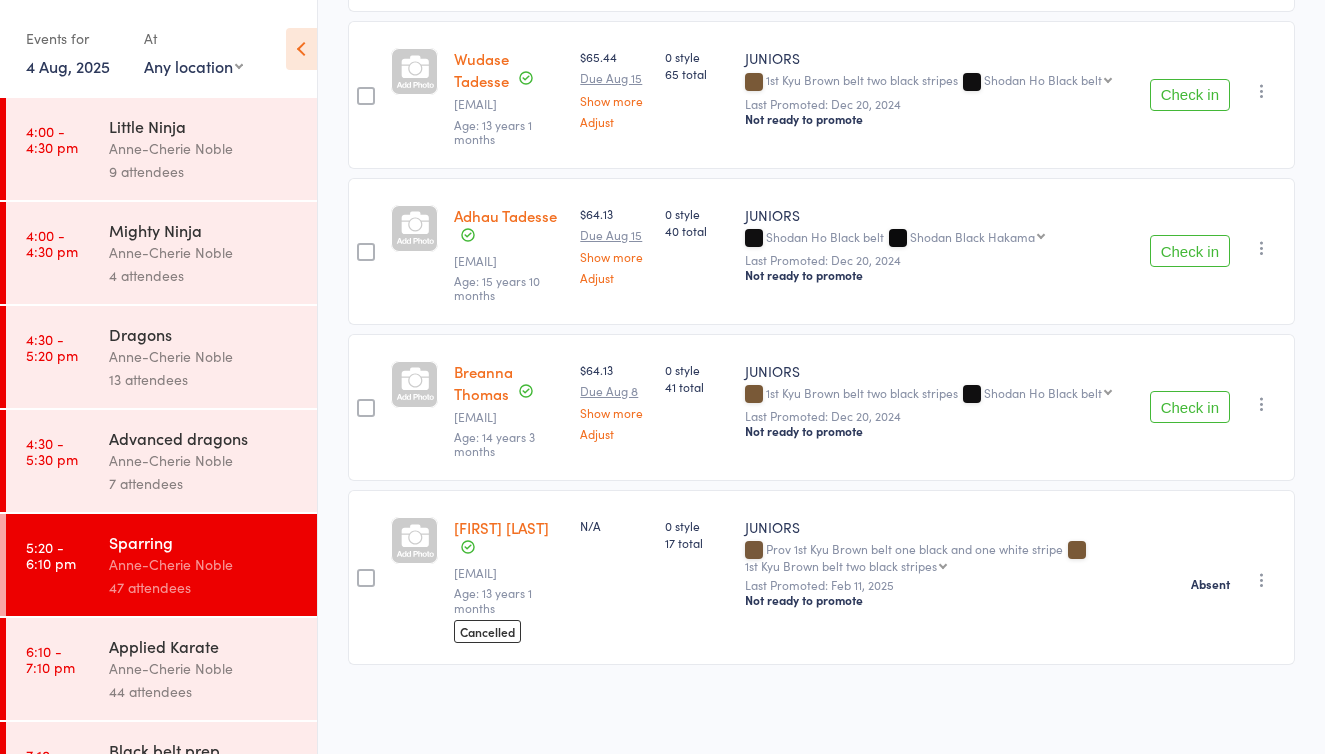 click on "Anne-Cherie Noble" at bounding box center (204, 668) 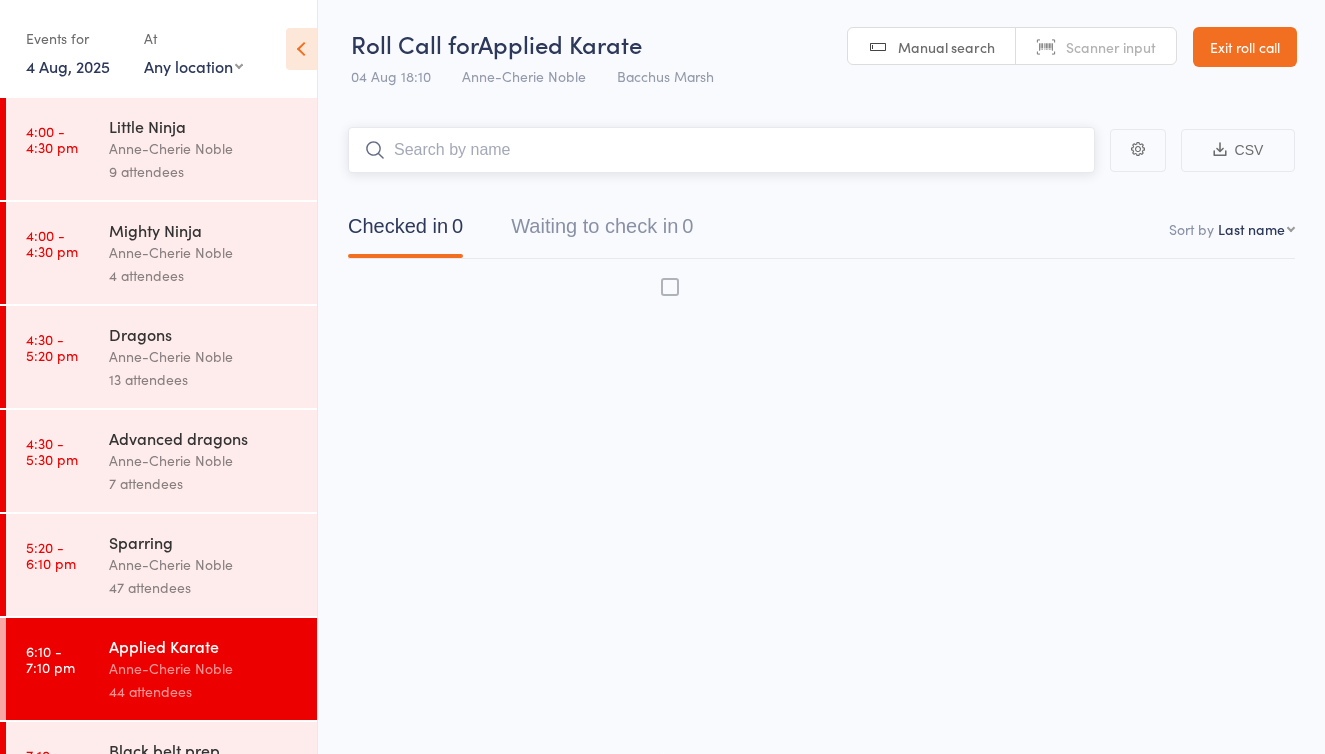 scroll, scrollTop: 13, scrollLeft: 0, axis: vertical 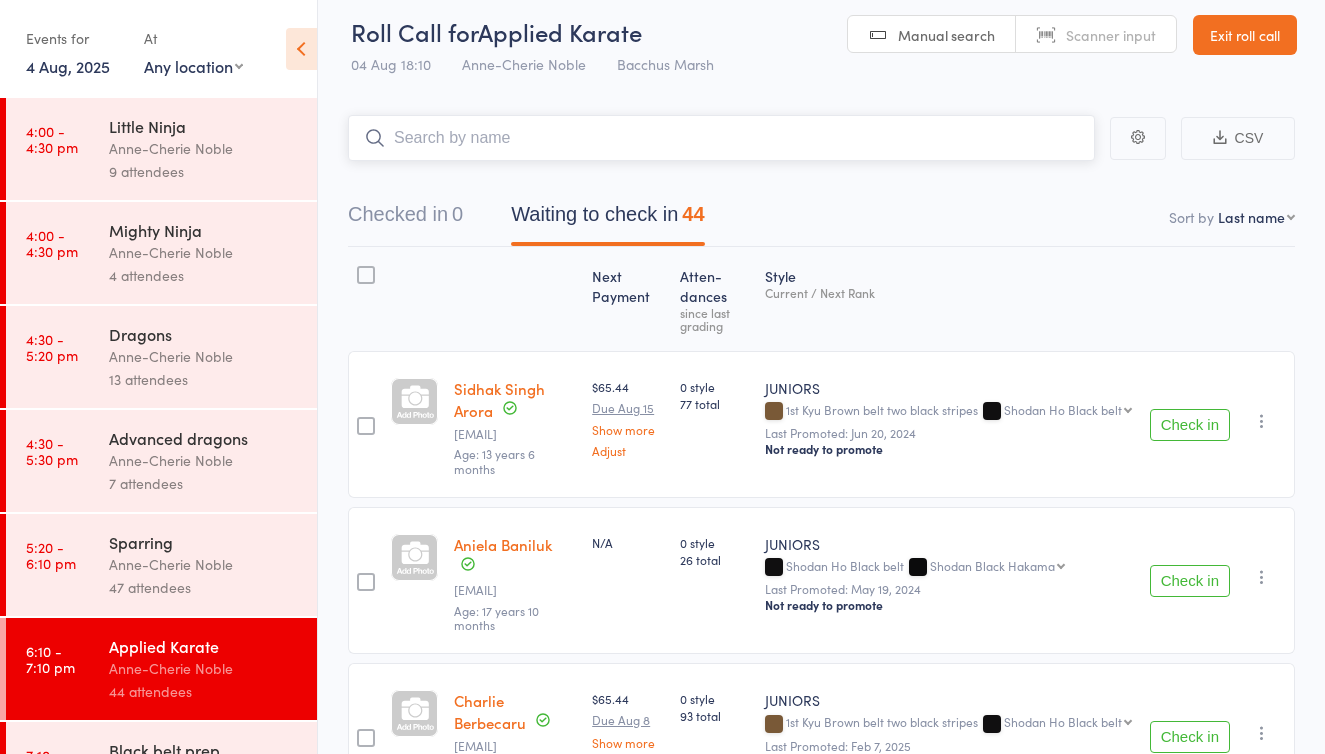 click on "Waiting to check in  44" at bounding box center [607, 219] 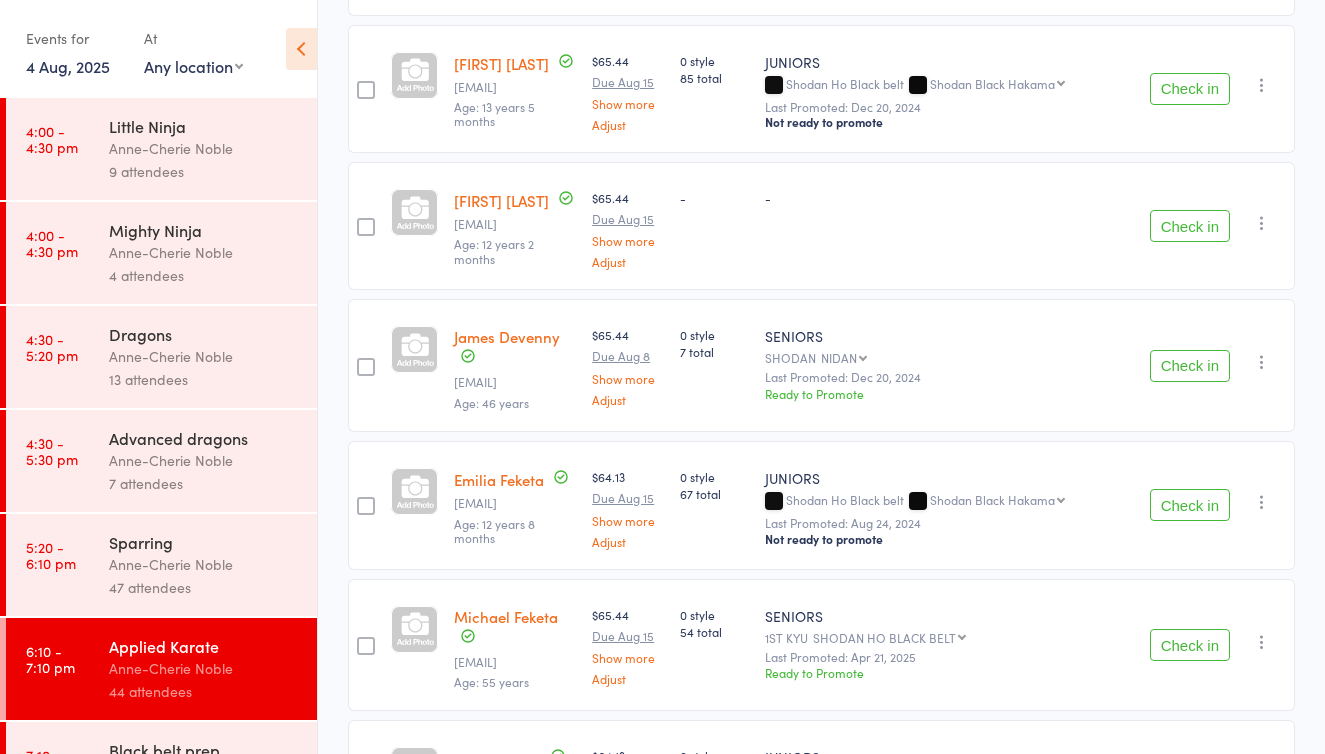 scroll, scrollTop: 995, scrollLeft: 0, axis: vertical 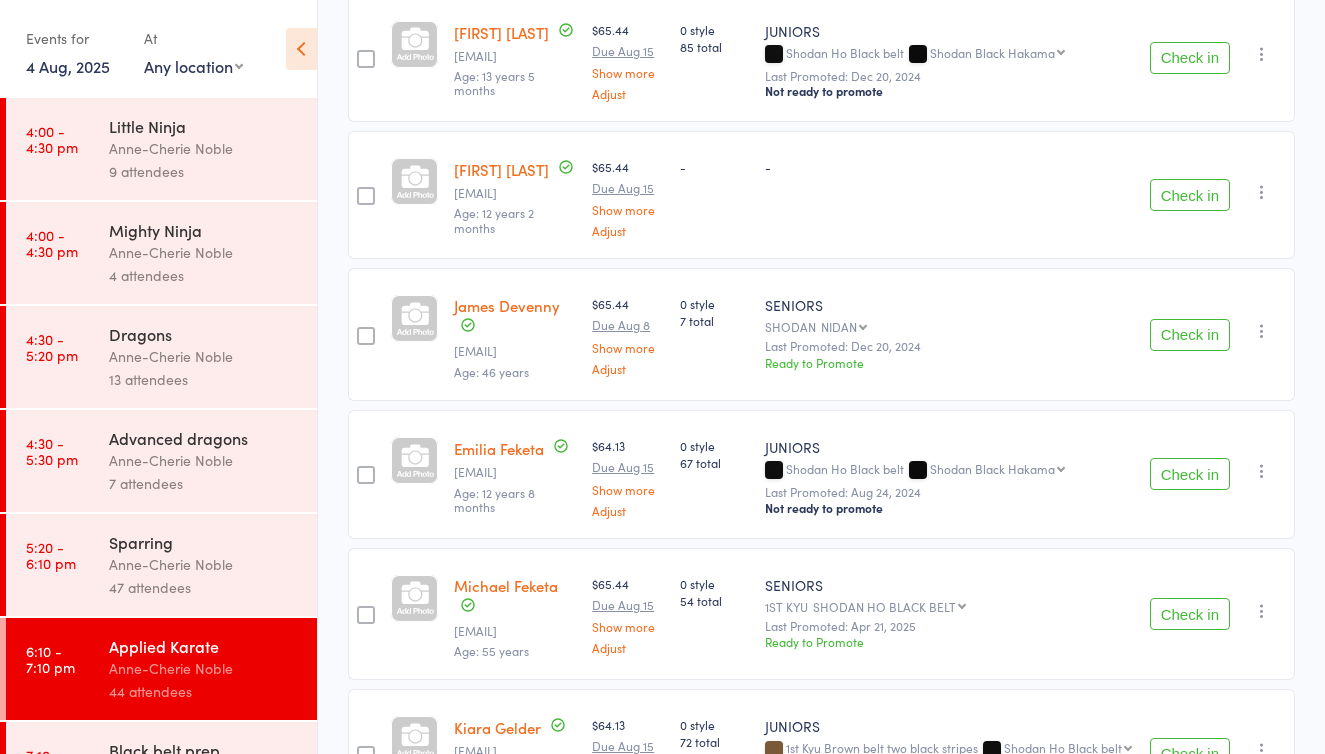click on "Check in" at bounding box center [1190, 58] 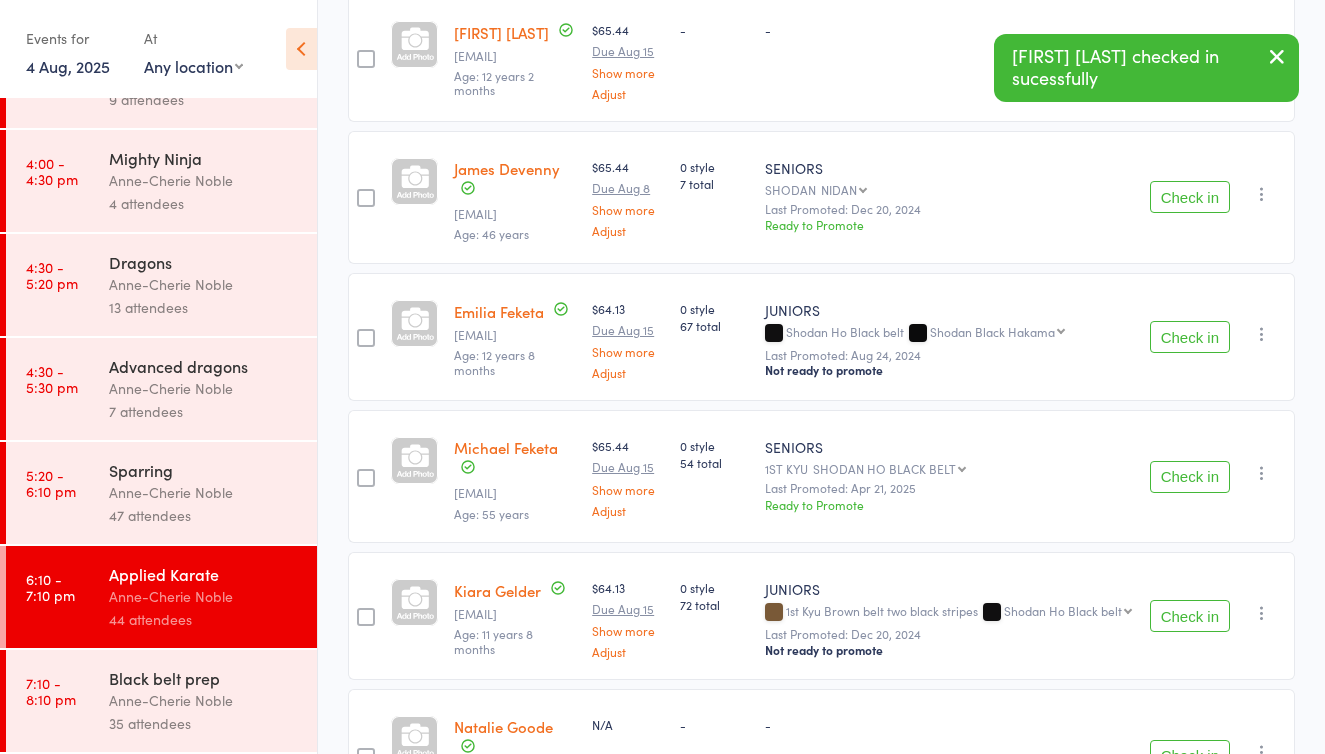 scroll, scrollTop: 72, scrollLeft: 0, axis: vertical 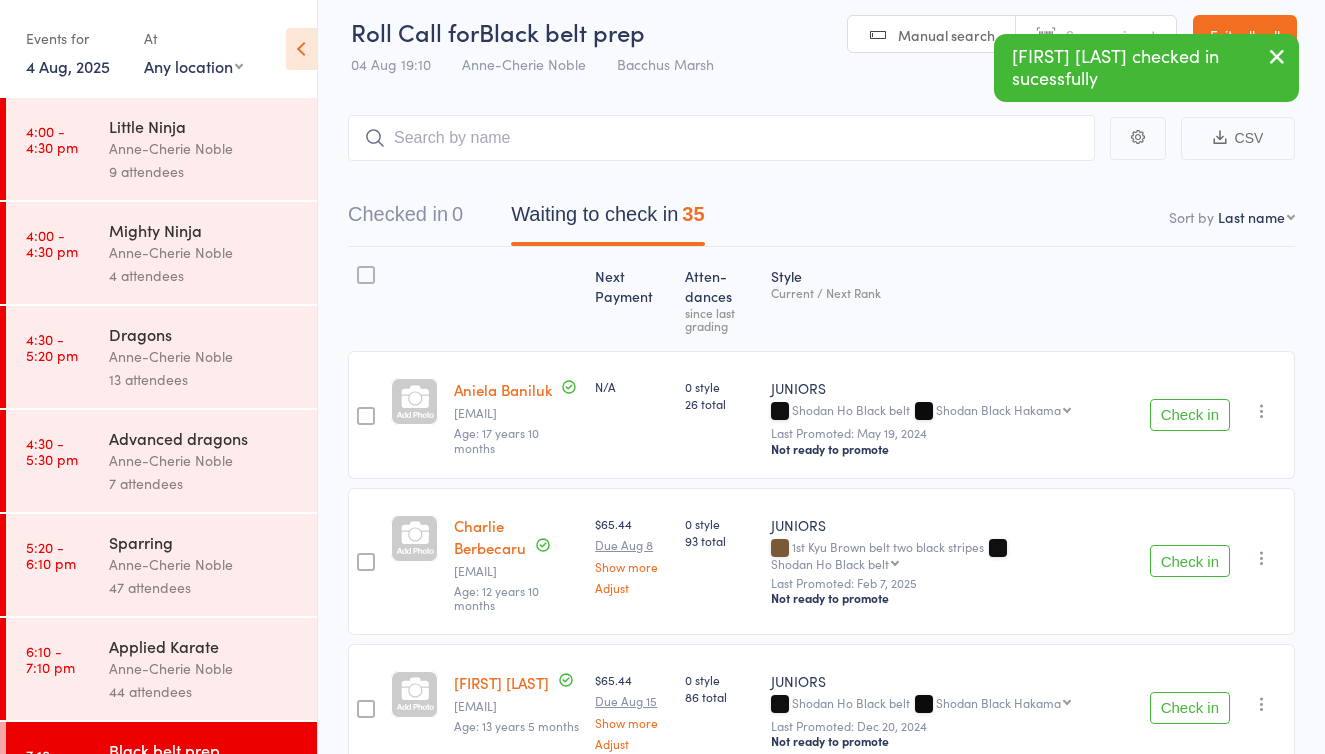 click on "Waiting to check in  35" at bounding box center (607, 219) 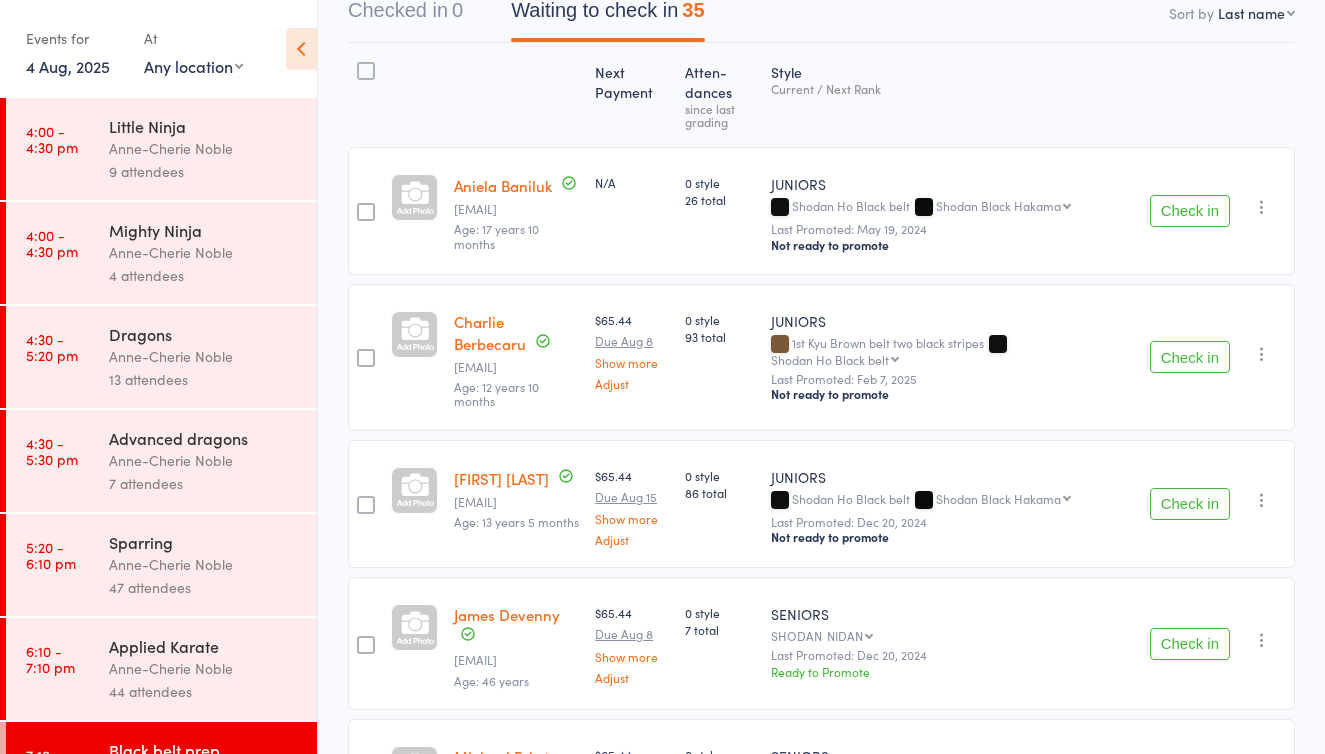 scroll, scrollTop: 227, scrollLeft: 0, axis: vertical 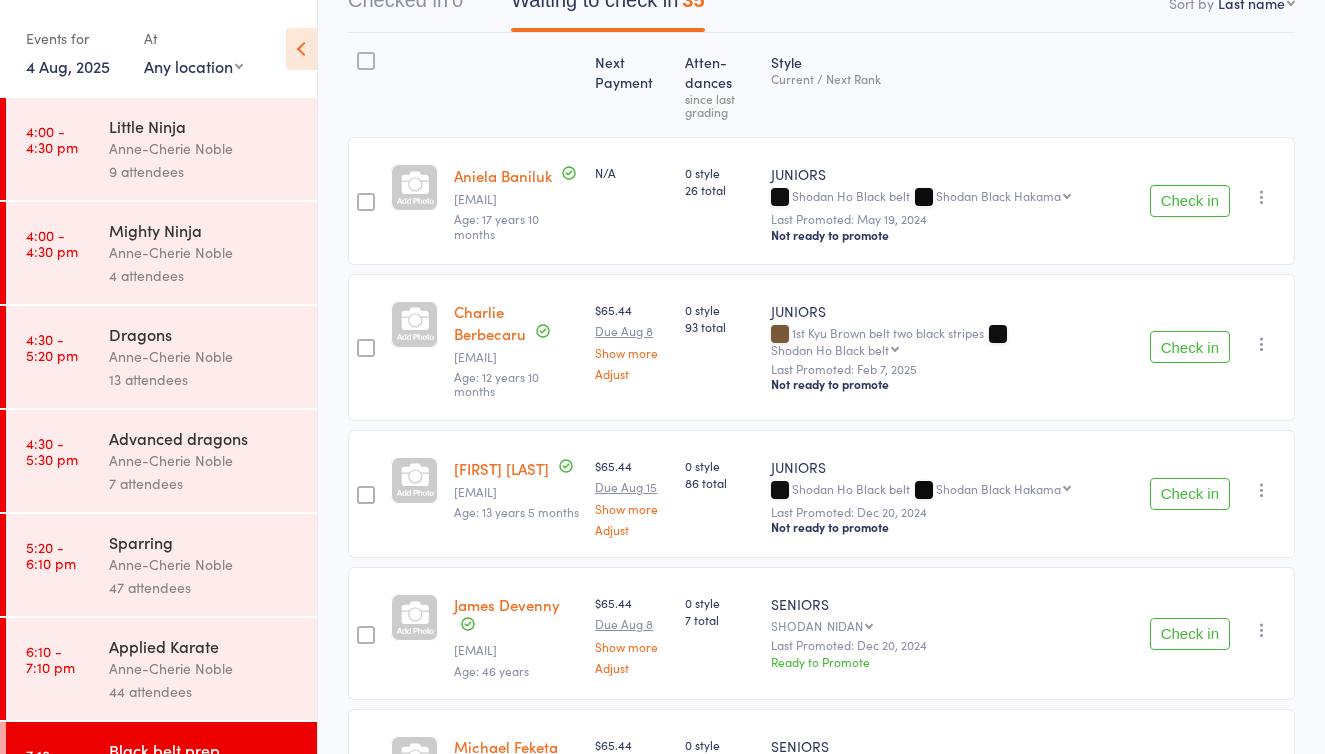 click on "Check in" at bounding box center (1190, 494) 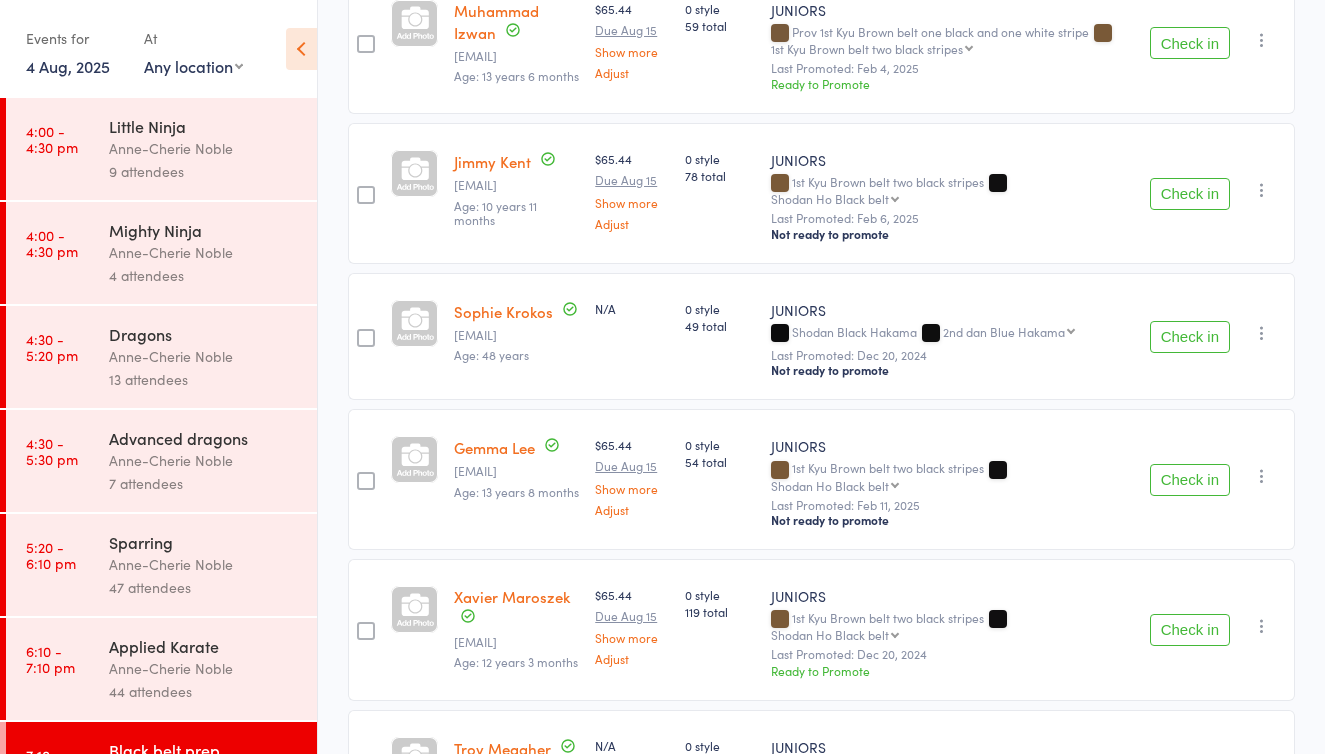 scroll, scrollTop: 2144, scrollLeft: 0, axis: vertical 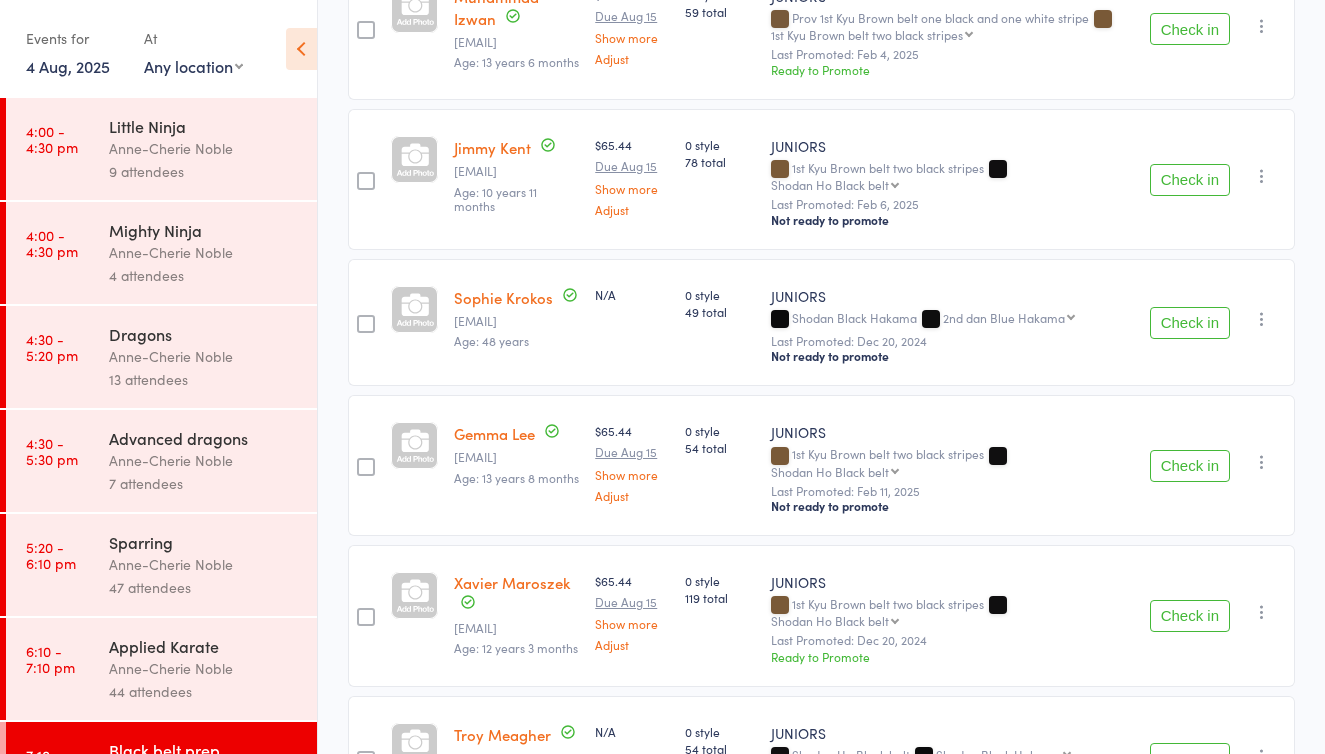 click on "Check in" at bounding box center [1190, 323] 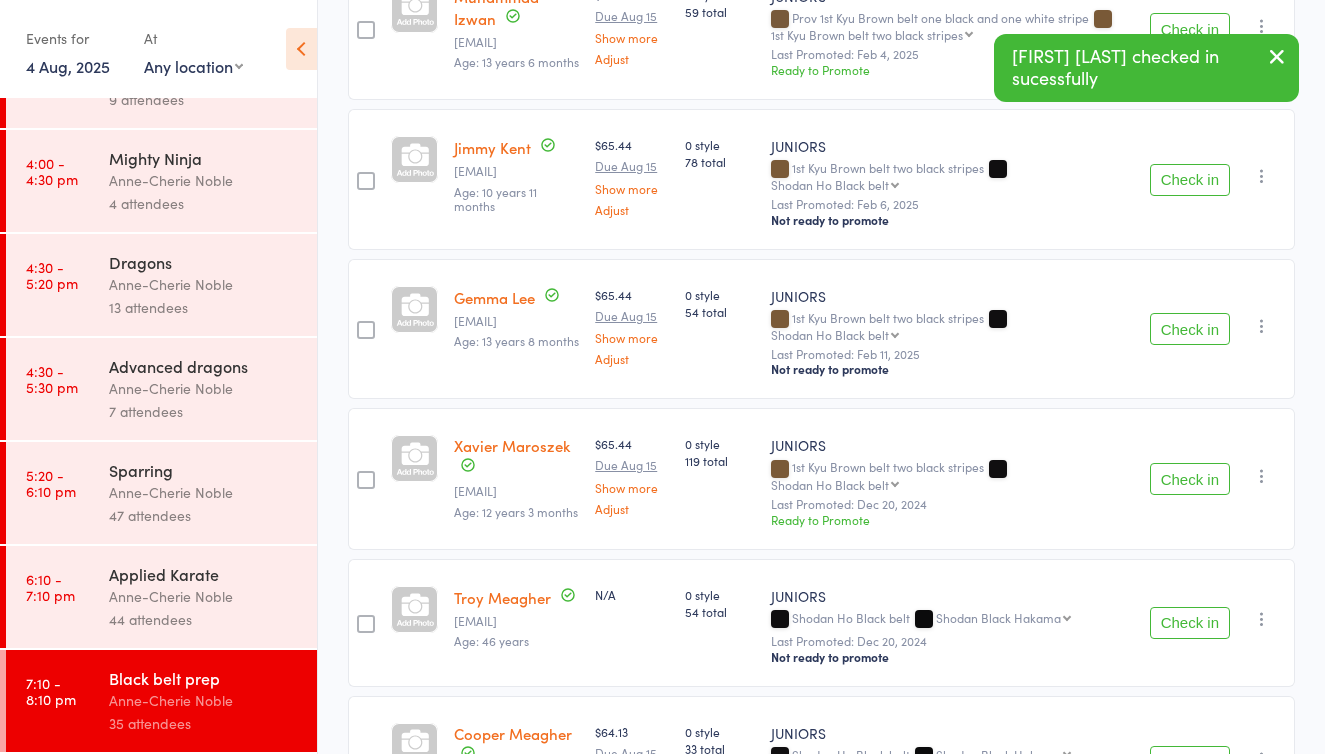 scroll, scrollTop: 72, scrollLeft: 0, axis: vertical 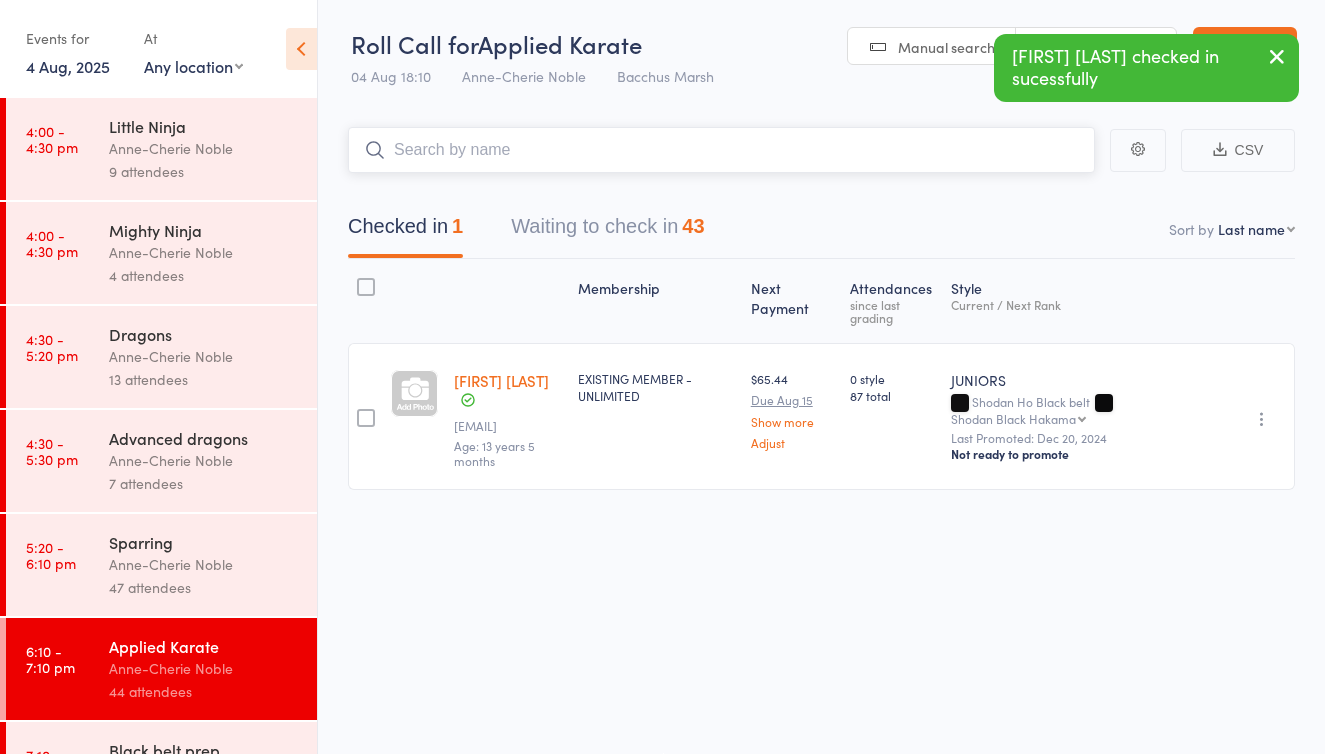 click on "Waiting to check in  43" at bounding box center (607, 231) 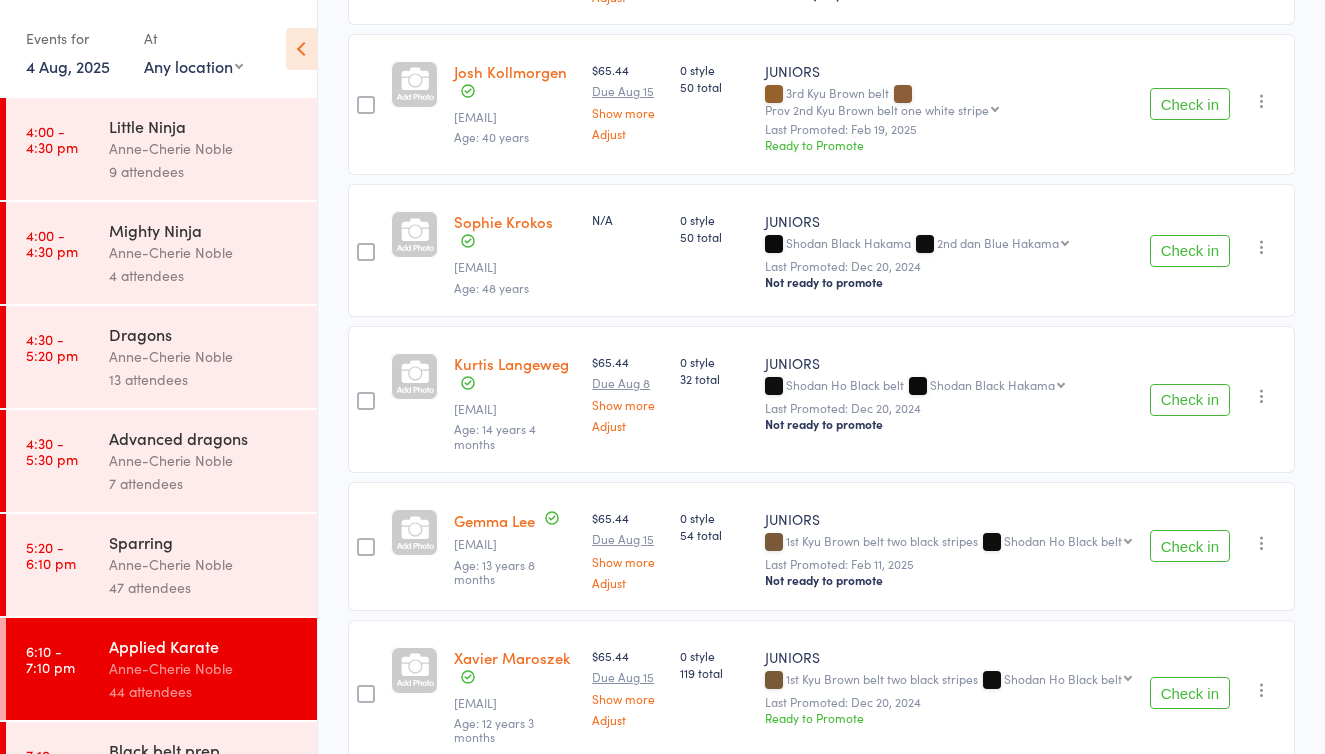 scroll, scrollTop: 2996, scrollLeft: 0, axis: vertical 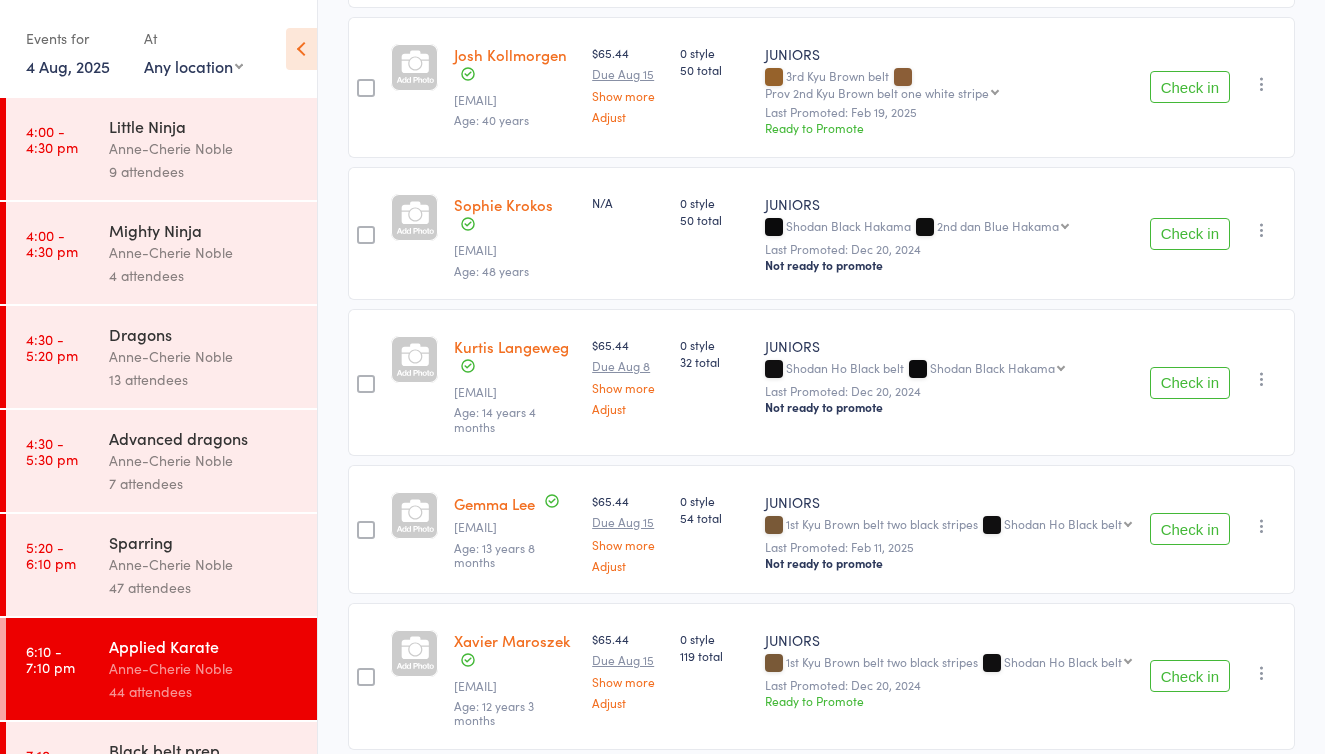 click on "Check in" at bounding box center (1190, 234) 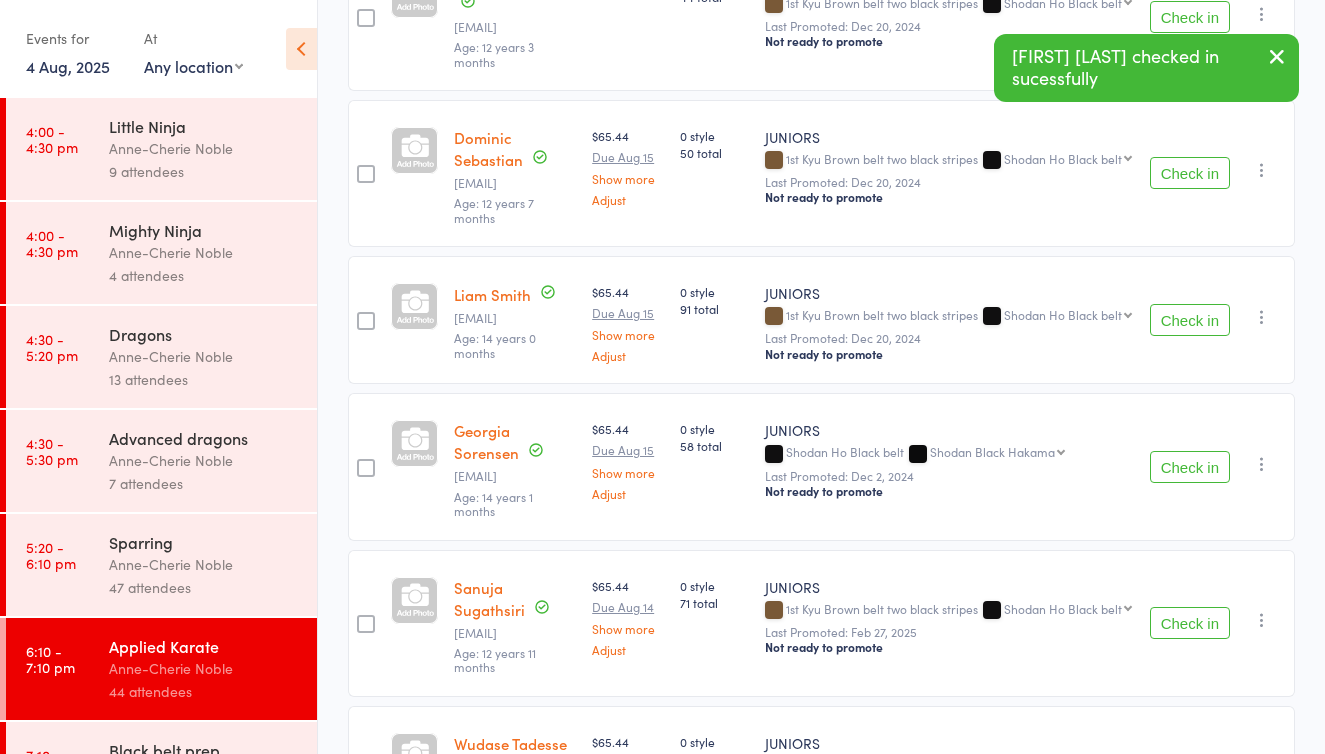 scroll, scrollTop: 4244, scrollLeft: 0, axis: vertical 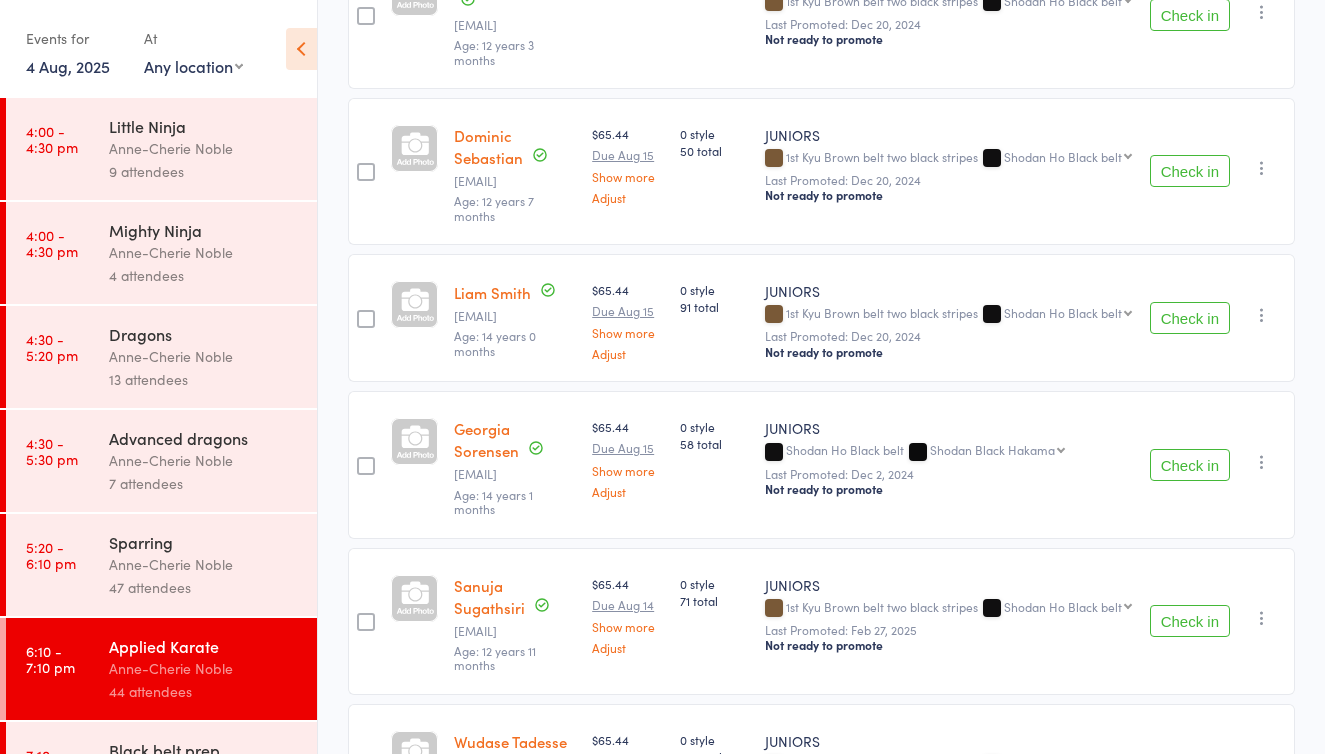 click on "Check in" at bounding box center (1190, 15) 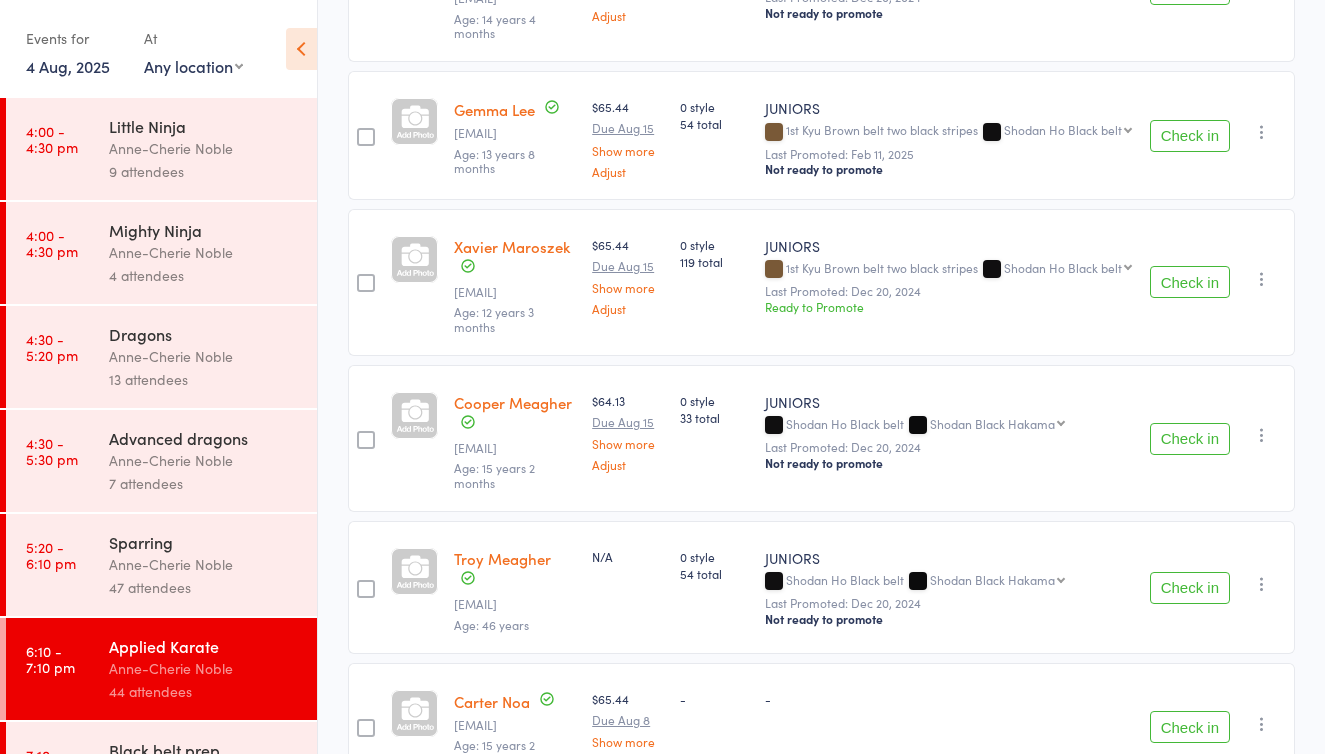 scroll, scrollTop: 3229, scrollLeft: 0, axis: vertical 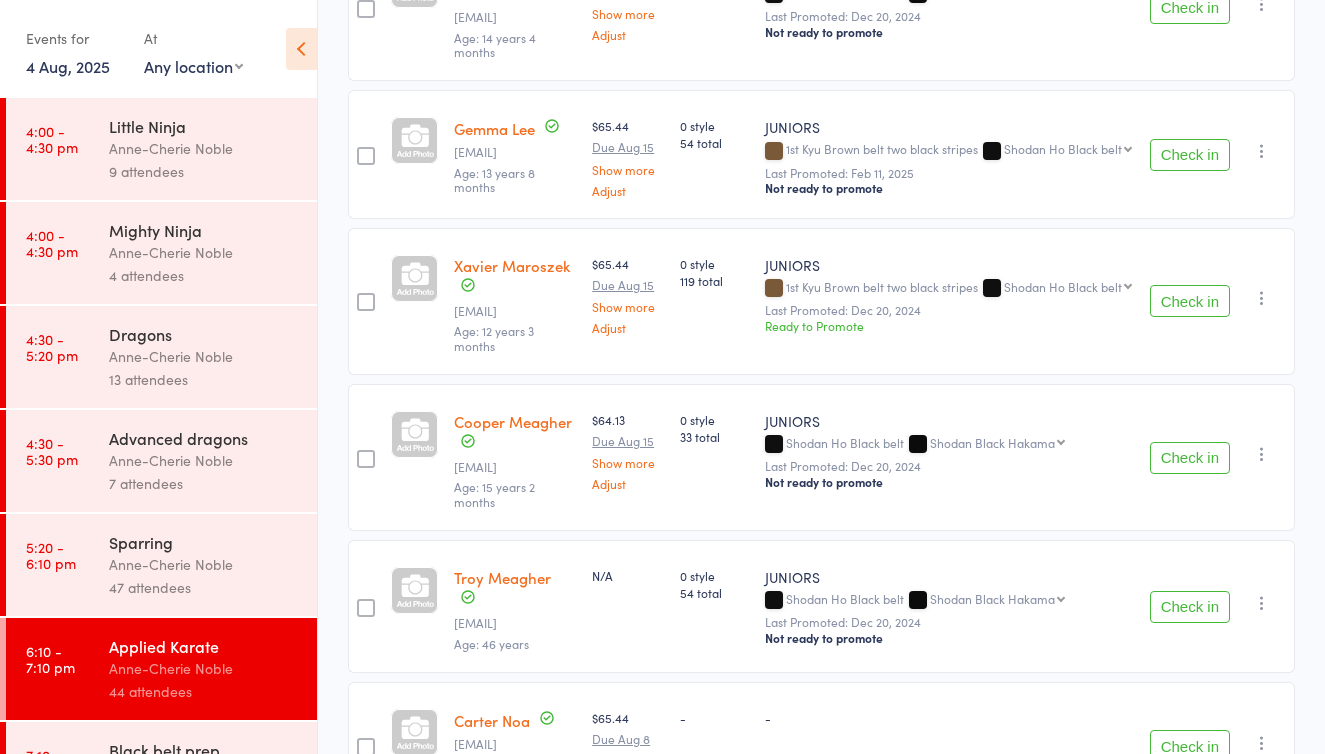 click on "Check in" at bounding box center [1190, 155] 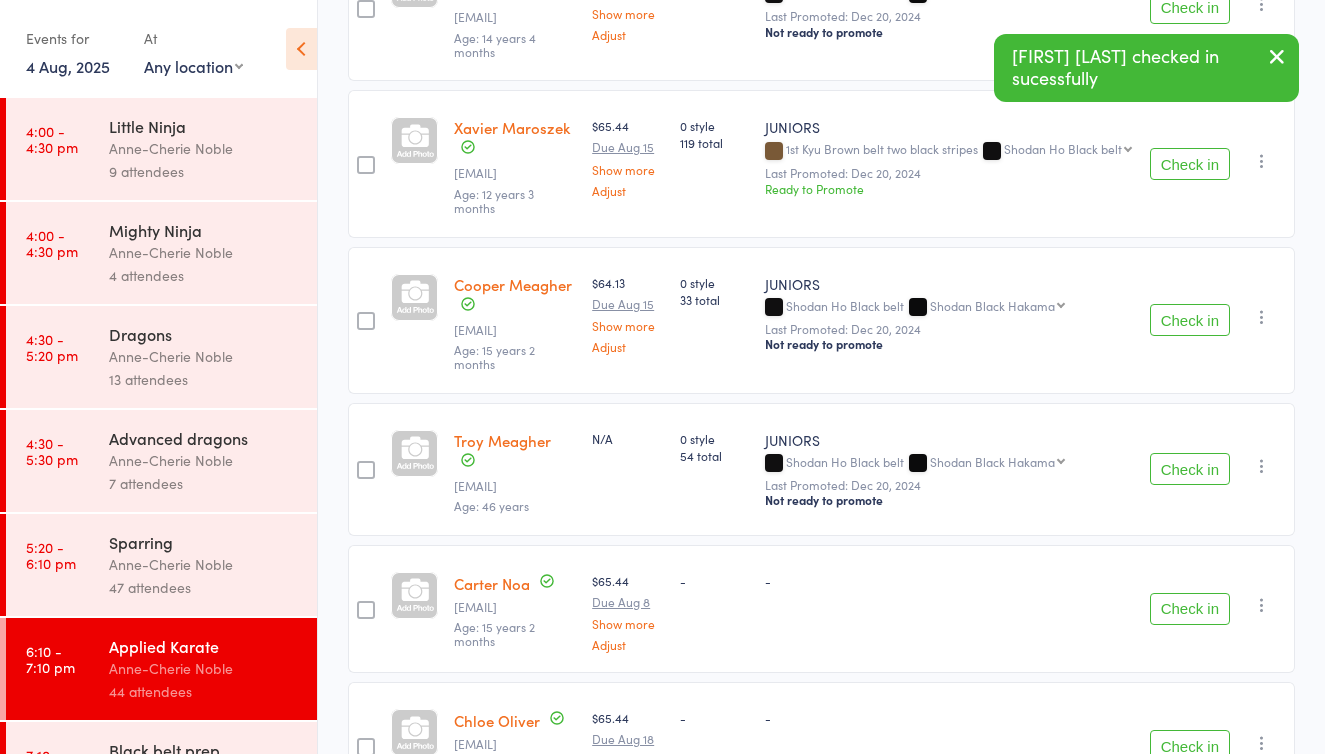 click on "Anne-Cherie Noble" at bounding box center [204, 564] 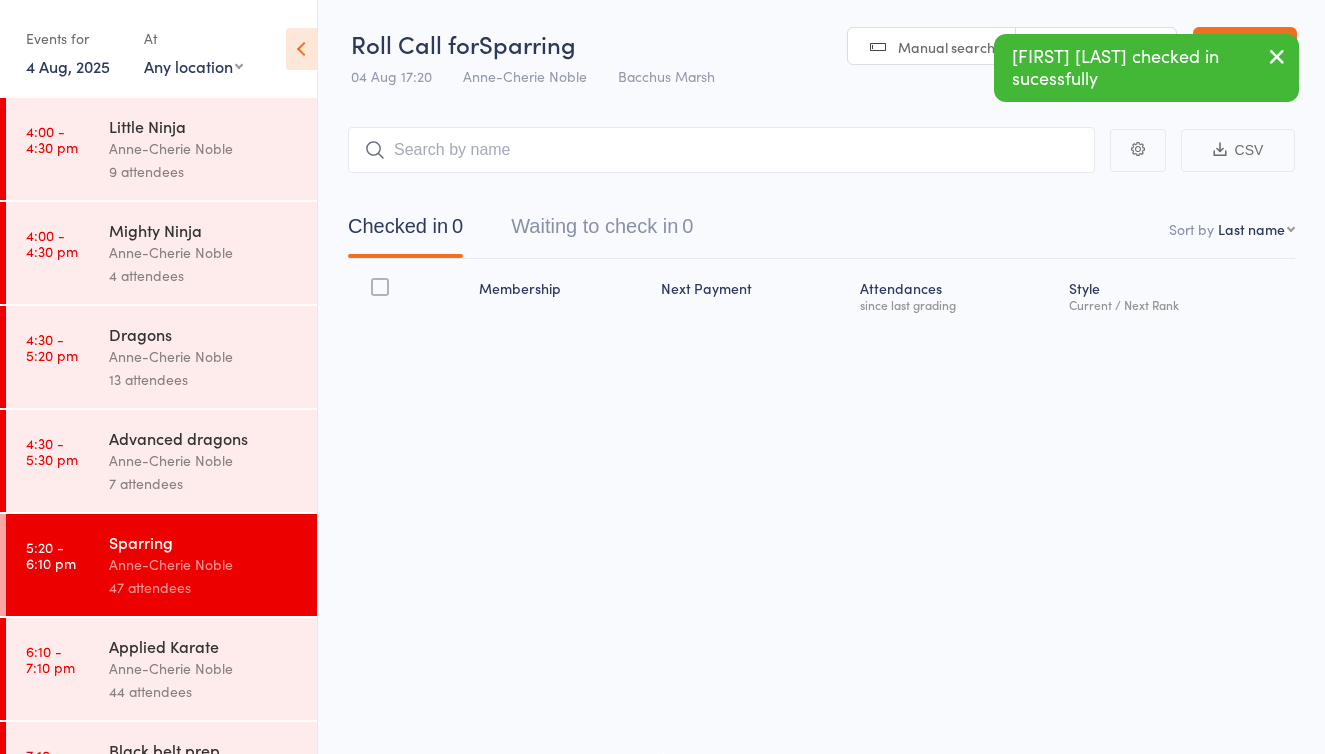 click on "Waiting to check in  0" at bounding box center [602, 231] 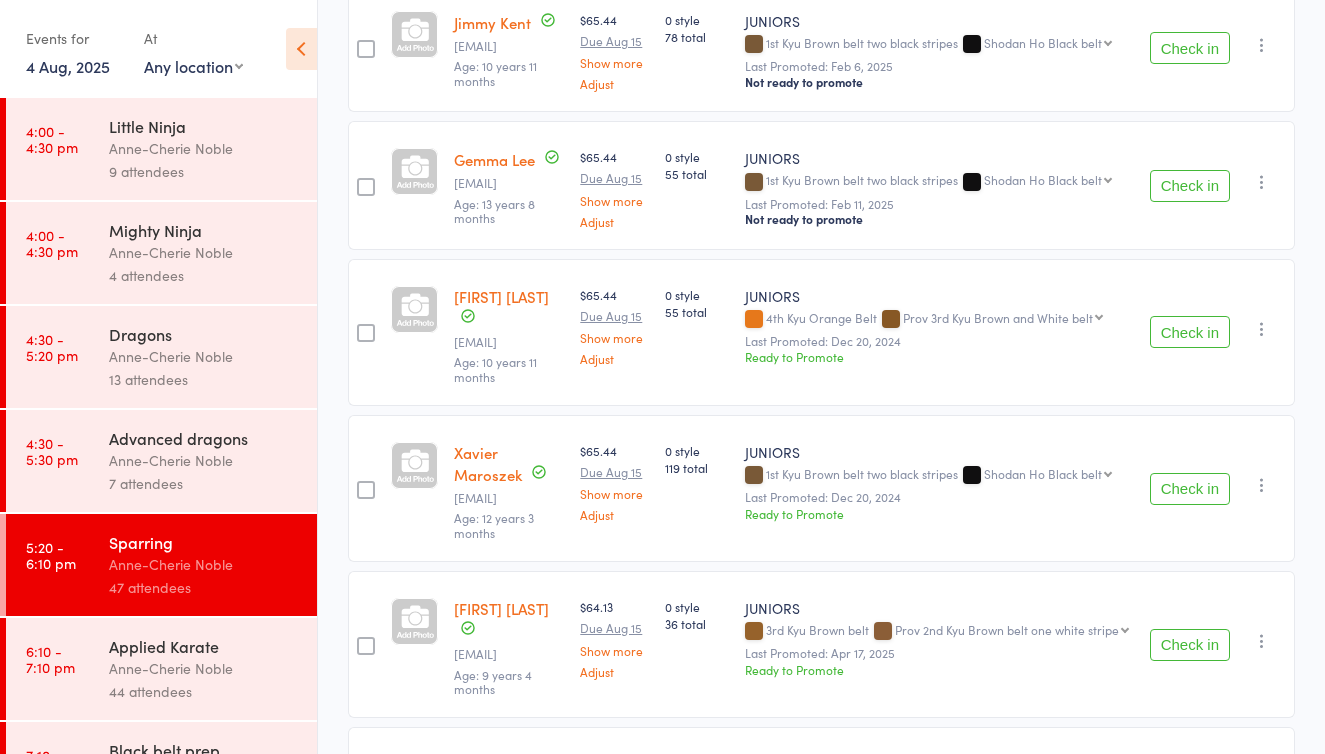 scroll, scrollTop: 3192, scrollLeft: 0, axis: vertical 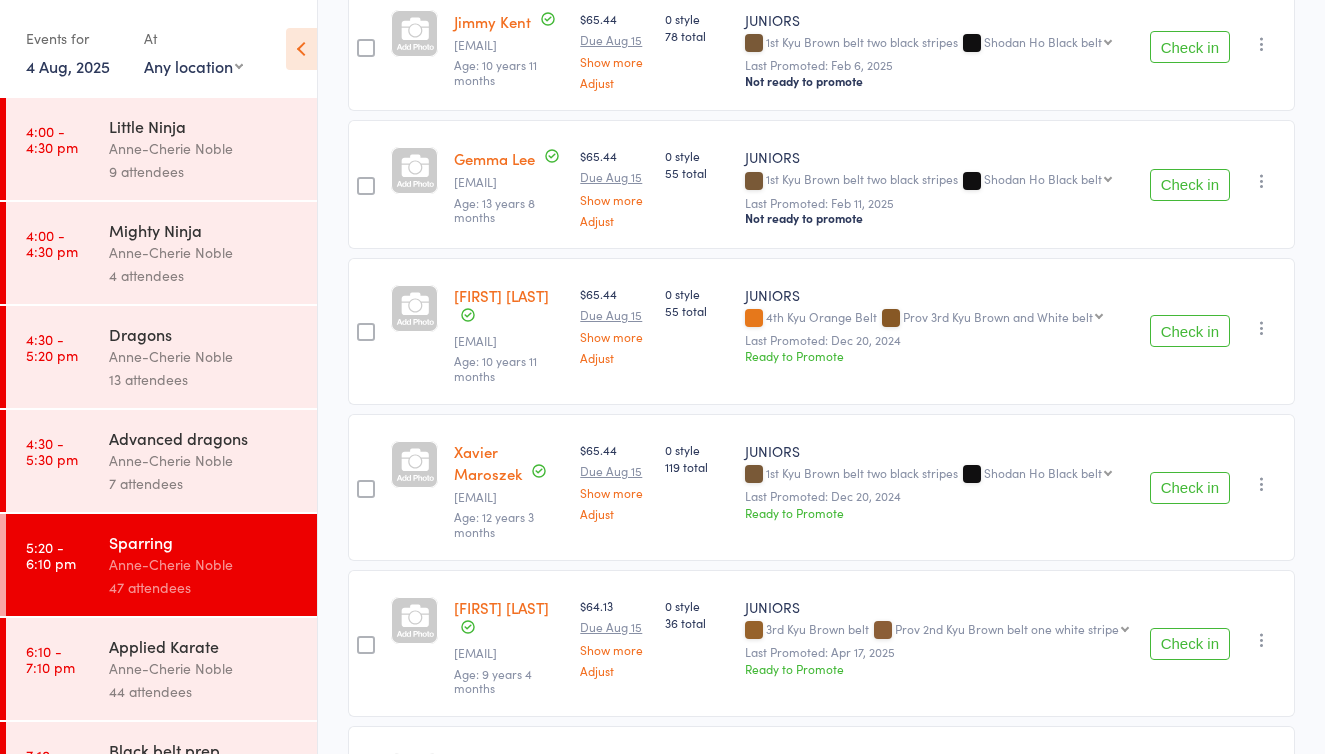 click on "Check in" at bounding box center [1190, 185] 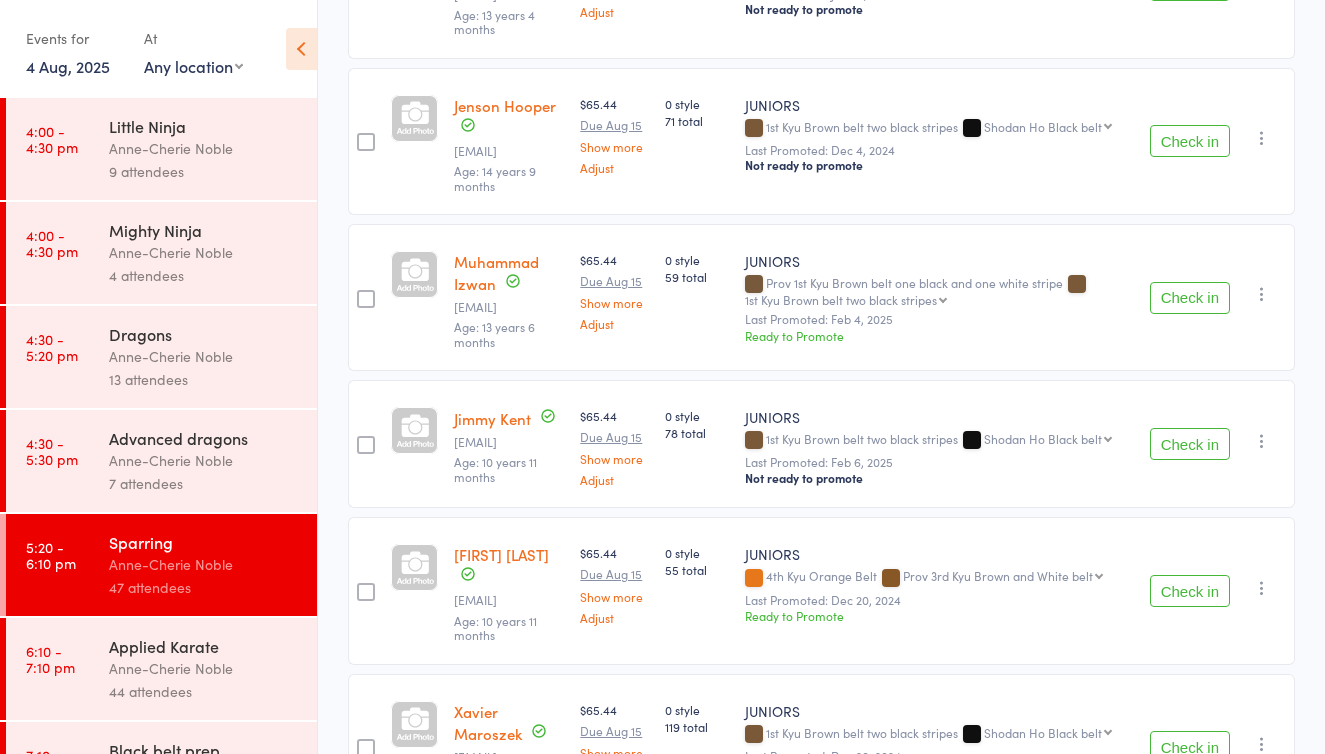 scroll, scrollTop: 2788, scrollLeft: 0, axis: vertical 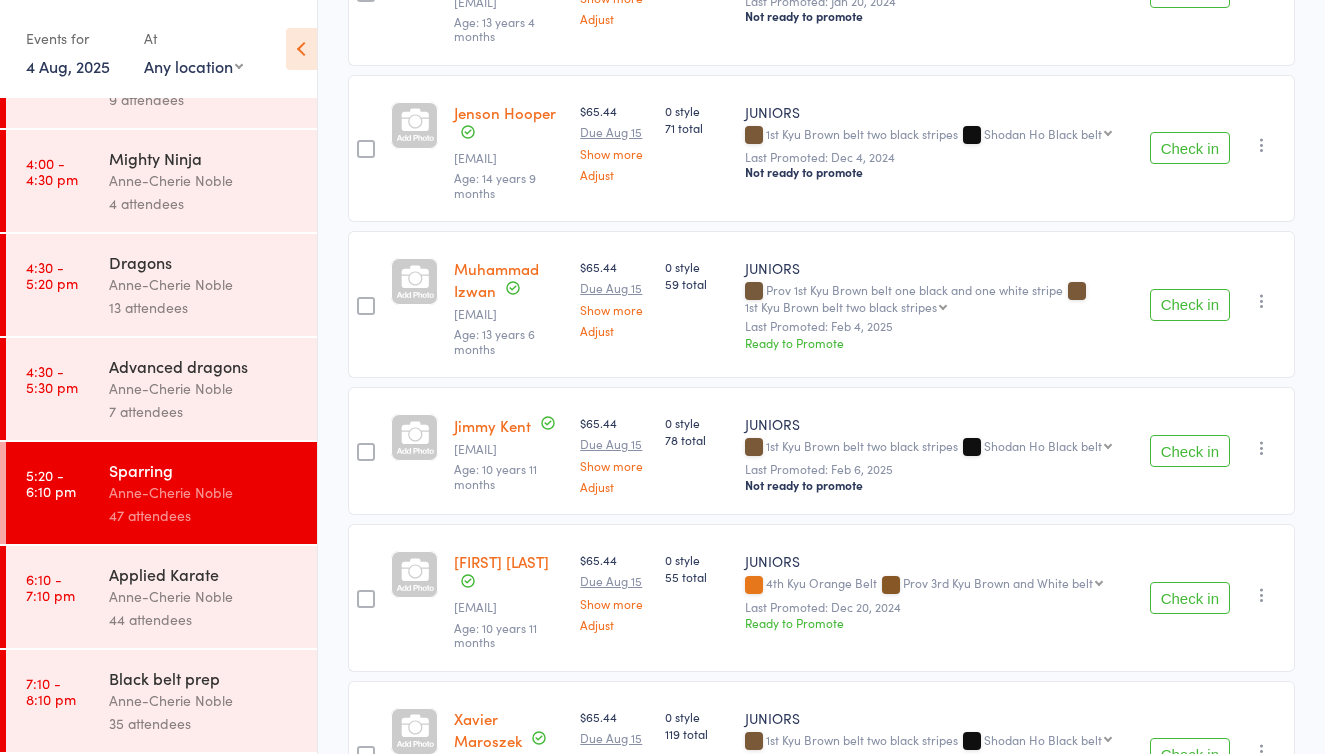 click on "Black belt prep" at bounding box center [204, 678] 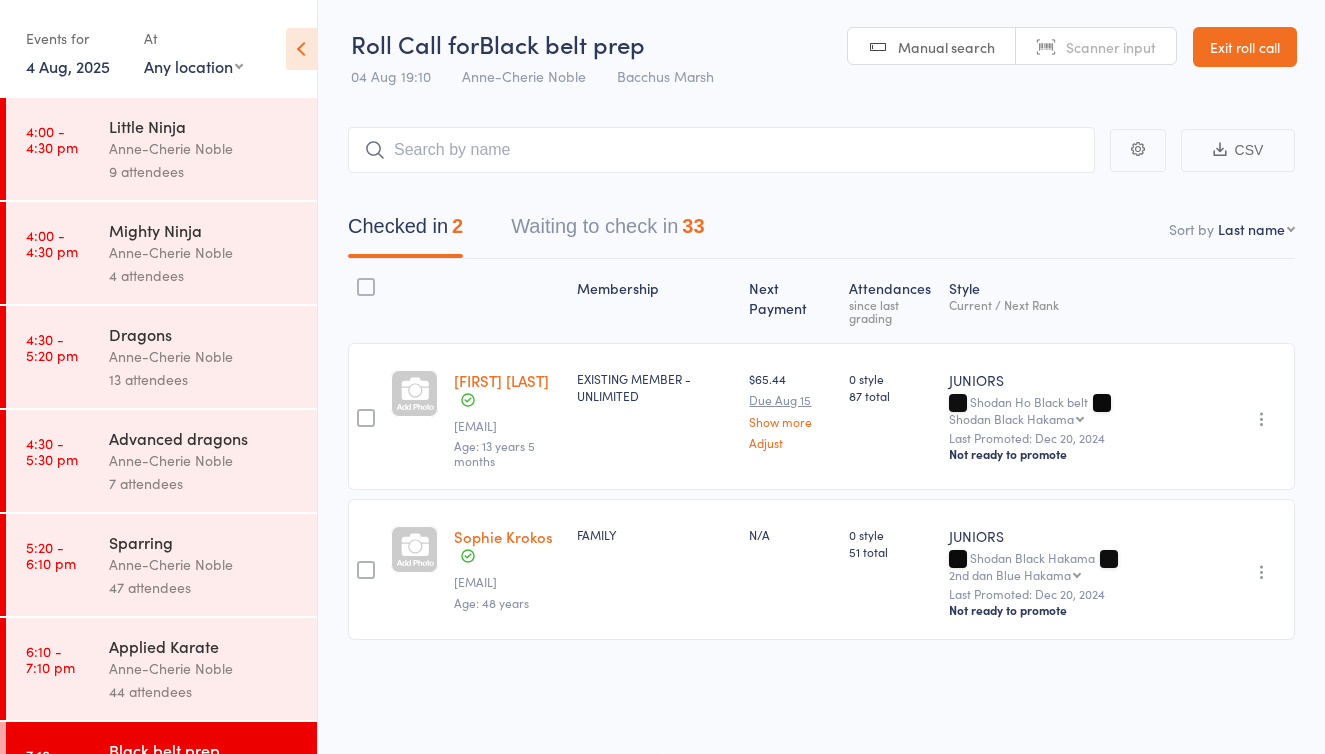 click on "Waiting to check in  33" at bounding box center [607, 231] 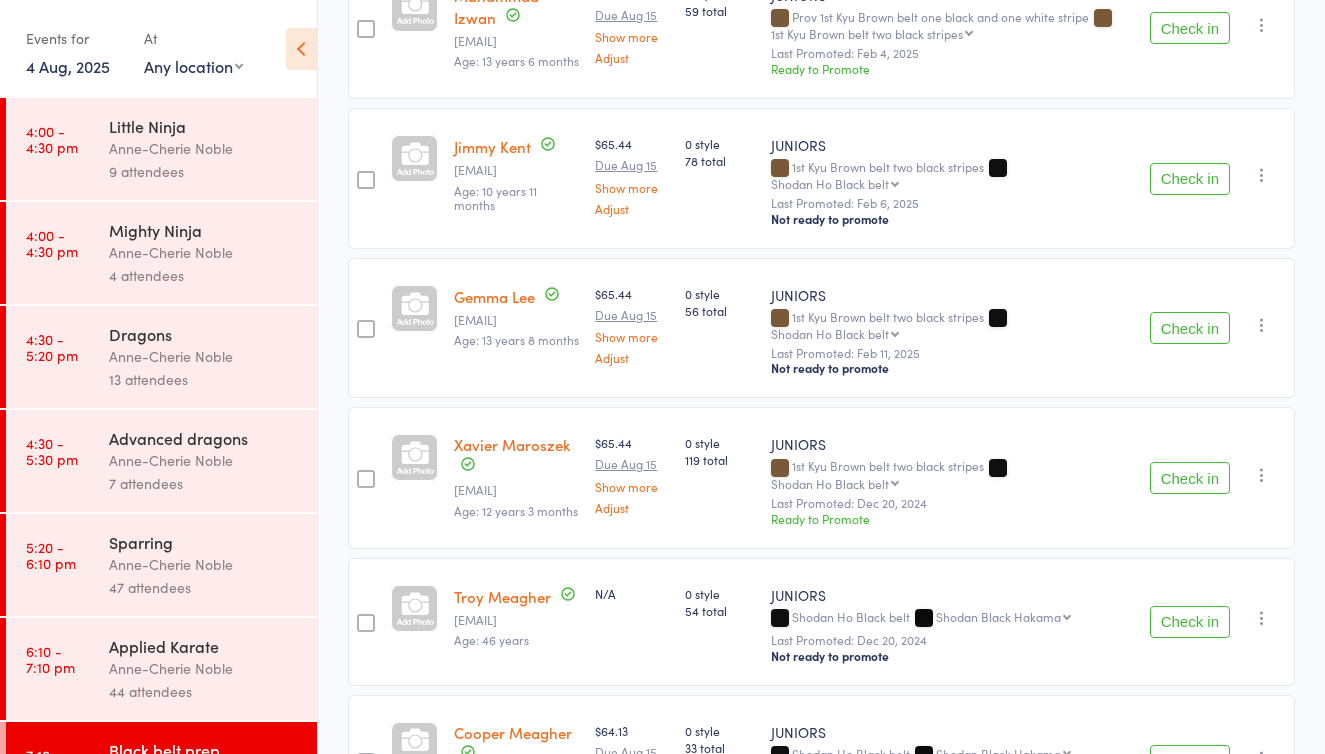 scroll, scrollTop: 2147, scrollLeft: 0, axis: vertical 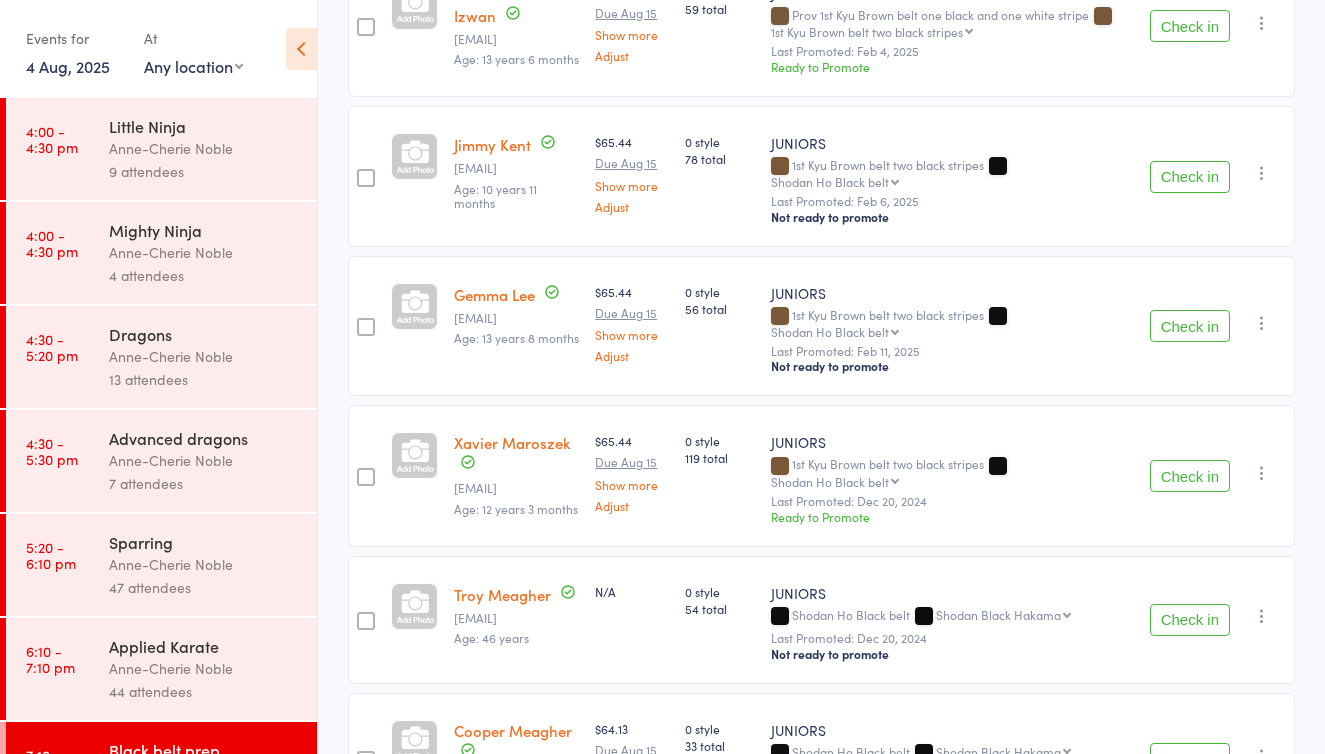 click on "Check in" at bounding box center (1190, 326) 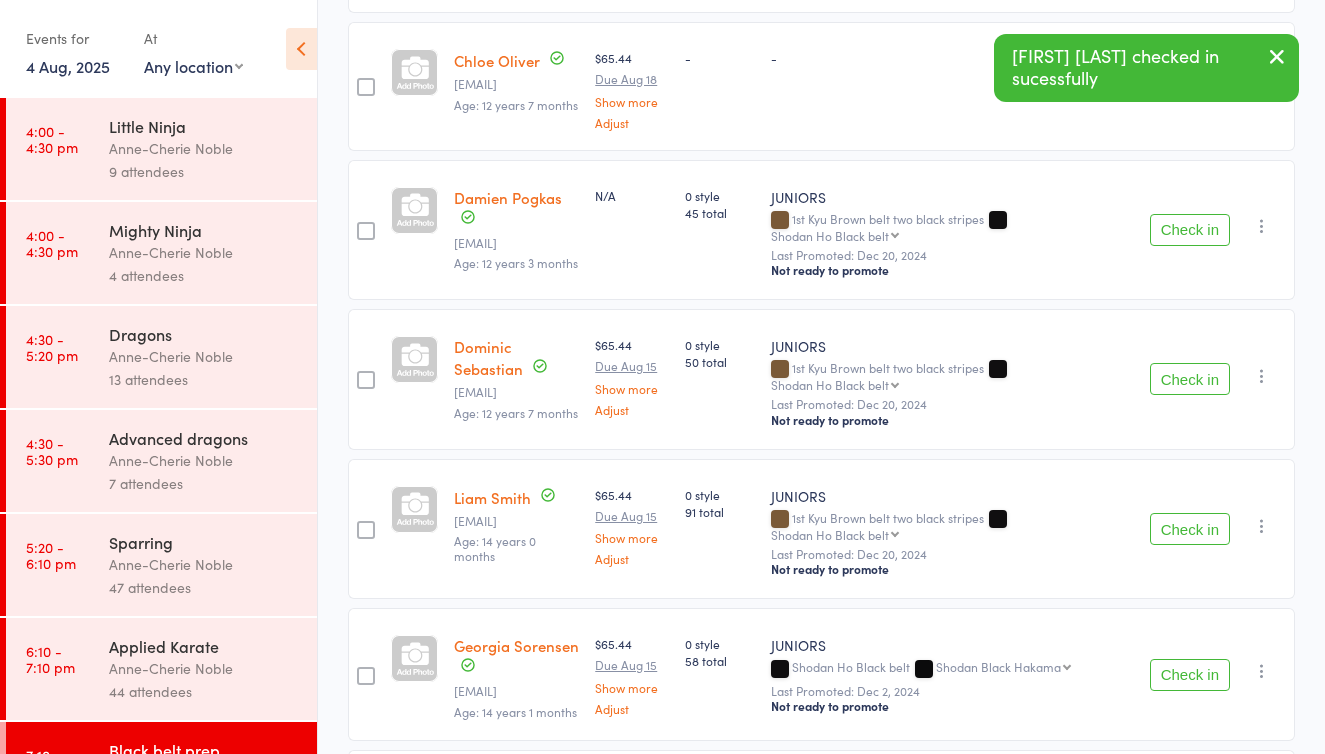 scroll, scrollTop: 2989, scrollLeft: 0, axis: vertical 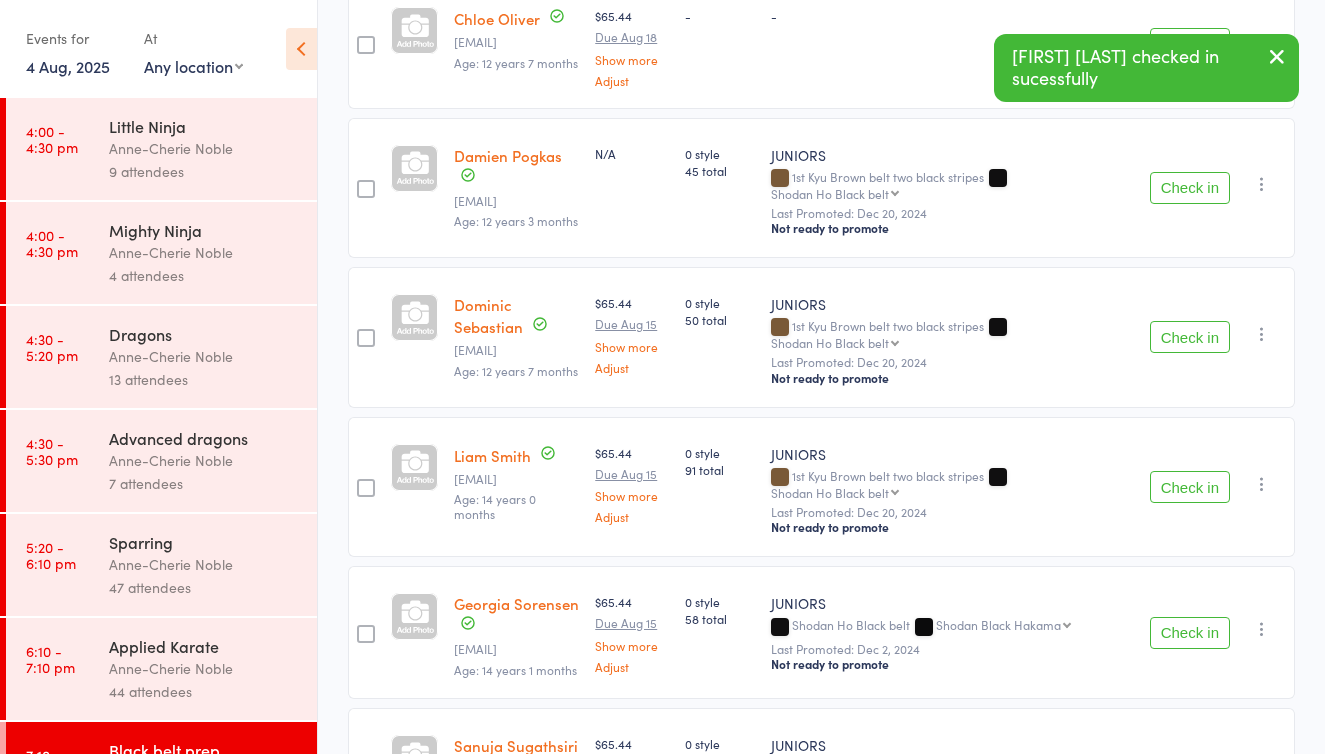 click on "Check in" at bounding box center [1190, 188] 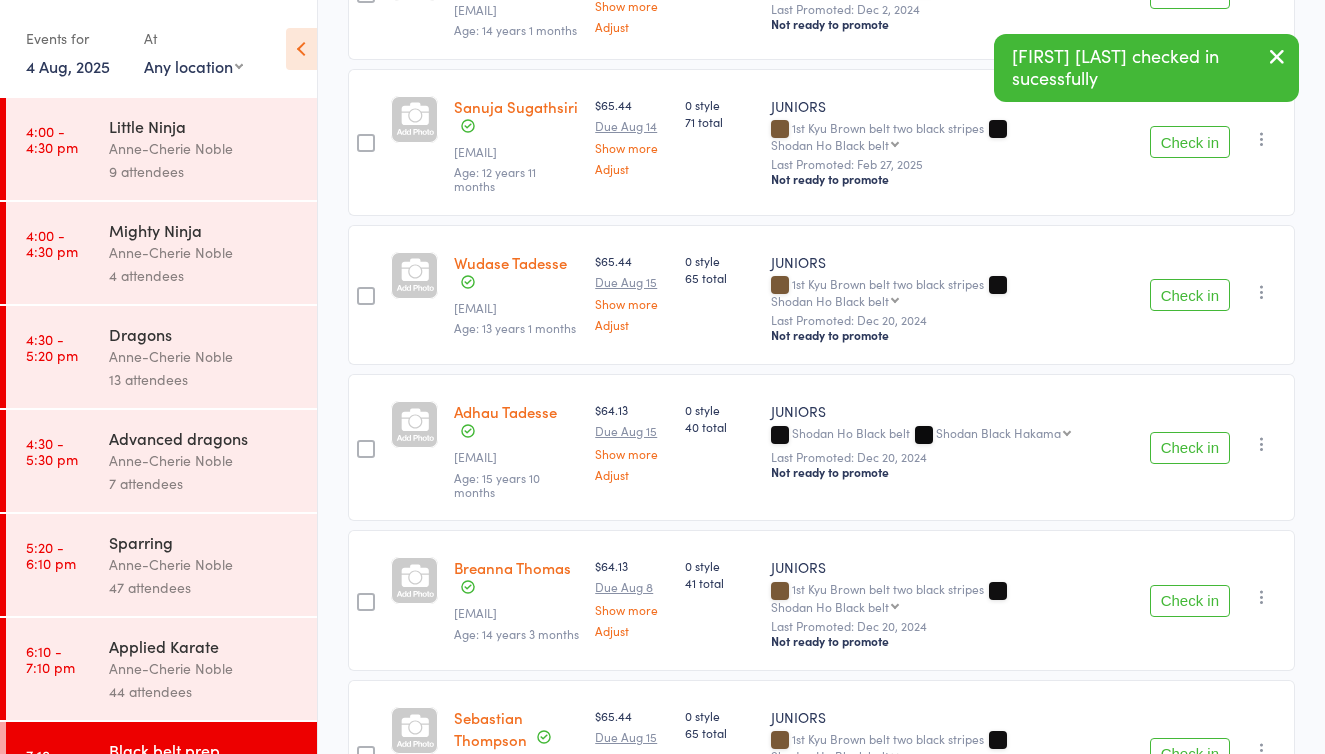 scroll, scrollTop: 3481, scrollLeft: 0, axis: vertical 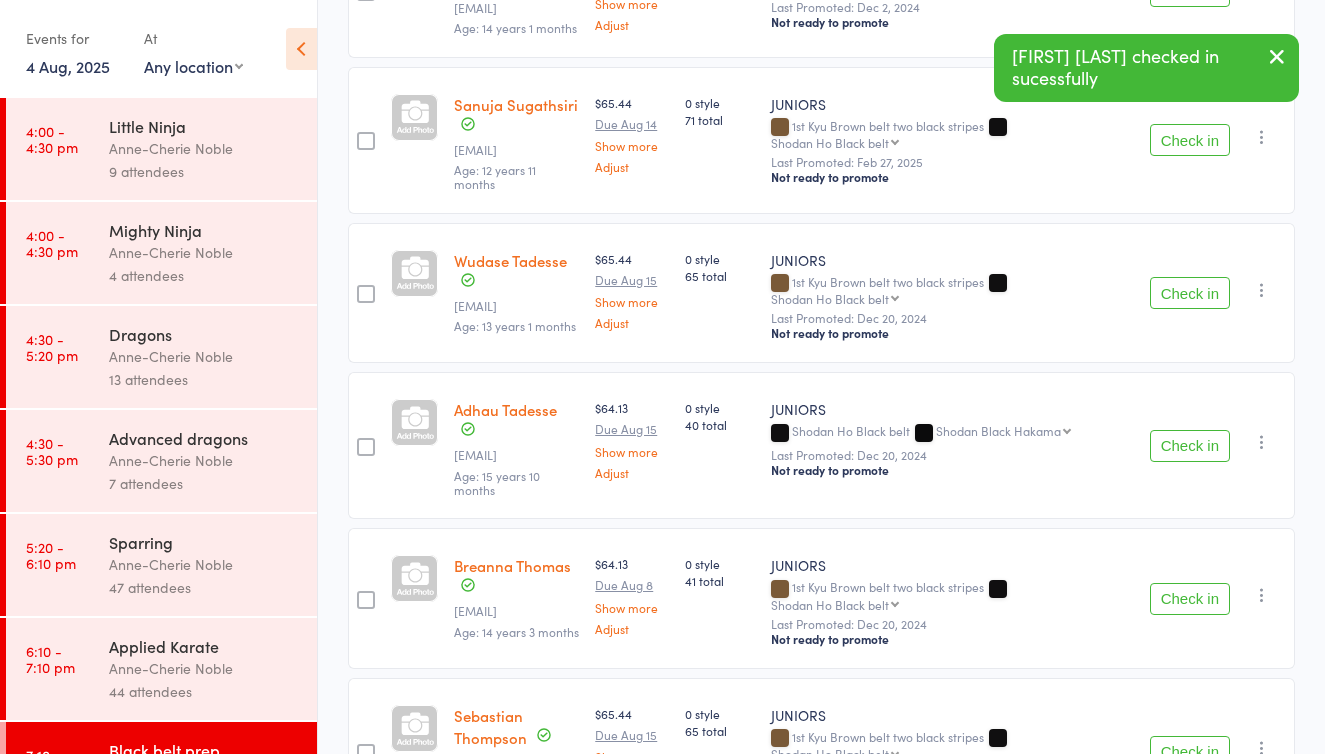 click on "Anne-Cherie Noble" at bounding box center (204, 564) 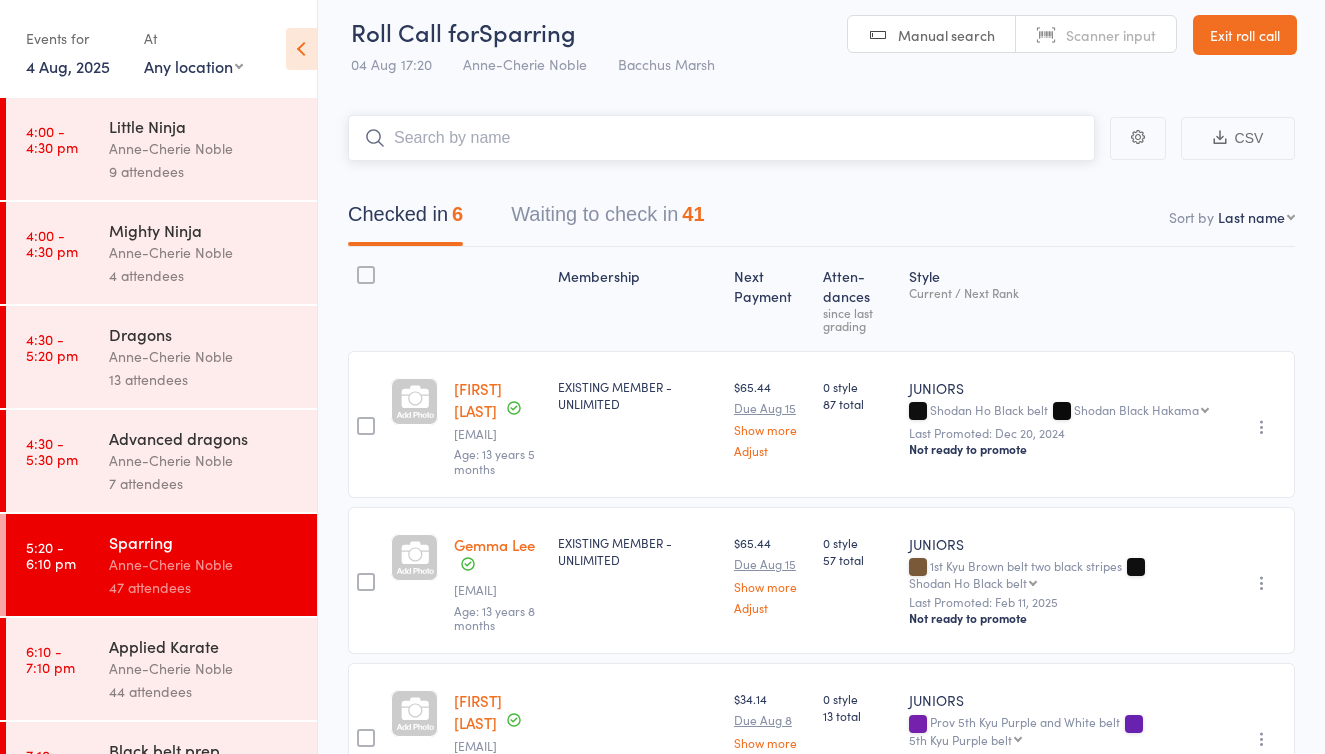 click on "Waiting to check in  41" at bounding box center (607, 219) 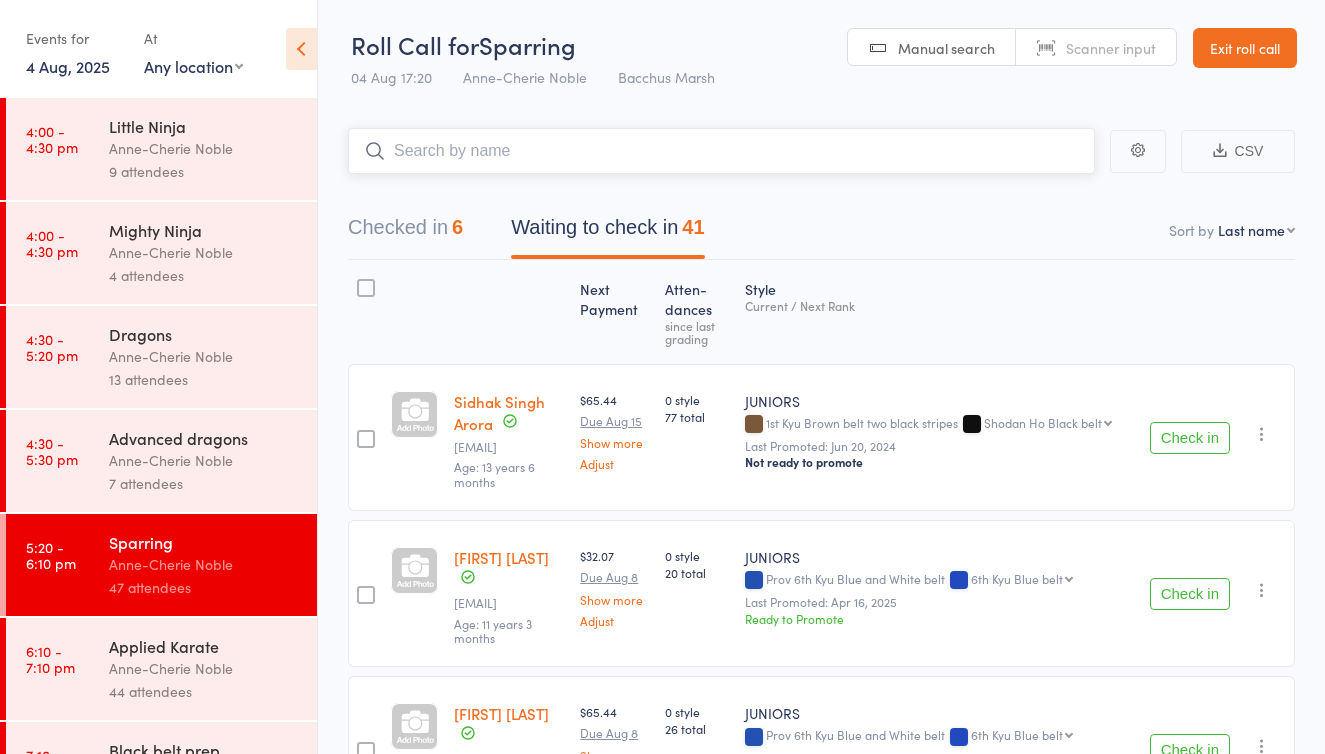 scroll, scrollTop: 0, scrollLeft: 0, axis: both 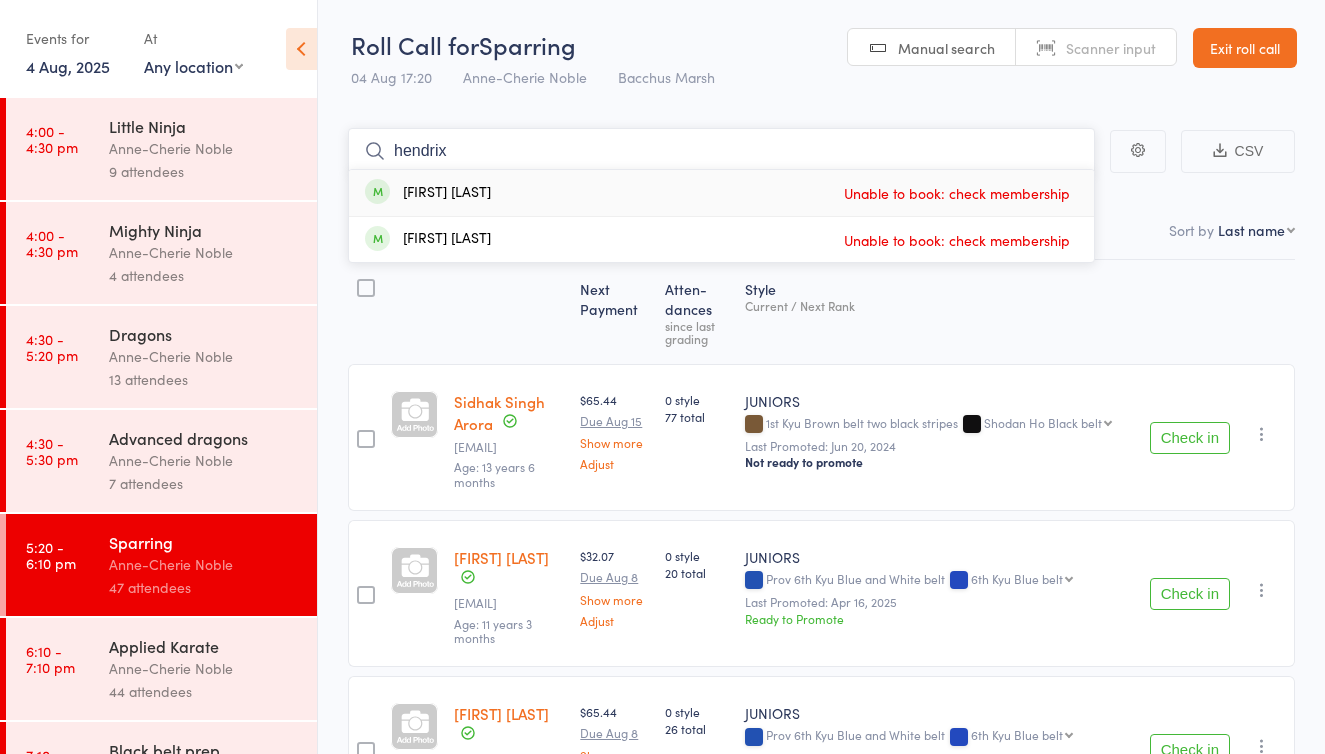 type on "hendrix" 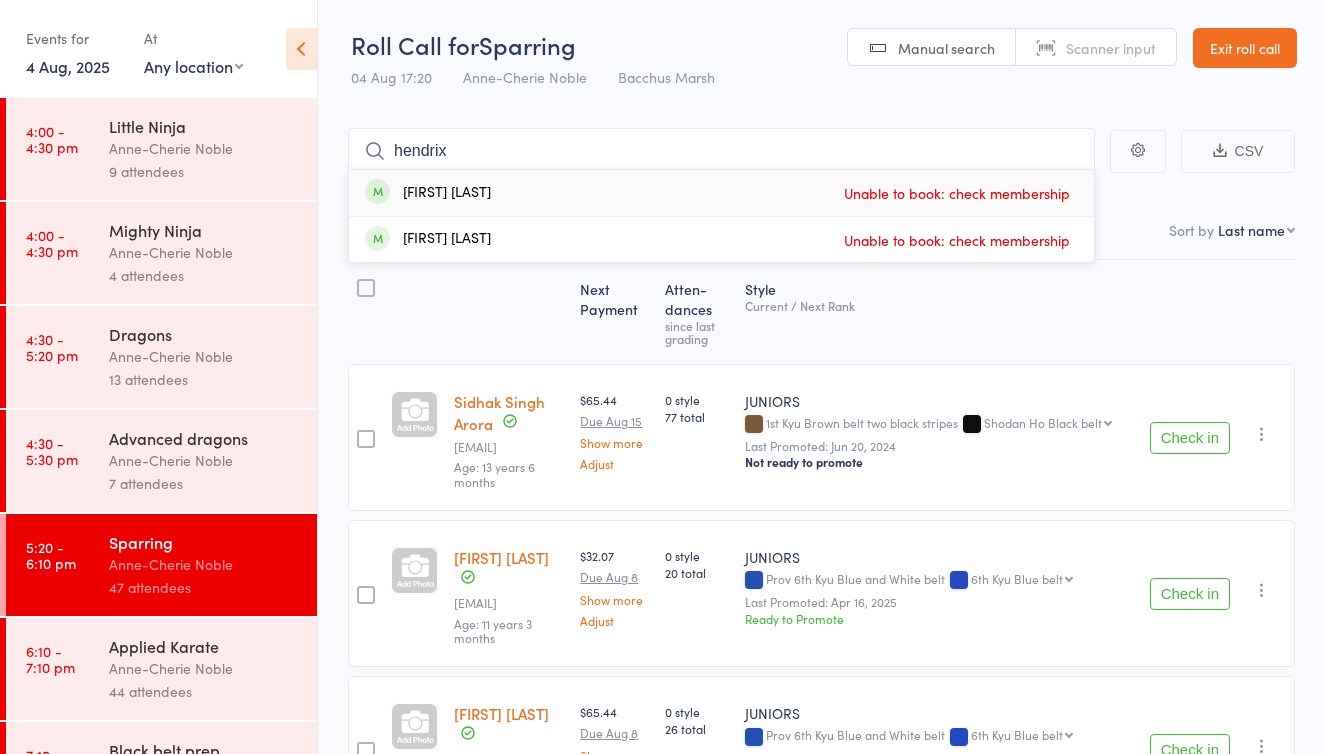 click on "hendrix Hendrix Marshall Unable to book: check membership Henry Worsfold Unable to book: check membership CSV
Checked in  6 Waiting to check in  41
Sort by   Last name First name Last name Birthday today? Behind on payments? Check in time Next payment date Next payment amount Membership name Membership expires Ready to grade Style and Rank Style attendance count All attendance count Last Promoted Next Payment Atten­dances since last grading Style Current / Next Rank Sidhak Singh Arora    sagardeep@gmail.com Age: 13 years 6 months $65.44 Due Aug 15  Show more Adjust 0 style 77 total JUNIORS 1st Kyu Brown belt two black stripes  Shodan Ho Black belt  Shodan Ho Black belt Shodan Black Hakama 2nd dan Blue Hakama Last Promoted: Jun 20, 2024 Not ready to promote Check in Check in Send message Add Note Add Flag Remove Mark absent
Julian Attard    ontrack1203@gmail.com Age: 11 years 3 months $32.07 Due Aug 8  Show more Adjust 0 style 20 total JUNIORS Prov 6th Kyu Blue and White belt  6th Kyu Blue belt  Remove" at bounding box center [821, 3467] 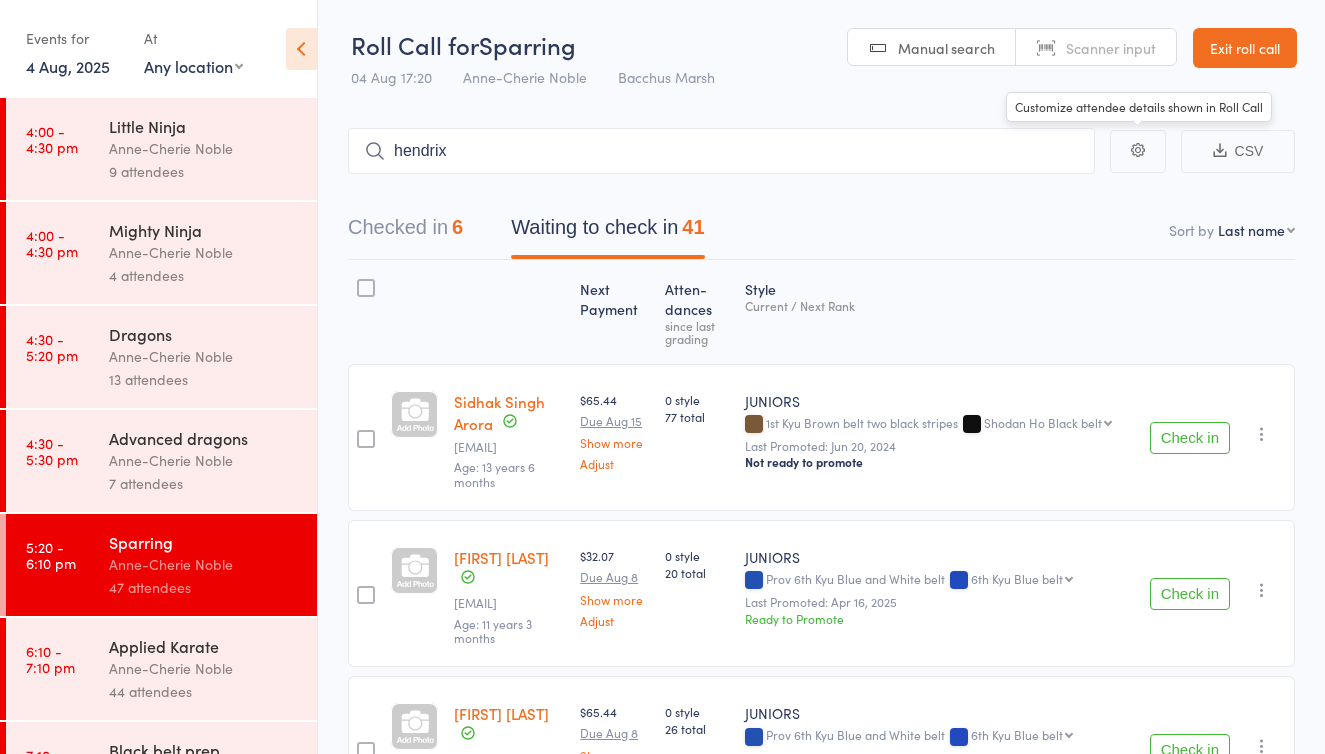 scroll, scrollTop: 0, scrollLeft: 0, axis: both 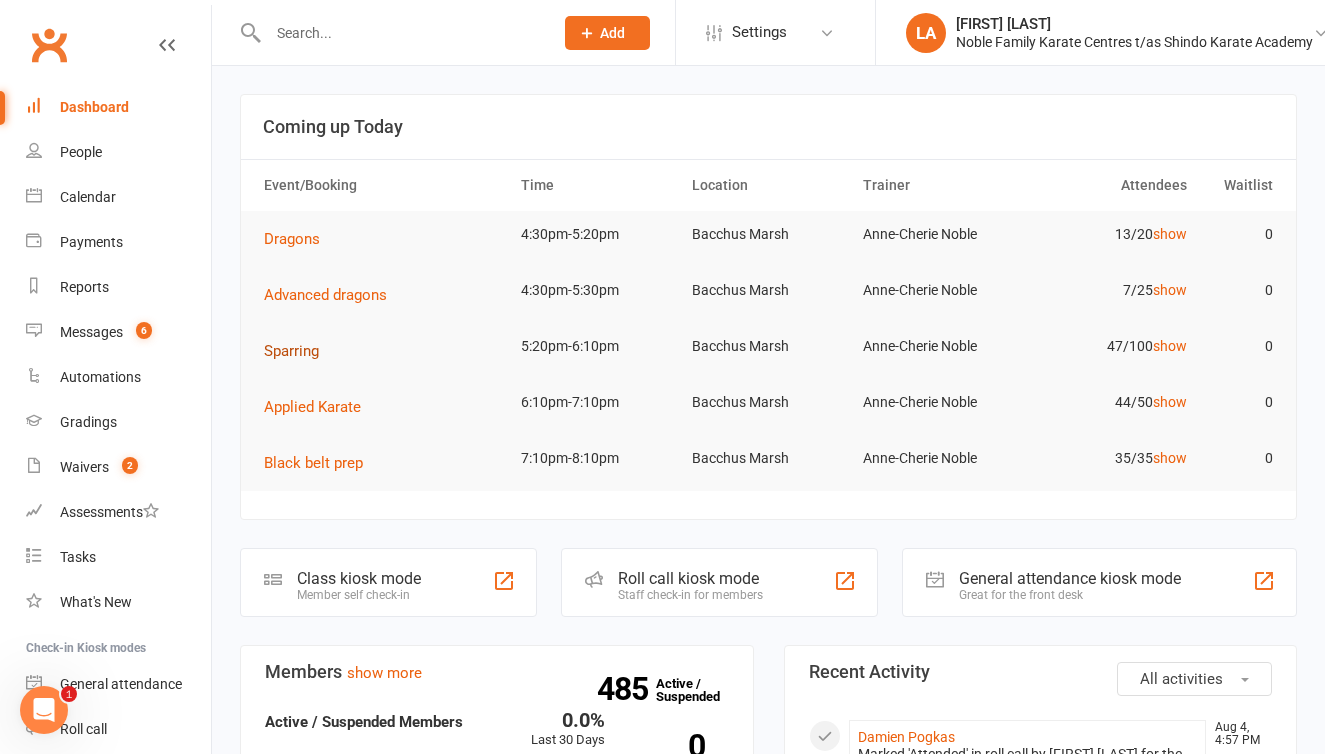 click on "Sparring" at bounding box center (291, 351) 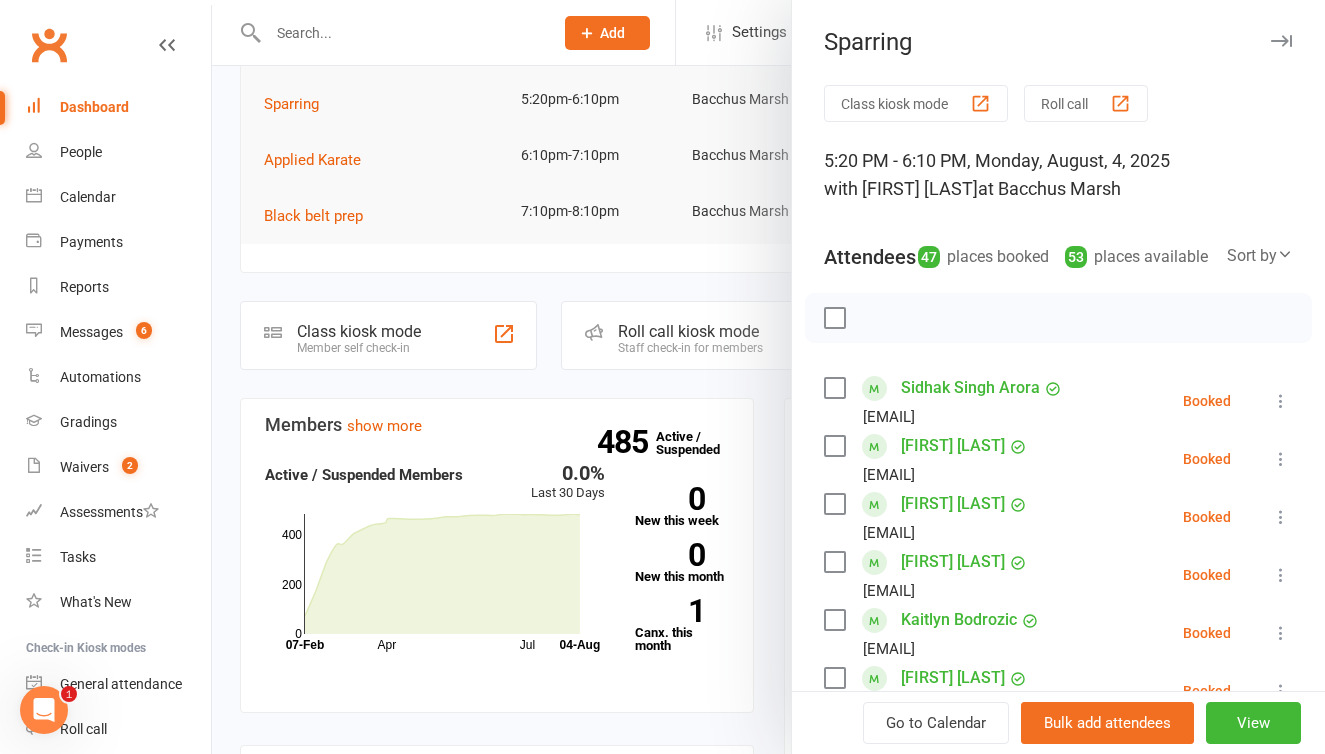 scroll, scrollTop: 269, scrollLeft: 0, axis: vertical 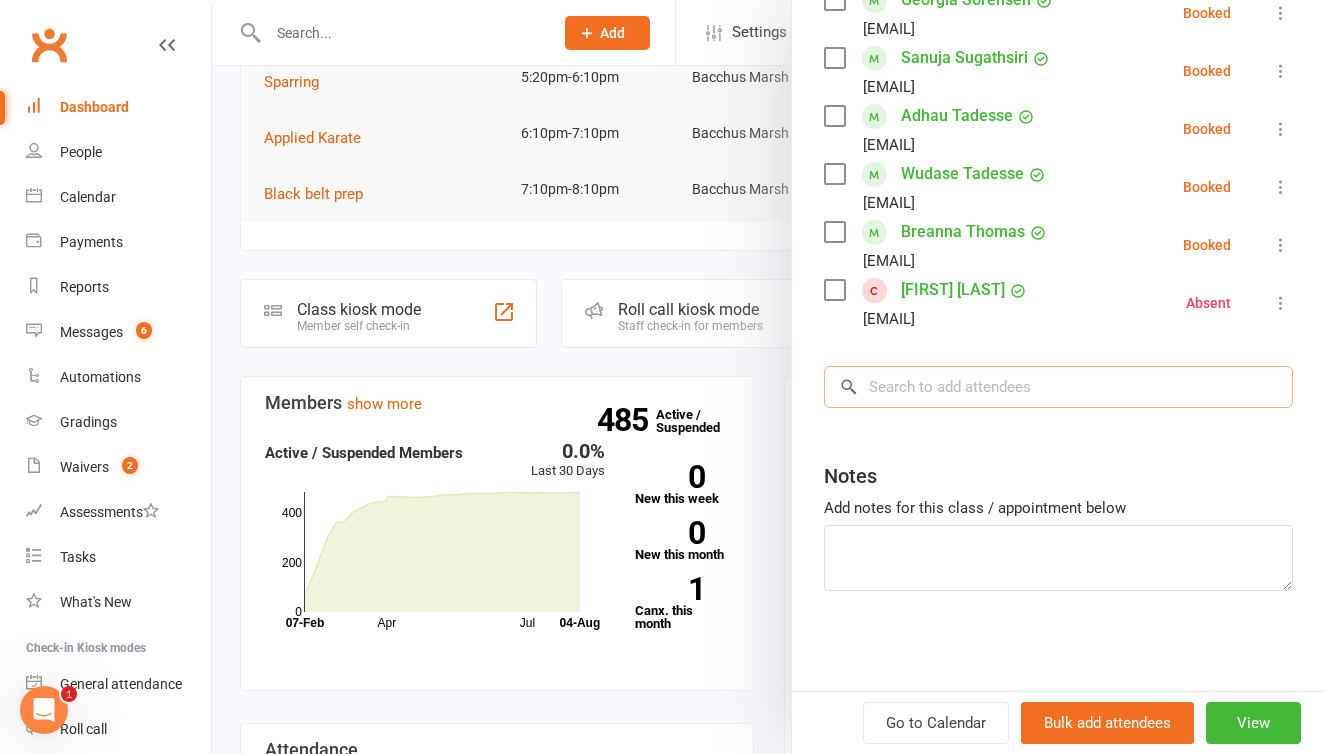 click at bounding box center [1058, 387] 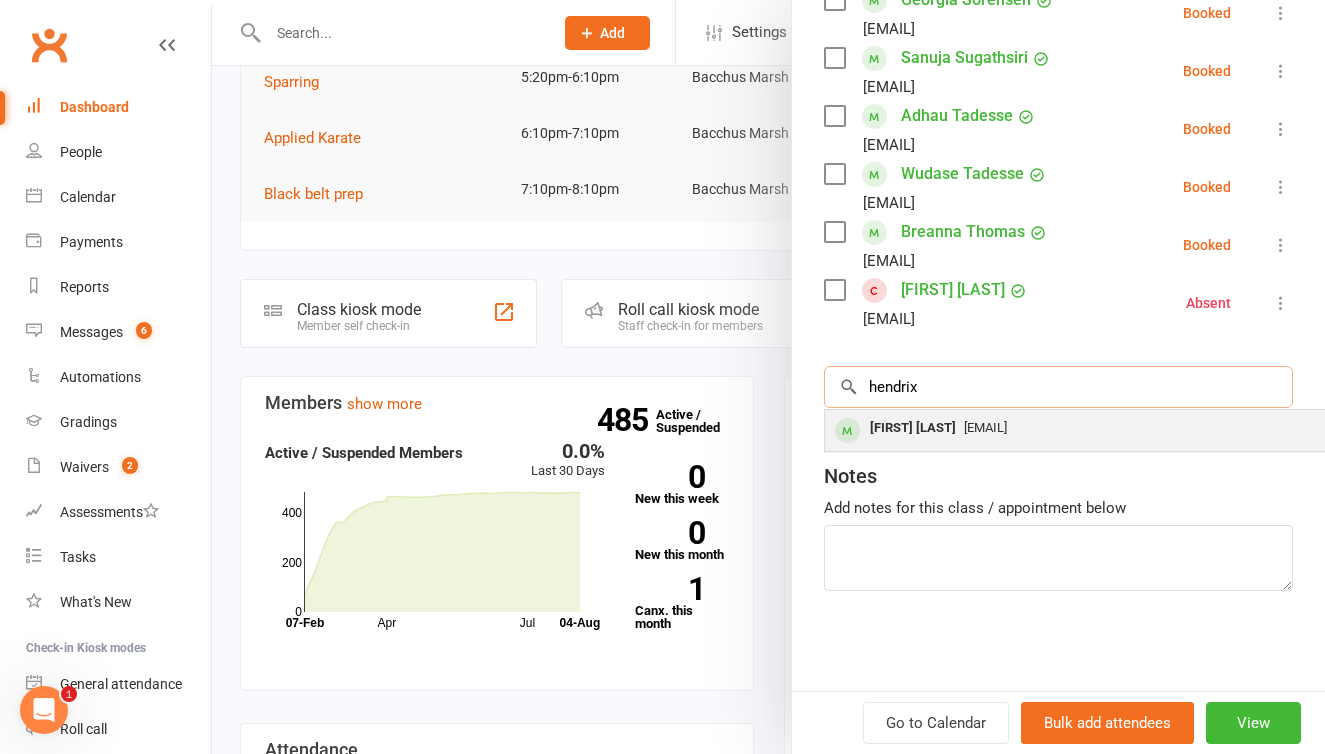 type on "hendrix" 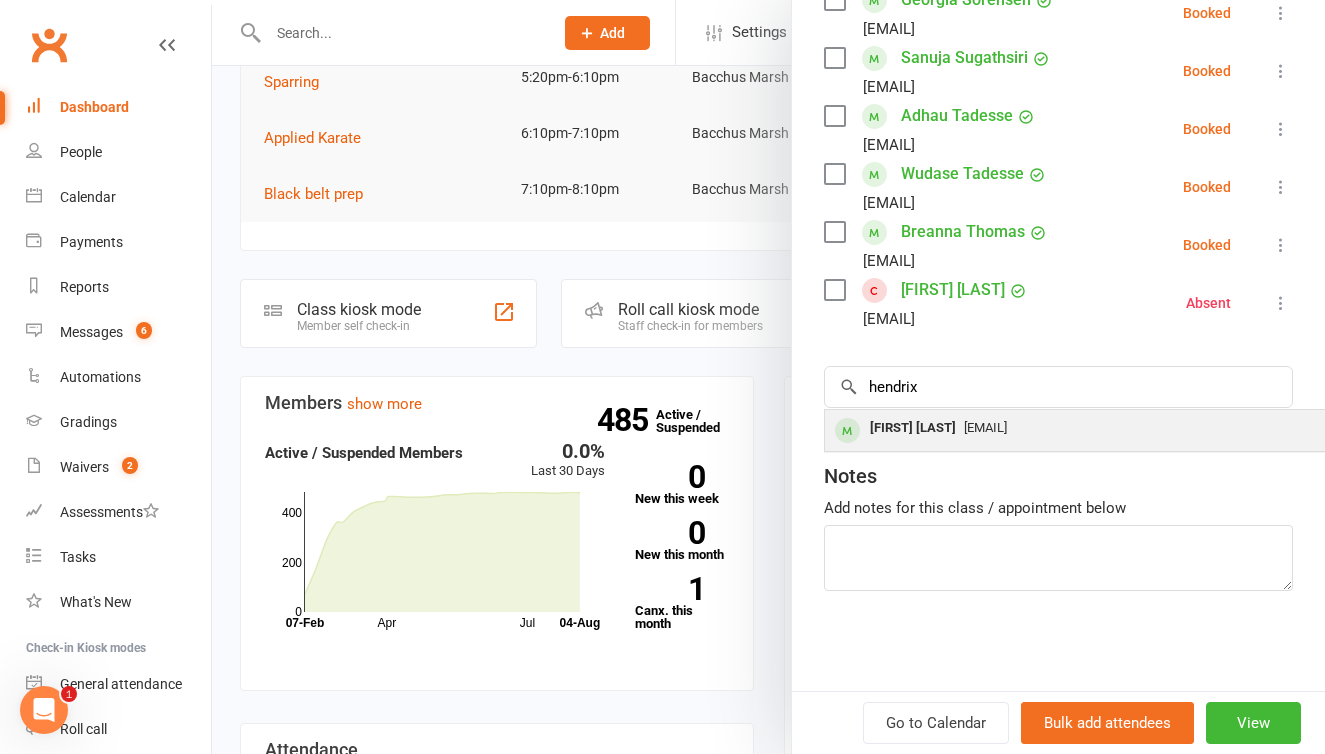 click on "[EMAIL]" at bounding box center (985, 427) 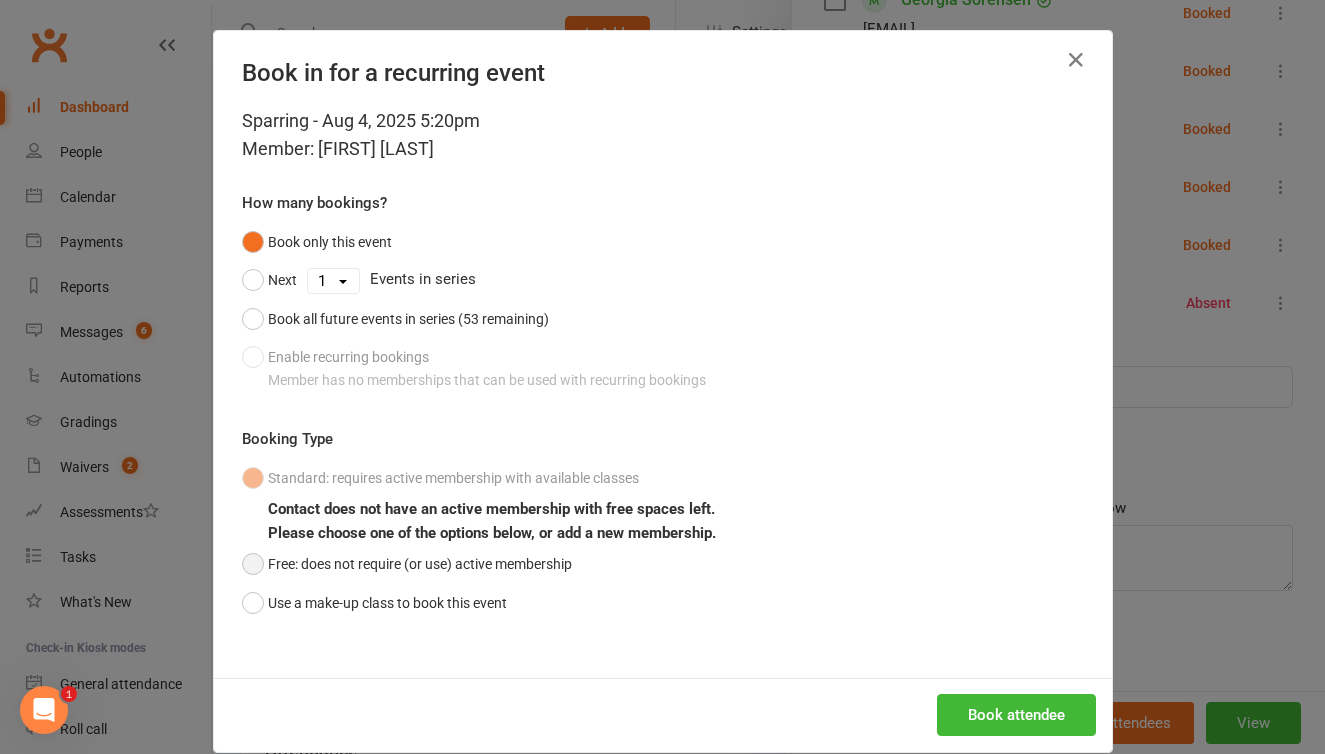 click on "Free: does not require (or use) active membership" at bounding box center (407, 564) 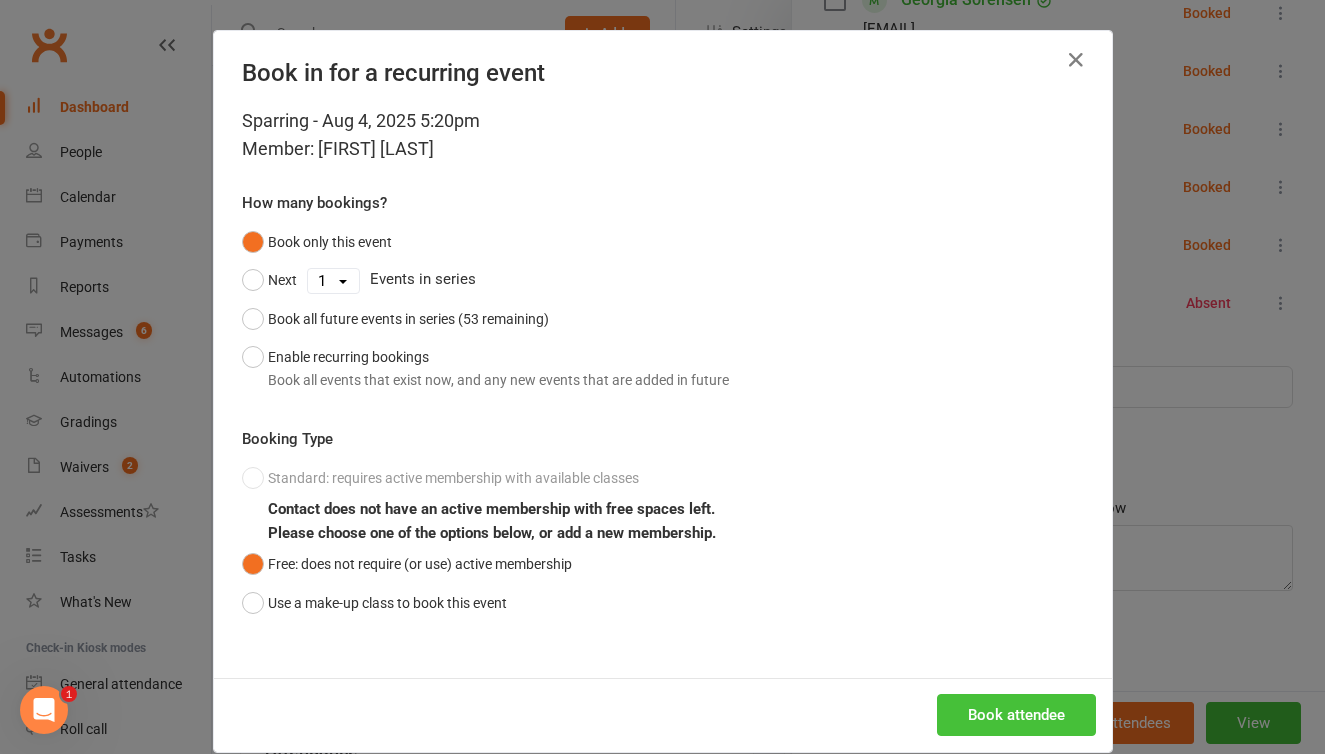 click on "Book attendee" at bounding box center [1016, 715] 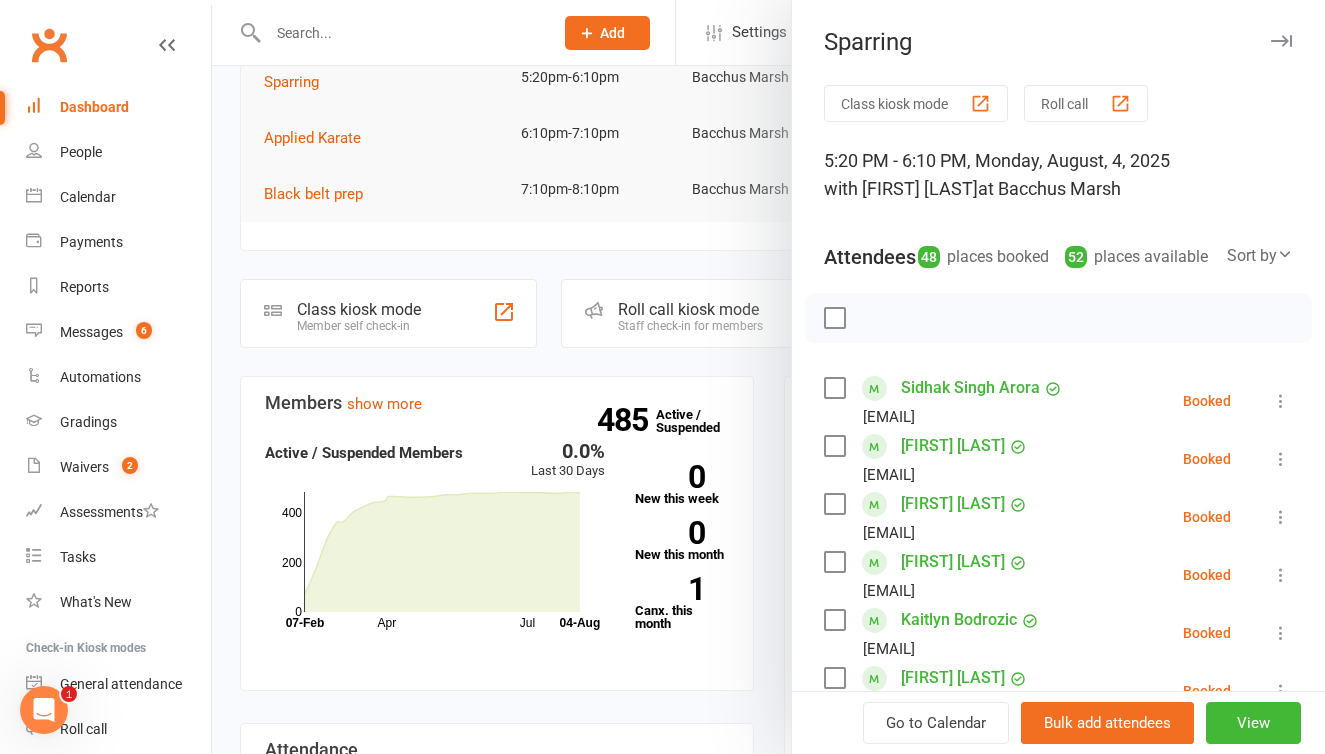 scroll, scrollTop: 0, scrollLeft: 0, axis: both 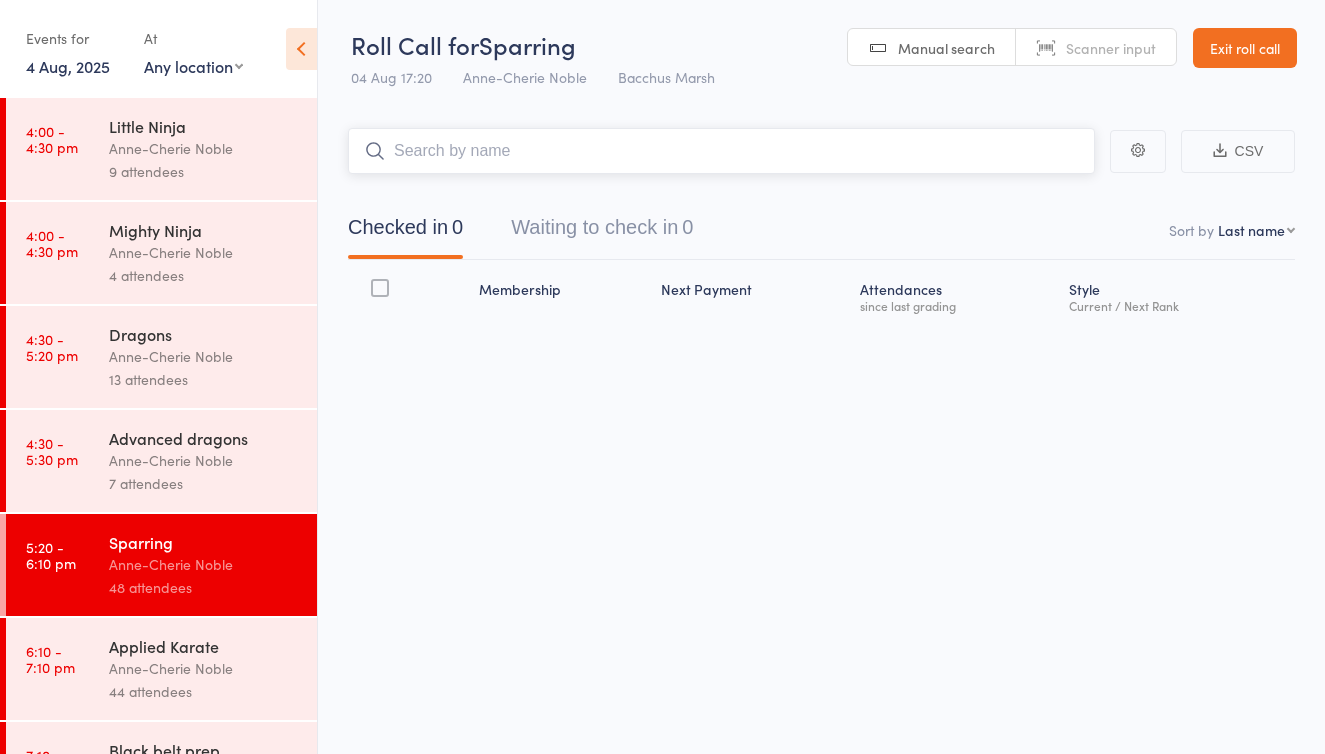 click on "Waiting to check in  0" at bounding box center [602, 232] 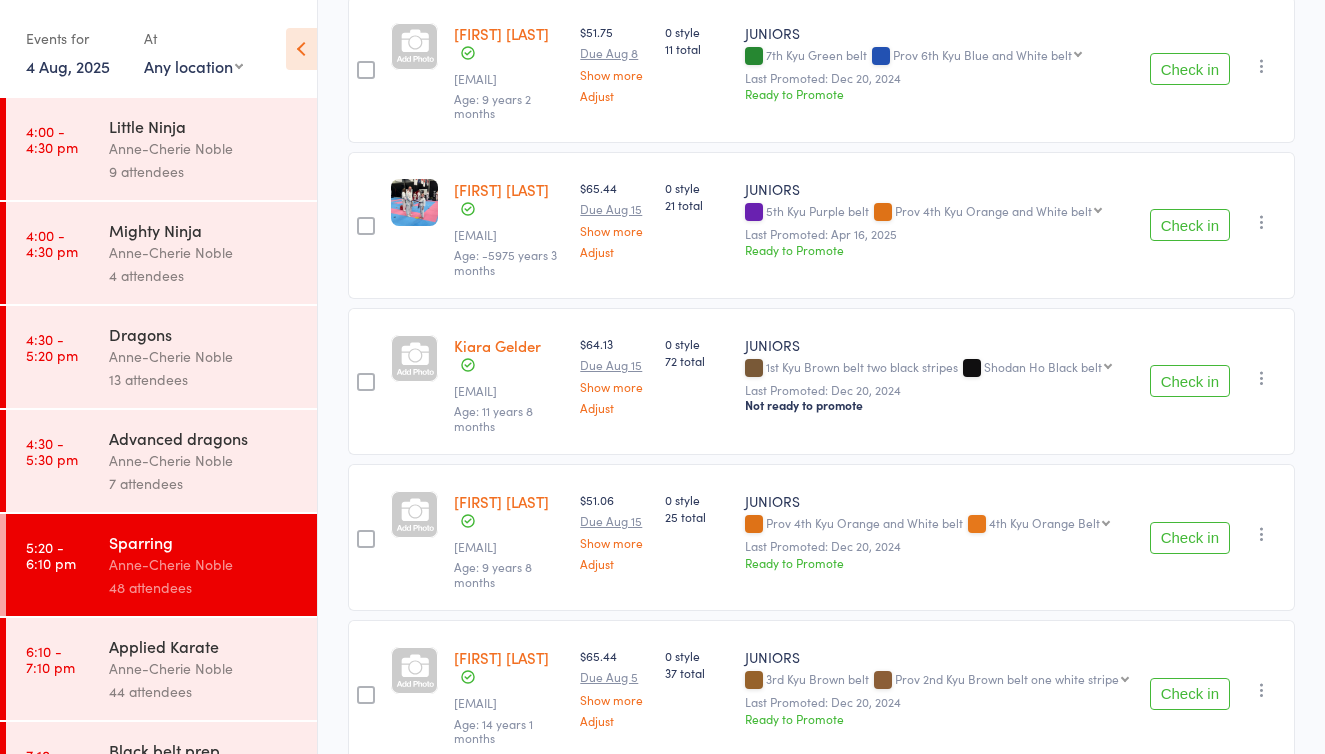 scroll, scrollTop: 1804, scrollLeft: 0, axis: vertical 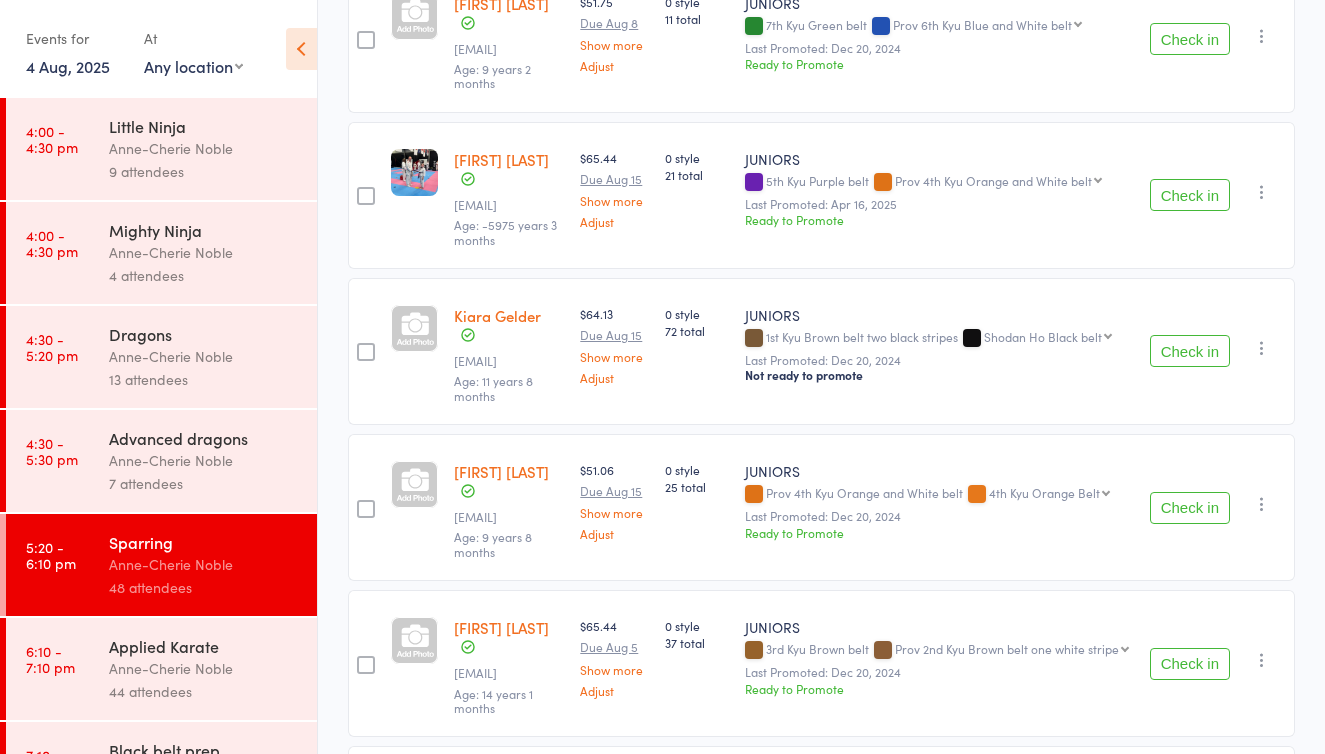 click on "Check in" at bounding box center (1190, 39) 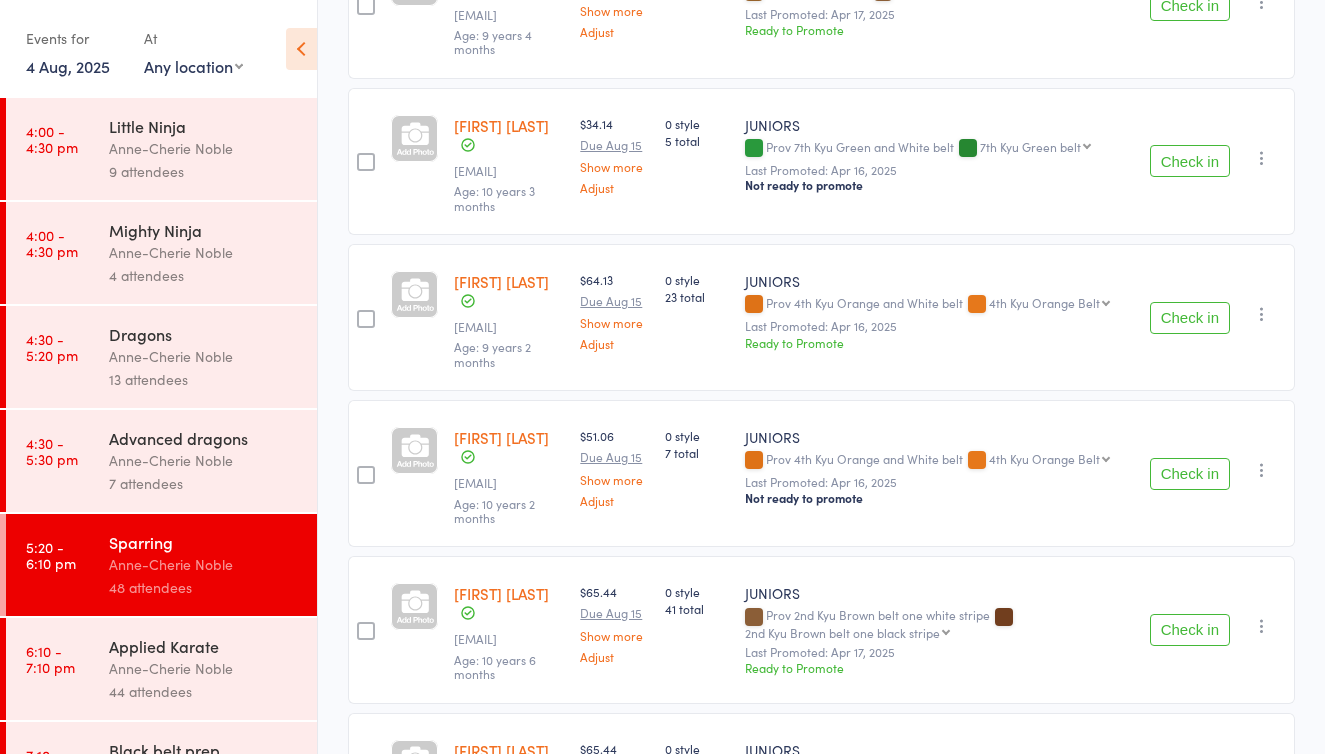 scroll, scrollTop: 3538, scrollLeft: 0, axis: vertical 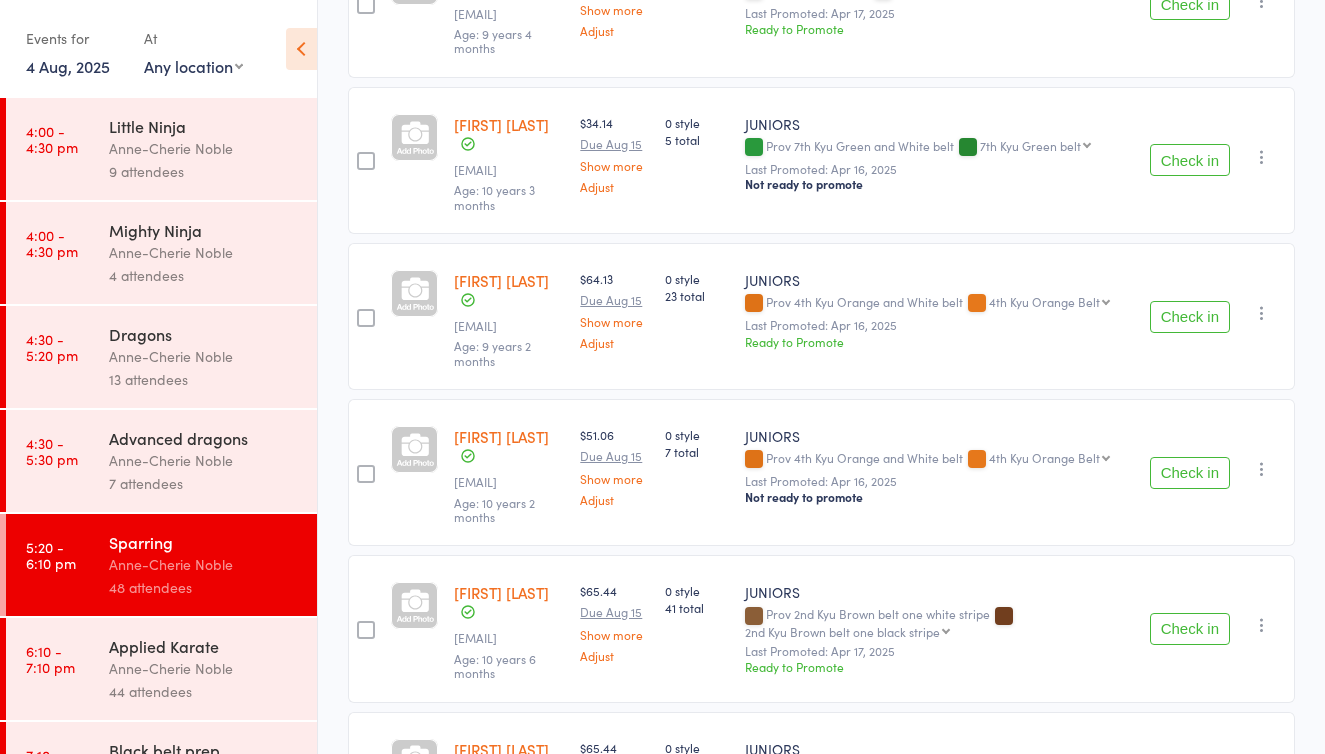 click on "Check in" at bounding box center (1190, 160) 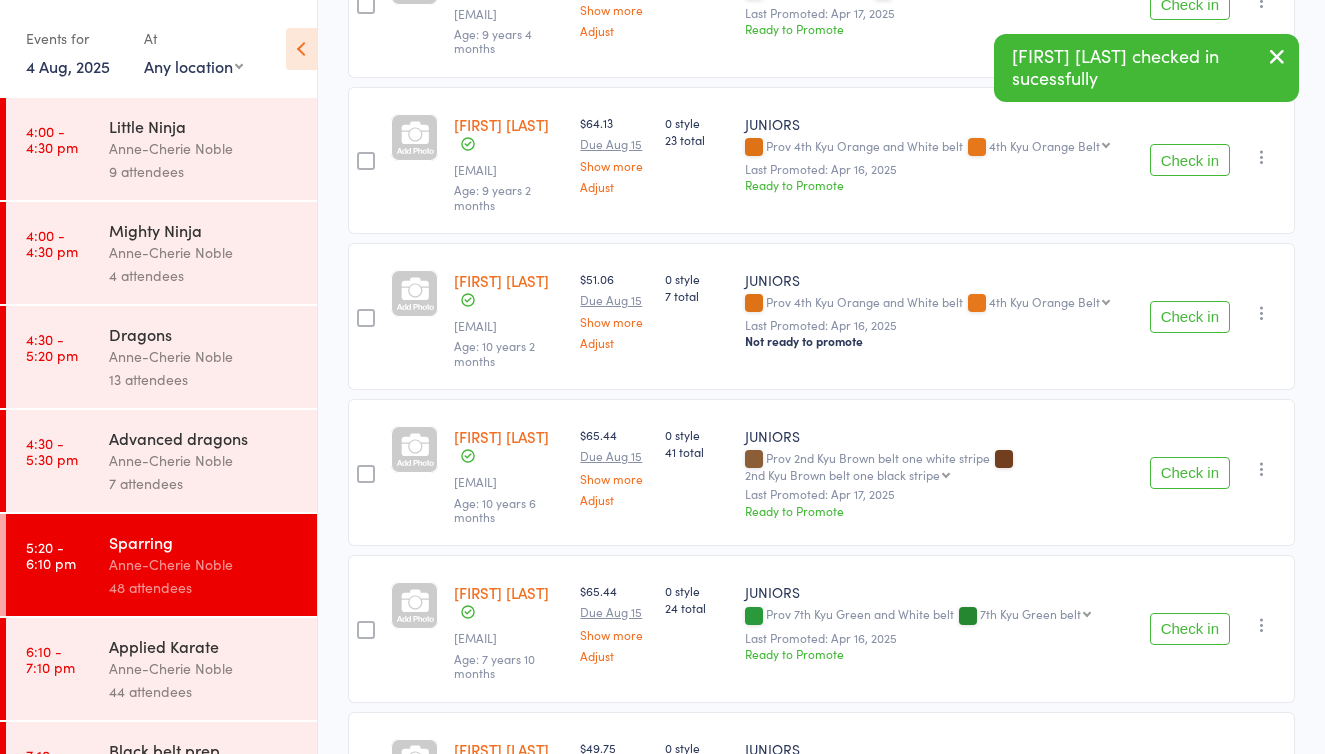 click on "Check in" at bounding box center (1190, 317) 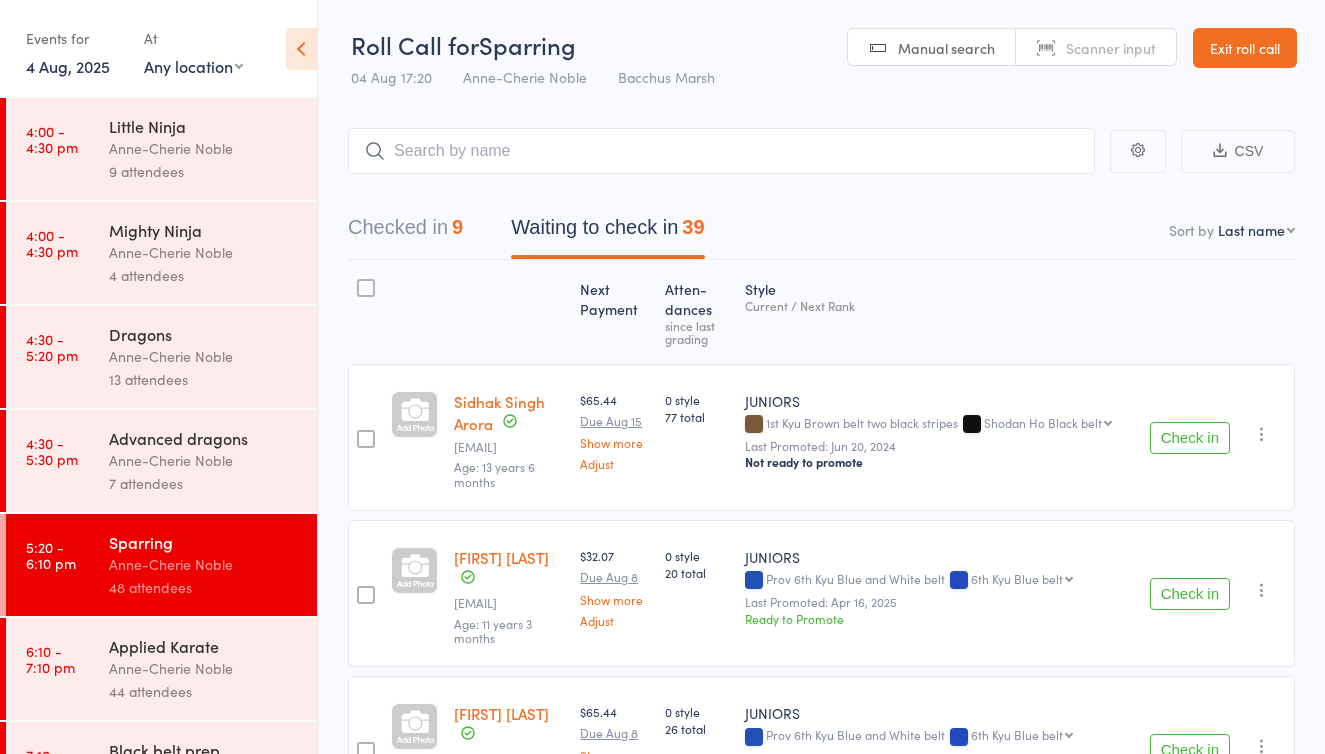 scroll, scrollTop: 0, scrollLeft: 0, axis: both 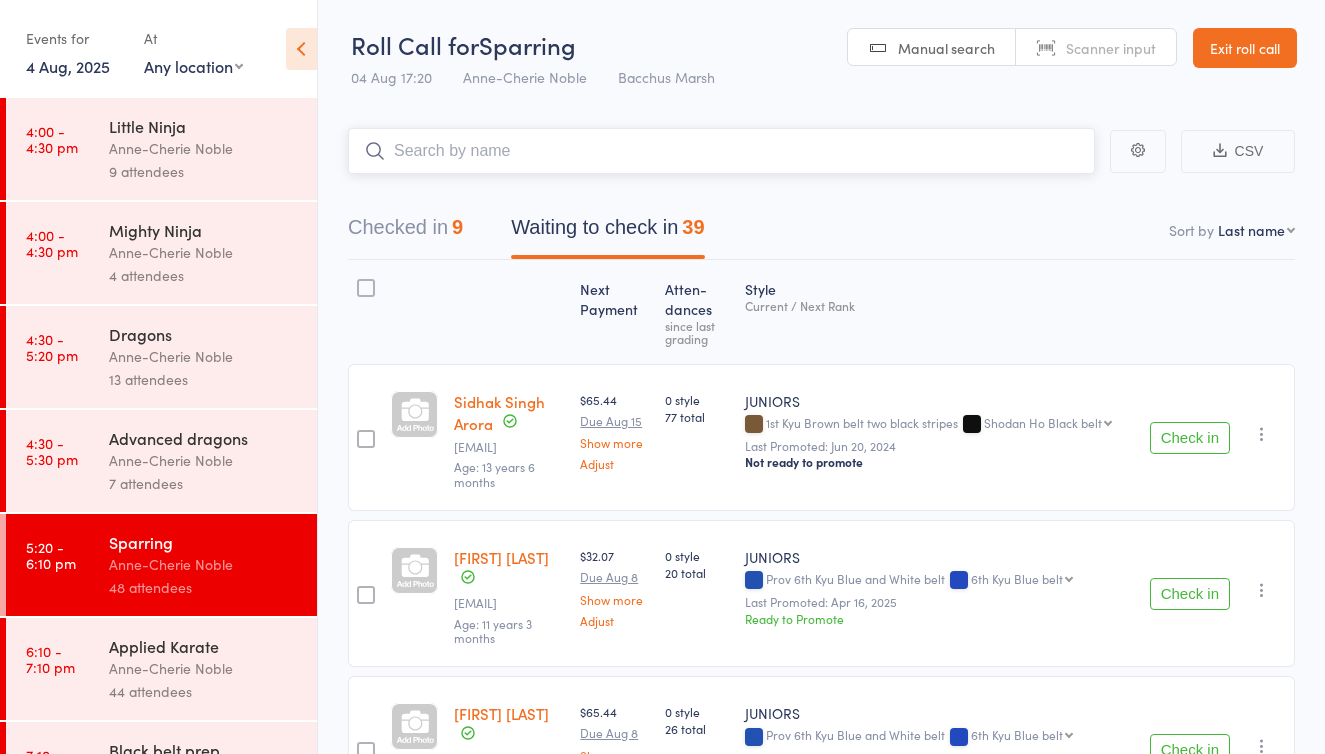 click at bounding box center [721, 151] 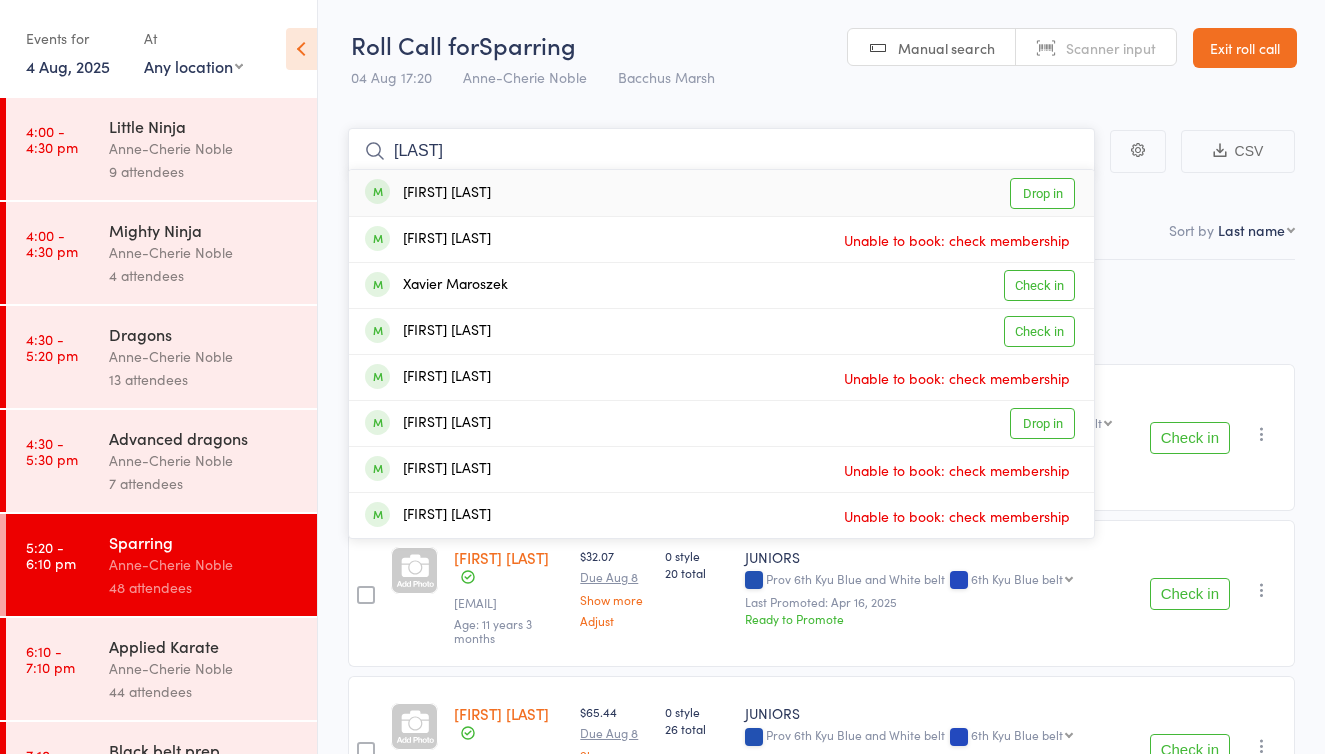 type on "[LAST]" 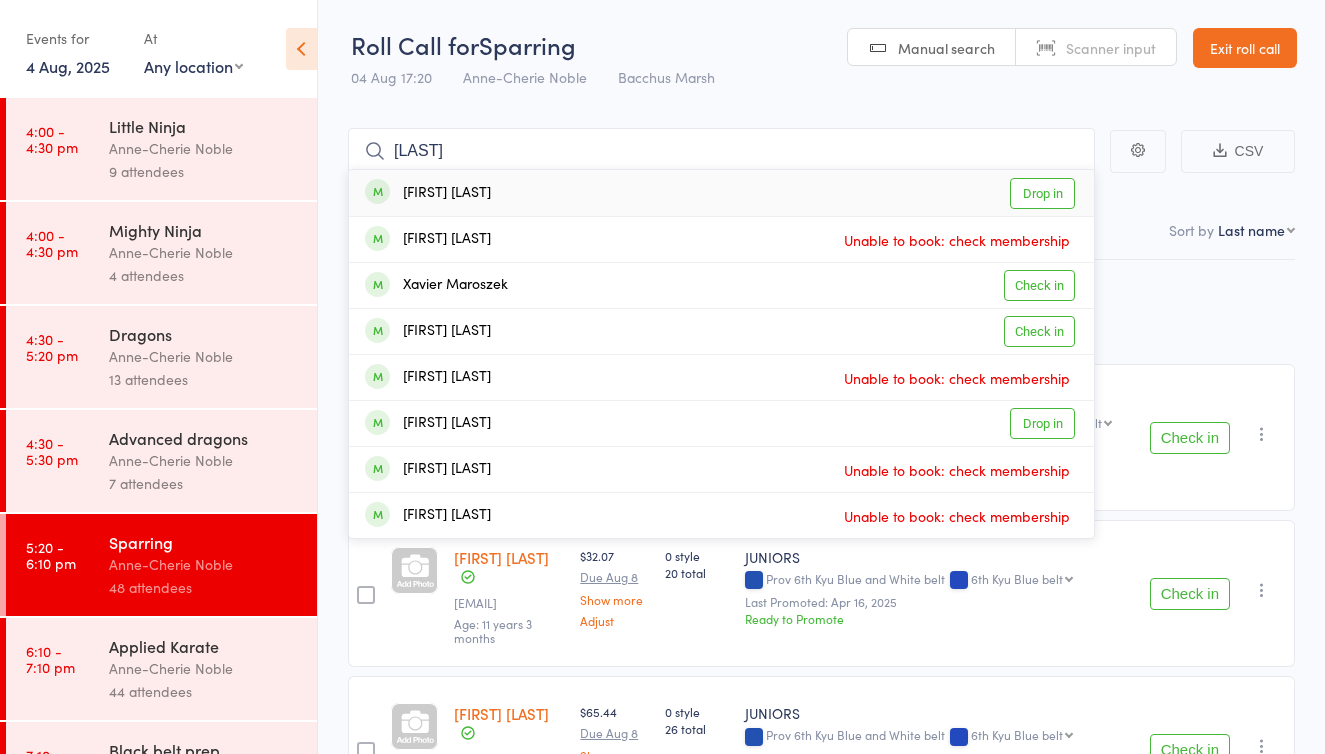 click on "Drop in" at bounding box center (1042, 193) 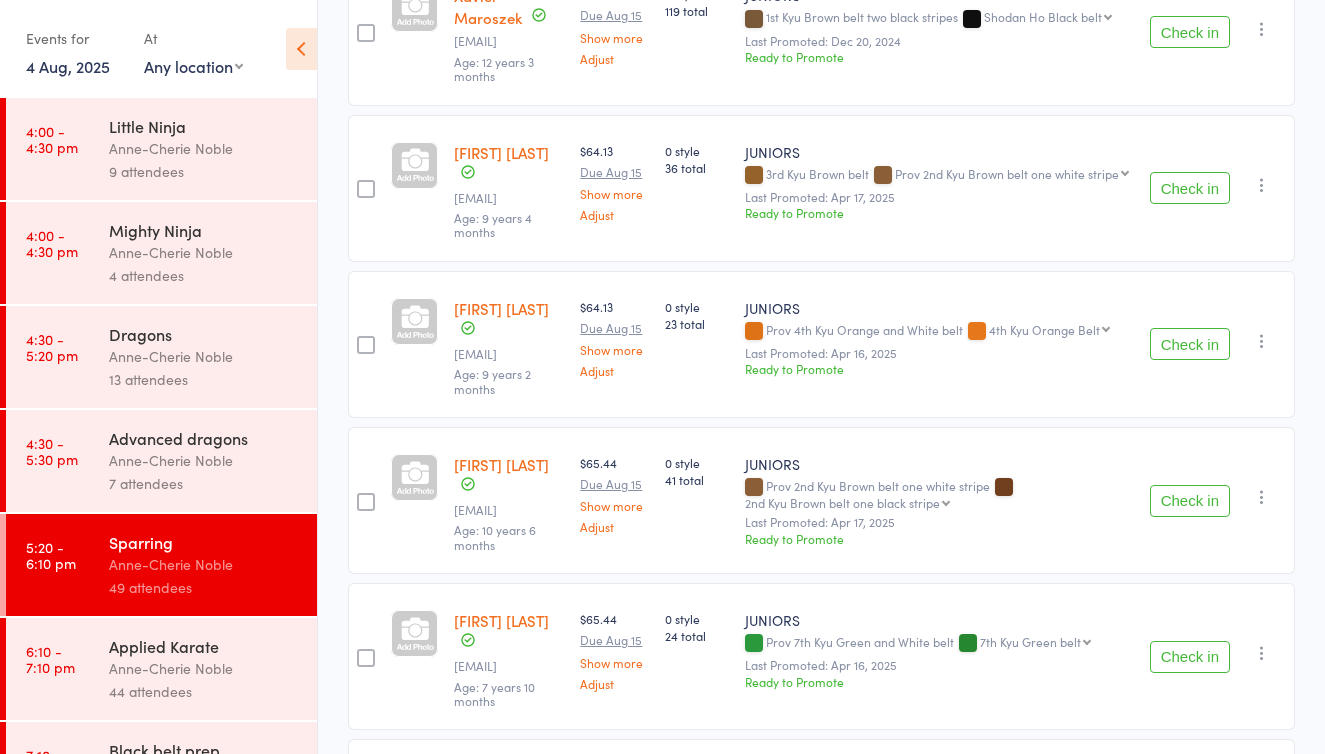 scroll, scrollTop: 0, scrollLeft: 0, axis: both 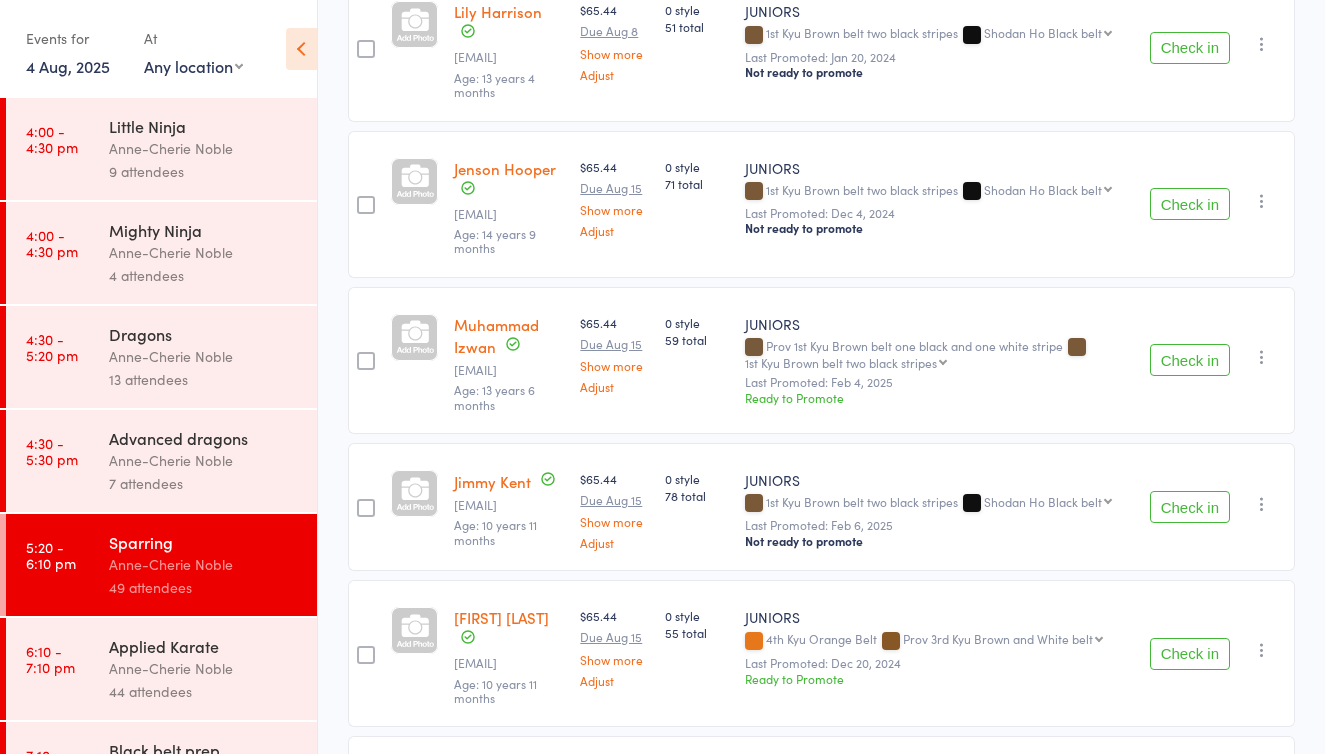 click on "Check in" at bounding box center [1190, 48] 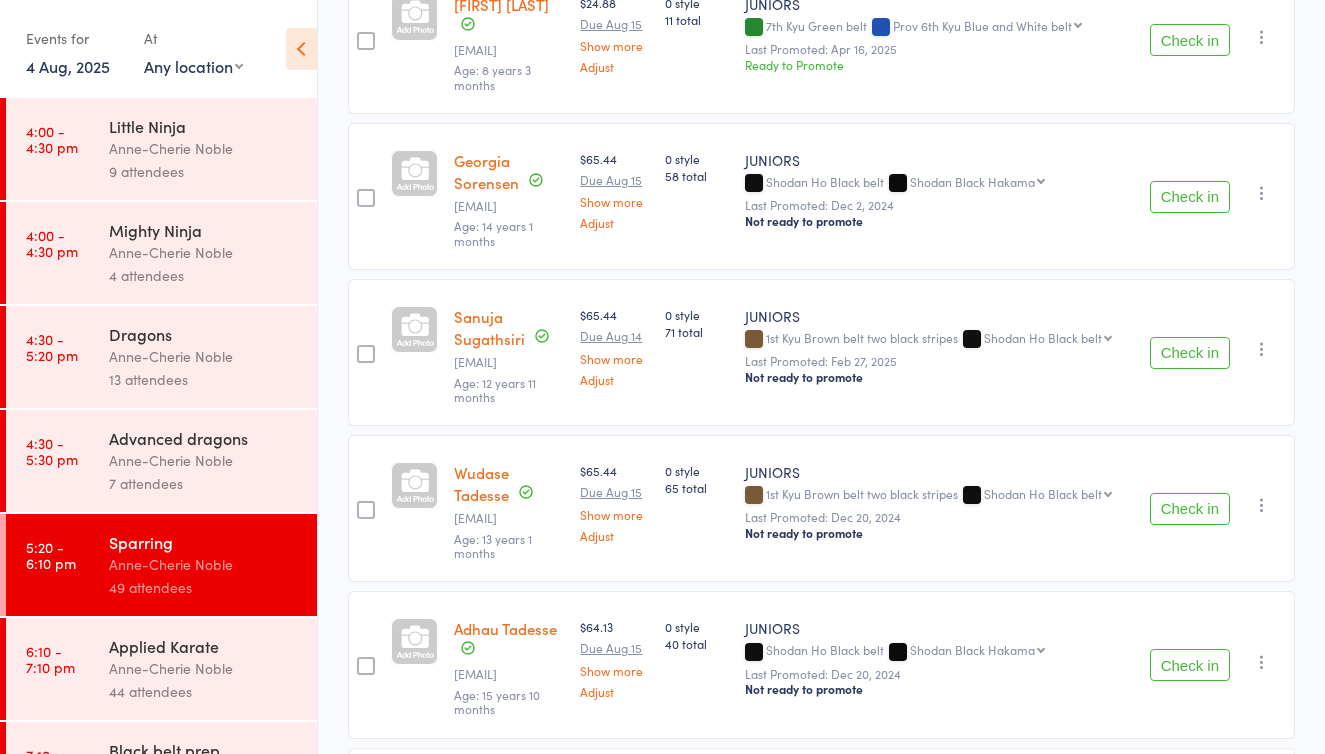 scroll, scrollTop: 5213, scrollLeft: 0, axis: vertical 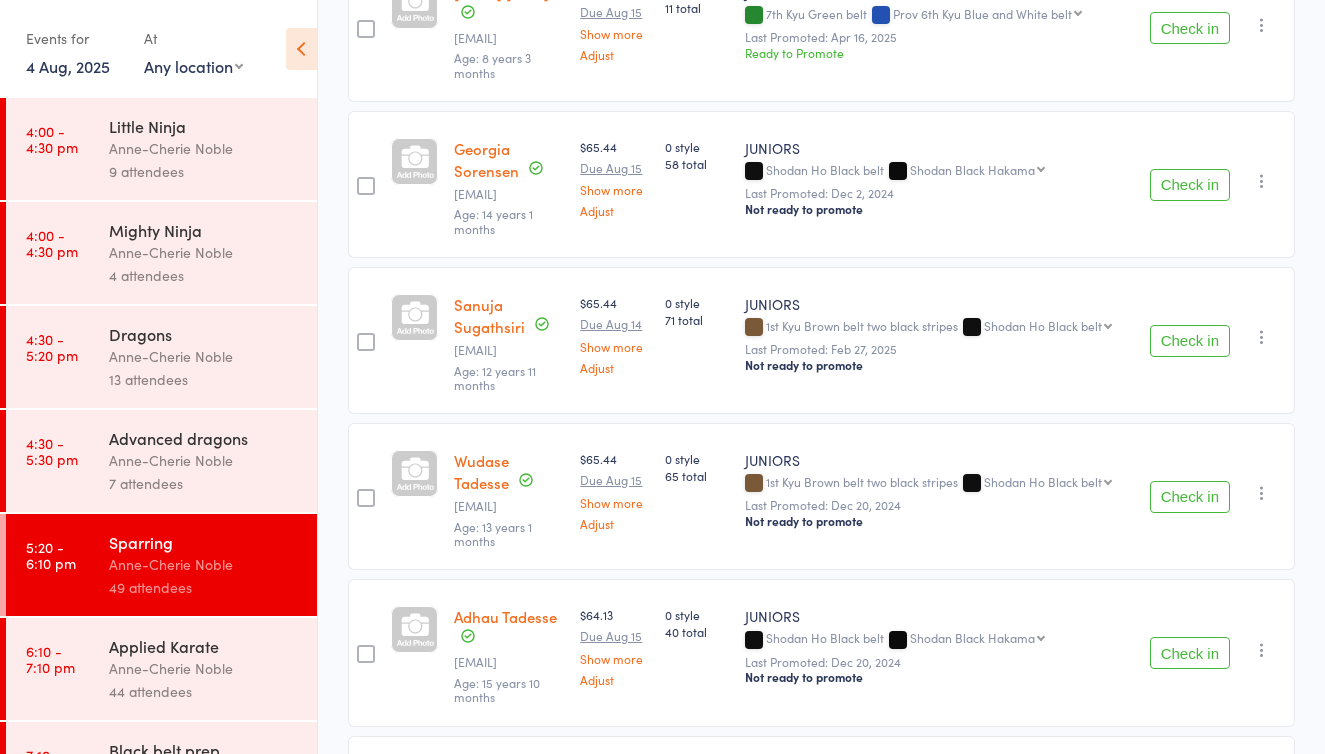 click on "Check in" at bounding box center (1190, 185) 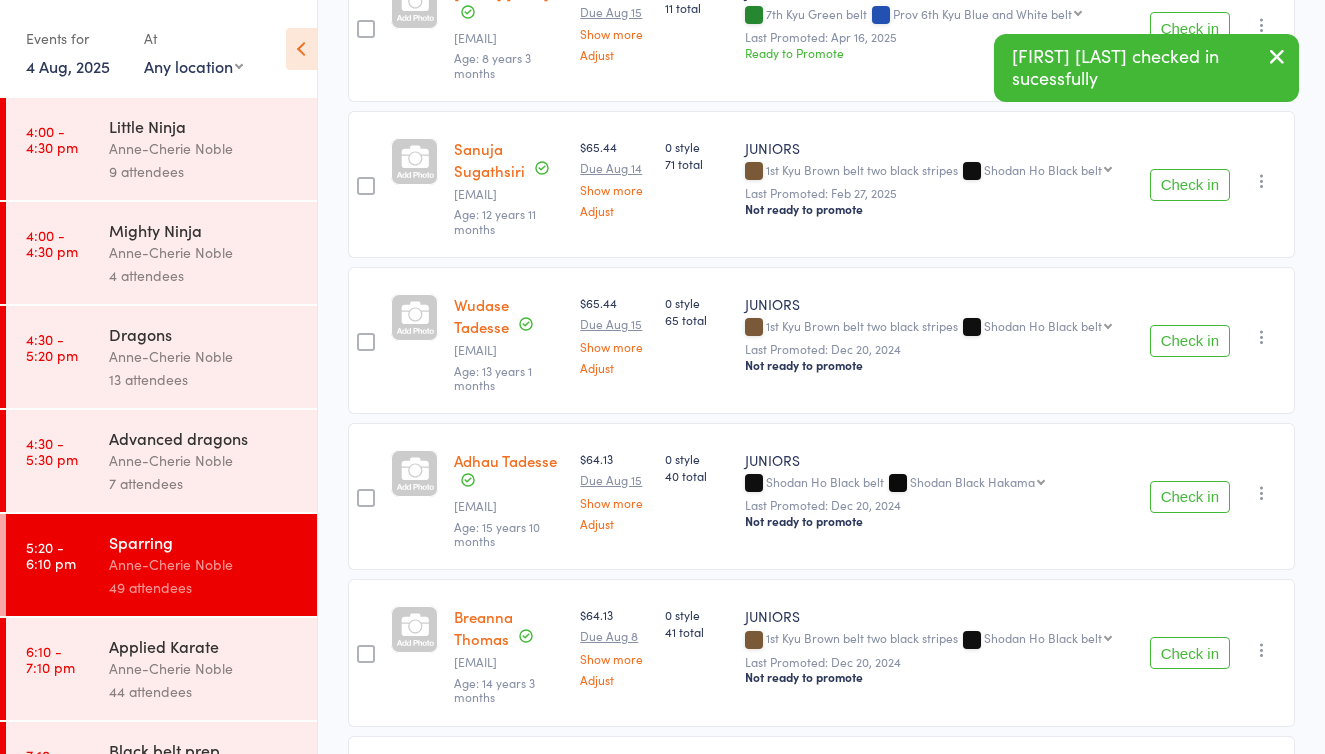 click on "Anne-Cherie Noble" at bounding box center (204, 668) 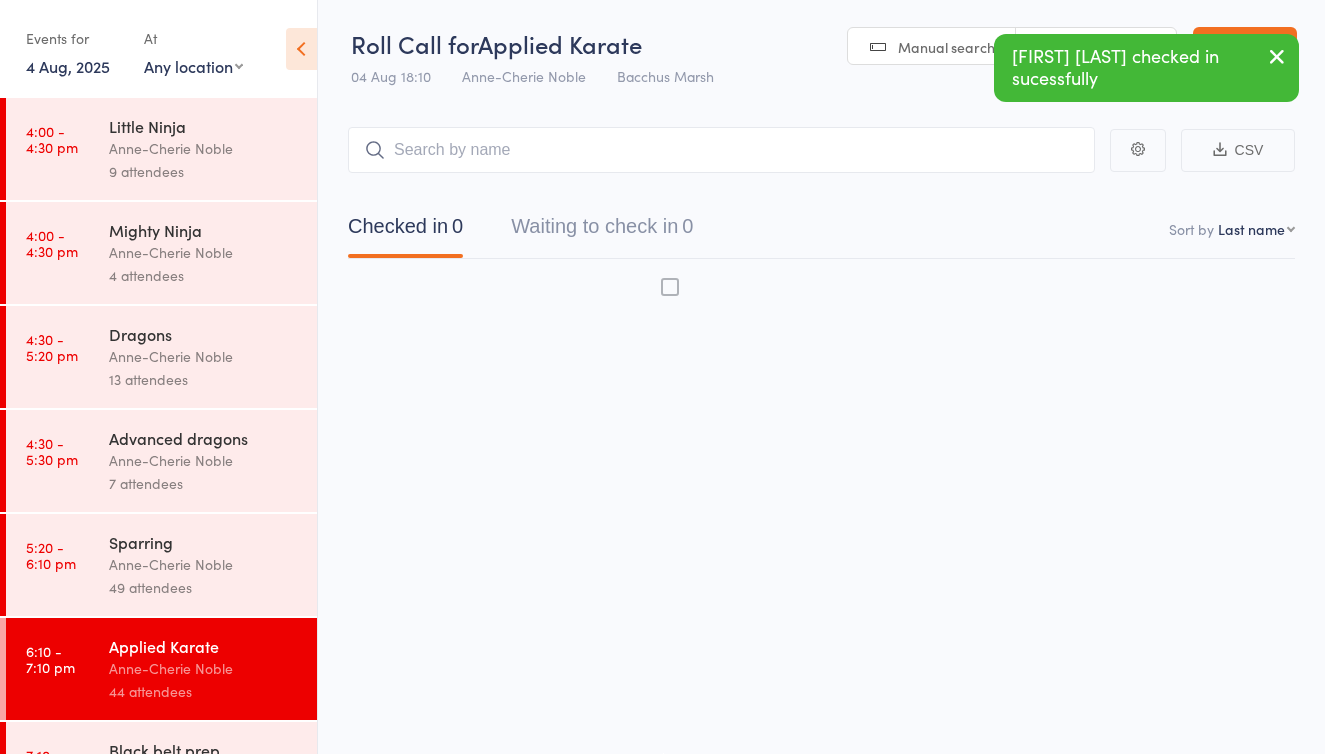 scroll, scrollTop: 13, scrollLeft: 0, axis: vertical 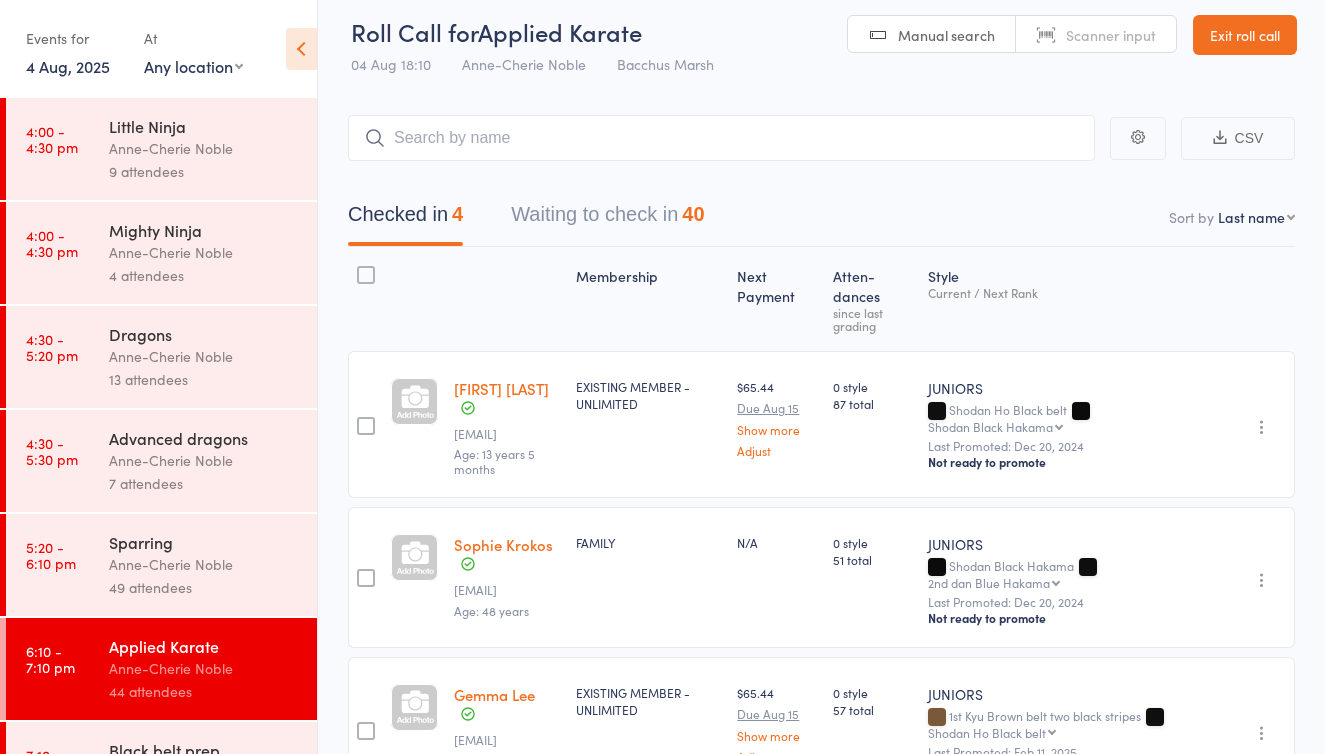 click on "Waiting to check in  40" at bounding box center (607, 219) 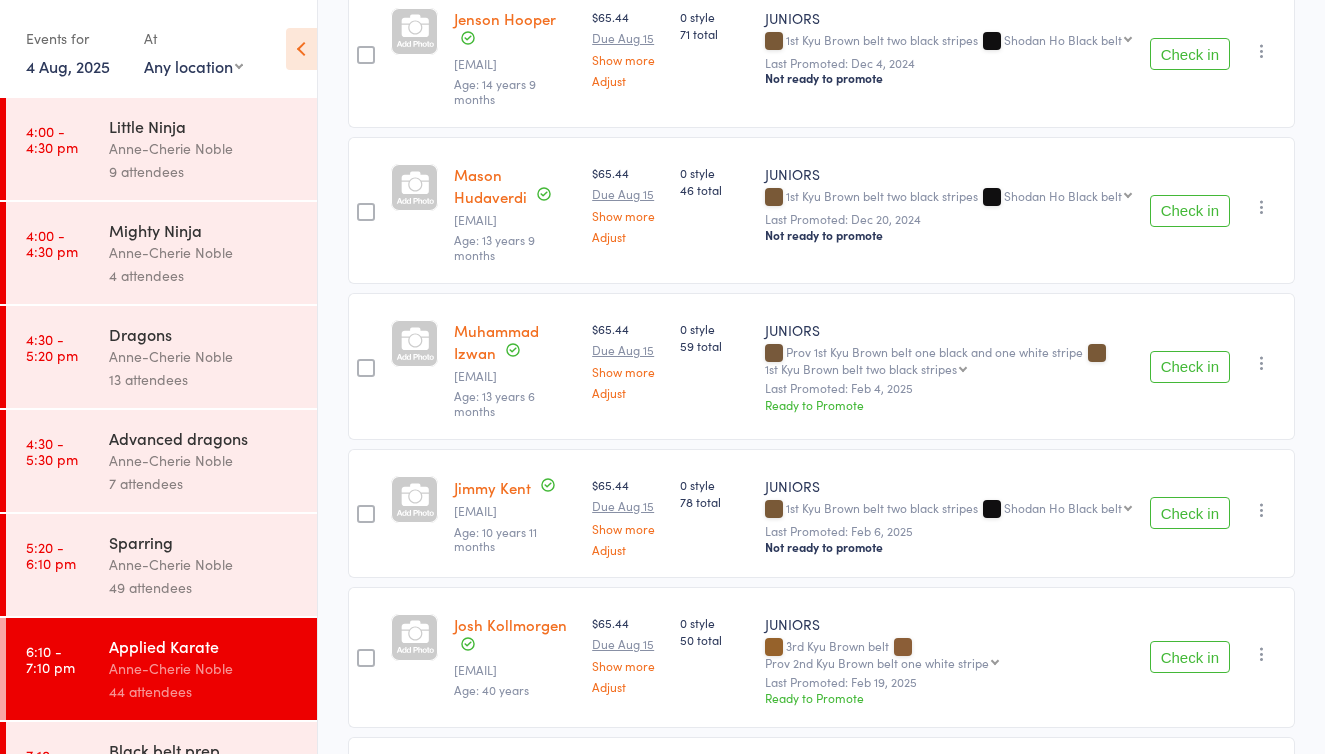 scroll, scrollTop: 2423, scrollLeft: 0, axis: vertical 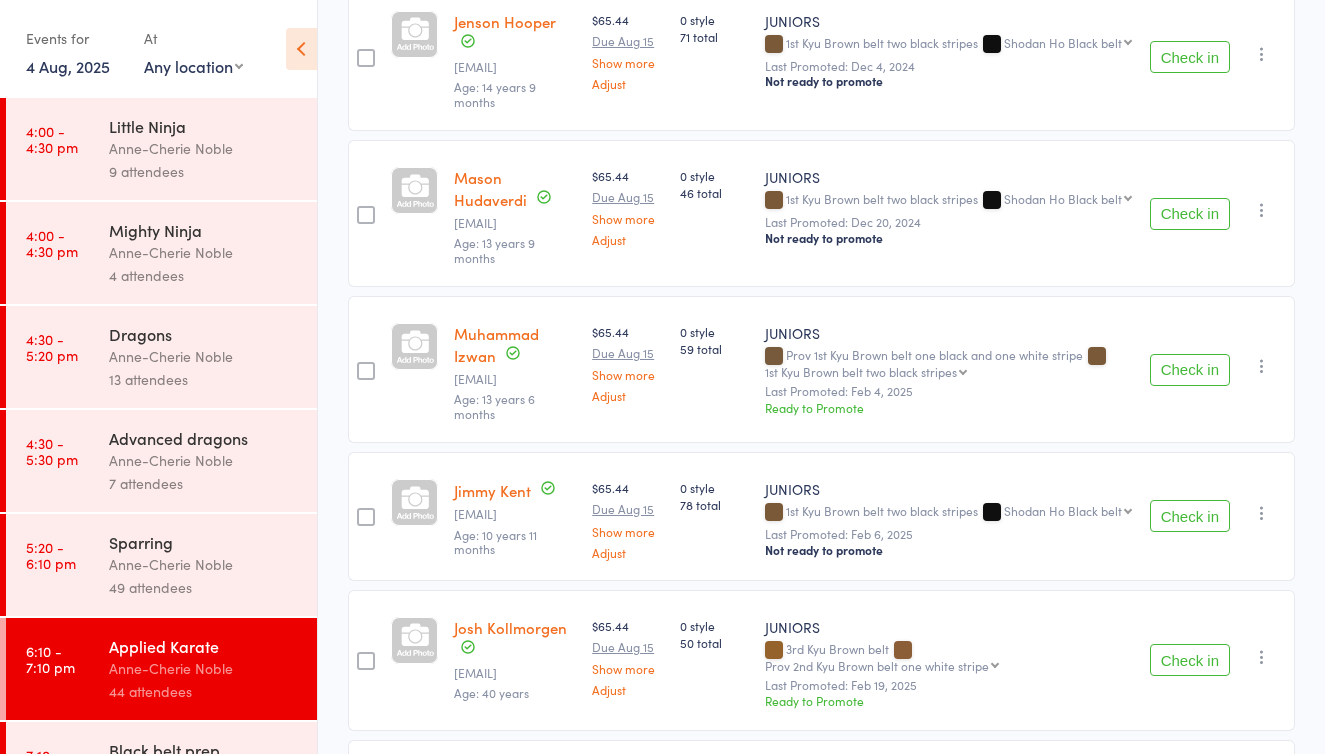 click on "Check in" at bounding box center (1190, -89) 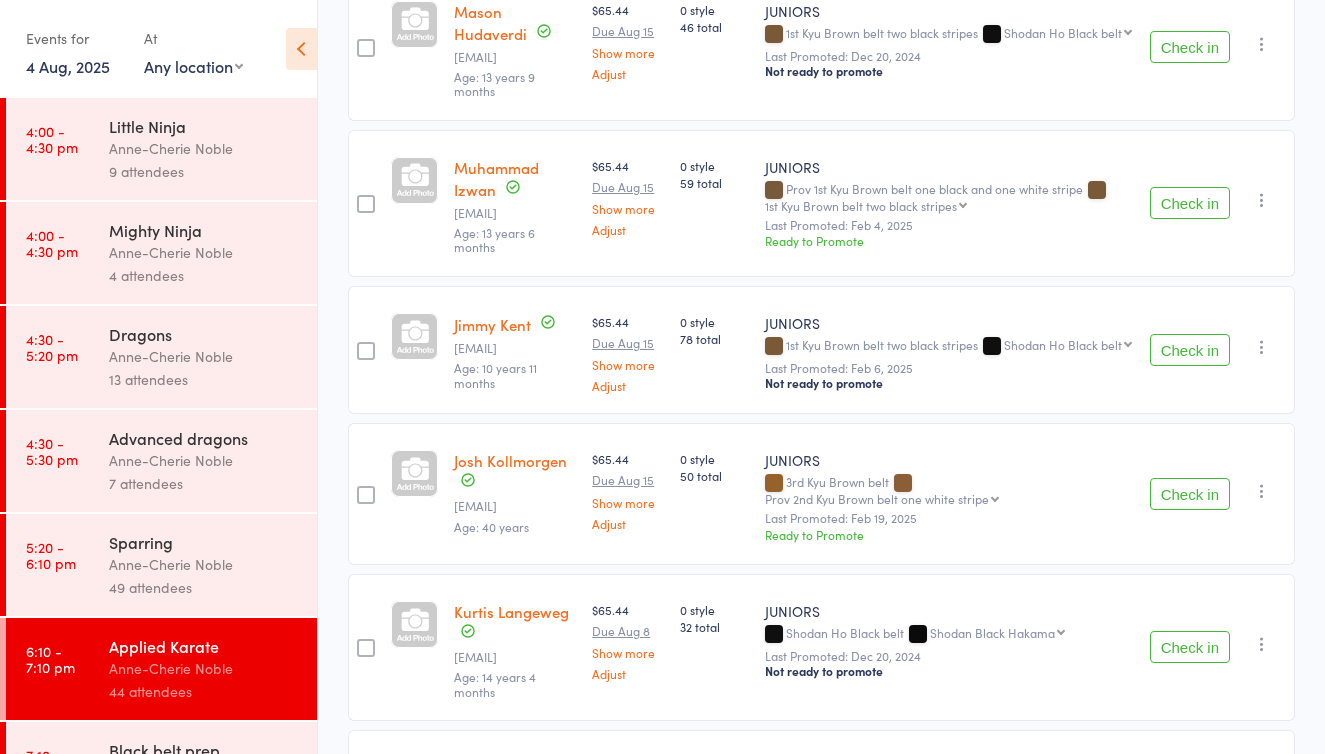 scroll, scrollTop: 2460, scrollLeft: 0, axis: vertical 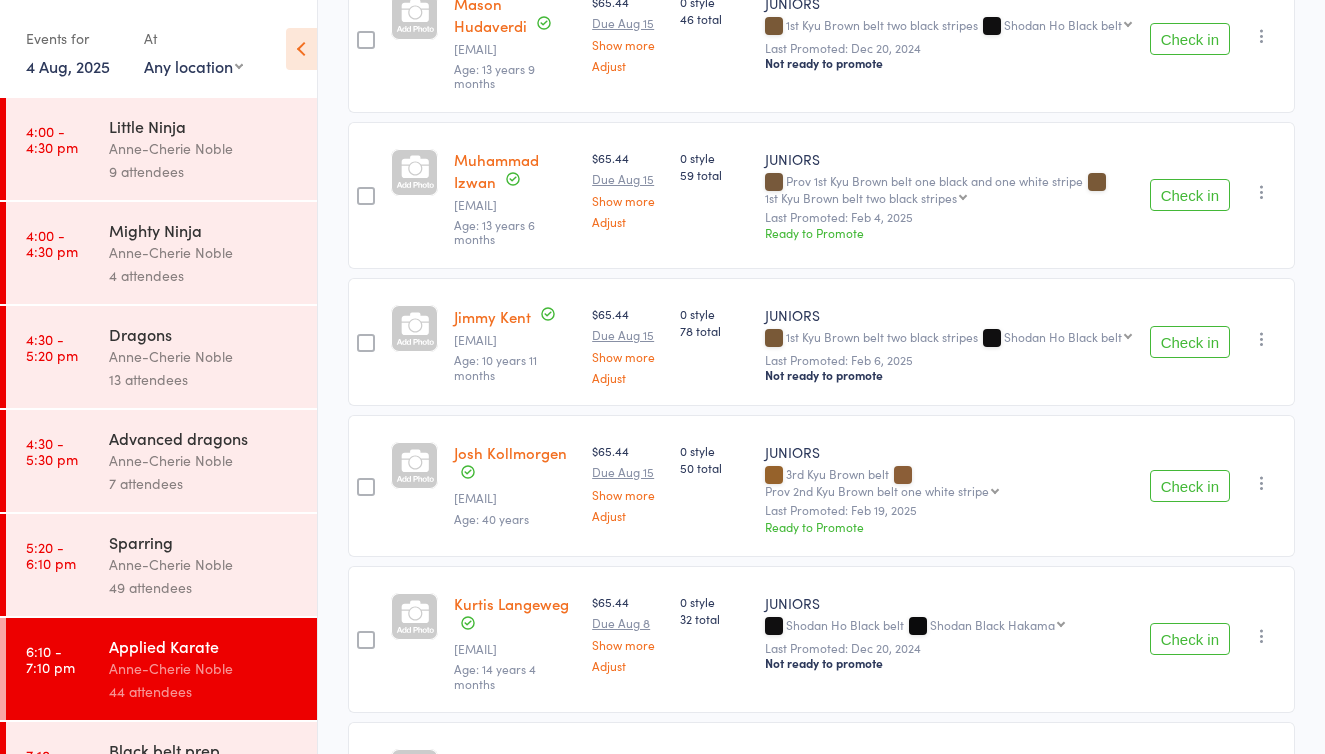 click on "Anne-Cherie Noble" at bounding box center [204, 564] 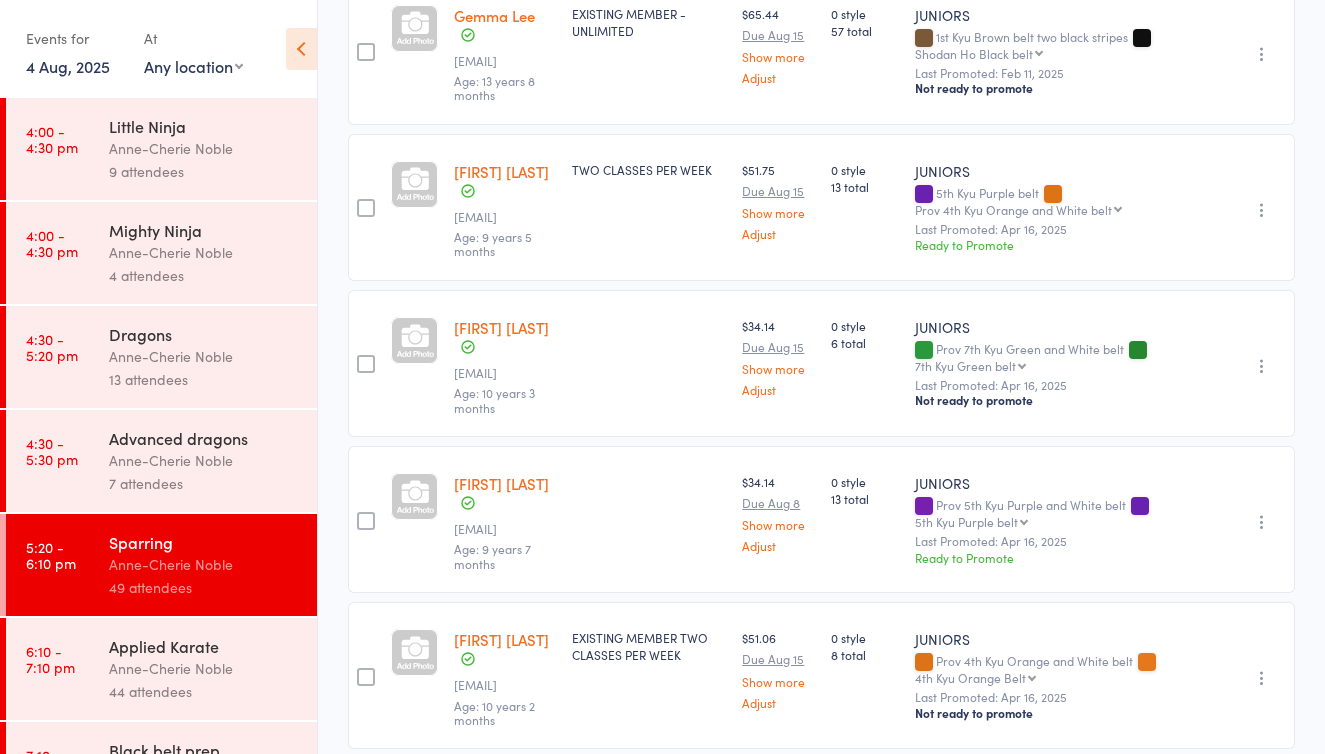 scroll, scrollTop: 869, scrollLeft: 0, axis: vertical 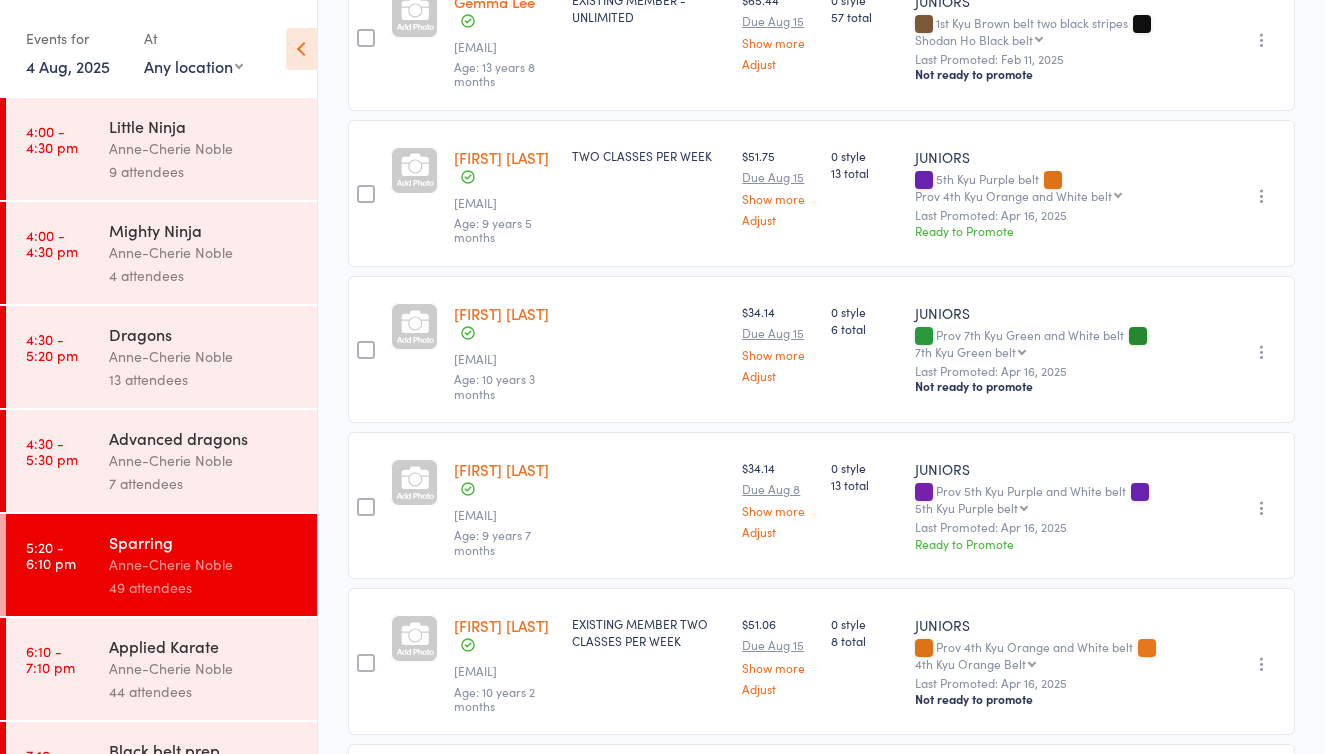 click at bounding box center (1262, 352) 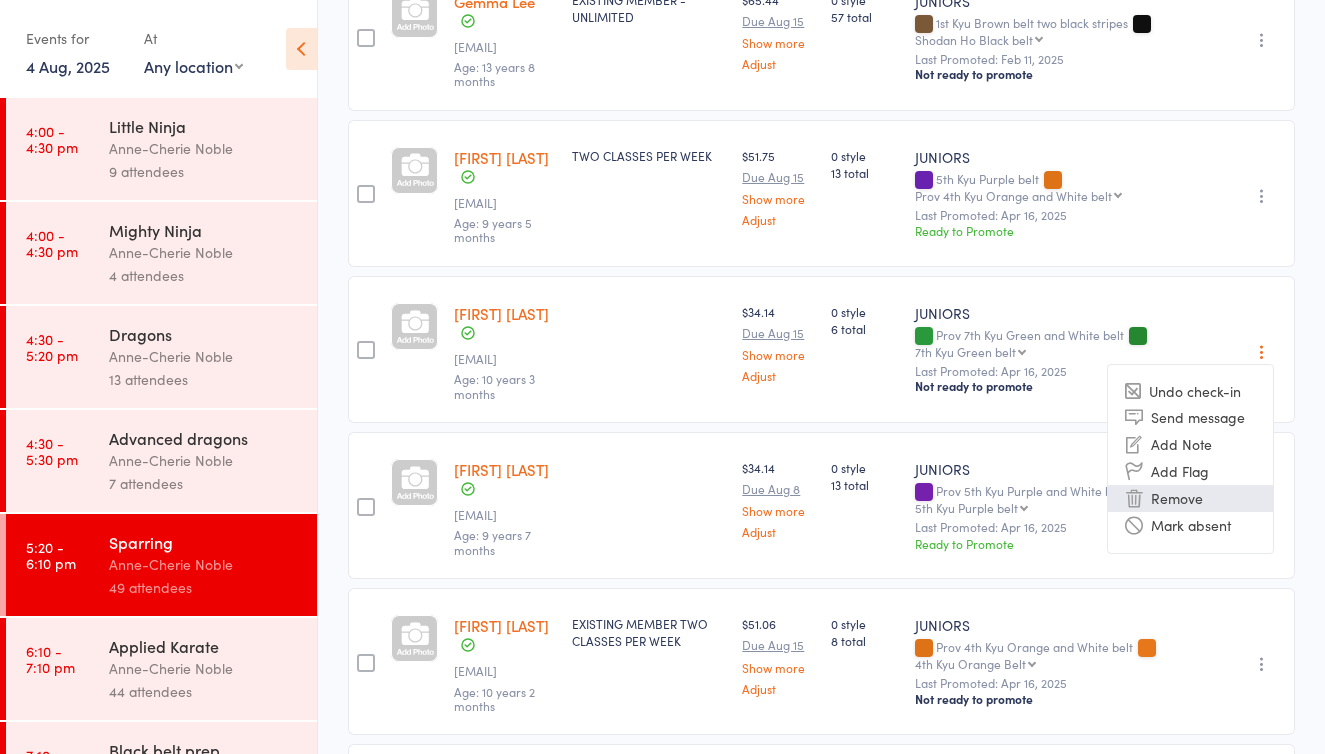 click on "Remove" at bounding box center (1190, 498) 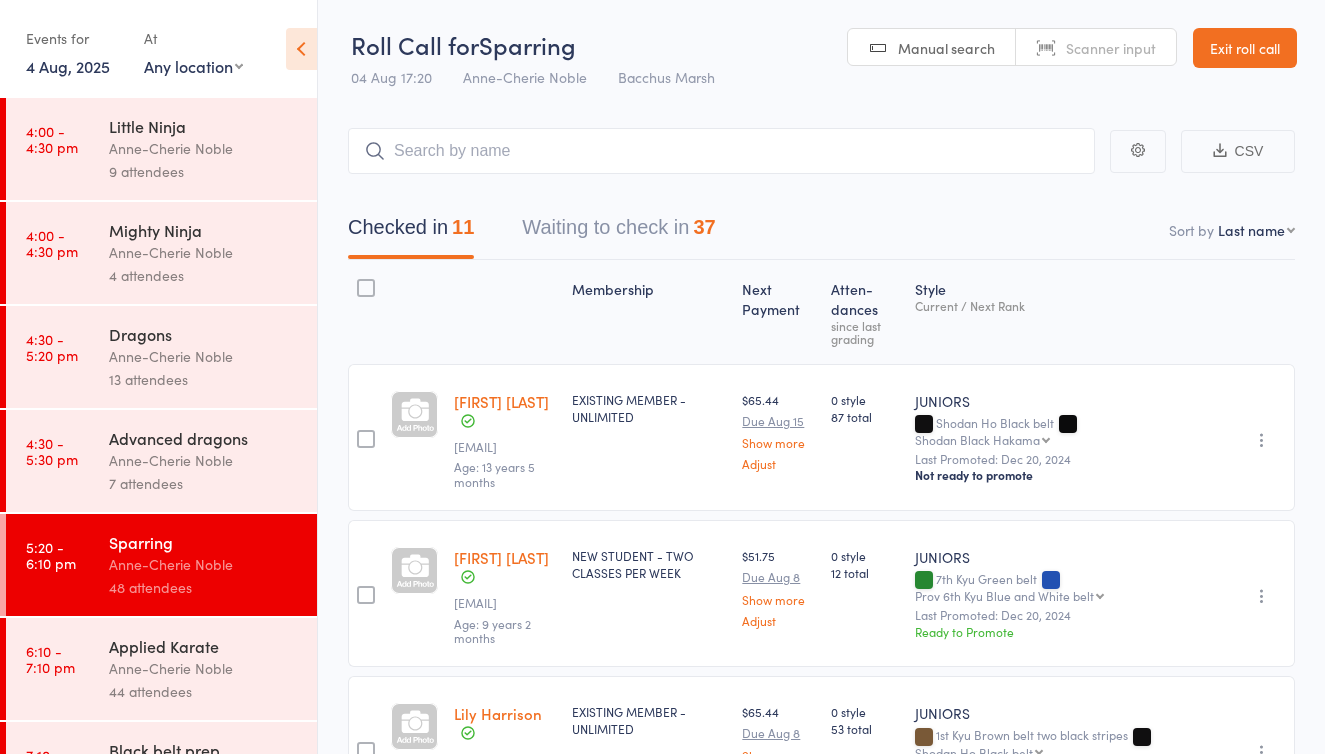 scroll, scrollTop: 0, scrollLeft: 0, axis: both 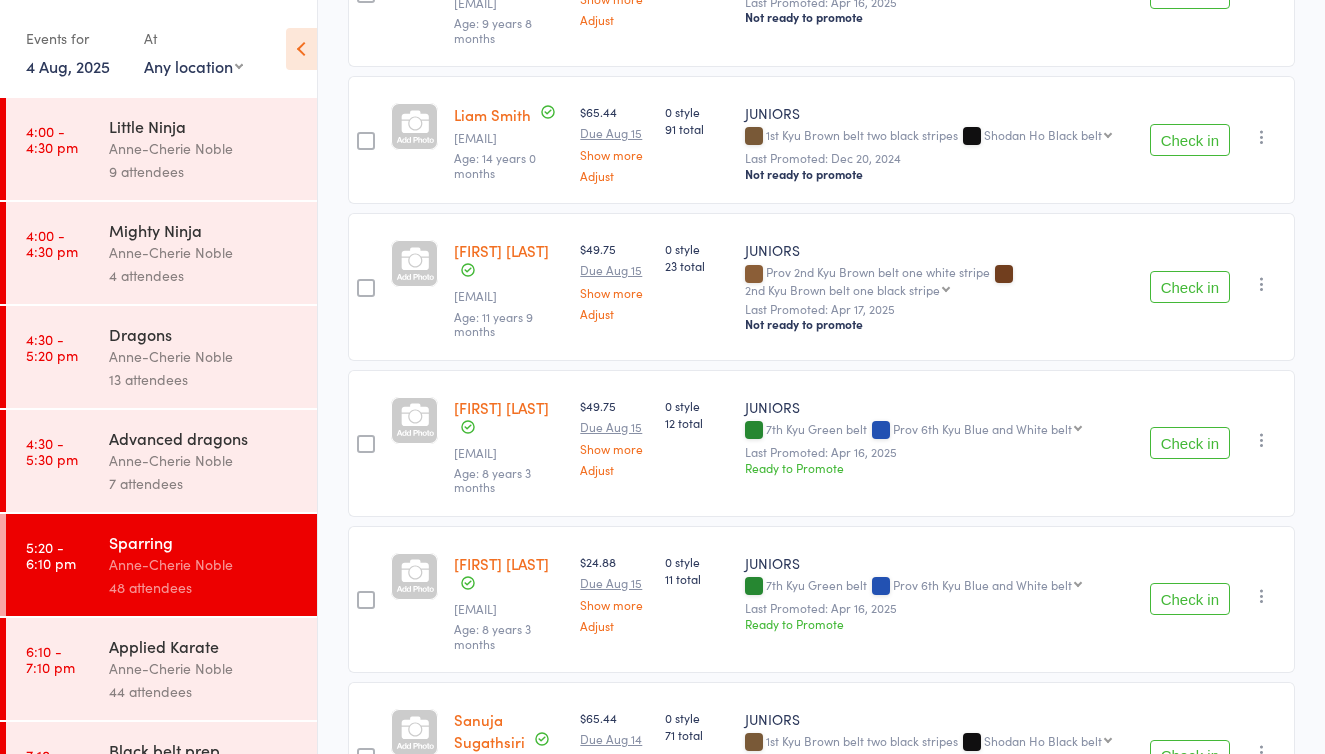click on "Check in" at bounding box center (1190, 140) 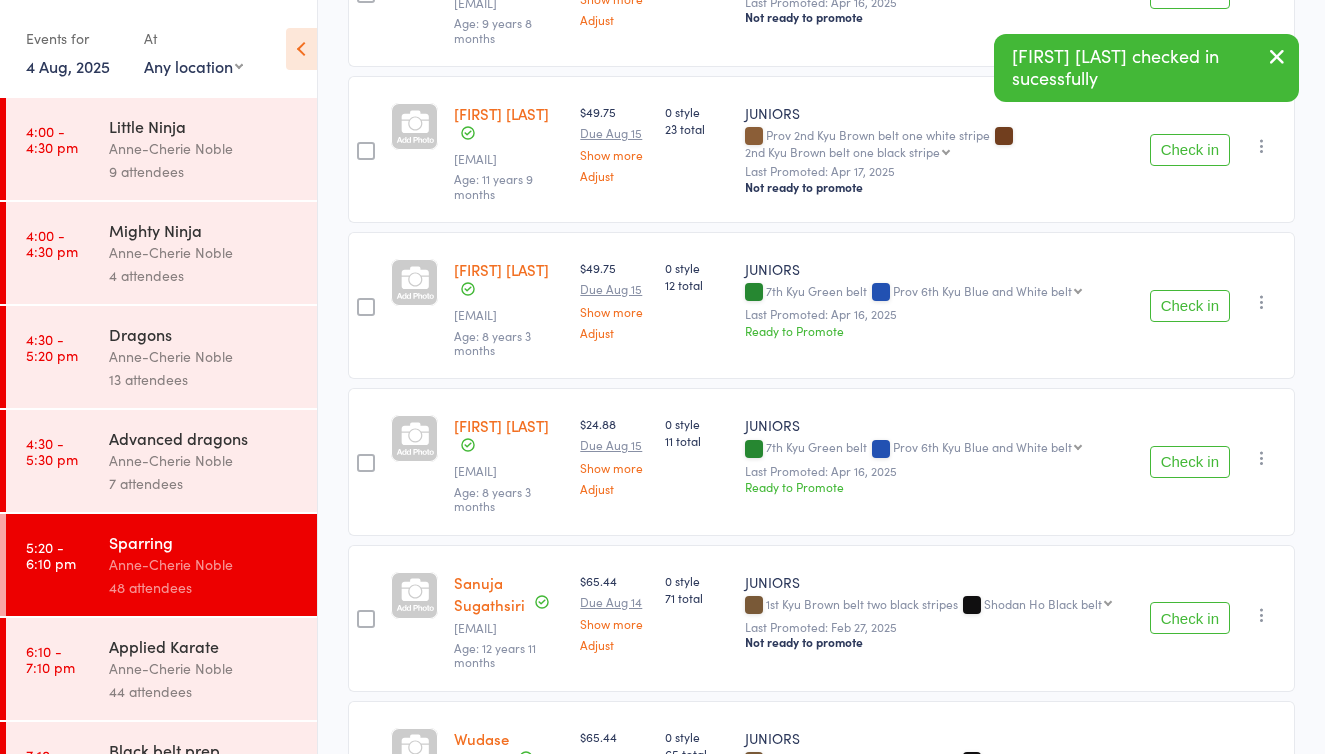 click at bounding box center (1262, 146) 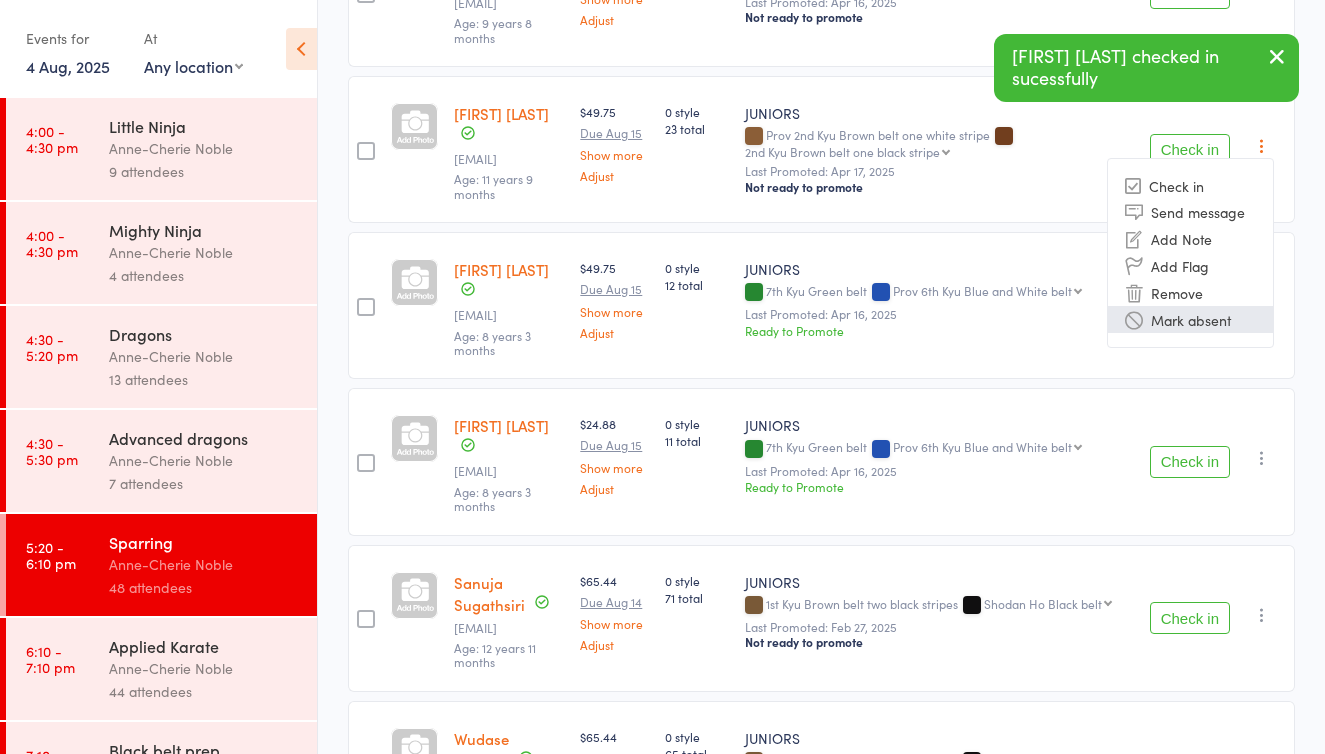 click on "Mark absent" at bounding box center [1190, 319] 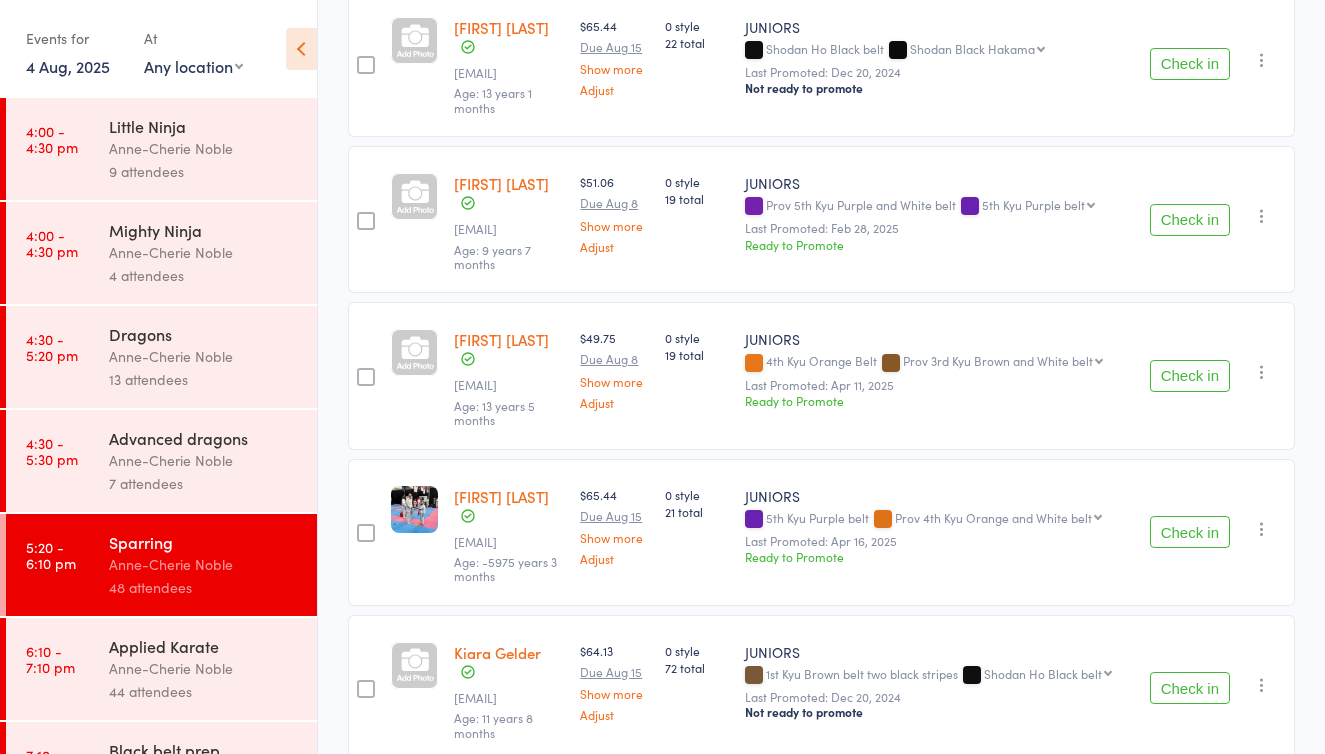 scroll, scrollTop: 1305, scrollLeft: 0, axis: vertical 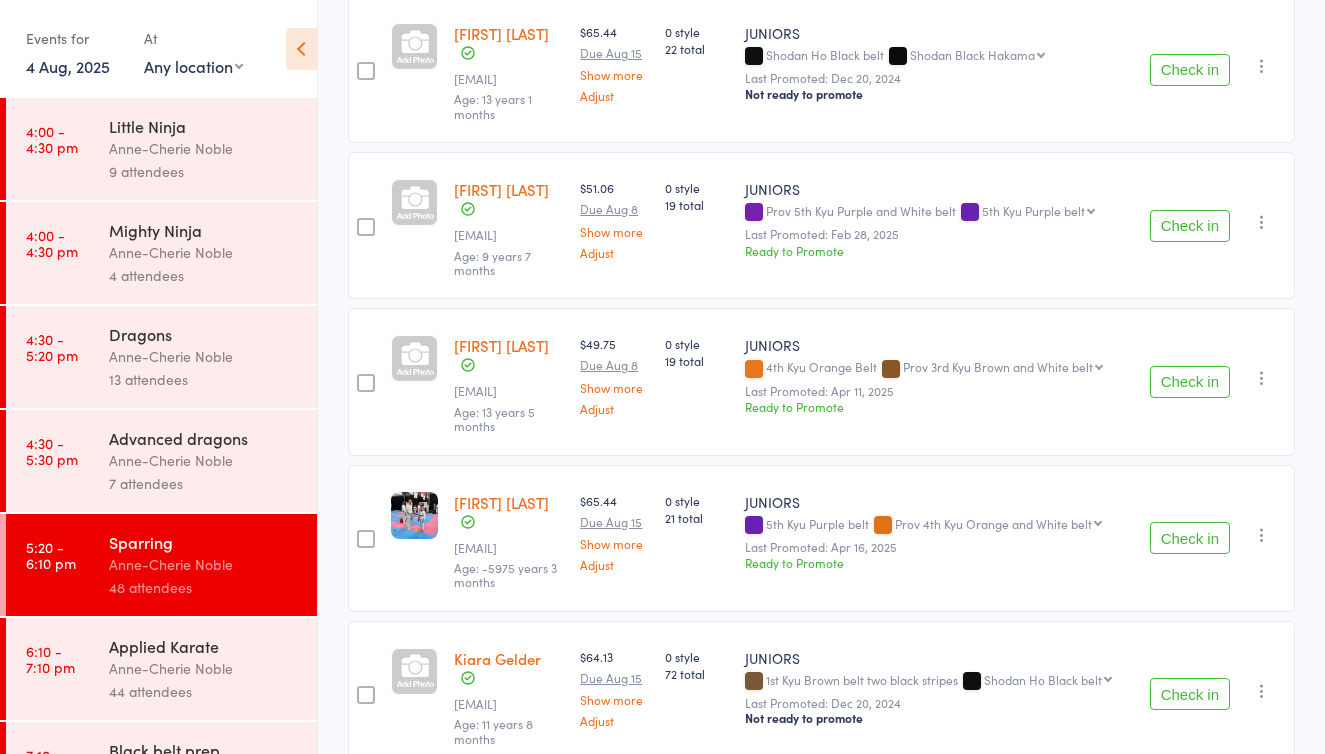 click on "Check in" at bounding box center [1190, 226] 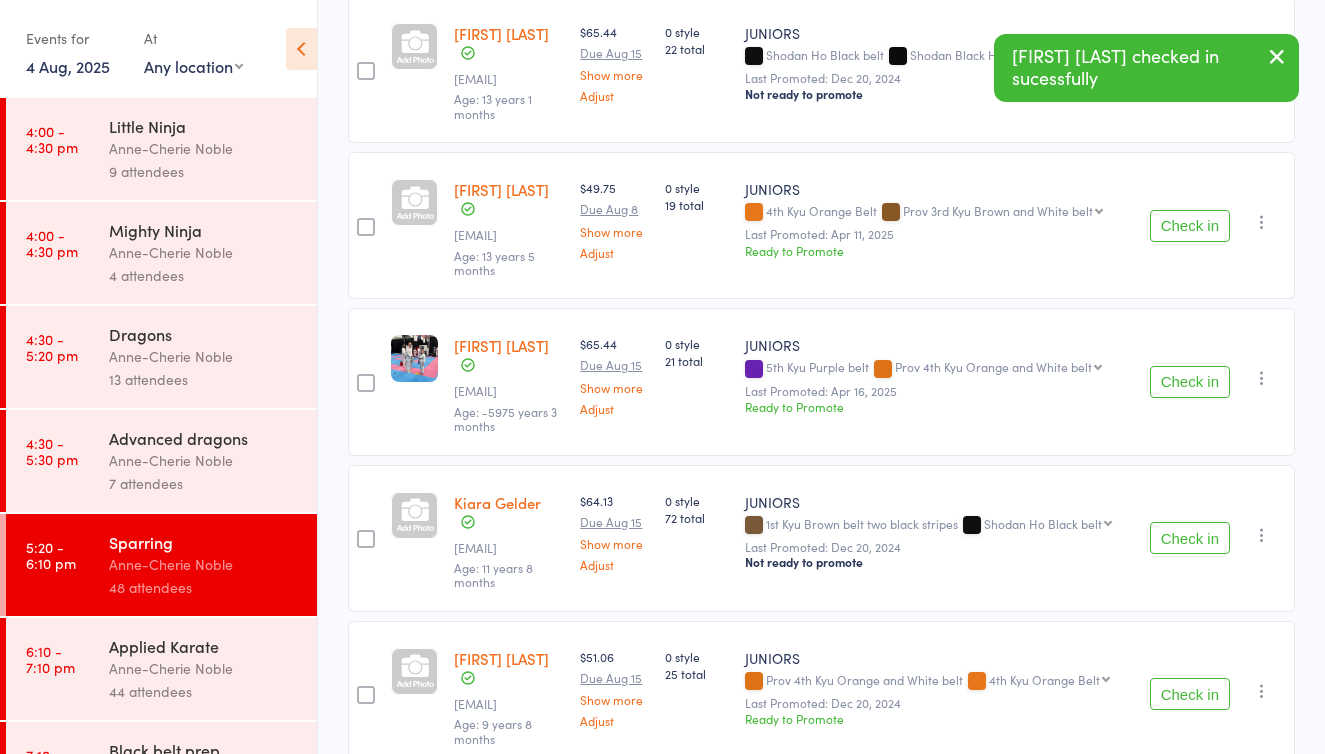 click on "Check in" at bounding box center (1190, 226) 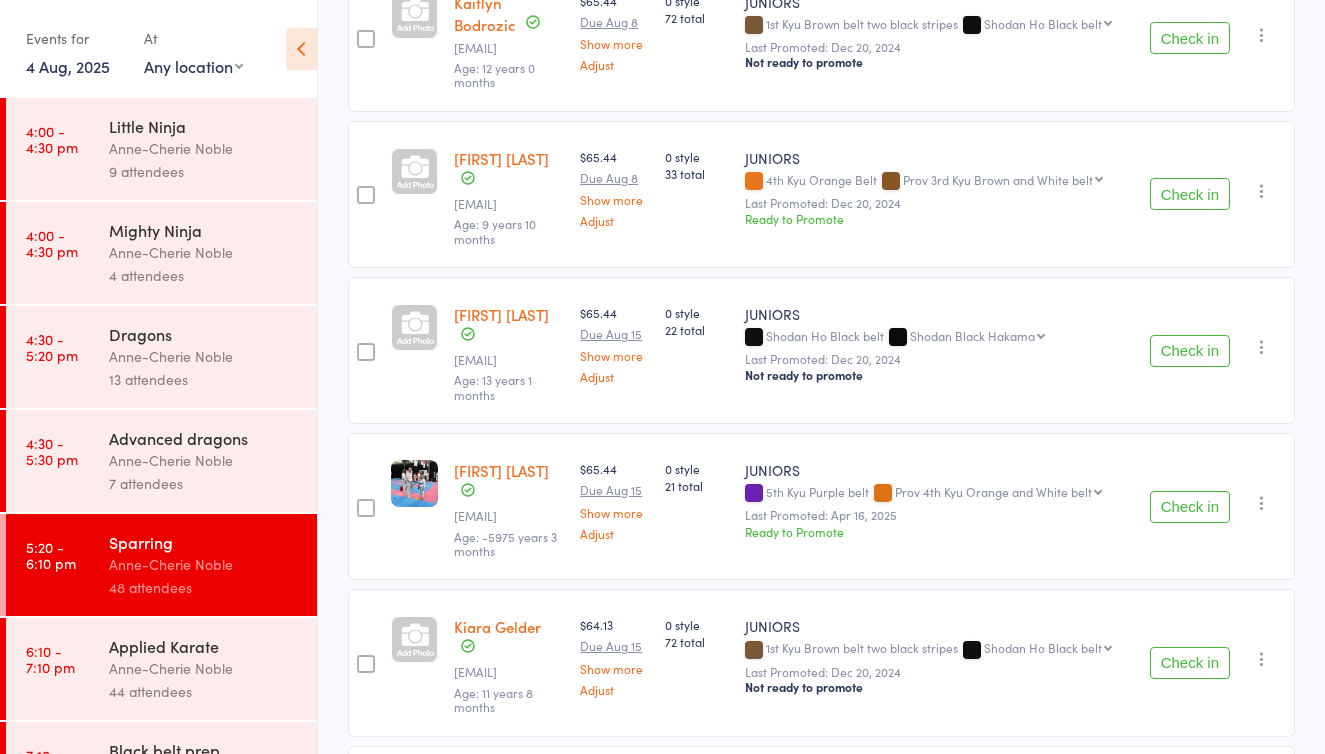 scroll, scrollTop: 1089, scrollLeft: 0, axis: vertical 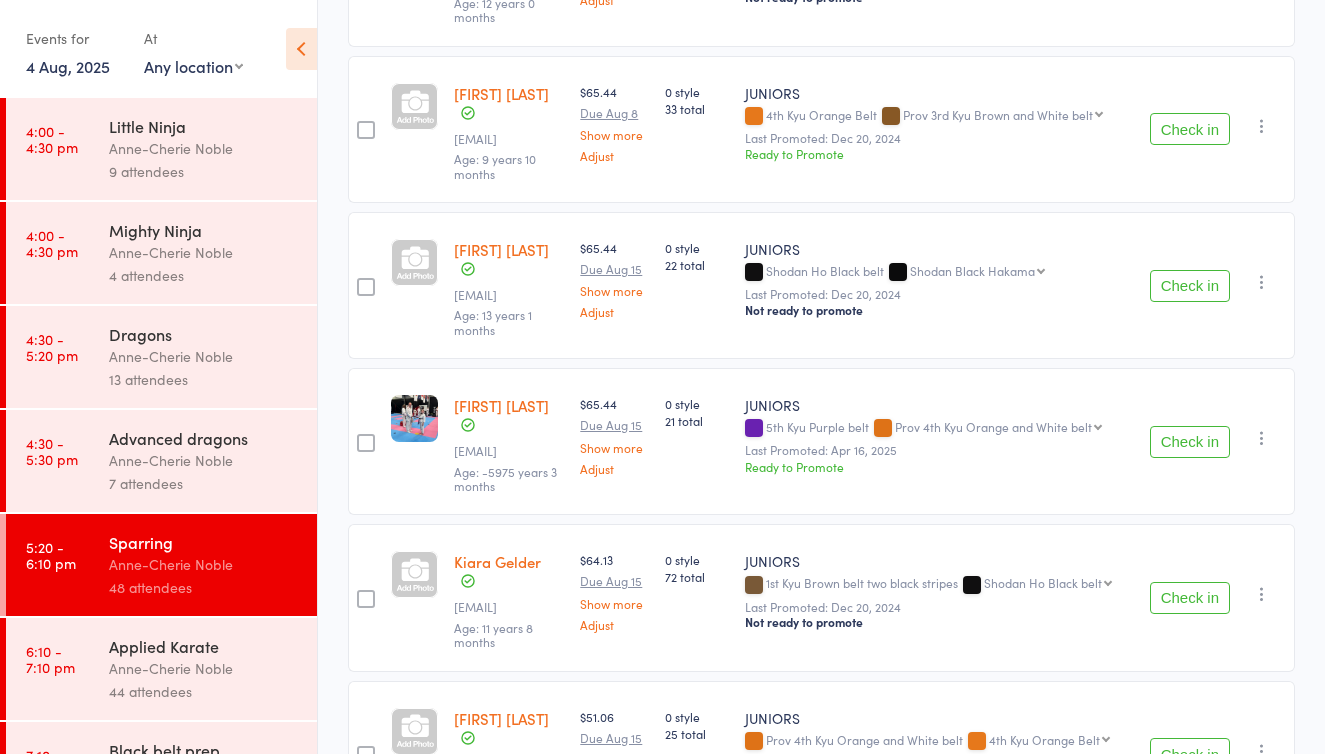 click on "Check in" at bounding box center [1190, 286] 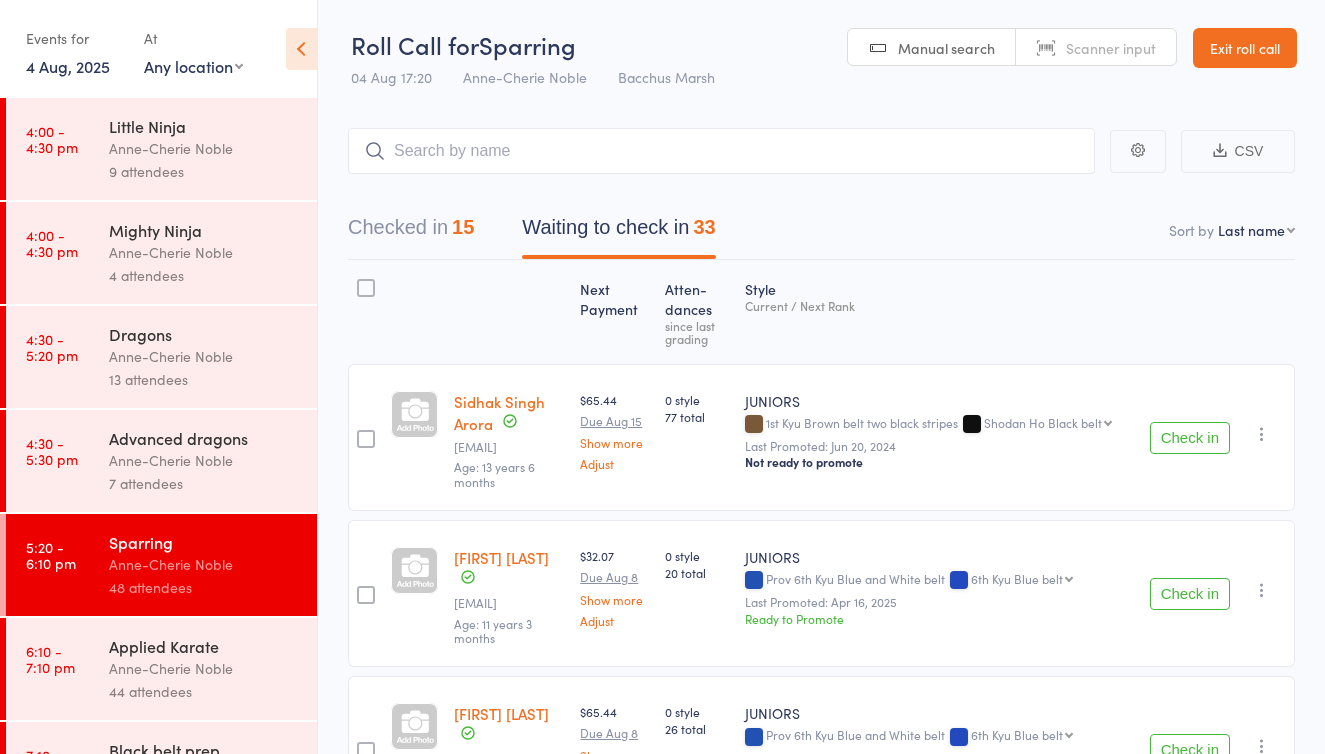 scroll, scrollTop: 0, scrollLeft: 0, axis: both 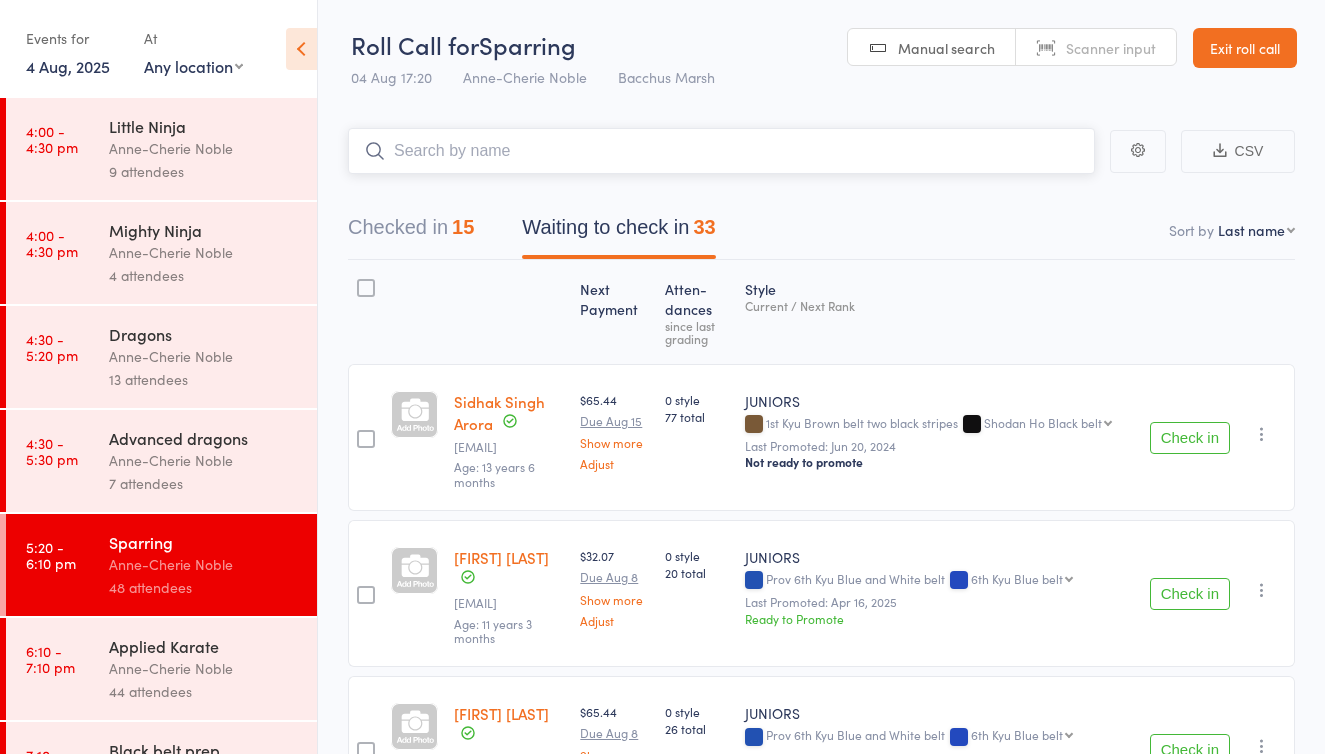 click at bounding box center (721, 151) 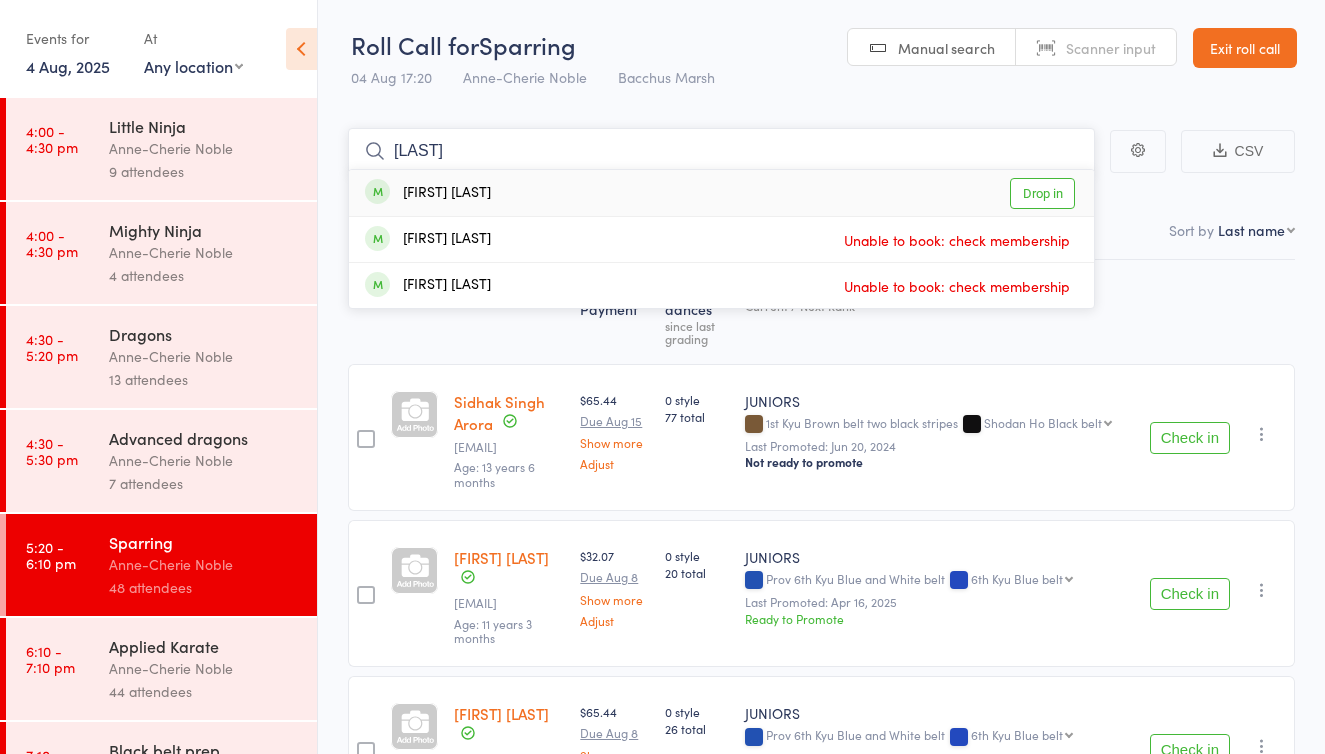 type on "Bailey" 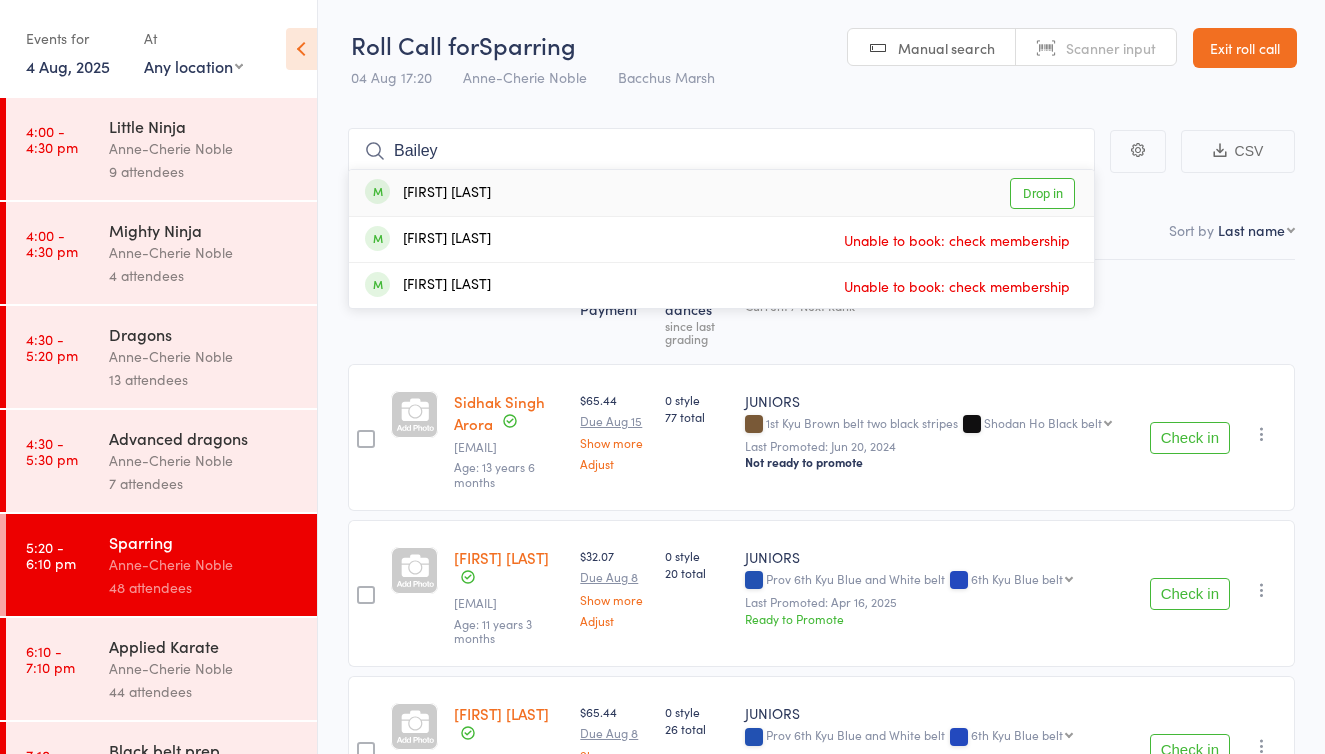 drag, startPoint x: 529, startPoint y: 153, endPoint x: 1032, endPoint y: 195, distance: 504.75043 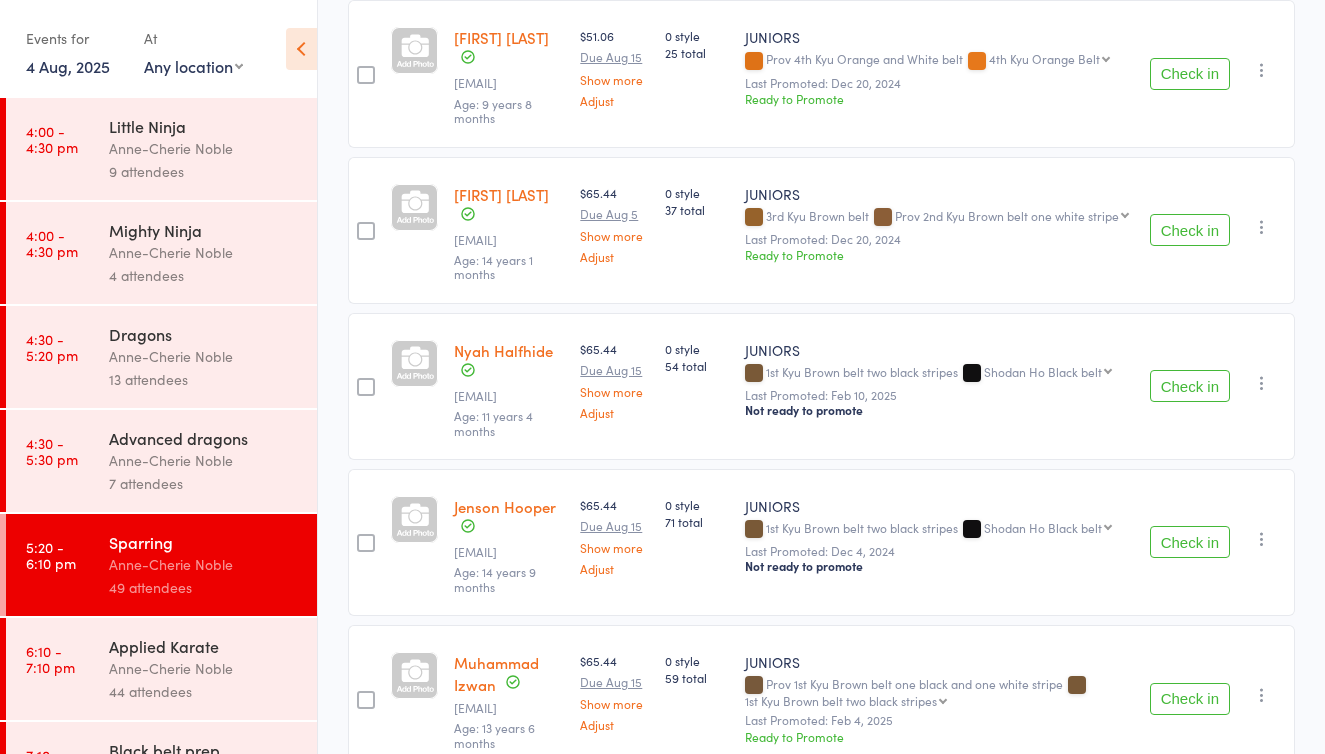 scroll, scrollTop: 1616, scrollLeft: 0, axis: vertical 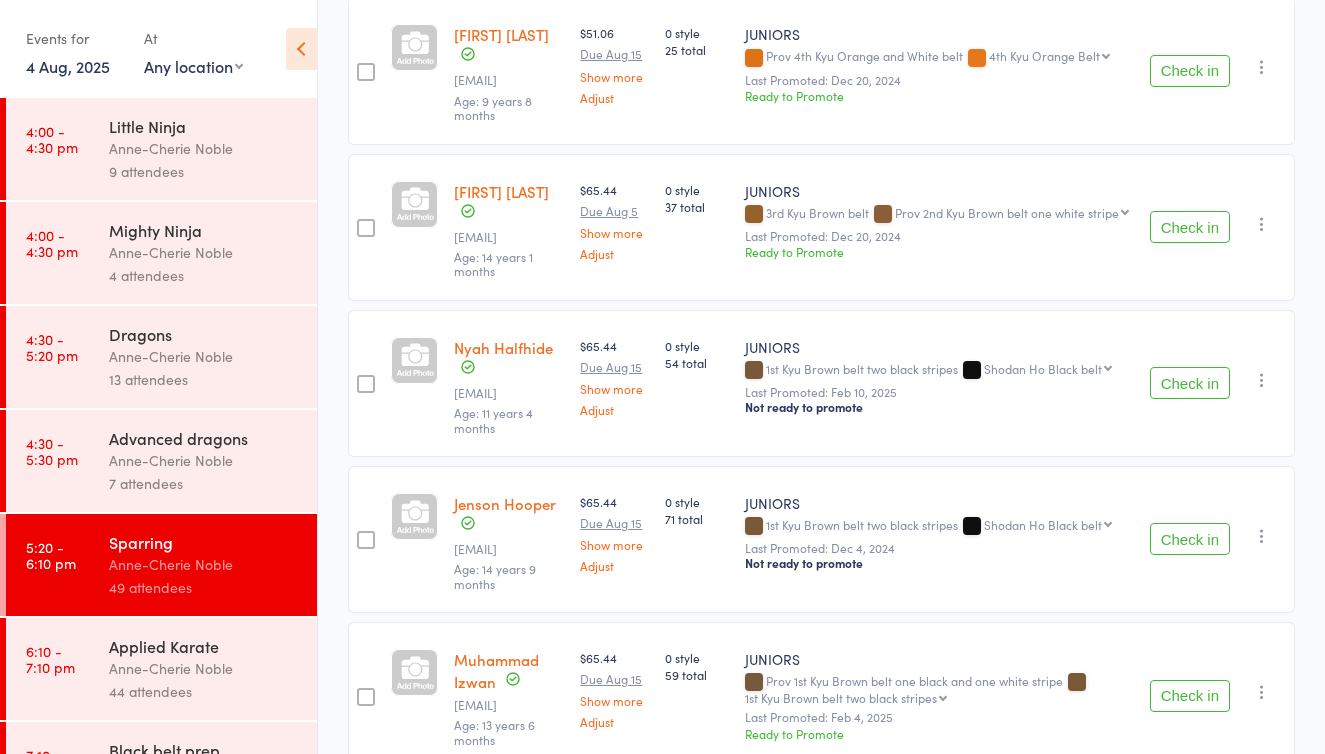 click on "Check in" at bounding box center [1190, 227] 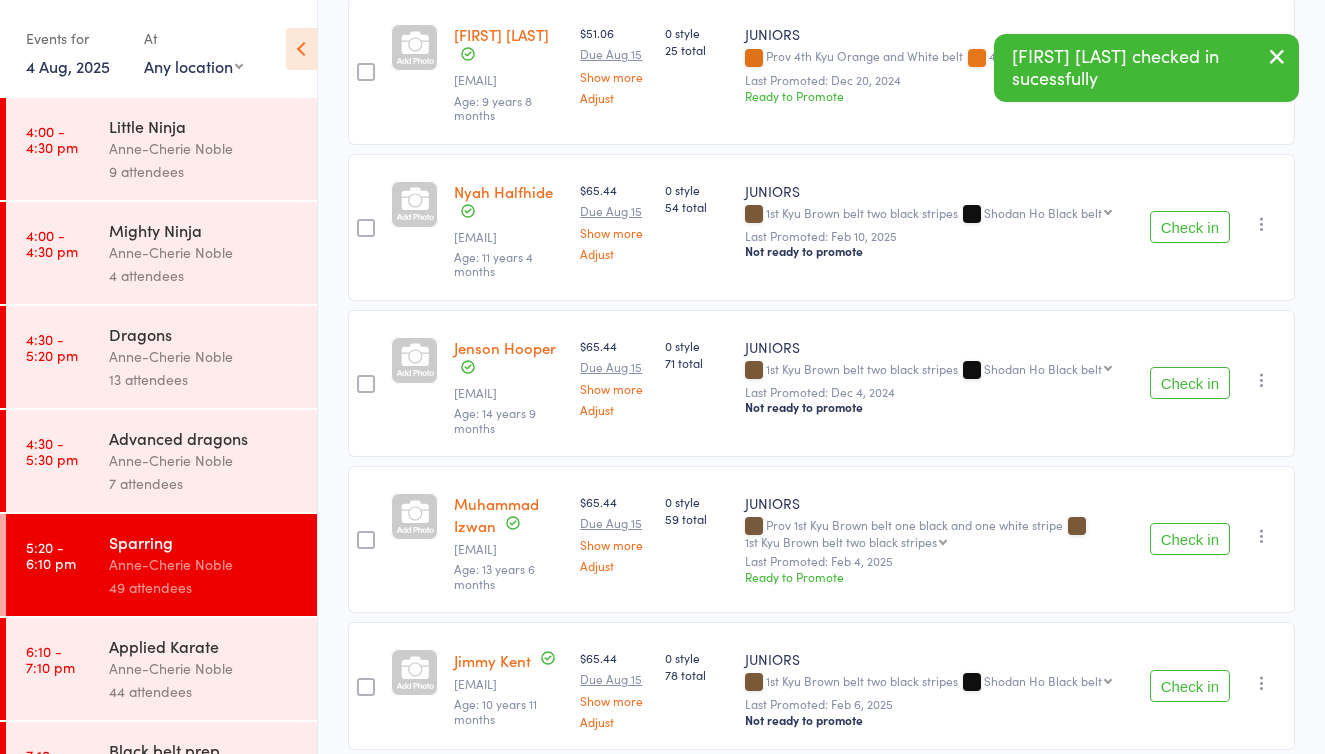 click on "Check in" at bounding box center (1190, 383) 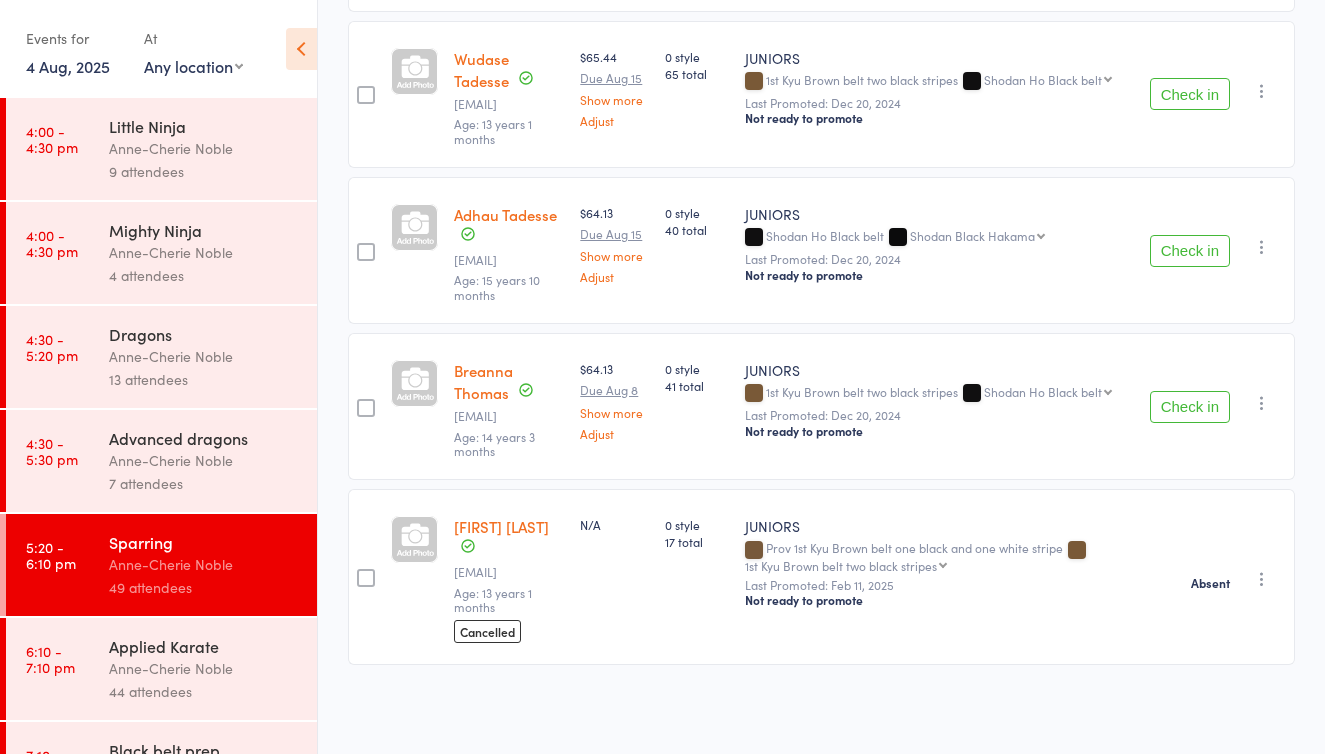 scroll, scrollTop: 4743, scrollLeft: 0, axis: vertical 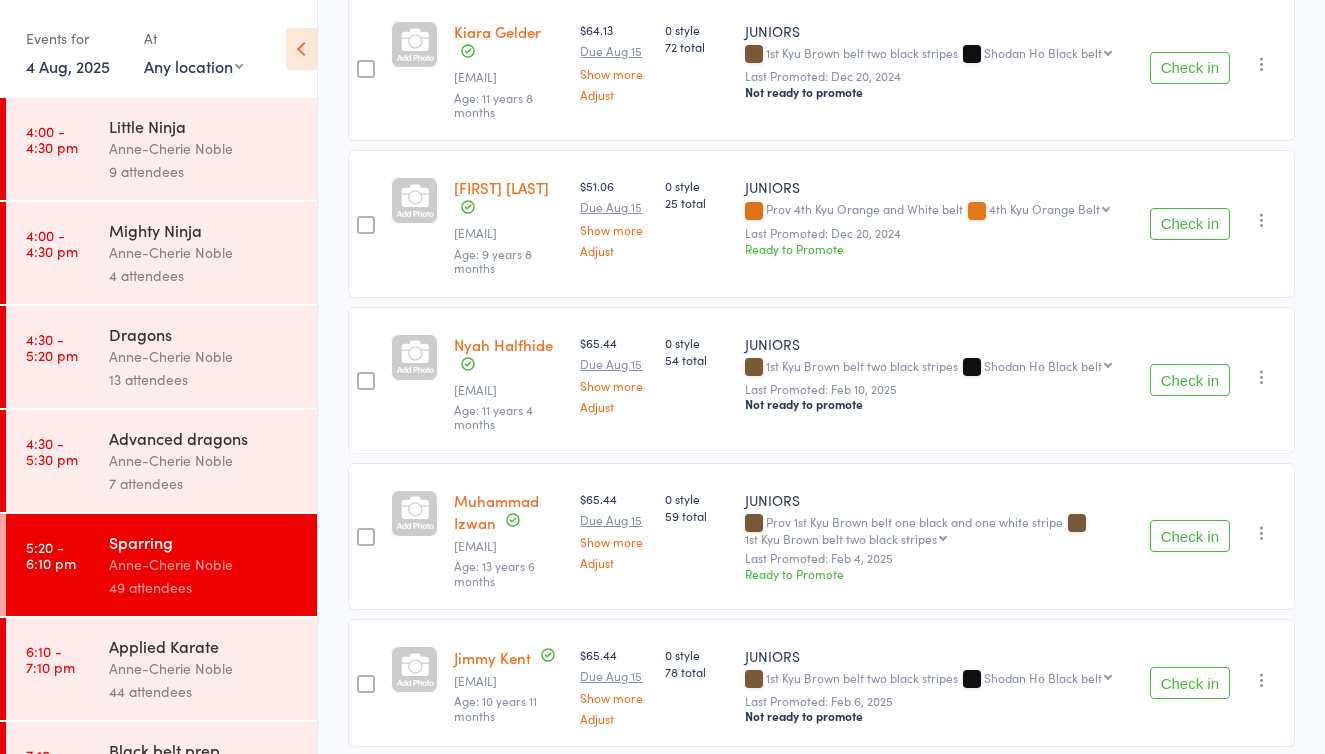 click on "Check in" at bounding box center (1190, 224) 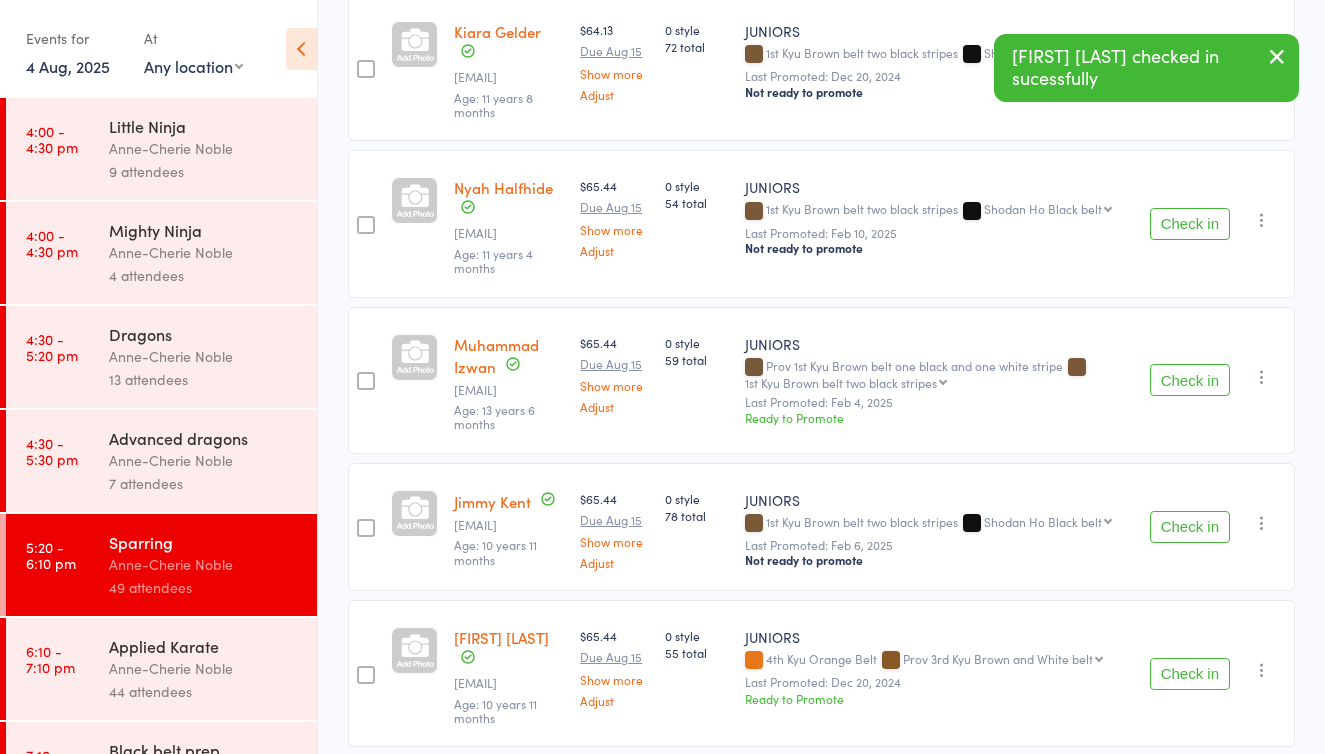click on "Check in" at bounding box center [1190, 68] 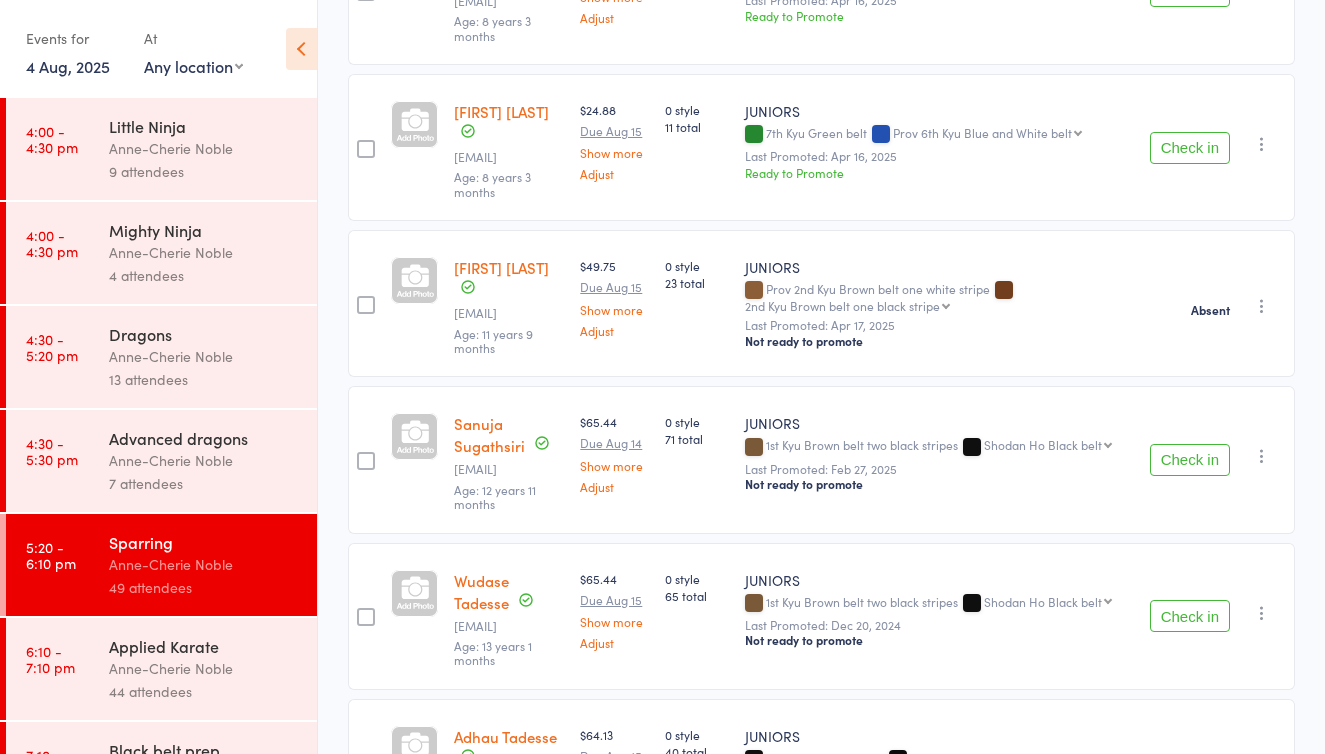 scroll, scrollTop: 3713, scrollLeft: 0, axis: vertical 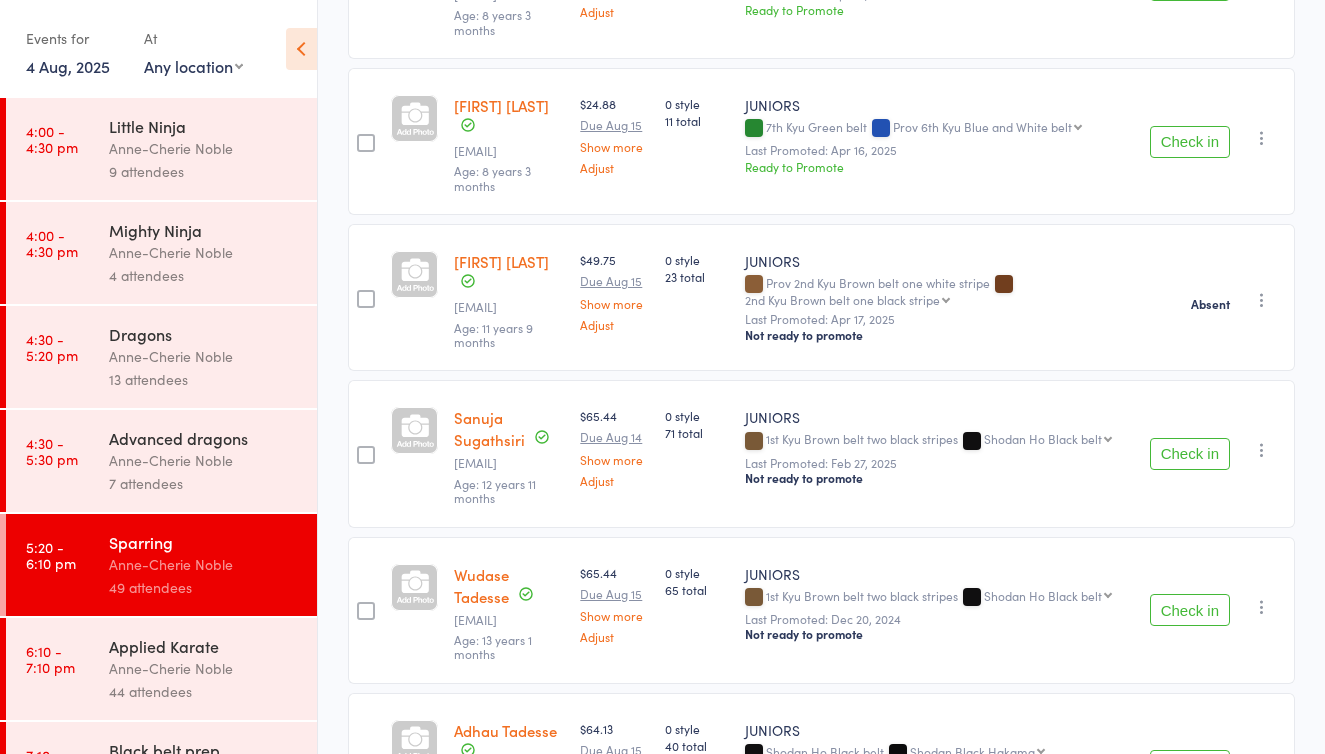 click on "Check in" at bounding box center [1190, -15] 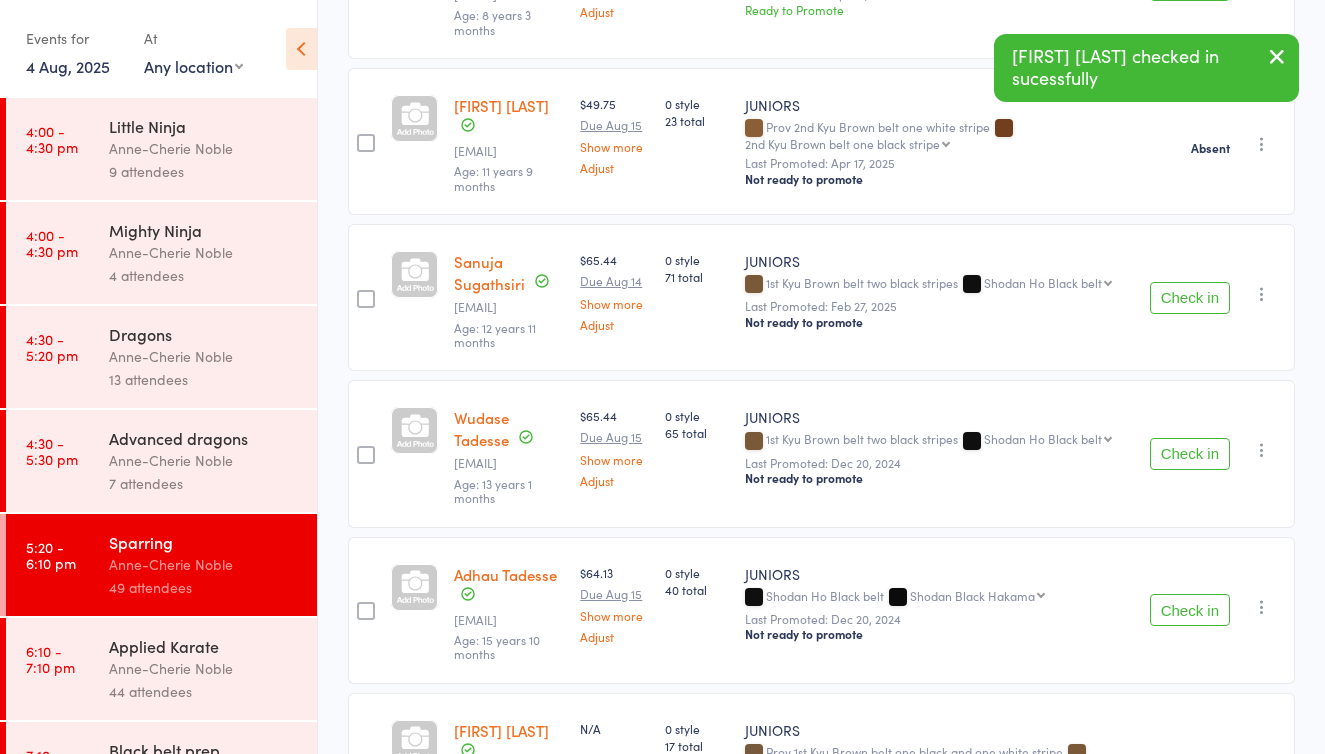 click on "Check in" at bounding box center (1190, -15) 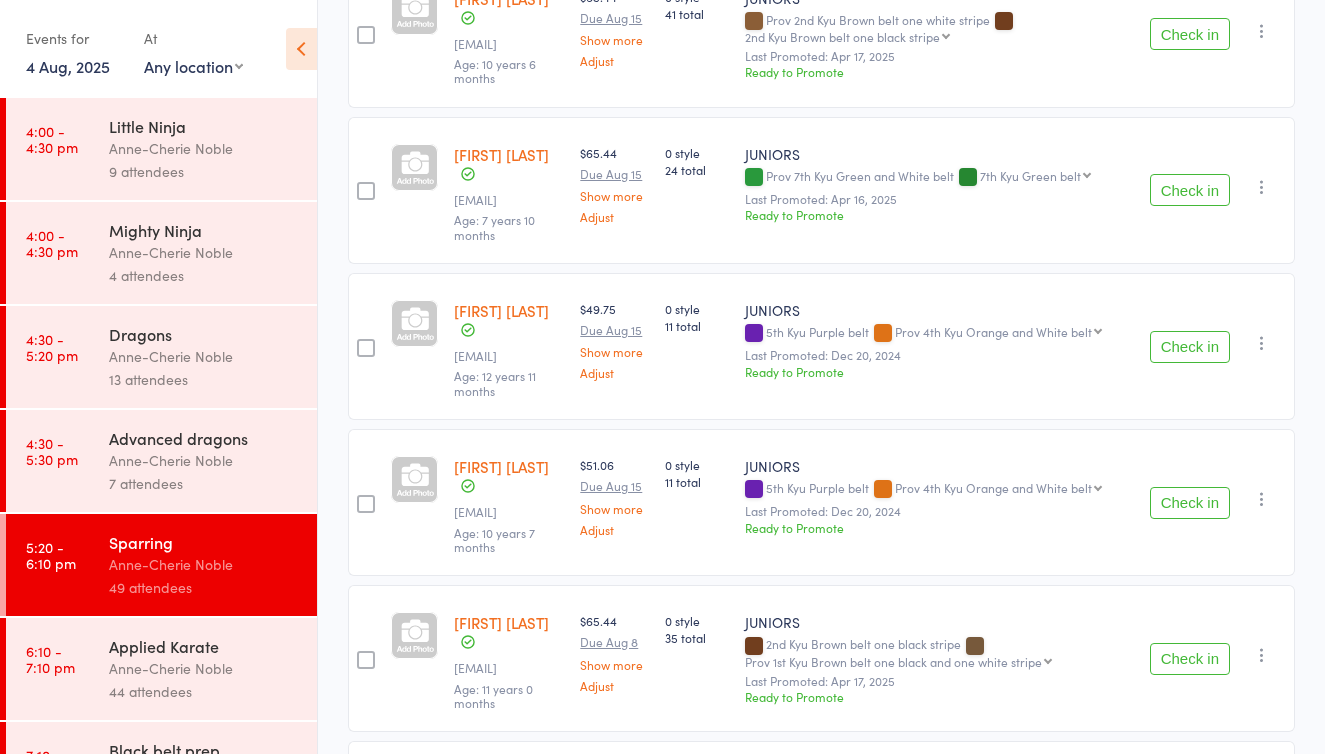 scroll, scrollTop: 2569, scrollLeft: 0, axis: vertical 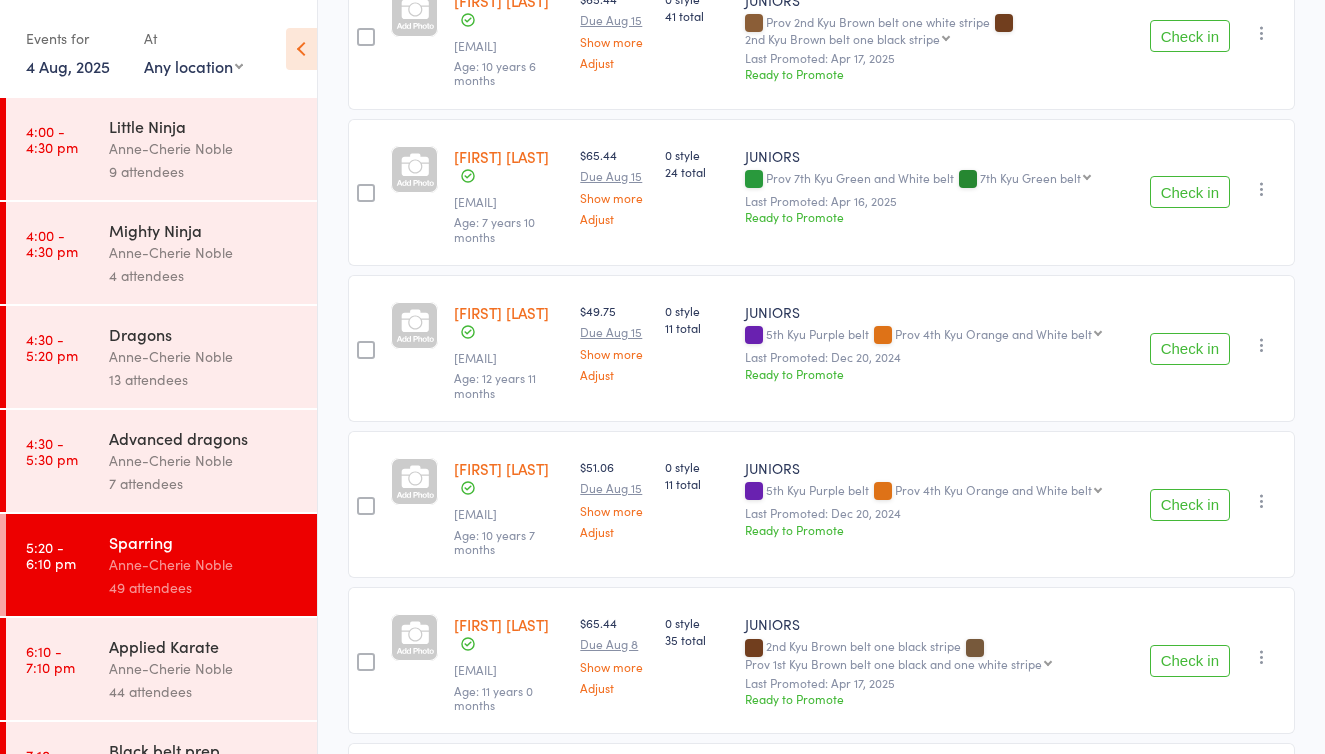 click on "Check in" at bounding box center [1190, 36] 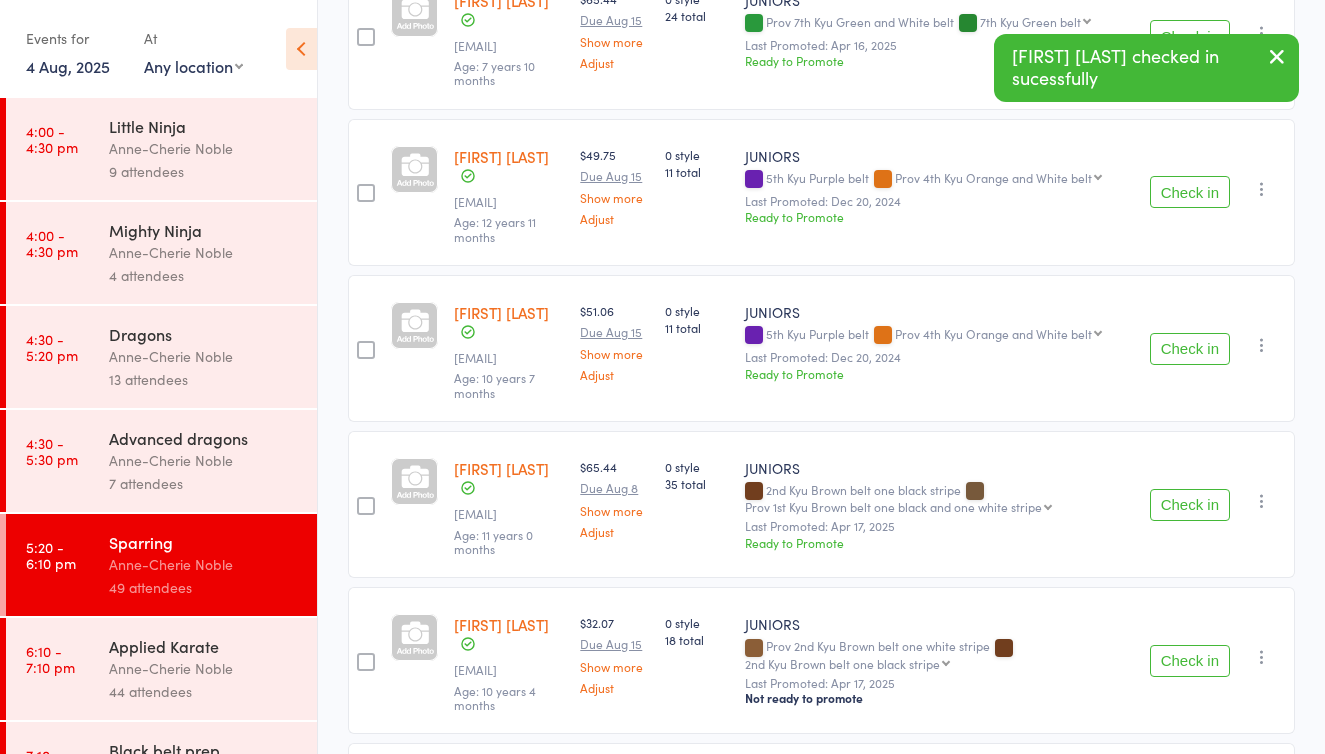 click on "Check in" at bounding box center [1190, 36] 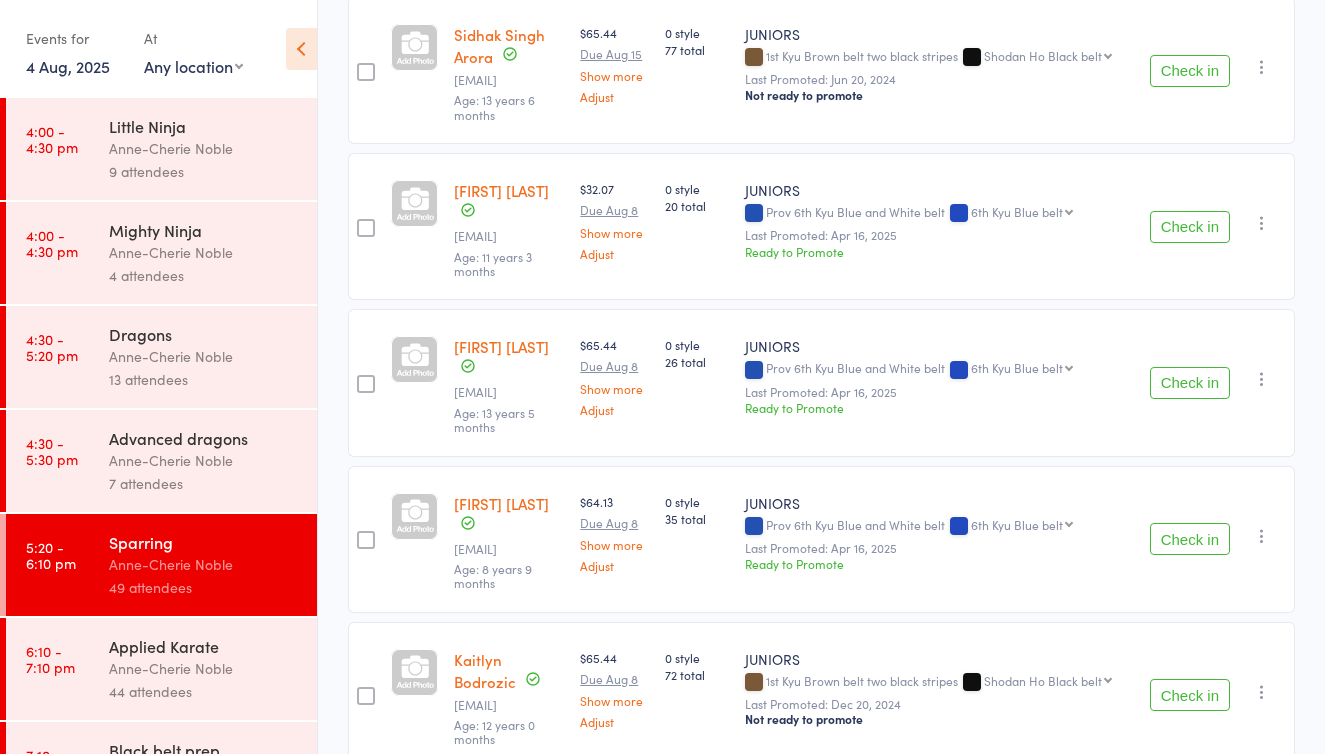 scroll, scrollTop: 359, scrollLeft: 0, axis: vertical 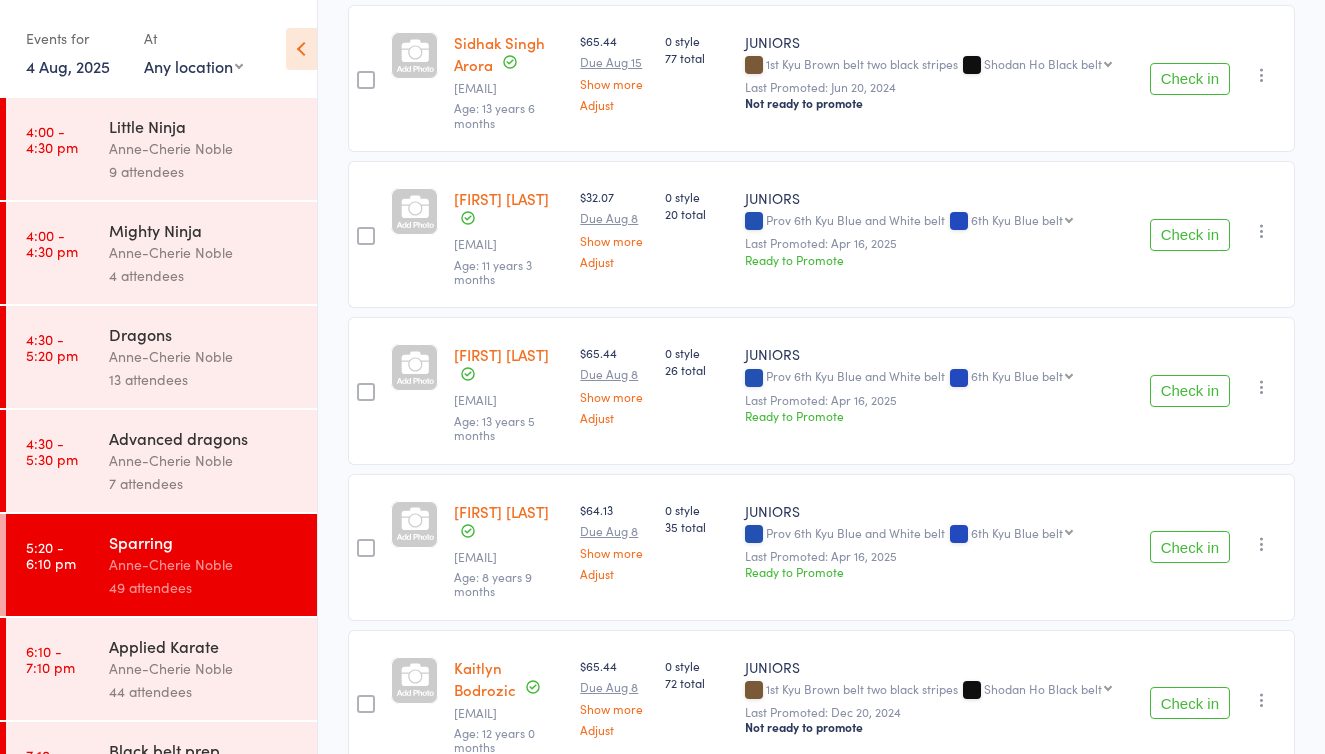 click on "Check in" at bounding box center (1190, 79) 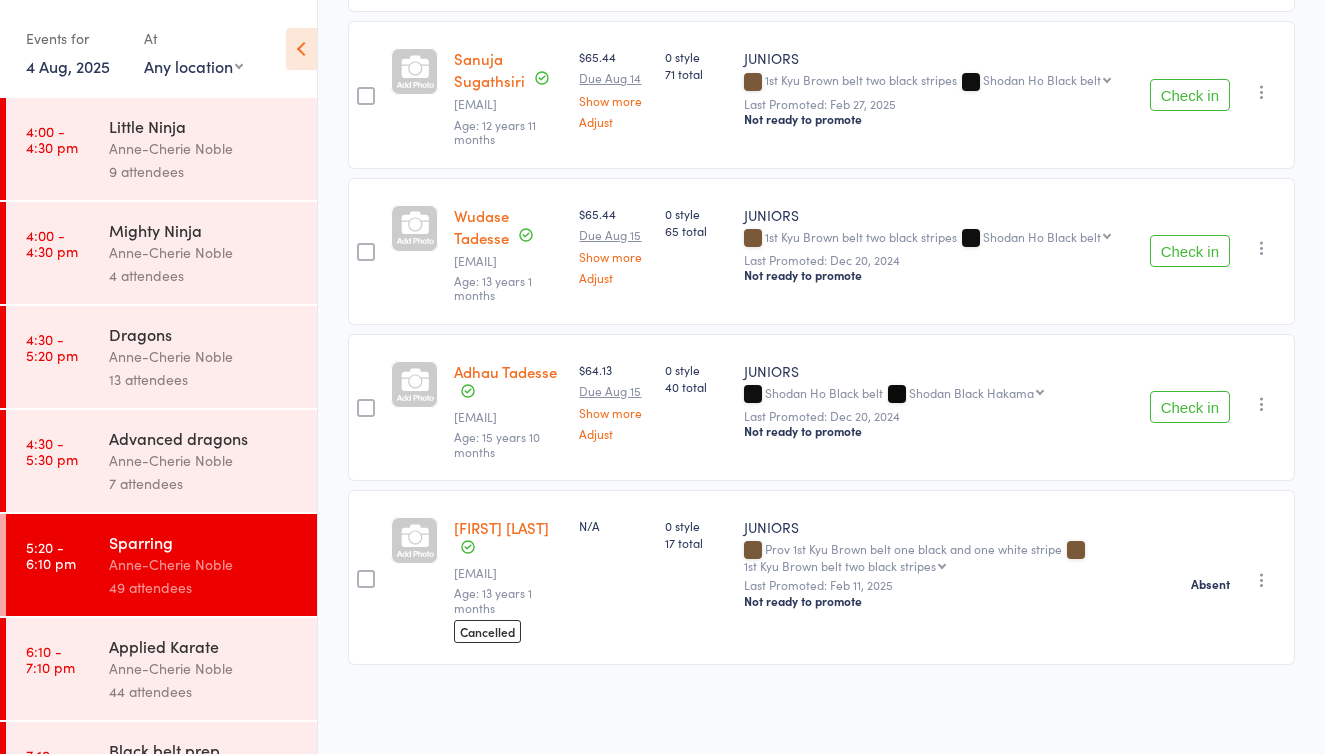 scroll, scrollTop: 3439, scrollLeft: 0, axis: vertical 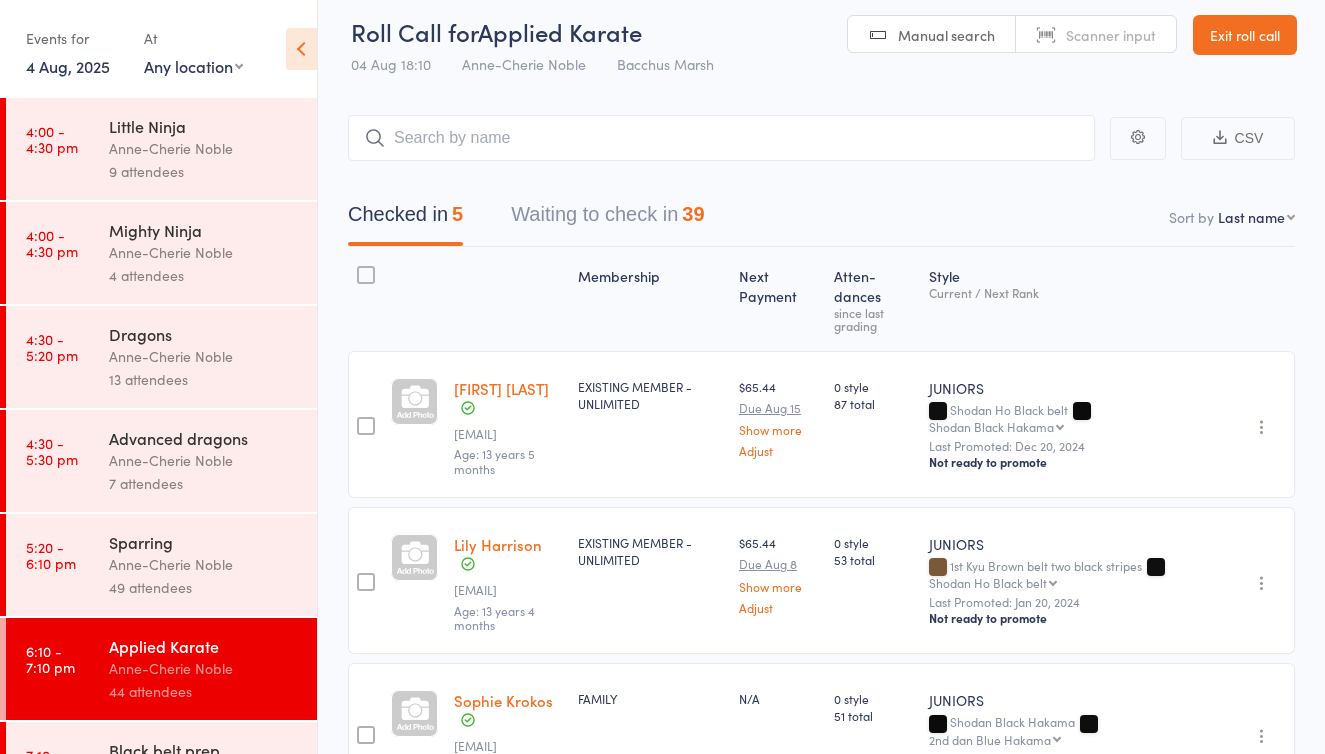 click on "Waiting to check in  39" at bounding box center [607, 219] 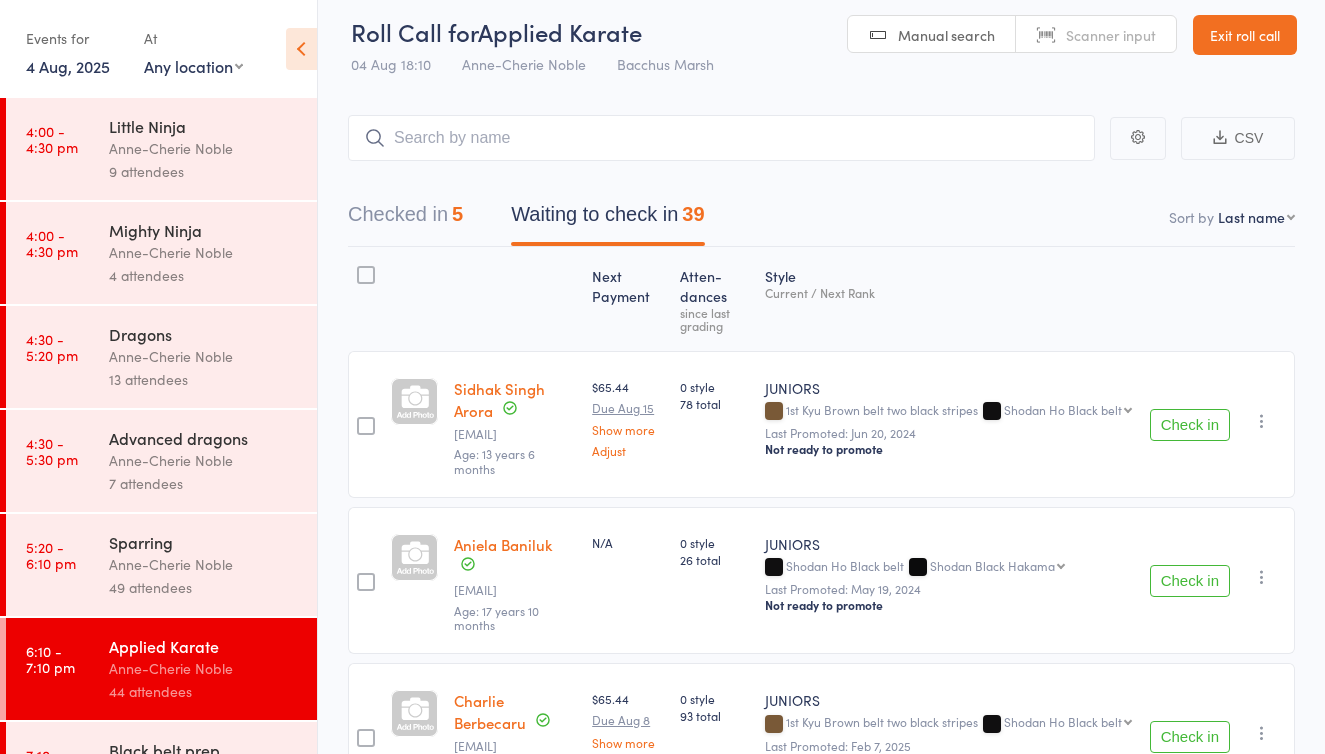click on "Check in" at bounding box center [1190, 425] 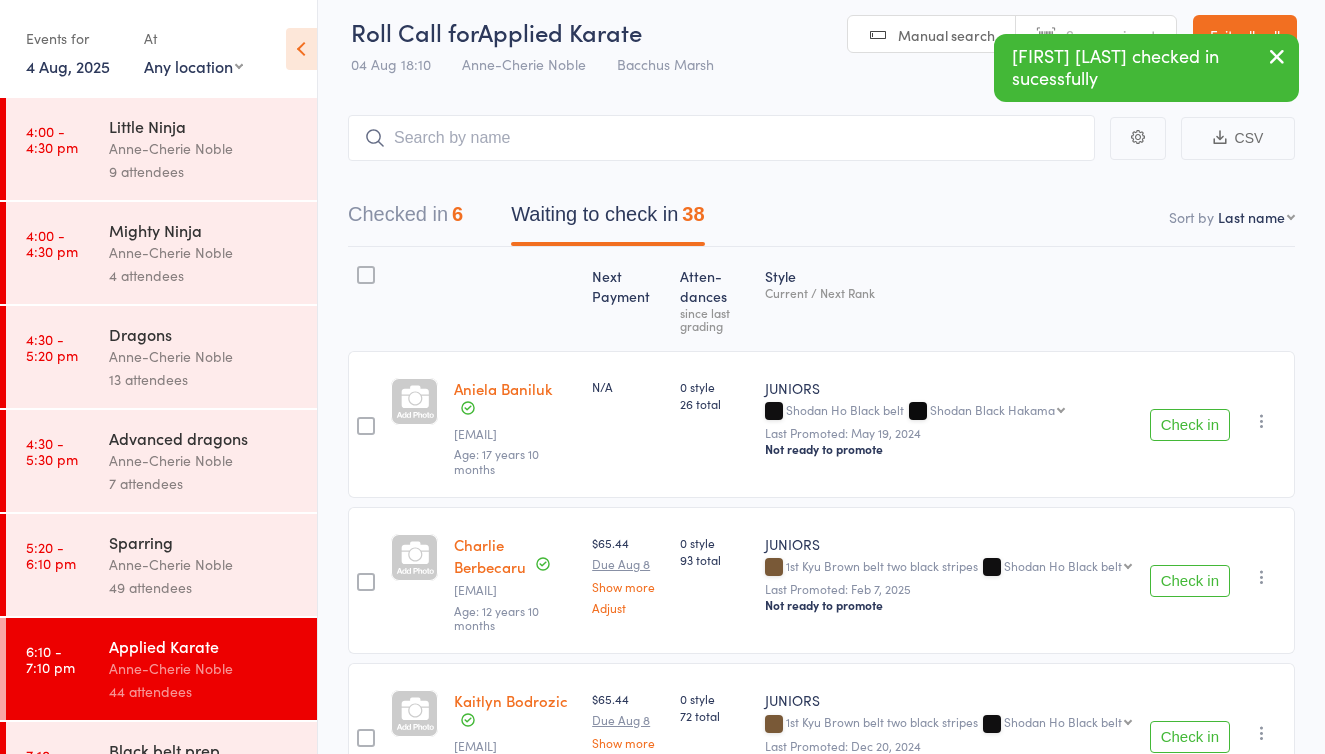 click on "Check in" at bounding box center [1190, 425] 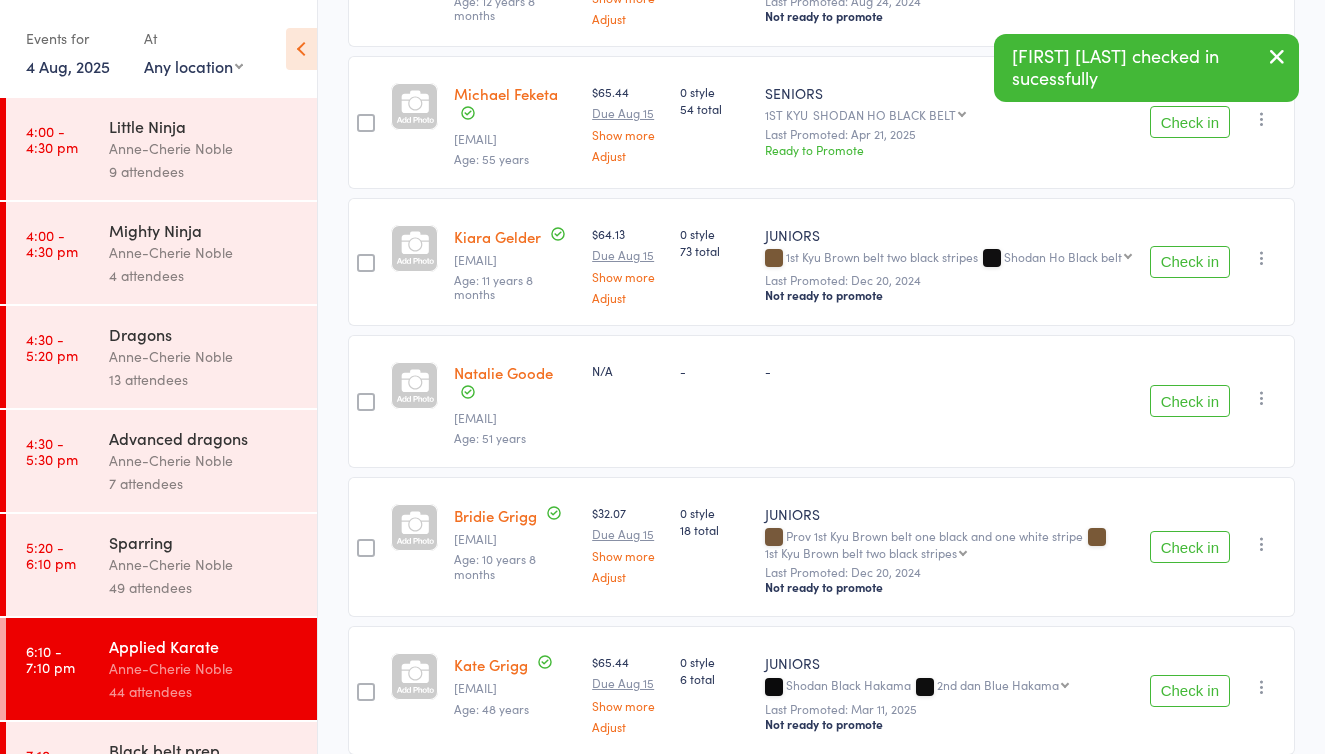 scroll, scrollTop: 1039, scrollLeft: 0, axis: vertical 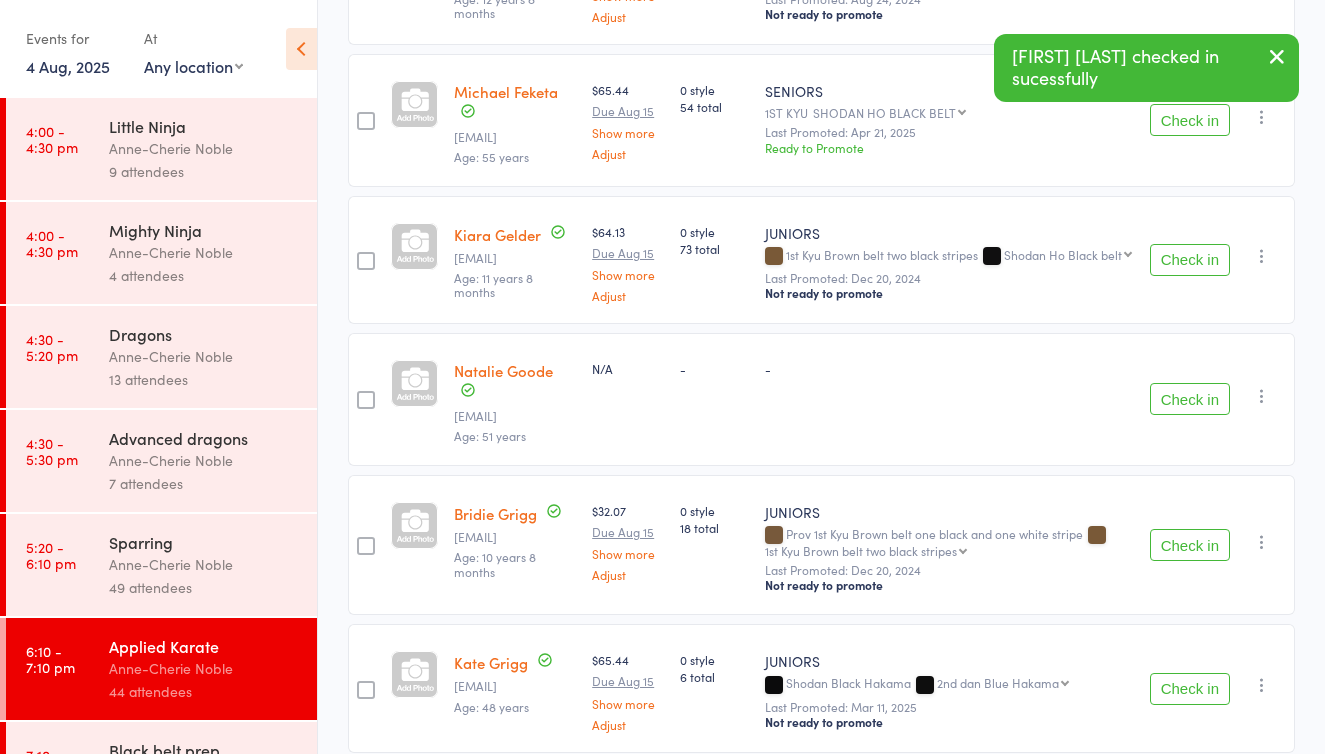 click on "Check in" at bounding box center (1190, 260) 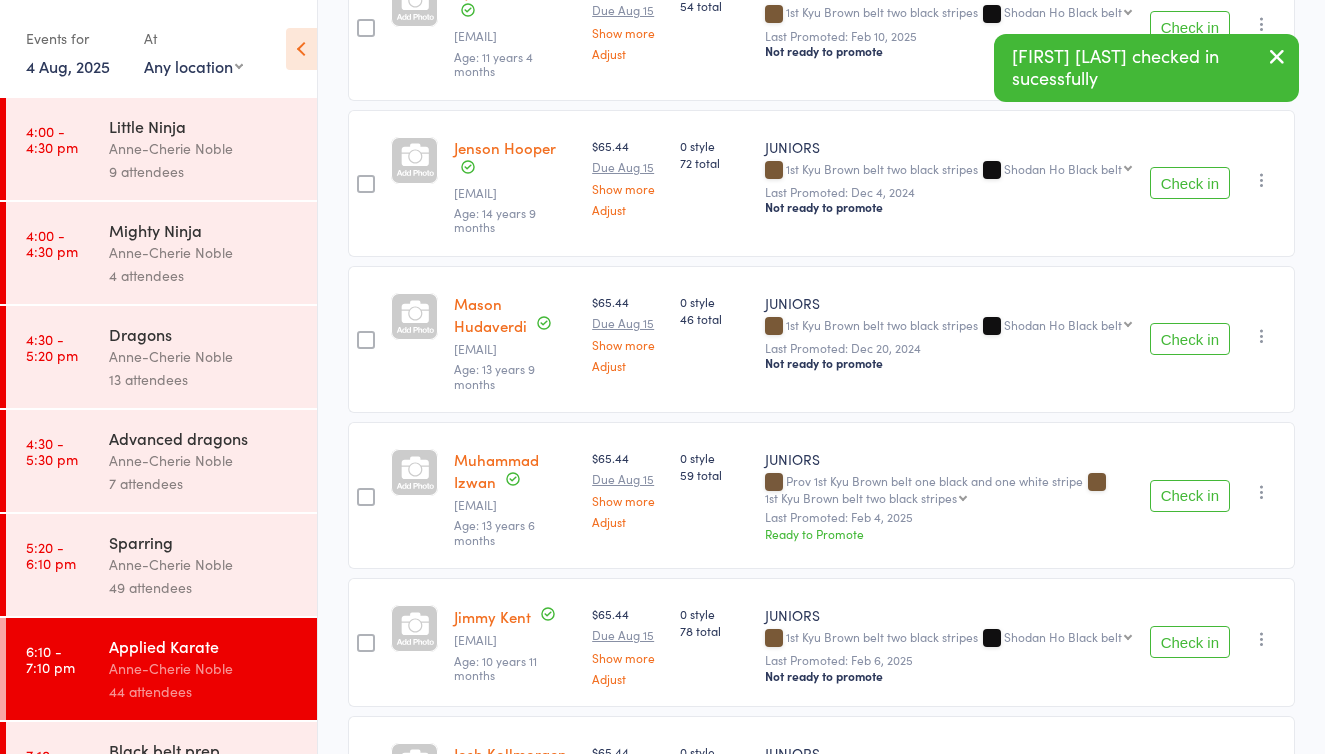 scroll, scrollTop: 1770, scrollLeft: 0, axis: vertical 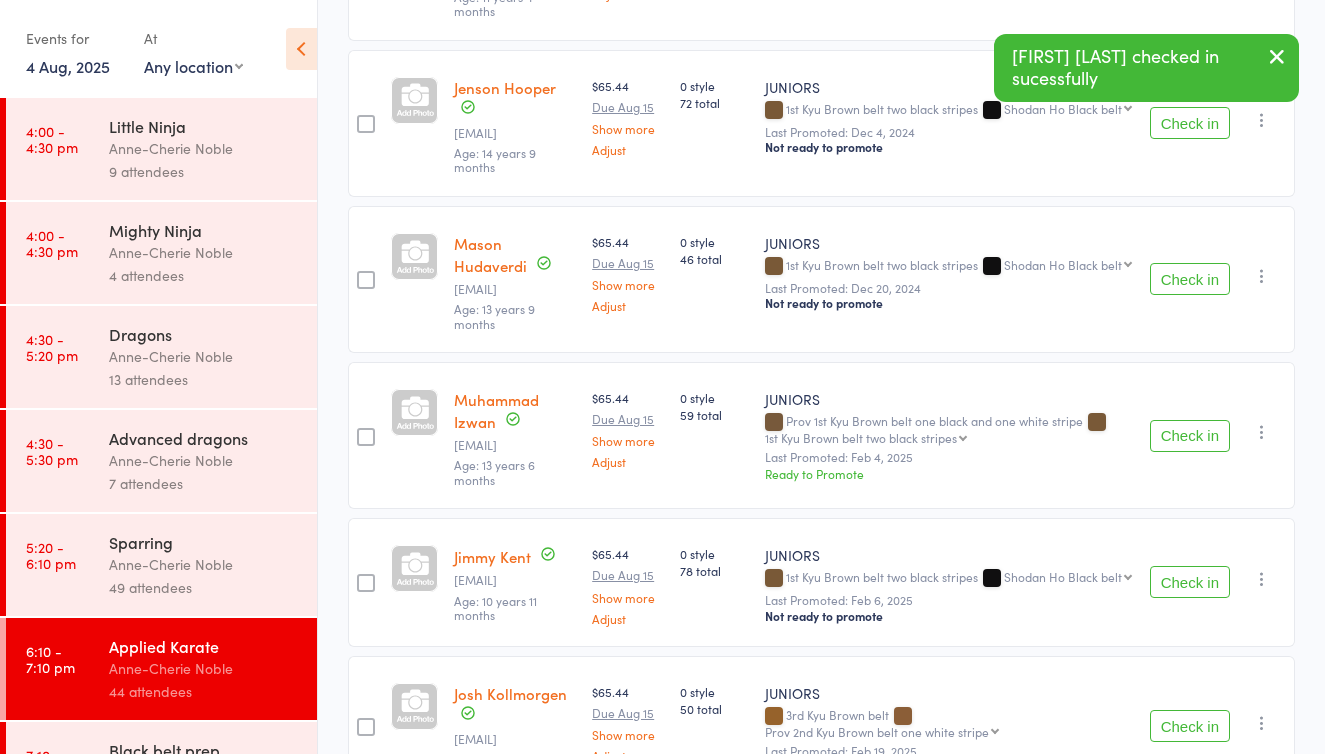 click on "Check in" at bounding box center [1190, 123] 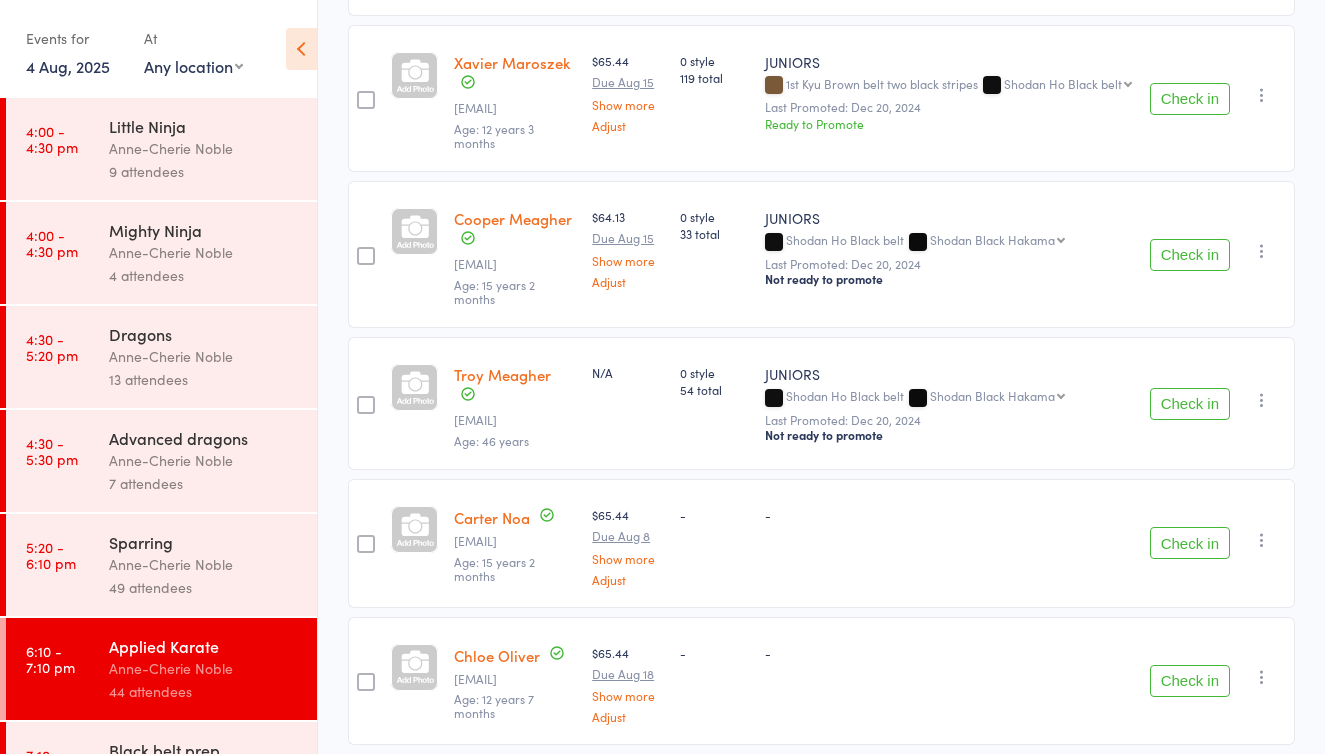 scroll, scrollTop: 2580, scrollLeft: 0, axis: vertical 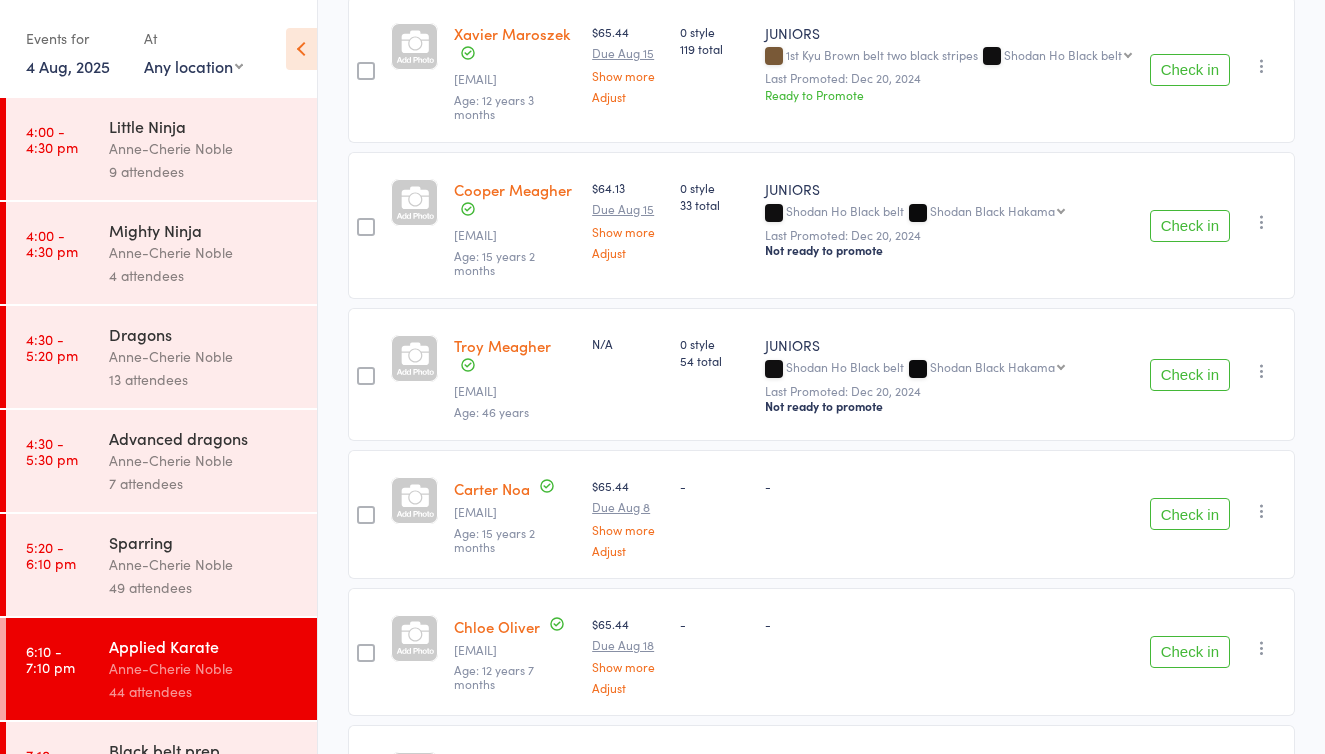 click on "Check in" at bounding box center [1190, 70] 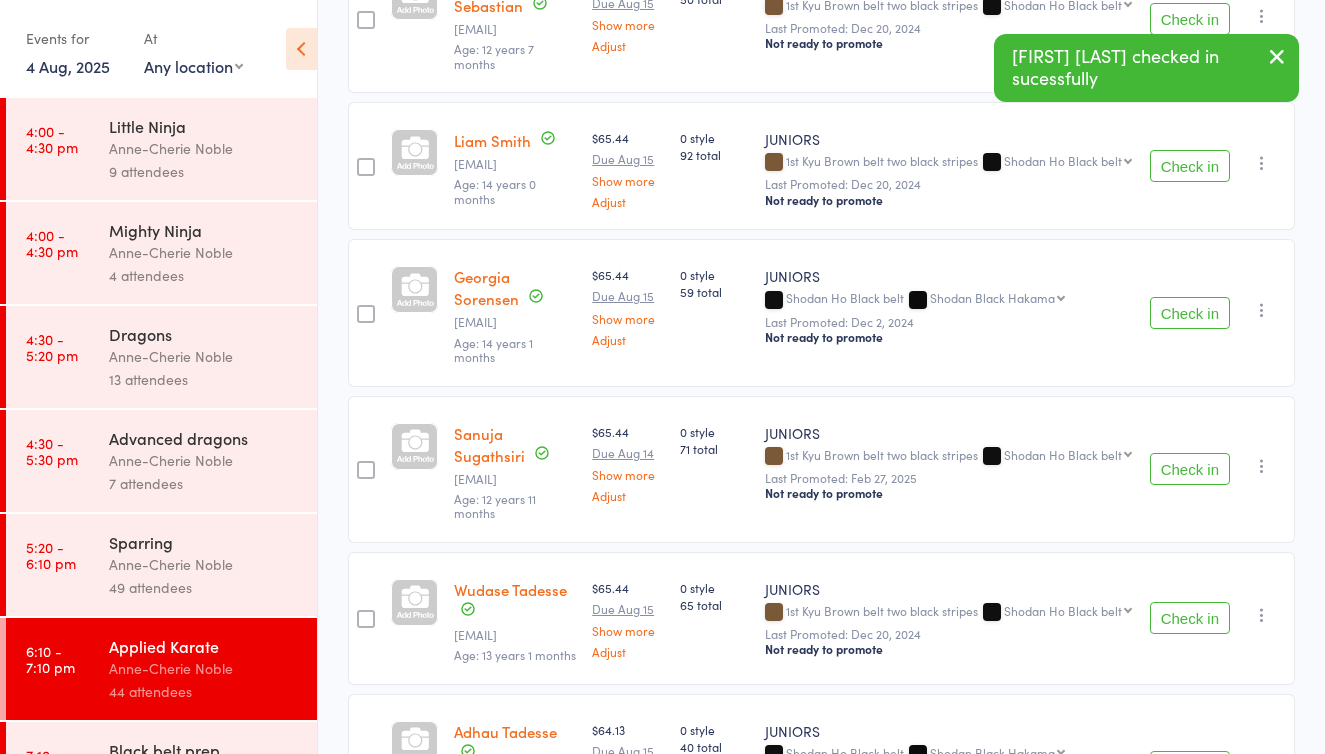 scroll, scrollTop: 3206, scrollLeft: 0, axis: vertical 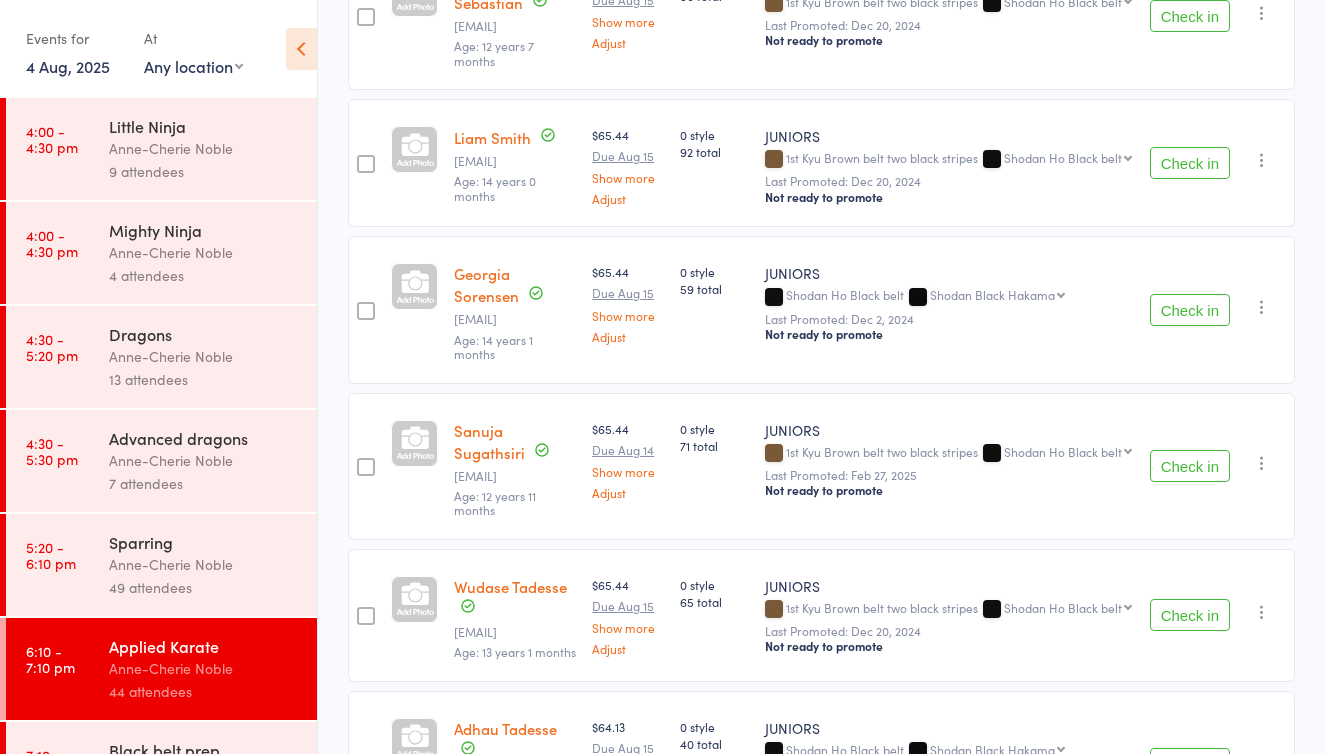 click on "Check in" at bounding box center (1190, 163) 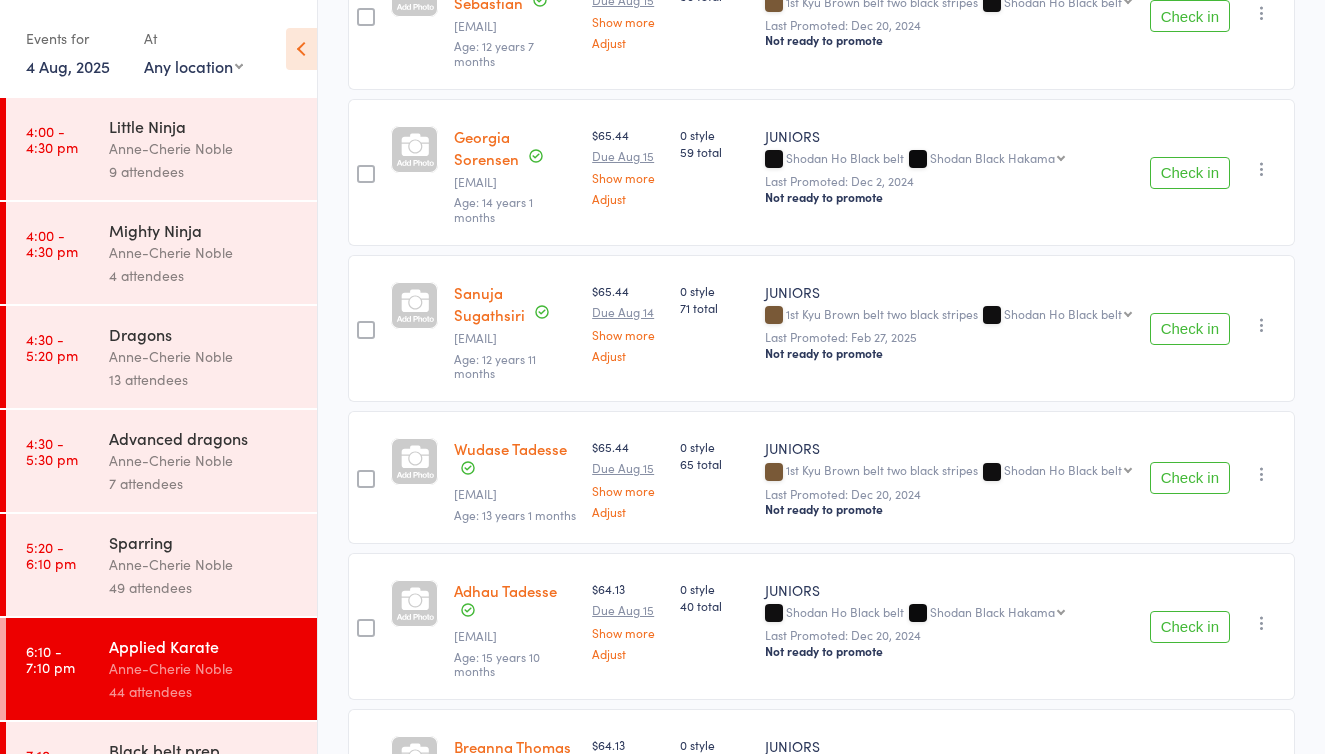 click on "Check in" at bounding box center [1190, 173] 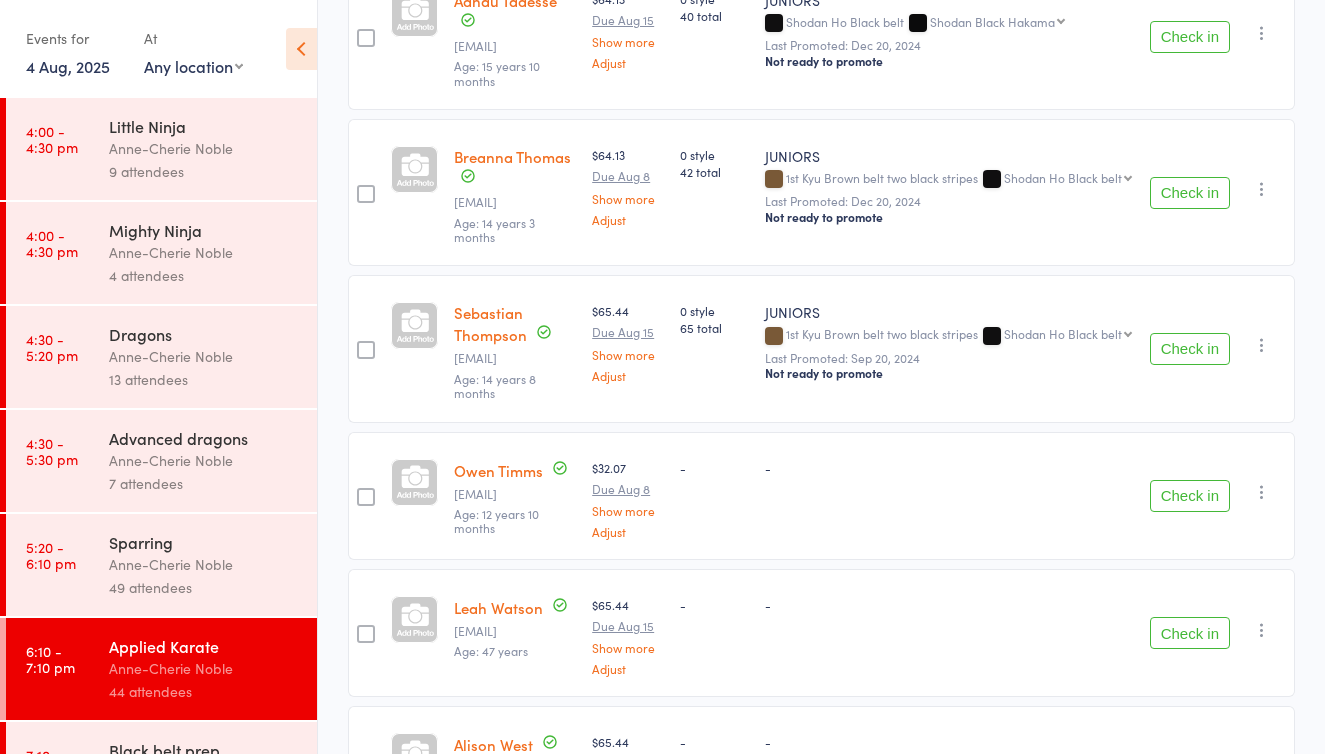 scroll, scrollTop: 3643, scrollLeft: 0, axis: vertical 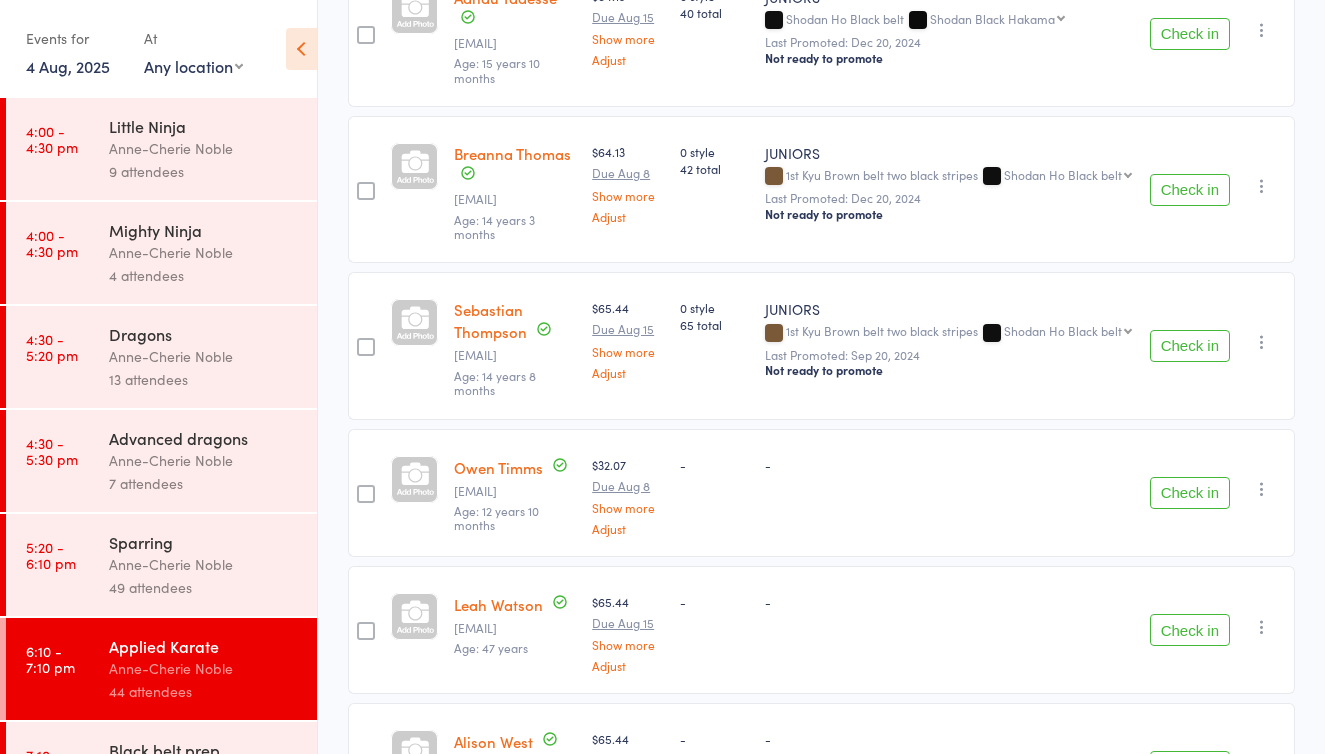 click on "Check in" at bounding box center (1190, 190) 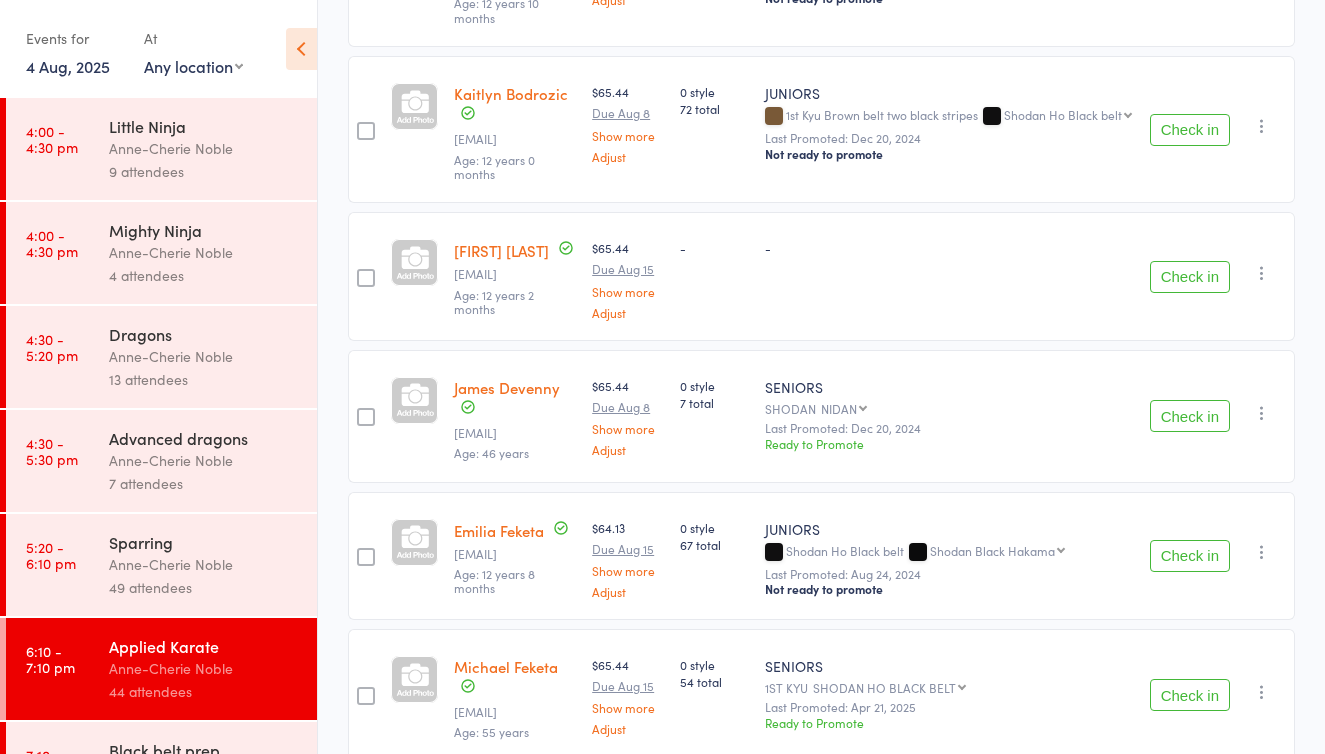 scroll, scrollTop: 464, scrollLeft: 0, axis: vertical 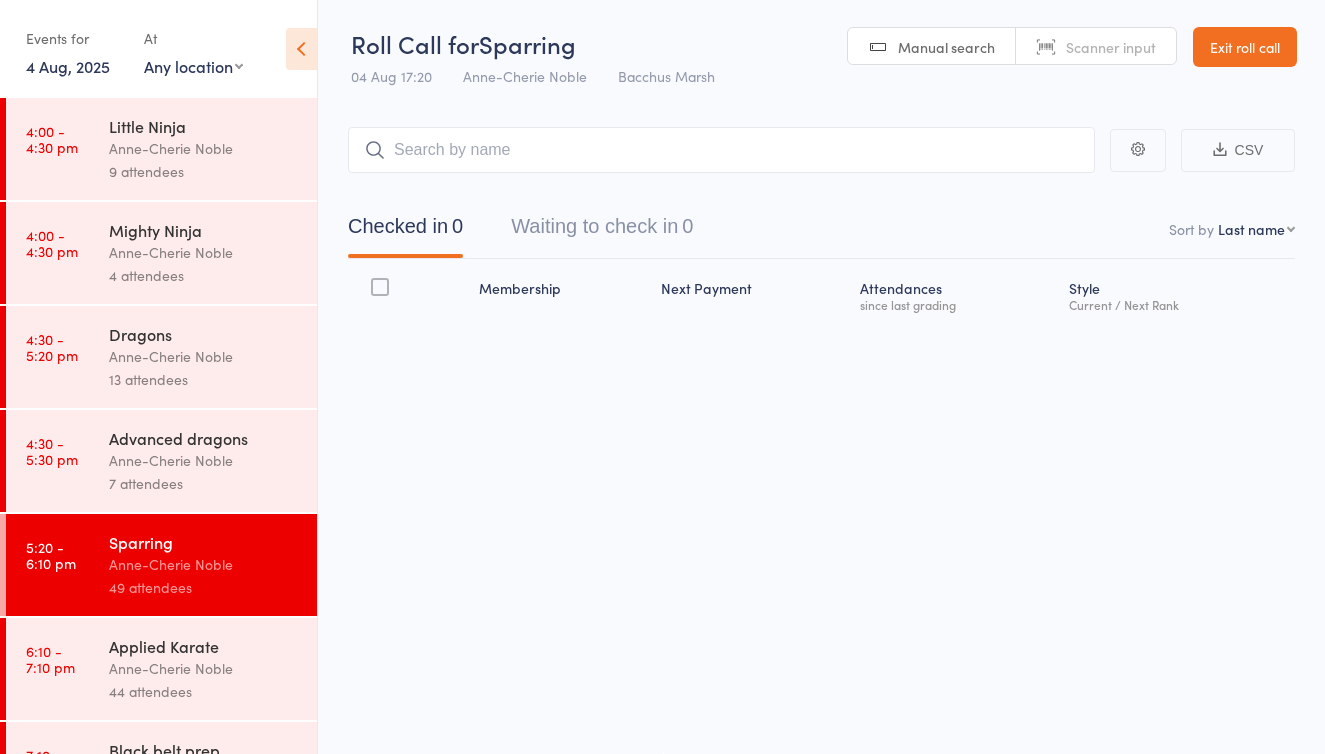 click on "Waiting to check in  0" at bounding box center [602, 231] 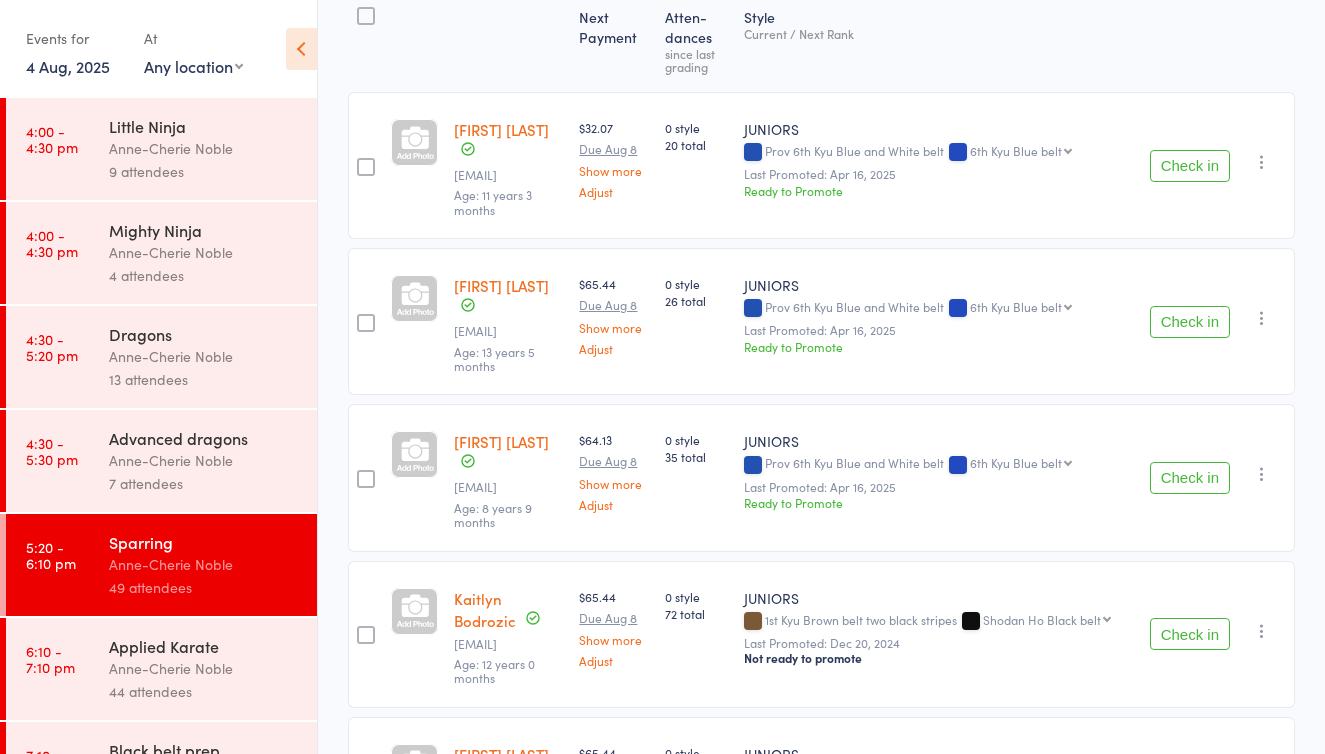 scroll, scrollTop: 252, scrollLeft: 0, axis: vertical 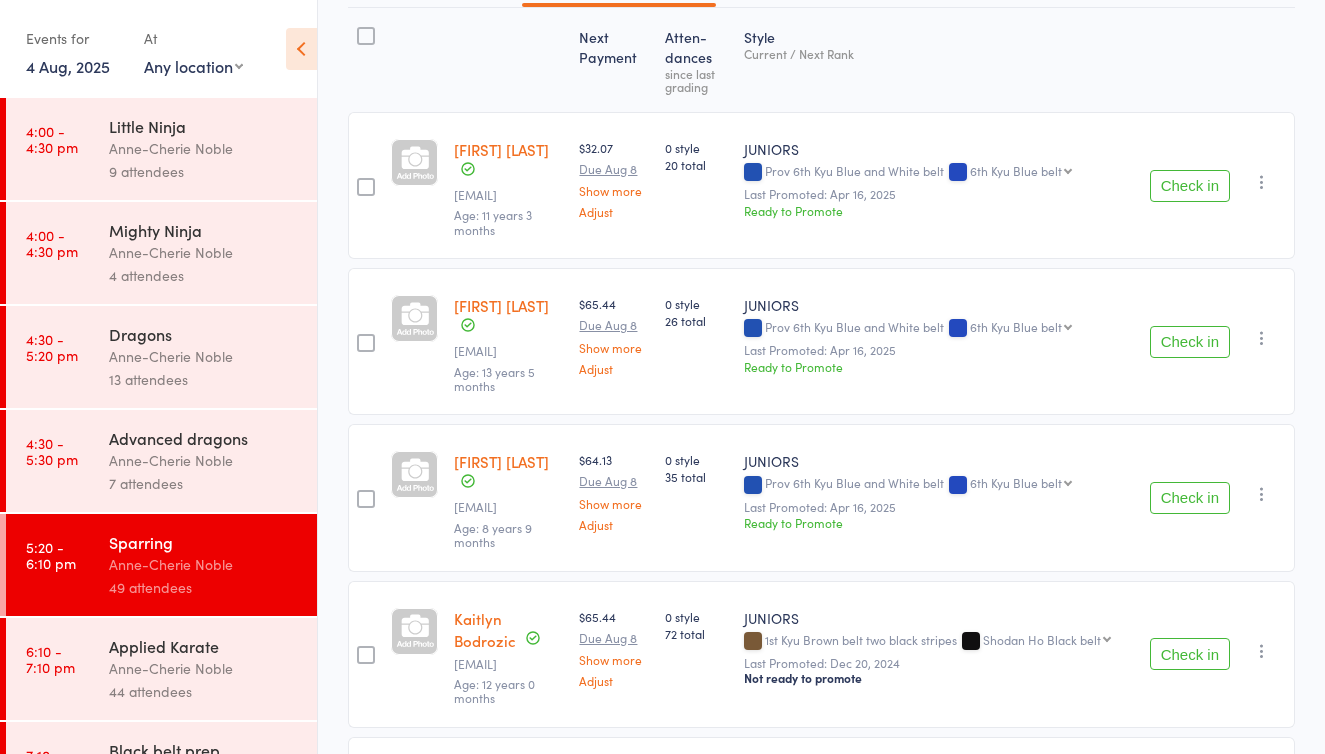 click on "Applied Karate" at bounding box center [204, 646] 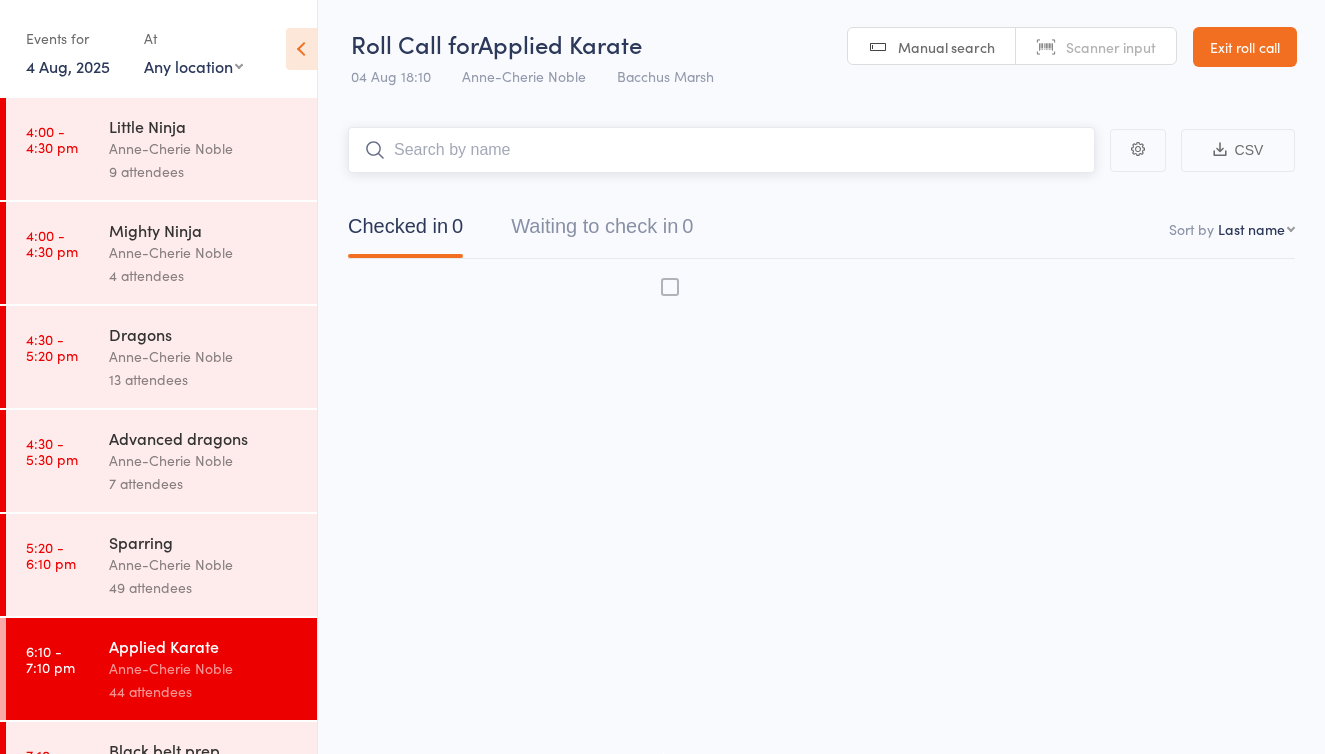 scroll, scrollTop: 13, scrollLeft: 0, axis: vertical 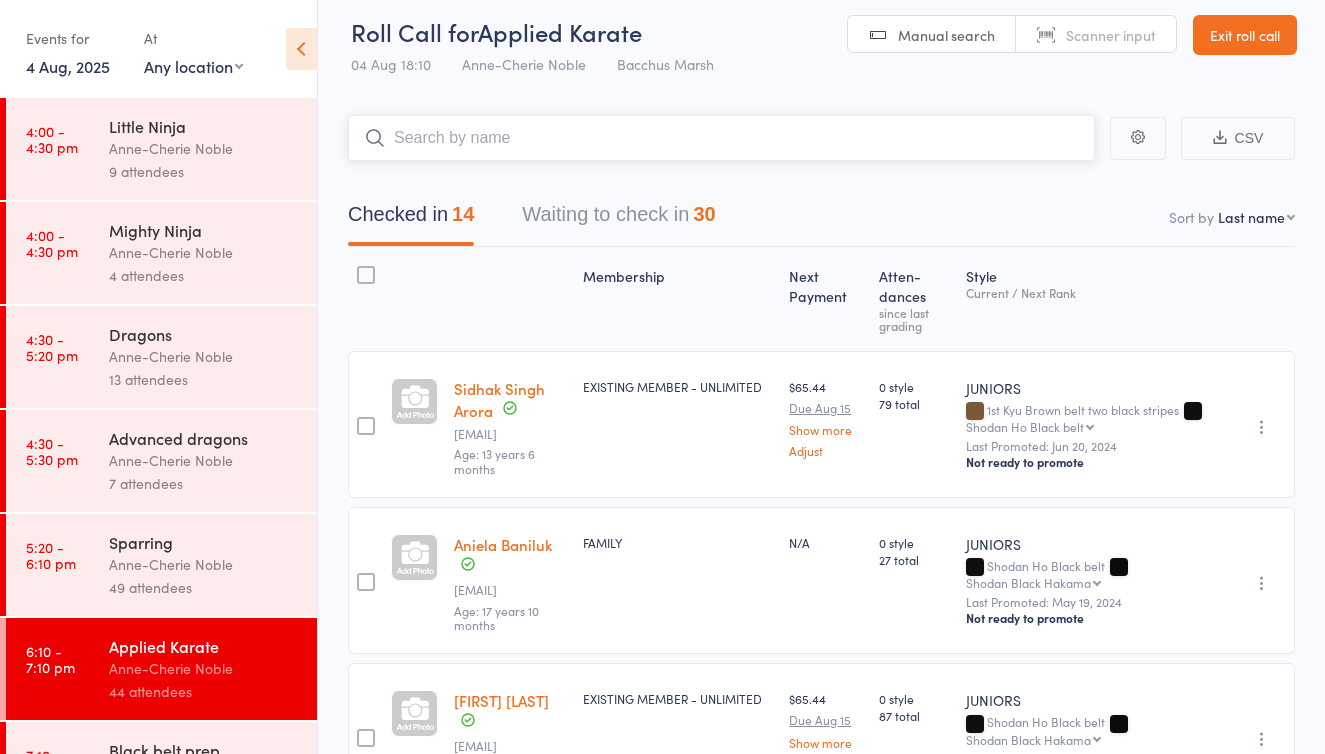 click on "Waiting to check in  30" at bounding box center (618, 219) 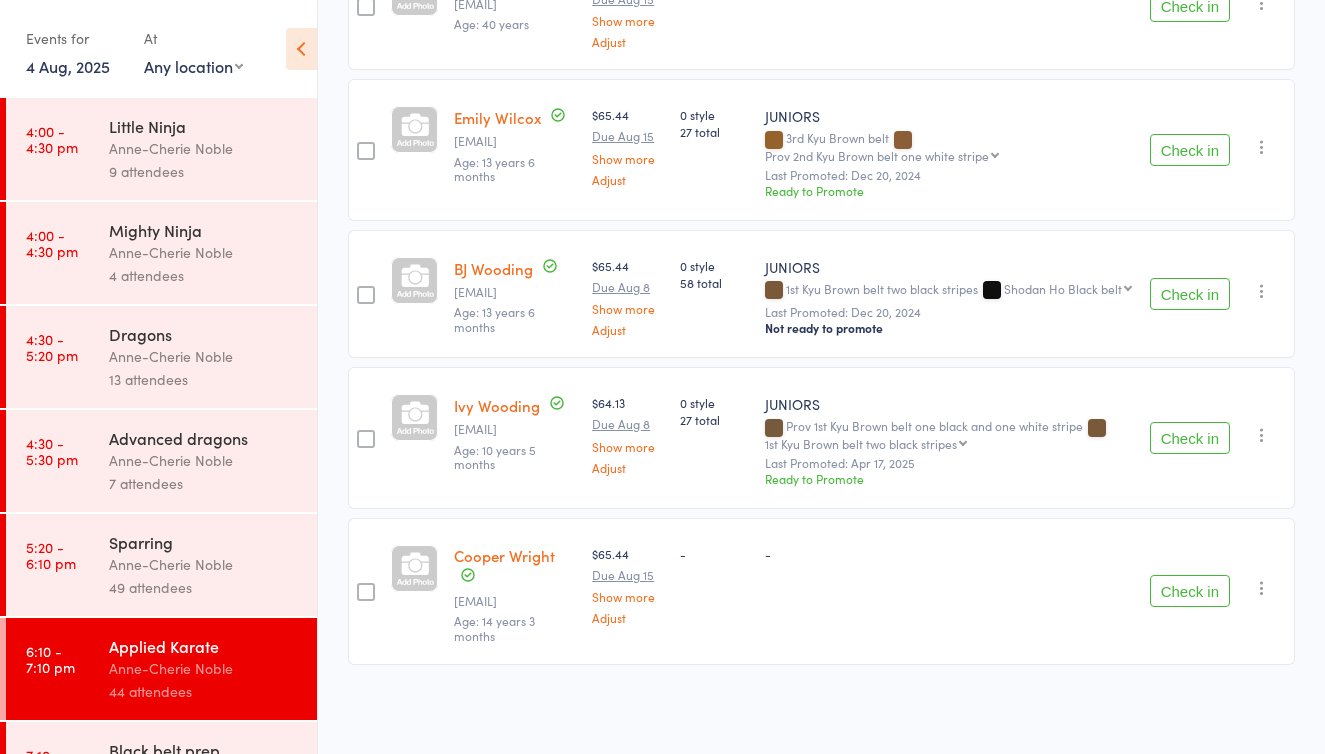 scroll, scrollTop: 4508, scrollLeft: 0, axis: vertical 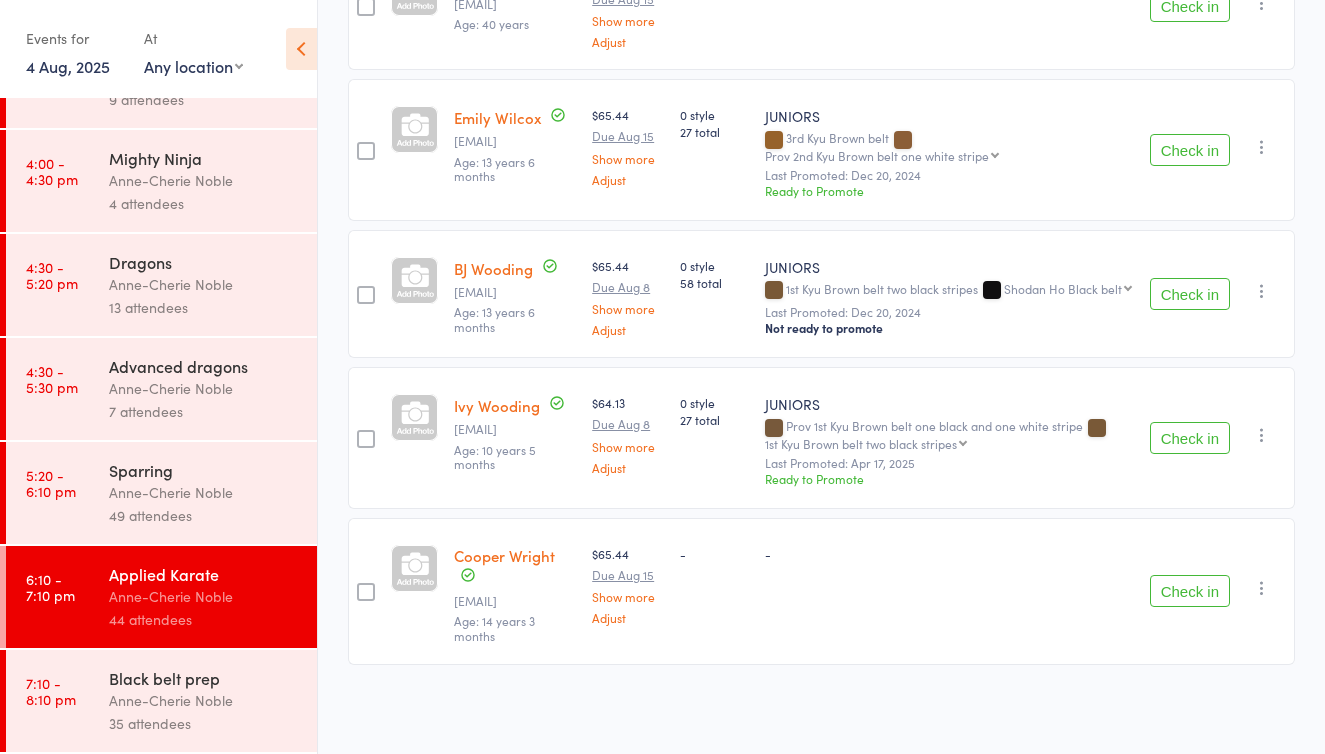 click on "Anne-Cherie Noble" at bounding box center [204, 700] 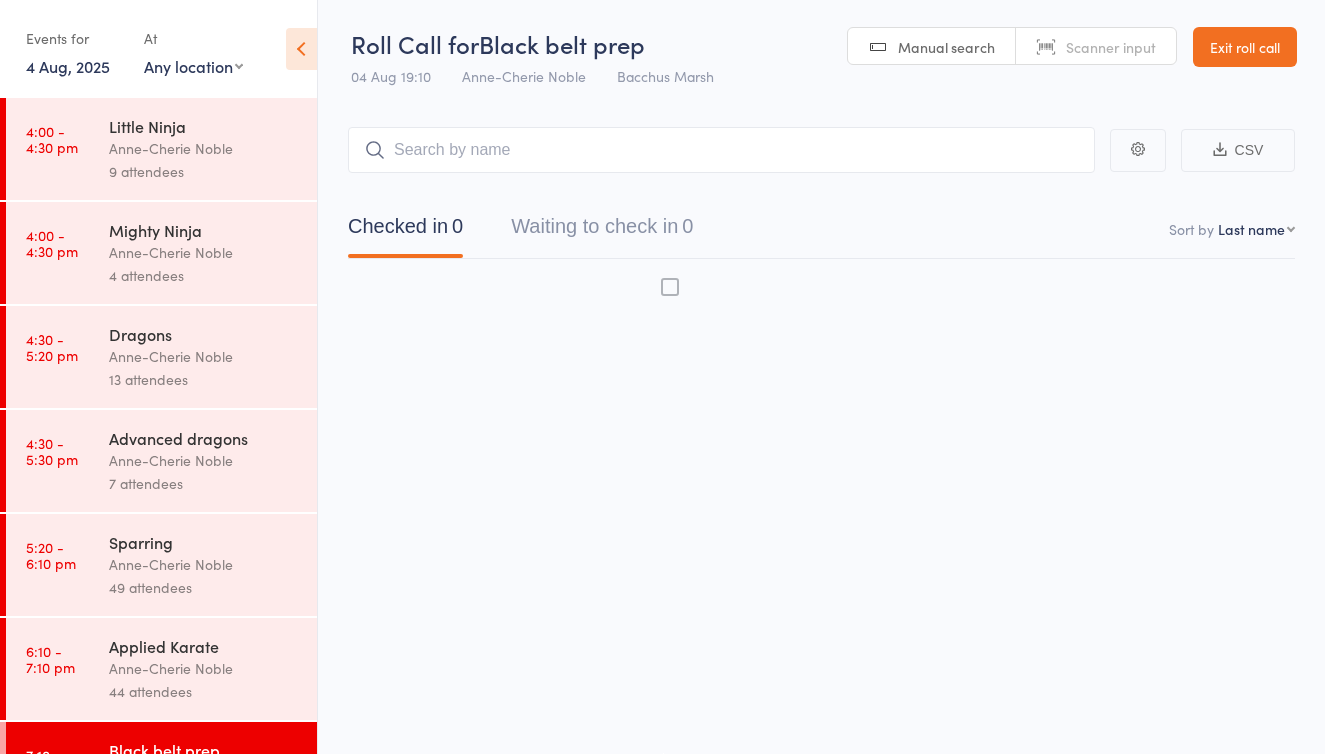 scroll, scrollTop: 13, scrollLeft: 0, axis: vertical 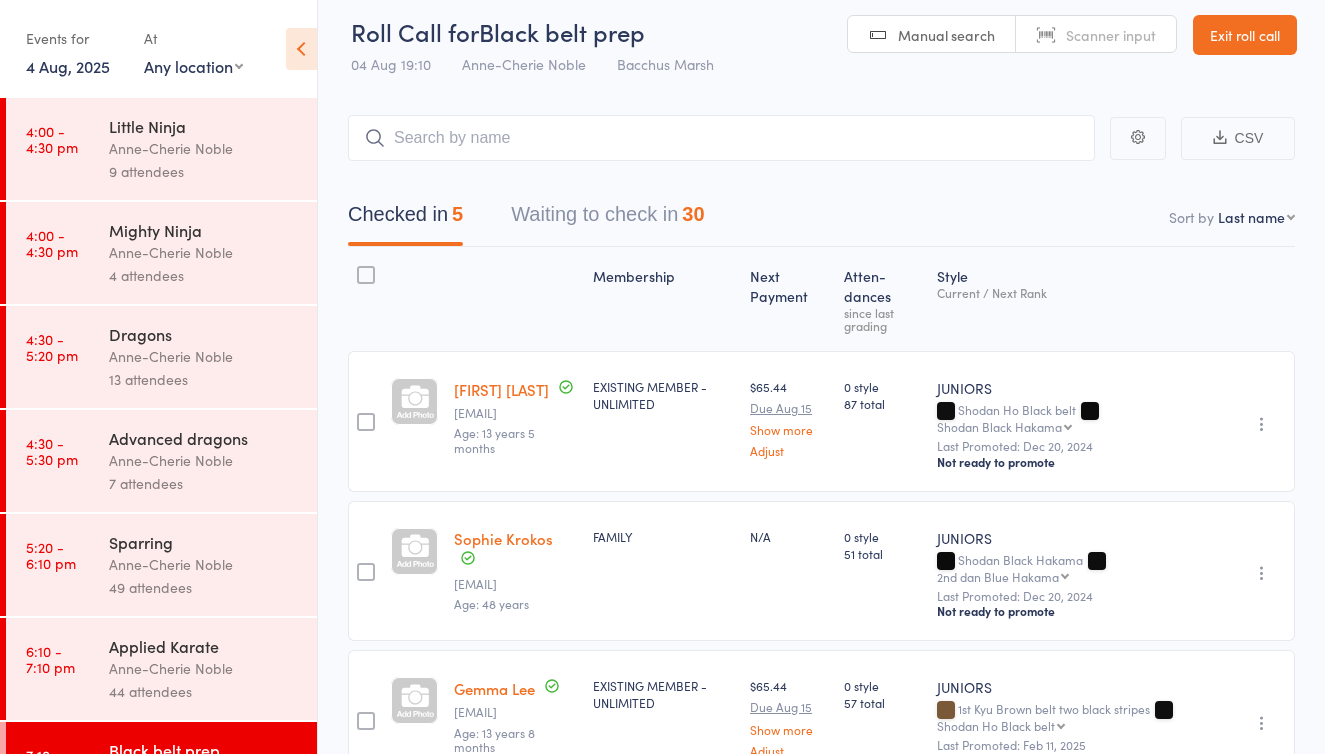 click on "Waiting to check in  30" at bounding box center (607, 219) 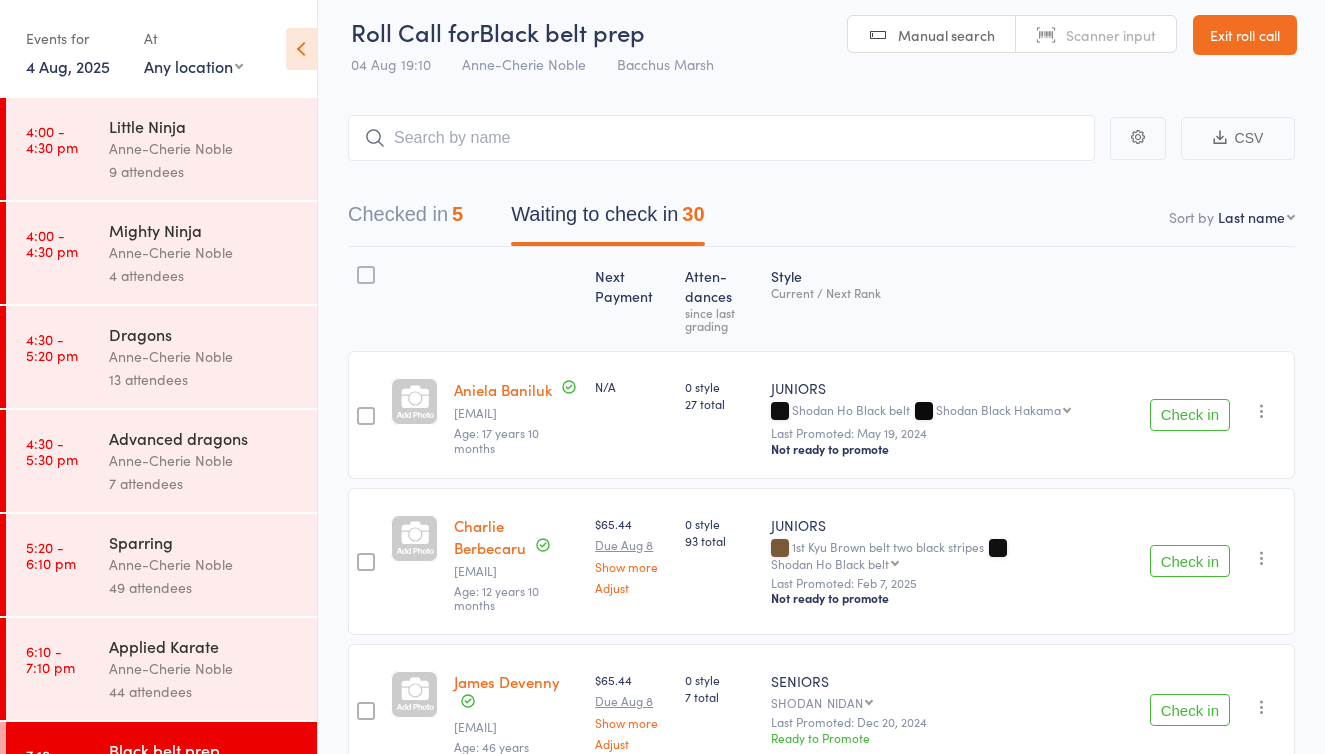 click on "Check in" at bounding box center (1190, 415) 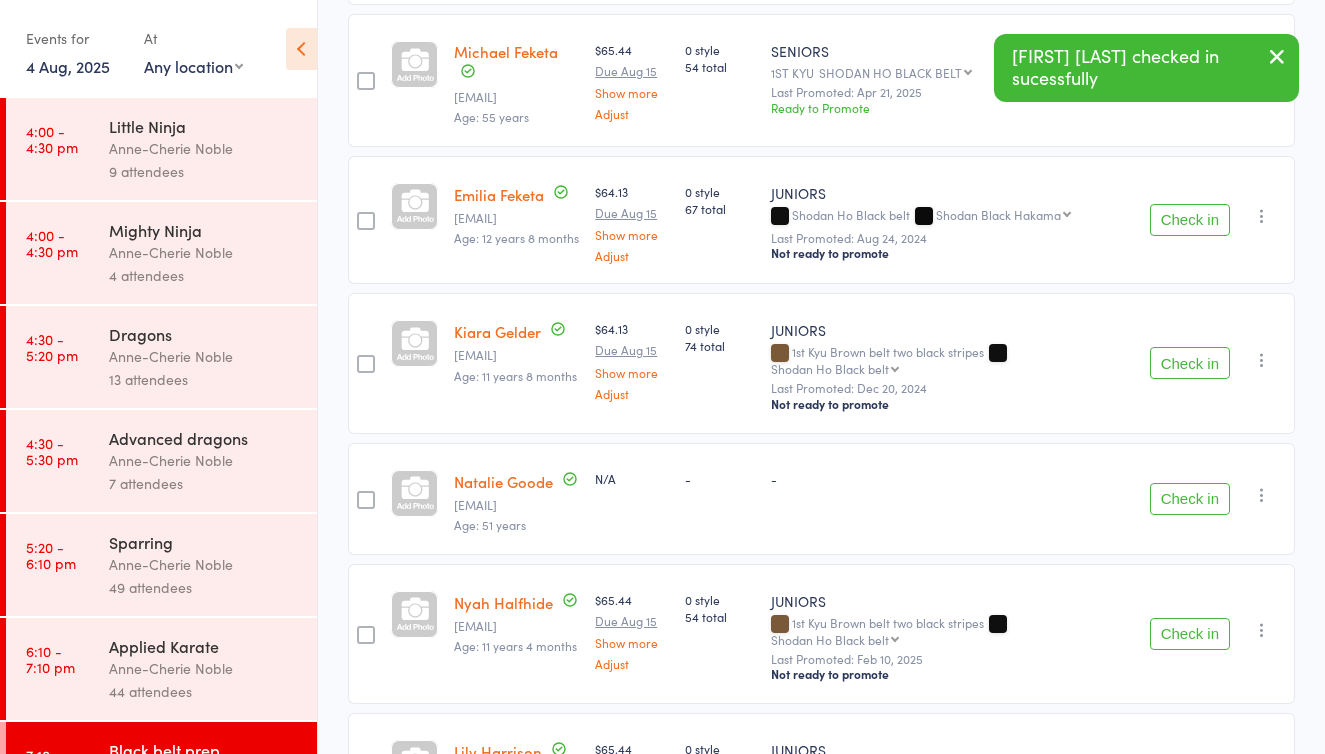 scroll, scrollTop: 680, scrollLeft: 0, axis: vertical 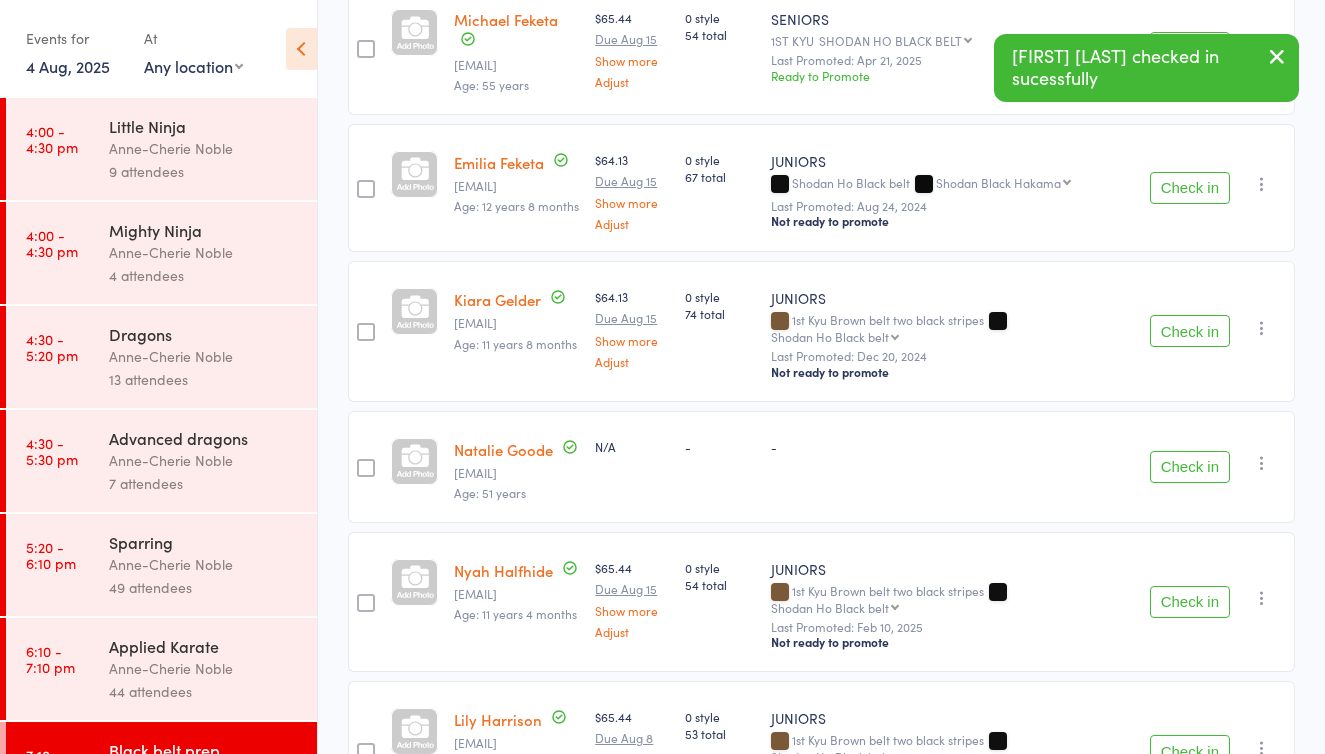 click on "Check in" at bounding box center (1190, 331) 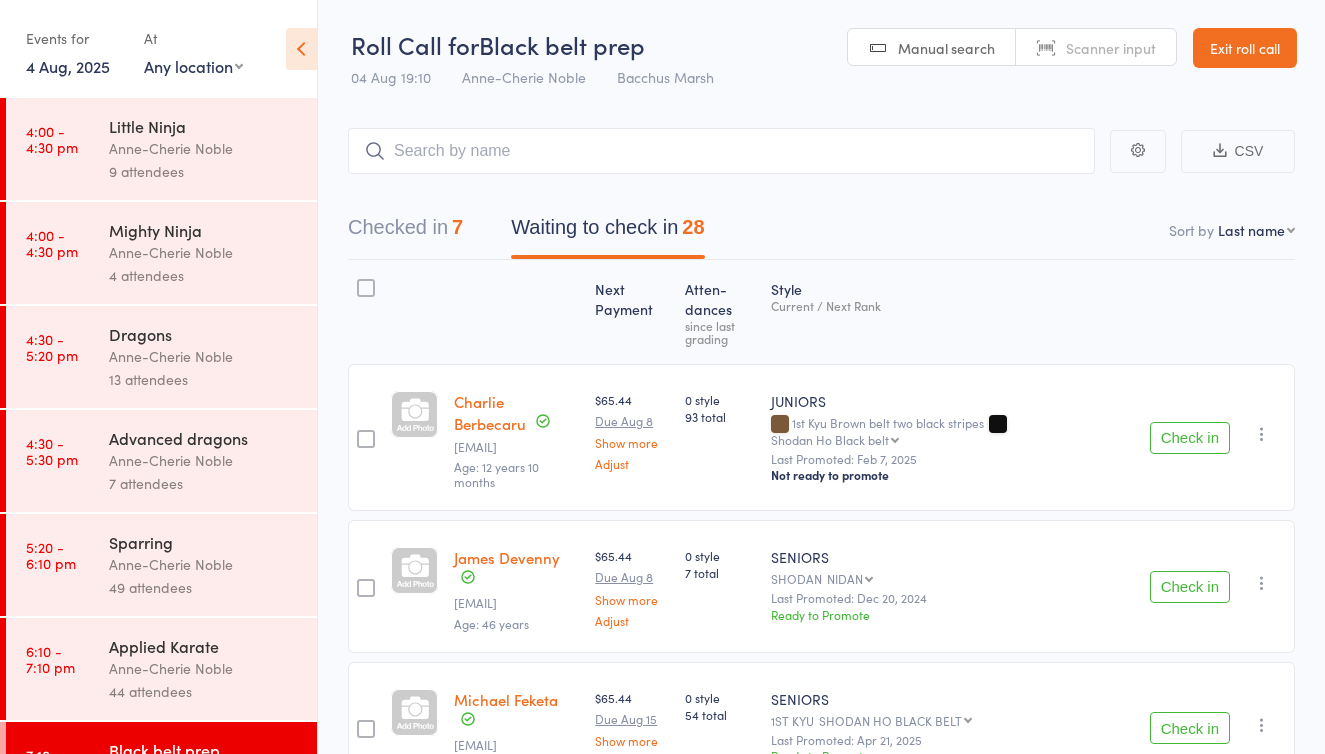scroll, scrollTop: 0, scrollLeft: 0, axis: both 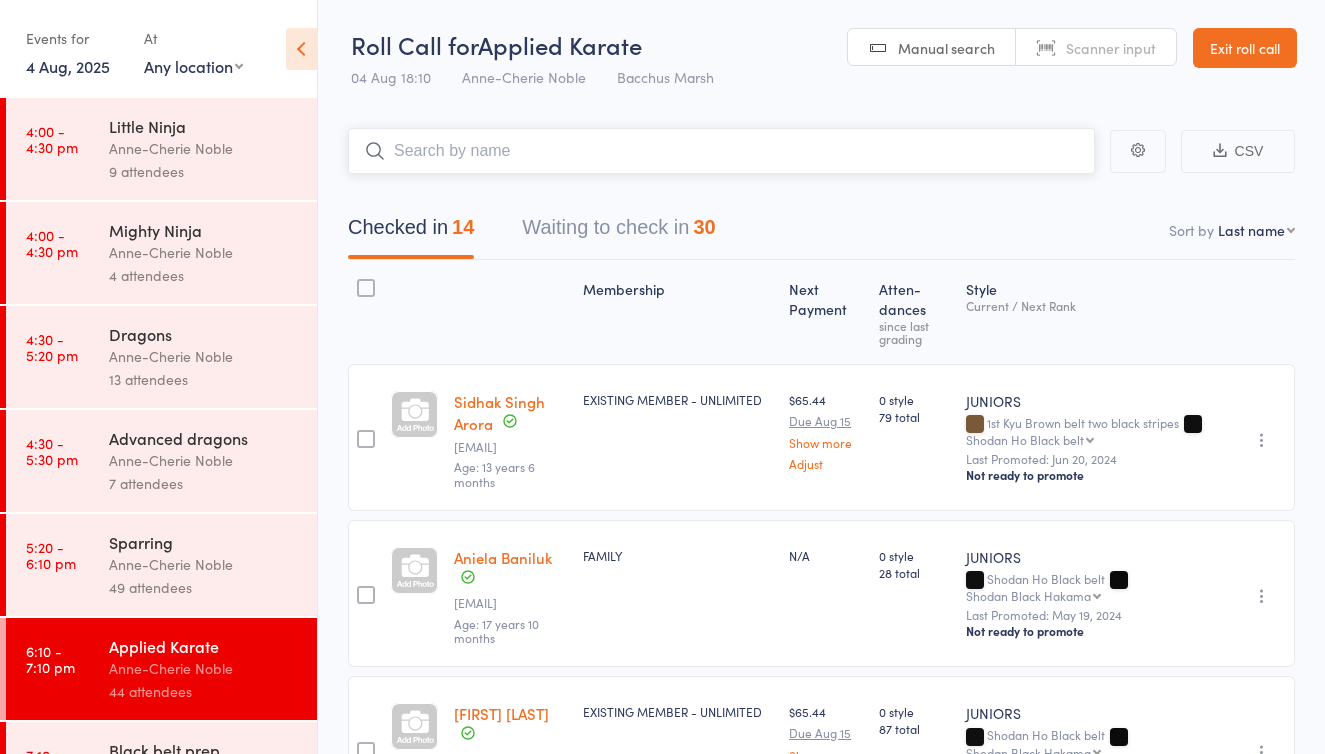 click on "Waiting to check in  30" at bounding box center (618, 232) 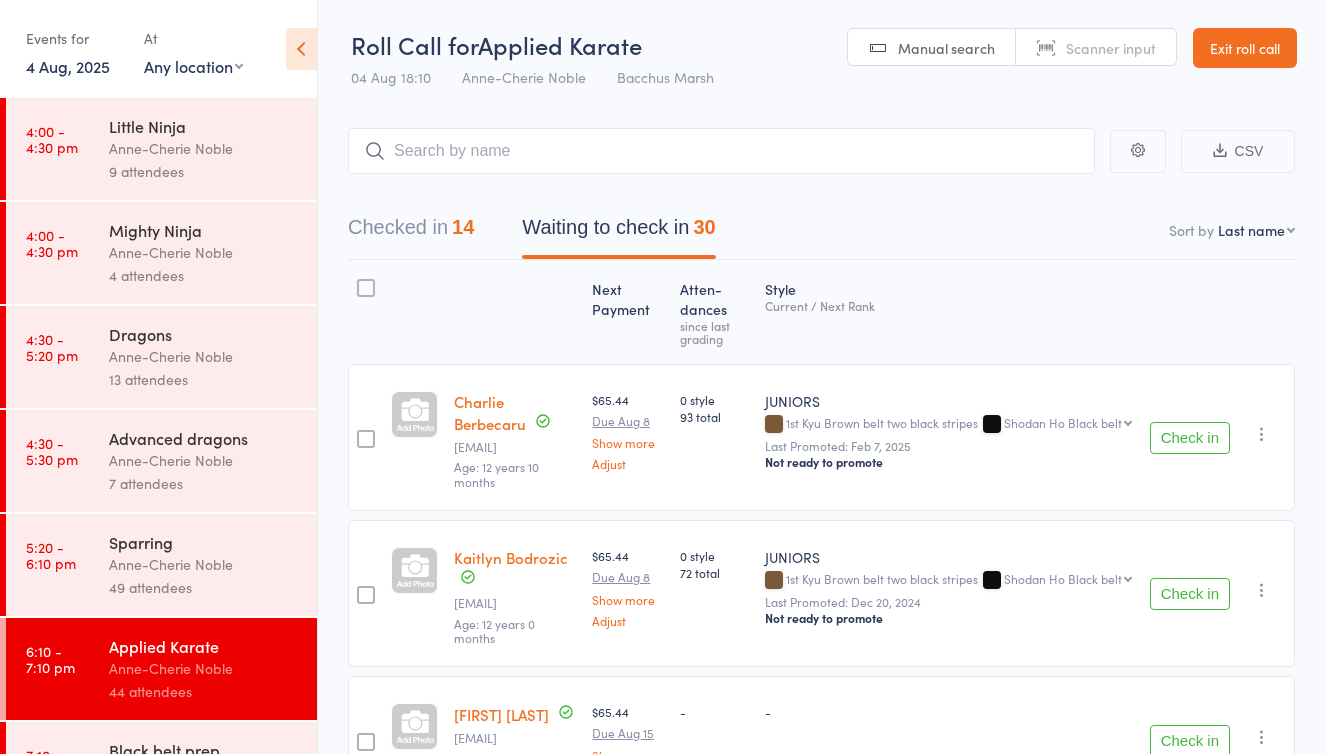 click on "Check in" at bounding box center (1190, 594) 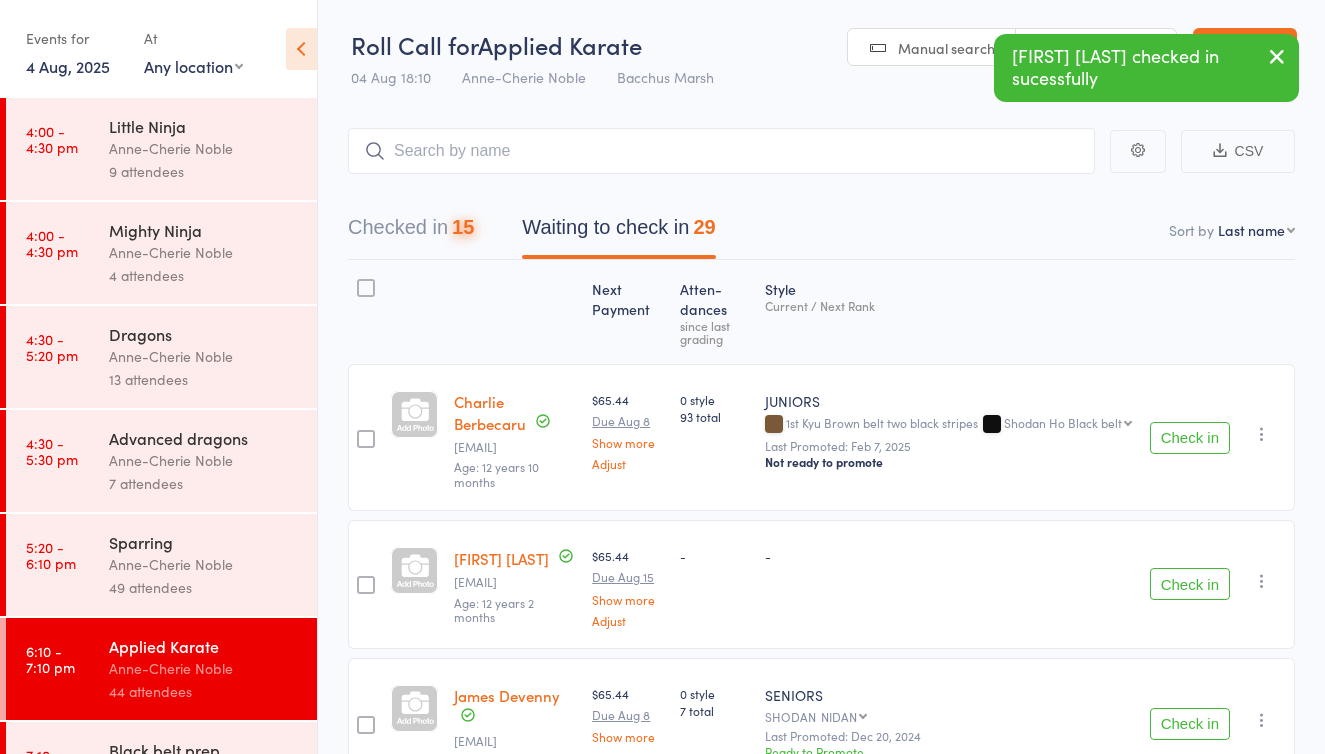 click on "Anne-Cherie Noble" at bounding box center (204, 564) 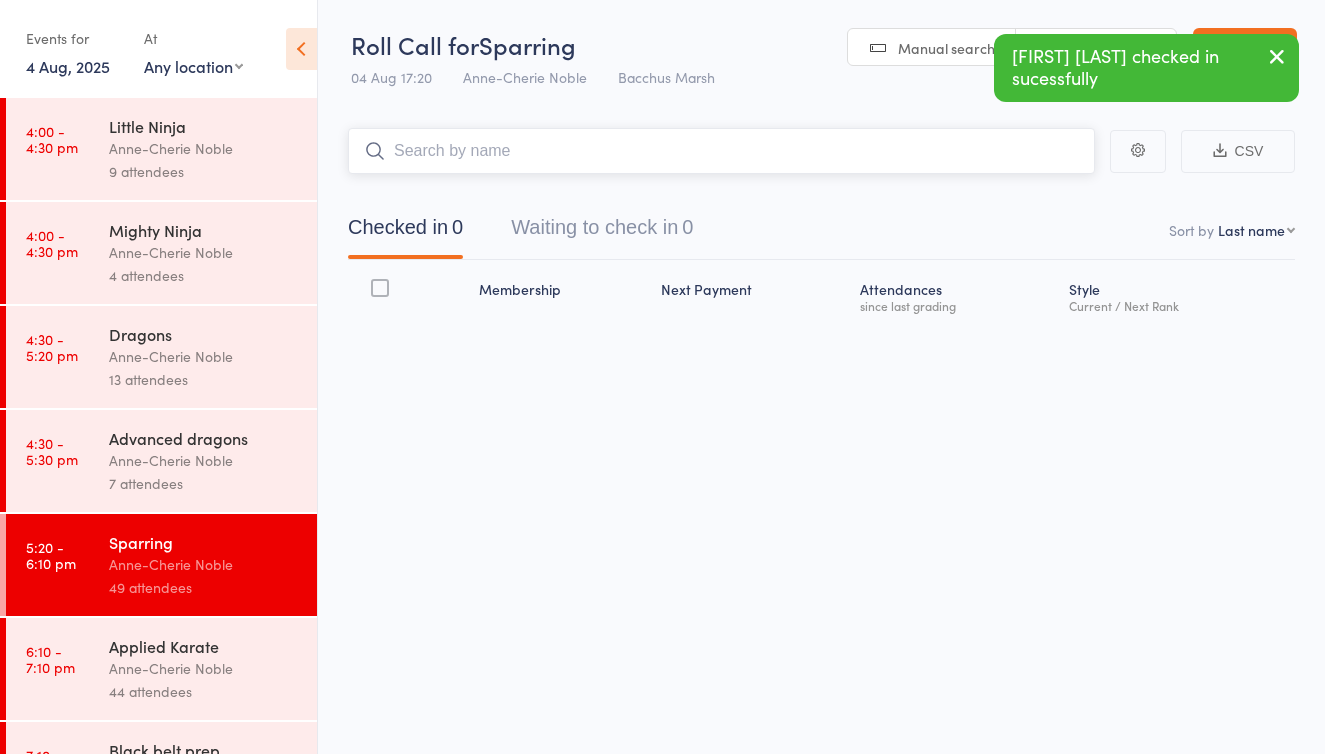 click on "Waiting to check in  0" at bounding box center (602, 232) 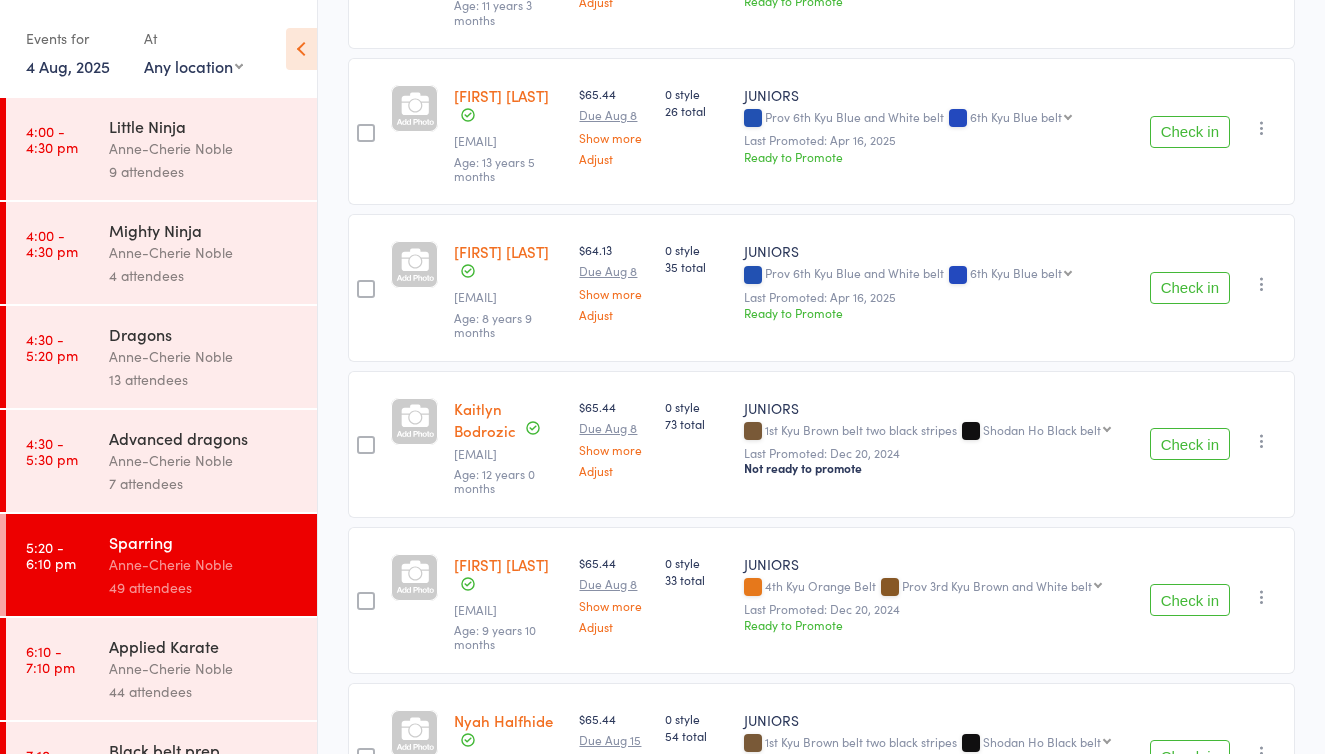 scroll, scrollTop: 477, scrollLeft: 0, axis: vertical 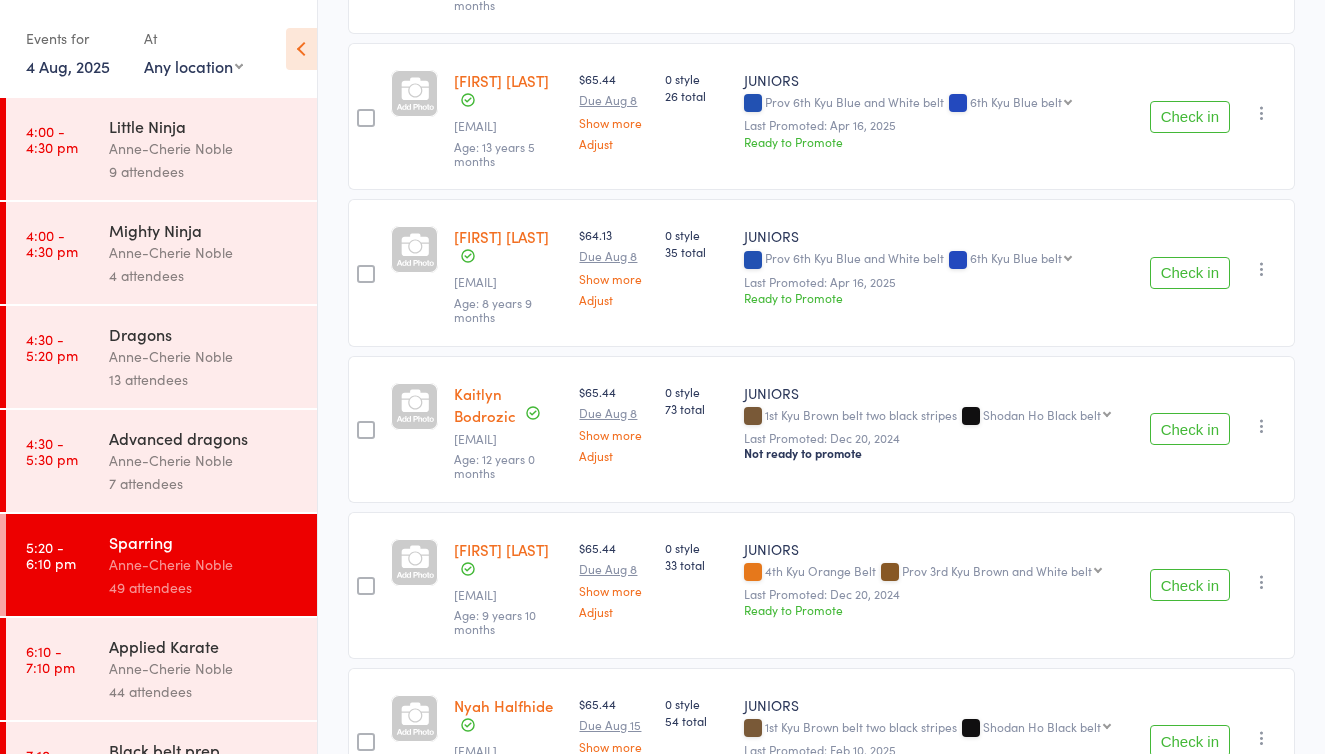 click on "Check in" at bounding box center [1190, 429] 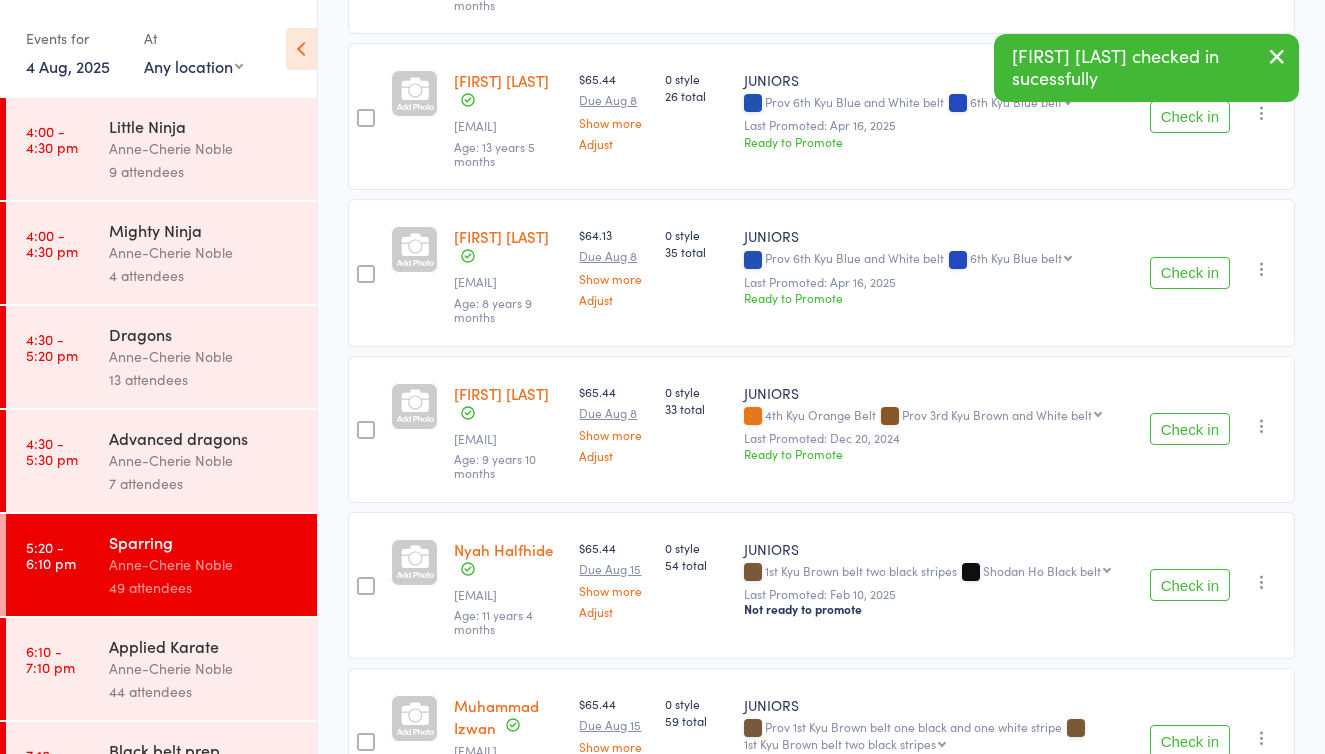 click at bounding box center [1262, 426] 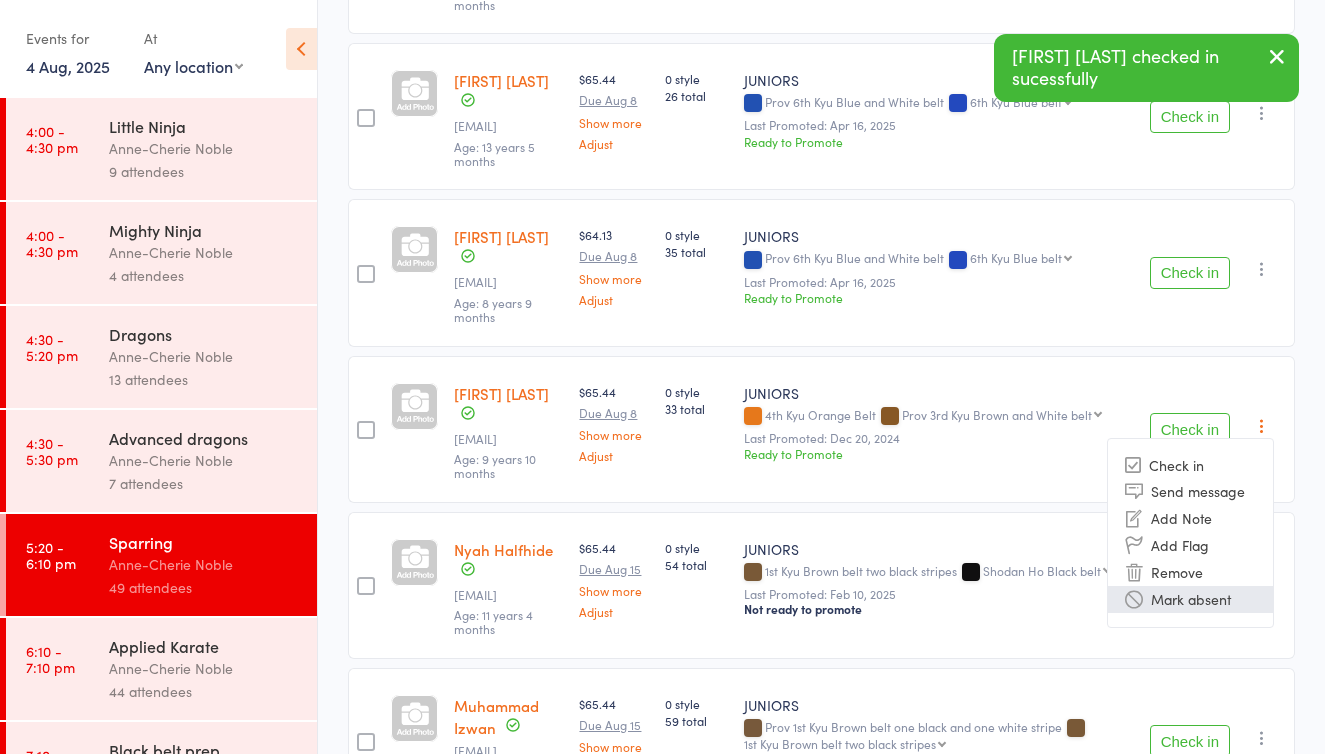 click on "Mark absent" at bounding box center [1190, 599] 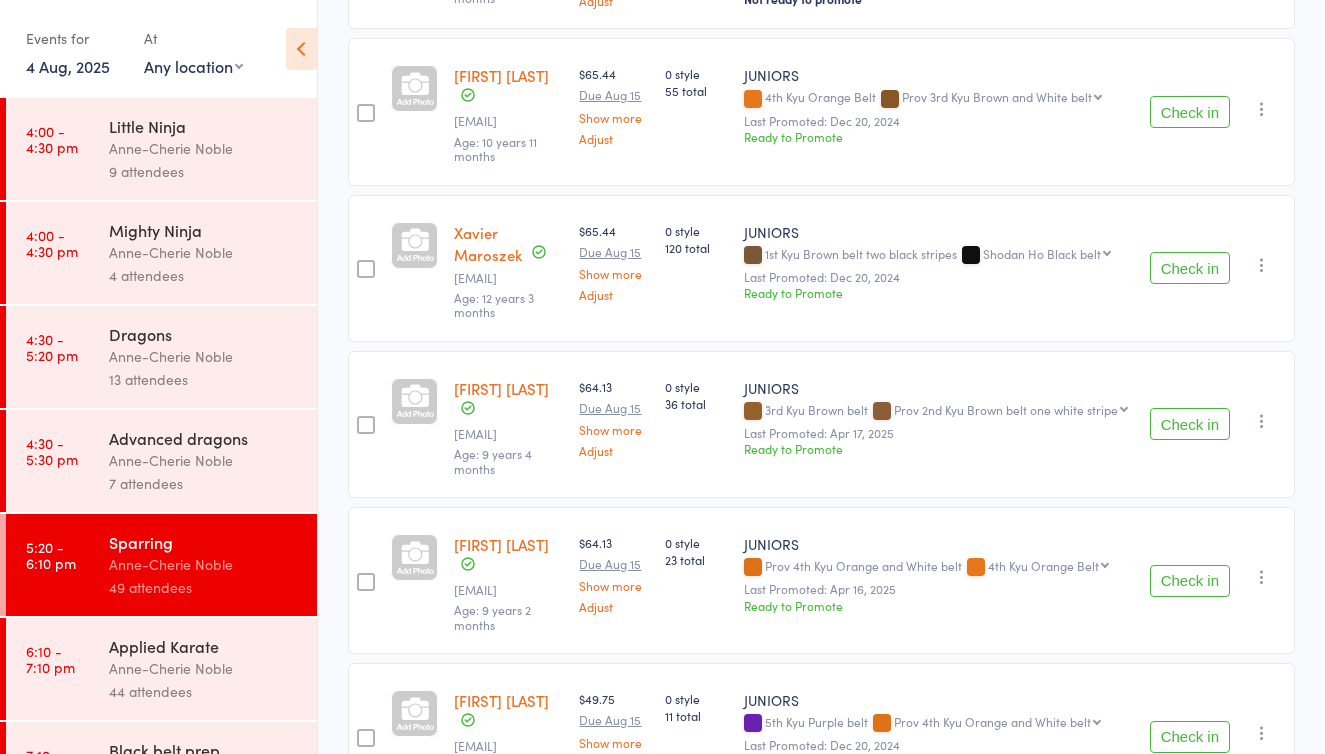 scroll, scrollTop: 1413, scrollLeft: 0, axis: vertical 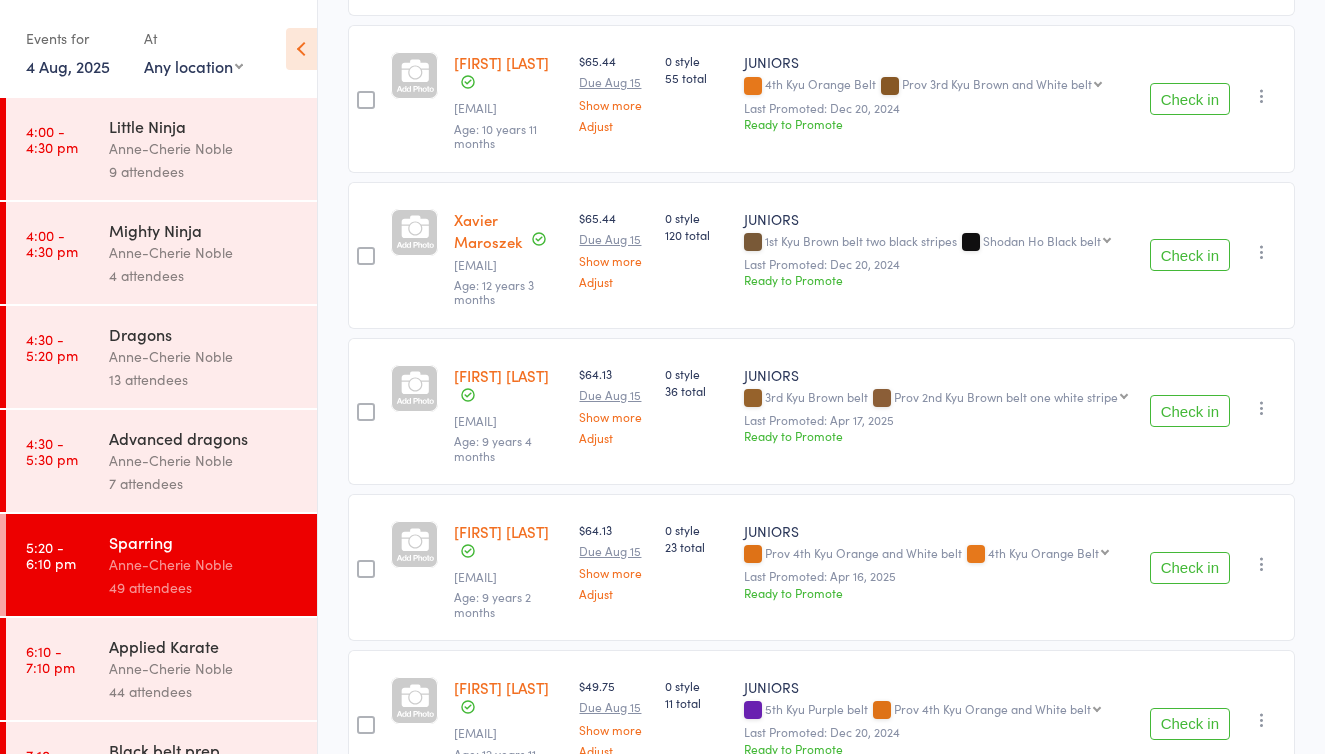 click on "Check in" at bounding box center [1190, 255] 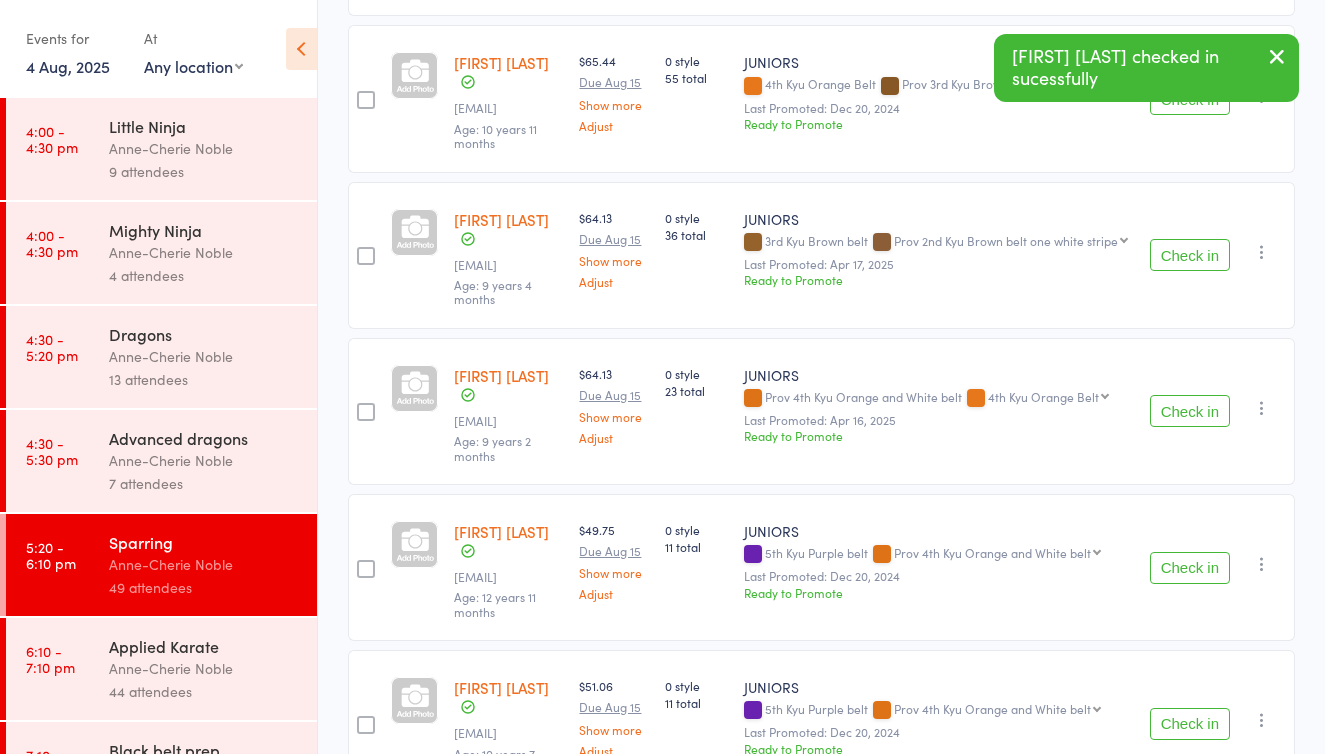 click on "Check in" at bounding box center (1190, 255) 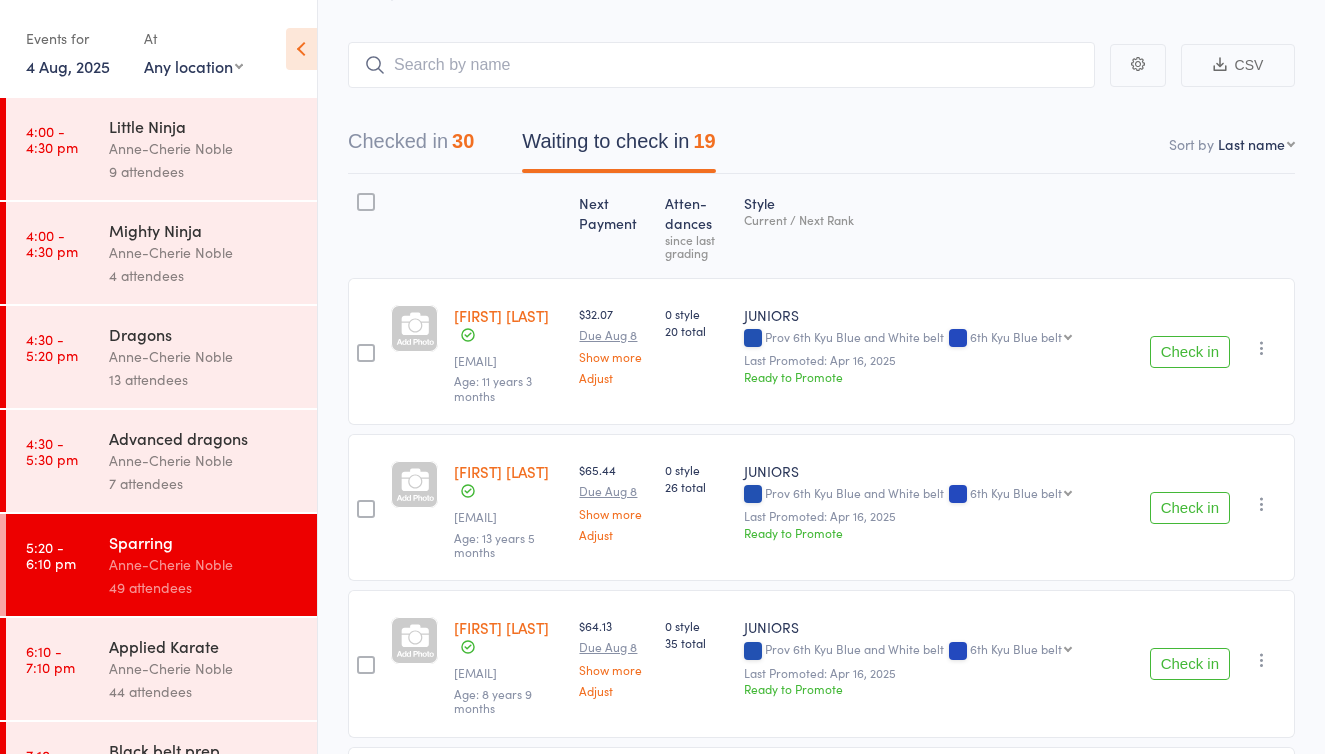 scroll, scrollTop: 88, scrollLeft: 0, axis: vertical 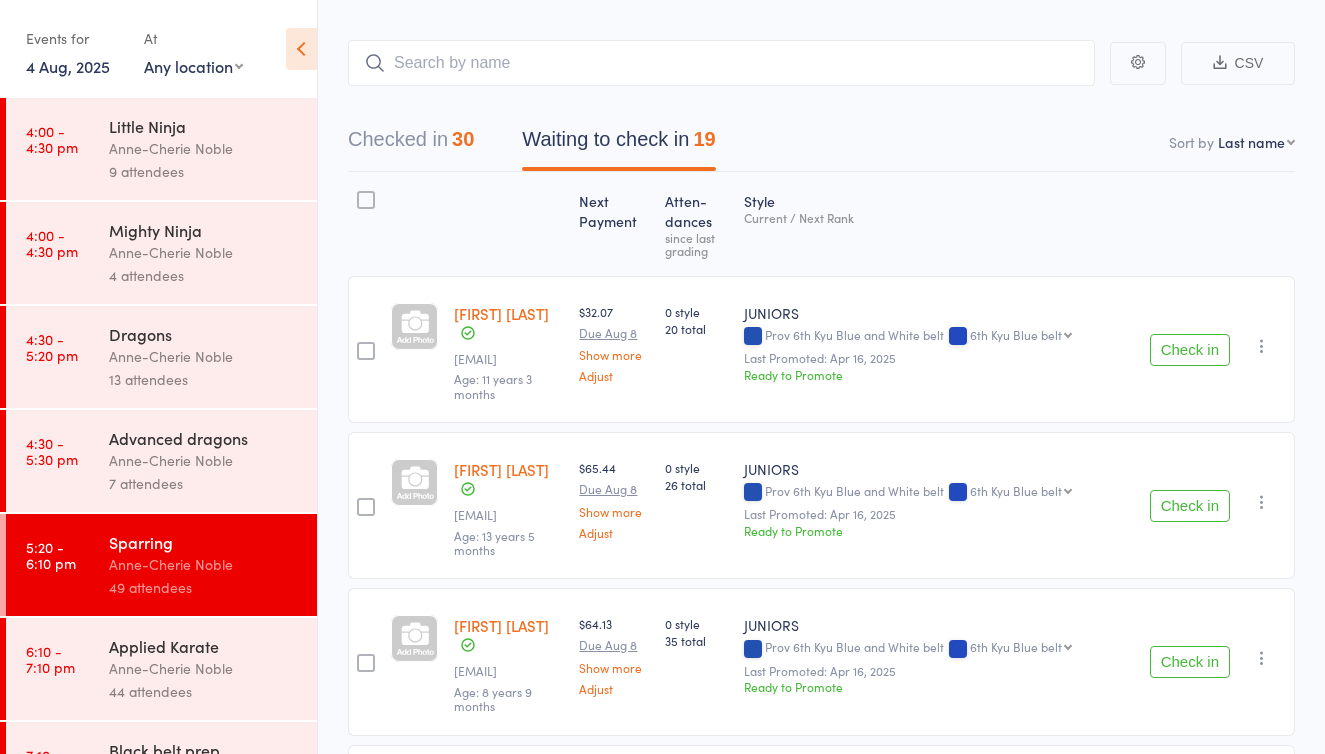 click on "Applied Karate" at bounding box center (204, 646) 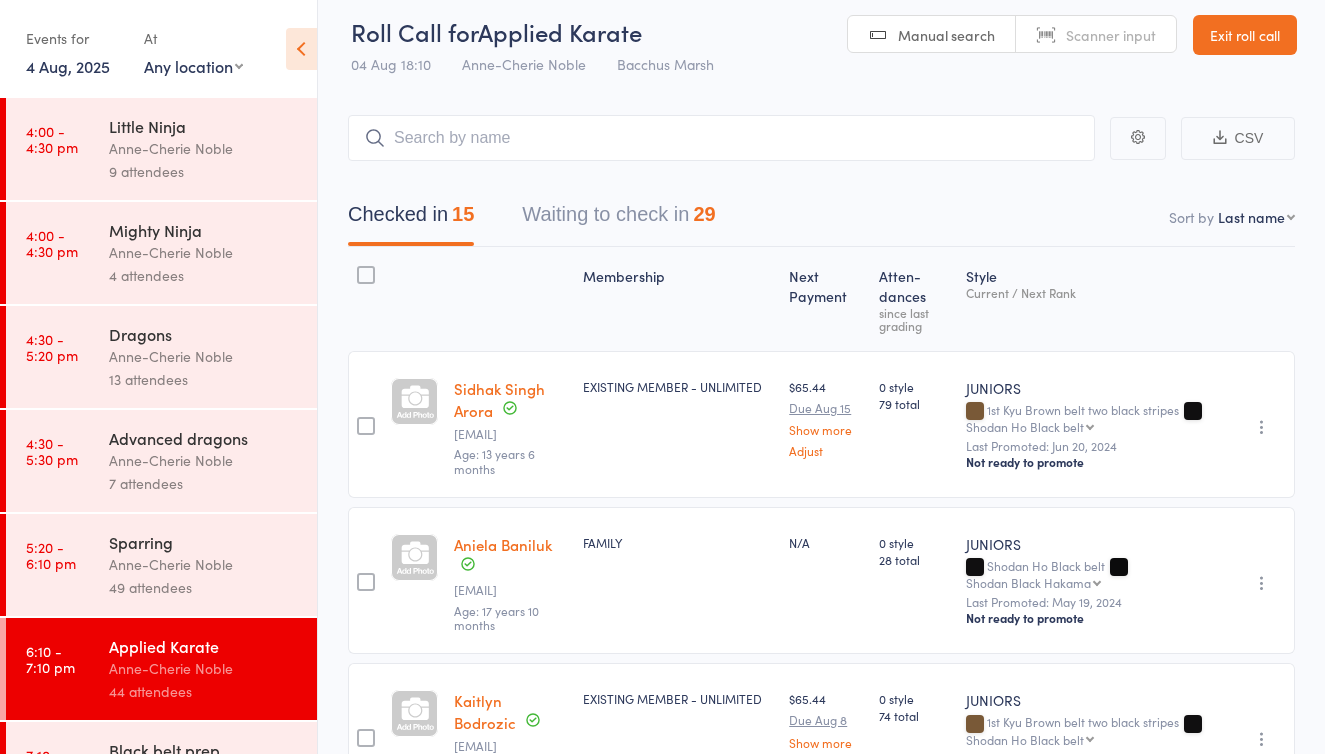 click on "Waiting to check in  29" at bounding box center [618, 219] 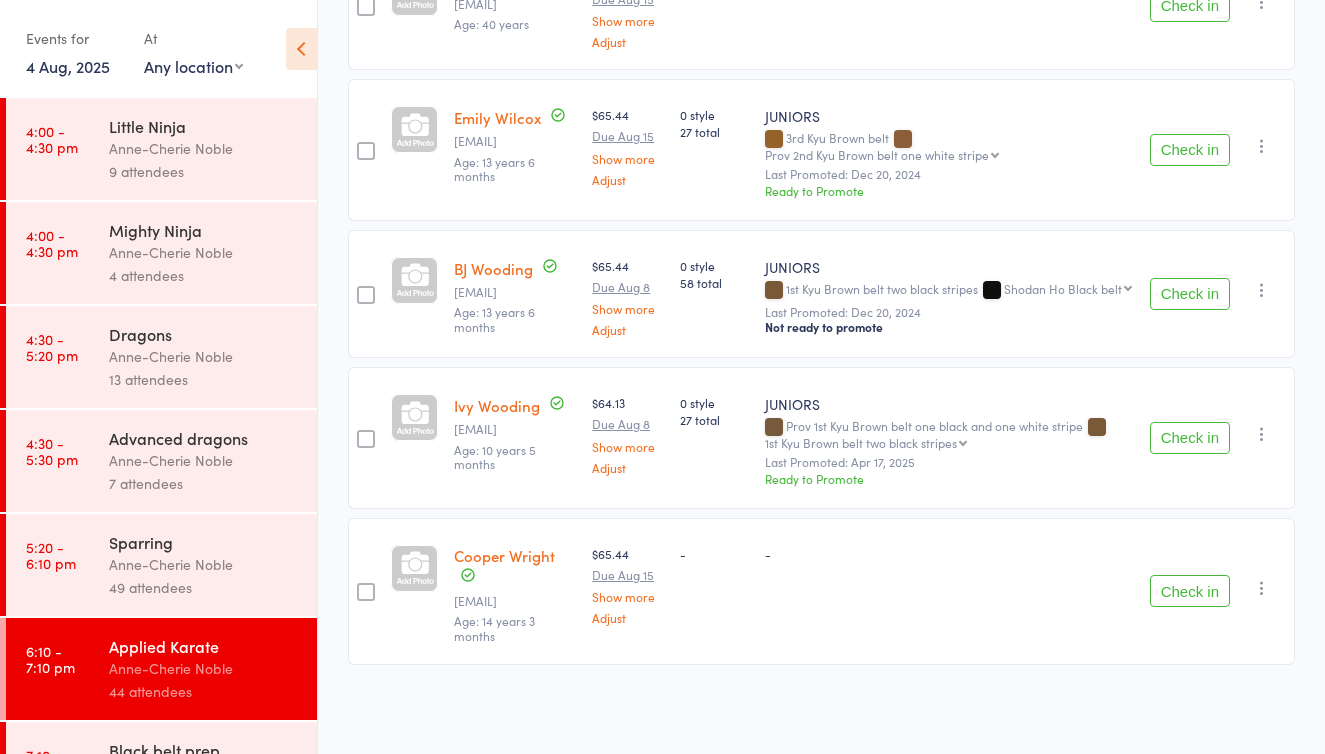 scroll, scrollTop: 4345, scrollLeft: 0, axis: vertical 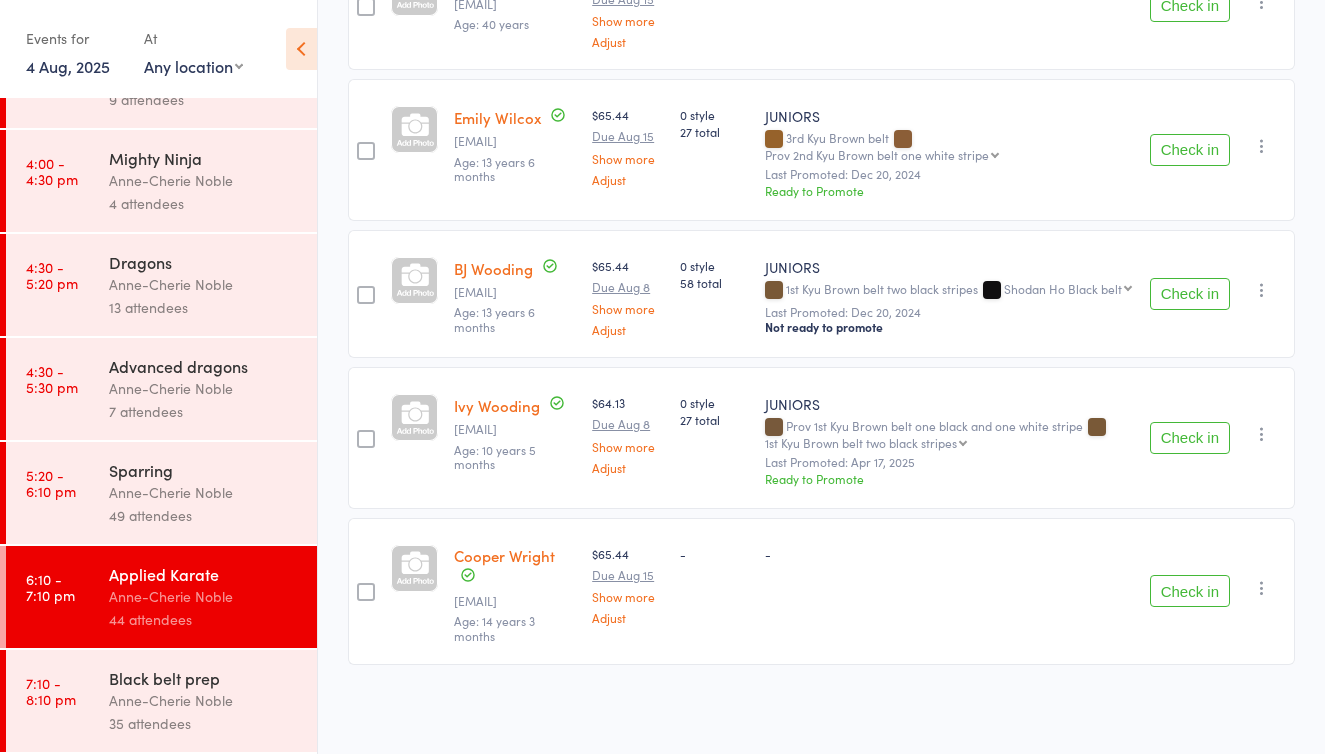 click on "Black belt prep Anne-Cherie Noble 35 attendees" at bounding box center [213, 701] 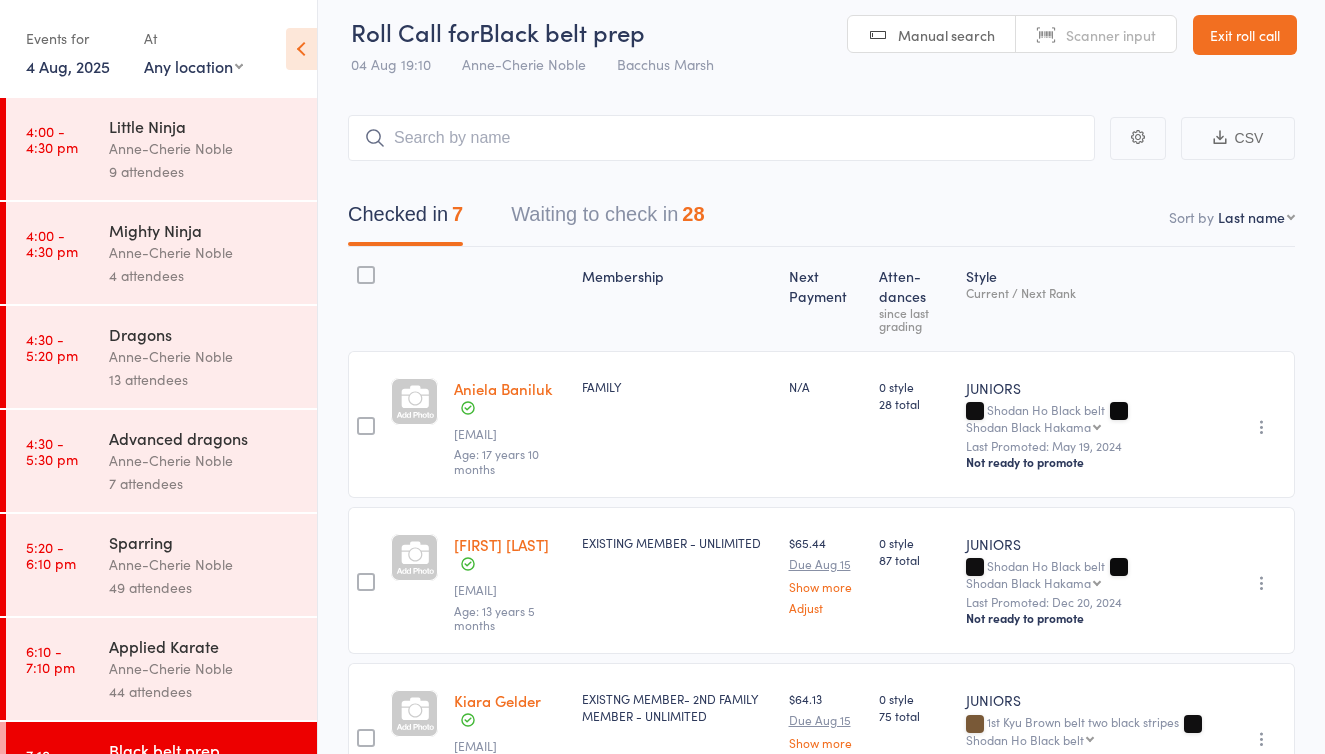 click on "Waiting to check in  28" at bounding box center [607, 219] 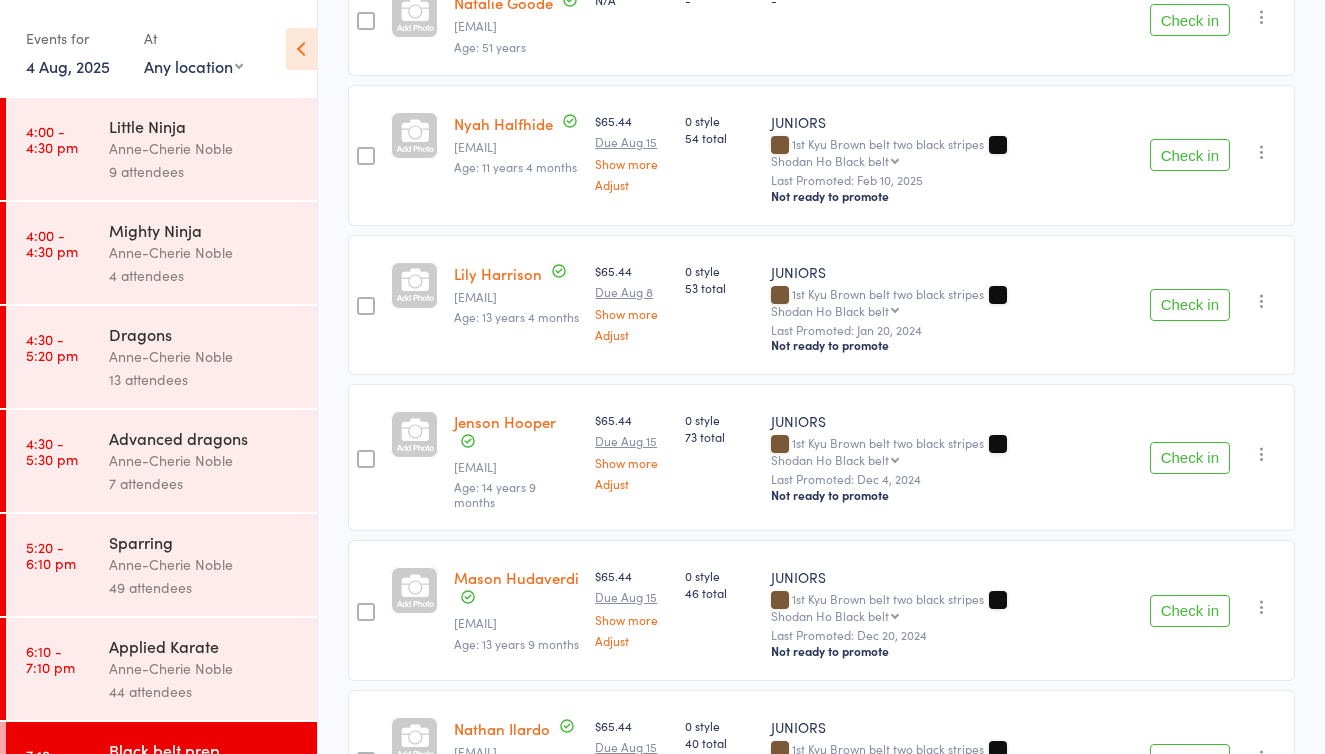 scroll, scrollTop: 978, scrollLeft: 0, axis: vertical 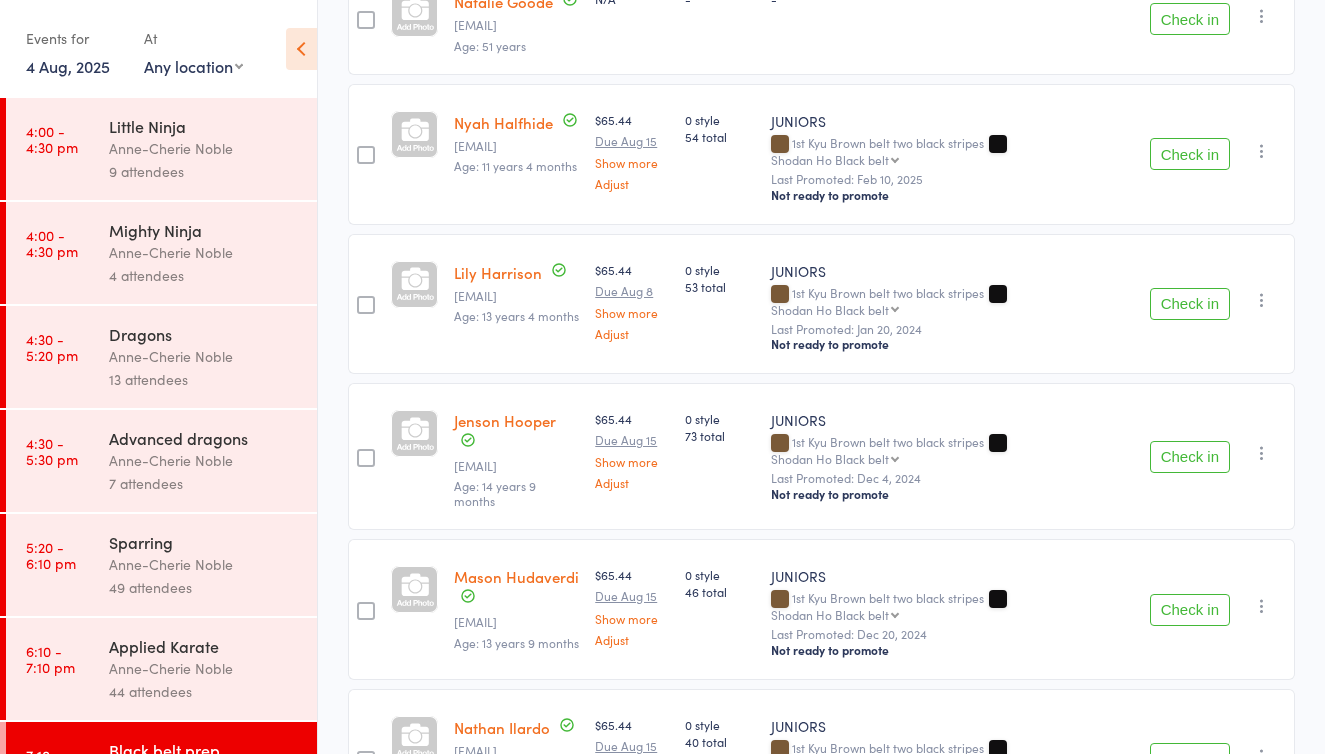 click on "Check in" at bounding box center [1190, 304] 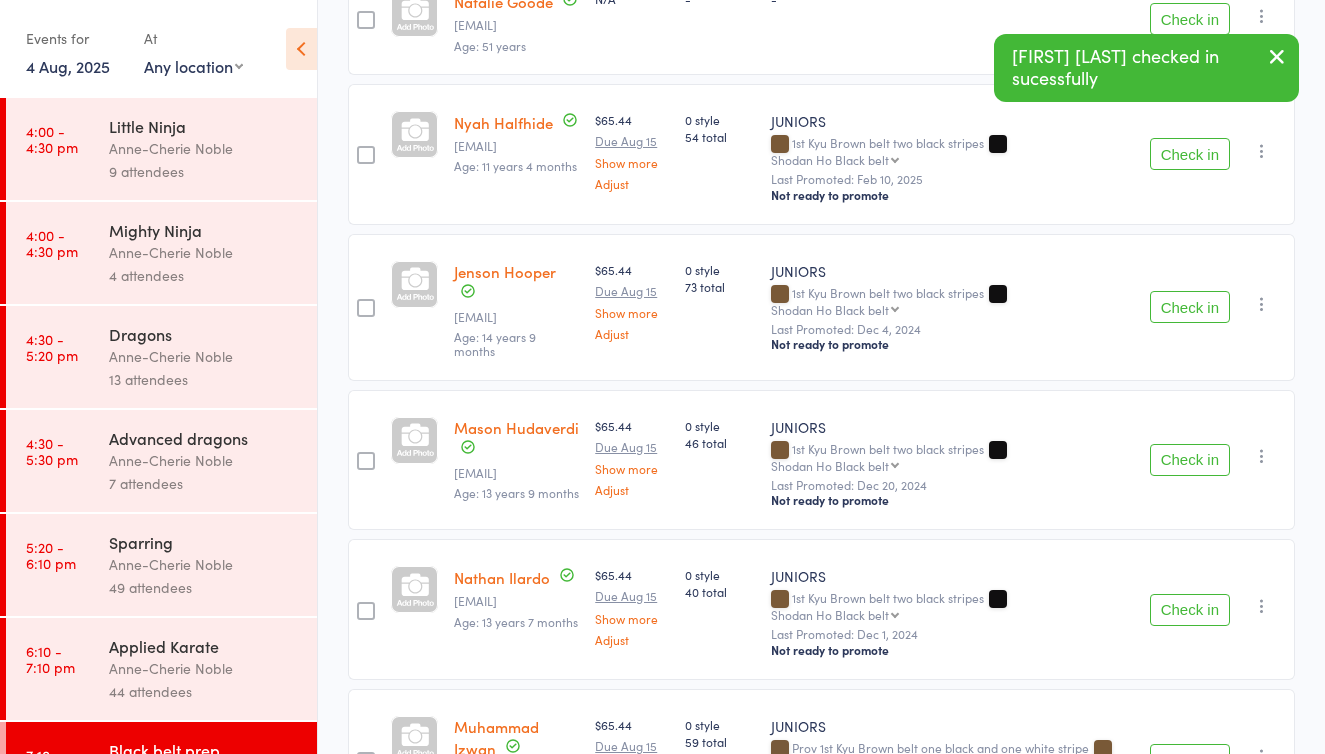 click on "Check in" at bounding box center (1190, 307) 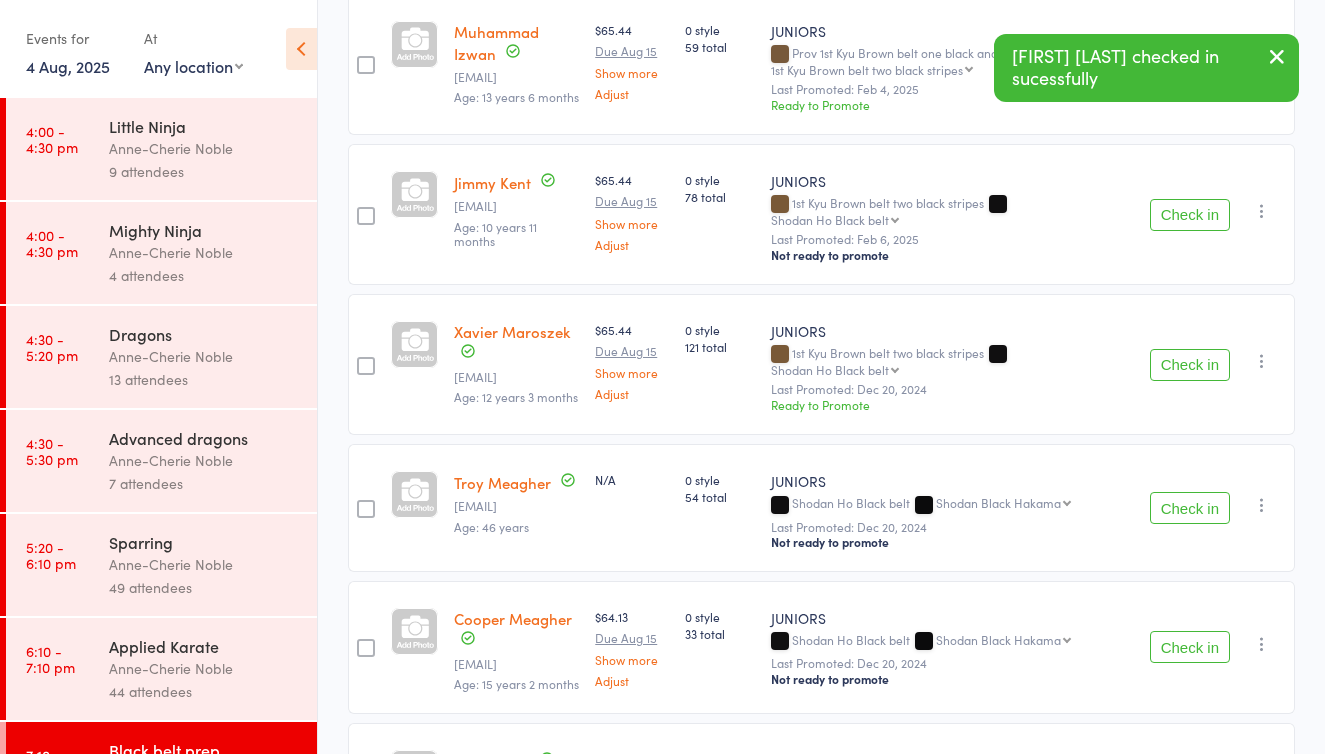 scroll, scrollTop: 1518, scrollLeft: 0, axis: vertical 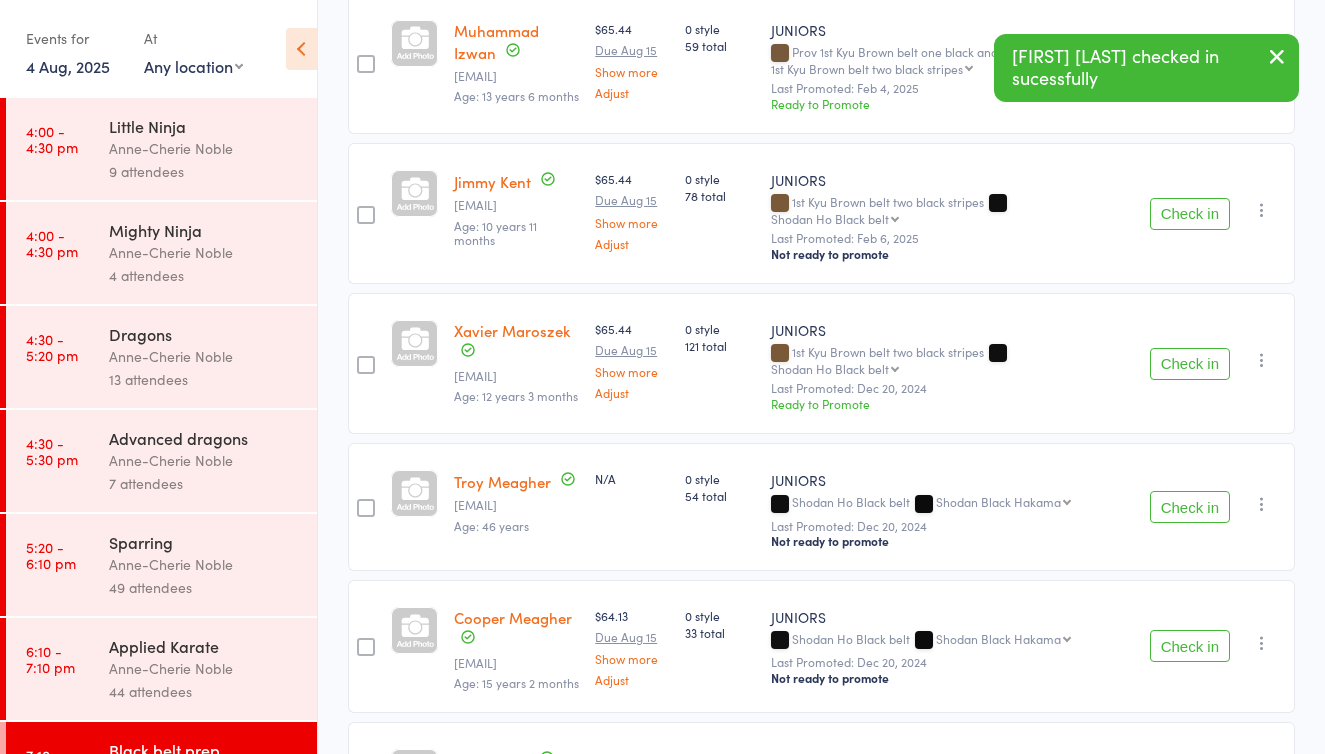 click on "Check in" at bounding box center (1190, 364) 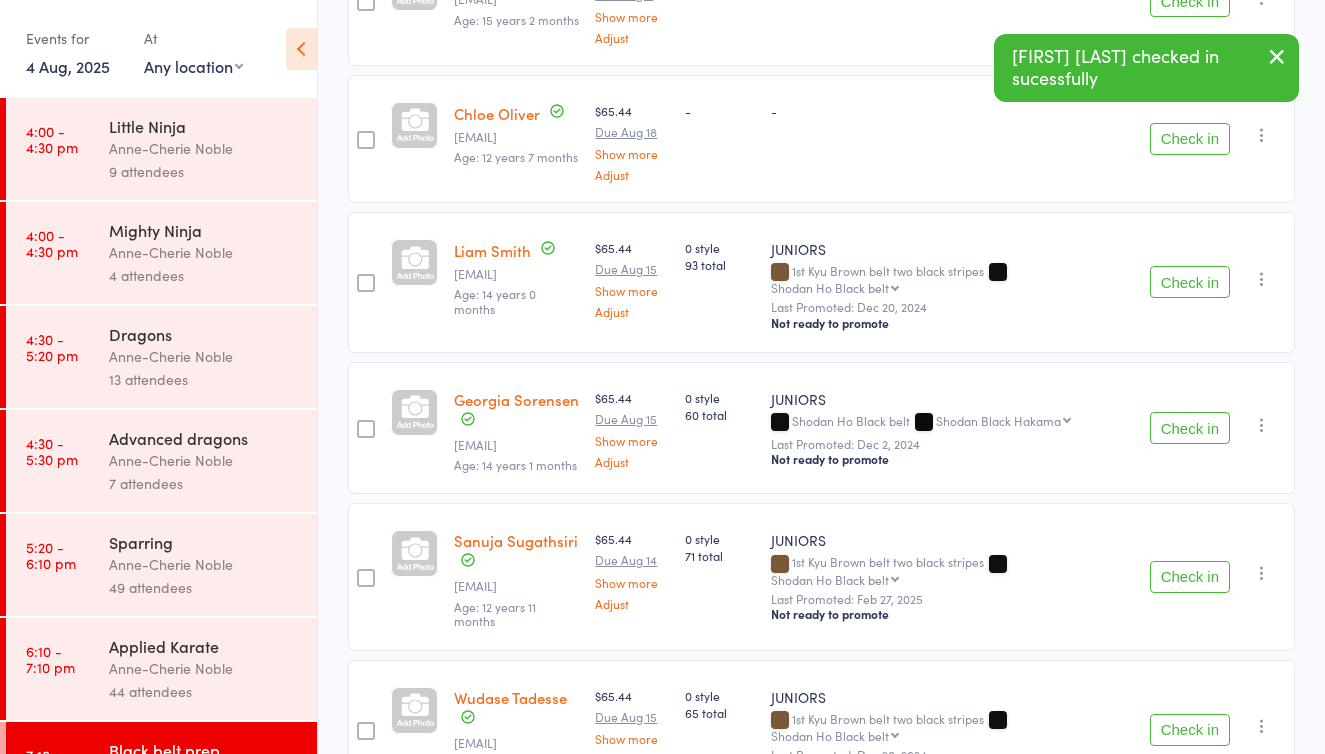 scroll, scrollTop: 2153, scrollLeft: 0, axis: vertical 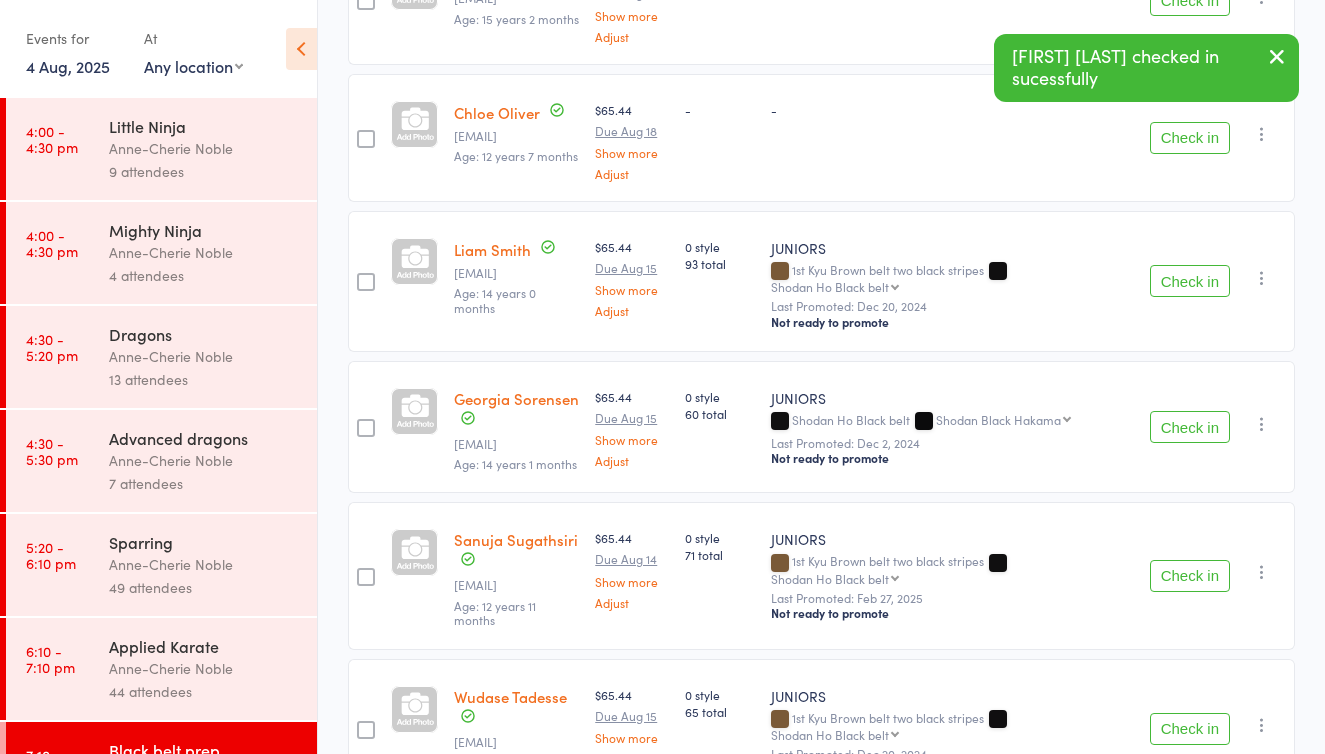 click on "Check in" at bounding box center [1190, 281] 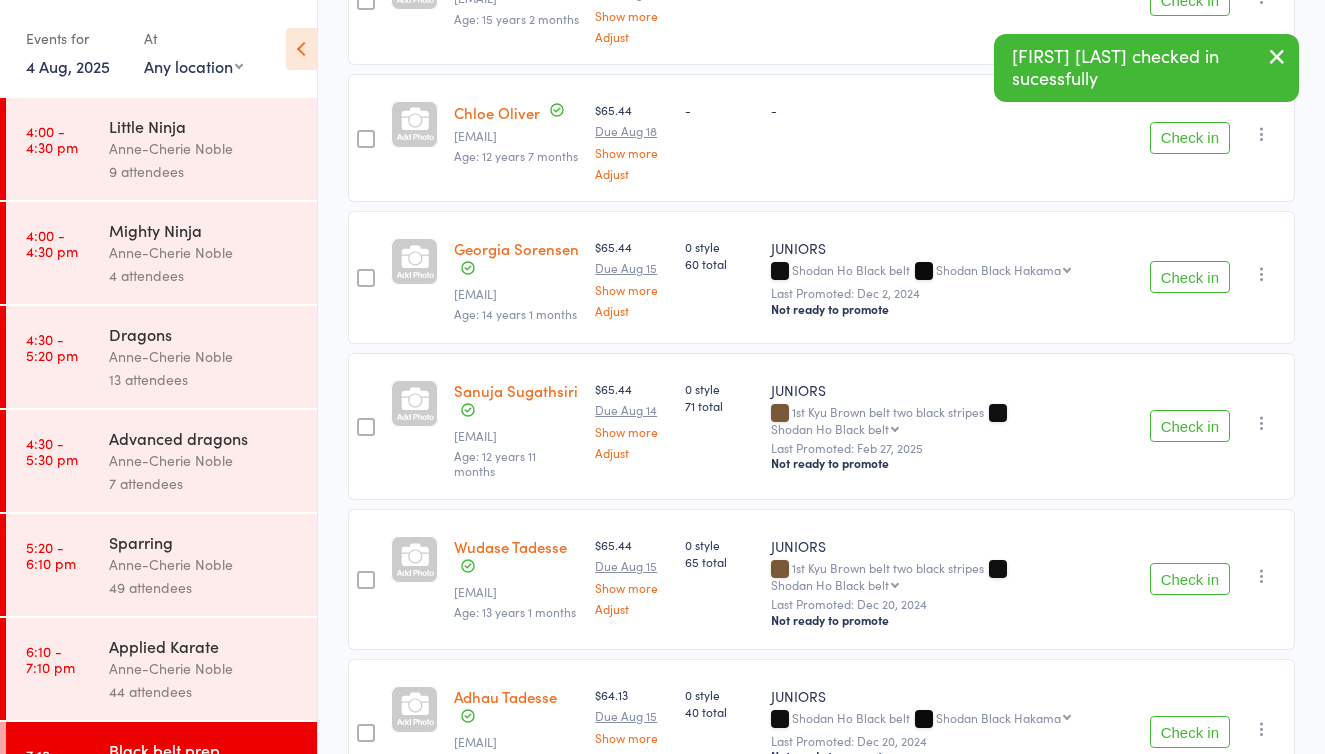 click on "Check in" at bounding box center (1190, 277) 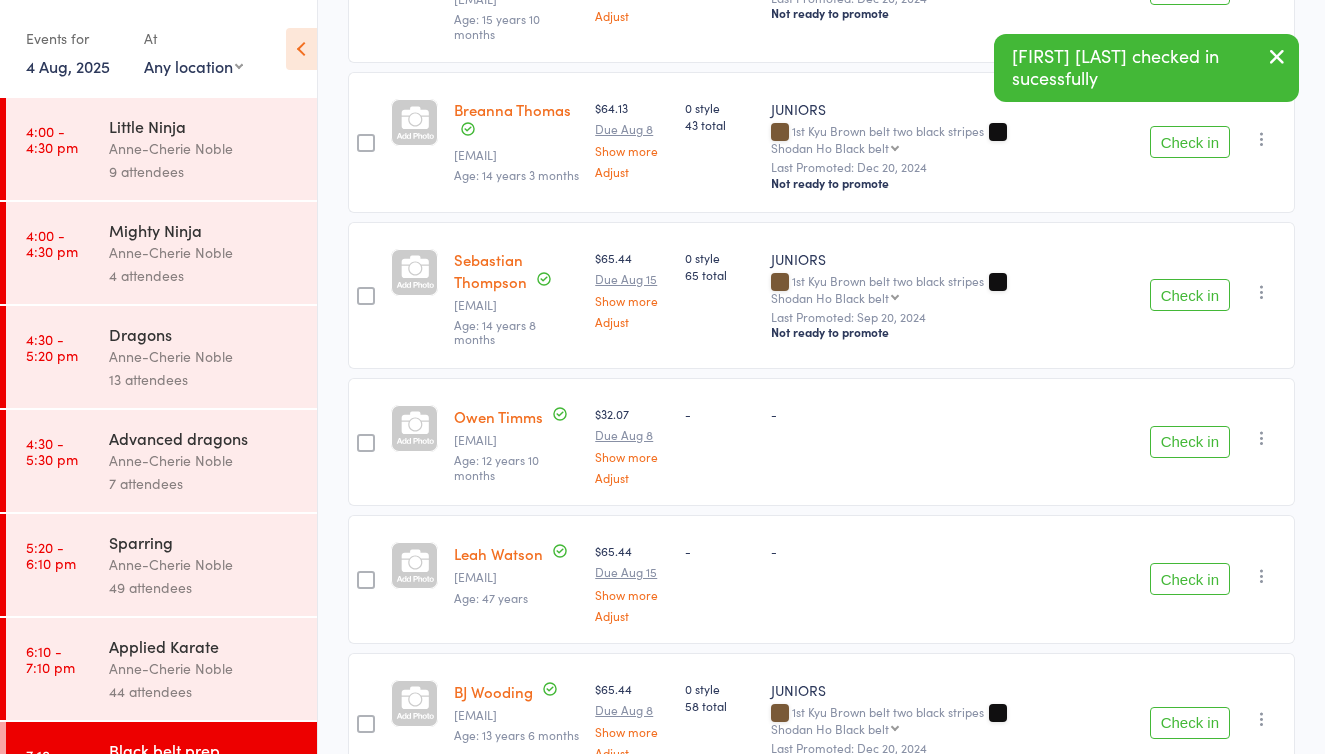 scroll, scrollTop: 2779, scrollLeft: 0, axis: vertical 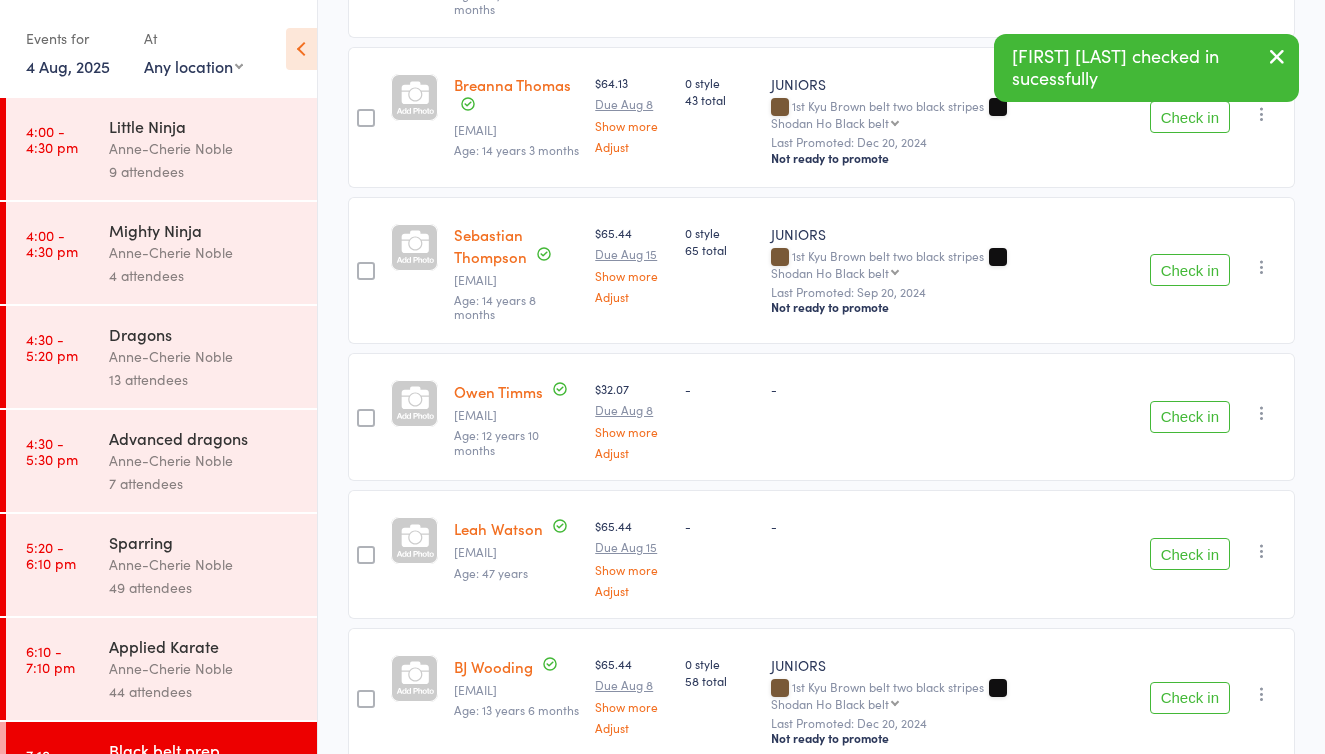 click on "Check in" at bounding box center (1190, 117) 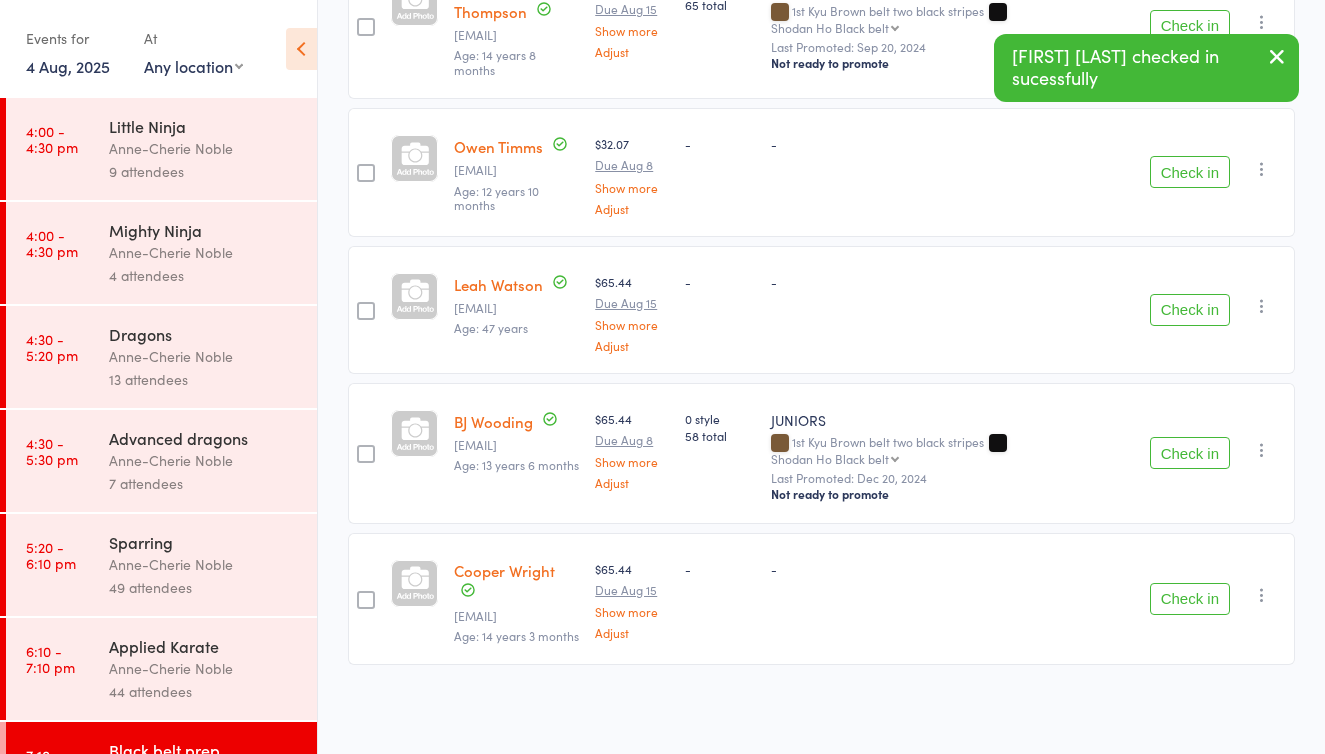 scroll, scrollTop: 3204, scrollLeft: 0, axis: vertical 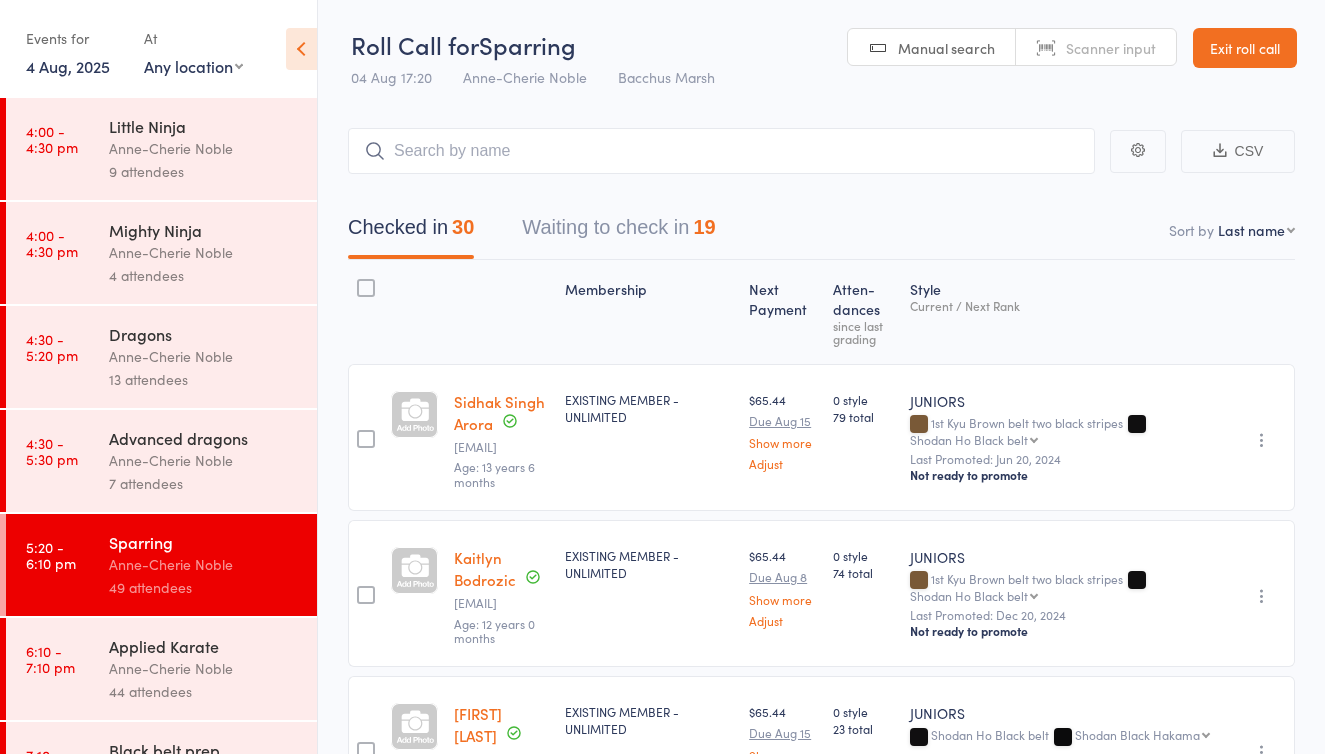 click on "Waiting to check in  19" at bounding box center (618, 232) 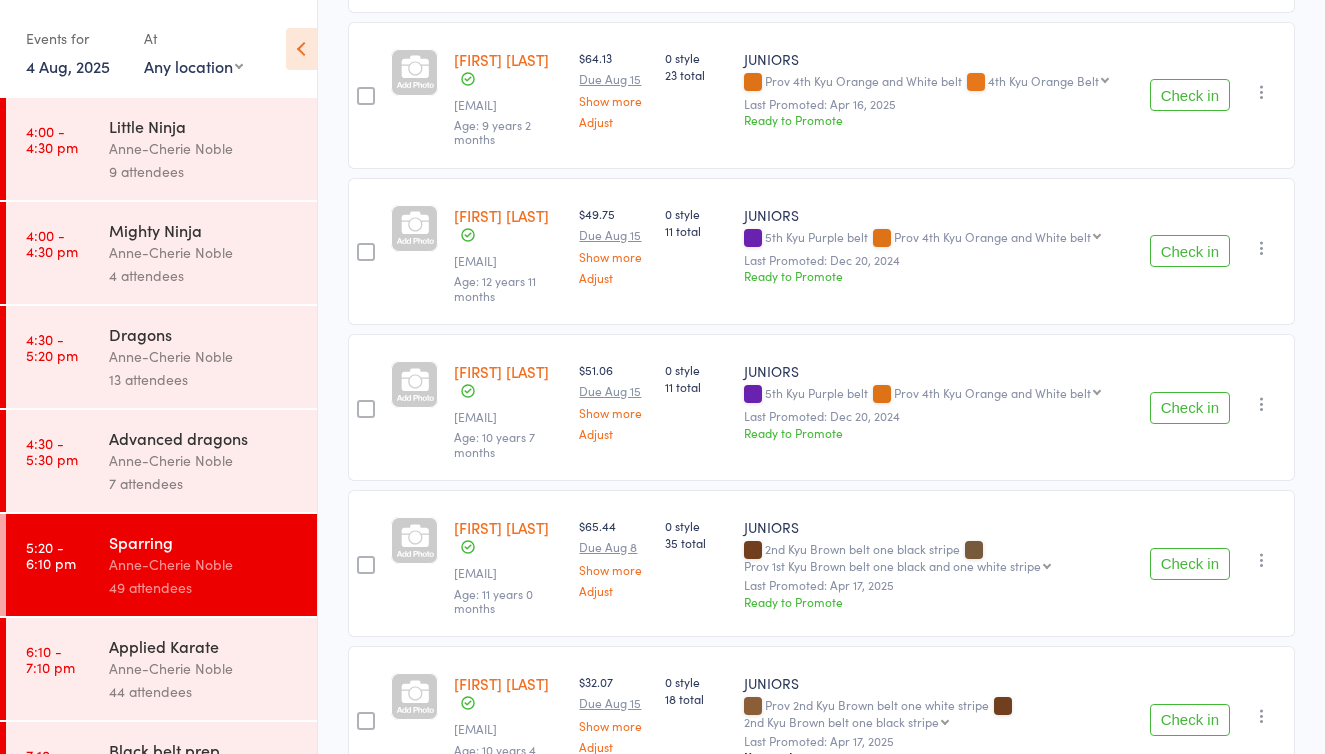 scroll, scrollTop: 1614, scrollLeft: 0, axis: vertical 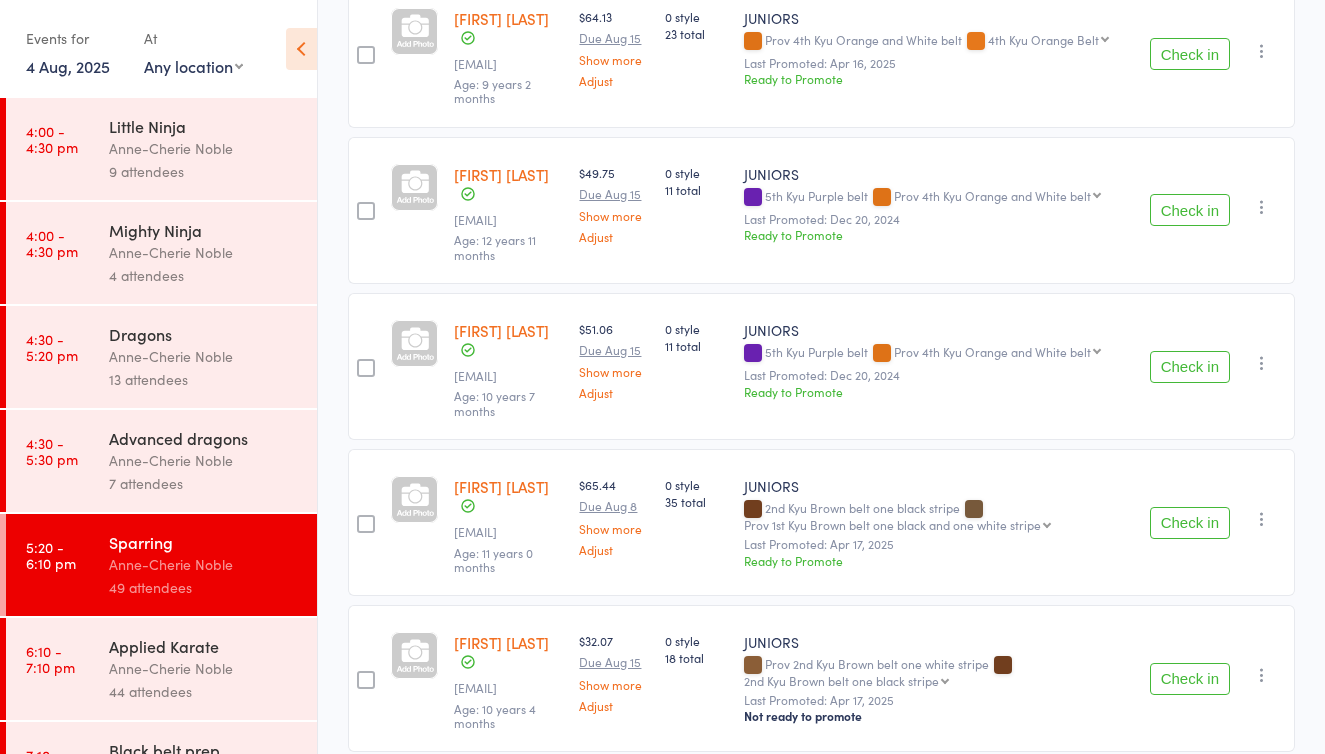 click on "Check in" at bounding box center (1190, 210) 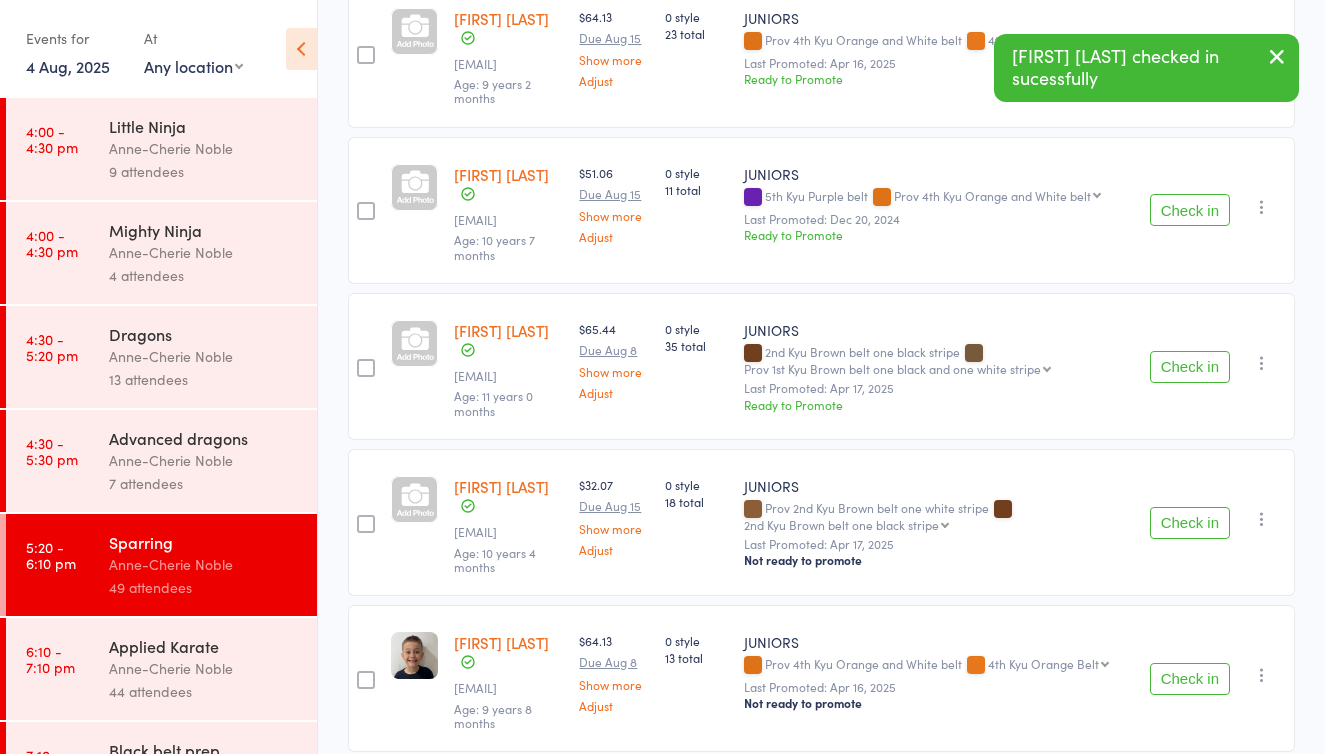 click on "Check in" at bounding box center [1190, 210] 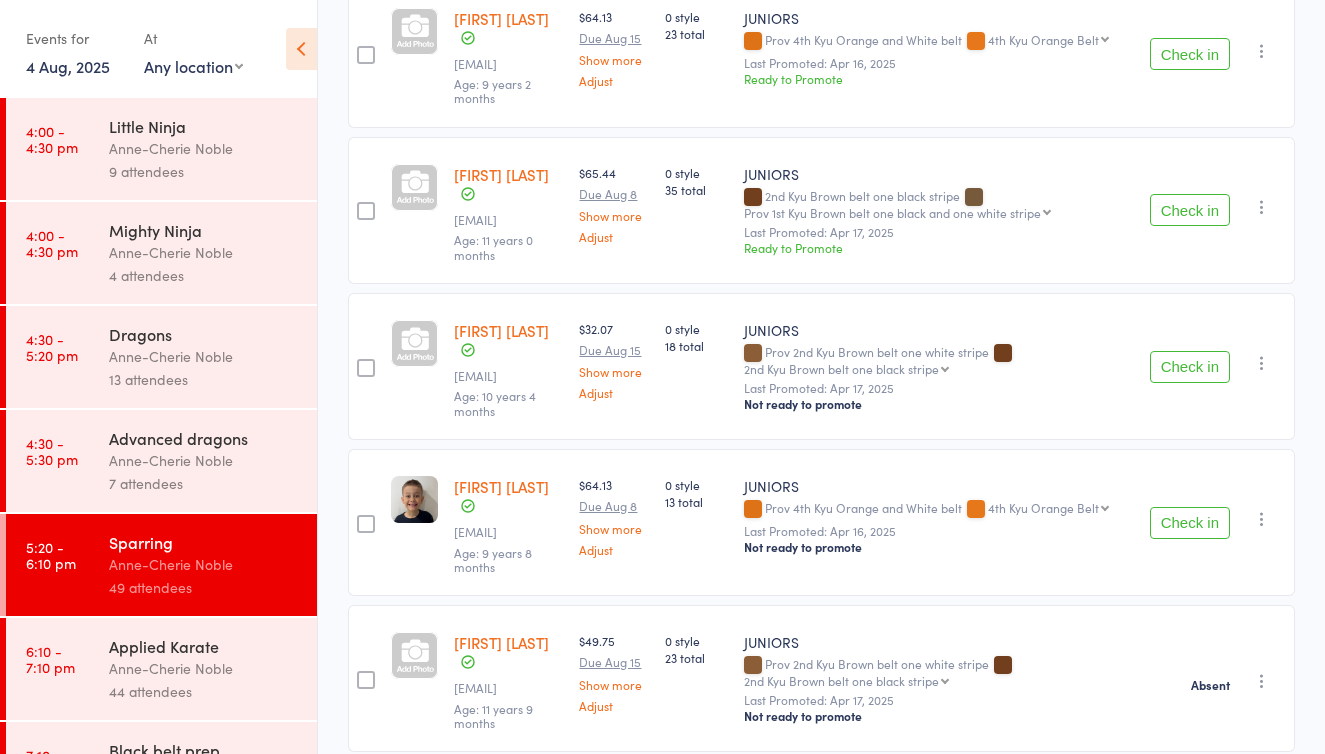 click on "Check in" at bounding box center [1190, 54] 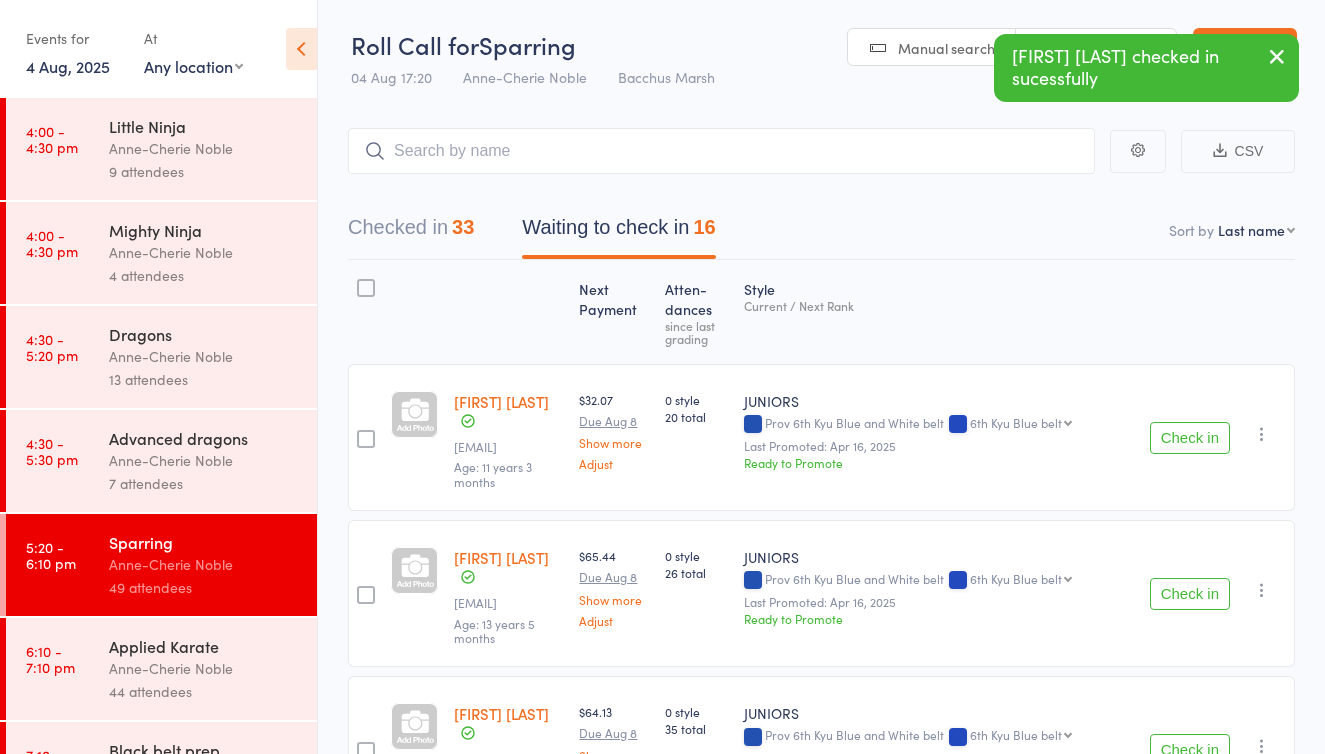 scroll, scrollTop: 0, scrollLeft: 0, axis: both 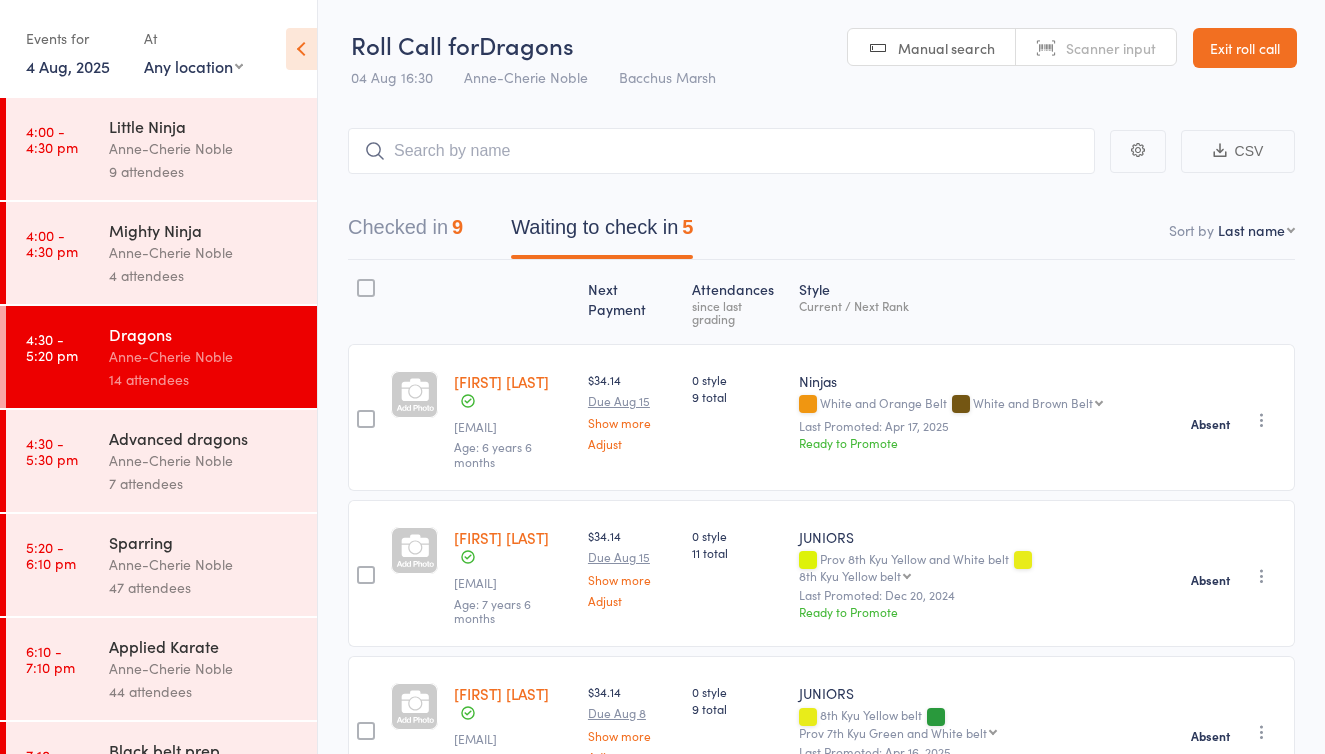 click on "Exit roll call" at bounding box center (1245, 48) 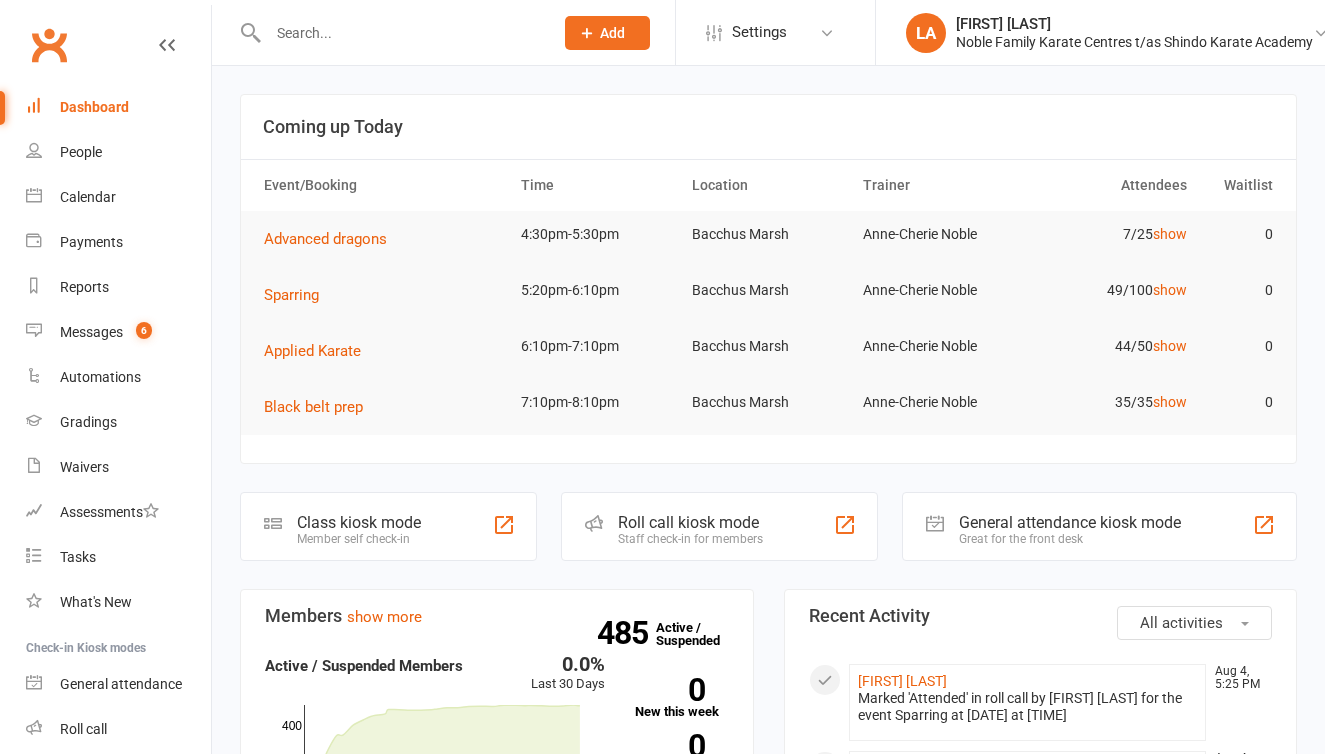 scroll, scrollTop: 0, scrollLeft: 0, axis: both 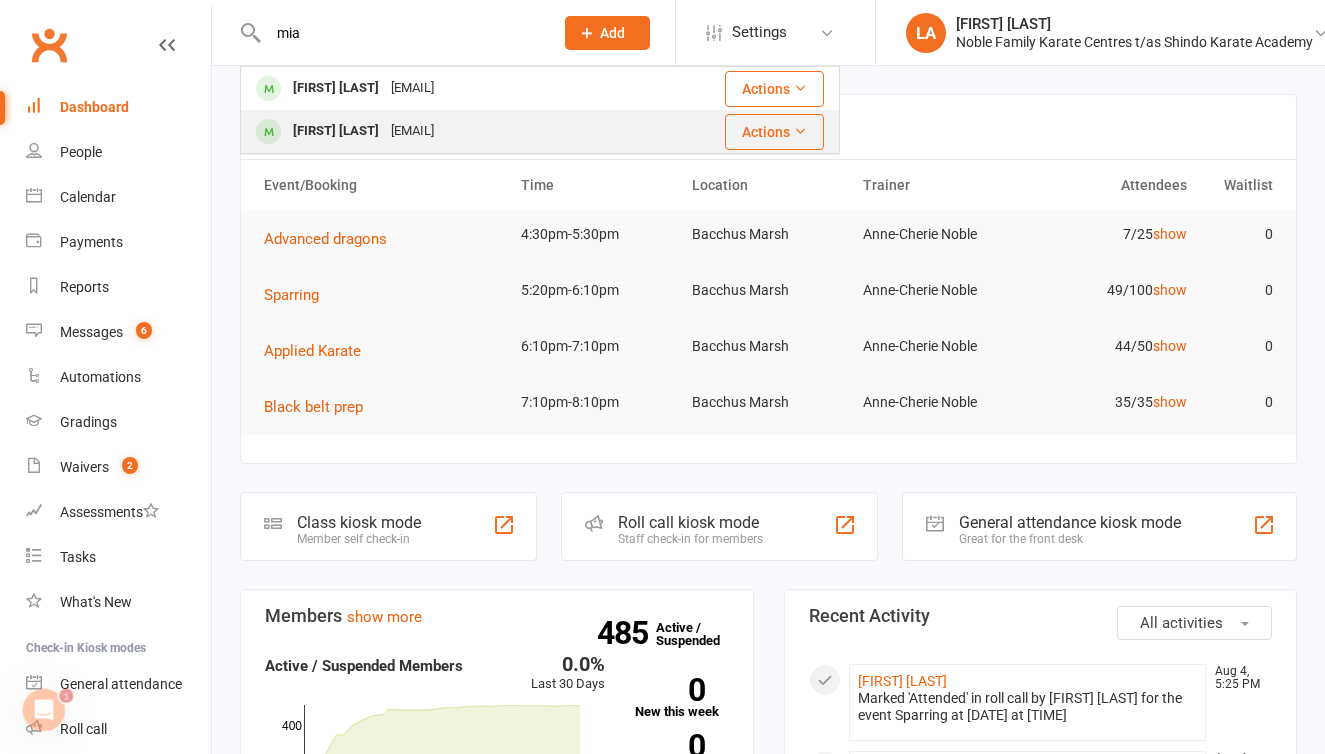 type on "mia" 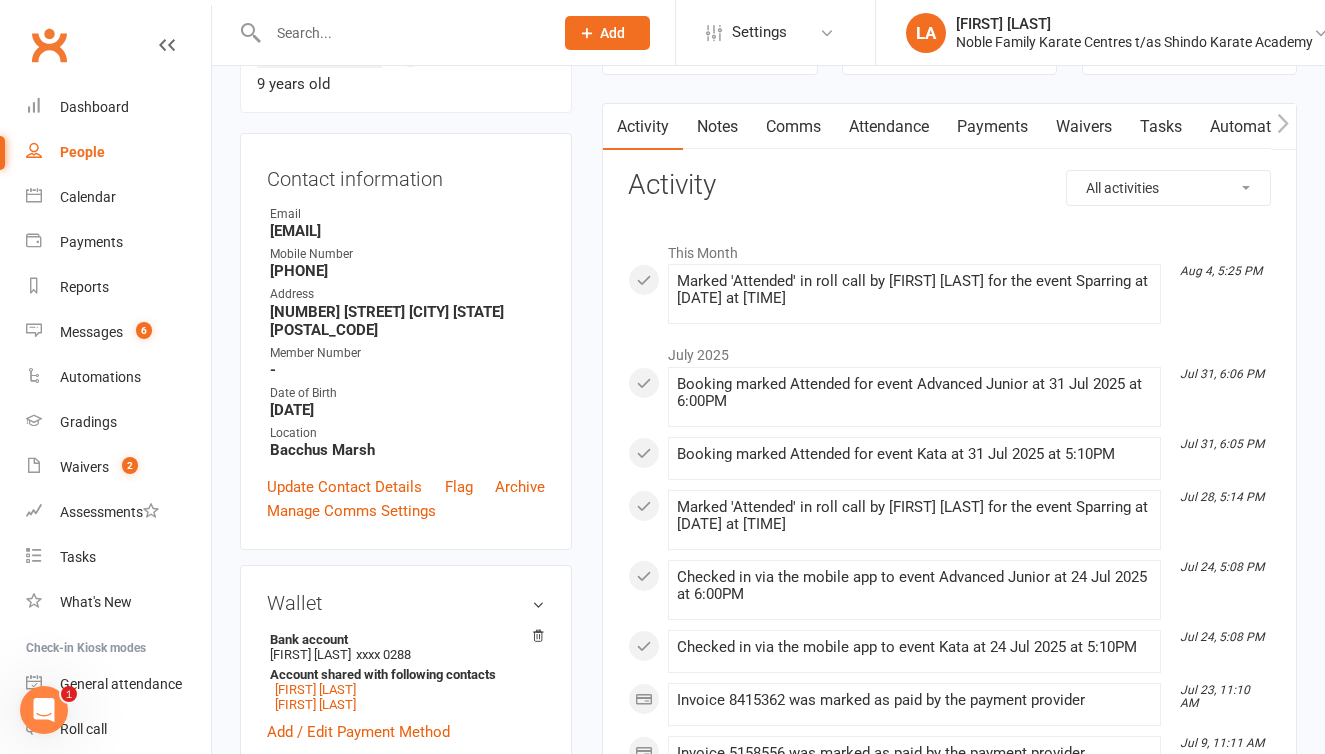 scroll, scrollTop: 170, scrollLeft: 0, axis: vertical 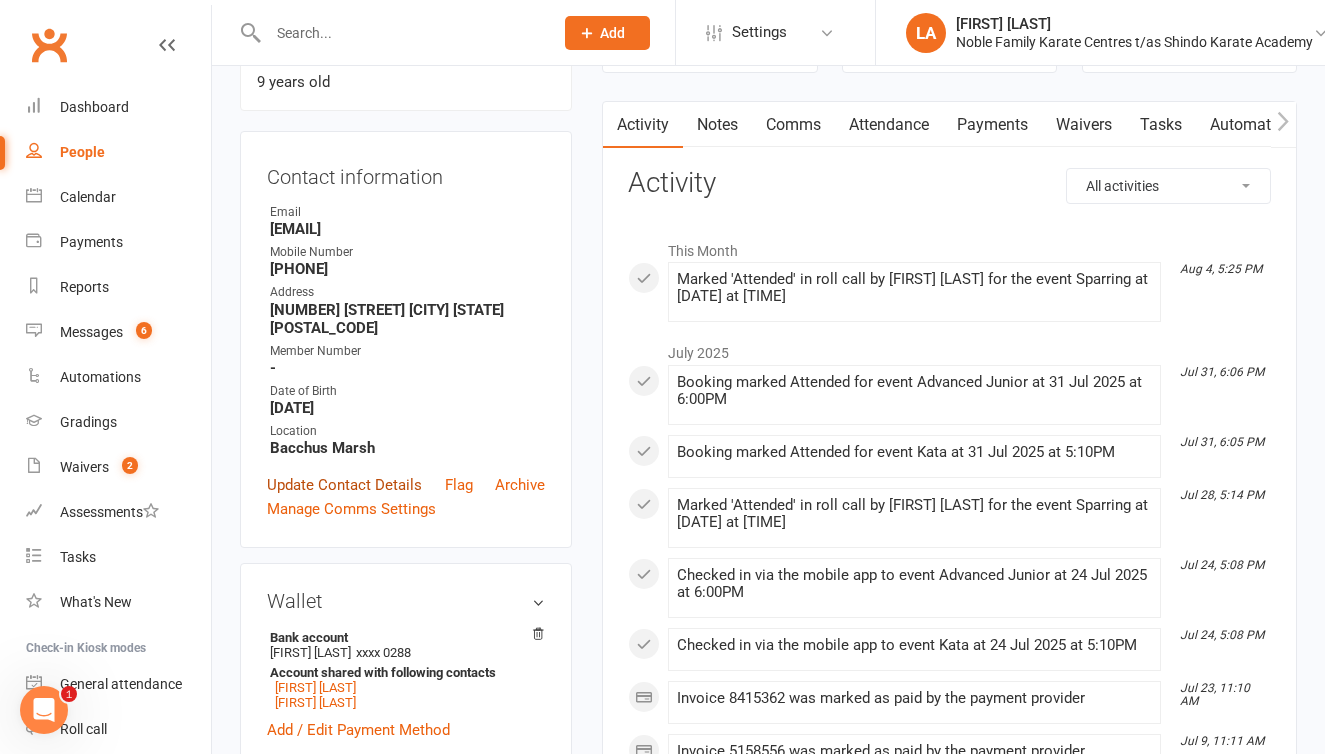 click on "Update Contact Details" at bounding box center (344, 485) 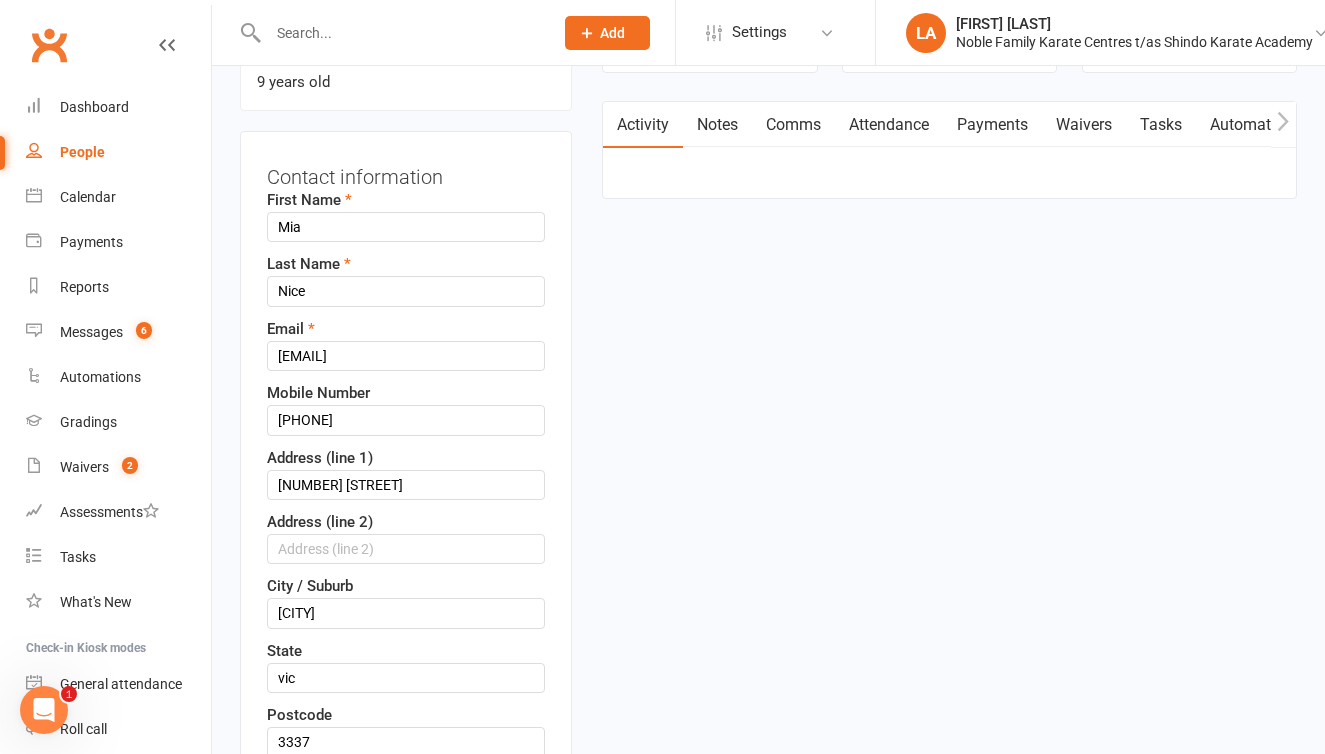 scroll, scrollTop: 94, scrollLeft: 0, axis: vertical 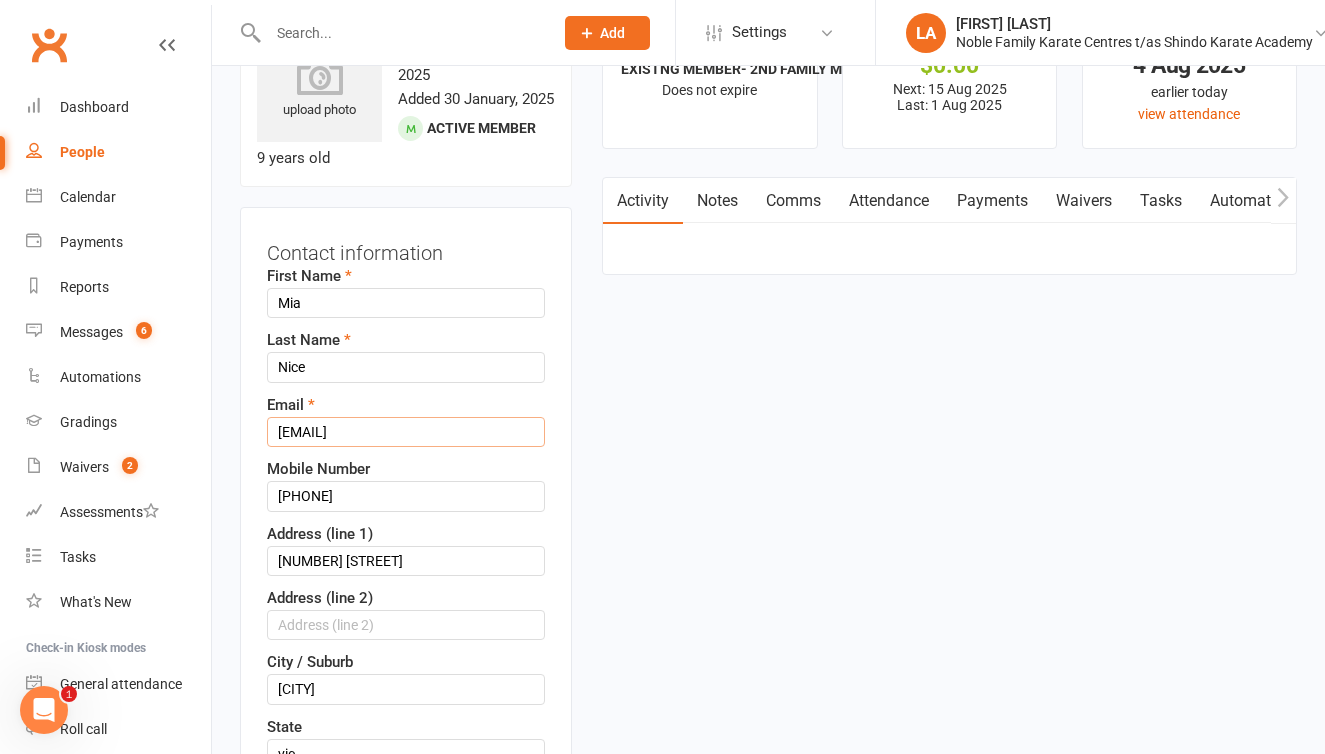 drag, startPoint x: 520, startPoint y: 458, endPoint x: 276, endPoint y: 439, distance: 244.73863 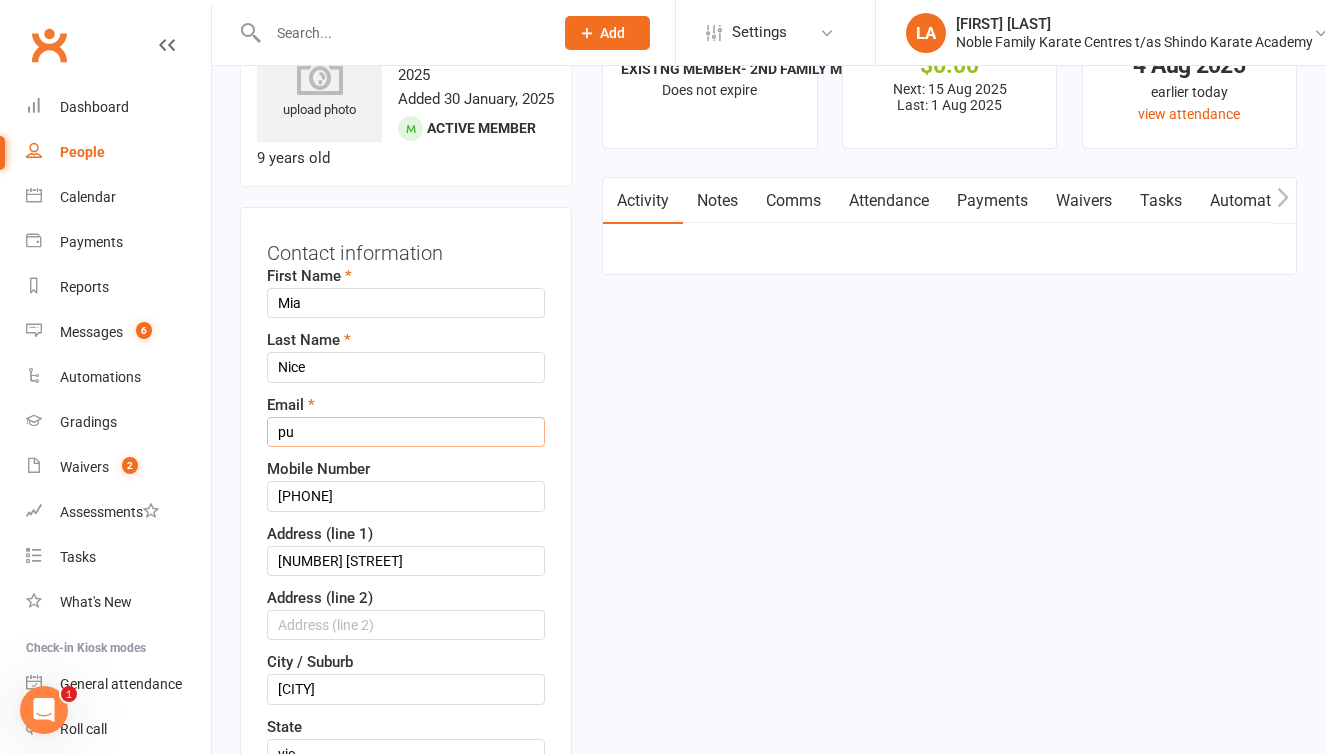 type on "p" 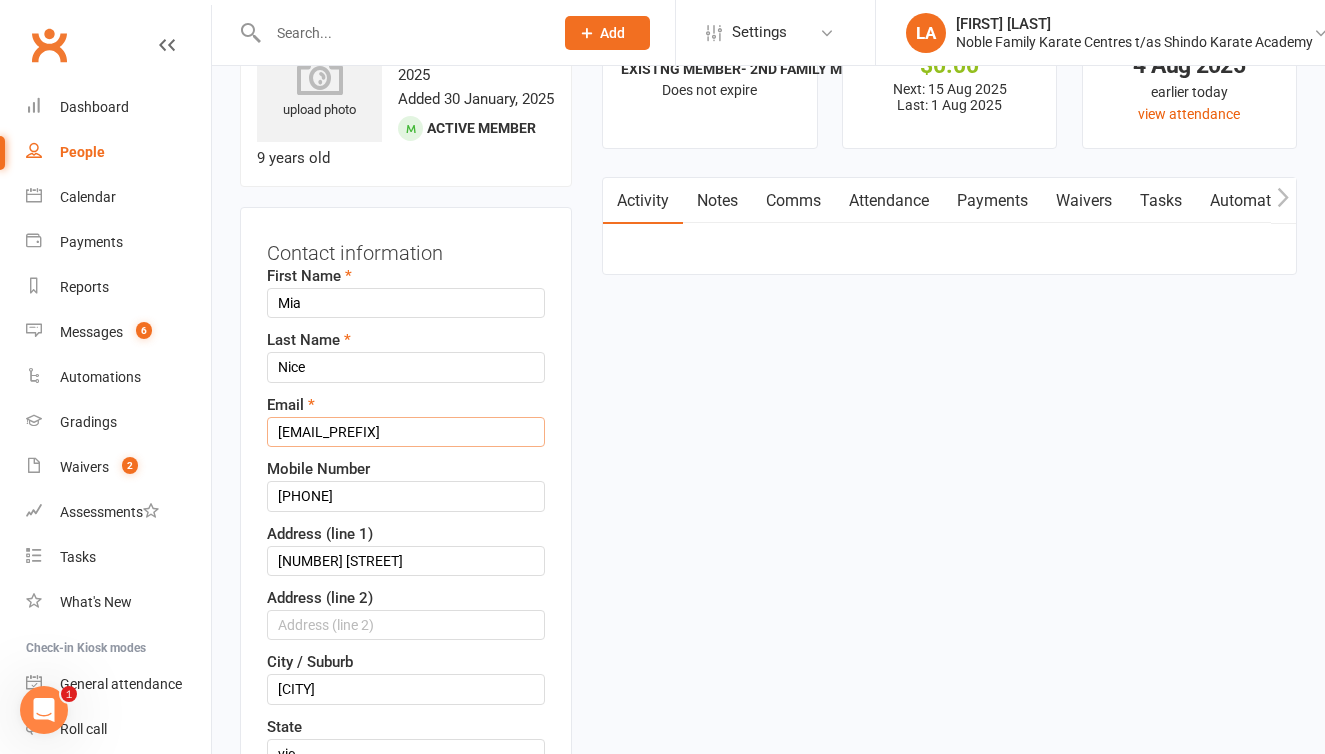 type on "p" 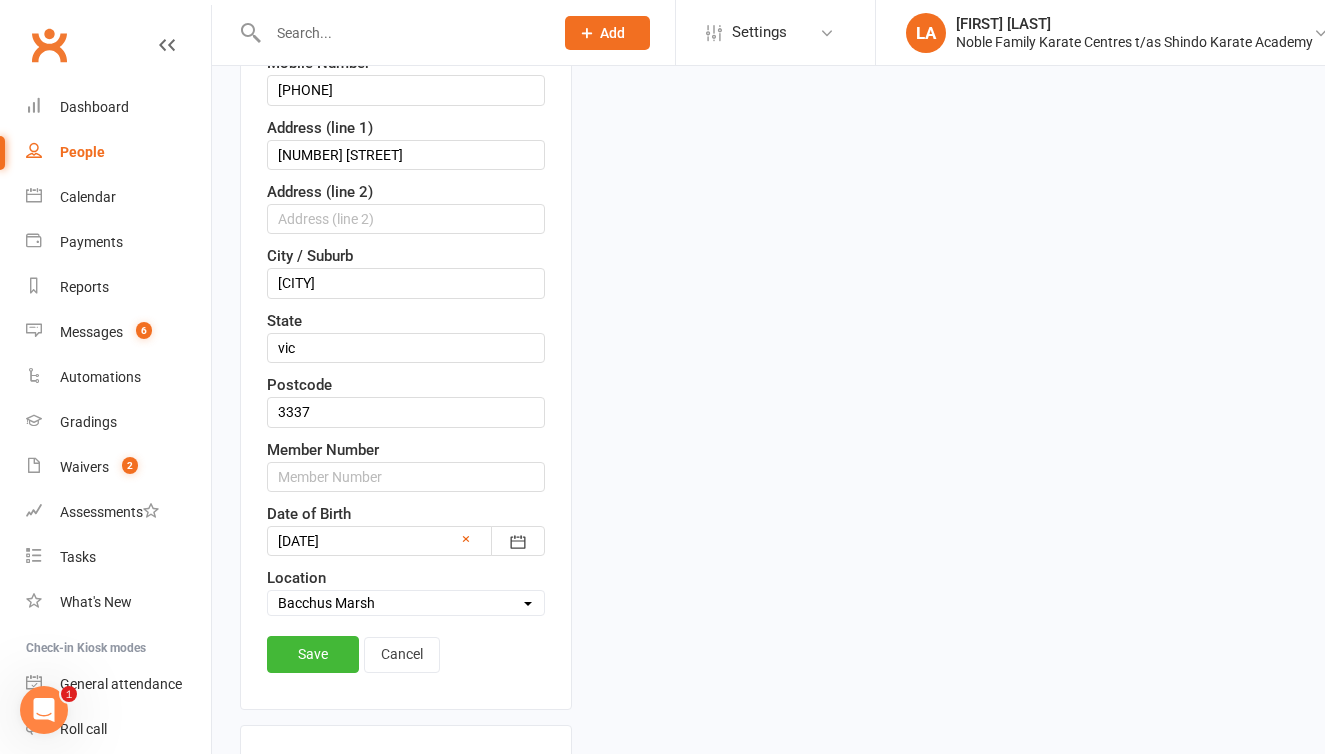 scroll, scrollTop: 572, scrollLeft: 0, axis: vertical 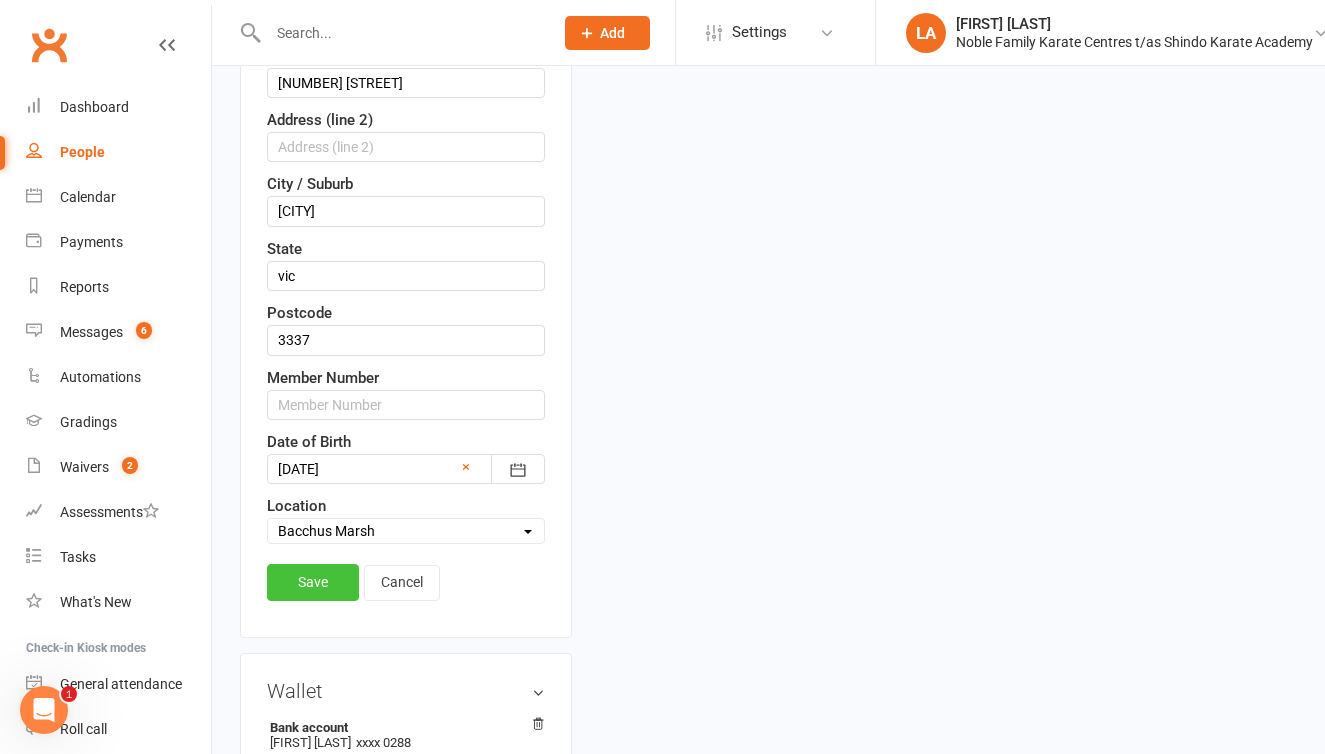 type on "[EMAIL_PREFIX]" 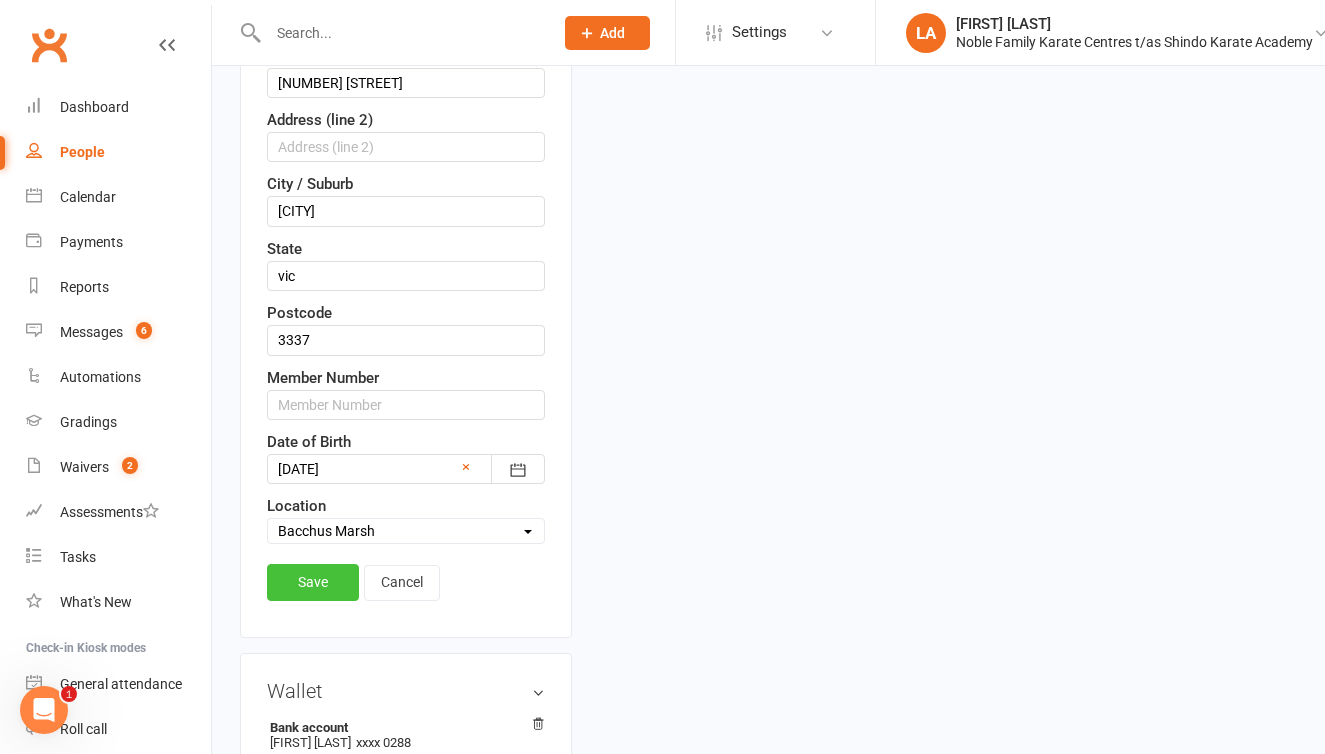 click on "Save" at bounding box center (313, 582) 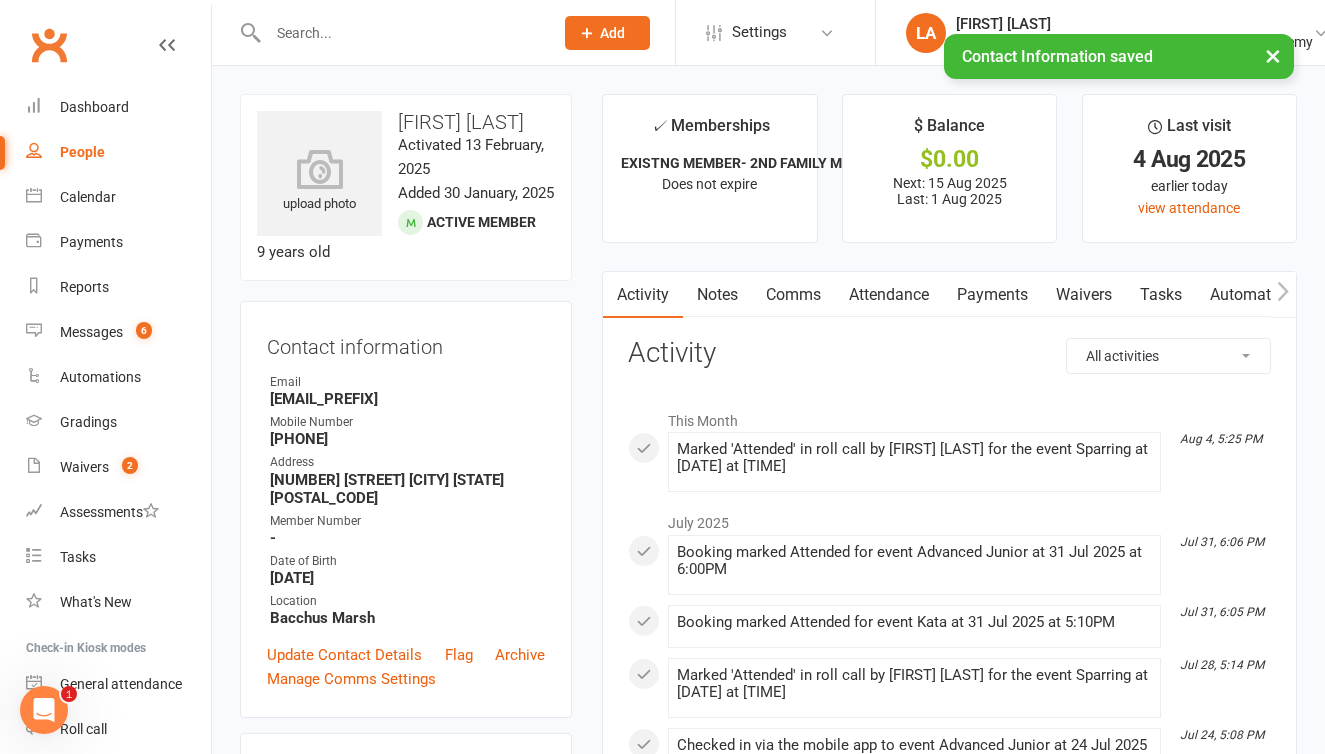scroll, scrollTop: 0, scrollLeft: 0, axis: both 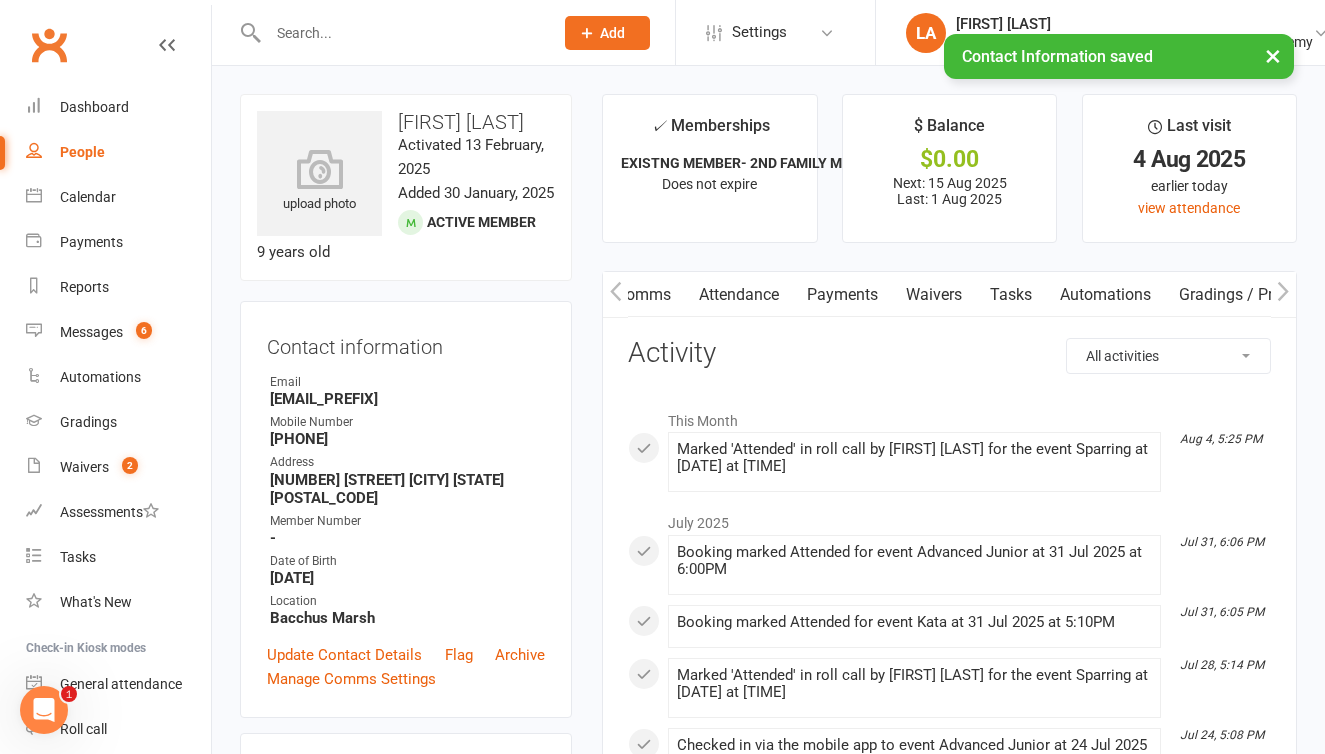 click on "Automations" at bounding box center [1105, 295] 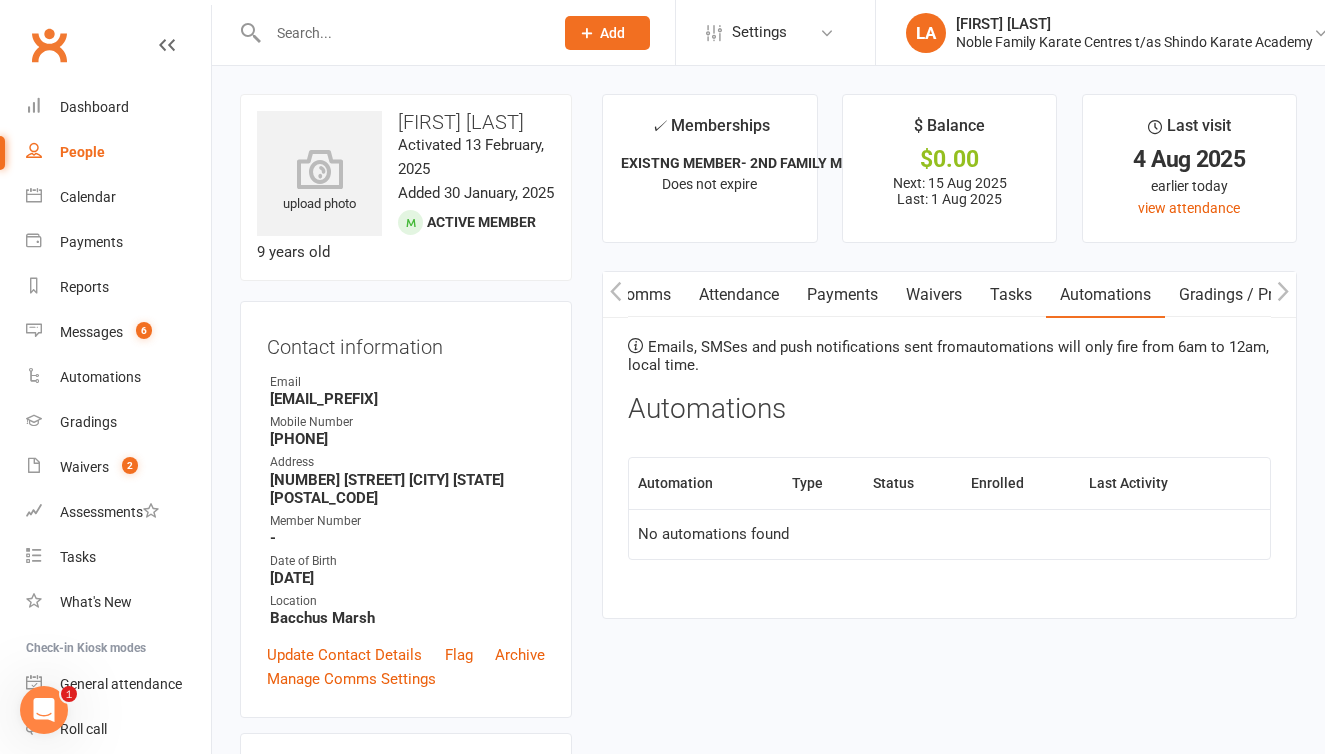 click 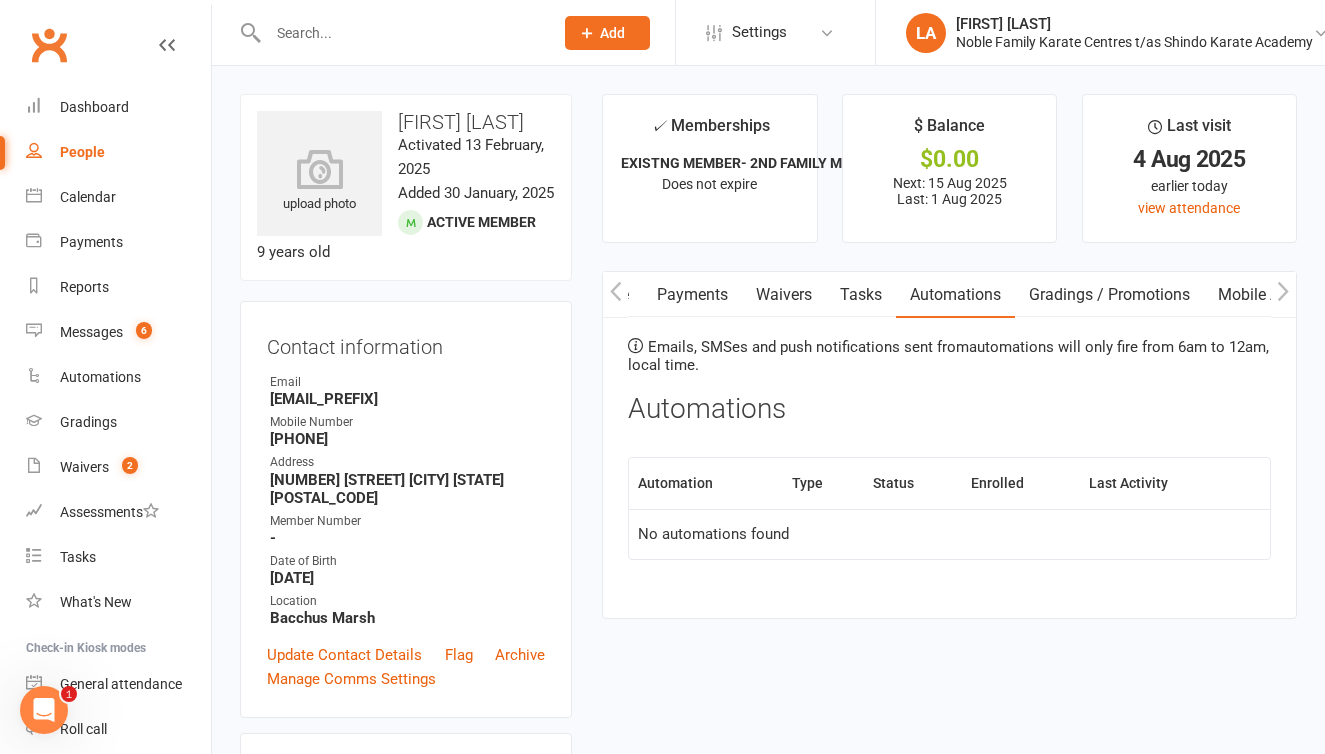 click on "Mobile App" at bounding box center [1258, 295] 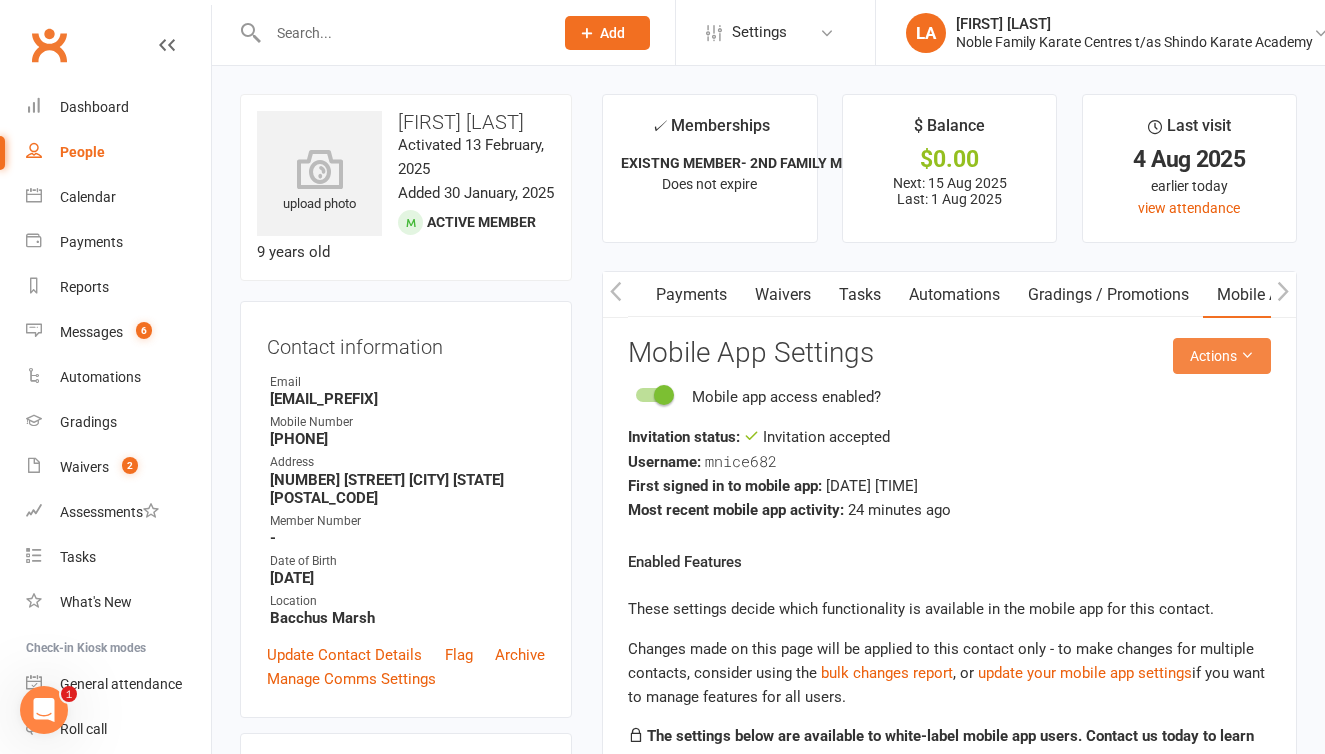 click on "Actions" at bounding box center [1222, 356] 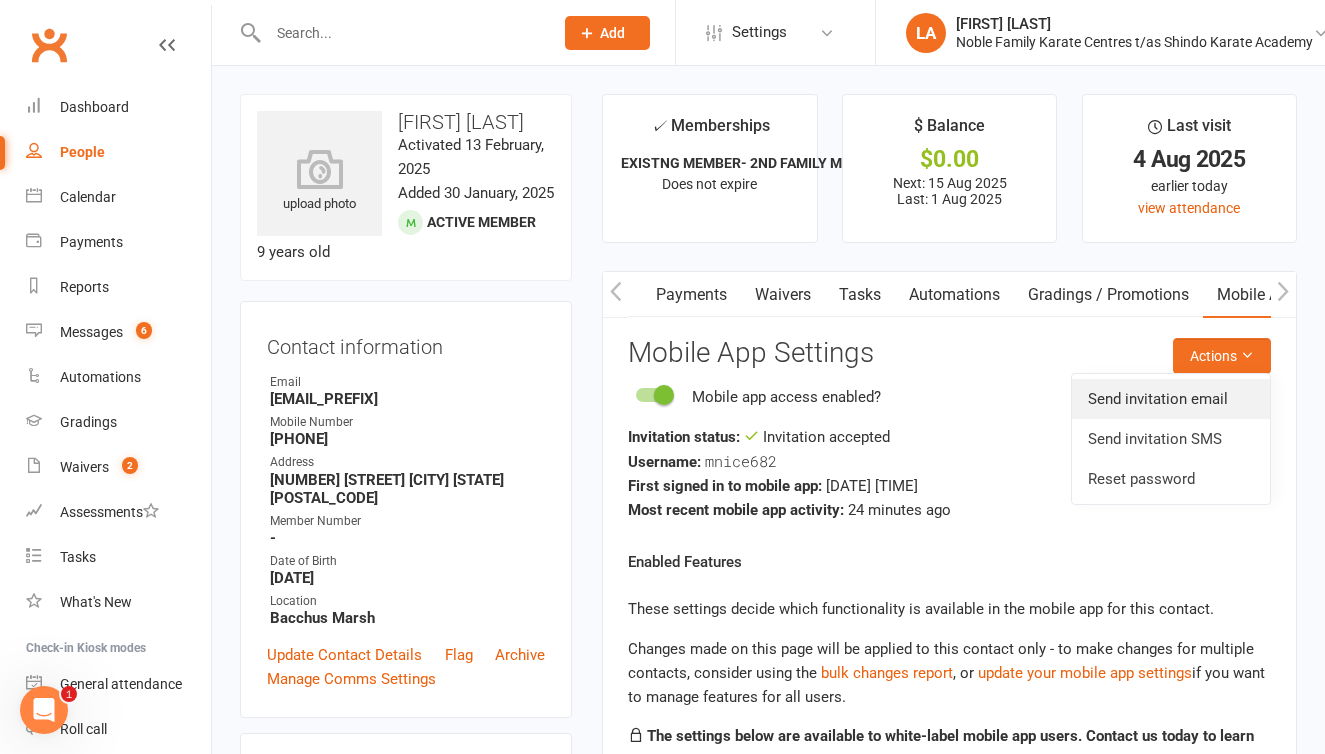 click on "Send invitation email" at bounding box center (1171, 399) 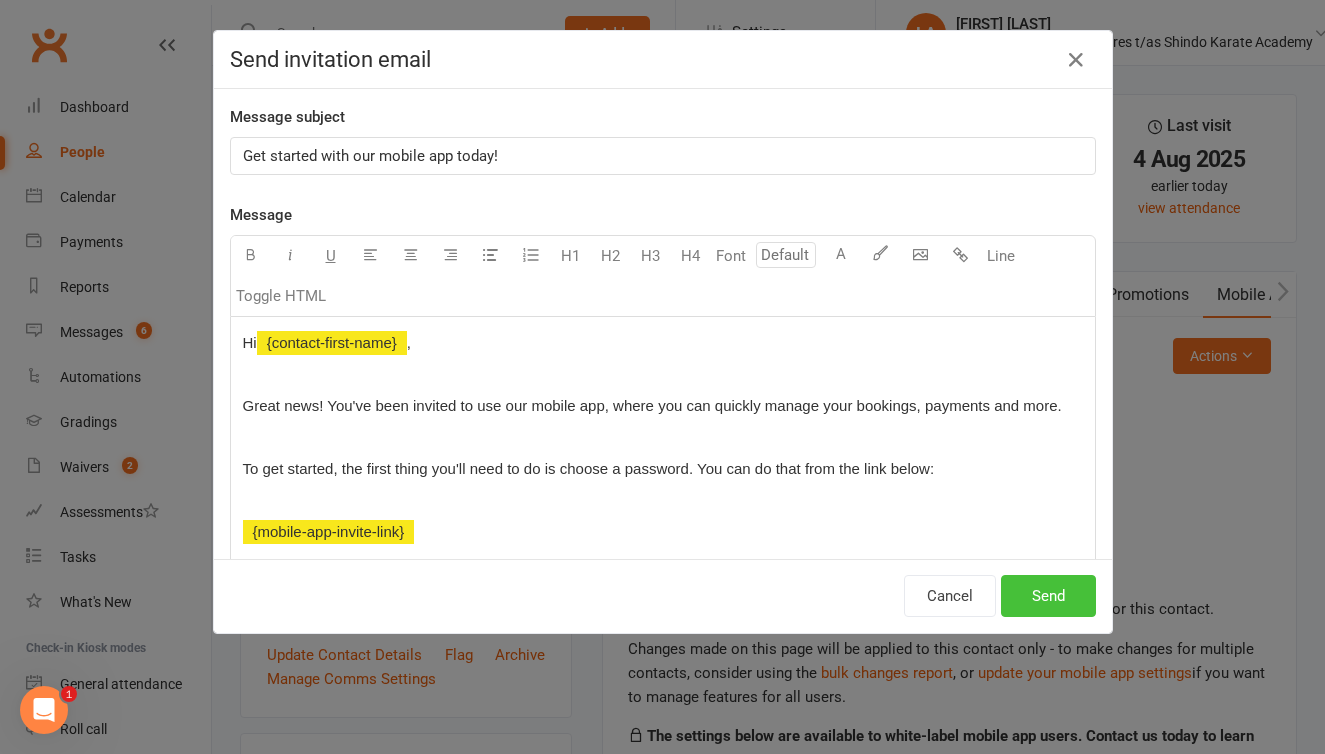 click on "Send" at bounding box center [1048, 596] 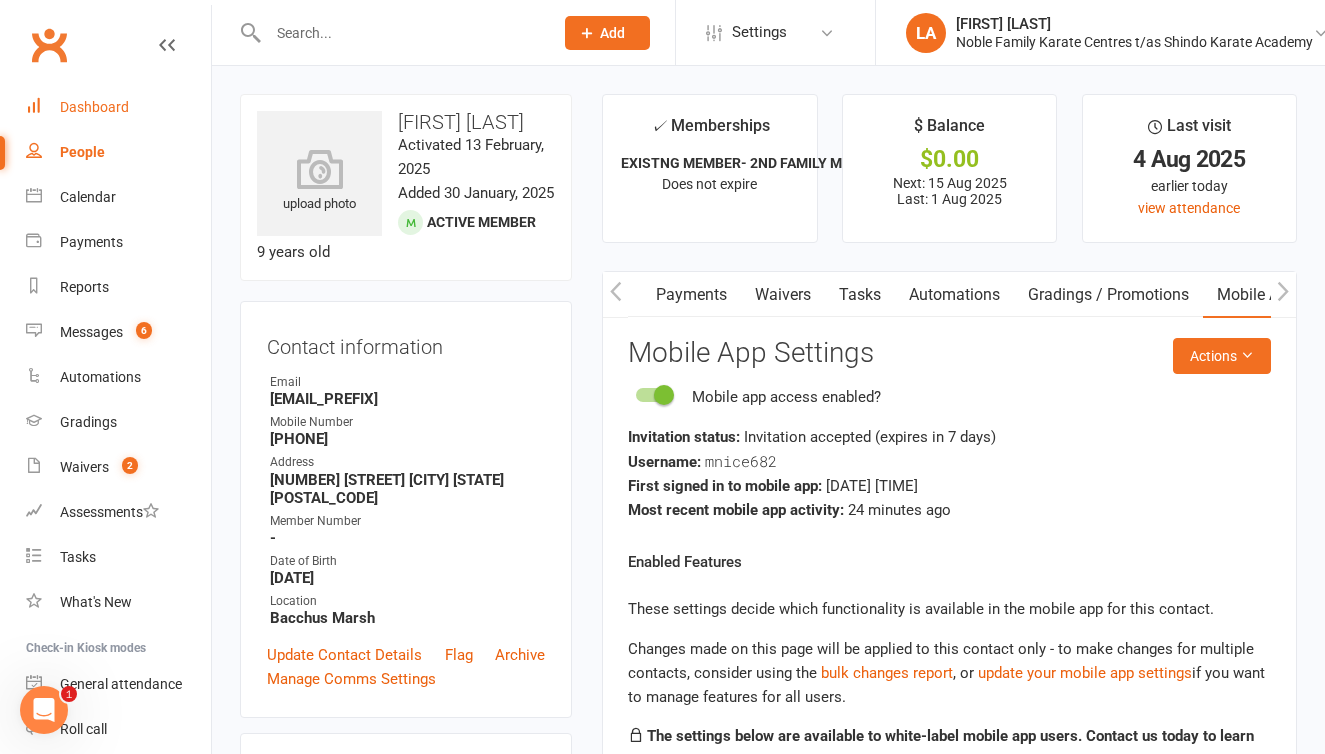 click on "Dashboard" at bounding box center [94, 107] 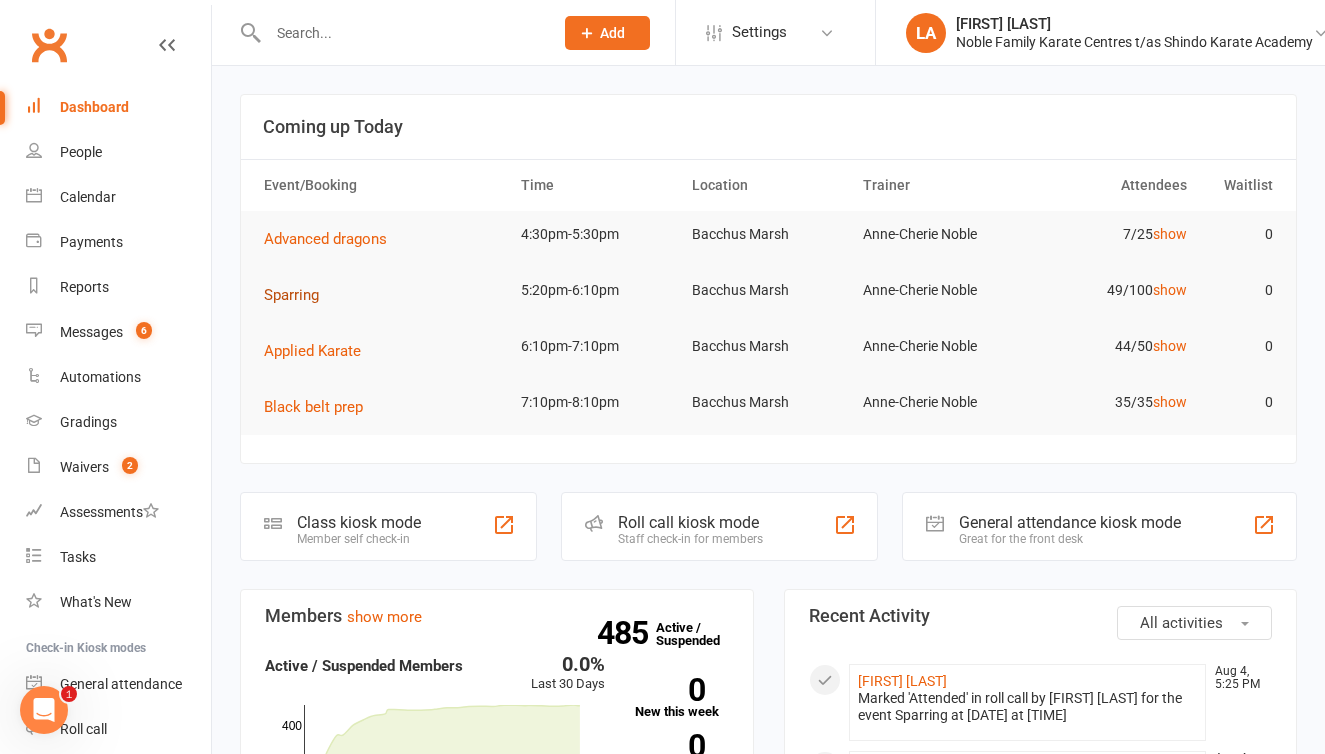 click on "Sparring" at bounding box center [291, 295] 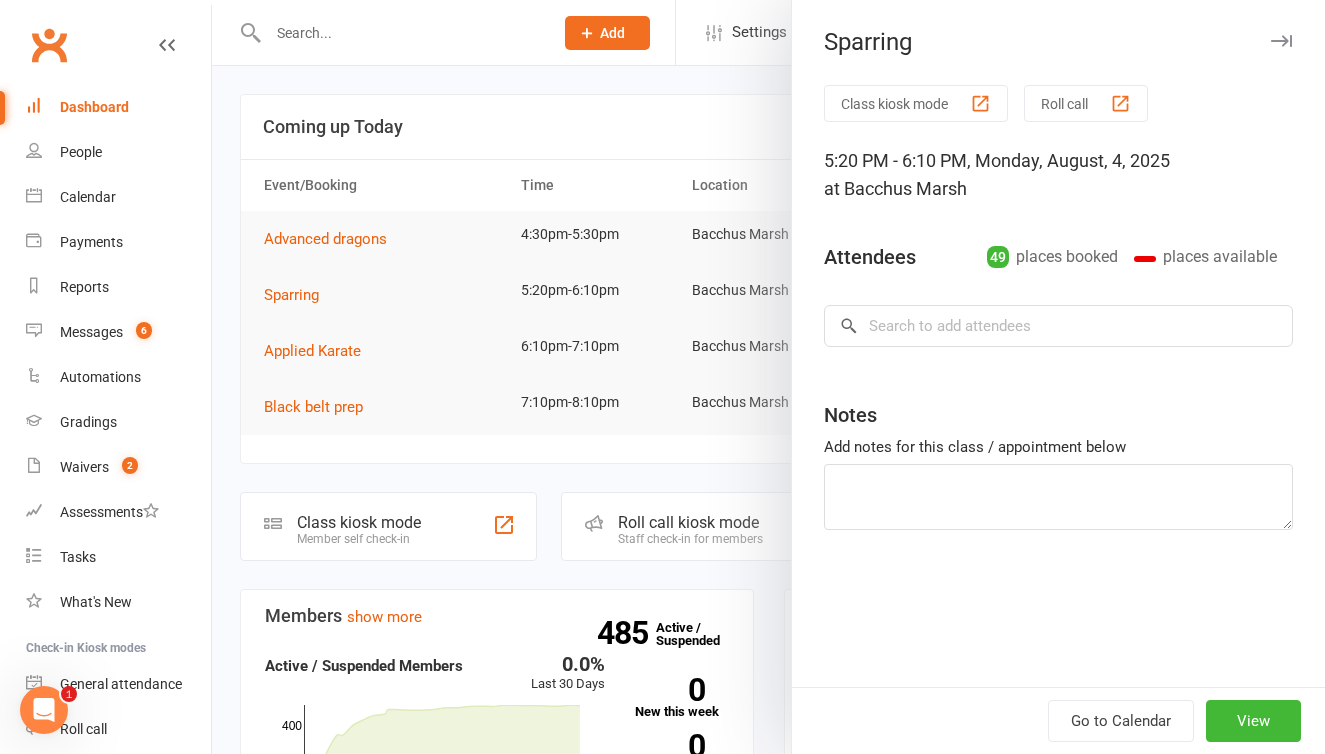 click on "Roll call" at bounding box center (1086, 103) 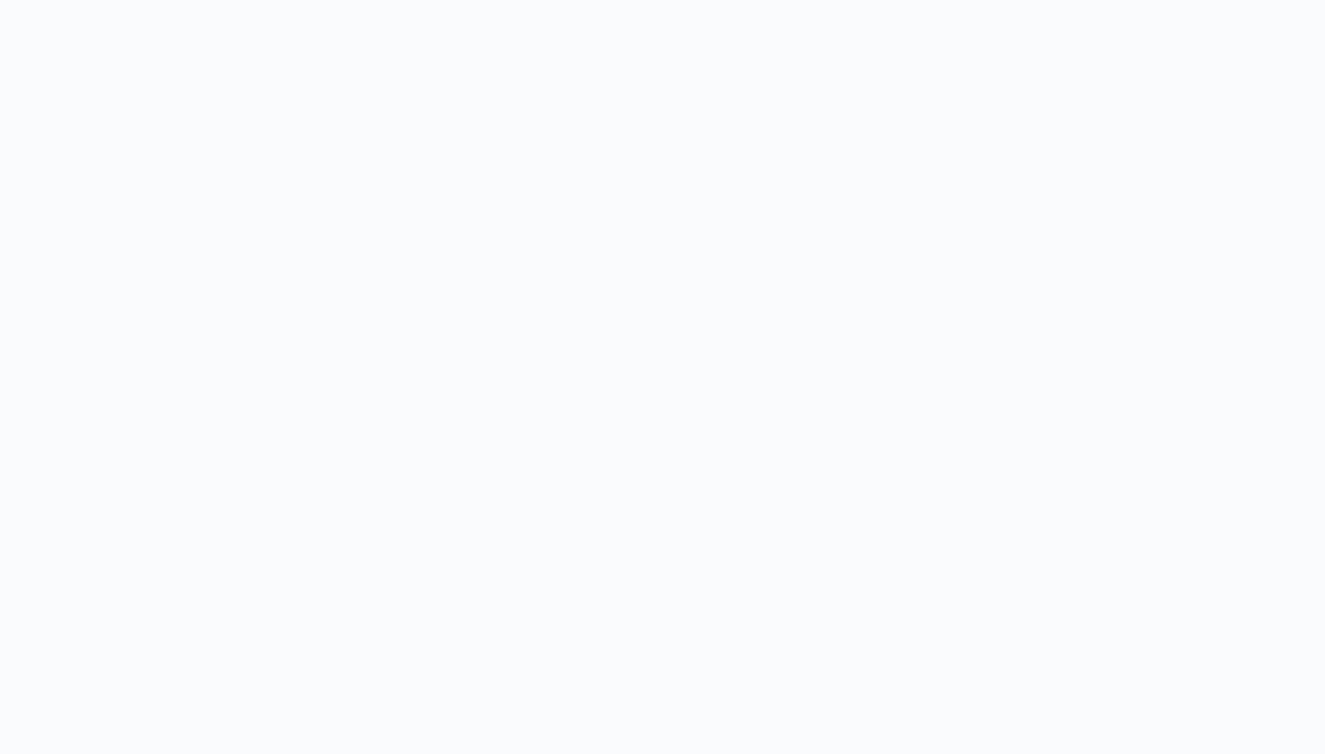 scroll, scrollTop: 0, scrollLeft: 0, axis: both 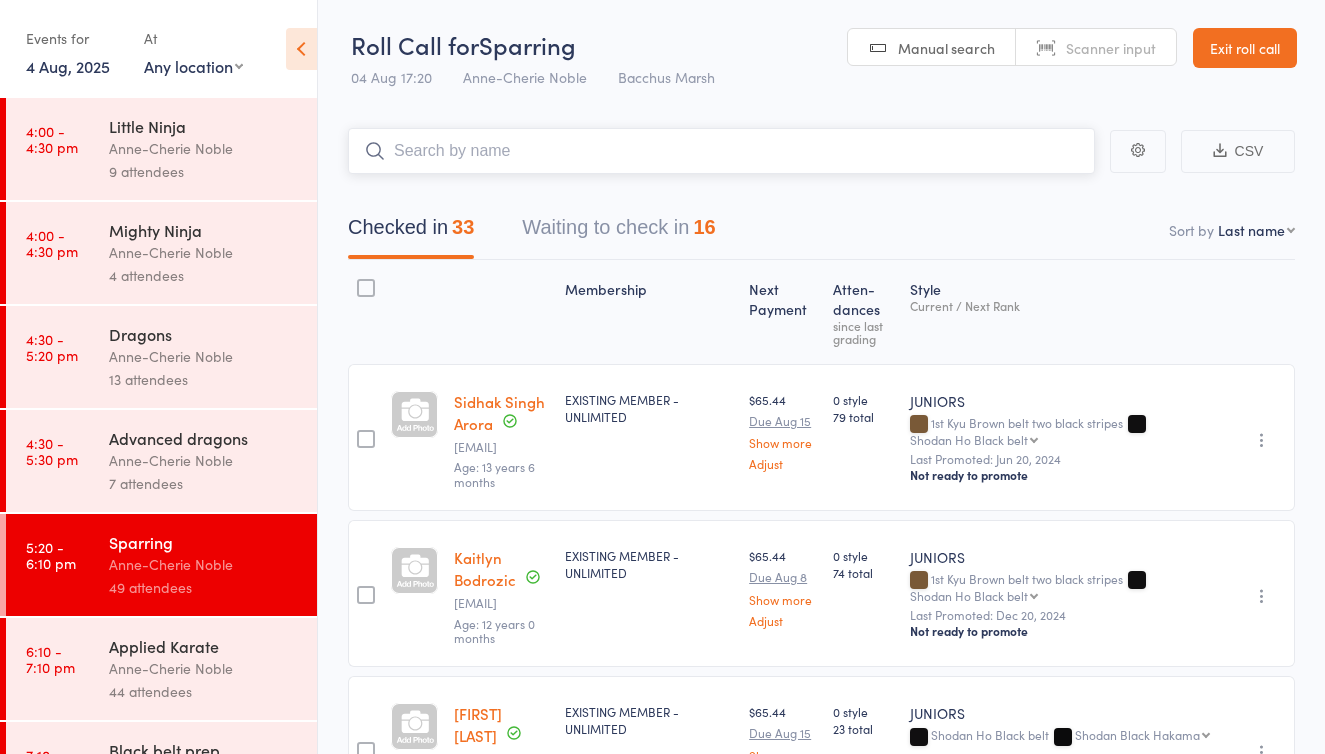 click on "Waiting to check in  16" at bounding box center [618, 232] 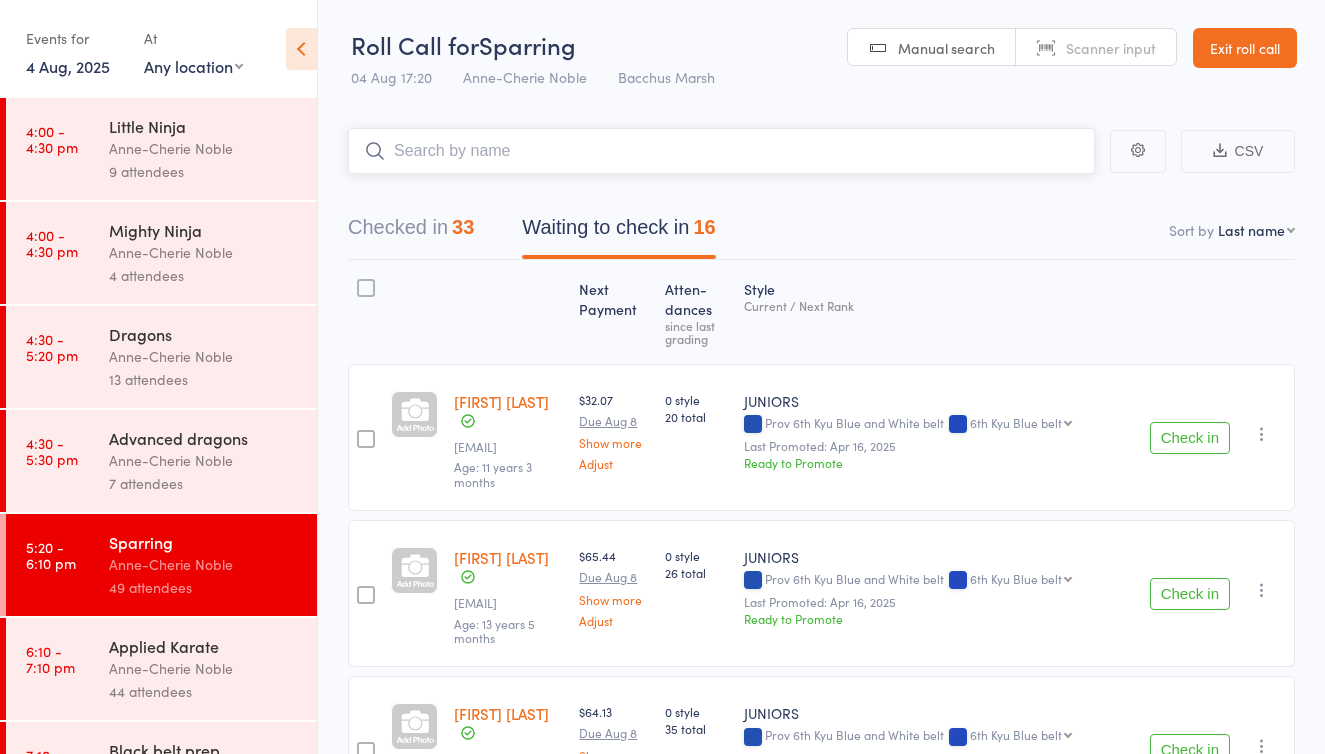 scroll, scrollTop: 0, scrollLeft: 0, axis: both 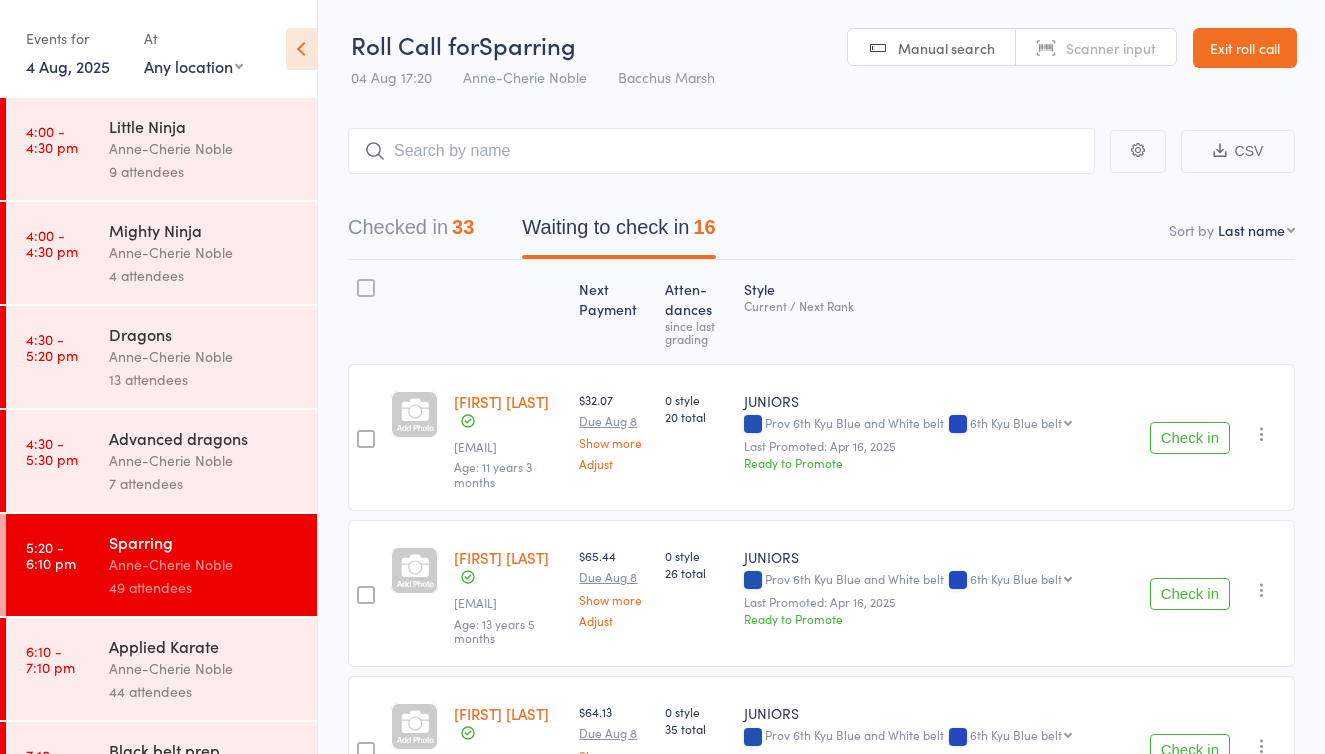 click on "Check in" at bounding box center (1190, 438) 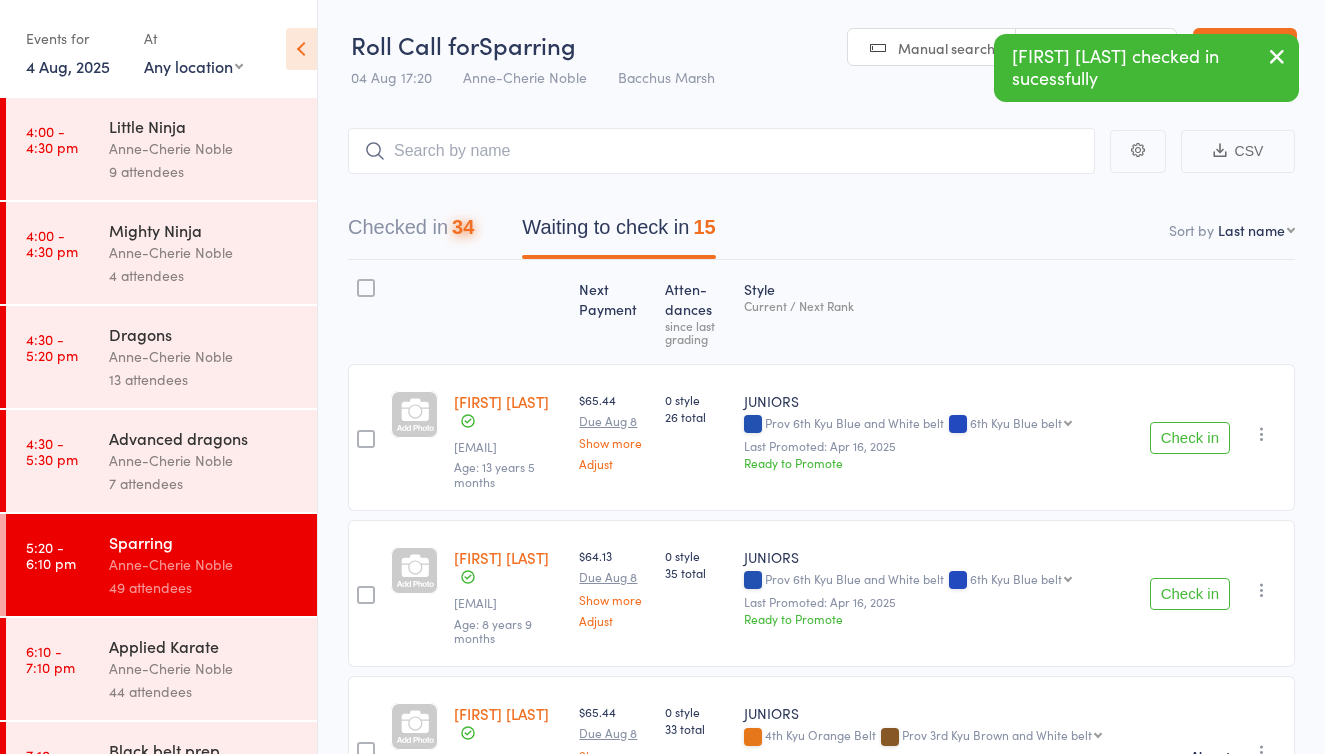 click on "Check in" at bounding box center (1190, 438) 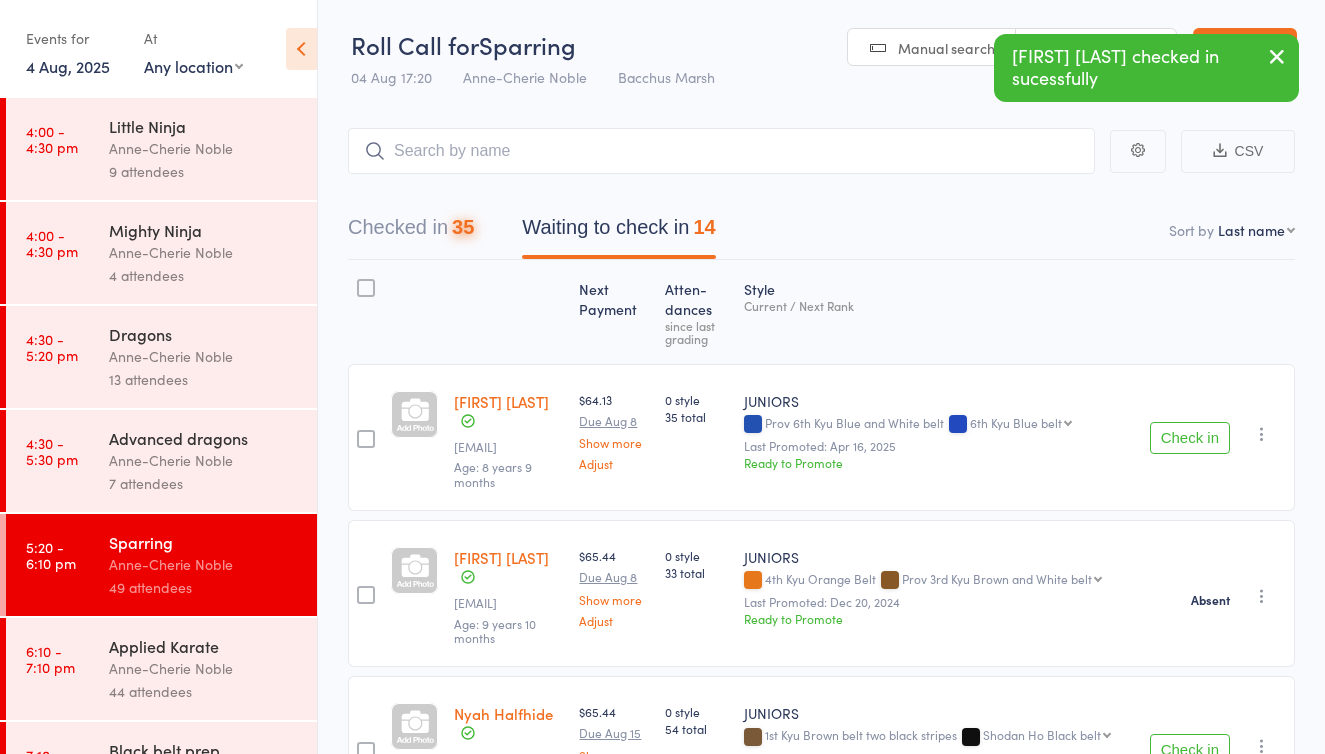 click on "Check in" at bounding box center (1190, 438) 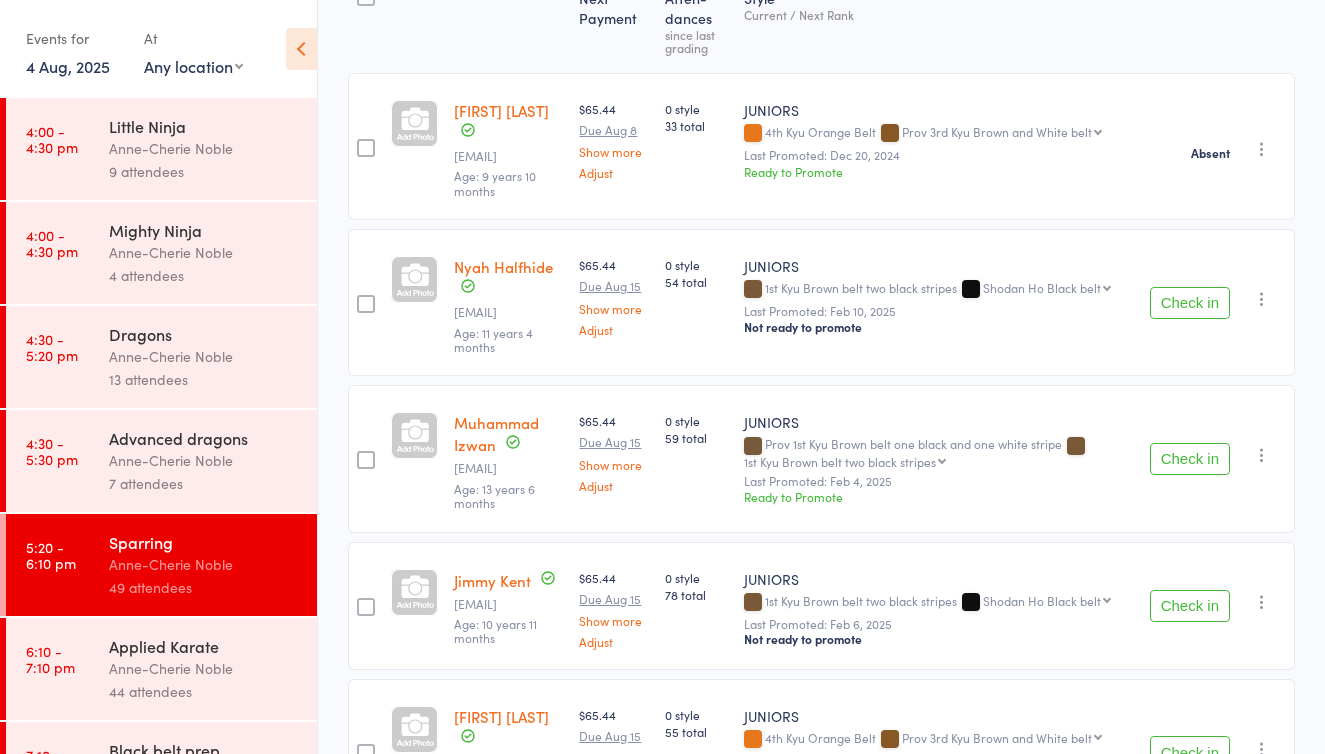 scroll, scrollTop: 292, scrollLeft: 0, axis: vertical 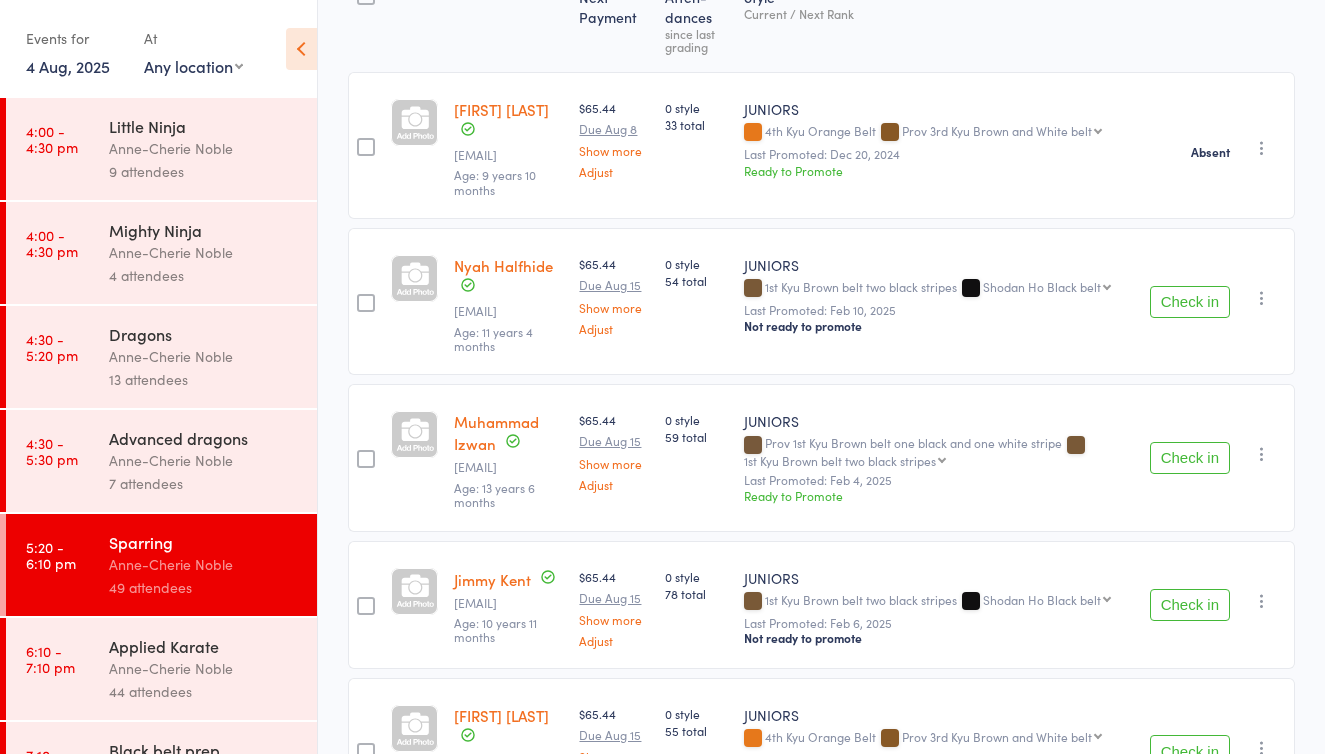 click at bounding box center [1262, 298] 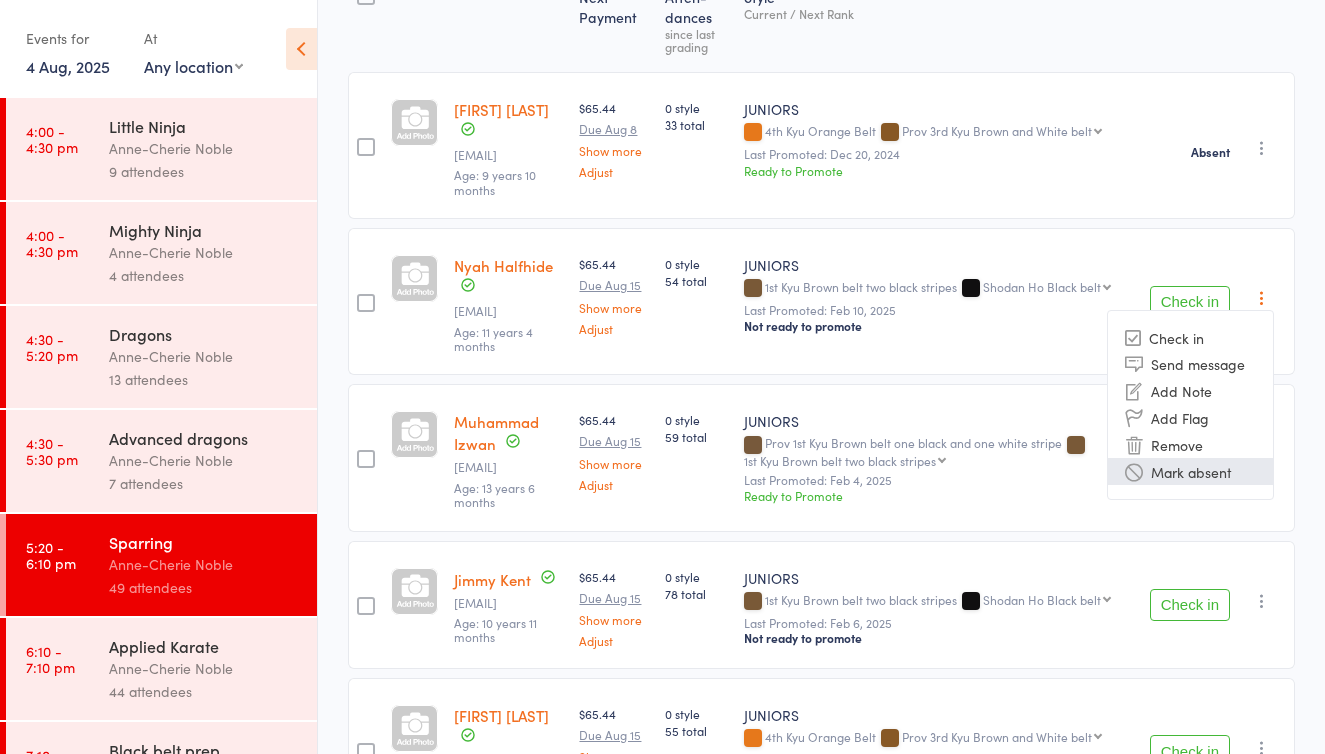 click on "Mark absent" at bounding box center [1190, 471] 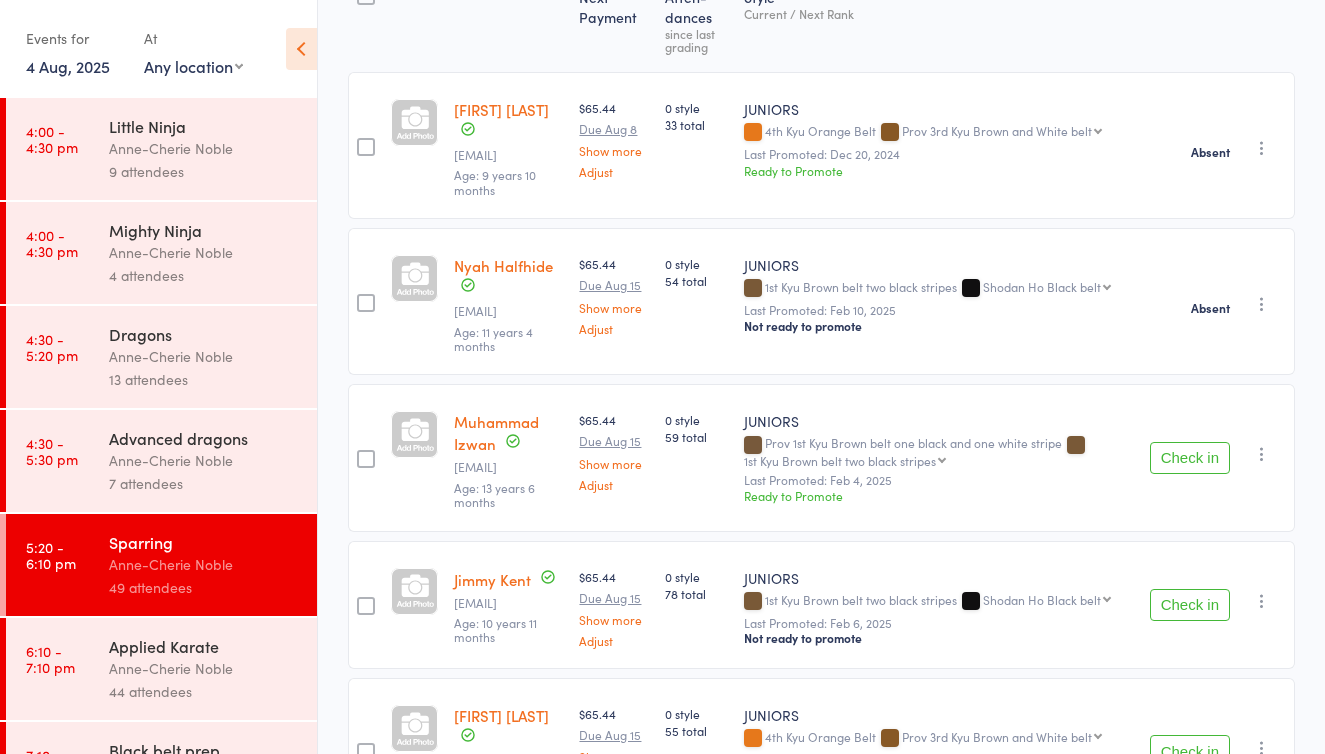 click at bounding box center [1262, 454] 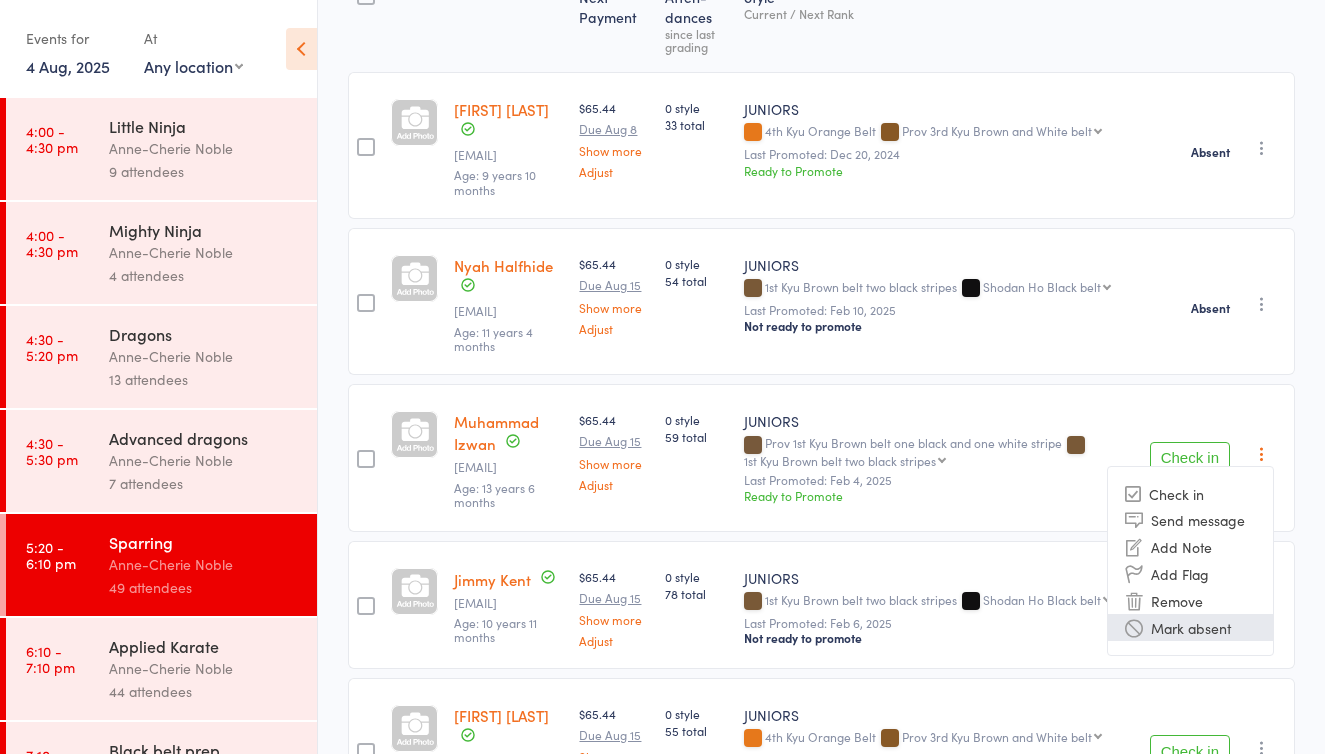 click on "Mark absent" at bounding box center [1190, 627] 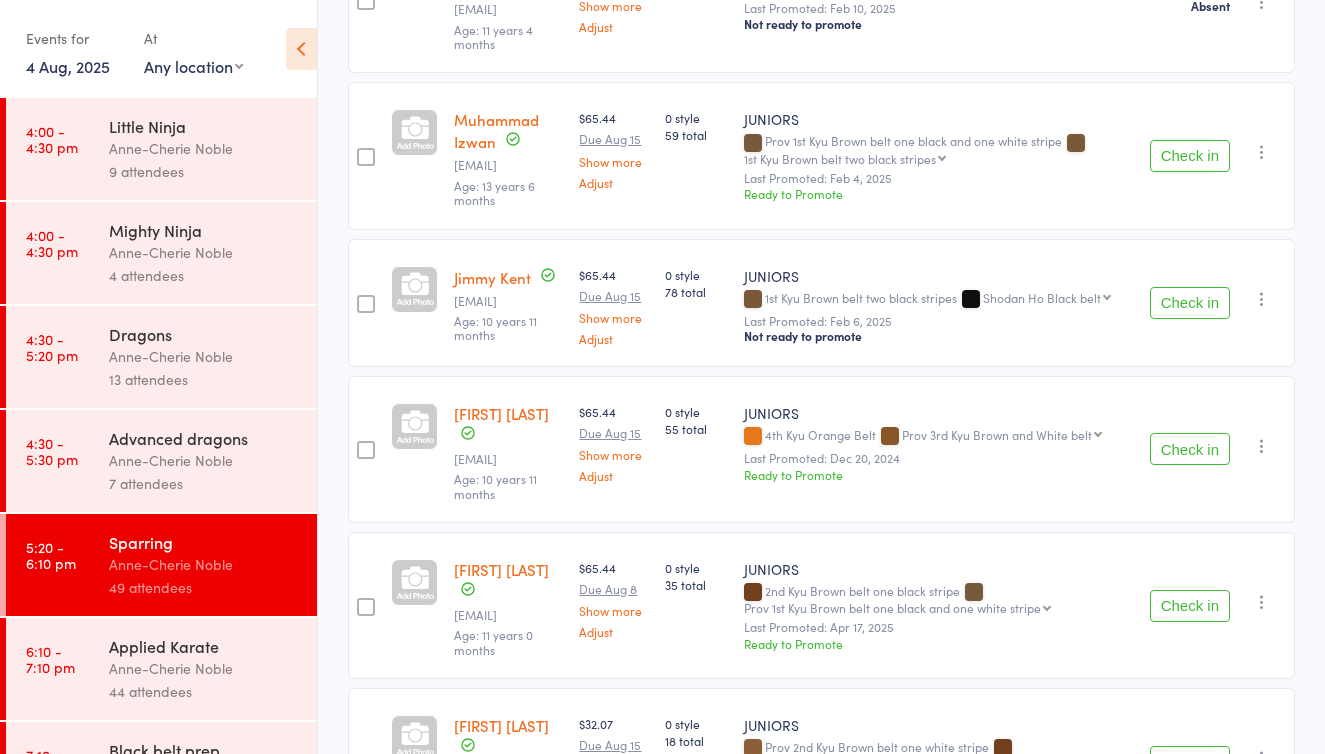 scroll, scrollTop: 600, scrollLeft: 0, axis: vertical 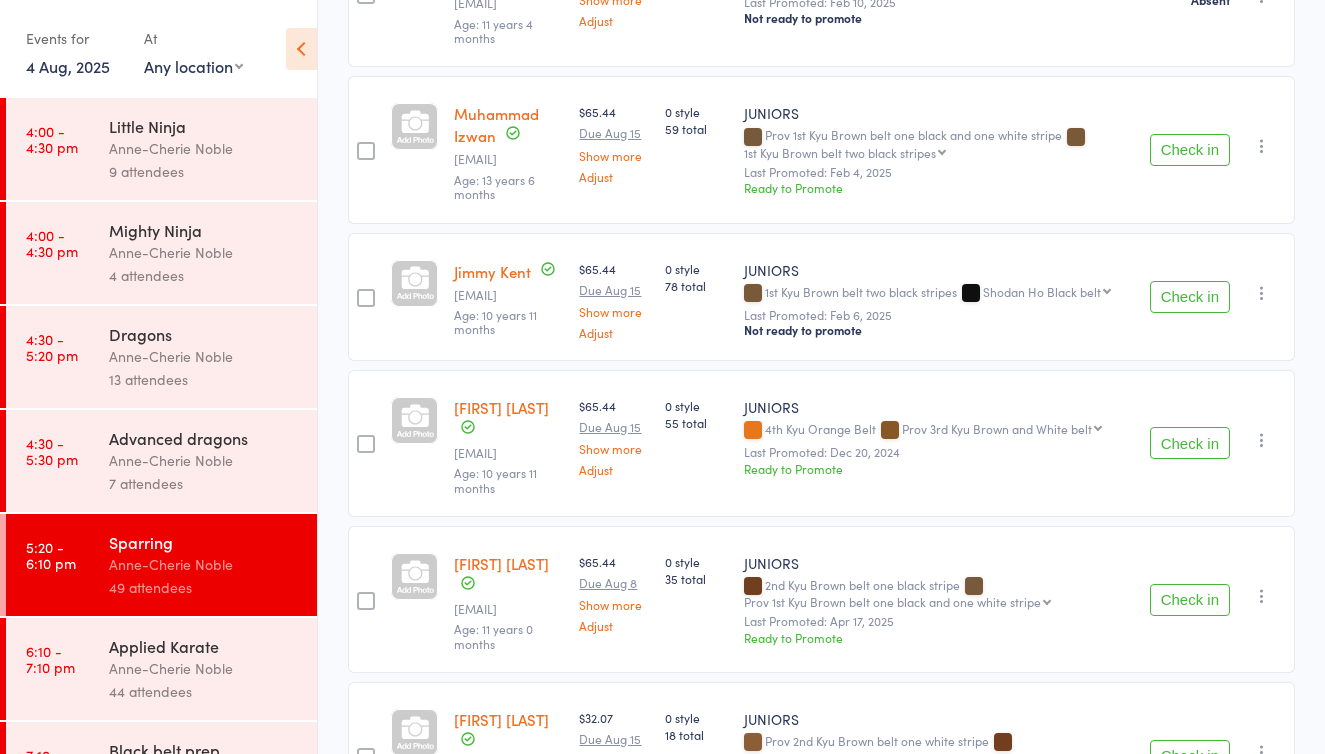 click at bounding box center (1262, 293) 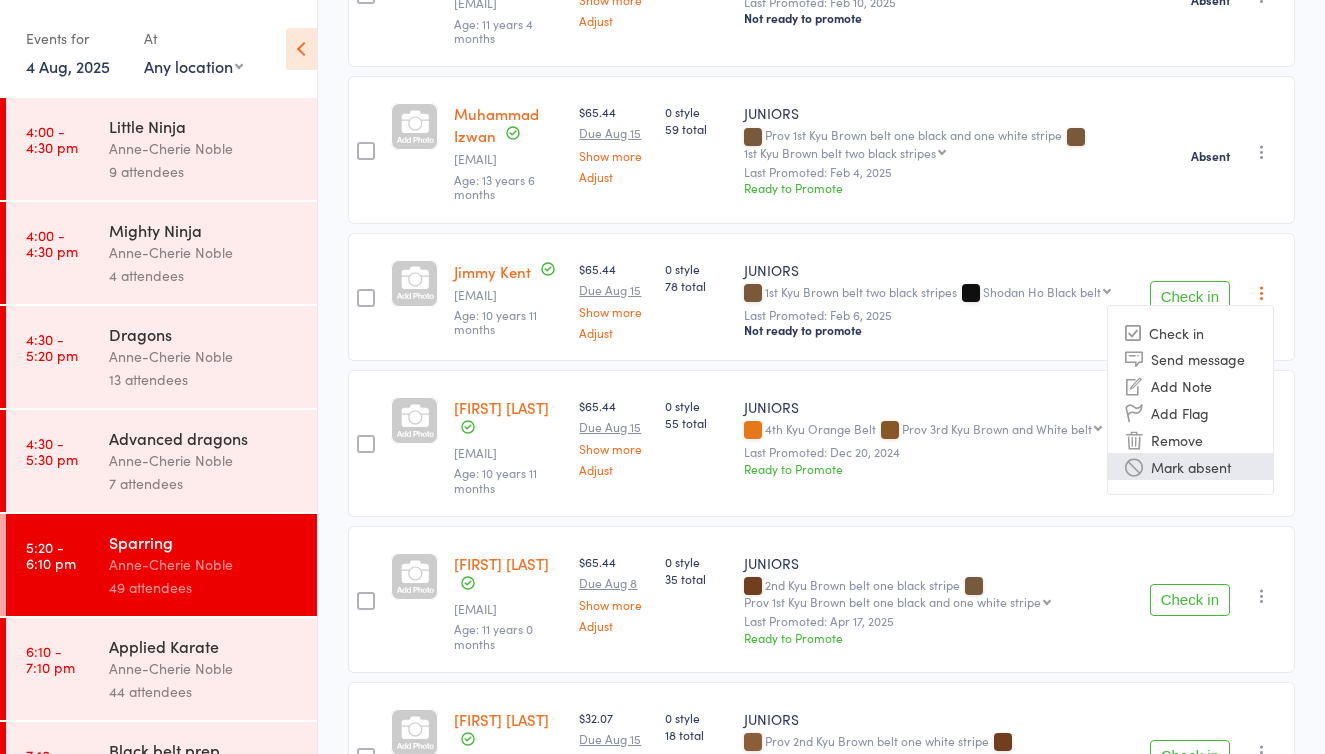 click on "Mark absent" at bounding box center (1190, 466) 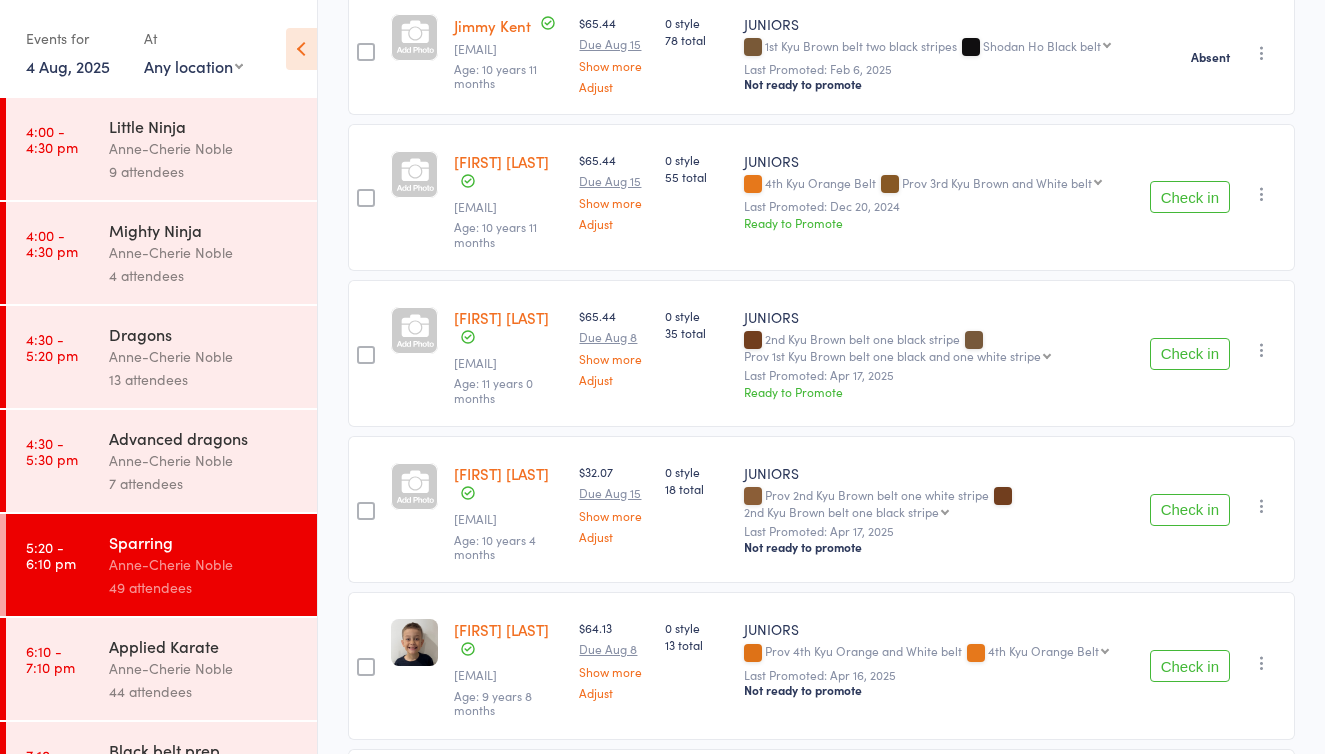 scroll, scrollTop: 887, scrollLeft: 0, axis: vertical 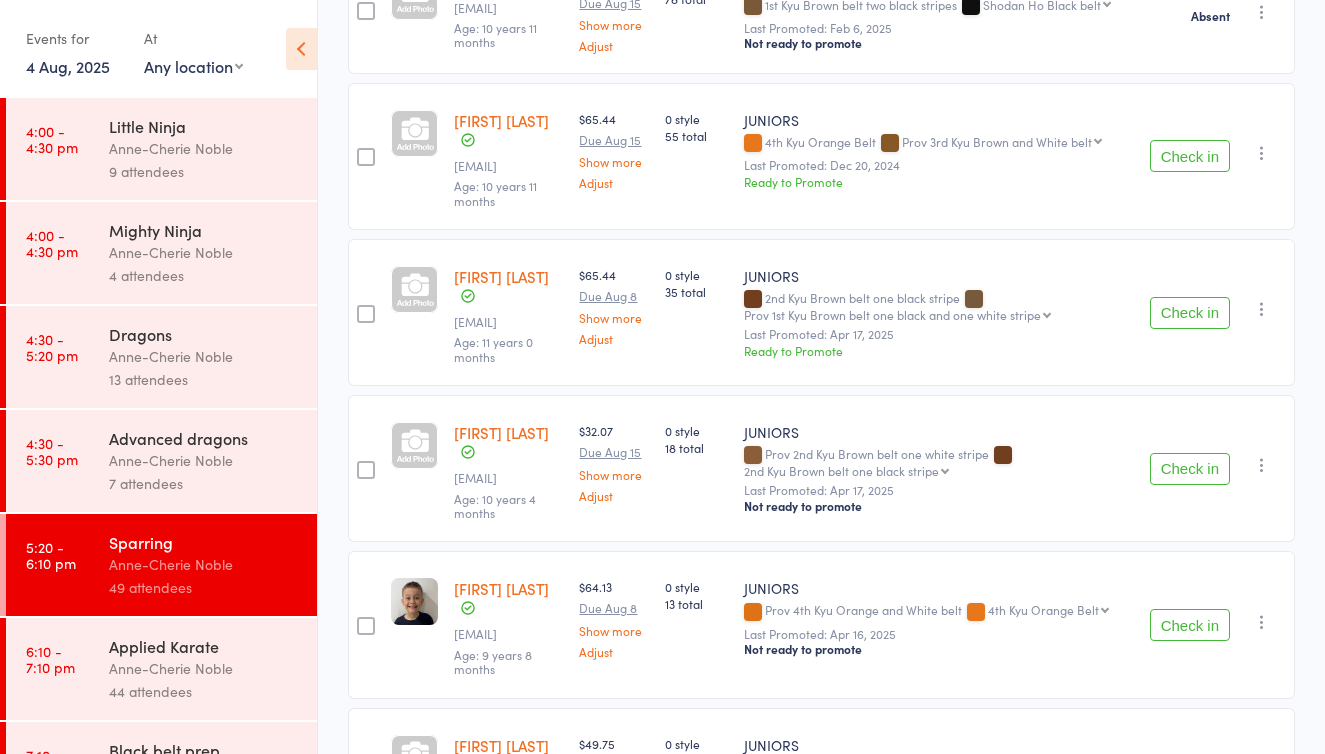 click at bounding box center [1262, 309] 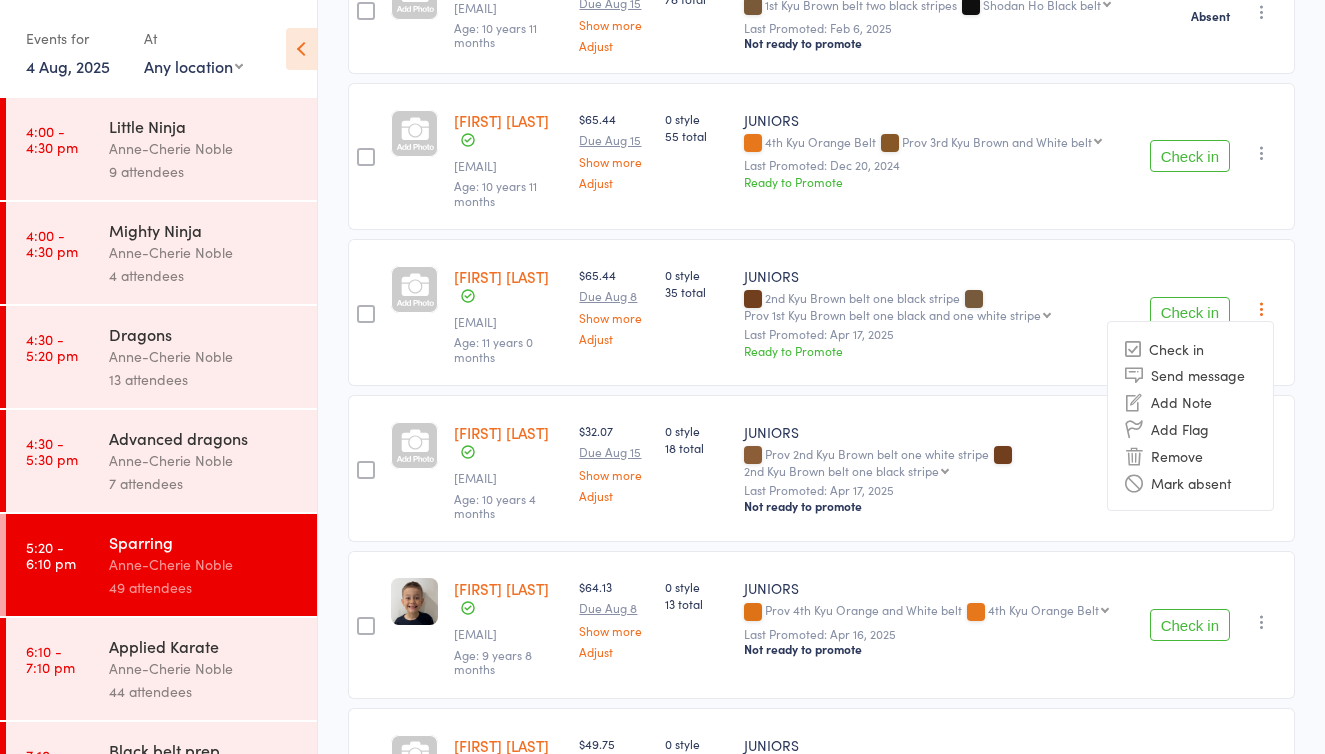 click on "Mark absent" at bounding box center [1190, 482] 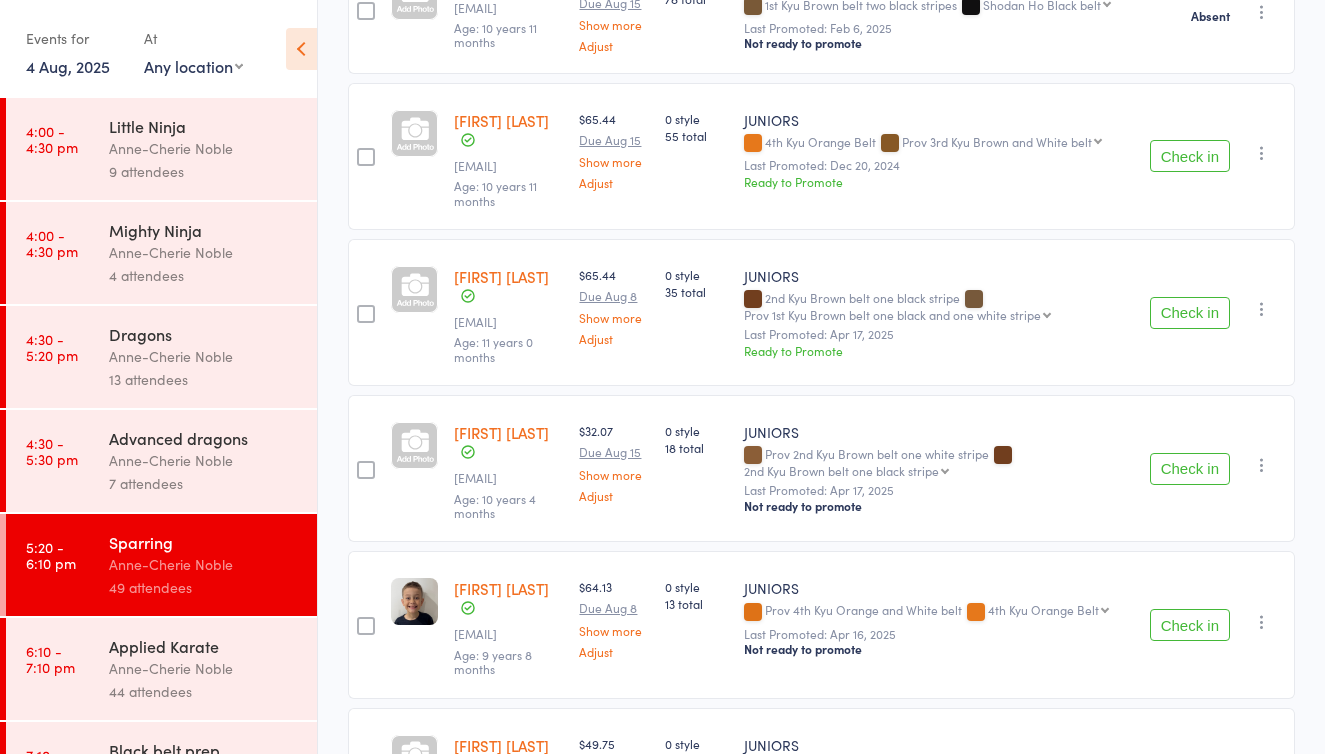 click at bounding box center (1262, 465) 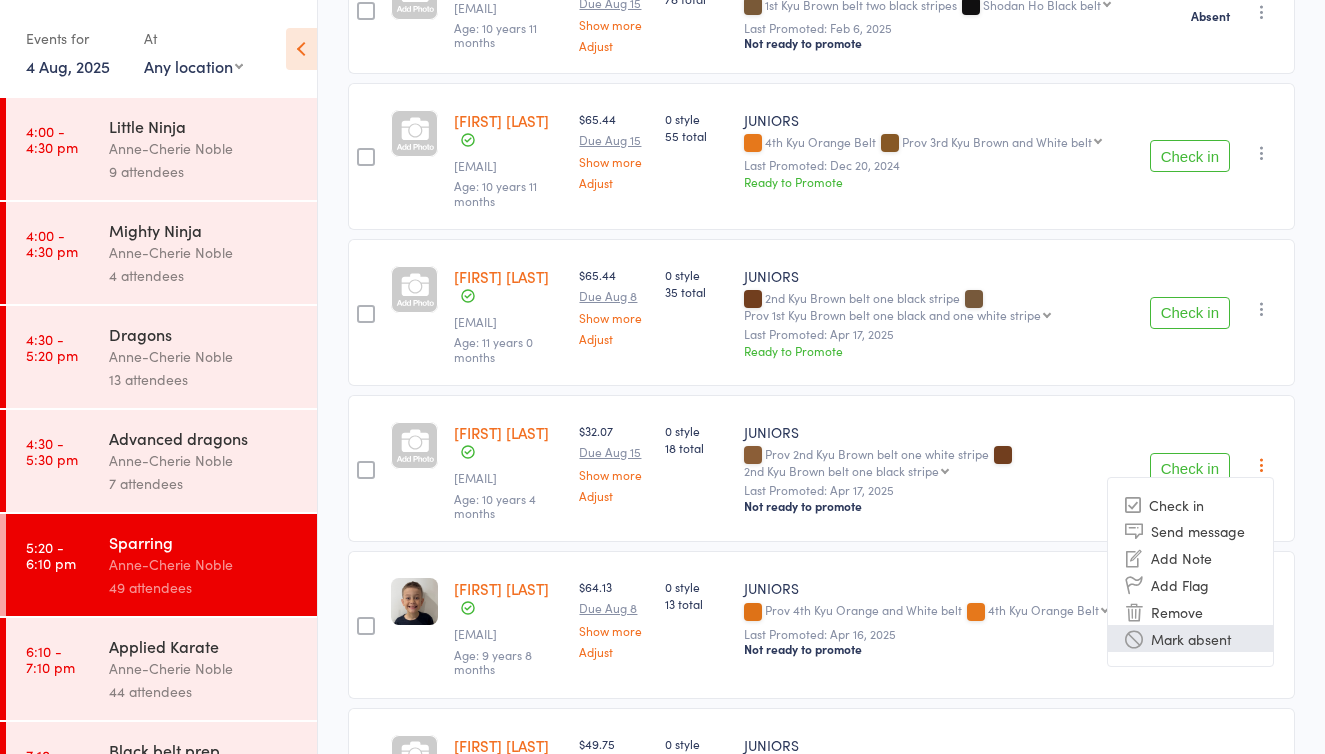 click on "Mark absent" at bounding box center [1190, 638] 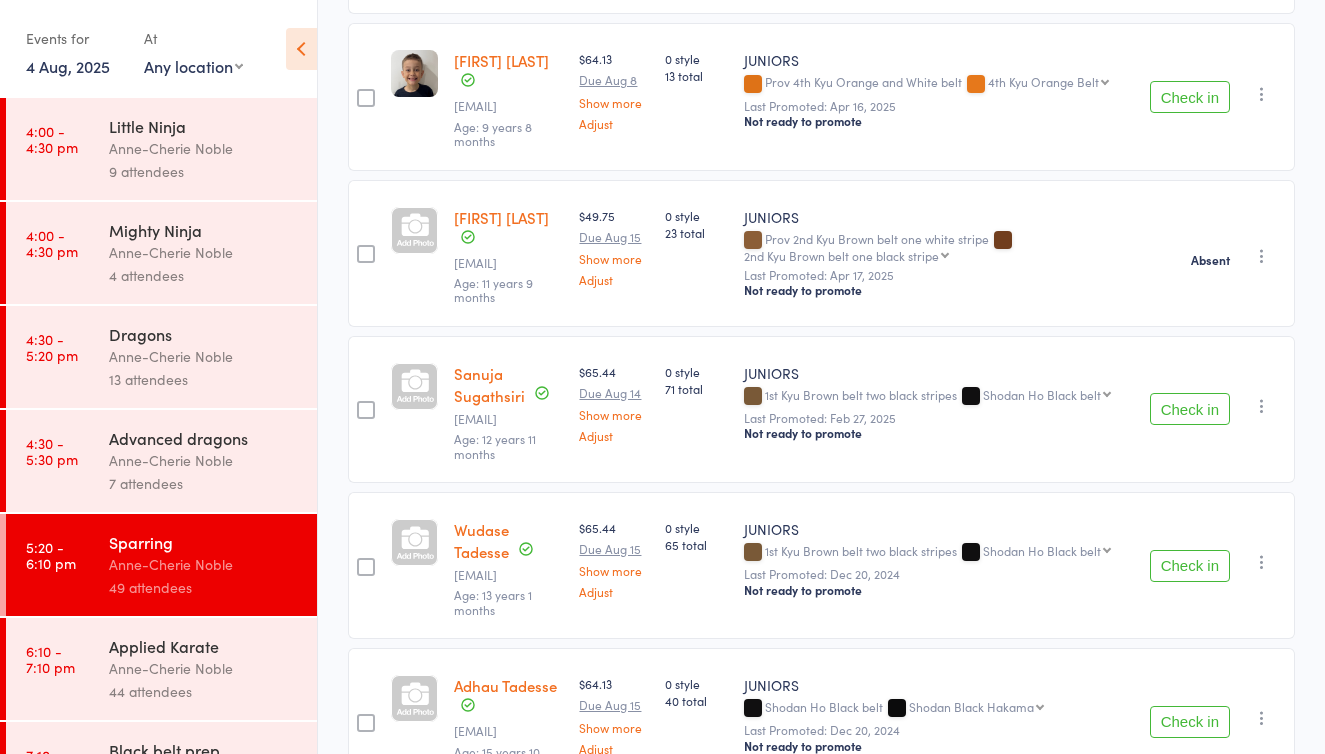 scroll, scrollTop: 1448, scrollLeft: 0, axis: vertical 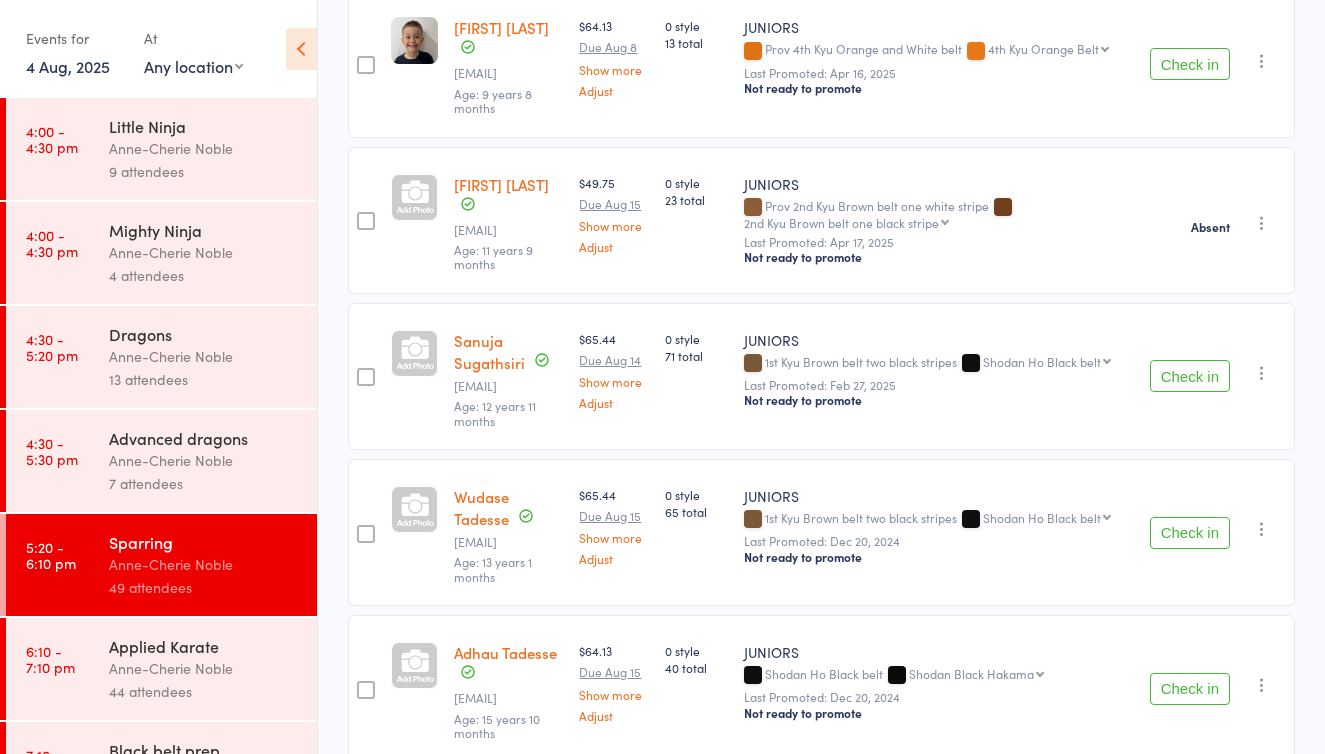 click at bounding box center [1262, 373] 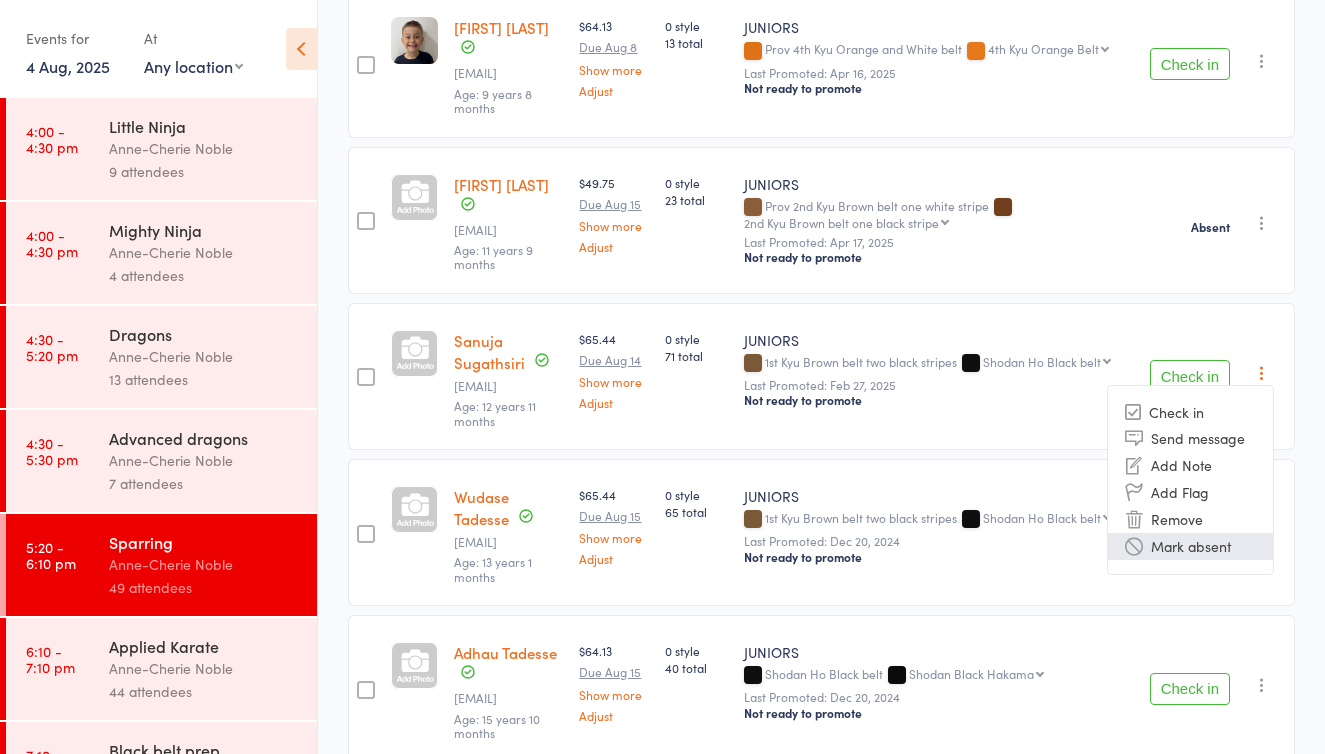 click on "Mark absent" at bounding box center (1190, 546) 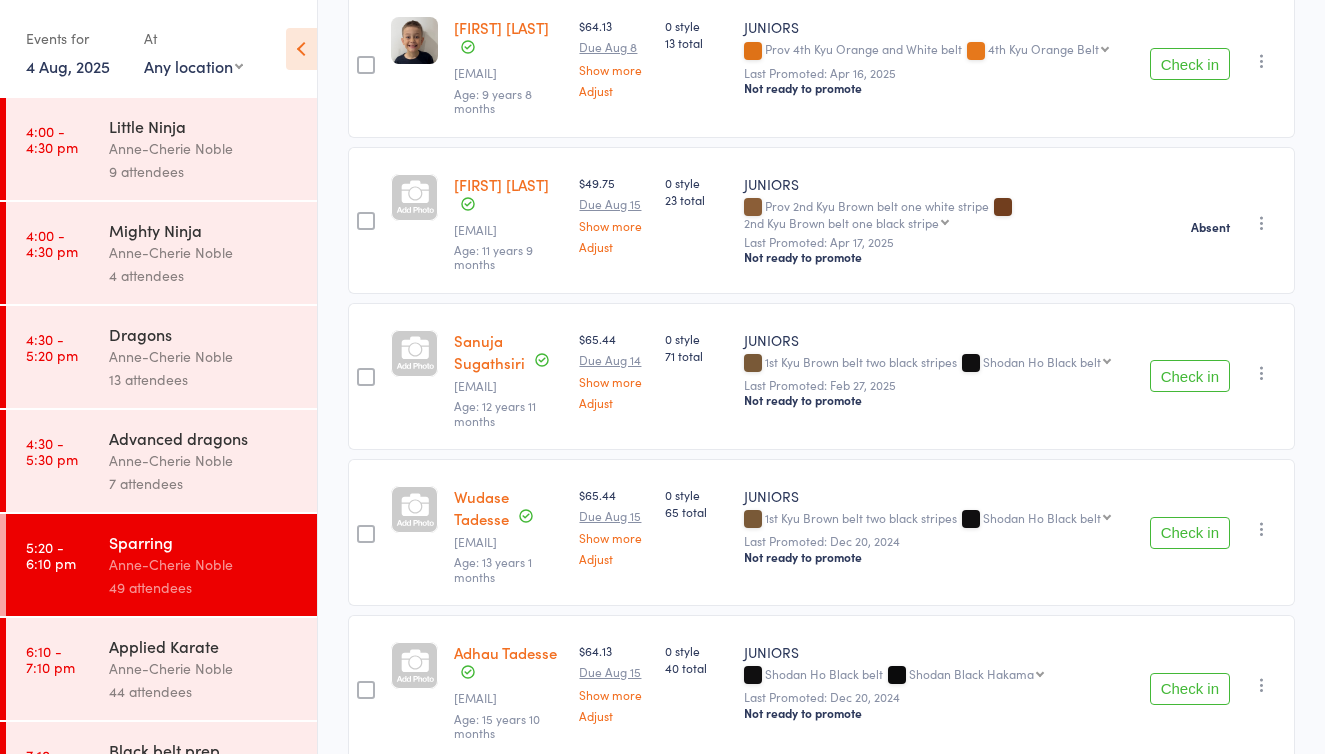 click at bounding box center [1262, 529] 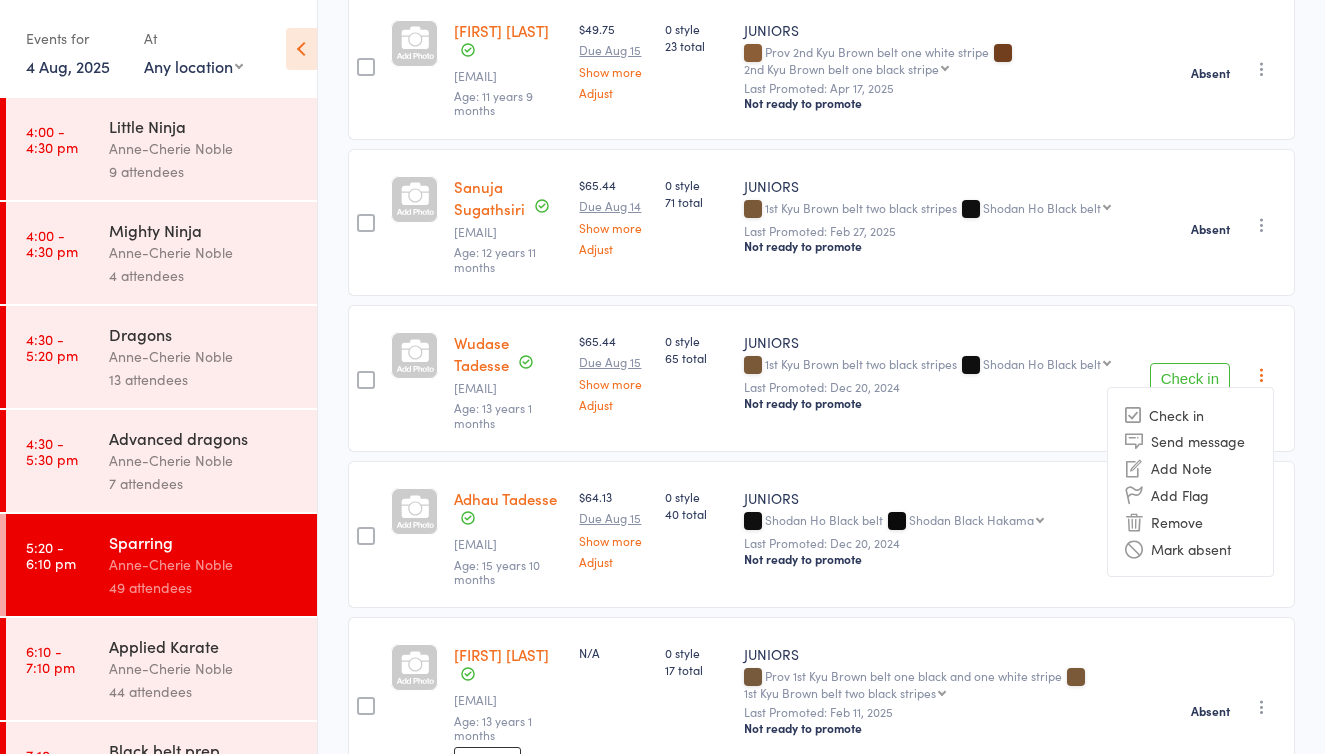 scroll, scrollTop: 1610, scrollLeft: 0, axis: vertical 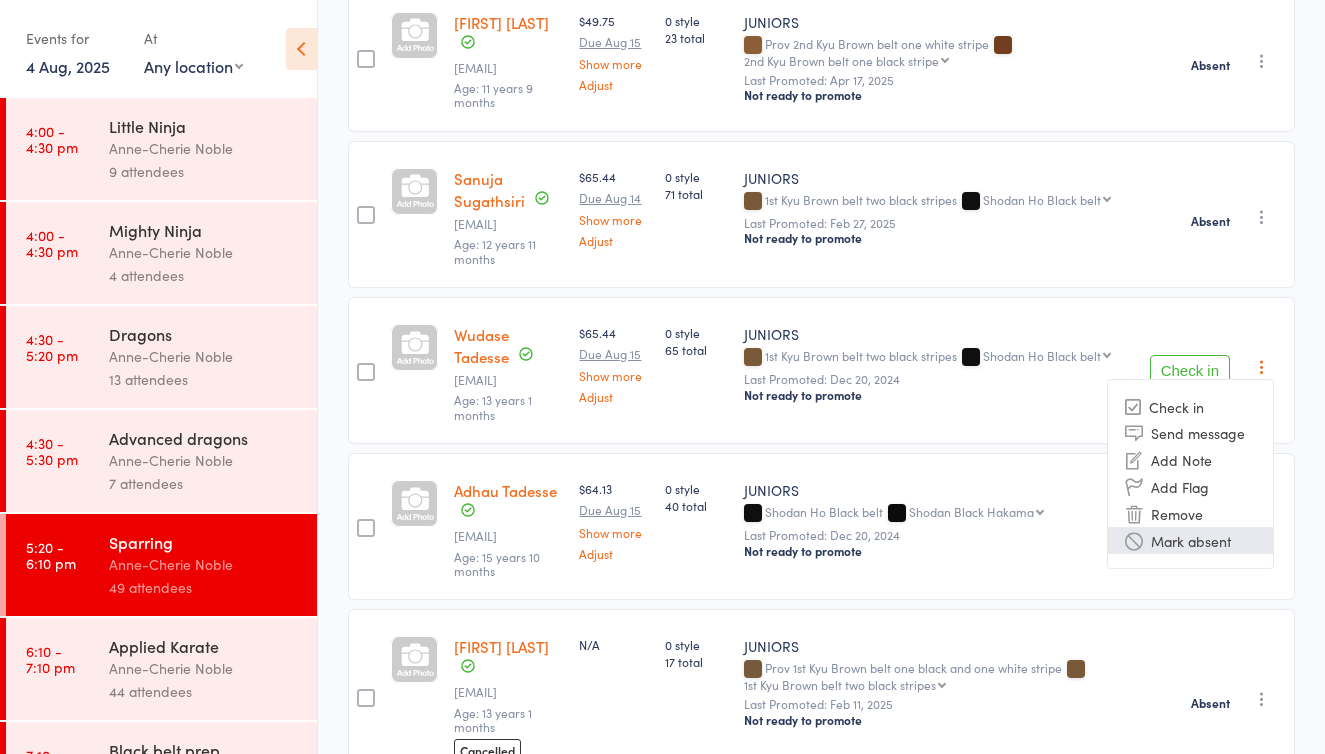 click on "Mark absent" at bounding box center (1190, 540) 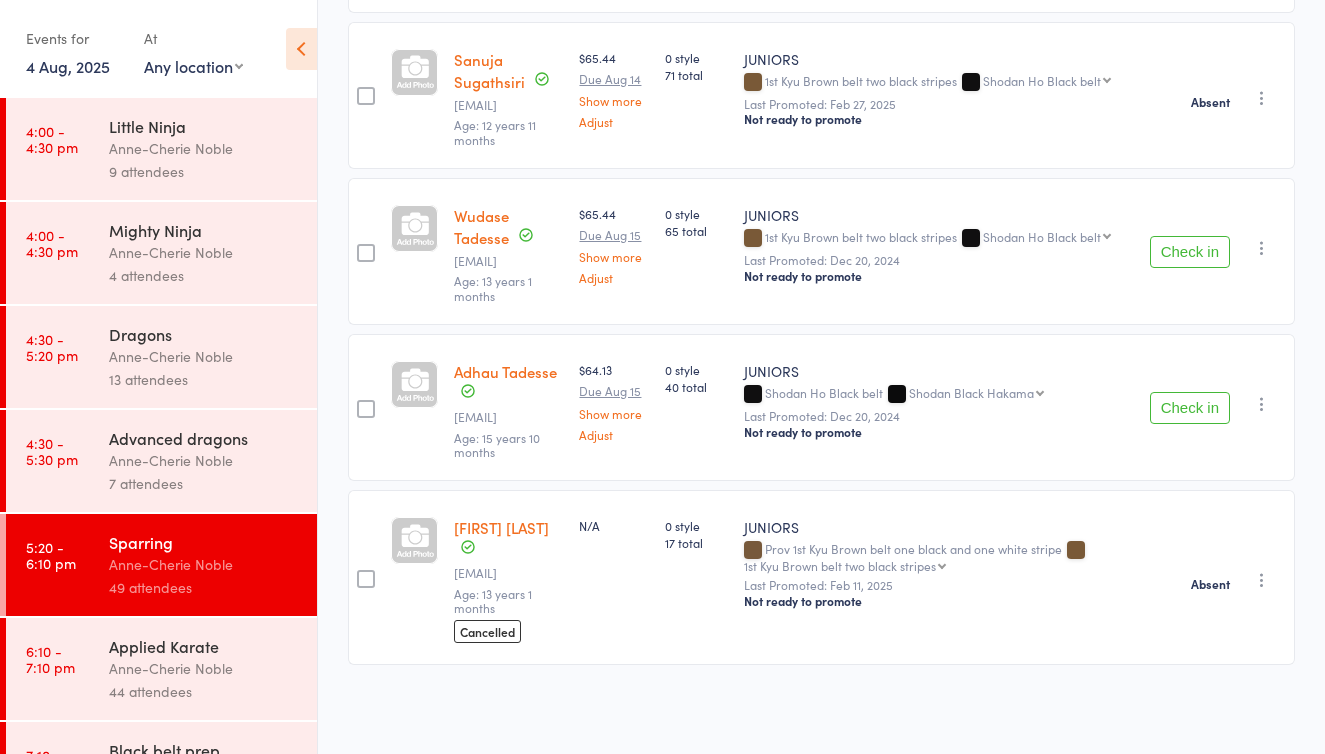 scroll, scrollTop: 1752, scrollLeft: 0, axis: vertical 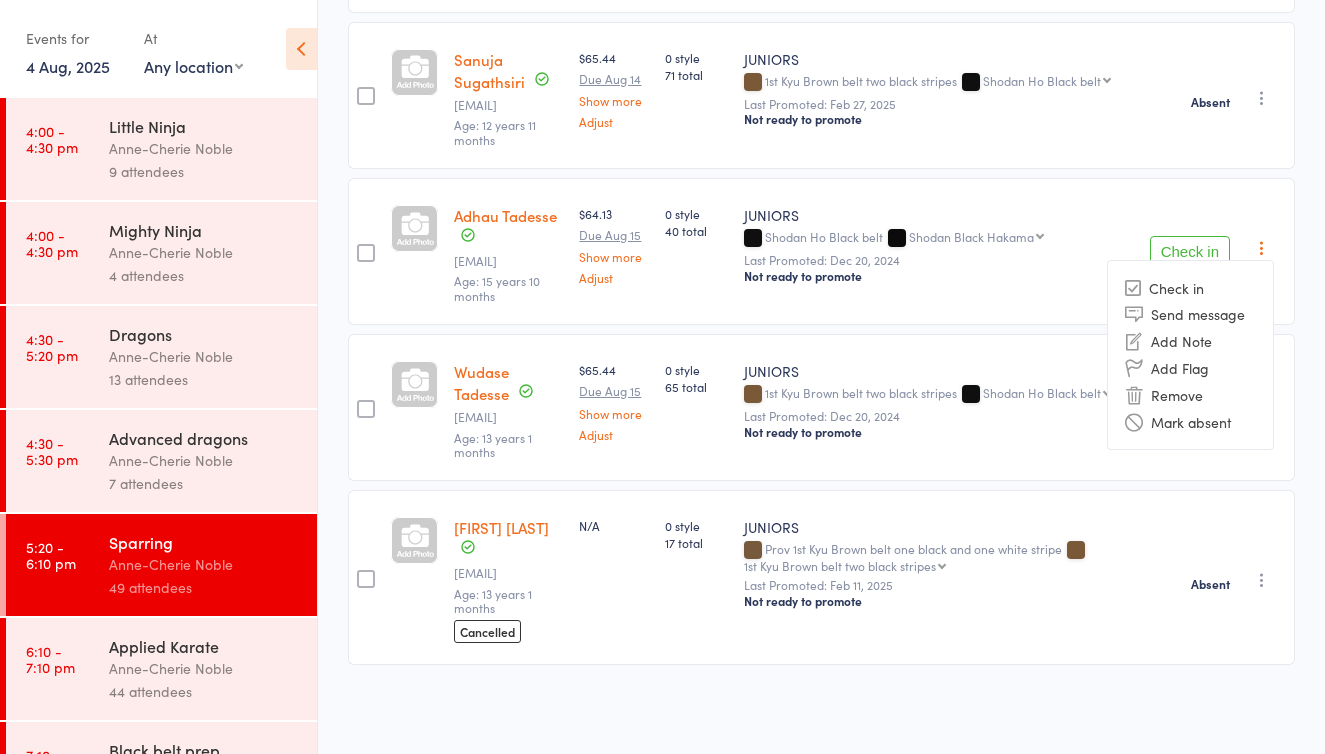 click on "Absent  Check in Send message Add Note Add Flag Remove" at bounding box center (1218, 577) 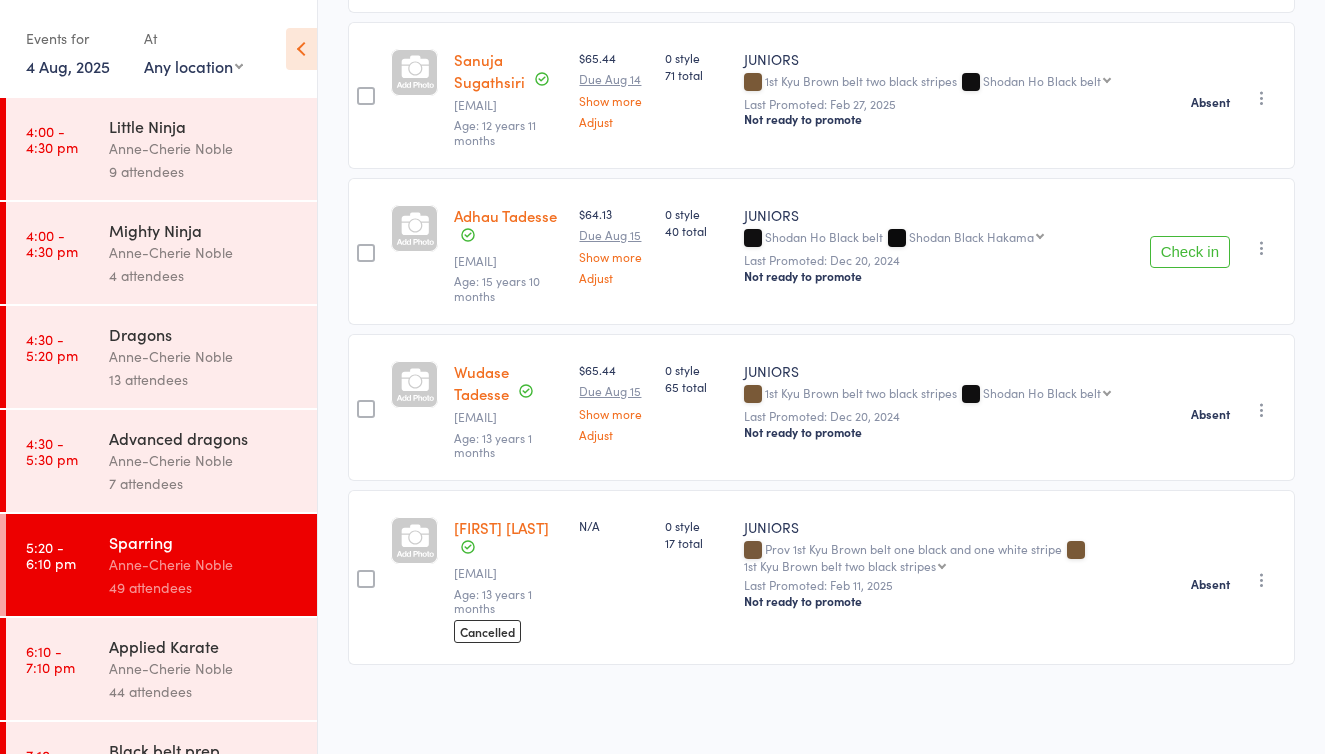 click at bounding box center (1262, 248) 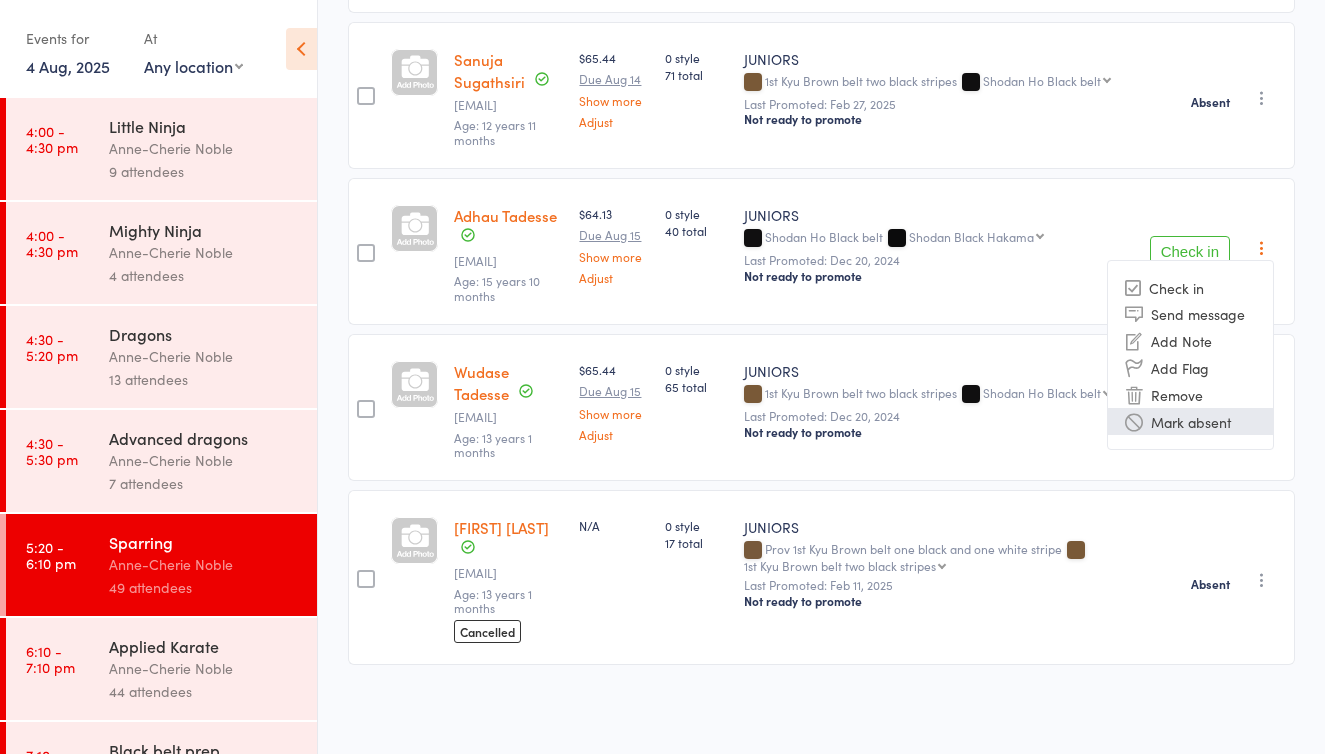 click on "Mark absent" at bounding box center [1190, 421] 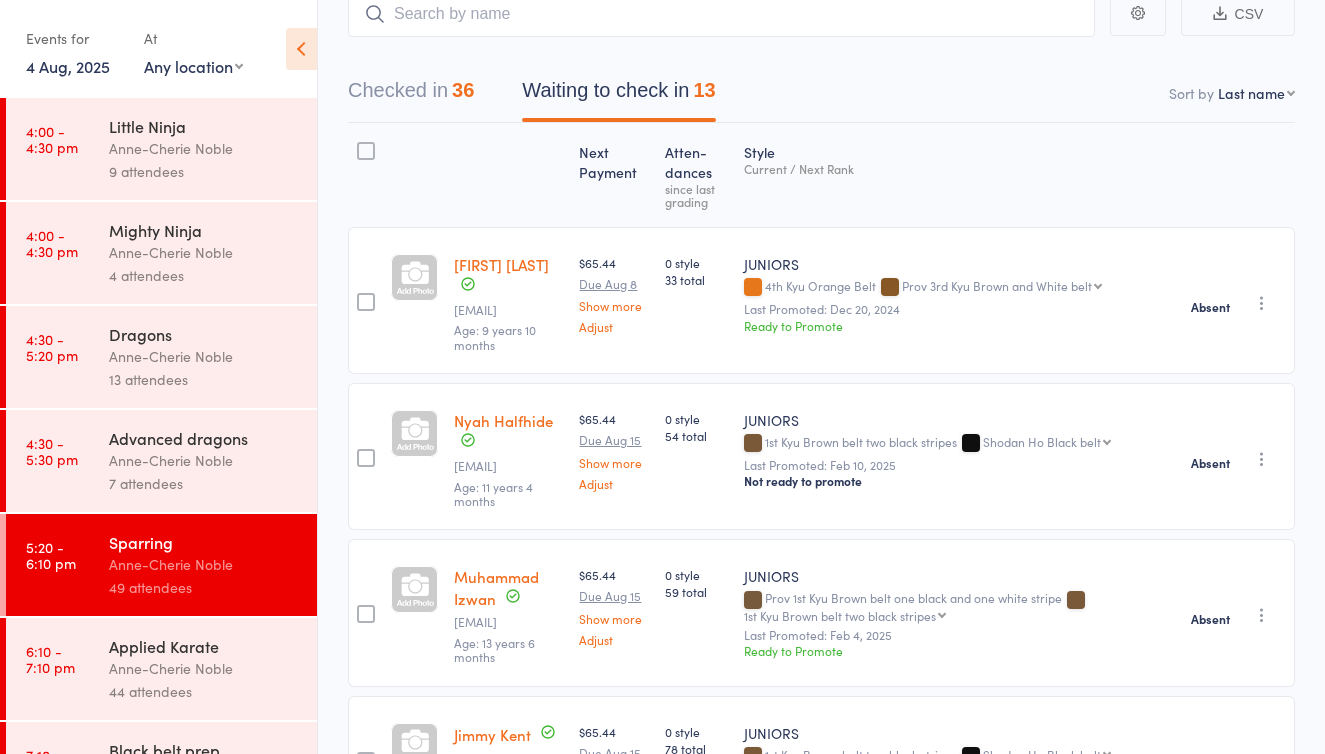 scroll, scrollTop: 136, scrollLeft: 0, axis: vertical 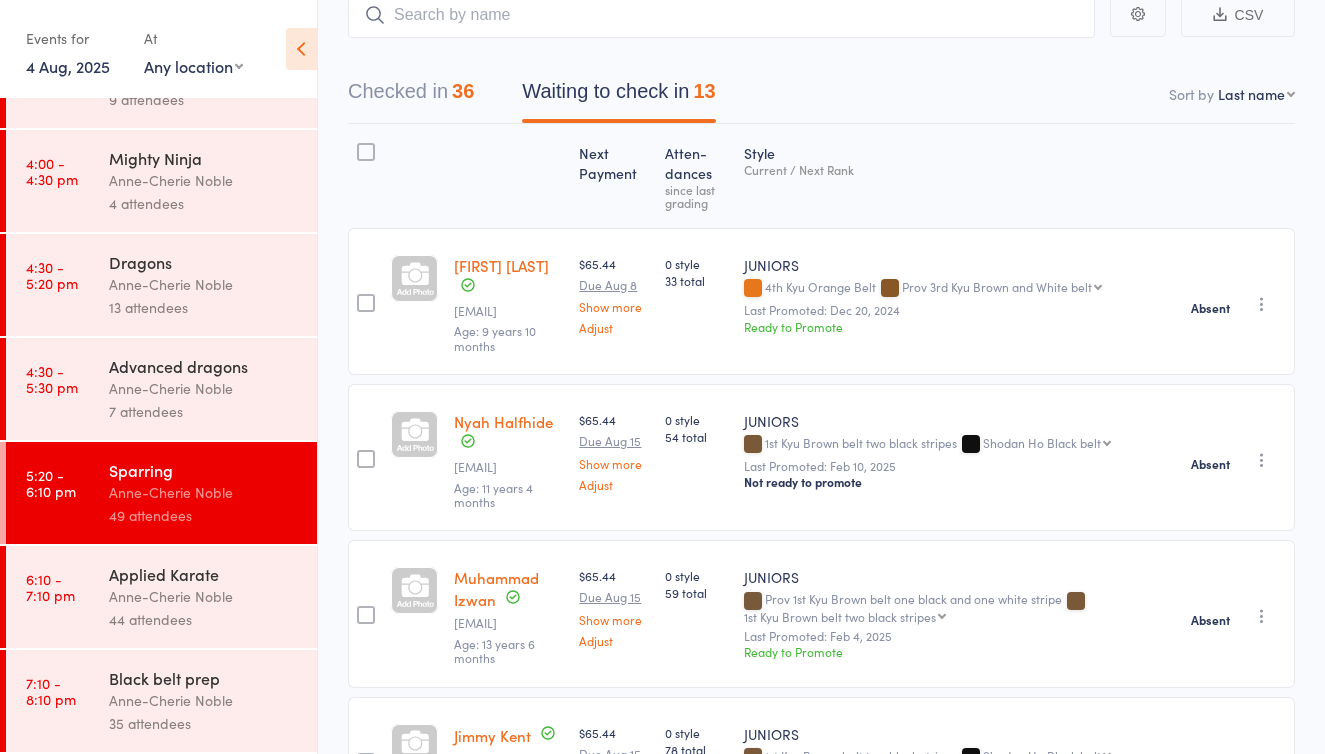 click on "Applied Karate" at bounding box center [204, 574] 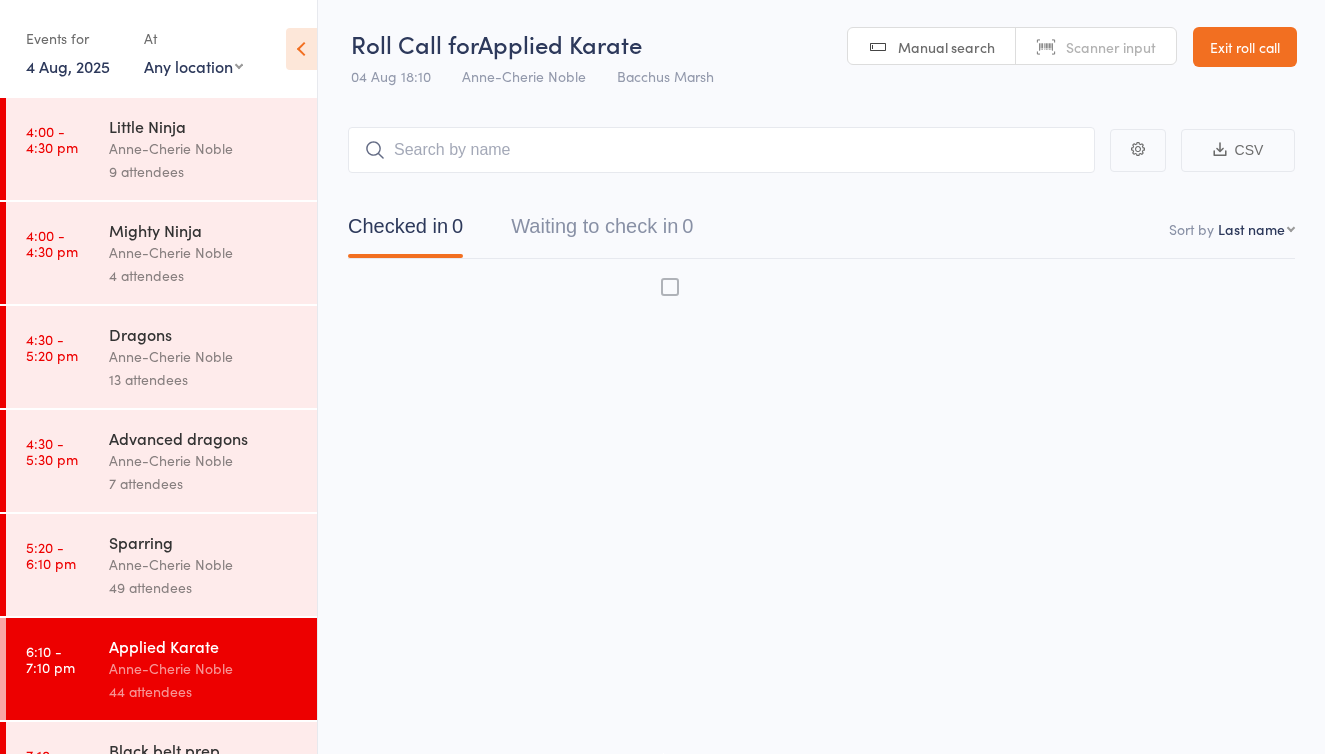 scroll, scrollTop: 13, scrollLeft: 0, axis: vertical 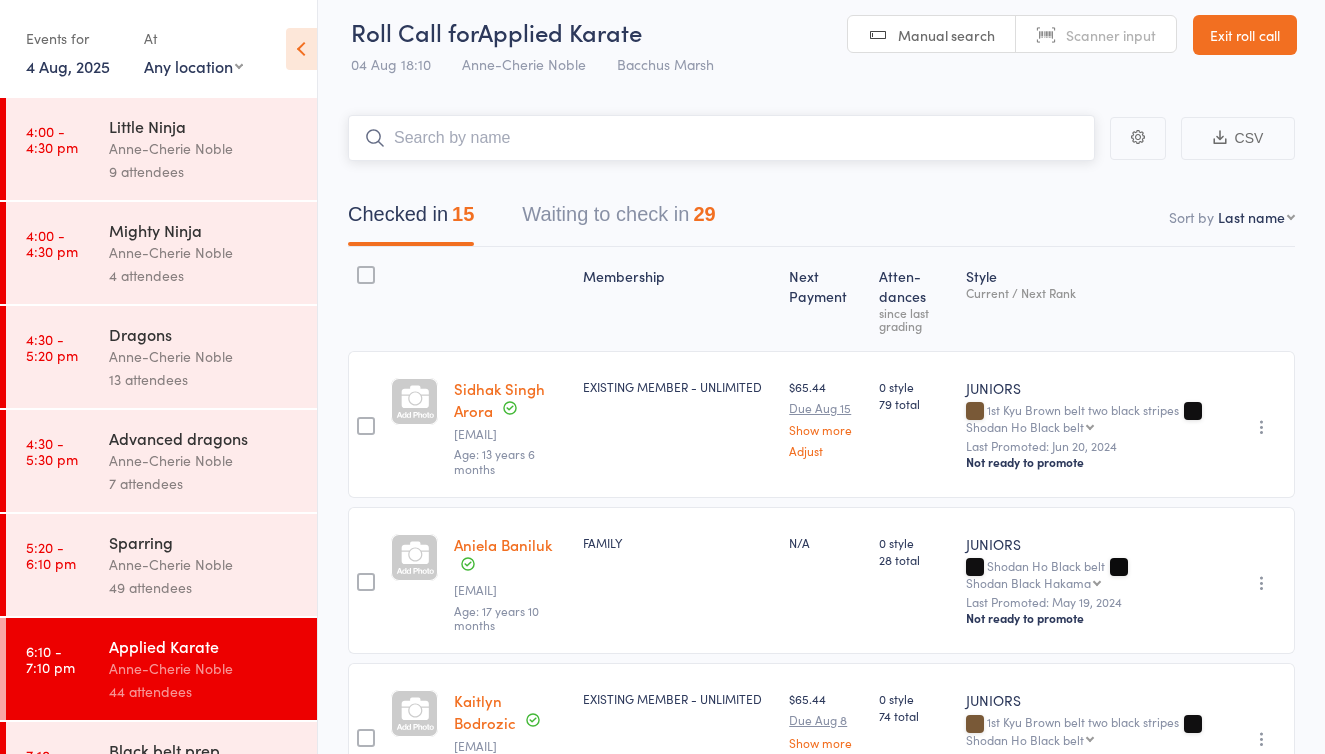 click on "Waiting to check in  29" at bounding box center [618, 219] 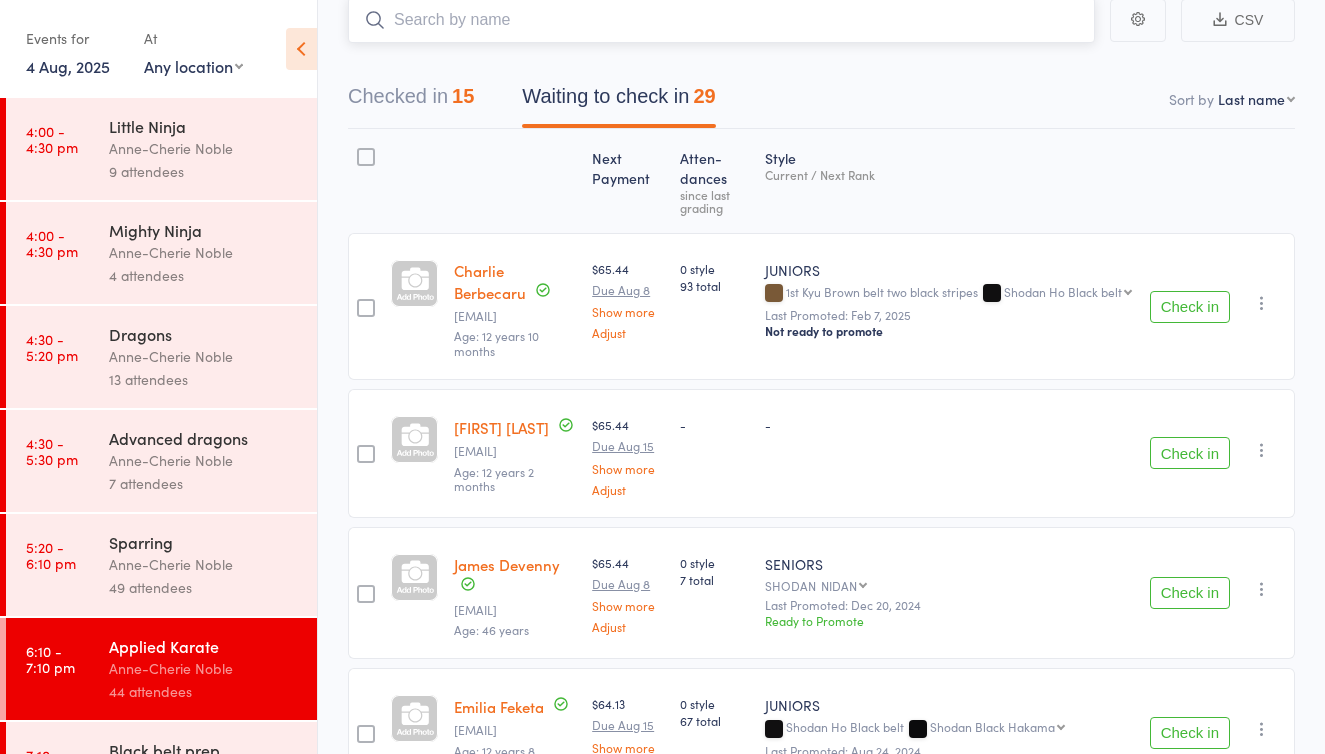 scroll, scrollTop: 128, scrollLeft: 0, axis: vertical 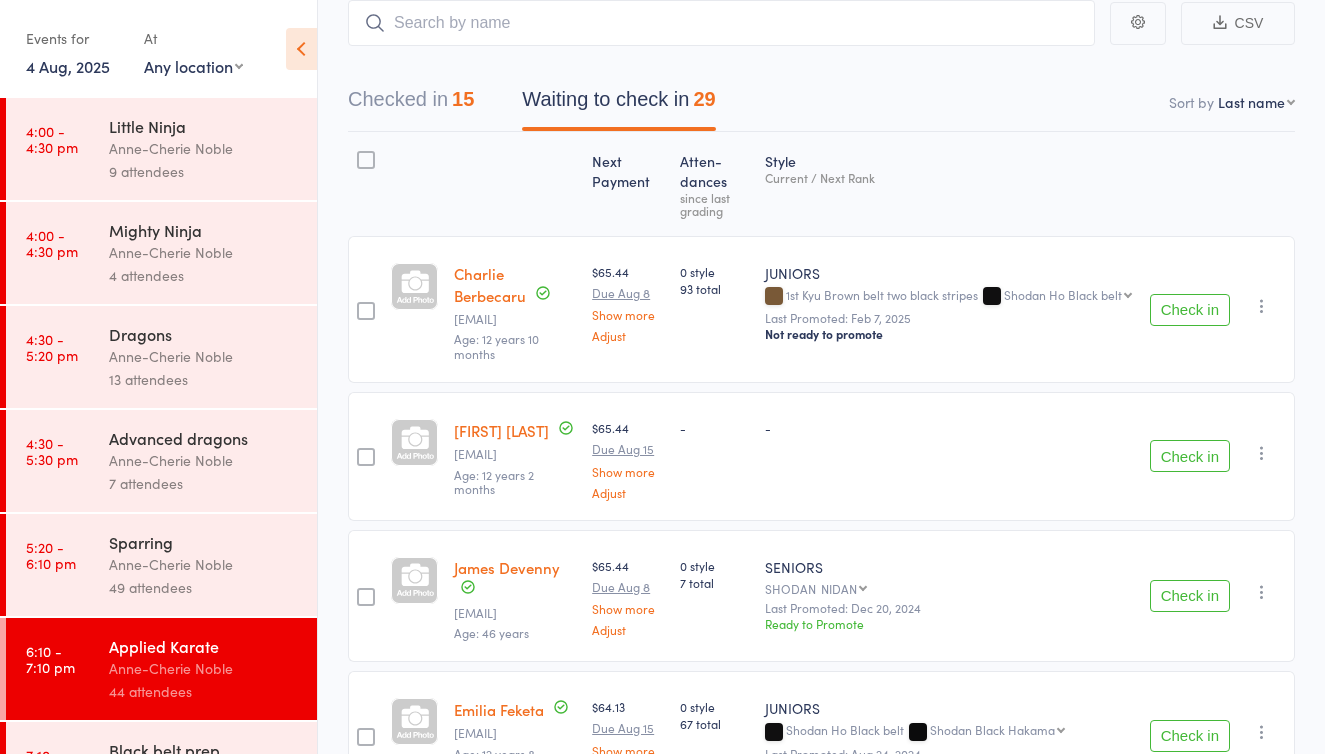 click at bounding box center (1262, 453) 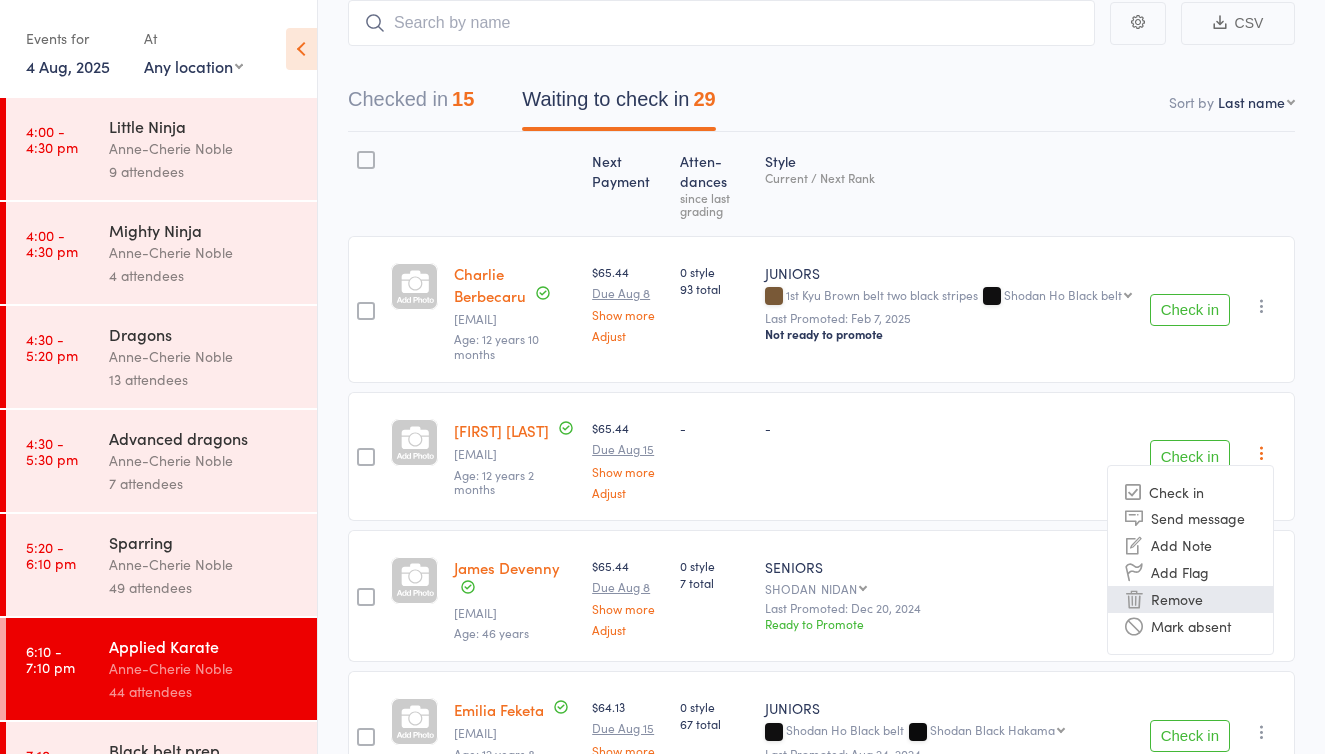 click on "Remove" at bounding box center [1190, 599] 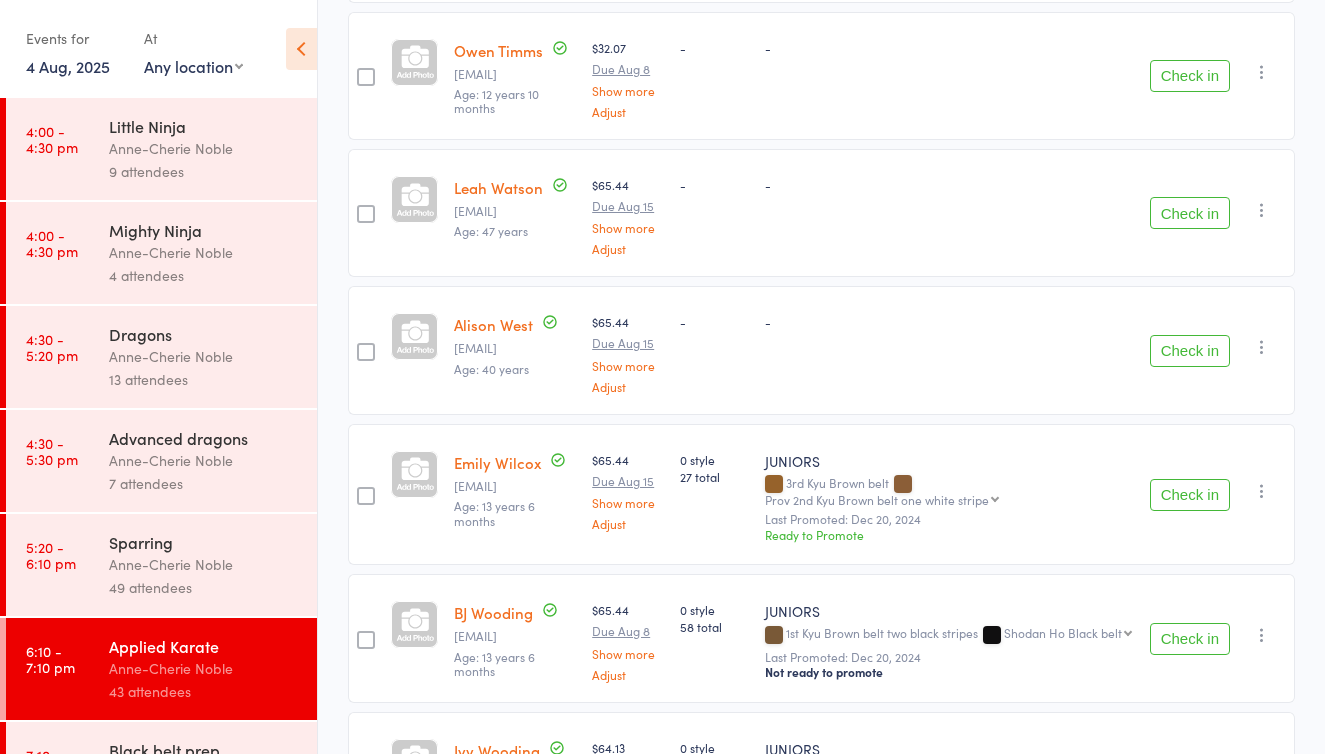 scroll, scrollTop: 3460, scrollLeft: 0, axis: vertical 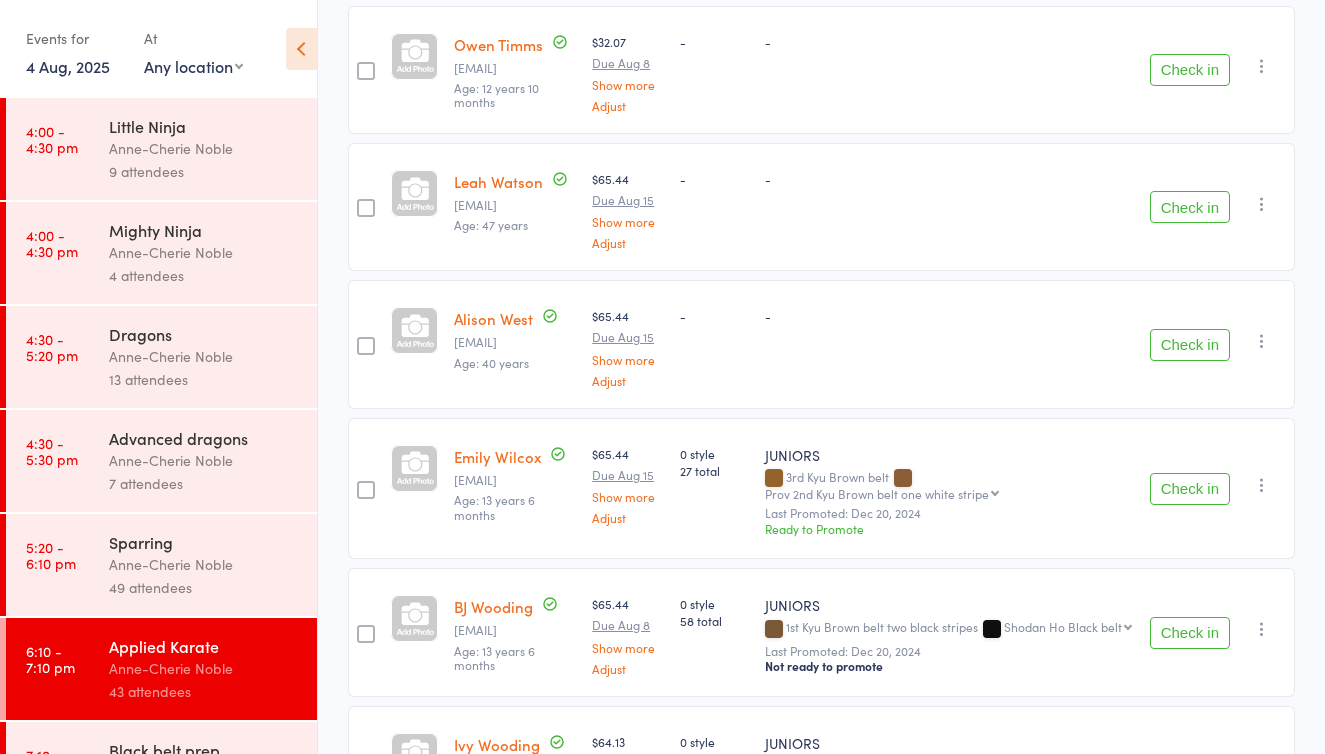 click on "Sparring" at bounding box center [204, 542] 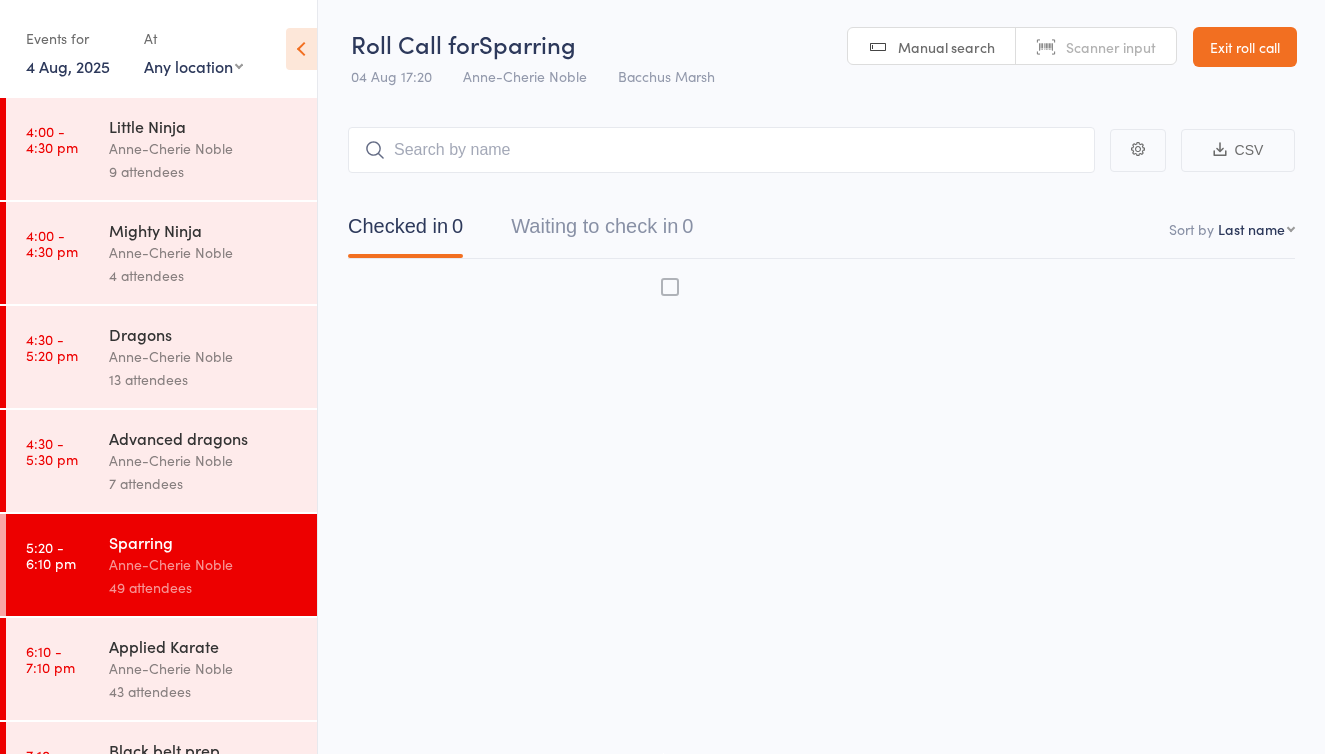 scroll, scrollTop: 13, scrollLeft: 0, axis: vertical 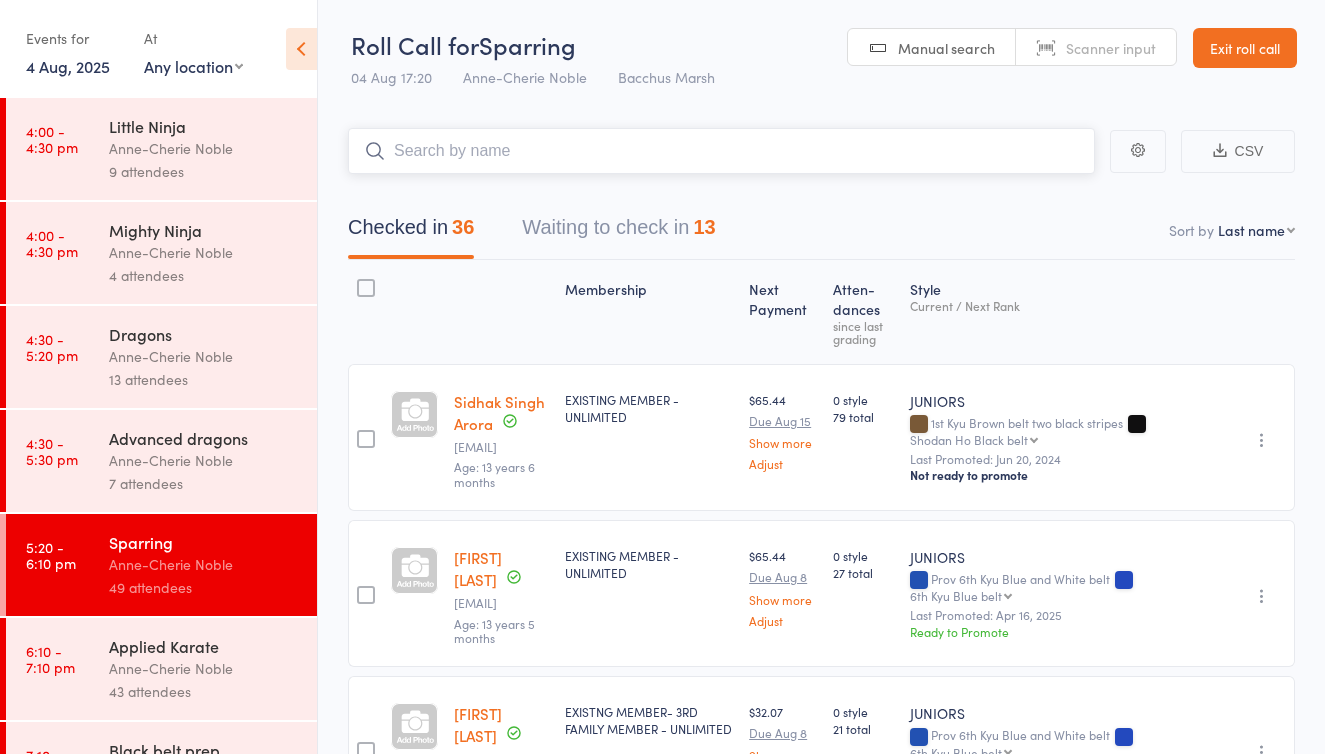 click on "Waiting to check in  13" at bounding box center [618, 232] 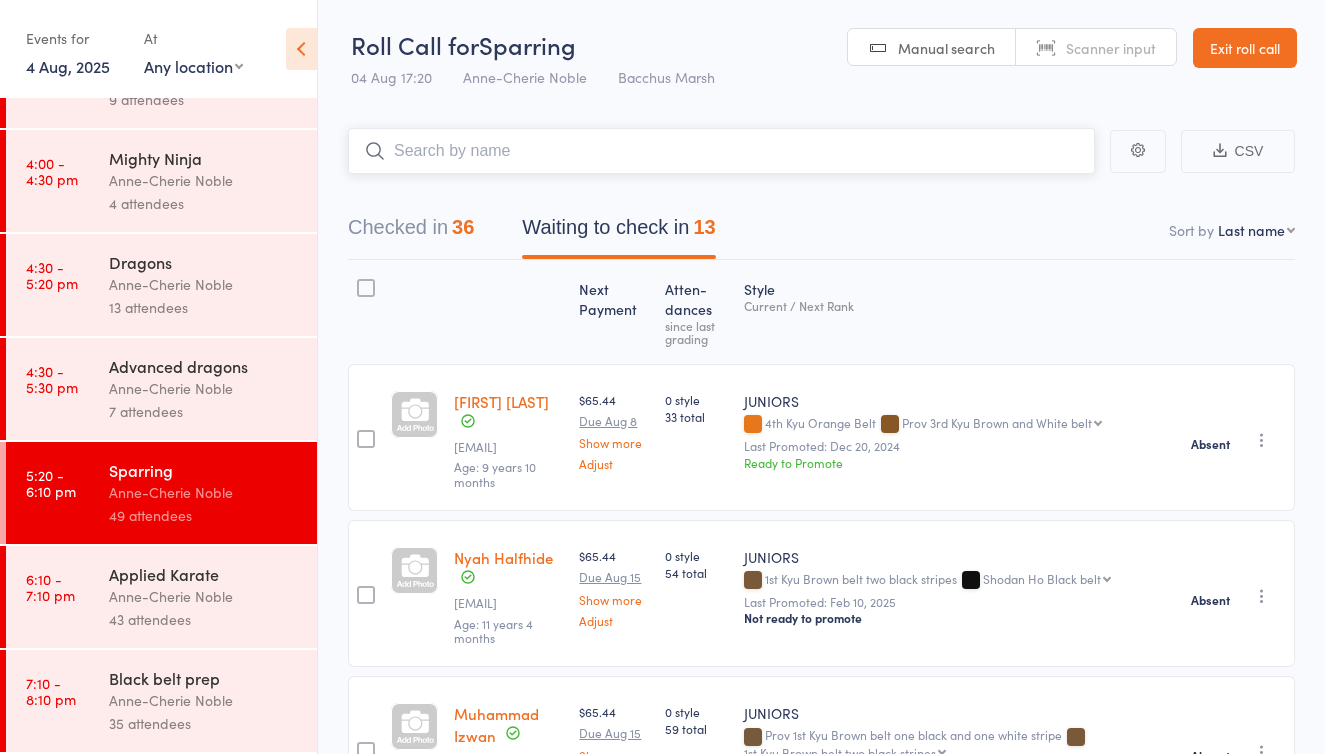 scroll, scrollTop: 72, scrollLeft: 0, axis: vertical 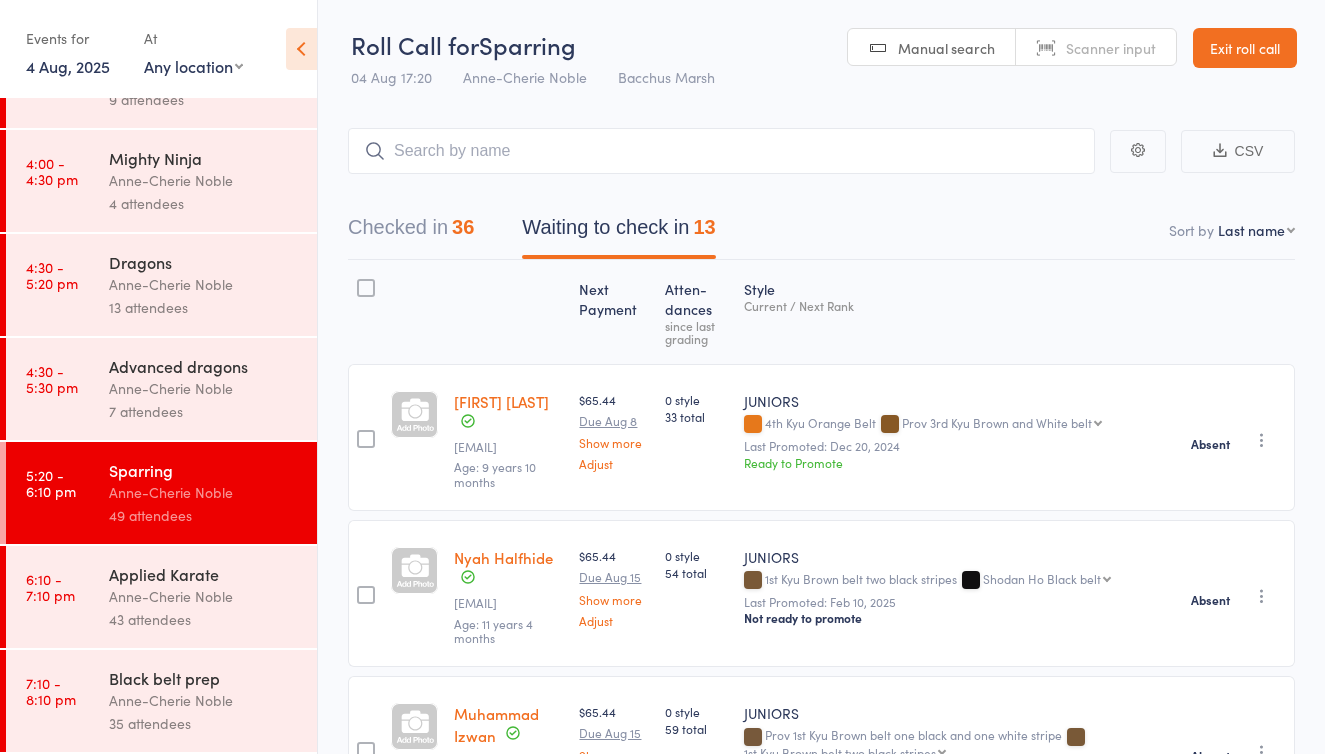 click on "Anne-Cherie Noble" at bounding box center [204, 596] 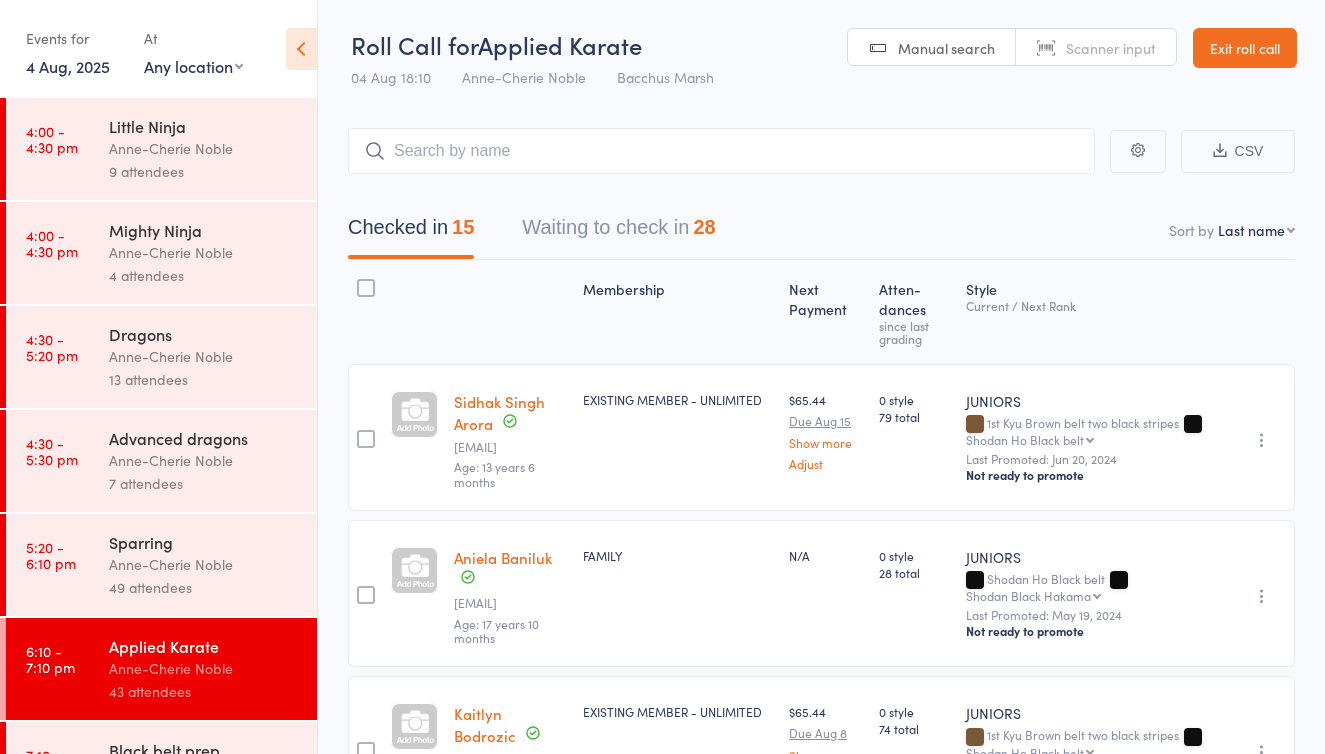 click on "Waiting to check in  28" at bounding box center (618, 232) 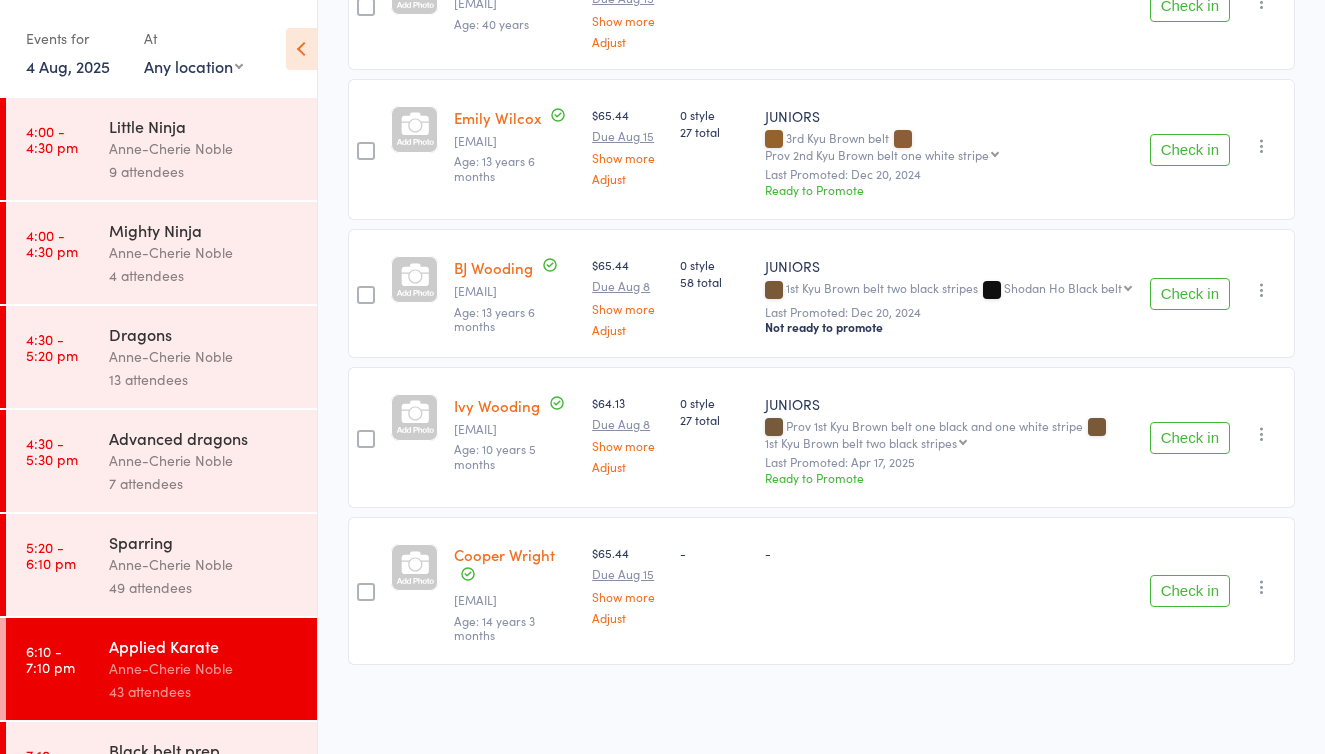 scroll, scrollTop: 4182, scrollLeft: 0, axis: vertical 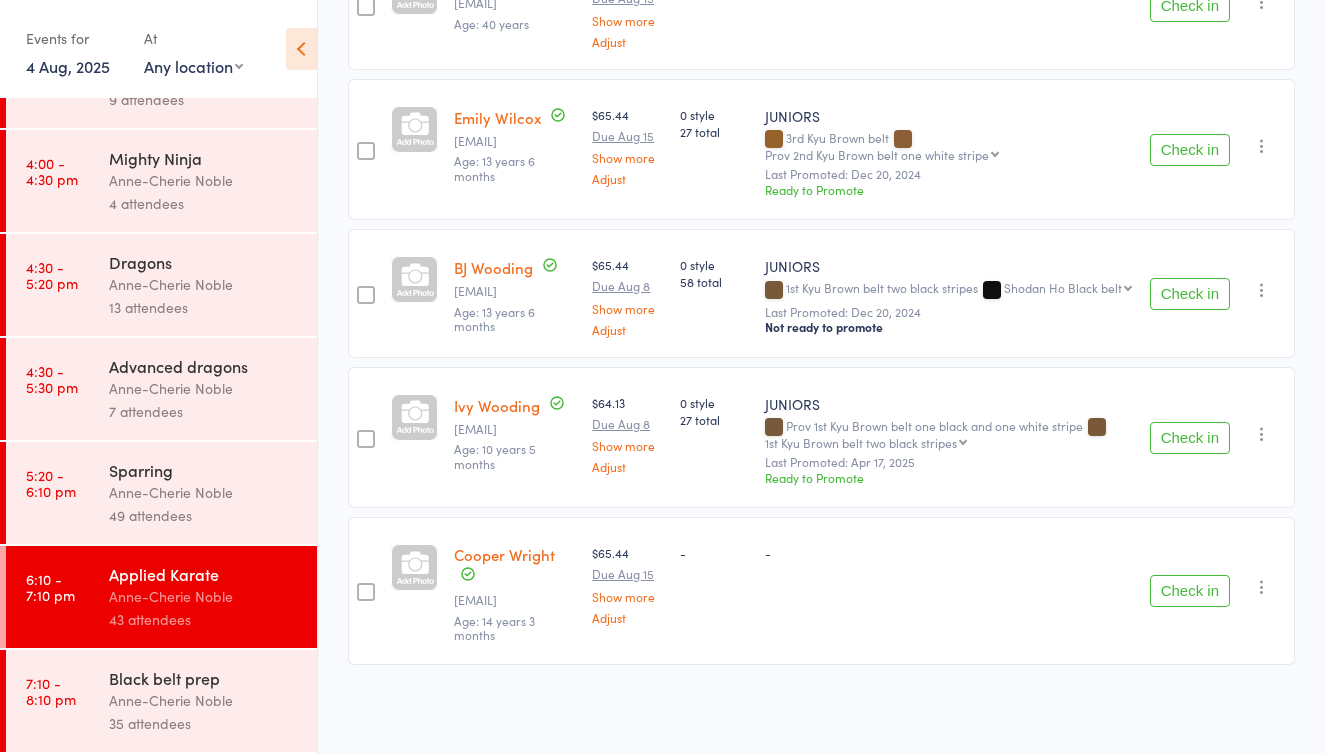click on "Black belt prep" at bounding box center [204, 678] 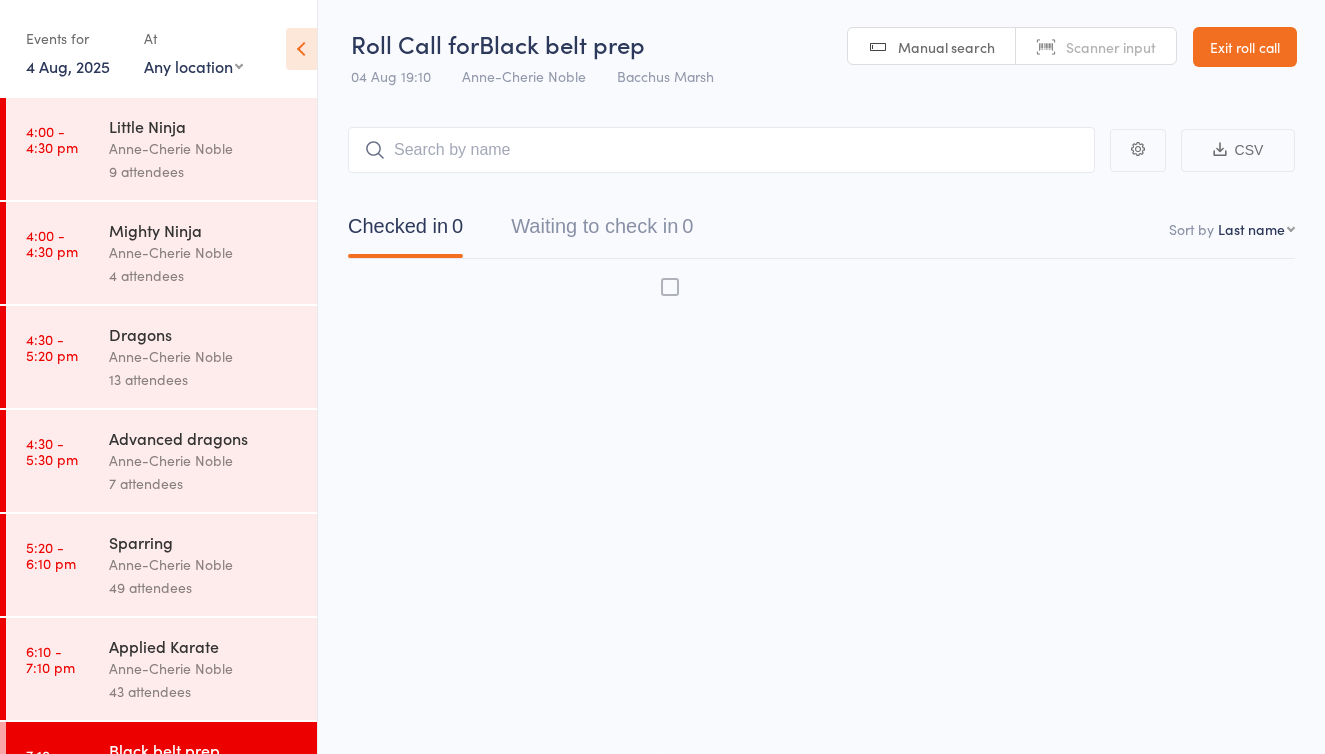 scroll, scrollTop: 13, scrollLeft: 0, axis: vertical 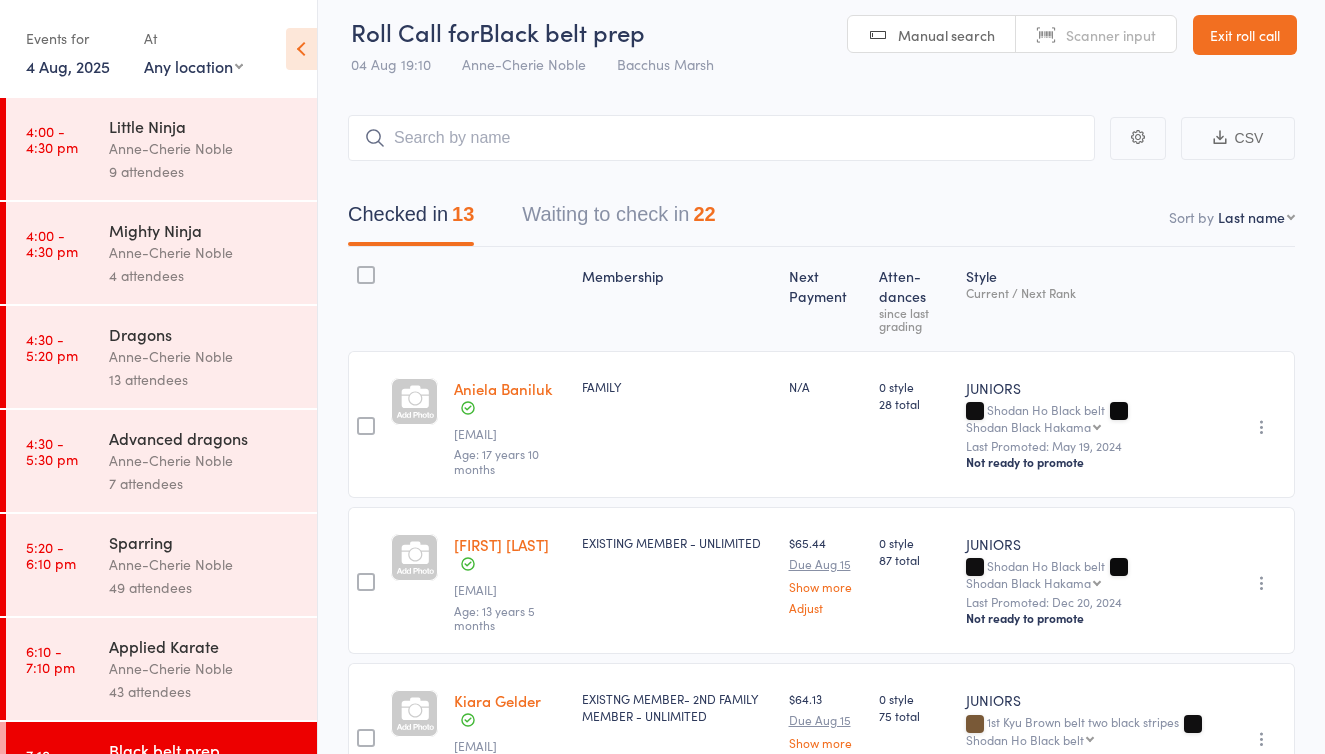 click on "Waiting to check in  22" at bounding box center (618, 219) 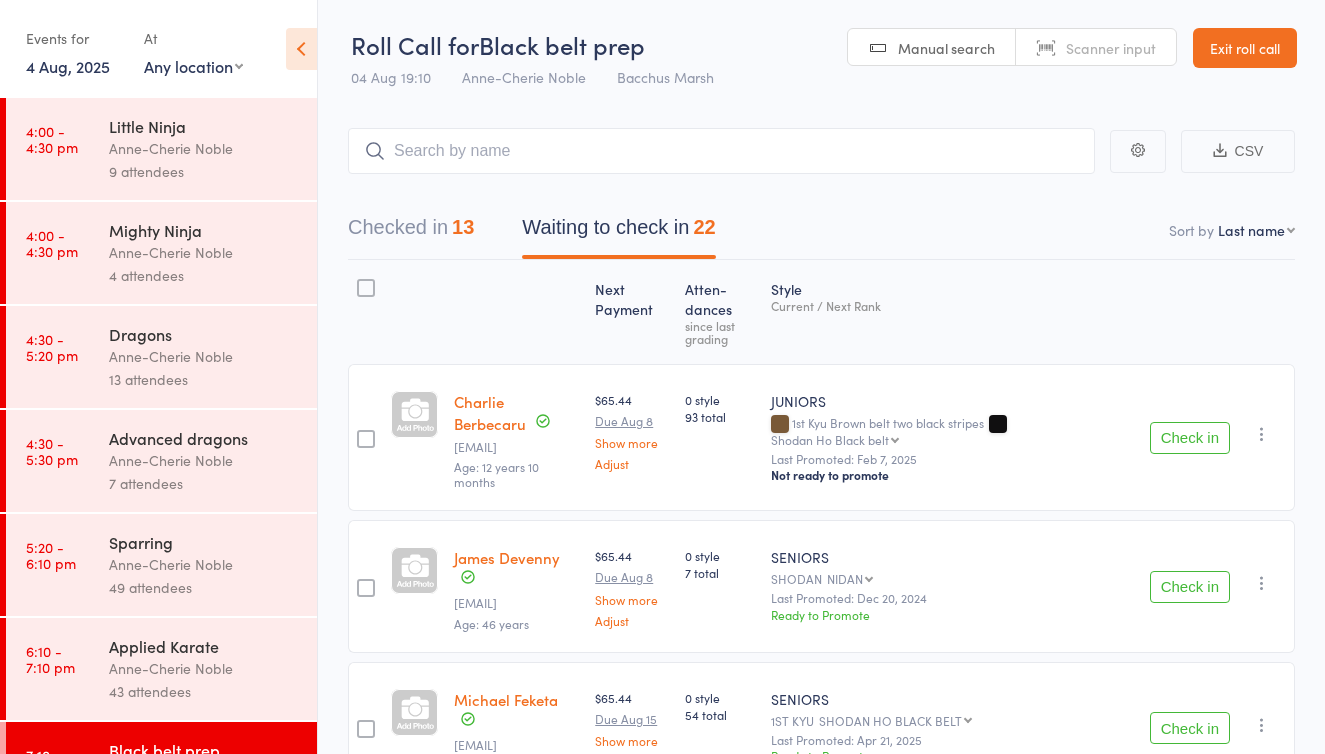 scroll, scrollTop: 0, scrollLeft: 0, axis: both 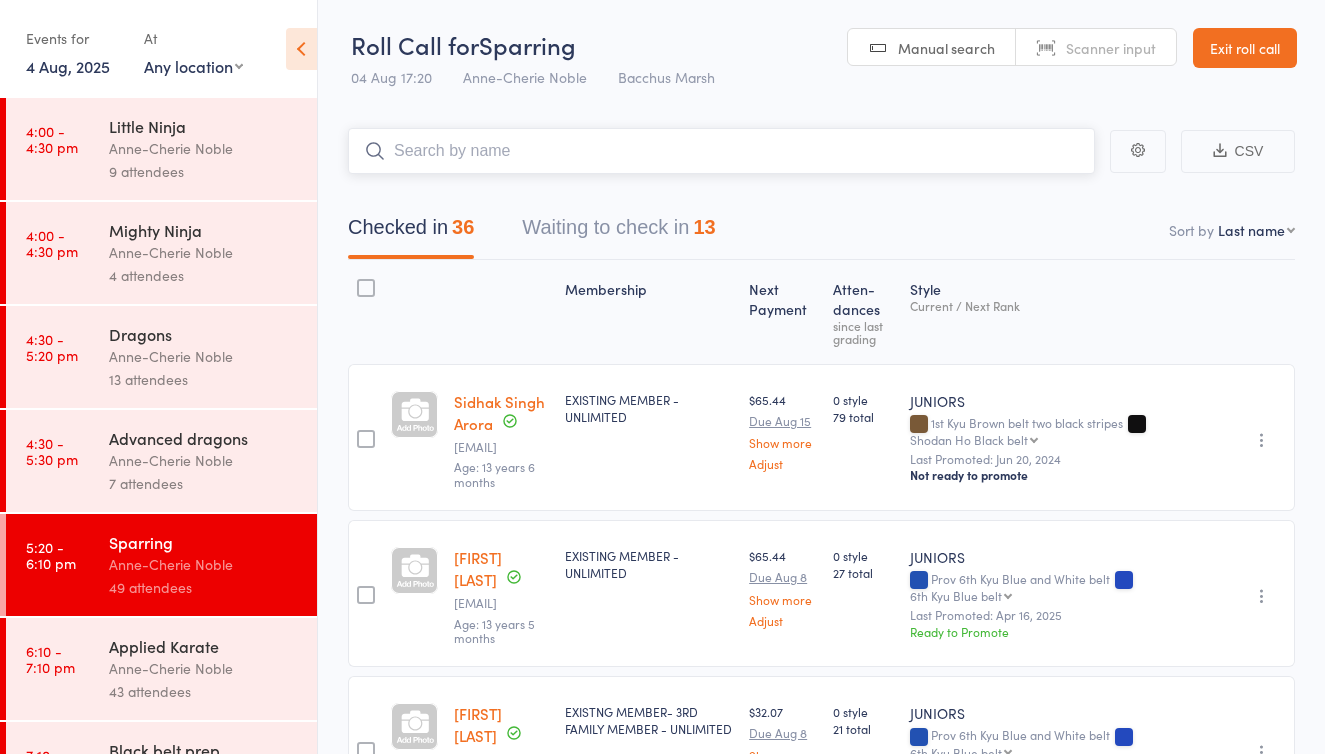 click on "Waiting to check in  13" at bounding box center (618, 232) 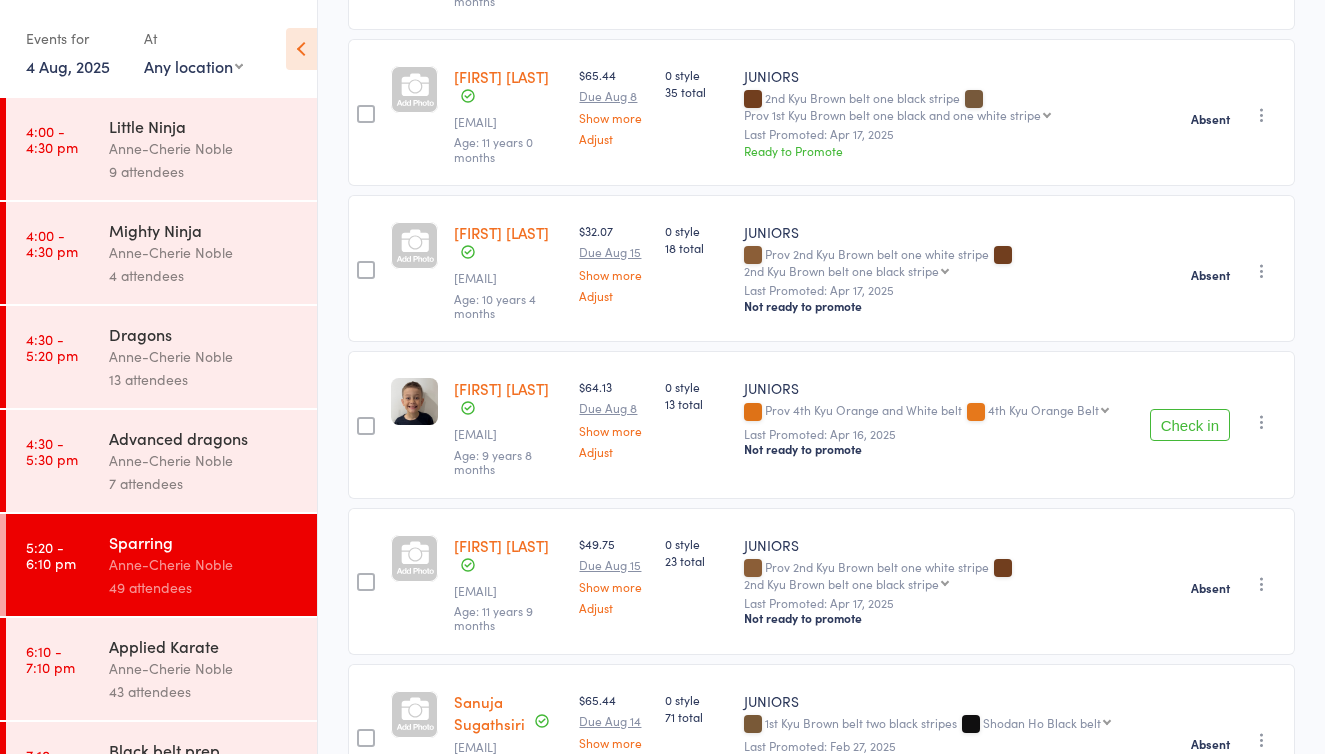 scroll, scrollTop: 1096, scrollLeft: 0, axis: vertical 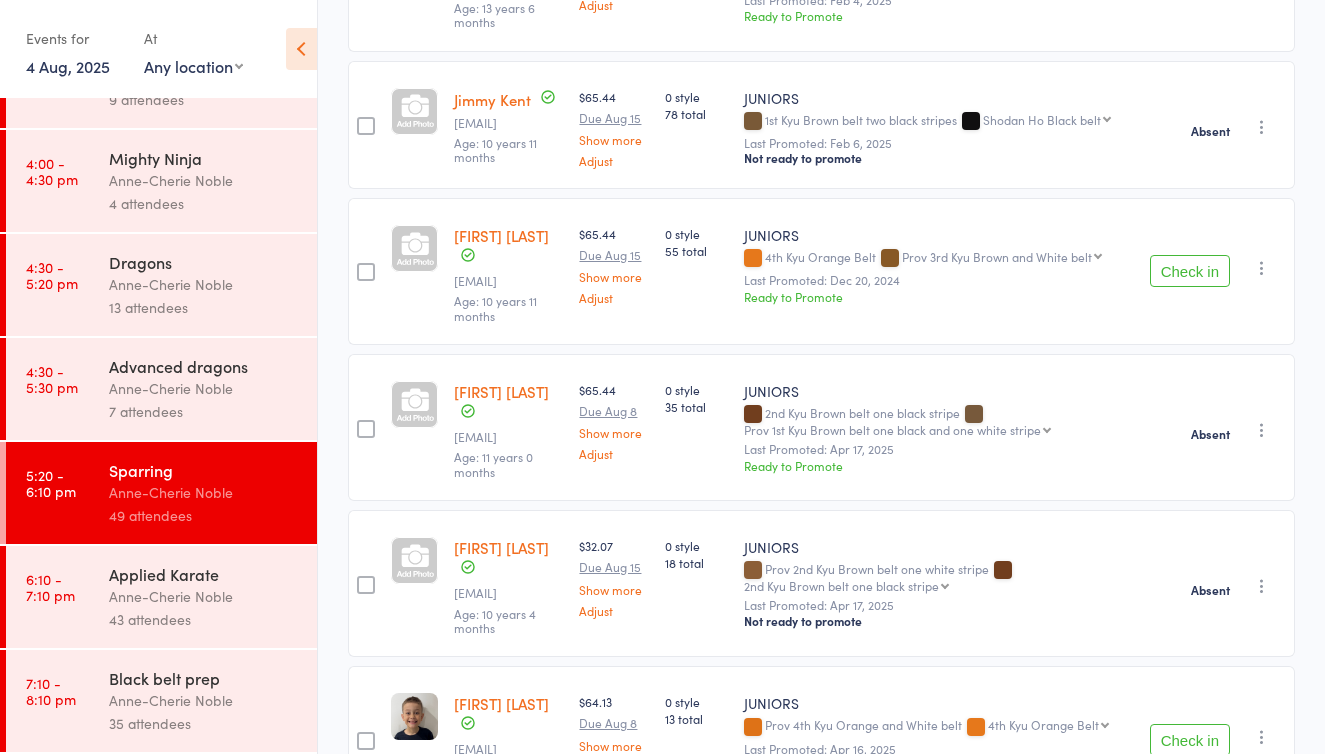 click on "Check in" at bounding box center [1190, 271] 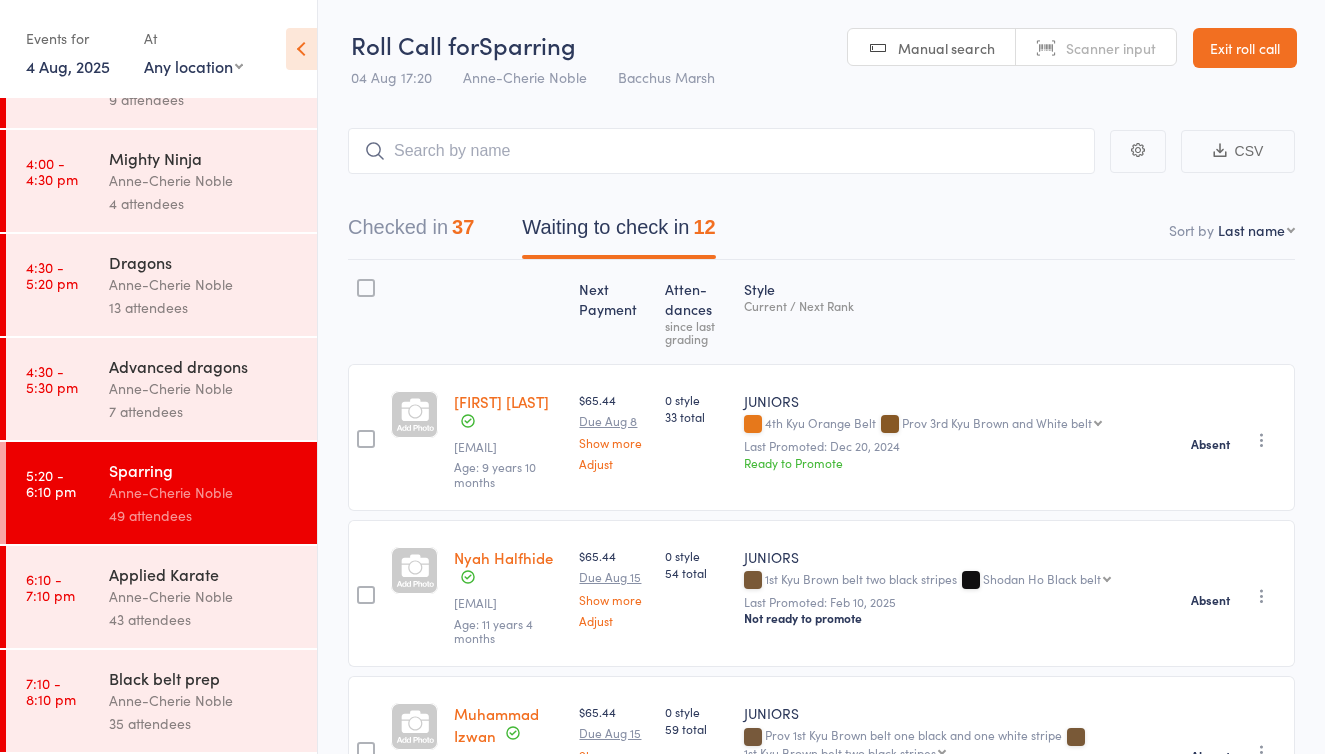scroll, scrollTop: 0, scrollLeft: 0, axis: both 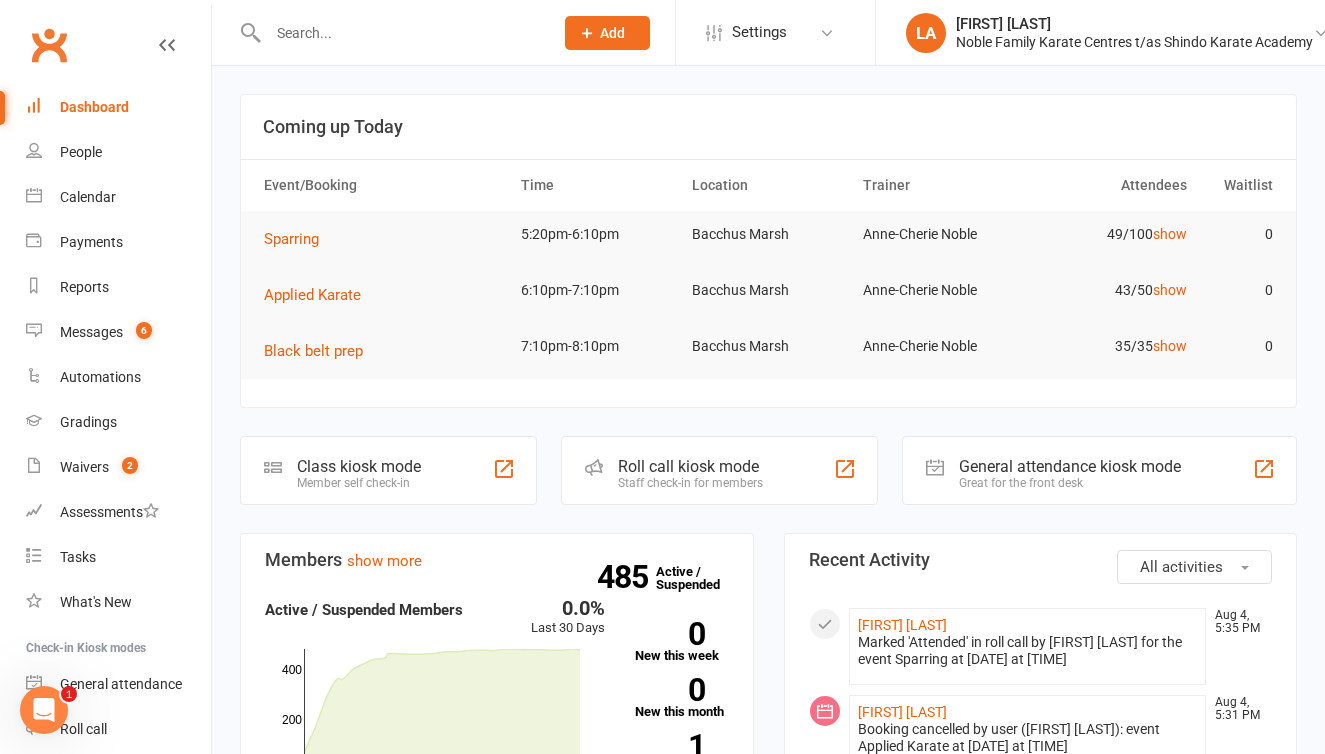 click at bounding box center (400, 33) 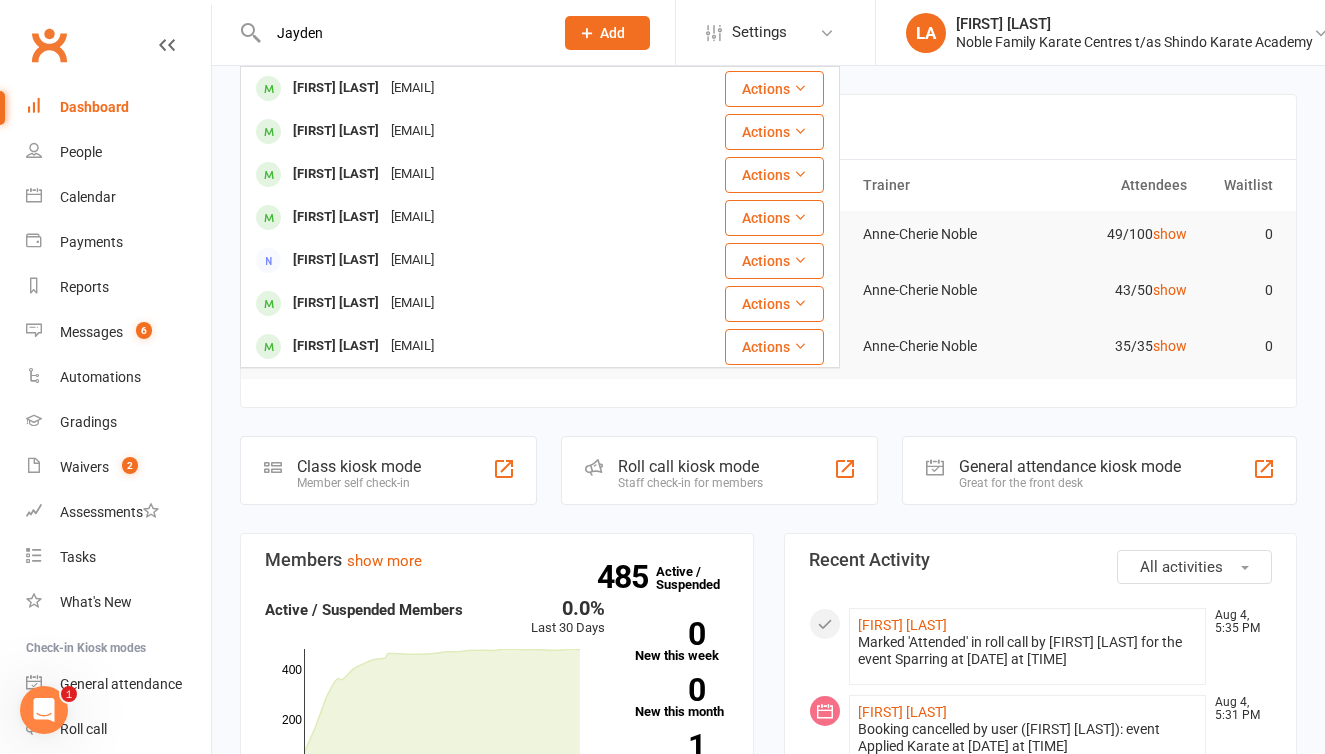 type on "Jayden" 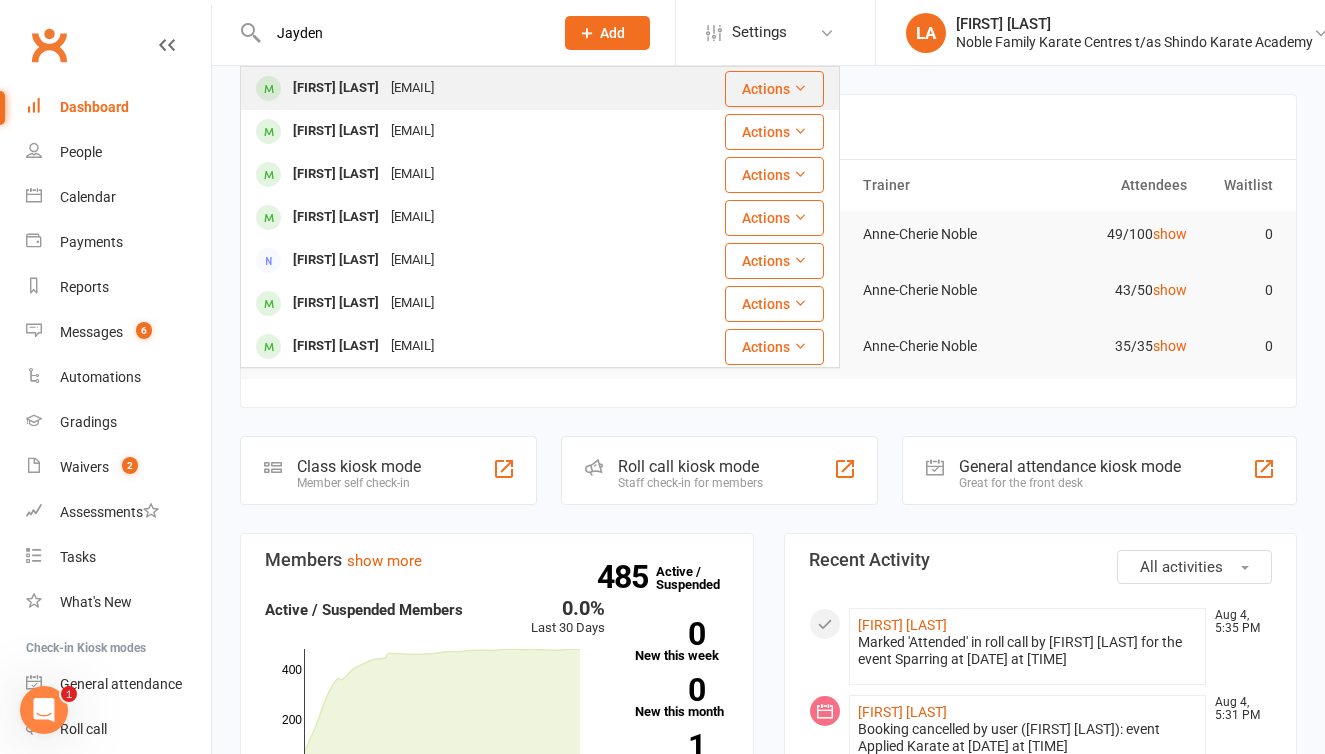 drag, startPoint x: 348, startPoint y: 50, endPoint x: 355, endPoint y: 87, distance: 37.65634 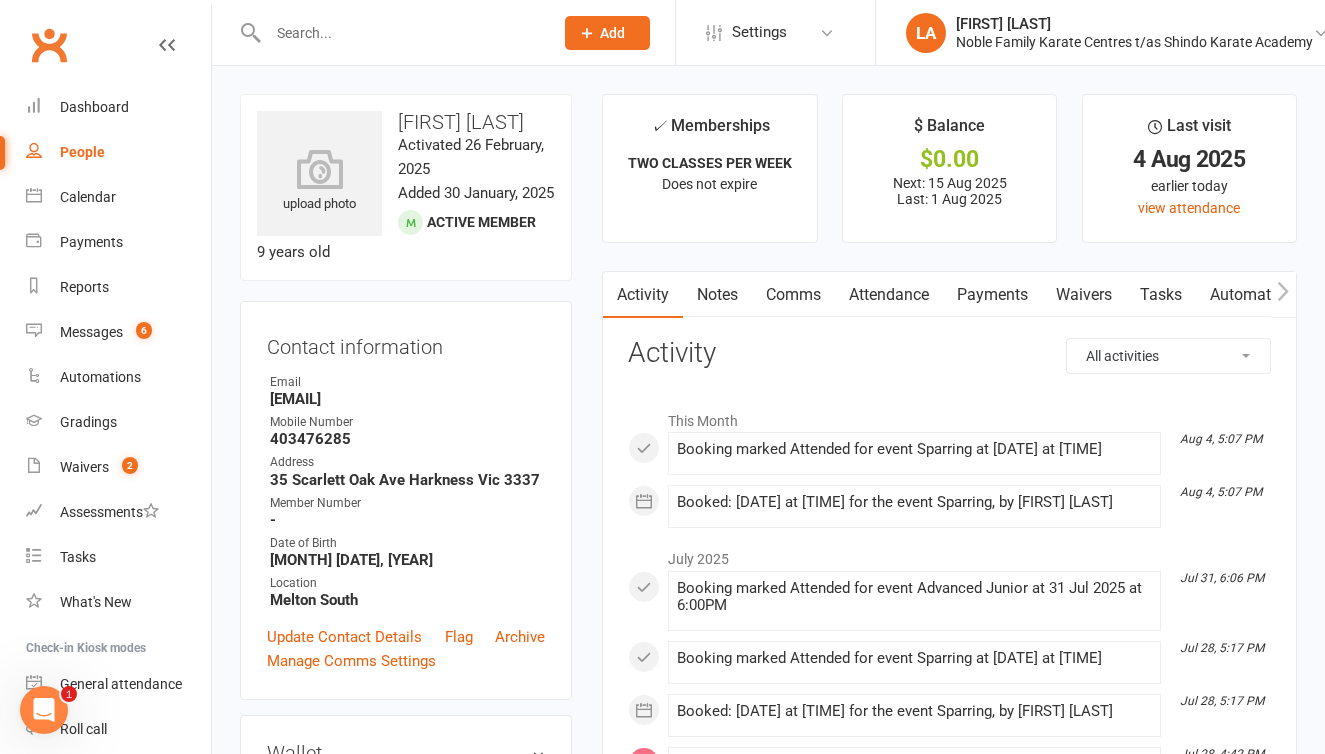 click on "Attendance" at bounding box center [889, 295] 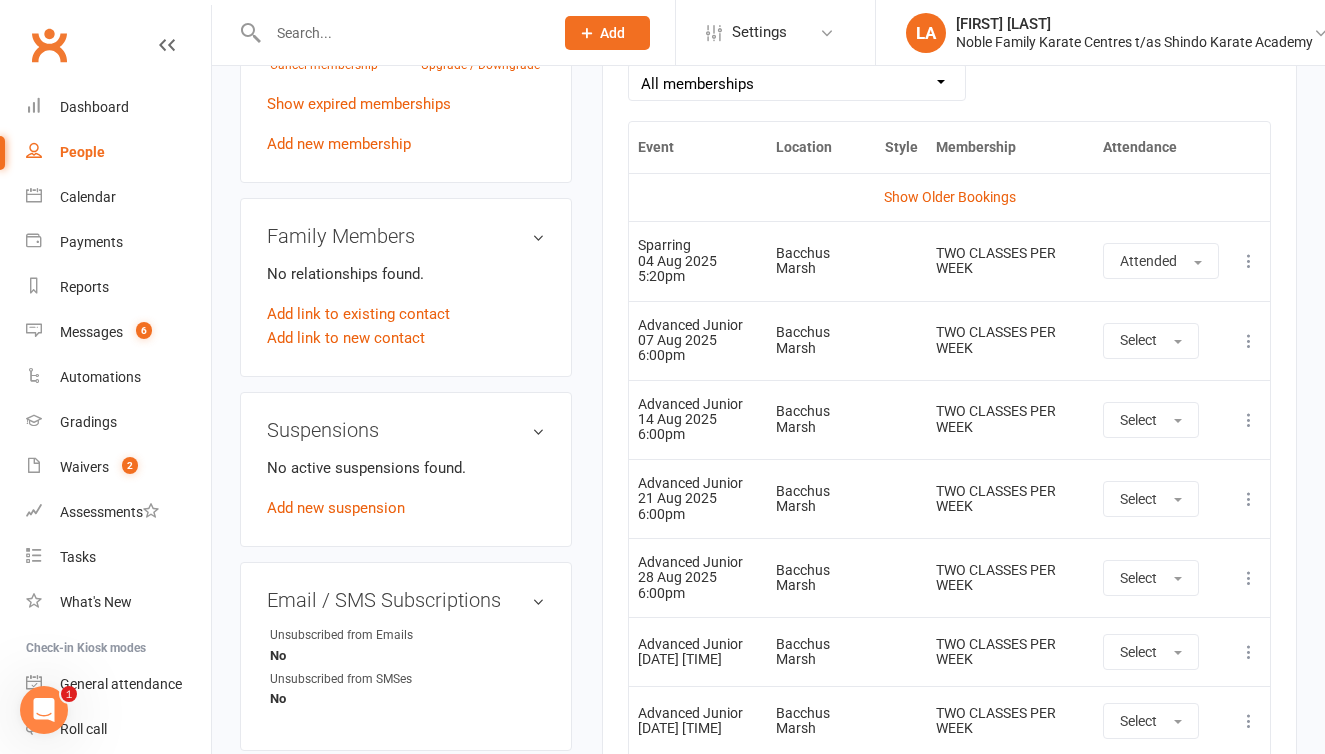 scroll, scrollTop: 962, scrollLeft: 0, axis: vertical 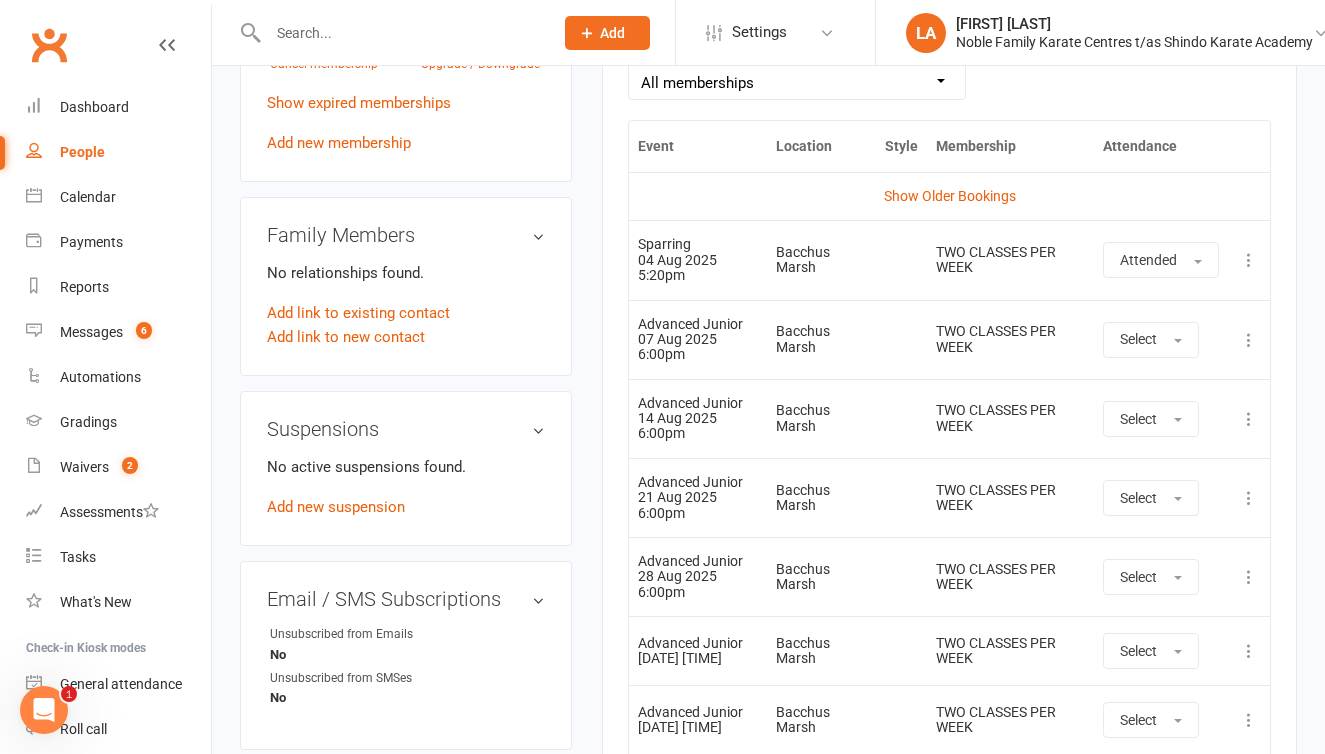 click at bounding box center [1249, 260] 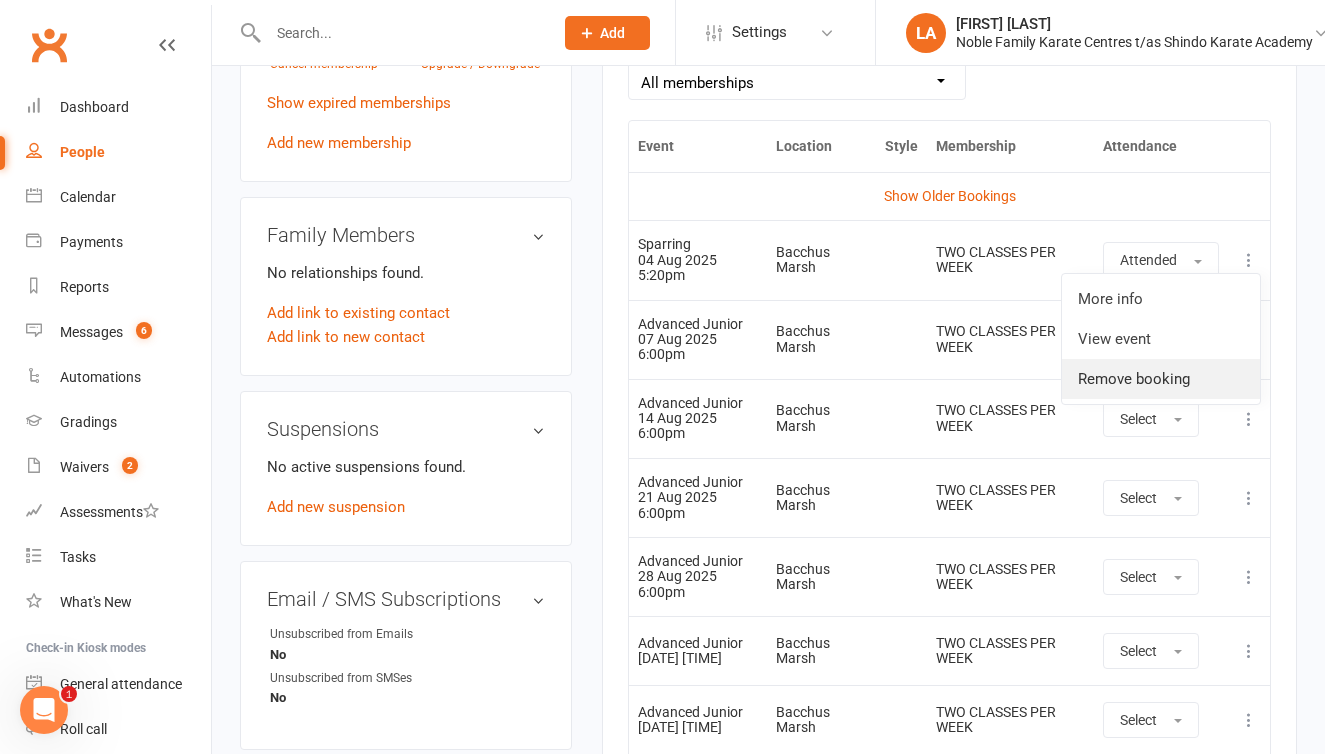 click on "Remove booking" at bounding box center [1161, 379] 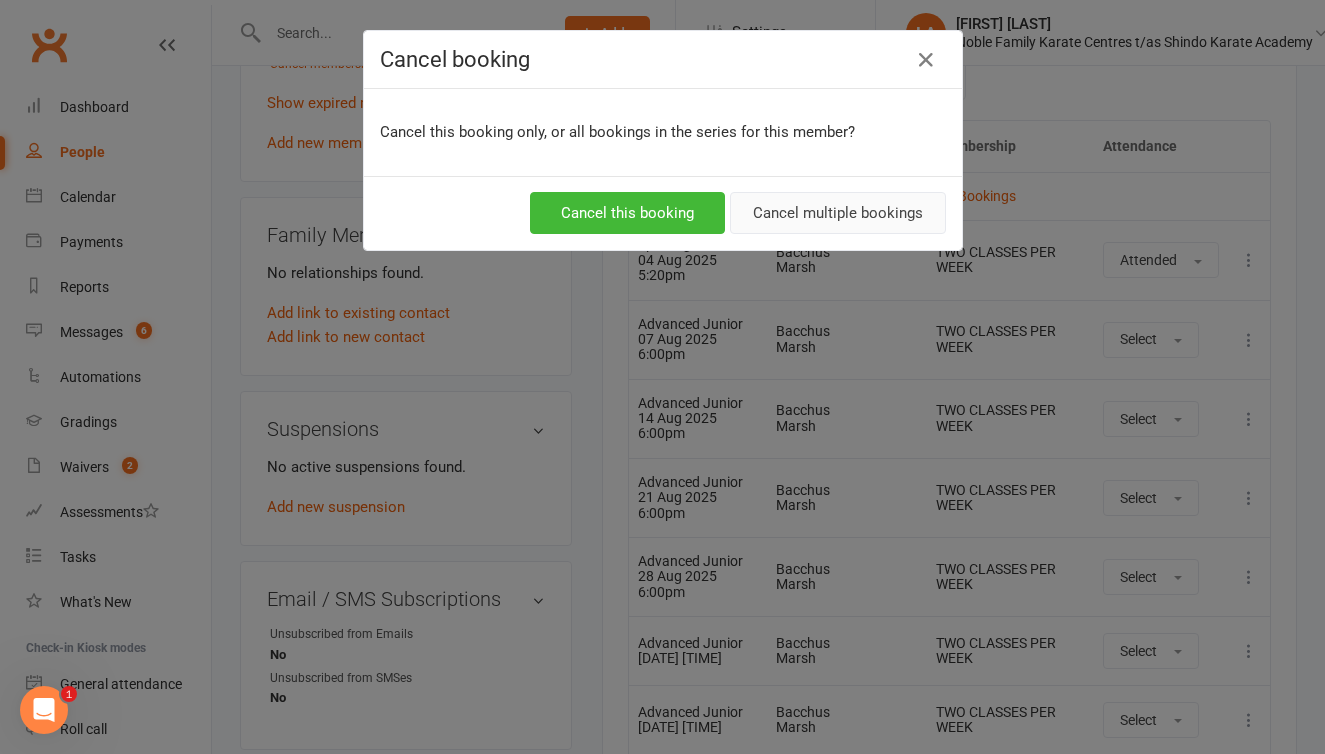 click on "Cancel multiple bookings" at bounding box center (838, 213) 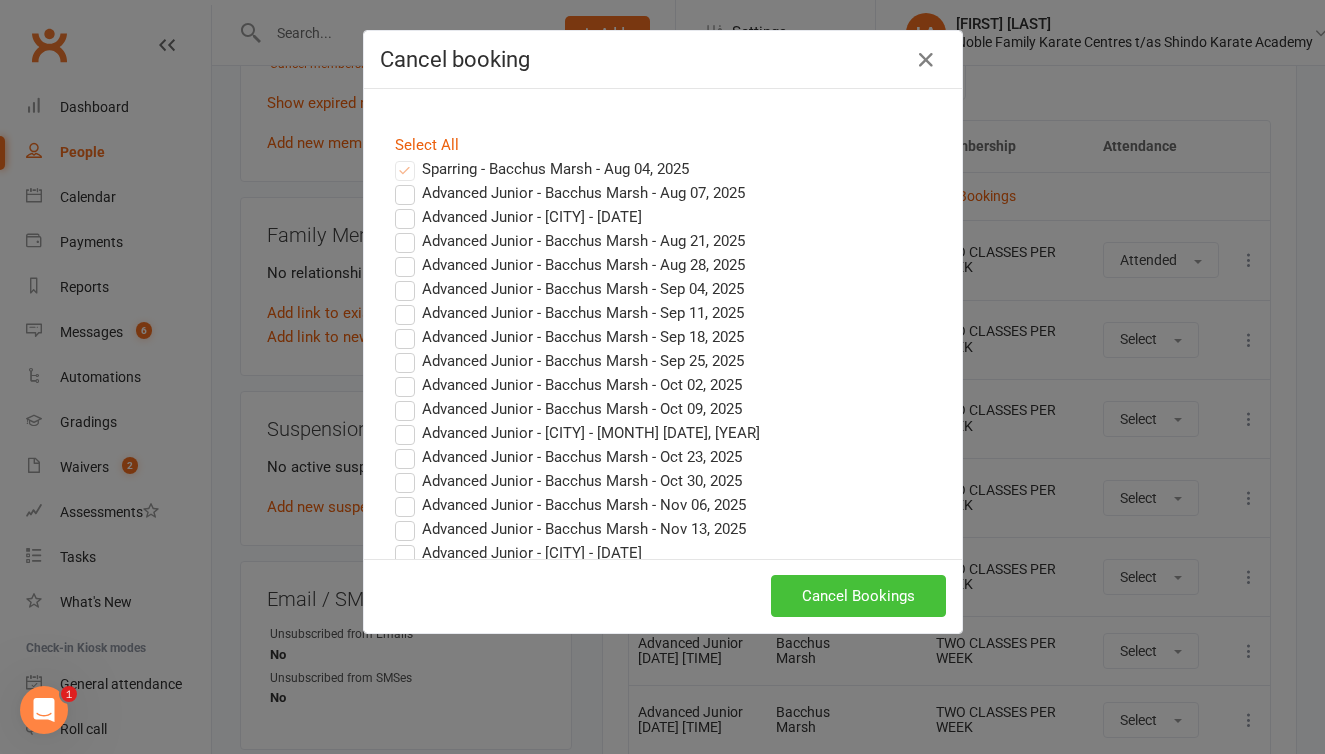 click on "Cancel Bookings" at bounding box center (858, 596) 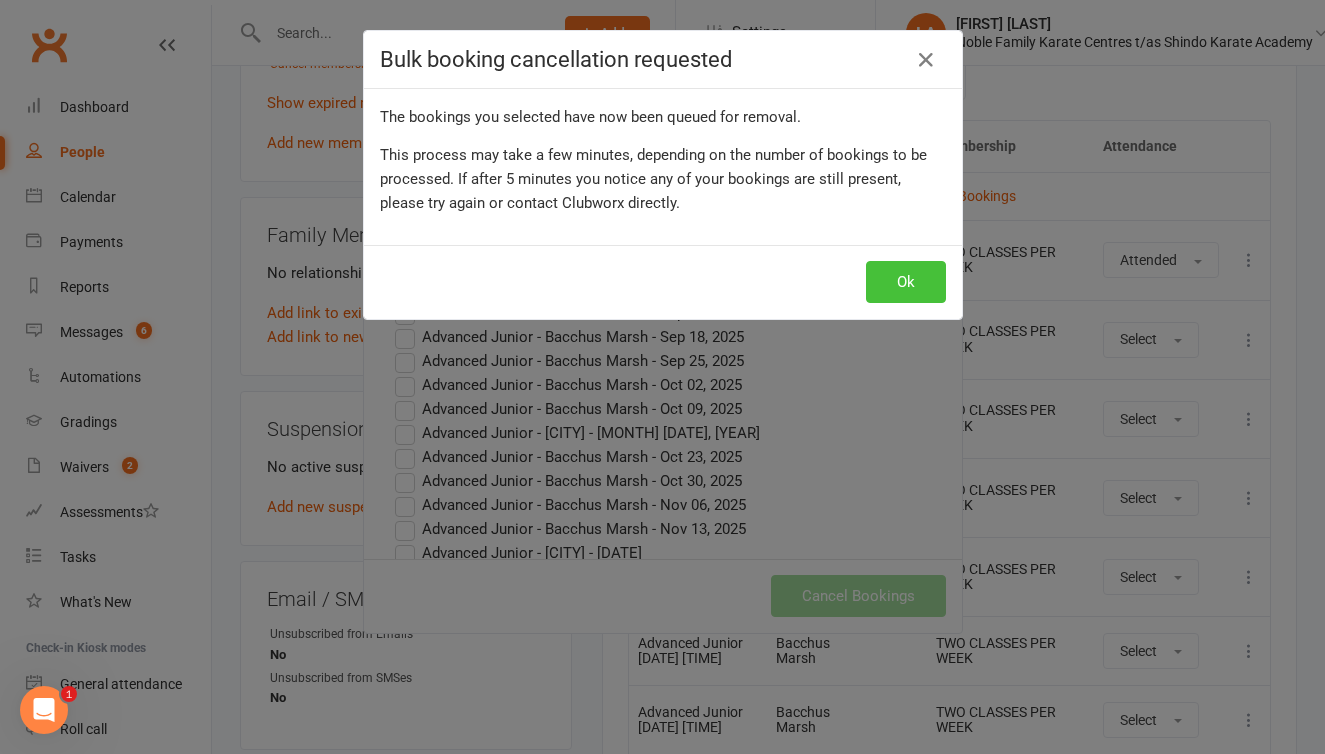 click on "Ok" at bounding box center [906, 282] 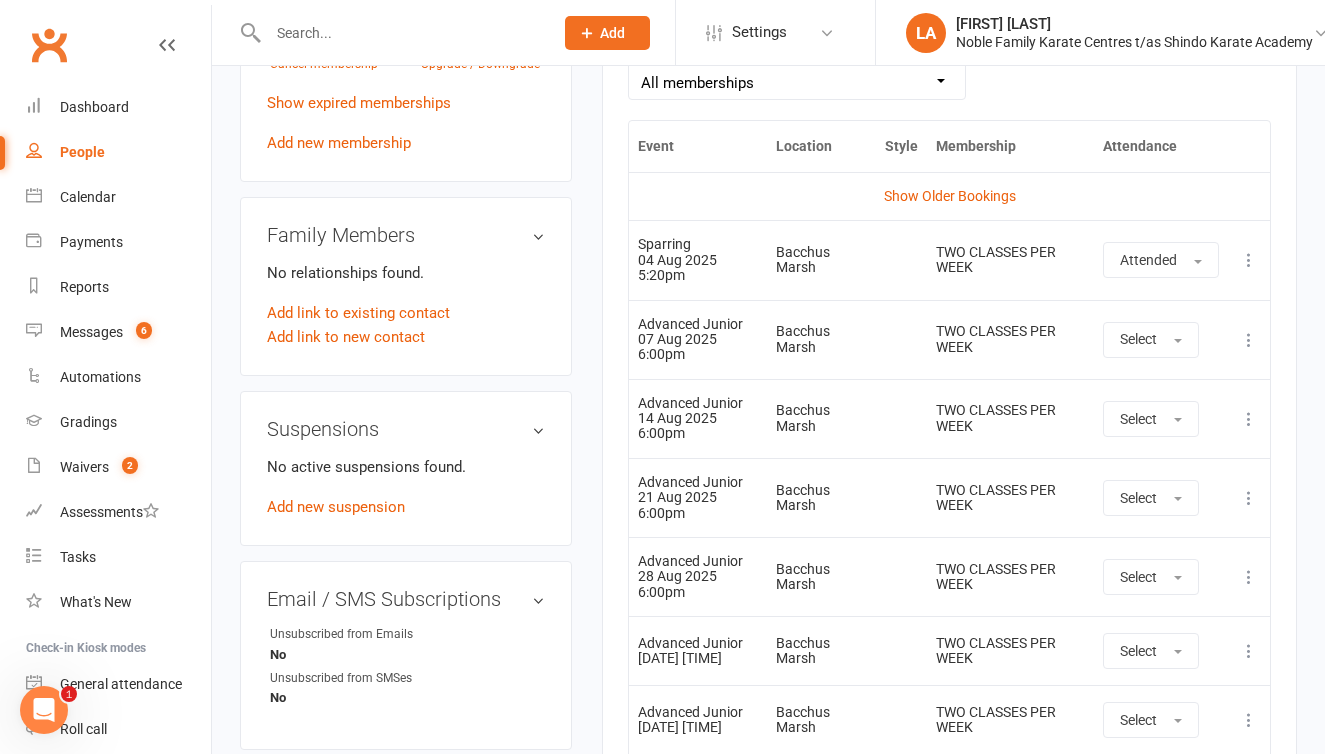 click at bounding box center [1249, 340] 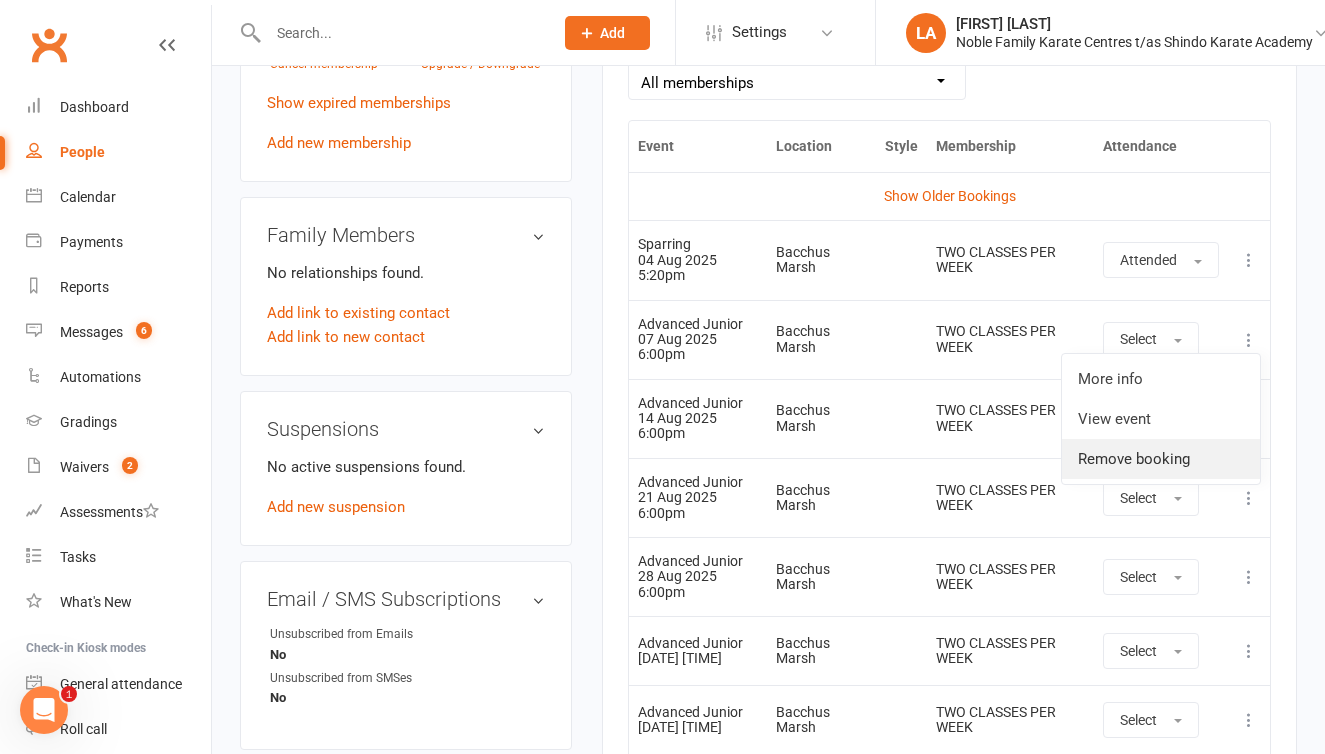 click on "Remove booking" at bounding box center (1161, 459) 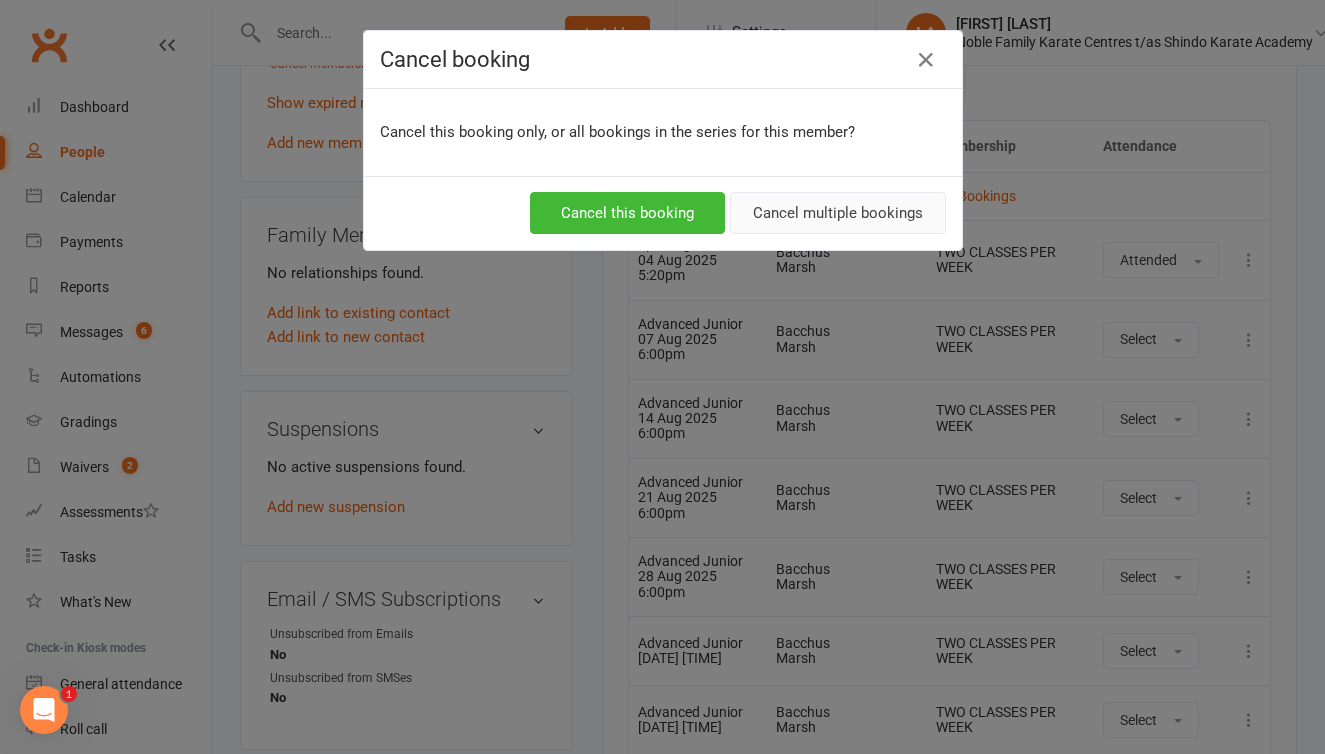 click on "Cancel multiple bookings" at bounding box center [838, 213] 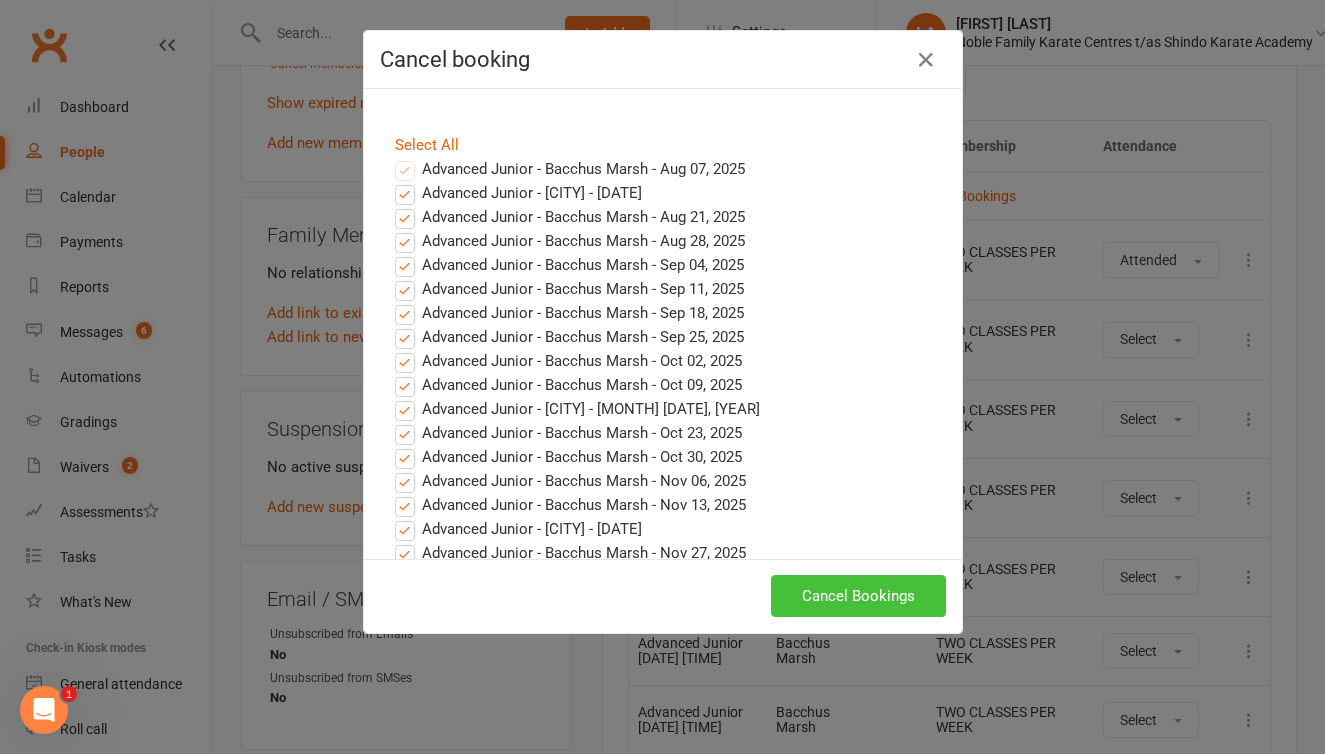 click on "Cancel Bookings" at bounding box center [858, 596] 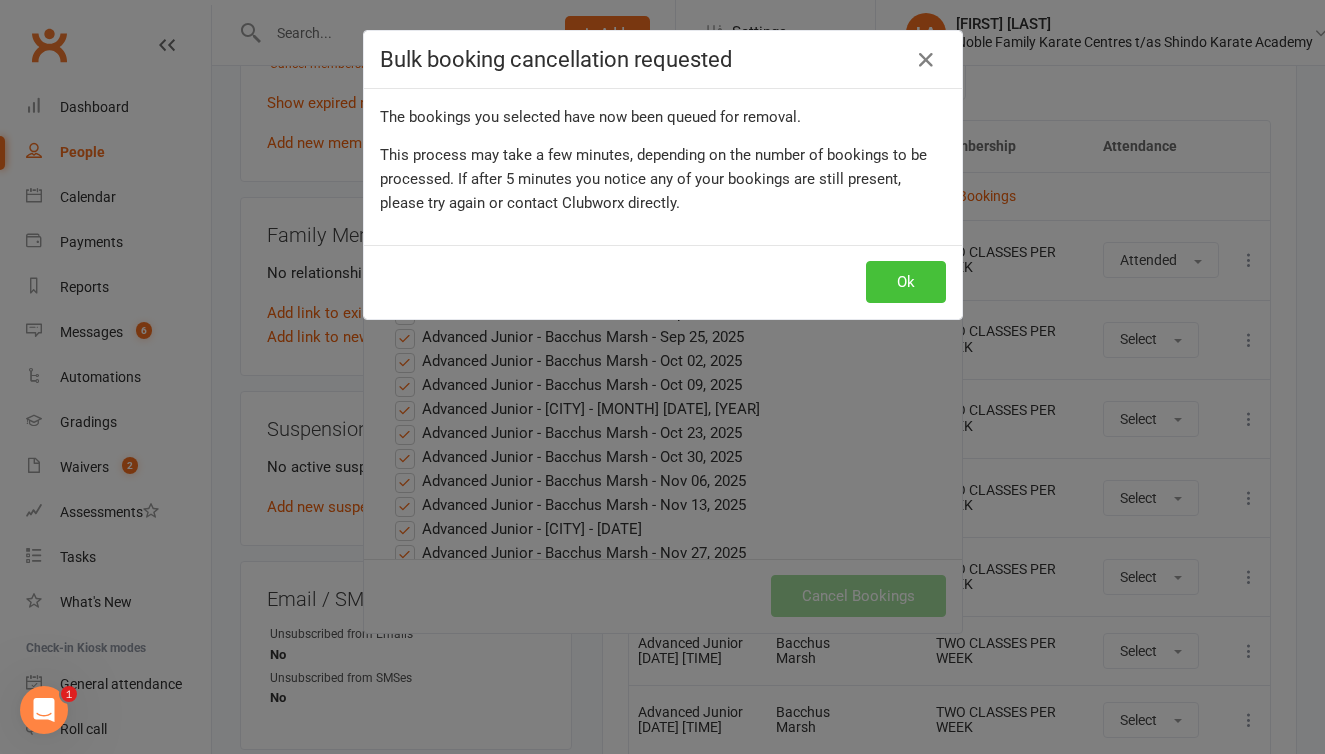 click on "Ok" at bounding box center (906, 282) 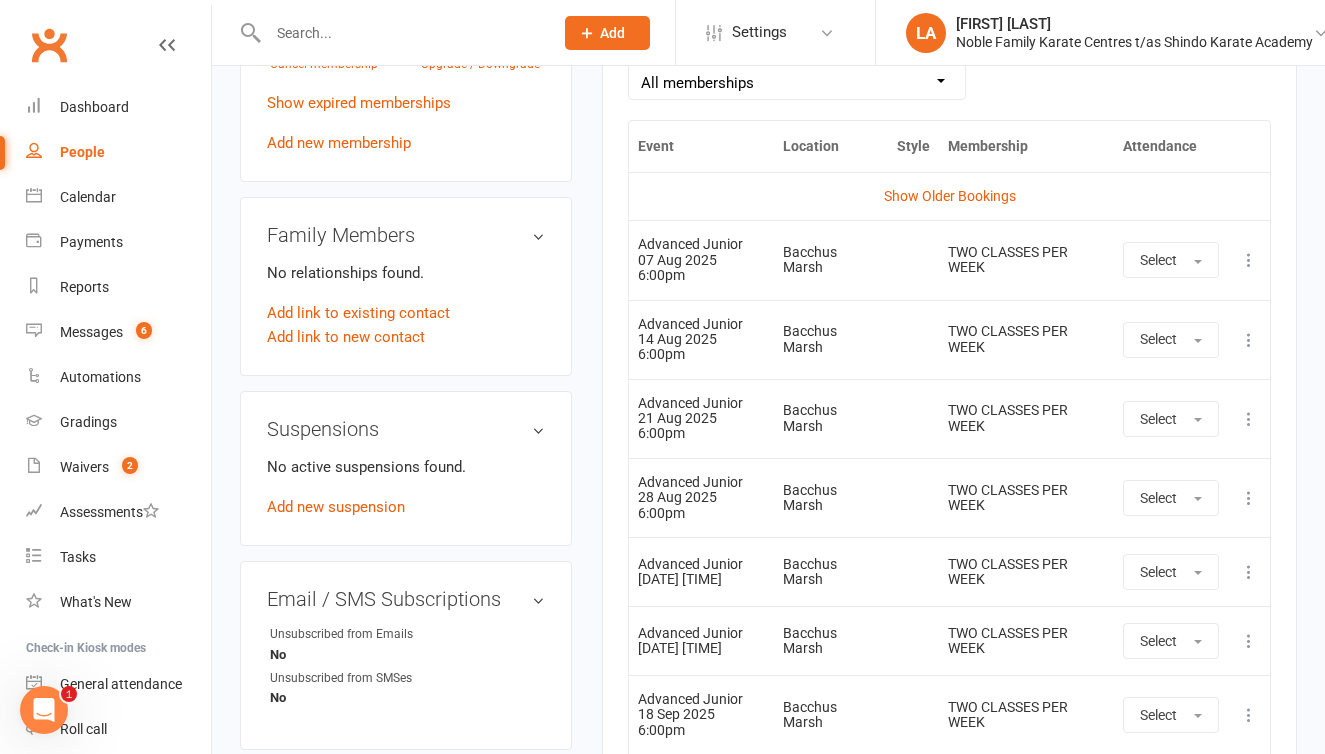 click at bounding box center (1249, 260) 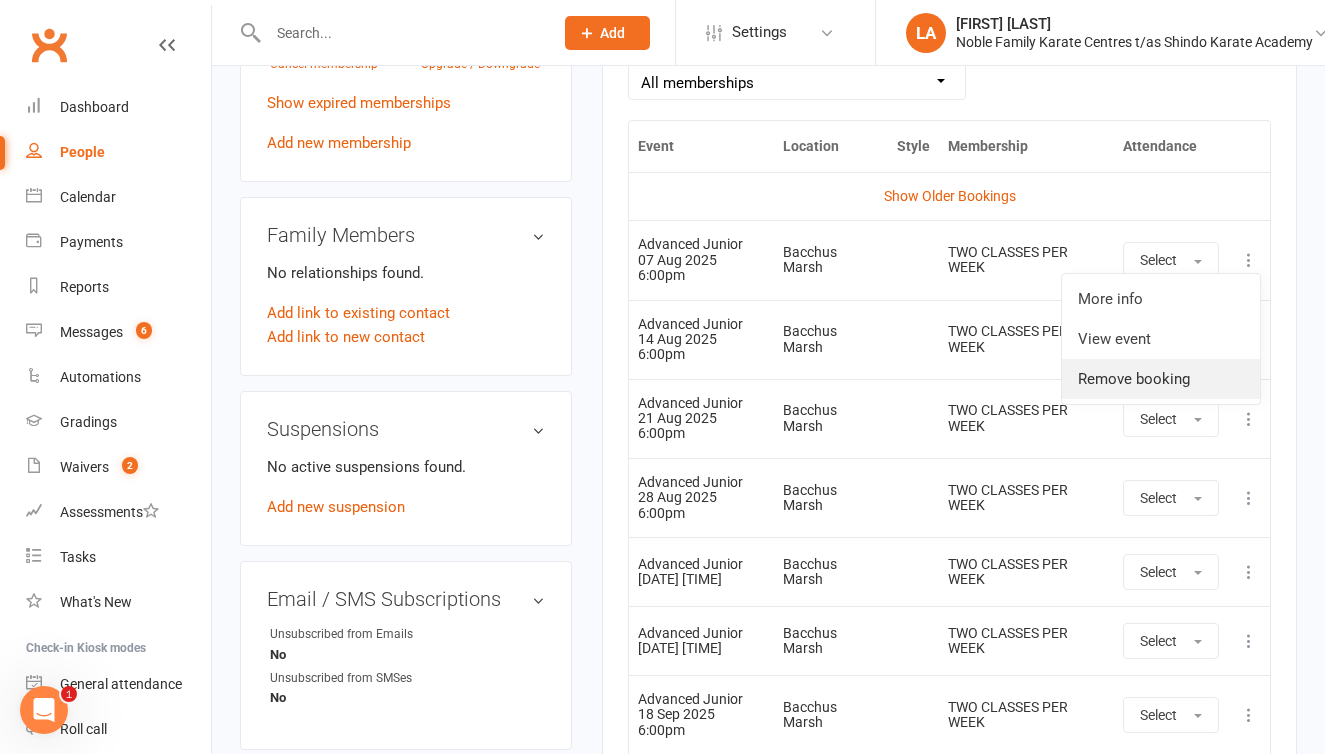 click on "Remove booking" at bounding box center [1161, 379] 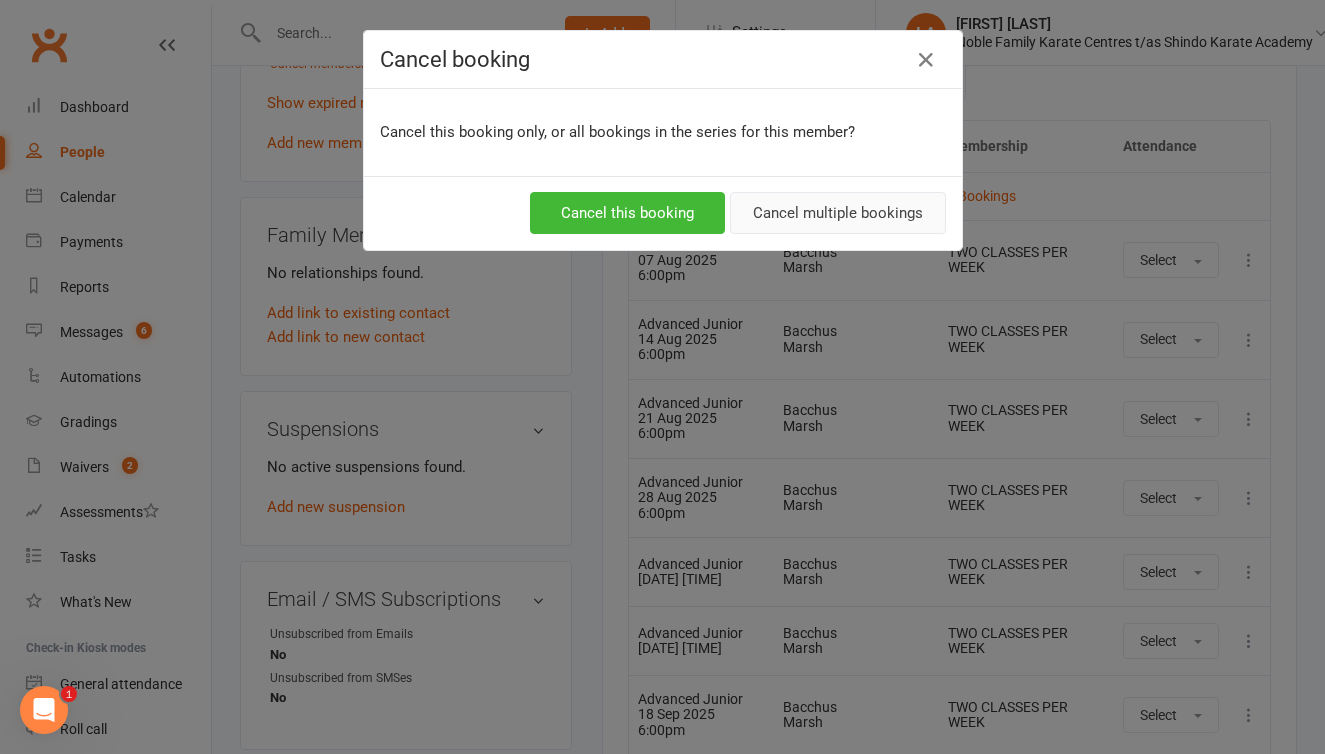 click on "Cancel multiple bookings" at bounding box center (838, 213) 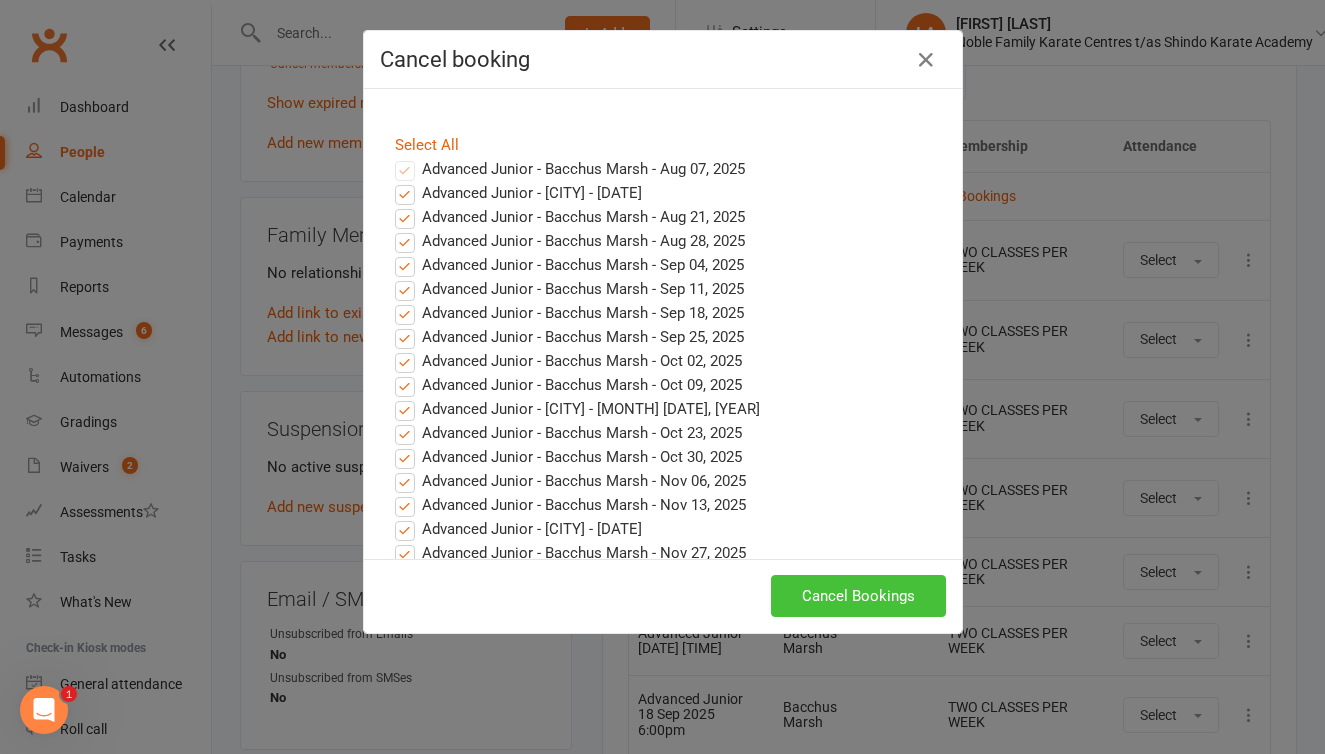 click on "Cancel Bookings" at bounding box center (858, 596) 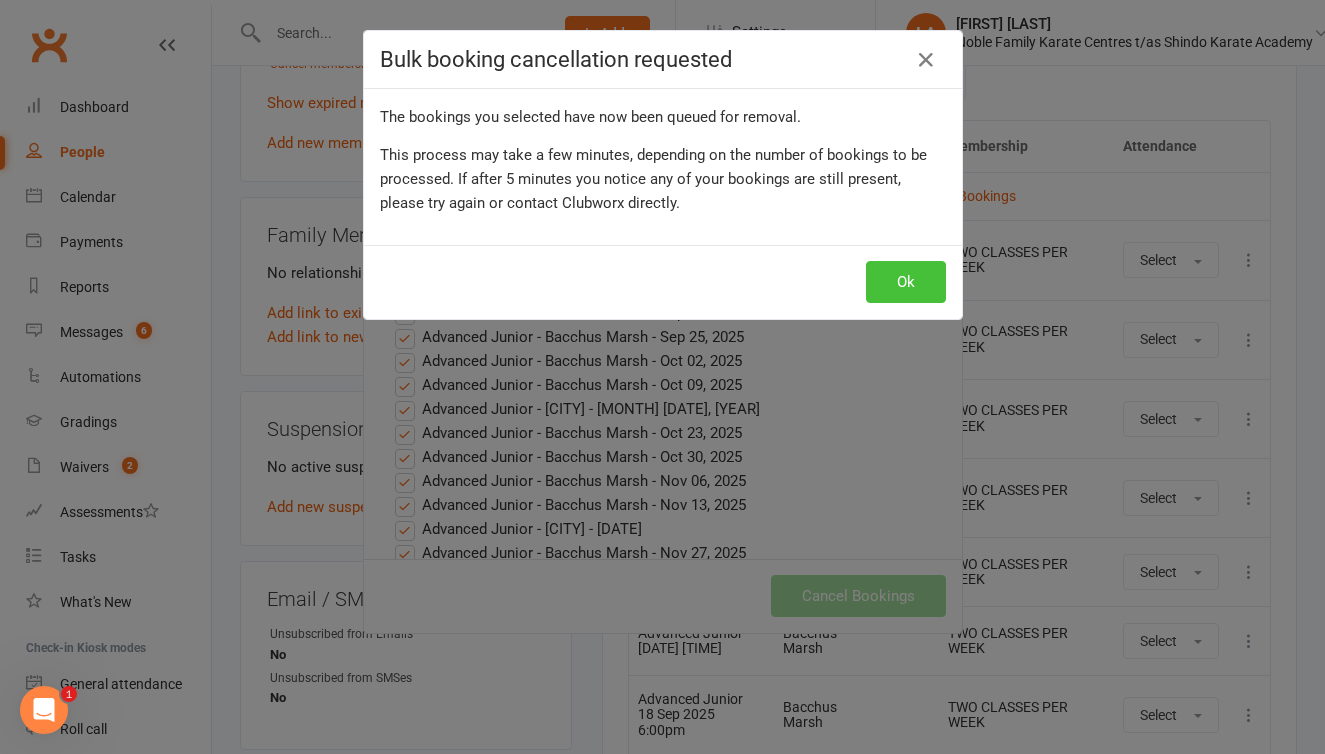 click on "Ok" at bounding box center [906, 282] 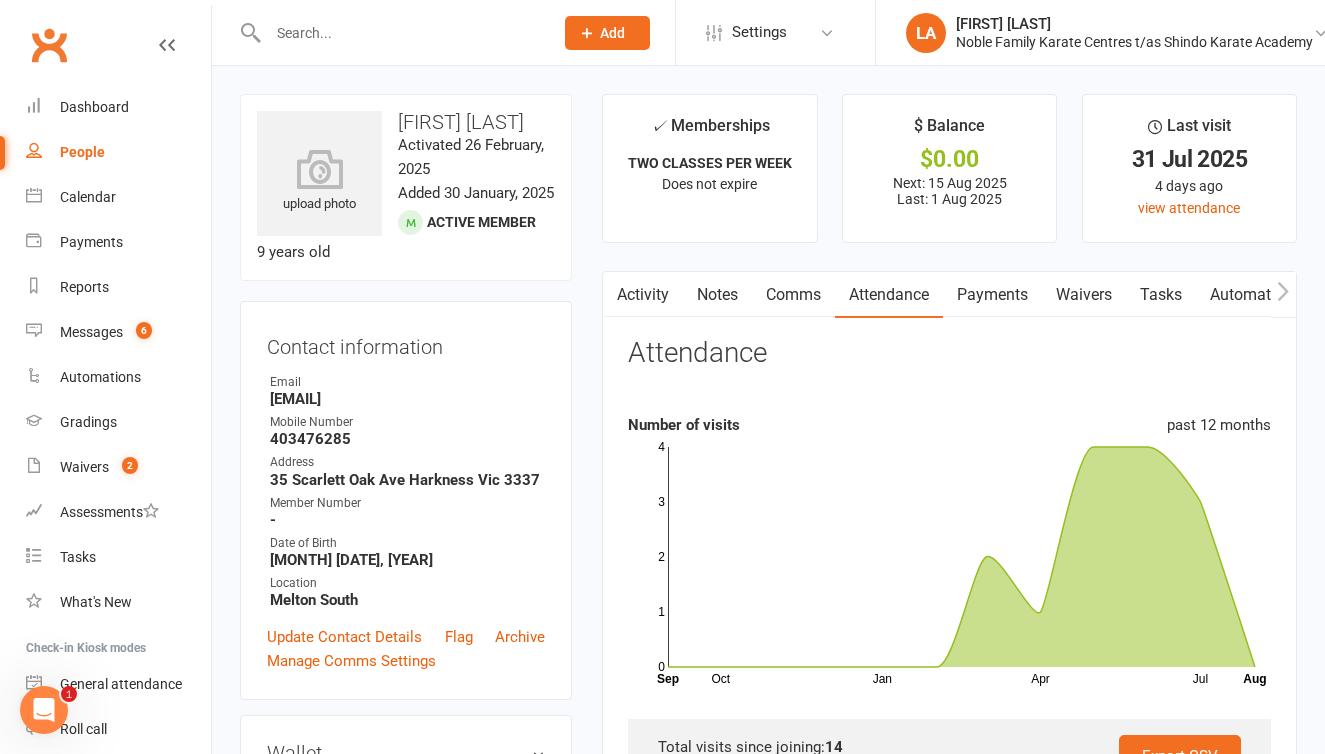 scroll, scrollTop: 0, scrollLeft: 0, axis: both 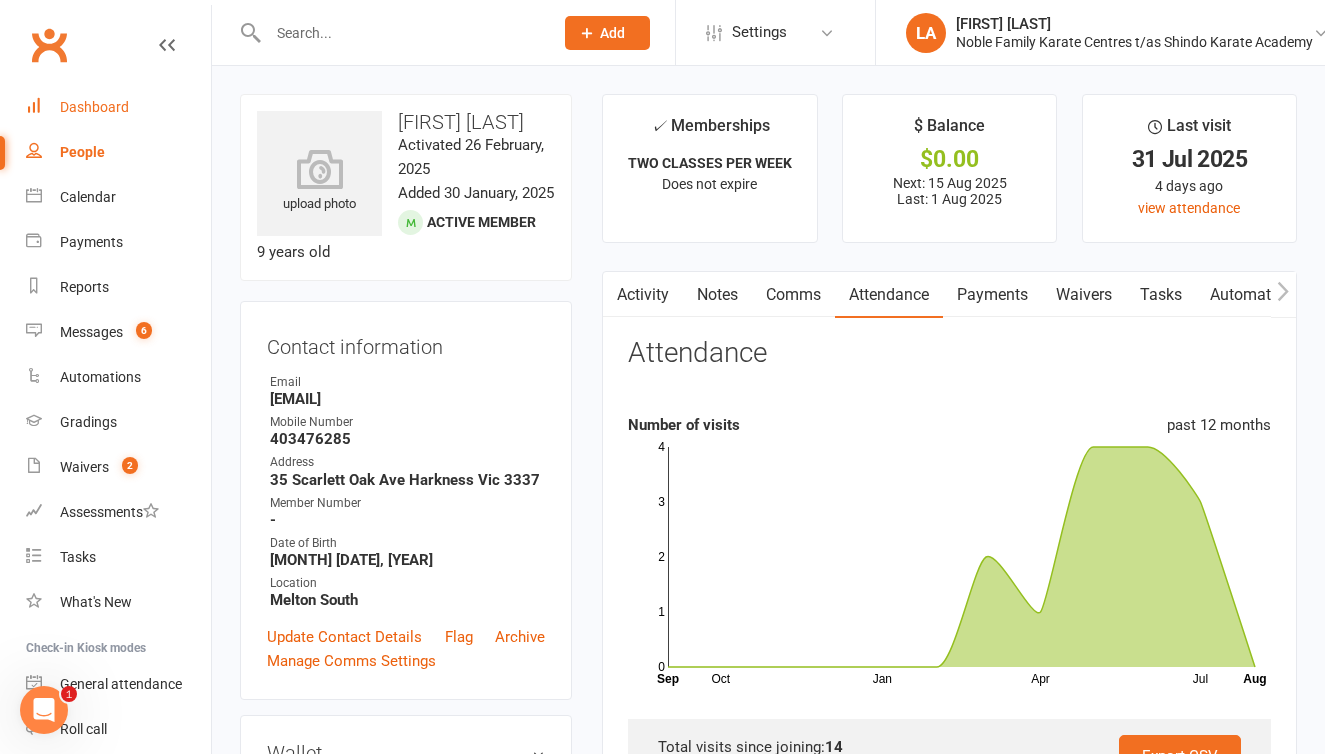 click on "Dashboard" at bounding box center (94, 107) 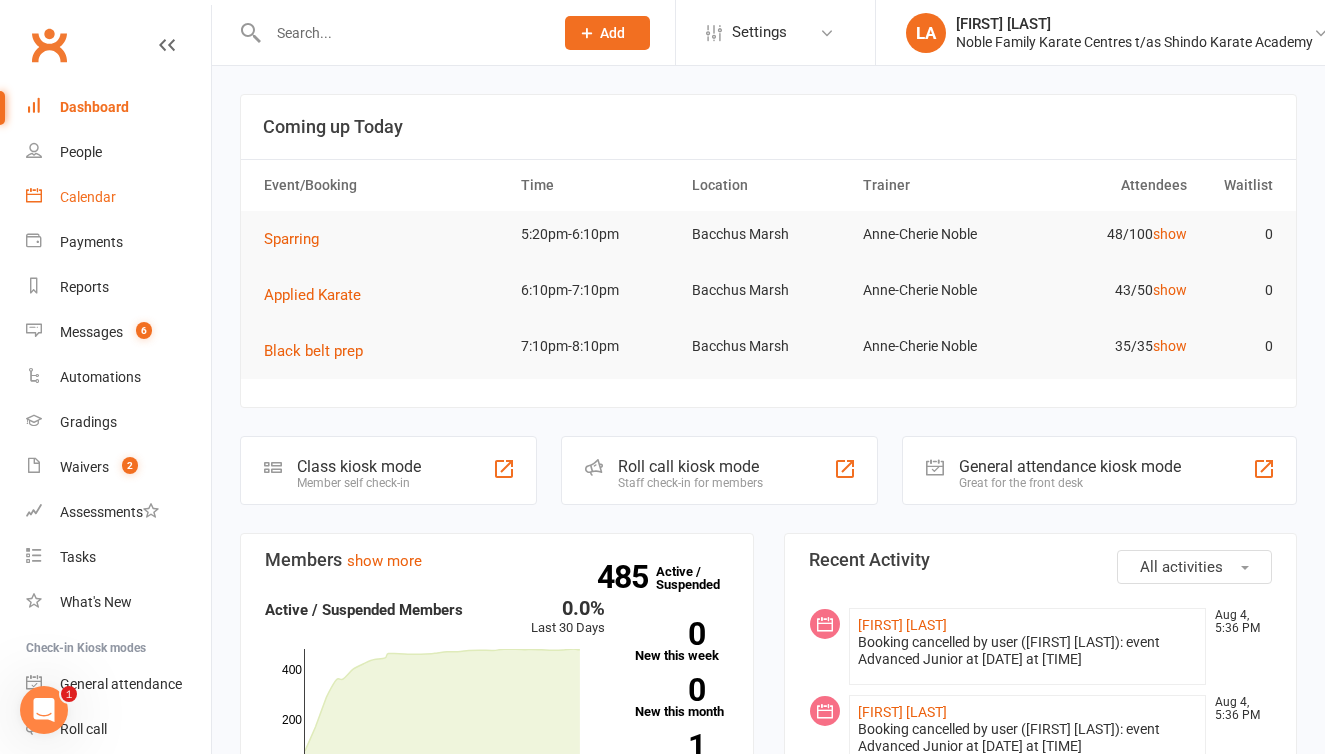 click on "Calendar" at bounding box center [88, 197] 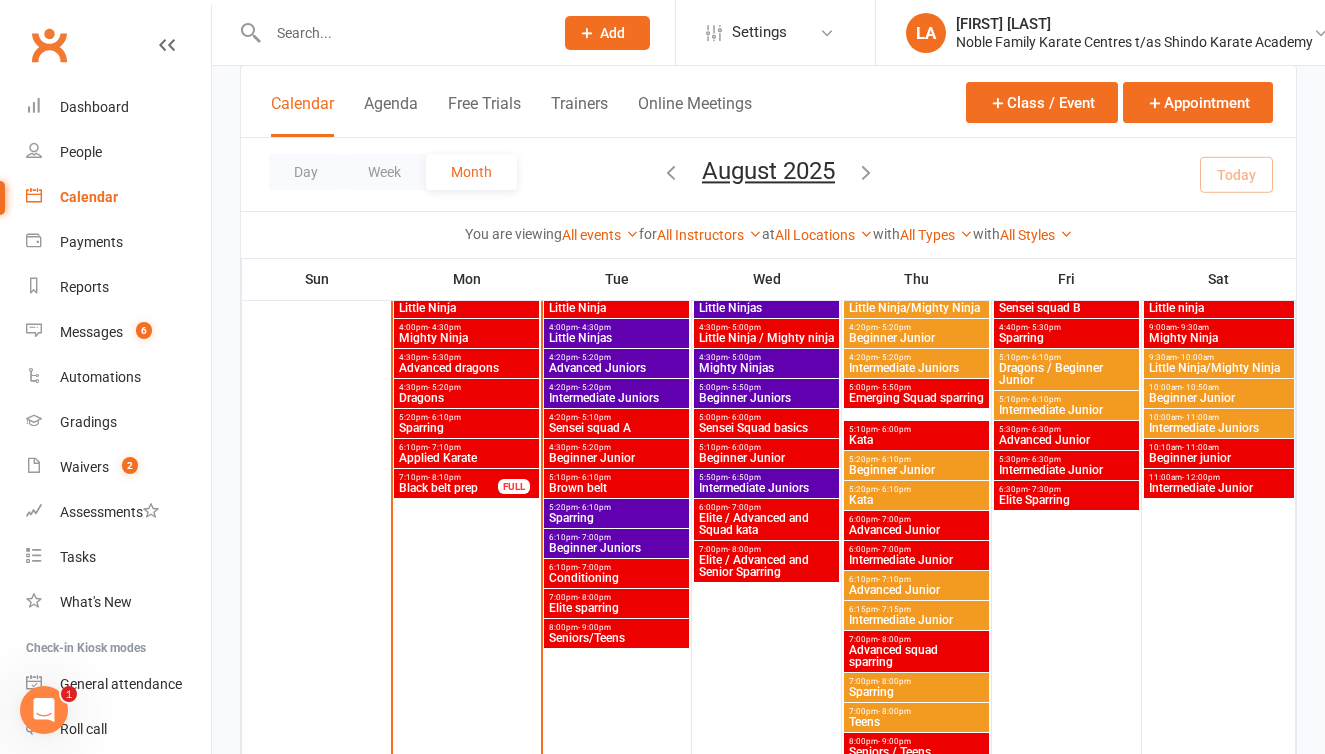 scroll, scrollTop: 686, scrollLeft: 0, axis: vertical 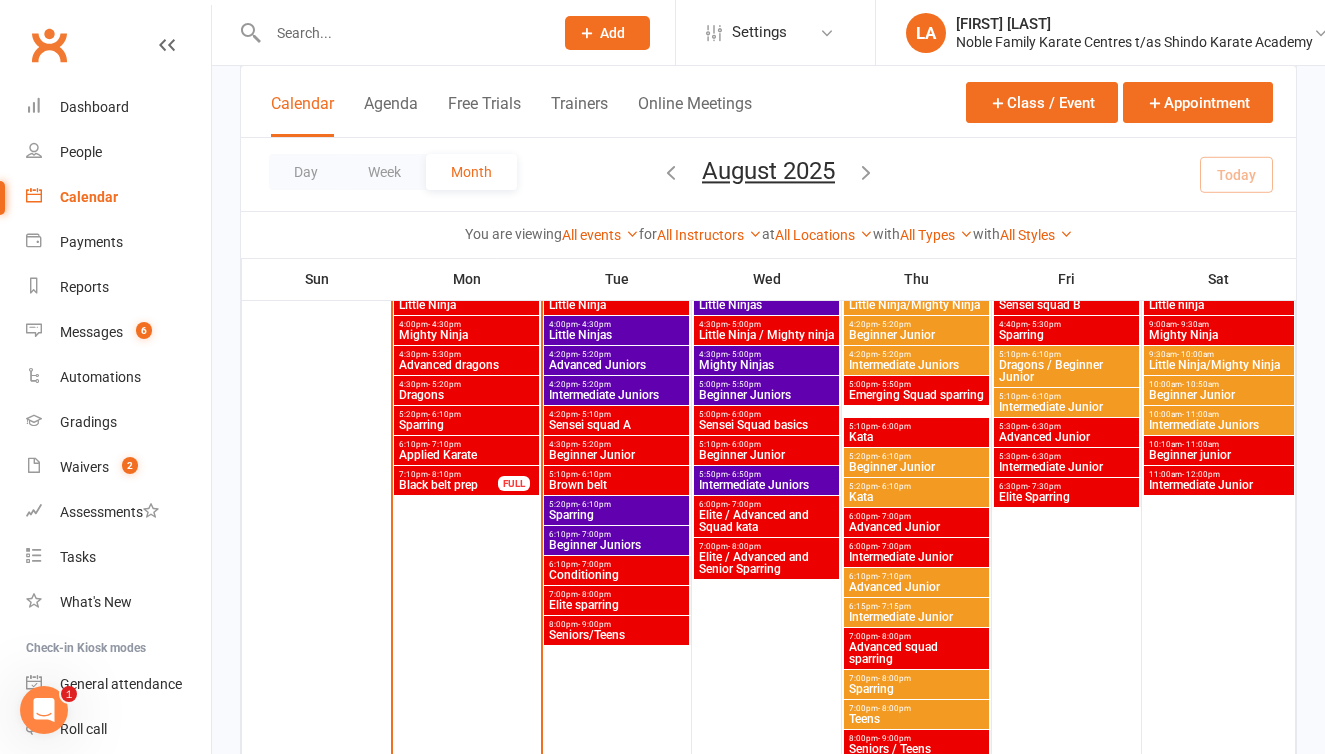 click on "Advanced Junior" at bounding box center (916, 587) 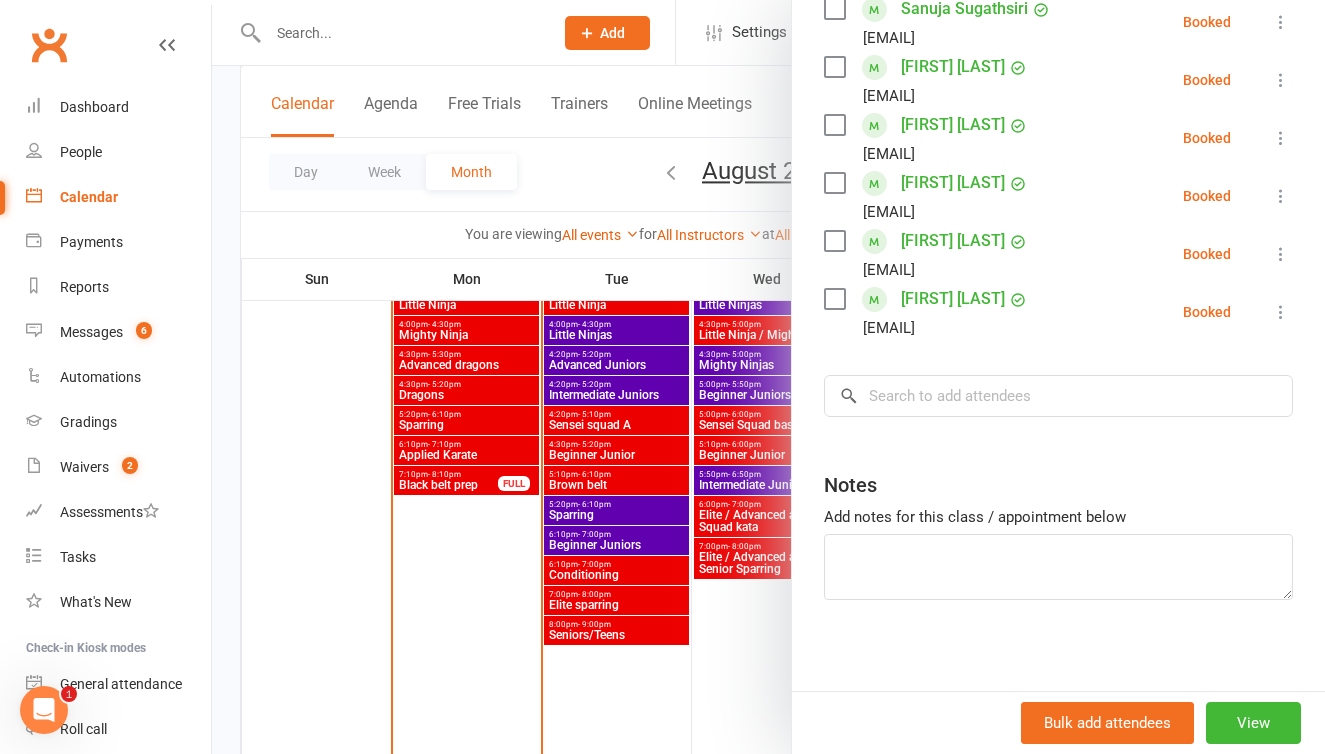 scroll, scrollTop: 2363, scrollLeft: 0, axis: vertical 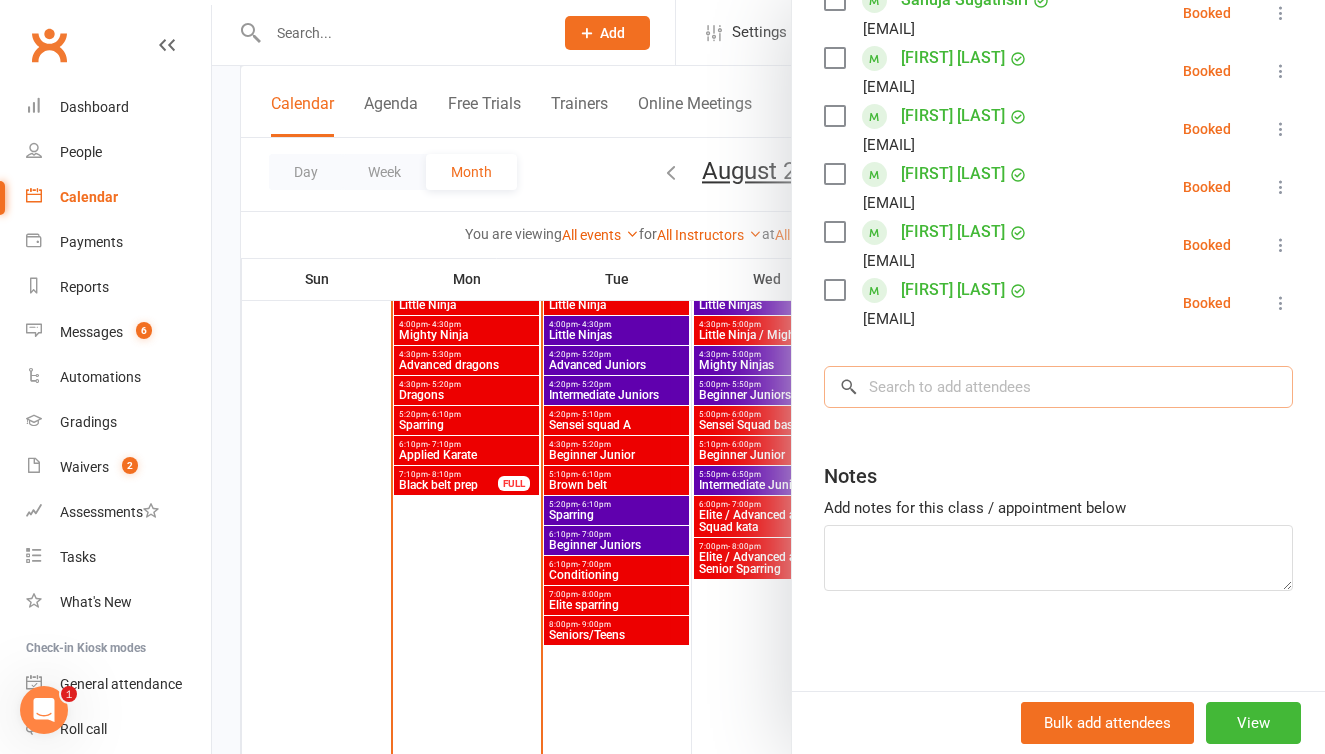 click at bounding box center [1058, 387] 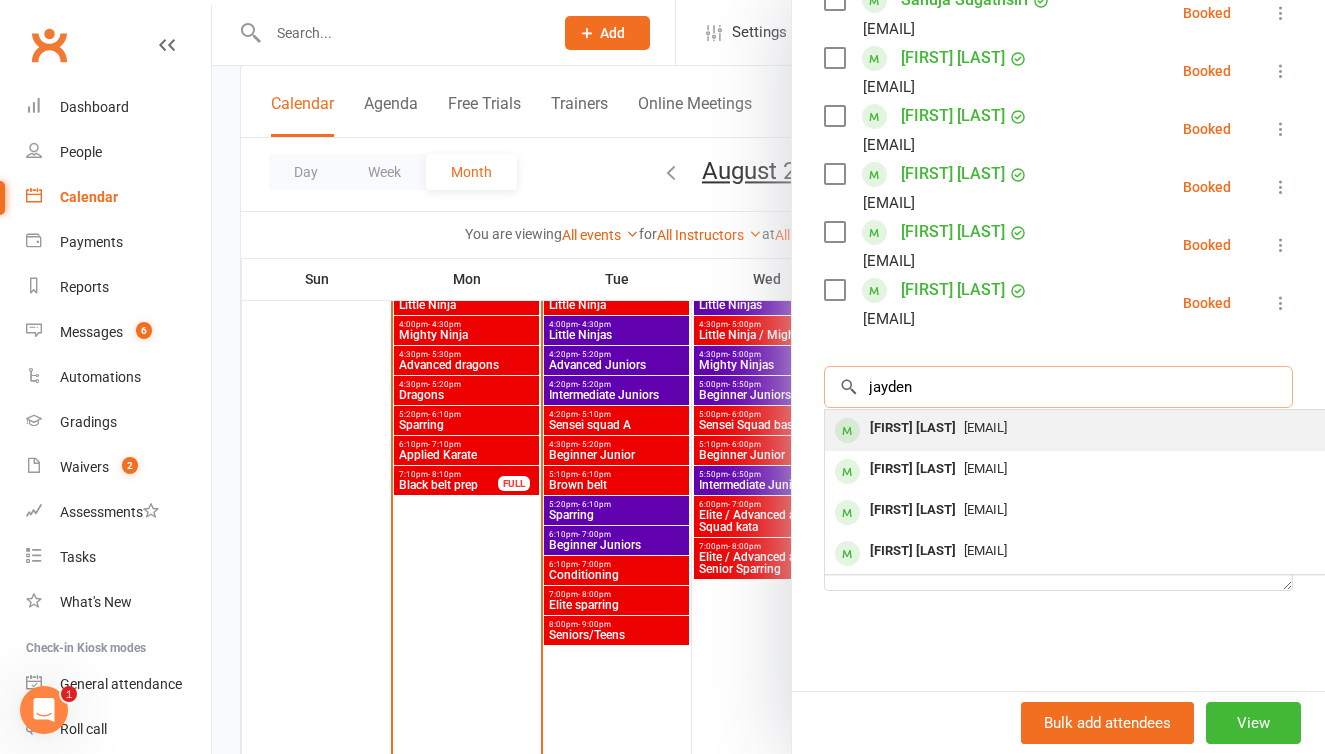 type on "Jayden" 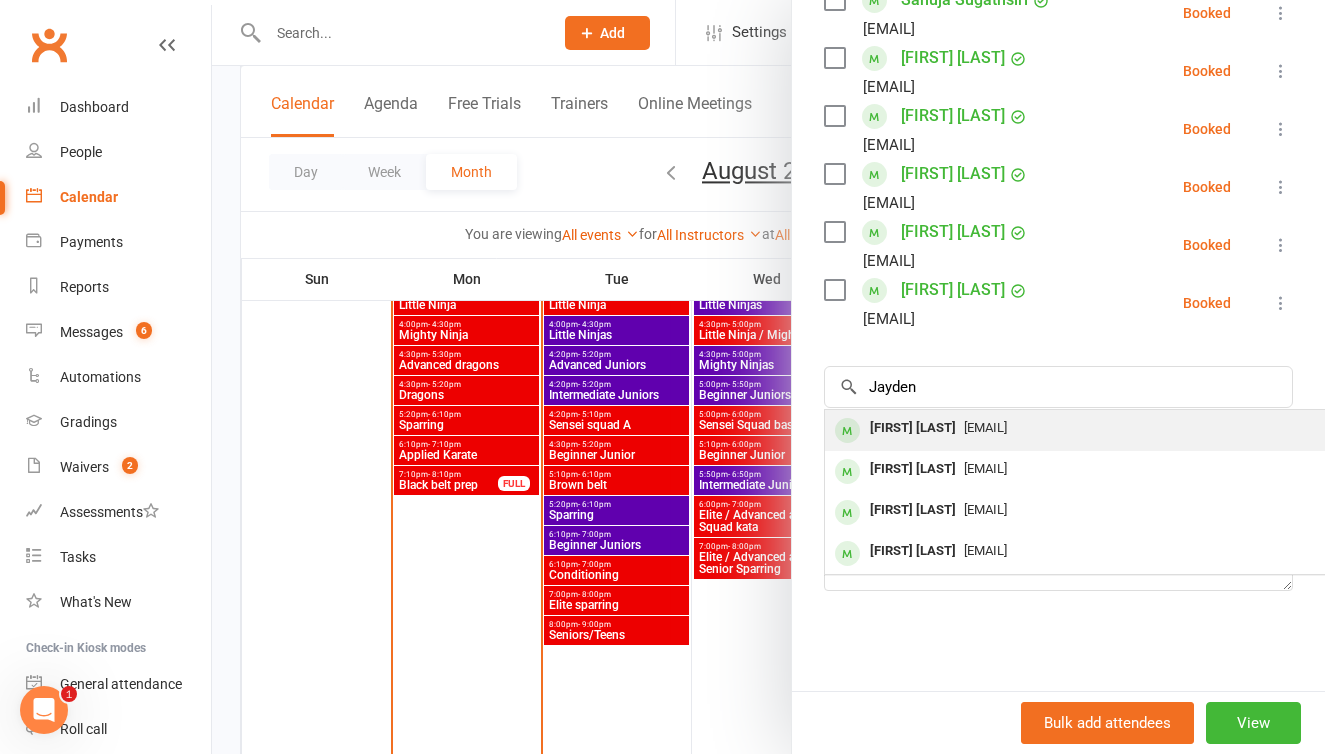 drag, startPoint x: 942, startPoint y: 433, endPoint x: 976, endPoint y: 450, distance: 38.013157 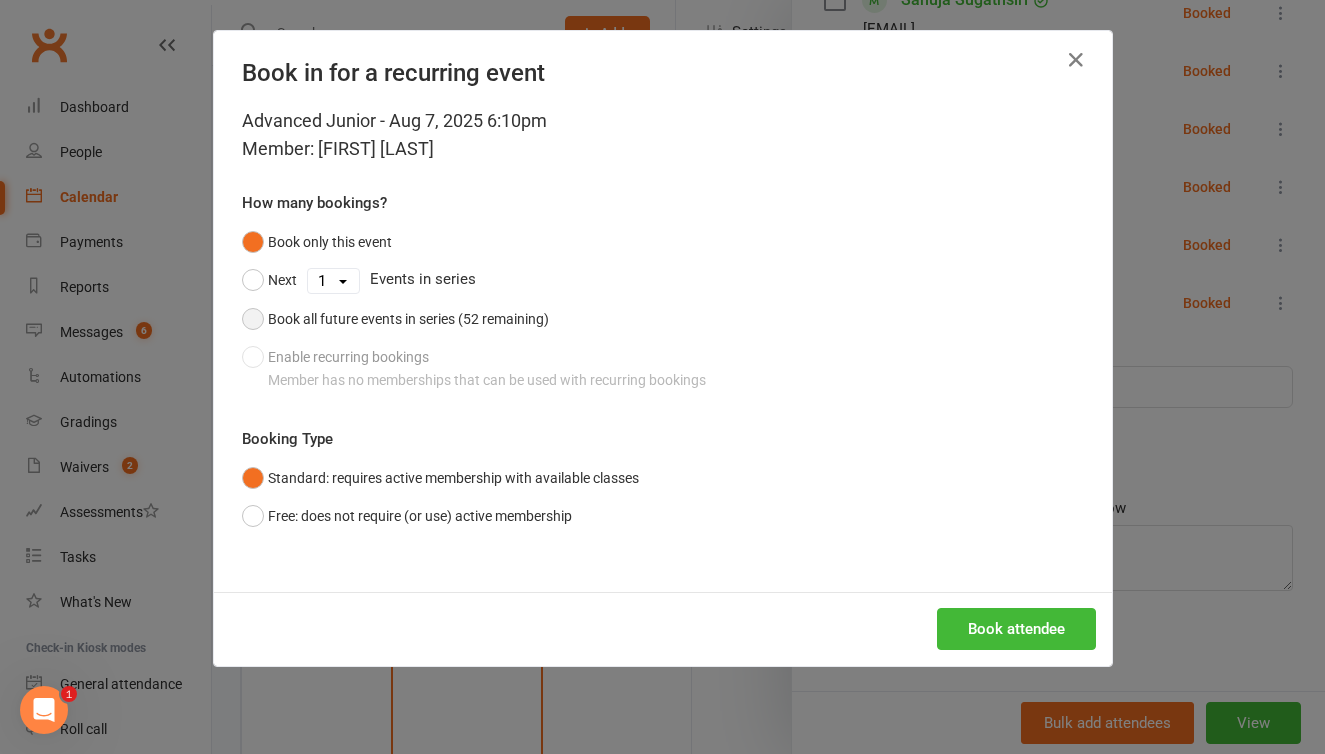 click on "Book all future events in series (52 remaining)" at bounding box center [395, 319] 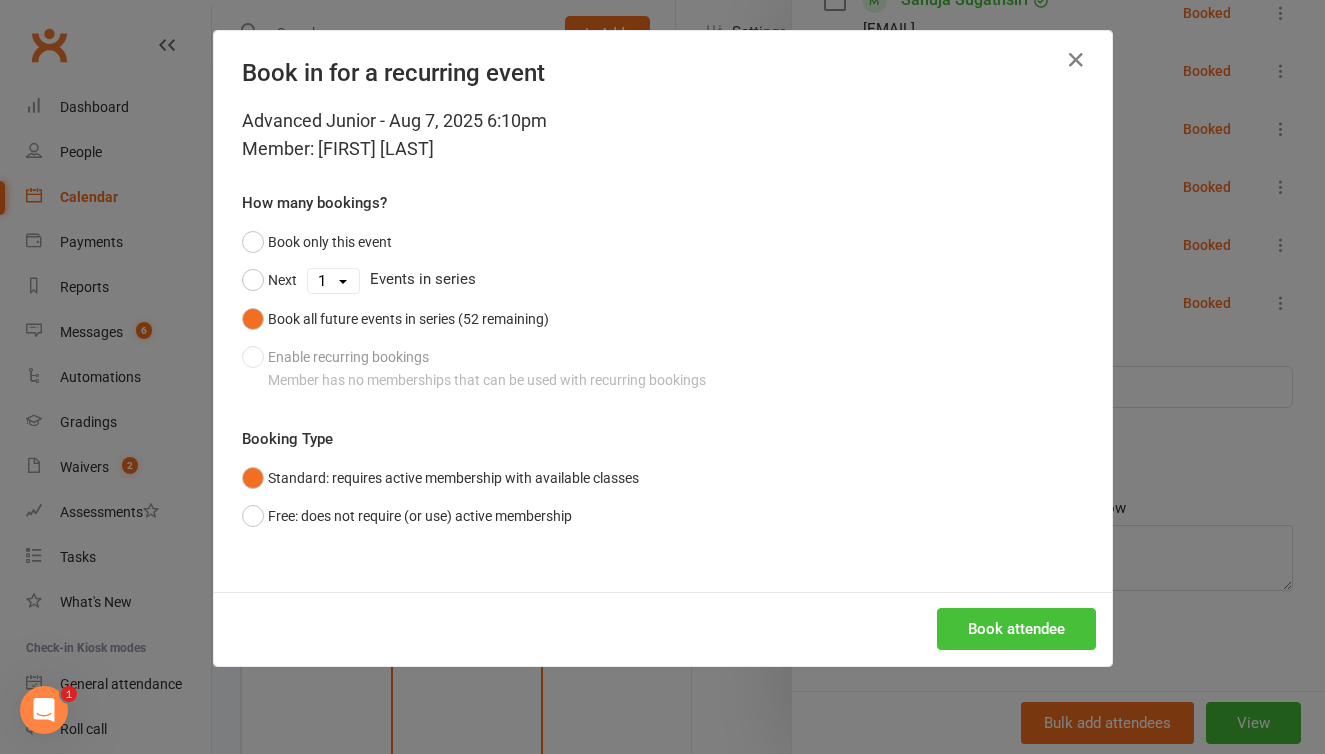 click on "Book attendee" at bounding box center [1016, 629] 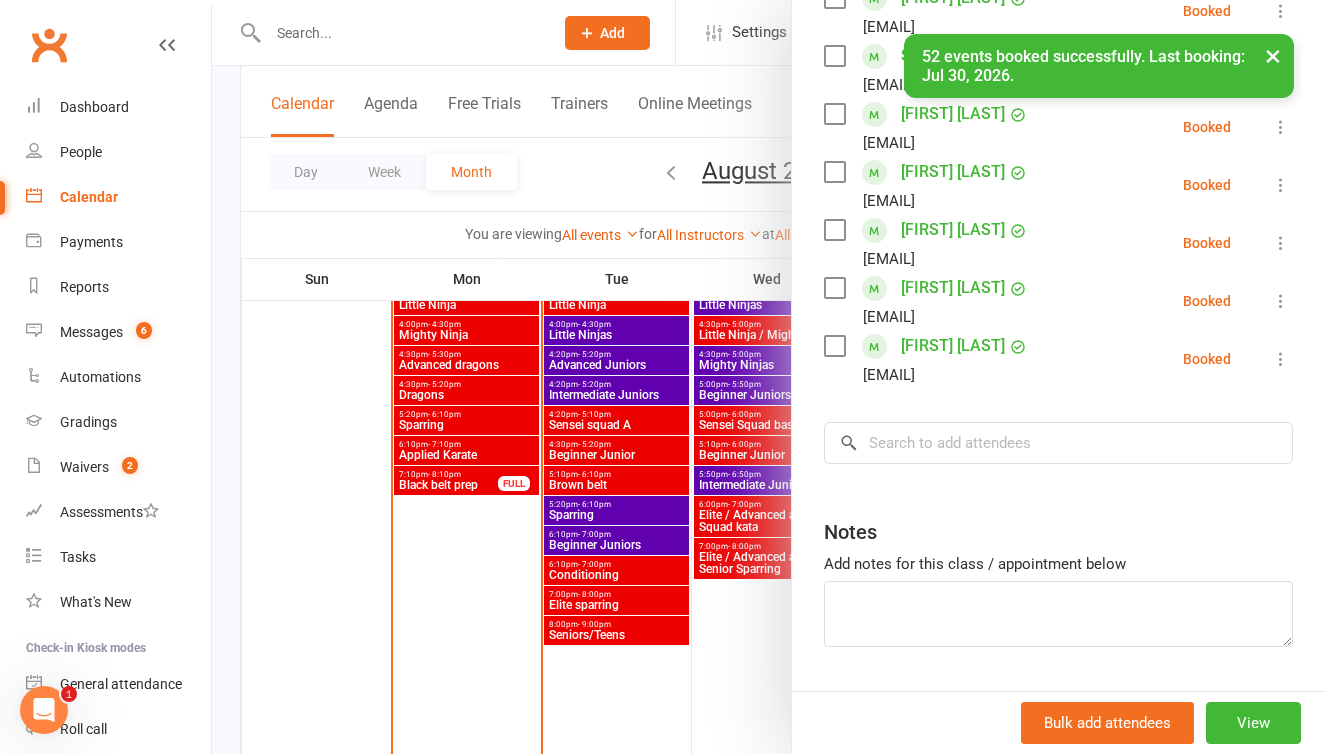 click at bounding box center [768, 377] 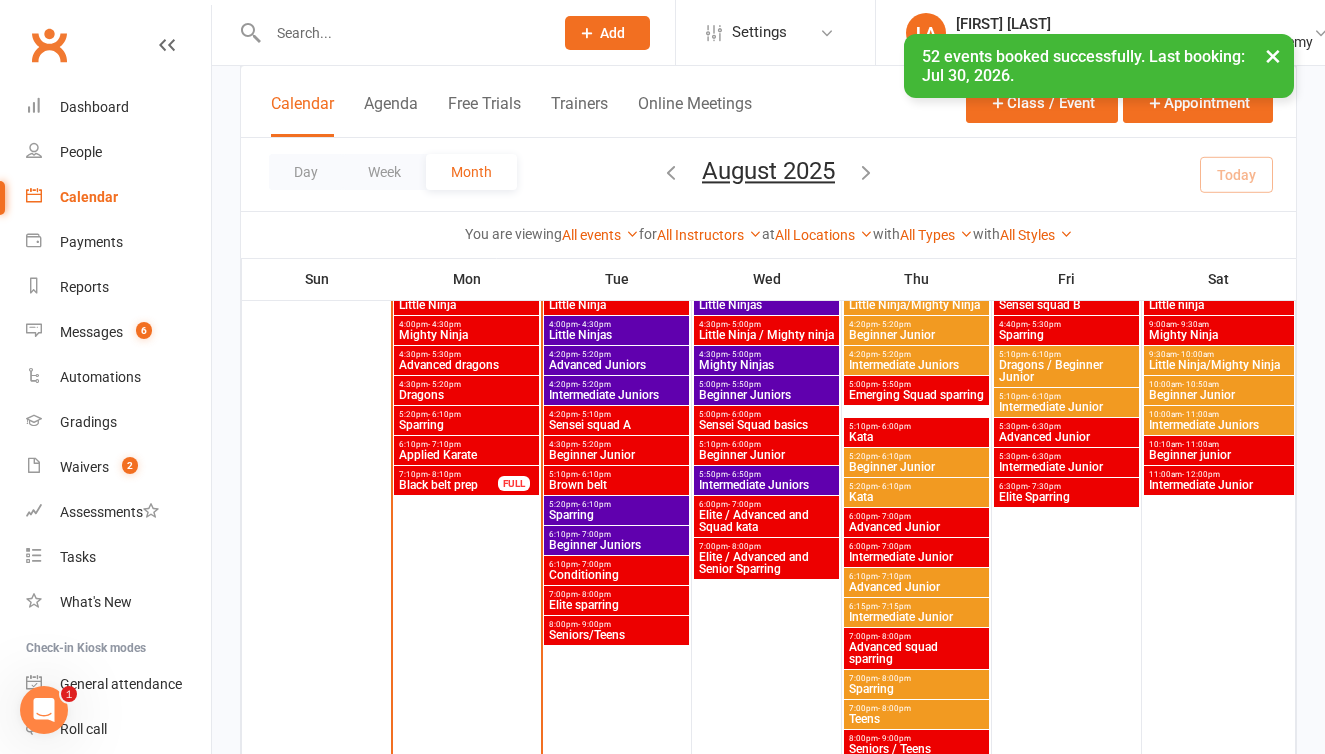 click on "Sparring" at bounding box center [916, 689] 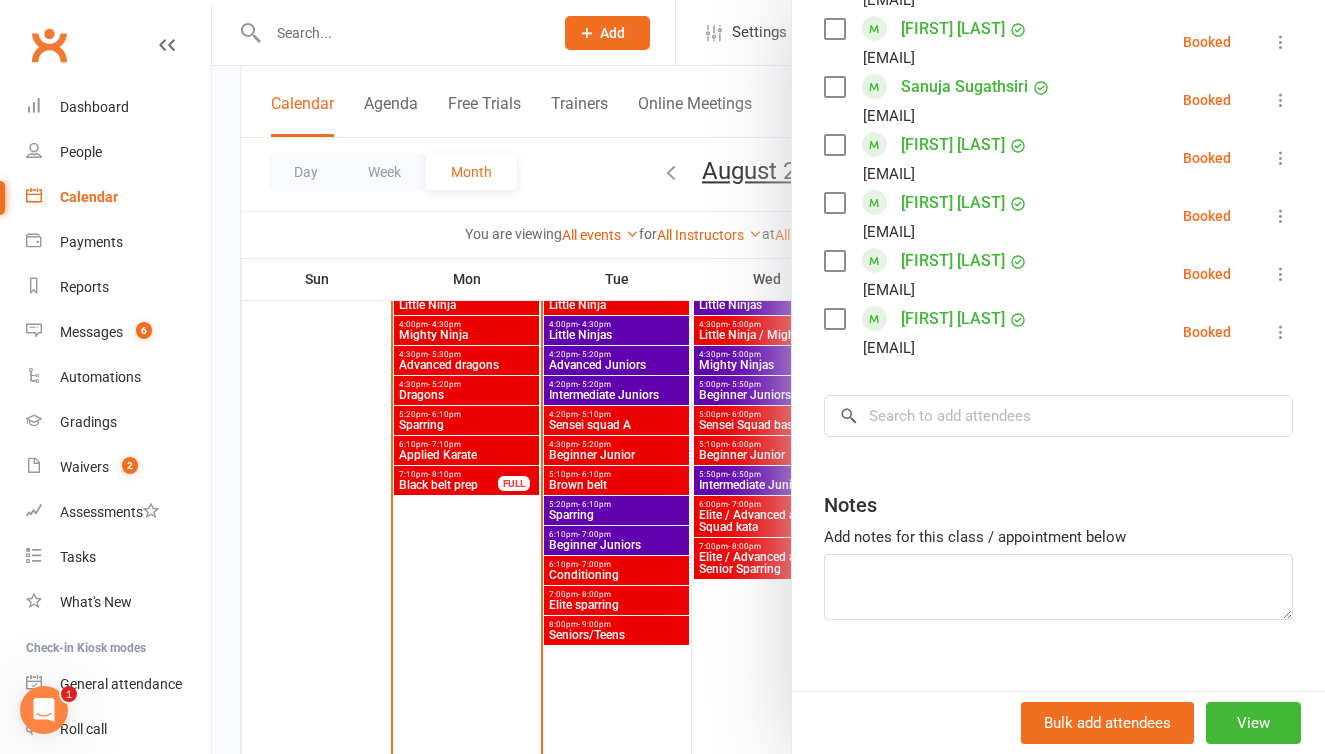 scroll, scrollTop: 1406, scrollLeft: 0, axis: vertical 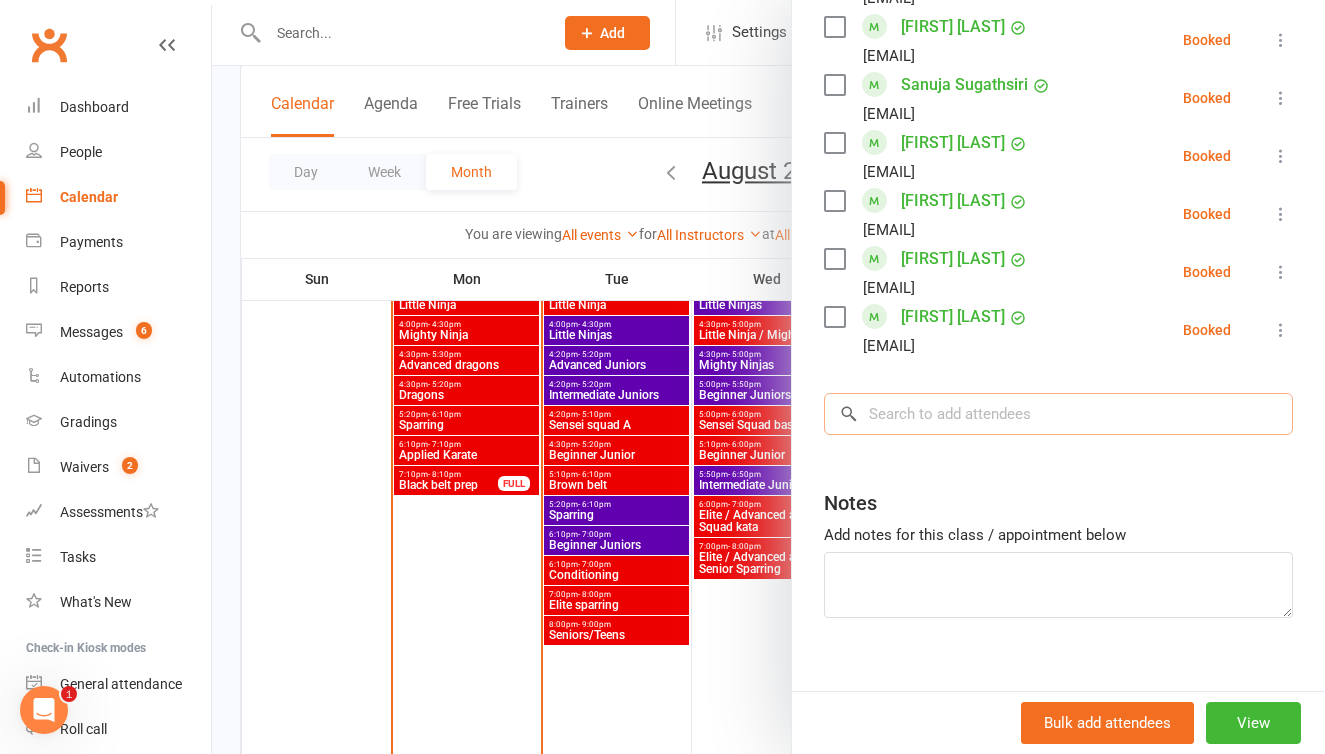 click at bounding box center (1058, 414) 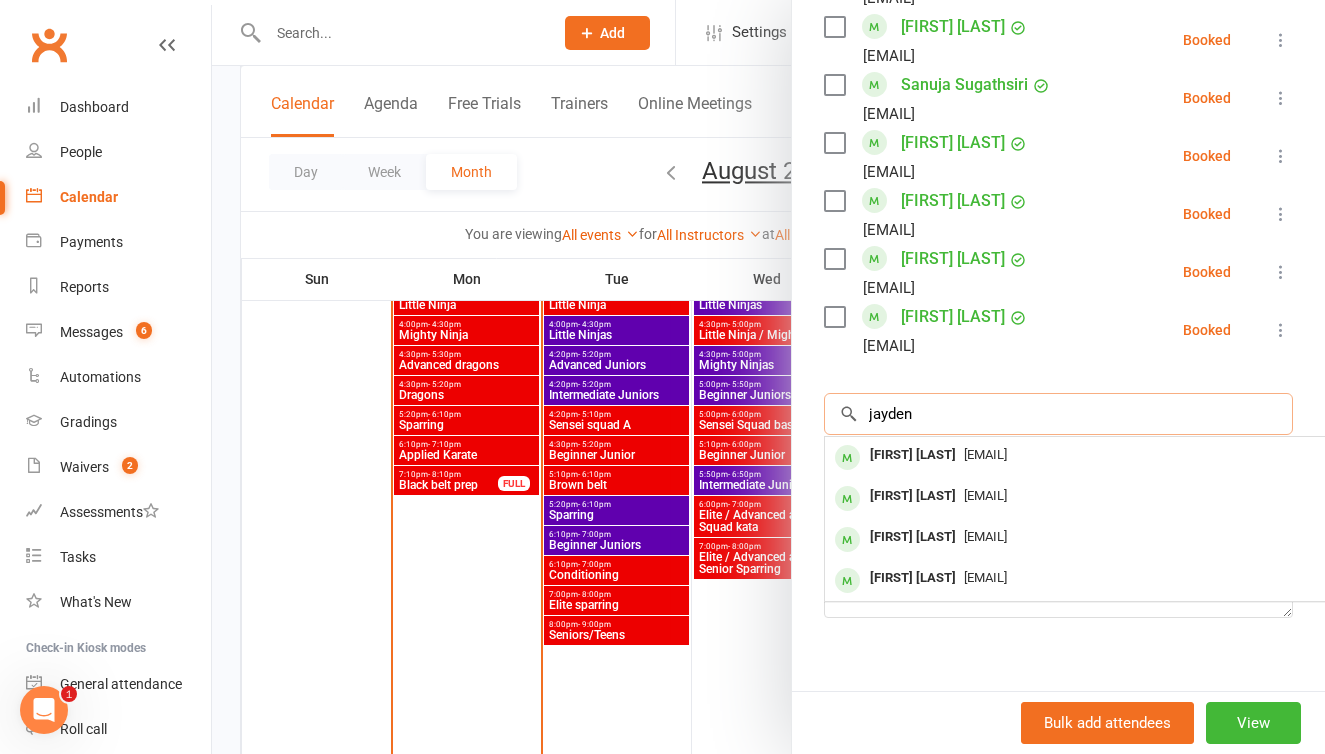 type on "Jayden" 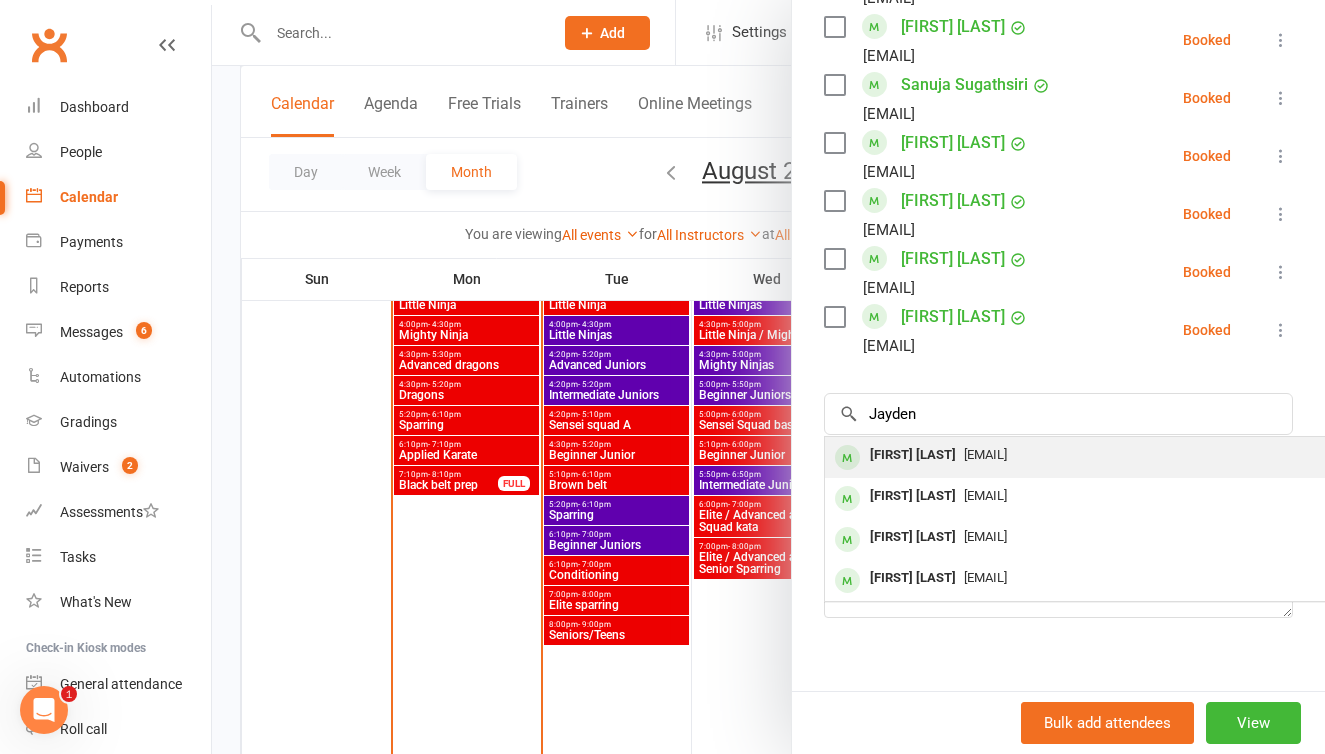 drag, startPoint x: 922, startPoint y: 434, endPoint x: 962, endPoint y: 473, distance: 55.86591 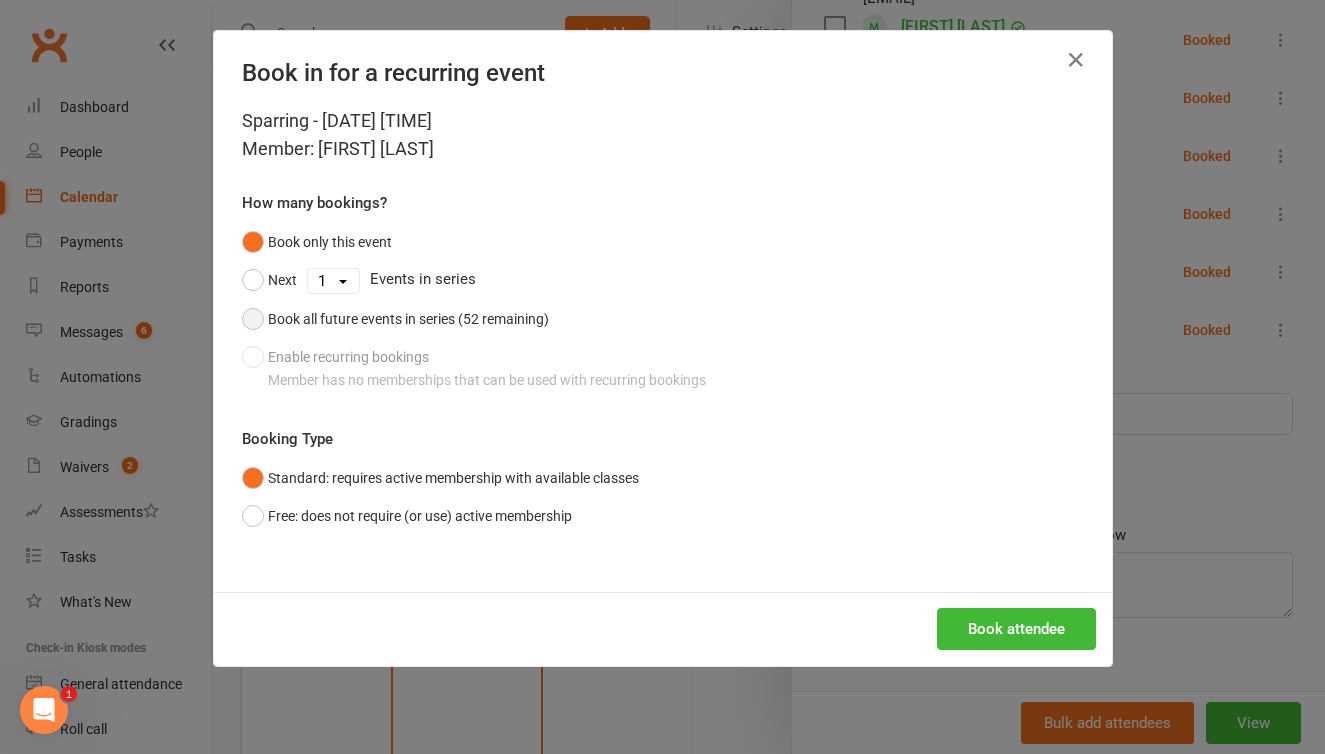 click on "Book all future events in series (52 remaining)" at bounding box center (395, 319) 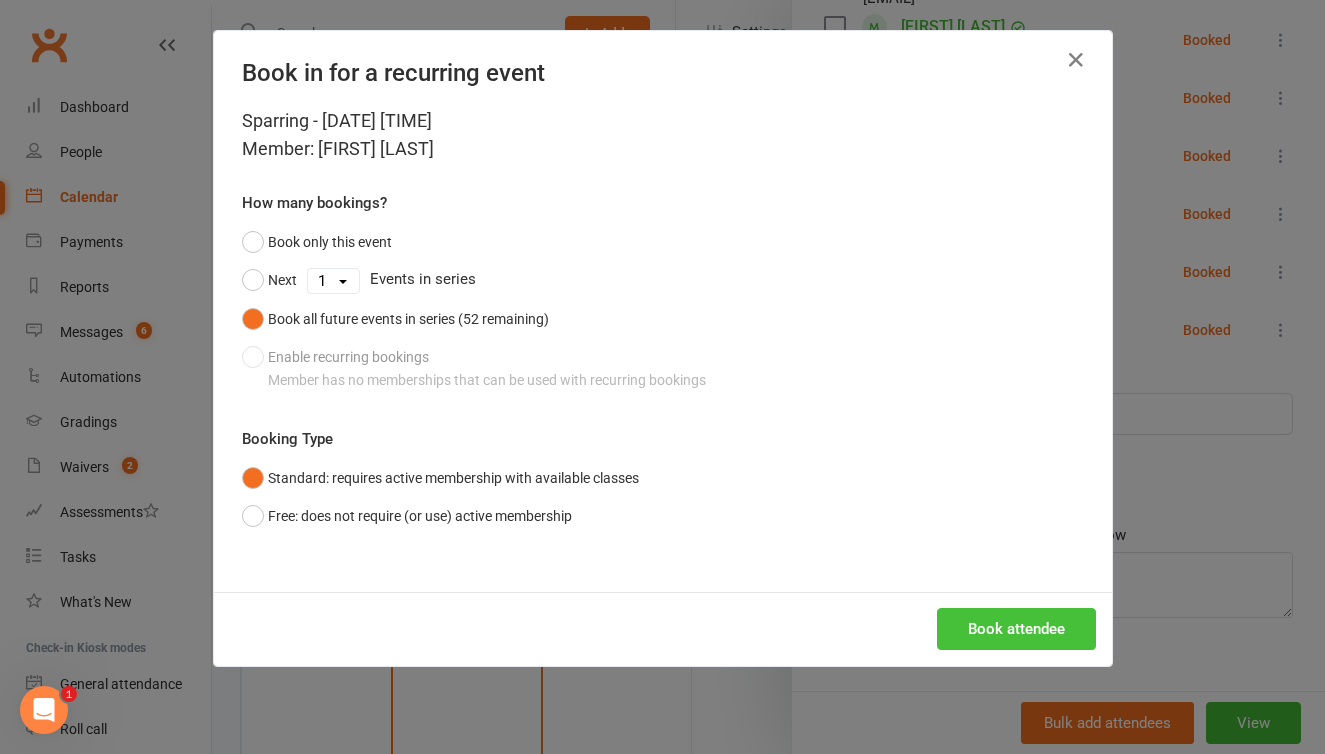 click on "Book attendee" at bounding box center [1016, 629] 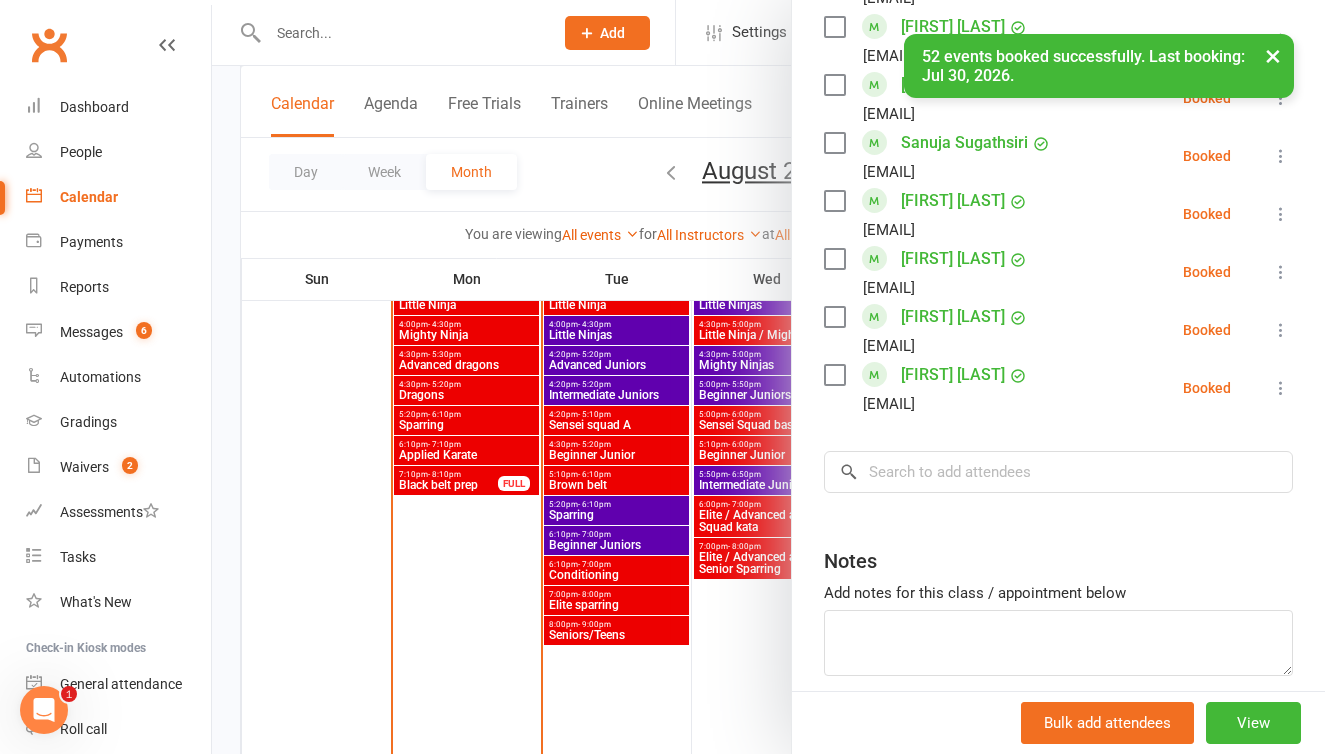 click at bounding box center [768, 377] 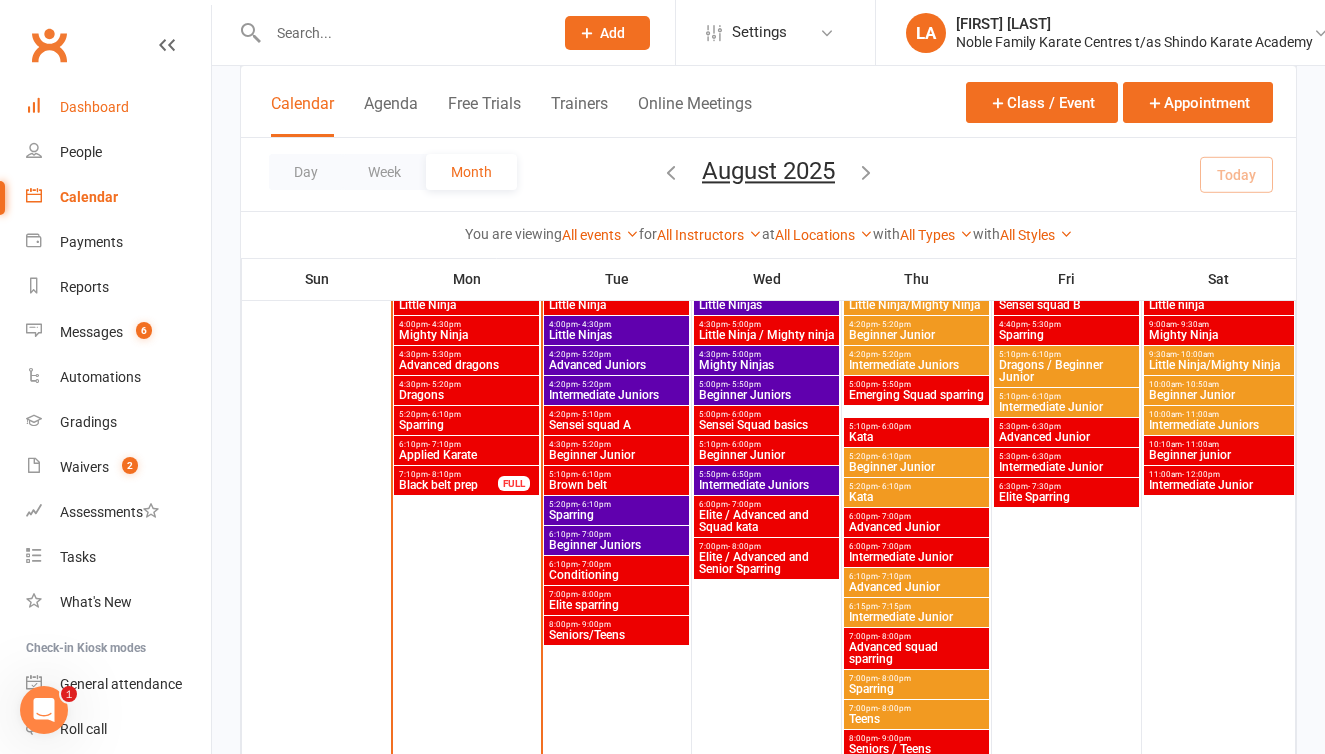 click on "Dashboard" at bounding box center [94, 107] 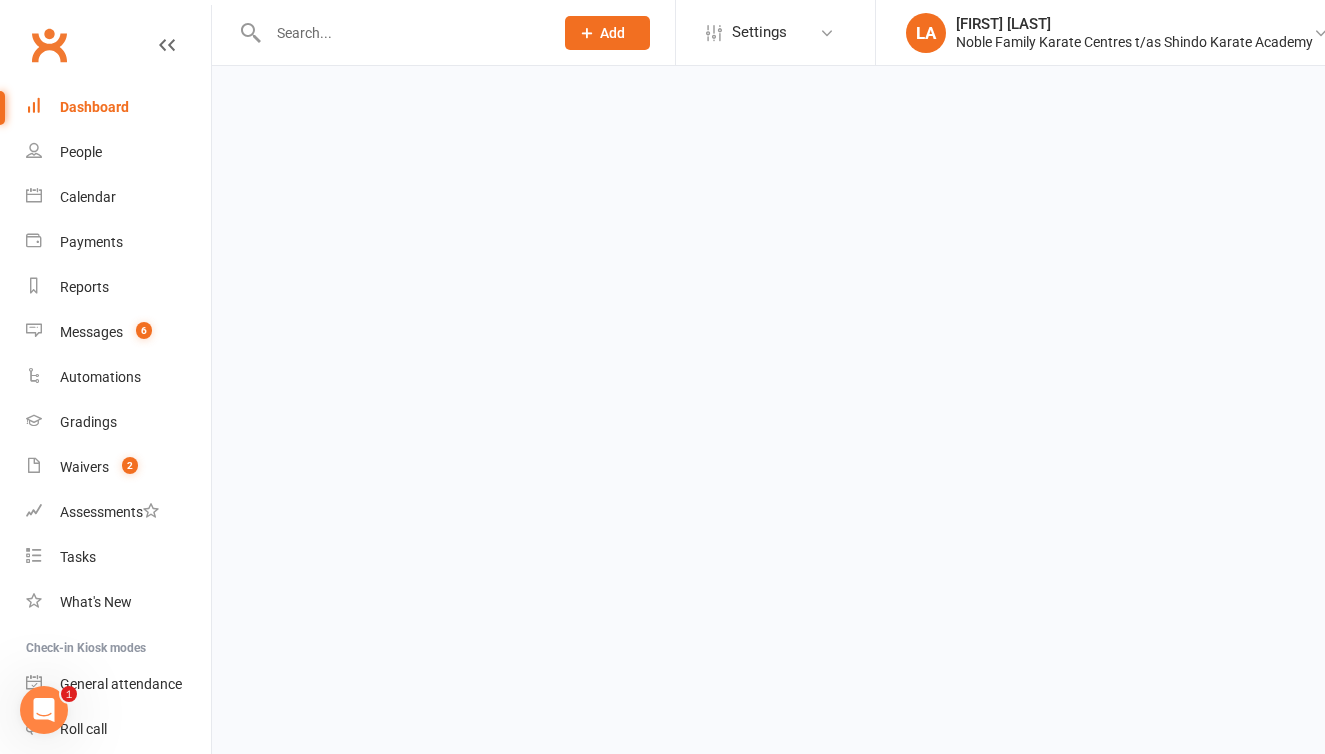 scroll, scrollTop: 0, scrollLeft: 0, axis: both 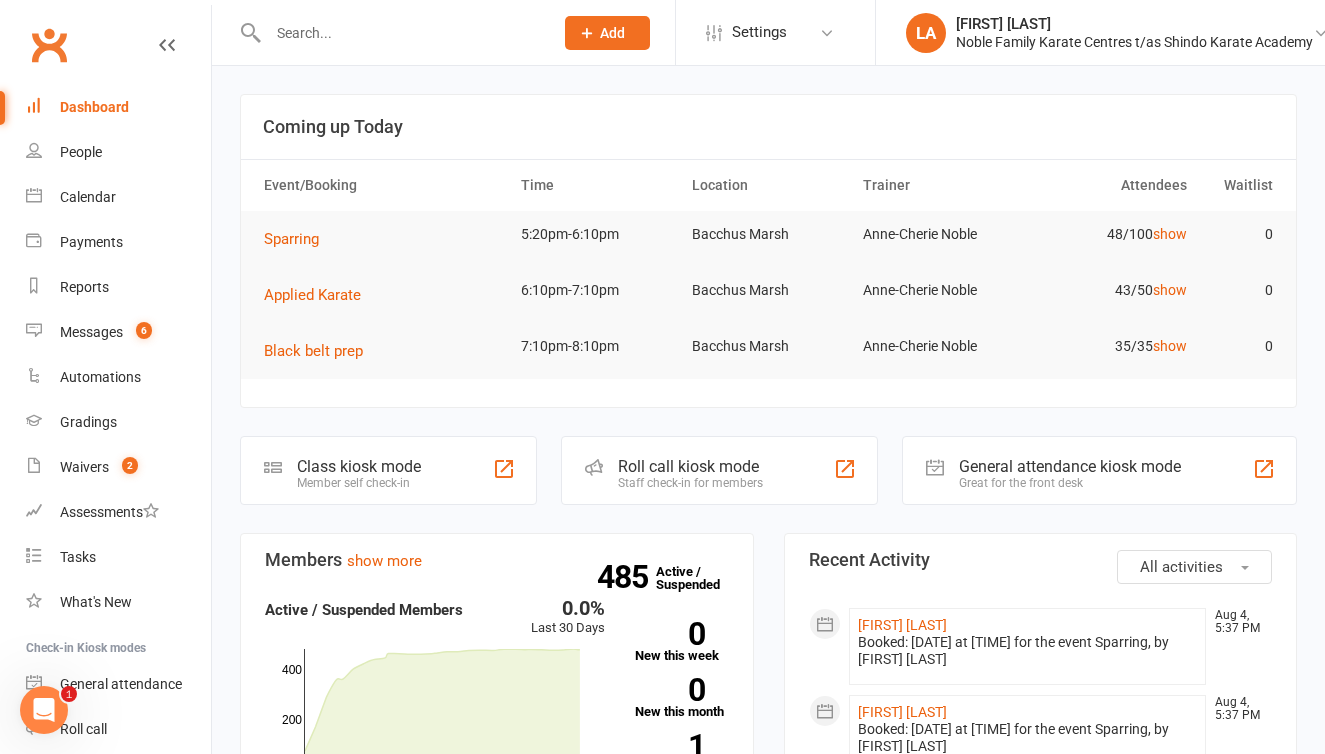 click at bounding box center [400, 33] 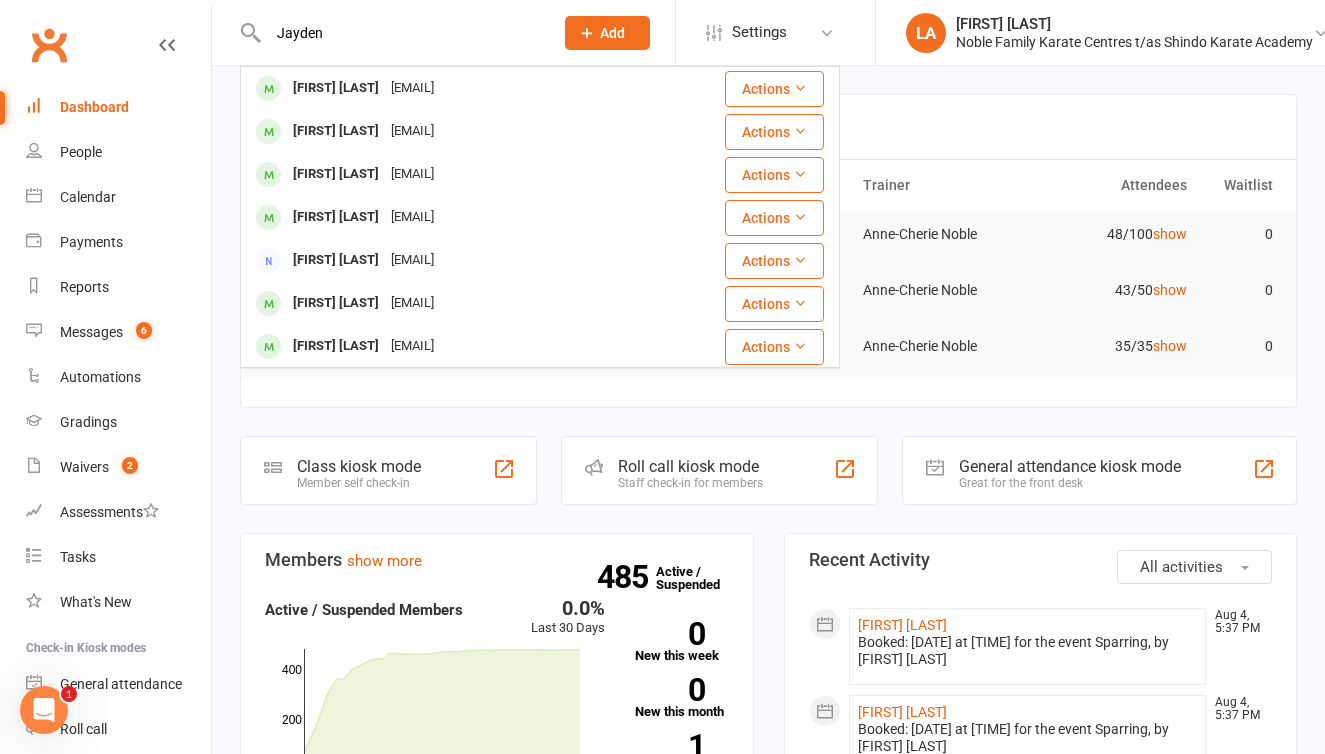 type on "Jayden" 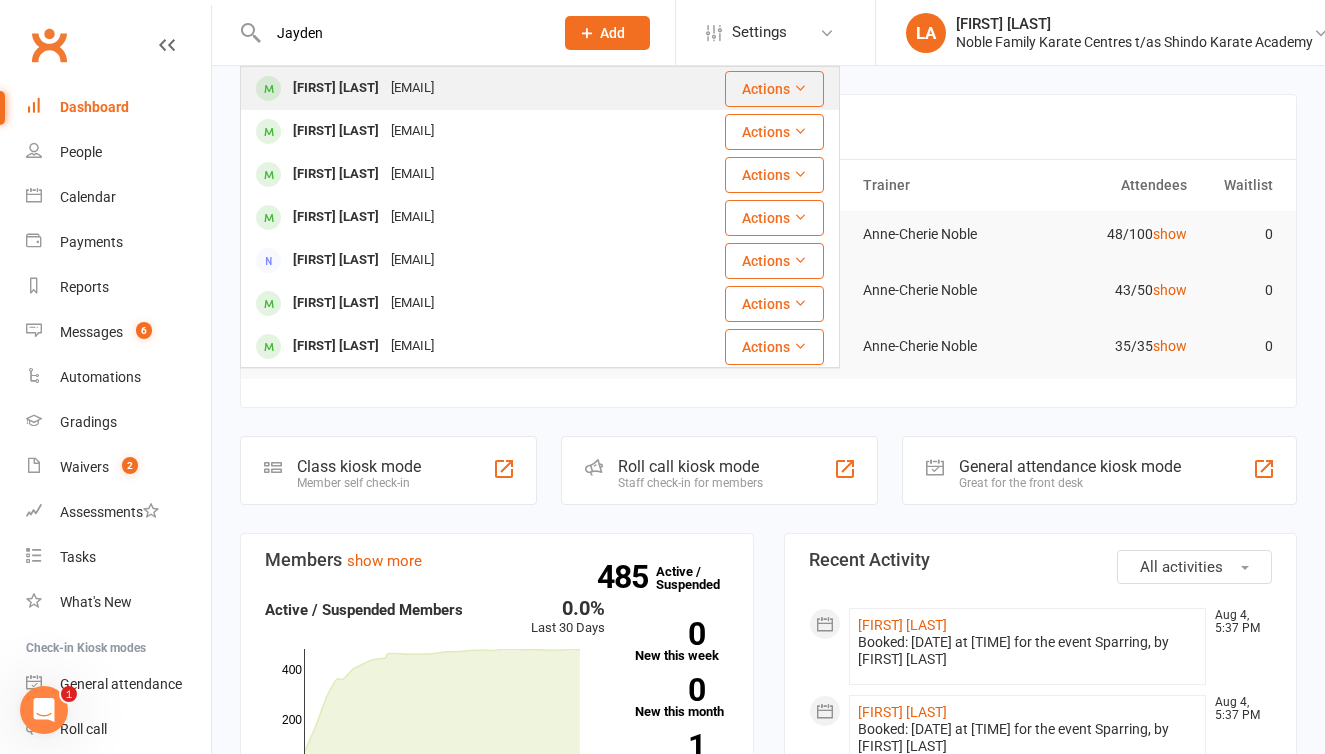 drag, startPoint x: 347, startPoint y: 66, endPoint x: 365, endPoint y: 92, distance: 31.622776 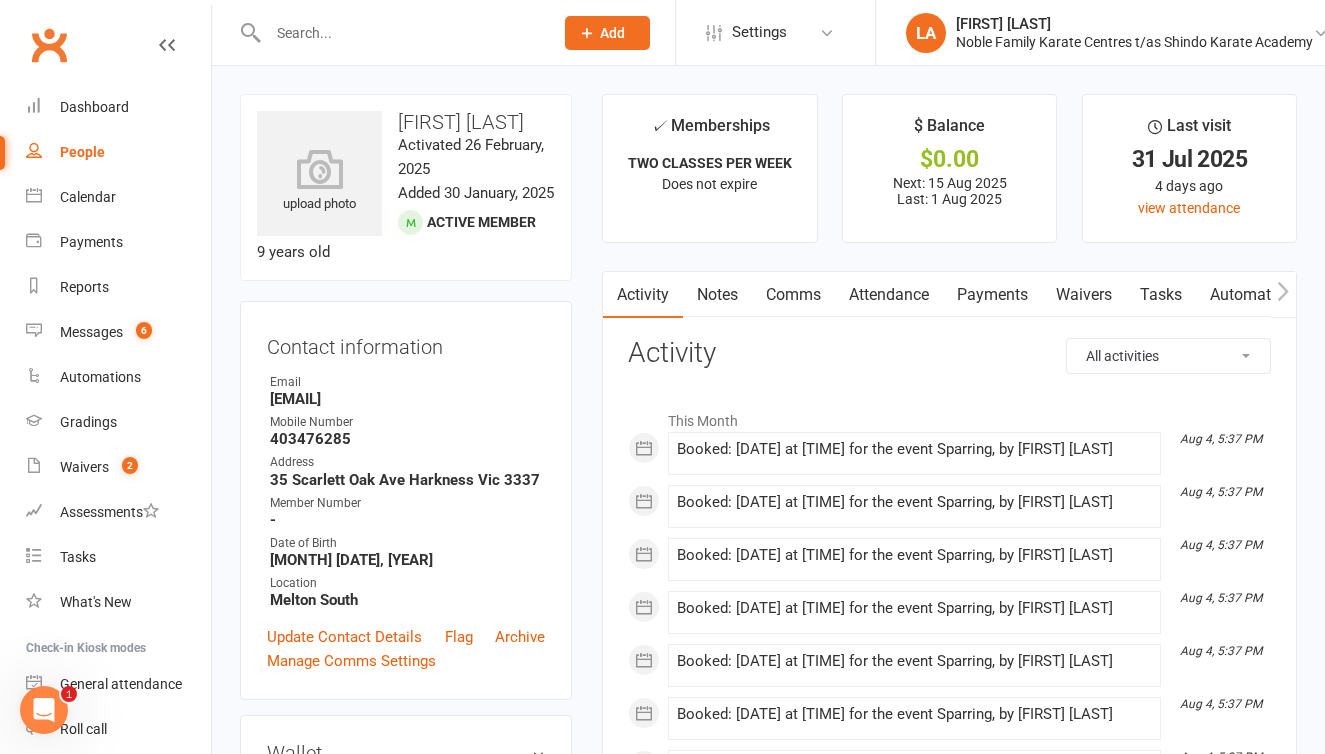 click on "Attendance" at bounding box center (889, 295) 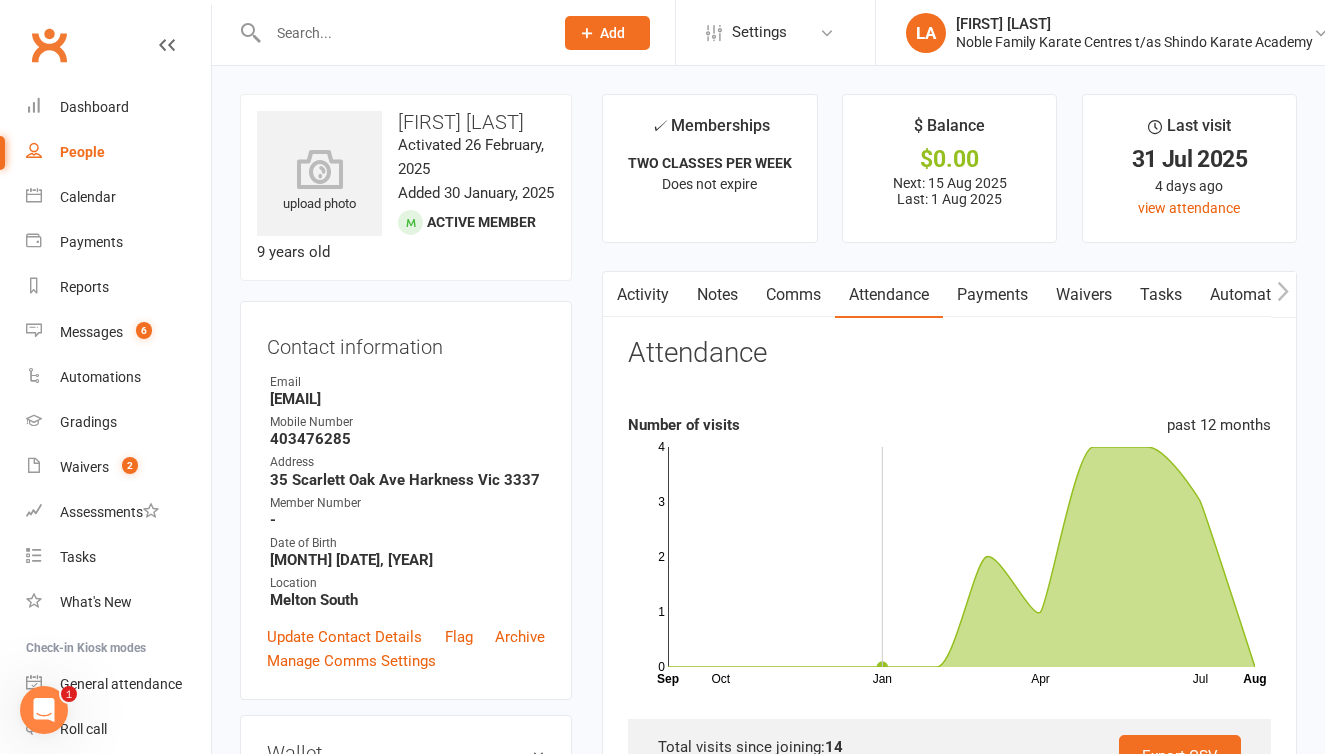 scroll, scrollTop: 0, scrollLeft: 0, axis: both 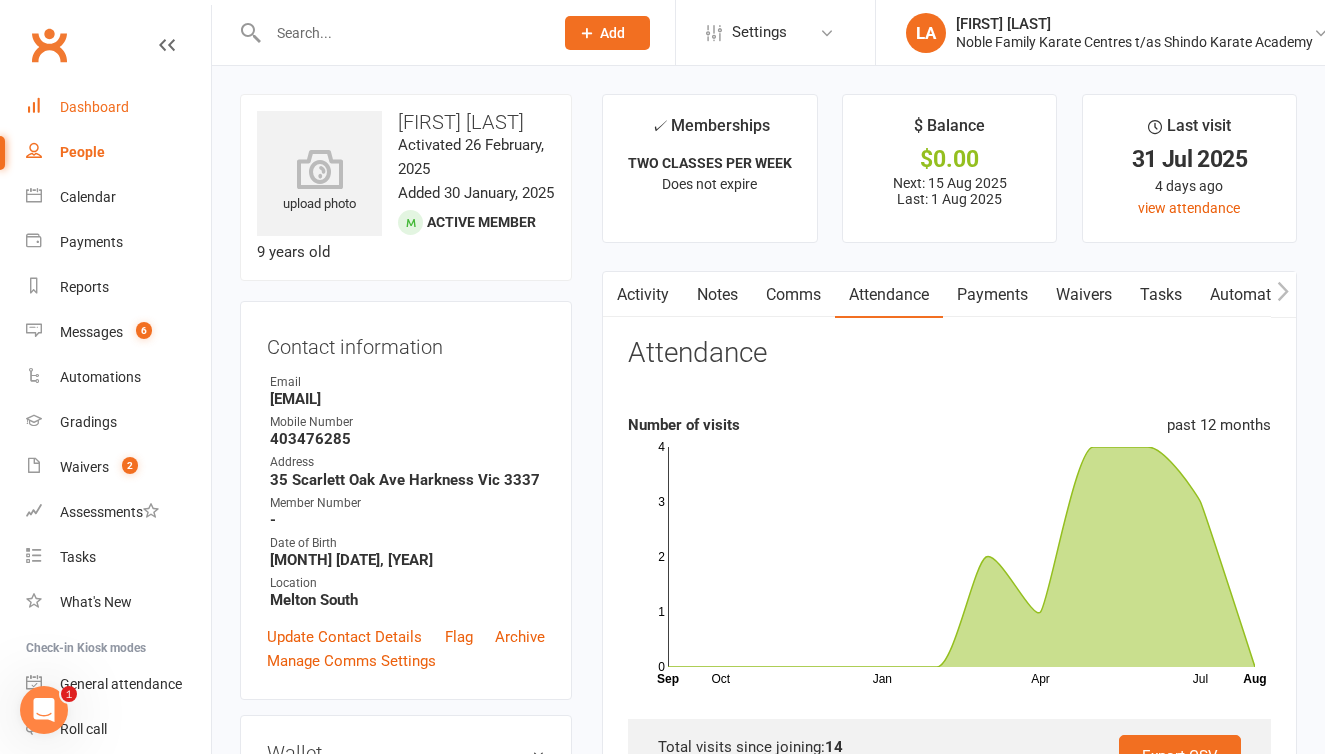 click on "Dashboard" at bounding box center (94, 107) 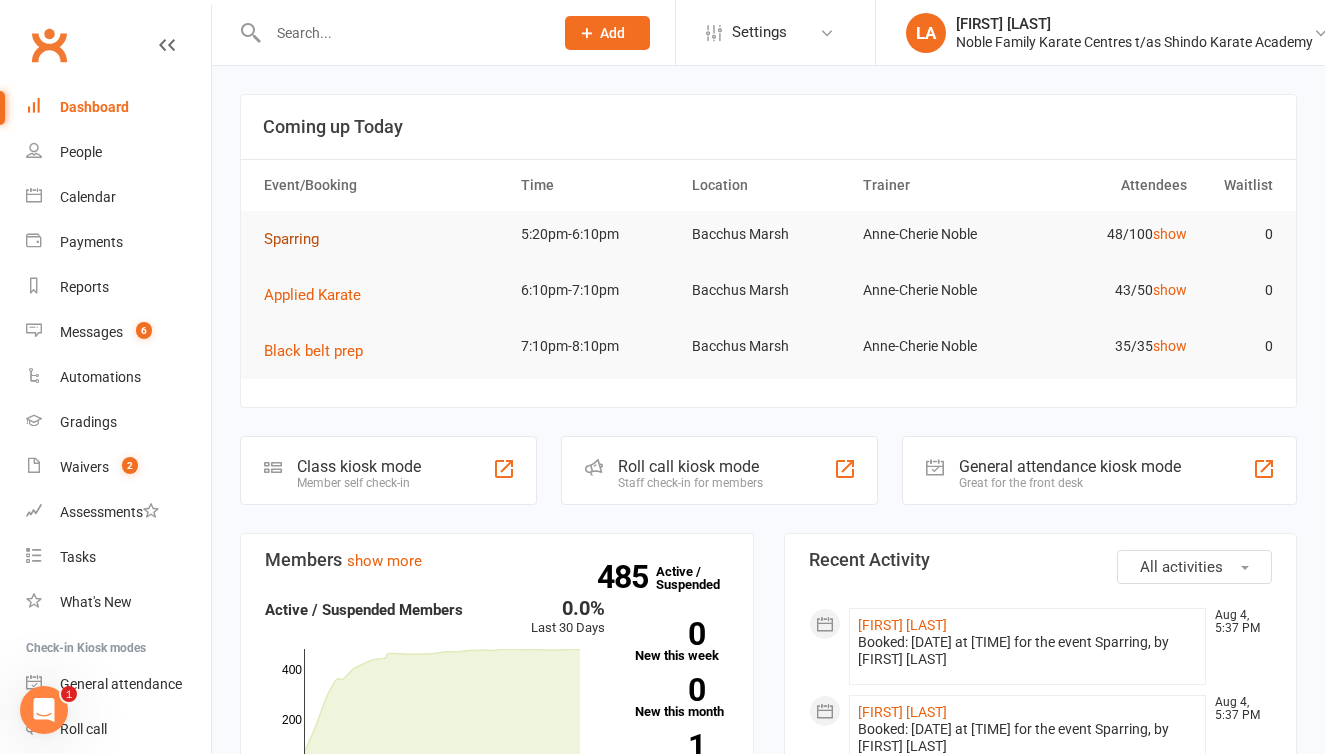 click on "Sparring" at bounding box center (291, 239) 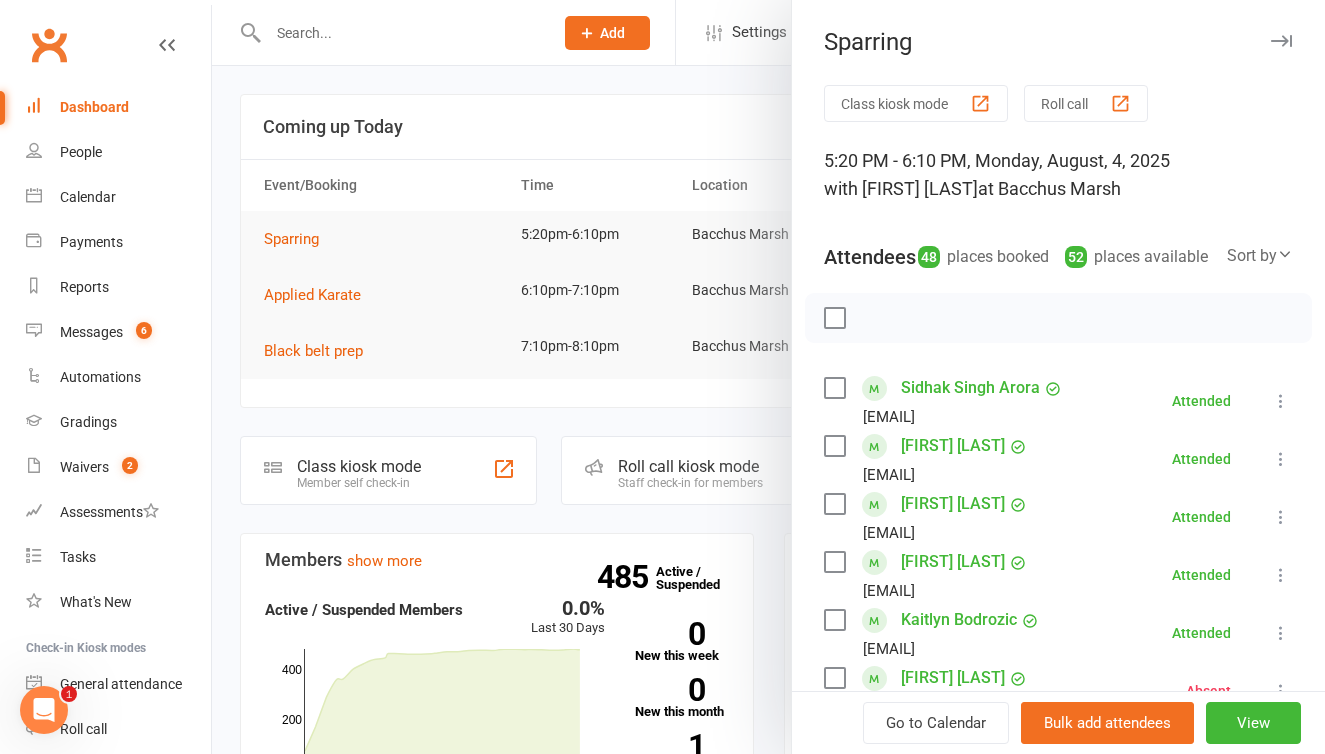 click on "Roll call" at bounding box center [1086, 103] 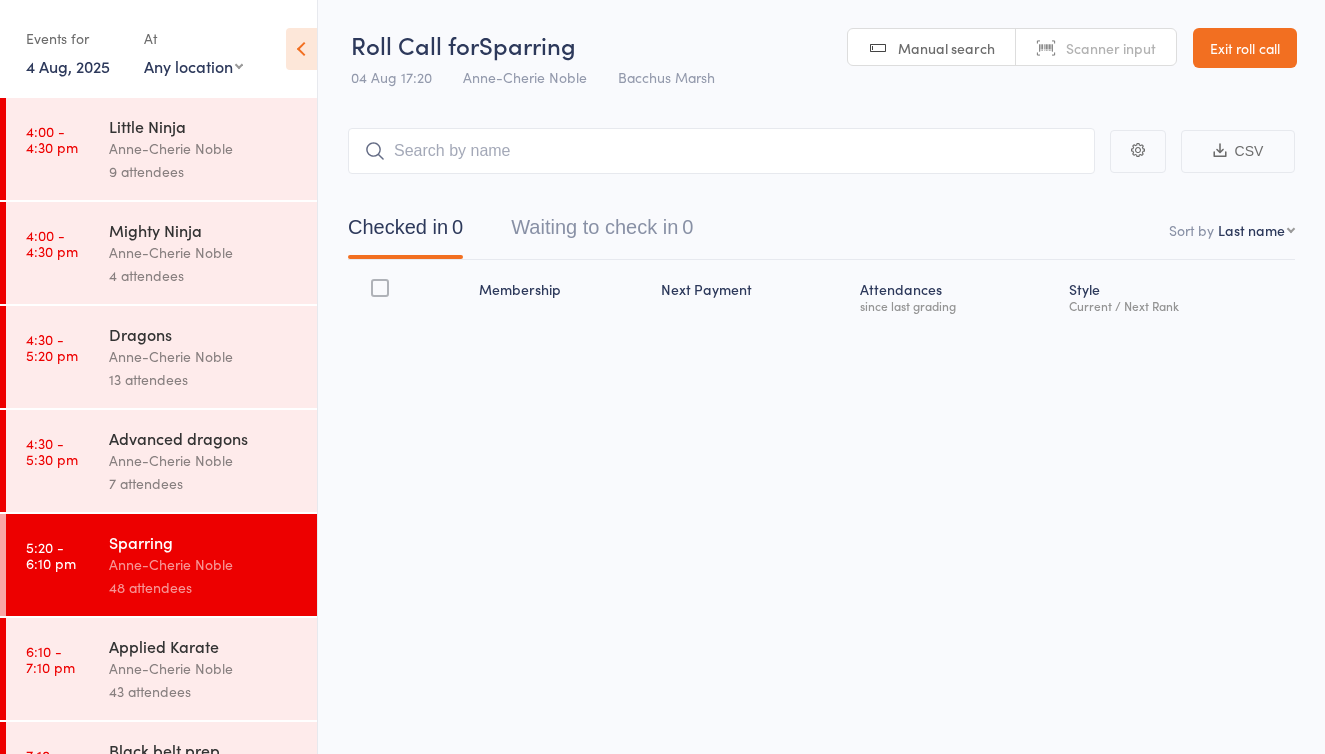 scroll, scrollTop: 0, scrollLeft: 0, axis: both 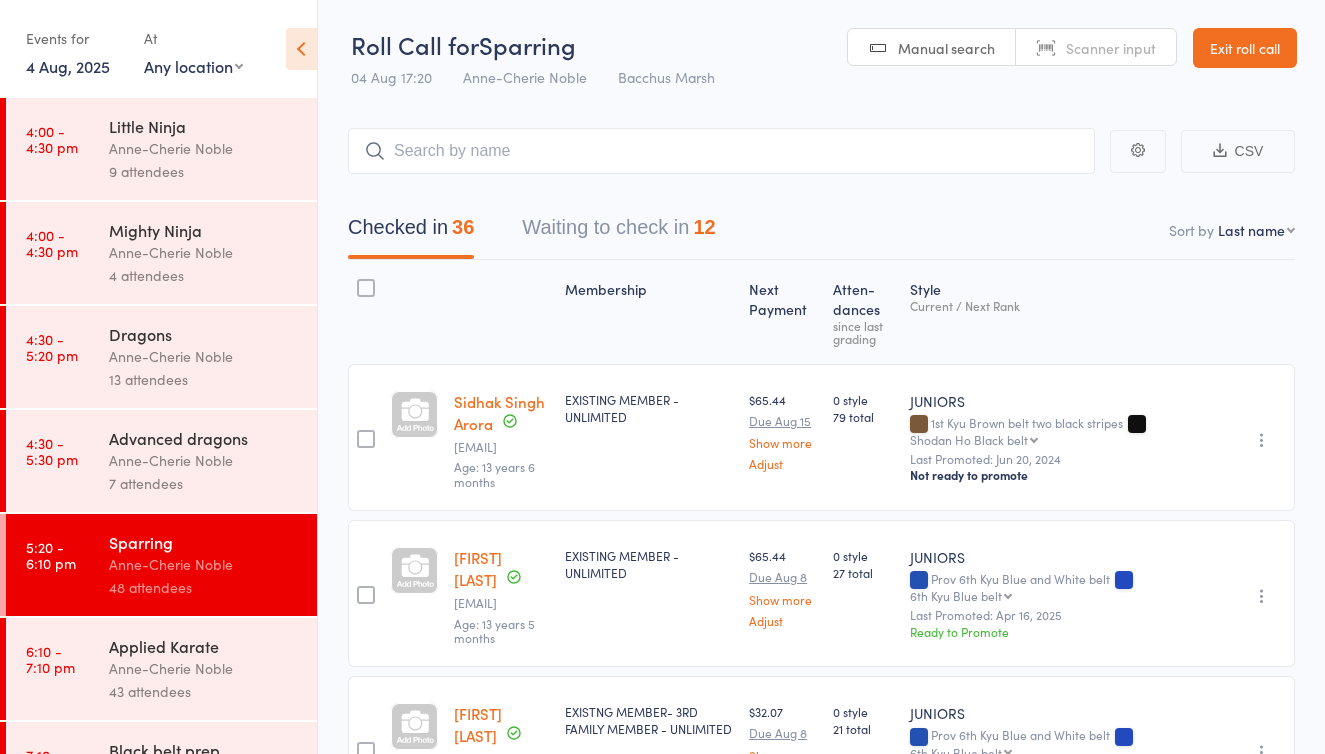 click on "Waiting to check in  12" at bounding box center (618, 232) 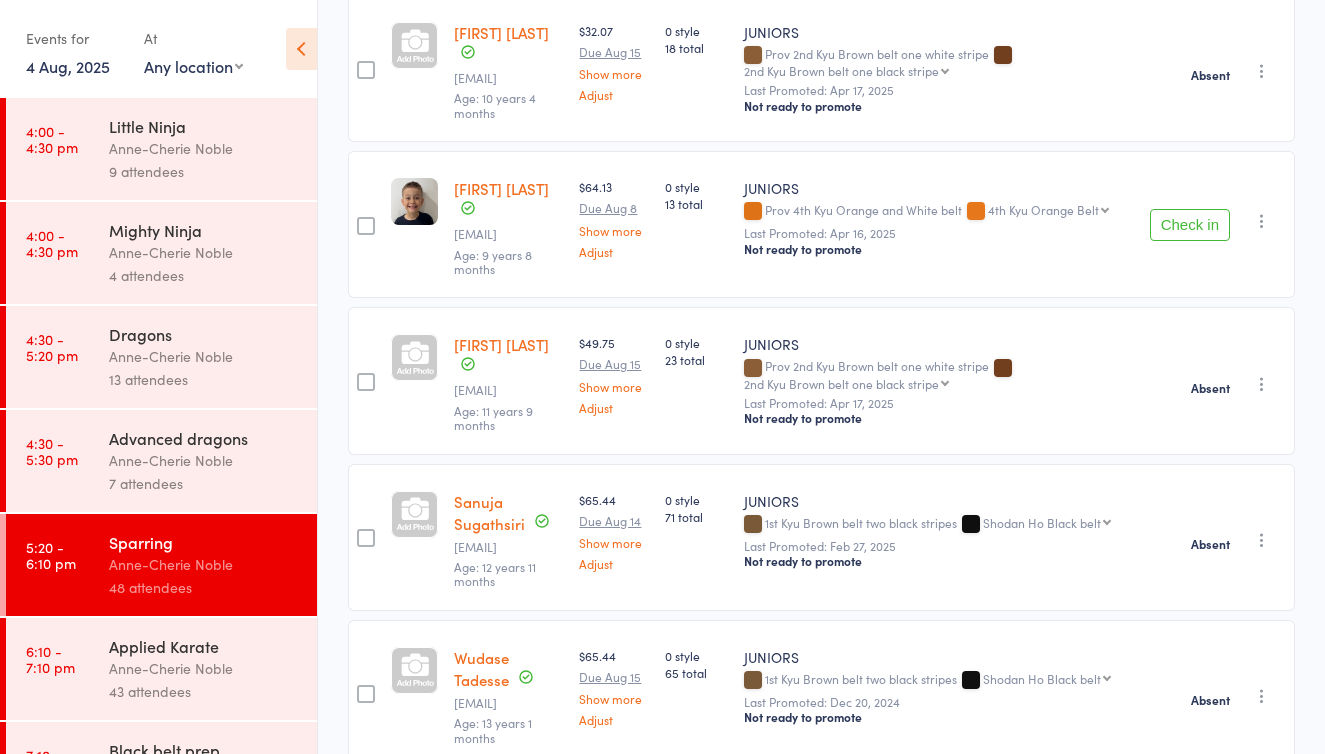 scroll, scrollTop: 1129, scrollLeft: 0, axis: vertical 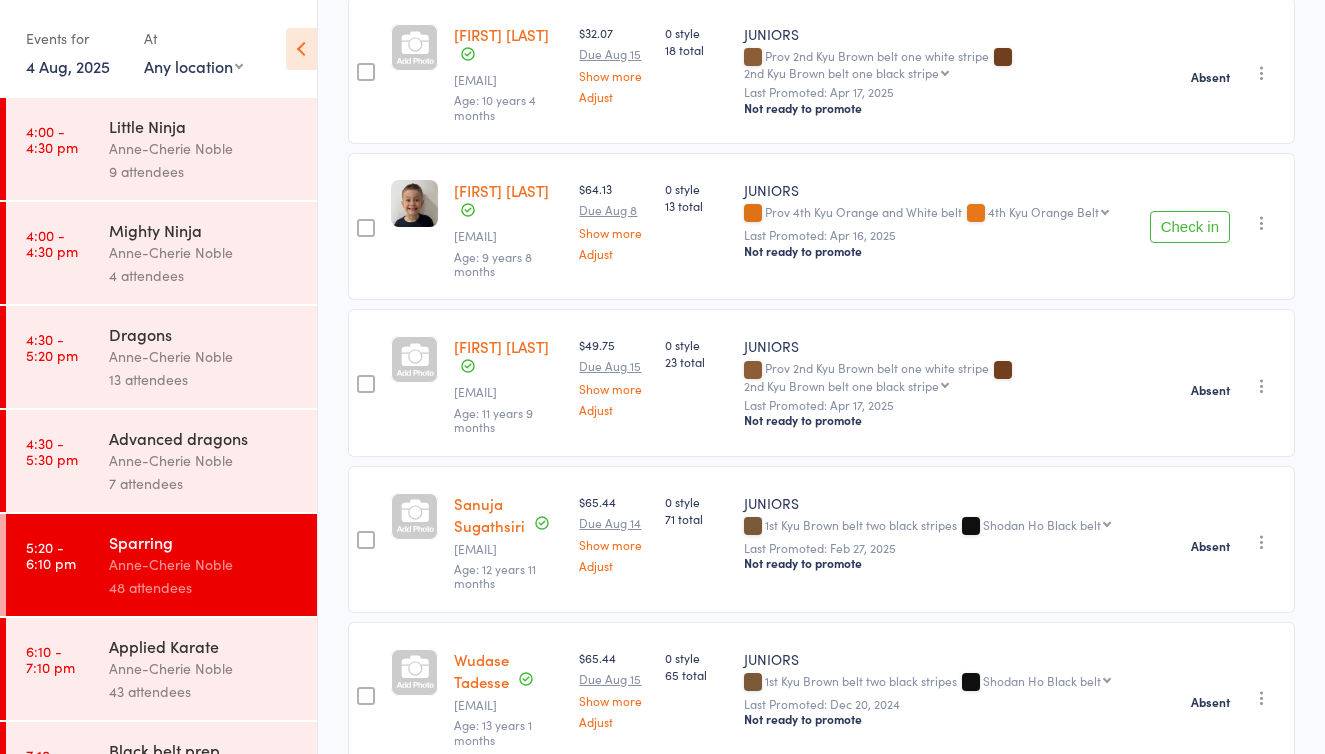click on "Anne-Cherie Noble" at bounding box center (204, 668) 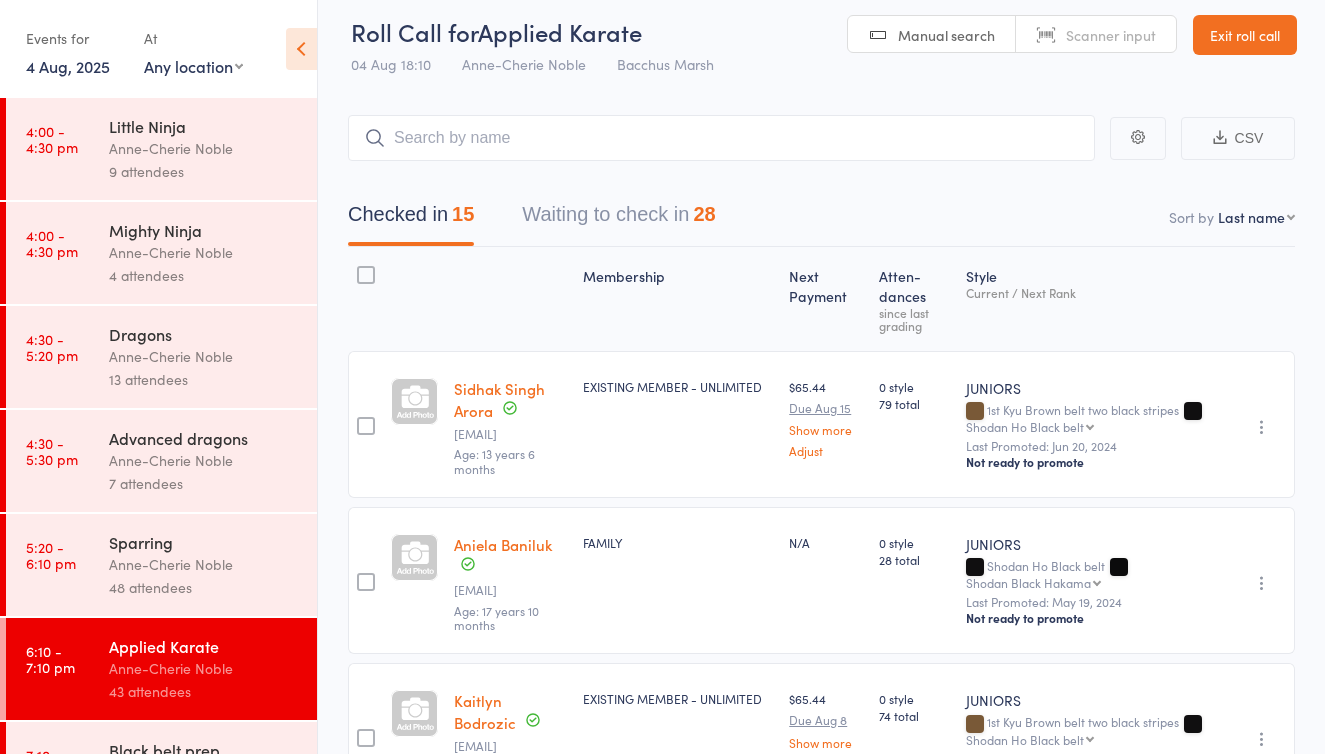 click on "Waiting to check in  28" at bounding box center [618, 219] 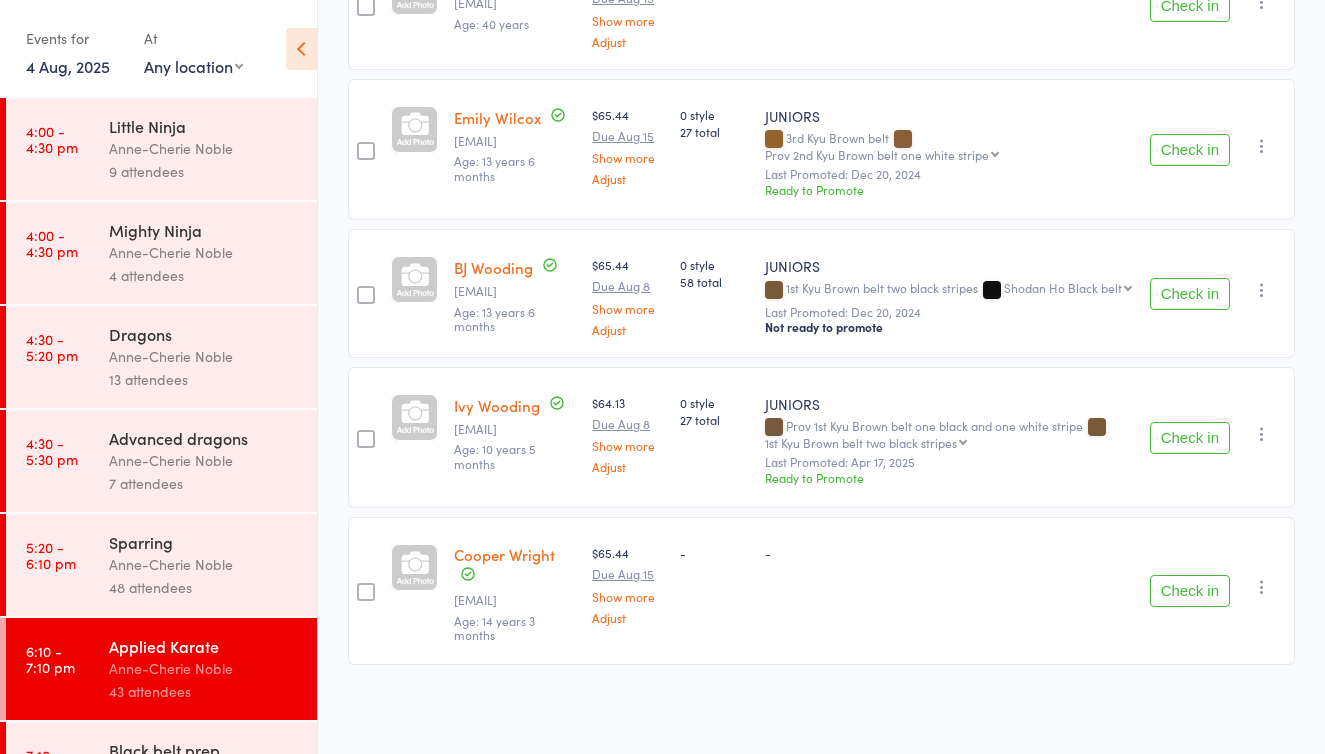scroll, scrollTop: 4159, scrollLeft: 0, axis: vertical 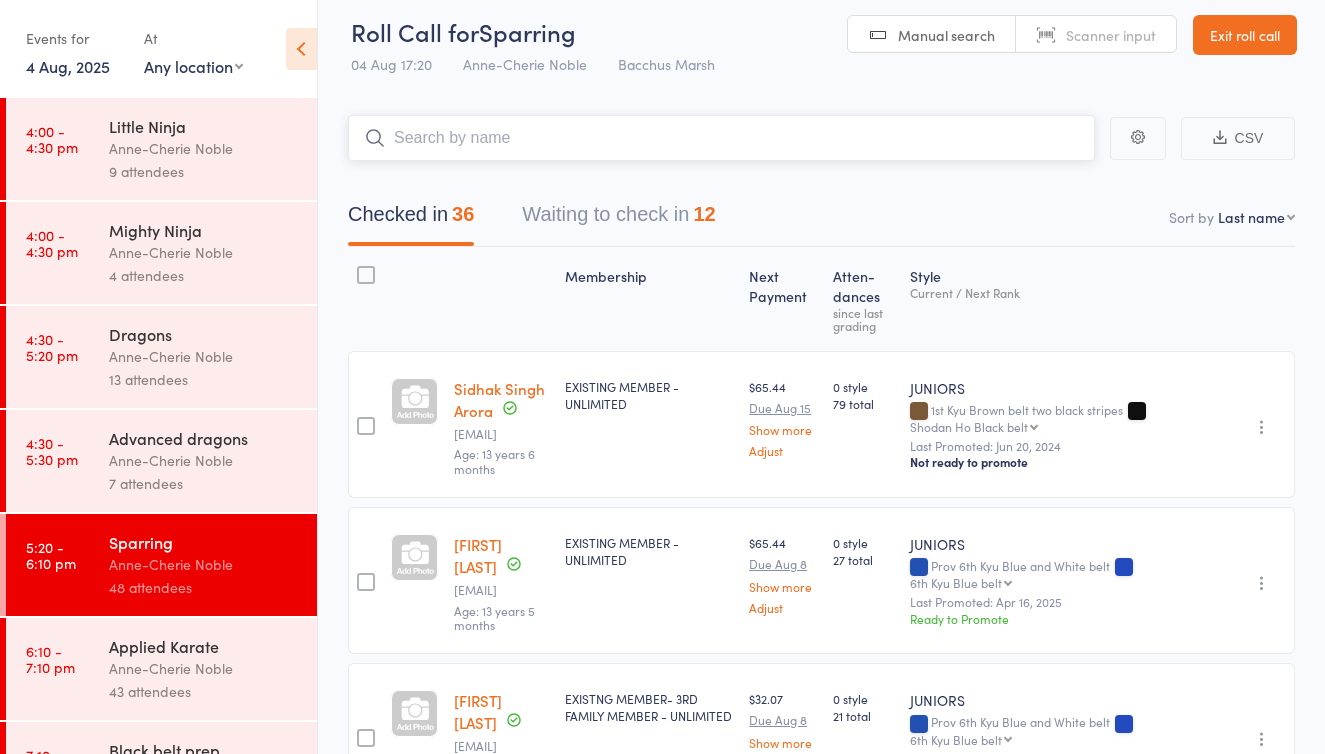 click on "Waiting to check in  12" at bounding box center (618, 219) 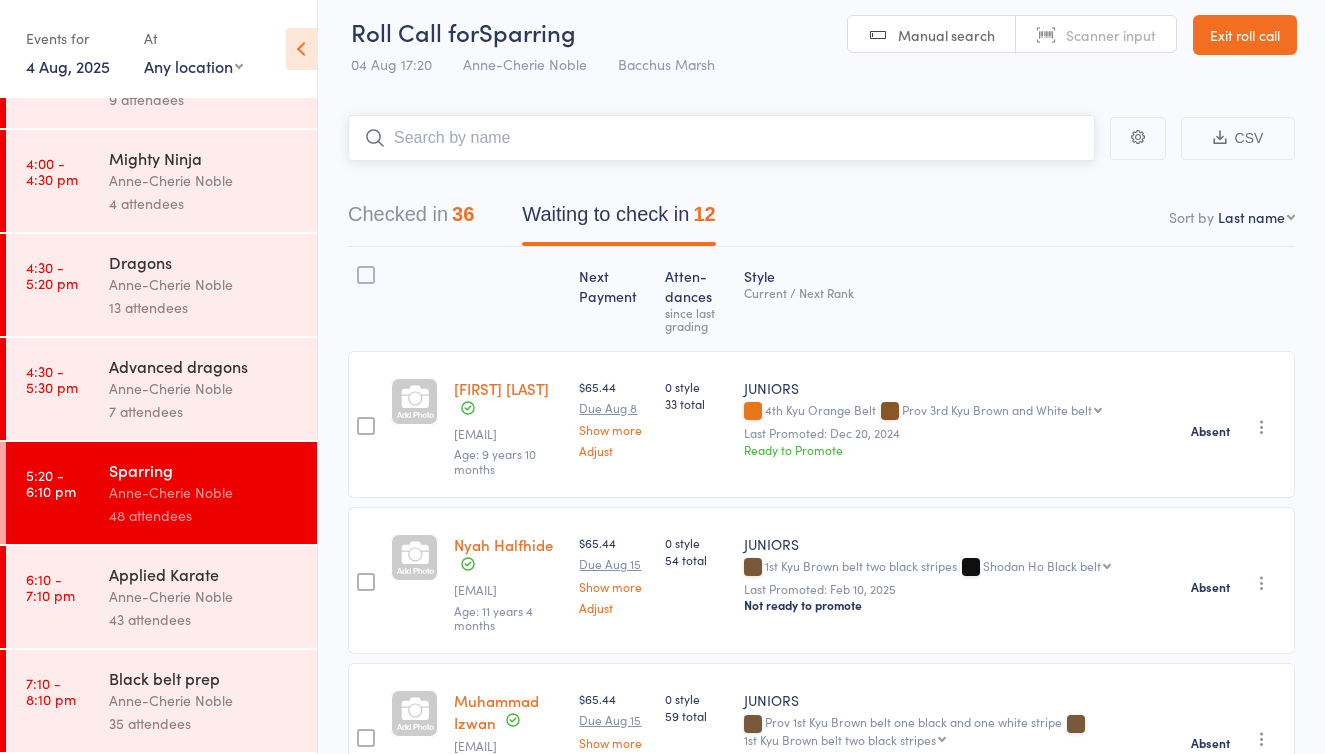 scroll, scrollTop: 72, scrollLeft: 0, axis: vertical 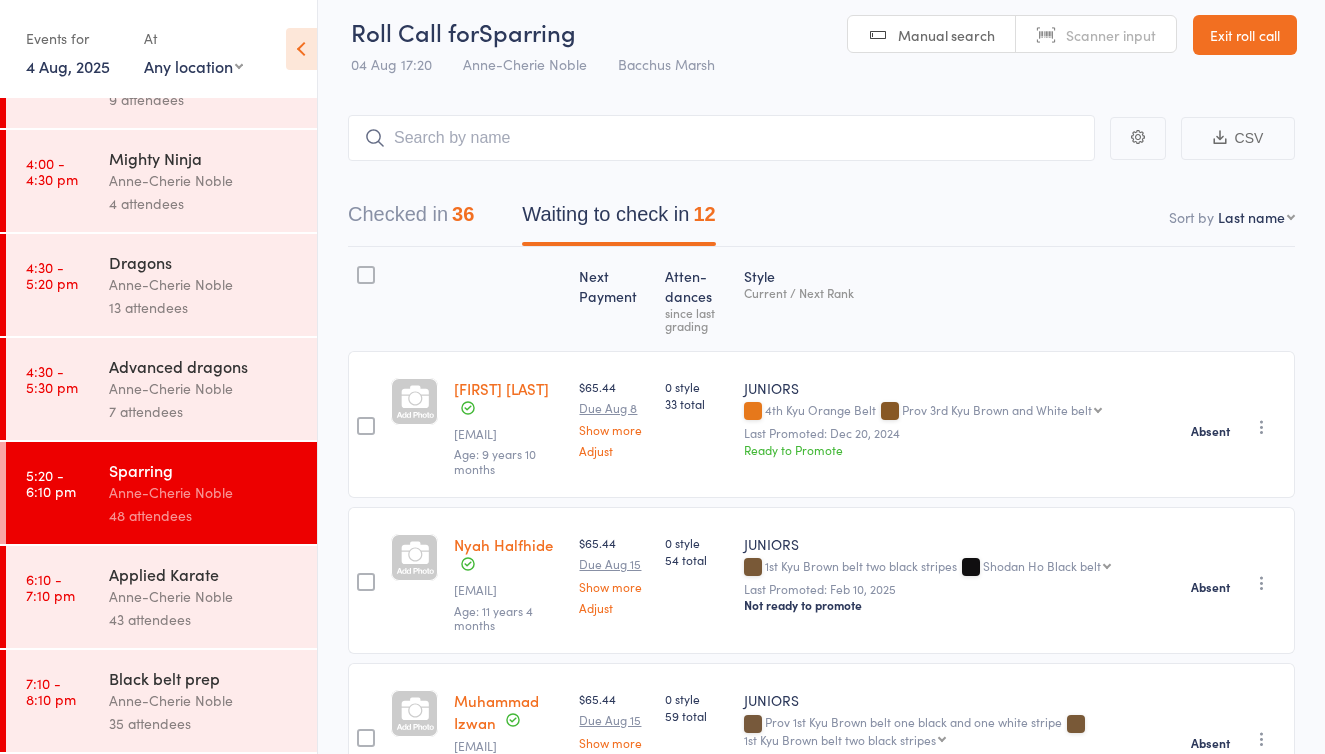 click on "Anne-Cherie Noble" at bounding box center [204, 596] 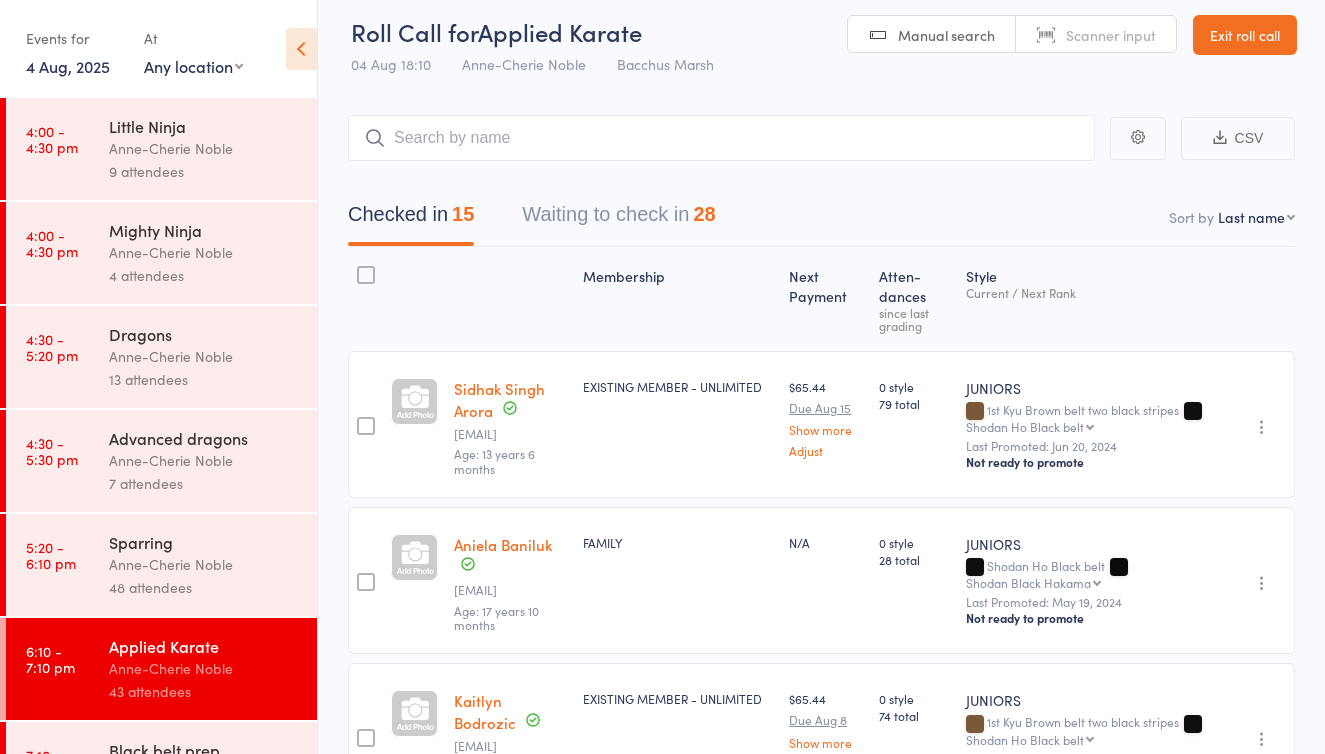 click on "Waiting to check in  28" at bounding box center [618, 219] 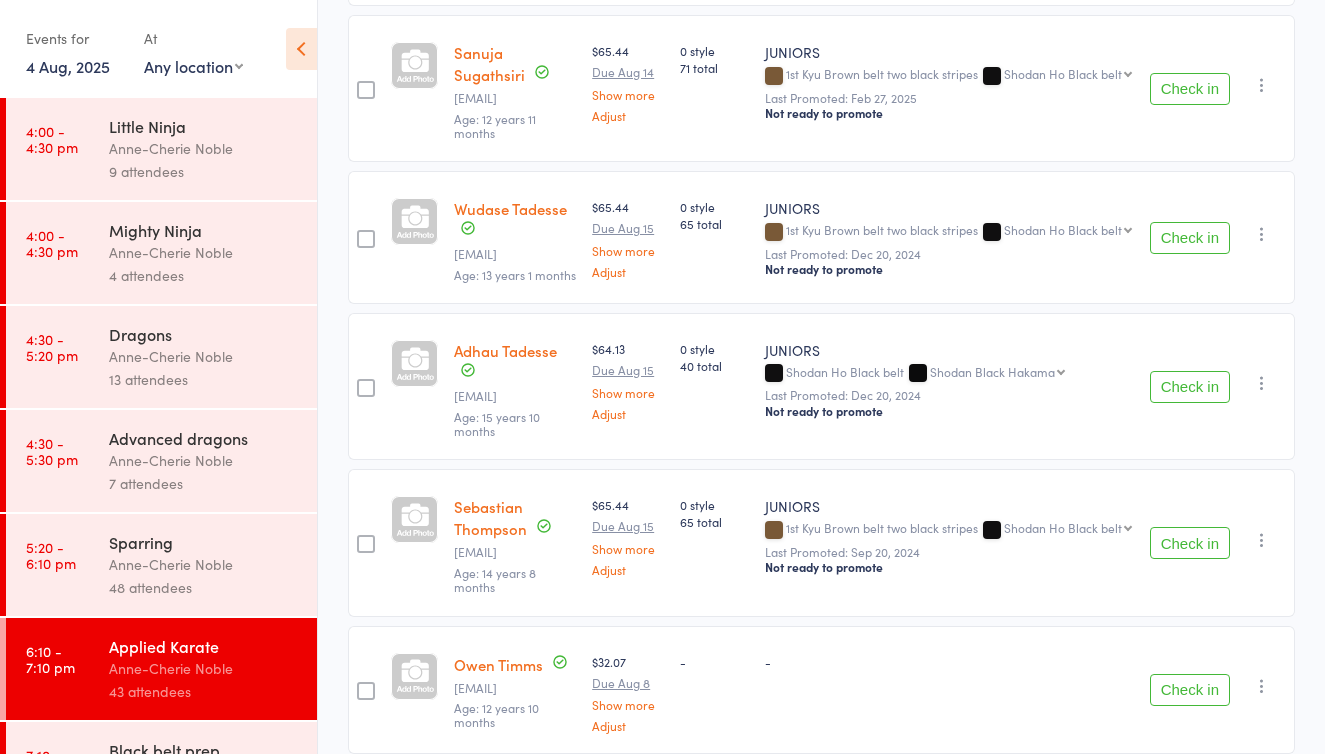 scroll, scrollTop: 2842, scrollLeft: 0, axis: vertical 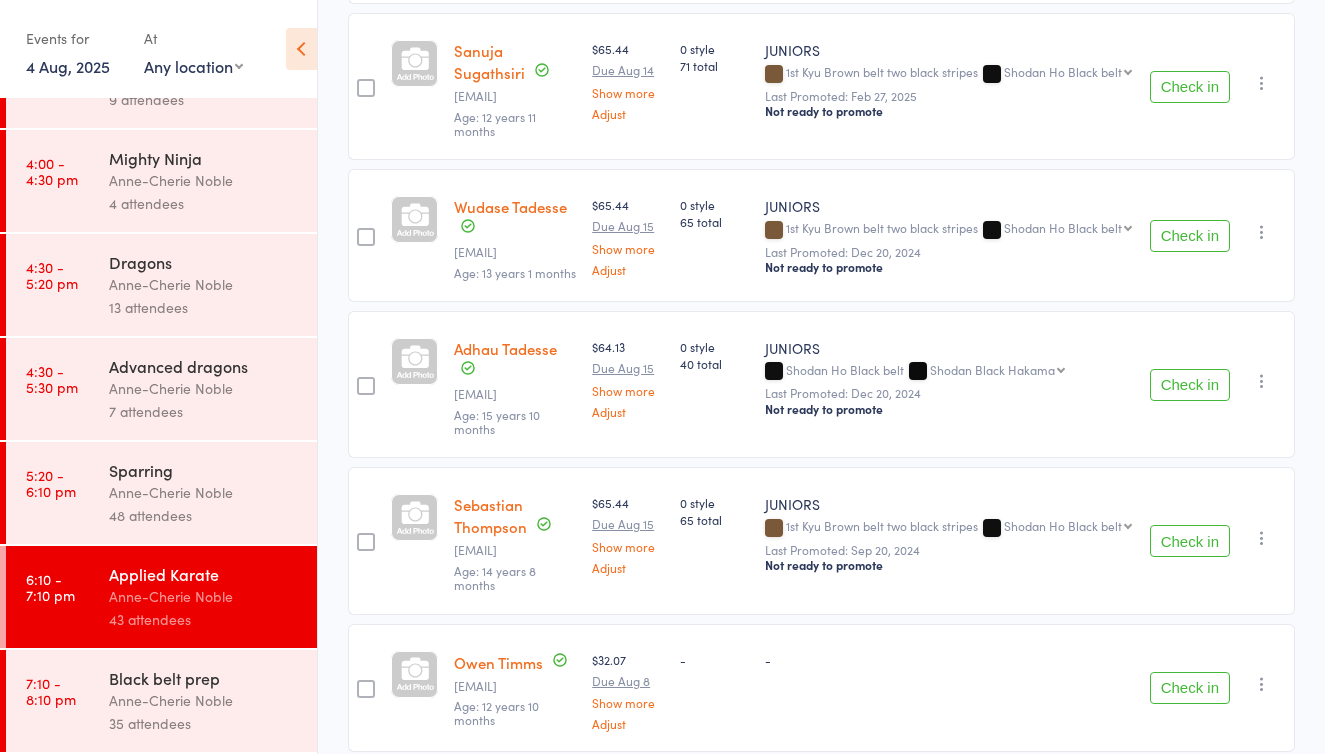 click on "Anne-Cherie Noble" at bounding box center (204, 700) 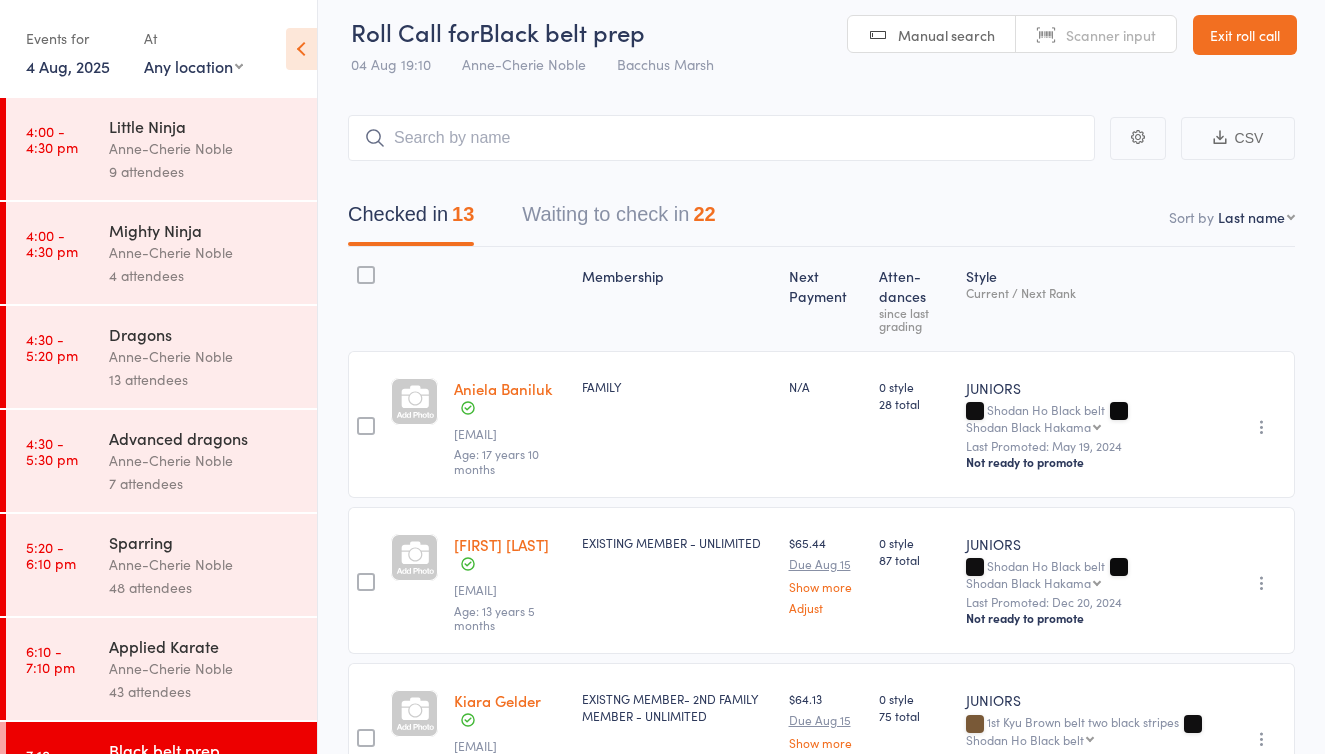 click on "Waiting to check in  22" at bounding box center [618, 219] 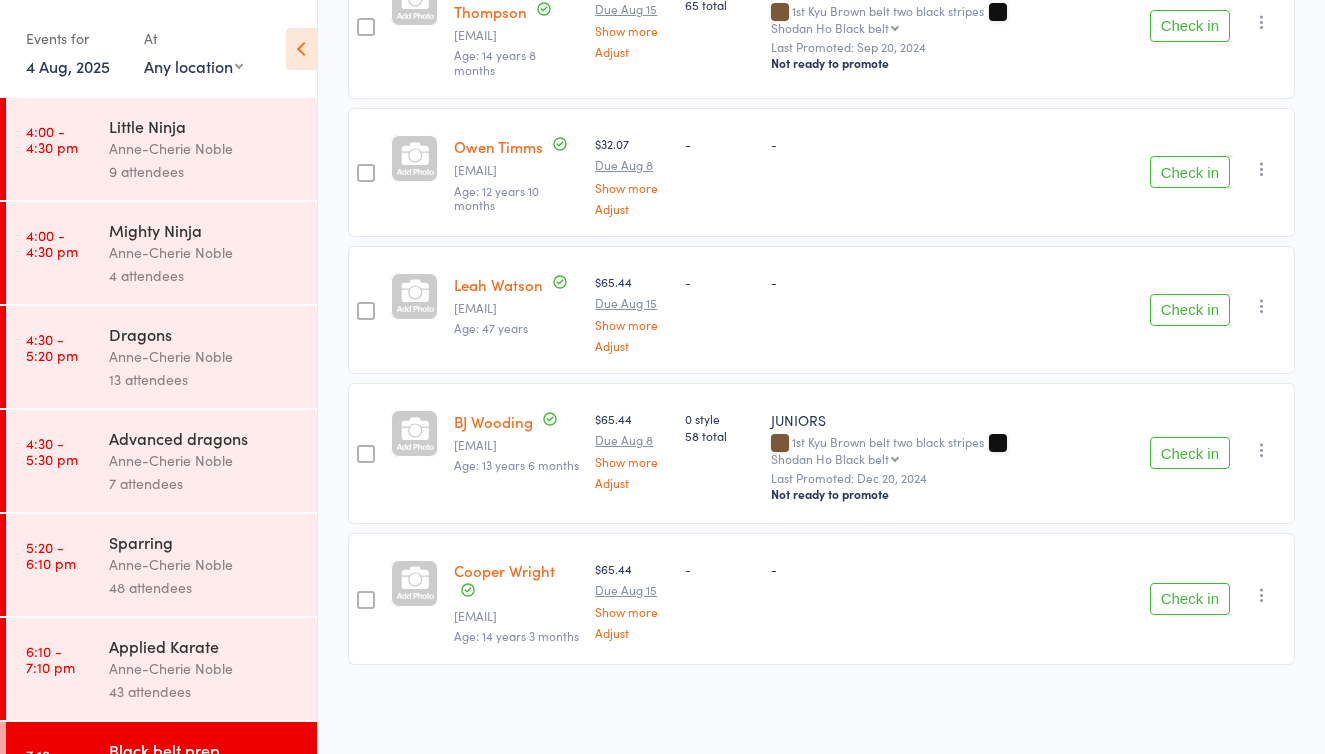 scroll, scrollTop: 3204, scrollLeft: 0, axis: vertical 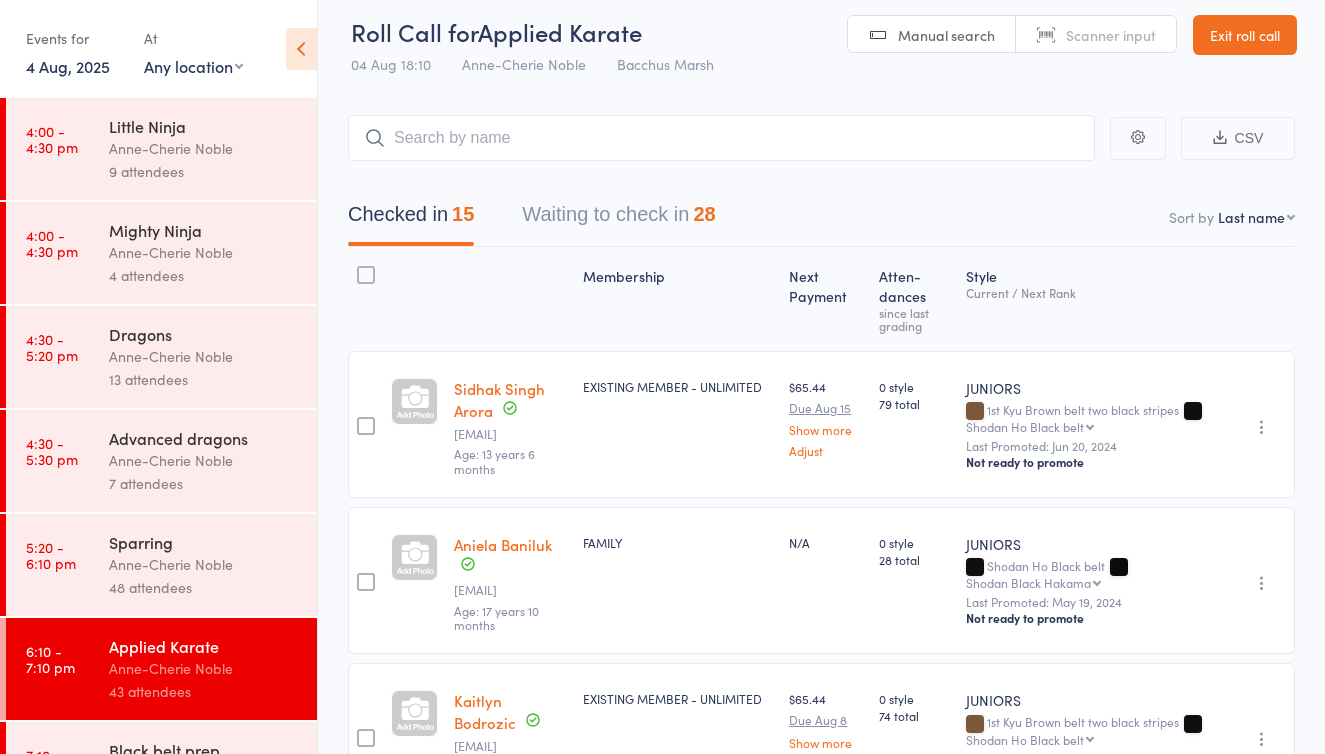 click on "Waiting to check in  28" at bounding box center (618, 219) 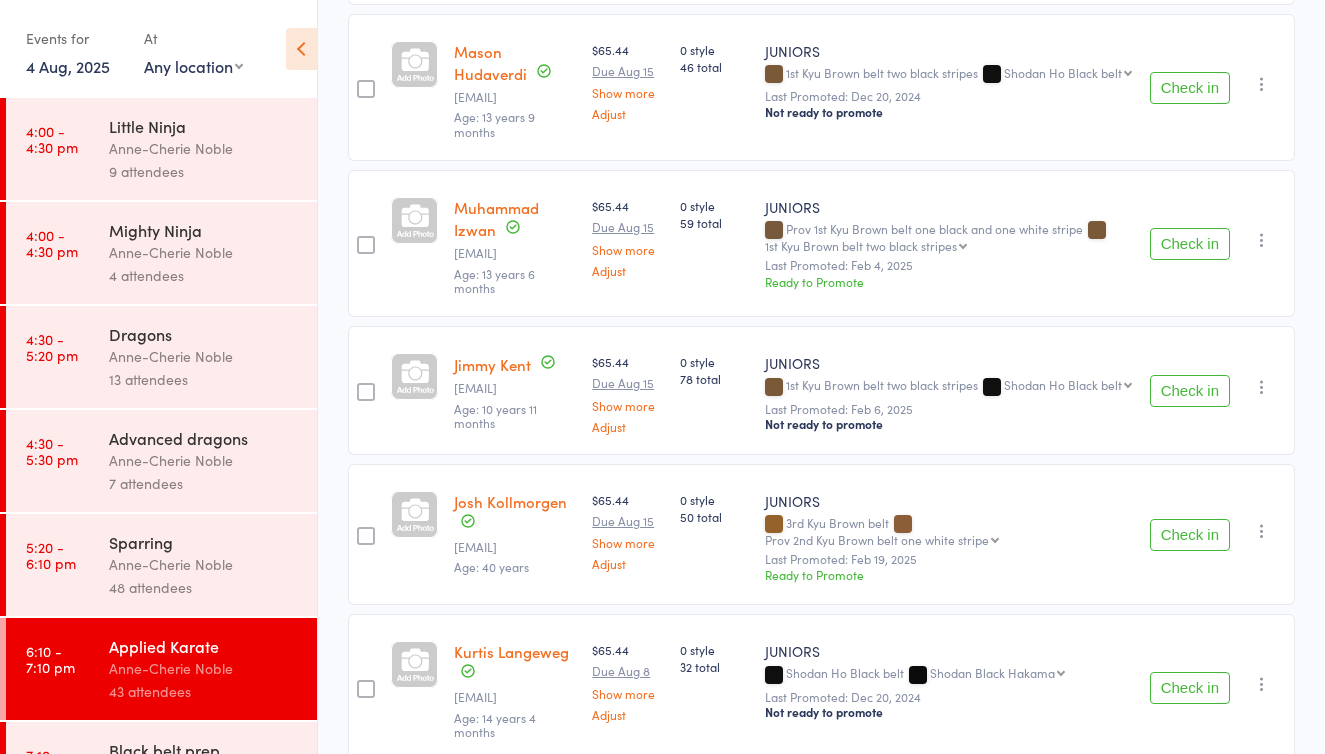 scroll, scrollTop: 1515, scrollLeft: 0, axis: vertical 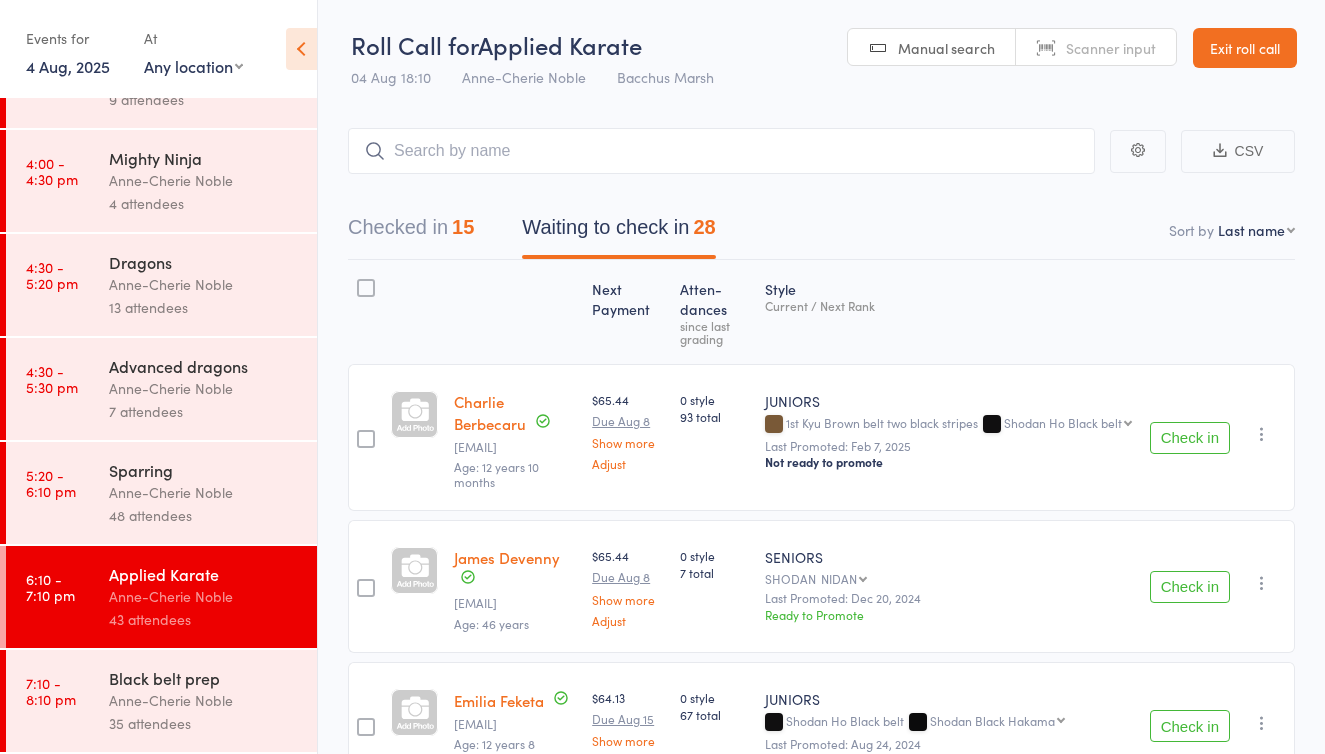 click on "Waiting to check in  28" at bounding box center (618, 232) 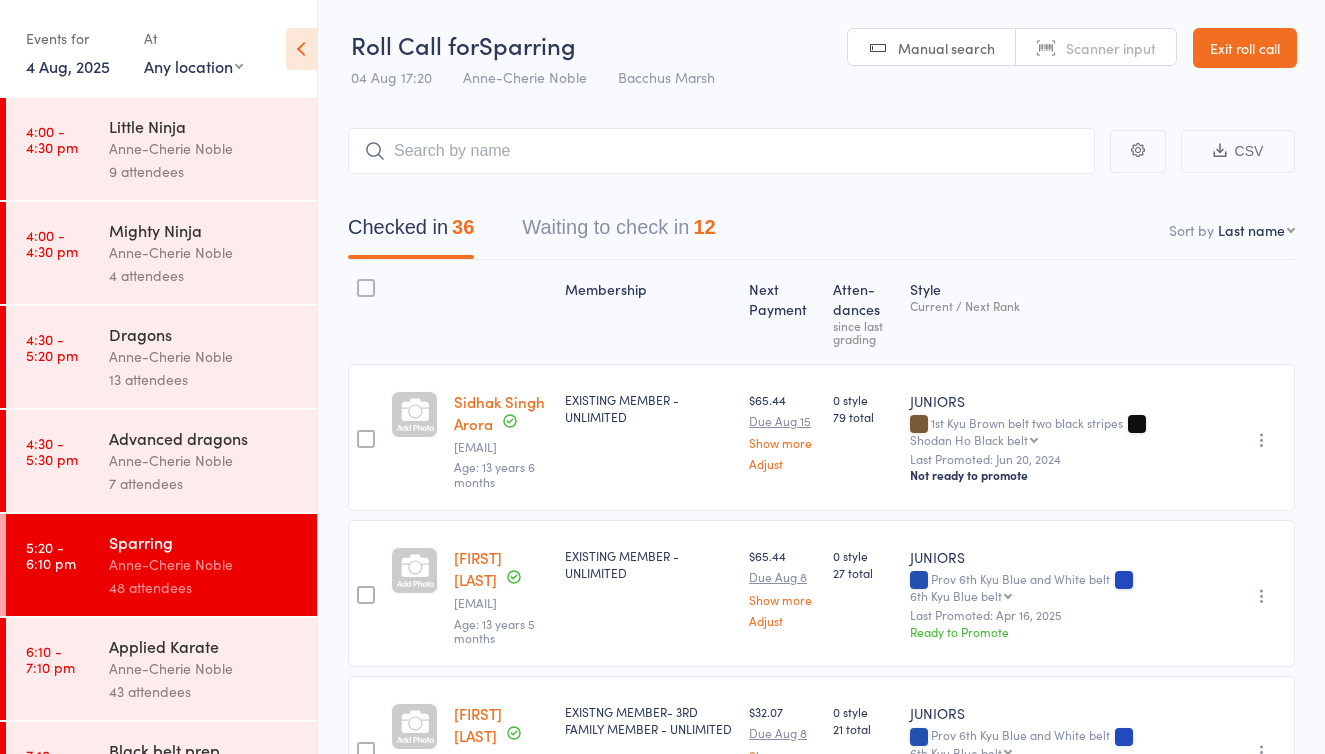 click on "Waiting to check in  12" at bounding box center (618, 232) 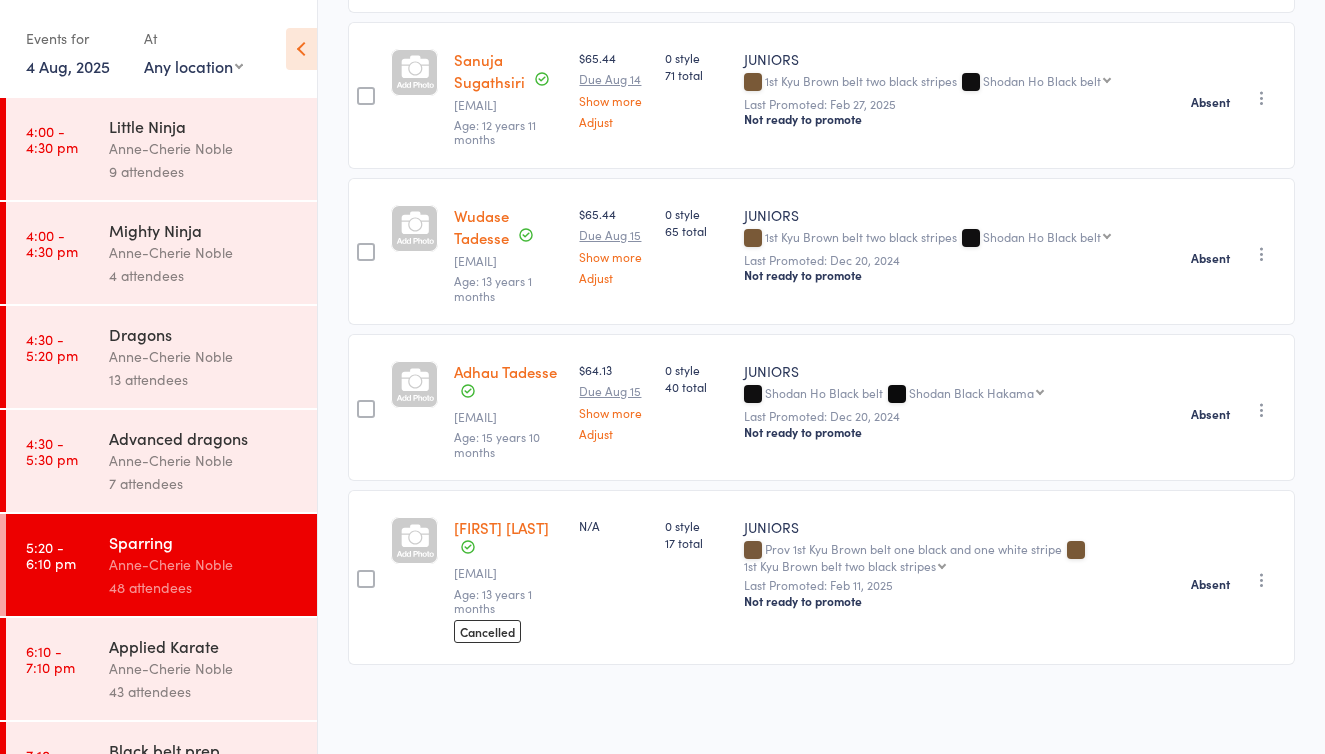 scroll, scrollTop: 1589, scrollLeft: 0, axis: vertical 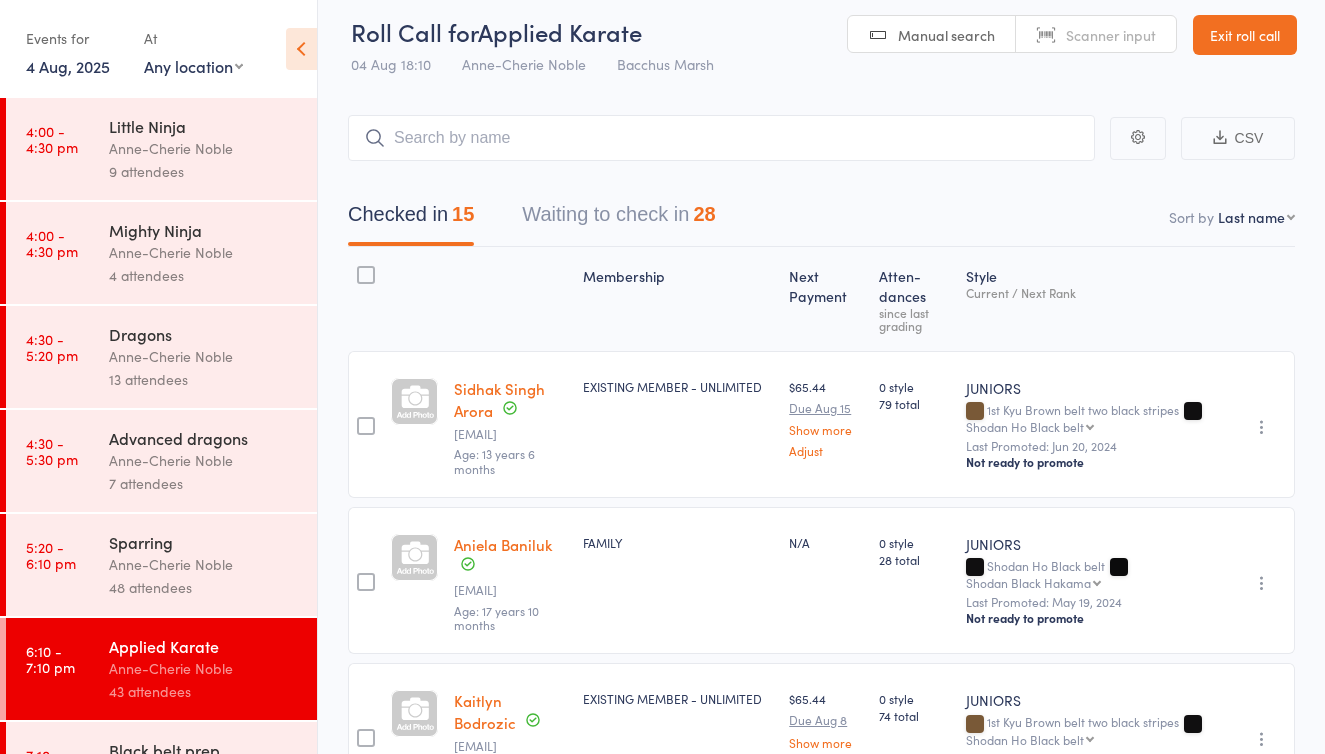click on "Anne-Cherie Noble" at bounding box center (204, 668) 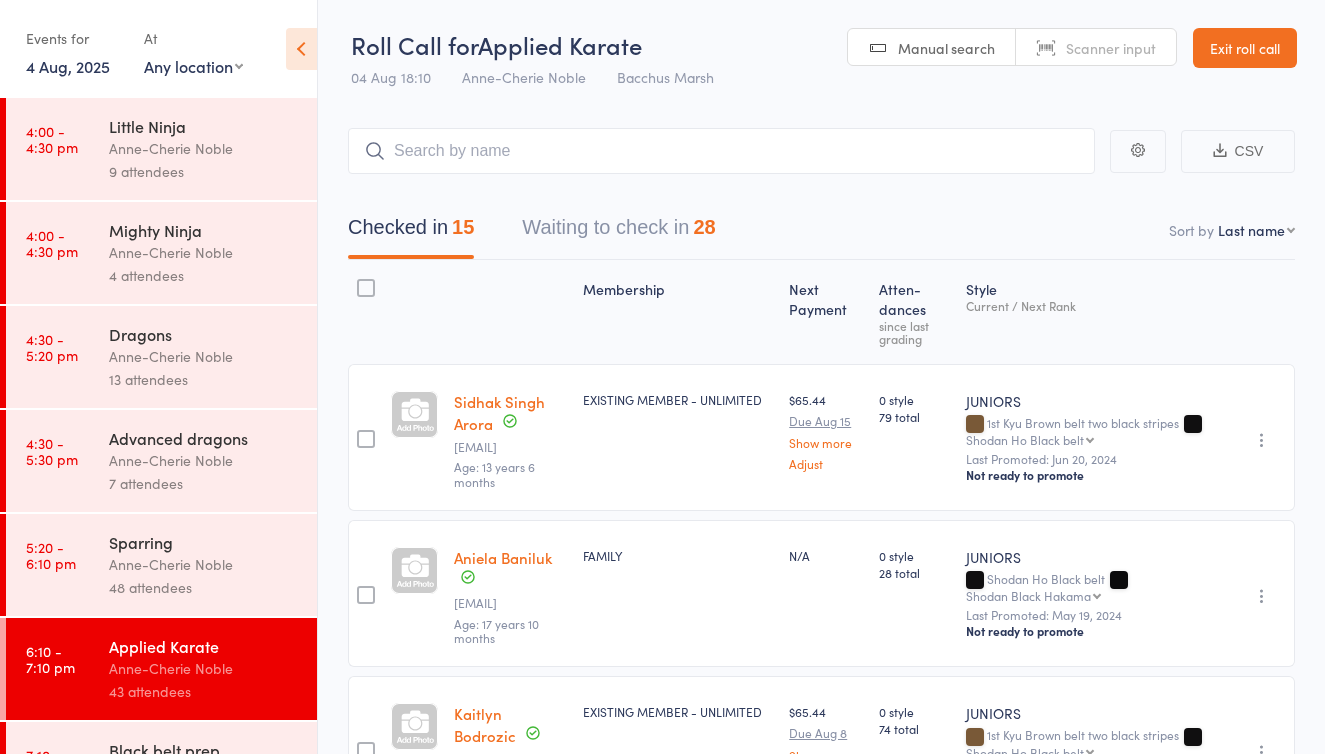 scroll, scrollTop: 0, scrollLeft: 0, axis: both 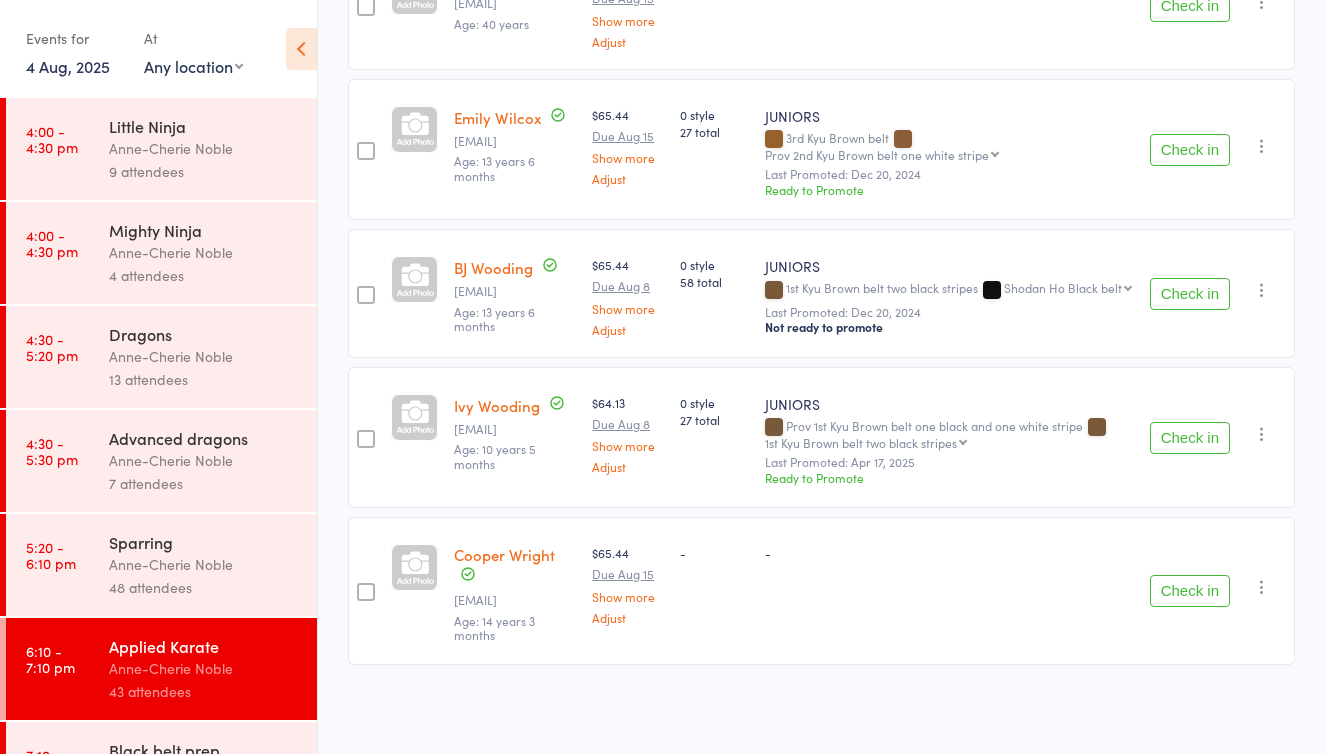 click on "Check in" at bounding box center [1190, 150] 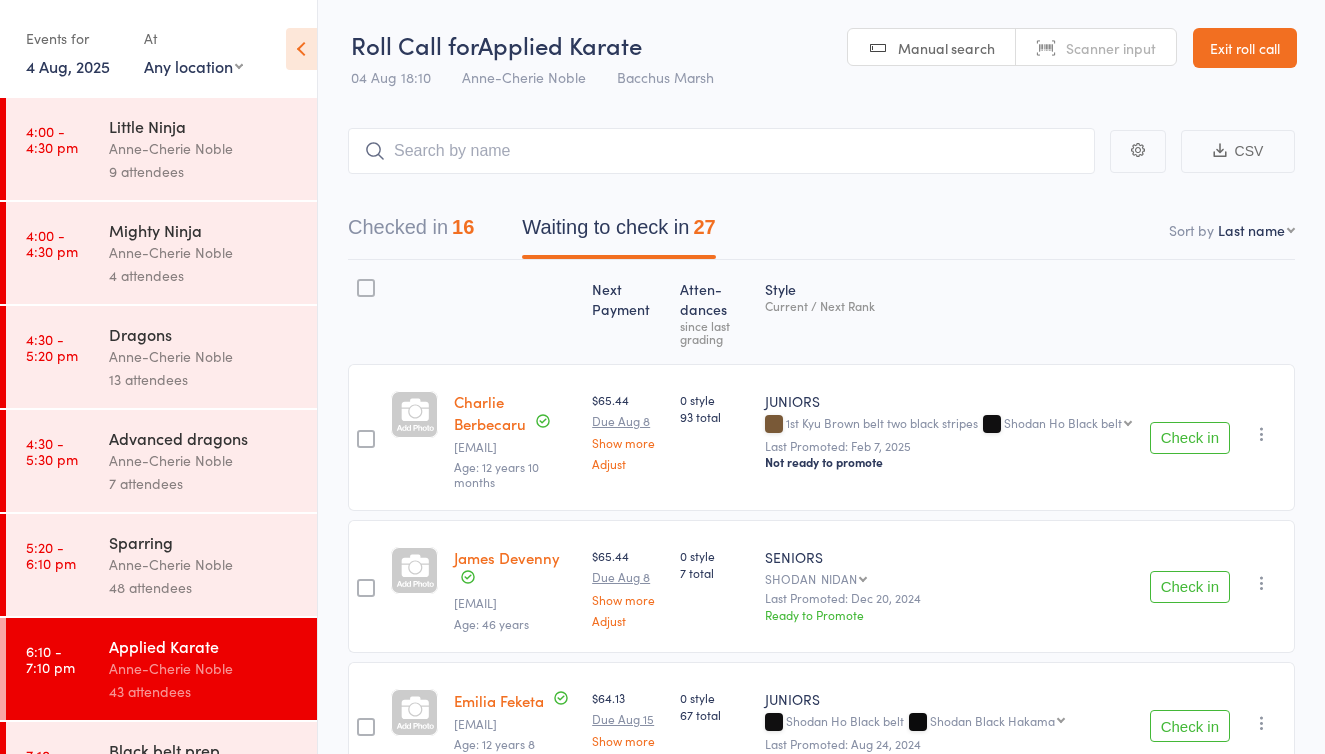 scroll, scrollTop: 0, scrollLeft: 0, axis: both 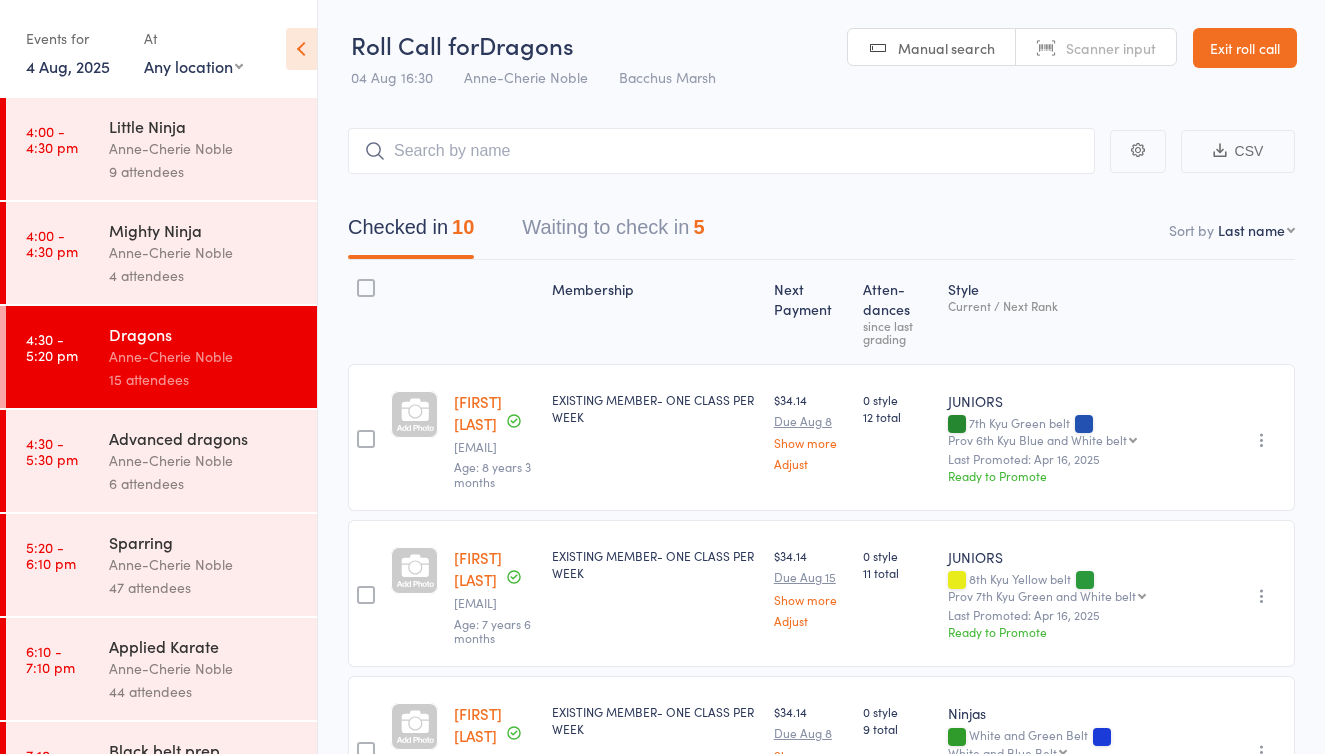 click on "Anne-Cherie Noble" at bounding box center [204, 668] 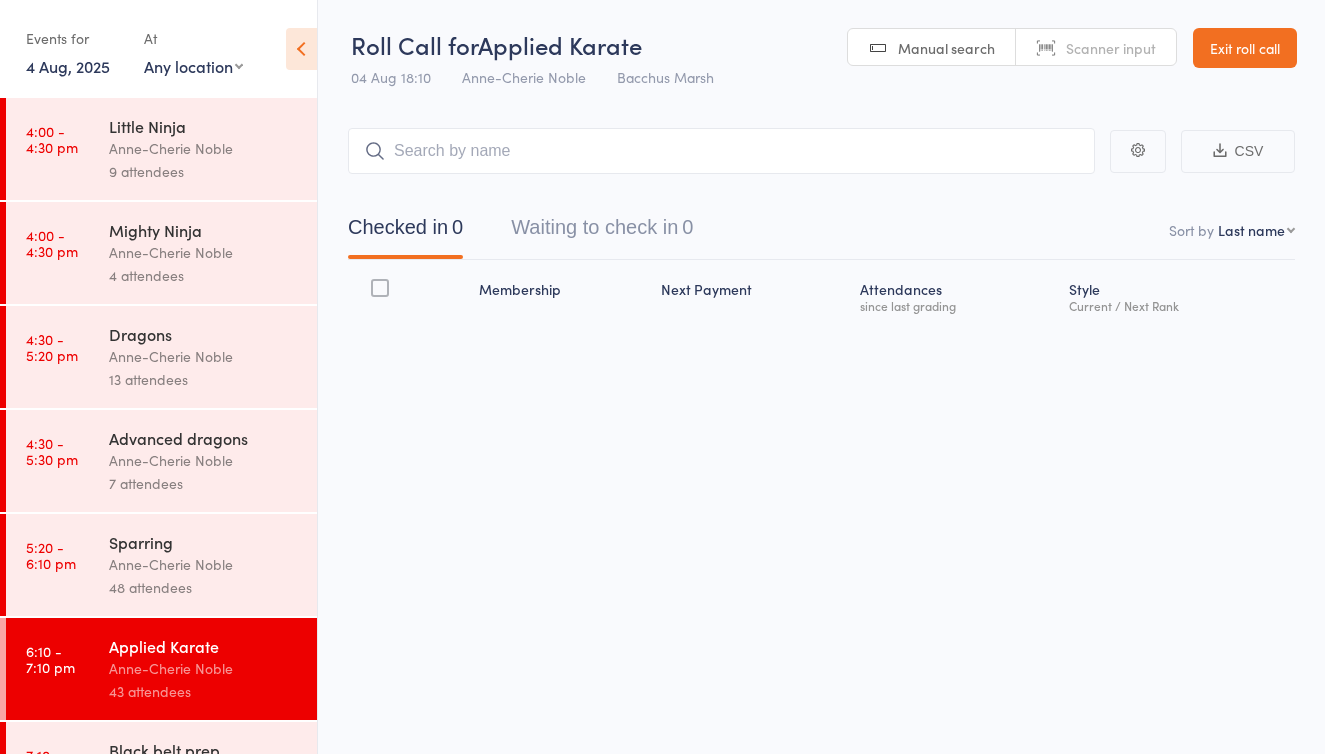 click on "Waiting to check in  0" at bounding box center [602, 232] 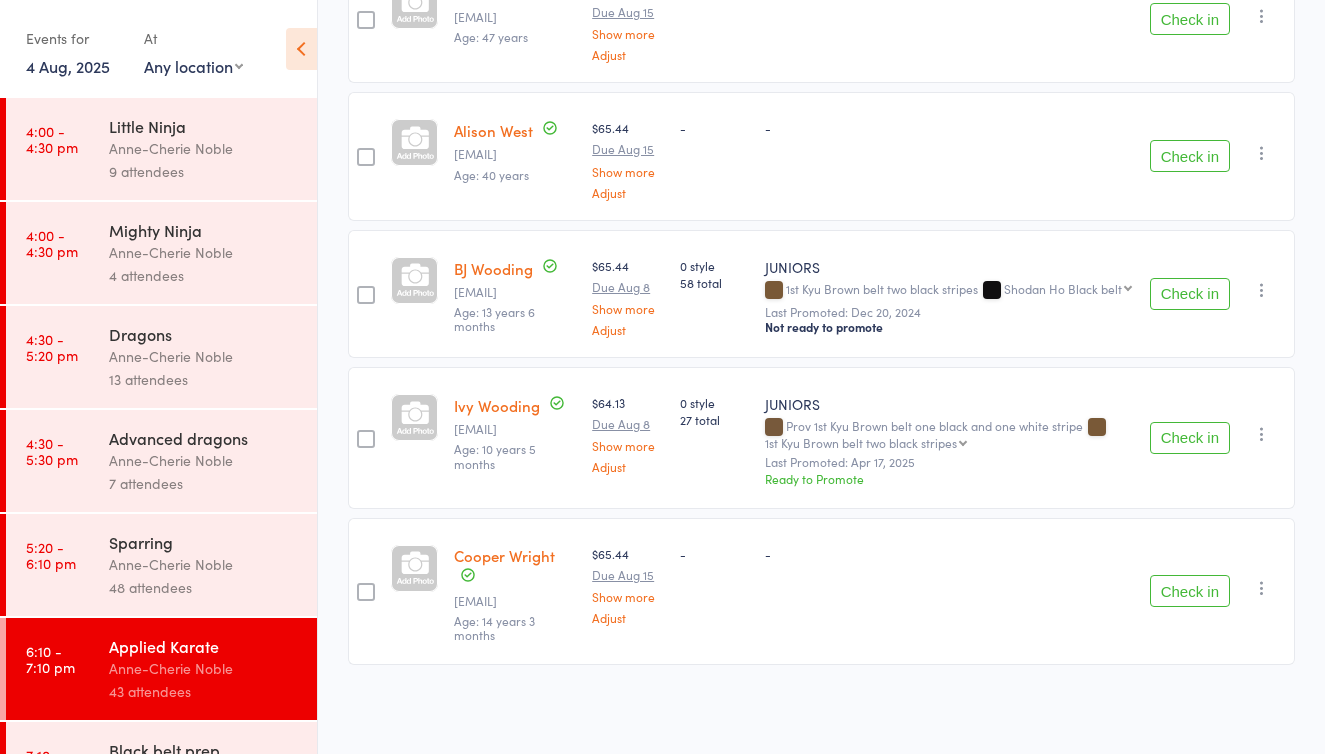 scroll, scrollTop: 3856, scrollLeft: 0, axis: vertical 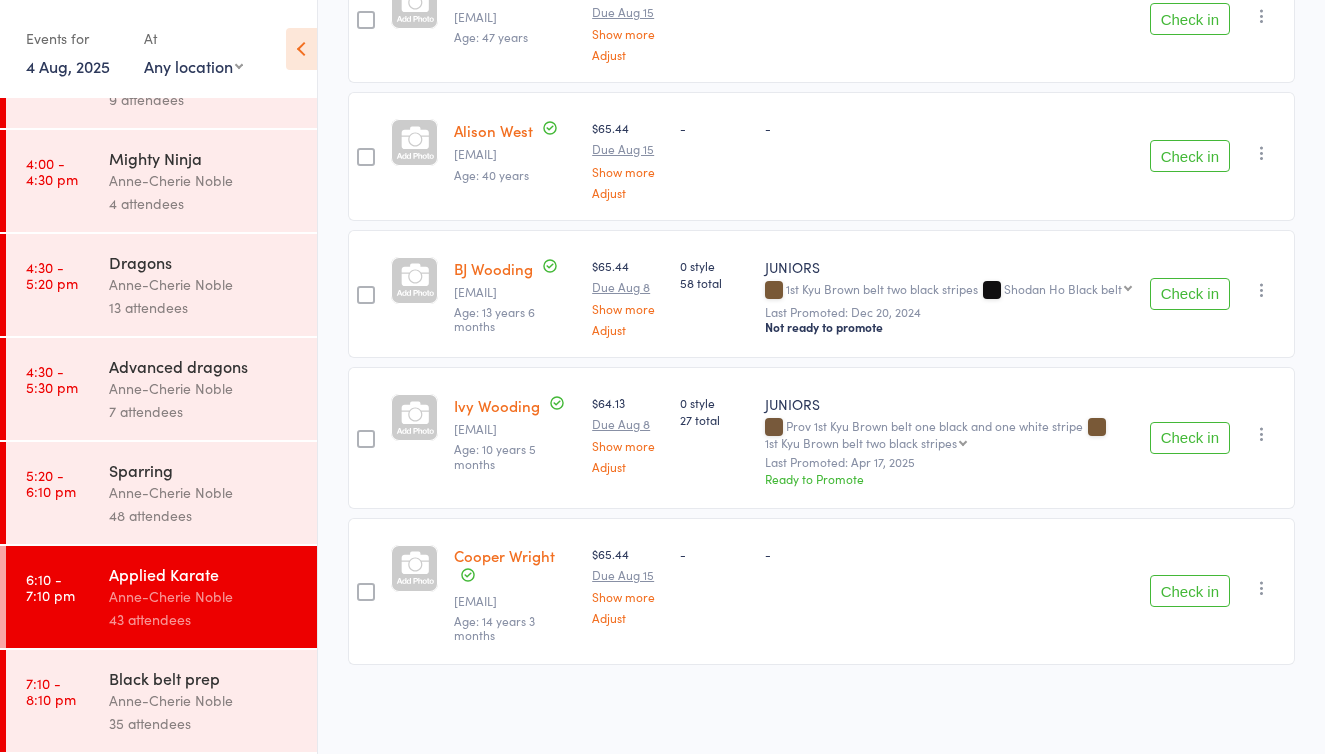 click on "Anne-Cherie Noble" at bounding box center (204, 700) 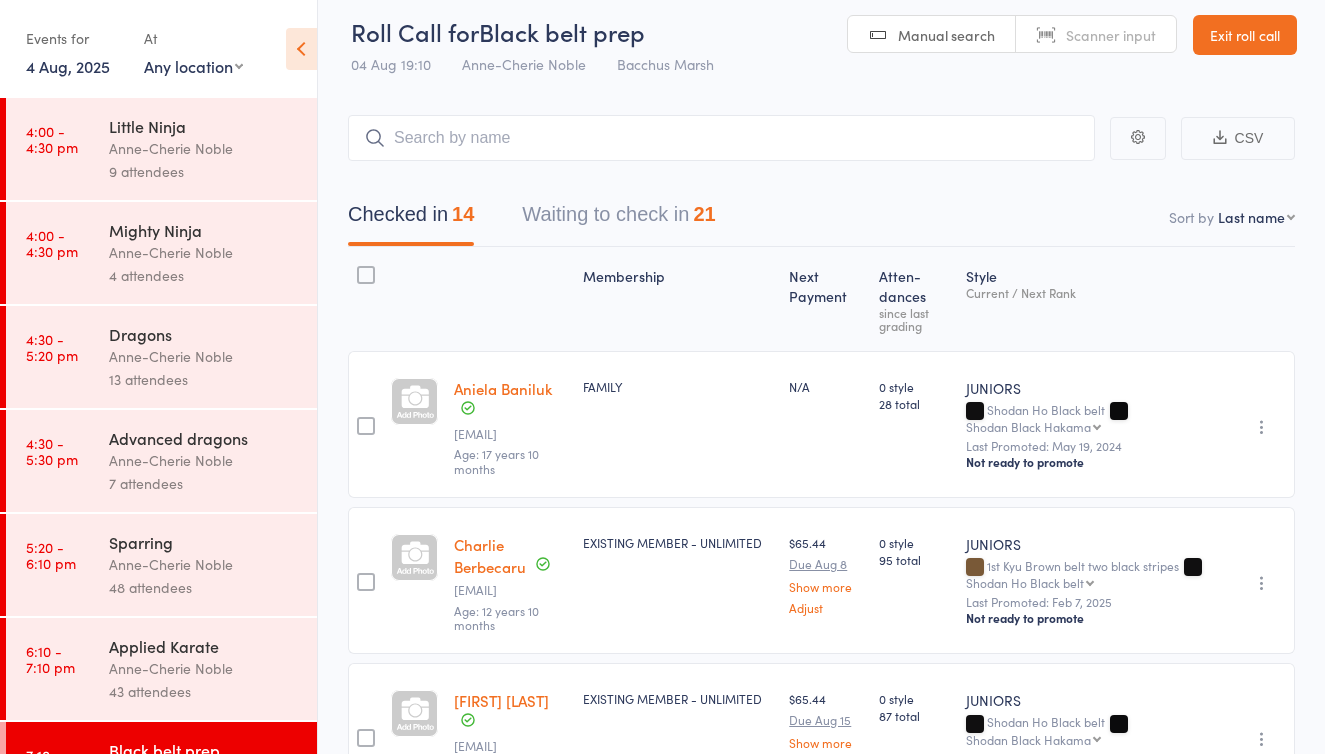 click on "Waiting to check in  21" at bounding box center [618, 219] 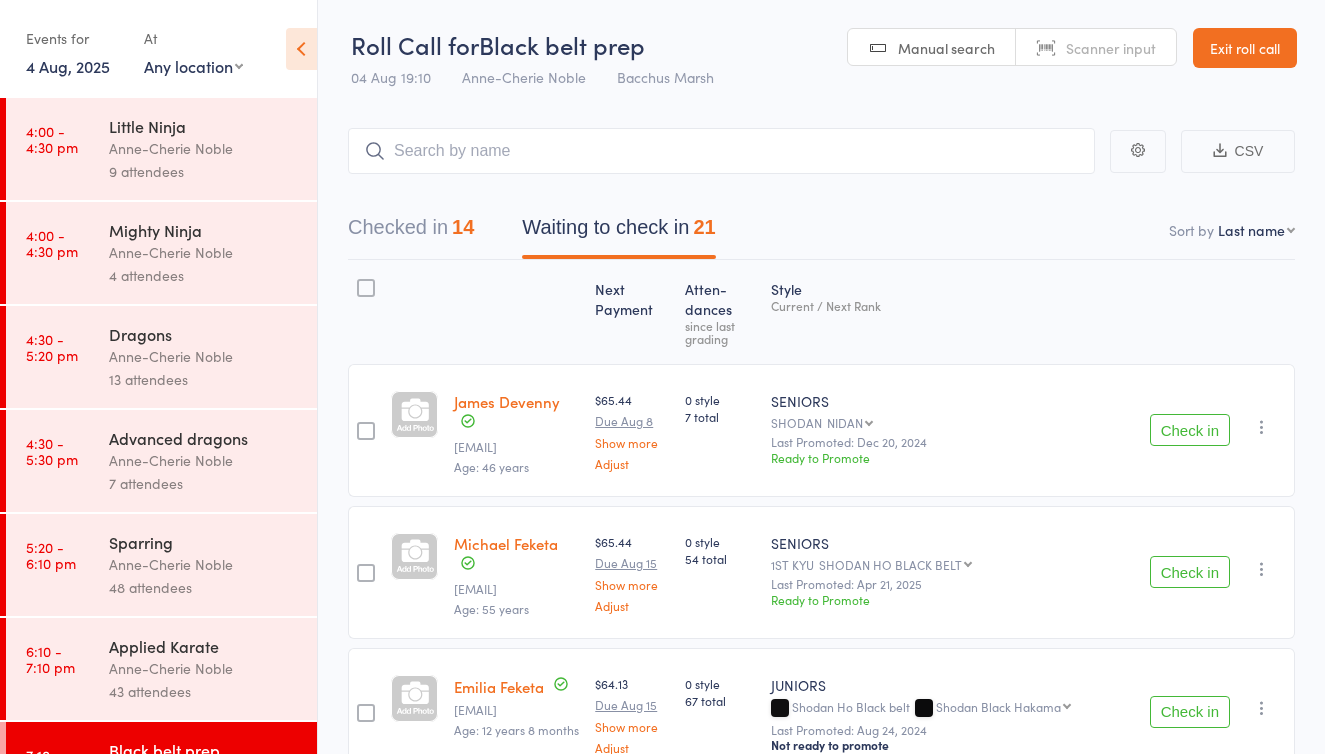 scroll, scrollTop: 0, scrollLeft: 0, axis: both 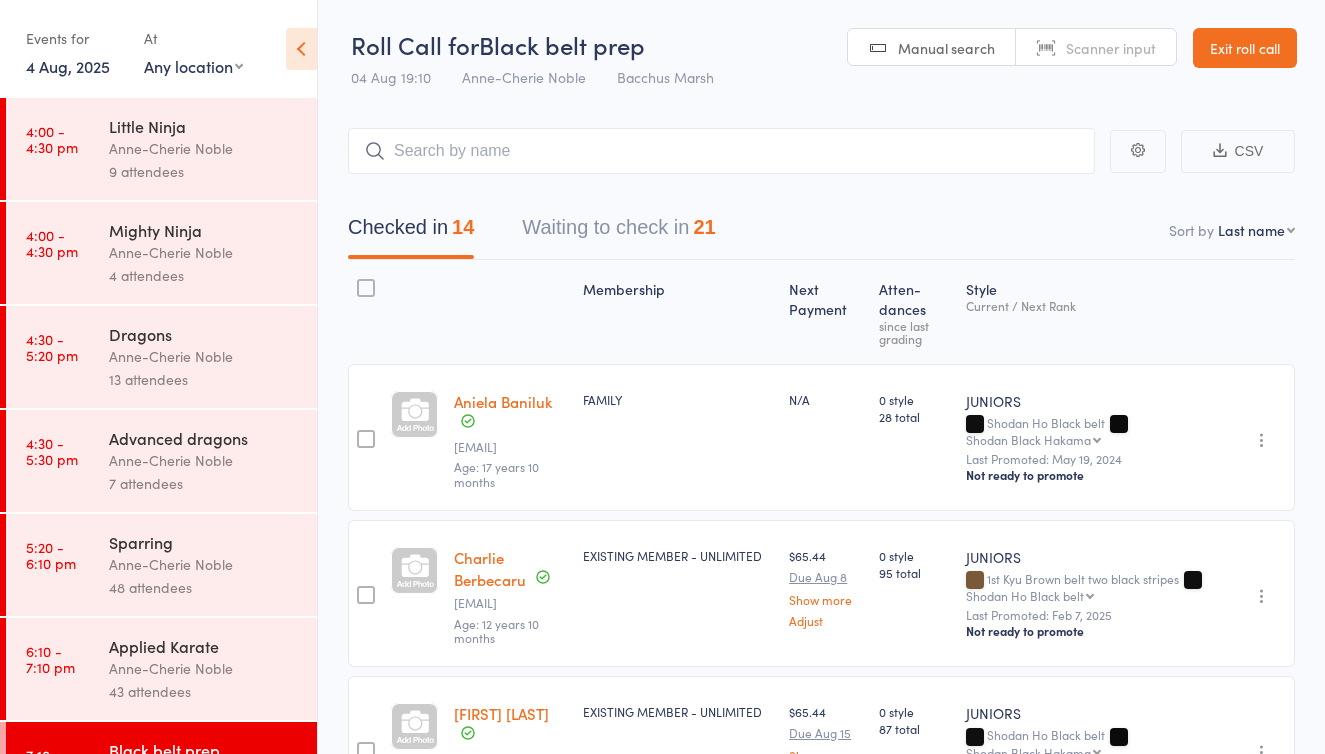 click on "Exit roll call" at bounding box center [1245, 48] 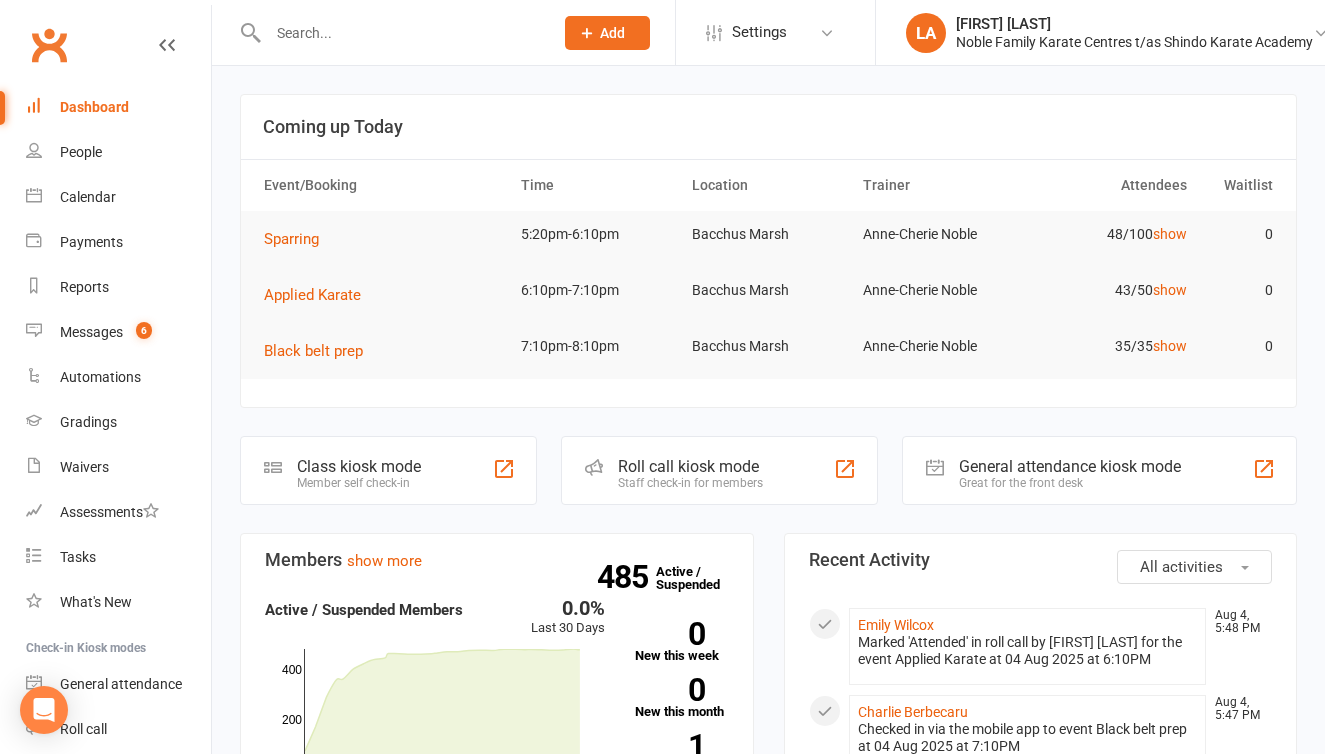 scroll, scrollTop: 0, scrollLeft: 0, axis: both 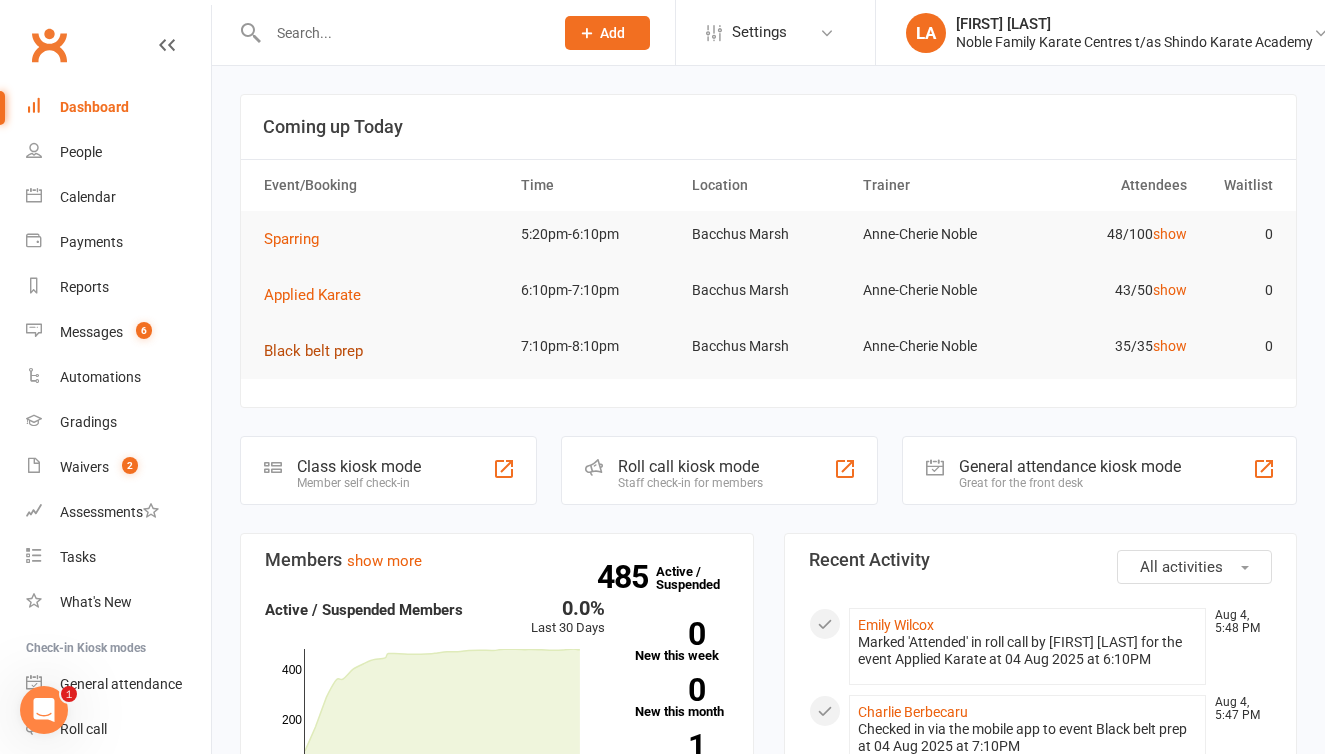 click on "Black belt prep" at bounding box center [320, 351] 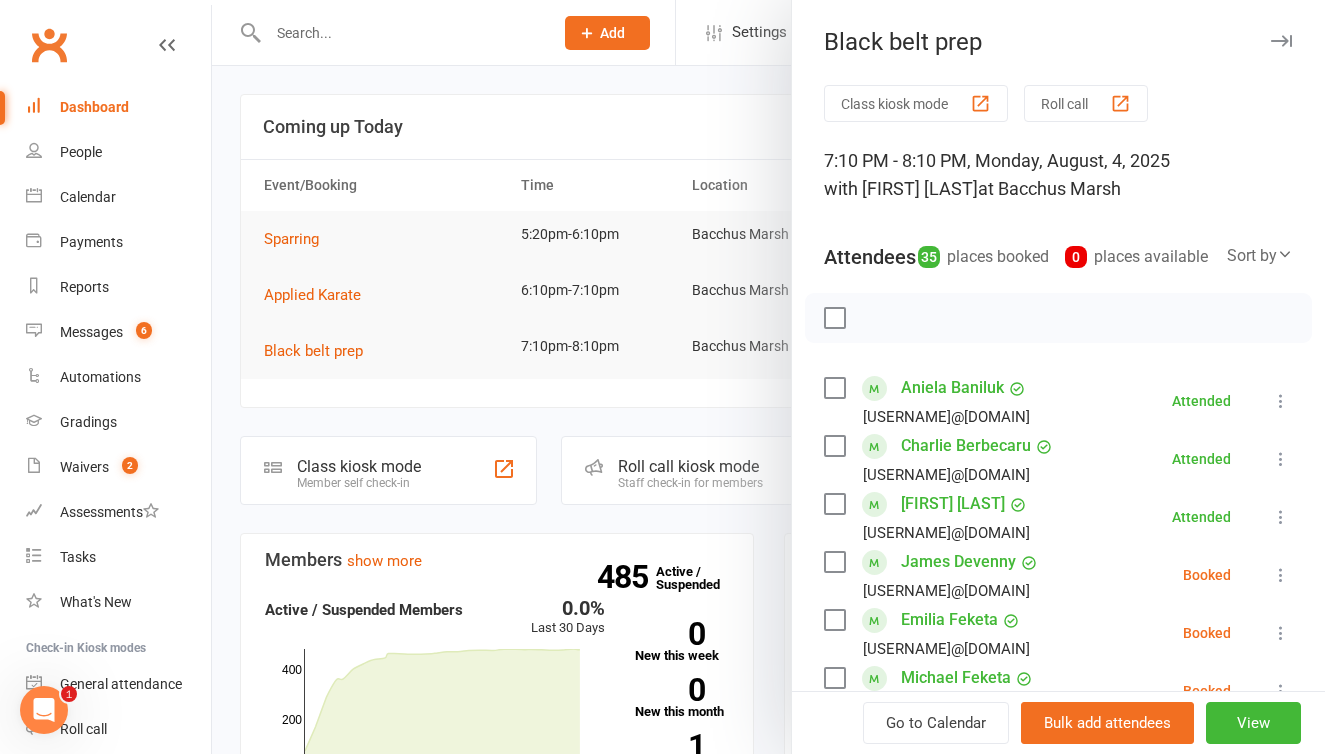 scroll, scrollTop: 0, scrollLeft: 0, axis: both 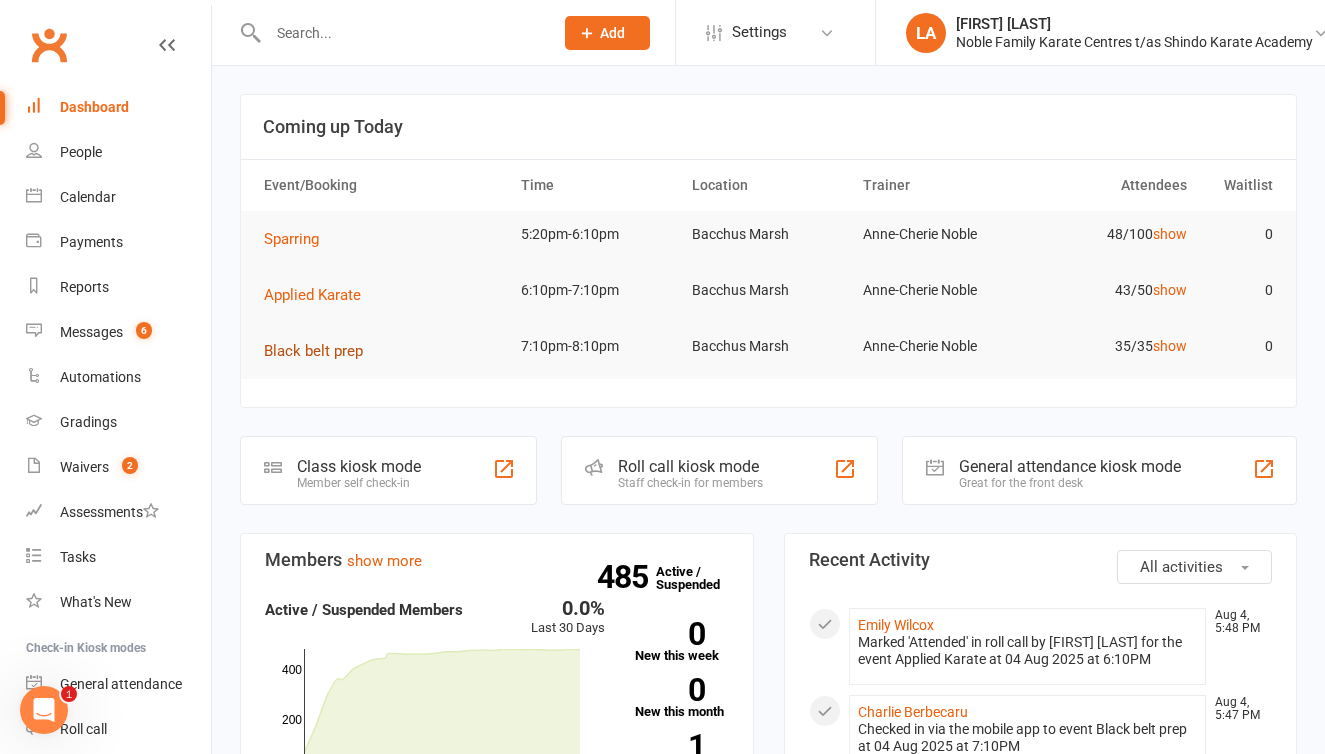 click on "Black belt prep" at bounding box center (313, 351) 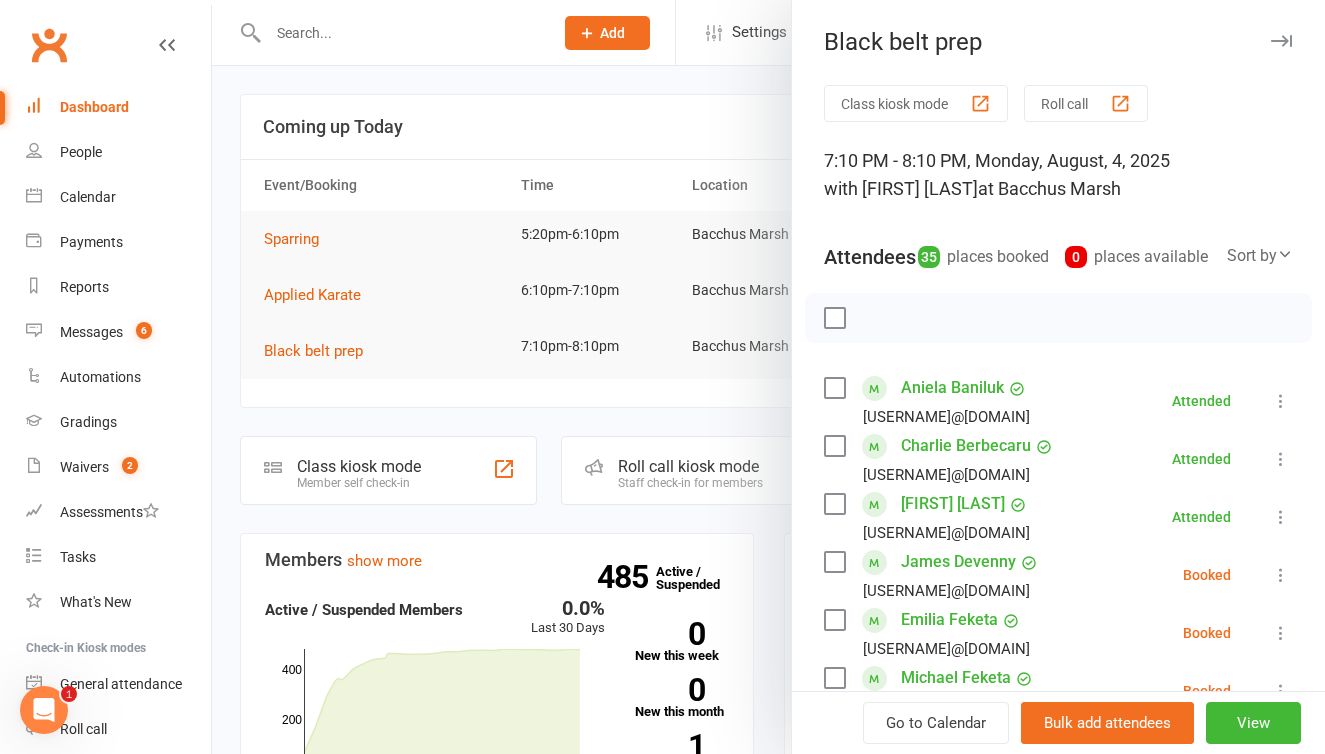 click at bounding box center (1285, 254) 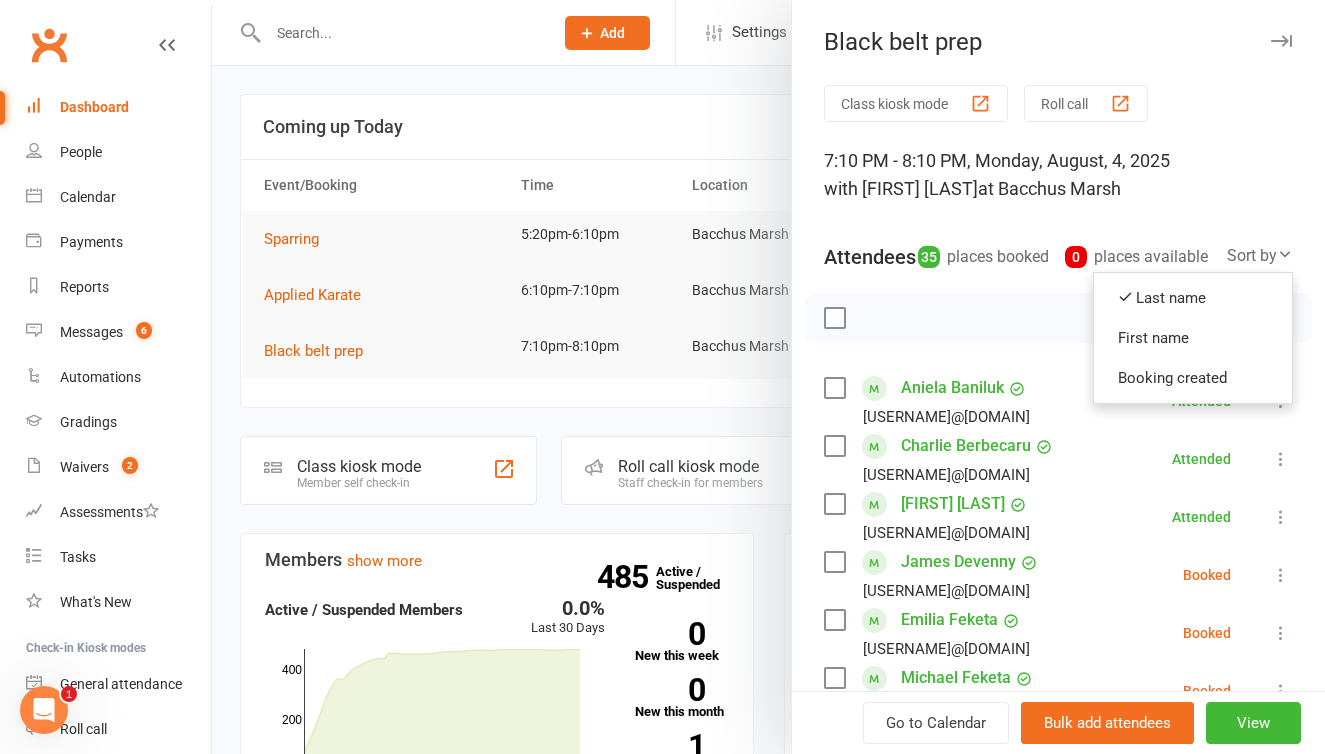 click on "Attendees  35  places booked 0  places available Sort by  Last name  First name  Booking created" at bounding box center (1058, 252) 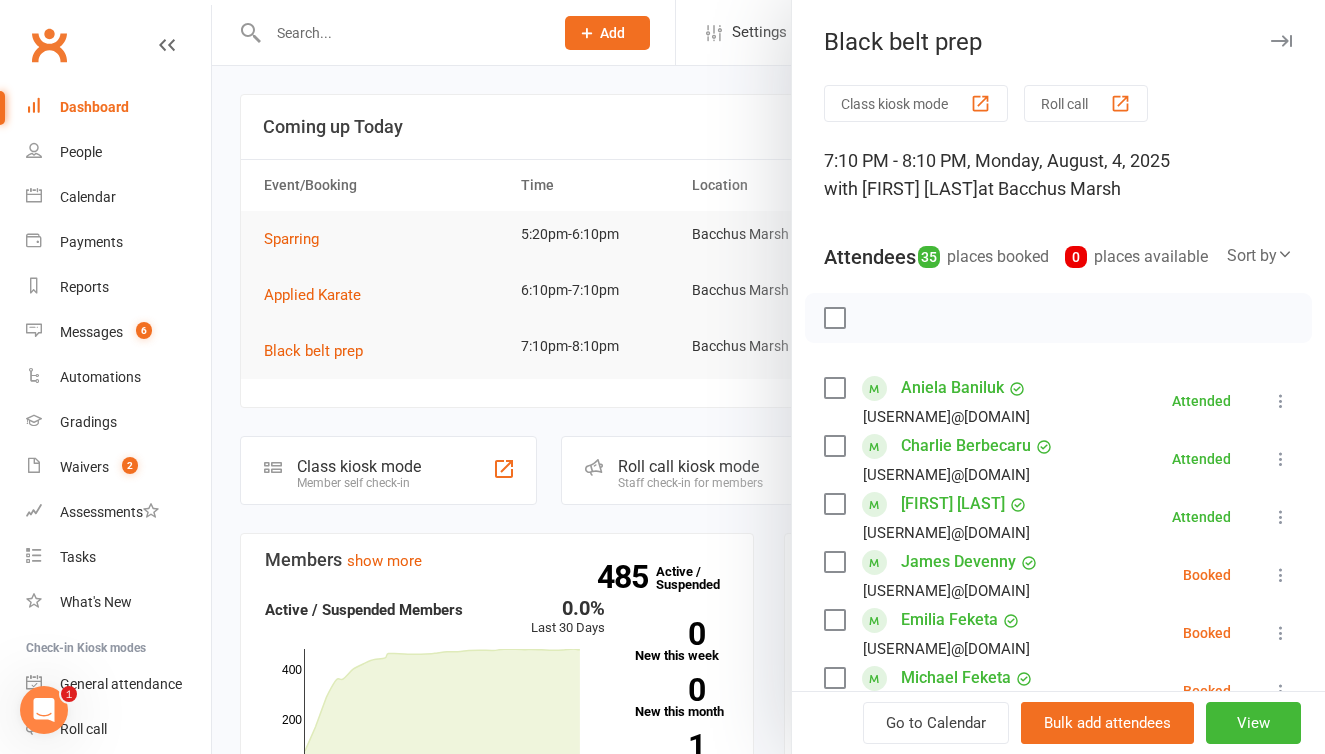 click at bounding box center [1285, 254] 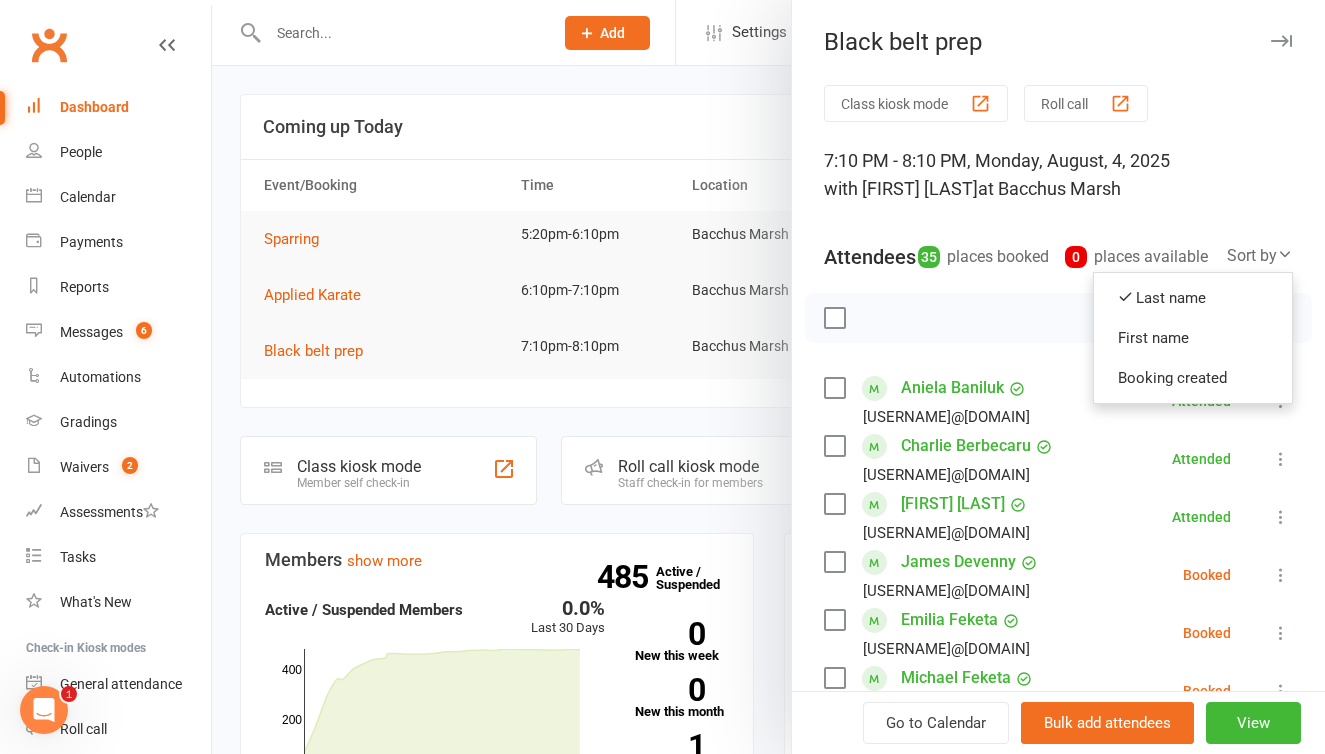 click at bounding box center [768, 377] 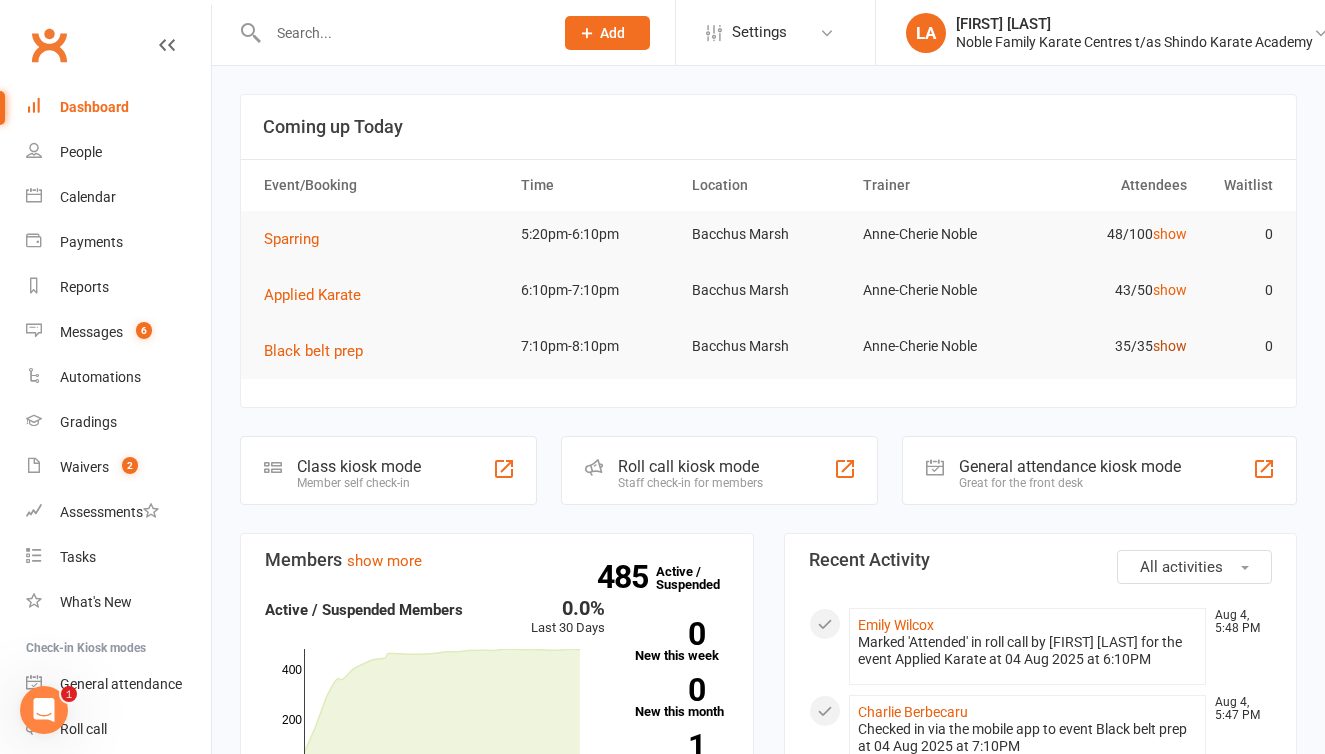 click on "show" at bounding box center (1170, 346) 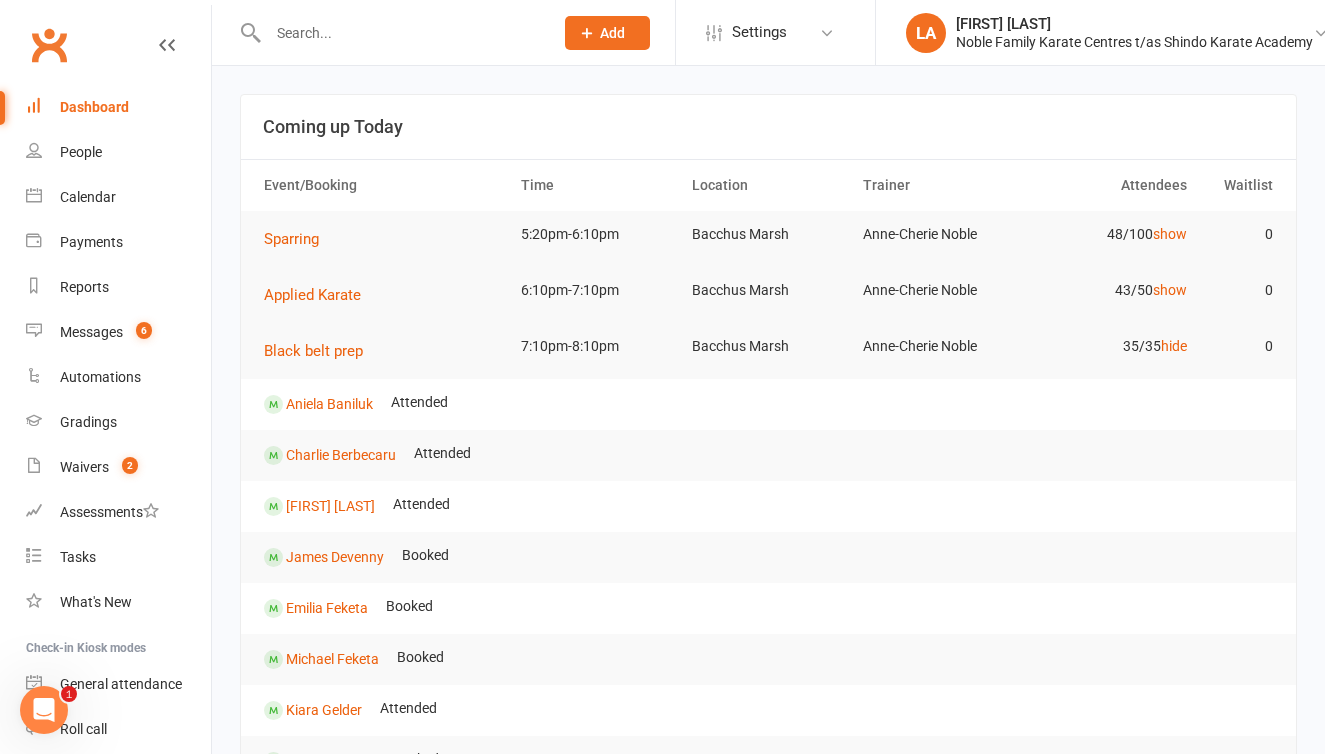 scroll, scrollTop: 0, scrollLeft: 0, axis: both 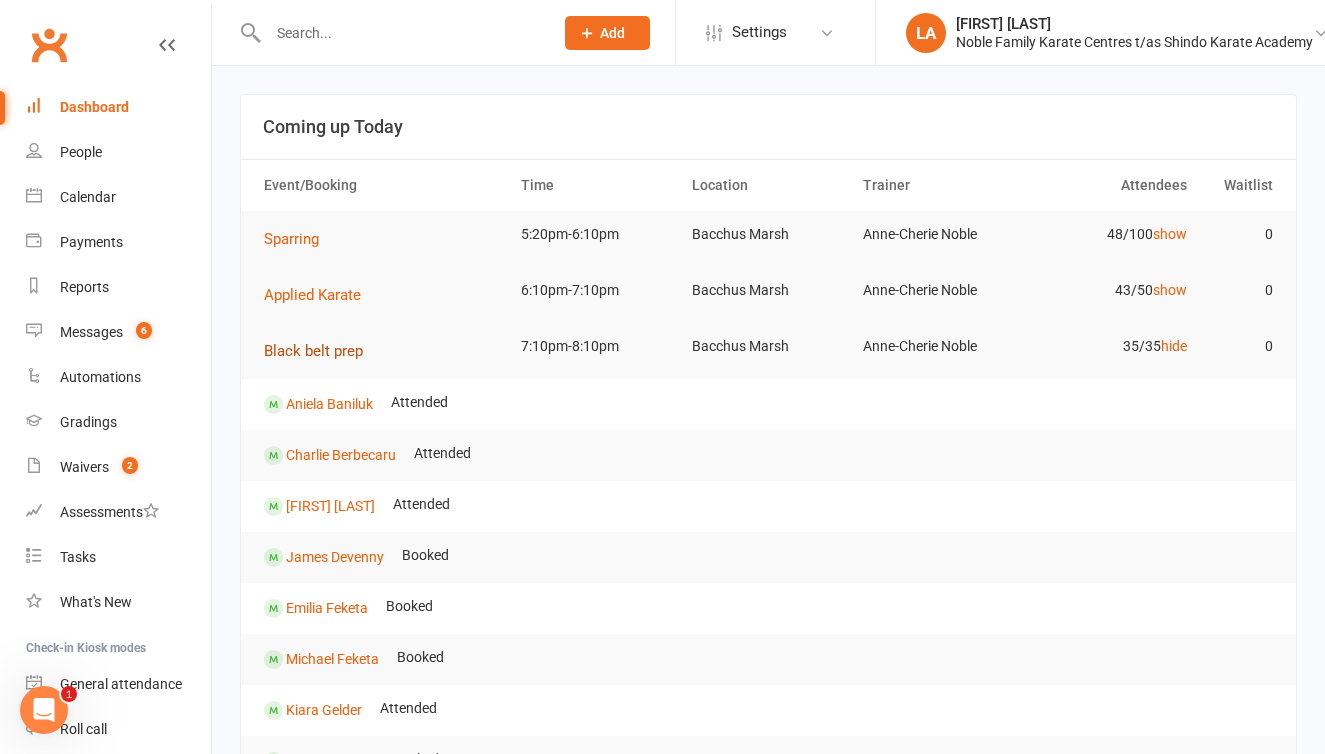 click on "Black belt prep" at bounding box center [313, 351] 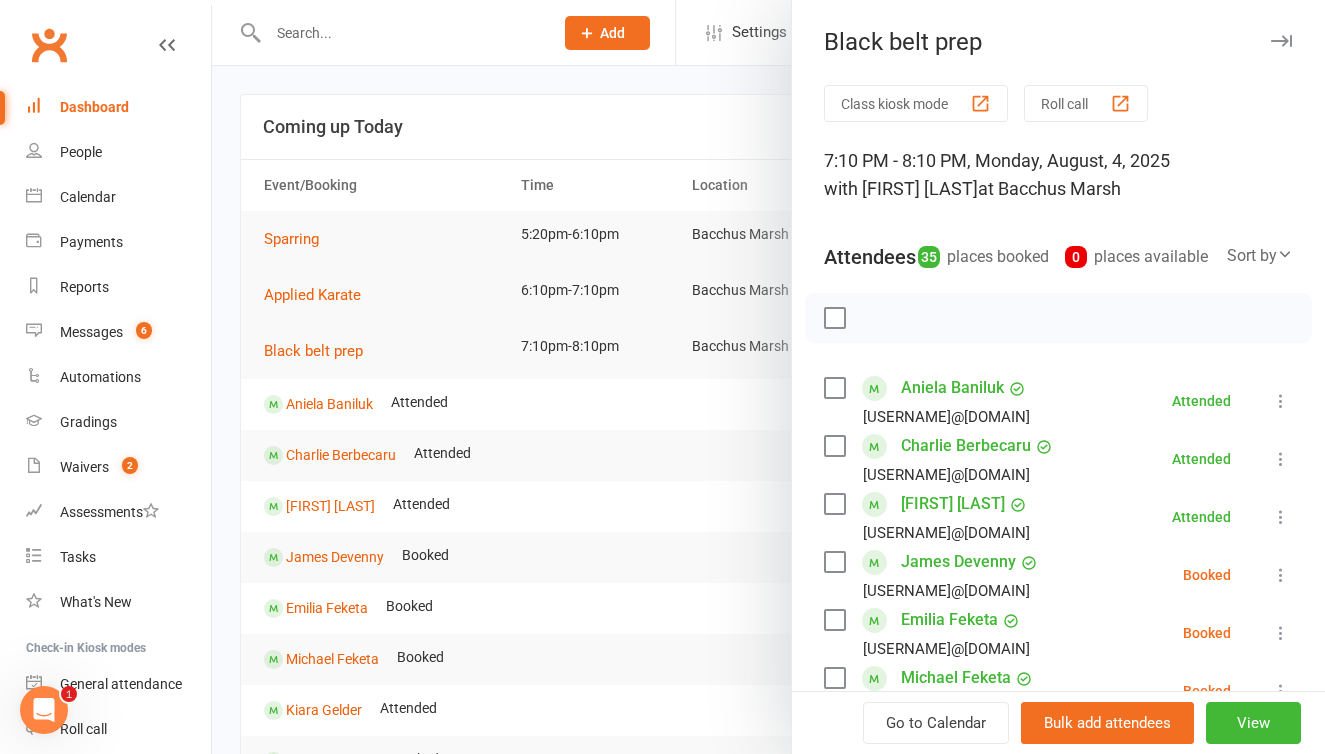 click on "Calendar" at bounding box center [88, 197] 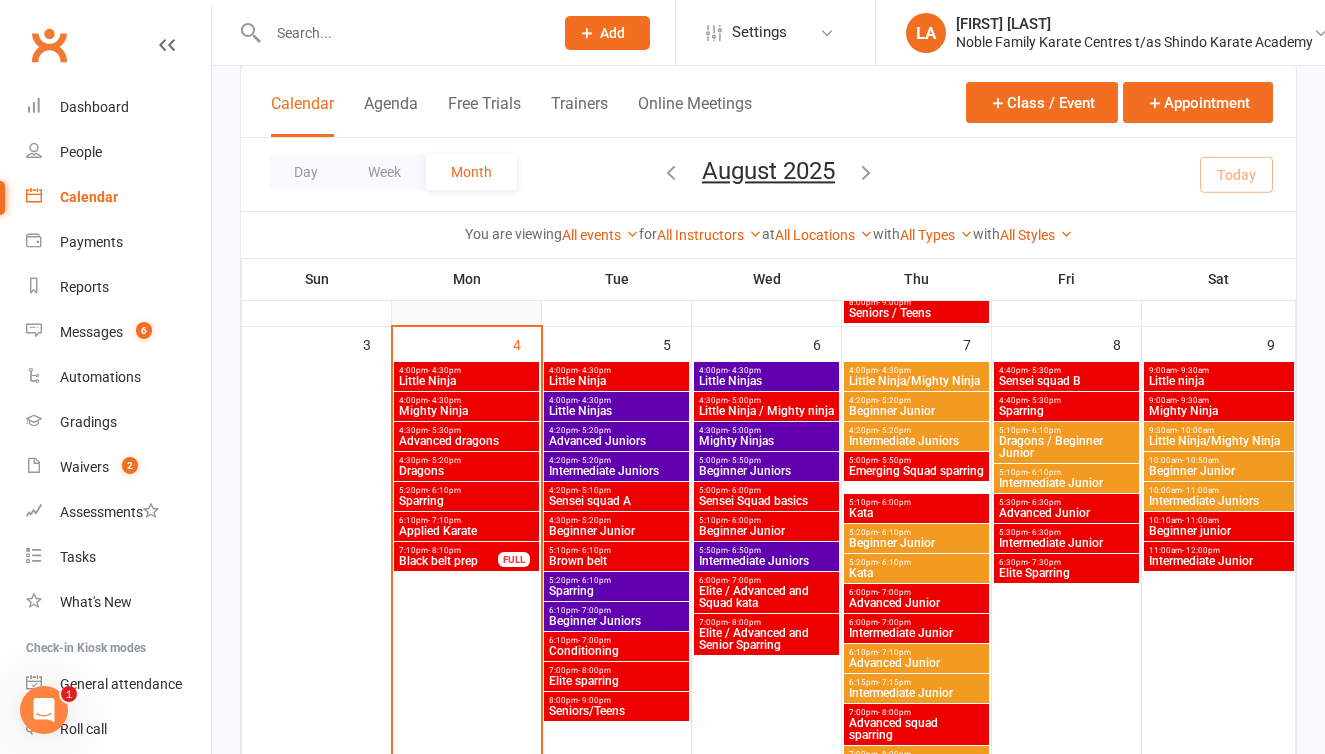scroll, scrollTop: 611, scrollLeft: 0, axis: vertical 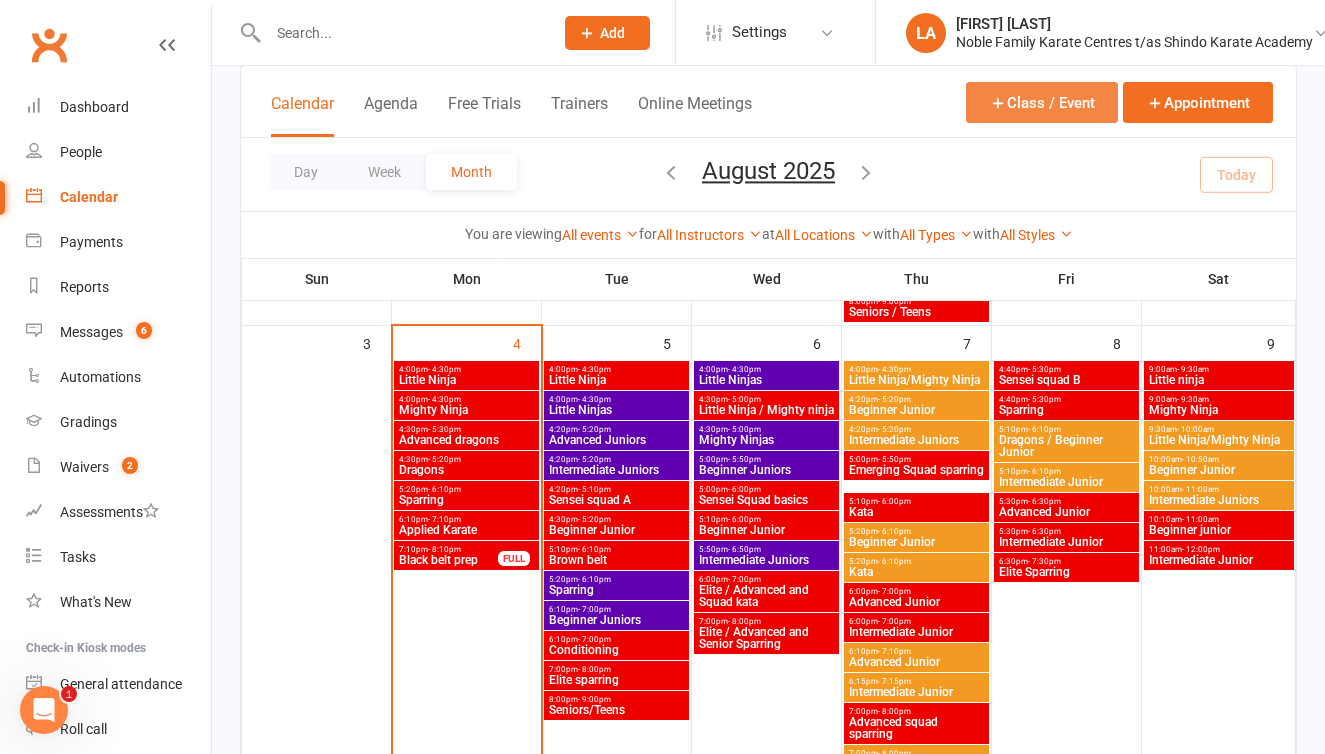 click on "Class / Event" at bounding box center (1042, 102) 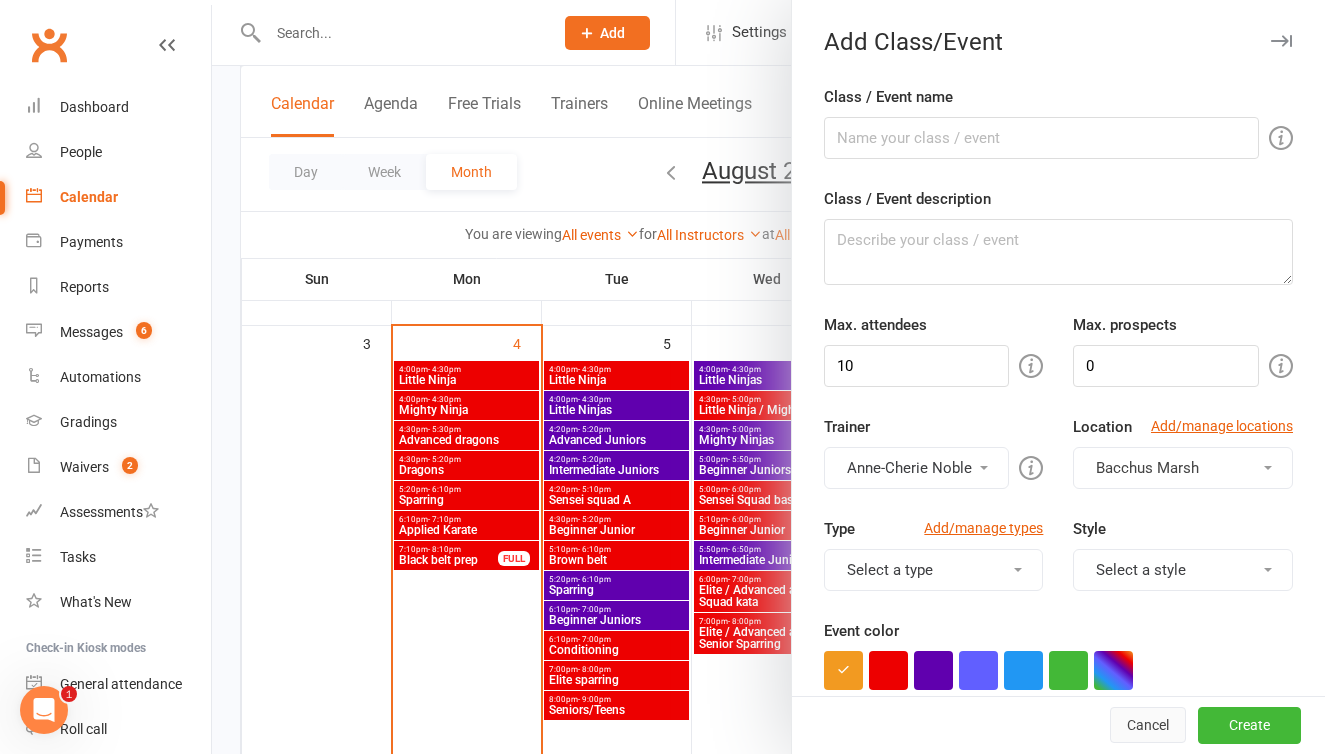 click on "Cancel" at bounding box center (1148, 726) 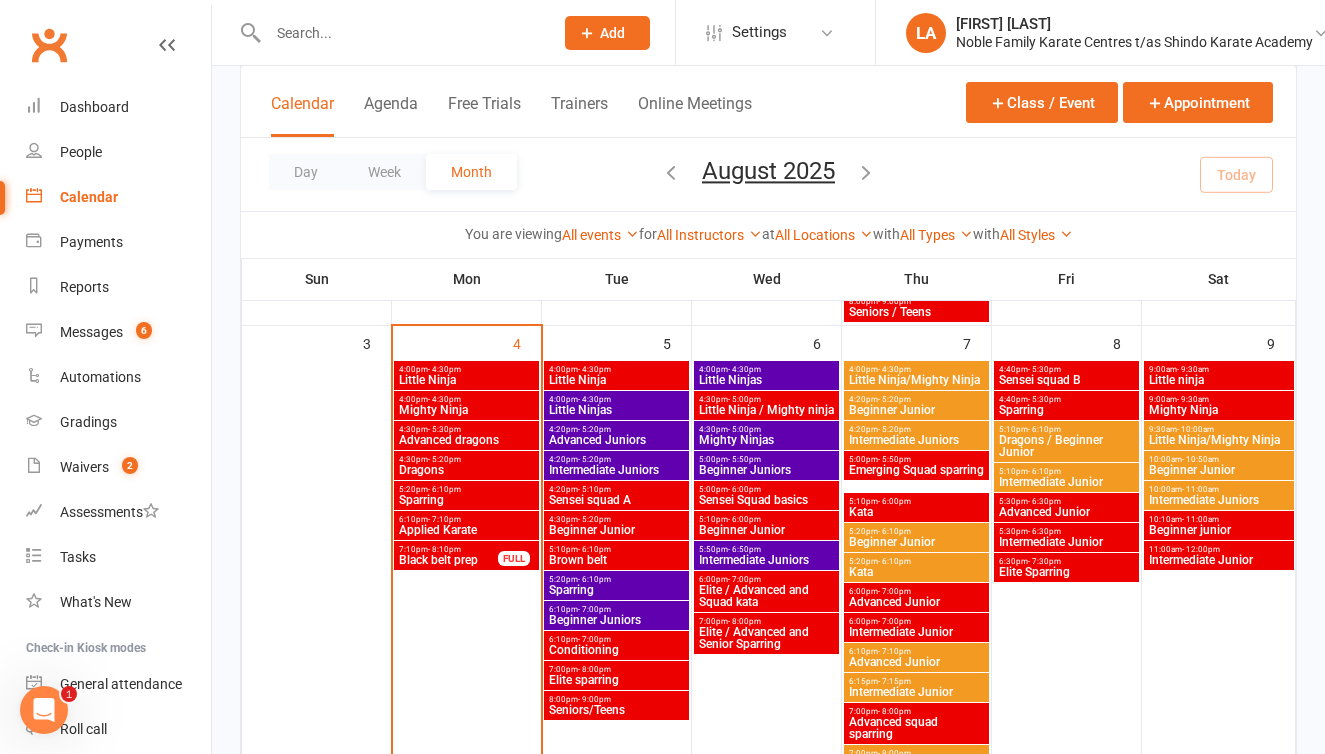 click on "Black belt prep" at bounding box center [448, 560] 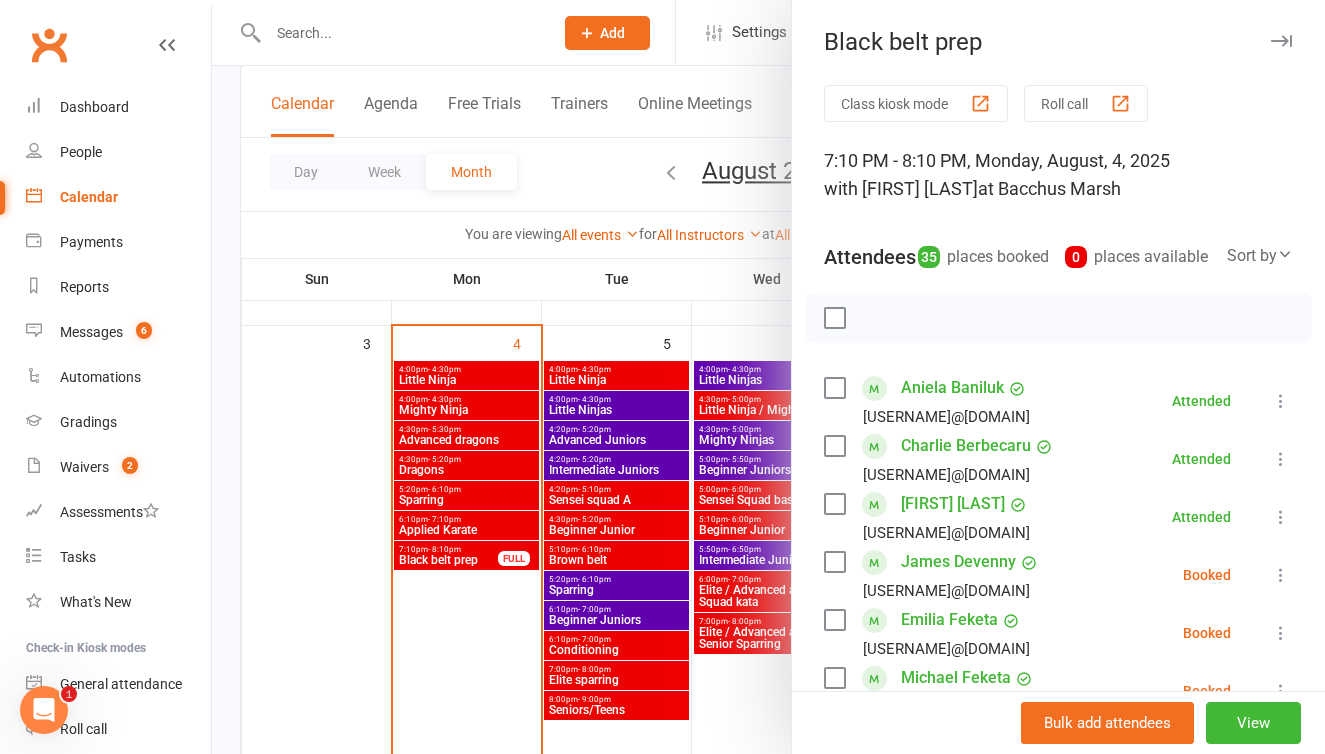 click on "Class kiosk mode" at bounding box center (916, 103) 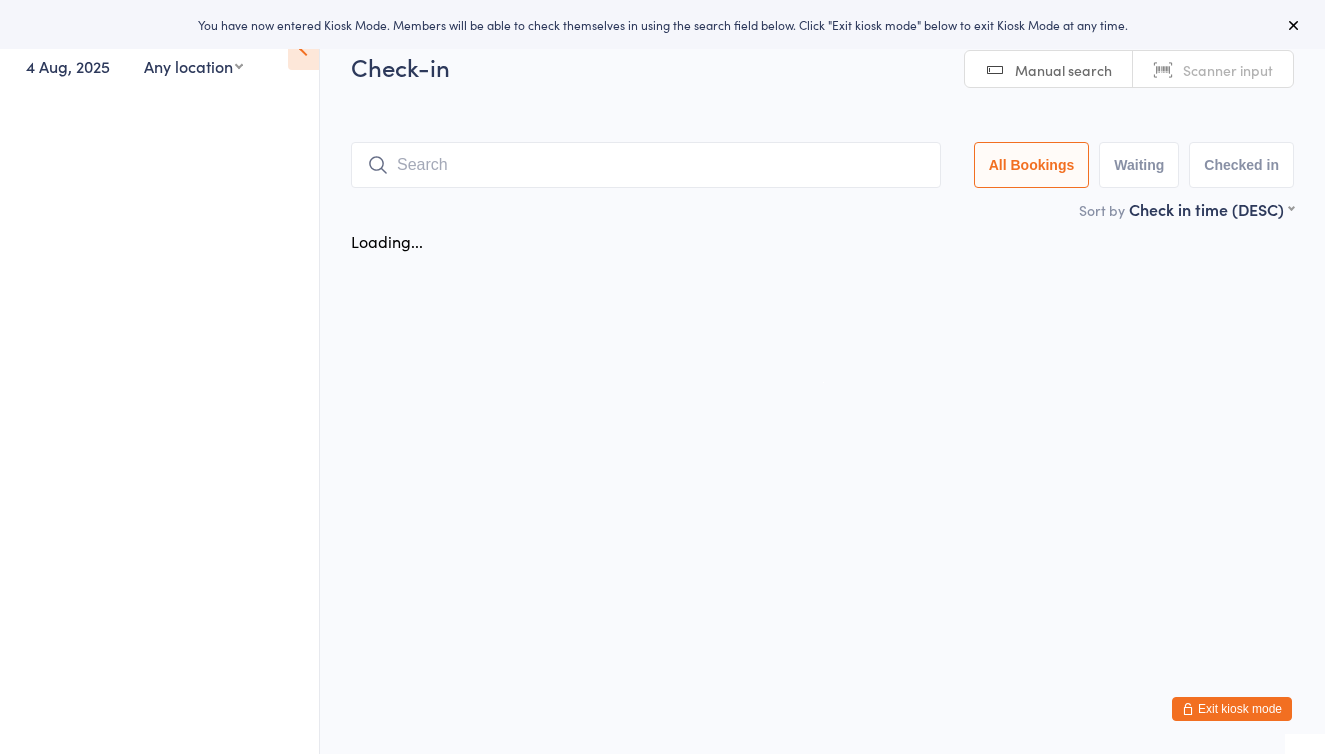 scroll, scrollTop: 0, scrollLeft: 0, axis: both 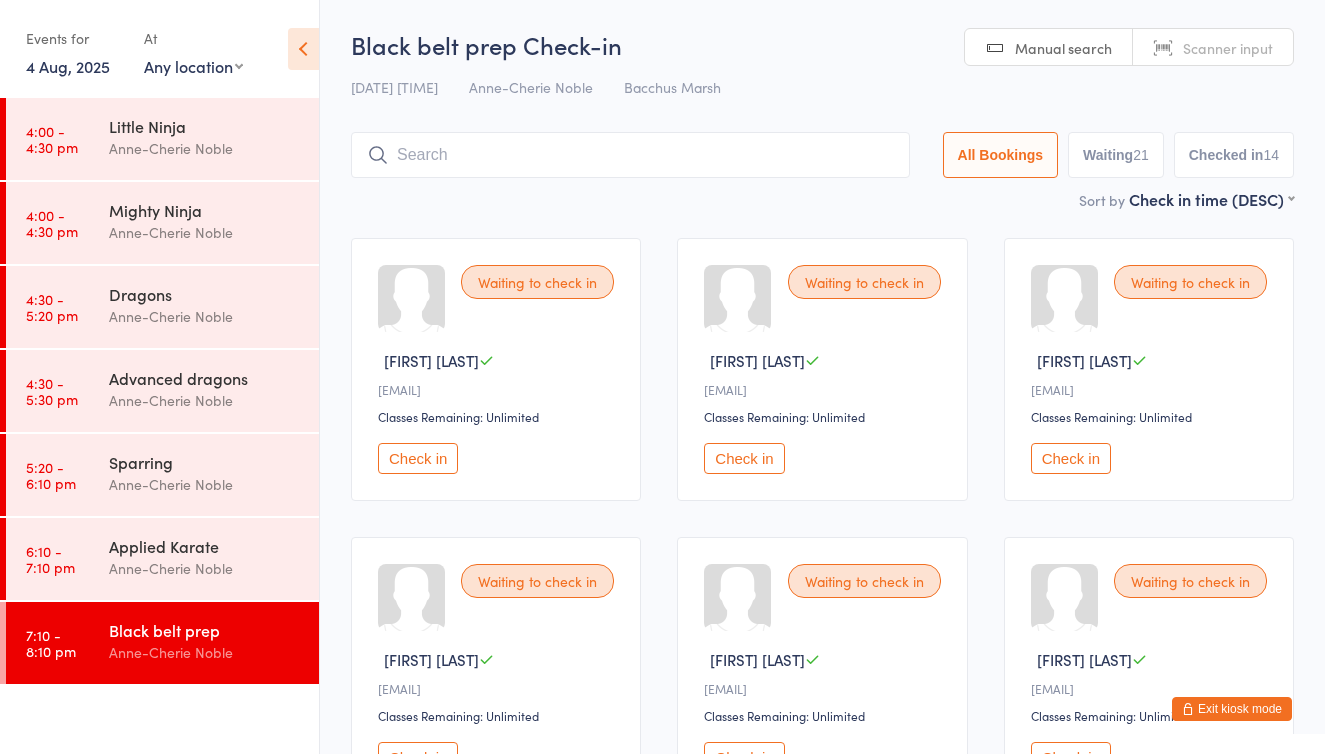 click at bounding box center [303, 49] 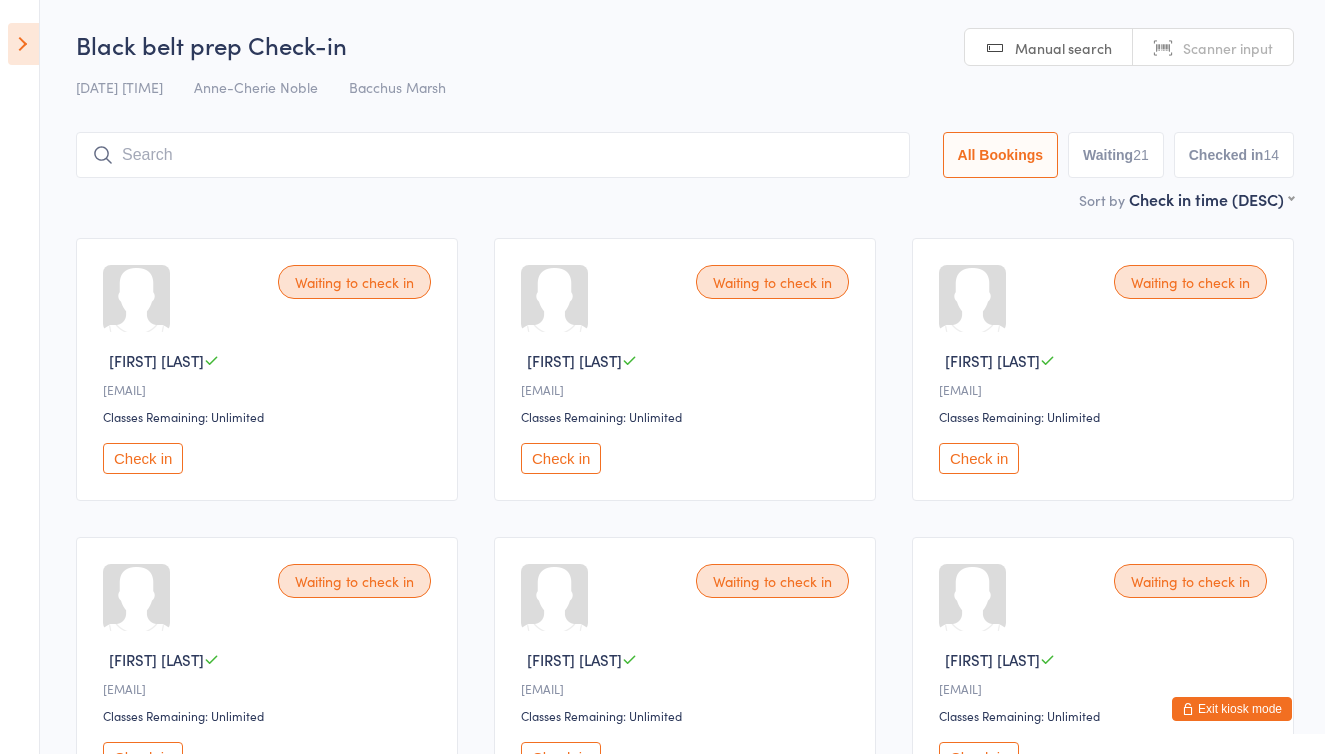 click at bounding box center [23, 44] 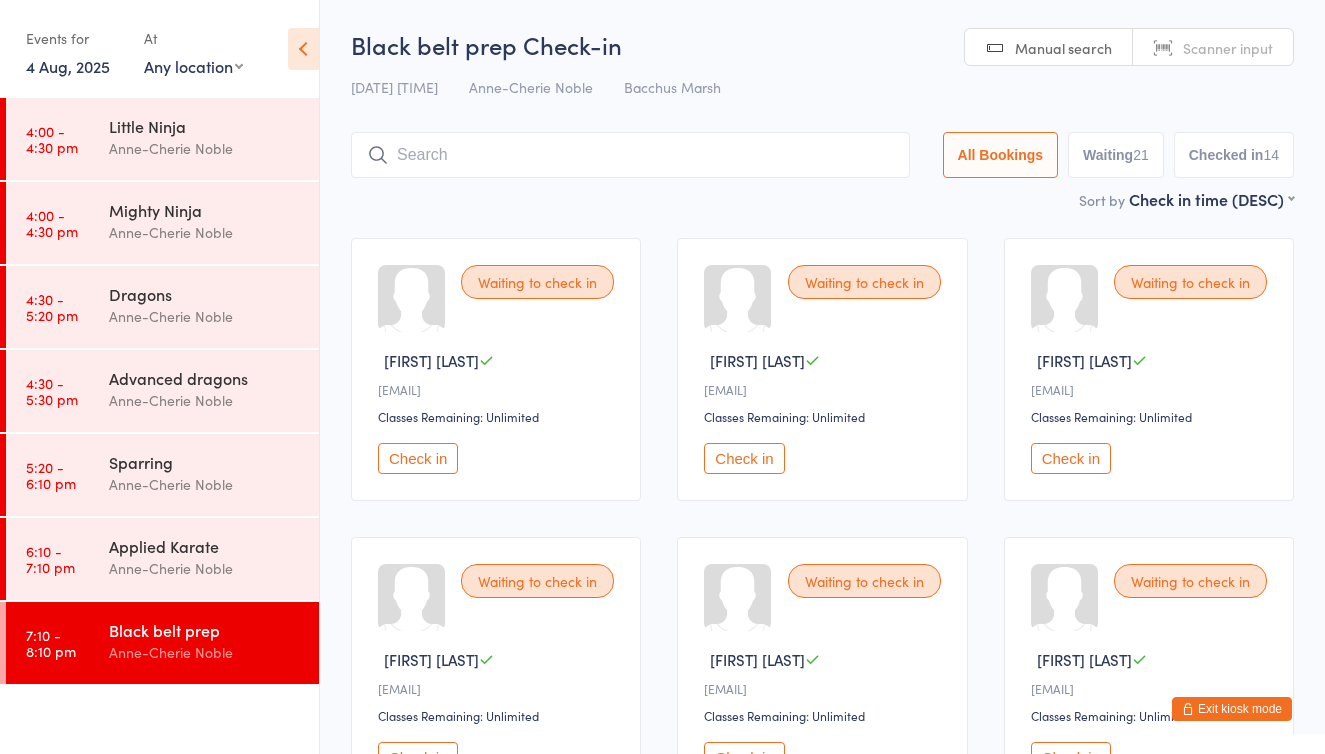 click on "Exit kiosk mode" at bounding box center [1232, 709] 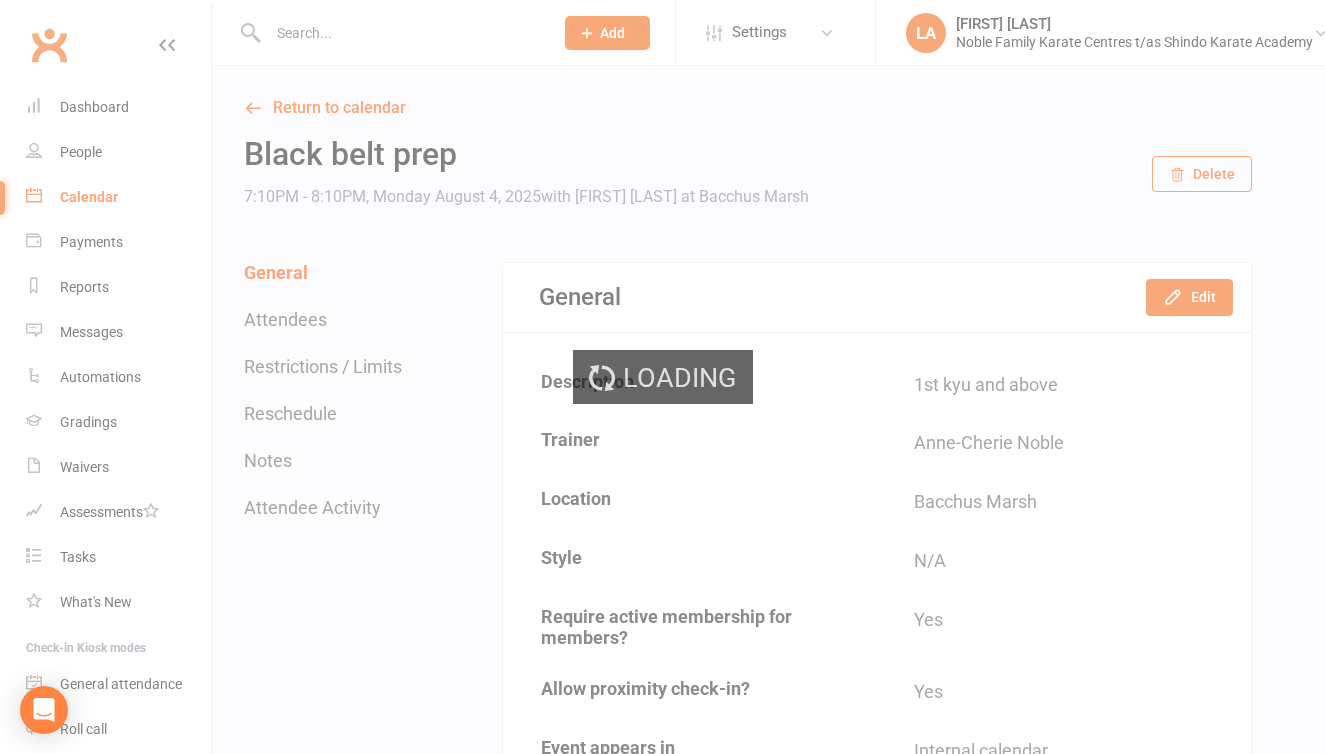 scroll, scrollTop: 0, scrollLeft: 0, axis: both 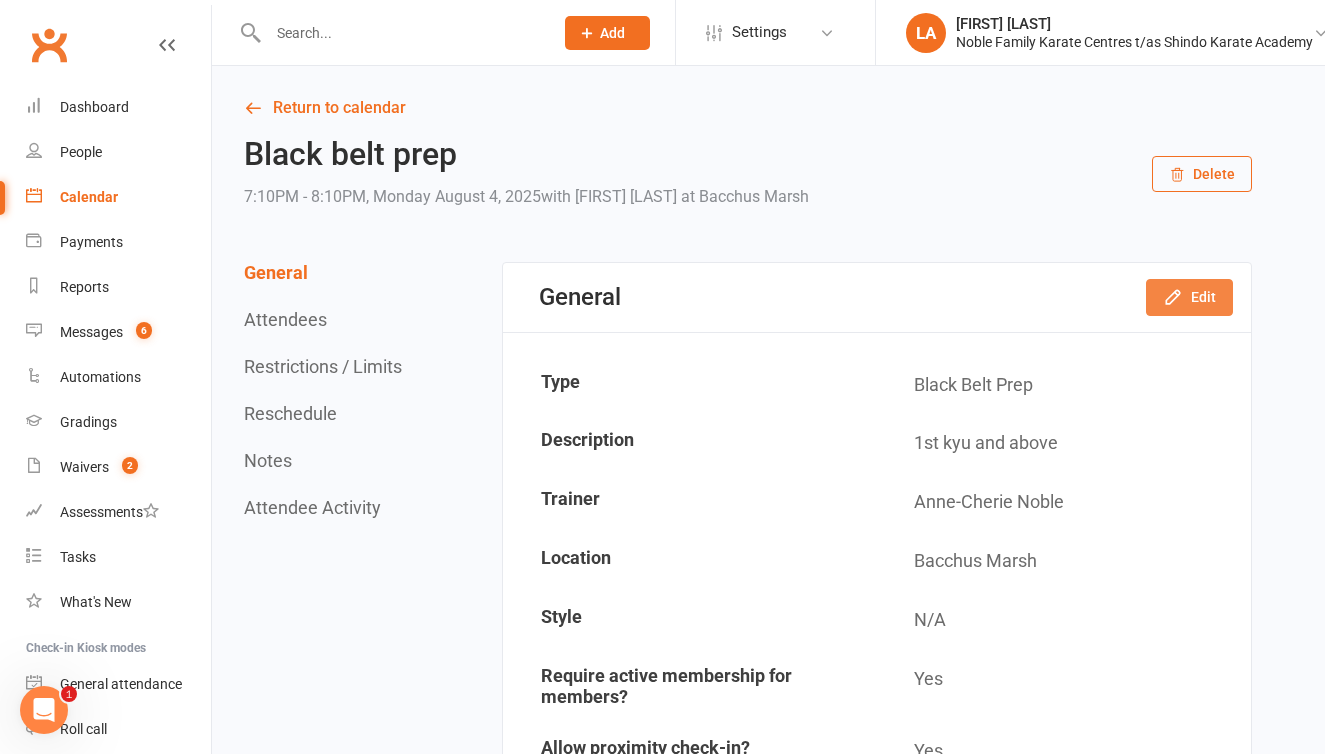 click 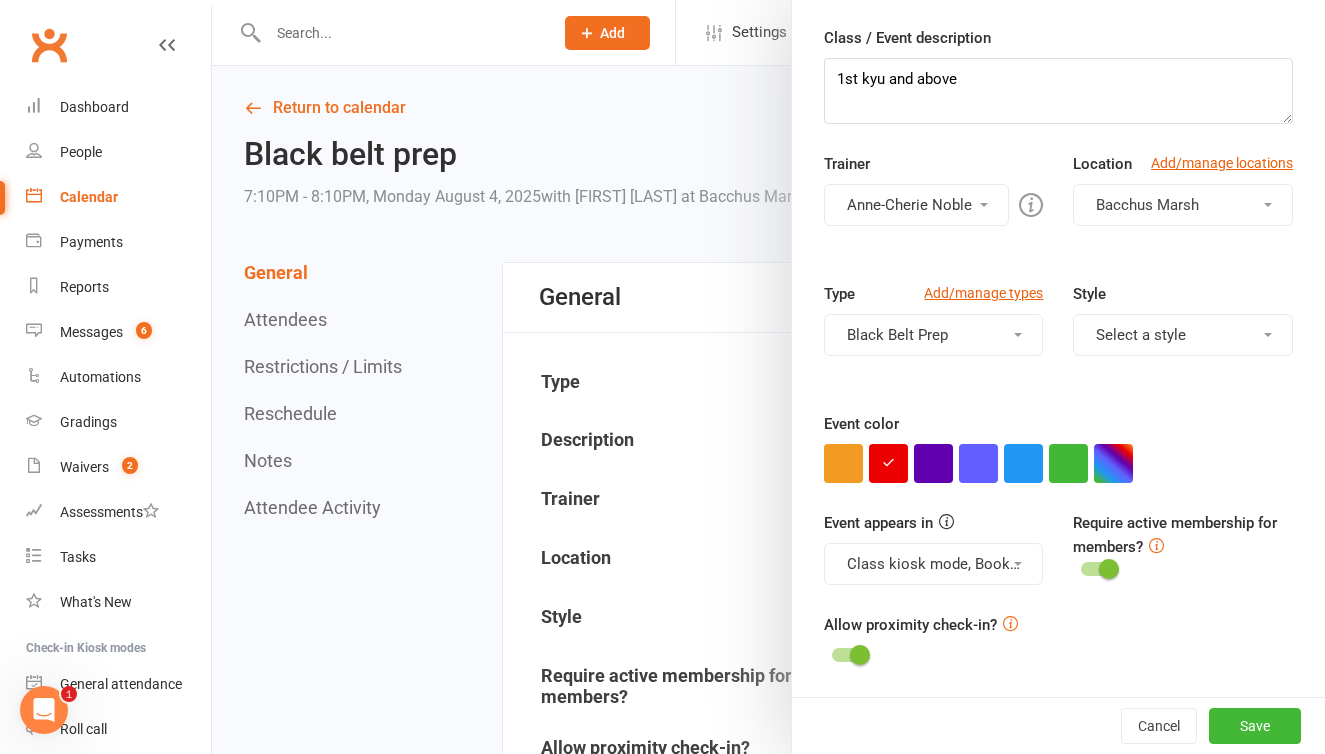scroll, scrollTop: 286, scrollLeft: 0, axis: vertical 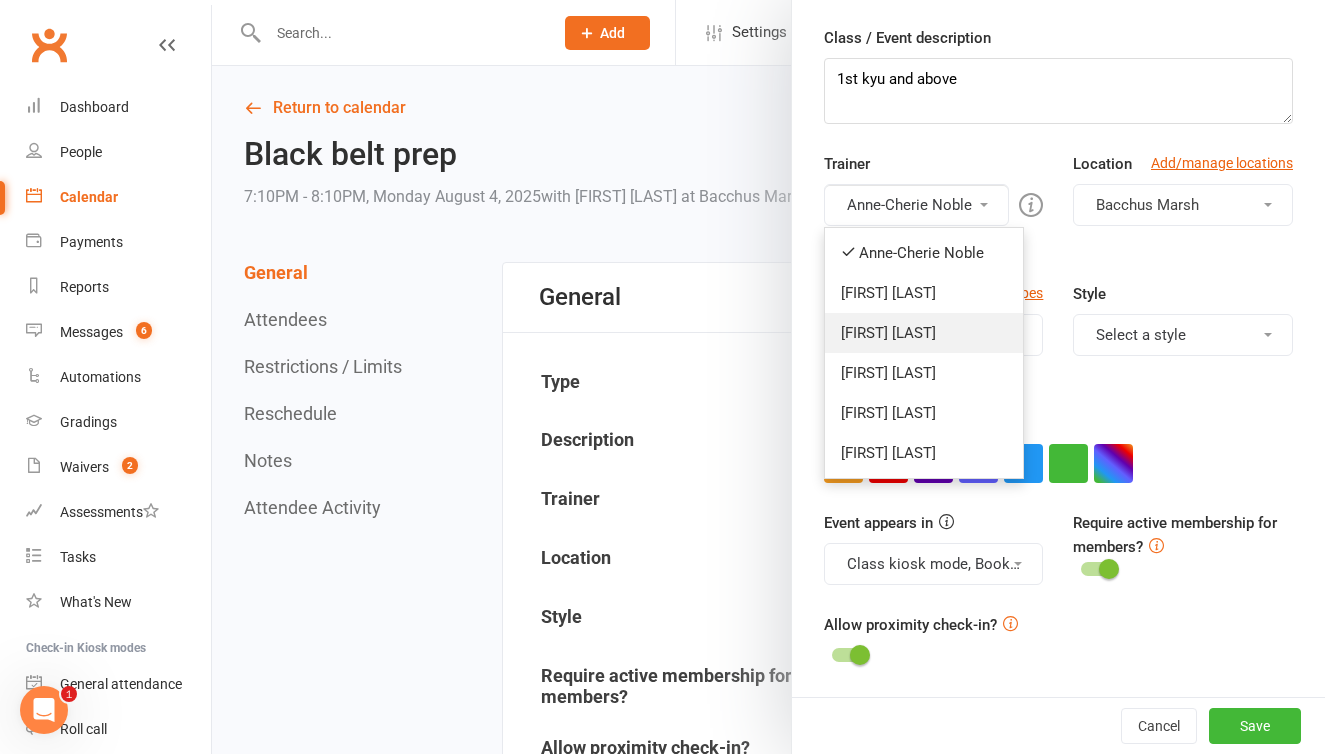 click on "Wayne Noble" at bounding box center [924, 333] 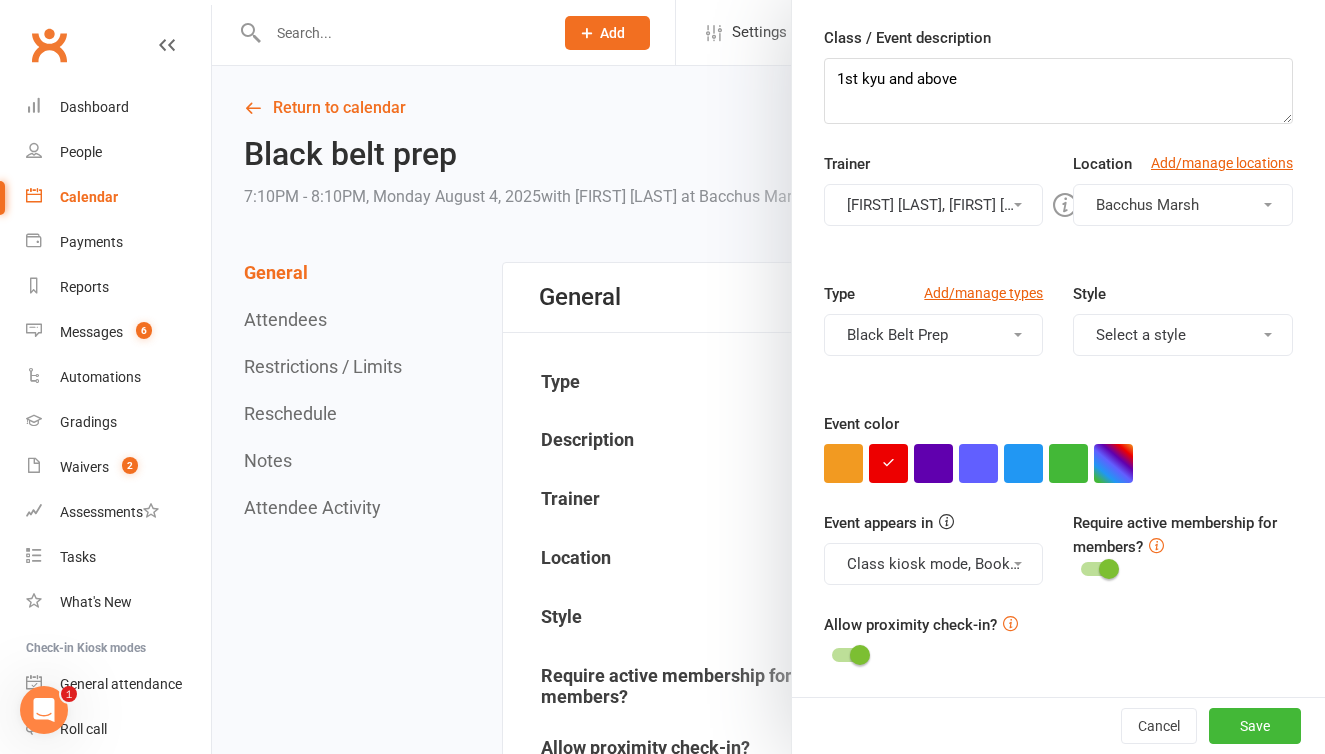 scroll, scrollTop: 286, scrollLeft: 0, axis: vertical 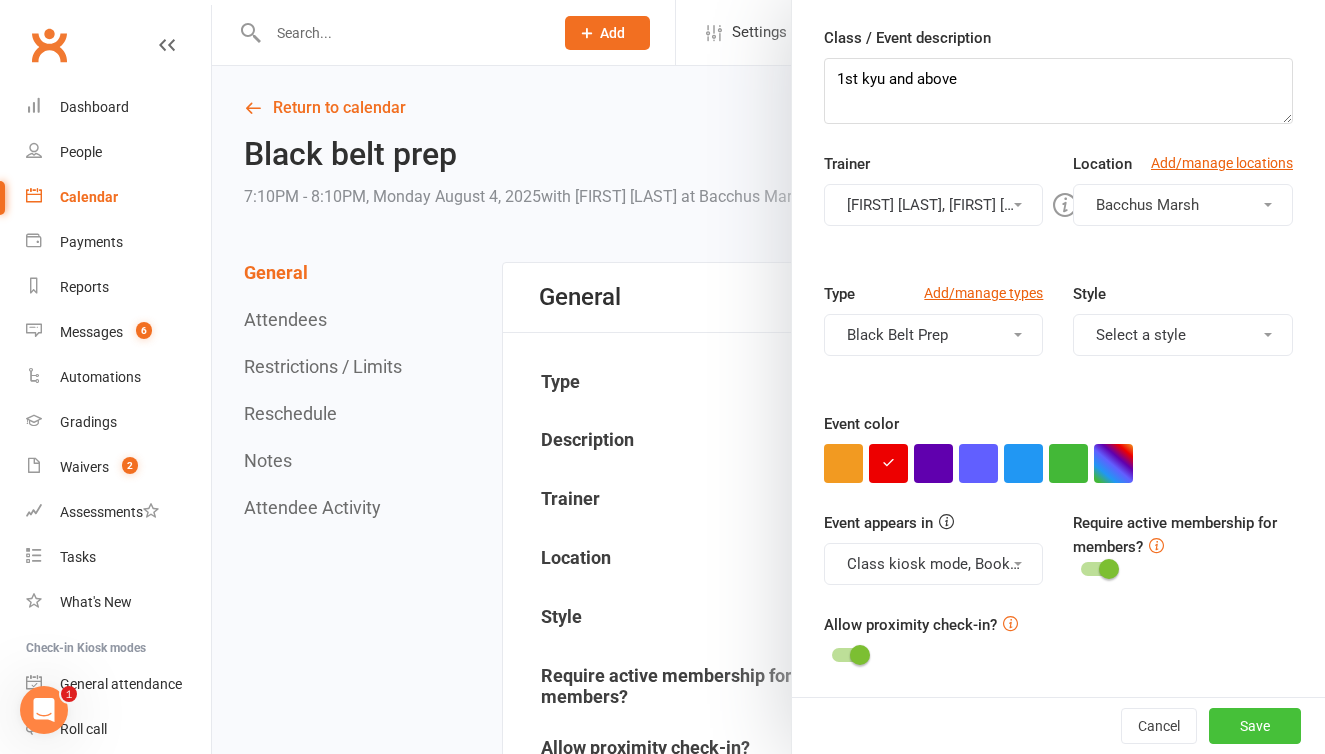 click on "Save" at bounding box center [1255, 726] 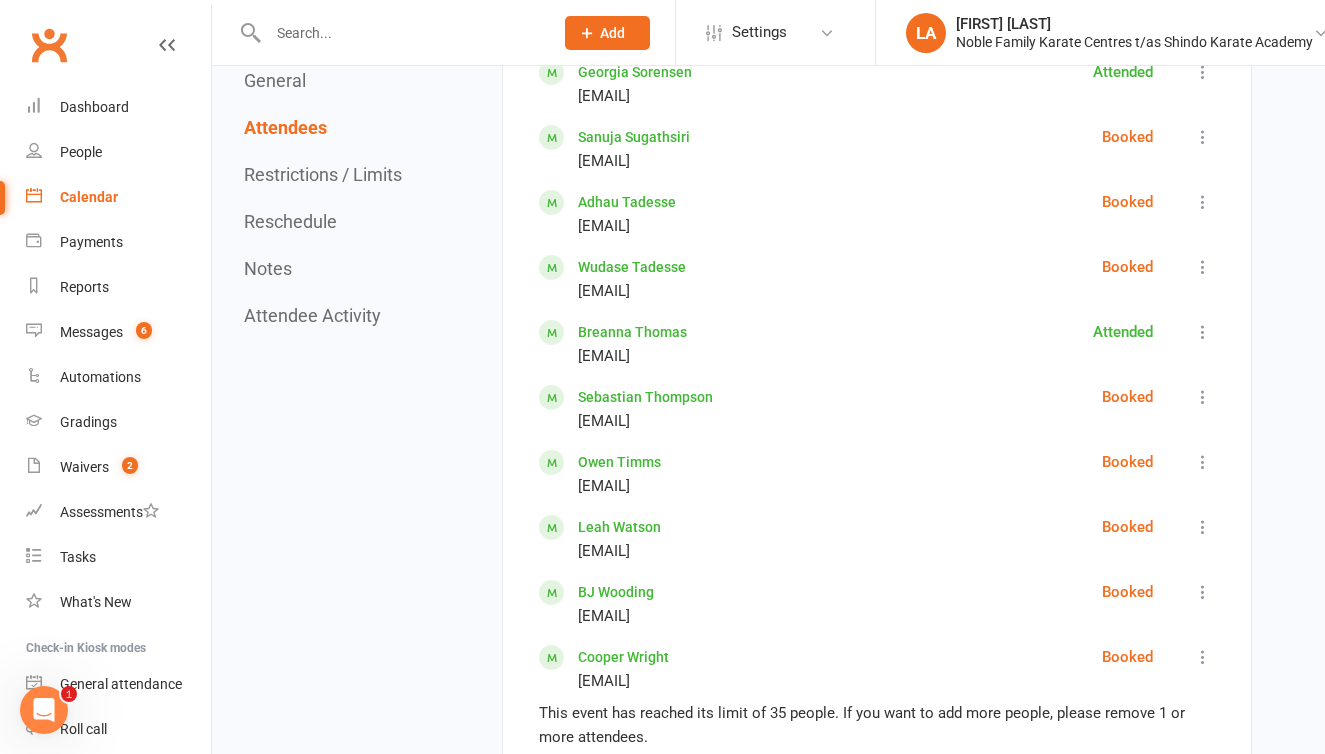 scroll, scrollTop: 2876, scrollLeft: 0, axis: vertical 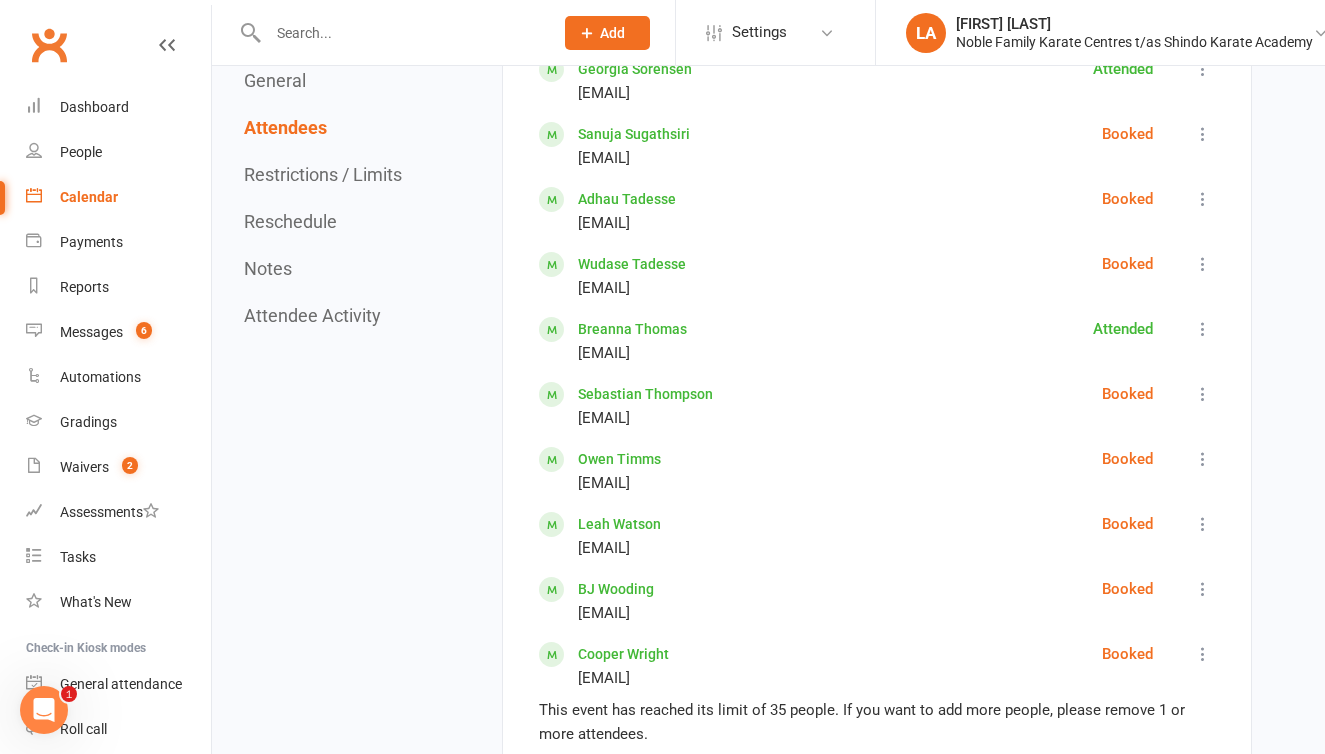 click on "Restrictions / Limits" at bounding box center [323, 174] 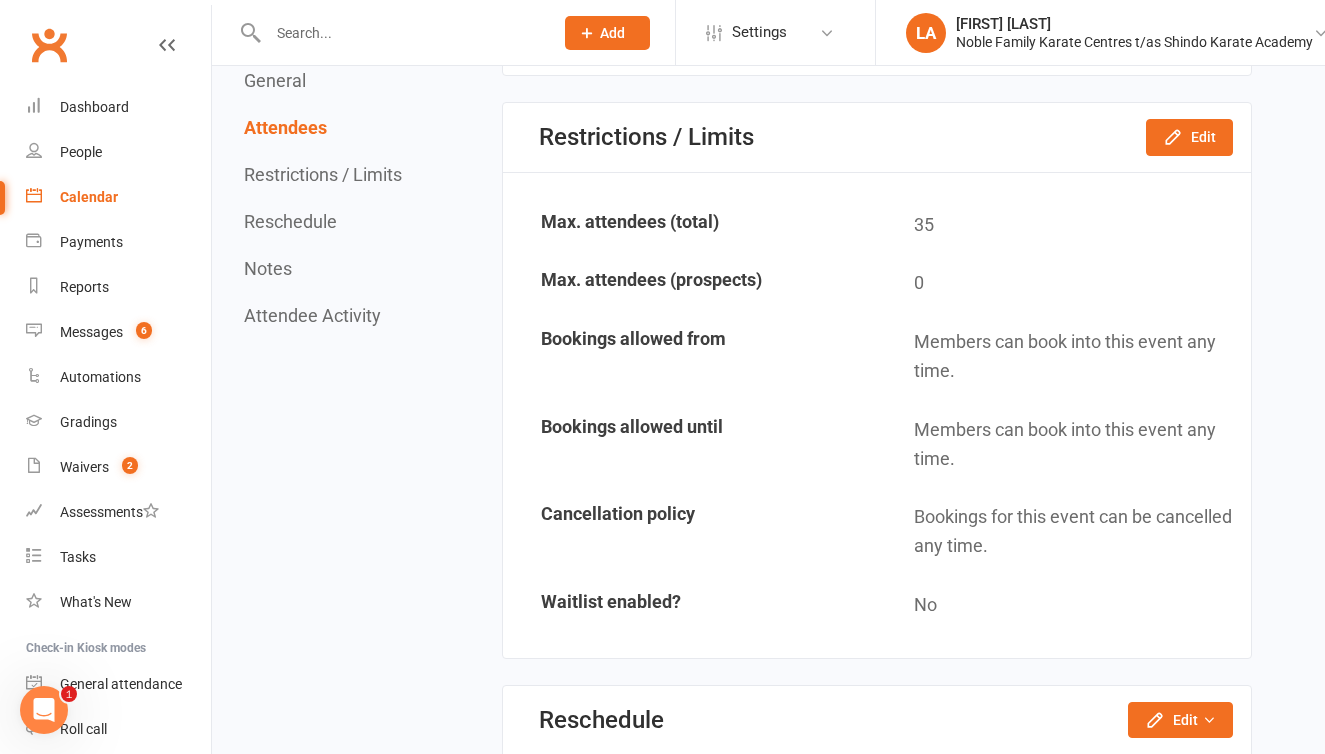 scroll, scrollTop: 3584, scrollLeft: 0, axis: vertical 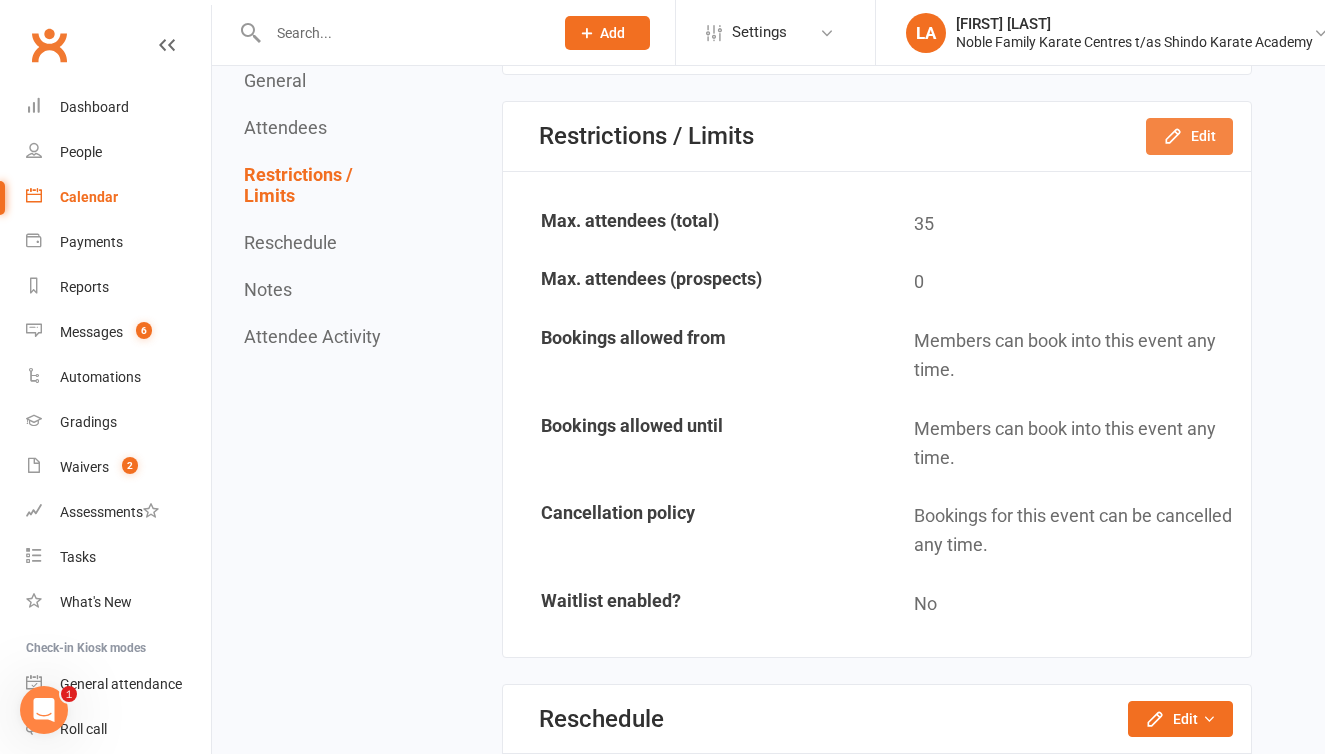 click 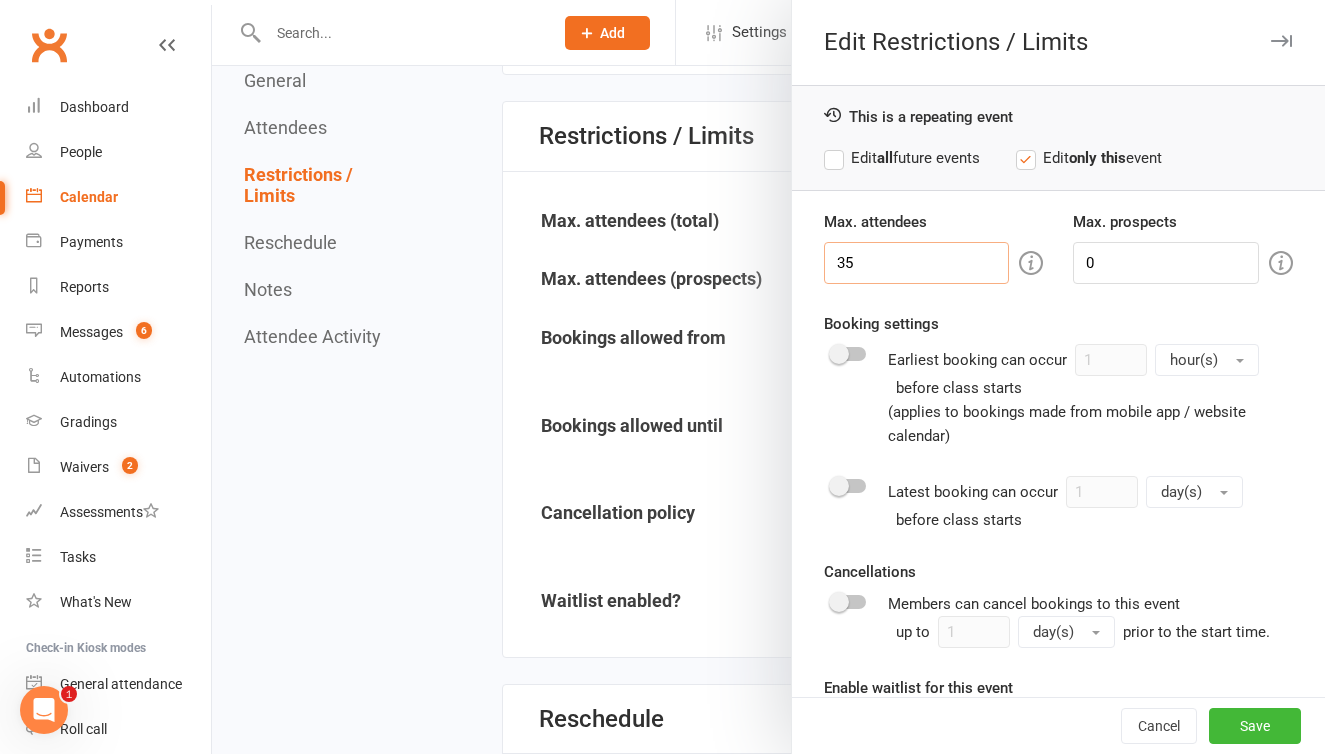 click on "35" at bounding box center (917, 263) 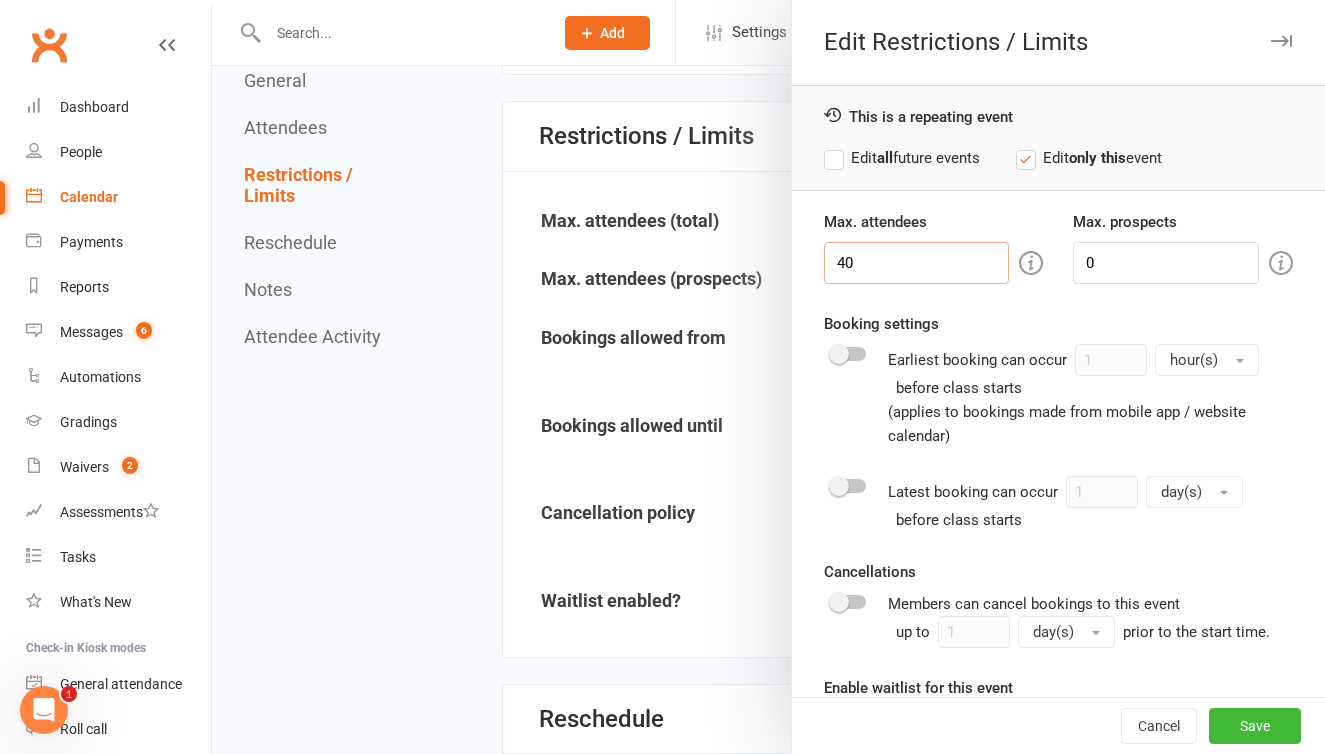 type on "40" 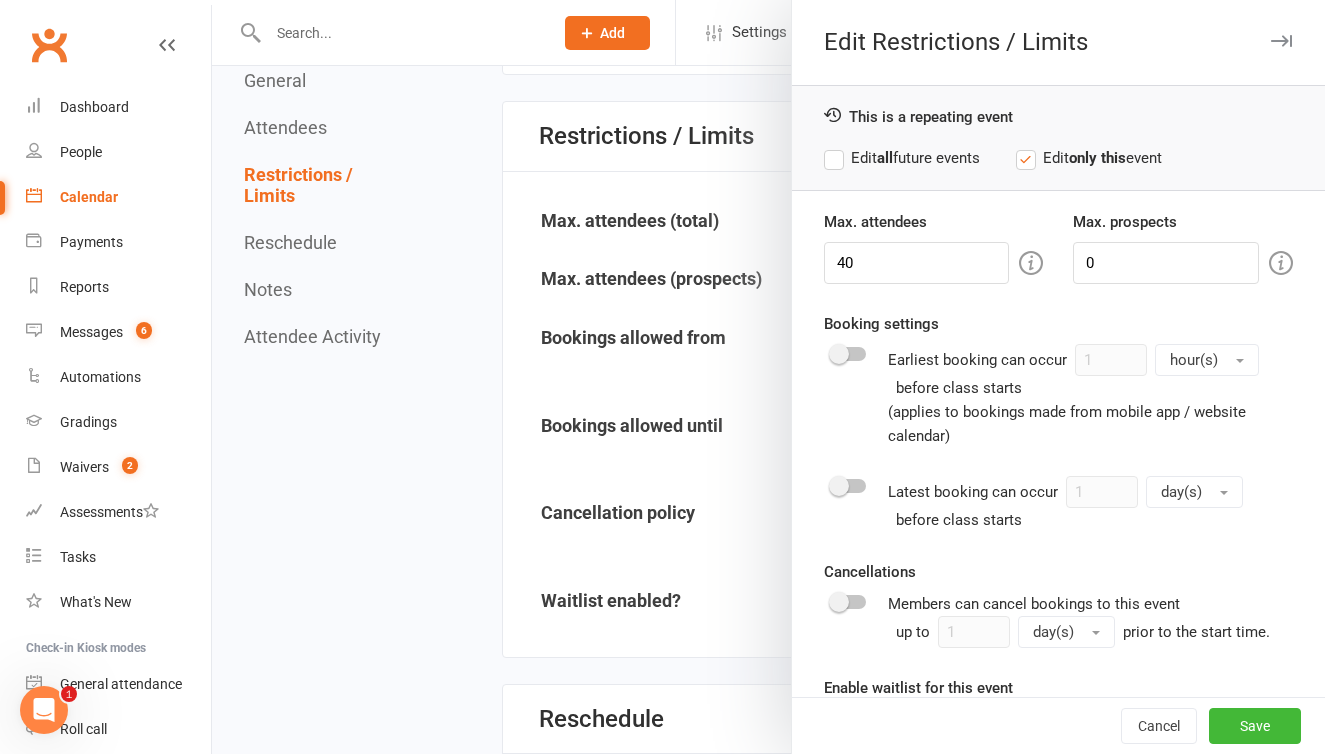 click on "Booking settings
Earliest booking can occur 1
hour(s)
before class starts (applies to bookings made from mobile app / website calendar)" at bounding box center (1058, 380) 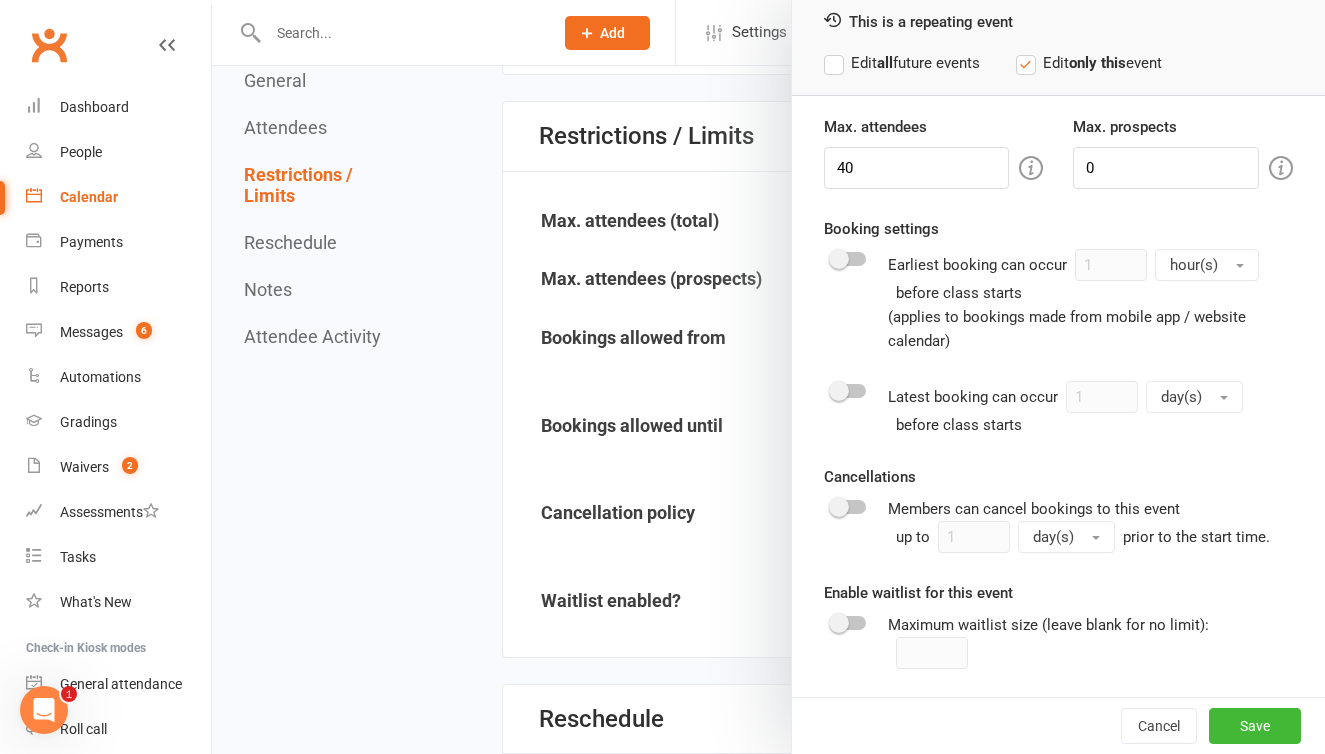 scroll, scrollTop: 95, scrollLeft: 0, axis: vertical 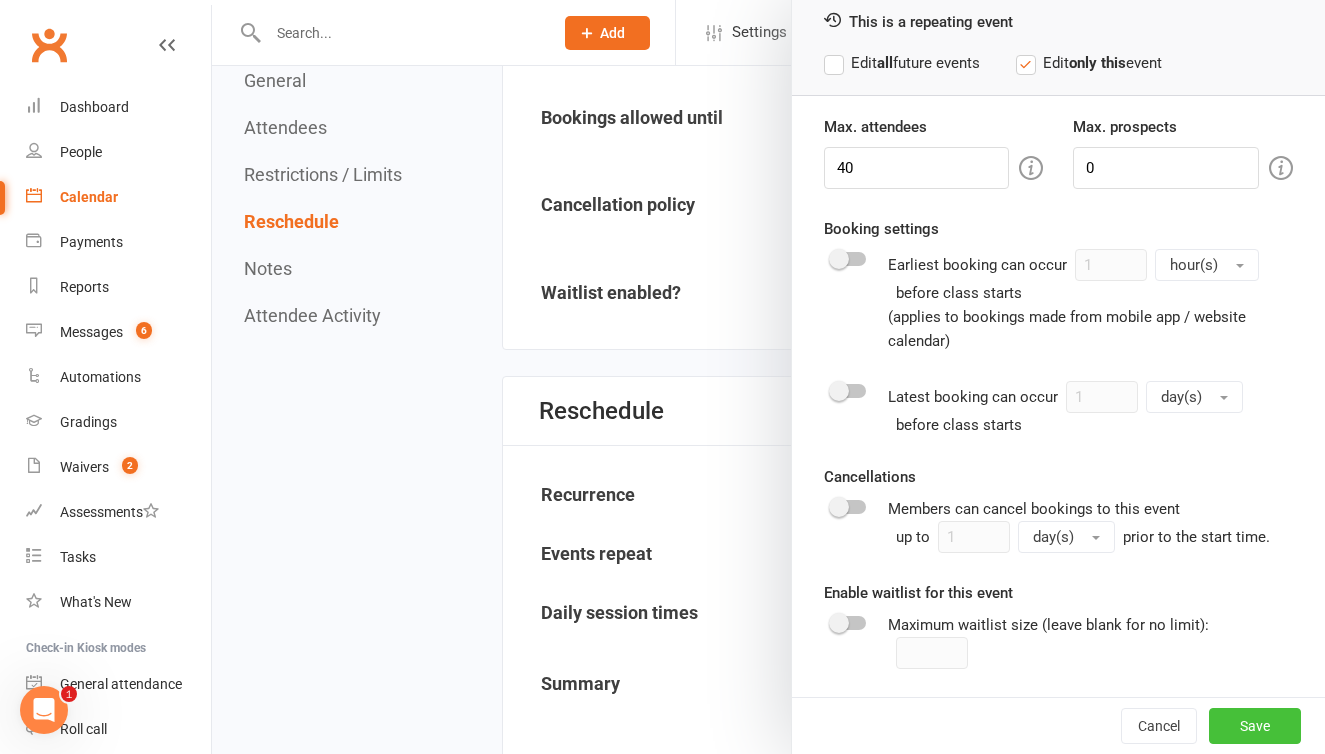 click on "Save" at bounding box center [1255, 726] 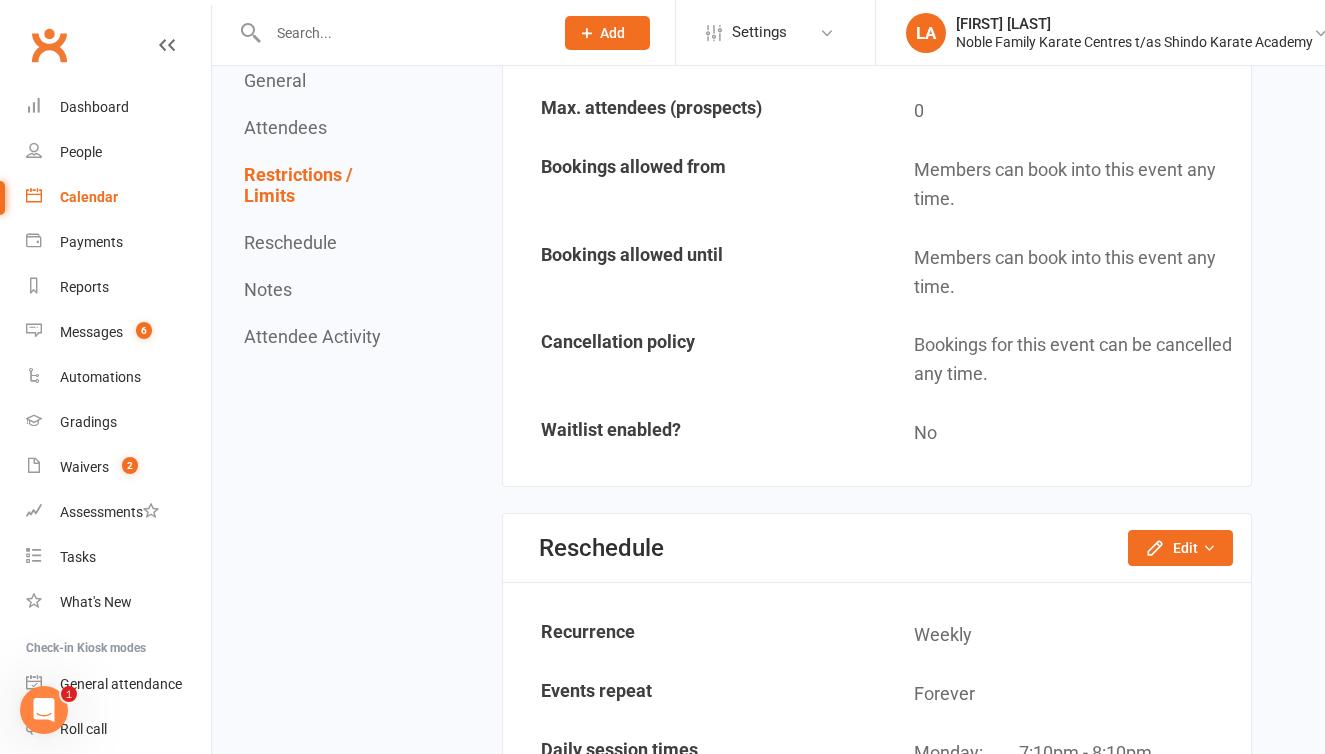 scroll, scrollTop: 3773, scrollLeft: 0, axis: vertical 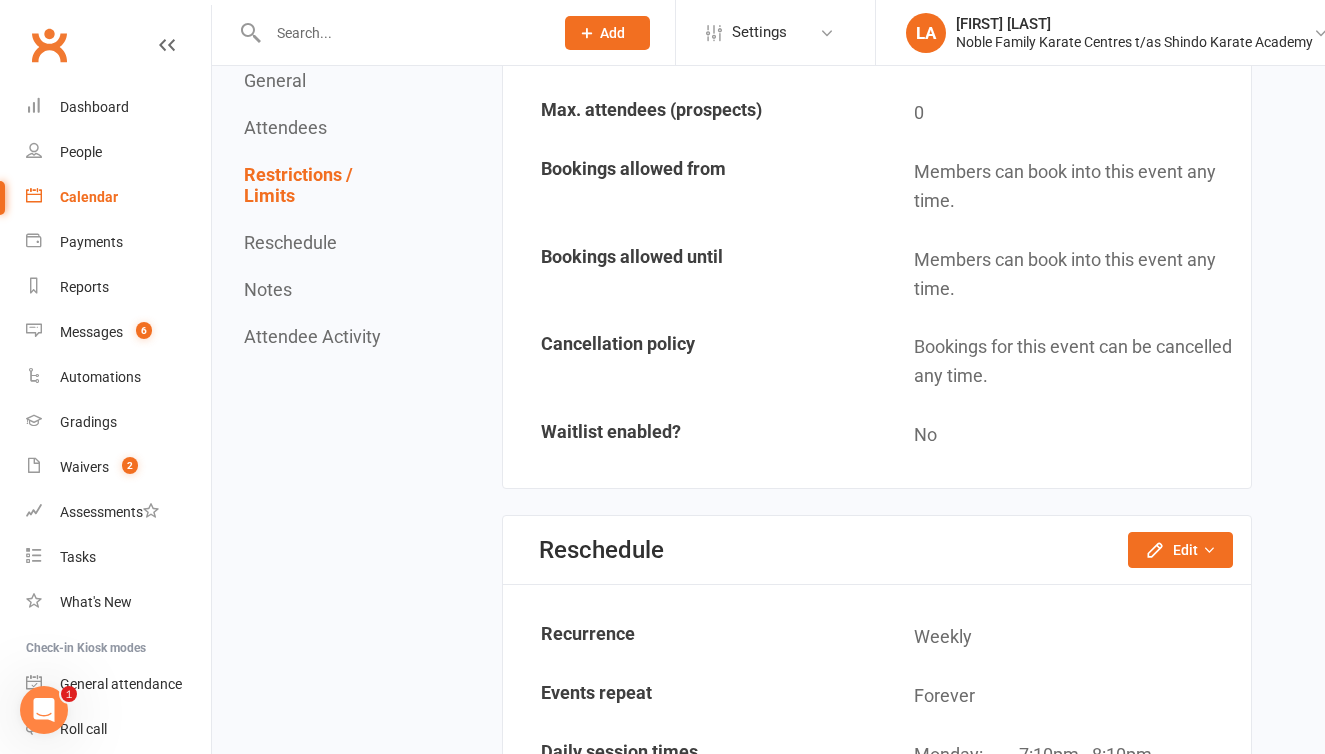 click on "Restrictions / Limits" at bounding box center (325, 185) 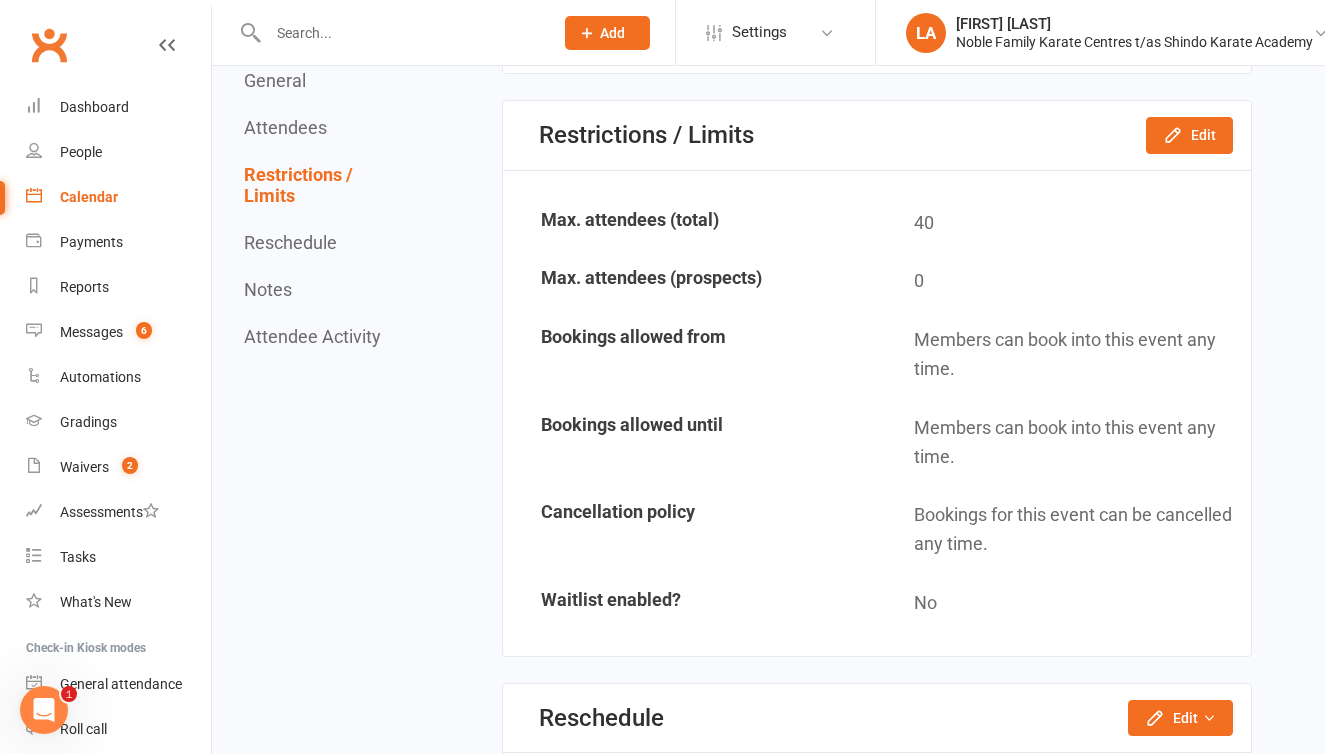 scroll, scrollTop: 3604, scrollLeft: 0, axis: vertical 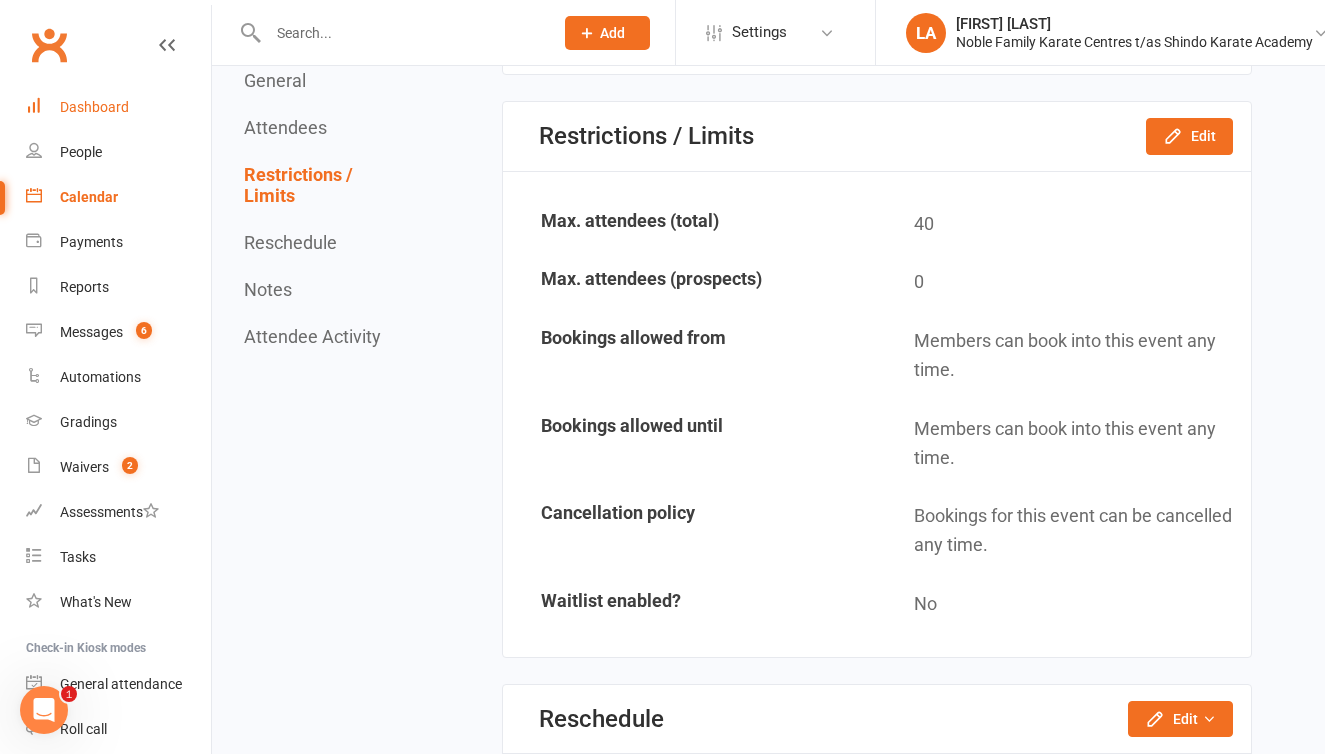 click on "Dashboard" at bounding box center (94, 107) 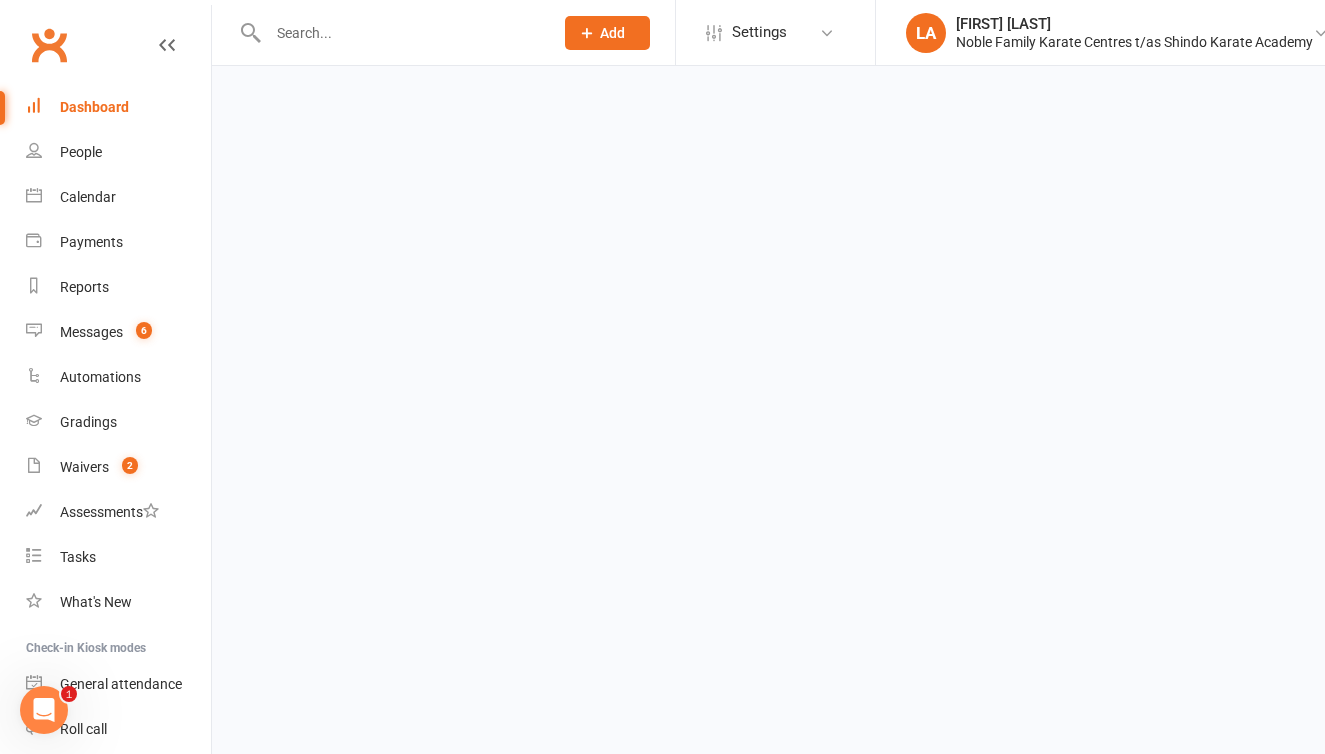 scroll, scrollTop: 0, scrollLeft: 0, axis: both 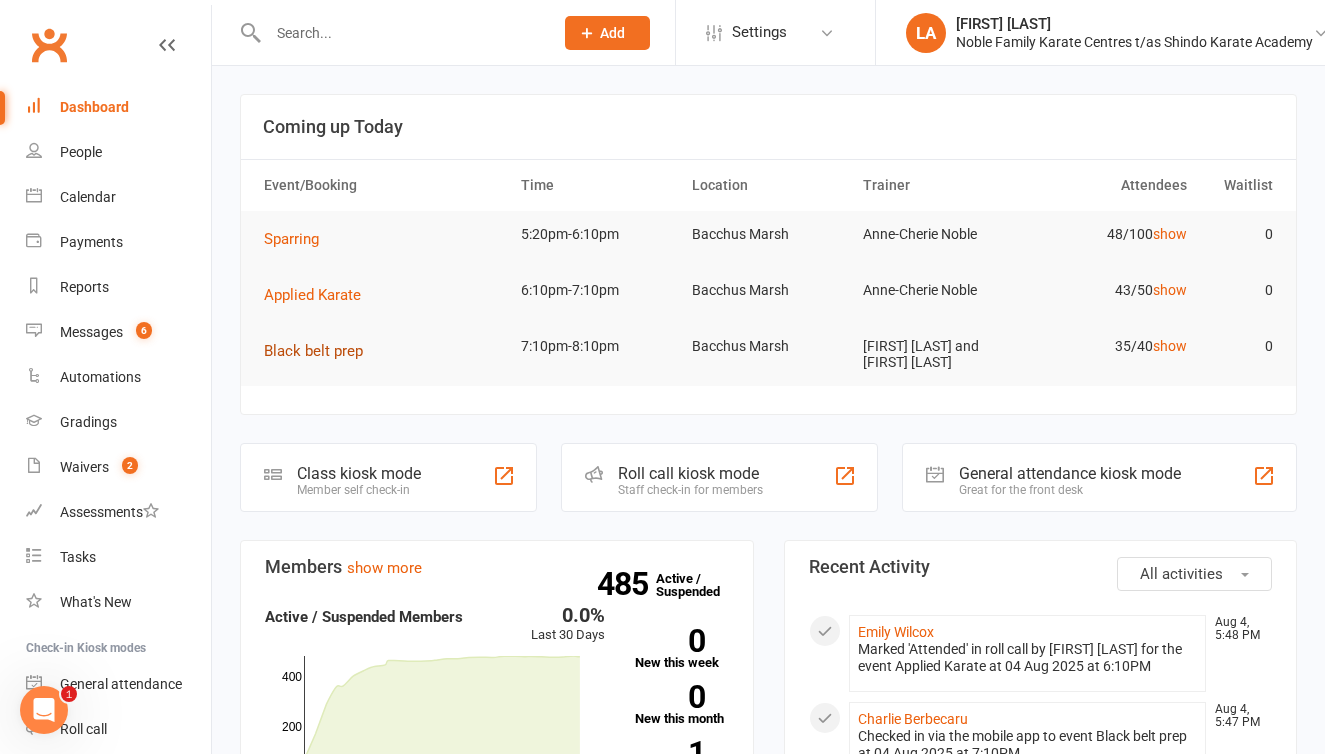 click on "Black belt prep" at bounding box center [320, 351] 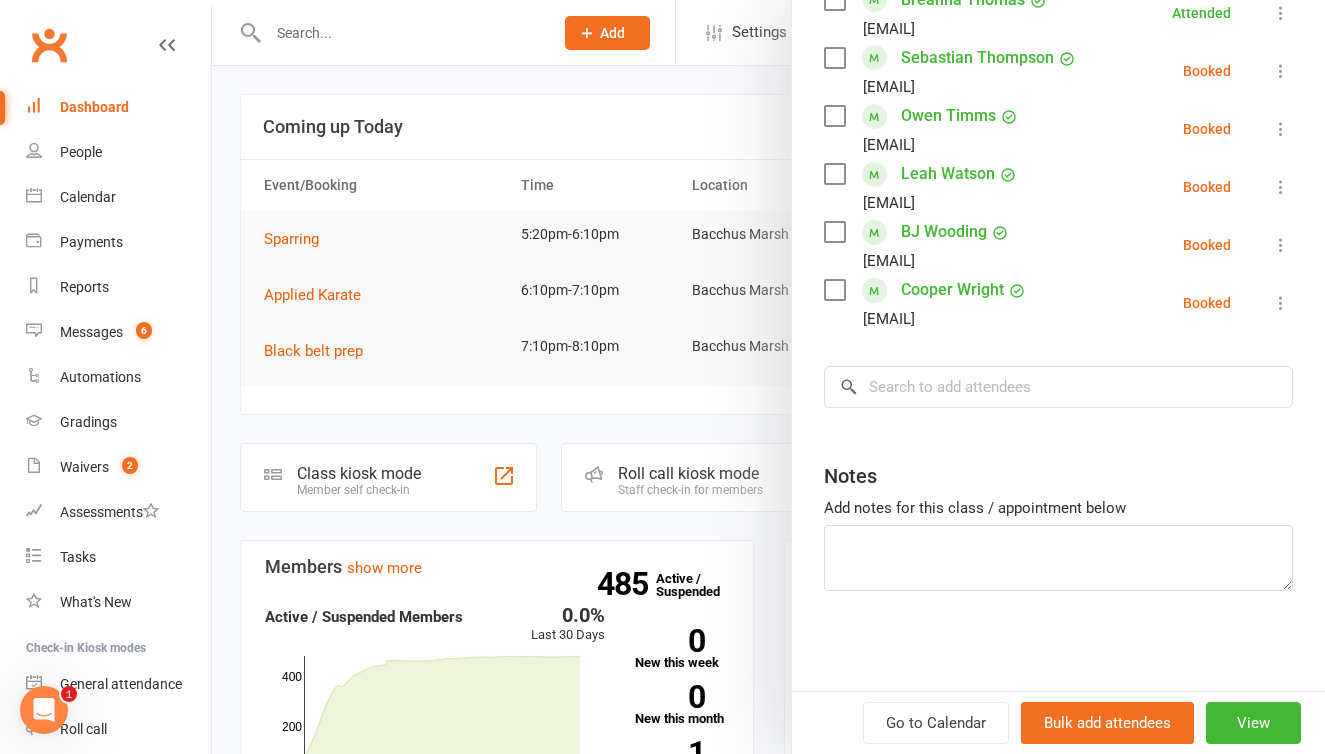 scroll, scrollTop: 2096, scrollLeft: 0, axis: vertical 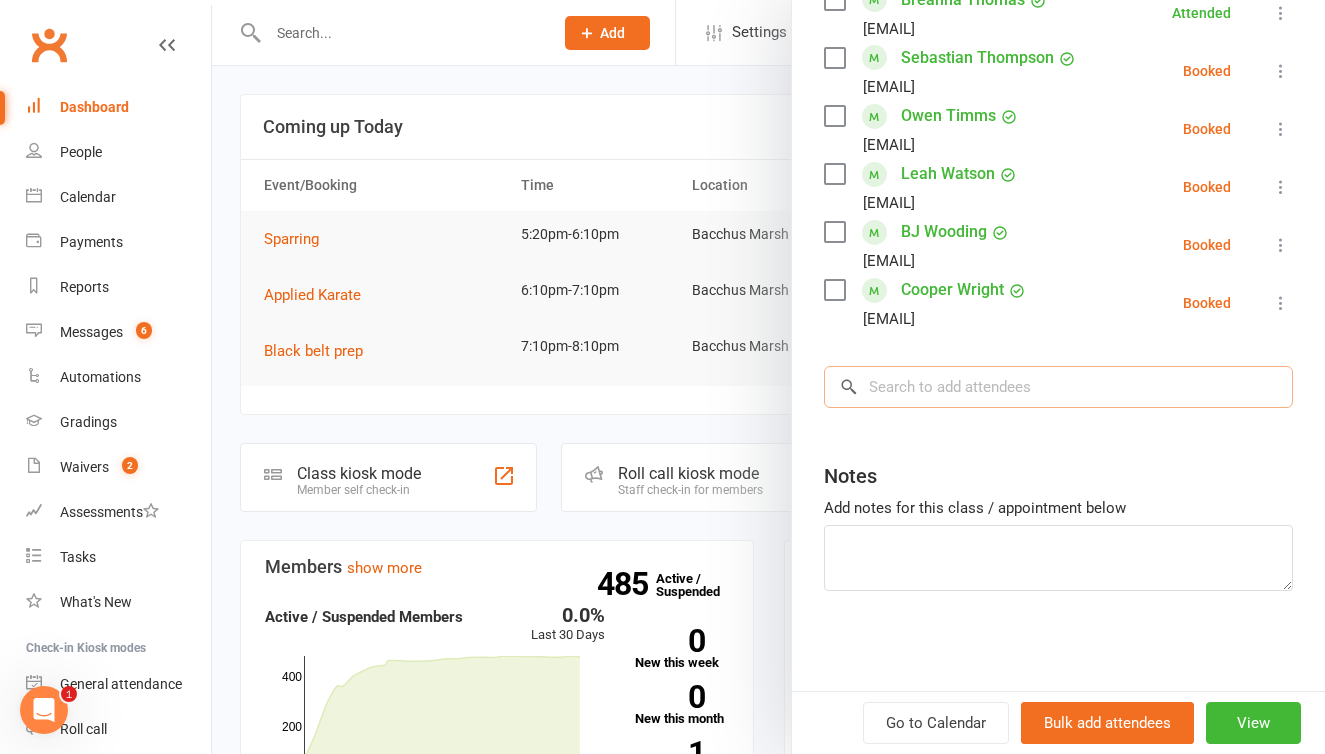 click at bounding box center [1058, 387] 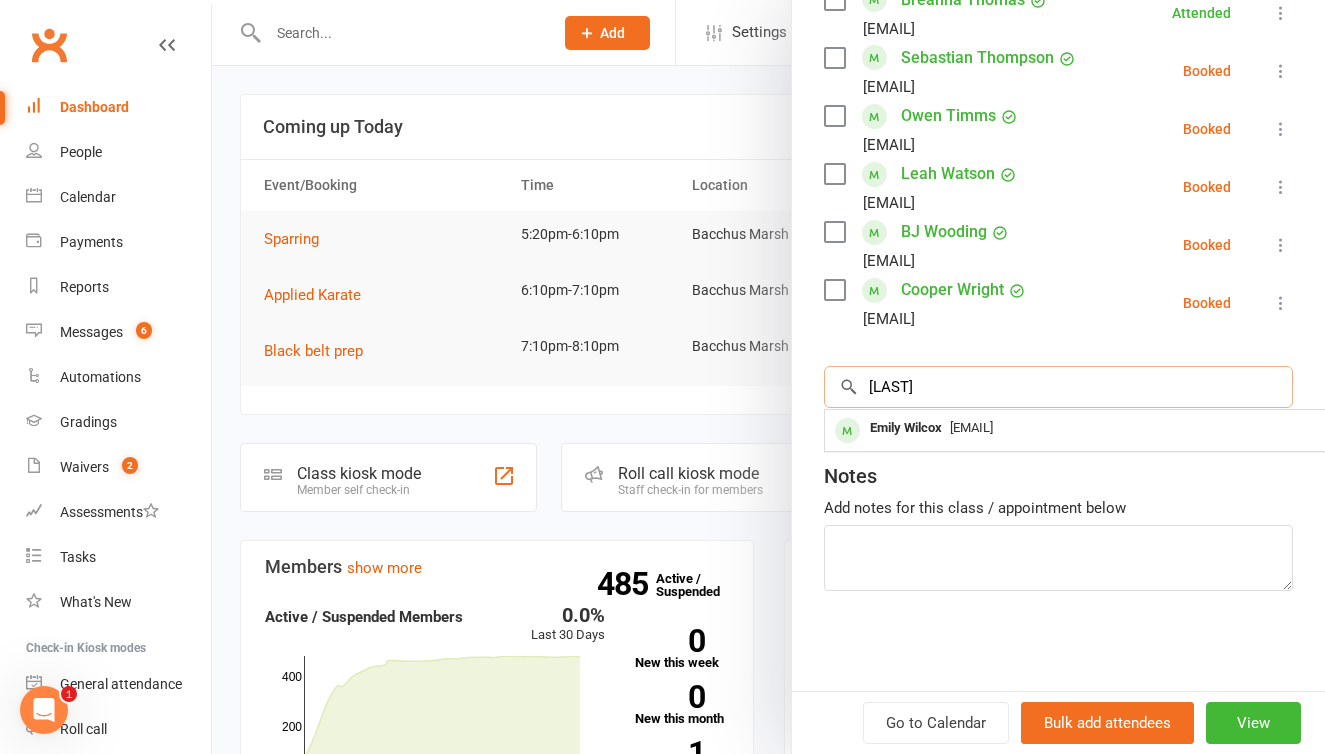 type on "Wilcox" 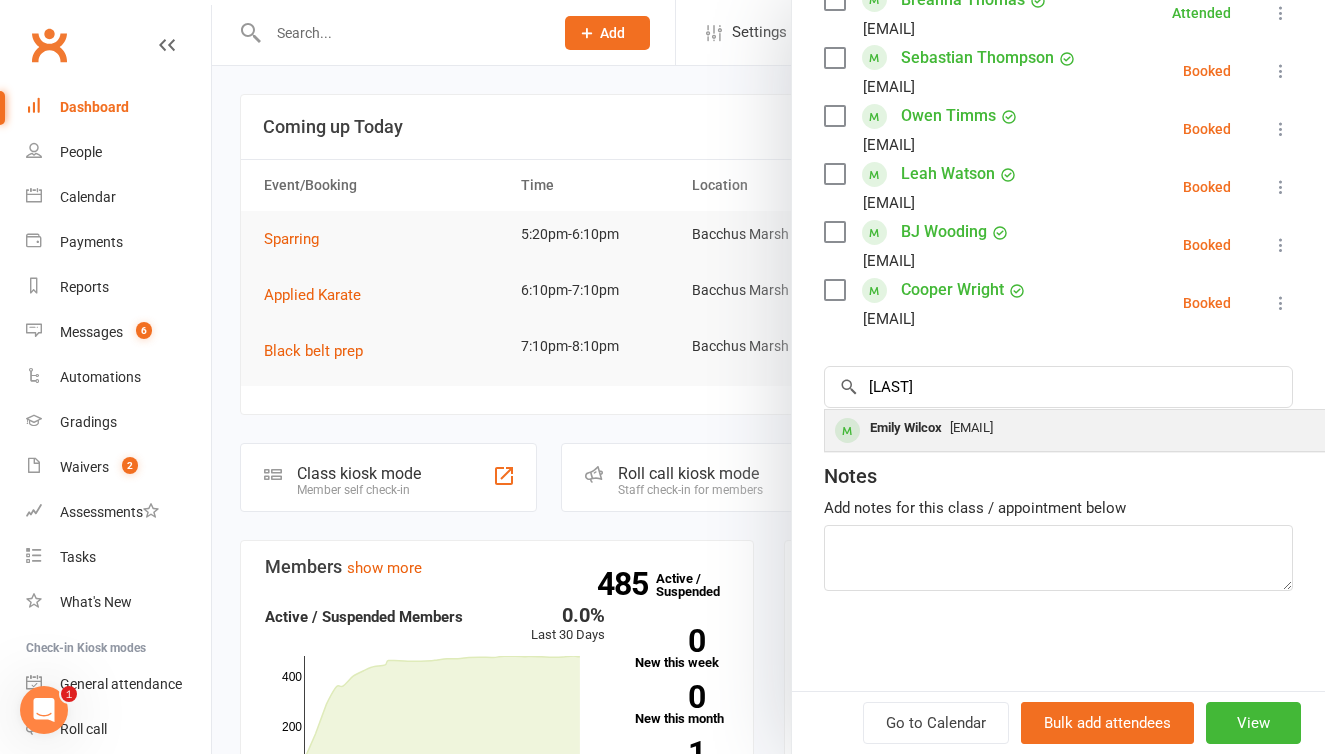 drag, startPoint x: 935, startPoint y: 389, endPoint x: 989, endPoint y: 429, distance: 67.20119 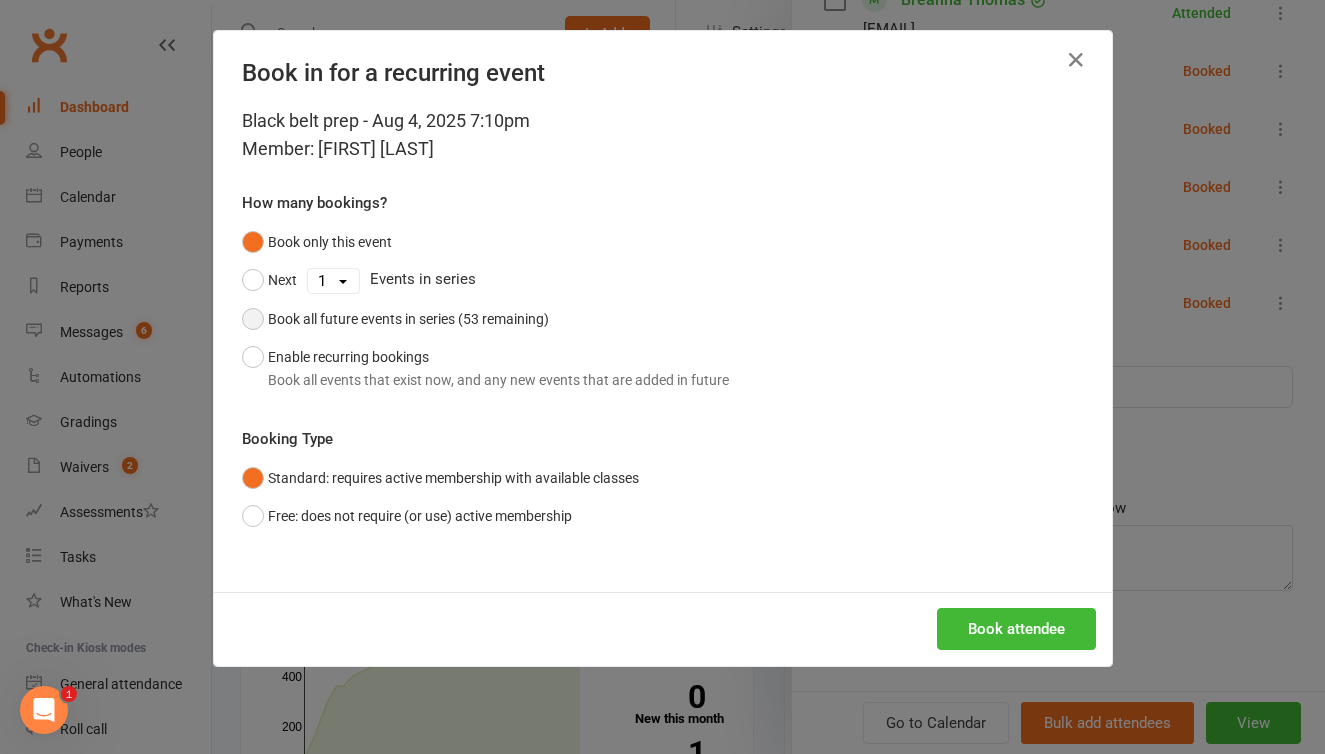 click on "Book all future events in series (53 remaining)" at bounding box center [395, 319] 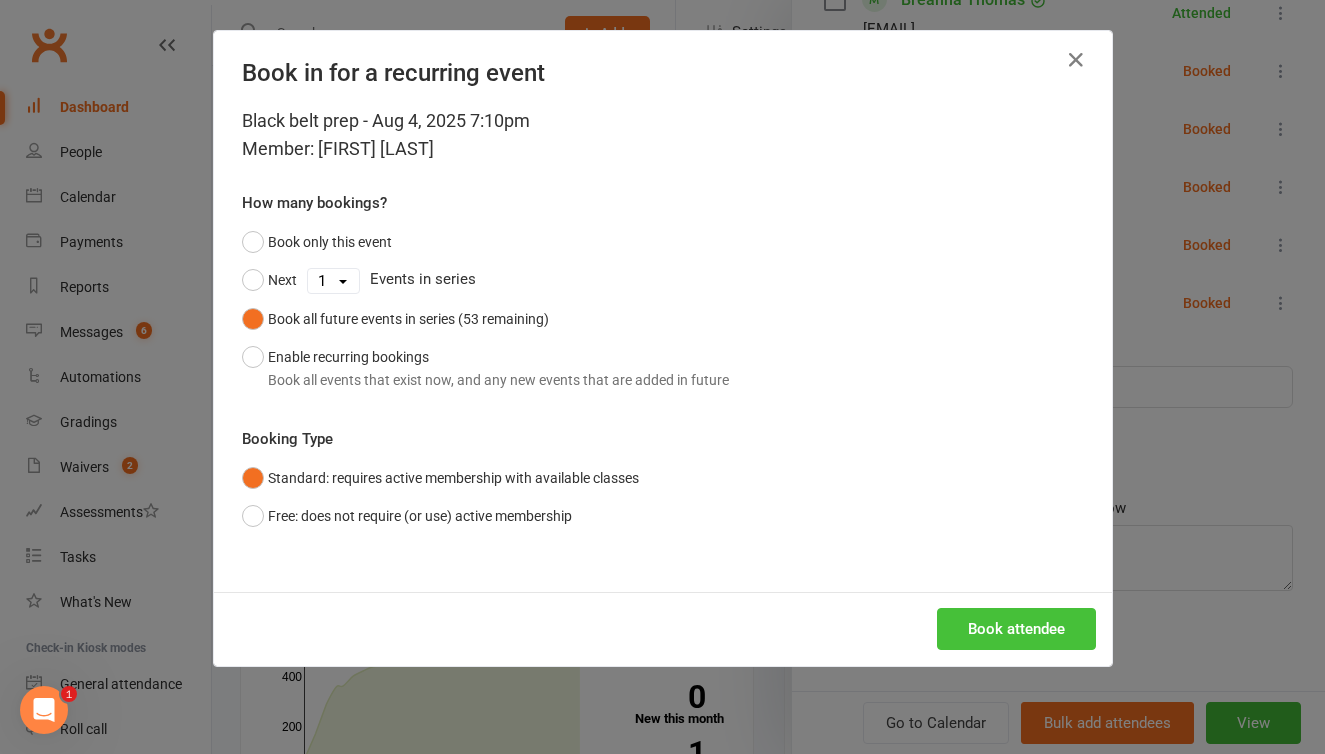 click on "Book attendee" at bounding box center (1016, 629) 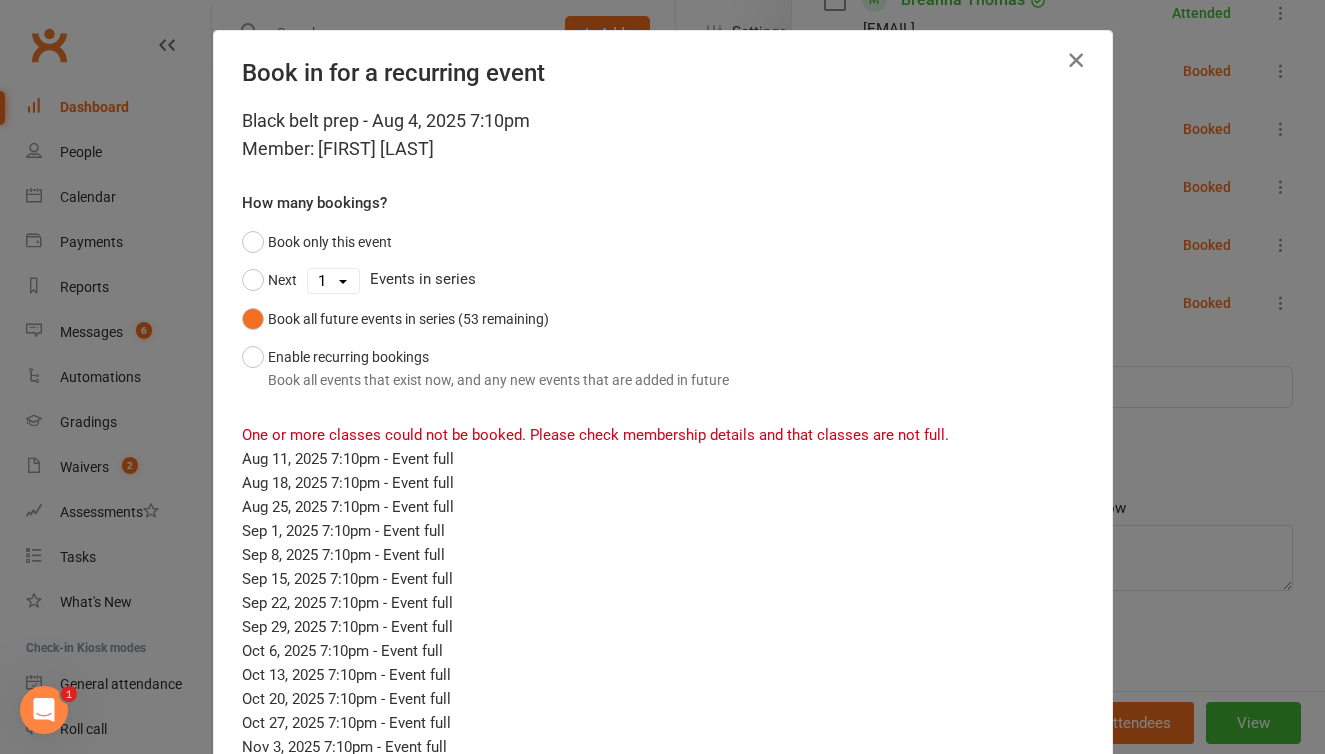 click at bounding box center (1076, 60) 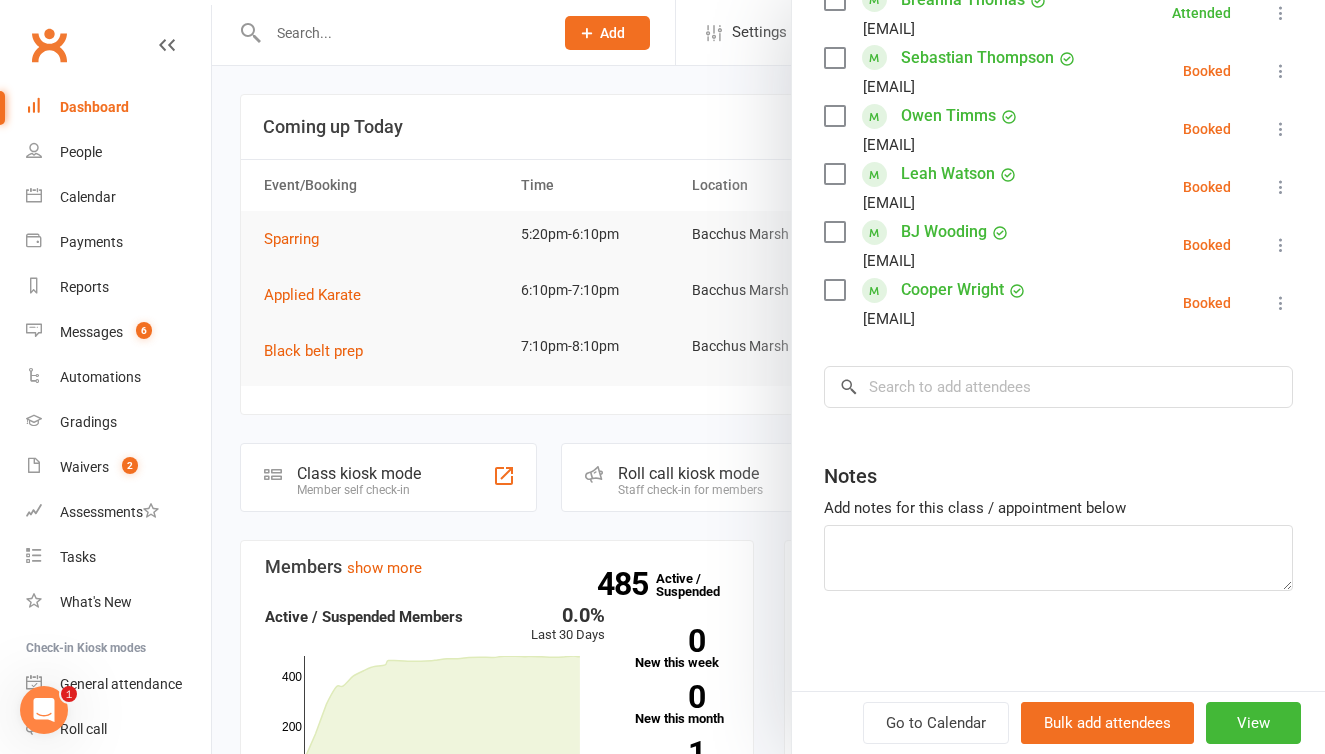 scroll, scrollTop: 0, scrollLeft: 0, axis: both 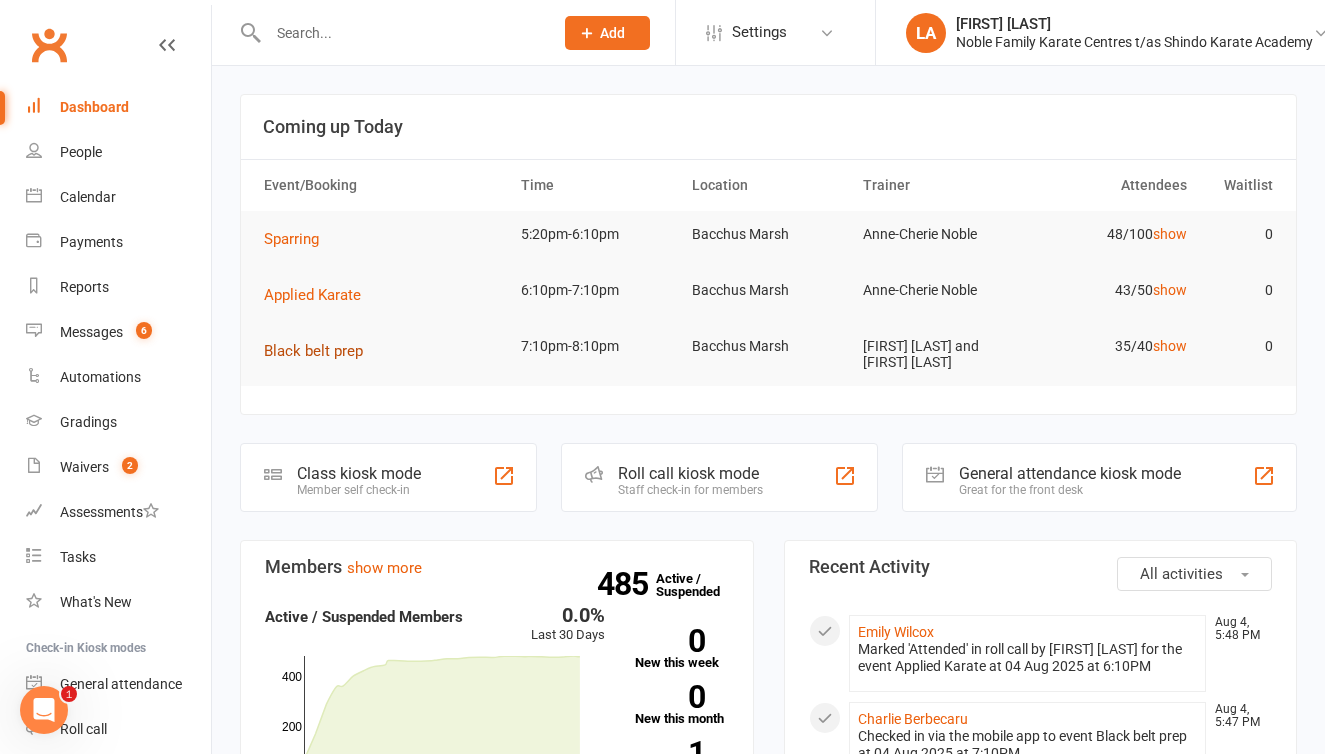 click on "Black belt prep" at bounding box center (320, 351) 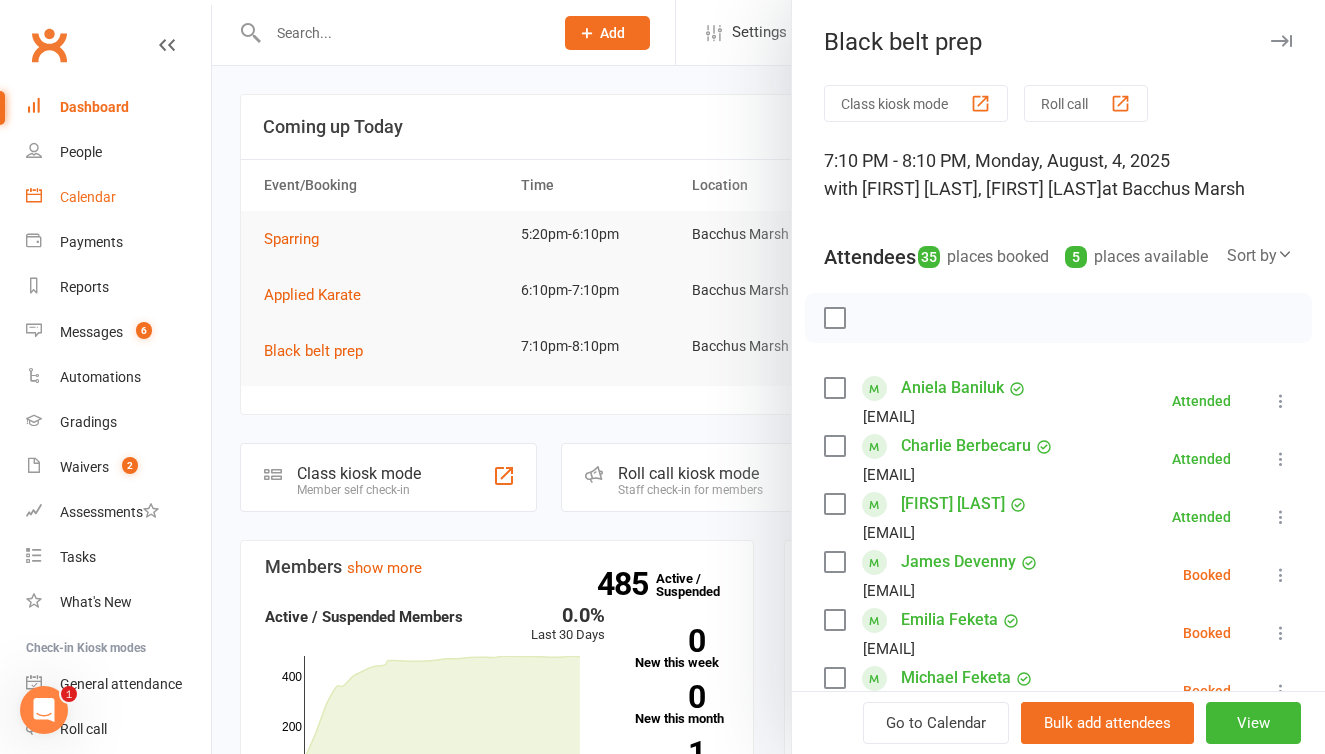 click on "Calendar" at bounding box center [88, 197] 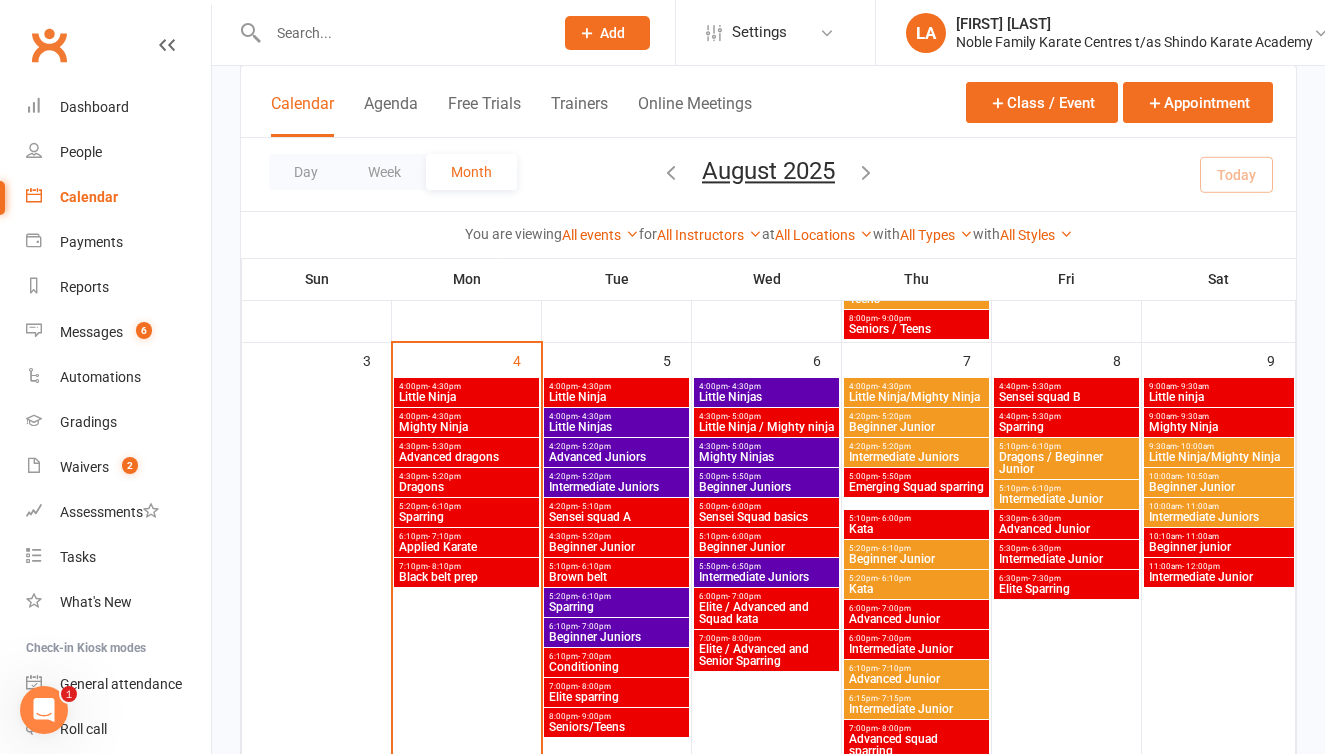 scroll, scrollTop: 605, scrollLeft: 0, axis: vertical 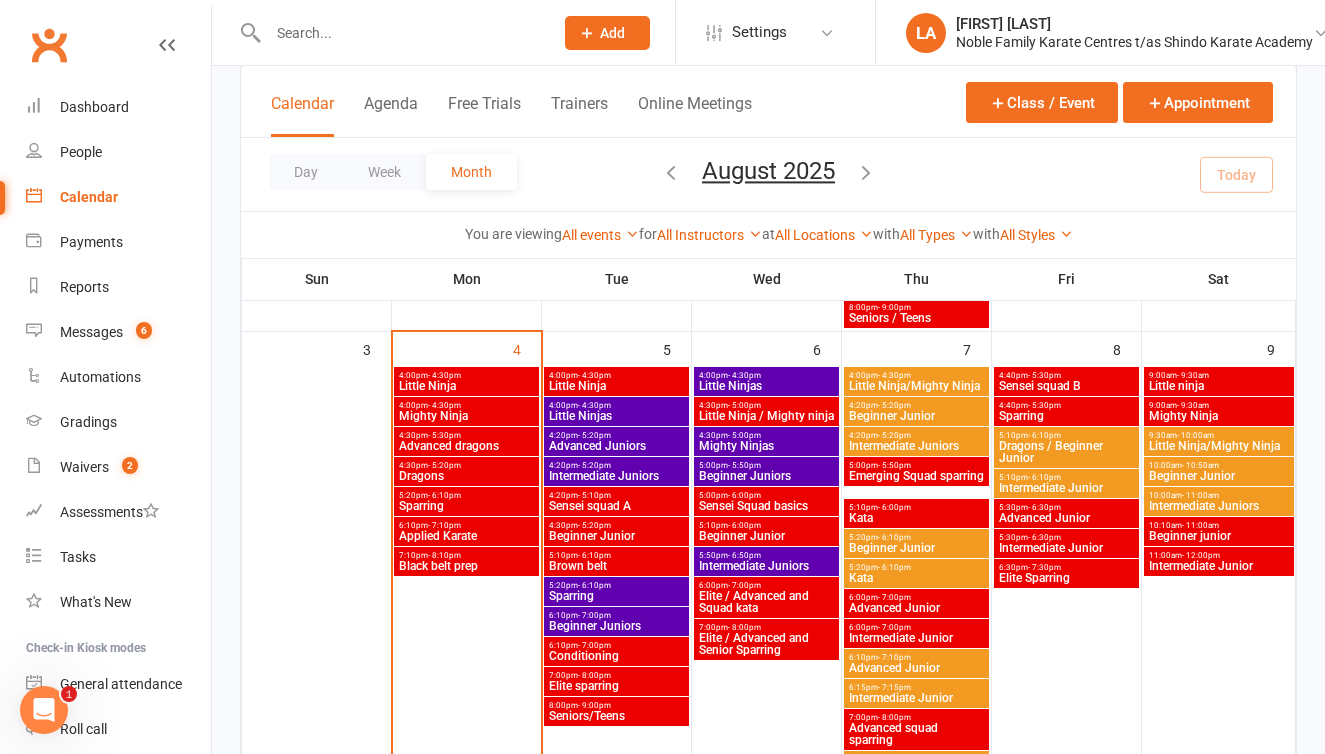 click on "Black belt prep" at bounding box center [466, 566] 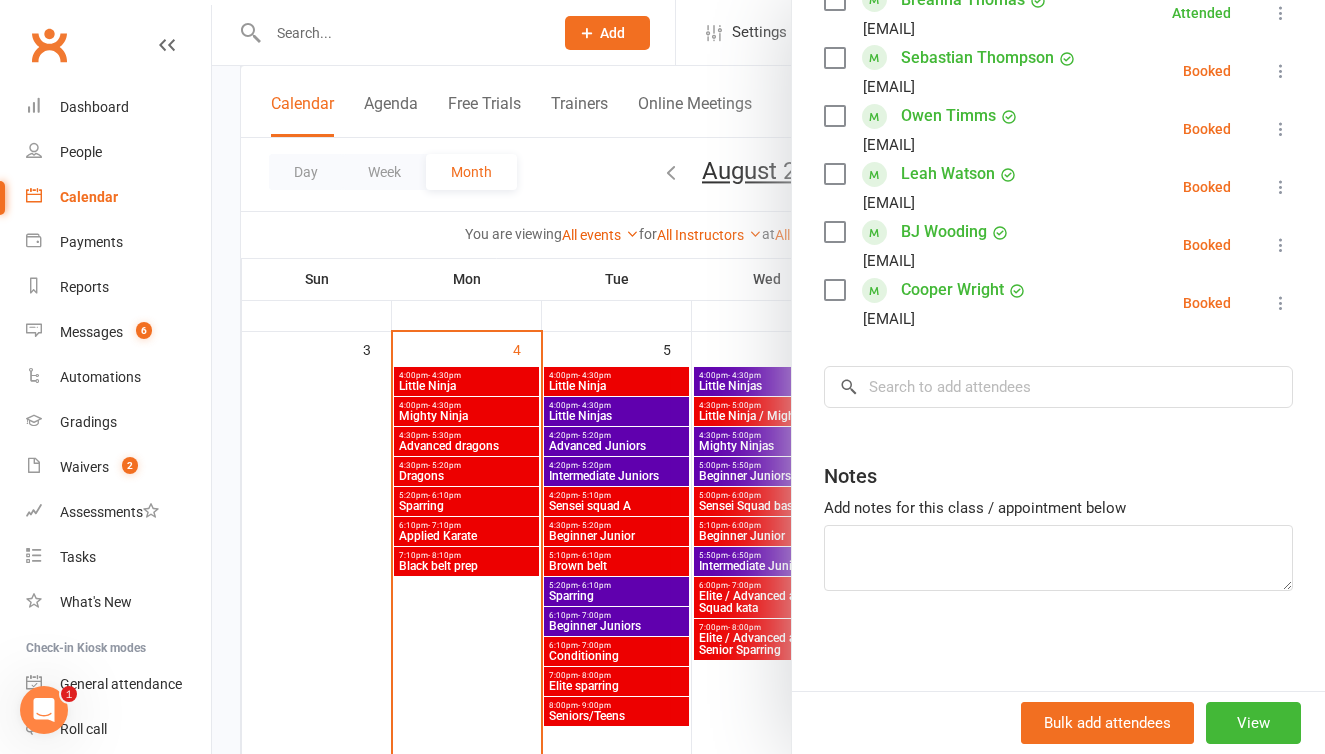 scroll, scrollTop: 2096, scrollLeft: 0, axis: vertical 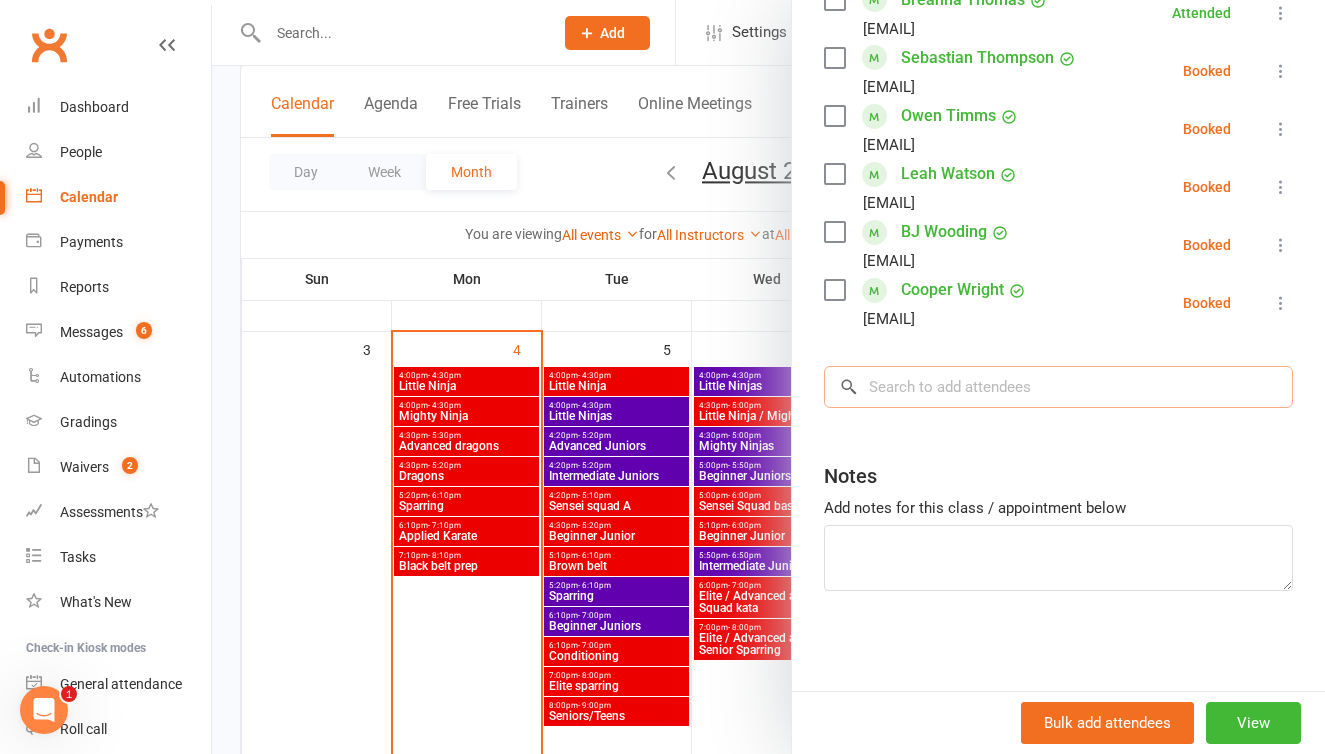 click at bounding box center (1058, 387) 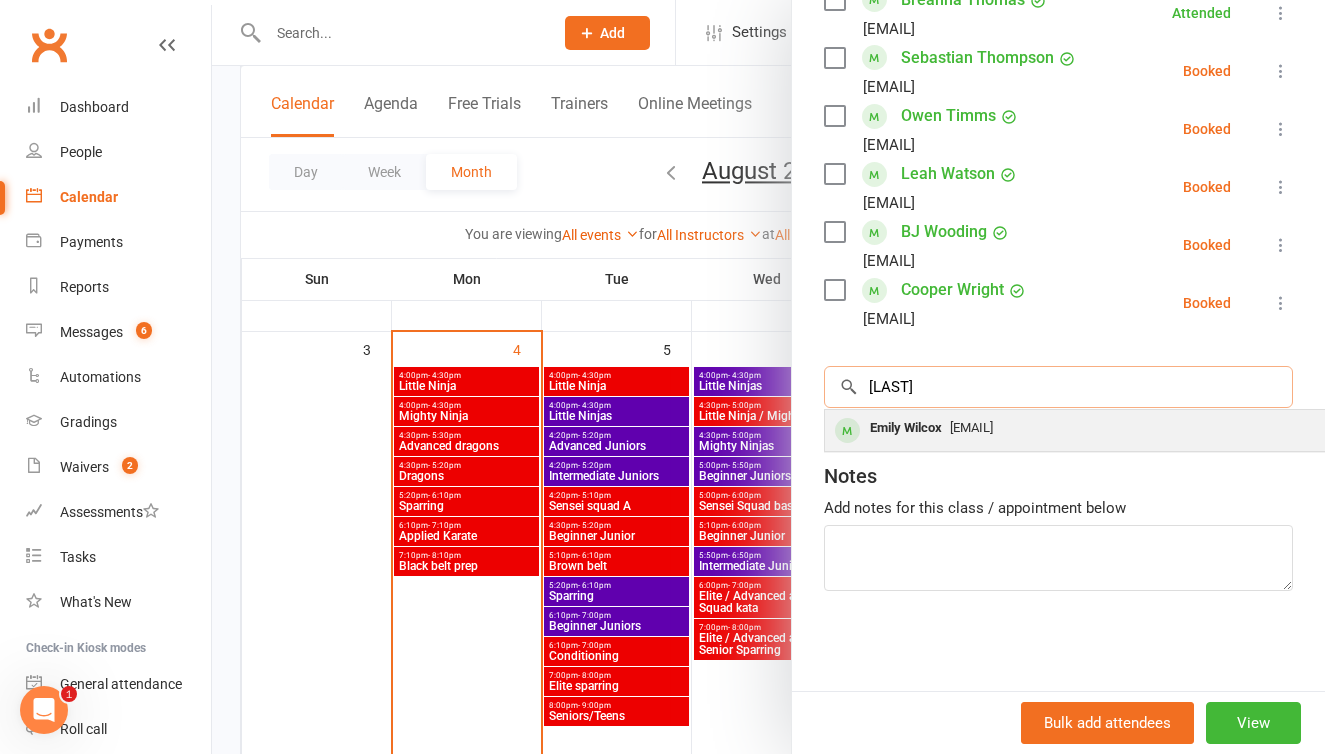 type on "wilcox" 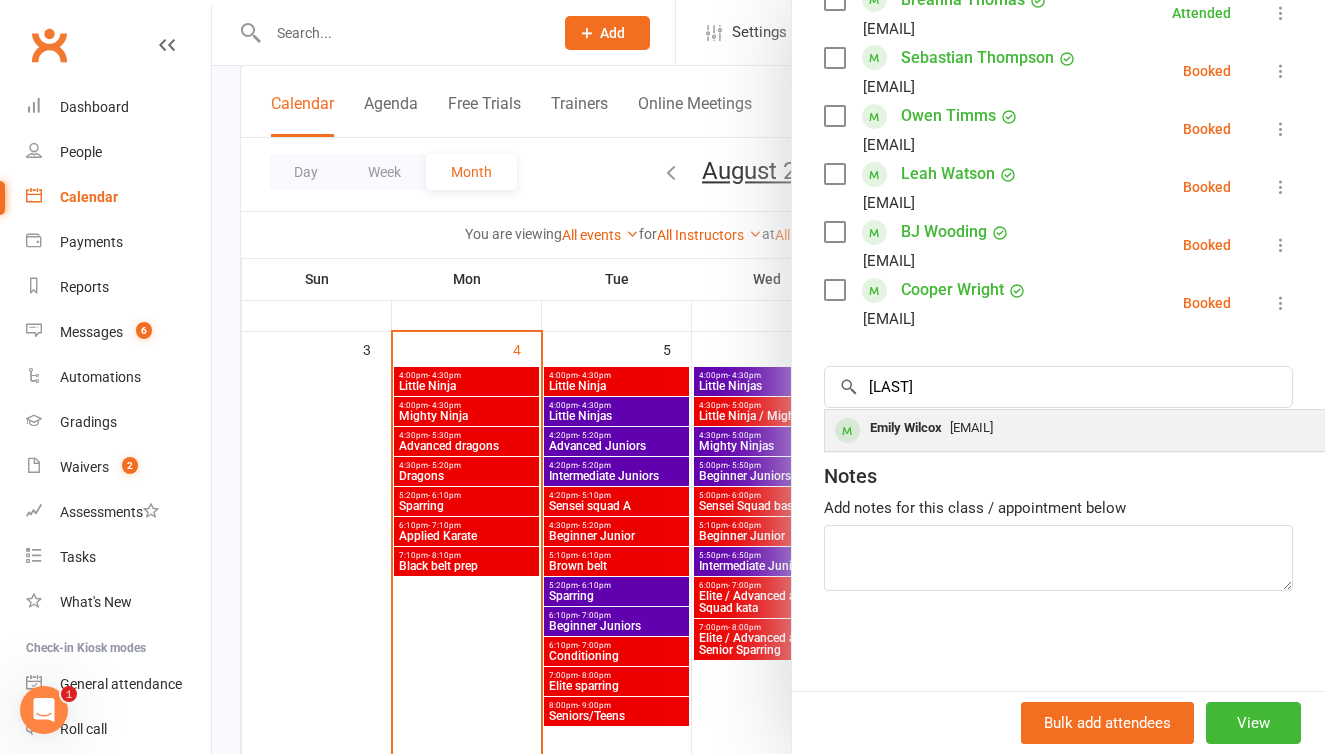 click on "domwilcox85@gmail.com" at bounding box center (971, 427) 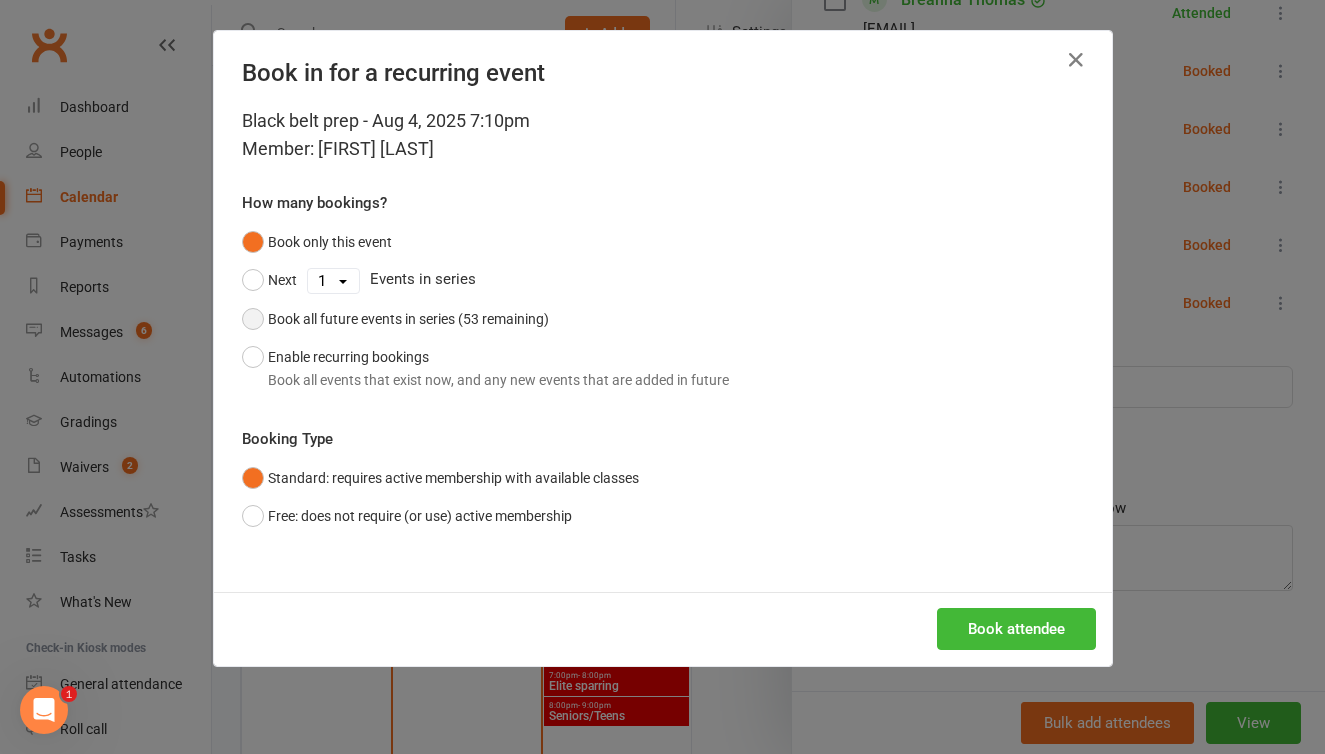 click on "Book all future events in series (53 remaining)" at bounding box center (395, 319) 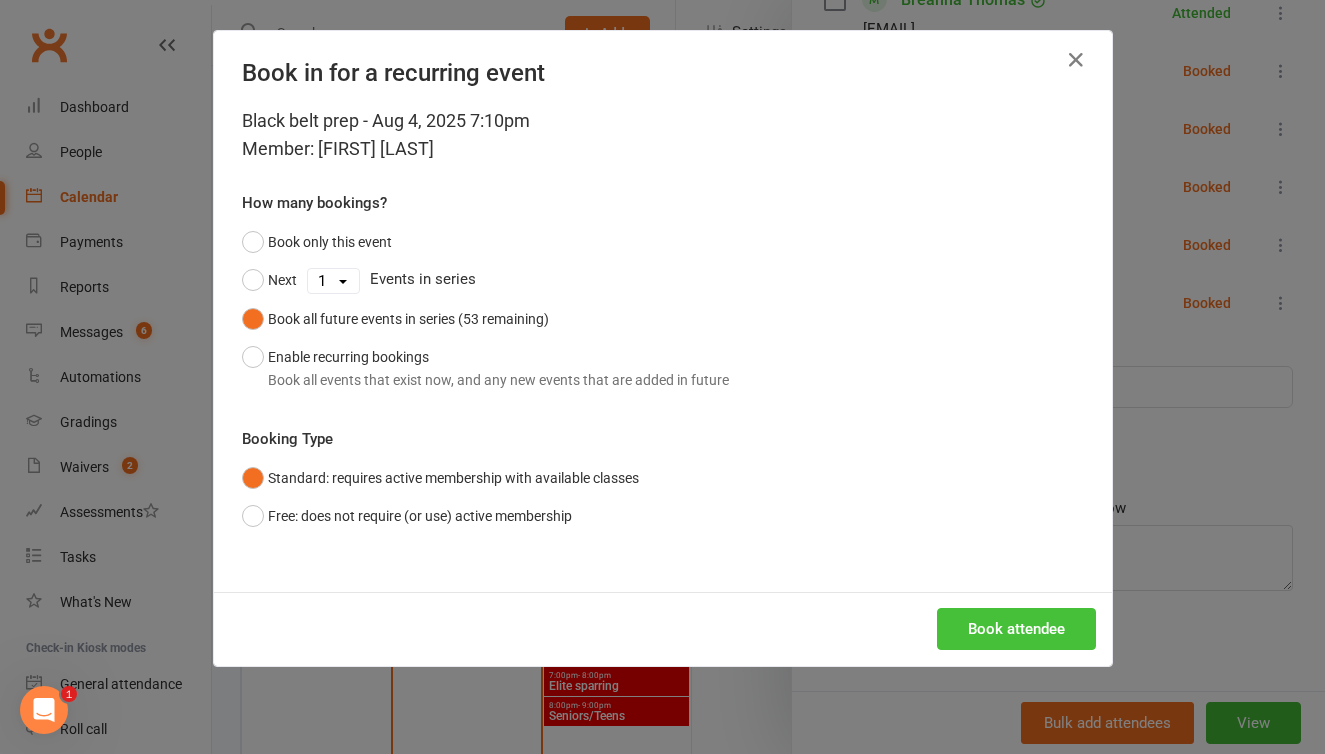 click on "Book attendee" at bounding box center [1016, 629] 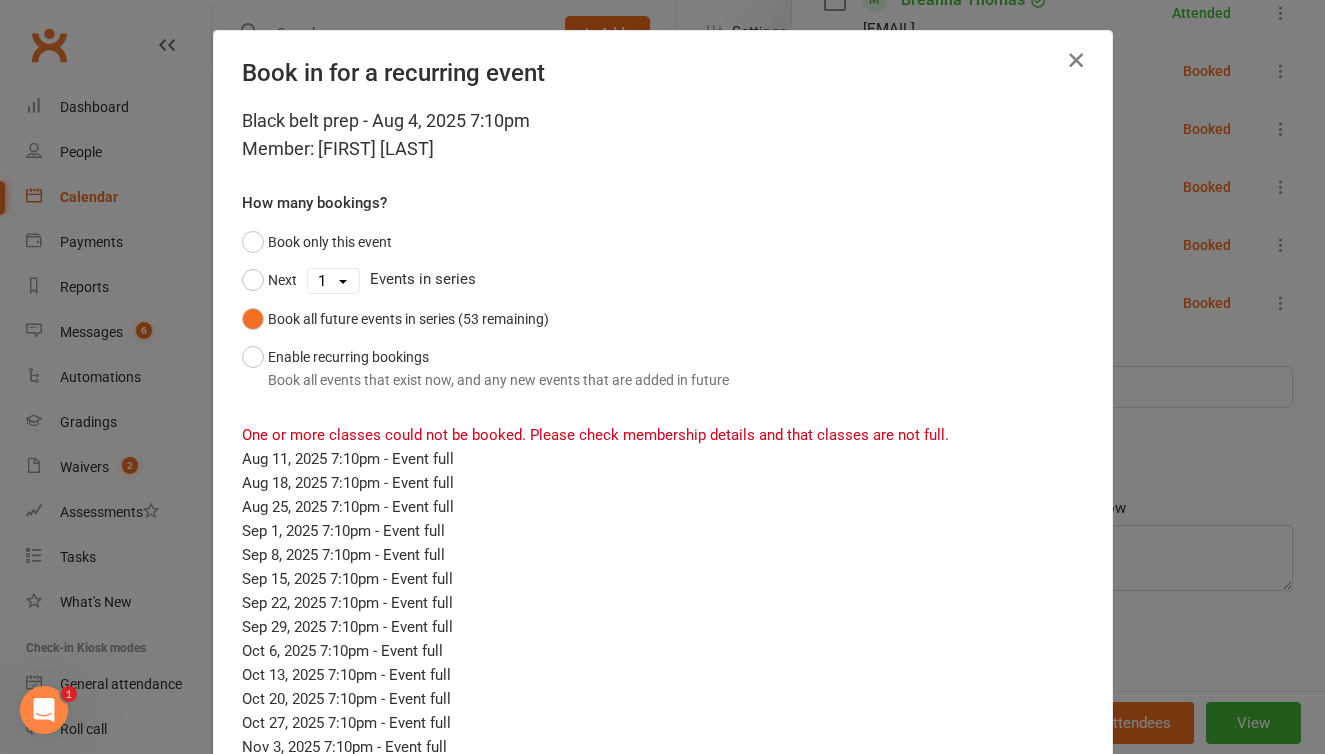 click at bounding box center (1076, 60) 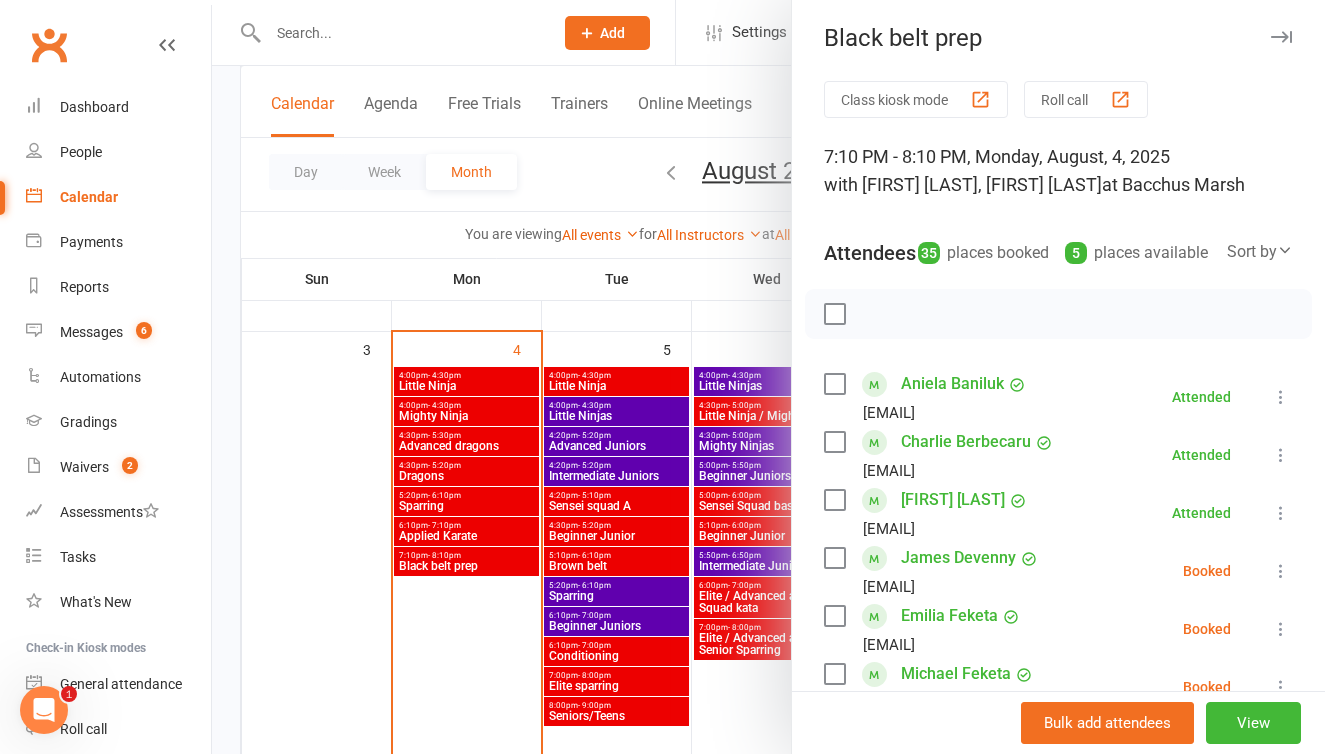 scroll, scrollTop: 0, scrollLeft: 0, axis: both 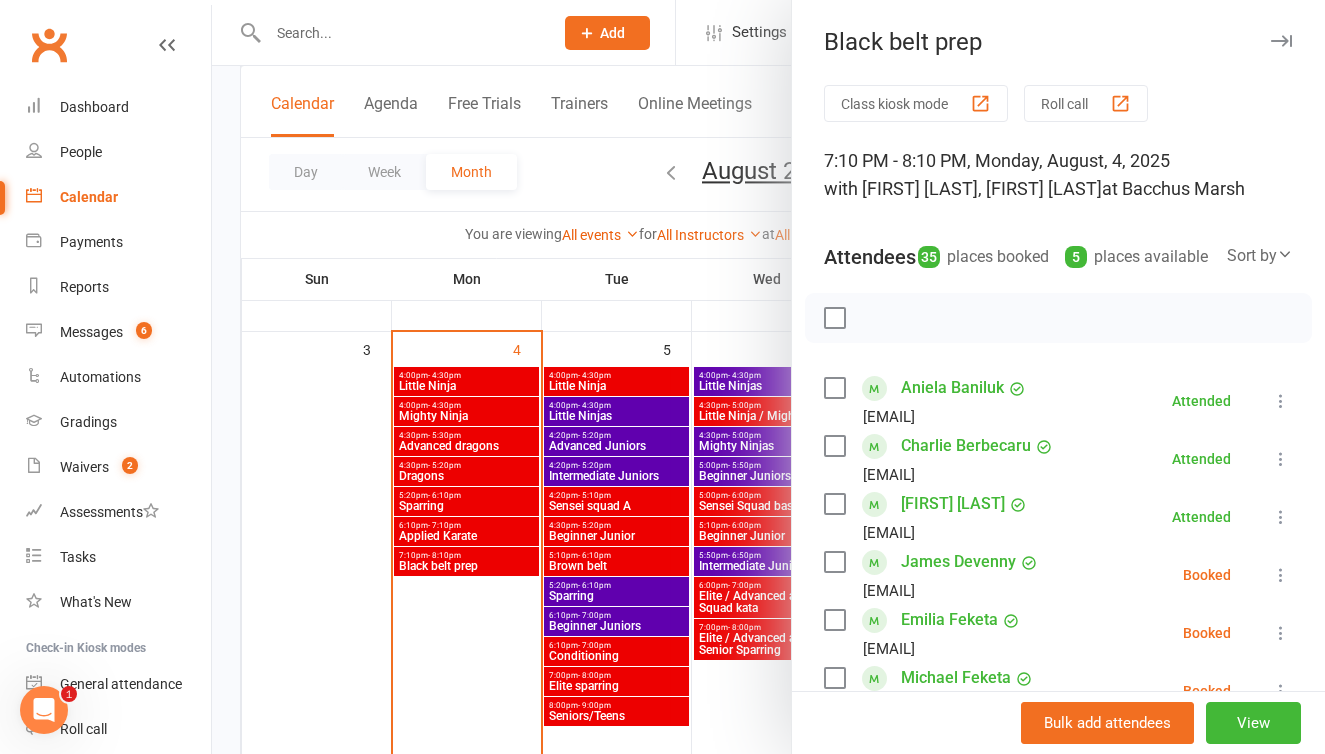 click at bounding box center (1281, 41) 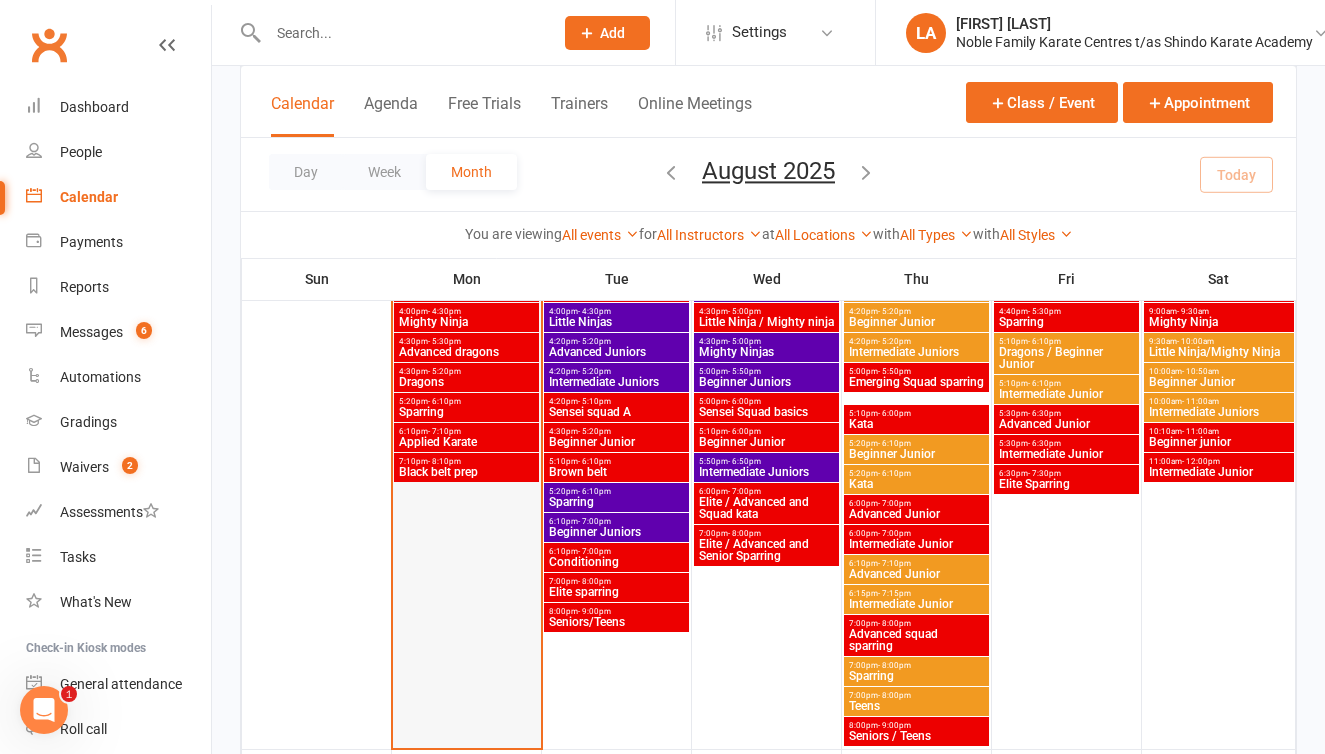 scroll, scrollTop: 690, scrollLeft: 0, axis: vertical 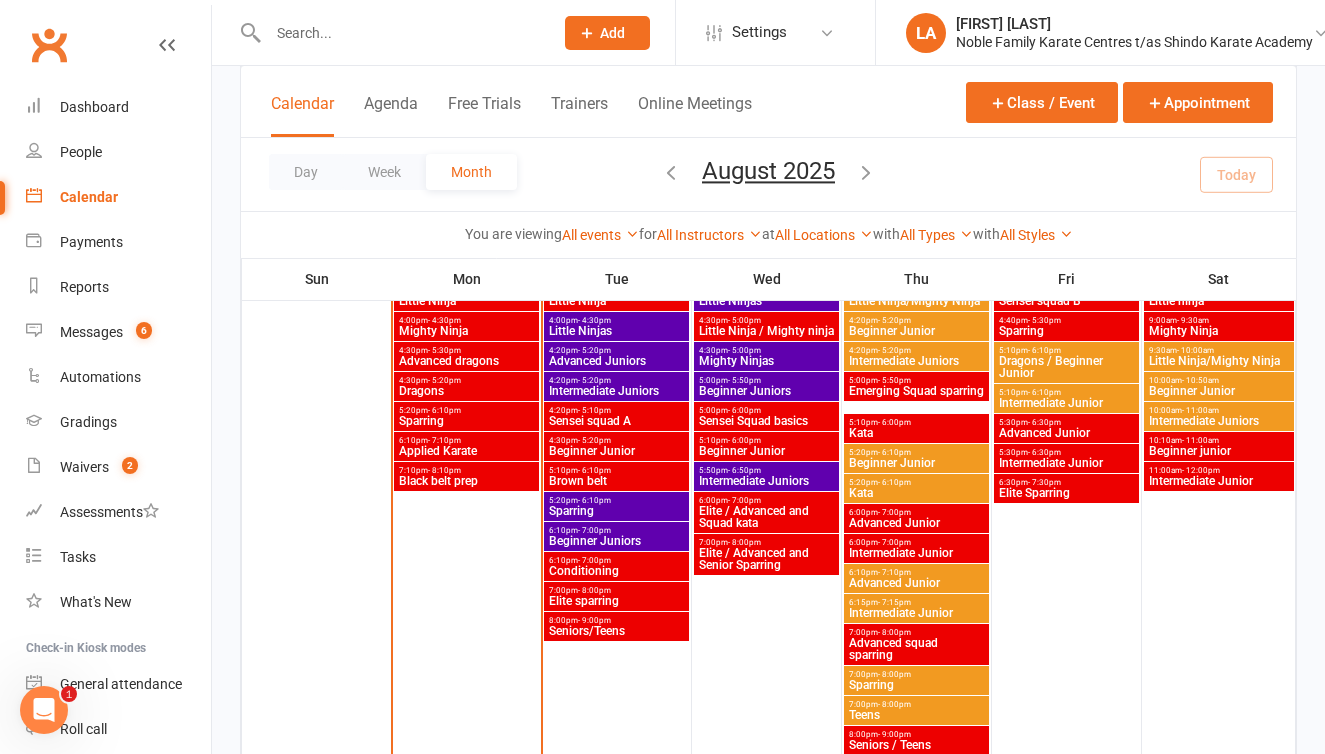 click on "Black belt prep" at bounding box center [466, 481] 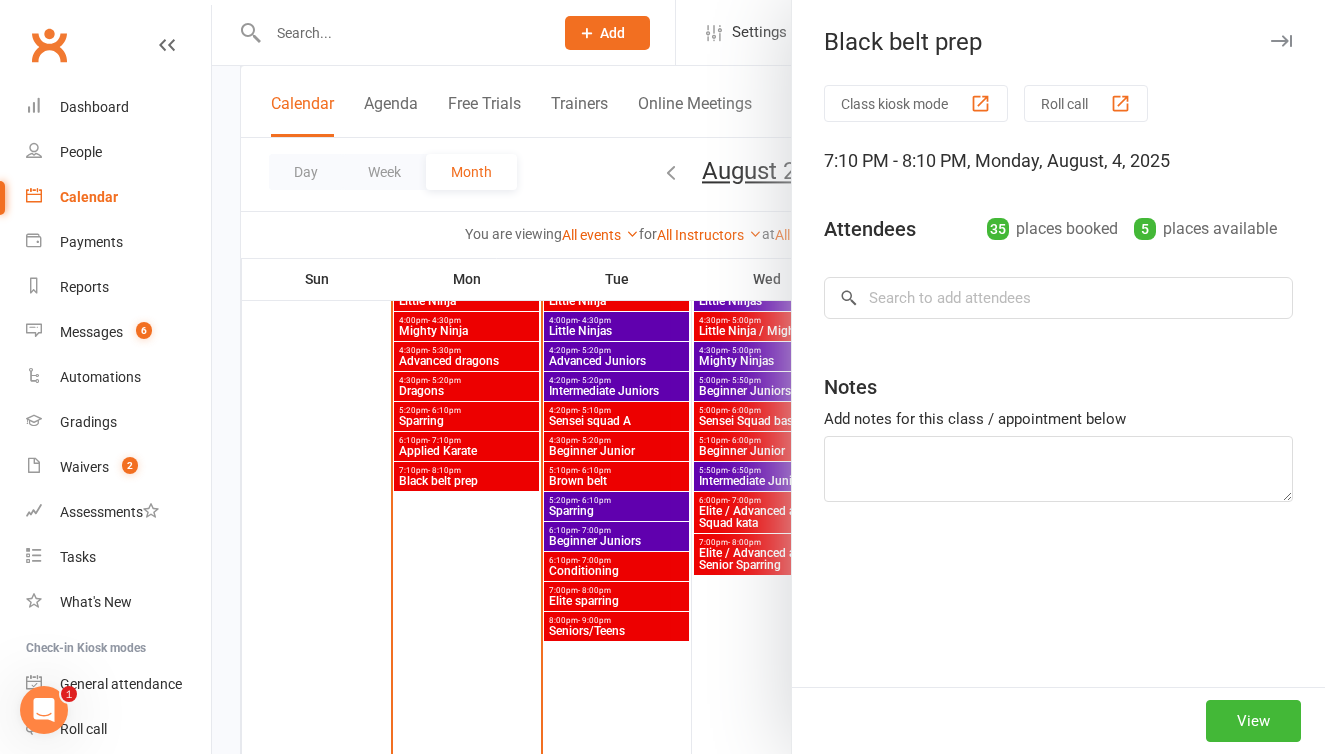 click on "35" at bounding box center (998, 229) 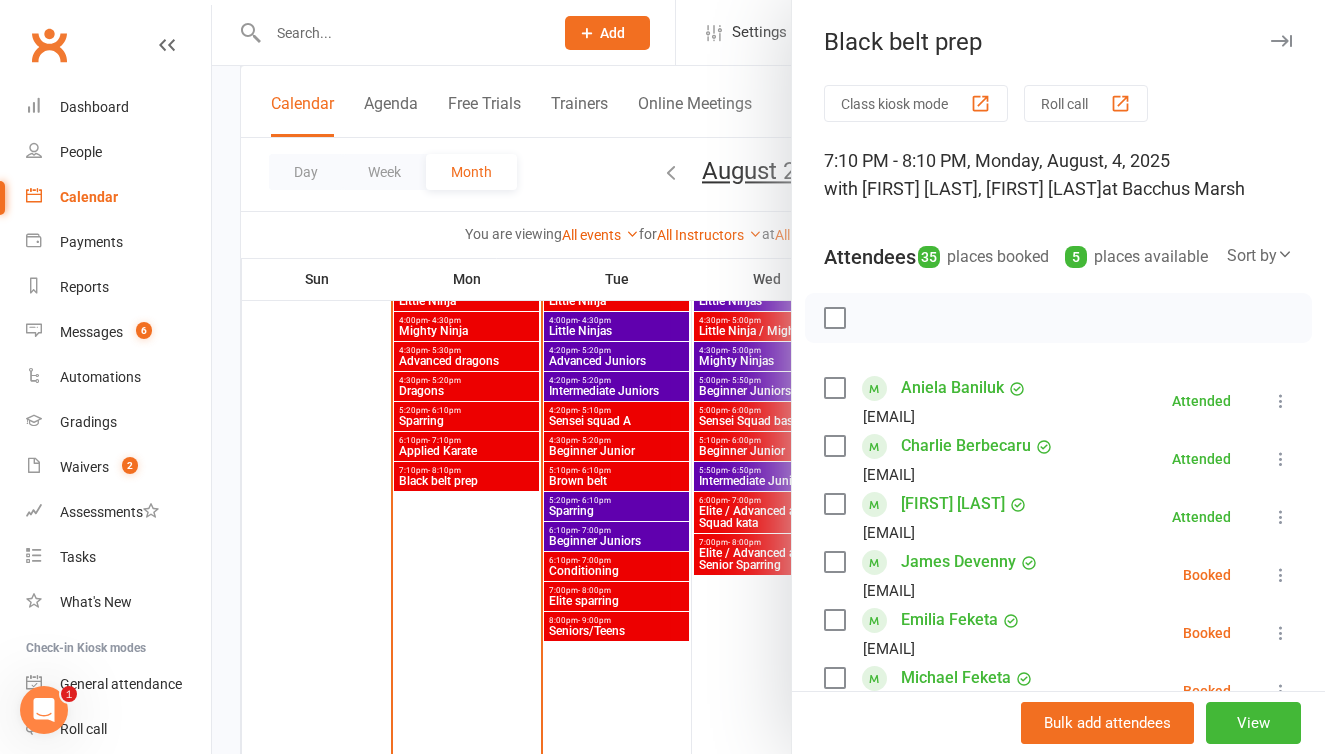click on "35" at bounding box center [929, 257] 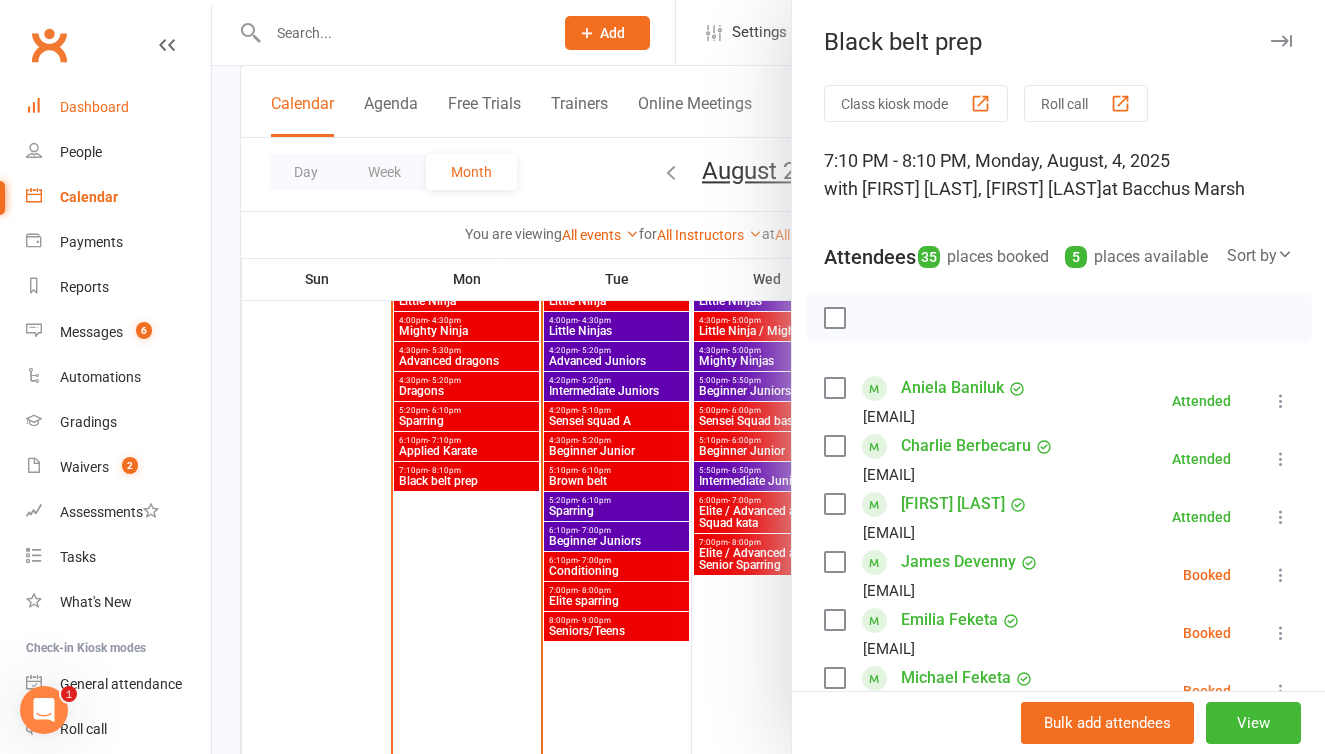 click on "Dashboard" at bounding box center [94, 107] 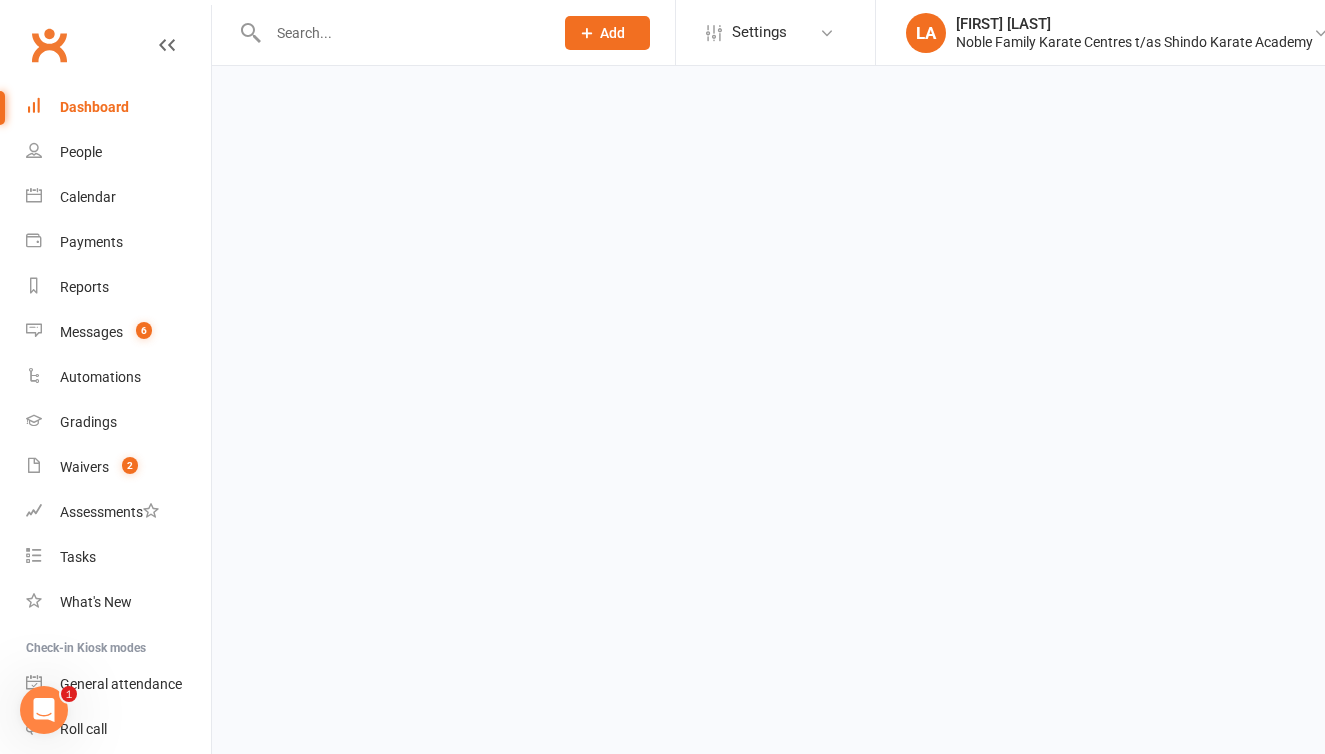 scroll, scrollTop: 0, scrollLeft: 0, axis: both 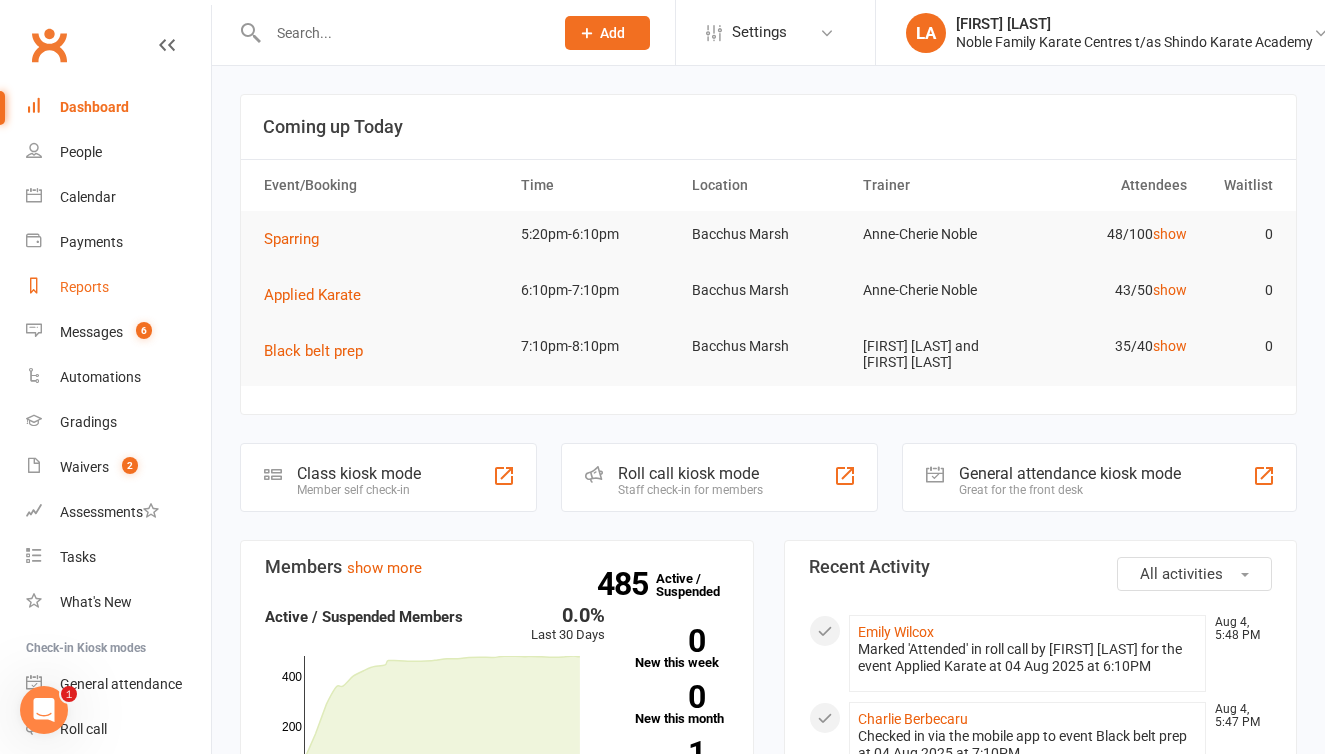 click on "Reports" at bounding box center (84, 287) 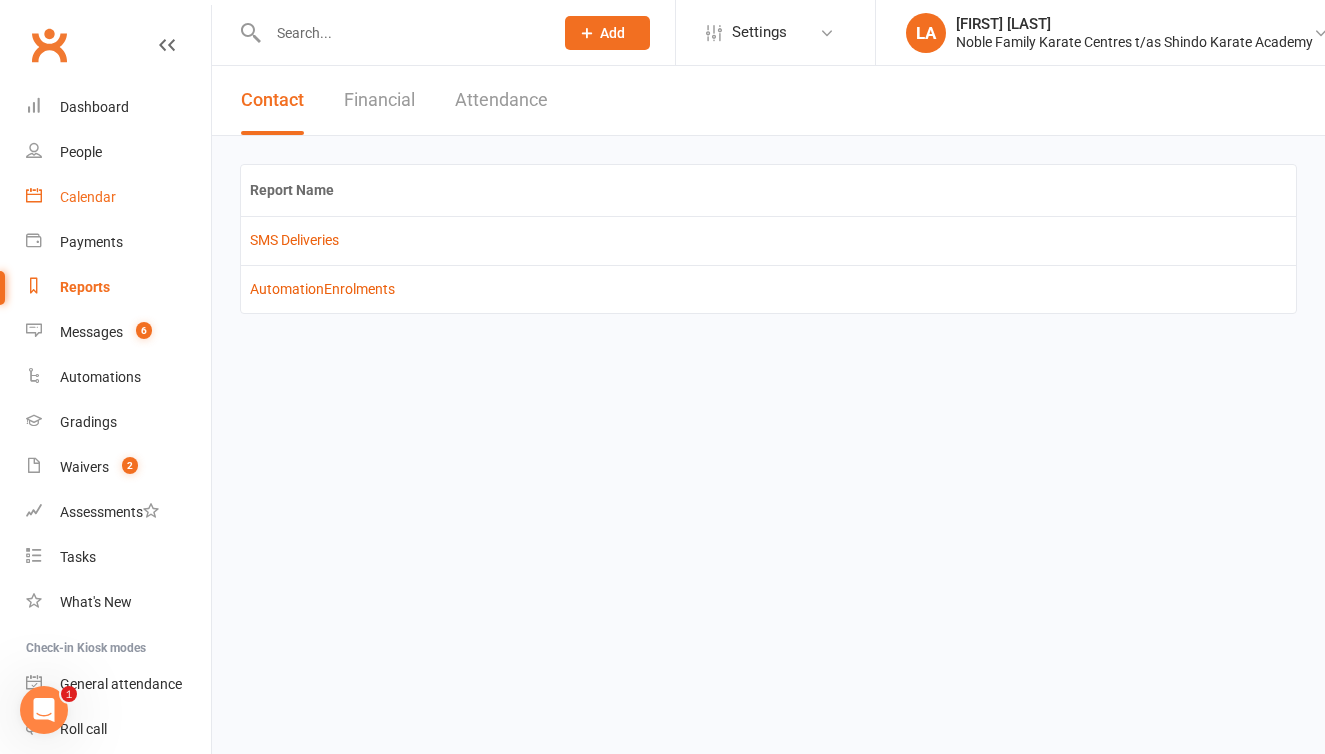 click on "Calendar" at bounding box center [88, 197] 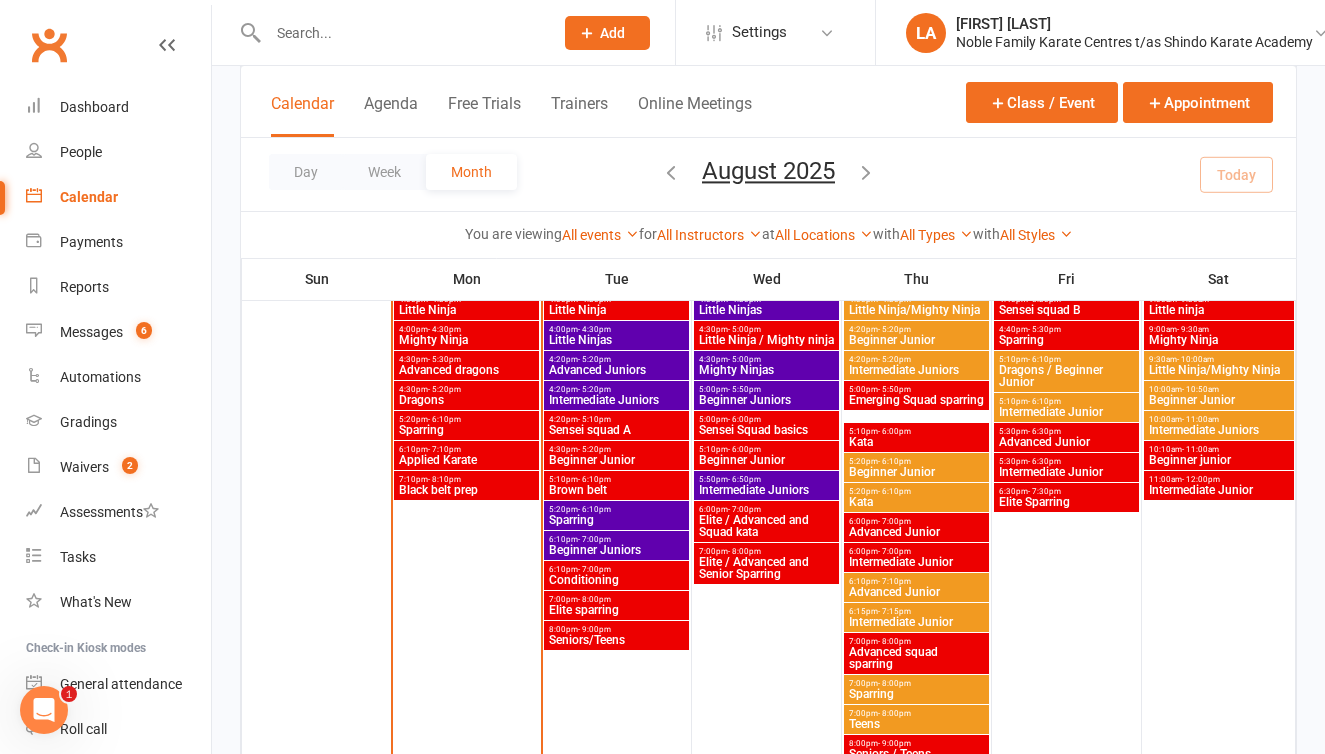 scroll, scrollTop: 697, scrollLeft: 0, axis: vertical 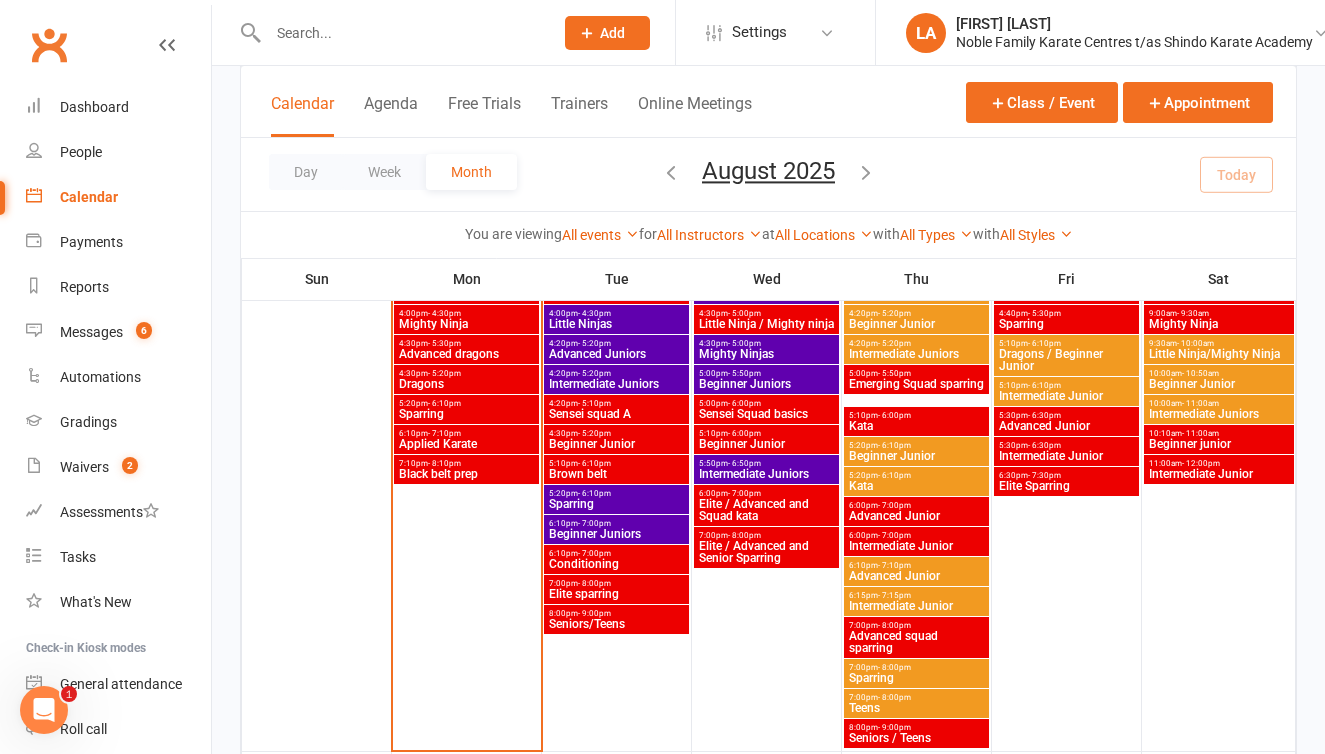 click on "Black belt prep" at bounding box center (466, 474) 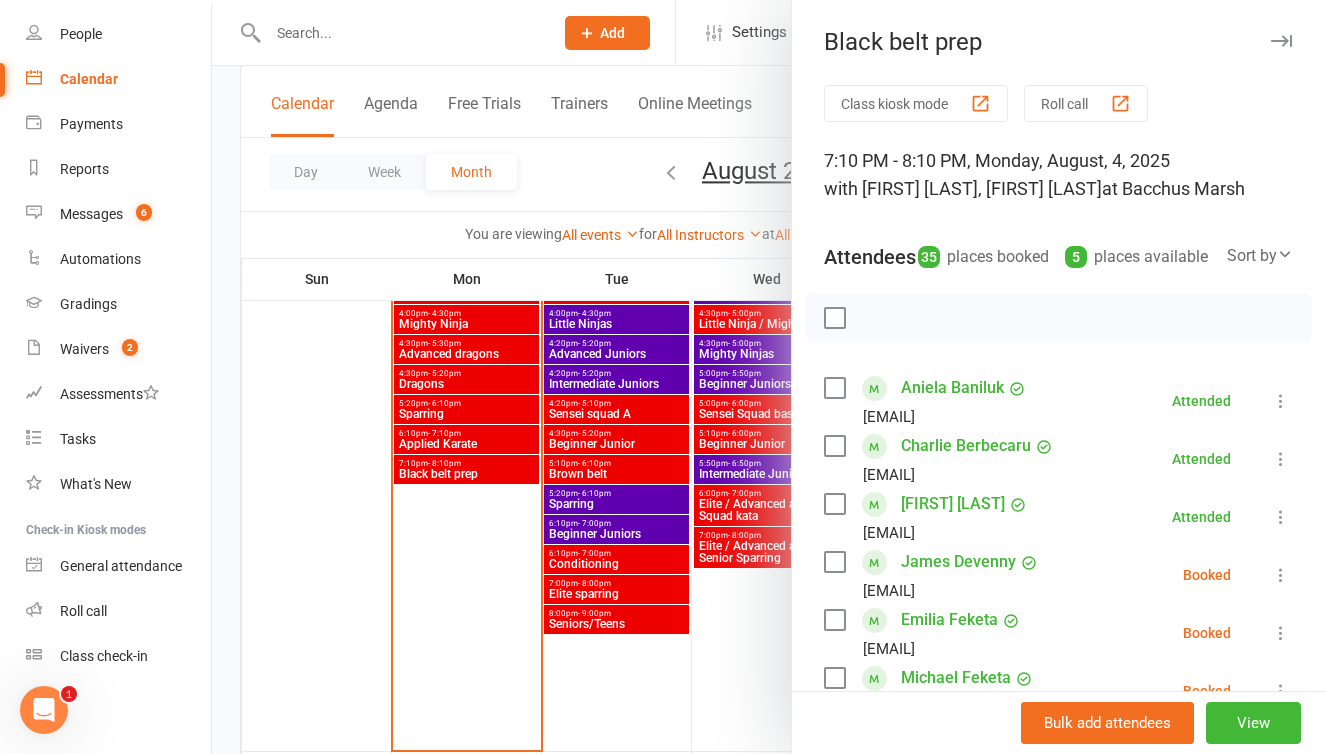 scroll, scrollTop: 118, scrollLeft: 0, axis: vertical 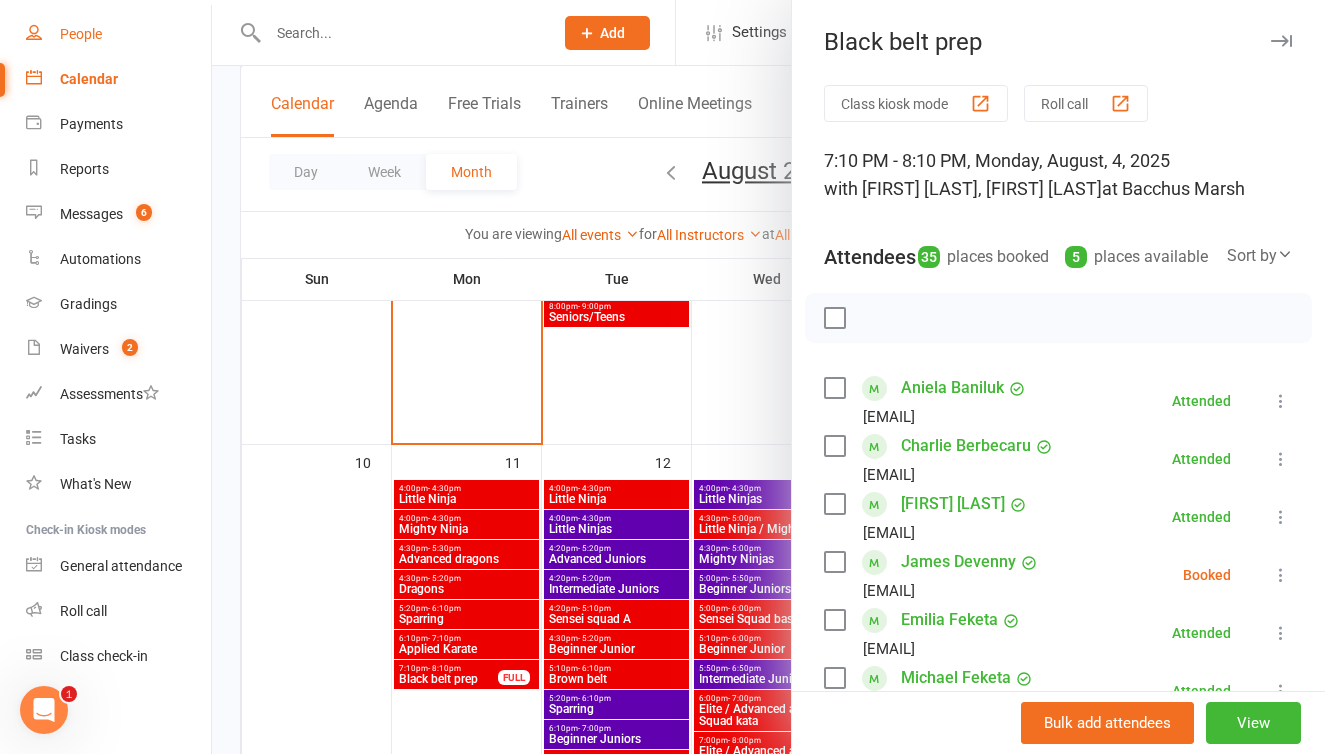 click on "People" at bounding box center [81, 34] 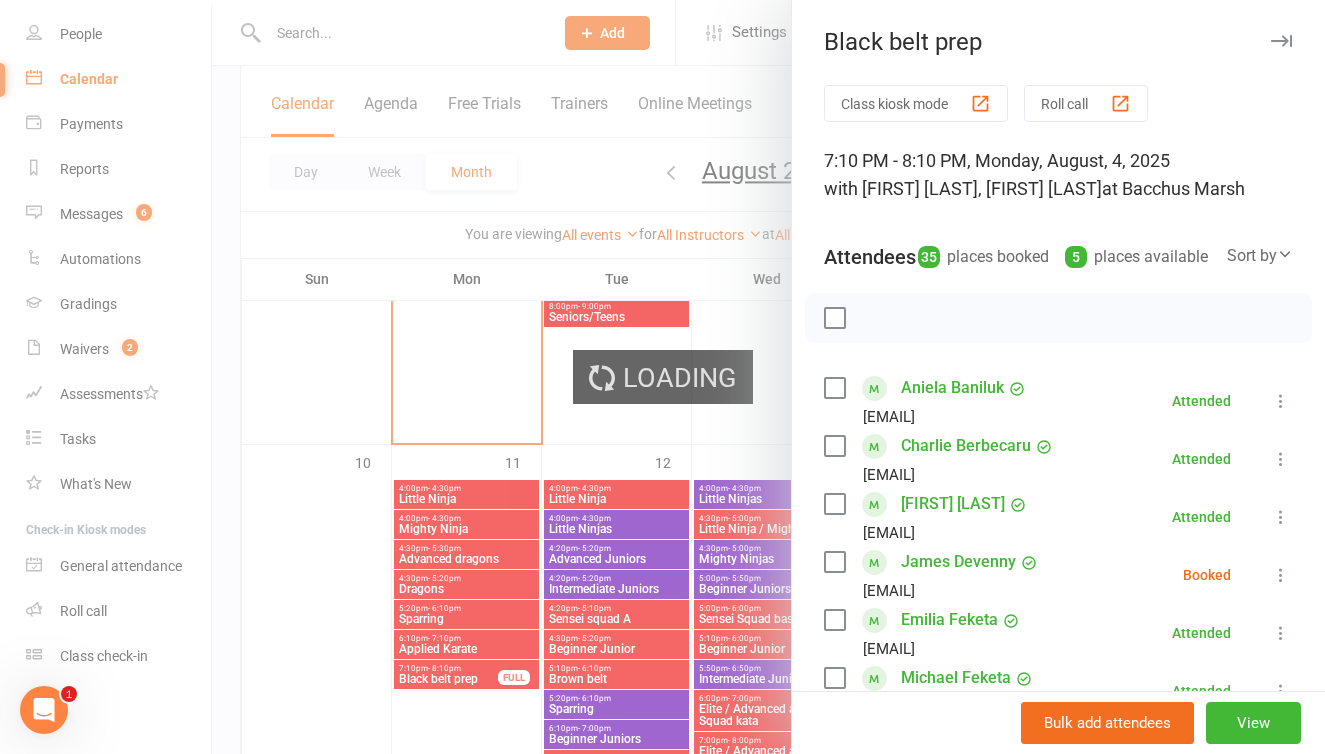 scroll, scrollTop: 0, scrollLeft: 0, axis: both 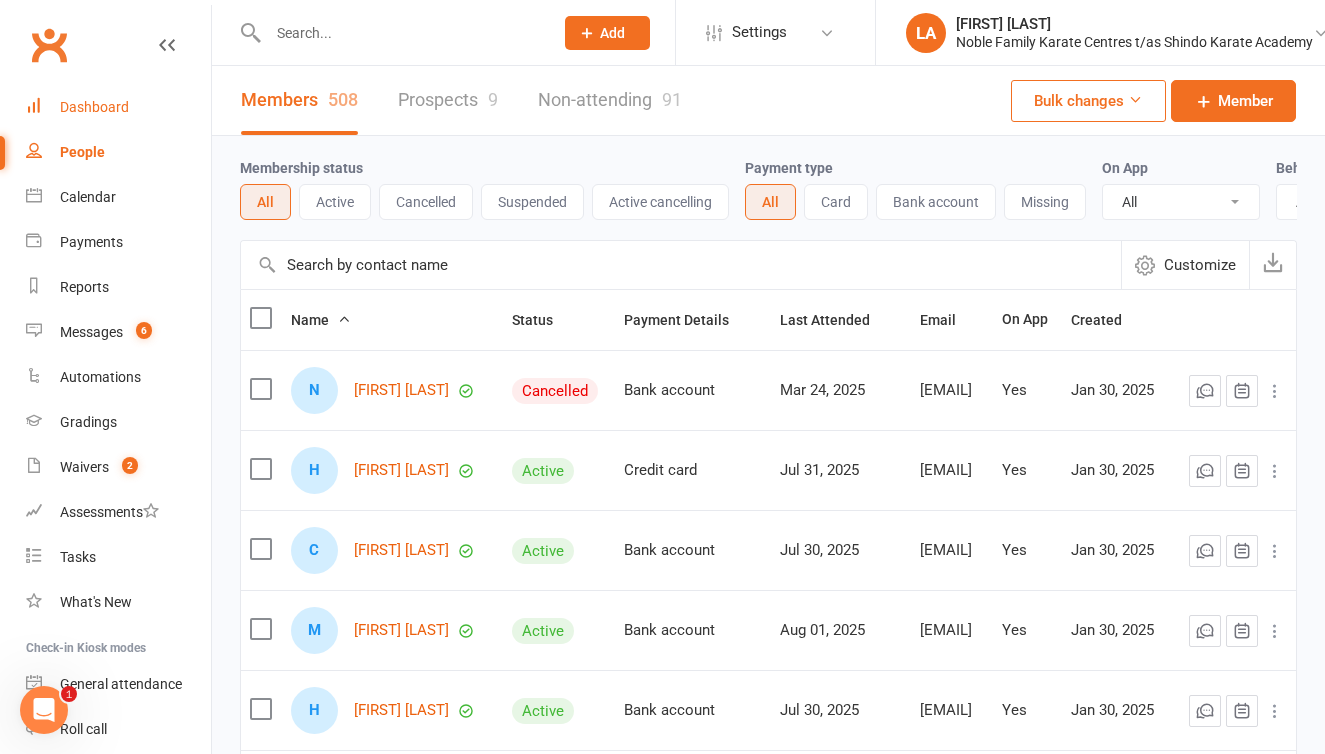 click on "Dashboard" at bounding box center [94, 107] 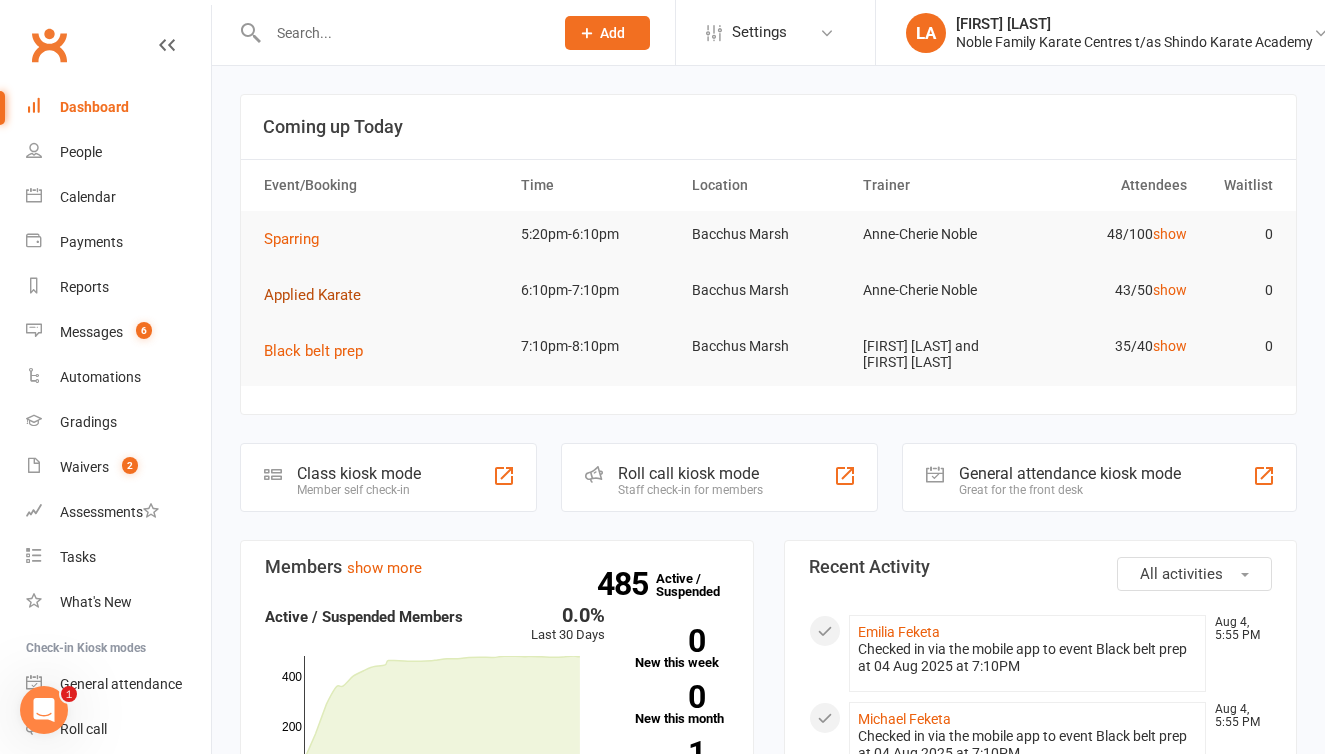 click on "Applied Karate" at bounding box center (312, 295) 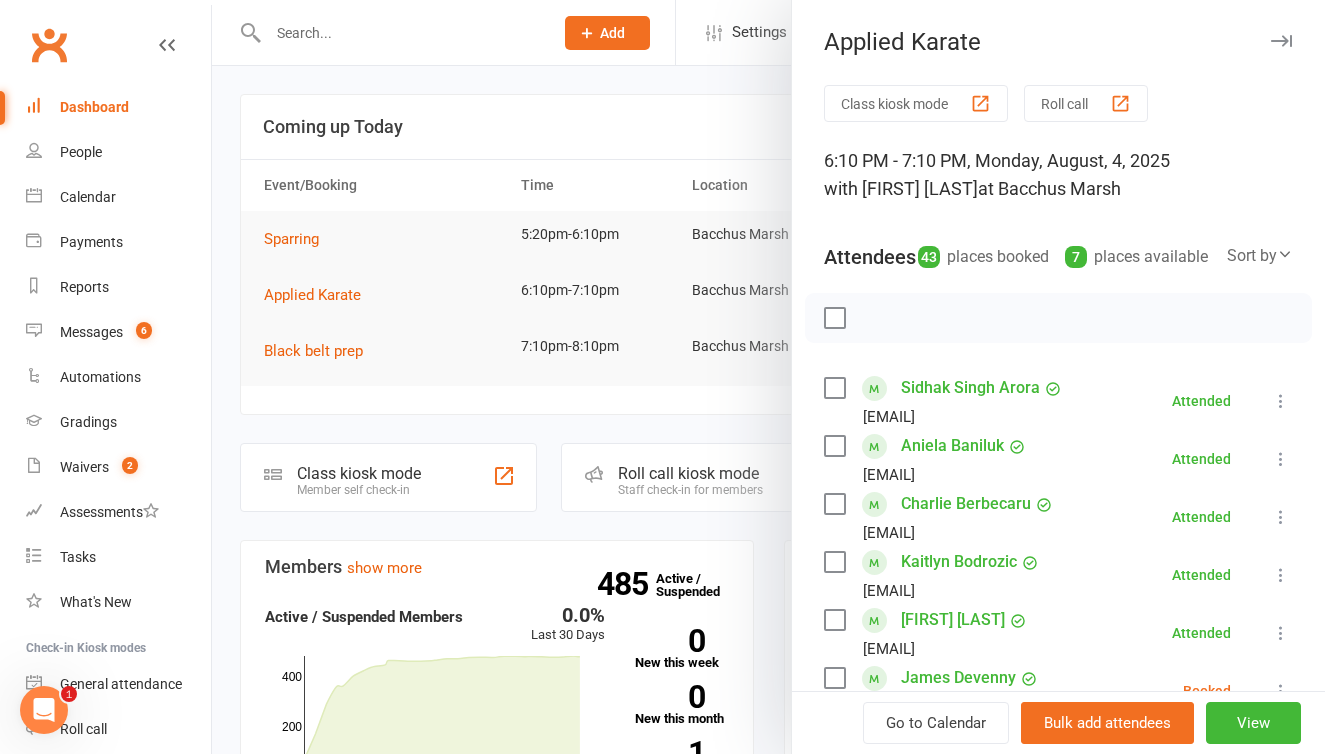 click on "Roll call" at bounding box center (1086, 103) 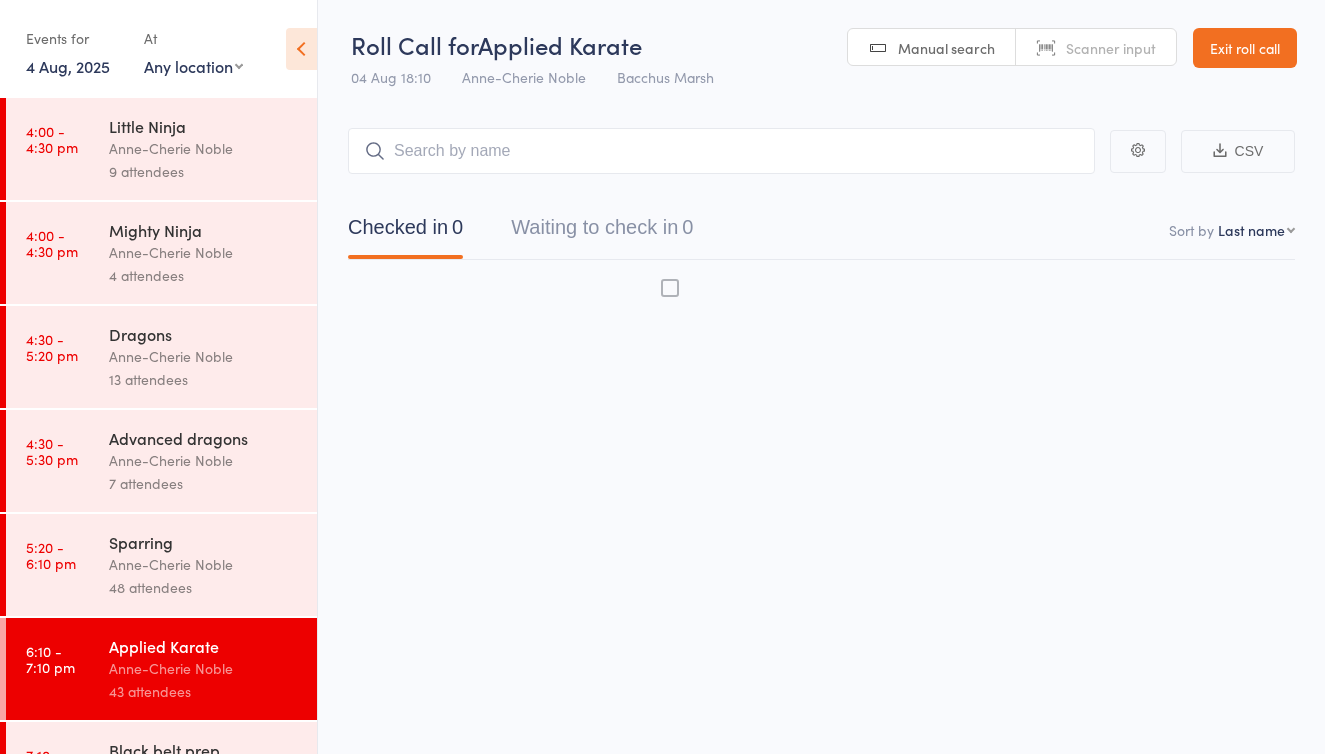 scroll, scrollTop: 0, scrollLeft: 0, axis: both 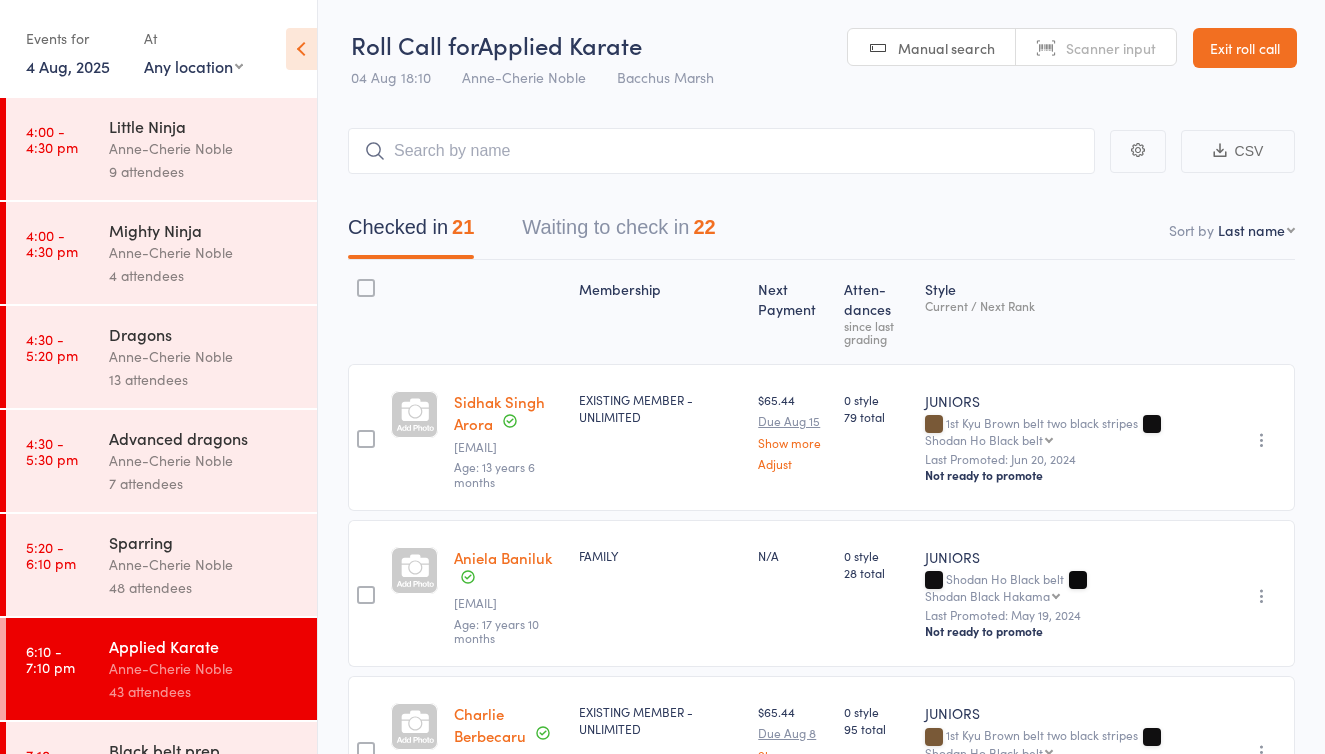 click on "Waiting to check in  22" at bounding box center [618, 232] 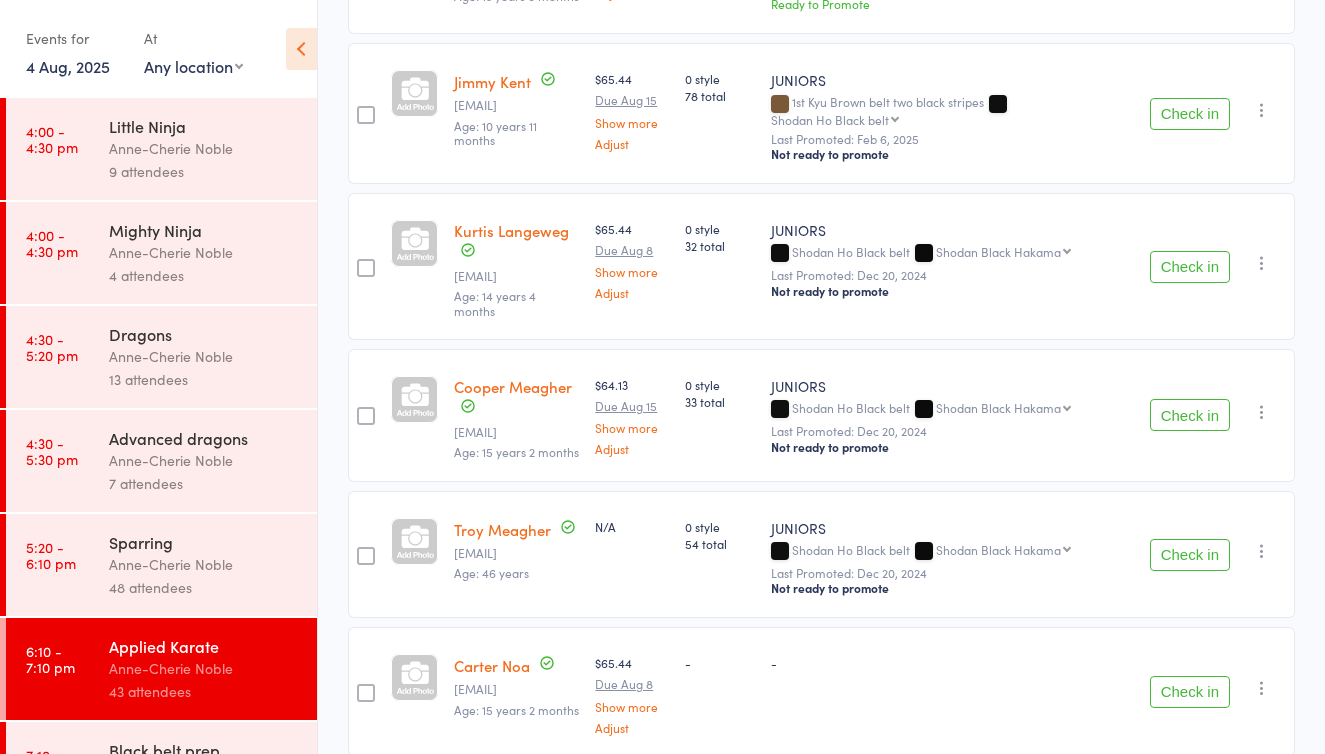 scroll, scrollTop: 1329, scrollLeft: 0, axis: vertical 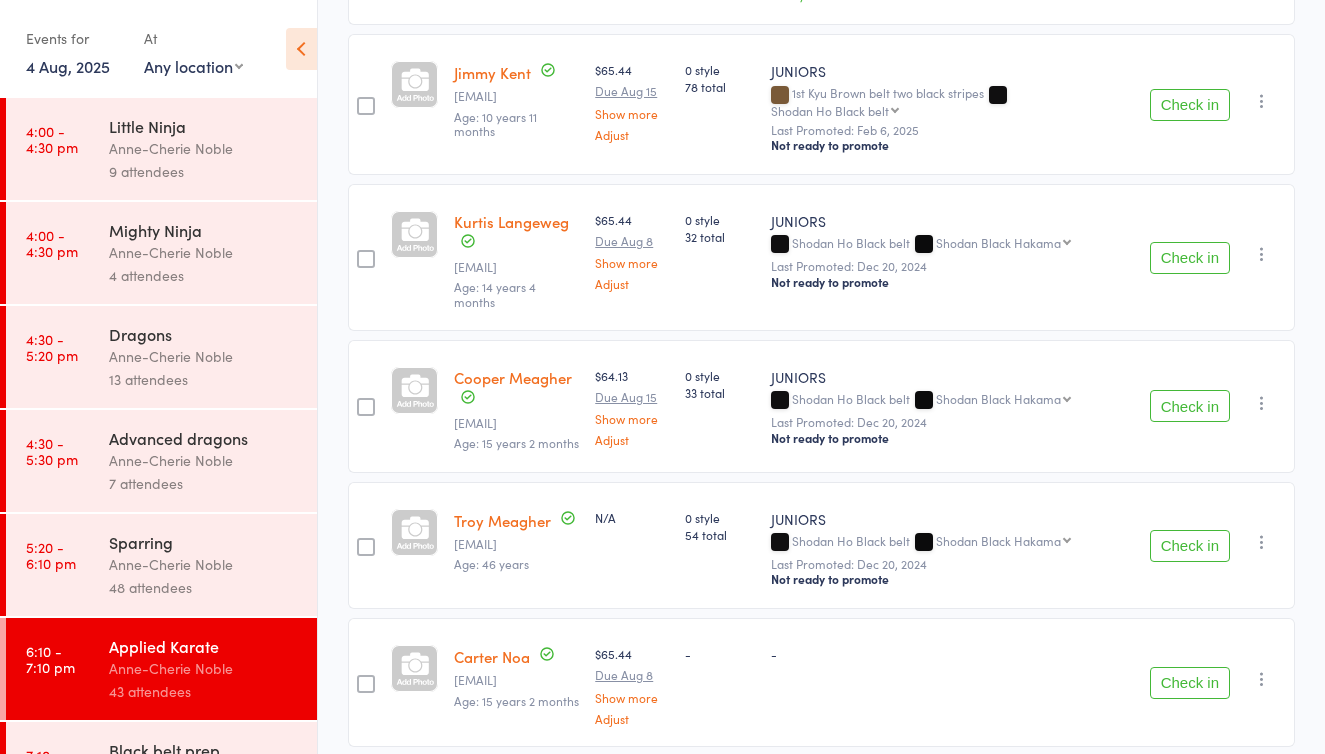 click on "Check in" at bounding box center [1190, 258] 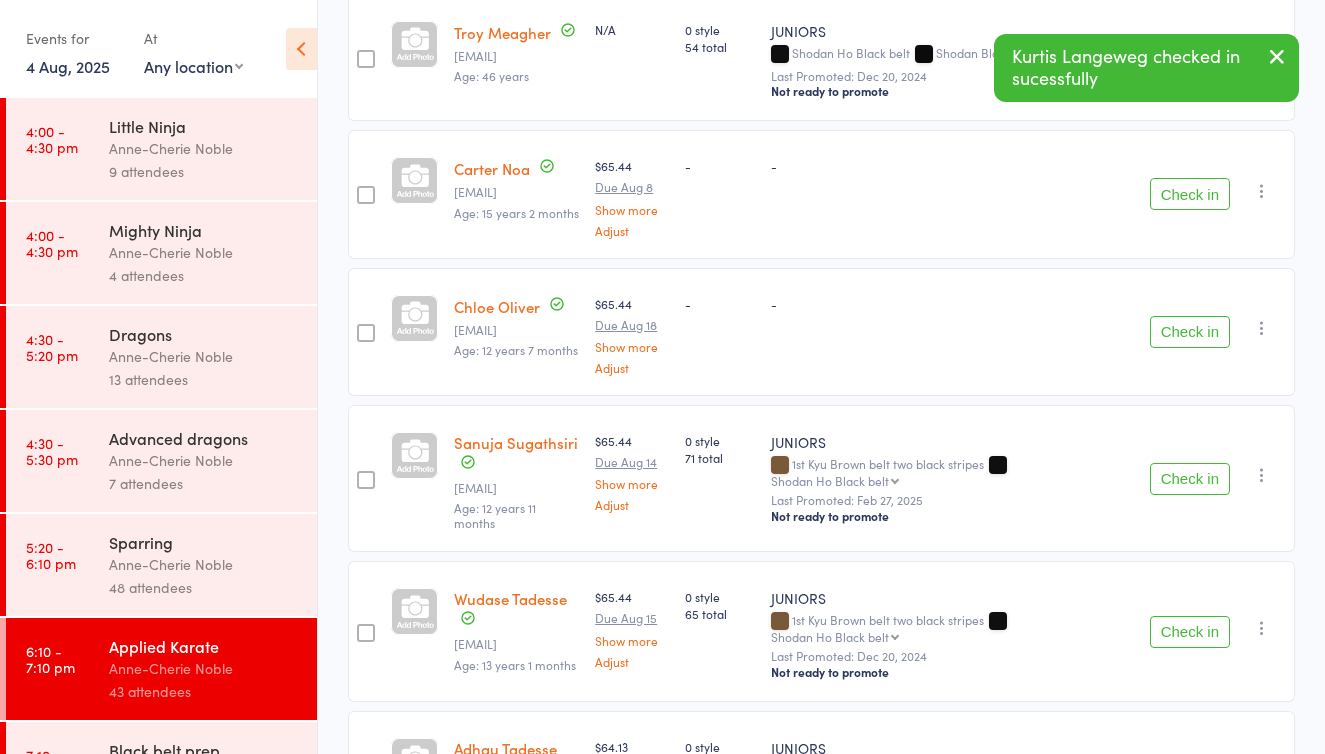 scroll, scrollTop: 1681, scrollLeft: 0, axis: vertical 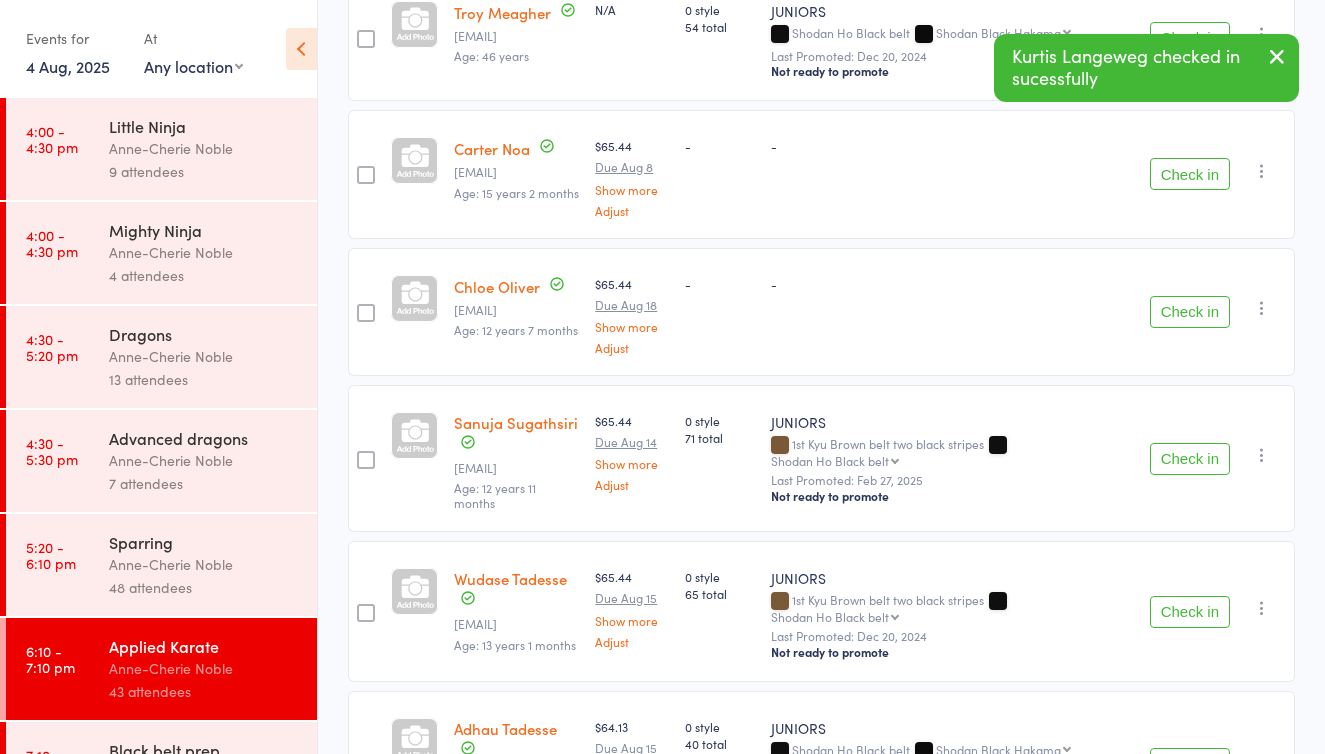 click on "Check in" at bounding box center (1190, 38) 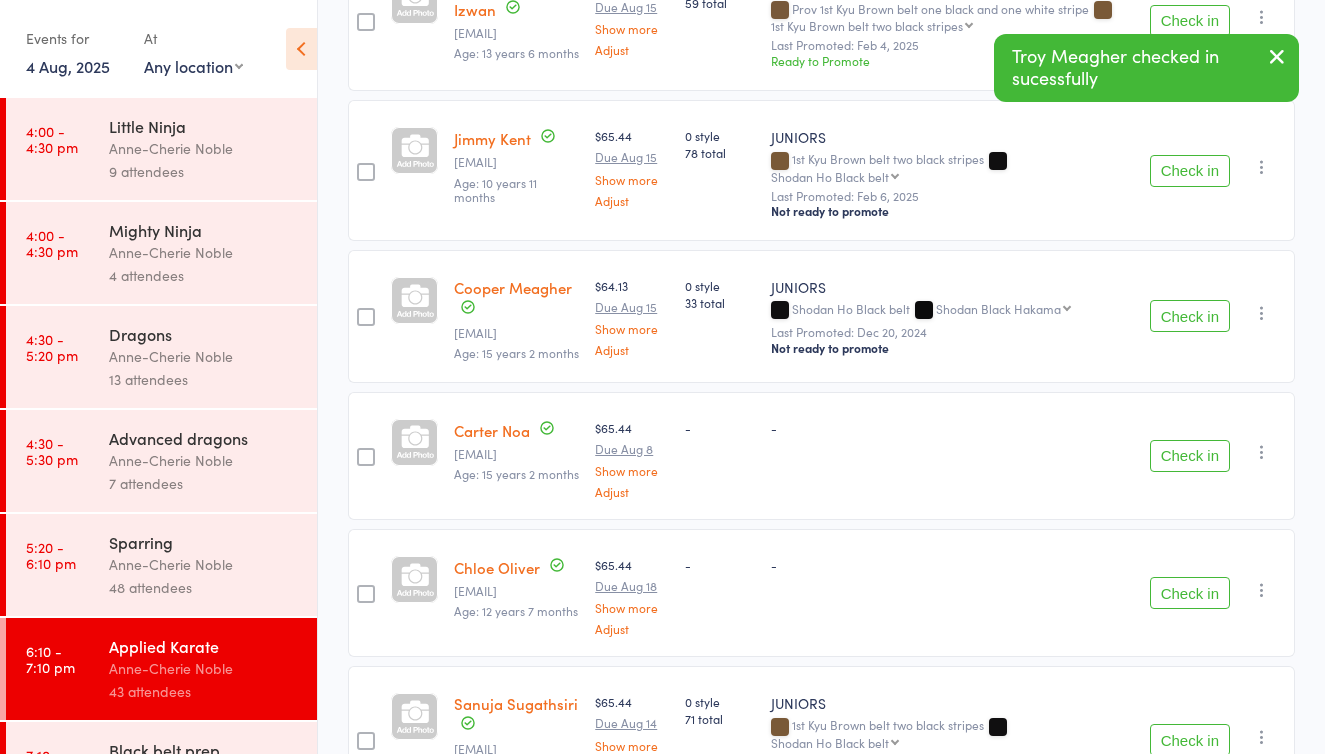 scroll, scrollTop: 1259, scrollLeft: 0, axis: vertical 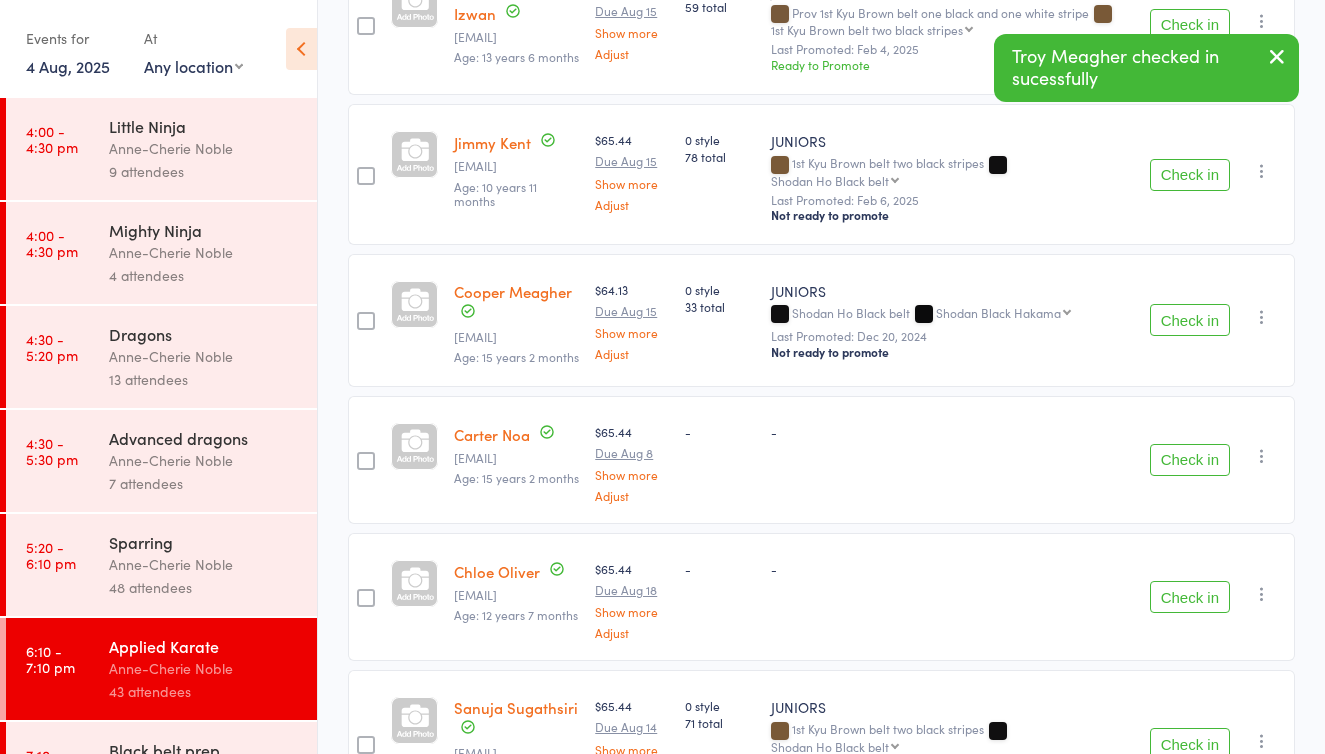 click on "Check in" at bounding box center (1190, 460) 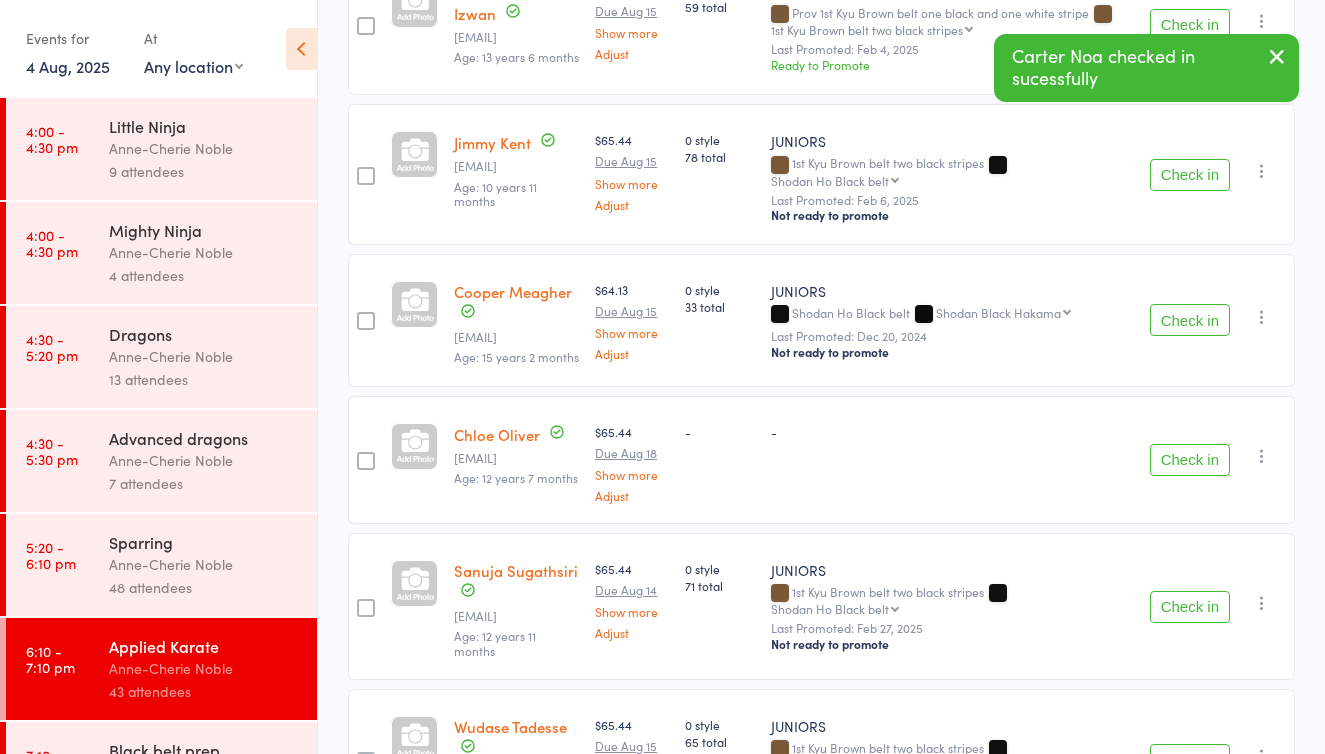 click on "Check in" at bounding box center (1190, 320) 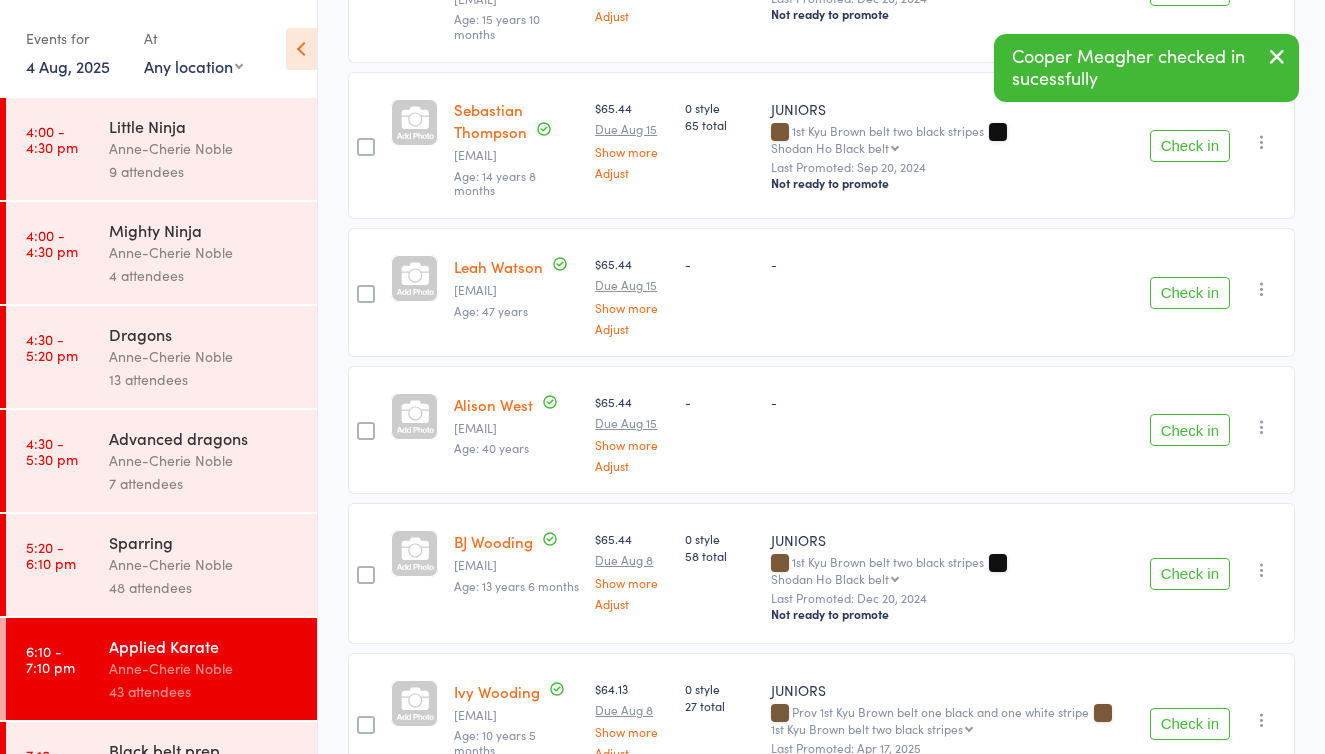 scroll, scrollTop: 2051, scrollLeft: 0, axis: vertical 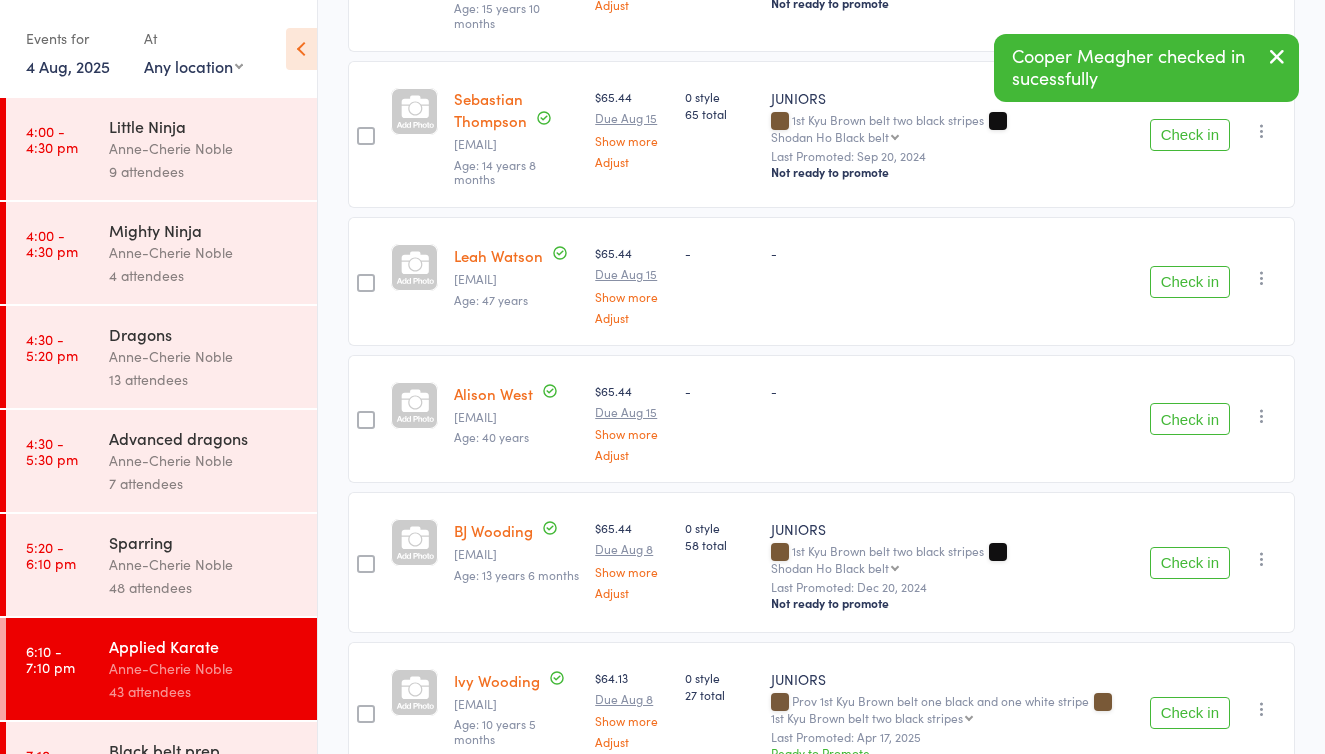click on "Check in" at bounding box center [1190, 135] 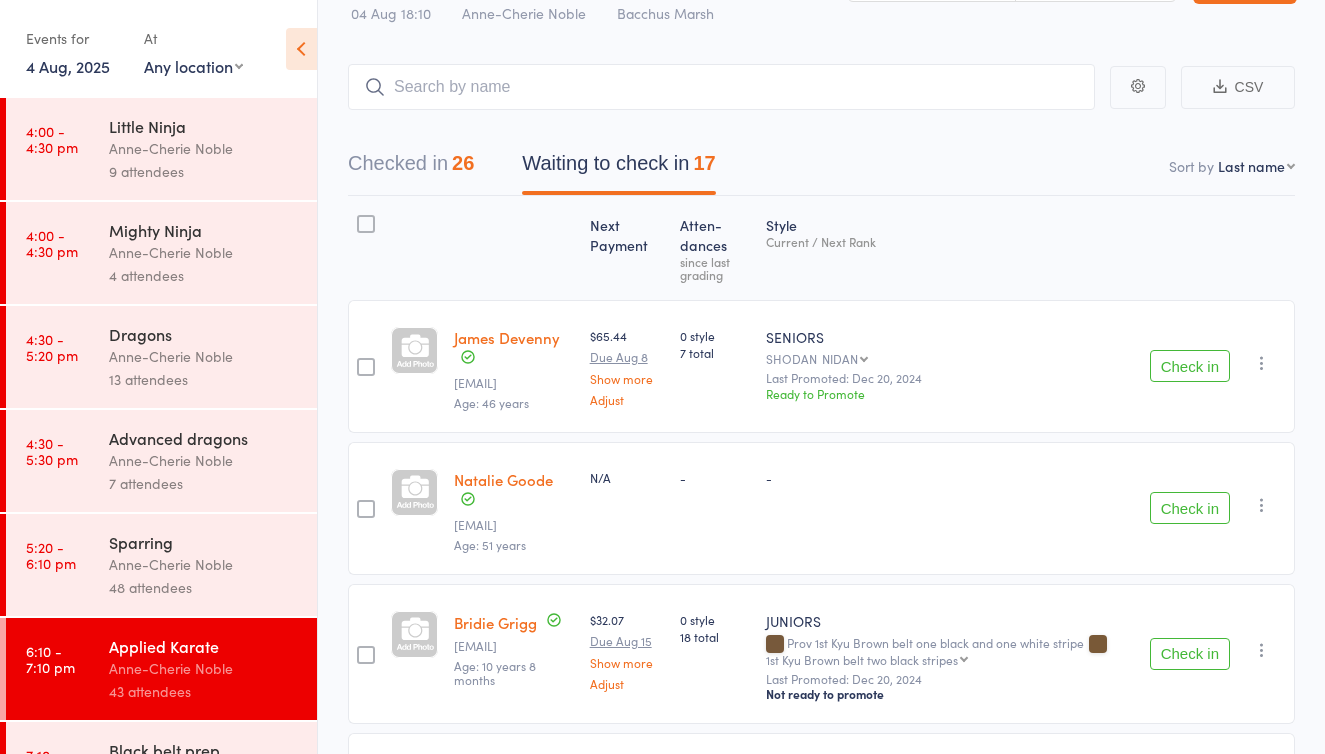 scroll, scrollTop: 58, scrollLeft: 0, axis: vertical 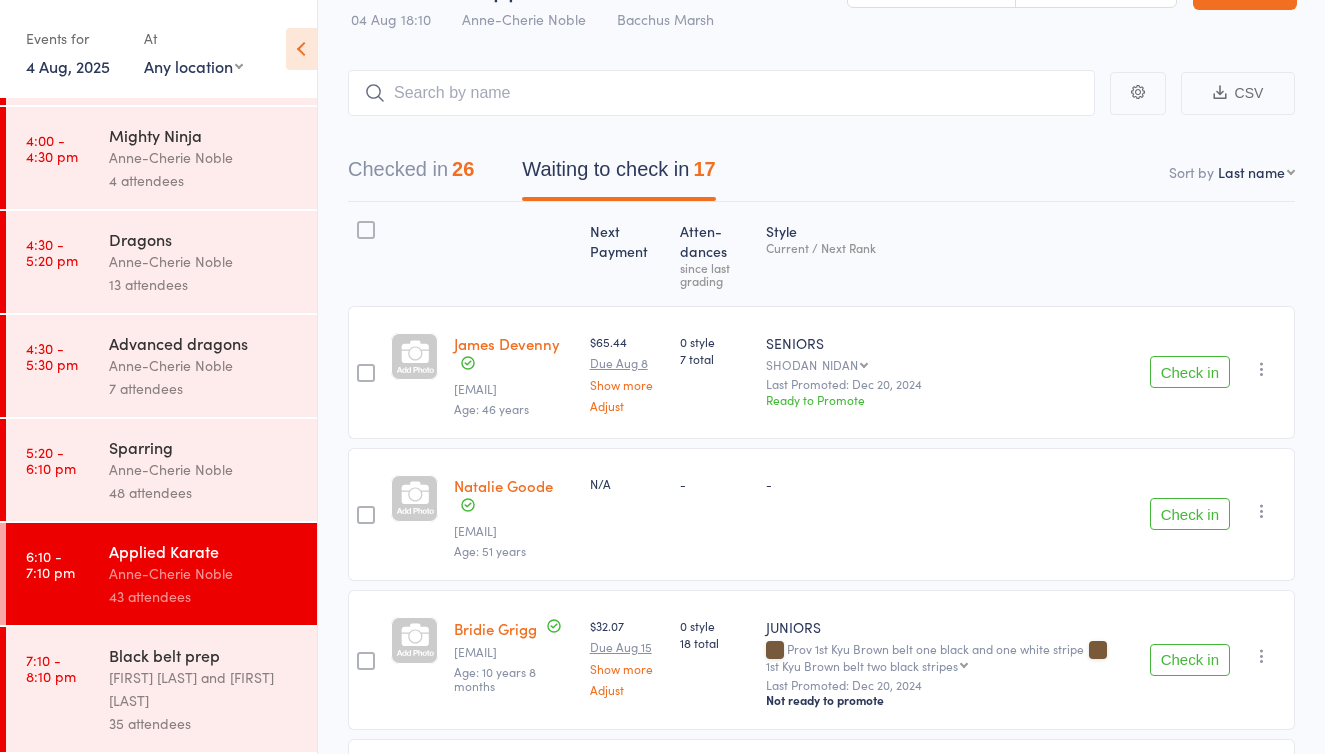 click on "Black belt prep" at bounding box center (204, 655) 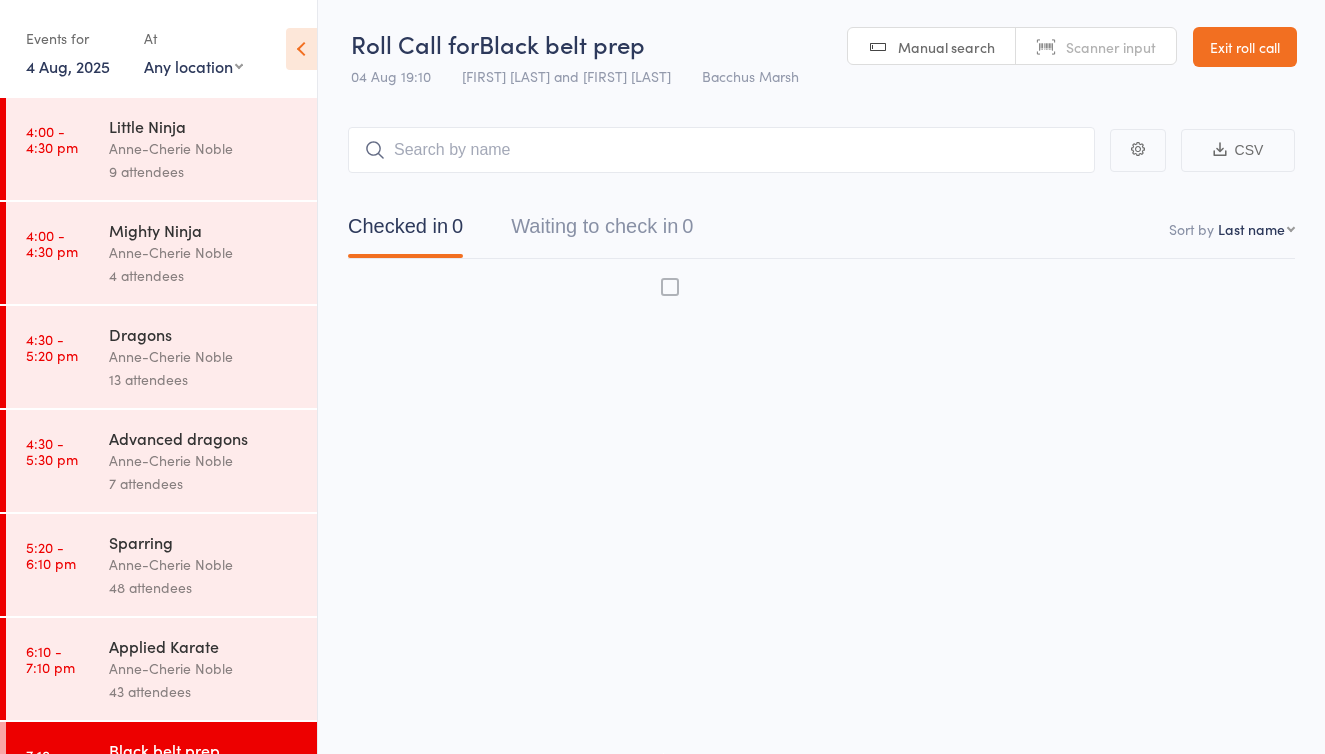 scroll, scrollTop: 13, scrollLeft: 0, axis: vertical 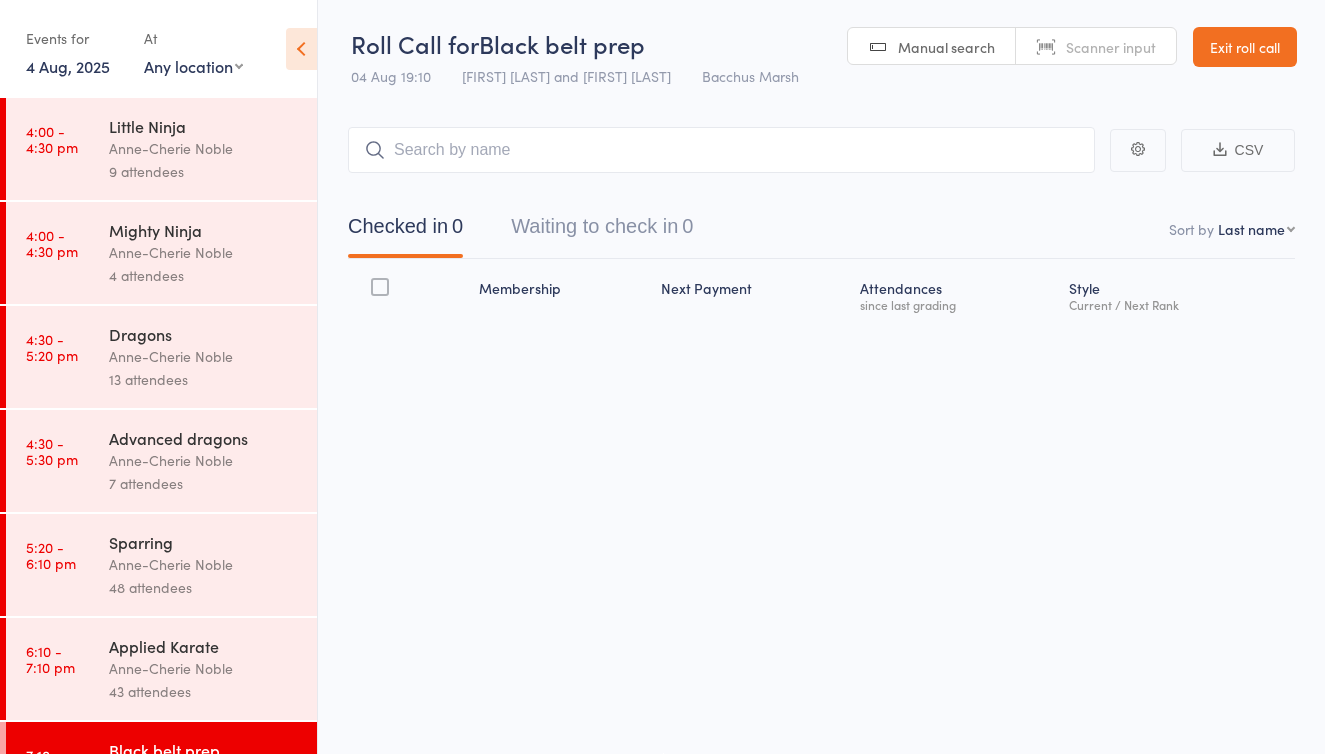 click on "Waiting to check in  0" at bounding box center [602, 231] 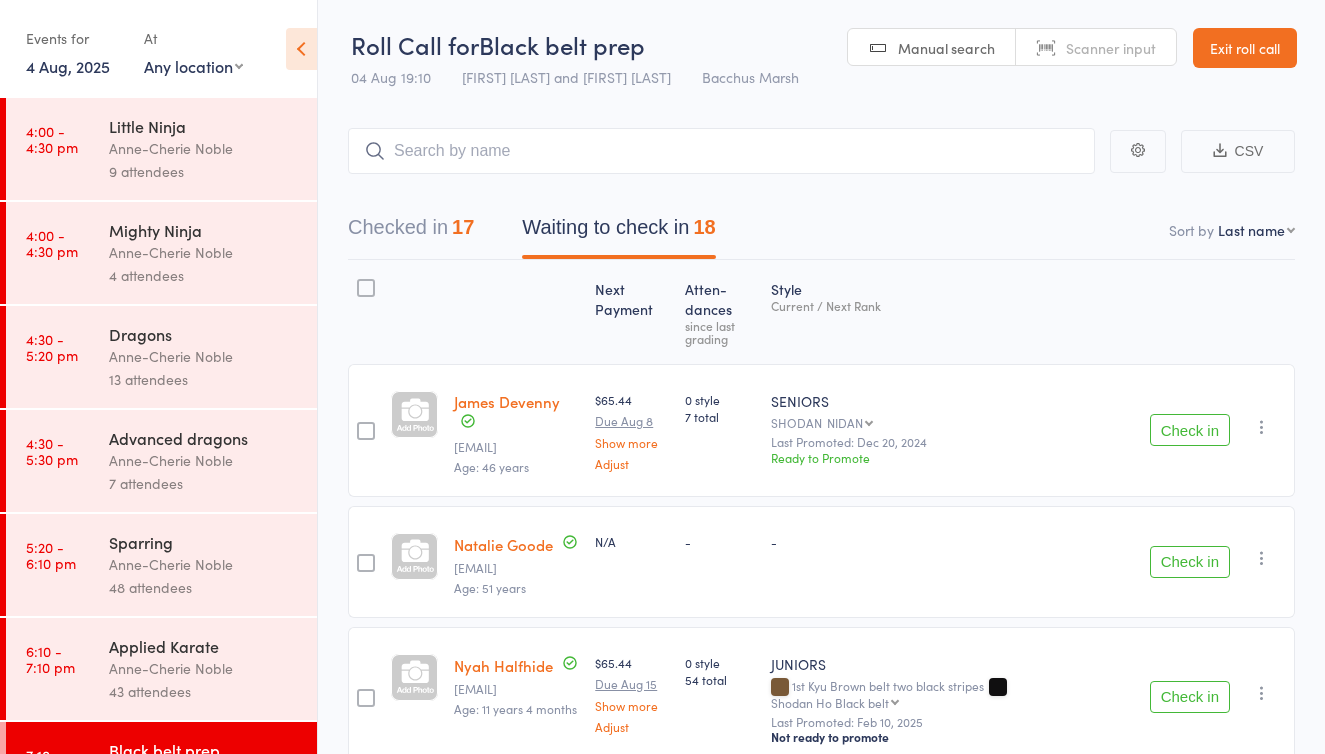 scroll, scrollTop: 0, scrollLeft: 0, axis: both 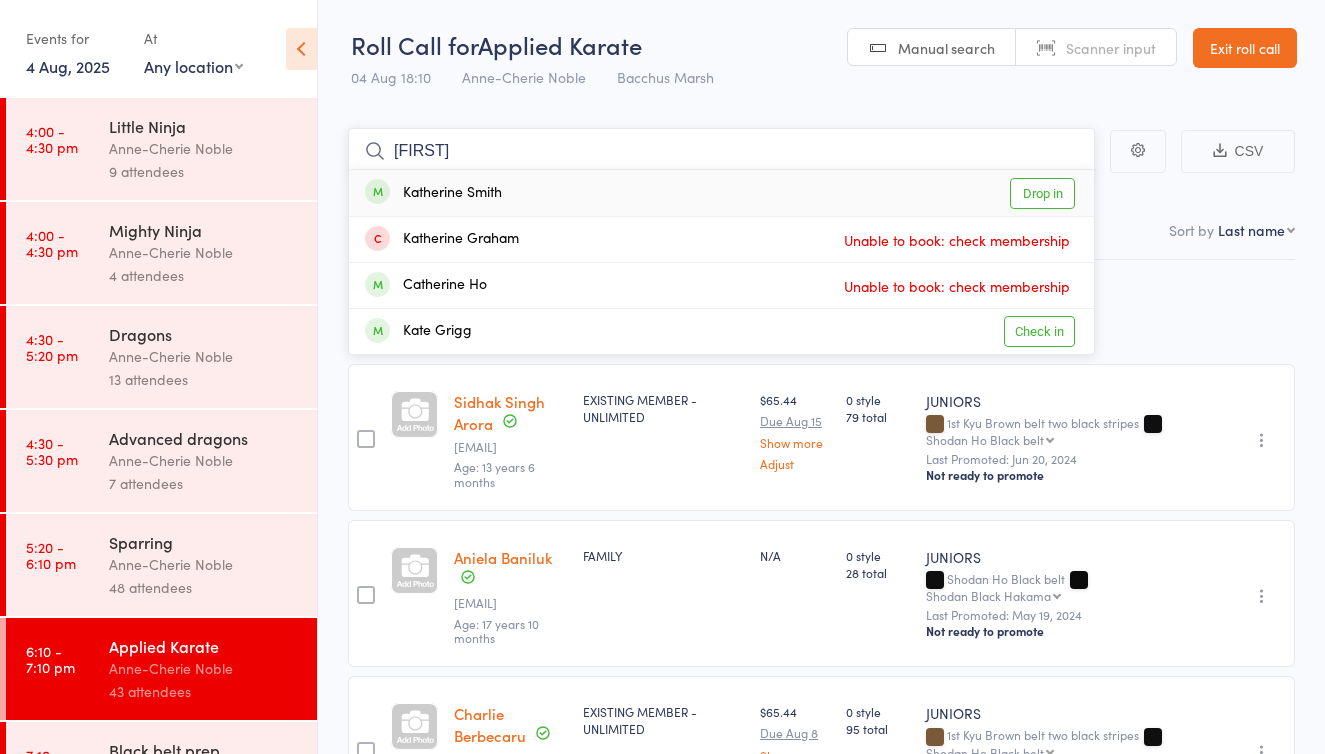 type on "[FIRST]" 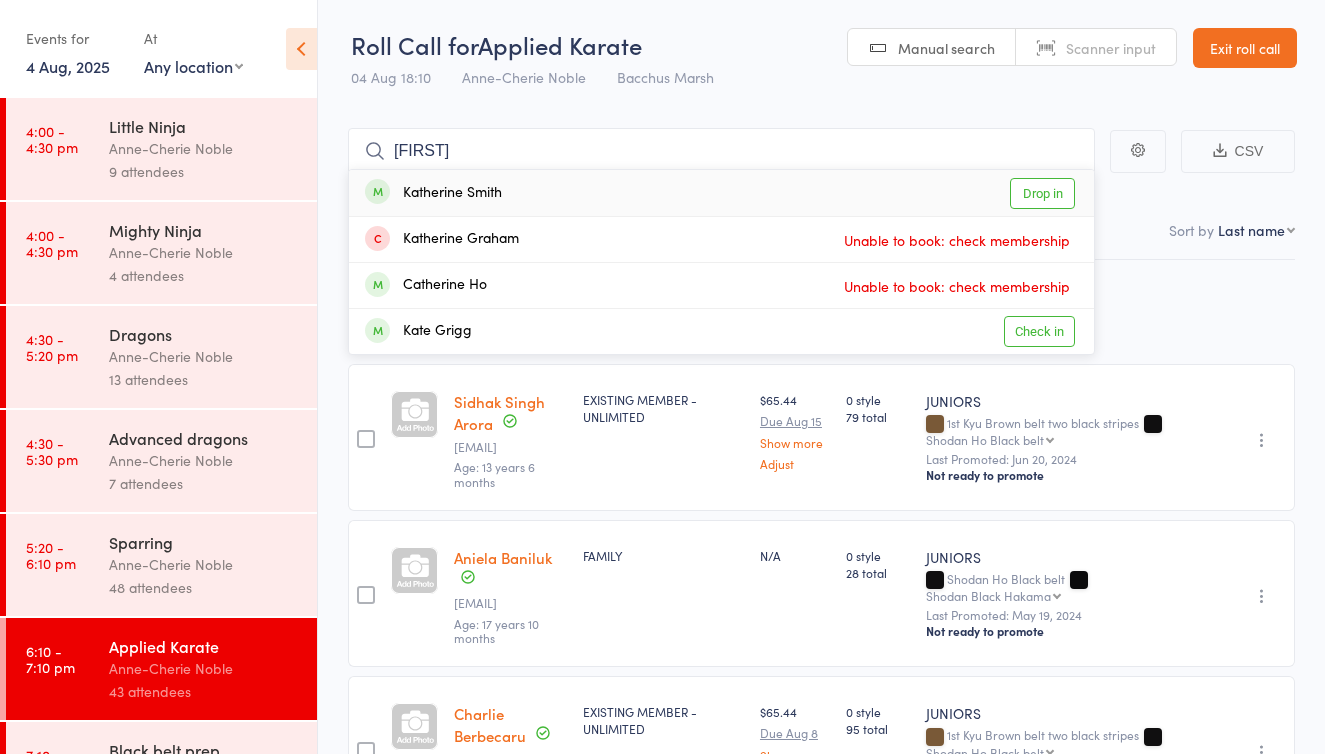 drag, startPoint x: 577, startPoint y: 186, endPoint x: 1037, endPoint y: 193, distance: 460.05325 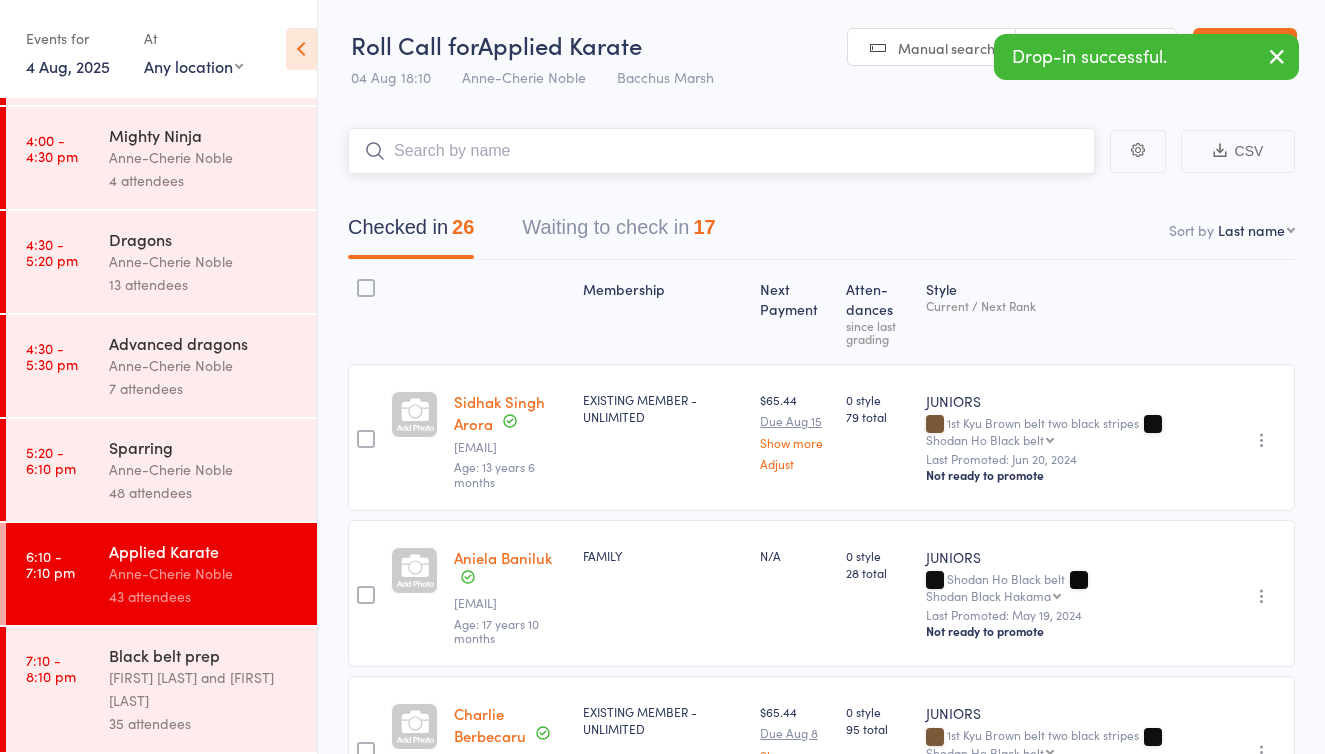 scroll, scrollTop: 95, scrollLeft: 0, axis: vertical 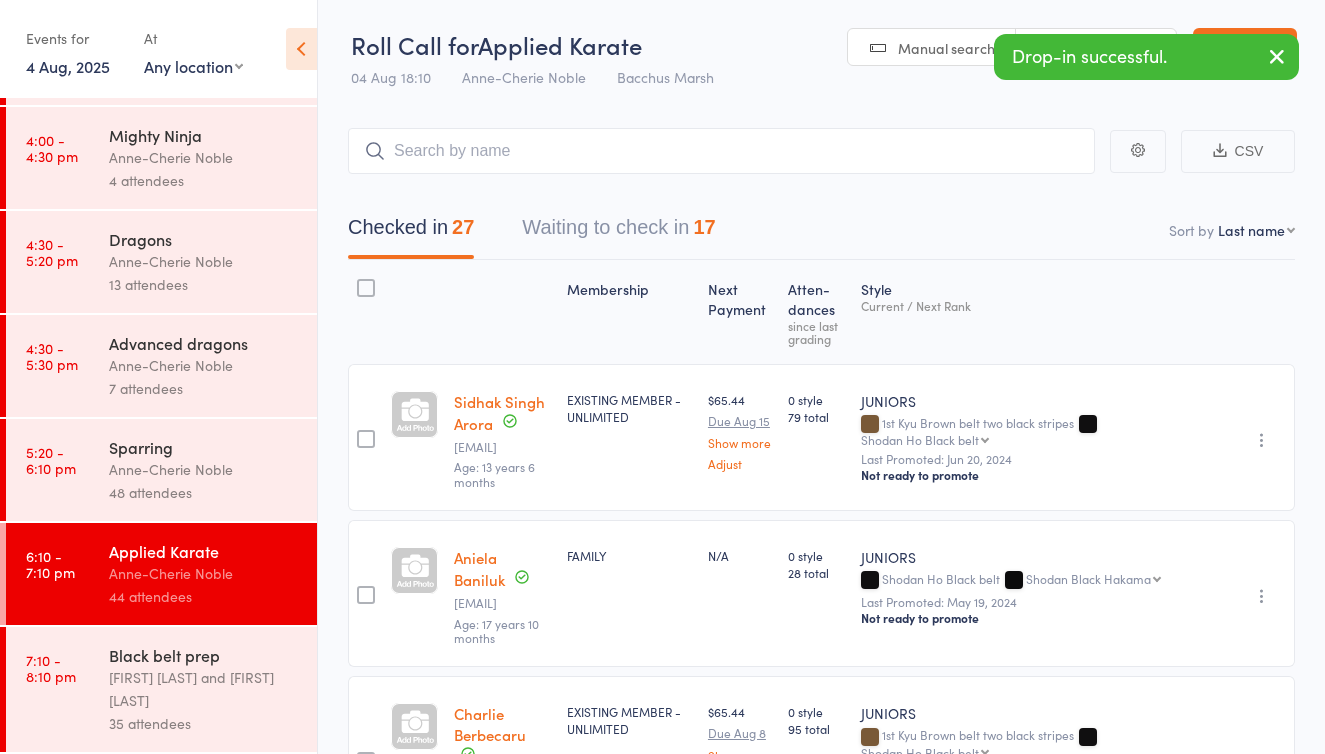 click on "[FIRST] [LAST] and [FIRST] [LAST]" at bounding box center (204, 689) 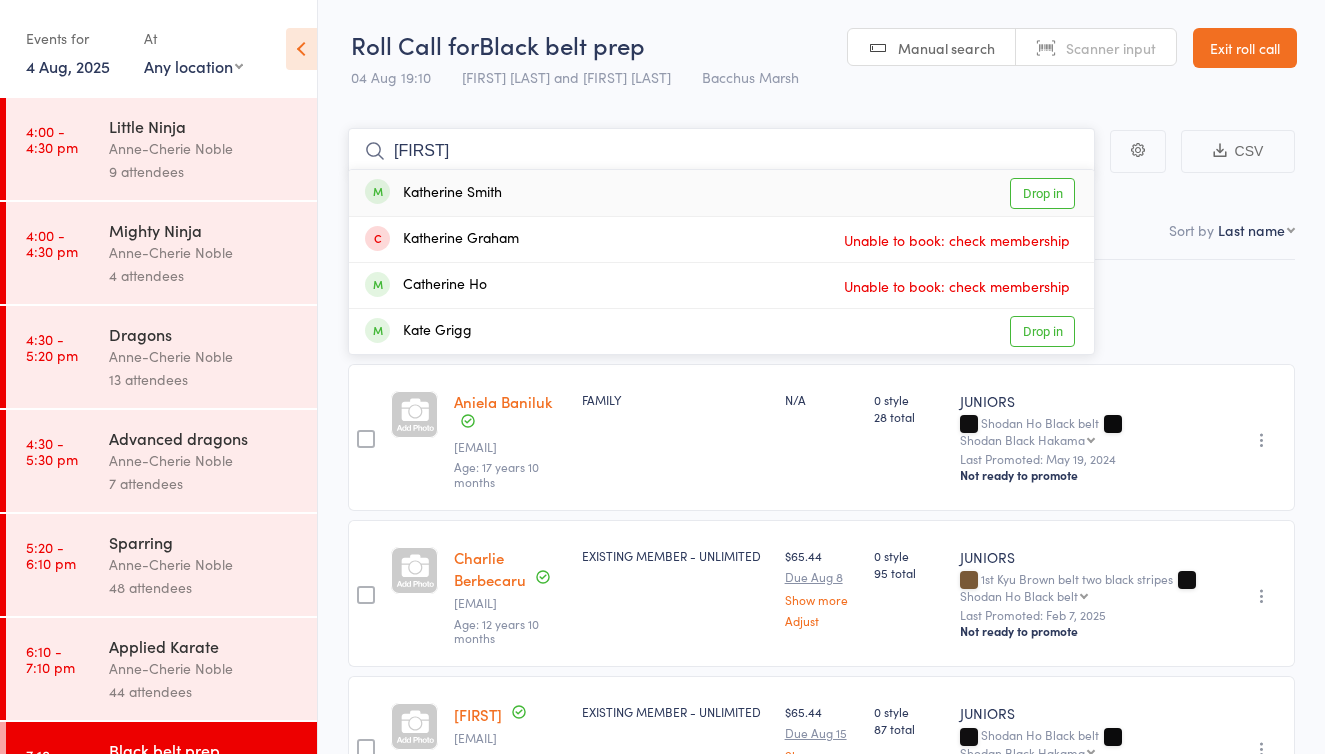type on "[FIRST]" 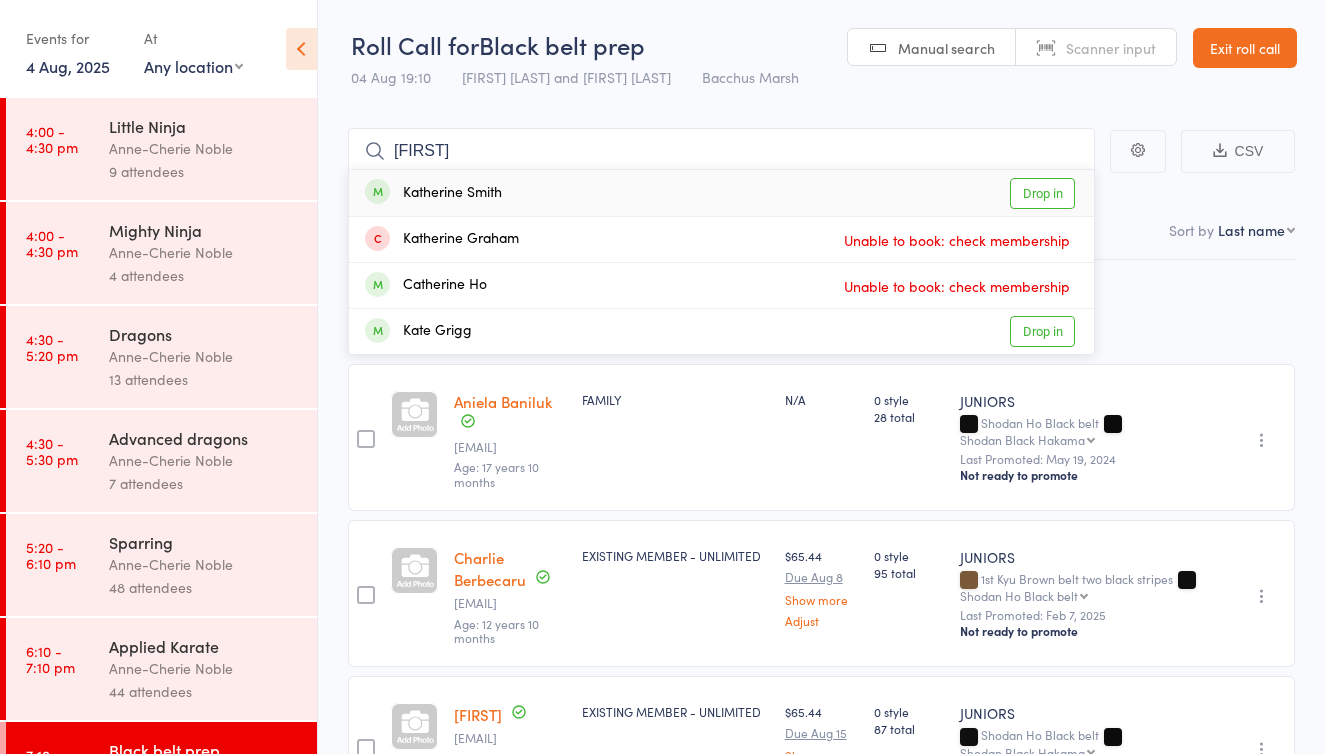 drag, startPoint x: 131, startPoint y: 695, endPoint x: 1061, endPoint y: 183, distance: 1061.6233 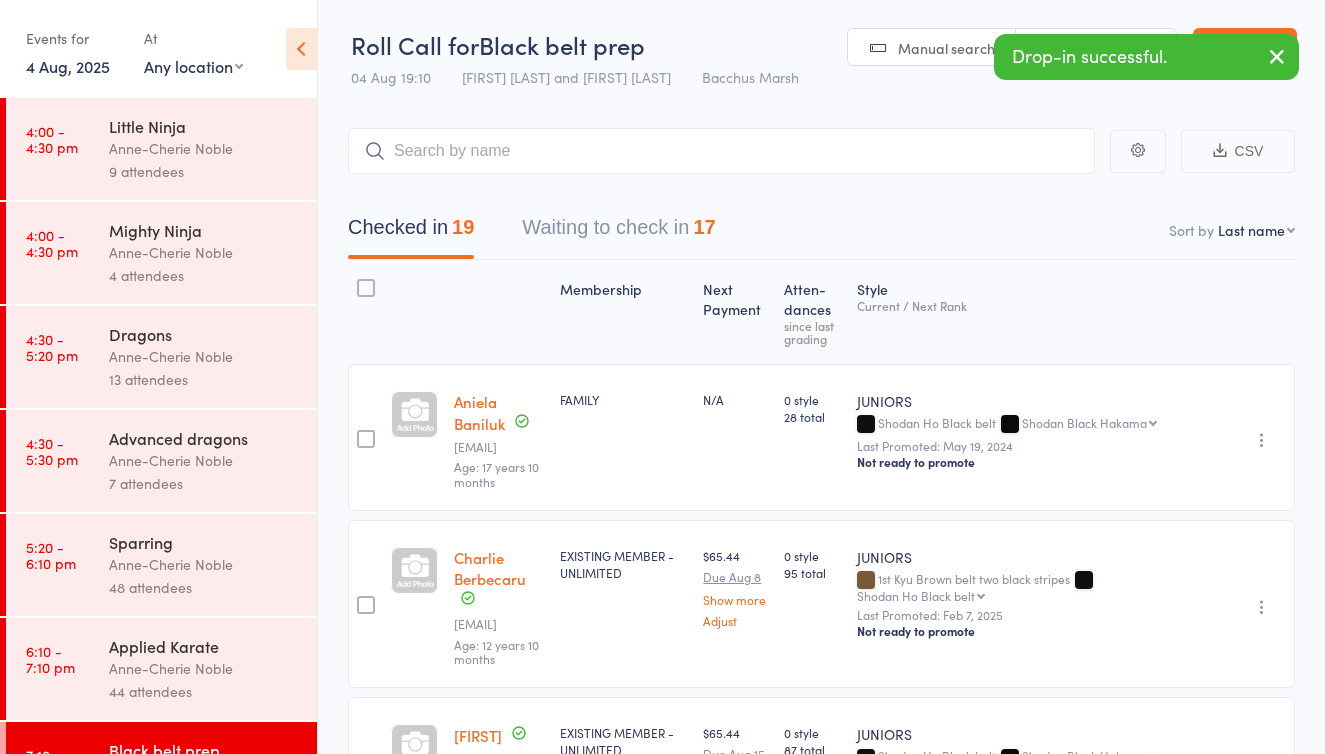 click on "Applied Karate" at bounding box center (204, 646) 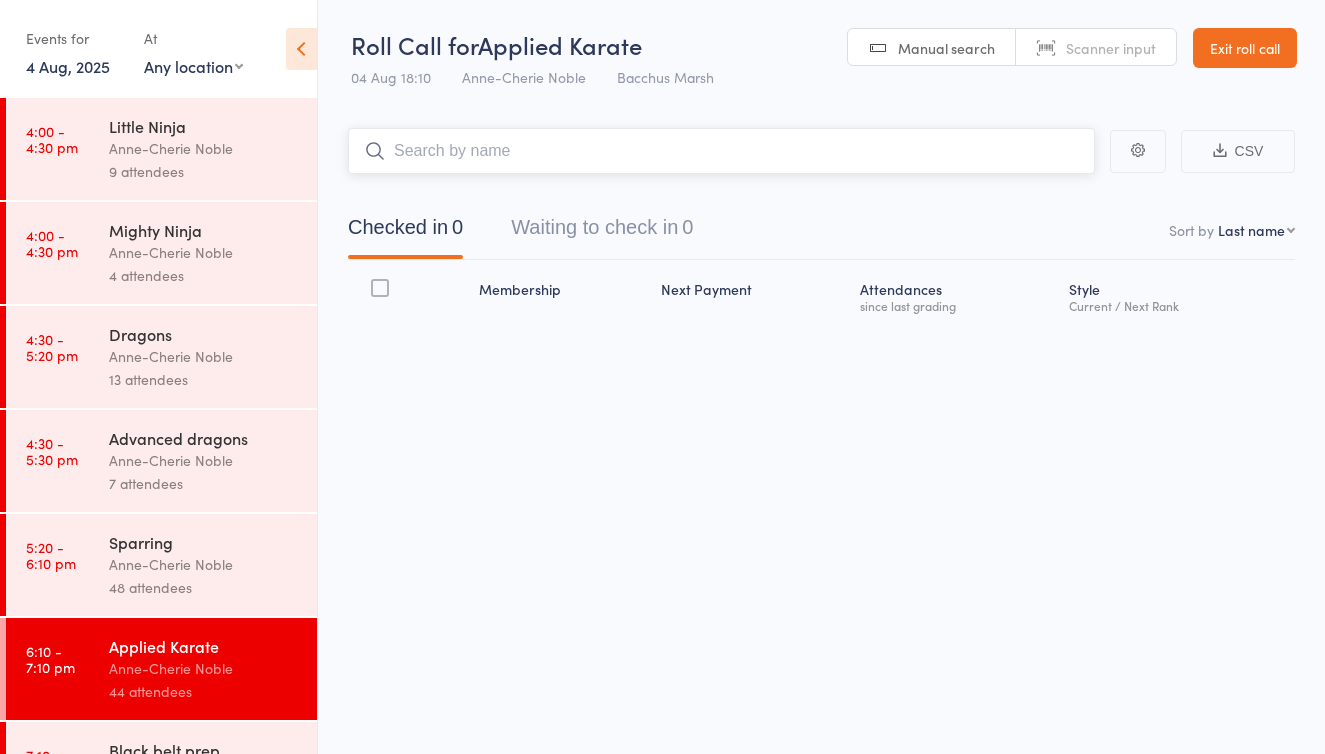click on "Waiting to check in  0" at bounding box center [602, 232] 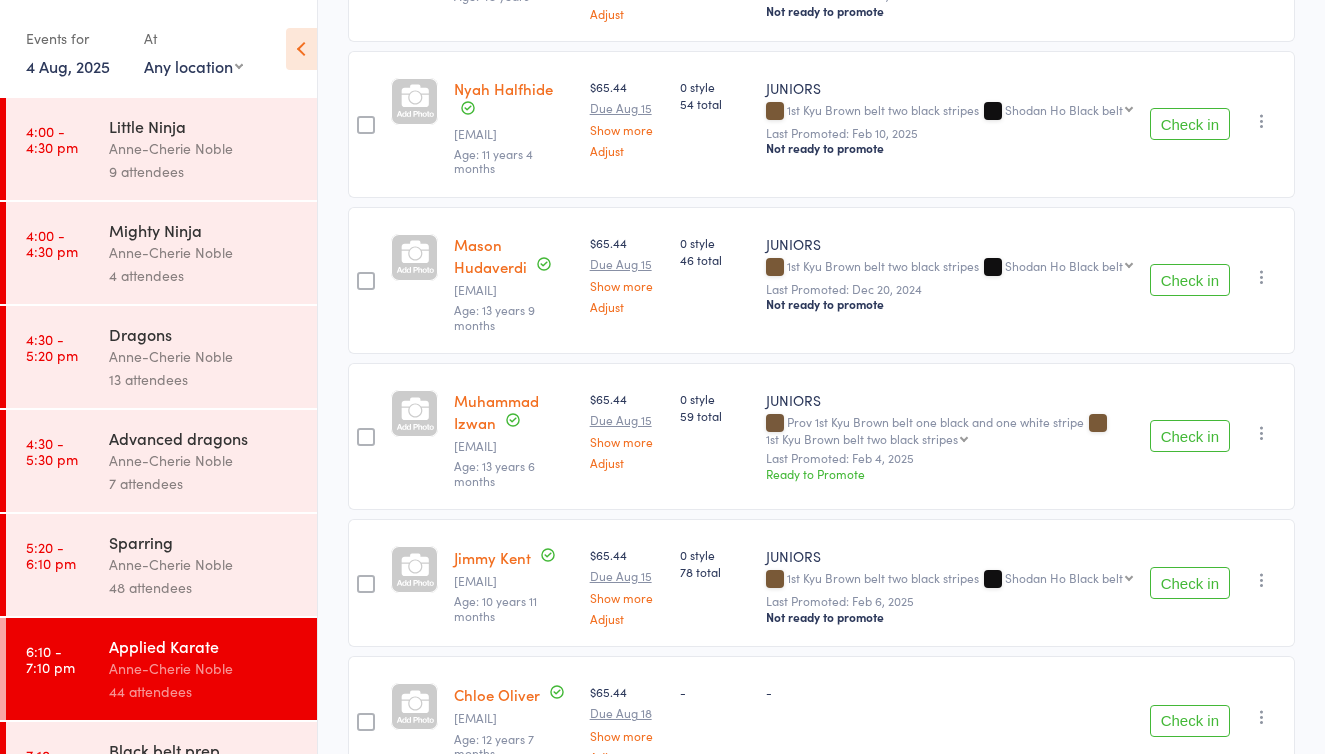 scroll, scrollTop: 886, scrollLeft: 0, axis: vertical 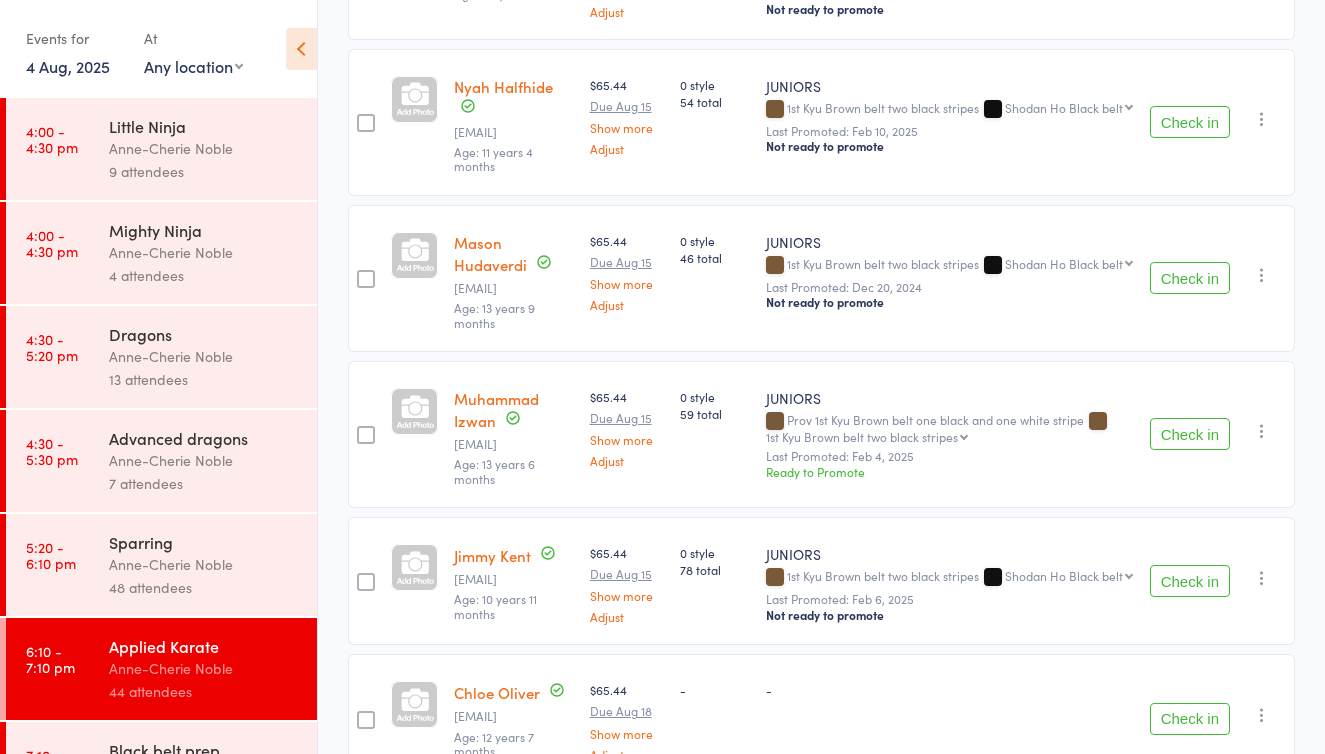 click on "Check in" at bounding box center [1190, 278] 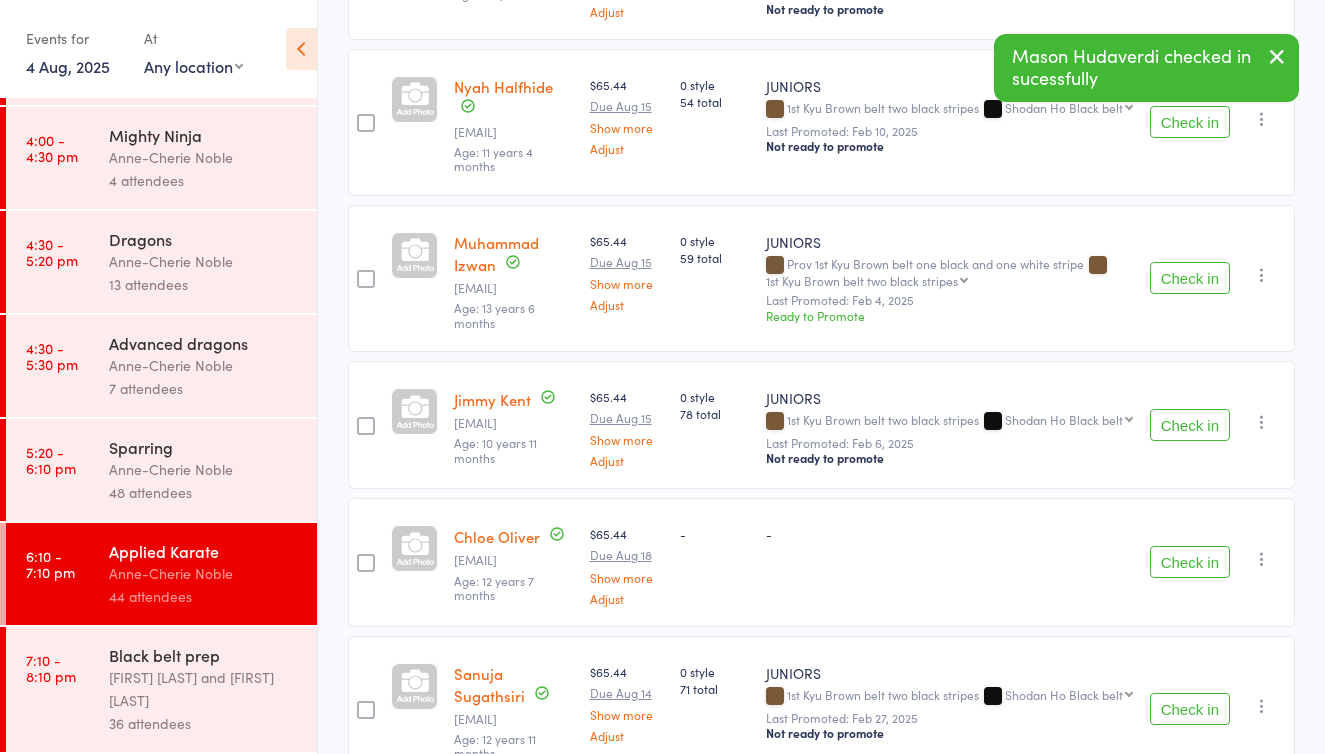 scroll, scrollTop: 95, scrollLeft: 0, axis: vertical 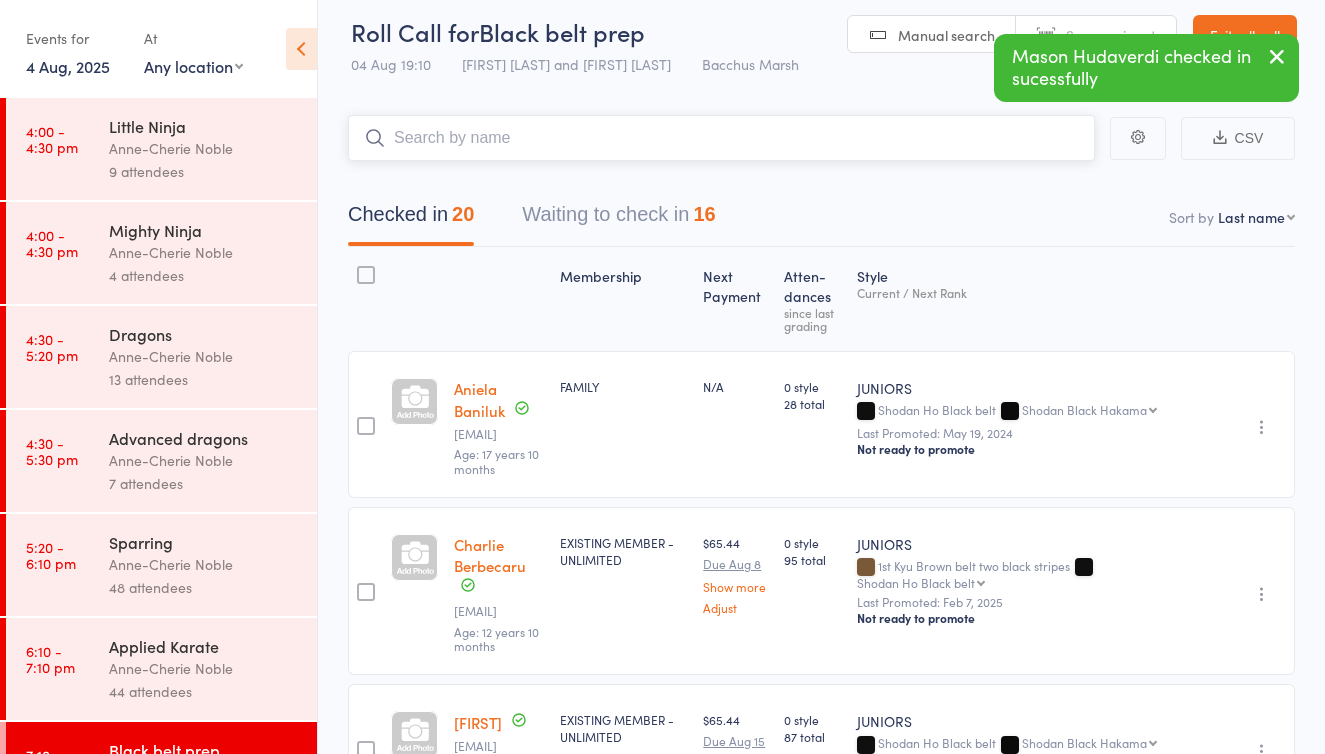 click on "Waiting to check in  16" at bounding box center (618, 219) 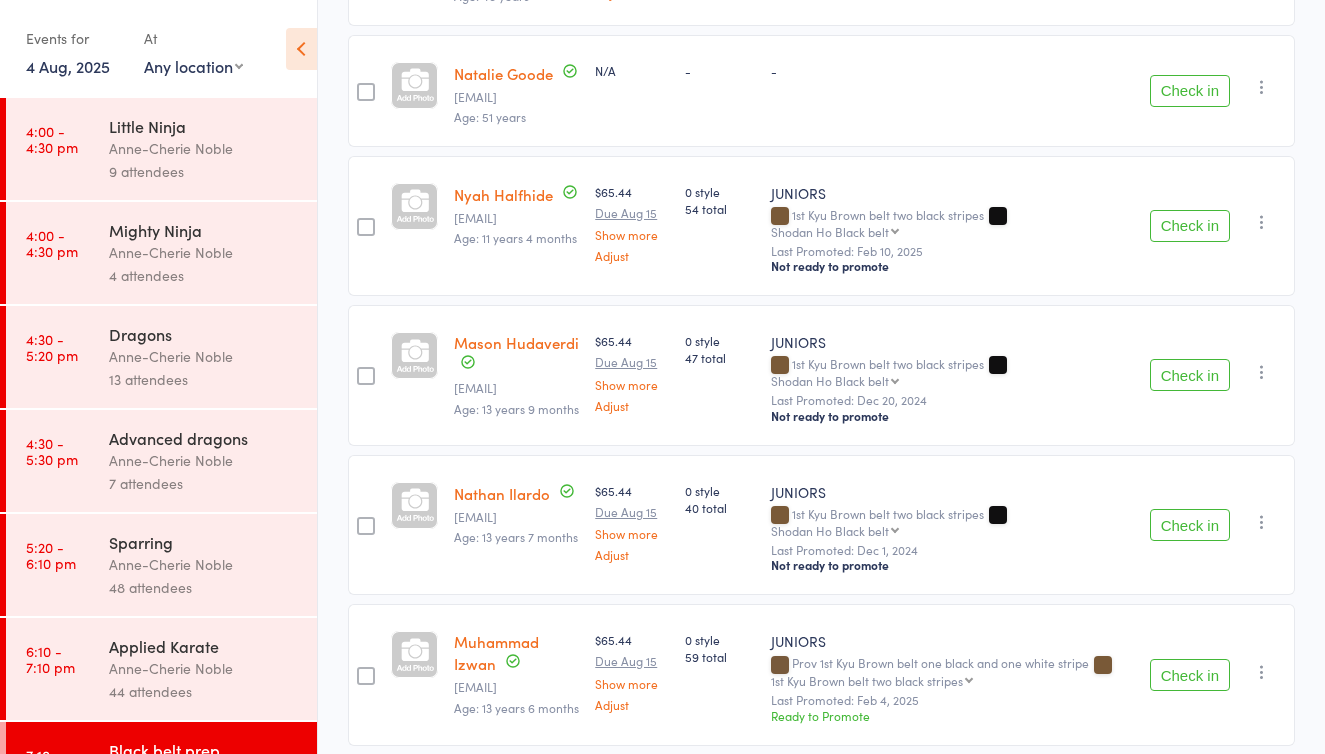 scroll, scrollTop: 497, scrollLeft: 0, axis: vertical 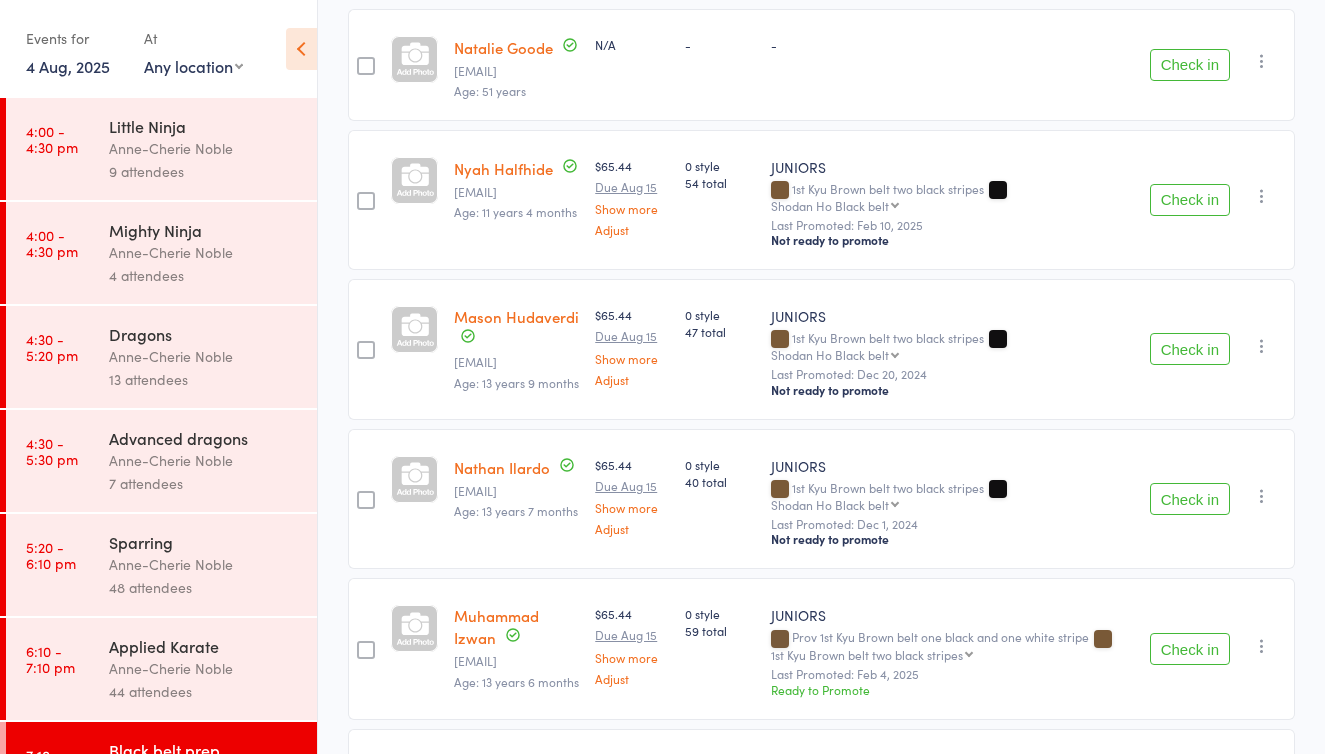 click on "Check in" at bounding box center (1190, 349) 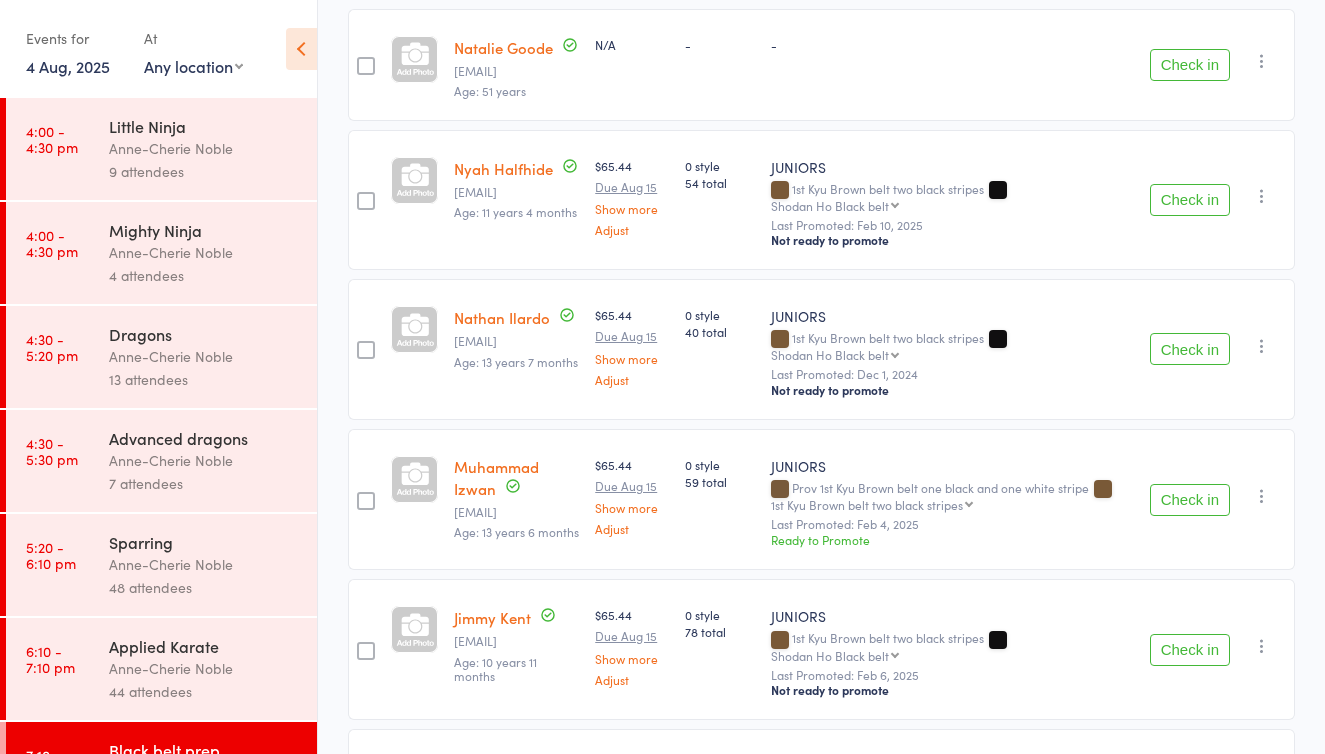 click on "Check in" at bounding box center [1190, 349] 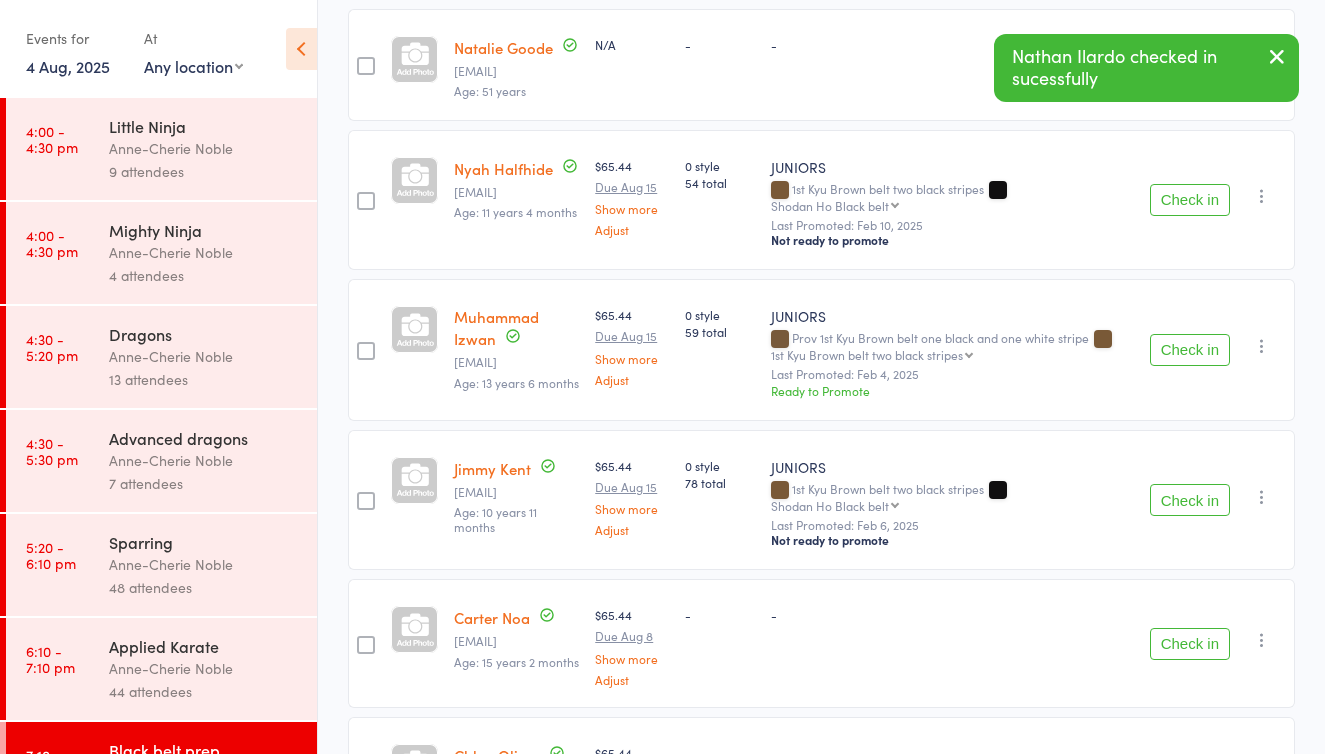click on "Check in Check in Send message Add Note Add Flag Remove Mark absent" at bounding box center [1218, 350] 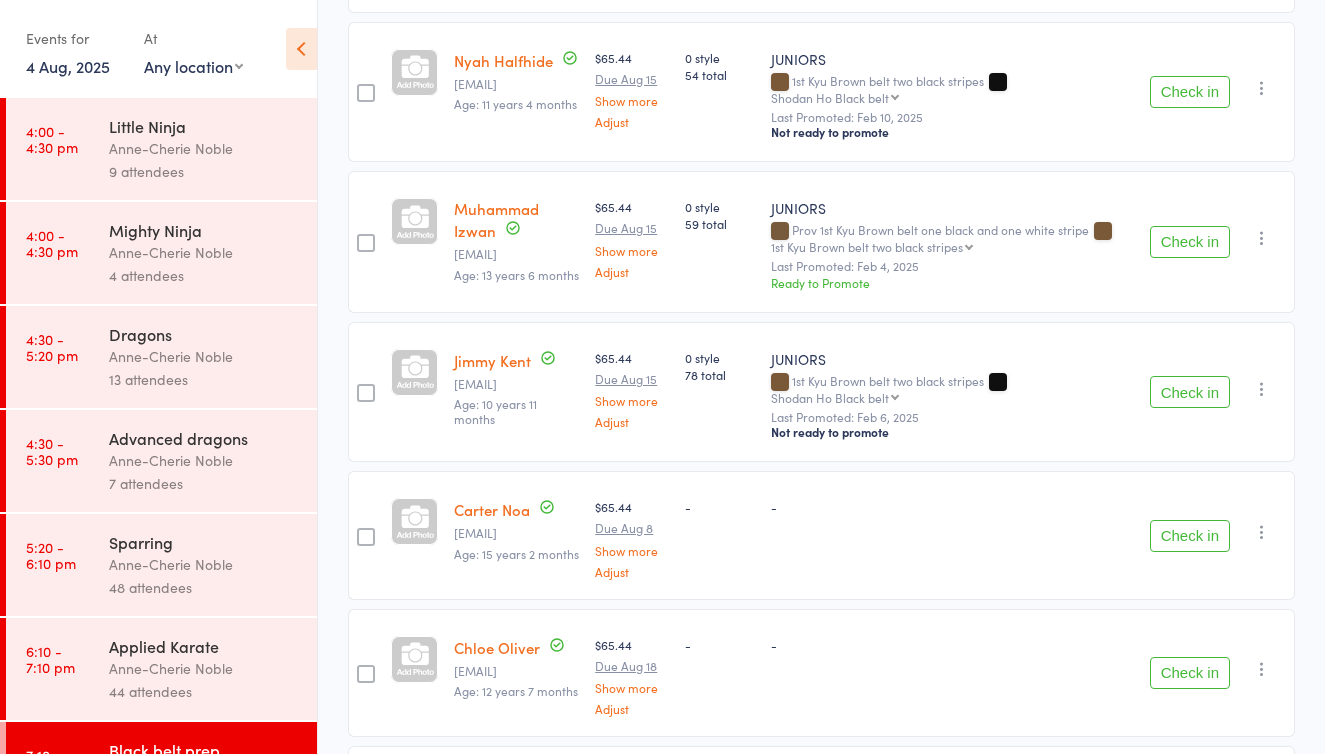 scroll, scrollTop: 627, scrollLeft: 0, axis: vertical 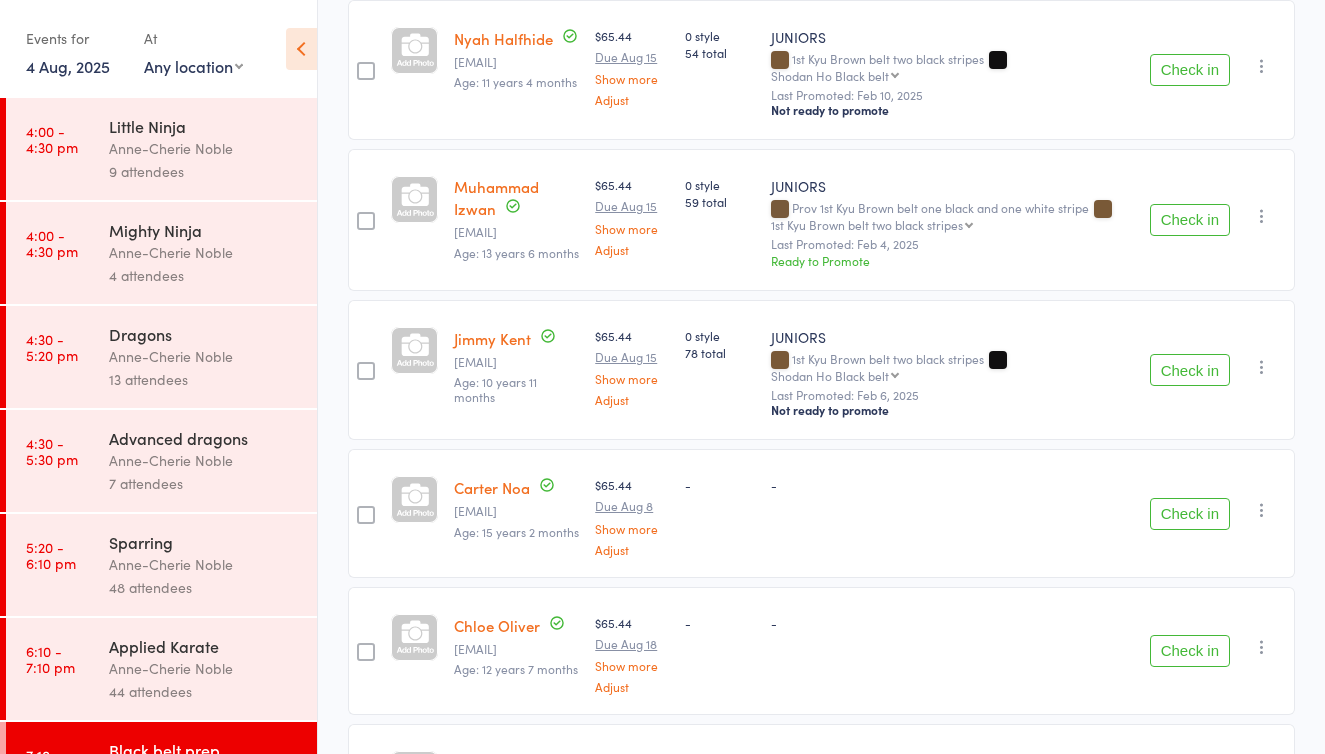 click on "Check in" at bounding box center [1190, 370] 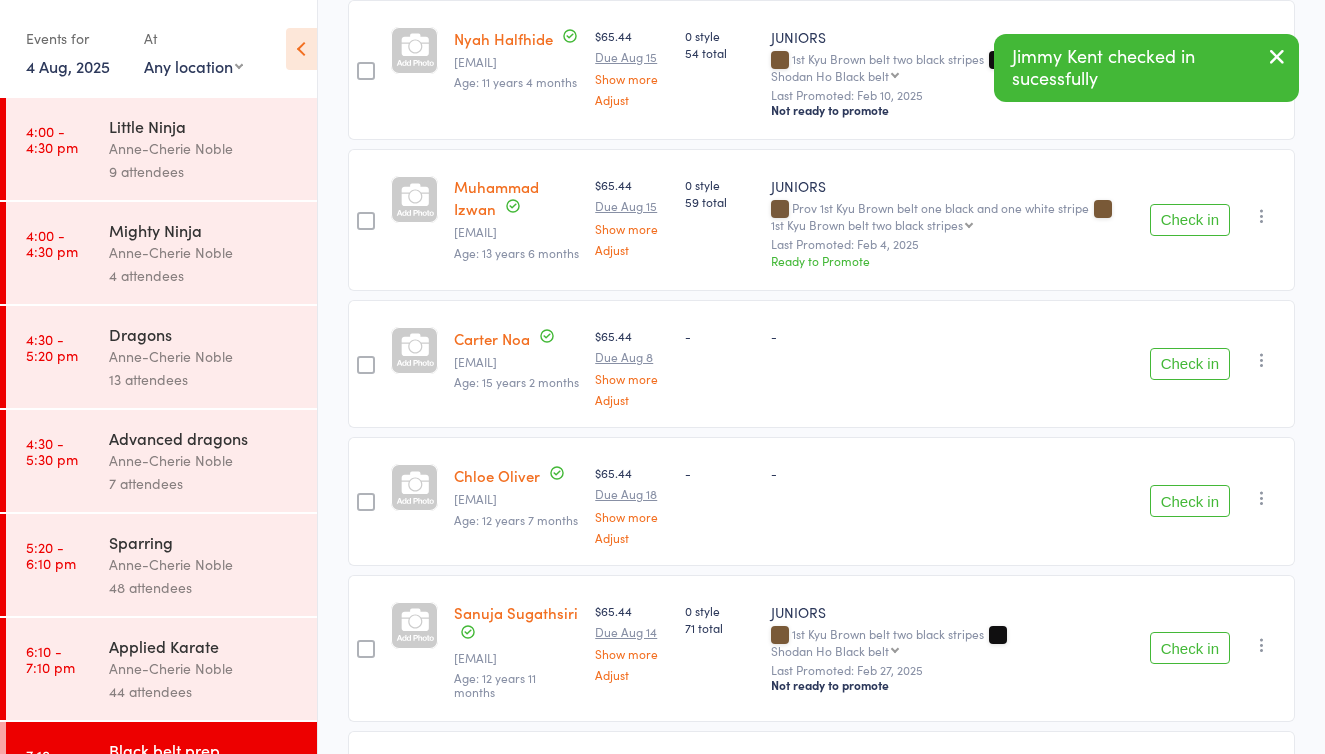 click on "Check in" at bounding box center (1190, 364) 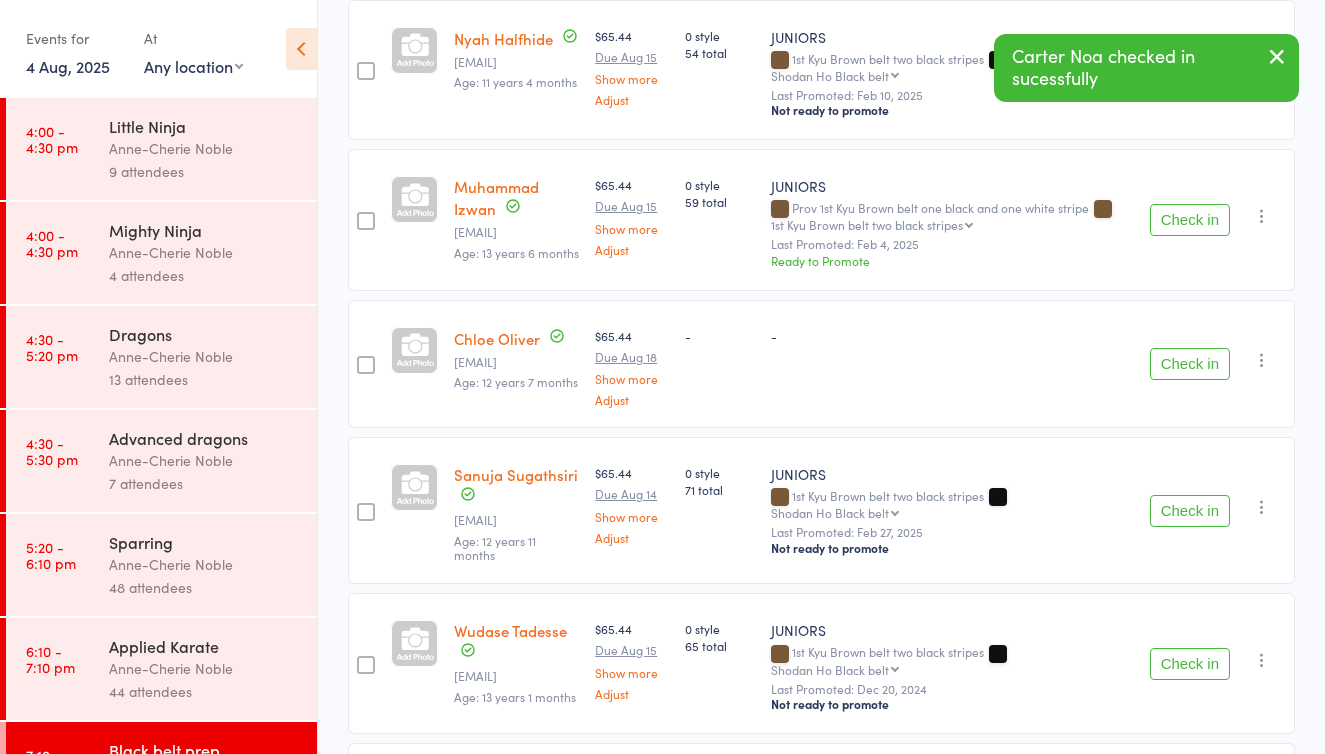click on "Check in" at bounding box center (1190, 364) 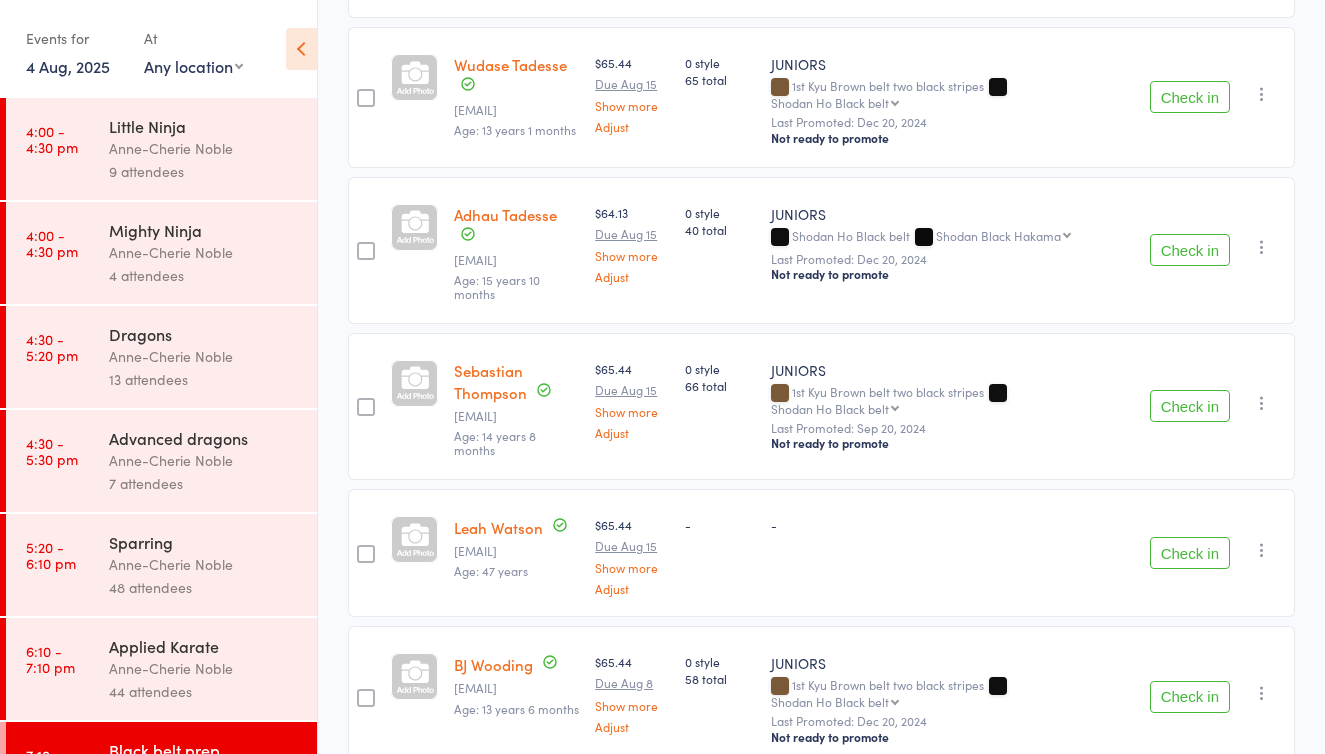 scroll, scrollTop: 1127, scrollLeft: 0, axis: vertical 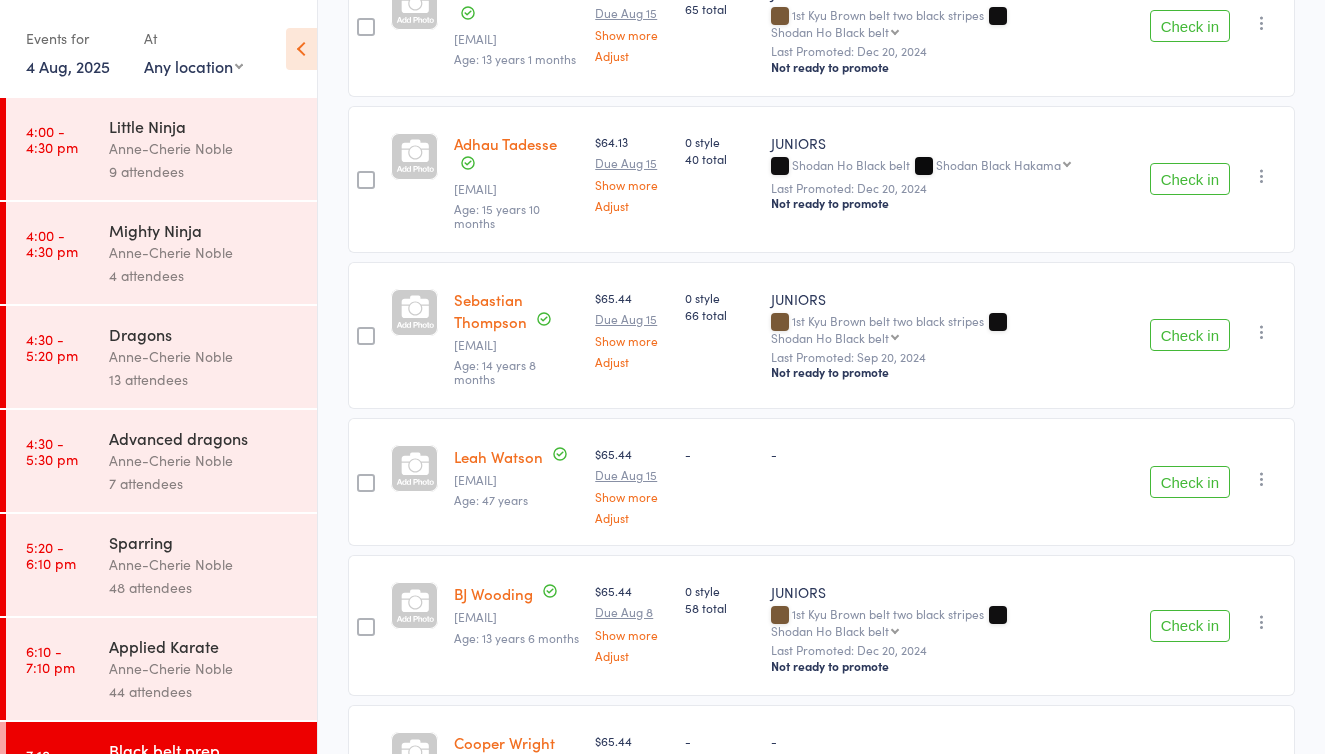 click on "Check in" at bounding box center (1190, 335) 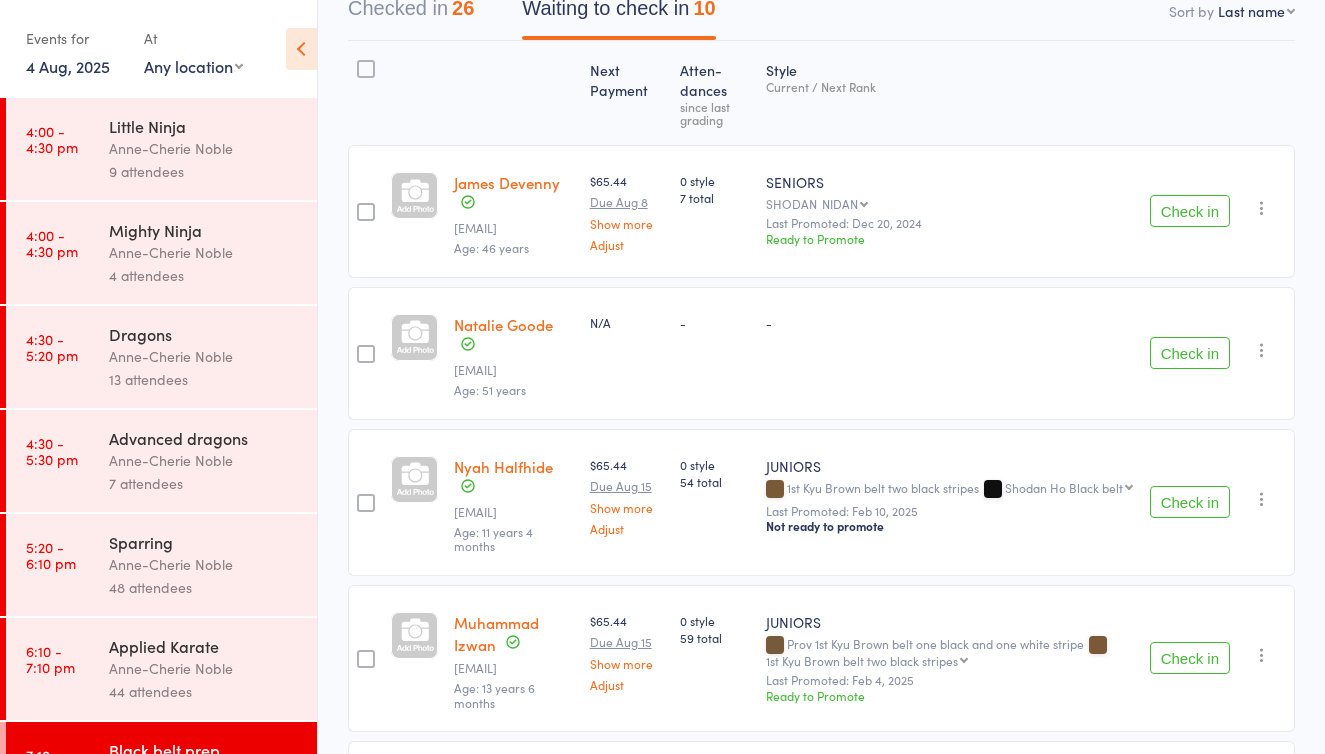 scroll, scrollTop: 199, scrollLeft: 0, axis: vertical 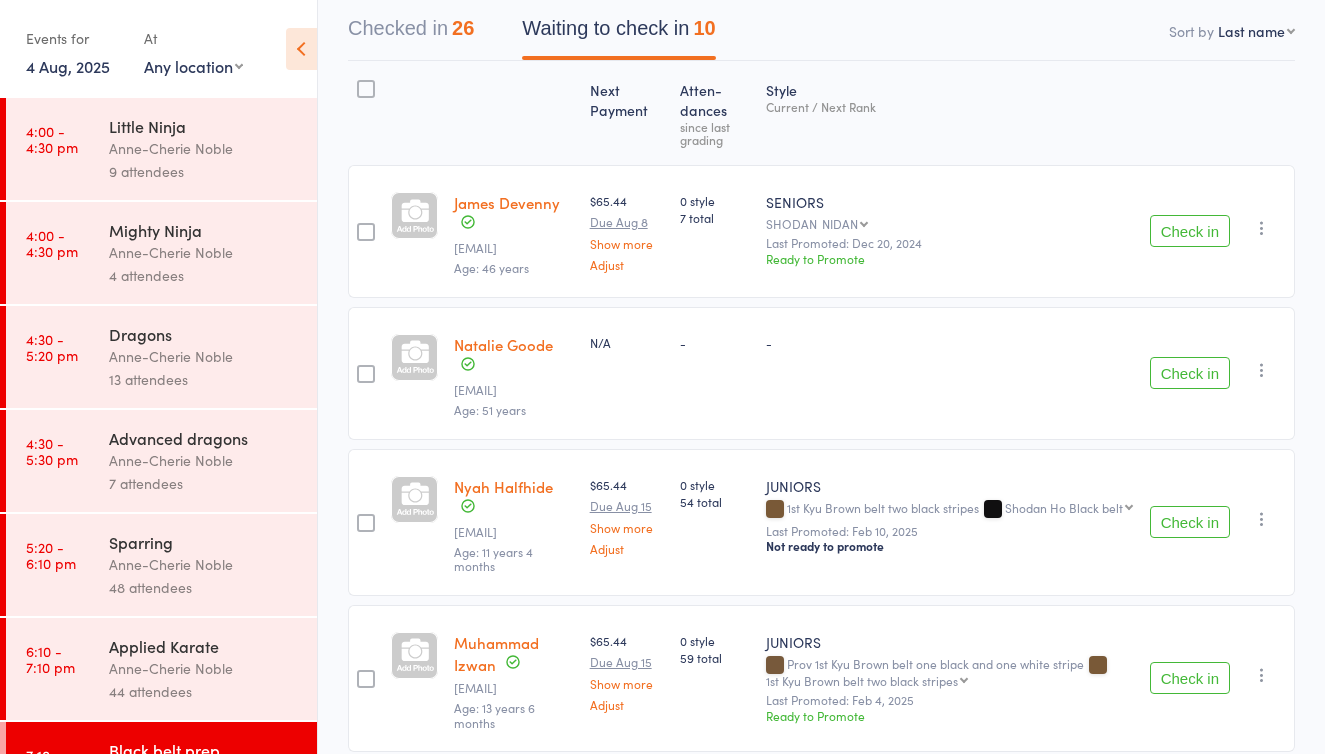 click on "Applied Karate" at bounding box center [204, 646] 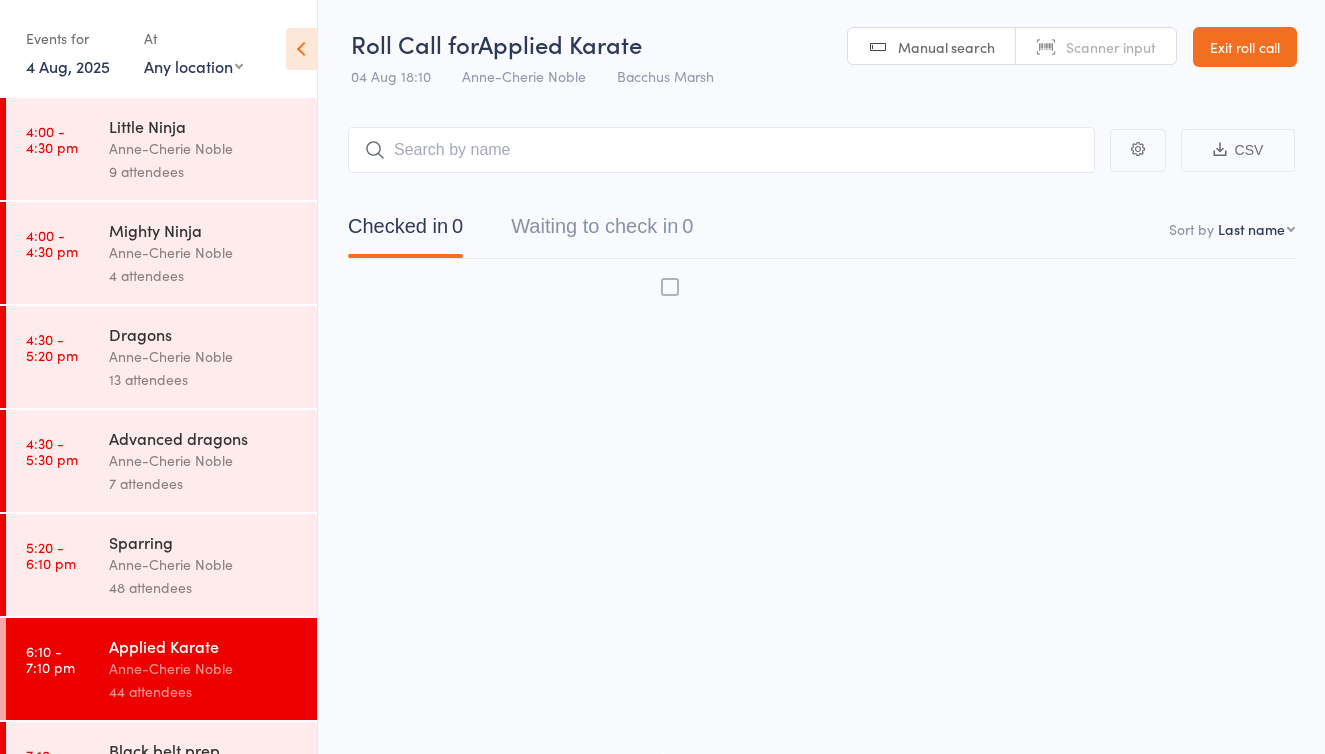 scroll, scrollTop: 13, scrollLeft: 0, axis: vertical 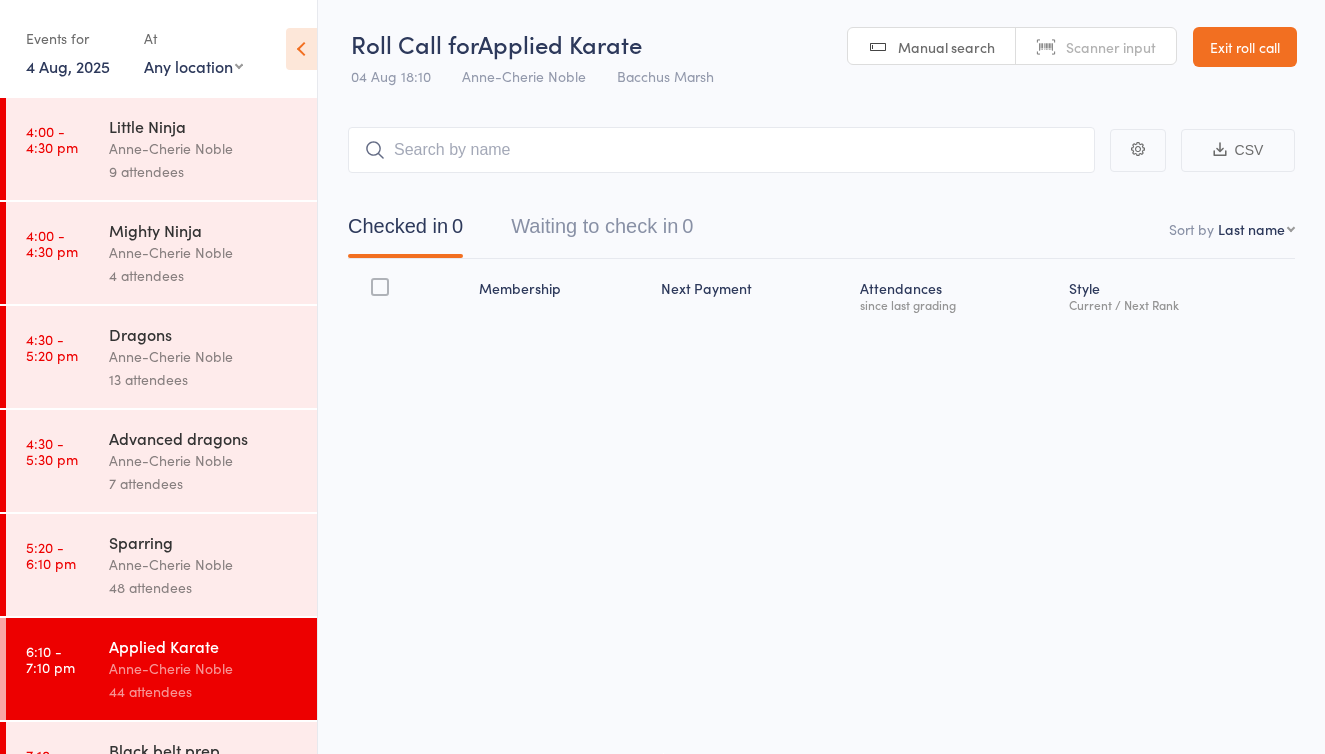 click on "Waiting to check in  0" at bounding box center (602, 231) 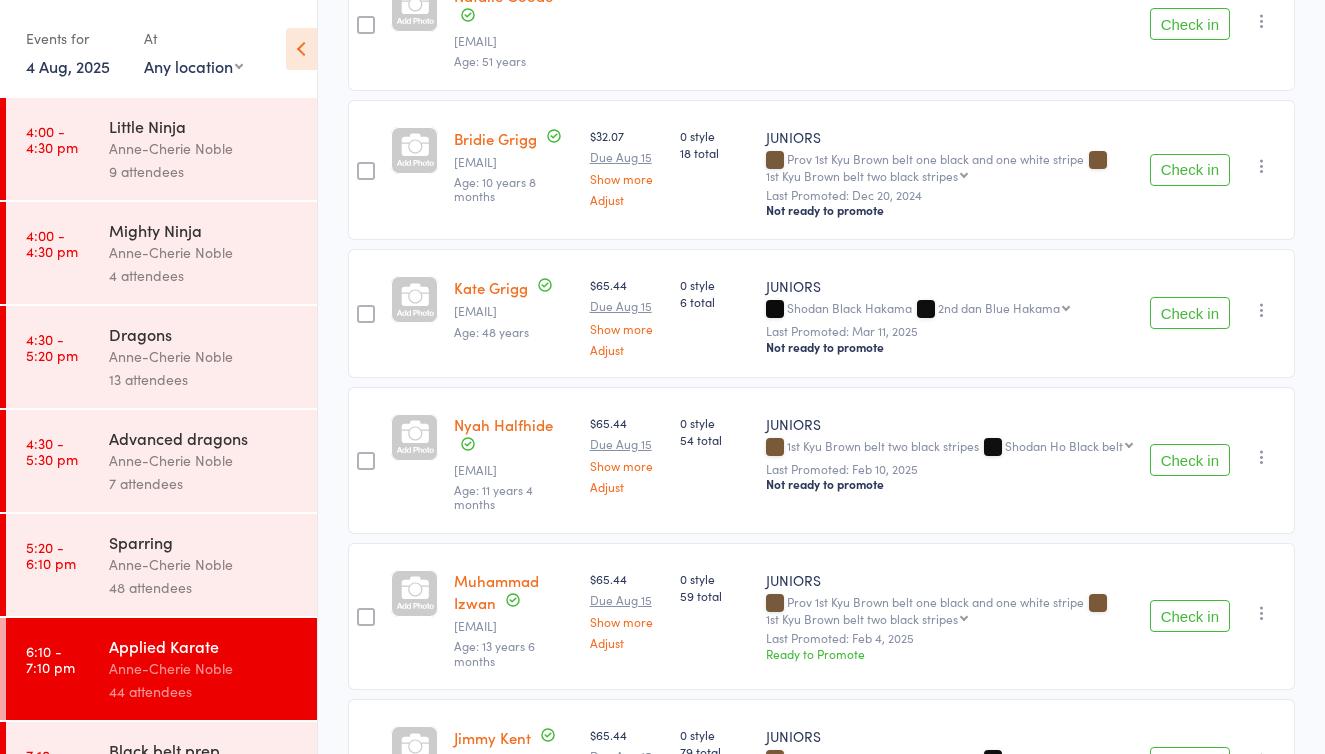 scroll, scrollTop: 597, scrollLeft: 0, axis: vertical 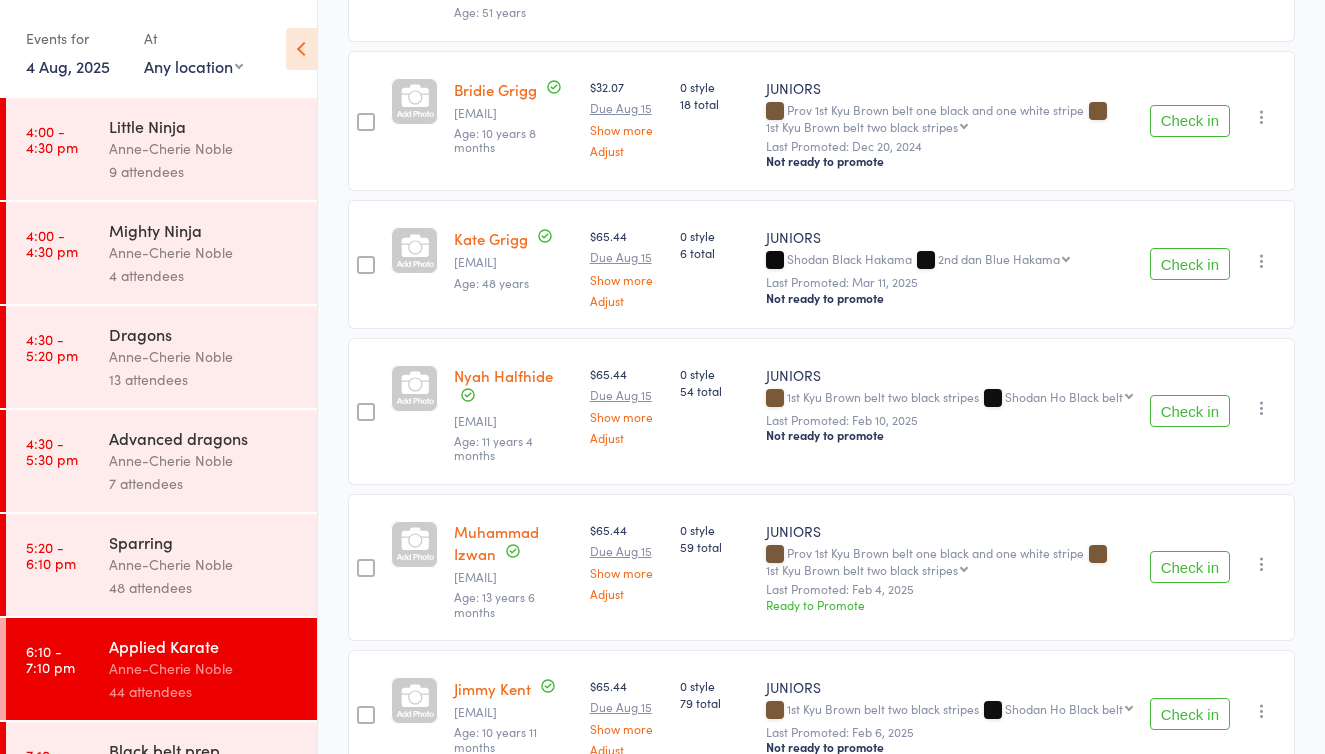 click on "Check in" at bounding box center (1190, 121) 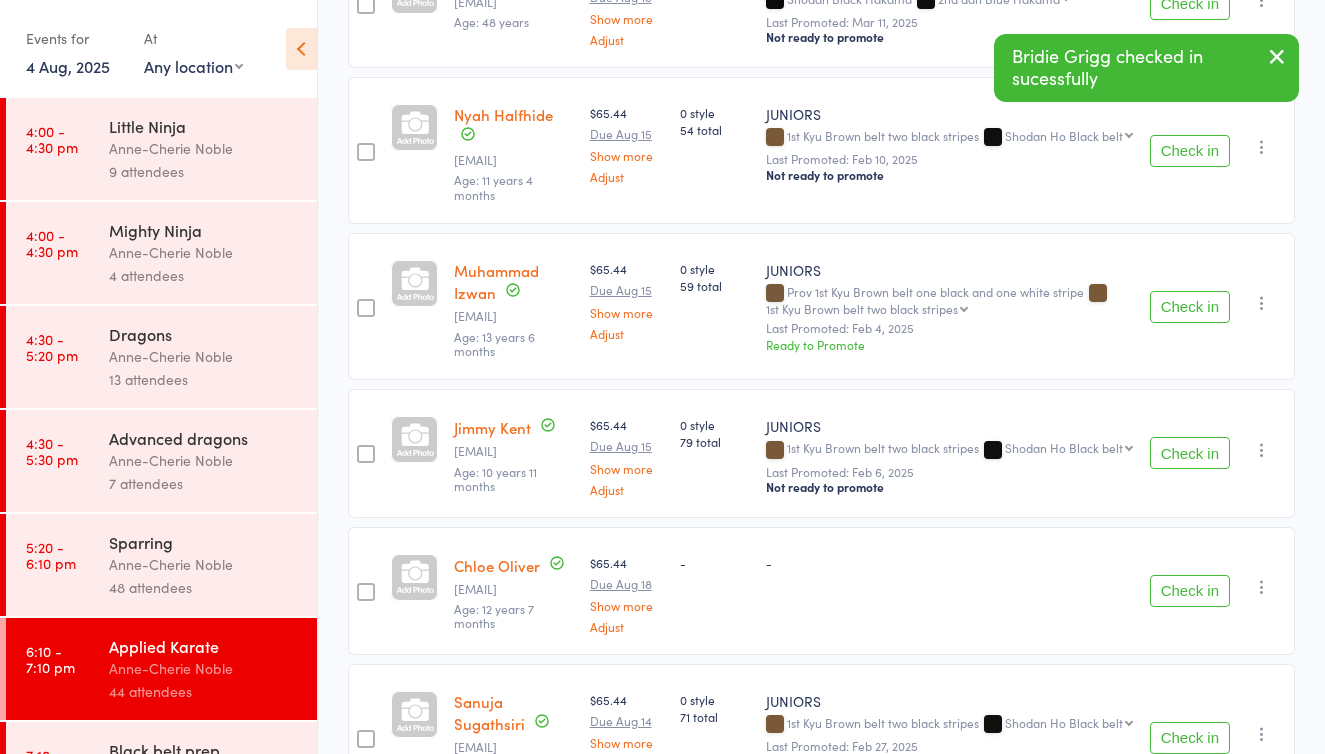 scroll, scrollTop: 711, scrollLeft: 0, axis: vertical 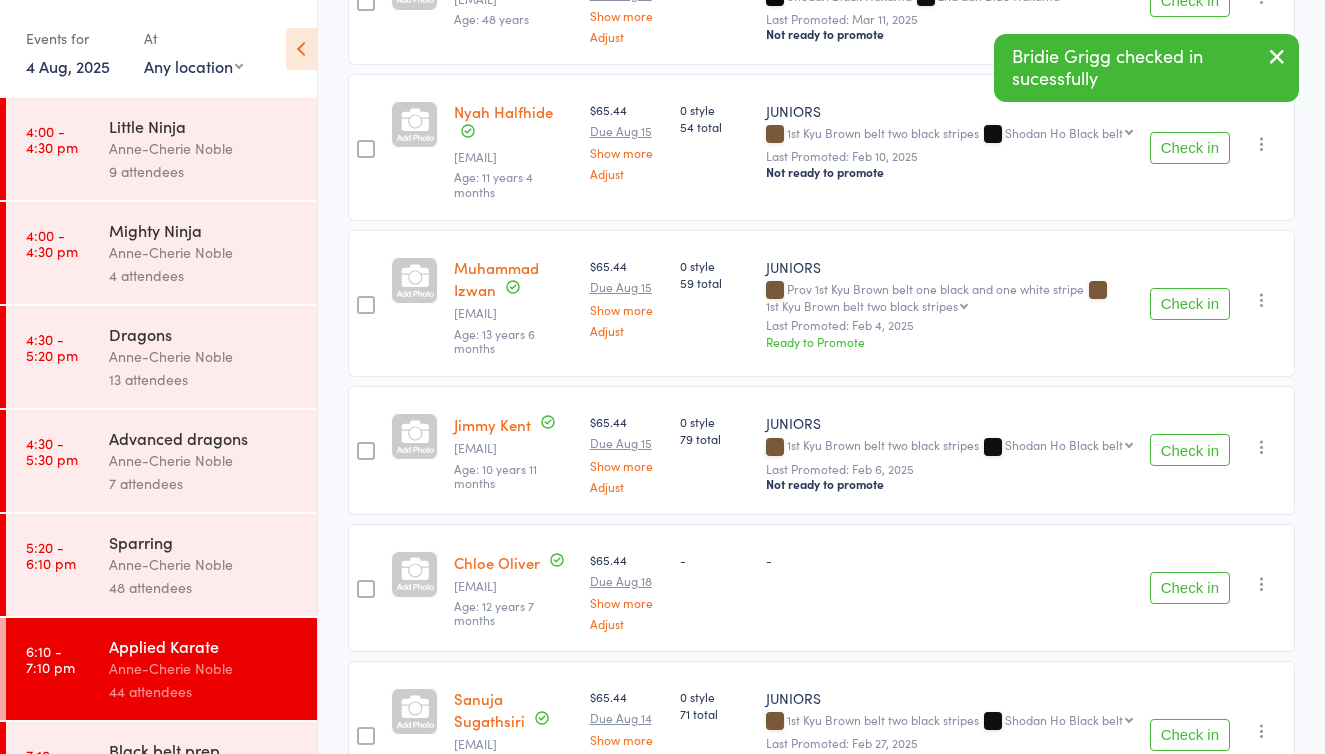 click on "Check in" at bounding box center [1190, 450] 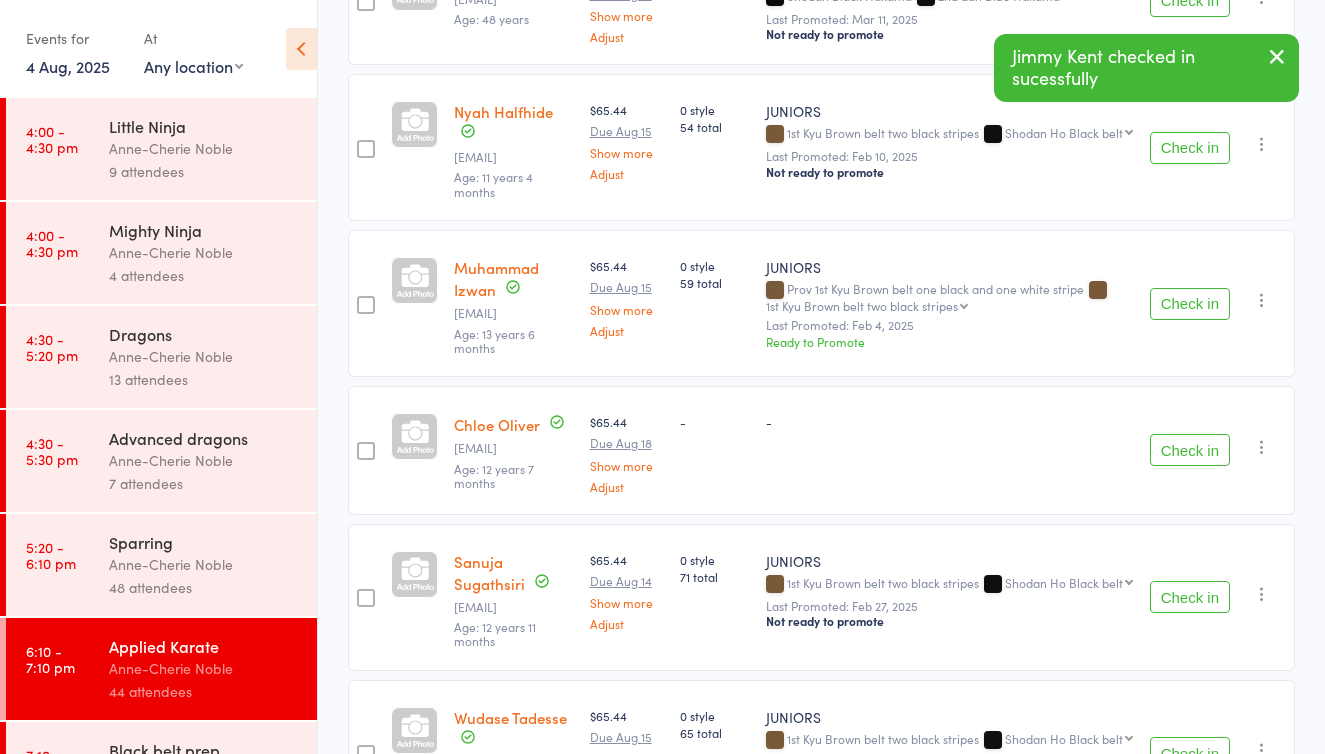 click on "Check in" at bounding box center (1190, 450) 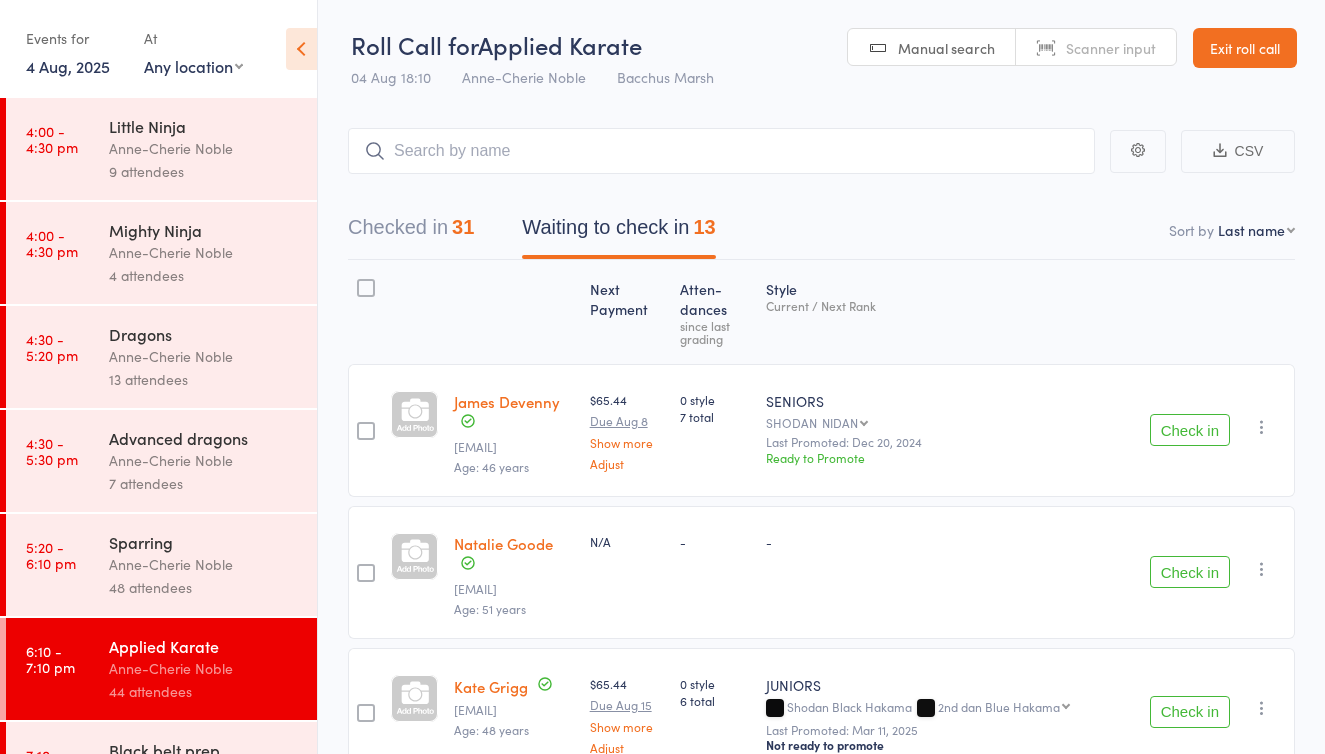 scroll, scrollTop: 0, scrollLeft: 0, axis: both 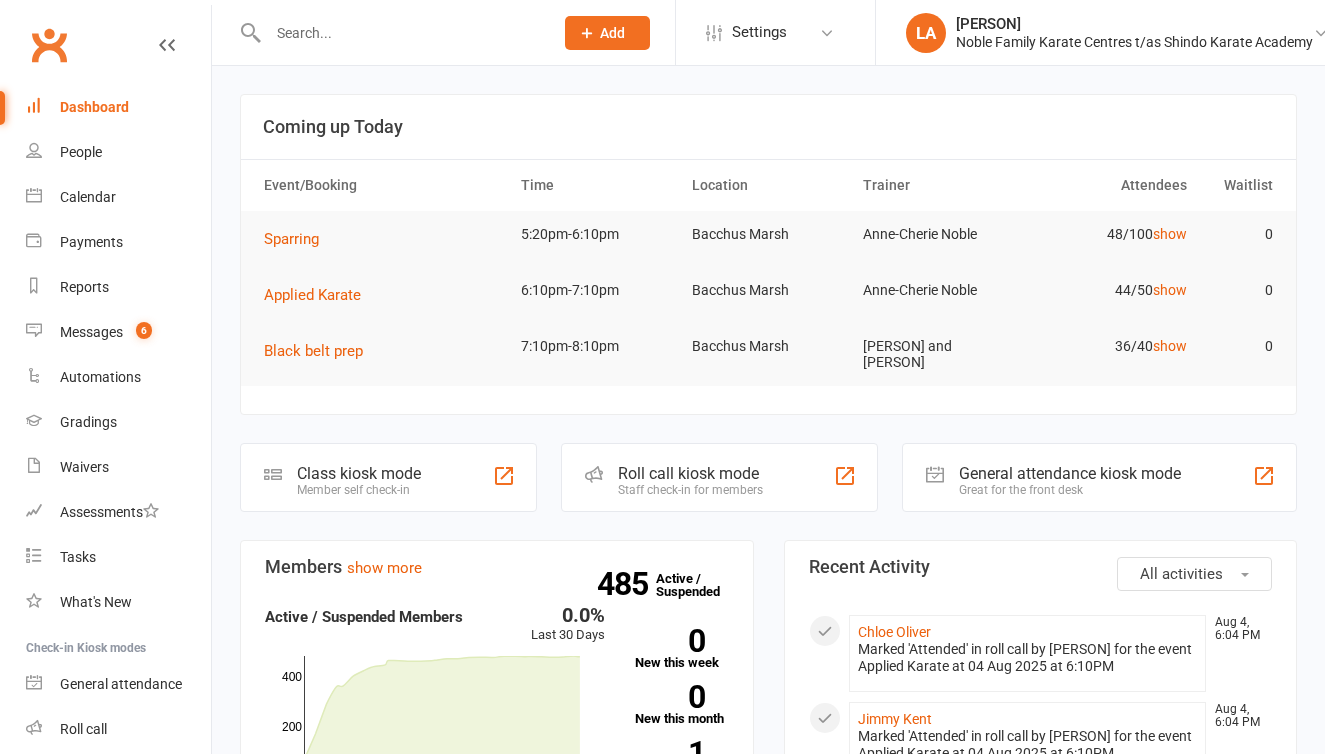 click at bounding box center (400, 33) 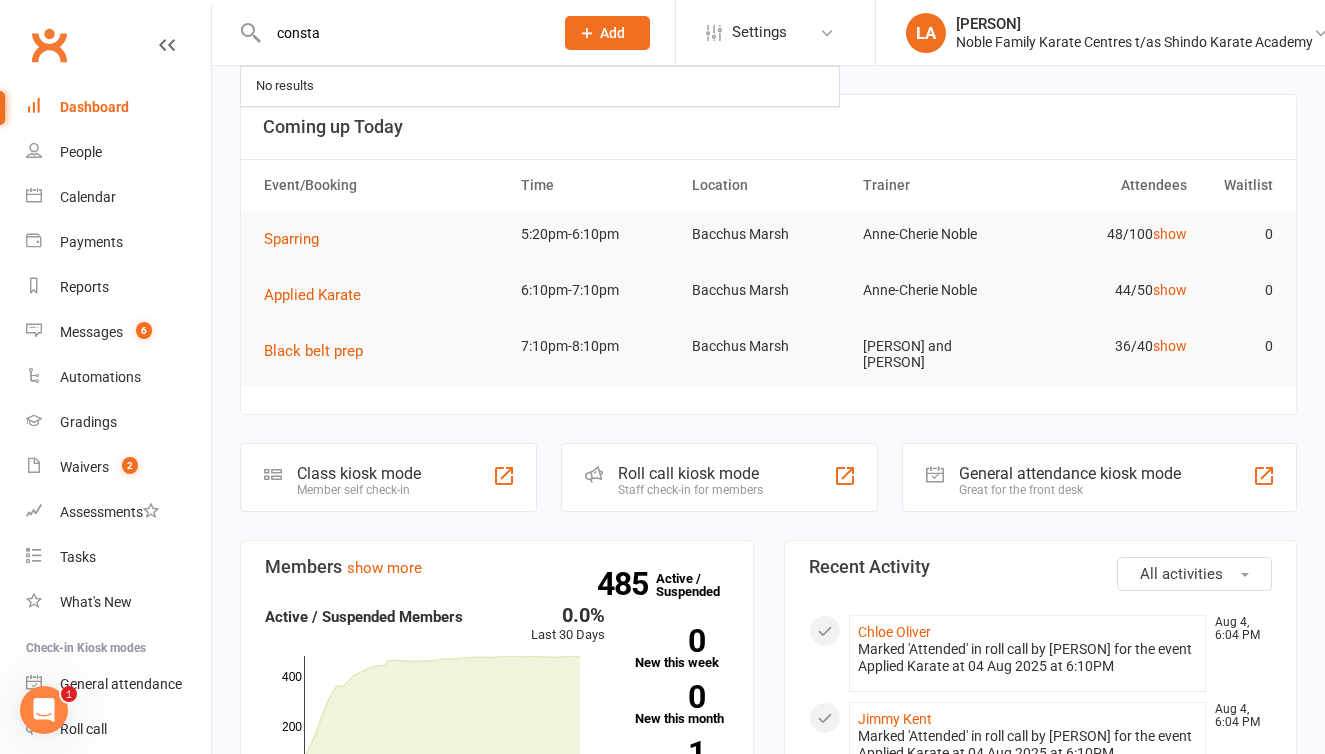 scroll, scrollTop: 0, scrollLeft: 0, axis: both 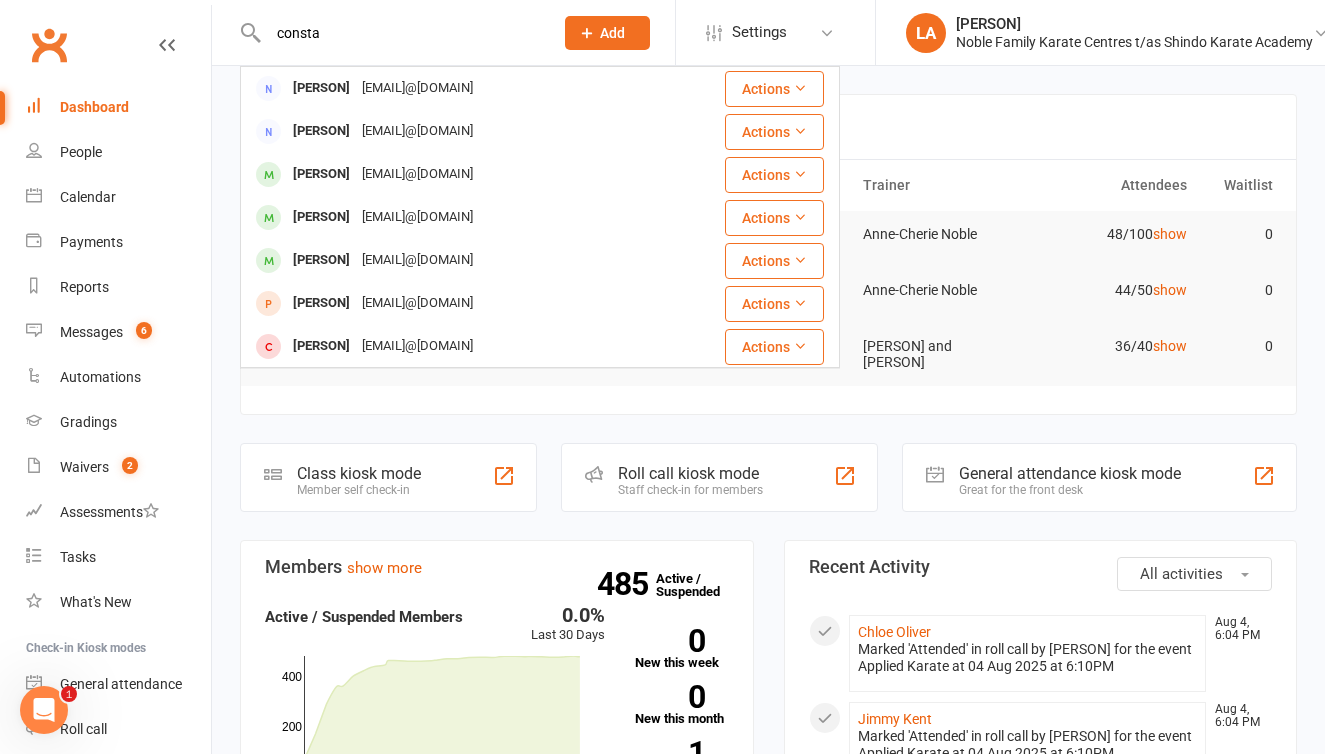 type on "consta" 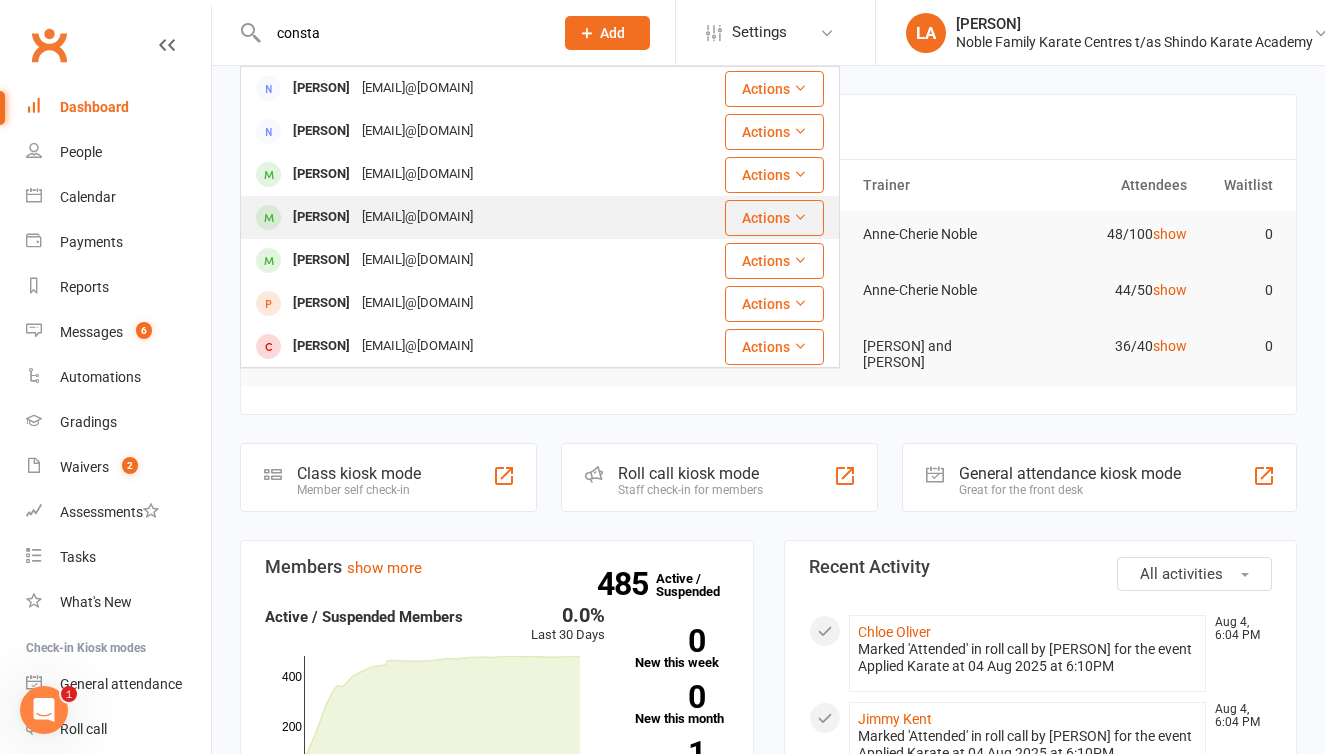 drag, startPoint x: 340, startPoint y: 44, endPoint x: 366, endPoint y: 224, distance: 181.86809 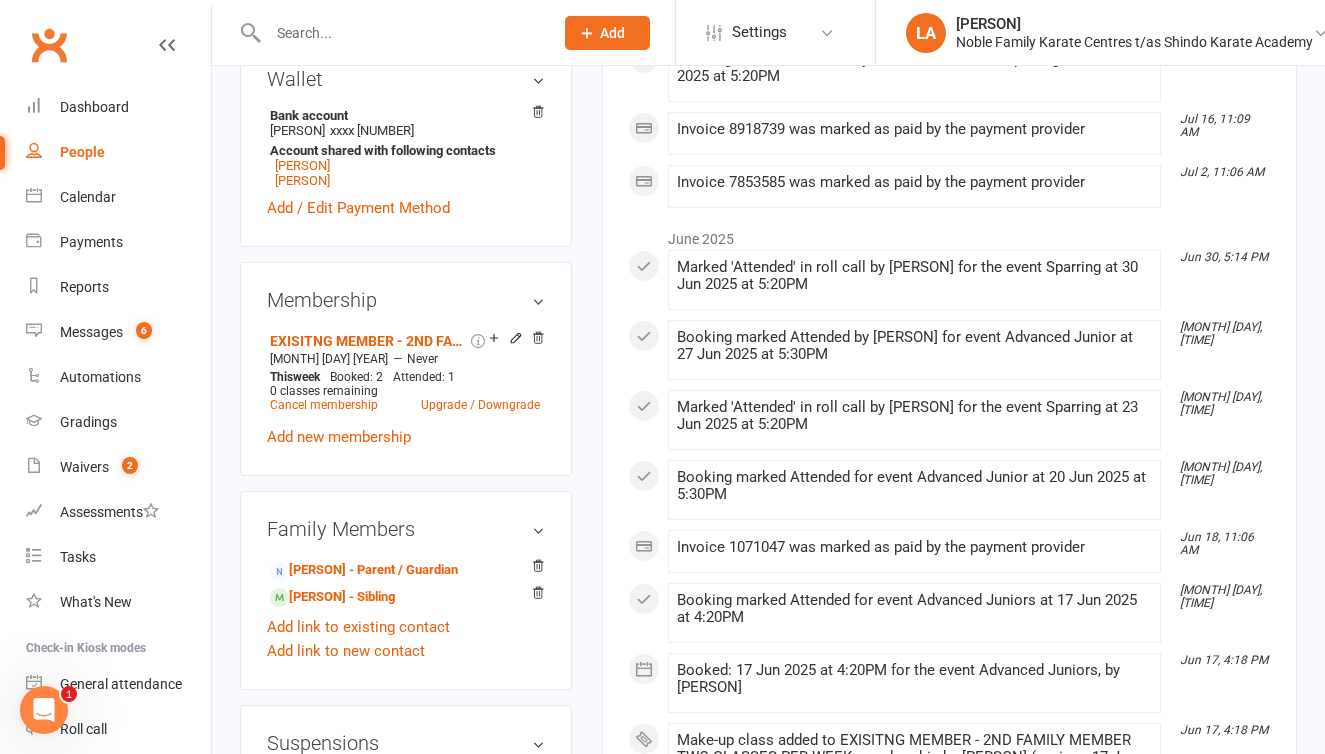 scroll, scrollTop: 757, scrollLeft: 0, axis: vertical 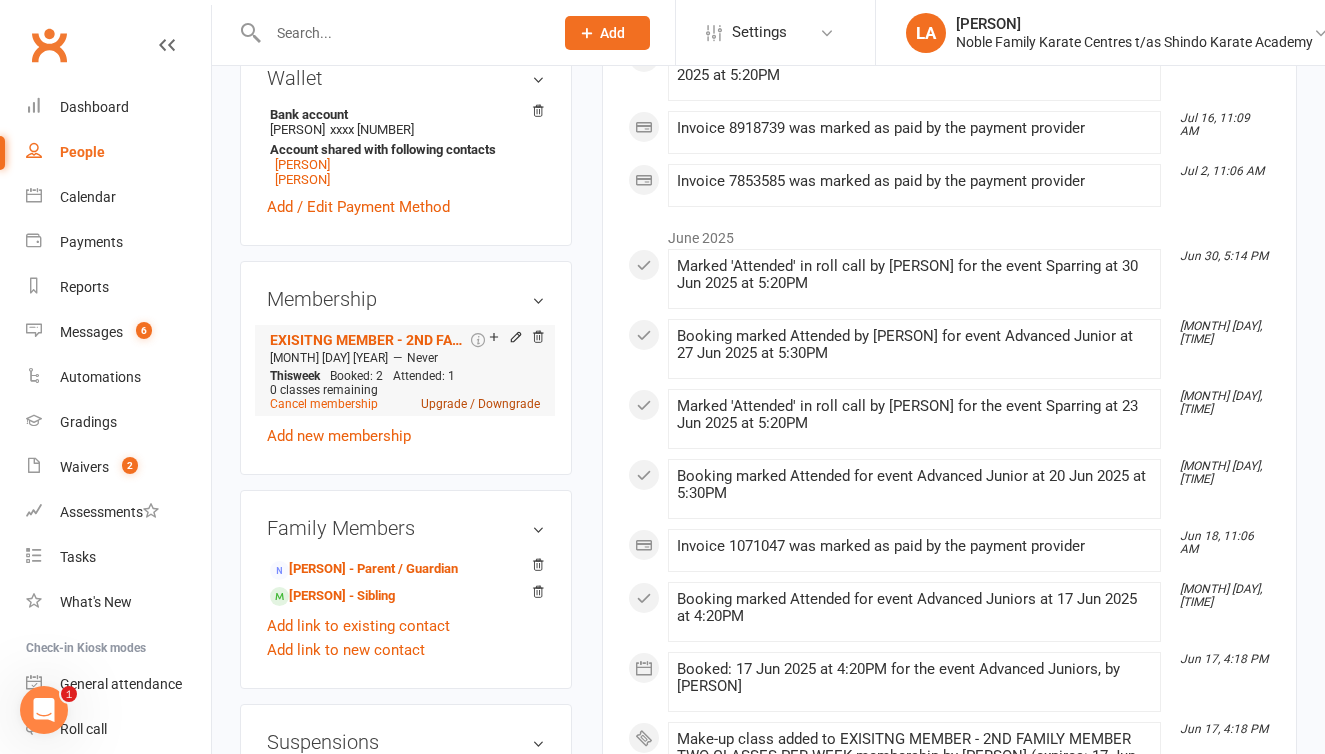click on "Upgrade / Downgrade" at bounding box center (480, 404) 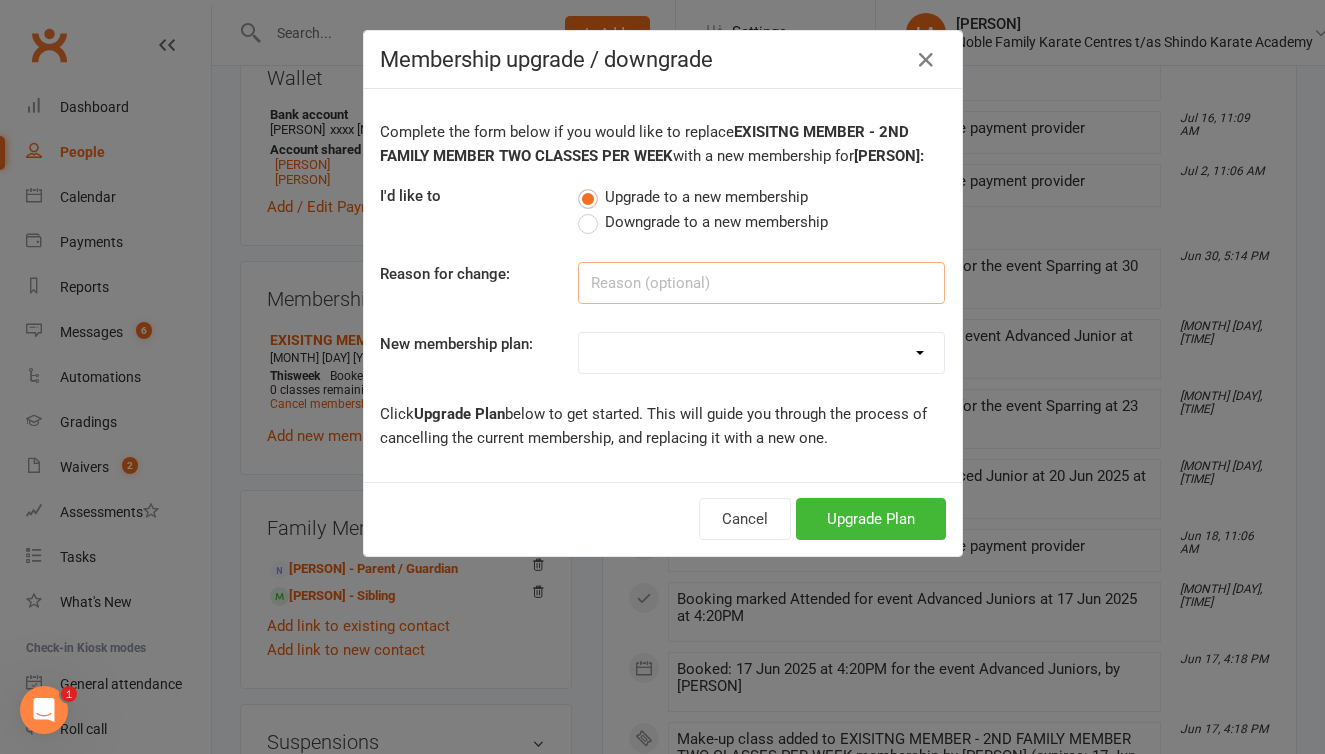 click at bounding box center [761, 283] 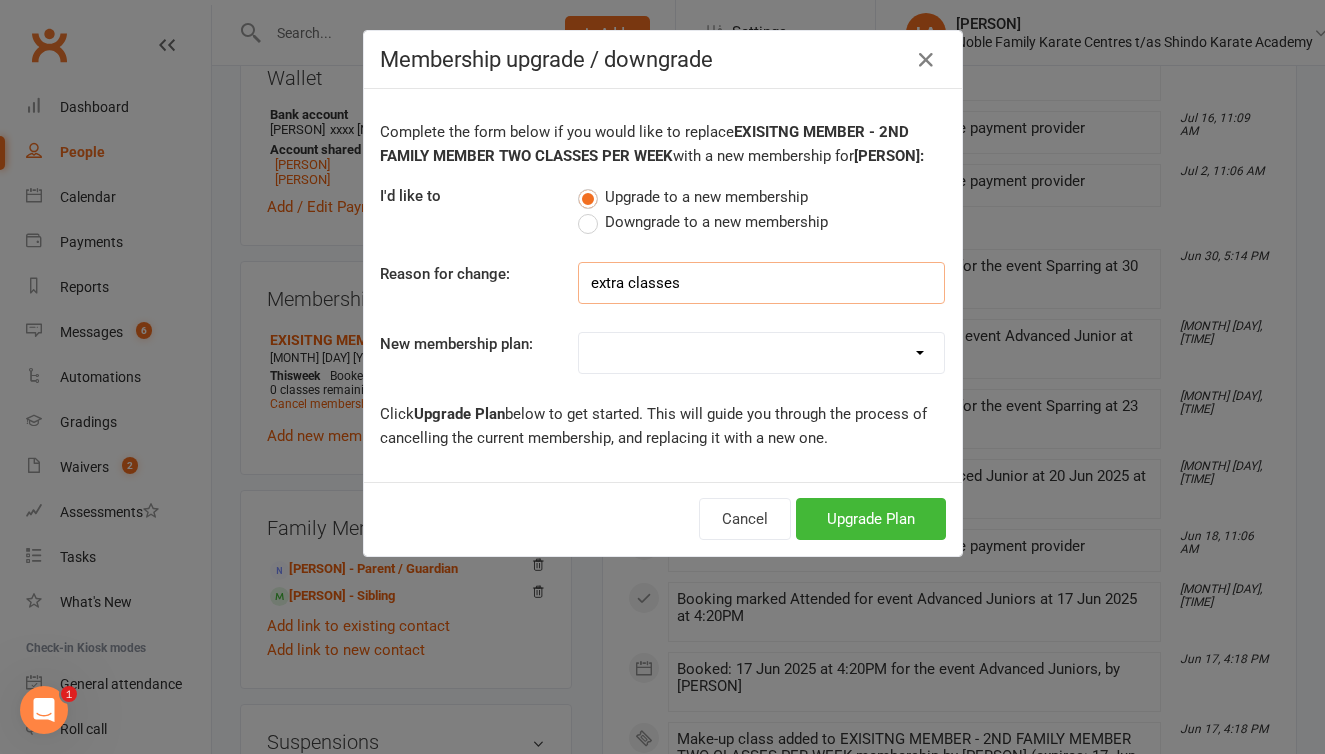 type on "extra classes" 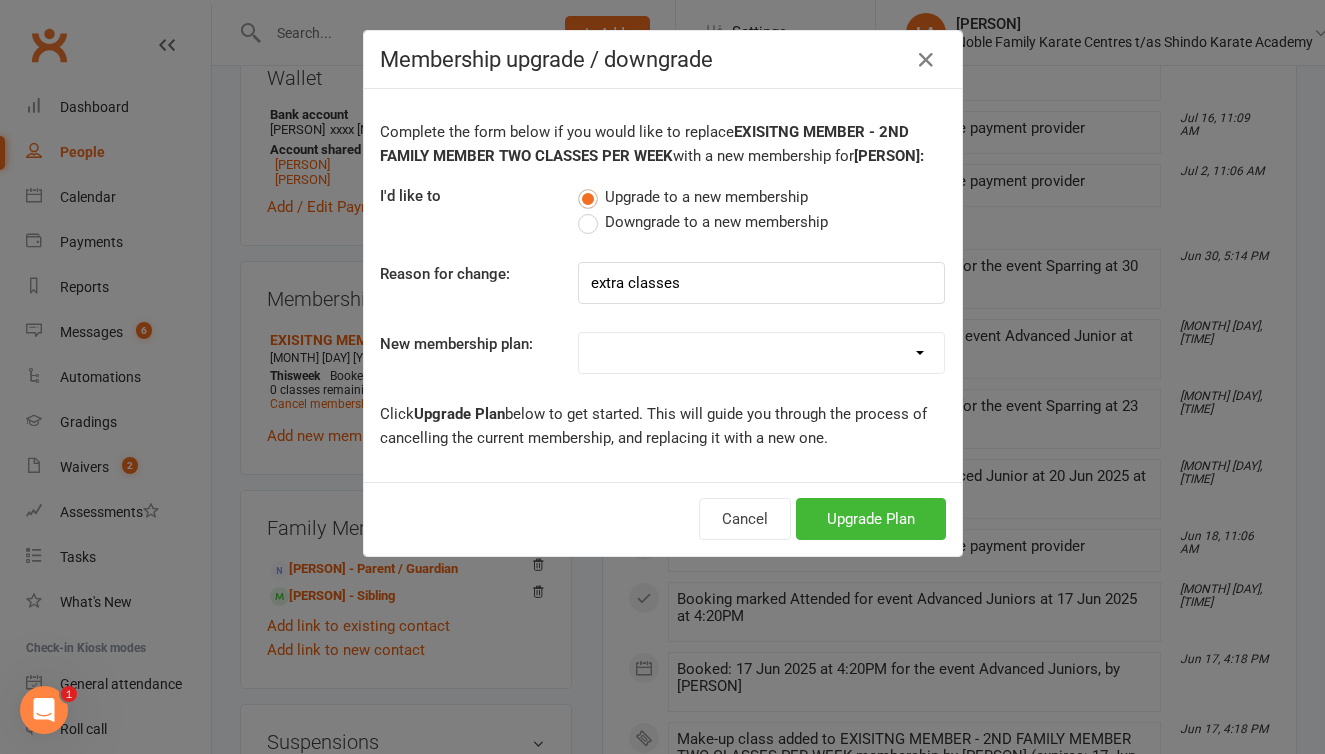 select on "5" 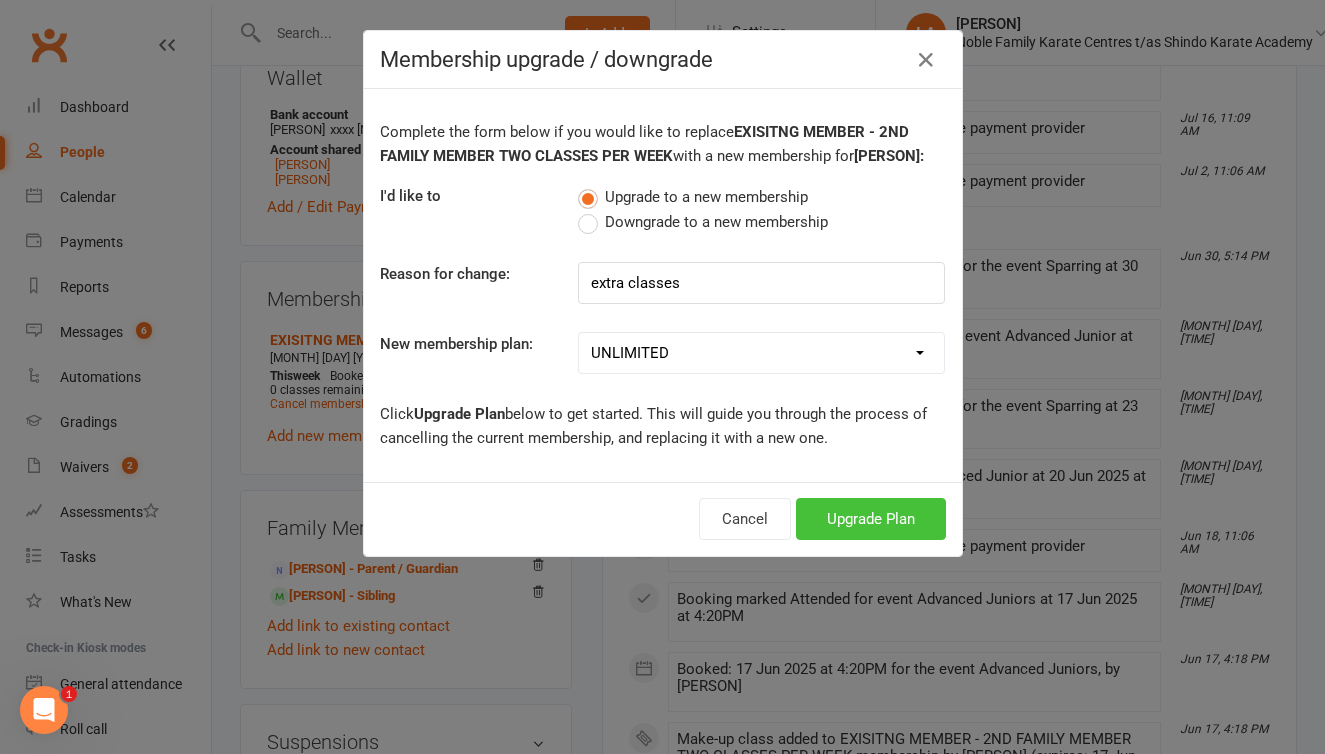 click on "Upgrade Plan" at bounding box center [871, 519] 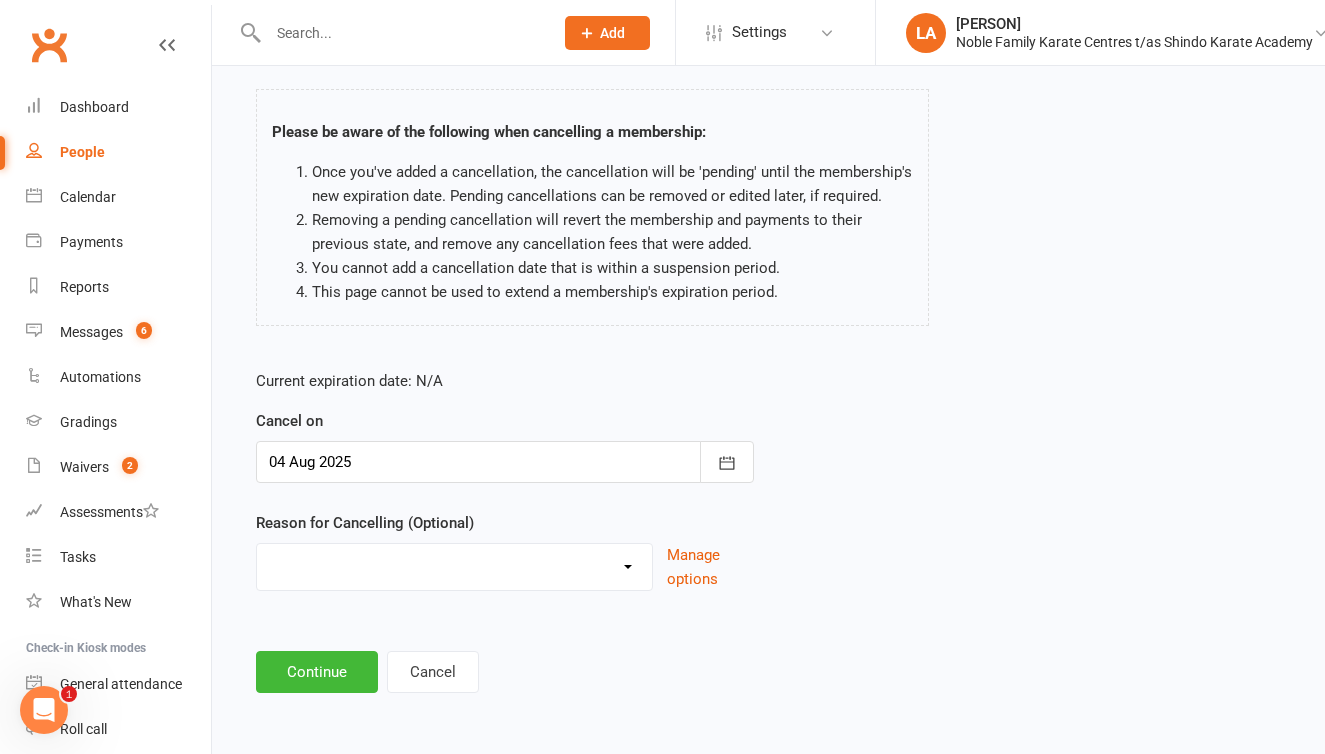 scroll, scrollTop: 148, scrollLeft: 0, axis: vertical 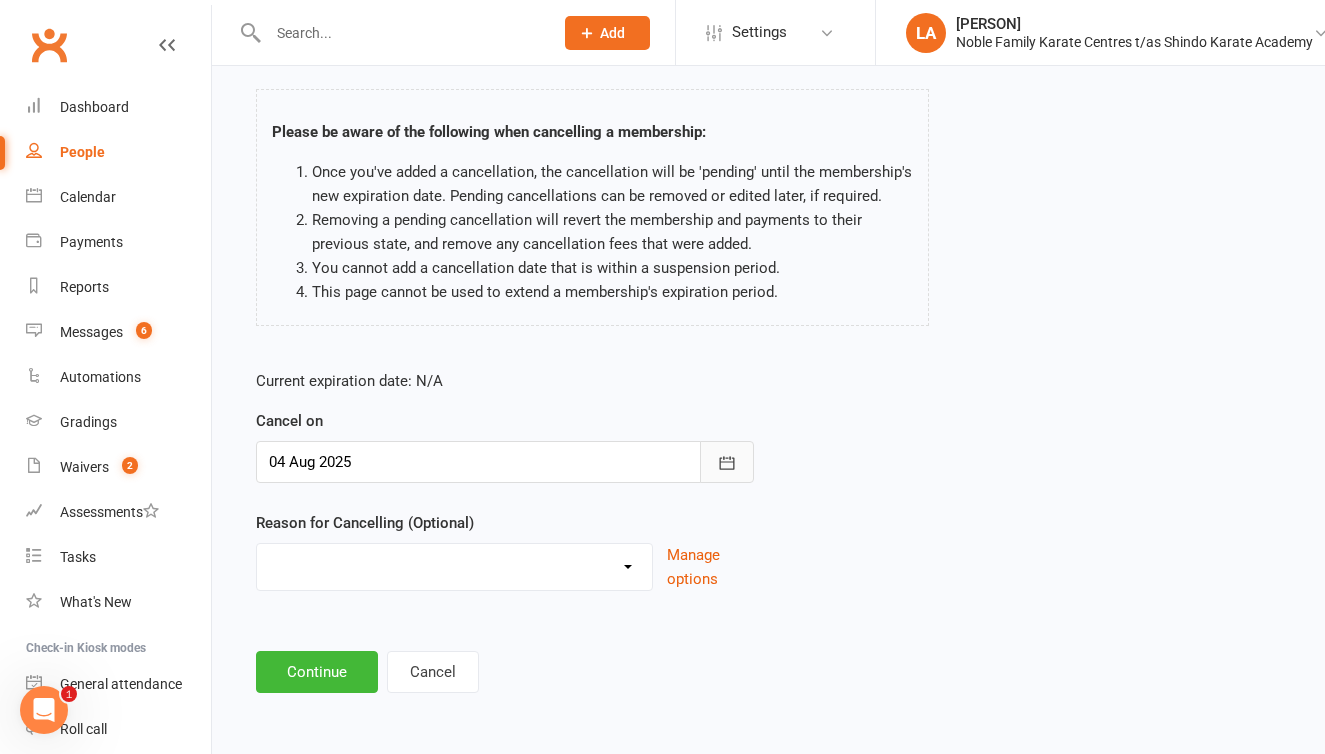 click 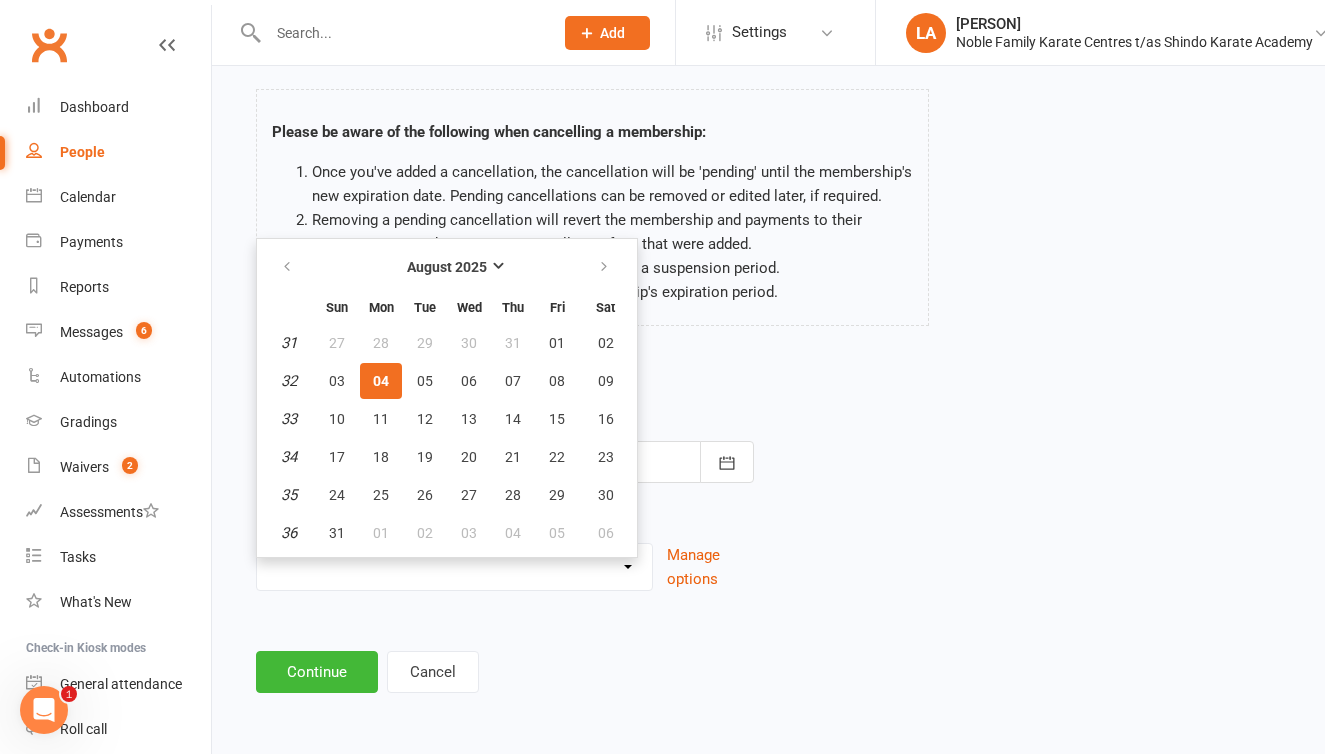 click on "04" at bounding box center (381, 381) 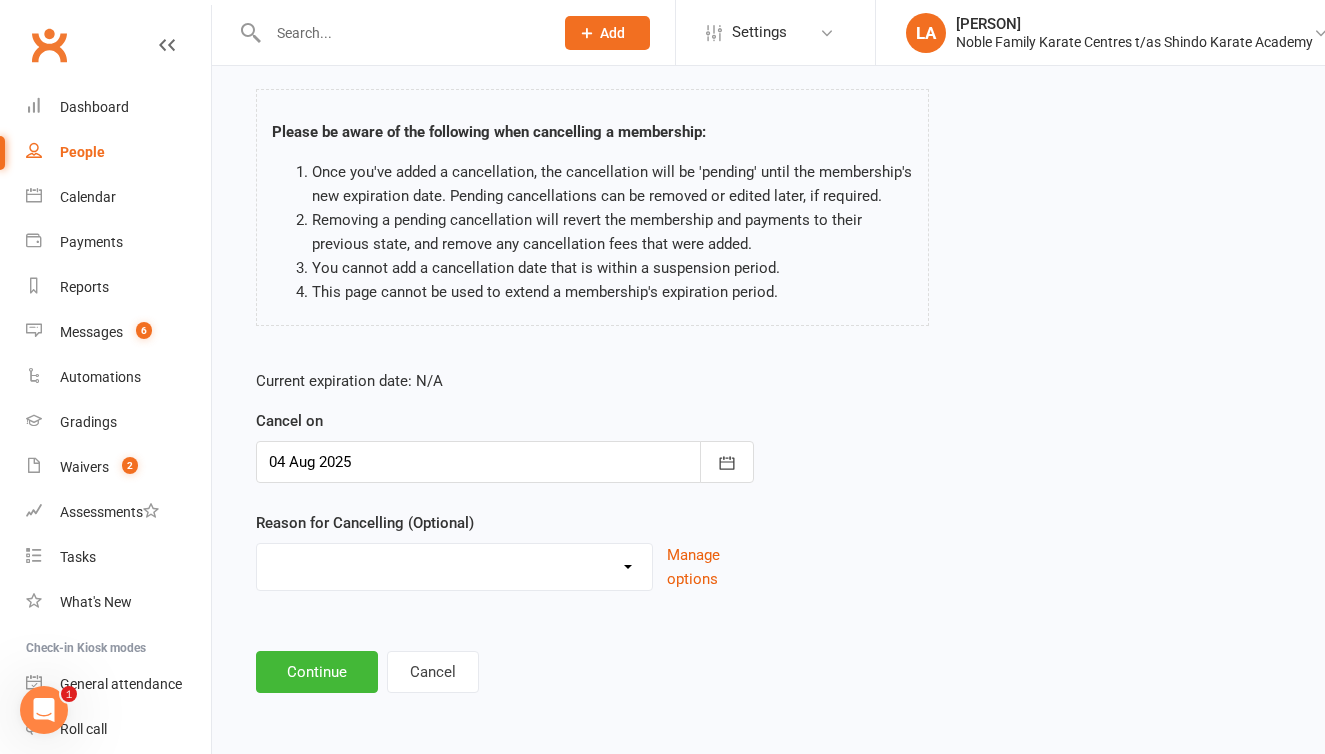 select on "2" 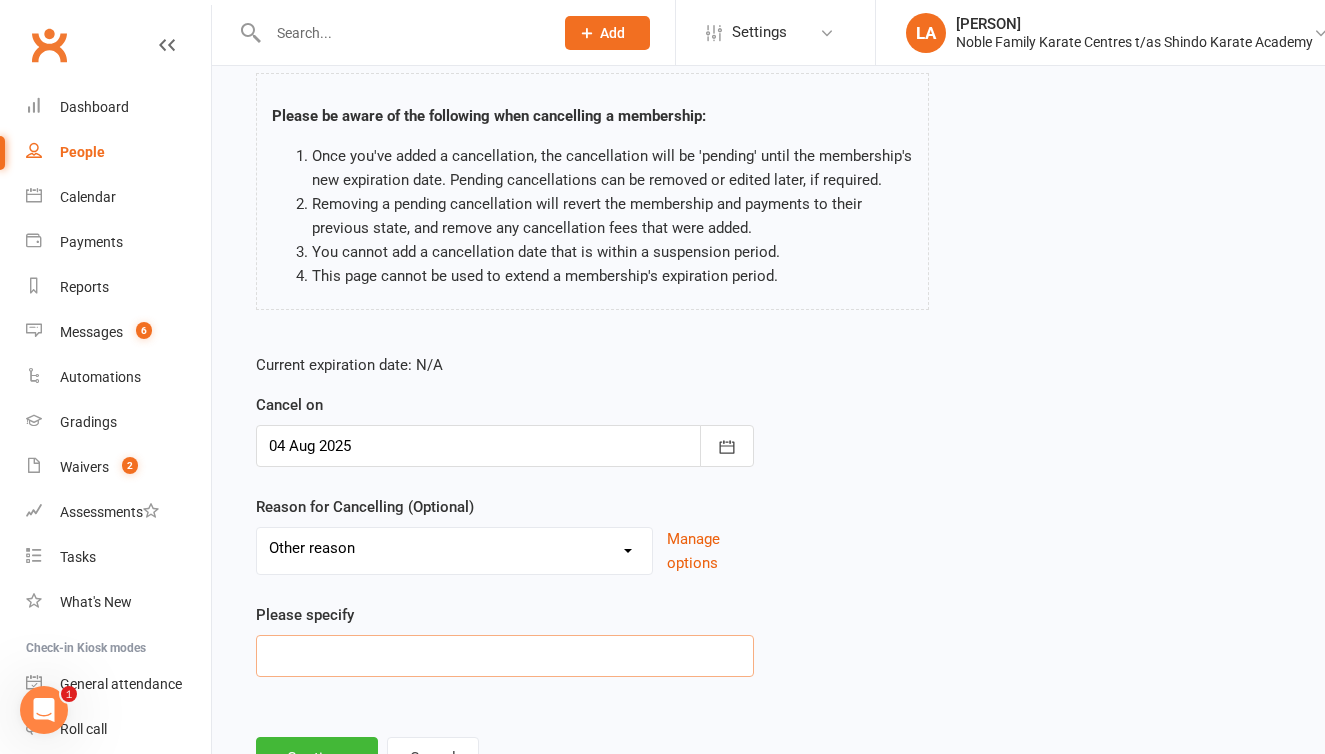 click at bounding box center (505, 656) 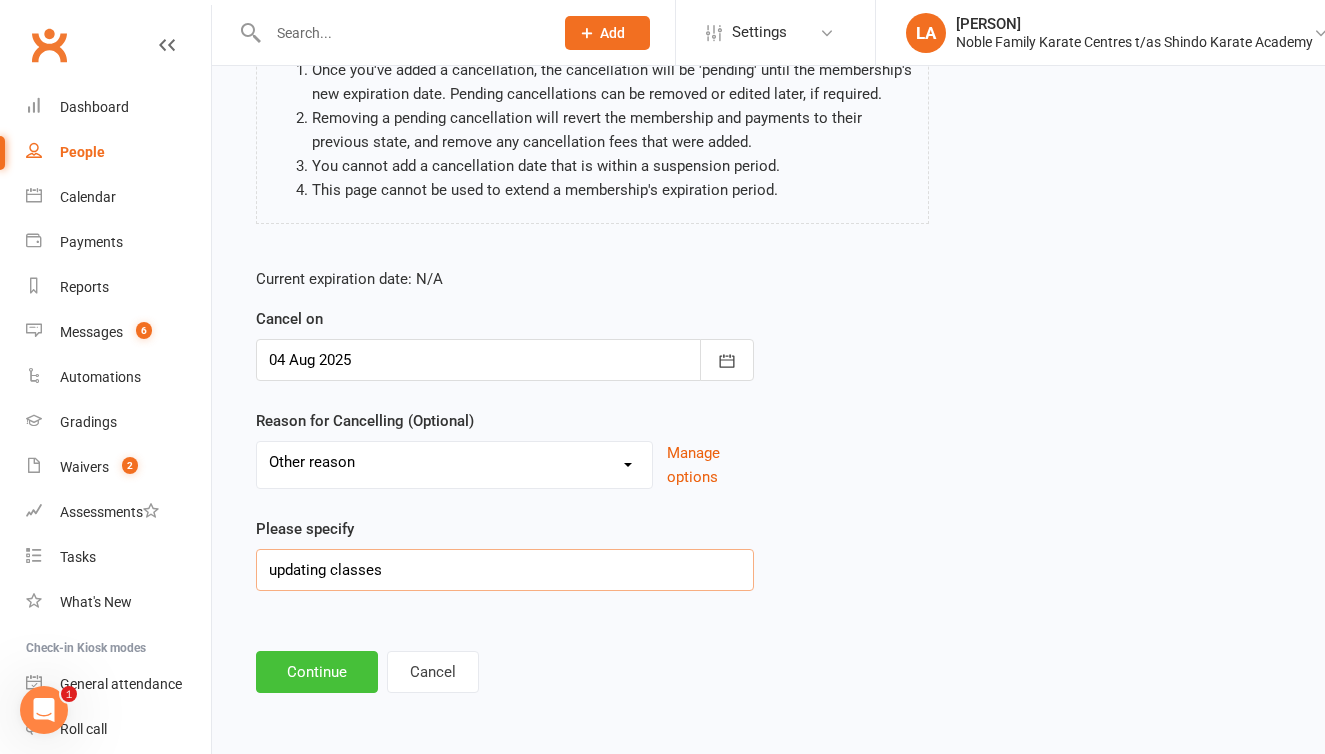 scroll, scrollTop: 250, scrollLeft: 0, axis: vertical 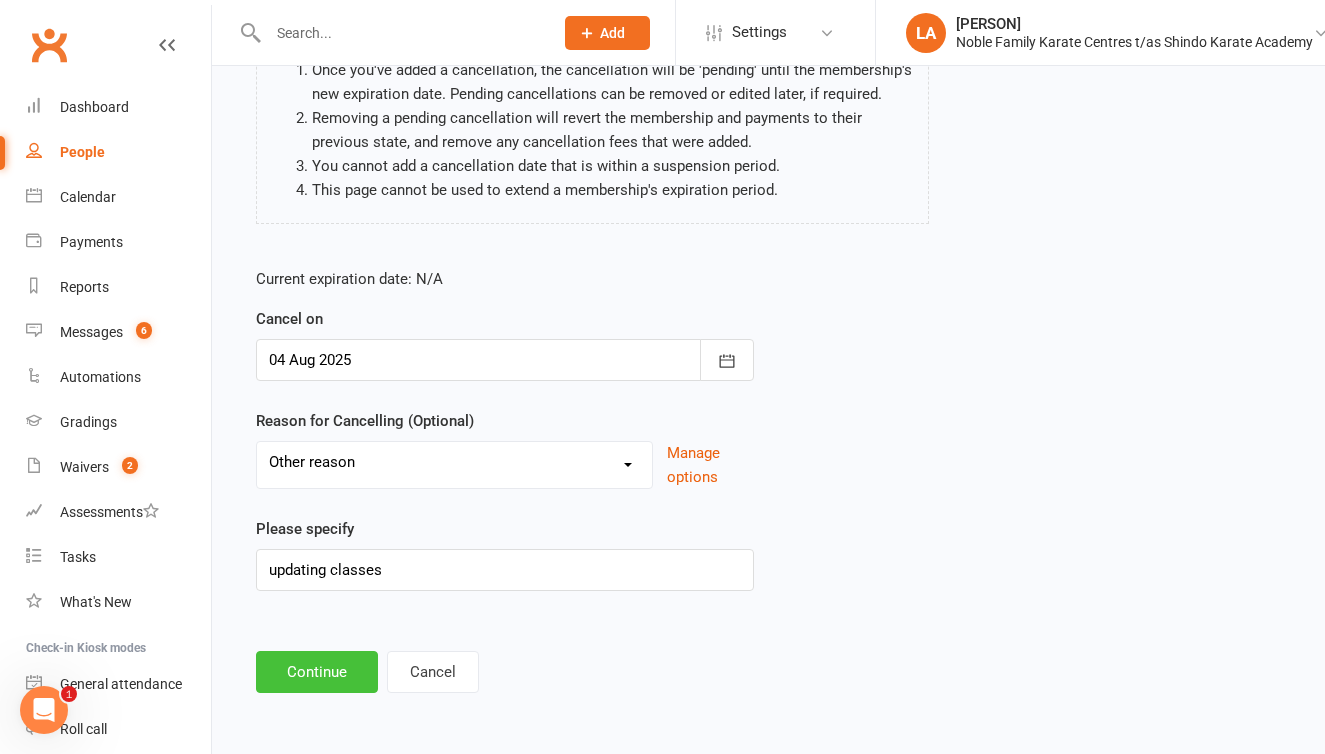click on "Continue" at bounding box center [317, 672] 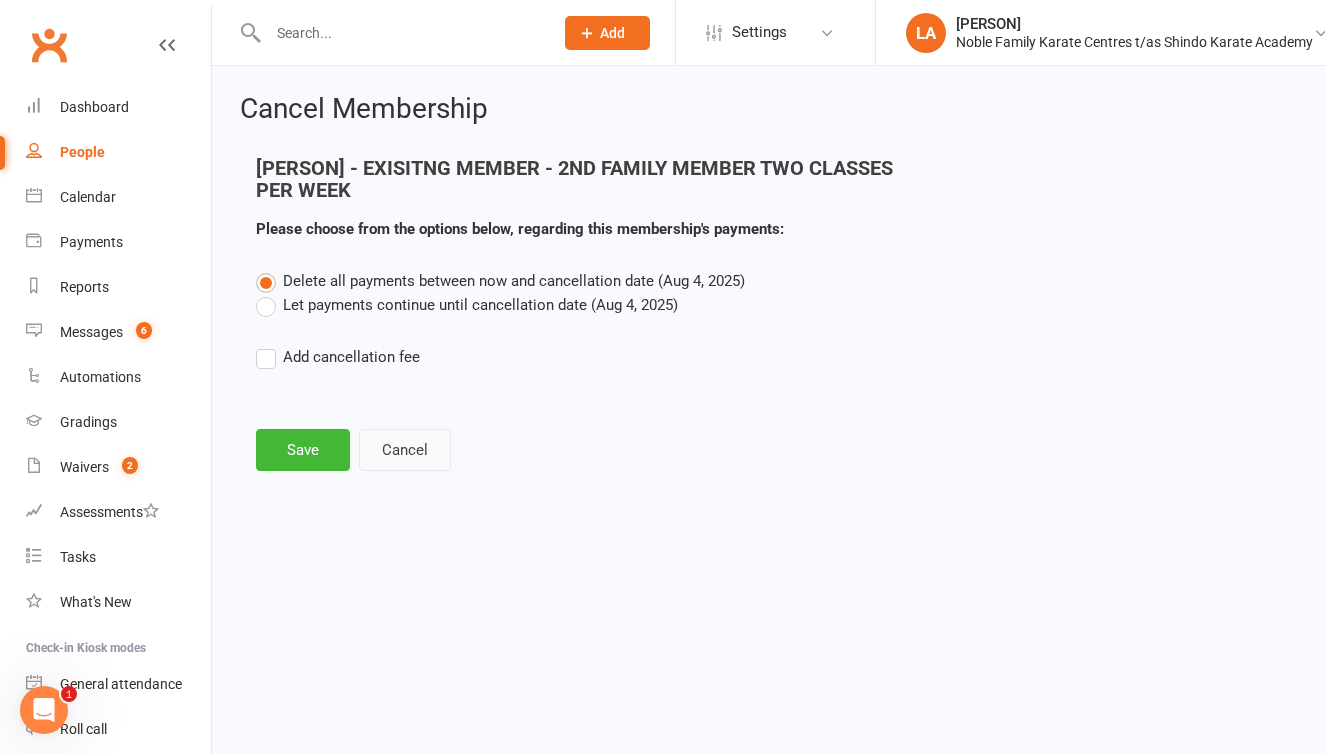 click on "Cancel" at bounding box center (405, 450) 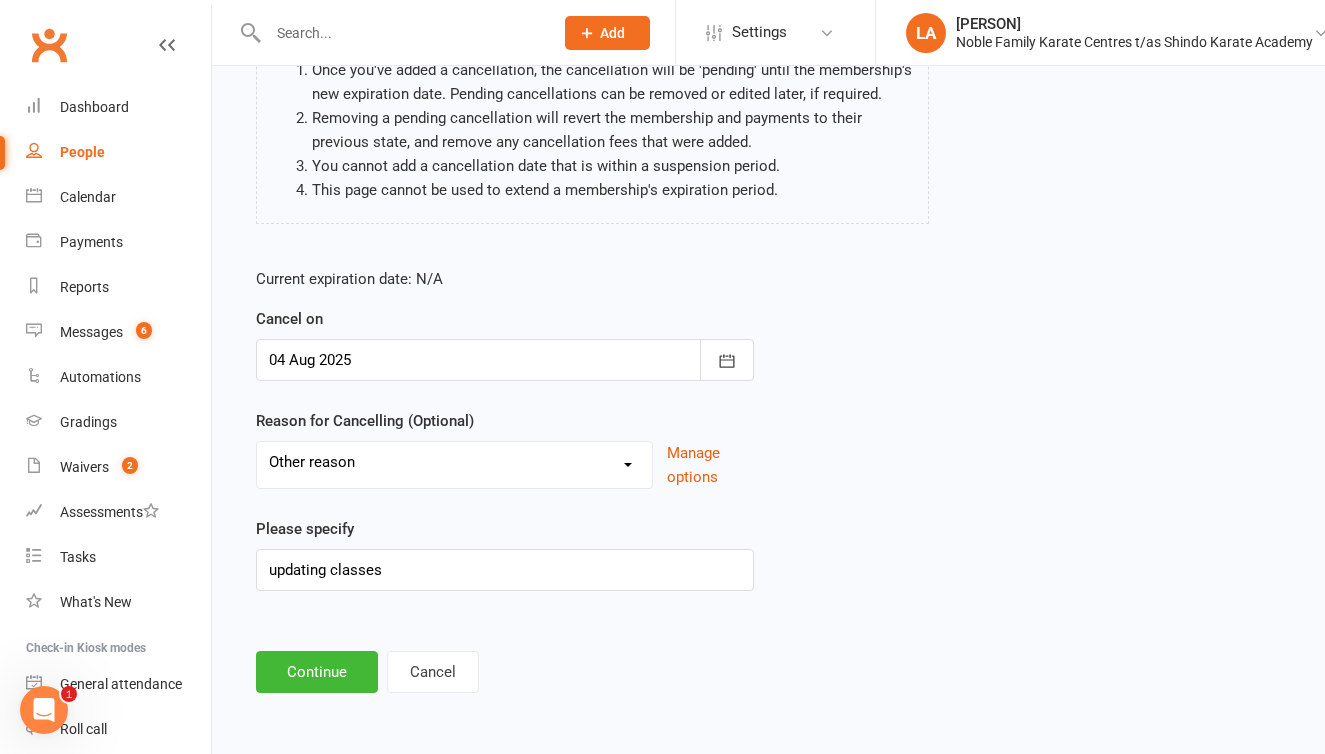 scroll, scrollTop: 250, scrollLeft: 0, axis: vertical 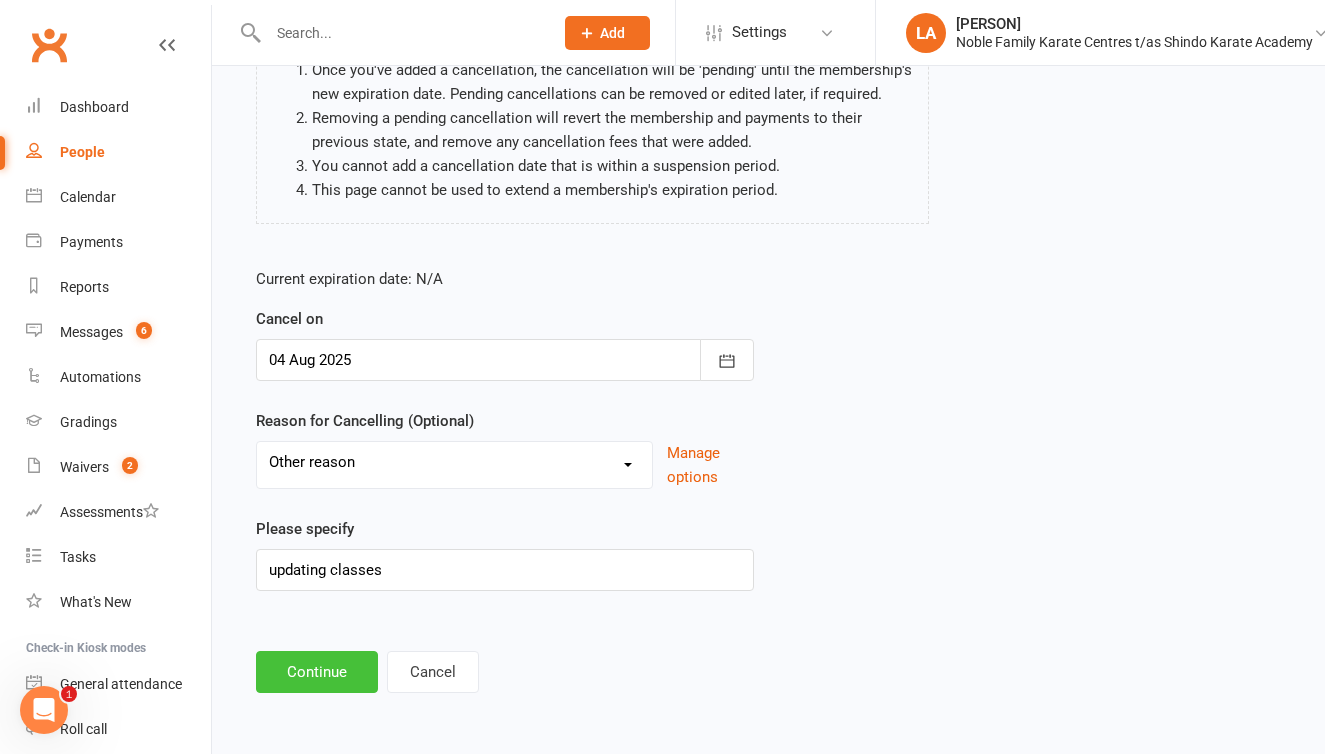 click on "Continue" at bounding box center (317, 672) 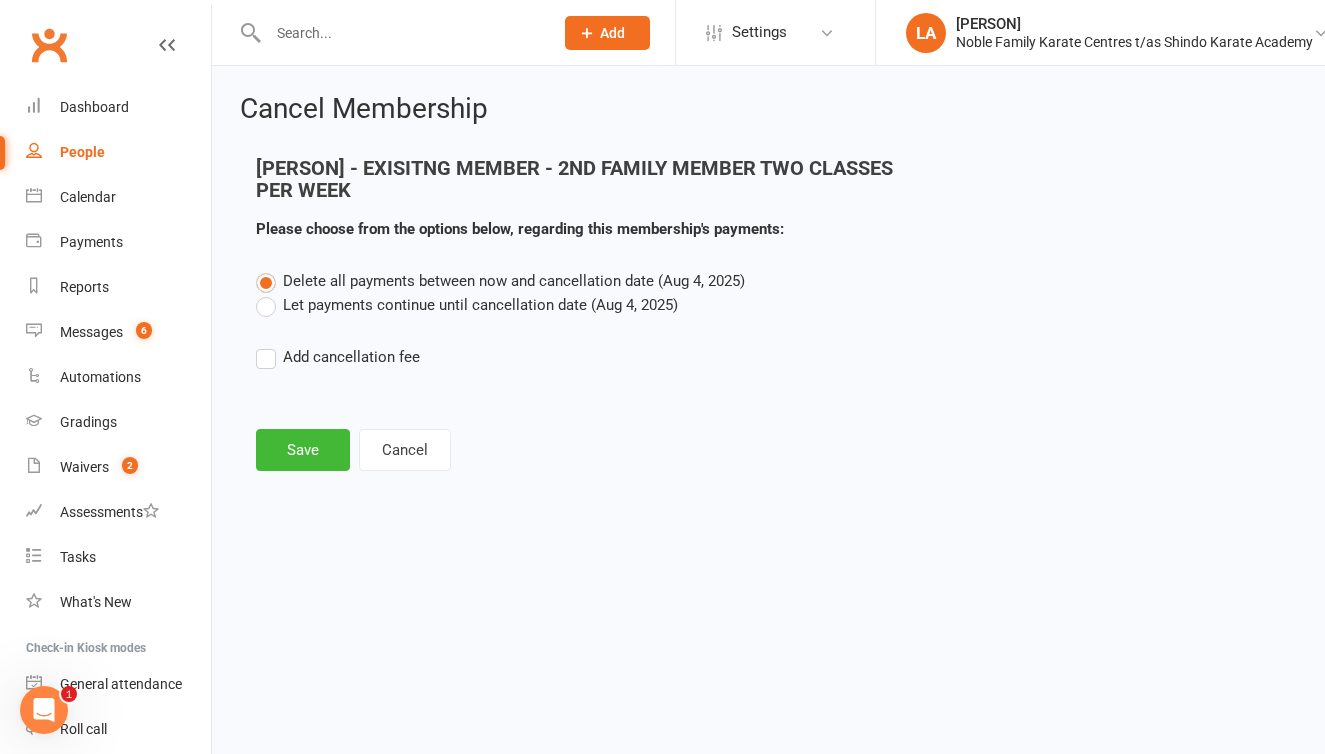 click on "Let payments continue until cancellation date (Aug 4, 2025)" at bounding box center (467, 305) 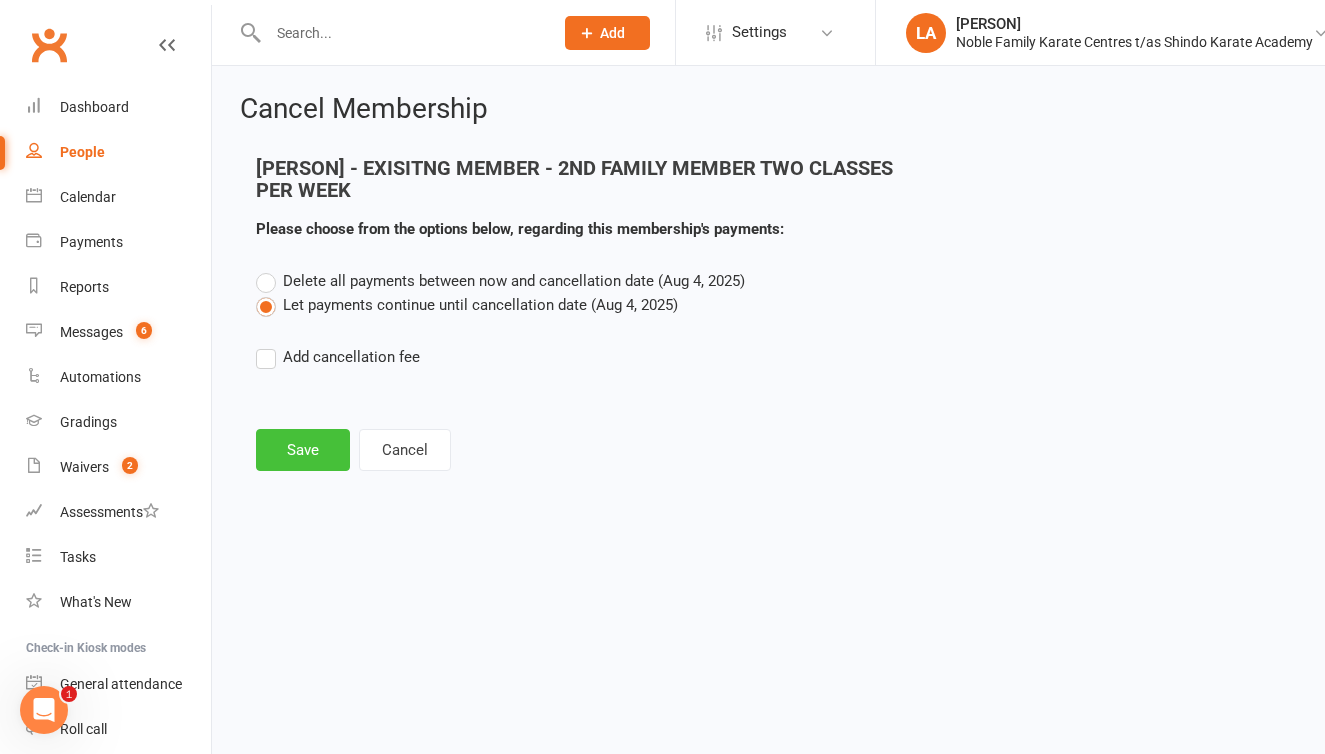 click on "Save" at bounding box center (303, 450) 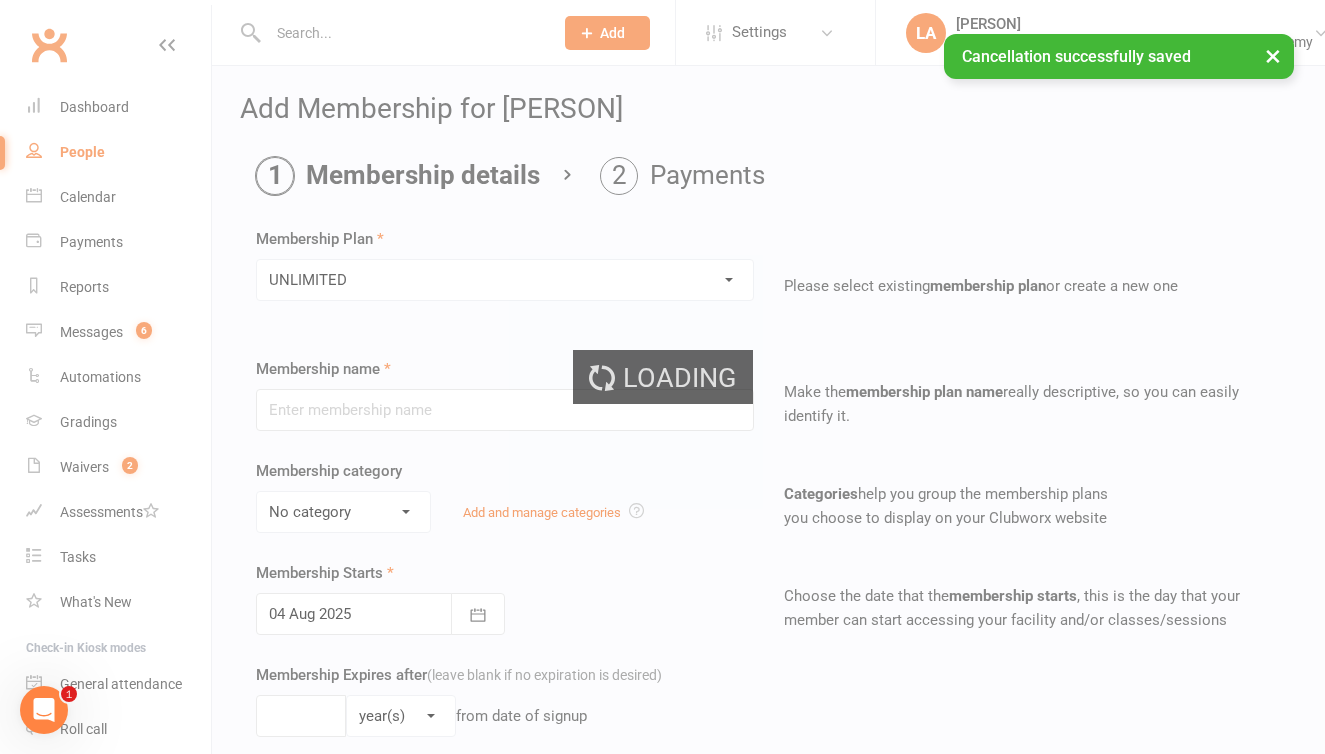 type on "UNLIMITED" 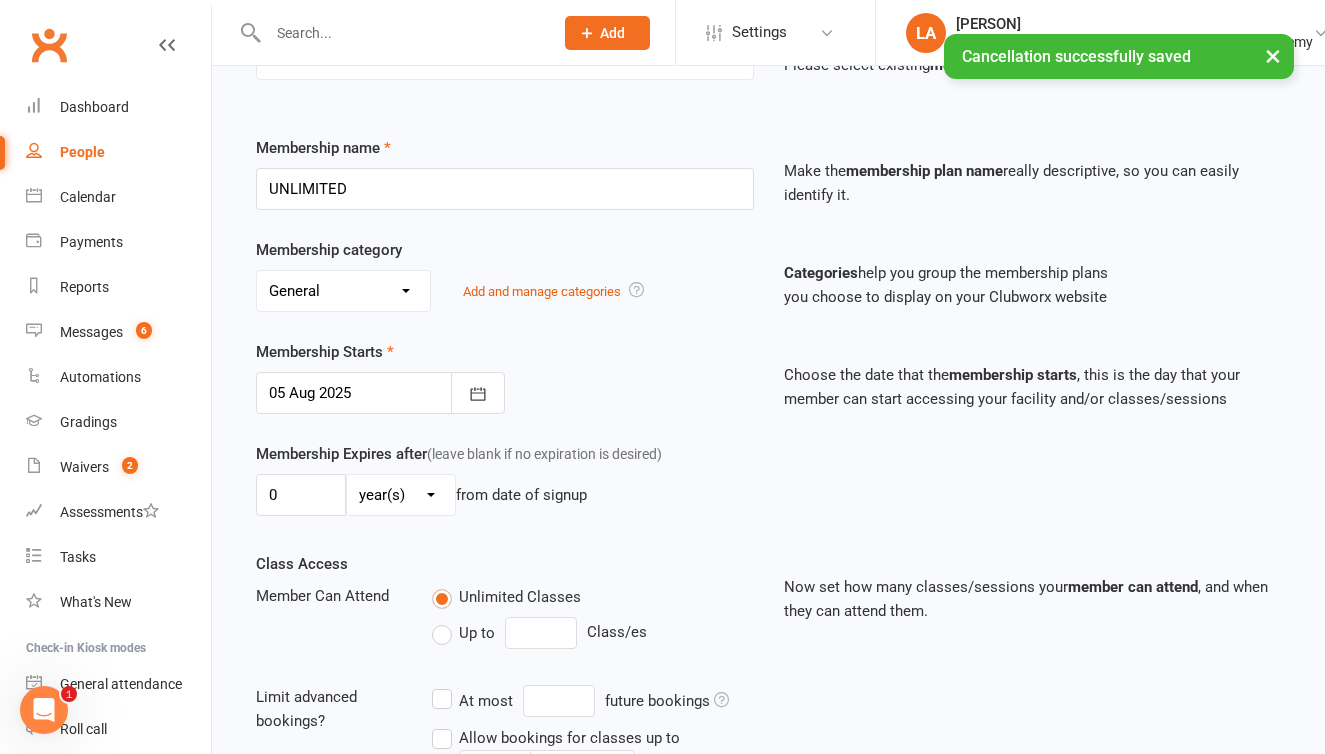scroll, scrollTop: 224, scrollLeft: 0, axis: vertical 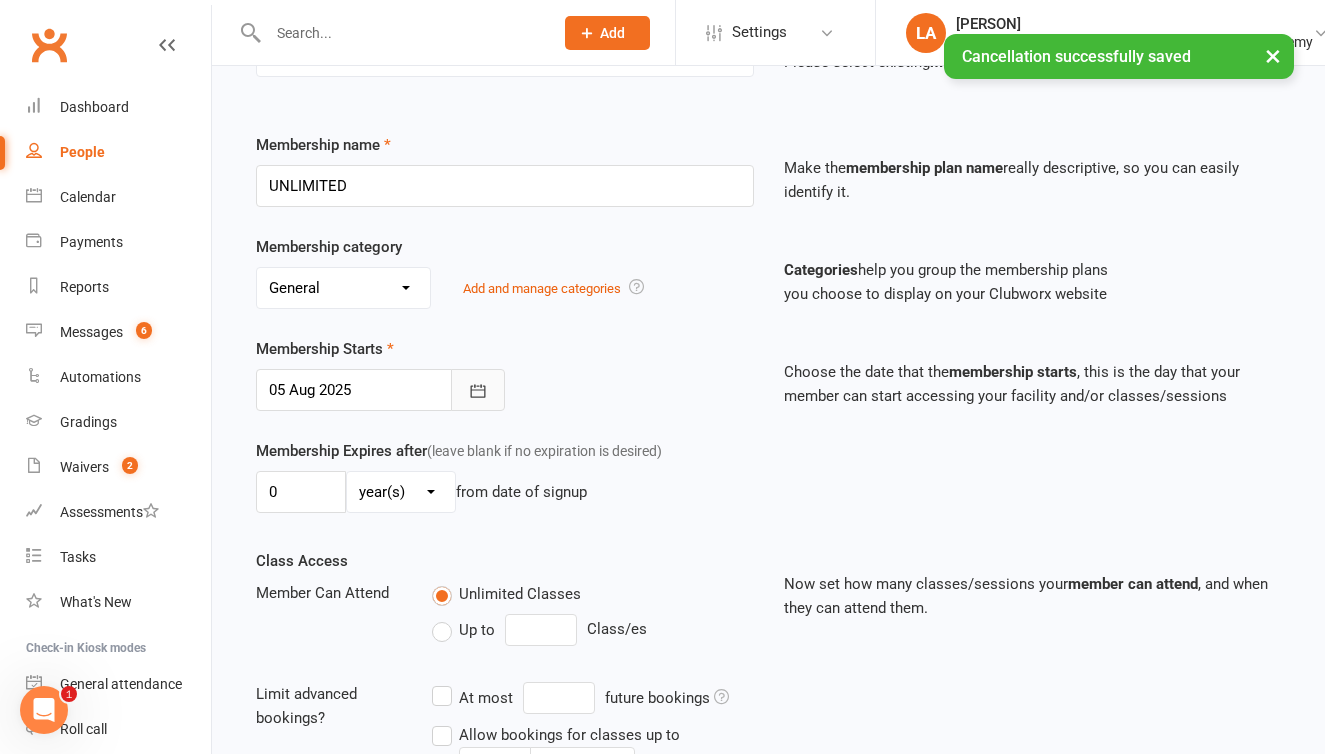 click 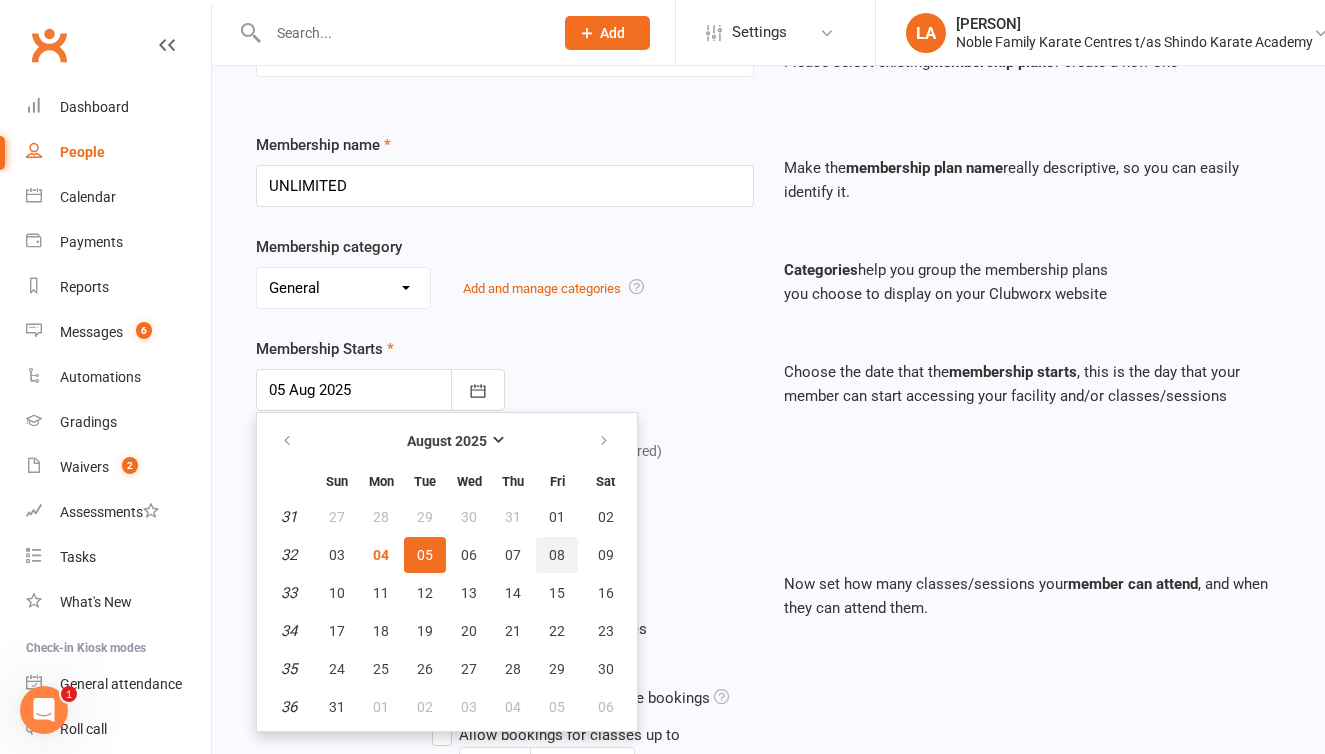 click on "08" at bounding box center [557, 555] 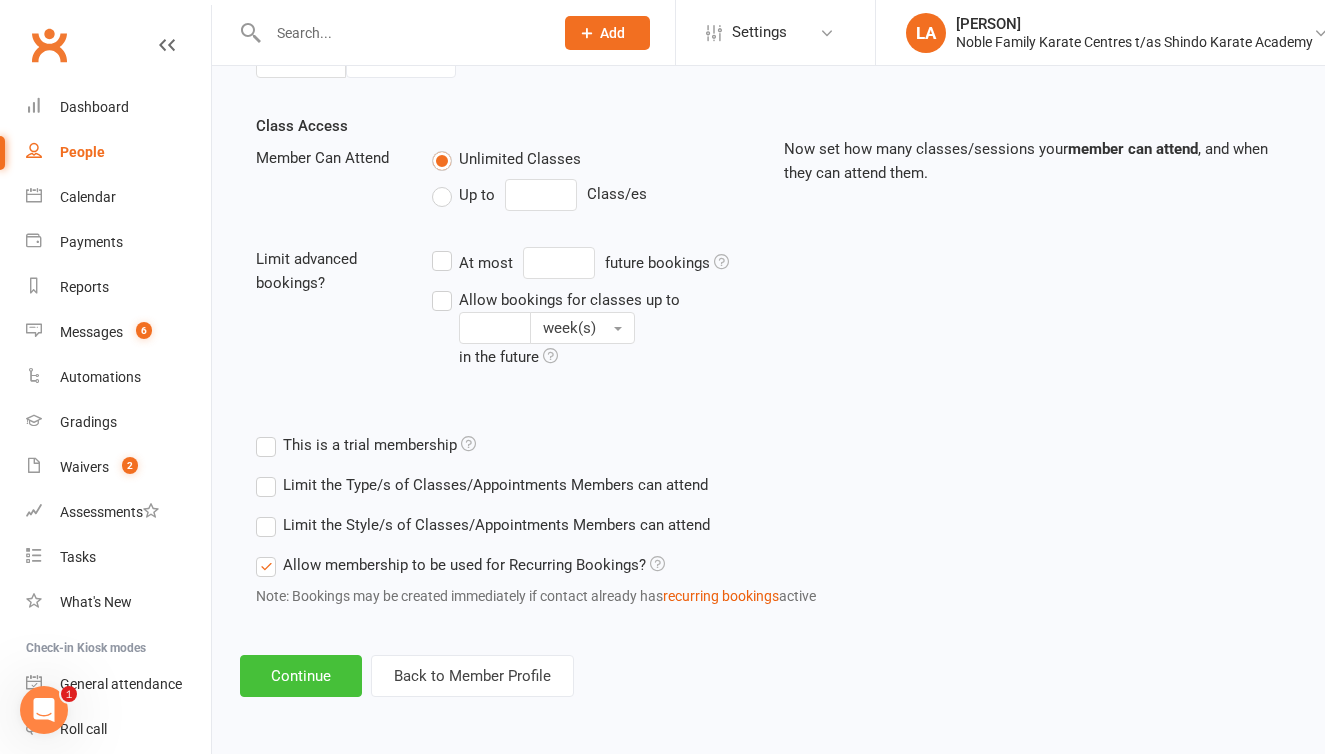 scroll, scrollTop: 675, scrollLeft: 0, axis: vertical 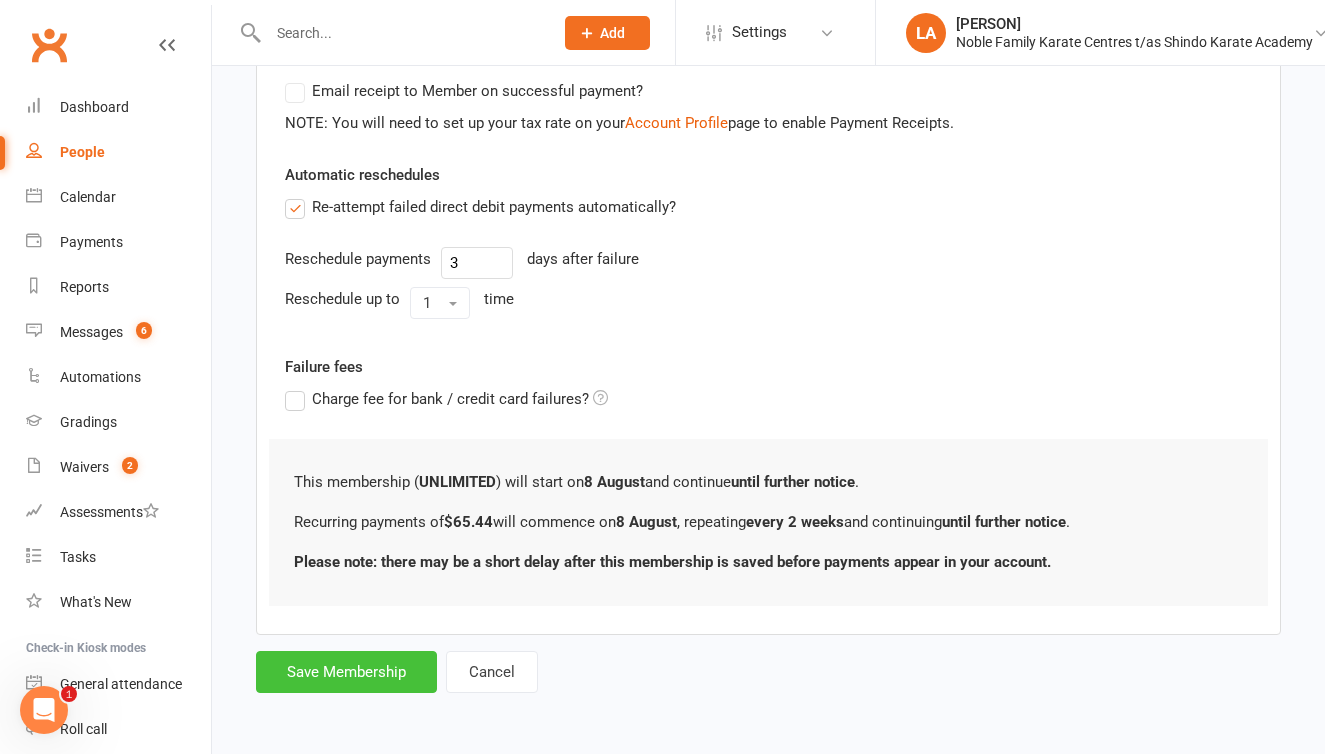 click on "Save Membership" at bounding box center [346, 672] 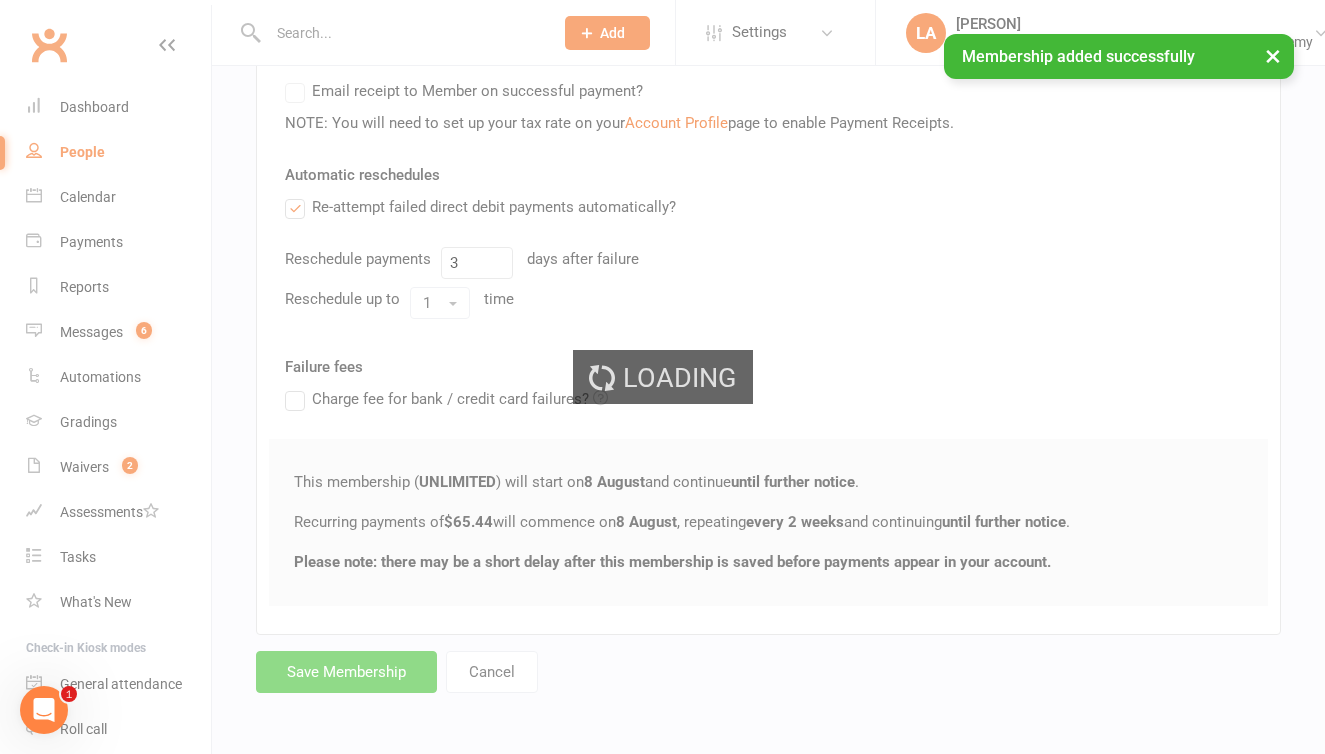 scroll, scrollTop: 0, scrollLeft: 0, axis: both 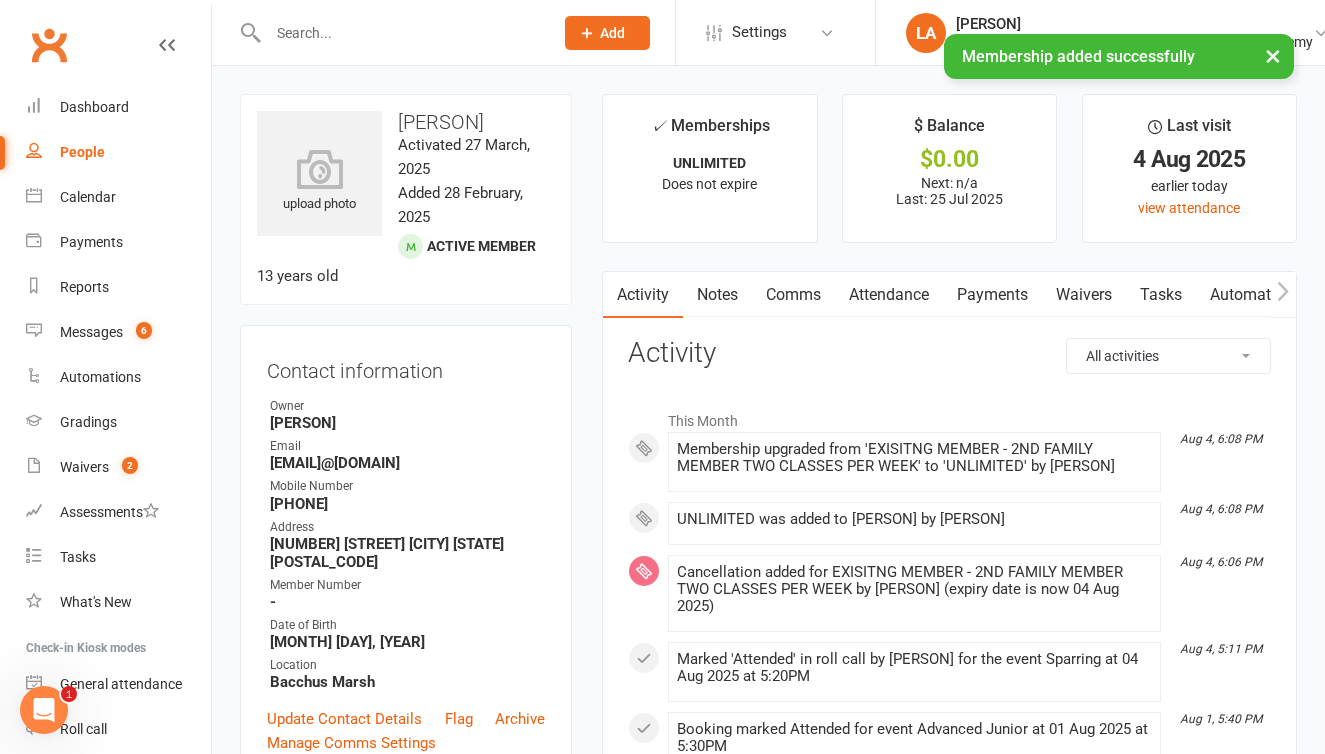 click at bounding box center [389, 32] 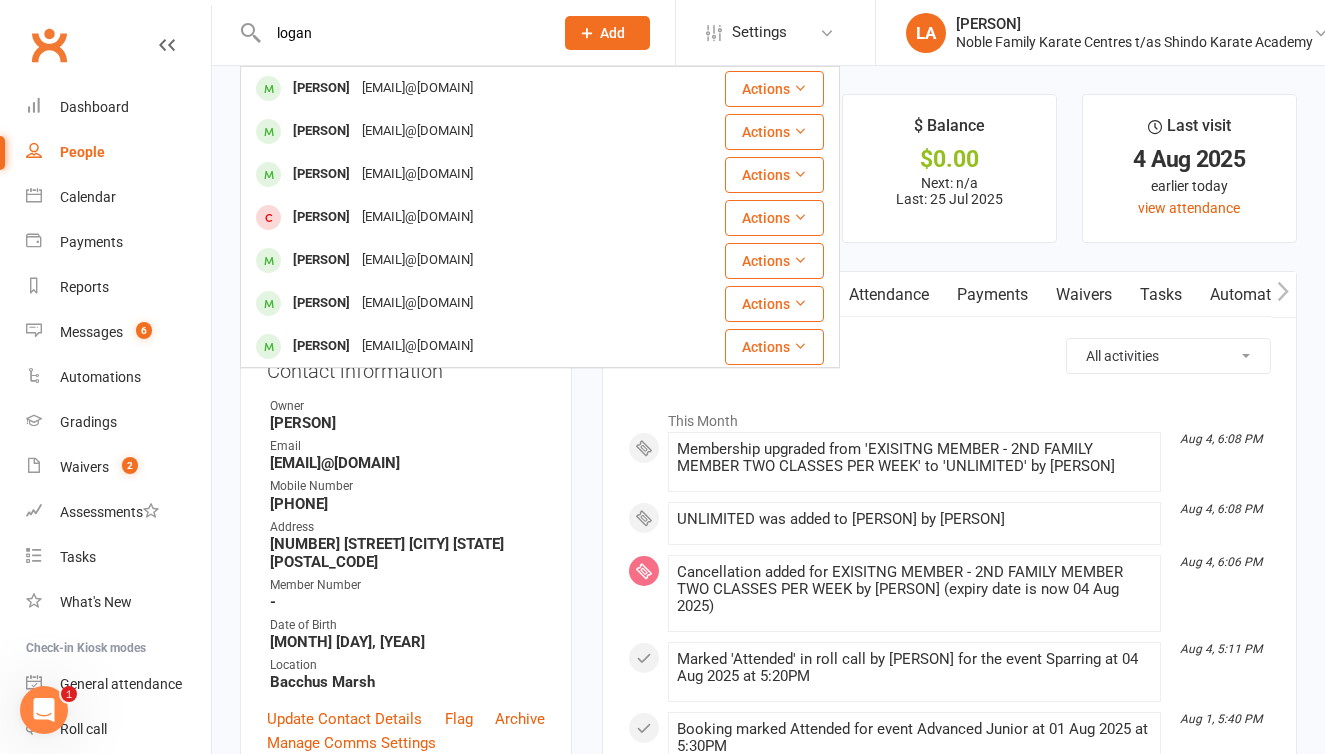 type on "Logan" 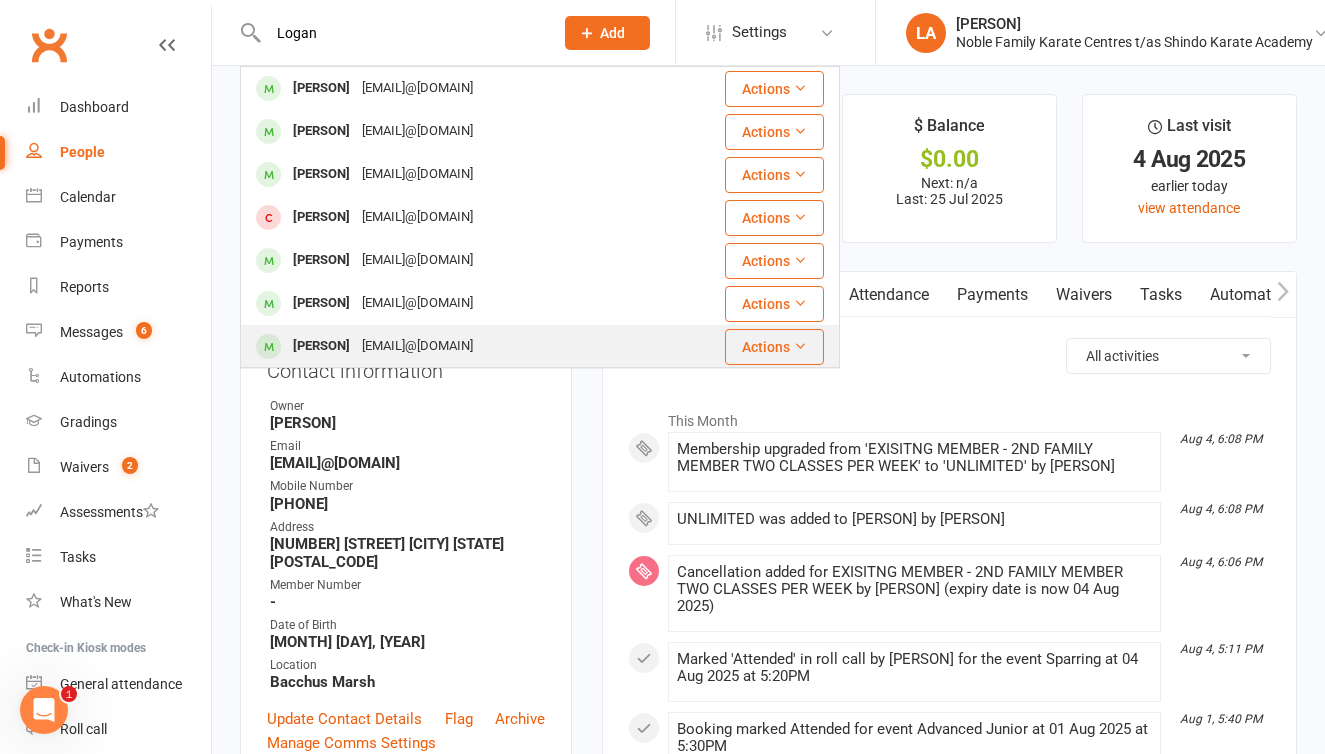 drag, startPoint x: 323, startPoint y: 65, endPoint x: 364, endPoint y: 347, distance: 284.9649 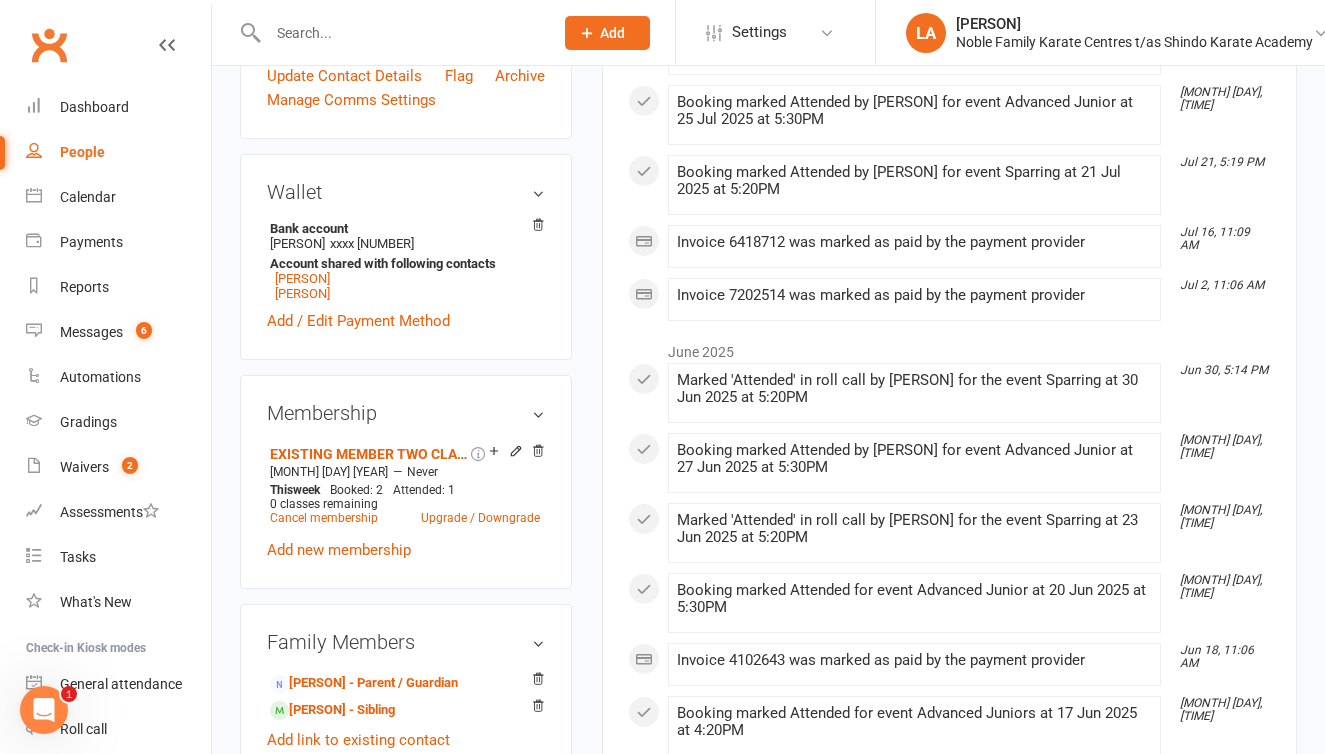 scroll, scrollTop: 659, scrollLeft: 0, axis: vertical 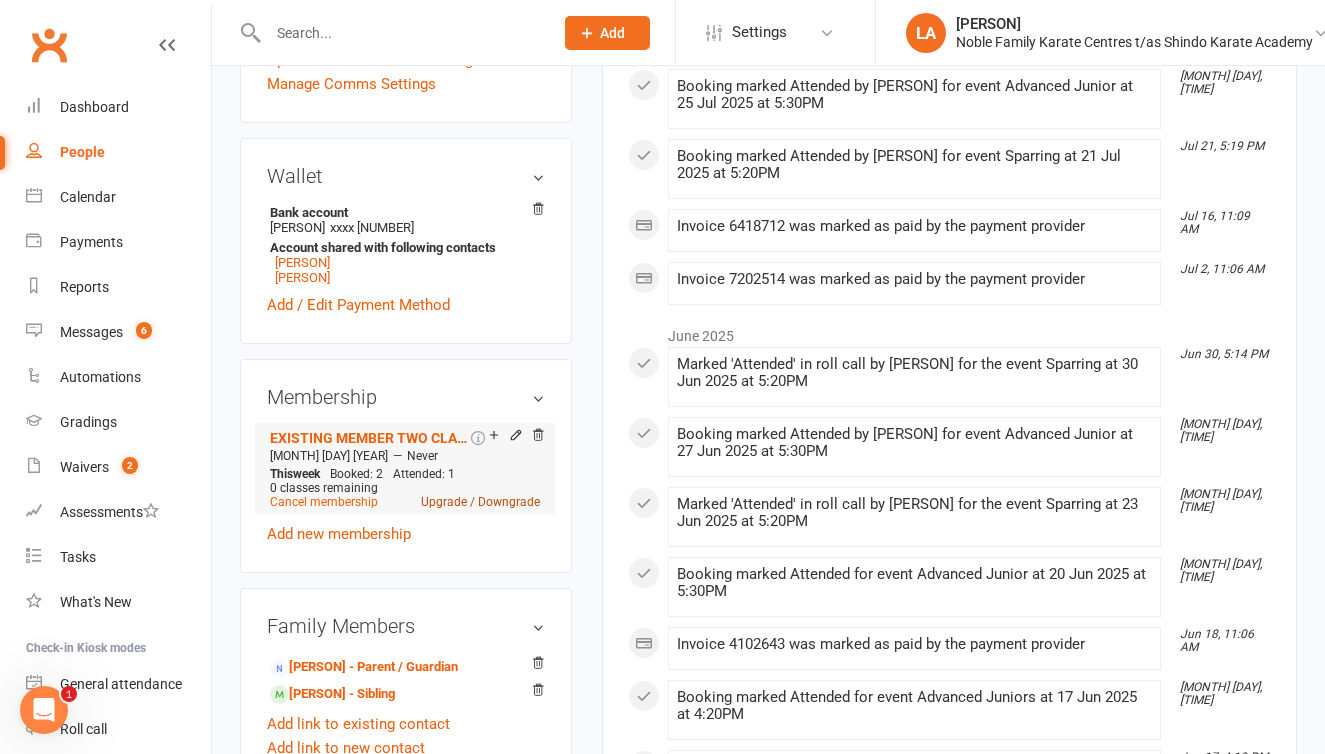 click on "Upgrade / Downgrade" at bounding box center [480, 502] 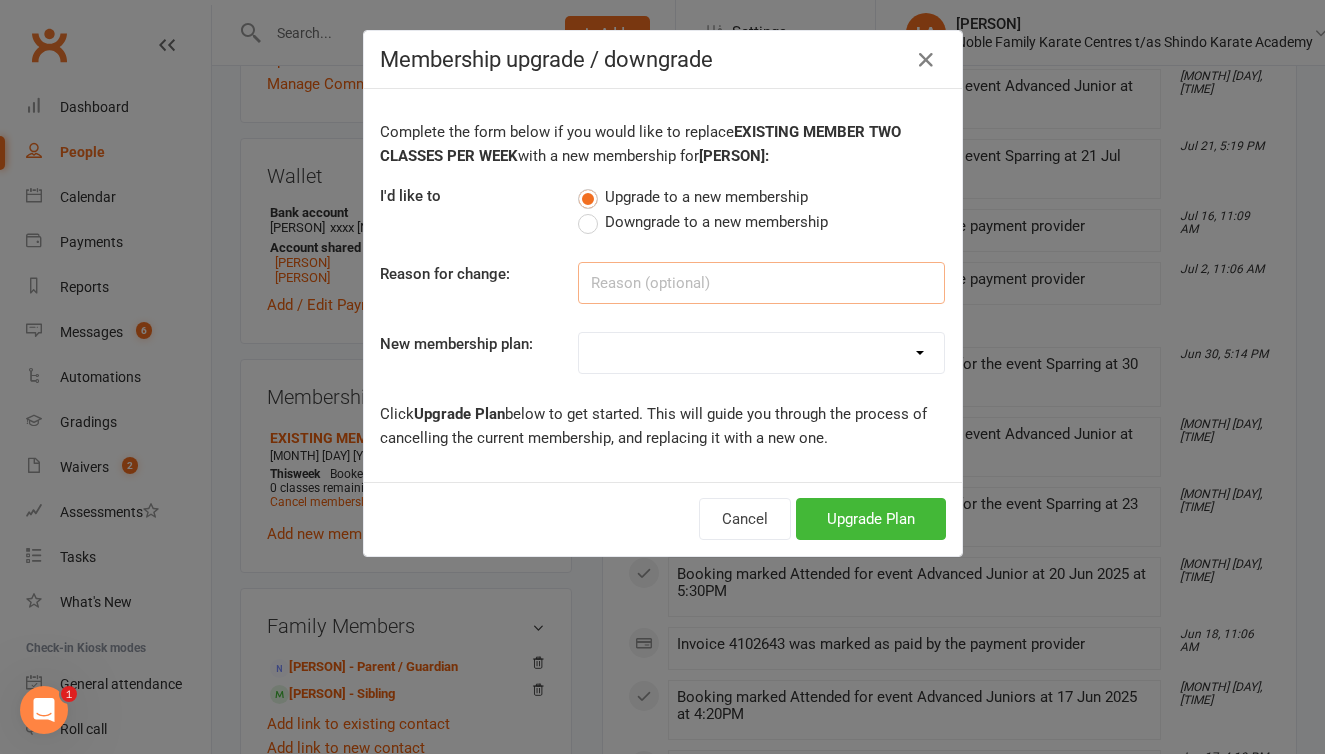 click at bounding box center (761, 283) 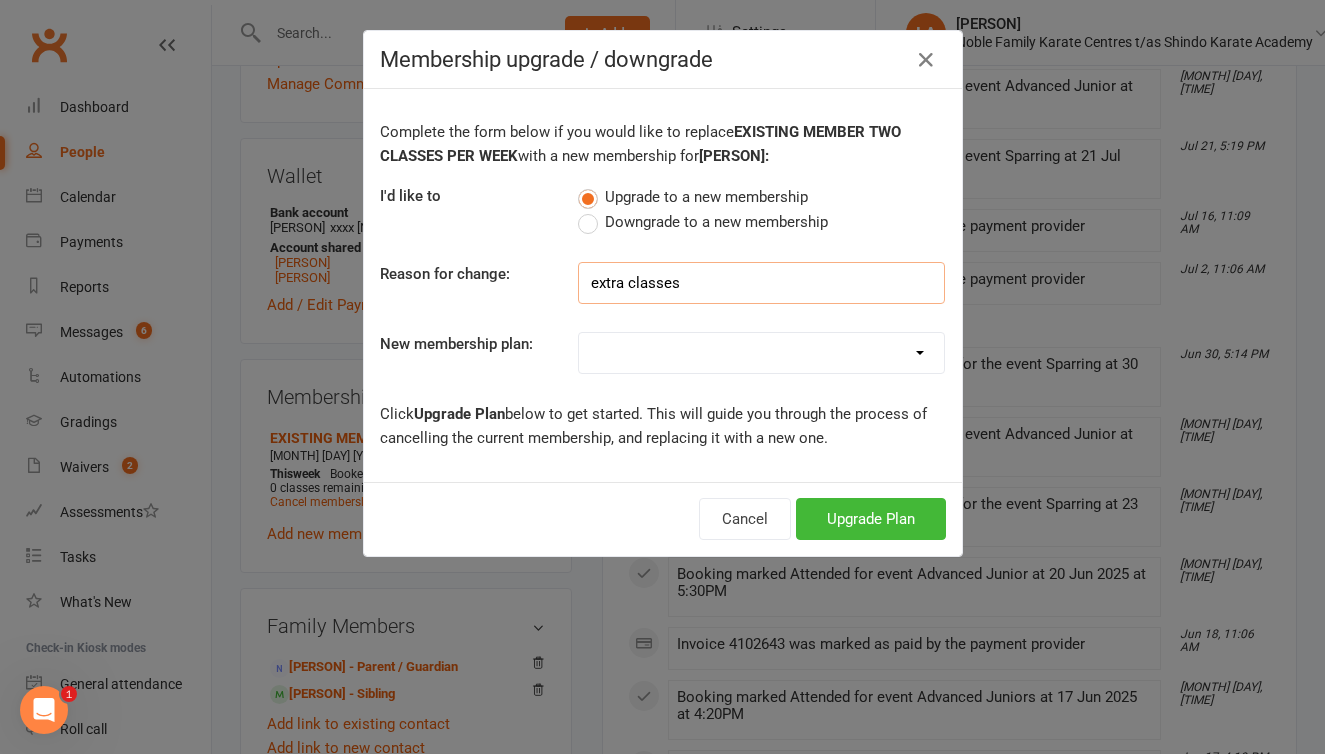 type on "extra classes" 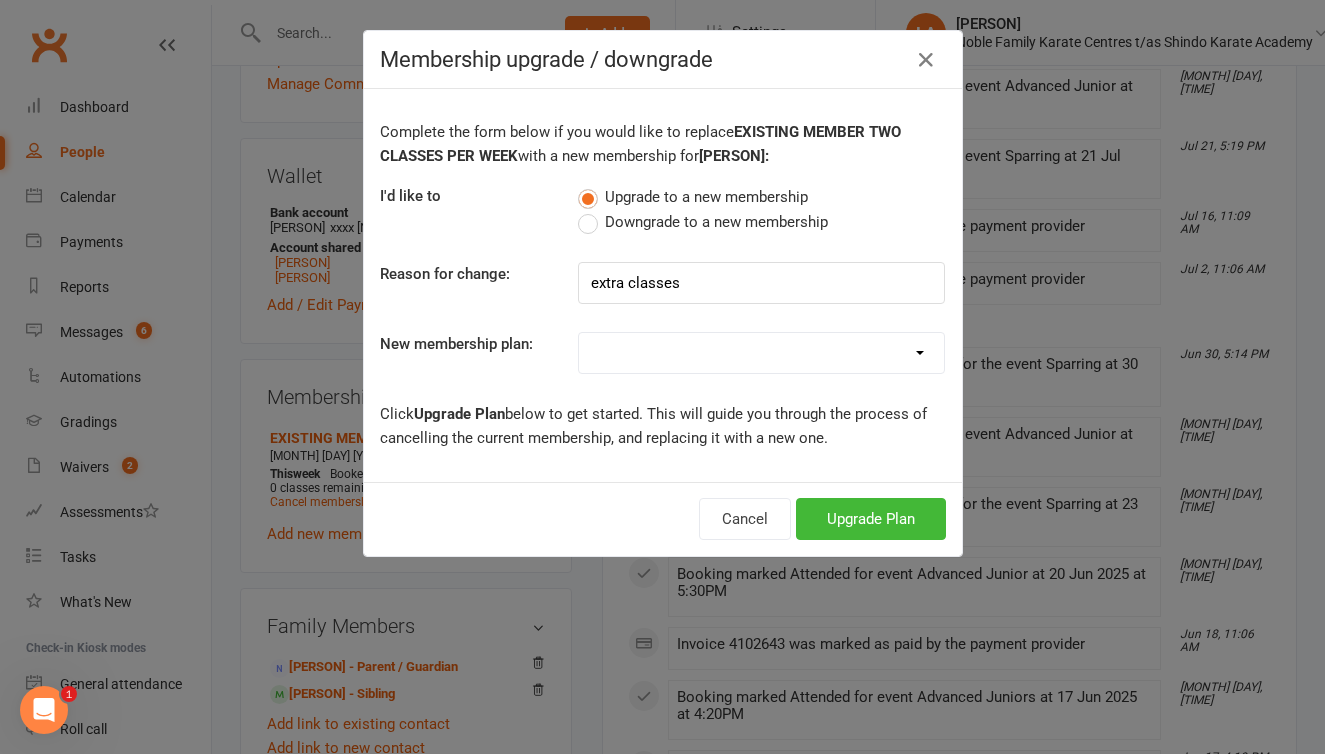 select on "5" 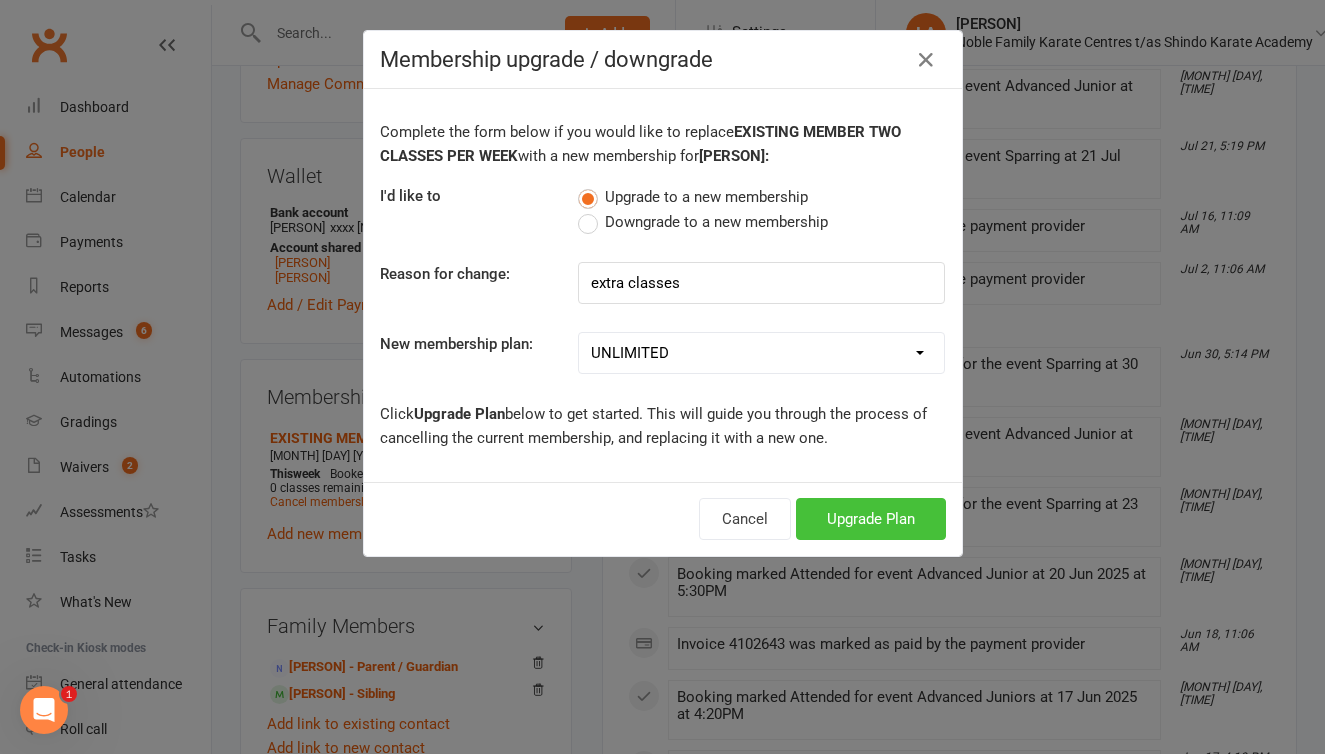 click on "Upgrade Plan" at bounding box center [871, 519] 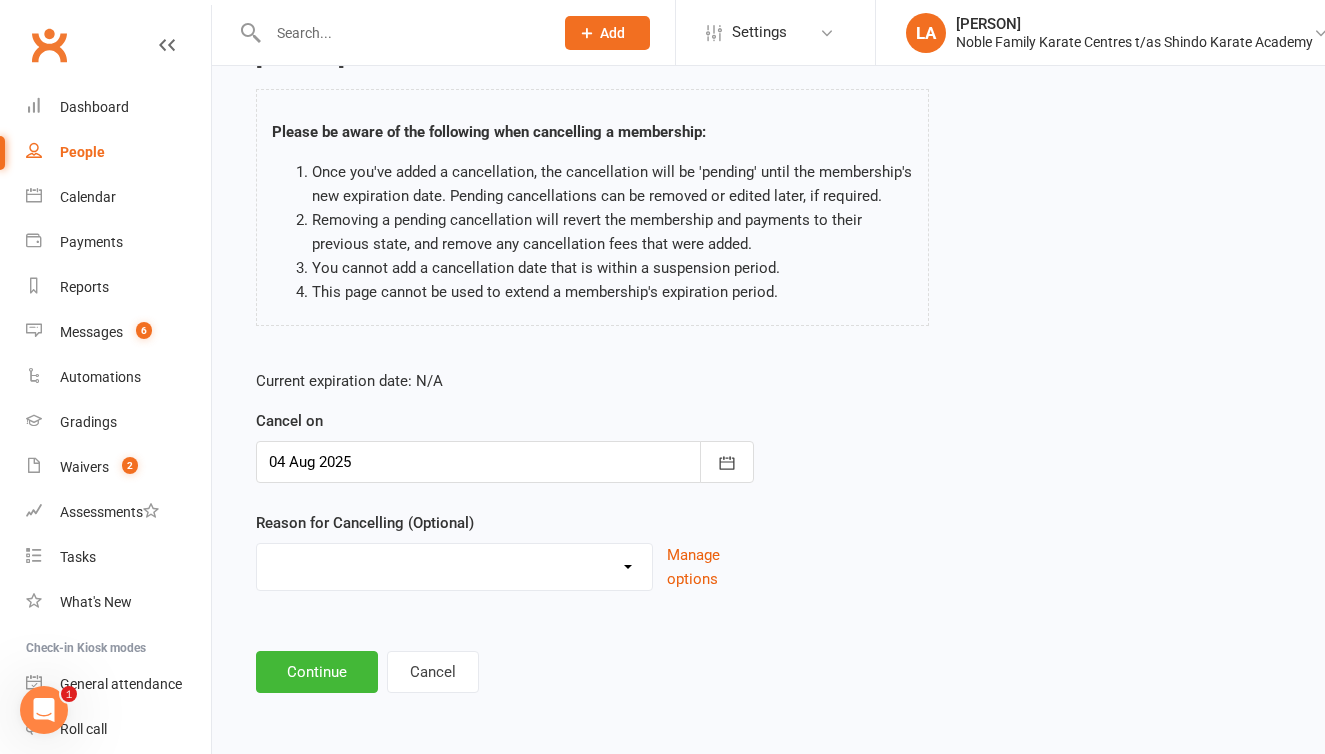 scroll, scrollTop: 126, scrollLeft: 0, axis: vertical 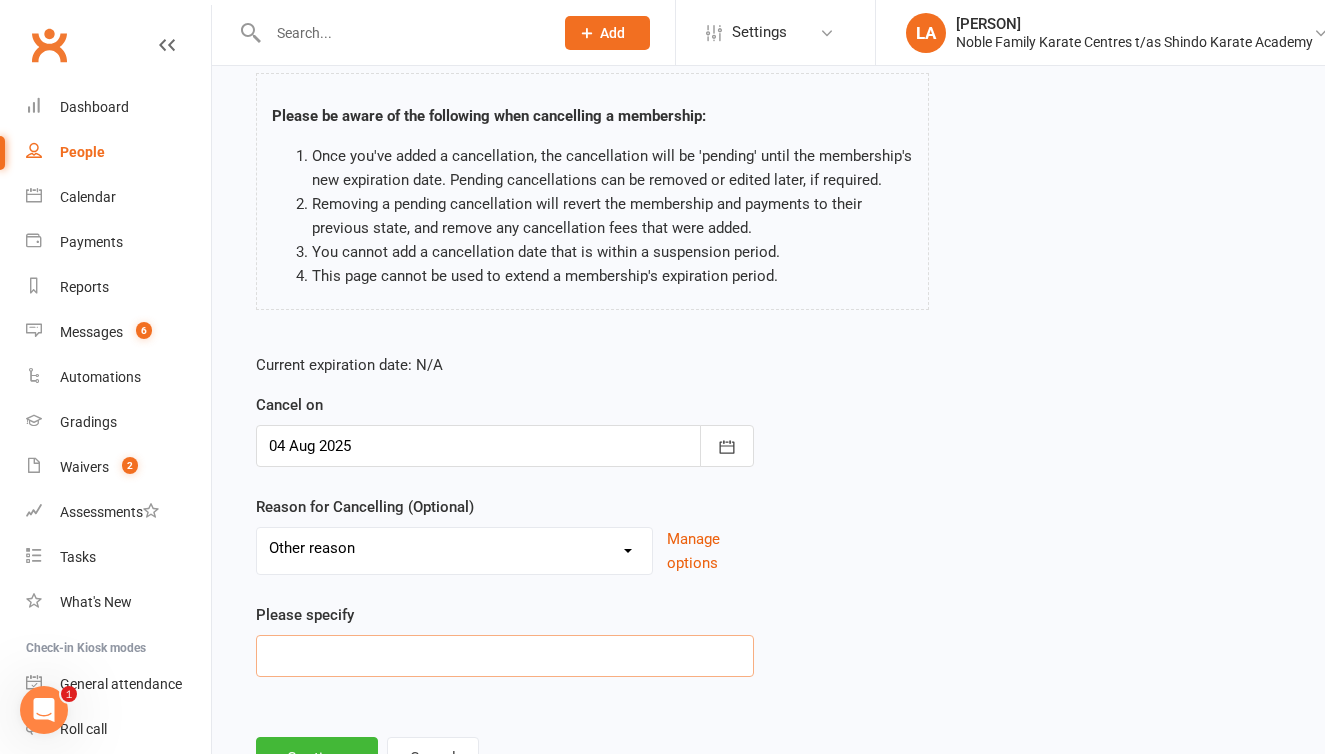 click at bounding box center (505, 656) 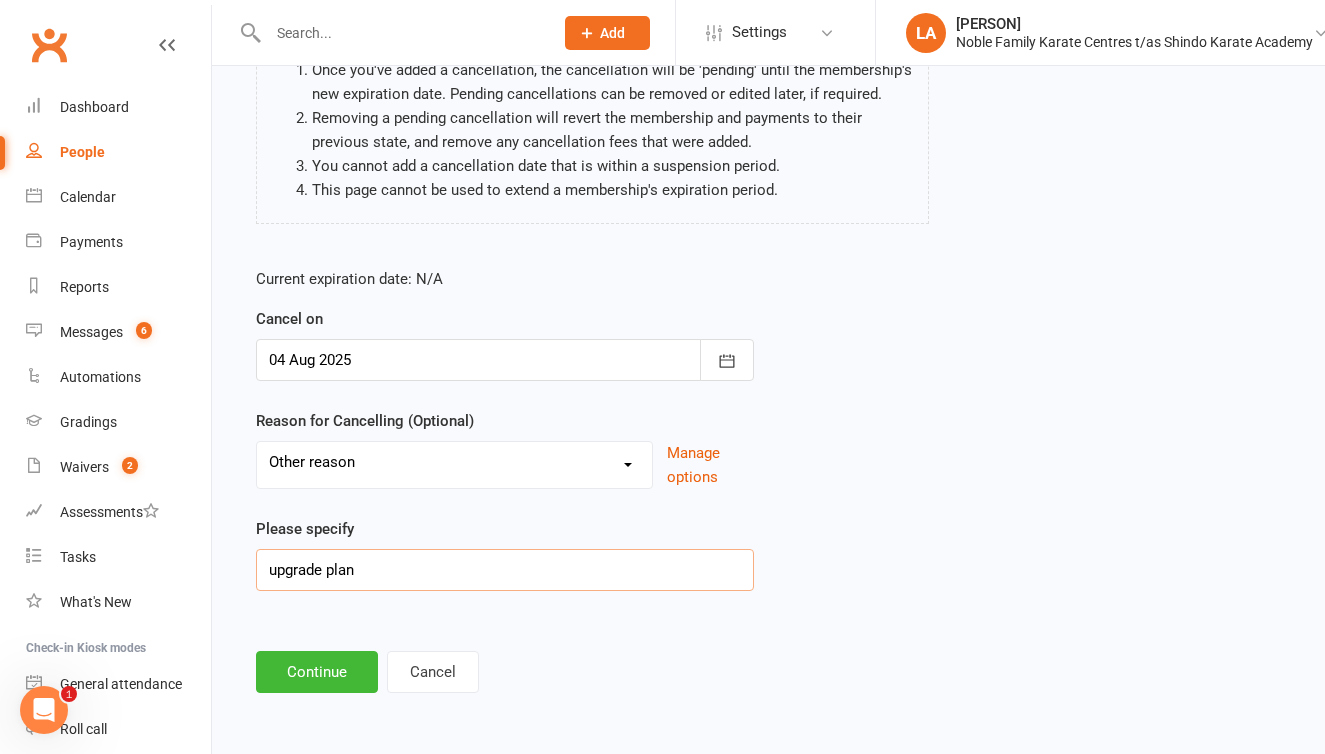 scroll, scrollTop: 228, scrollLeft: 0, axis: vertical 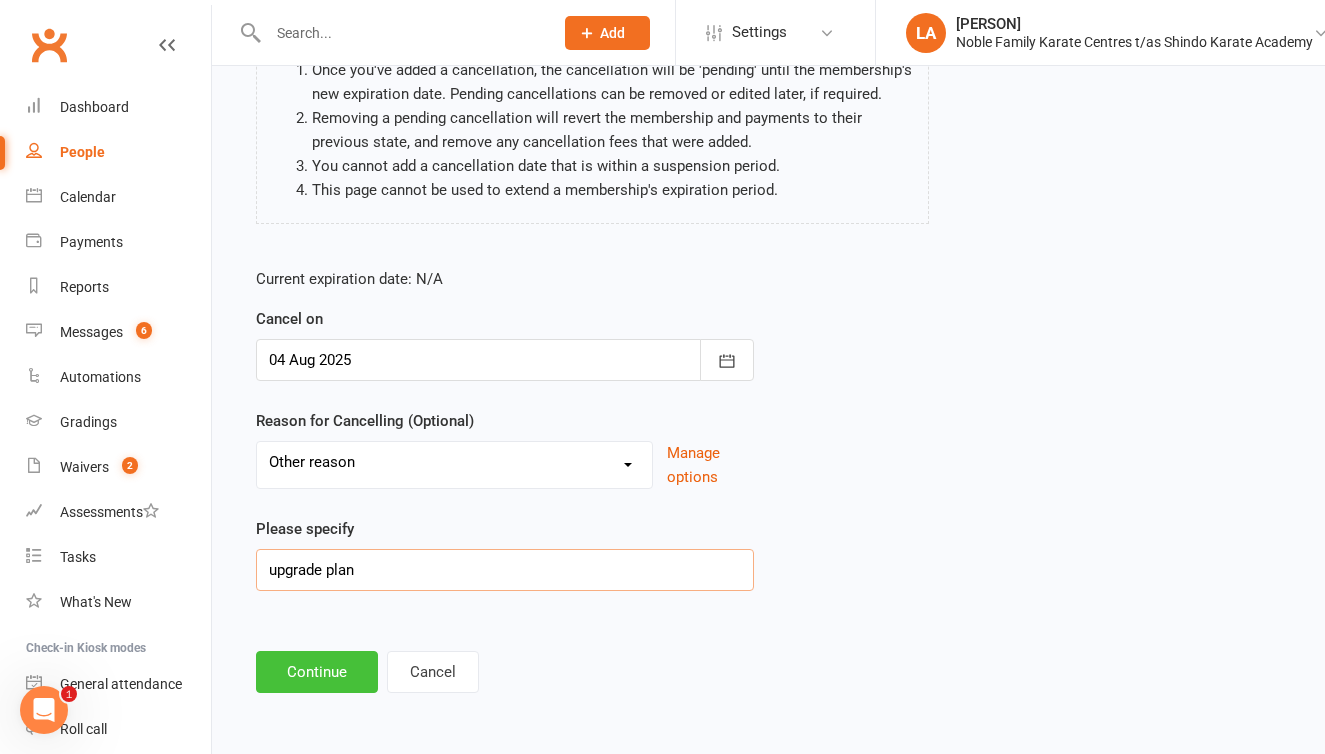 type on "upgrade plan" 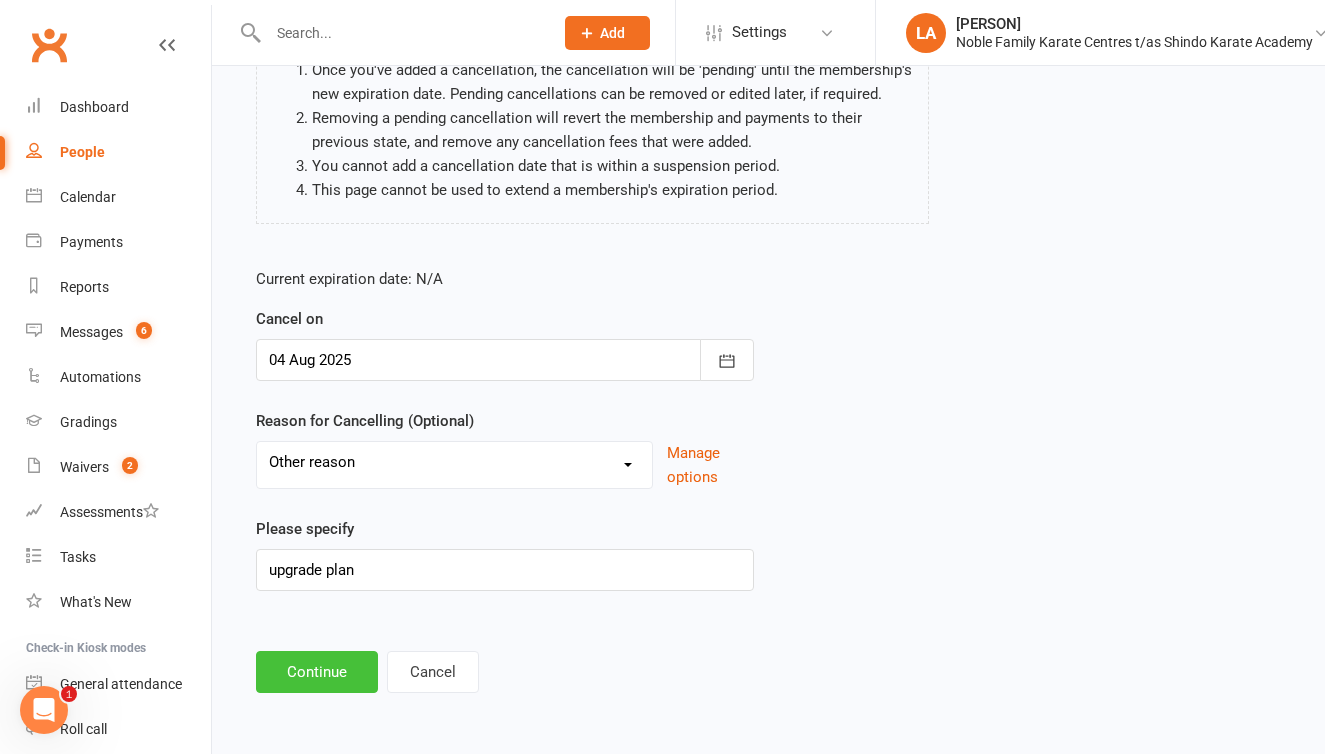 click on "Continue" at bounding box center [317, 672] 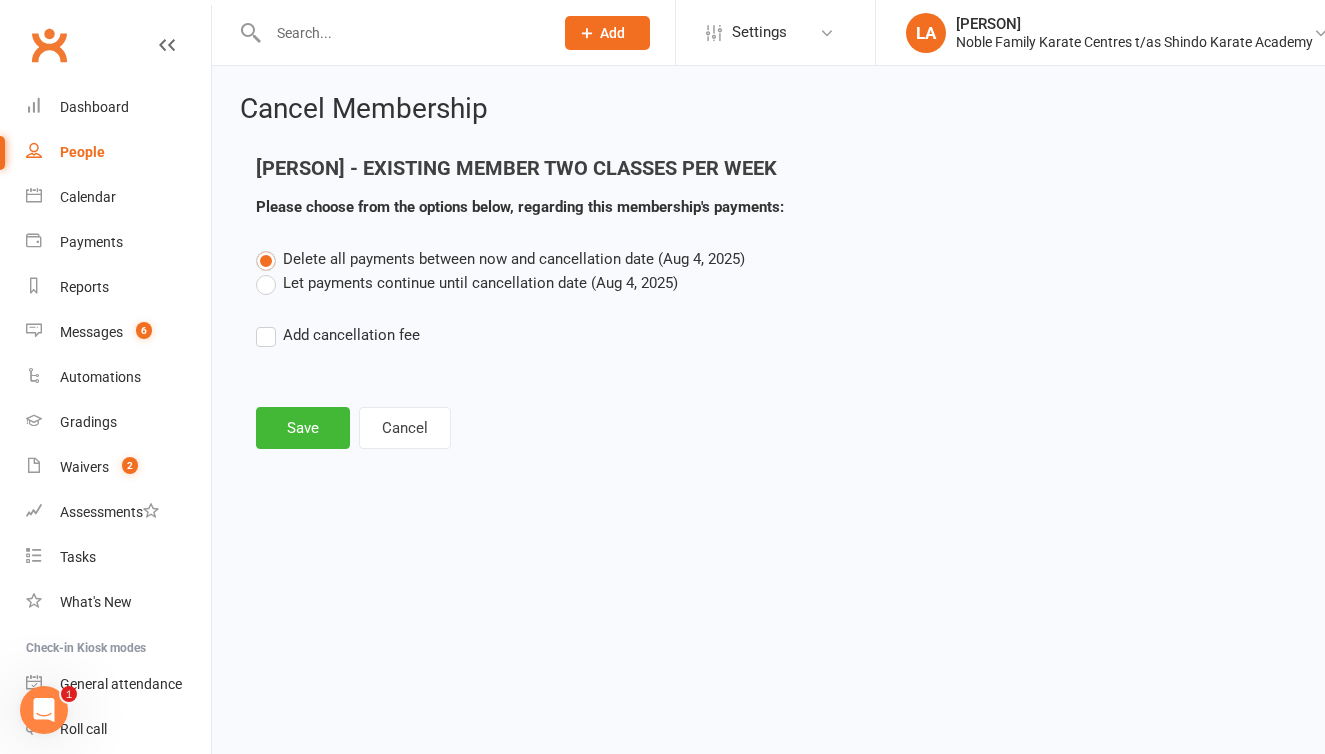 scroll, scrollTop: 0, scrollLeft: 0, axis: both 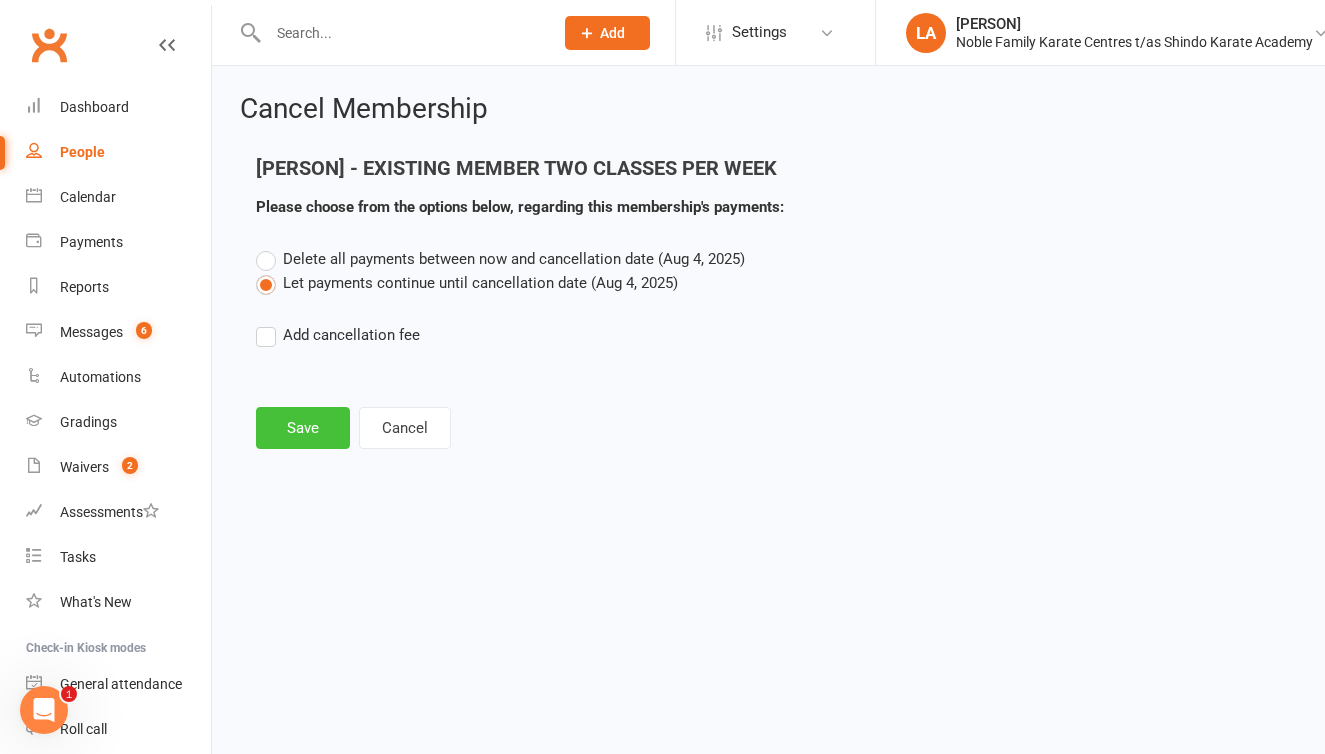 click on "Save" at bounding box center (303, 428) 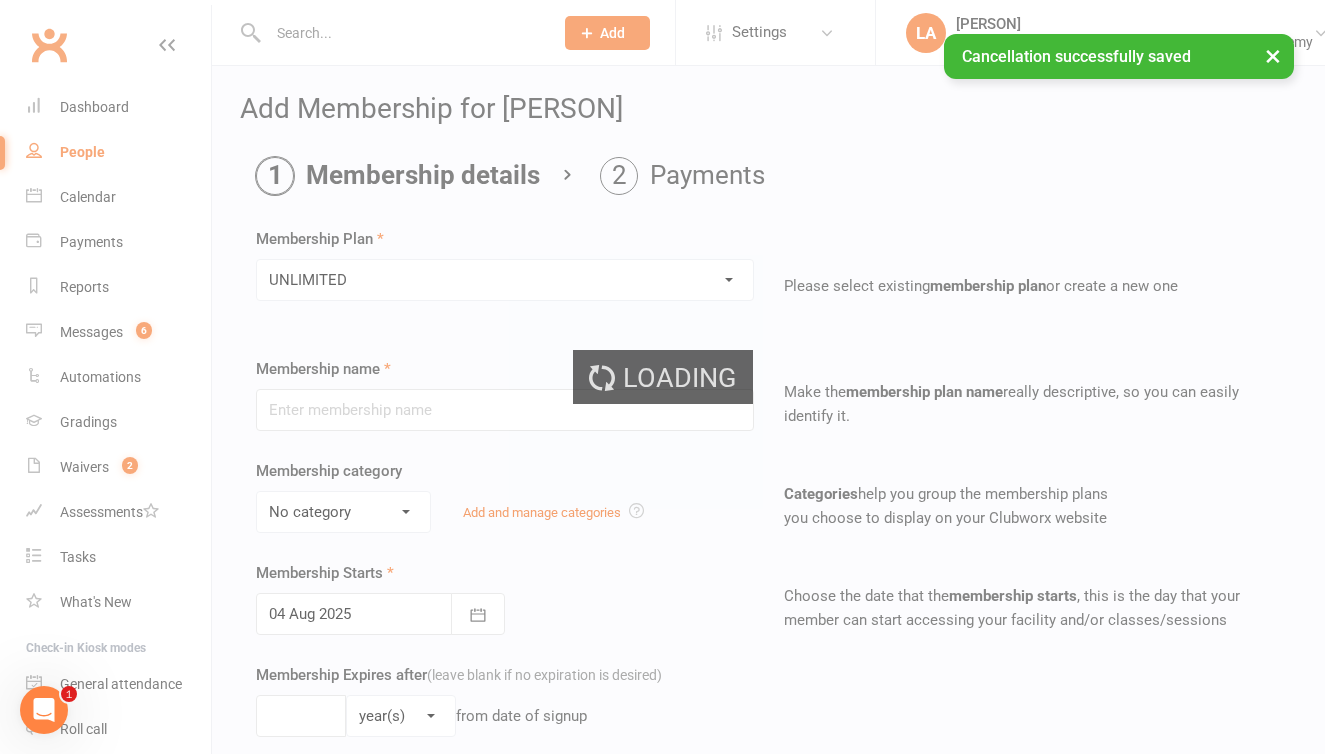 type on "UNLIMITED" 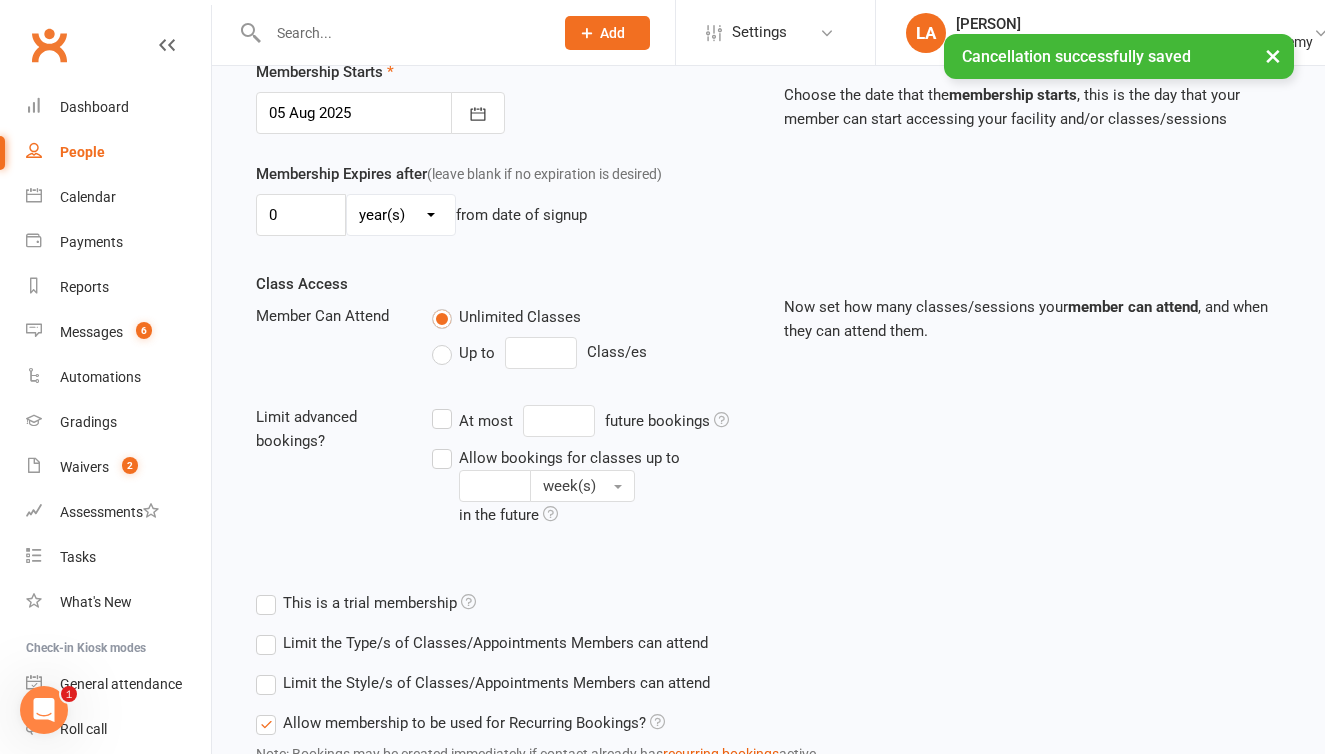 scroll, scrollTop: 502, scrollLeft: 0, axis: vertical 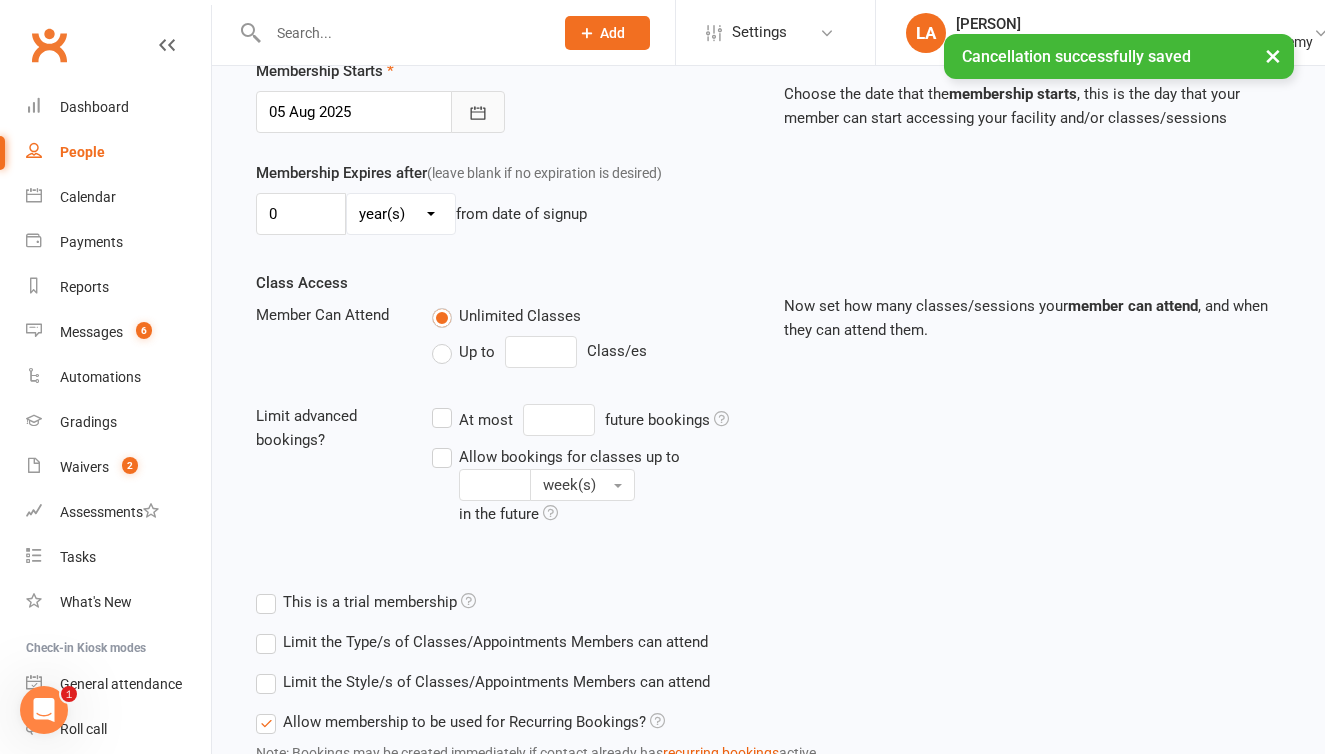 click 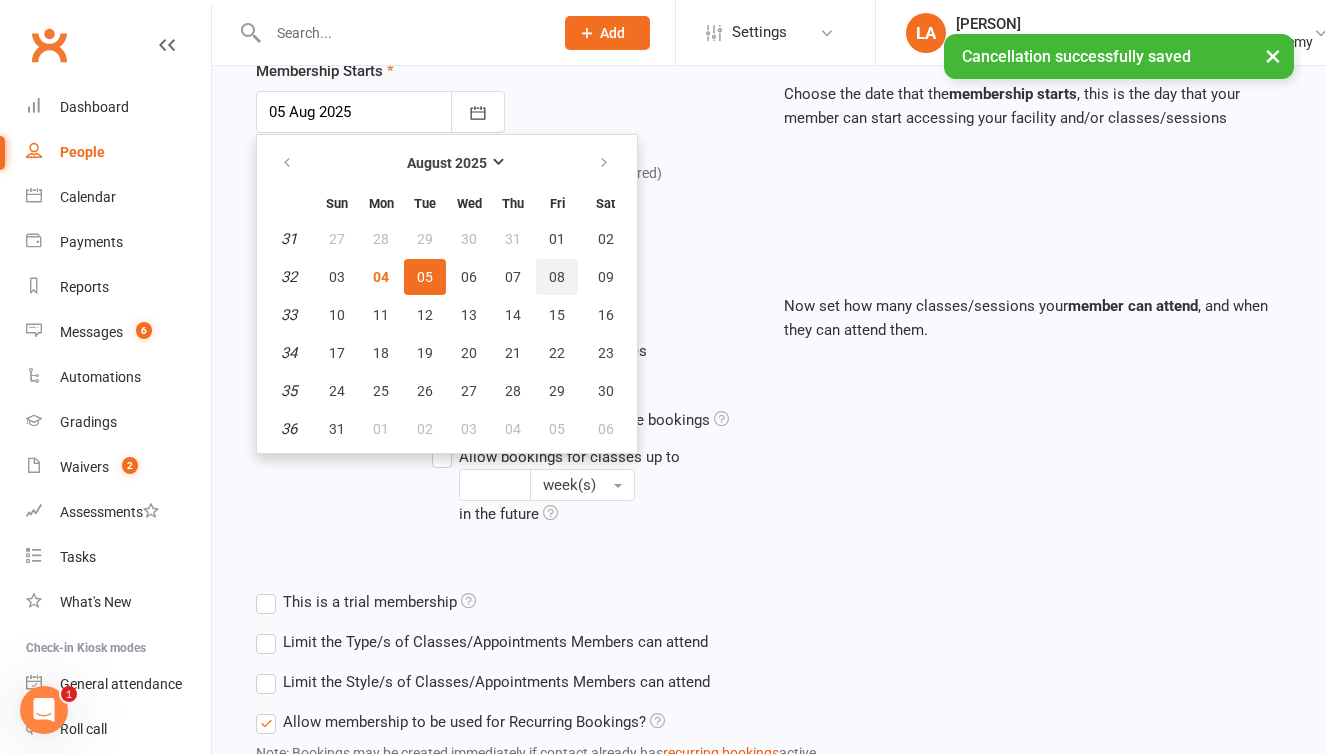 click on "08" at bounding box center (557, 277) 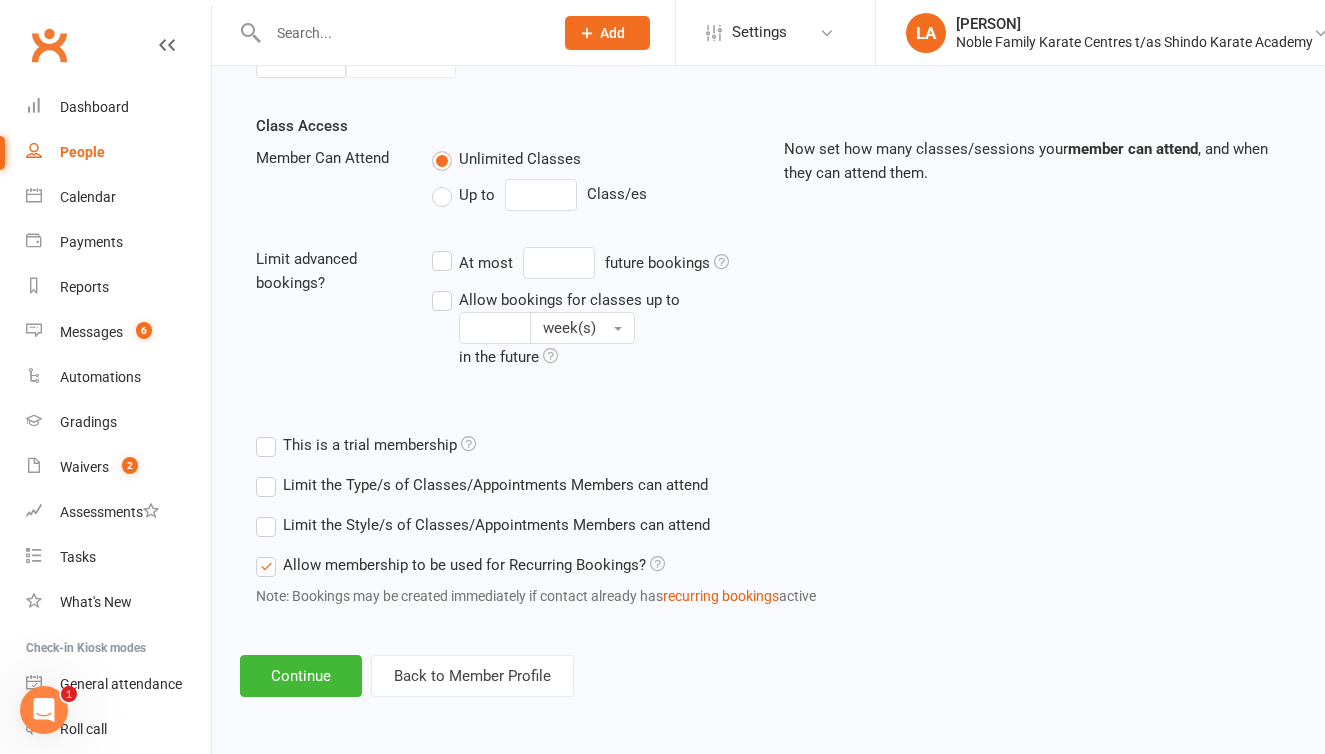 scroll, scrollTop: 675, scrollLeft: 0, axis: vertical 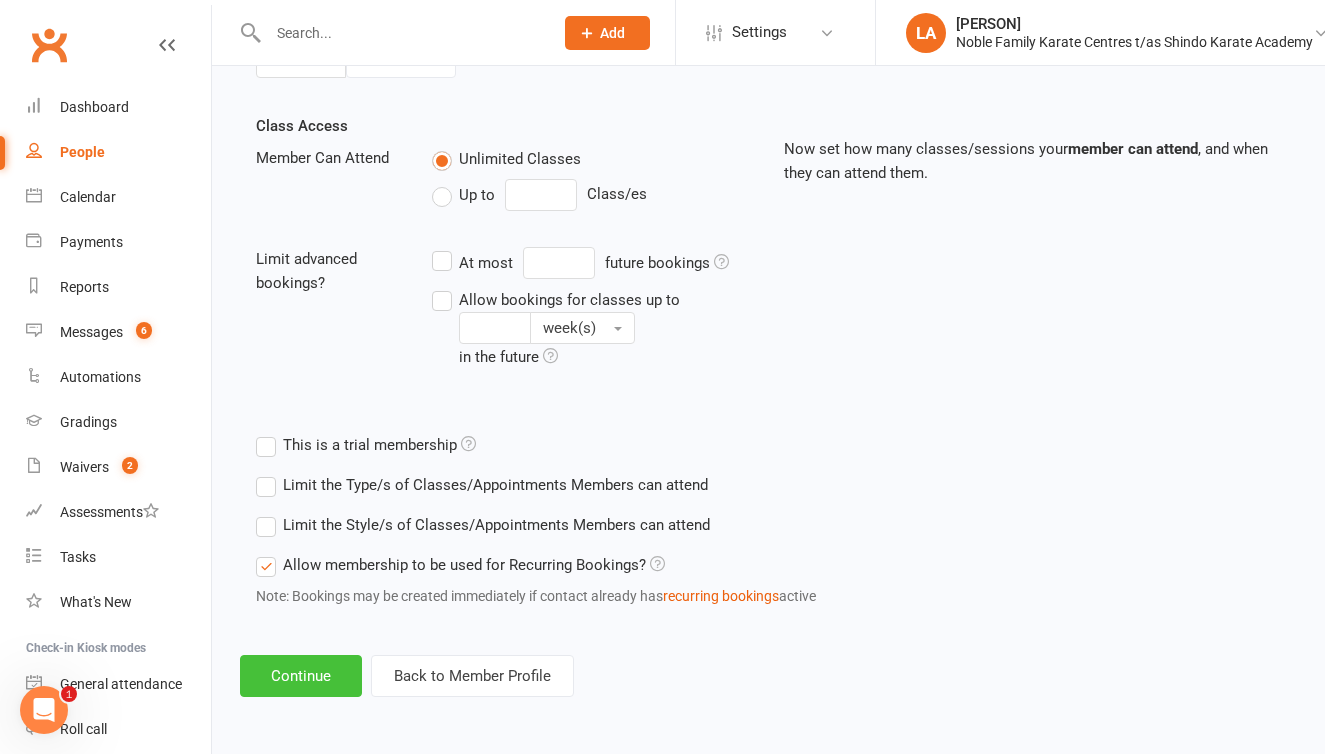 click on "Continue" at bounding box center [301, 676] 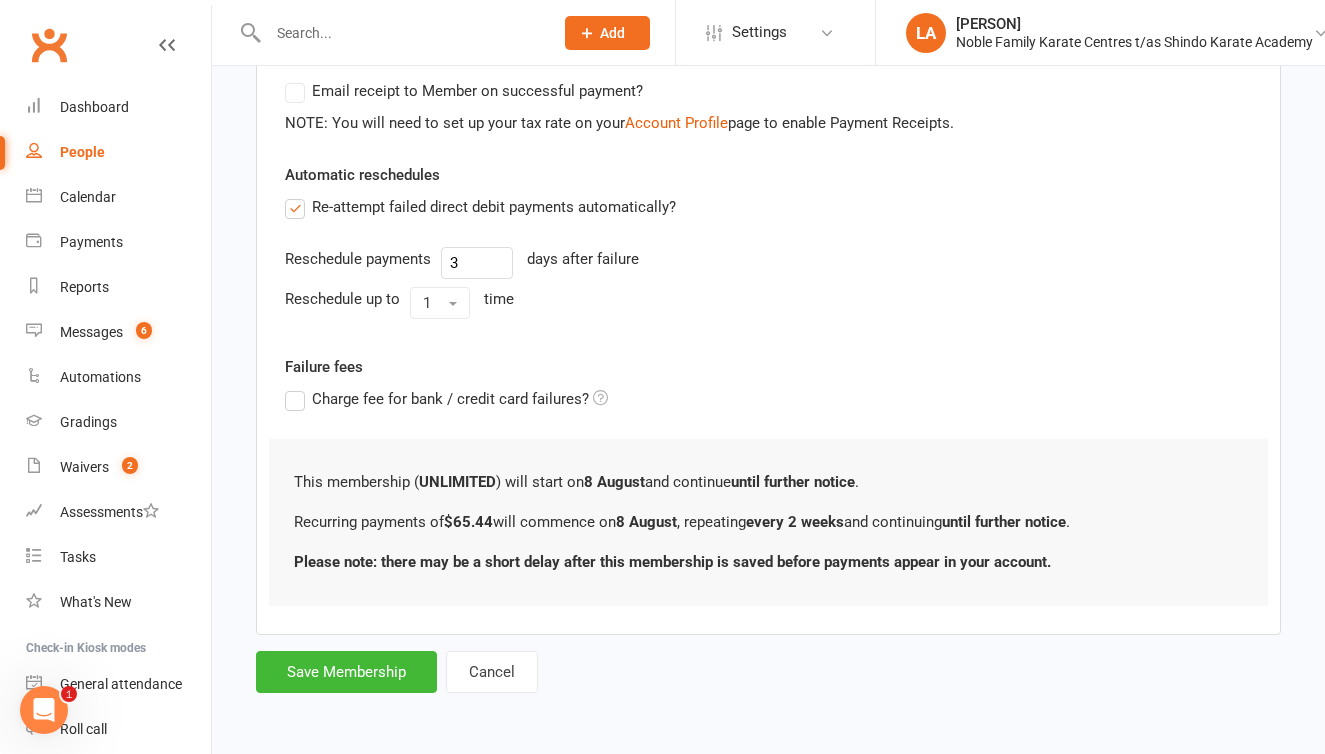 scroll, scrollTop: 636, scrollLeft: 0, axis: vertical 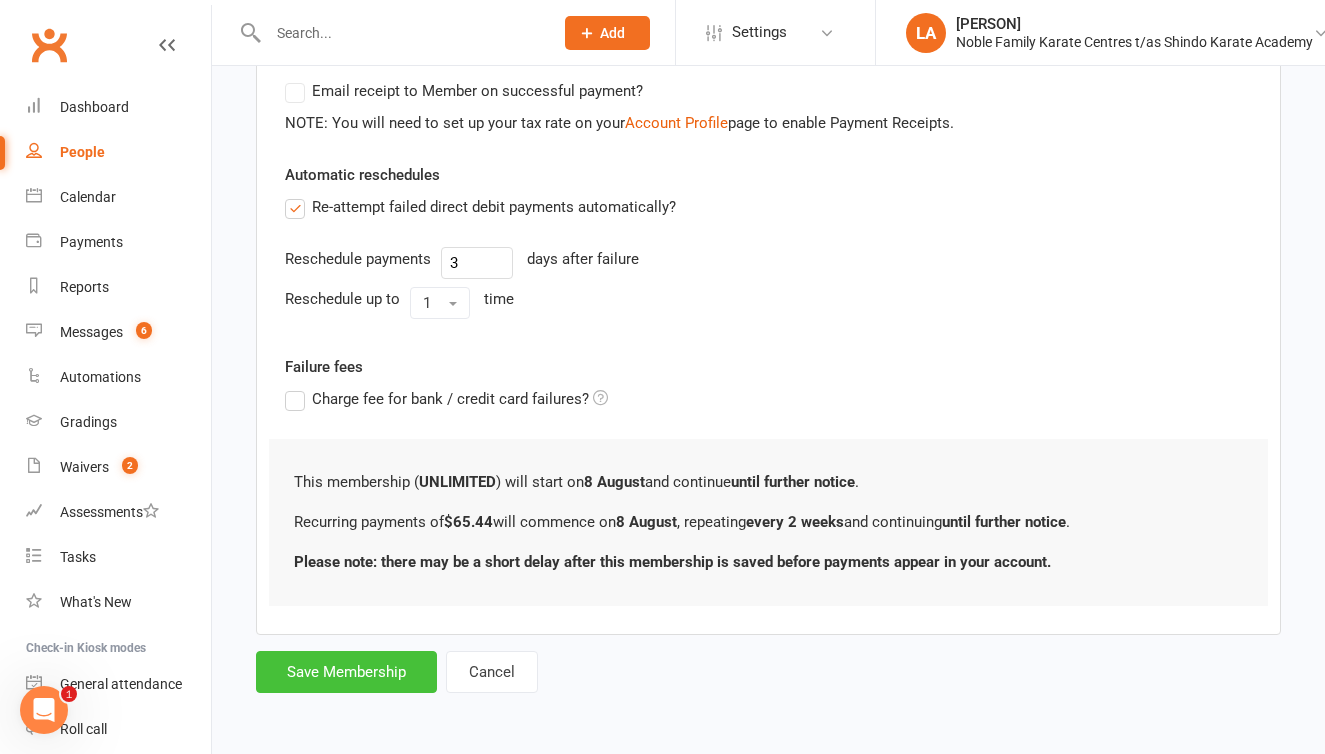 click on "Save Membership" at bounding box center (346, 672) 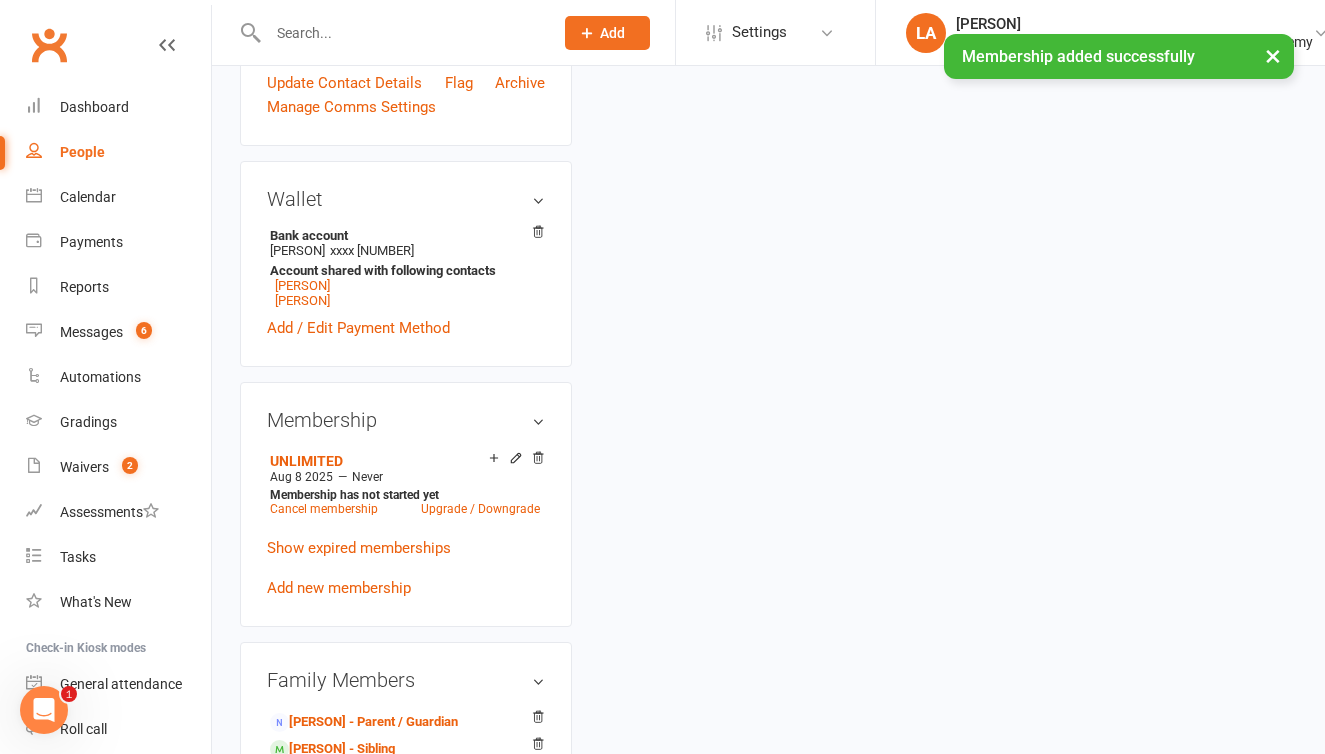 scroll, scrollTop: 0, scrollLeft: 0, axis: both 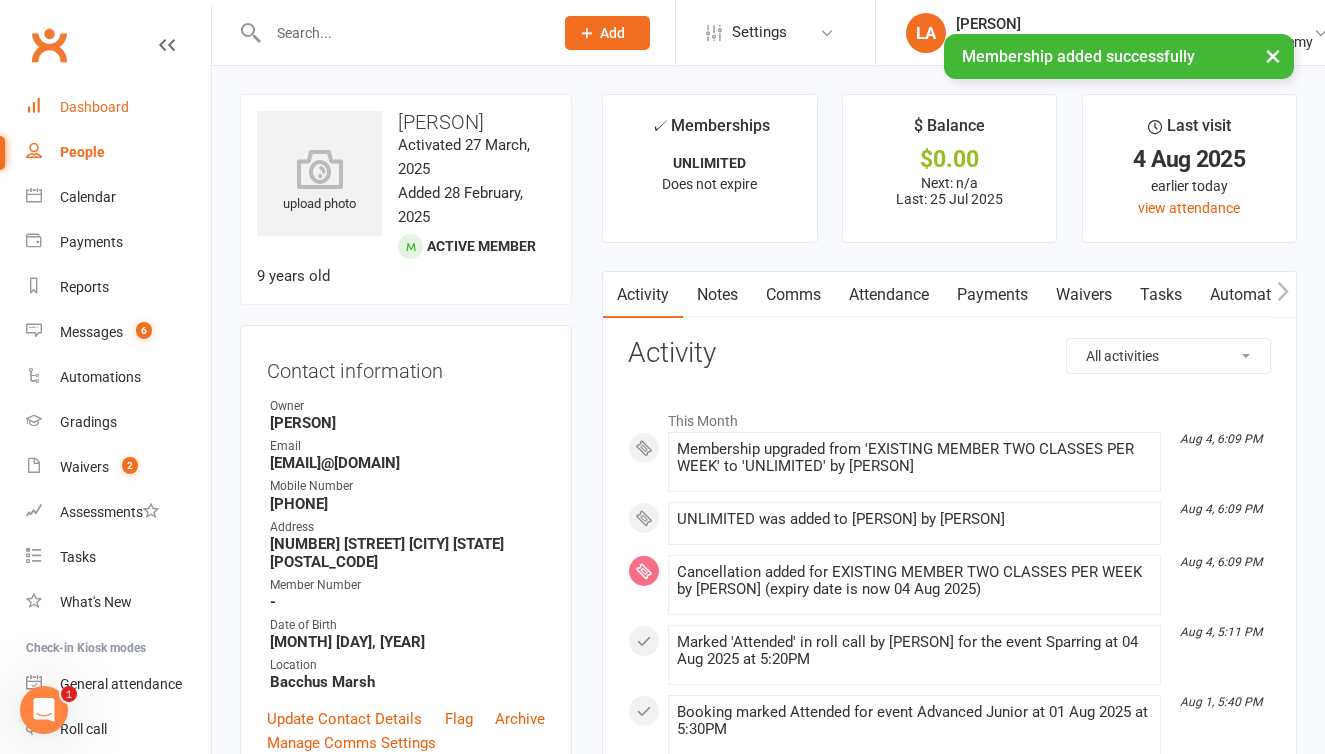 click on "Dashboard" at bounding box center (94, 107) 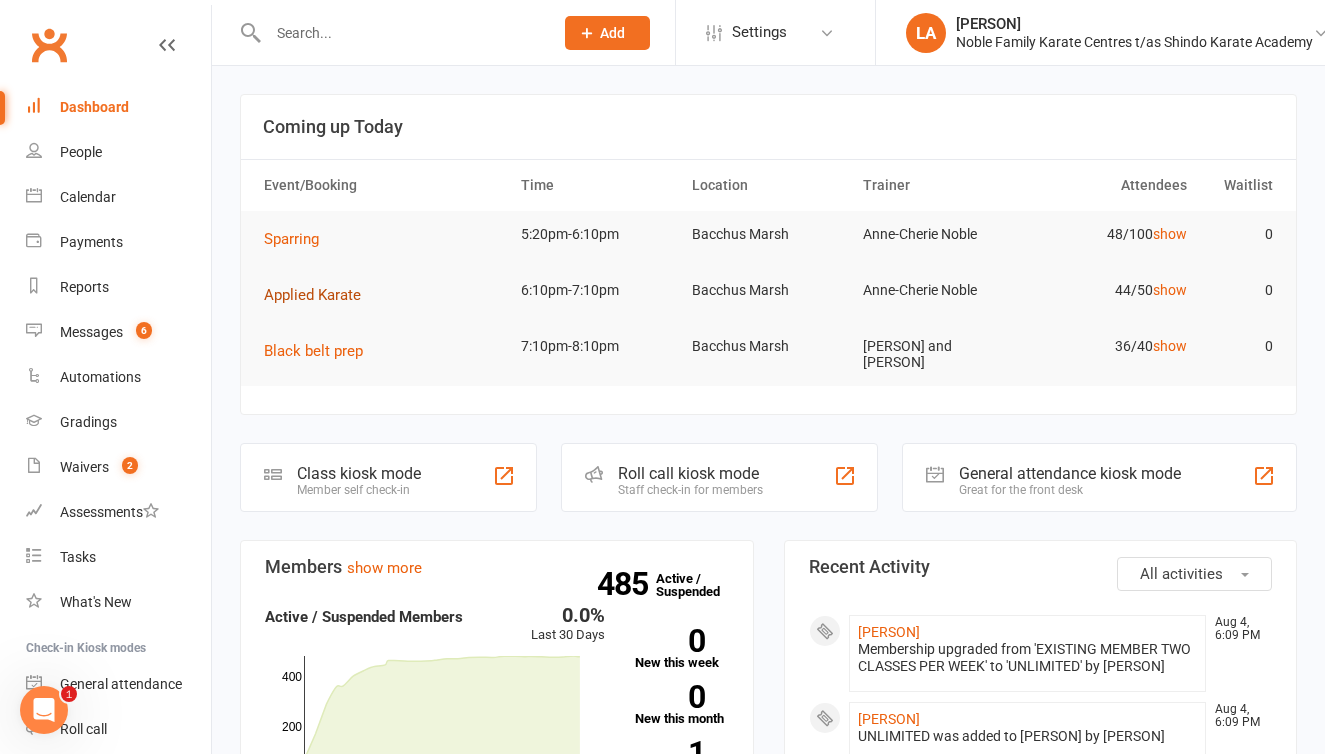click on "Applied Karate" at bounding box center [312, 295] 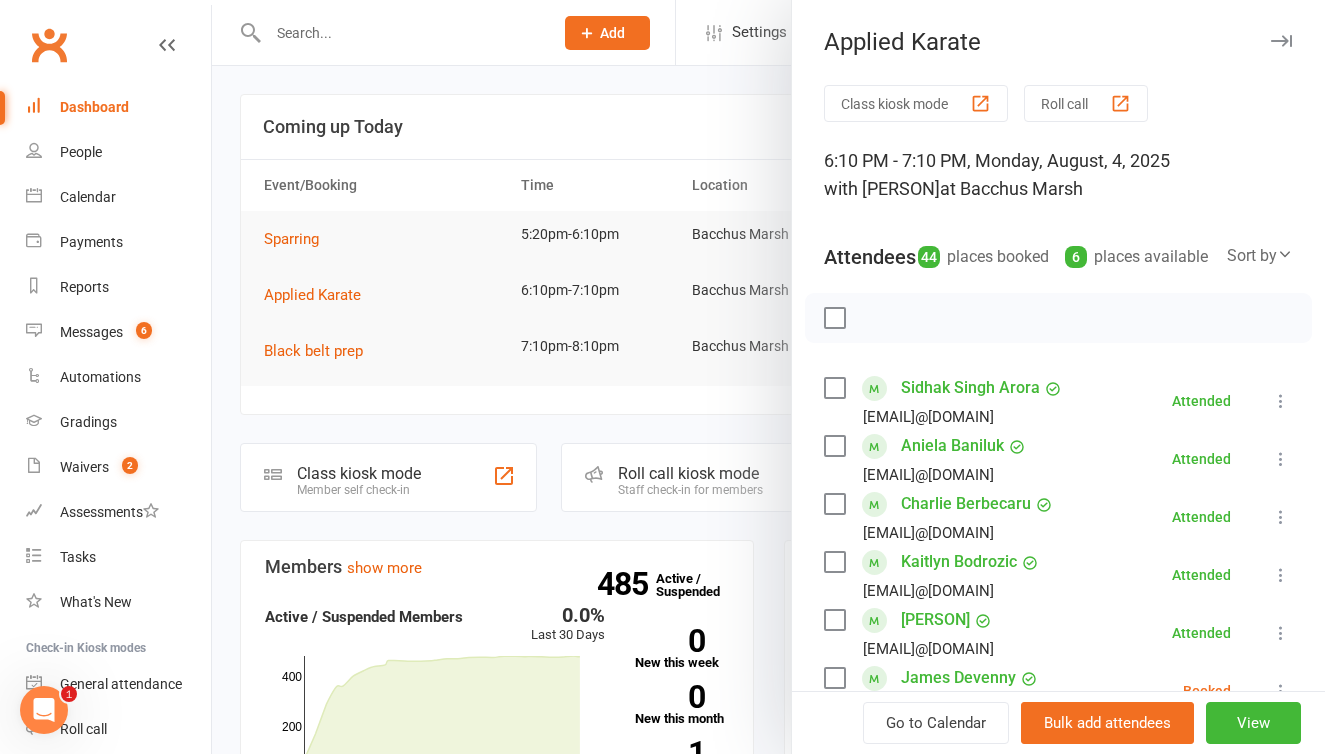 click on "Roll call" at bounding box center (1086, 103) 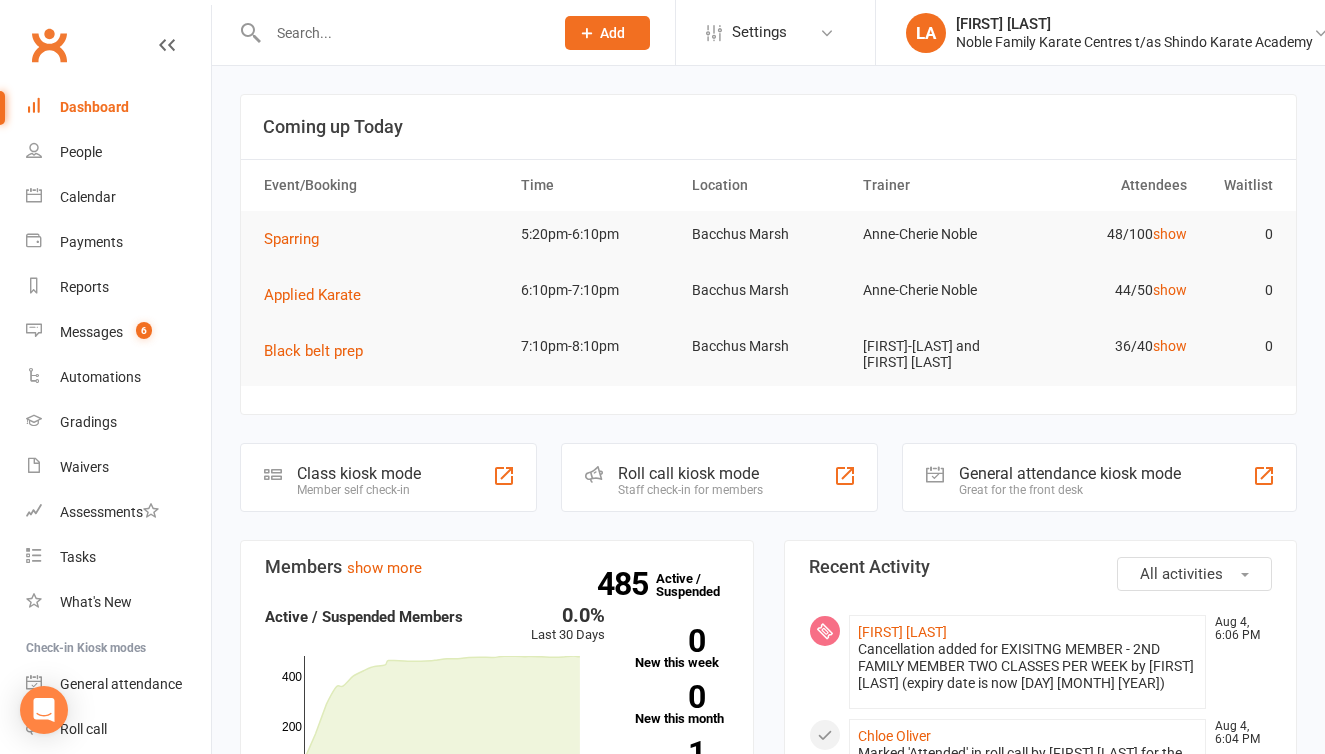 scroll, scrollTop: 0, scrollLeft: 0, axis: both 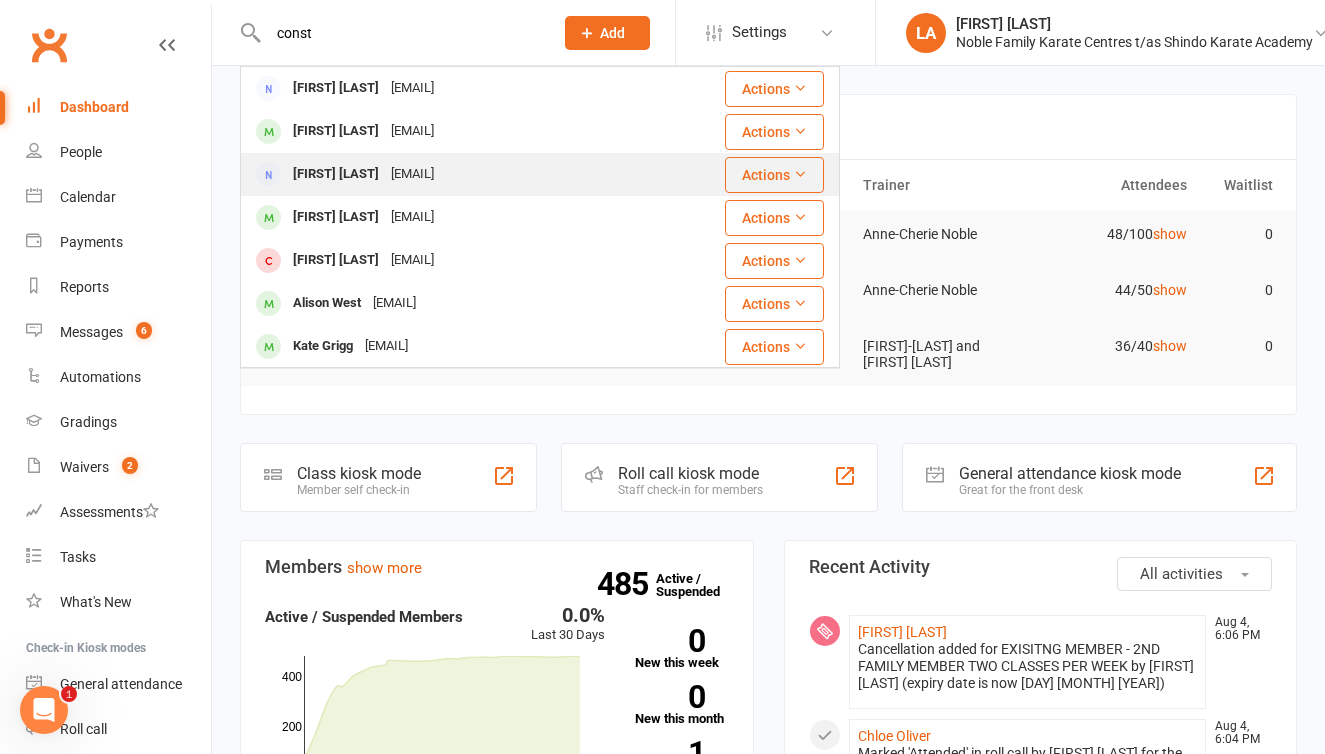 type on "const" 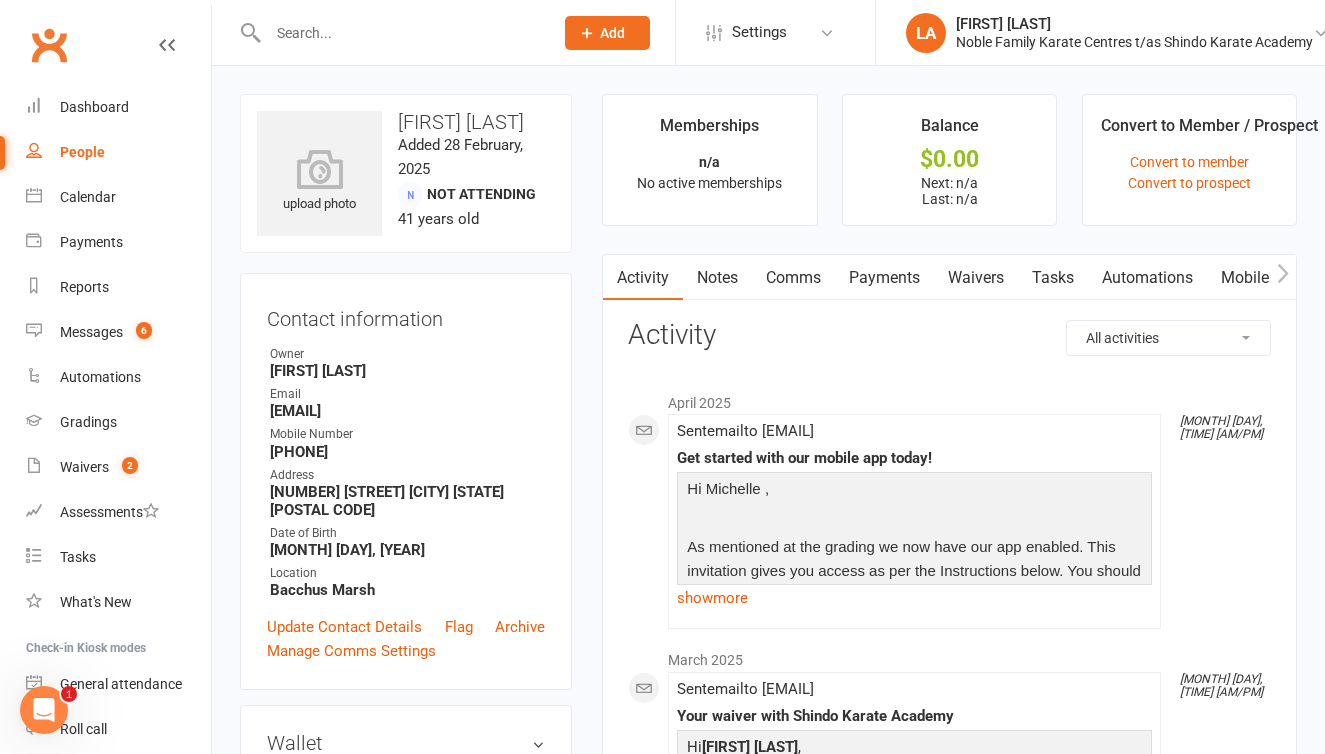 click on "Payments" at bounding box center (884, 278) 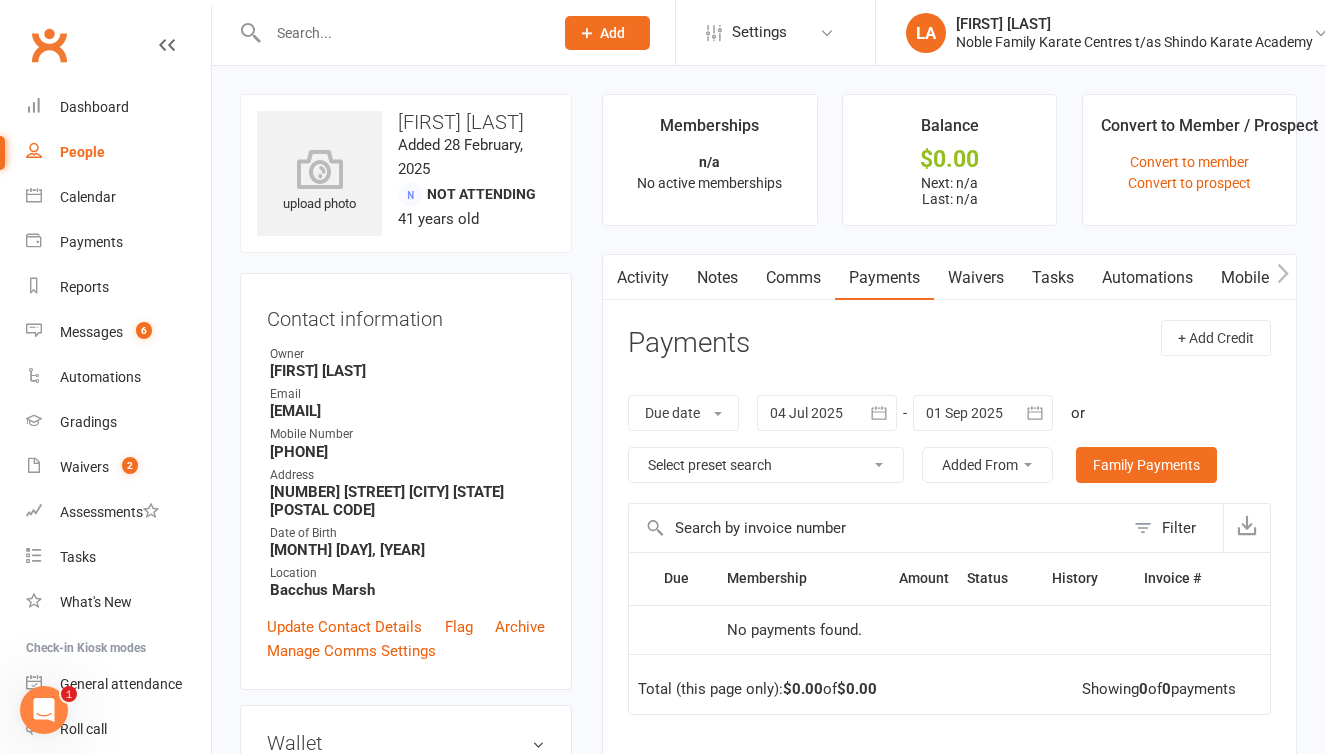 scroll, scrollTop: 0, scrollLeft: 0, axis: both 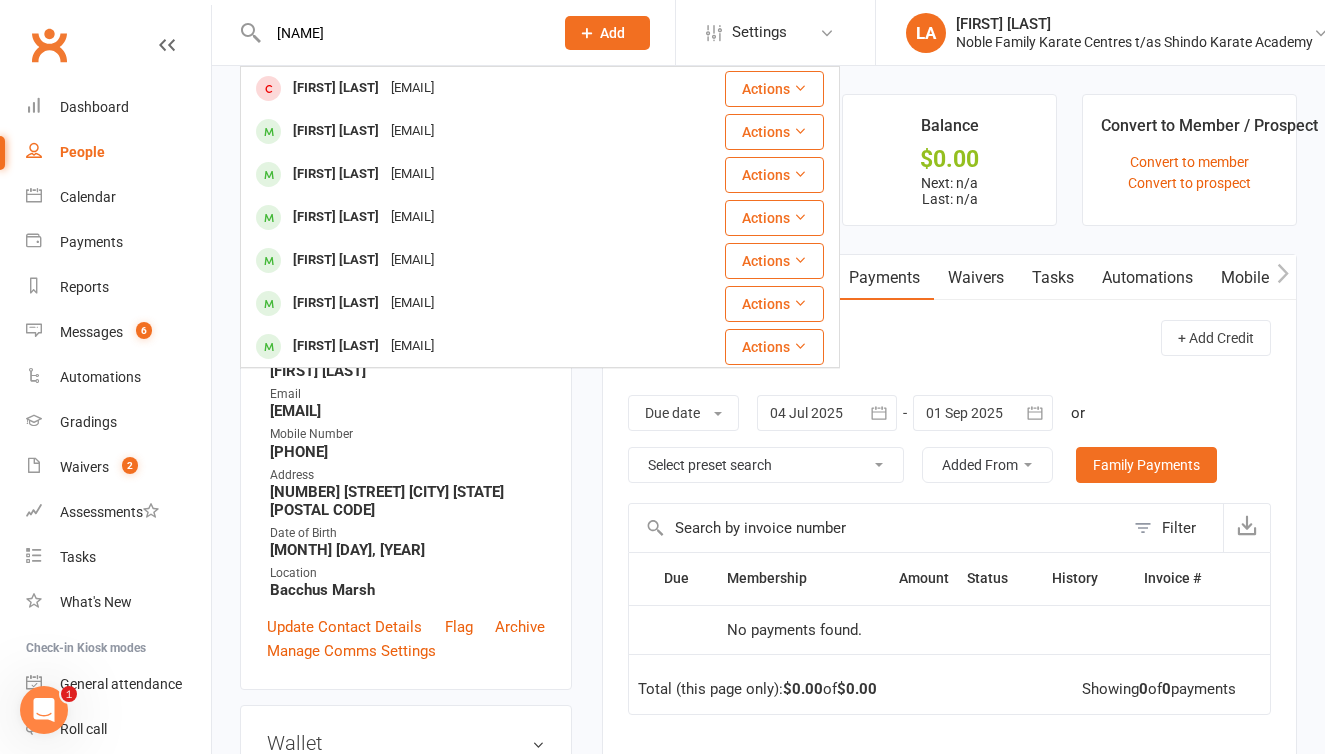 type on "[FIRST]" 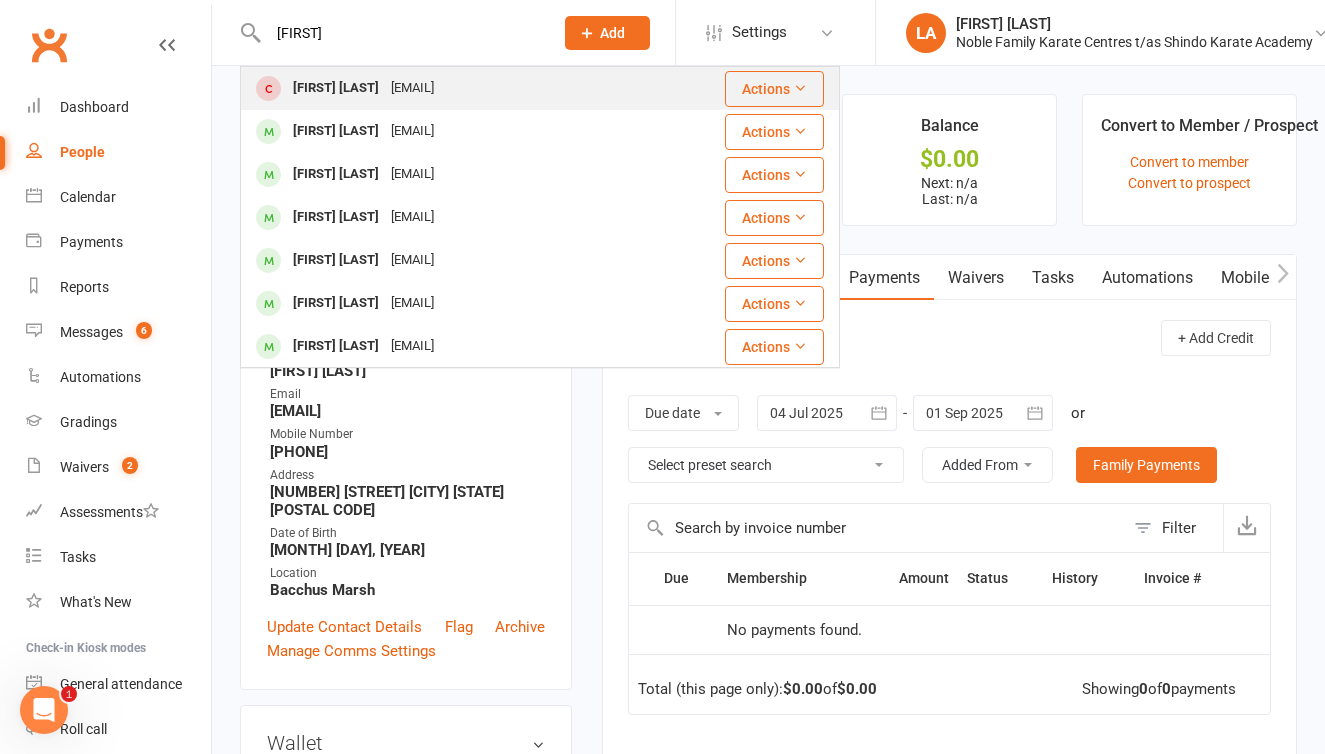 drag, startPoint x: 325, startPoint y: 65, endPoint x: 355, endPoint y: 93, distance: 41.036568 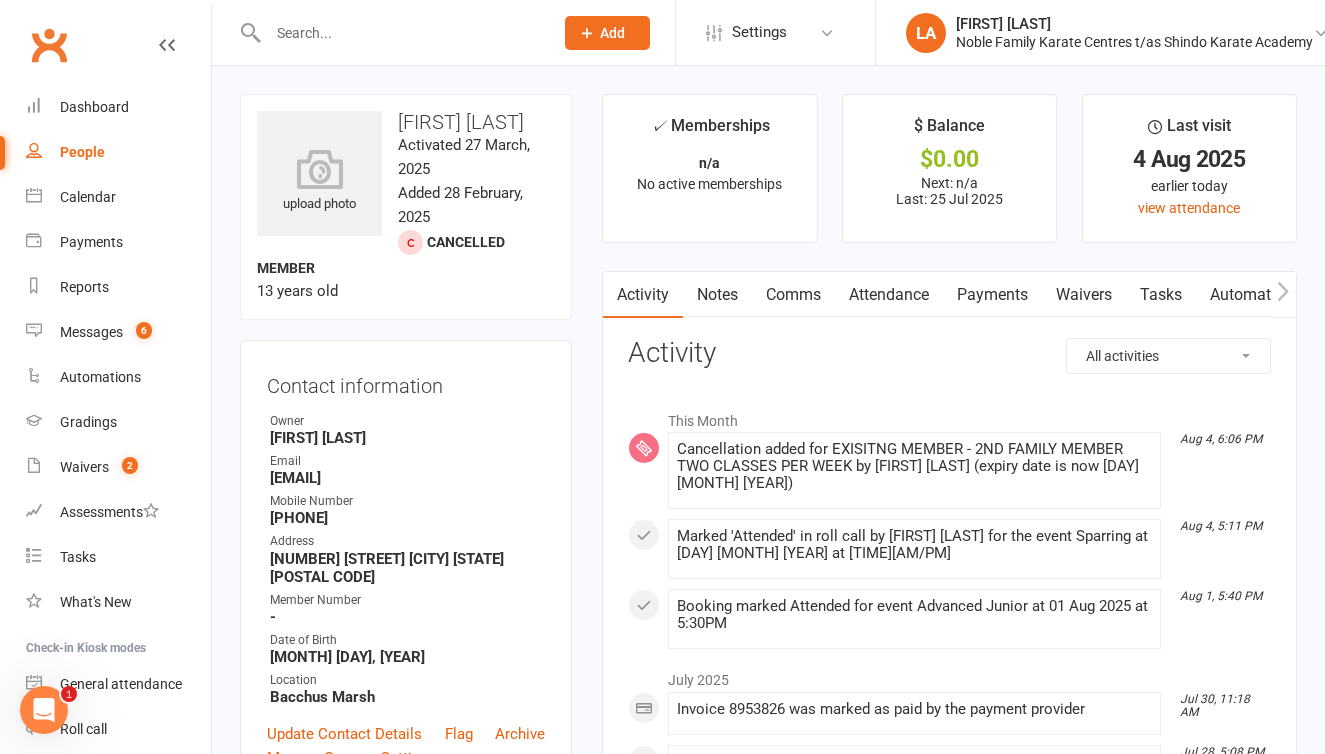click on "Payments" at bounding box center (992, 295) 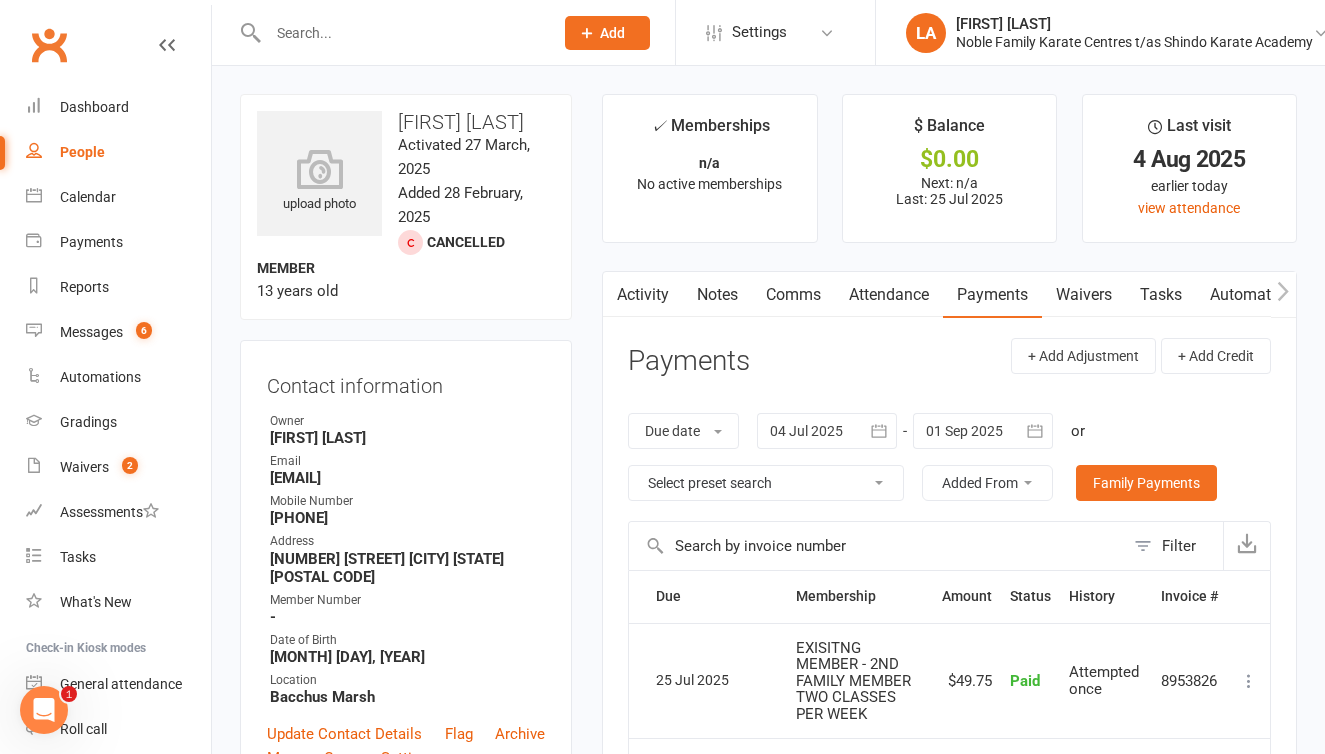 scroll, scrollTop: 0, scrollLeft: 0, axis: both 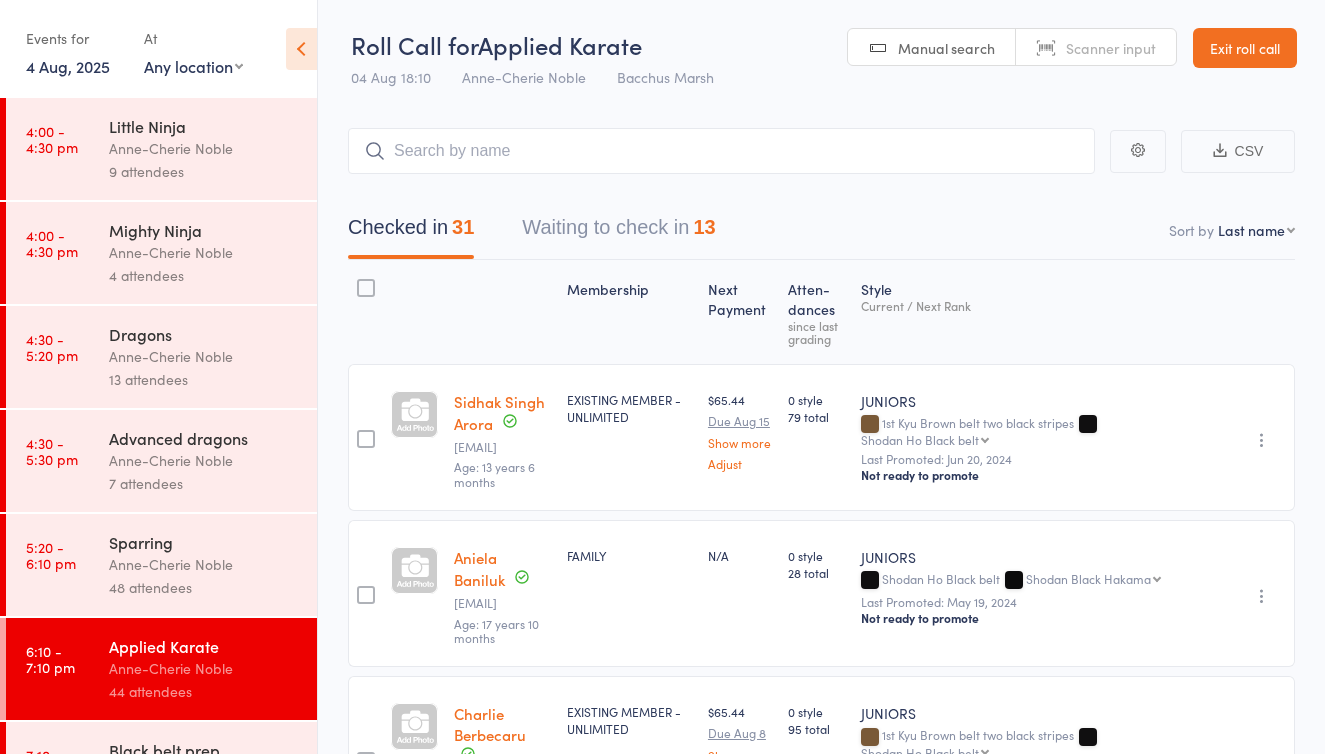 click on "Waiting to check in  13" at bounding box center [618, 232] 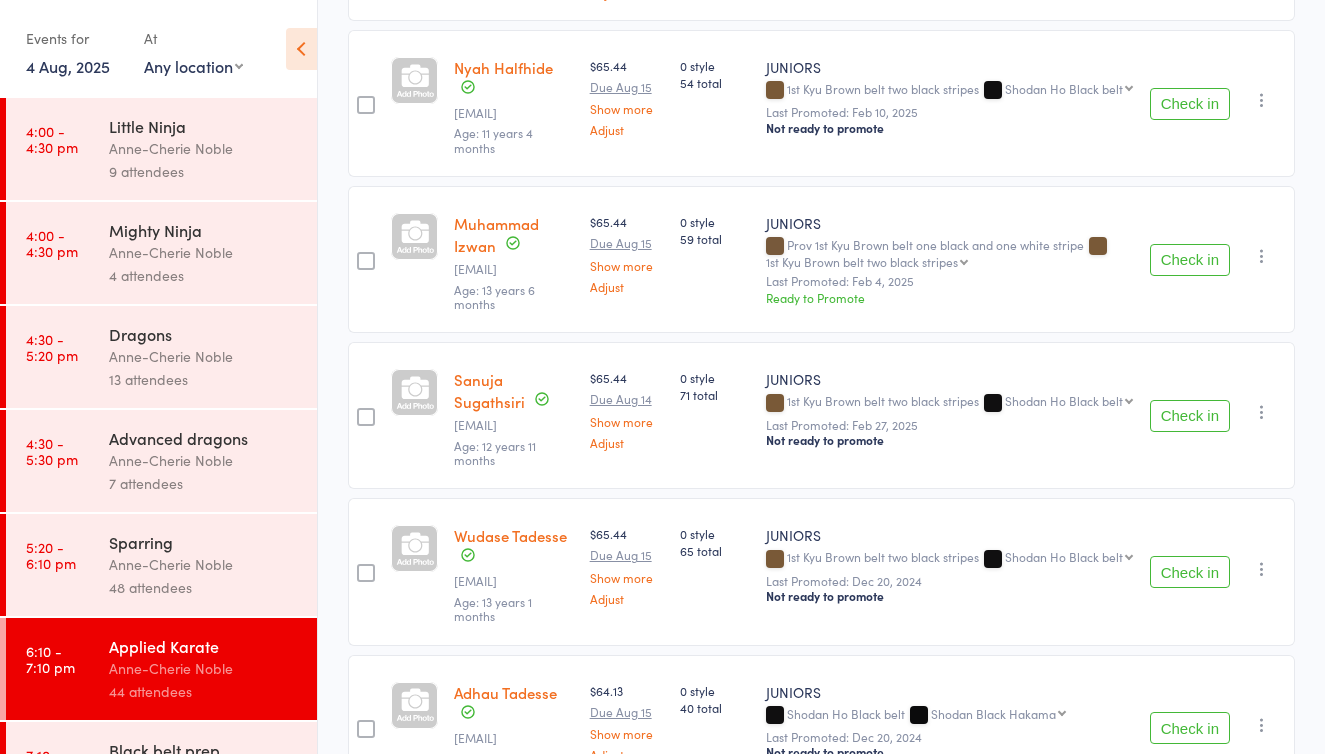 scroll, scrollTop: 758, scrollLeft: 0, axis: vertical 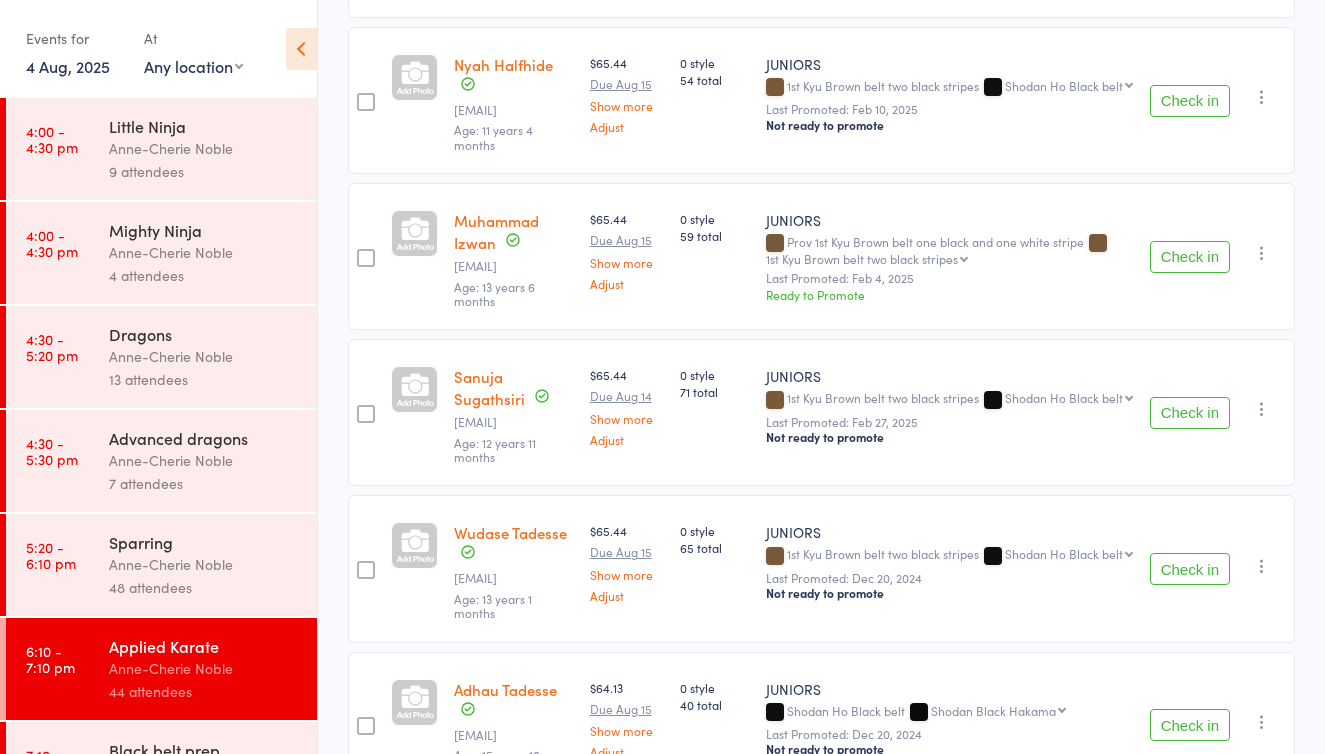 click on "Check in" at bounding box center [1190, 413] 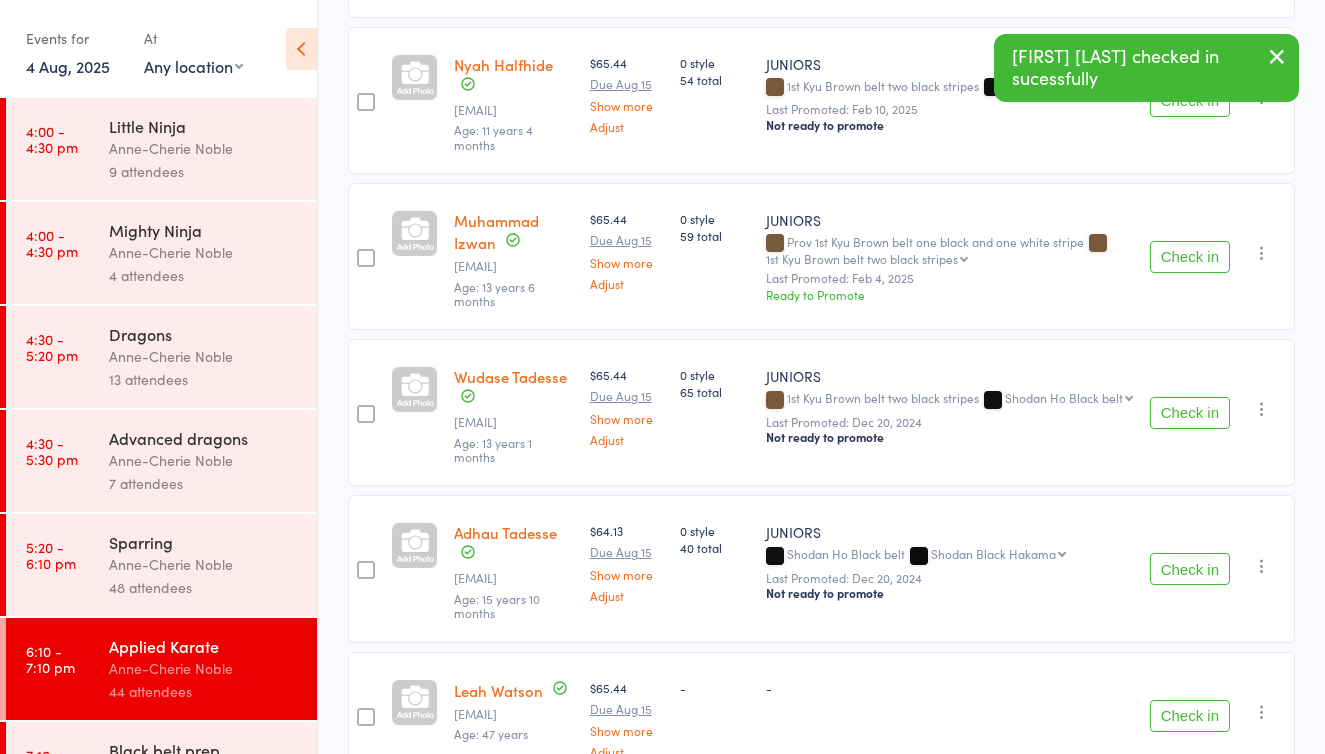 click at bounding box center [1262, 409] 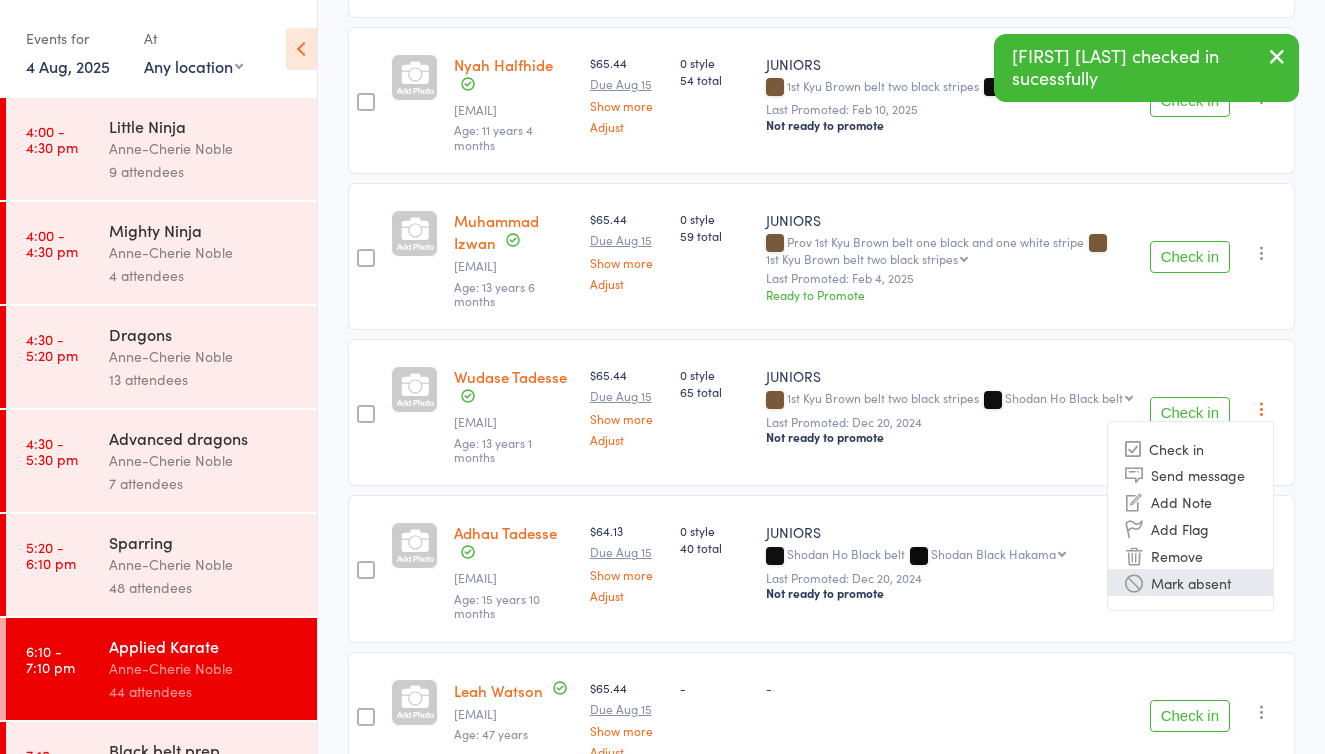 click on "Mark absent" at bounding box center [1190, 582] 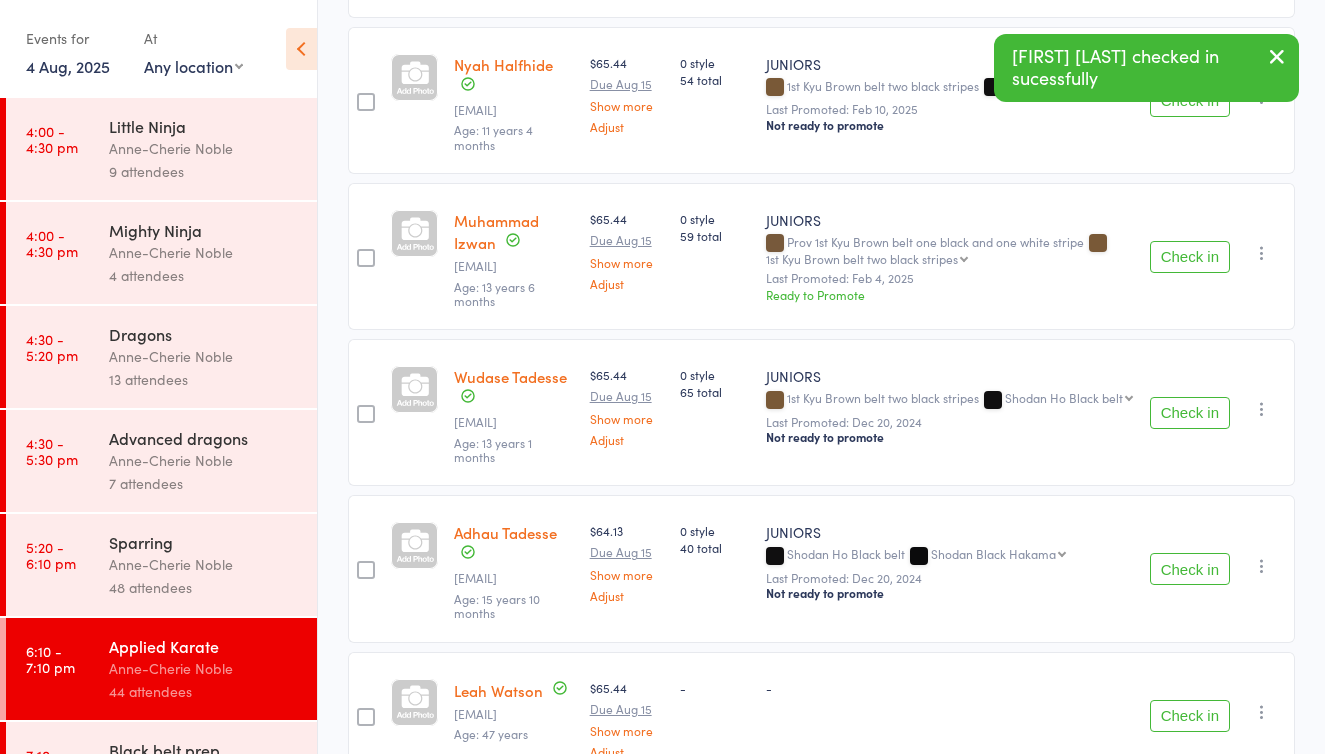 click at bounding box center [1262, 566] 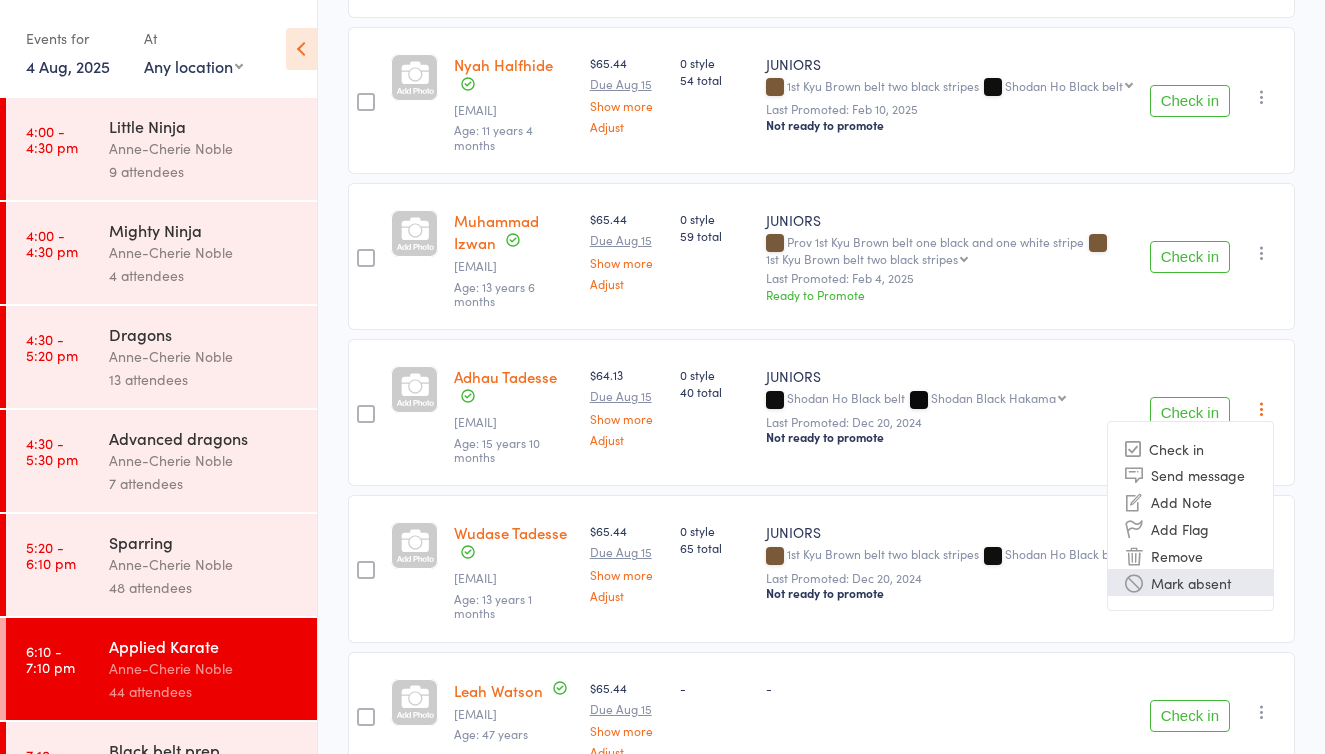 click on "Mark absent" at bounding box center (1190, 582) 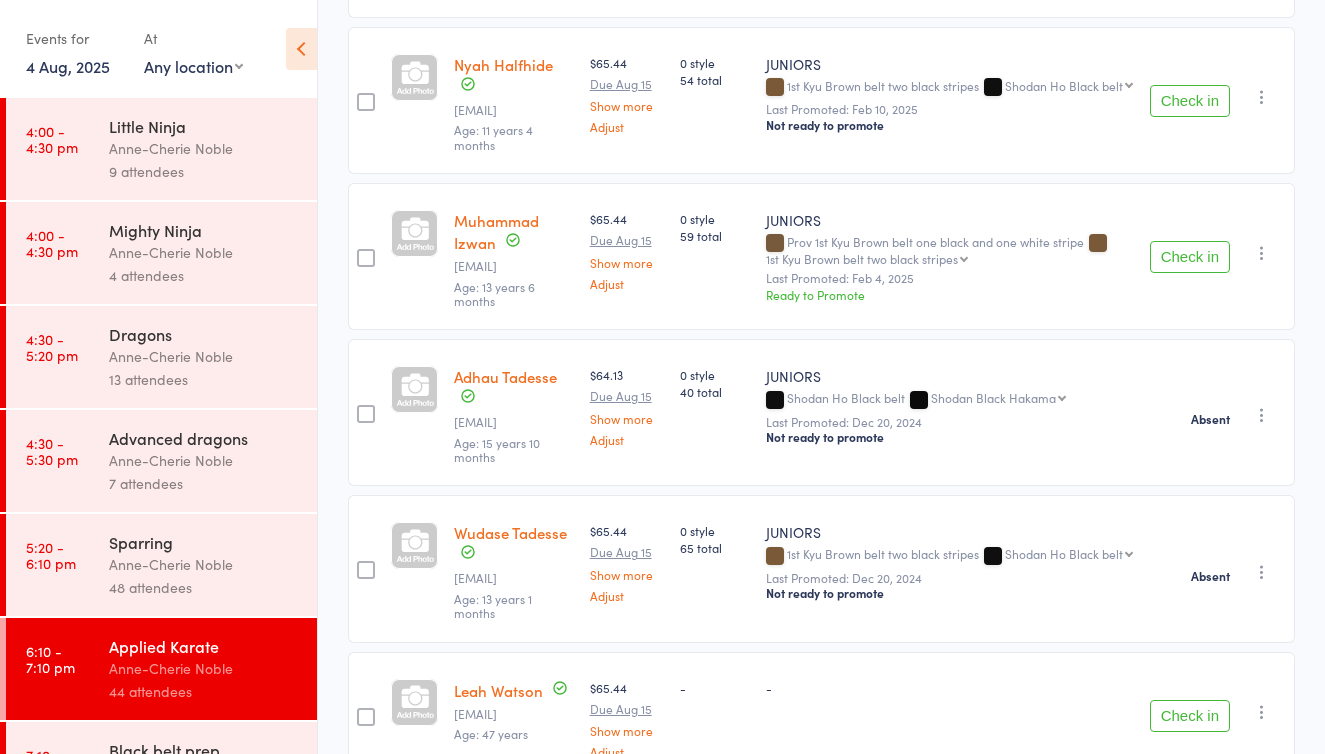 click at bounding box center [1262, 253] 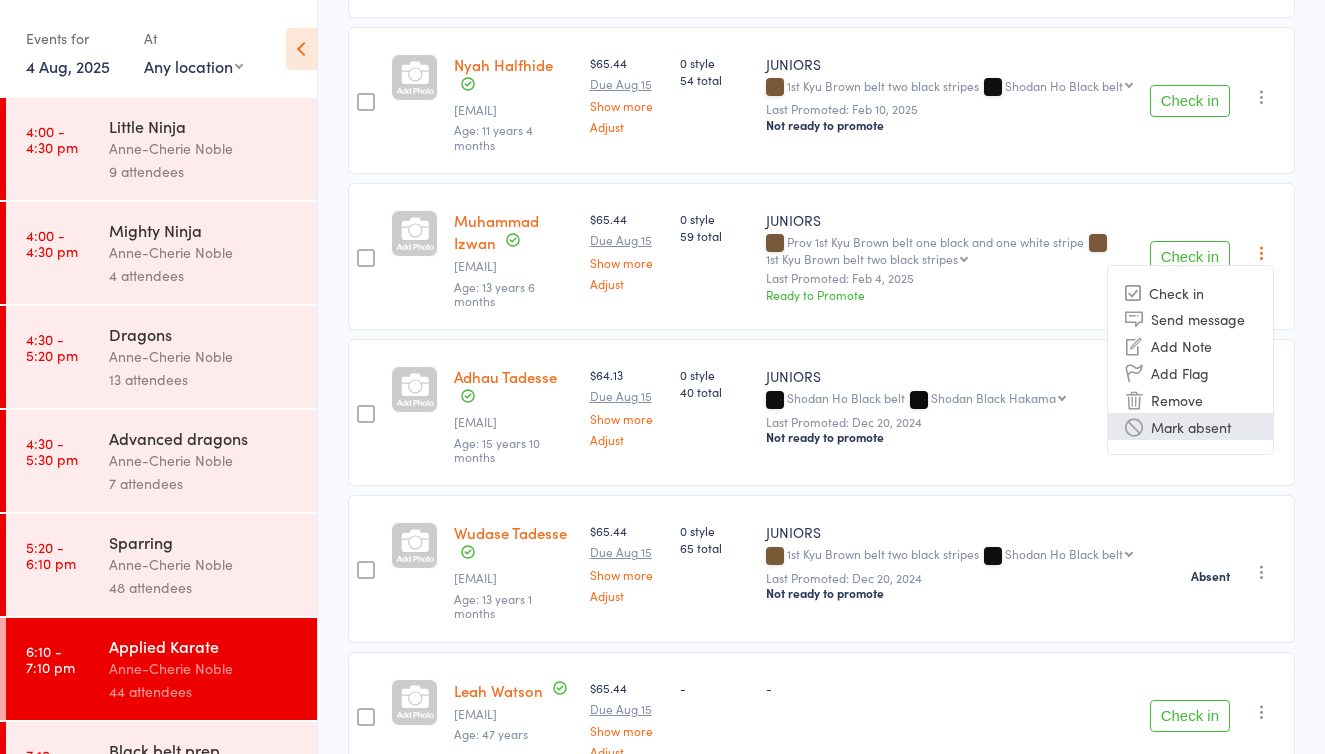 click on "Mark absent" at bounding box center (1190, 426) 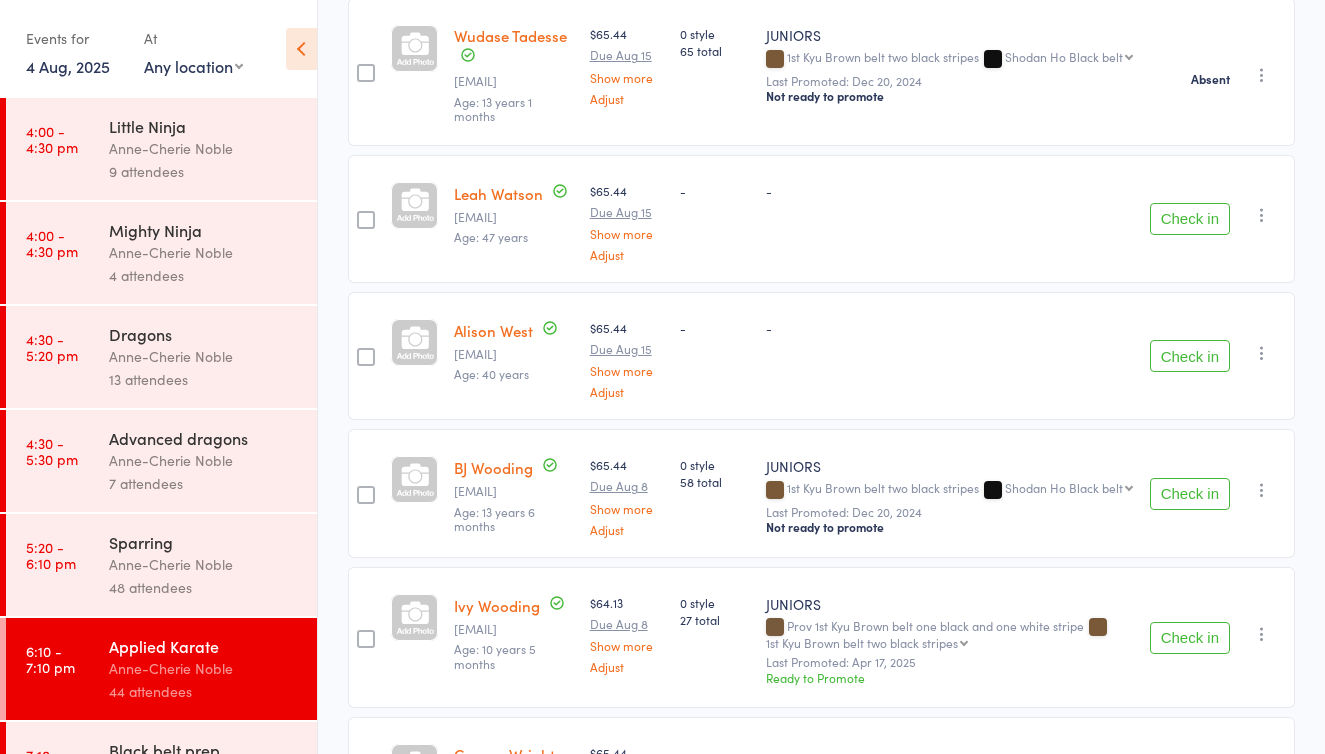scroll, scrollTop: 1277, scrollLeft: 0, axis: vertical 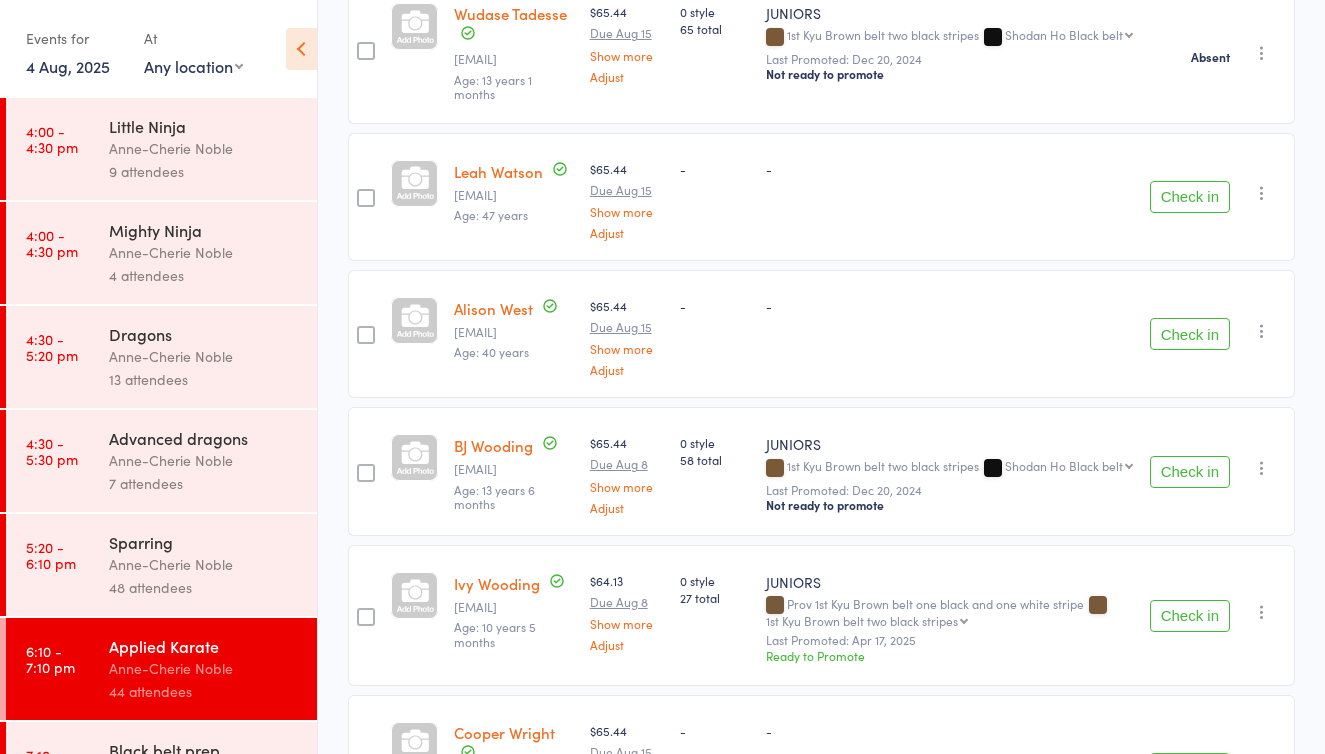 click on "Check in" at bounding box center [1190, 334] 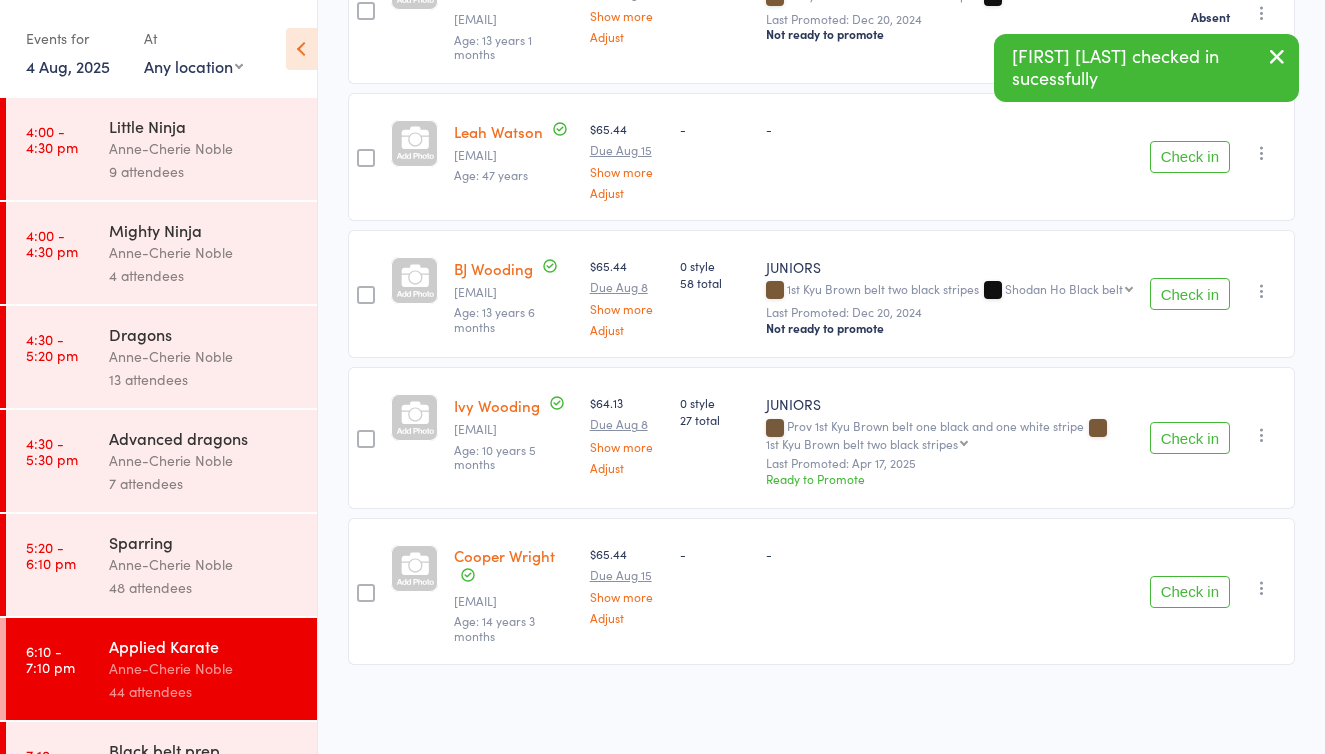 scroll, scrollTop: 1440, scrollLeft: 0, axis: vertical 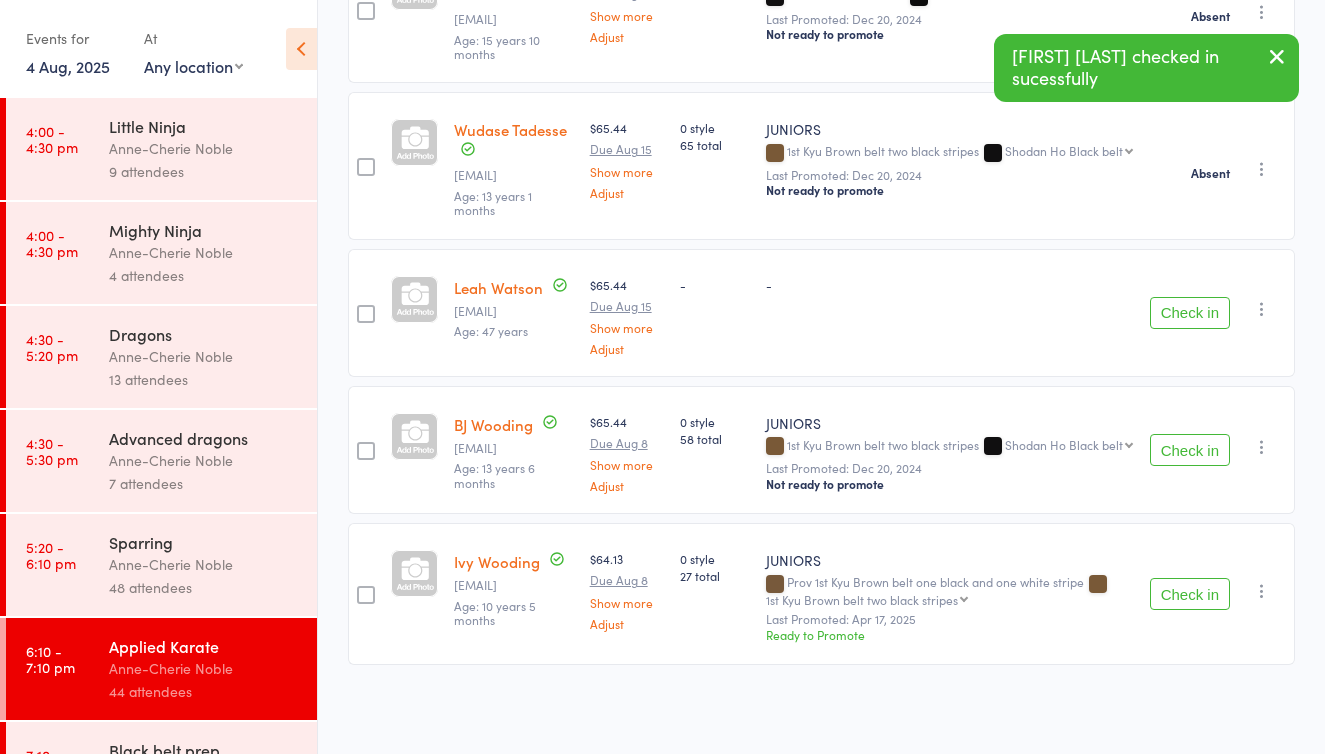 click at bounding box center (1262, 447) 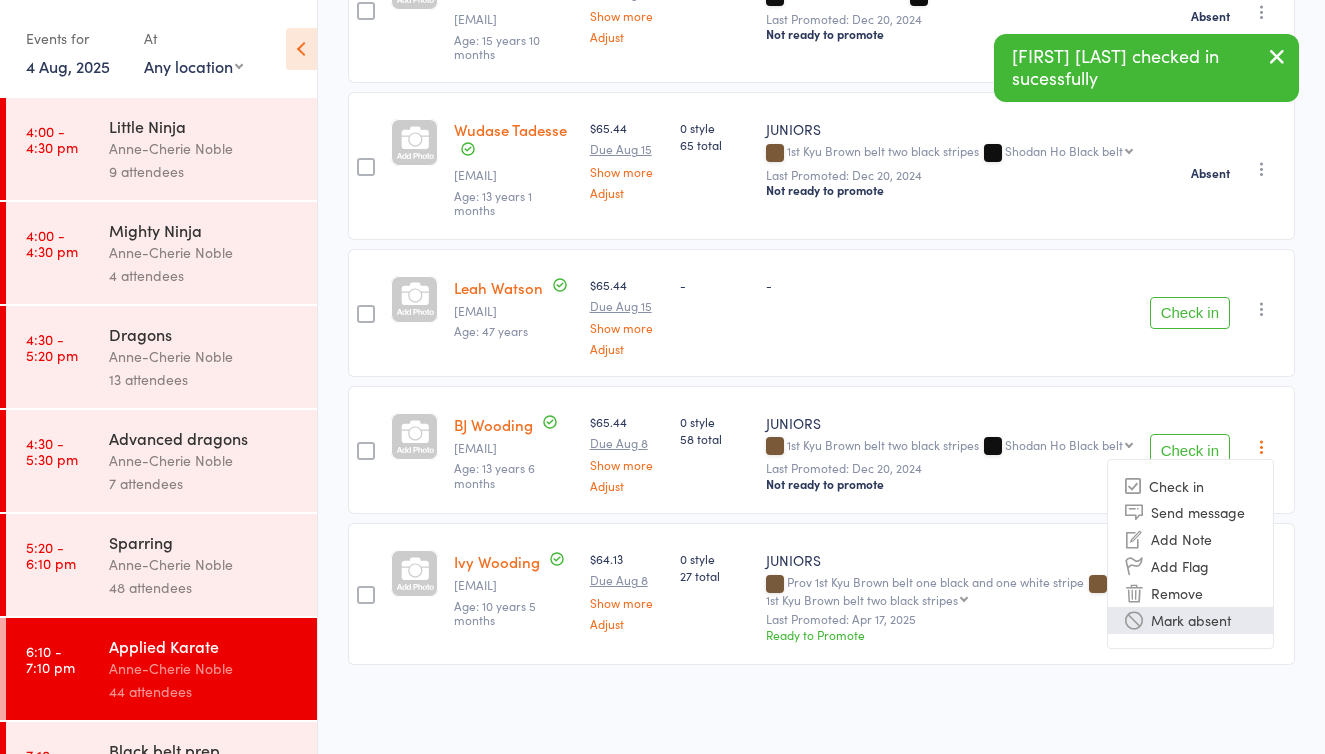 click on "Mark absent" at bounding box center [1190, 620] 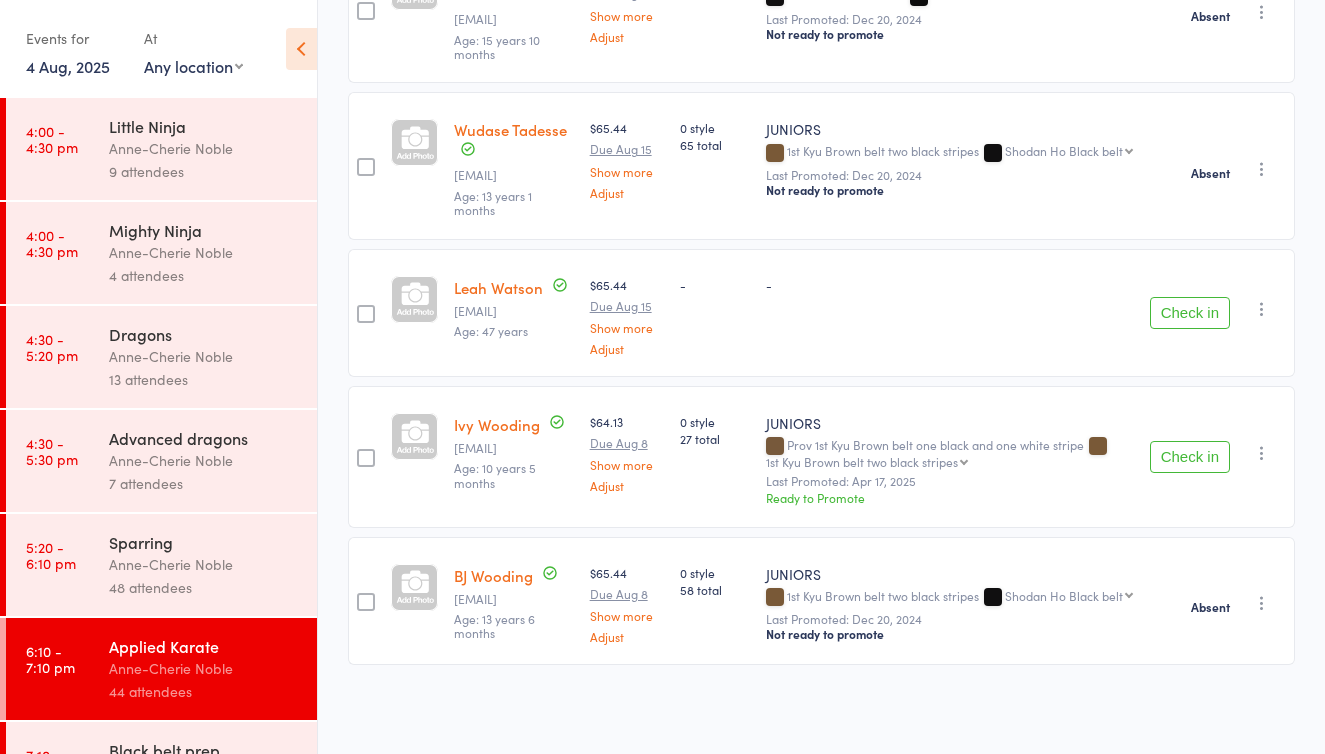 click at bounding box center [1262, 453] 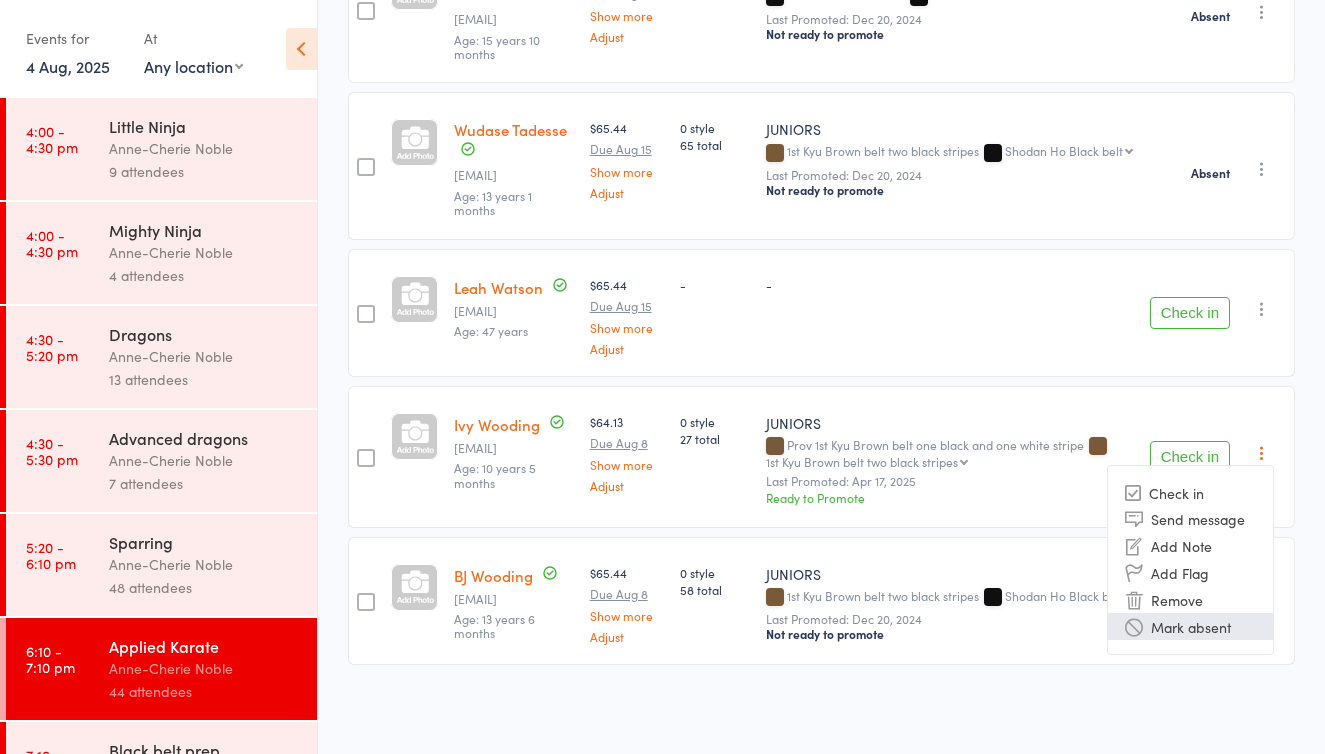 click on "Mark absent" at bounding box center [1190, 626] 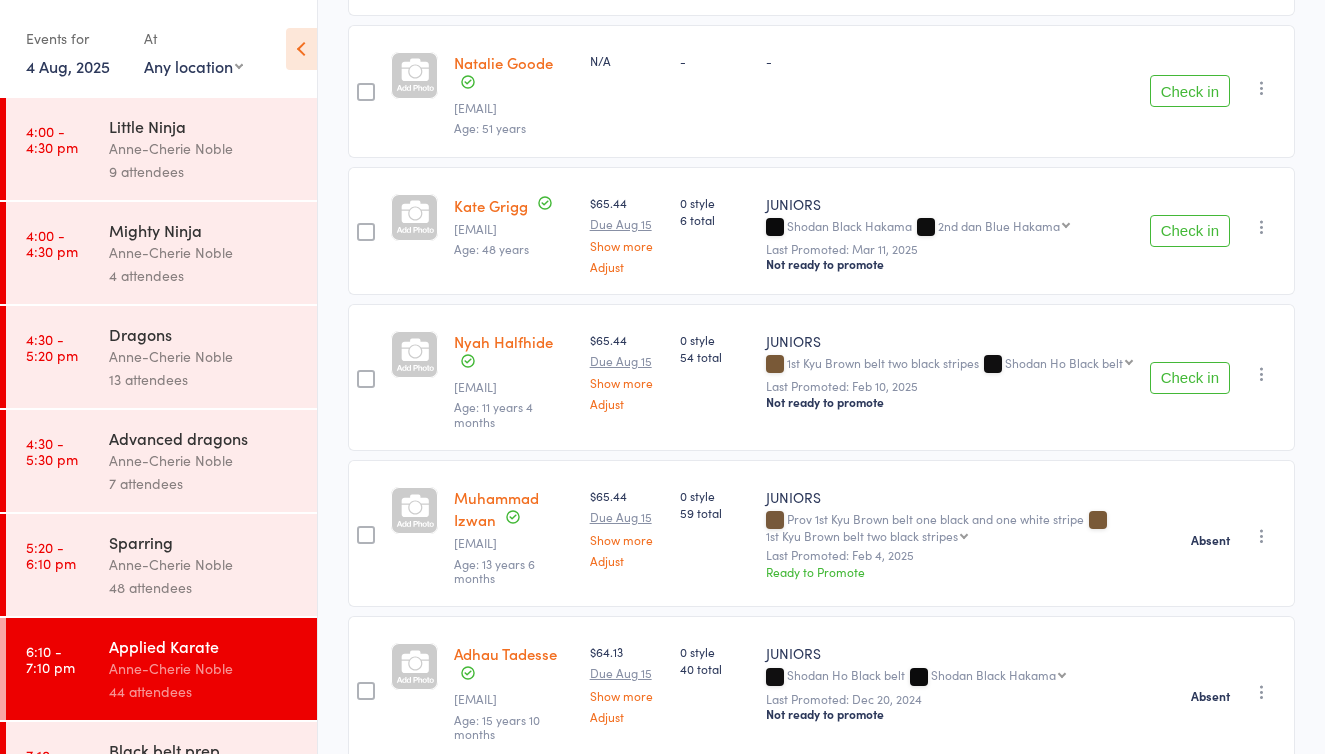scroll, scrollTop: 480, scrollLeft: 0, axis: vertical 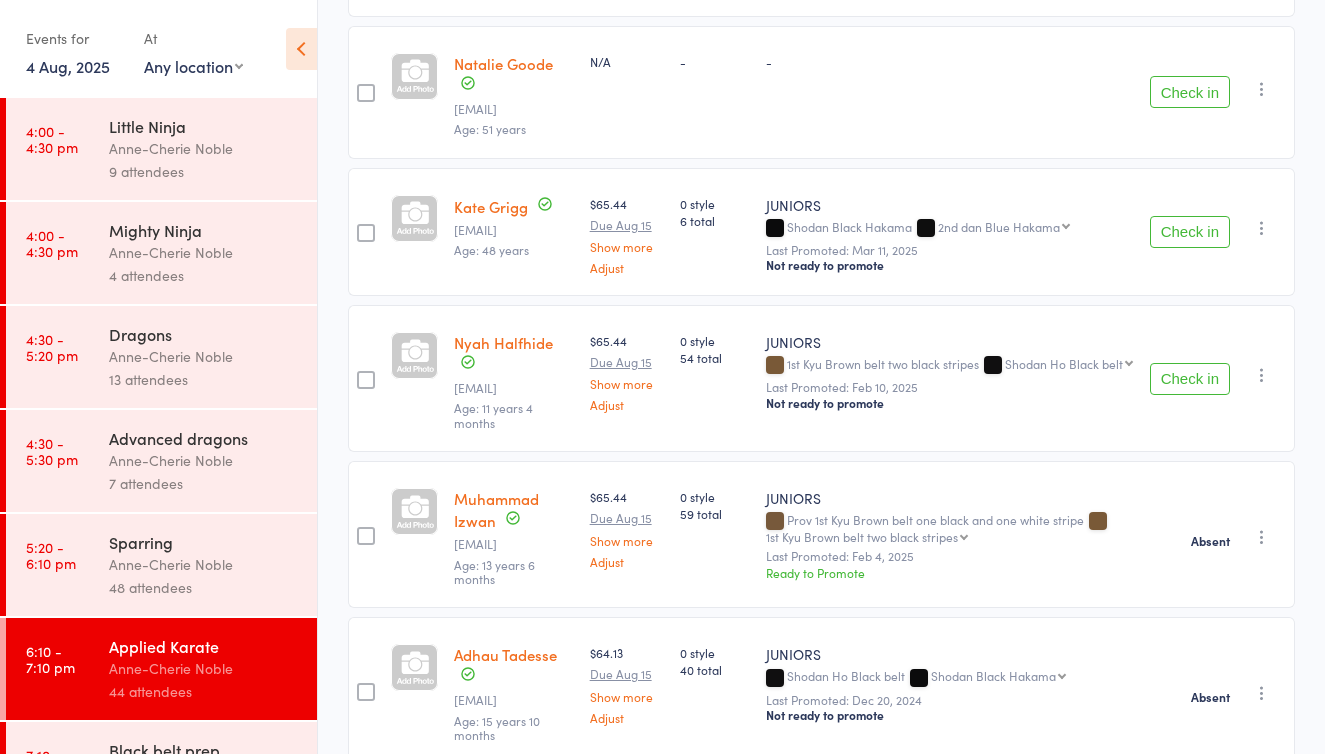 click at bounding box center (1262, 375) 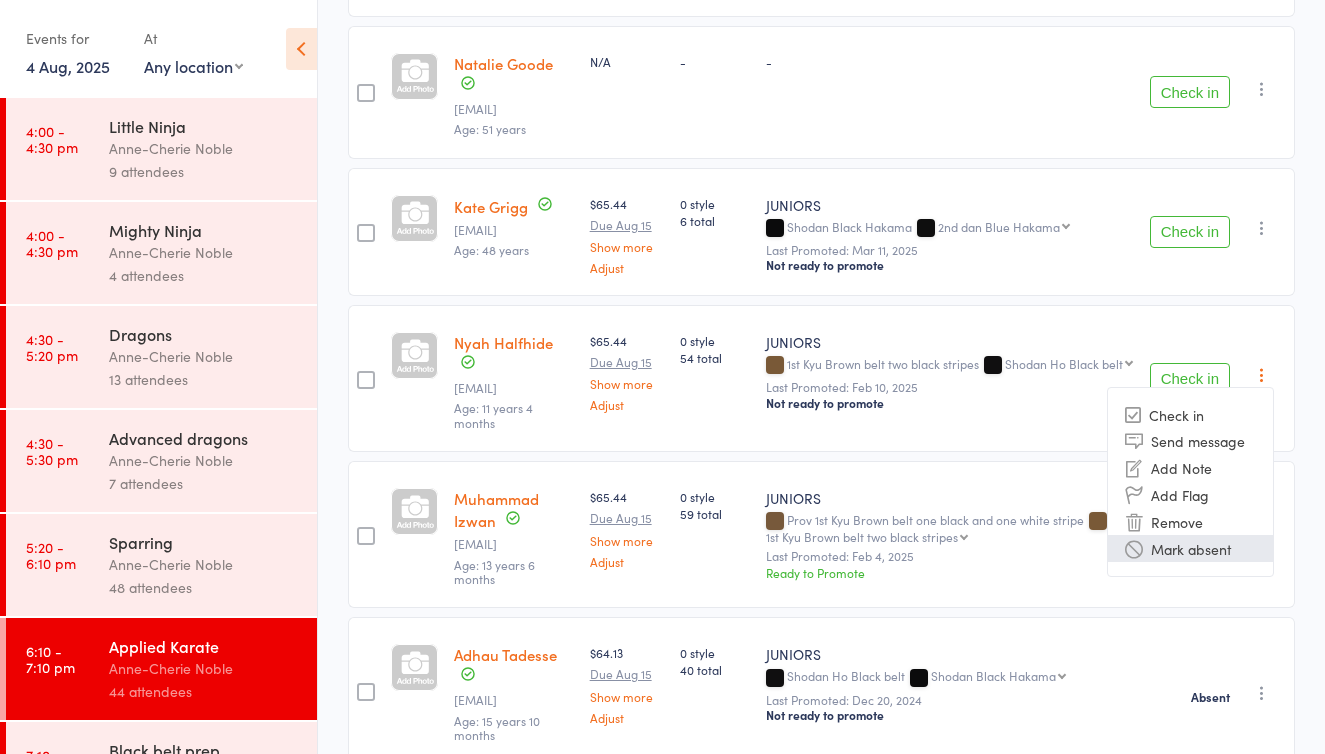 click on "Mark absent" at bounding box center (1190, 548) 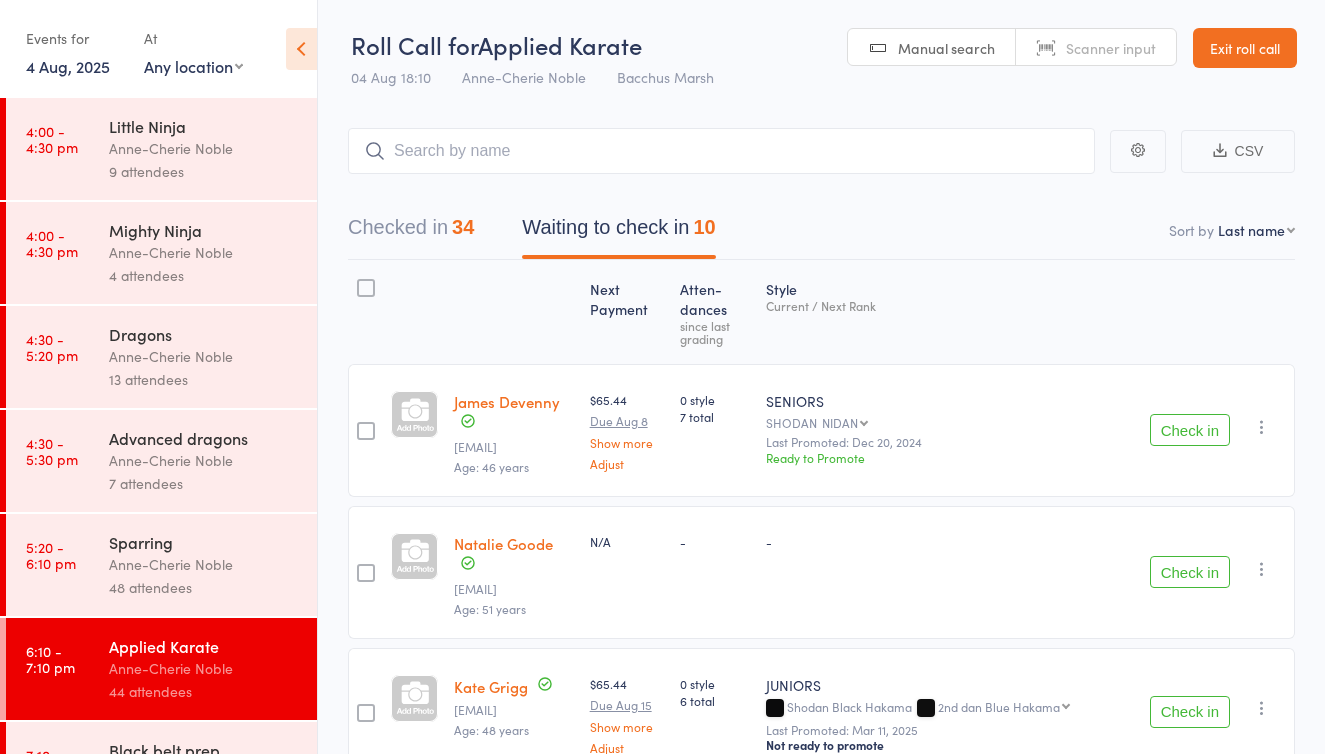 scroll, scrollTop: 0, scrollLeft: 0, axis: both 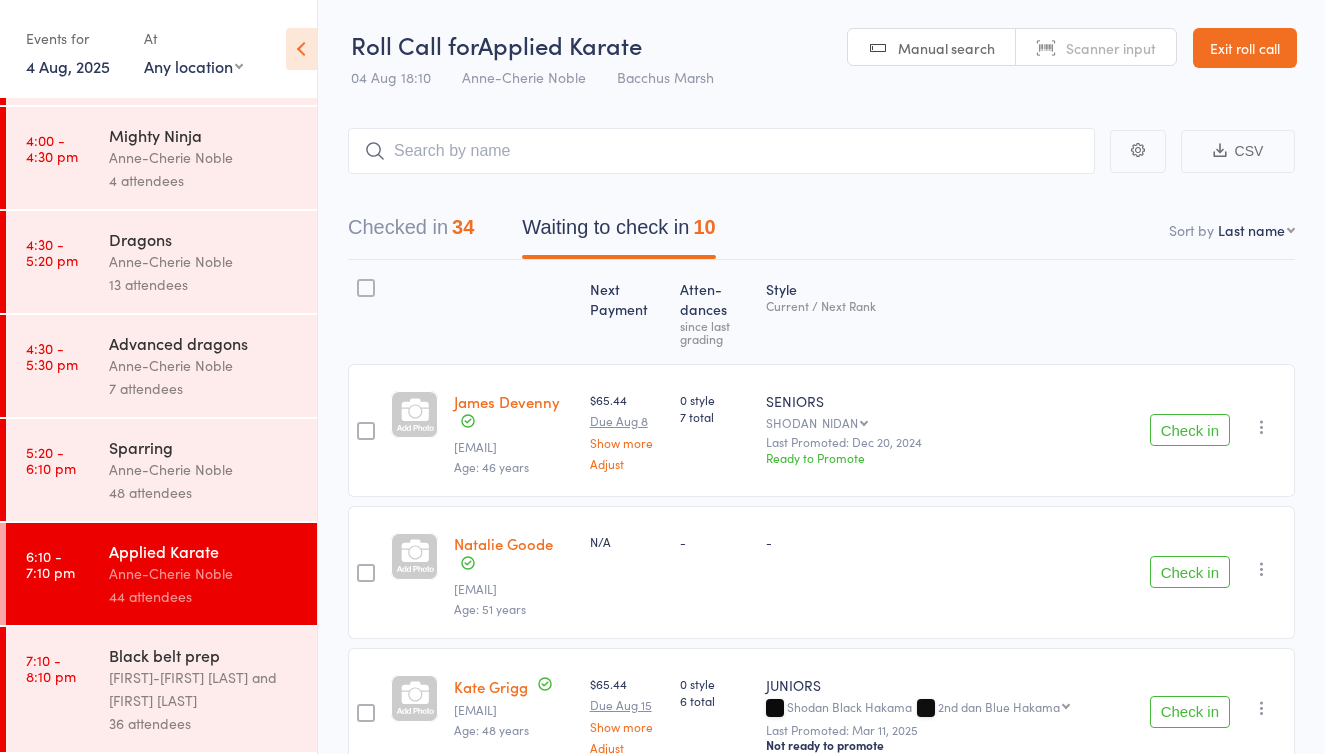 click on "[FIRST]-[FIRST] [LAST] and [FIRST] [LAST]" at bounding box center (204, 689) 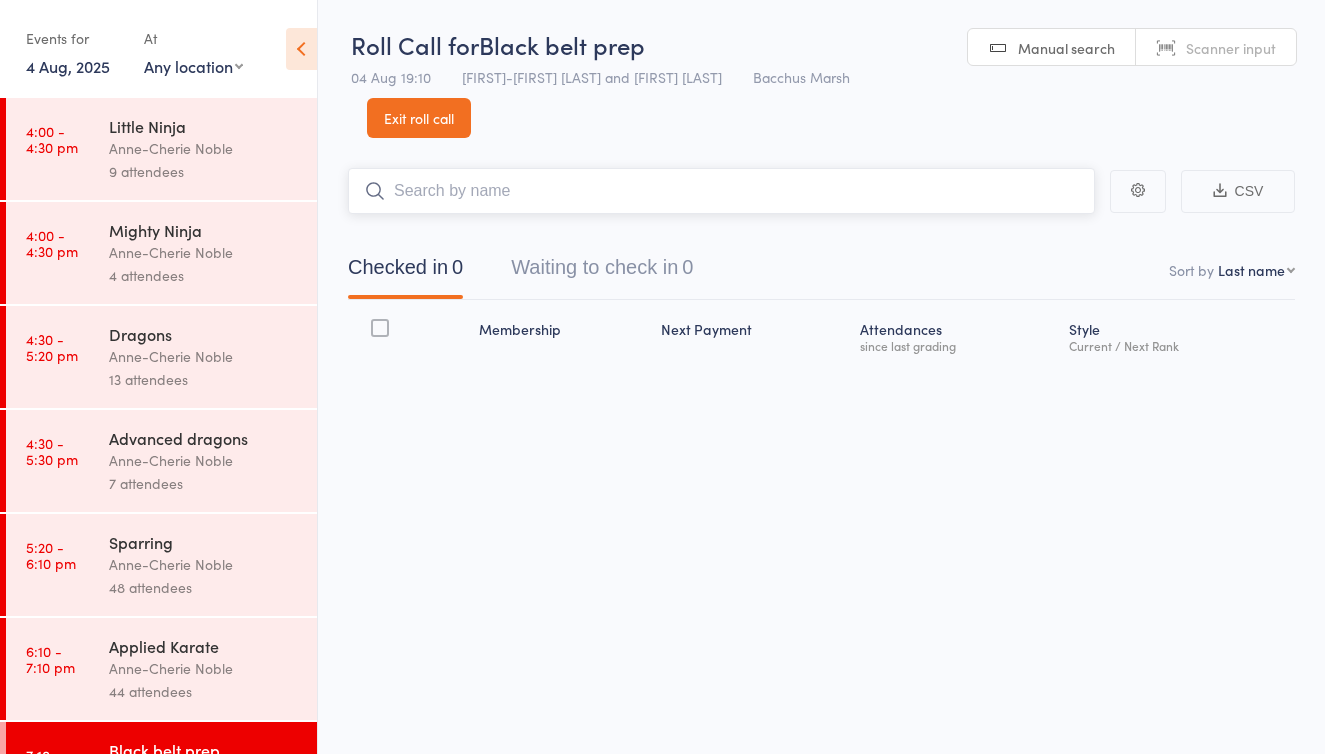 click on "Waiting to check in  0" at bounding box center [602, 272] 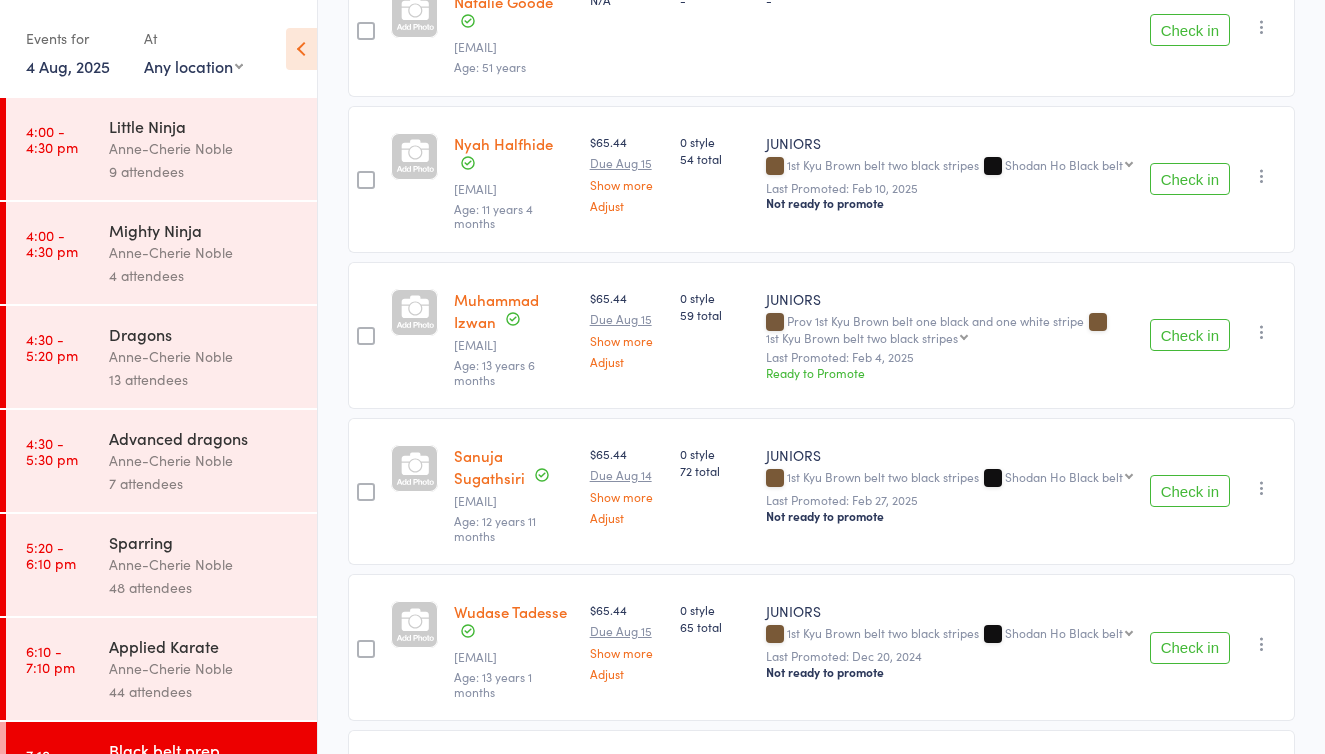 scroll, scrollTop: 598, scrollLeft: 0, axis: vertical 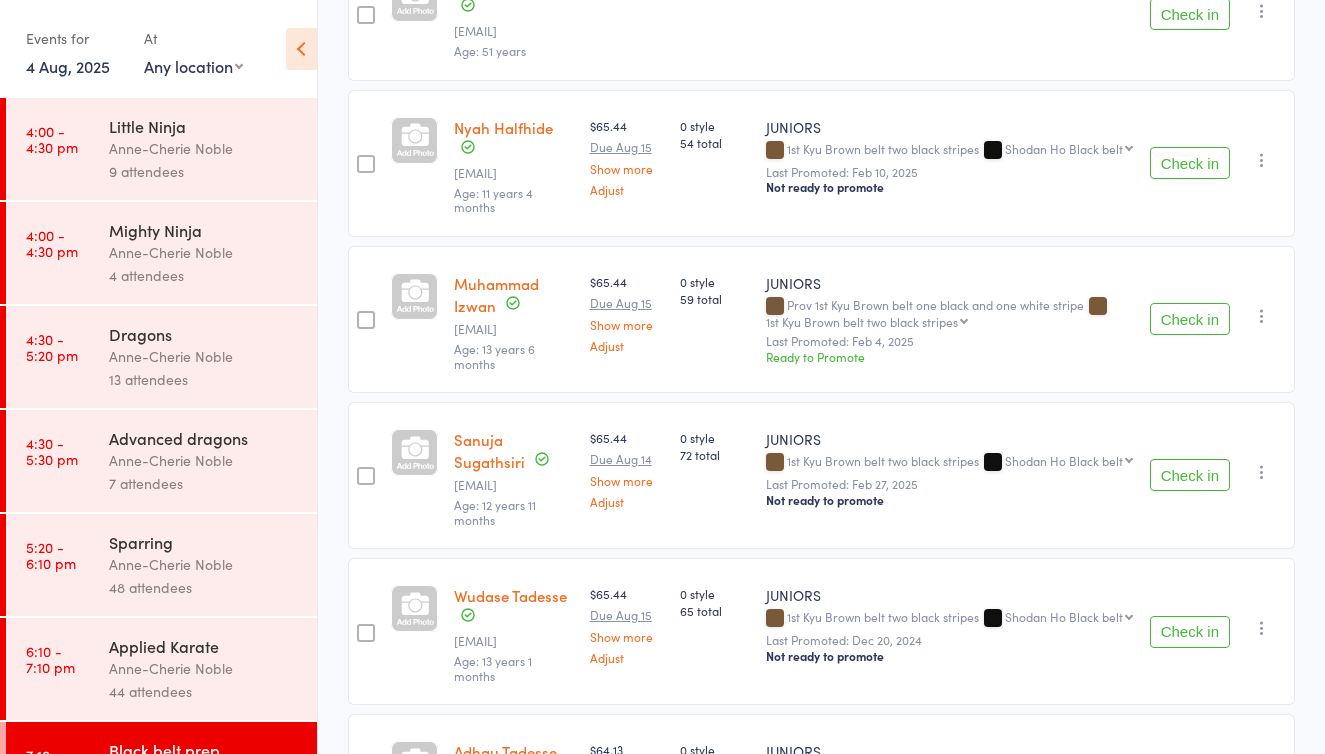 click on "Check in" at bounding box center (1190, 475) 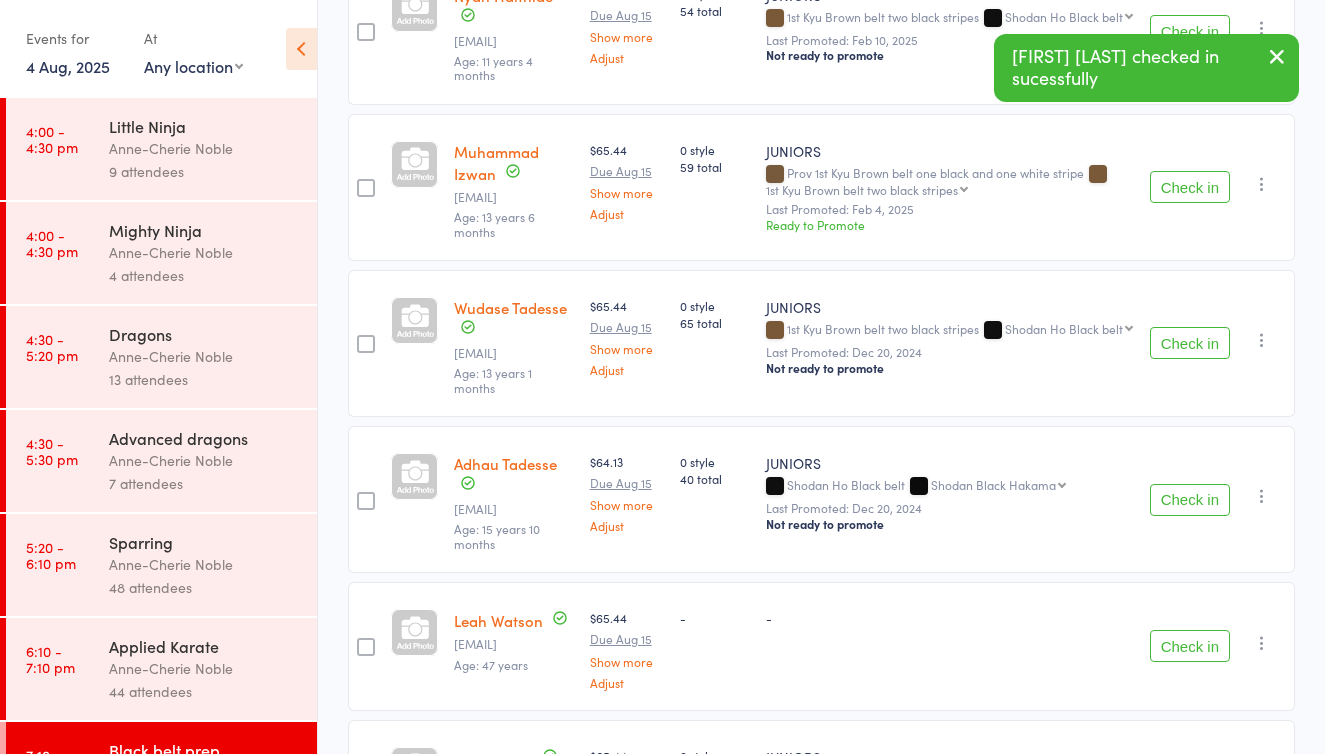 scroll, scrollTop: 743, scrollLeft: 0, axis: vertical 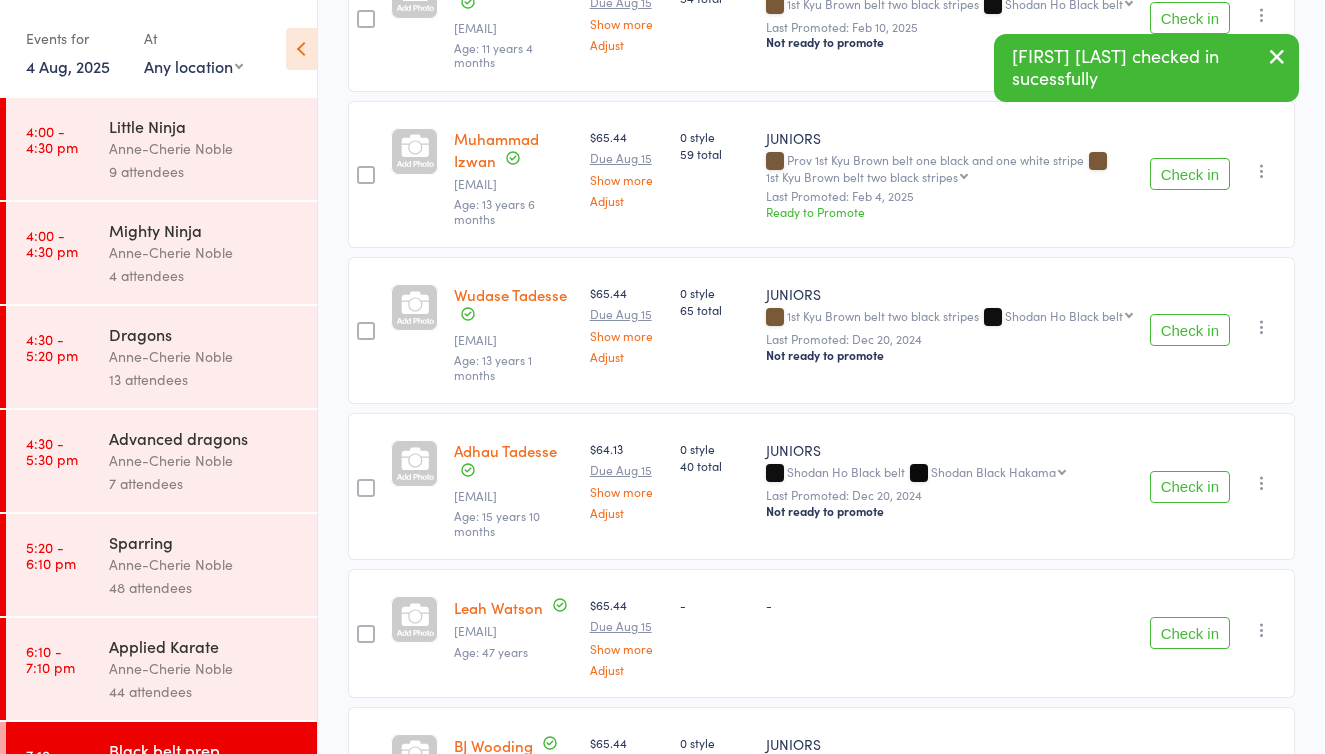 click at bounding box center (1262, 483) 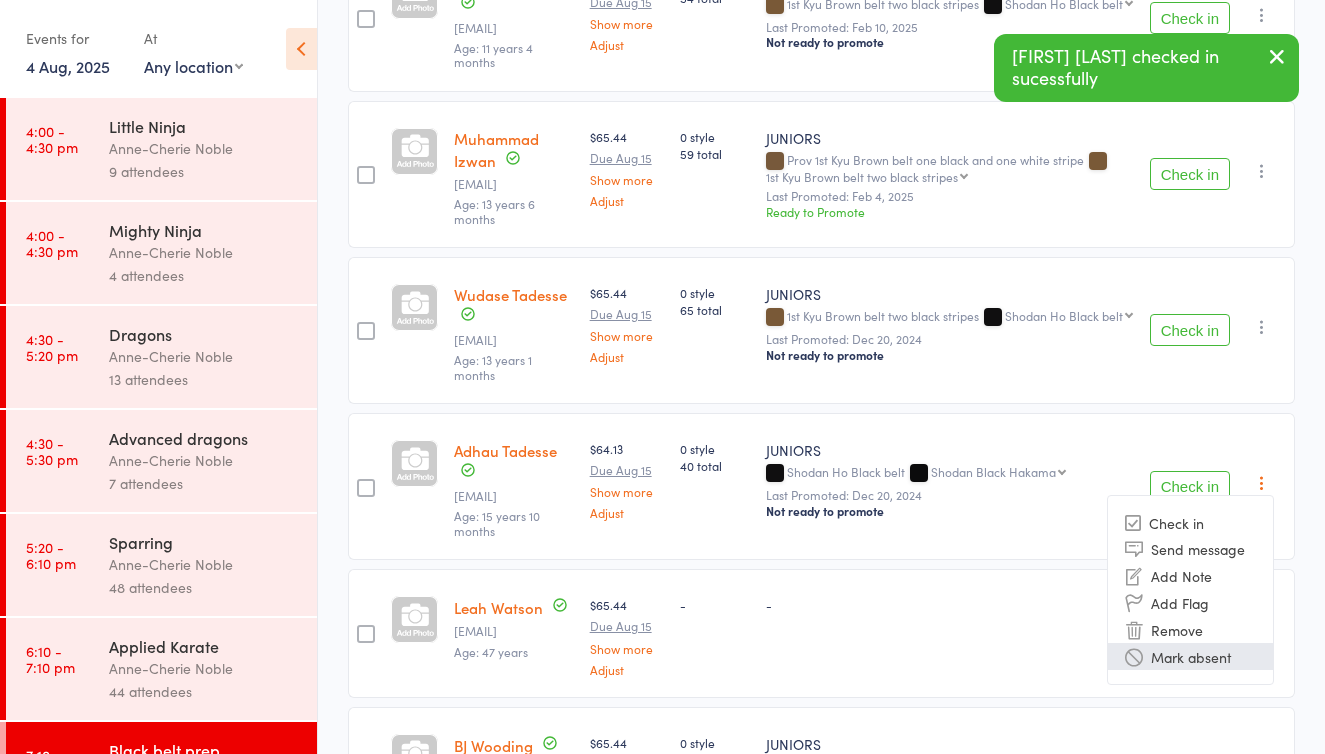 click on "Mark absent" at bounding box center [1190, 656] 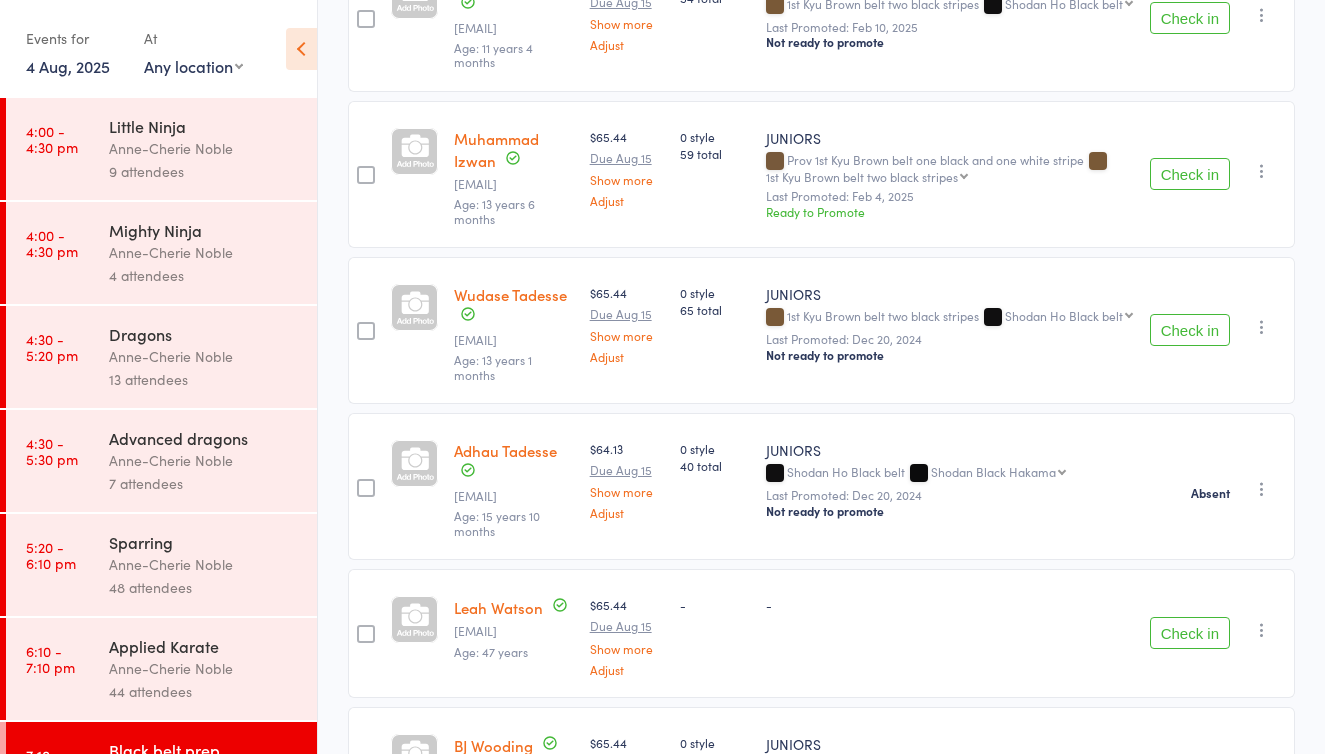 click at bounding box center (1262, 327) 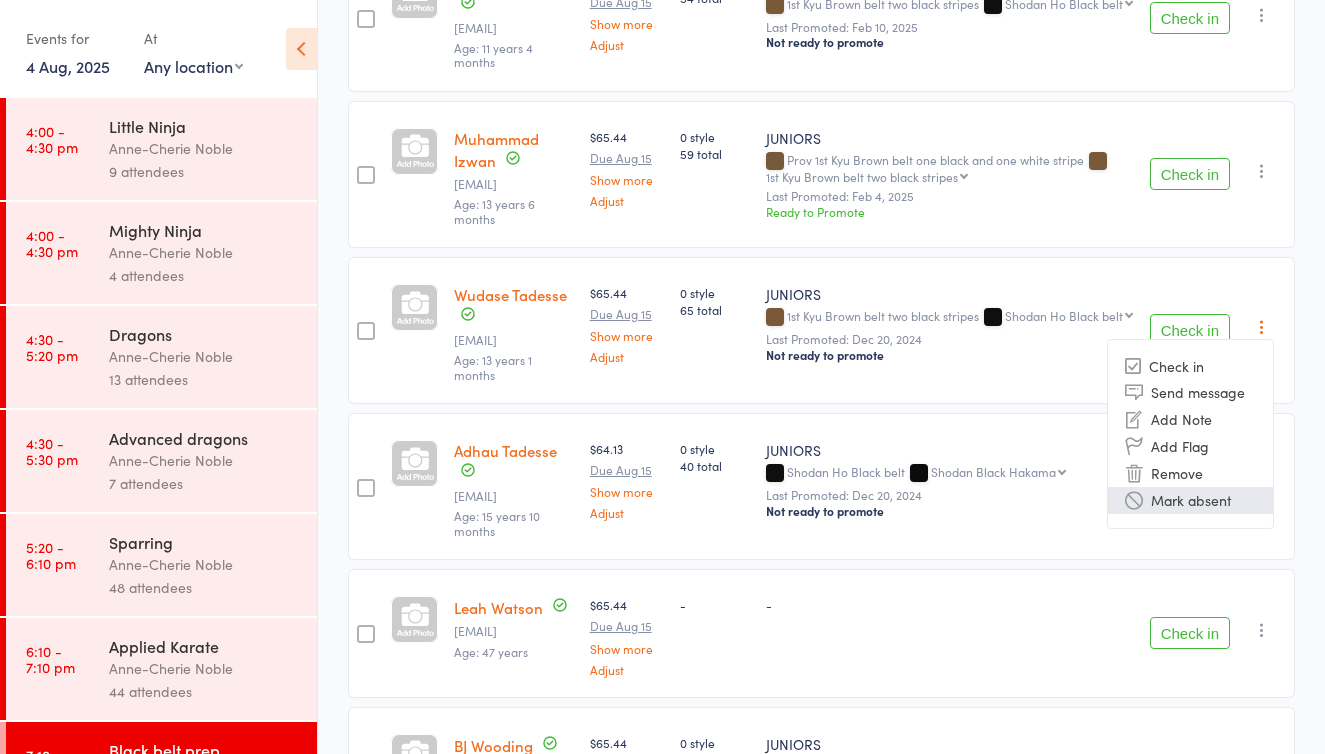 click on "Mark absent" at bounding box center (1190, 500) 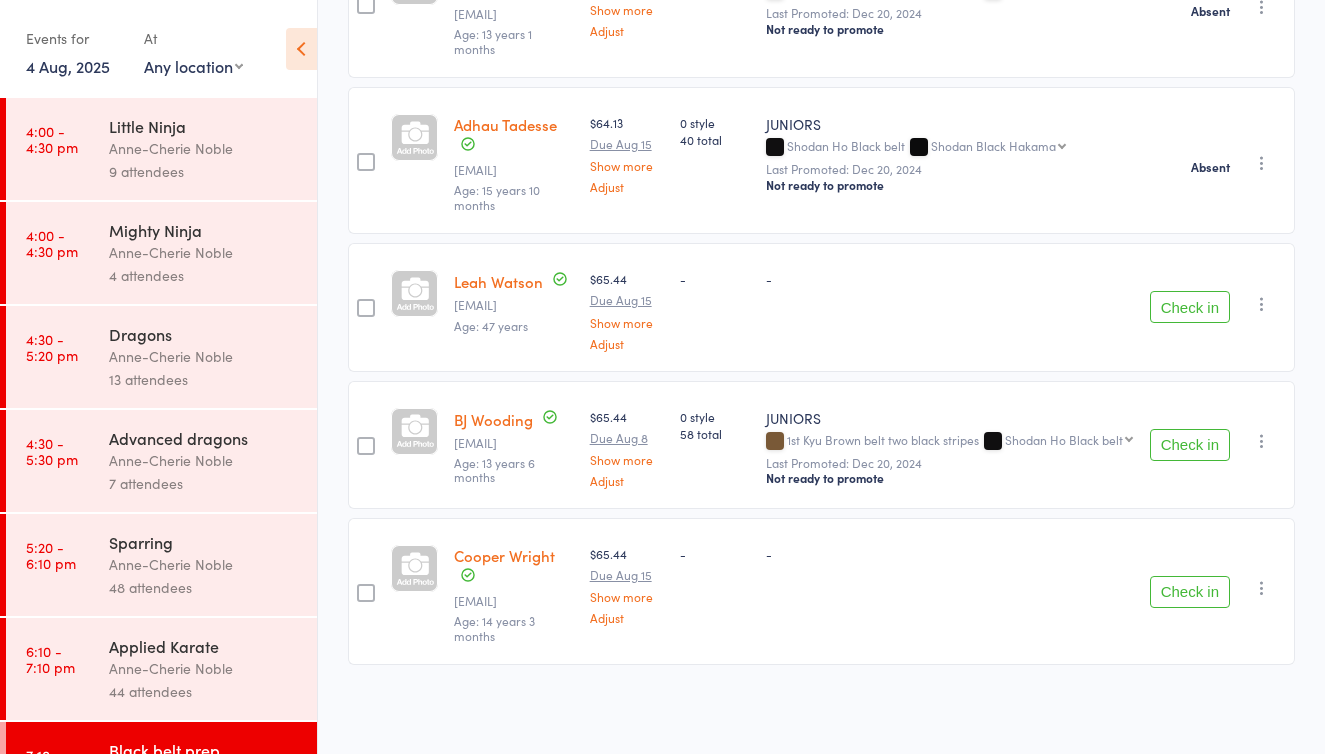 scroll, scrollTop: 1114, scrollLeft: 0, axis: vertical 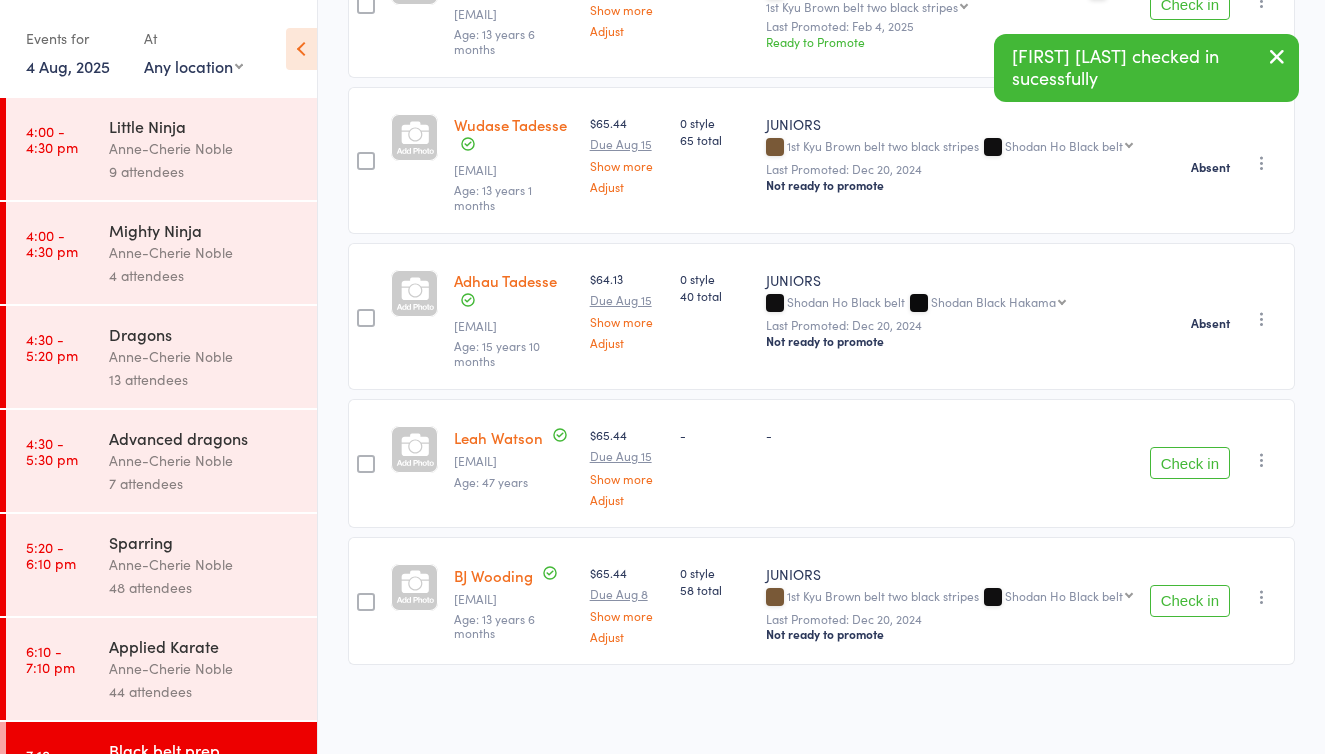 click at bounding box center (1262, 460) 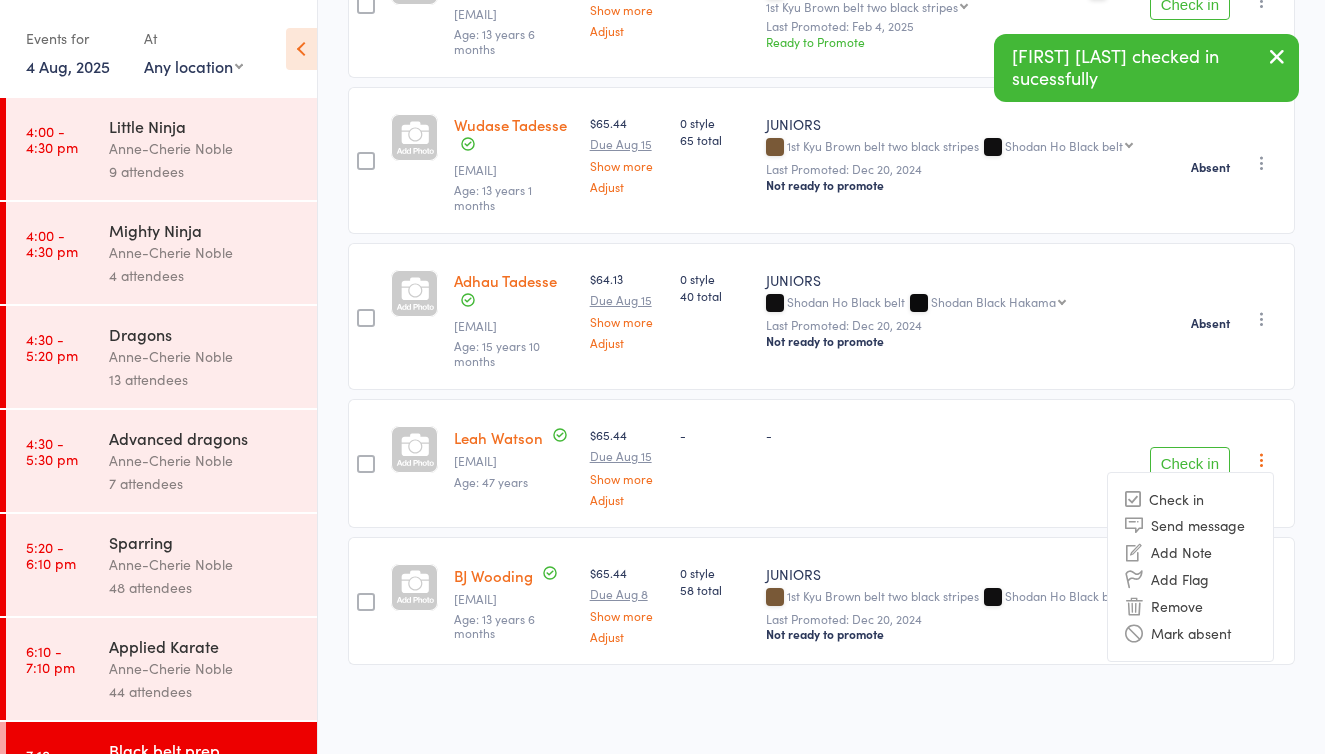 click on "JUNIORS 1st Kyu Brown belt two black stripes Shodan Ho Black belt Shodan Ho Black belt Shodan Black Hakama 2nd dan Blue Hakama Last Promoted: [DATE] Not ready to promote" at bounding box center (950, 601) 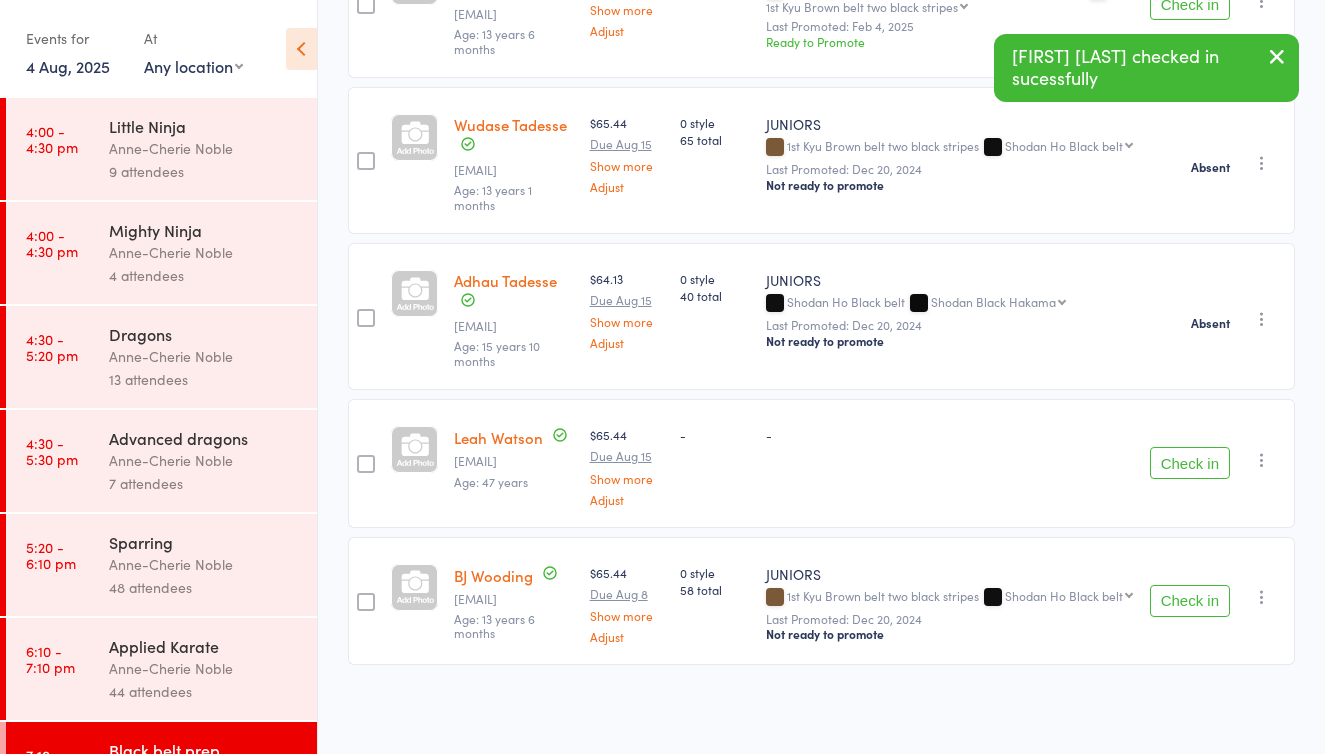 click at bounding box center [1262, 597] 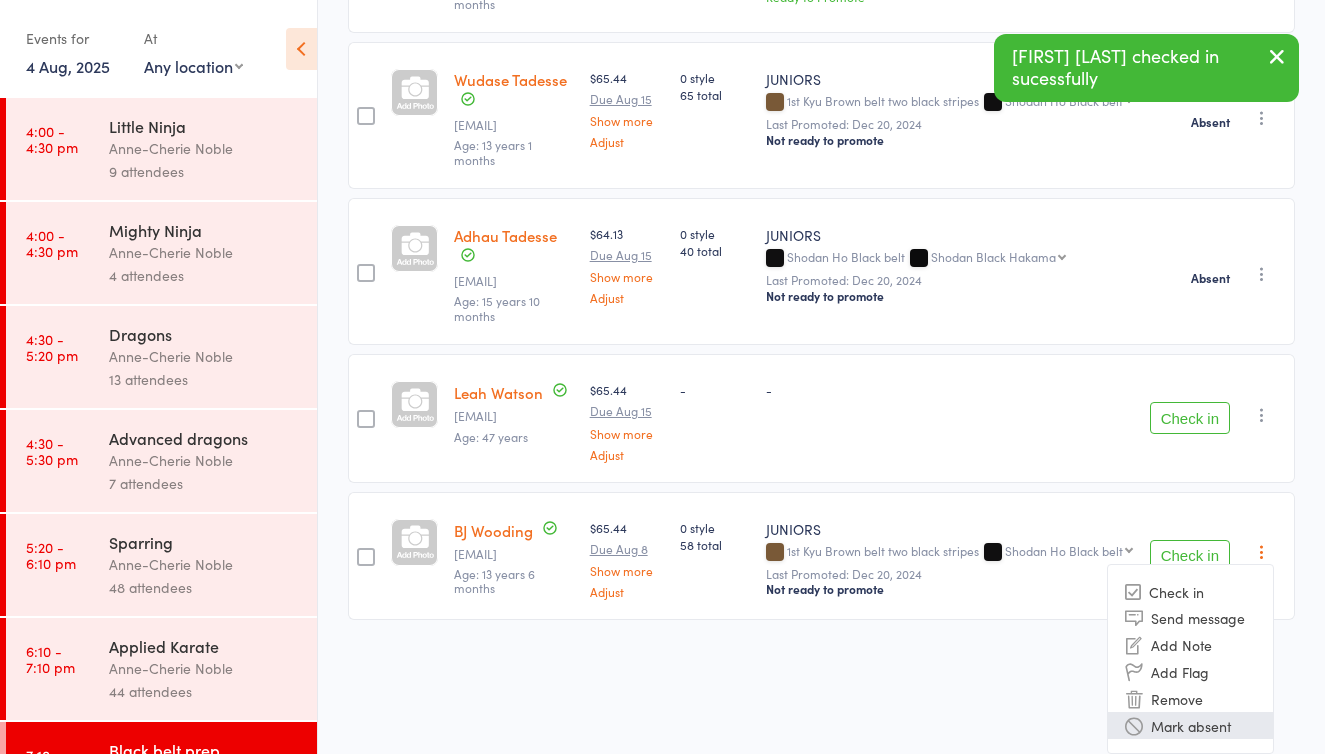 click on "Mark absent" at bounding box center [1190, 725] 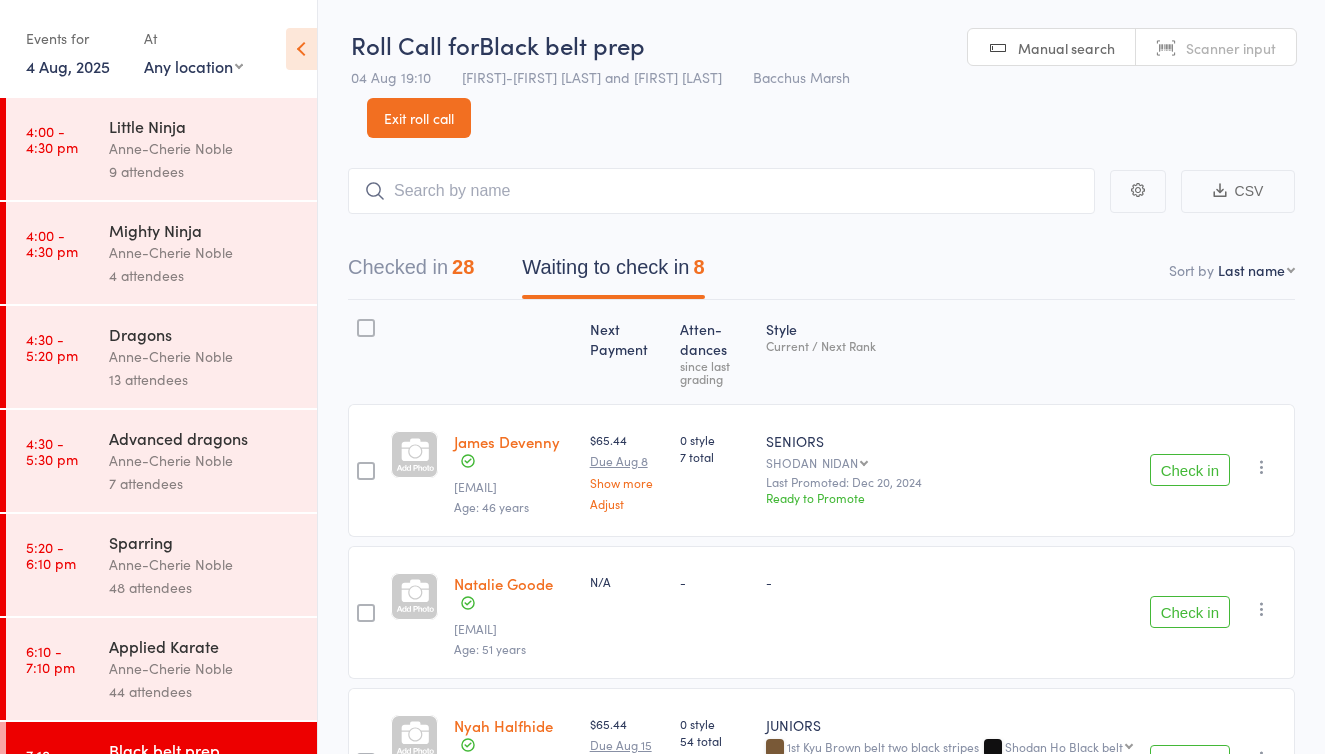 scroll, scrollTop: 0, scrollLeft: 0, axis: both 